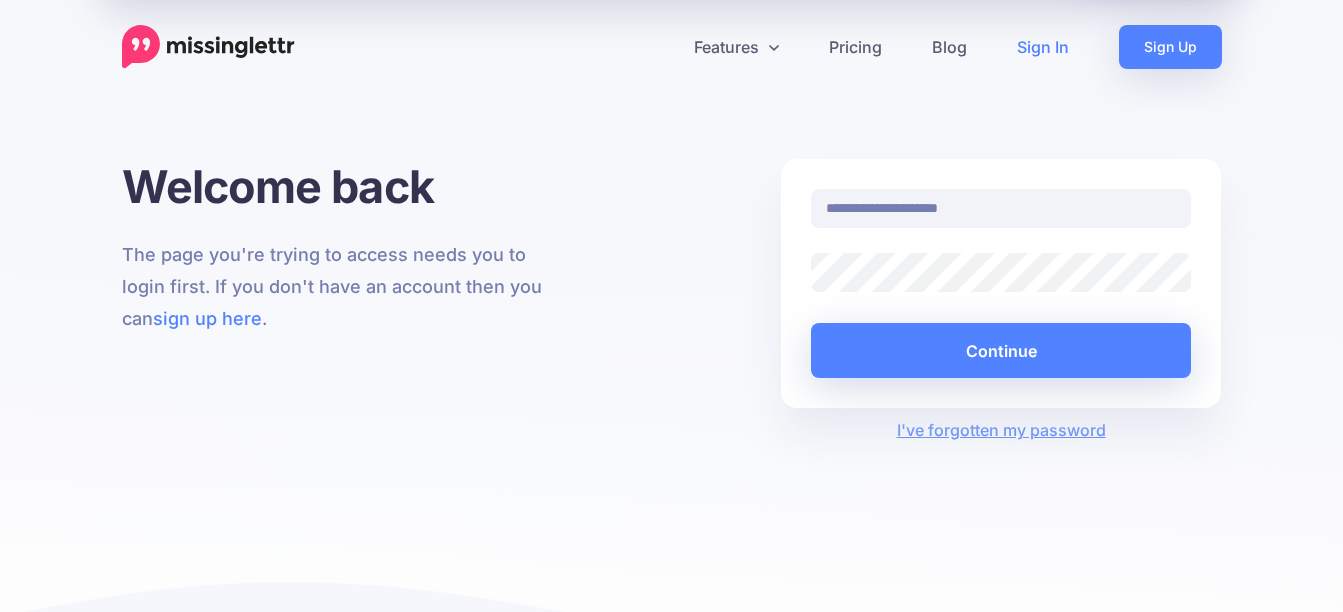 scroll, scrollTop: 0, scrollLeft: 0, axis: both 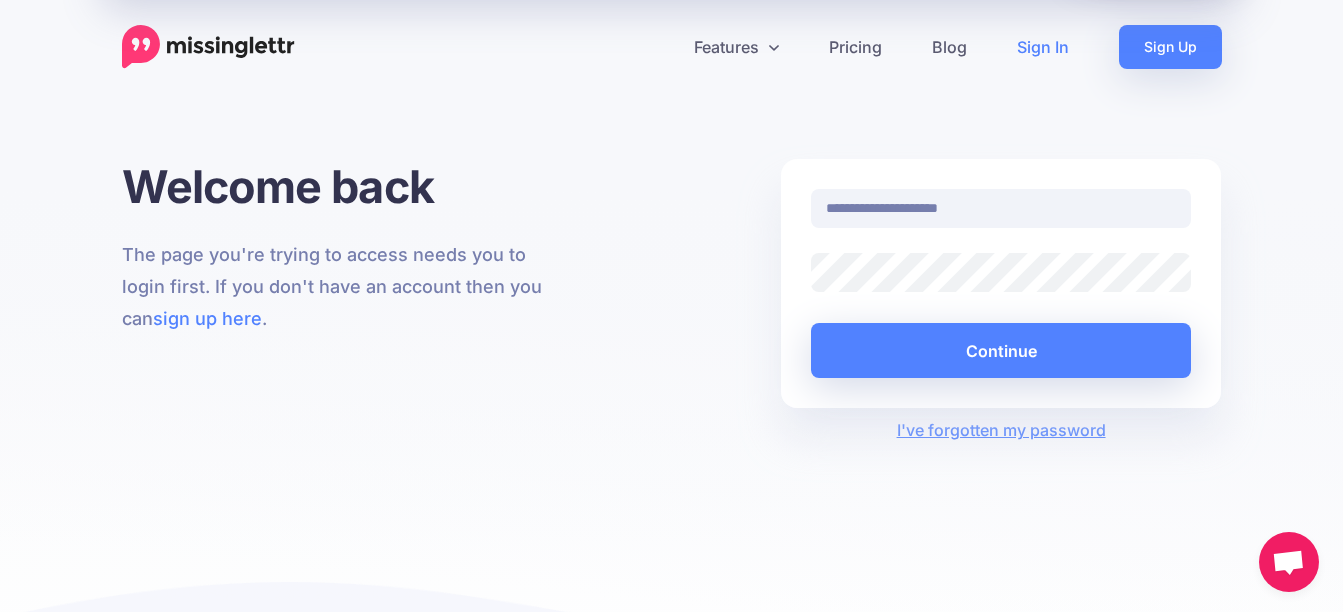 click on "Continue" at bounding box center [1001, 350] 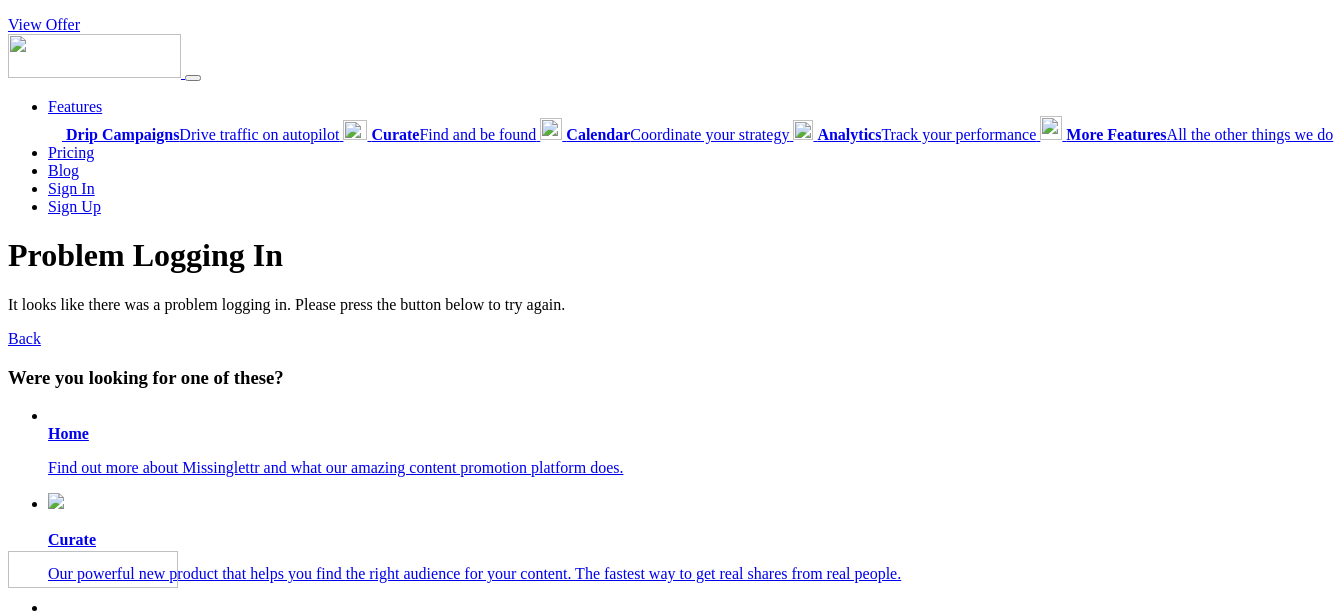 scroll, scrollTop: 0, scrollLeft: 0, axis: both 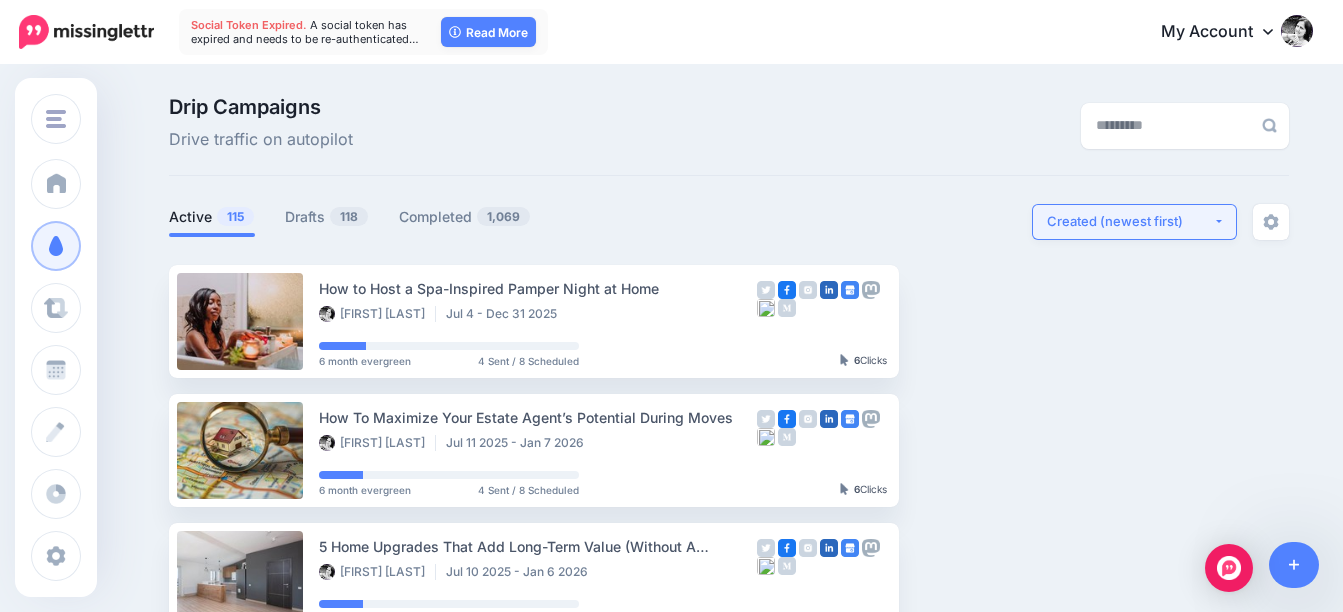 click on "Created (newest first)" at bounding box center [1130, 221] 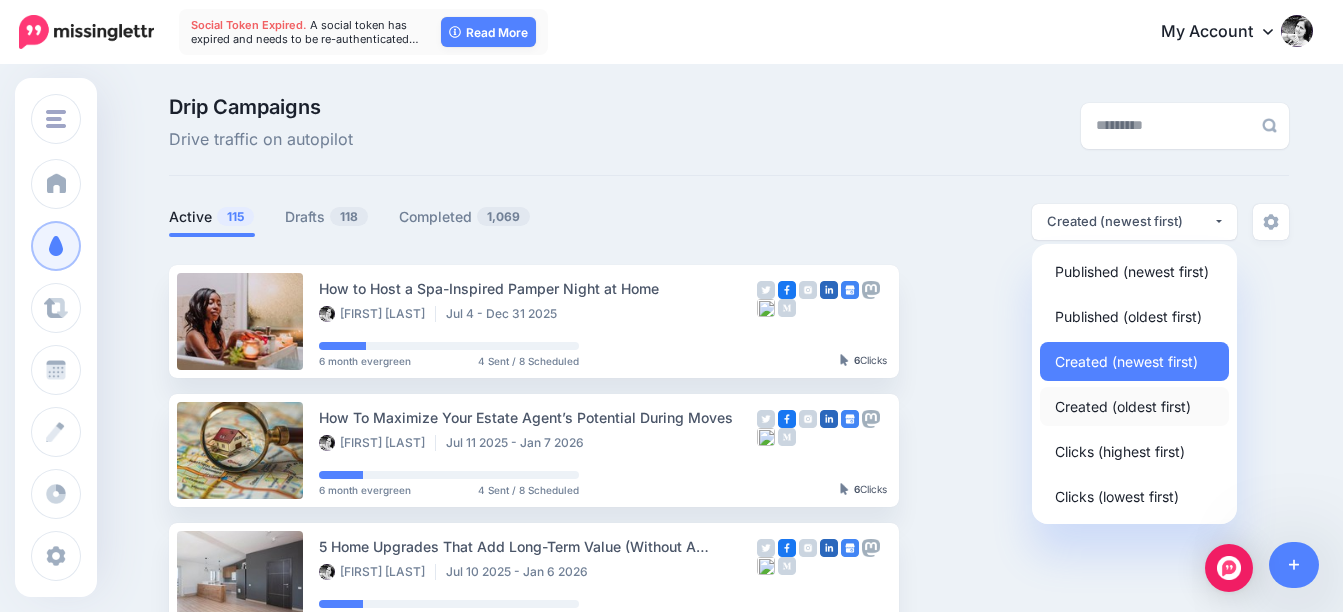 click on "Created (oldest first)" at bounding box center (1123, 406) 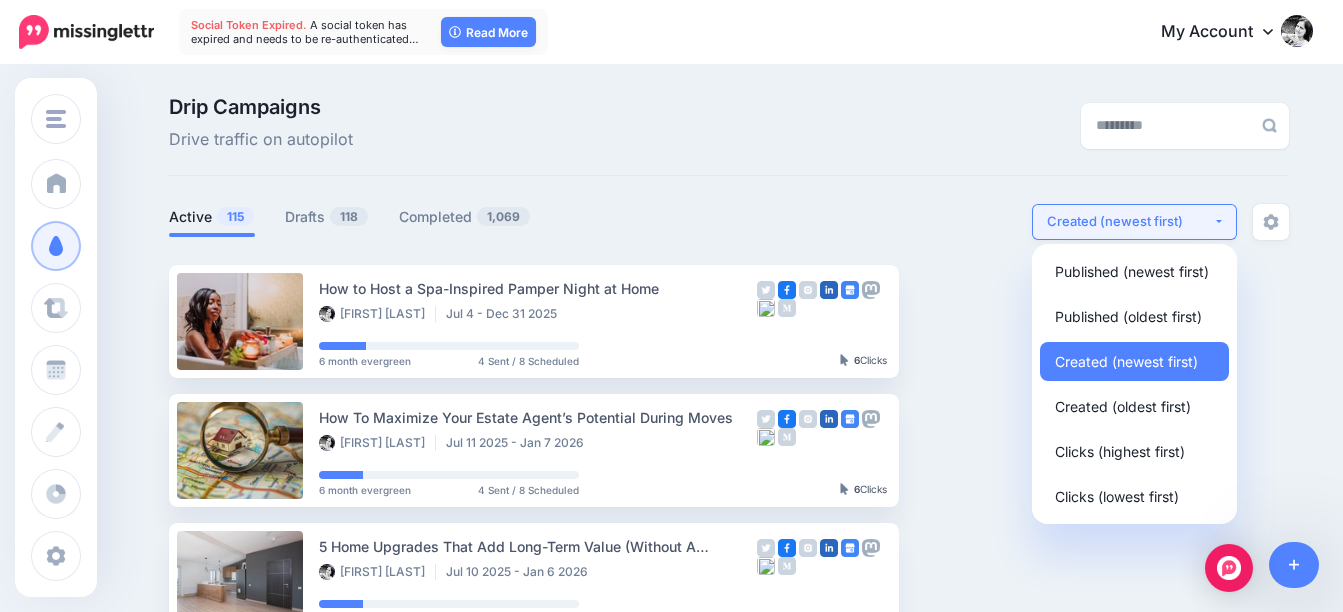 select on "**********" 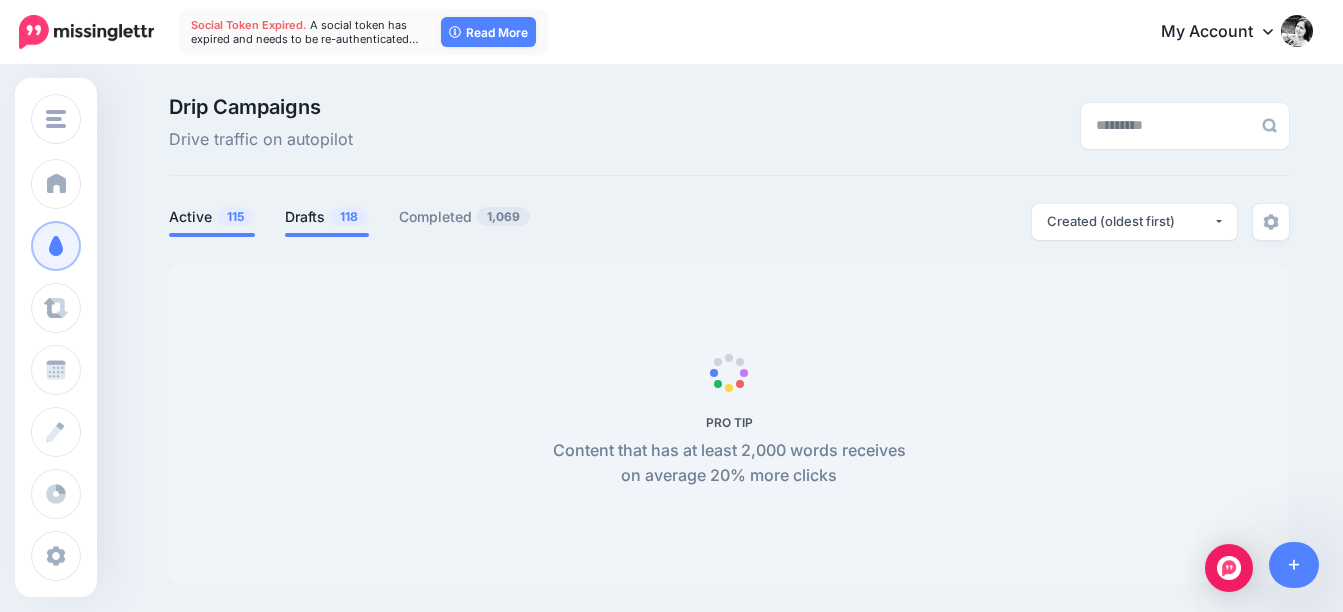 click on "Drafts  118" at bounding box center (327, 217) 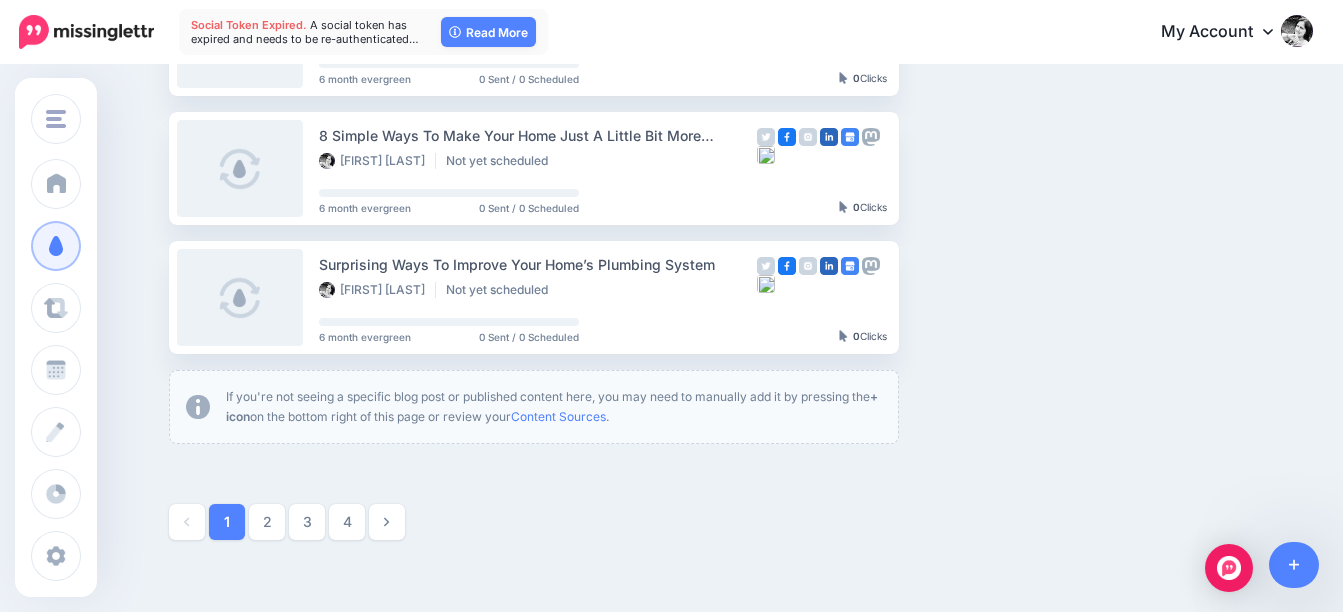 scroll, scrollTop: 1300, scrollLeft: 0, axis: vertical 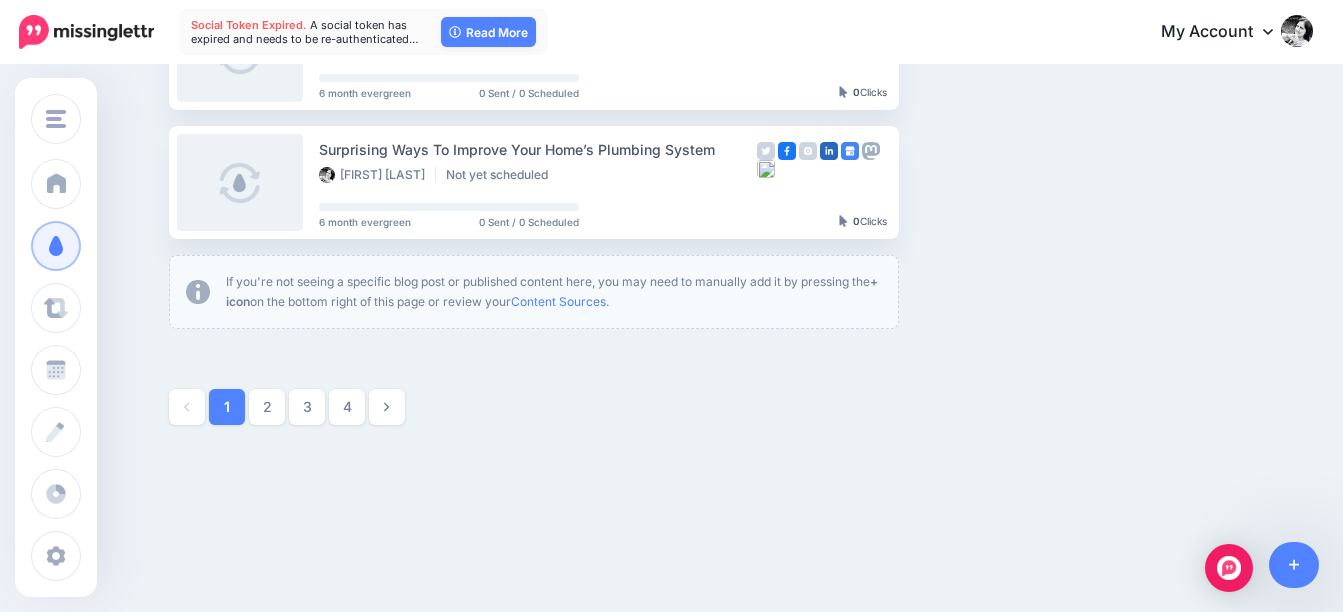 click on "4" at bounding box center (347, 407) 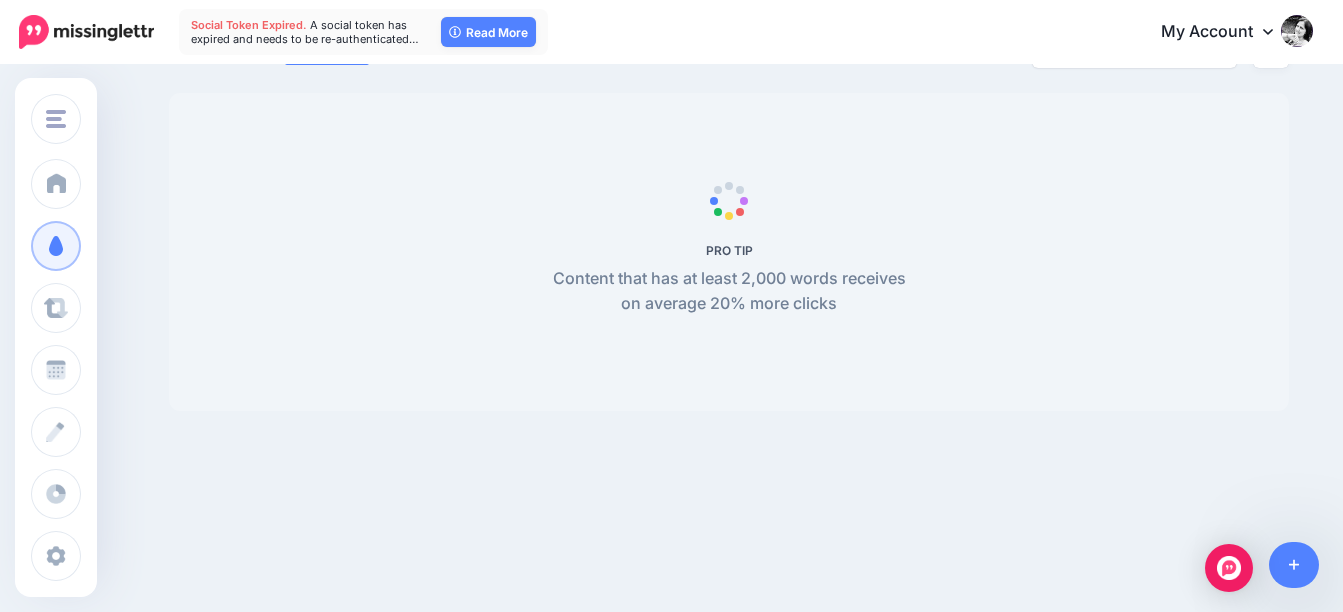 scroll, scrollTop: 172, scrollLeft: 0, axis: vertical 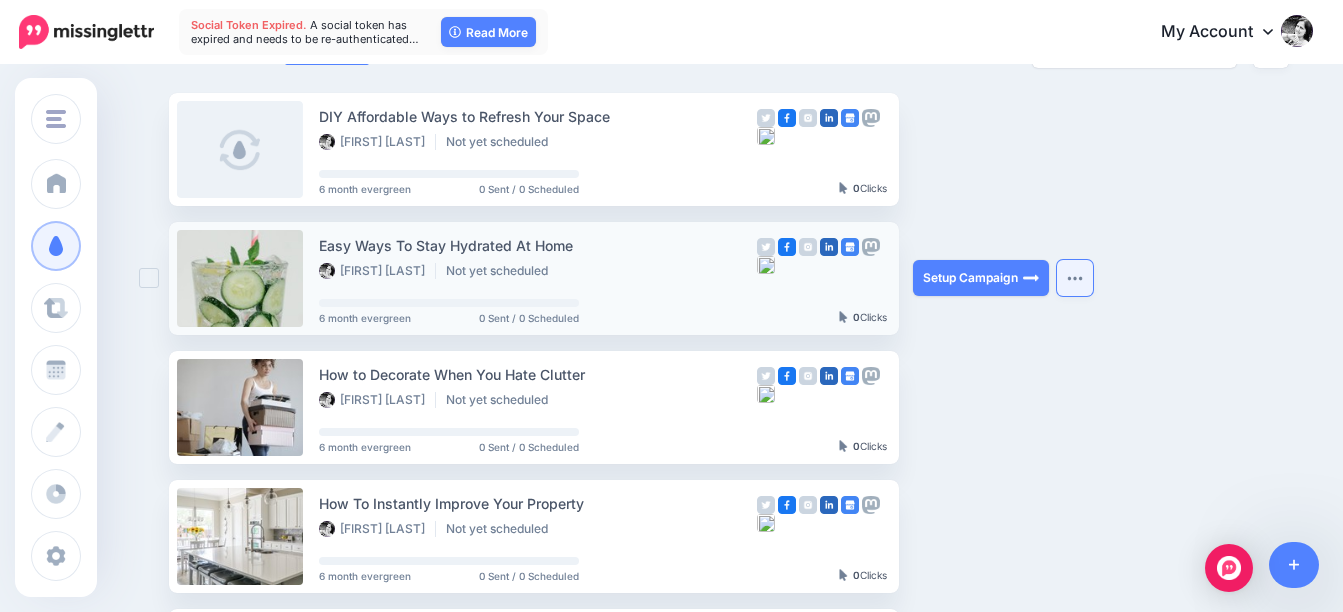 click at bounding box center [1075, 278] 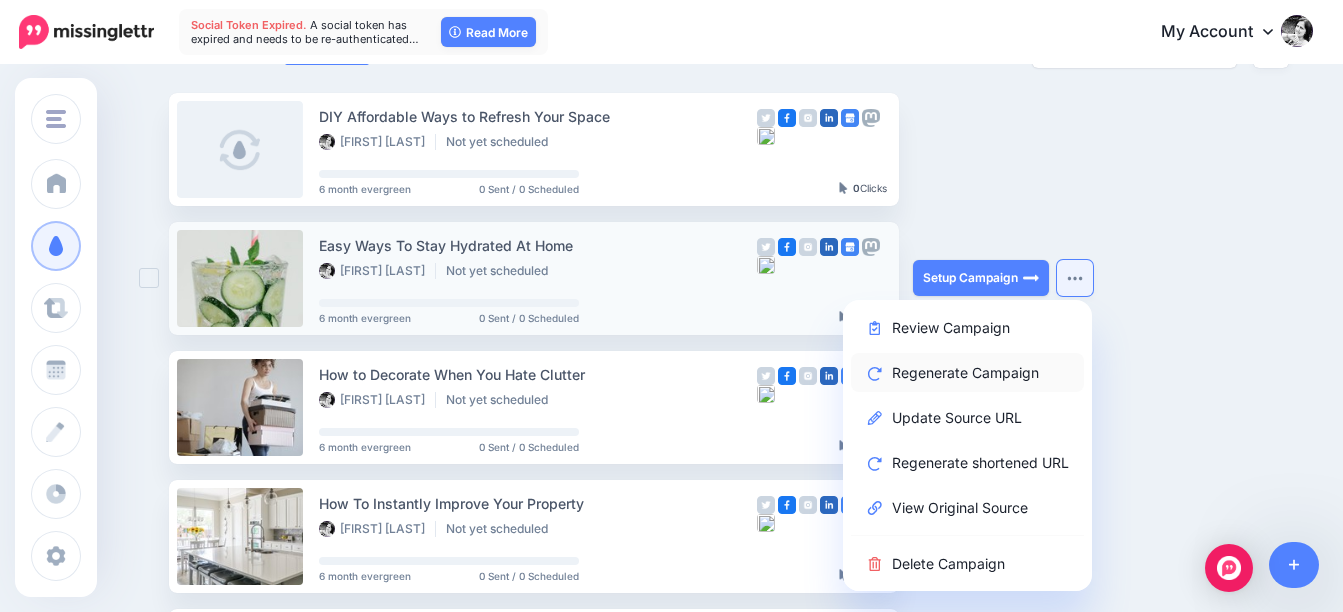 click on "Regenerate Campaign" at bounding box center [967, 372] 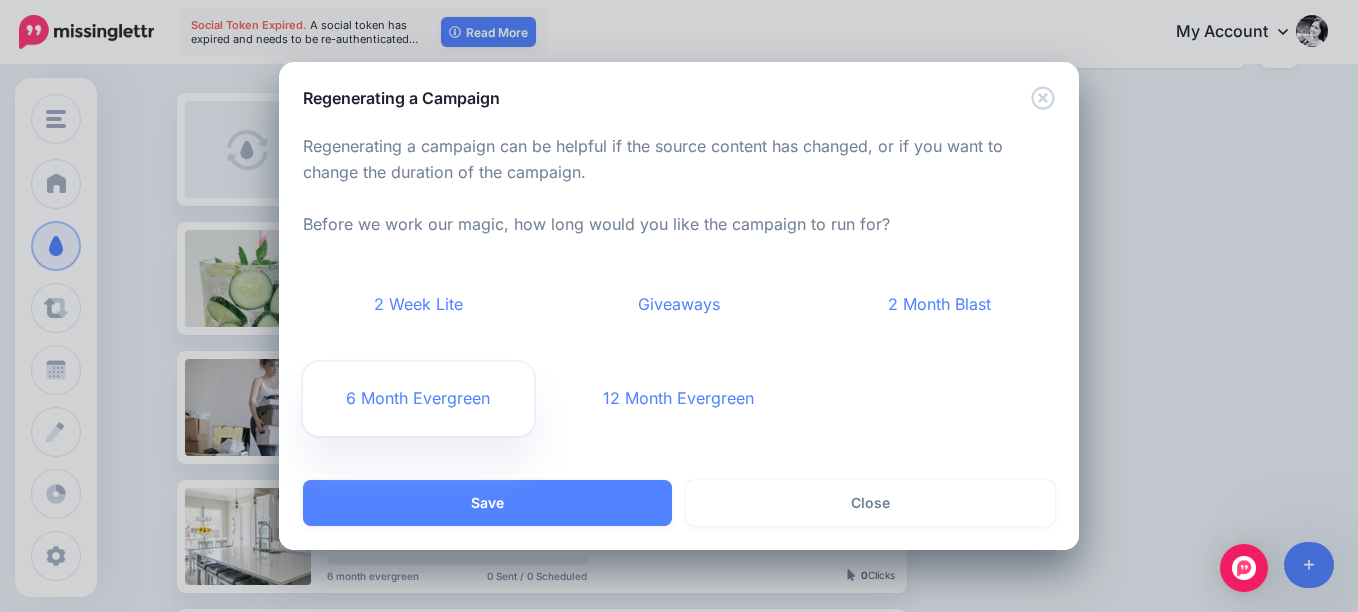 click on "6 Month Evergreen" at bounding box center [418, 399] 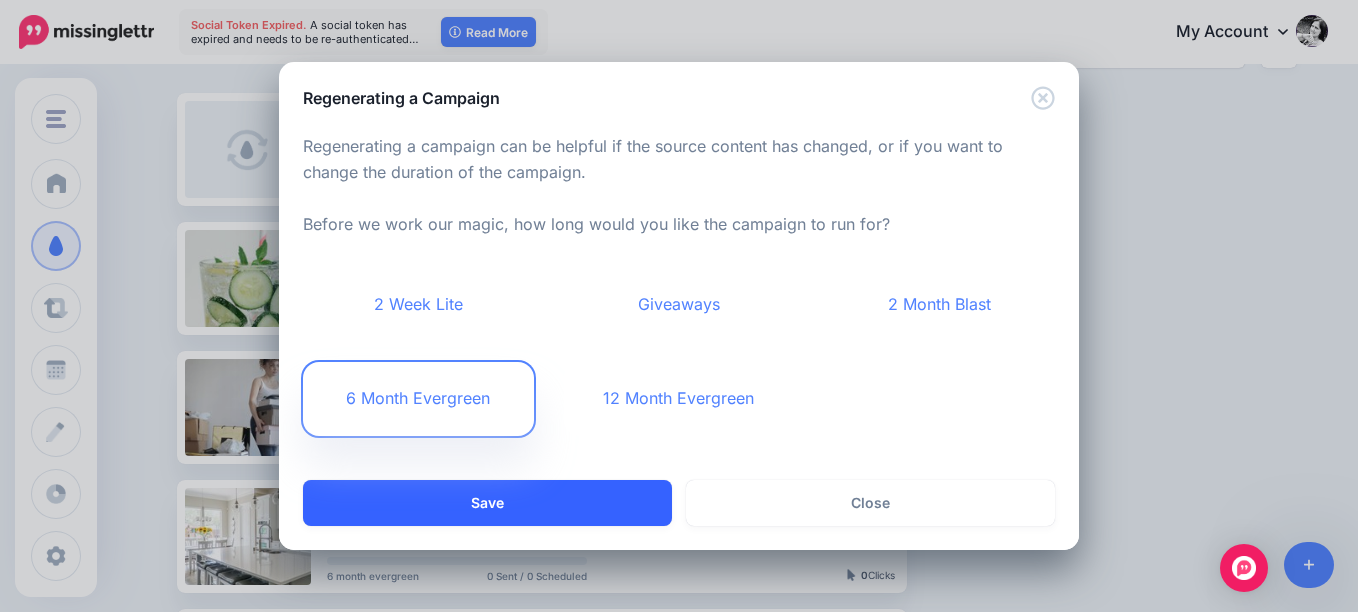 click on "Save" at bounding box center [487, 503] 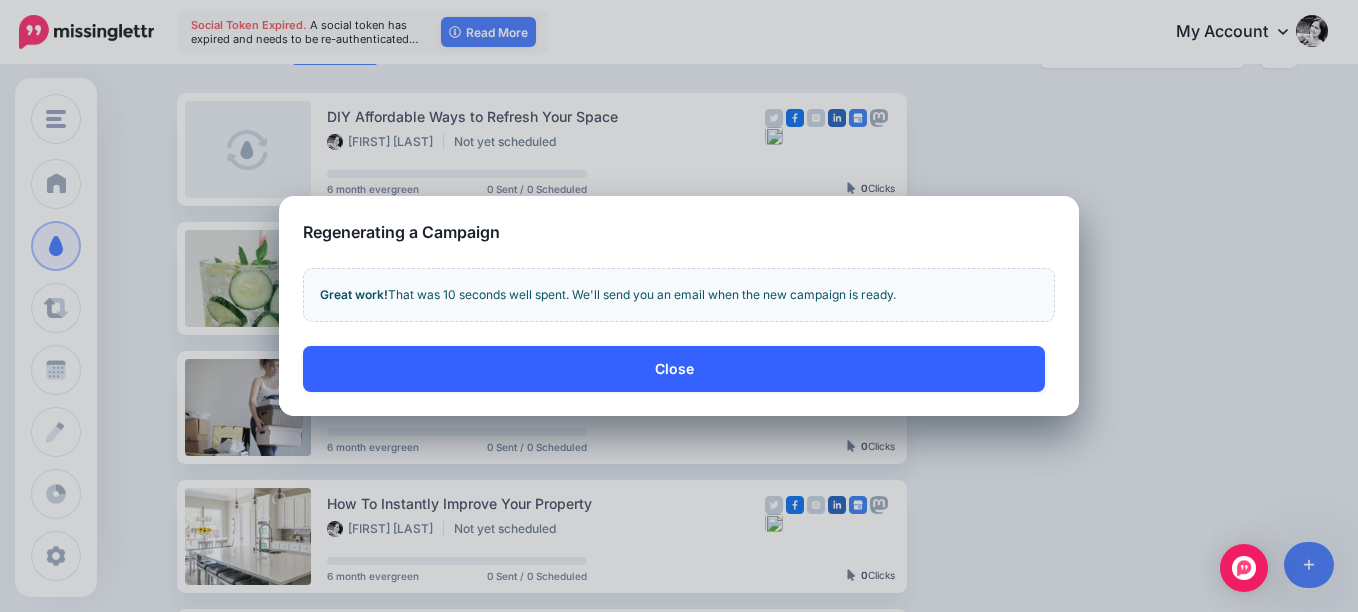 click on "Close" at bounding box center [674, 369] 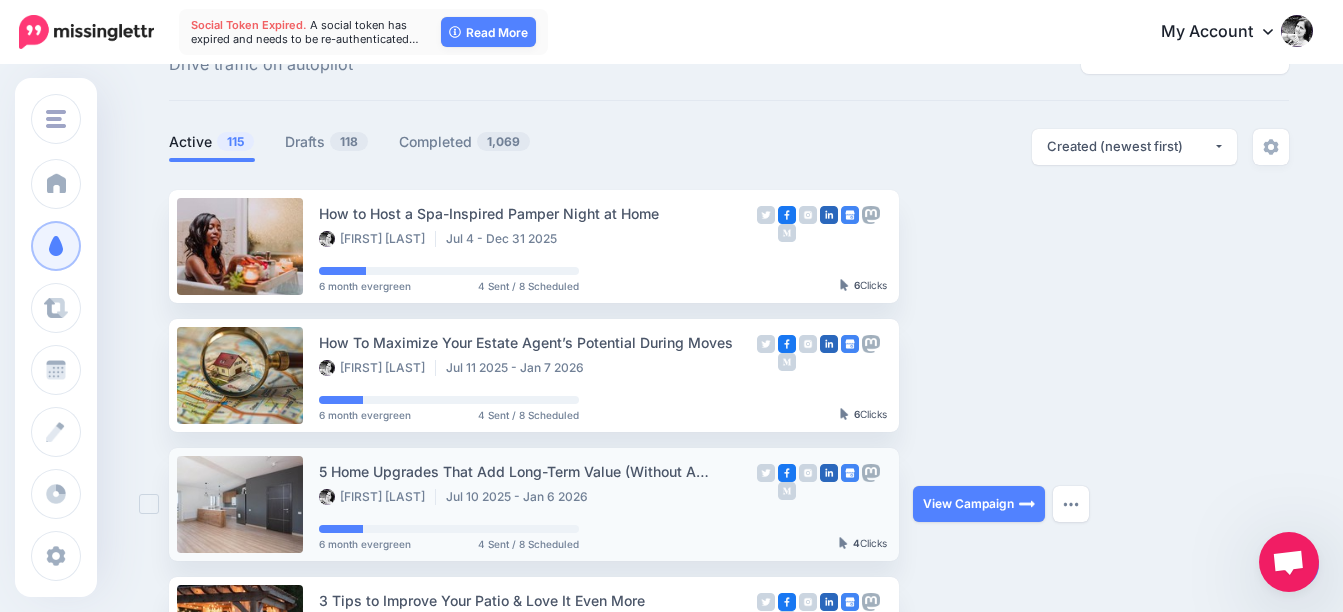 scroll, scrollTop: 0, scrollLeft: 0, axis: both 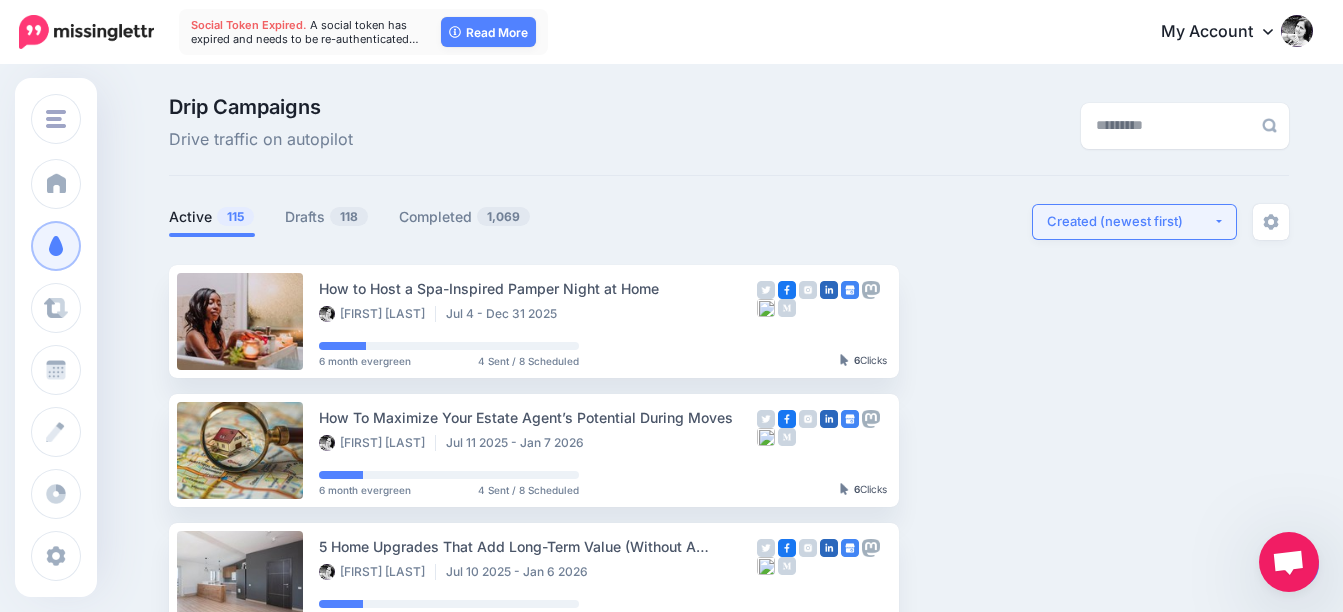 click on "Created (newest first)" at bounding box center (1130, 221) 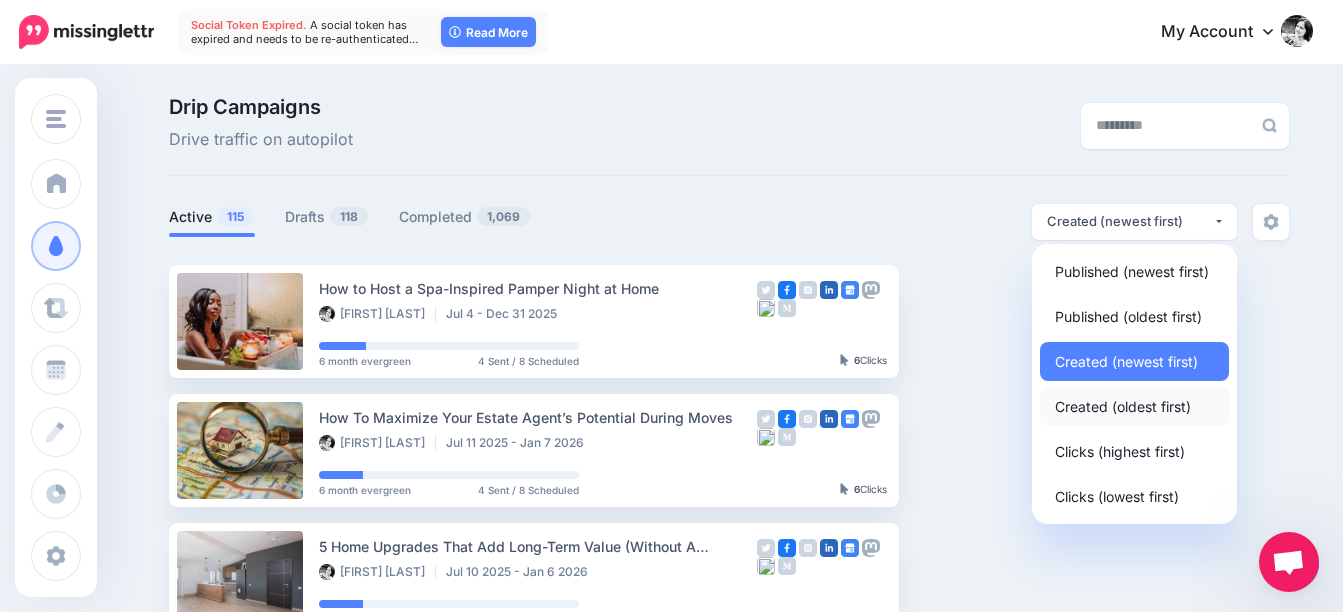 click on "Created (oldest first)" at bounding box center (1123, 406) 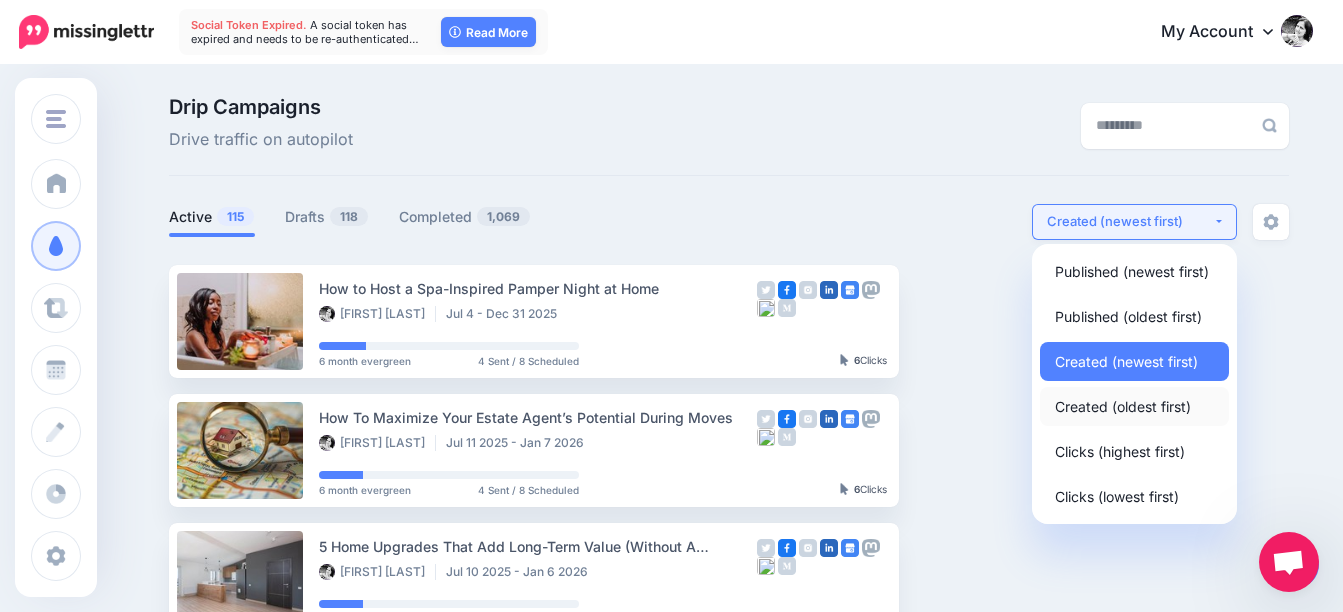 select on "**********" 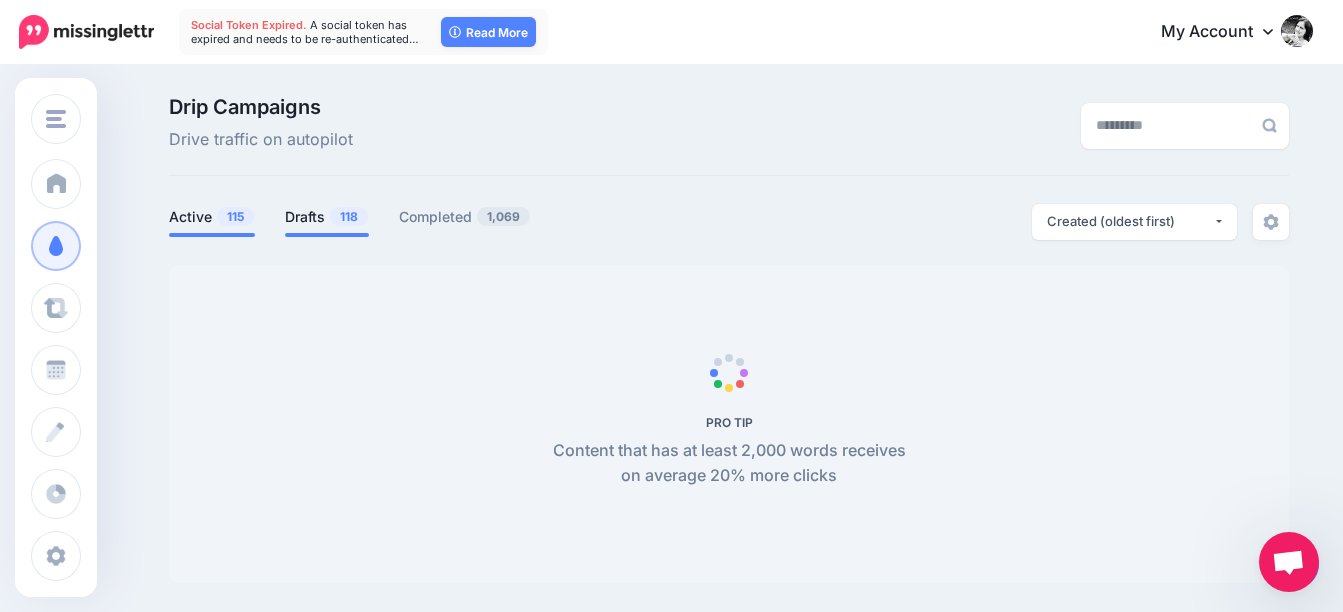 click on "Drafts  118" at bounding box center (327, 217) 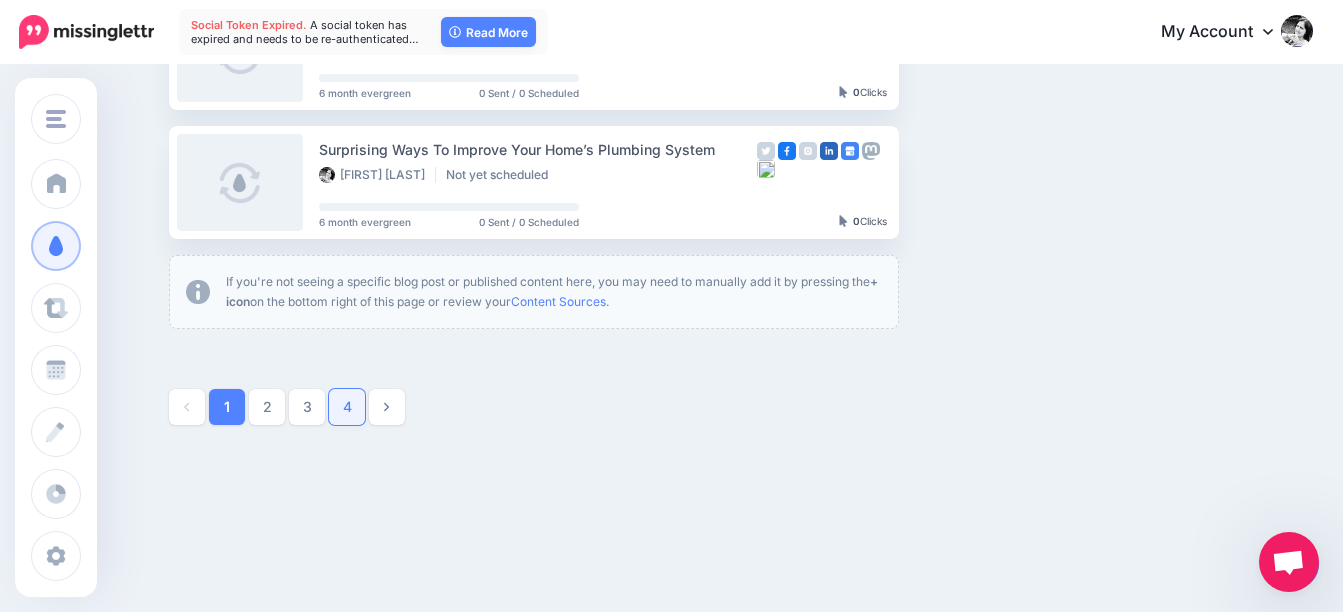 click on "4" at bounding box center (347, 407) 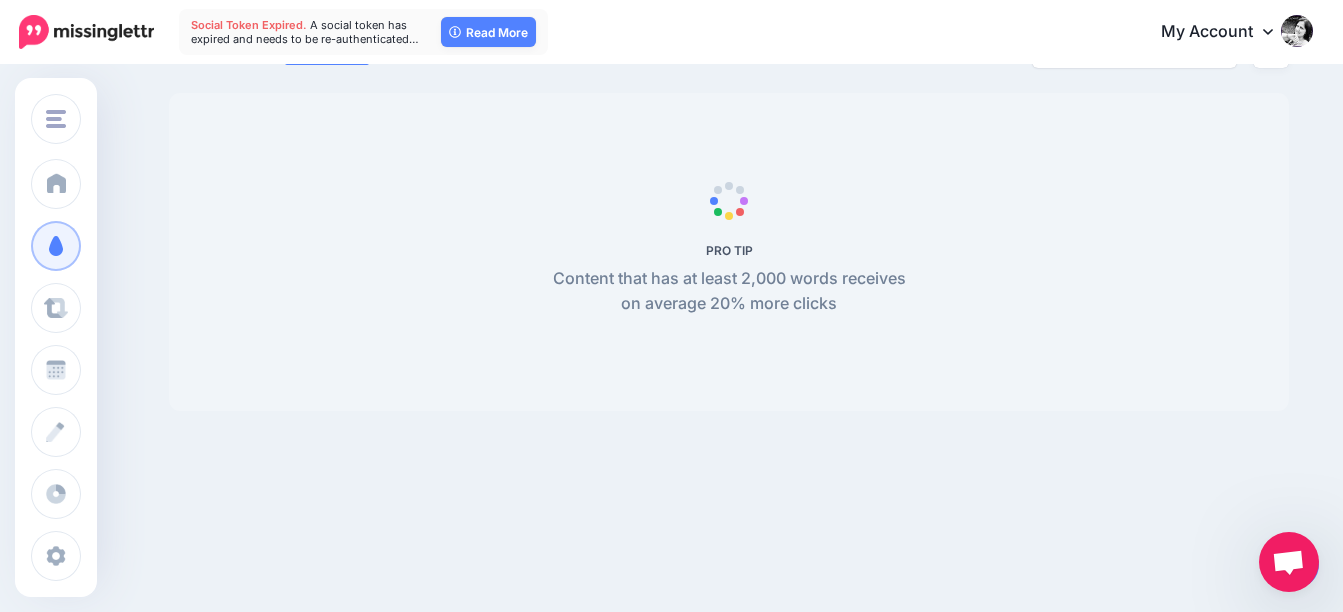 scroll, scrollTop: 172, scrollLeft: 0, axis: vertical 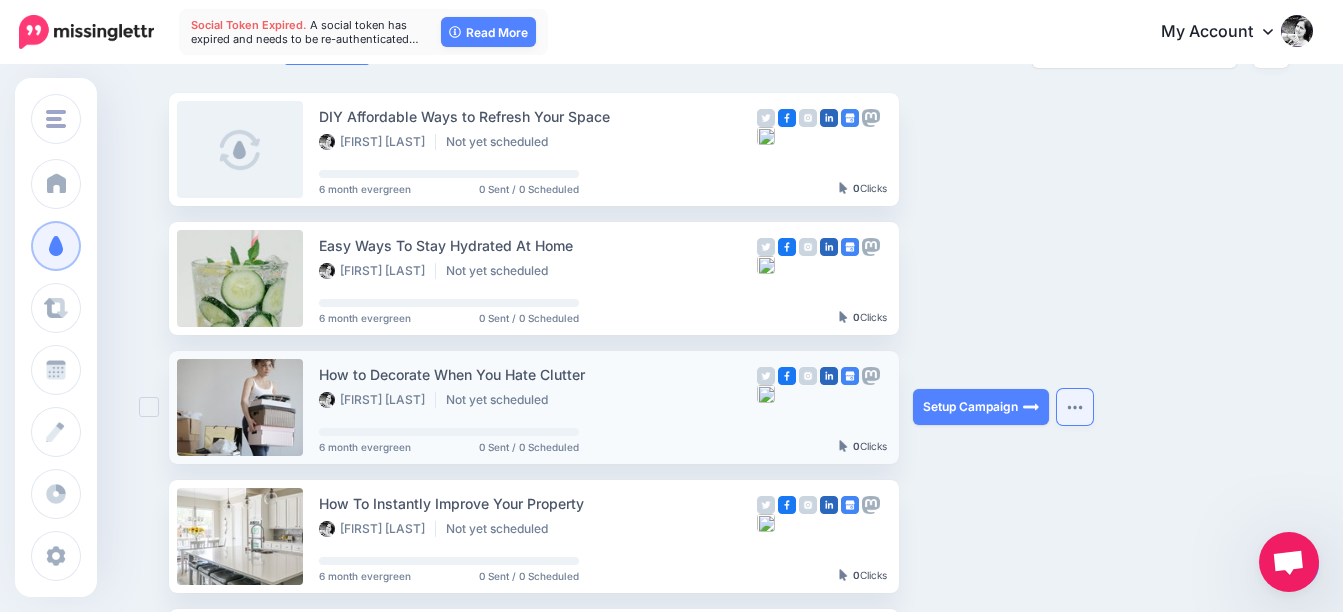 click at bounding box center [1075, 407] 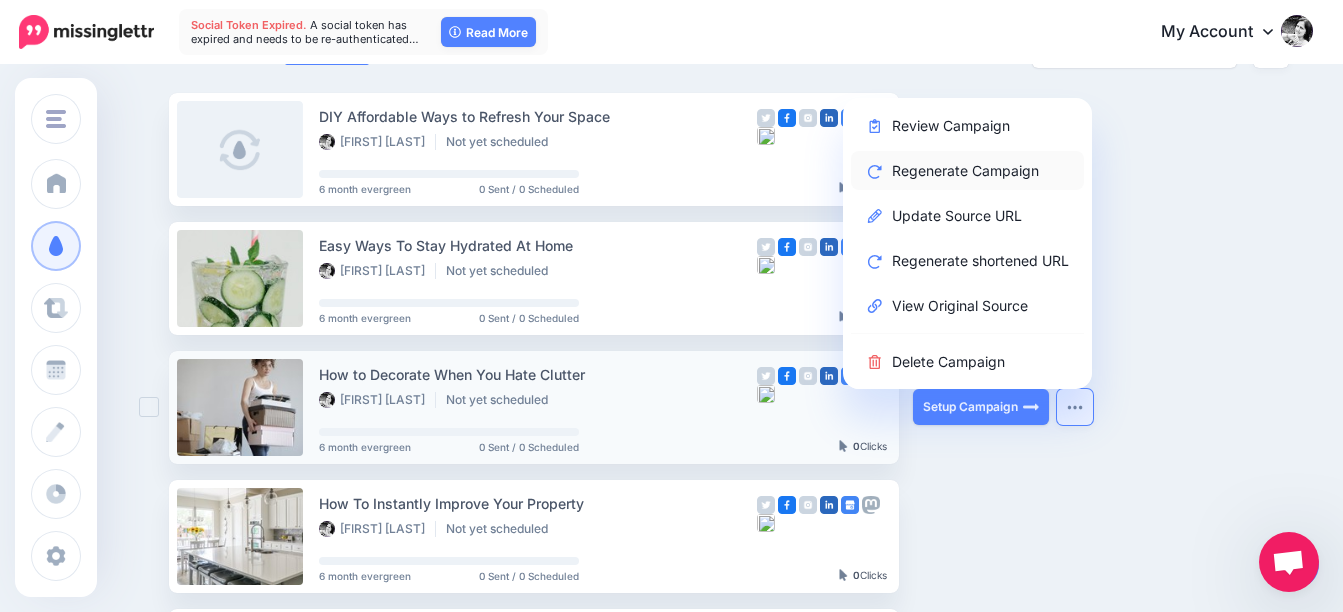 click on "Regenerate Campaign" at bounding box center [967, 170] 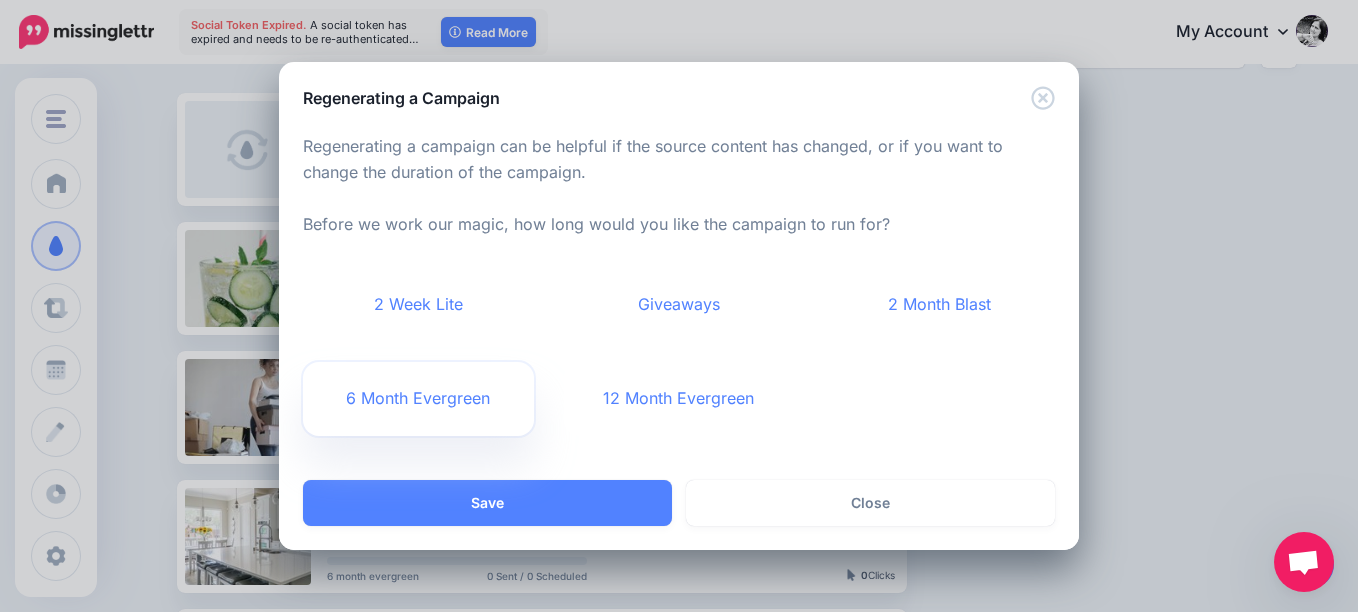 click on "6 Month Evergreen" at bounding box center (418, 399) 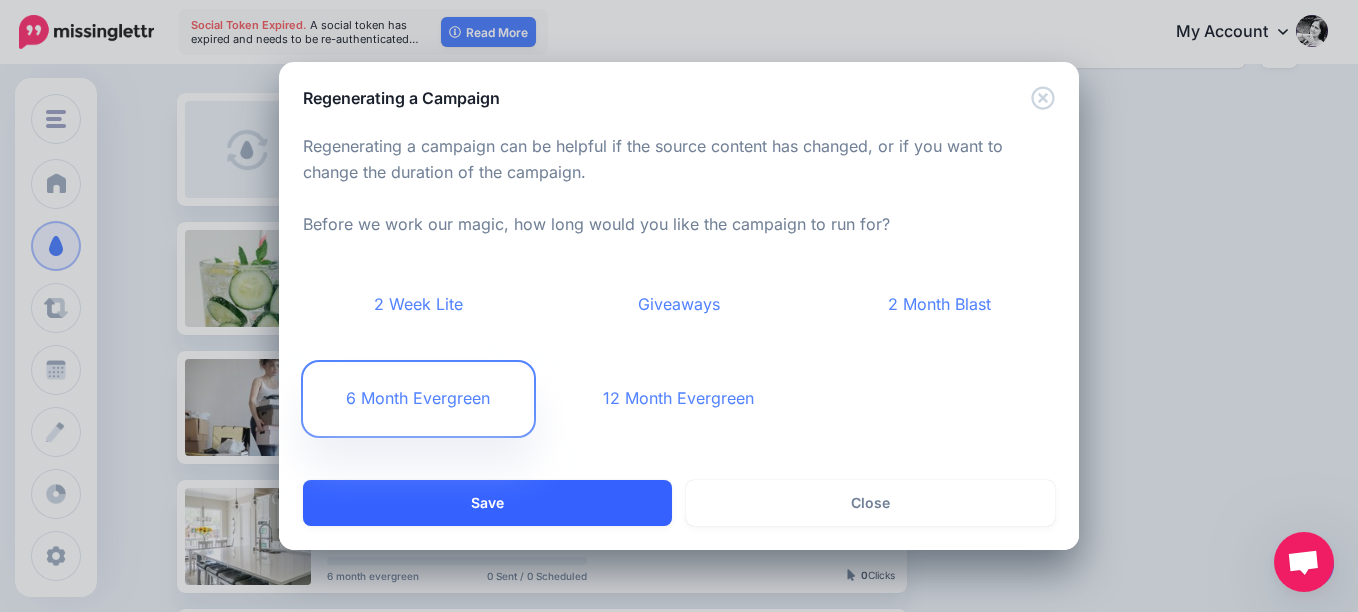 click on "Save" at bounding box center (487, 503) 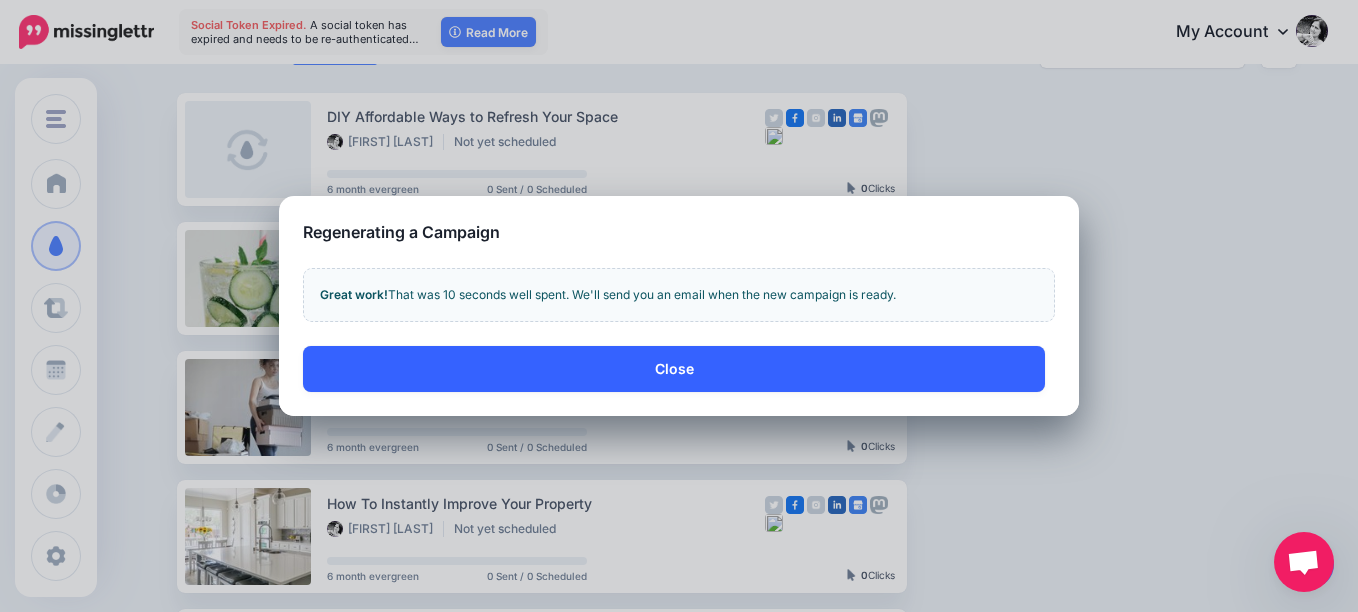 click on "Close" at bounding box center [674, 369] 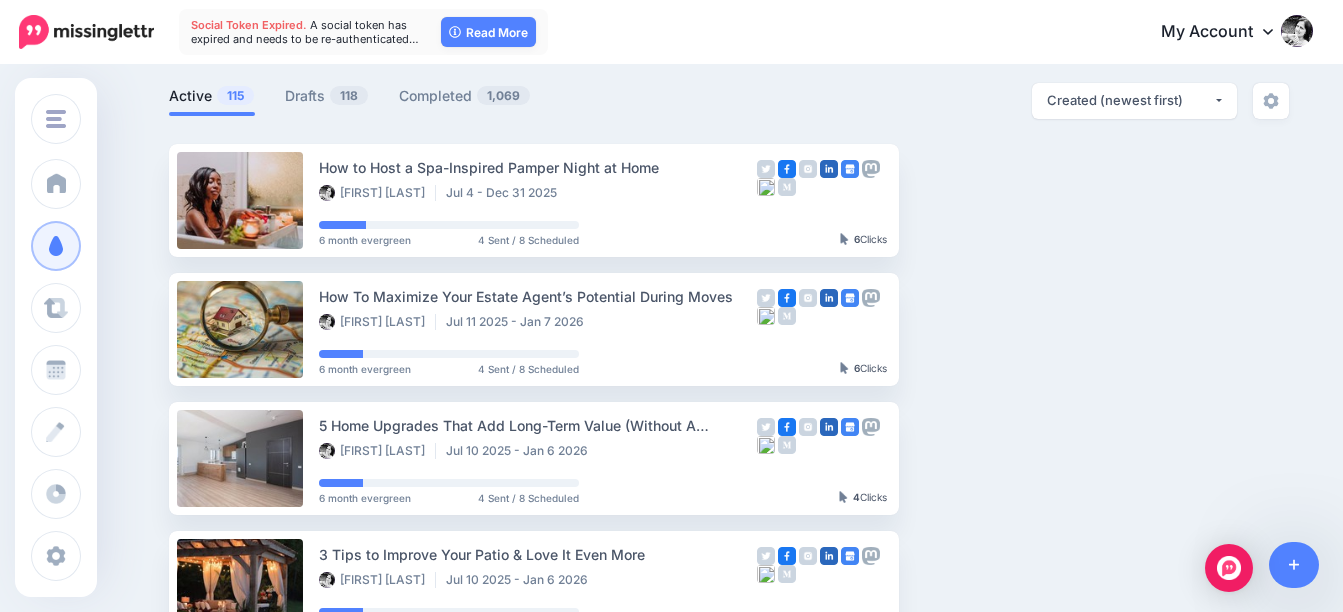 scroll, scrollTop: 72, scrollLeft: 0, axis: vertical 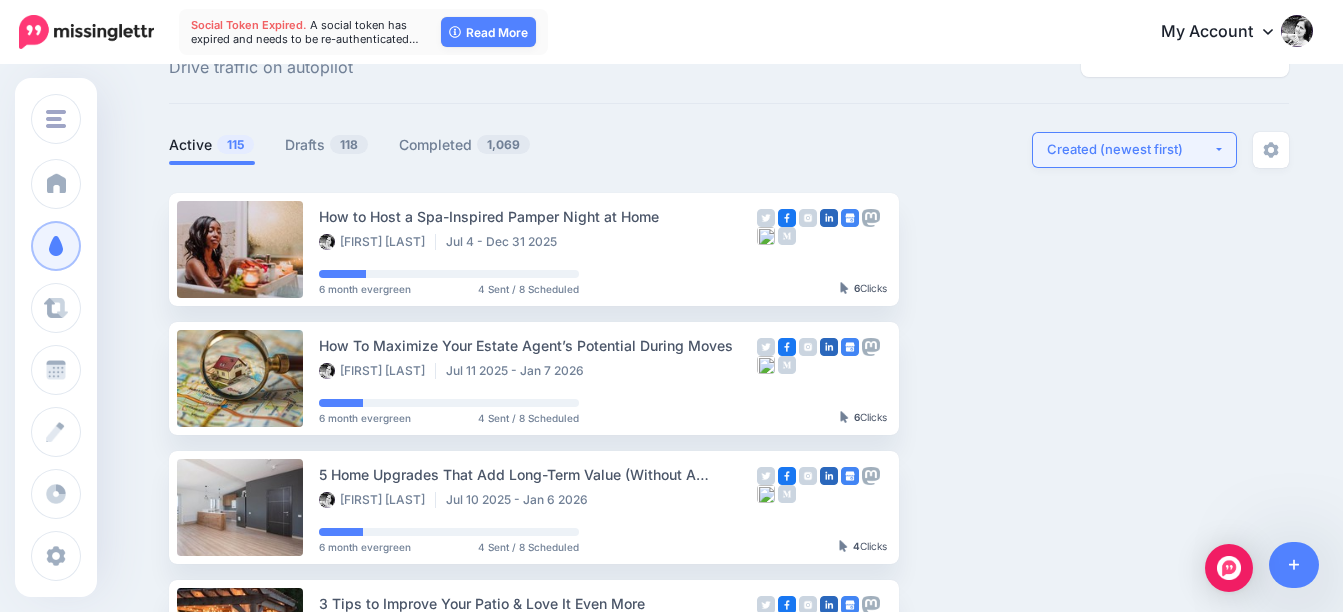 click on "Created (newest first)" at bounding box center (1130, 149) 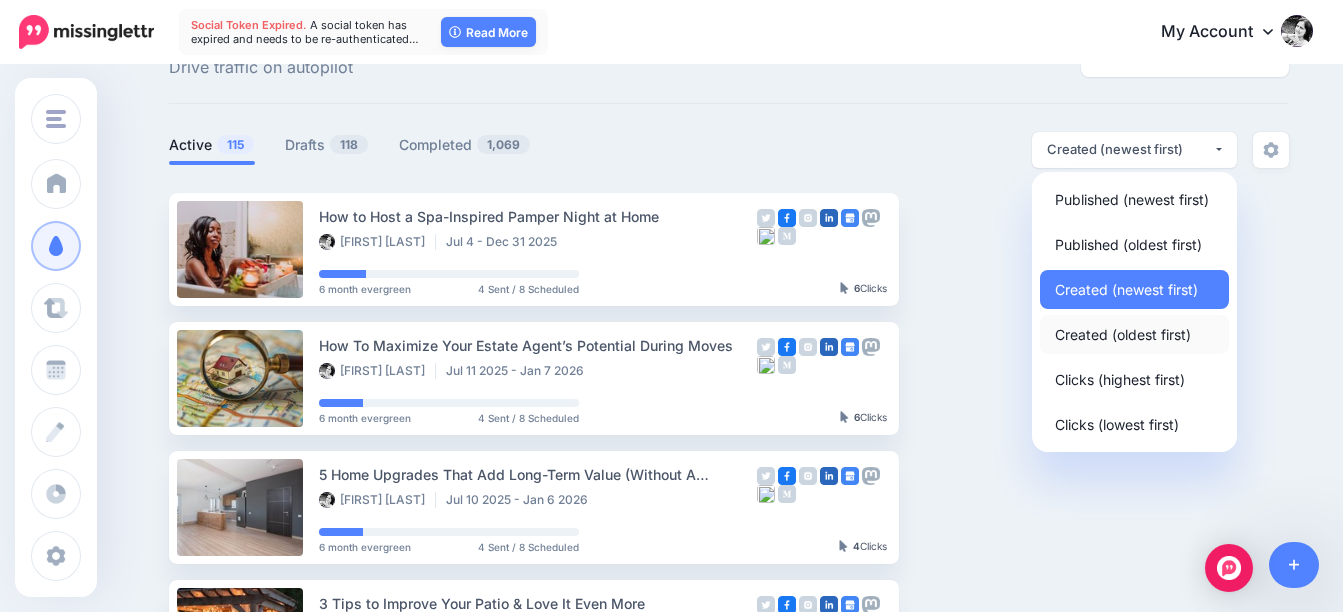 click on "Created (oldest first)" at bounding box center (1123, 334) 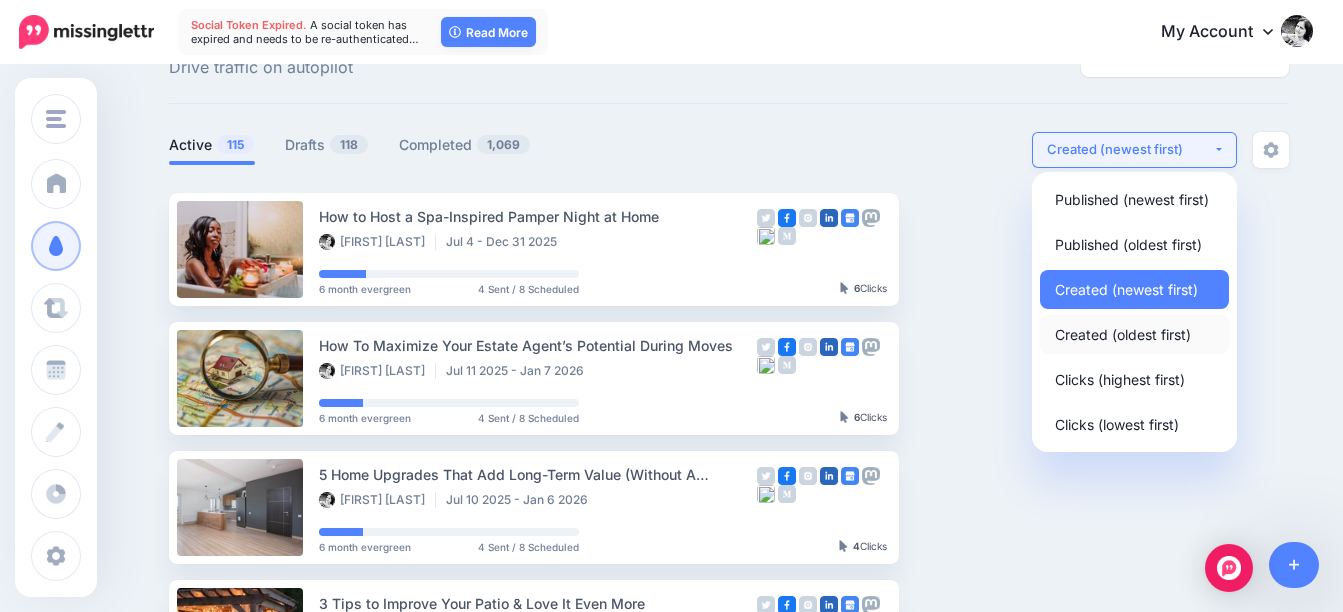 select on "**********" 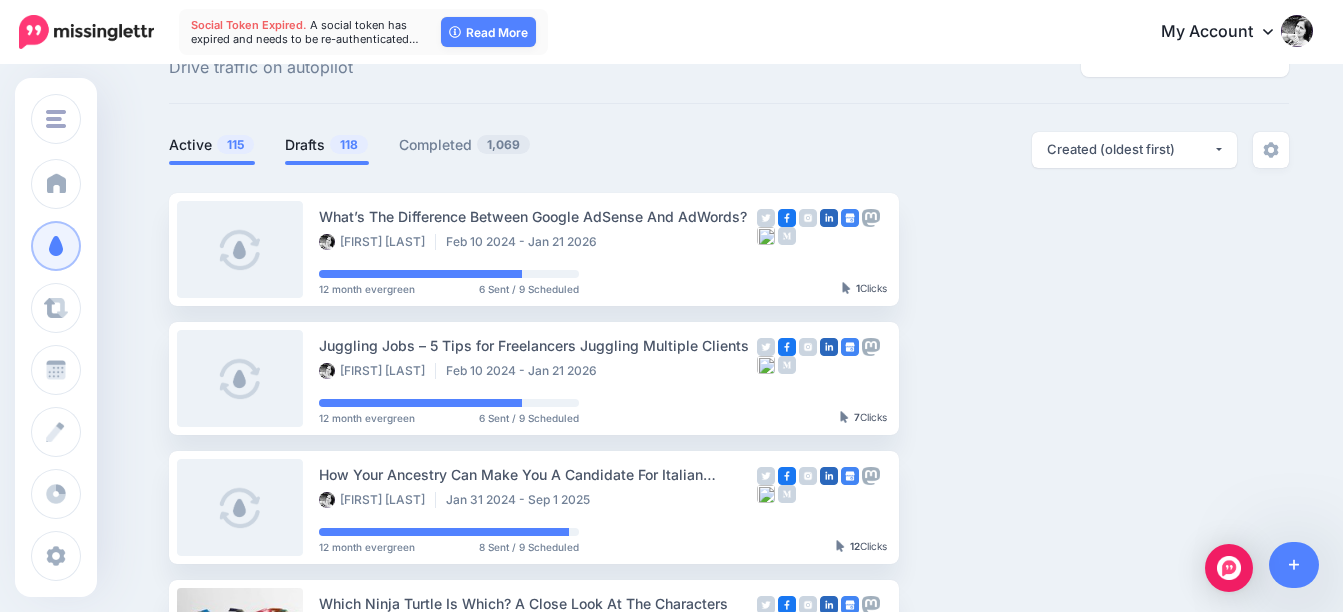 click on "Drafts  118" at bounding box center (327, 145) 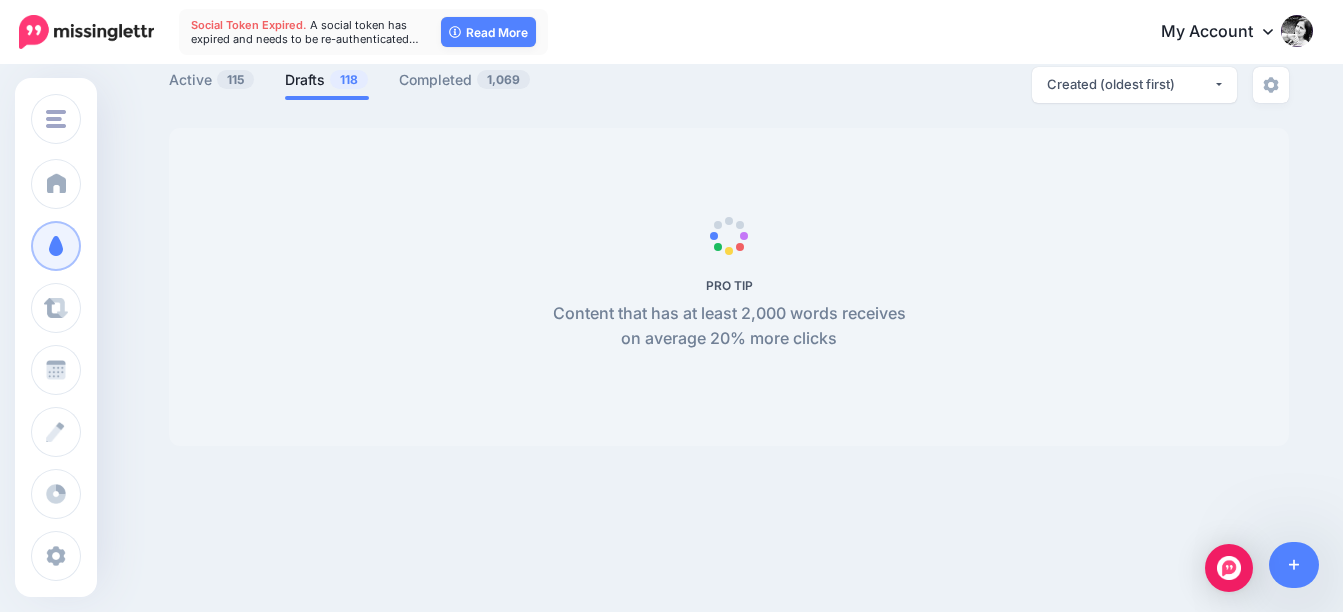 scroll, scrollTop: 172, scrollLeft: 0, axis: vertical 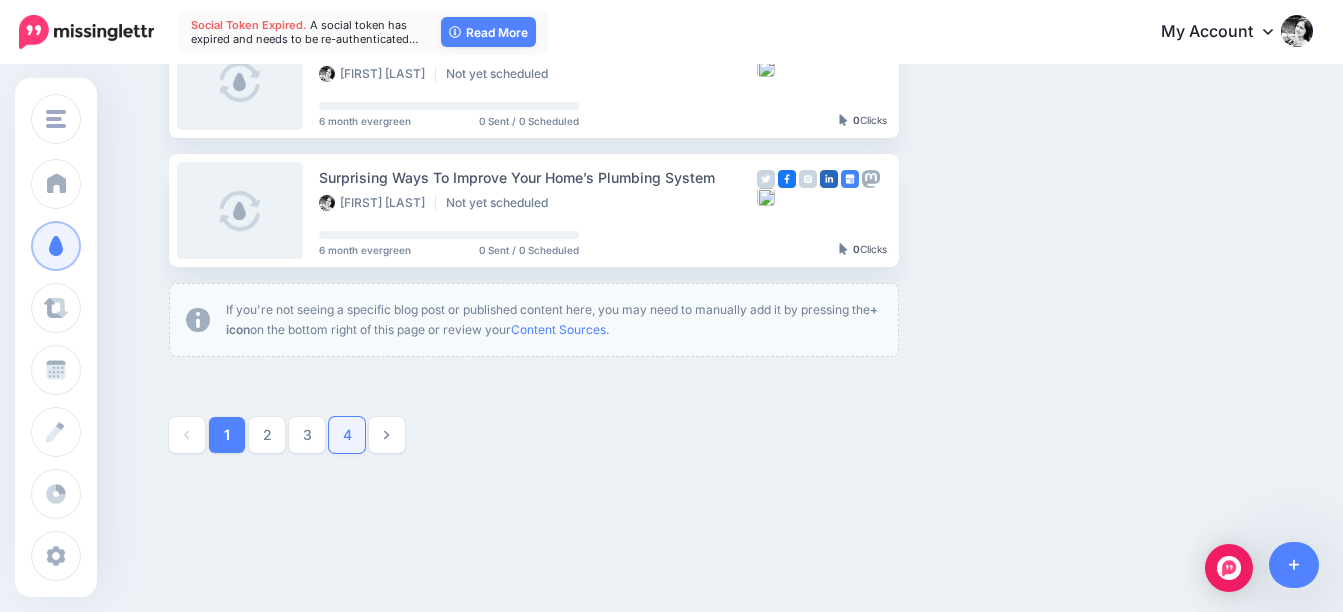click on "4" at bounding box center (347, 435) 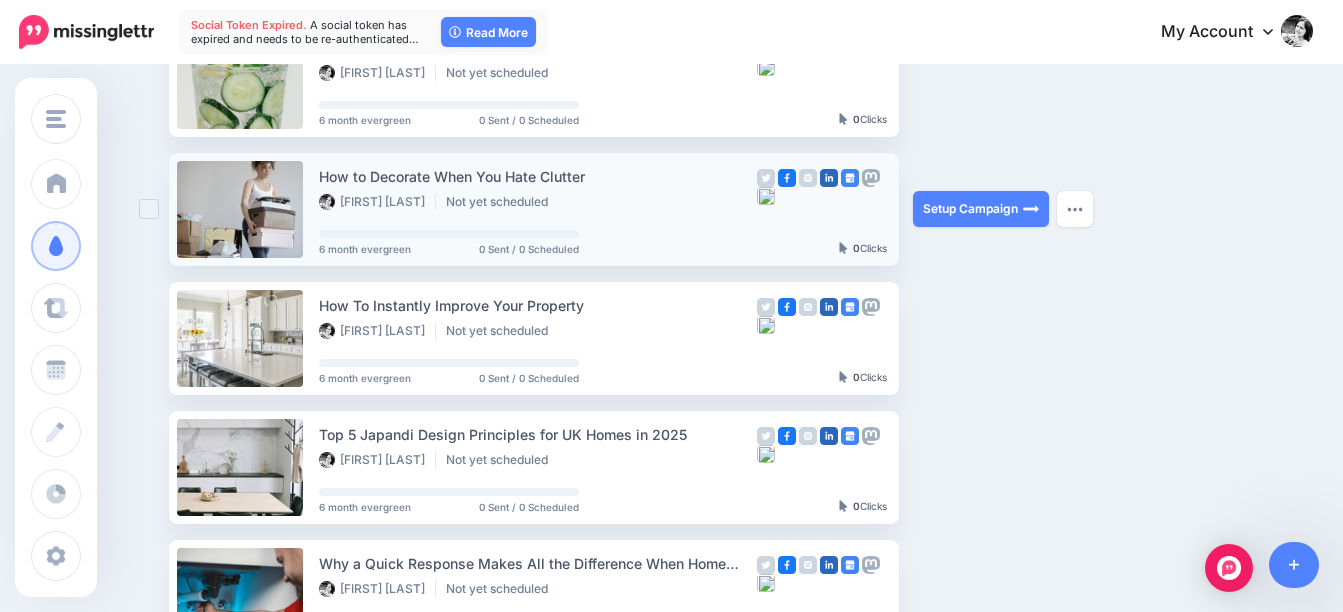 scroll, scrollTop: 372, scrollLeft: 0, axis: vertical 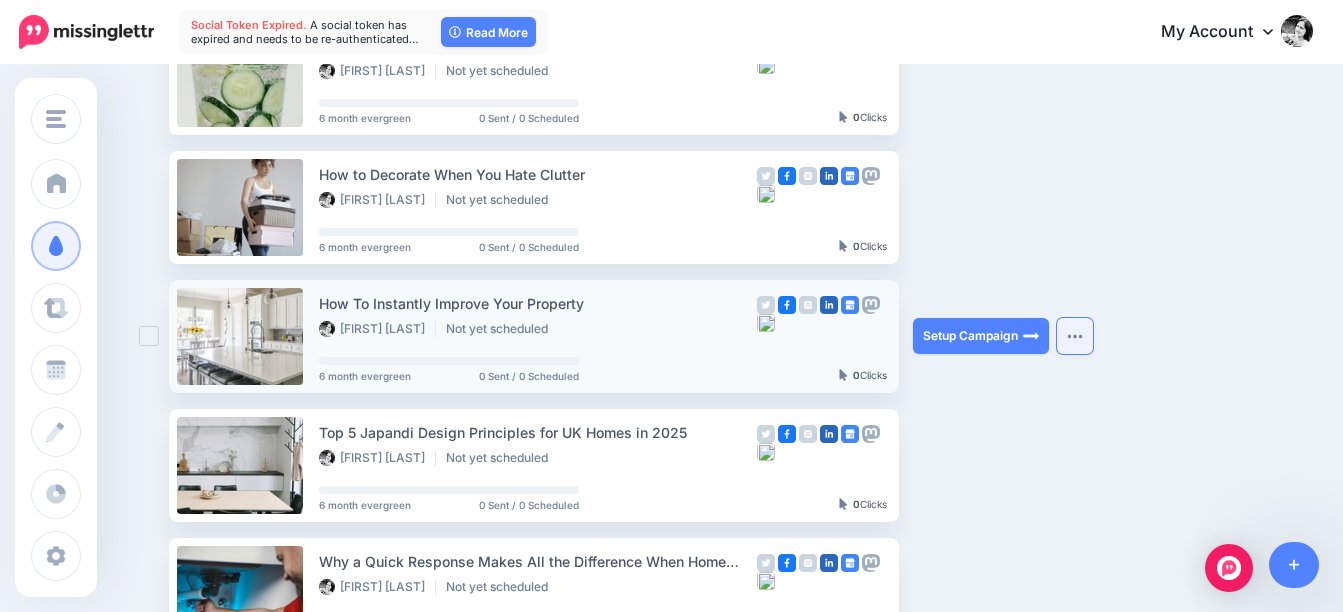 click at bounding box center (1075, 336) 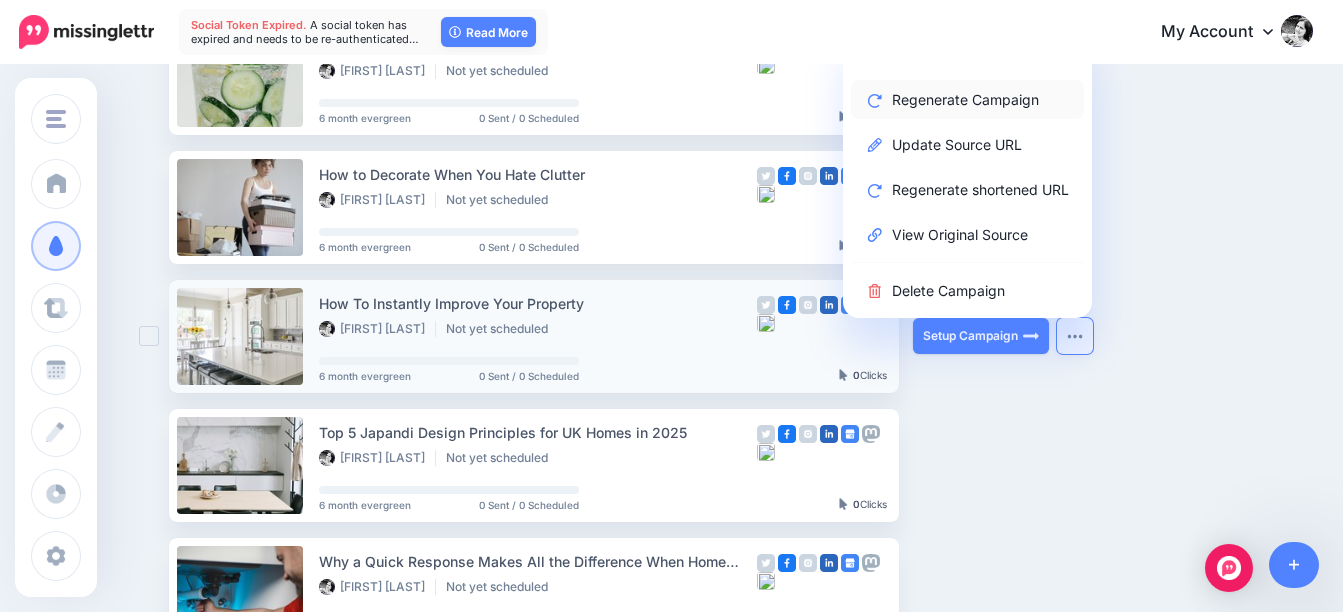 click on "Regenerate Campaign" at bounding box center (967, 99) 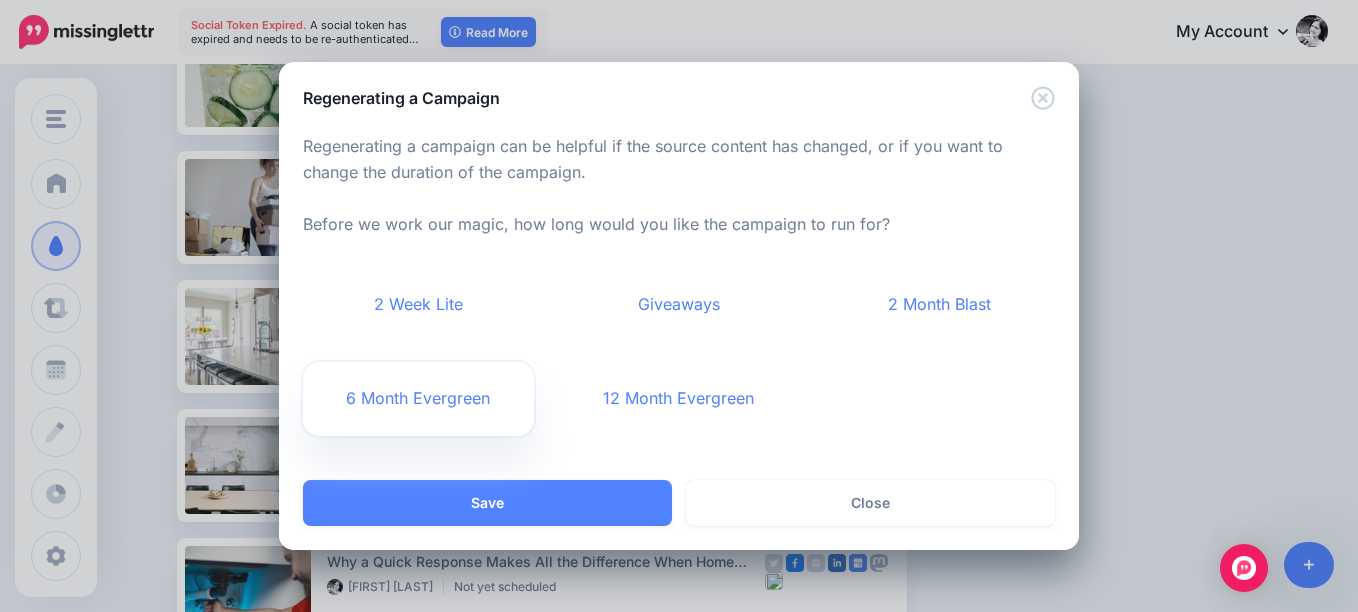 click on "6 Month Evergreen" at bounding box center [418, 399] 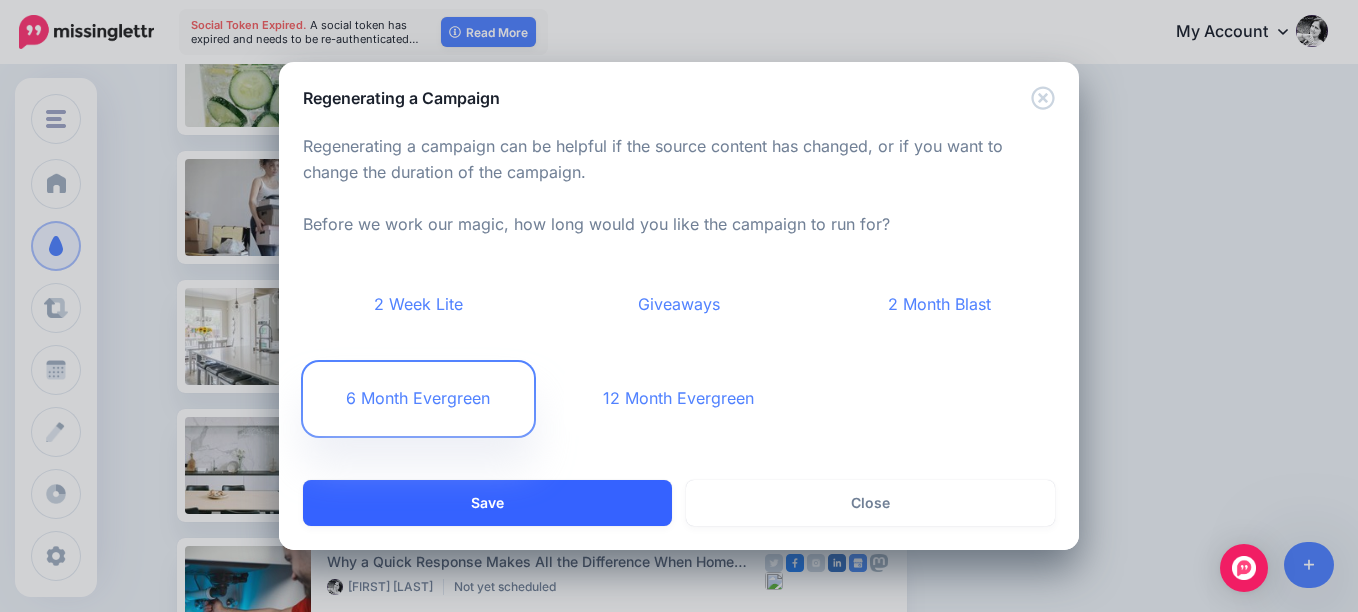 click on "Save" at bounding box center (487, 503) 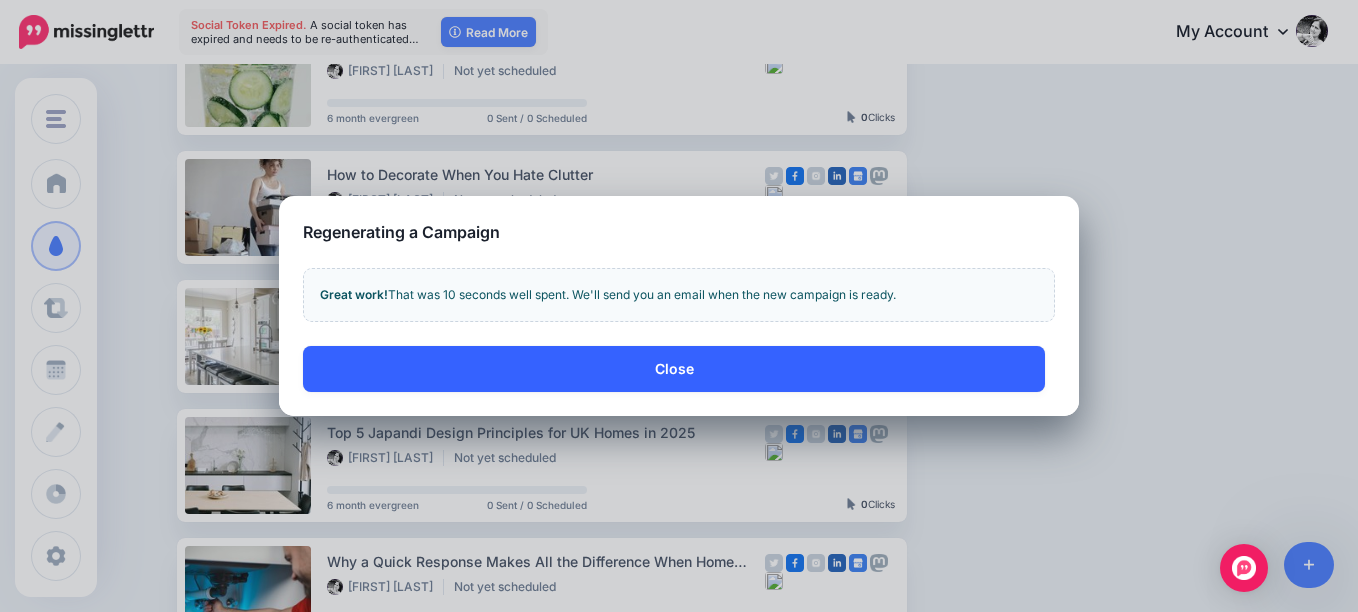 click on "Close" at bounding box center [674, 369] 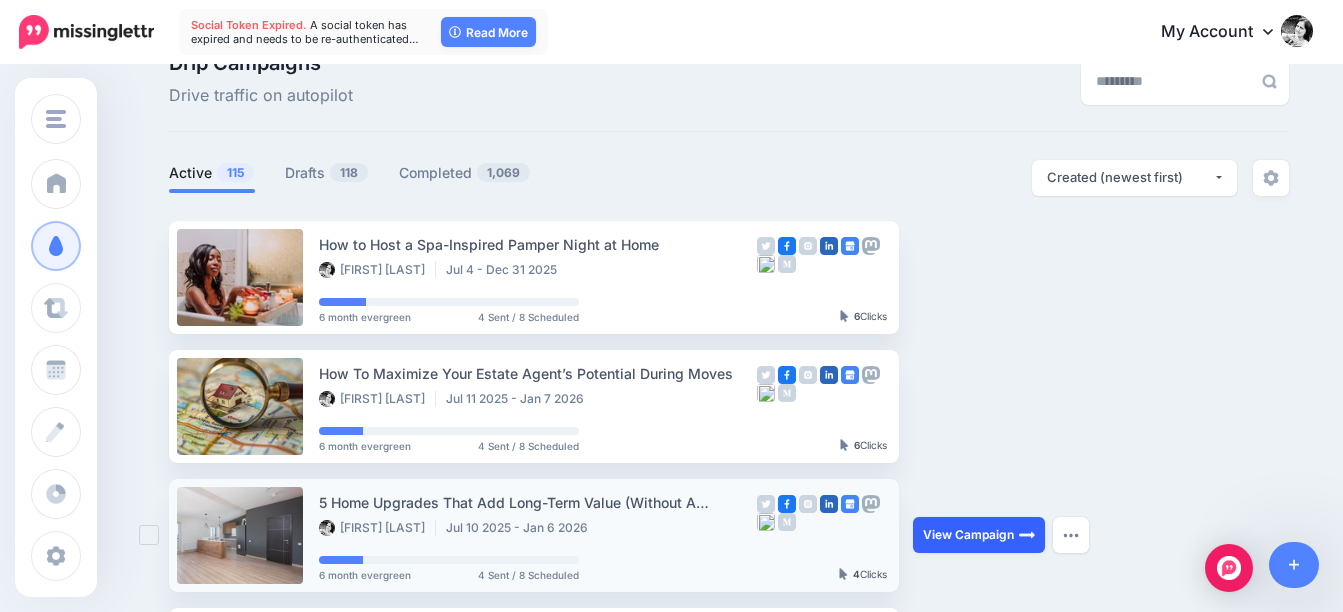 scroll, scrollTop: 0, scrollLeft: 0, axis: both 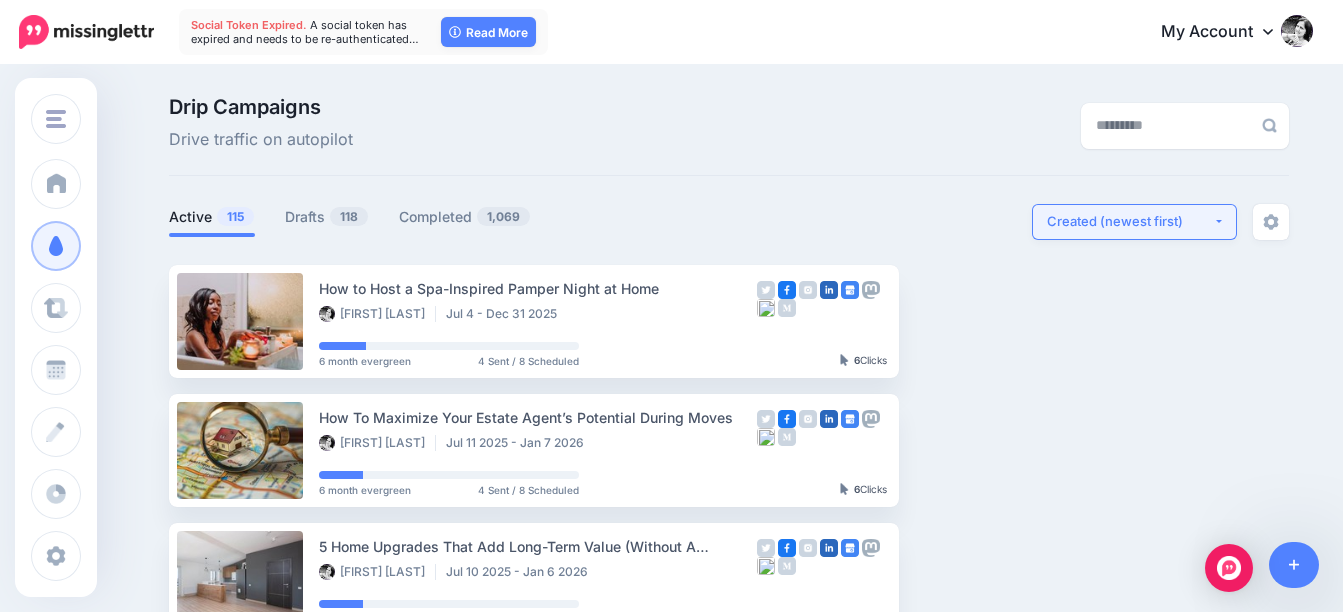 click on "Created (newest first)" at bounding box center [1130, 221] 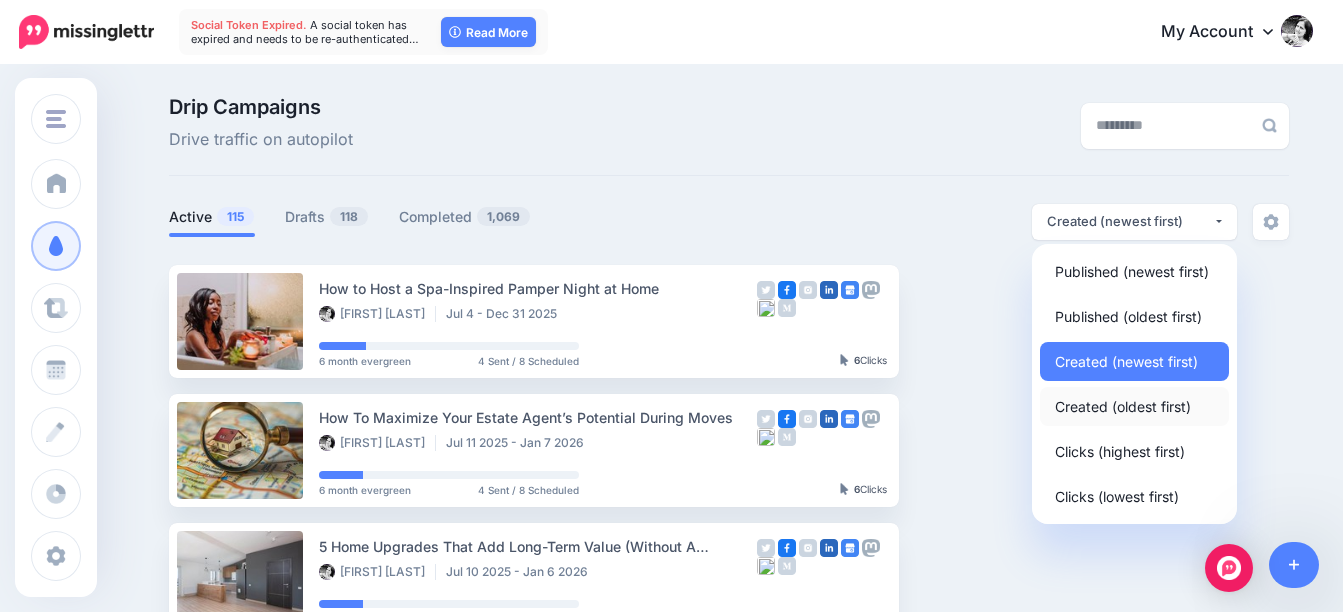 click on "Created (oldest first)" at bounding box center (1123, 406) 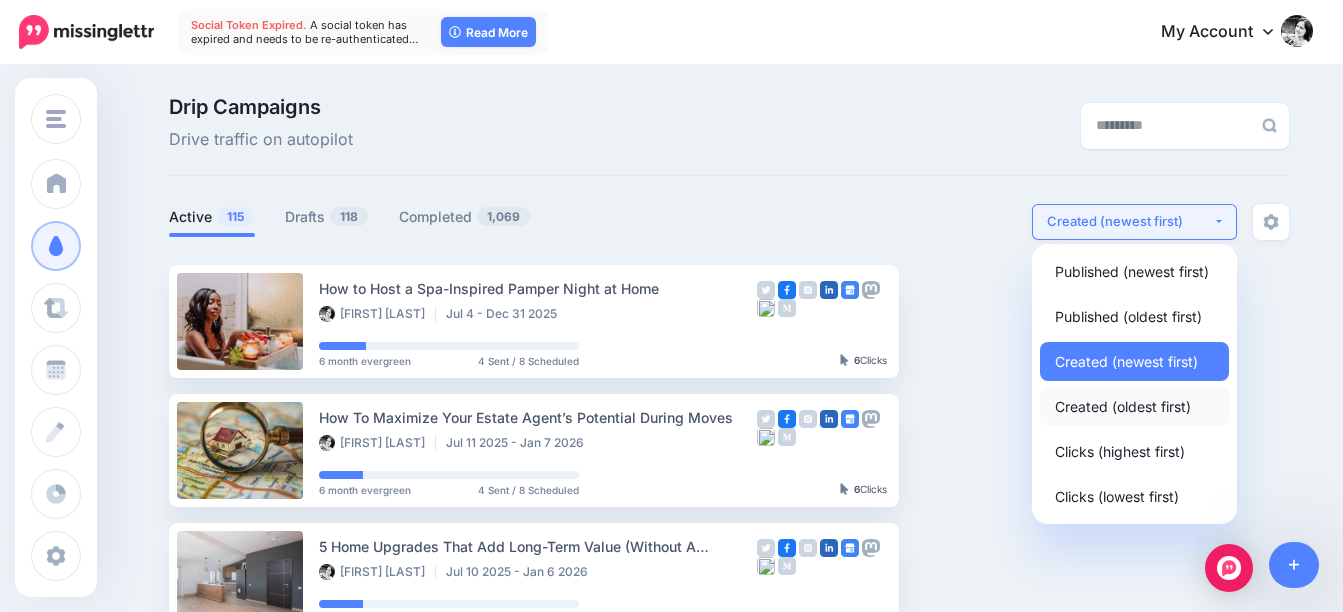 select on "**********" 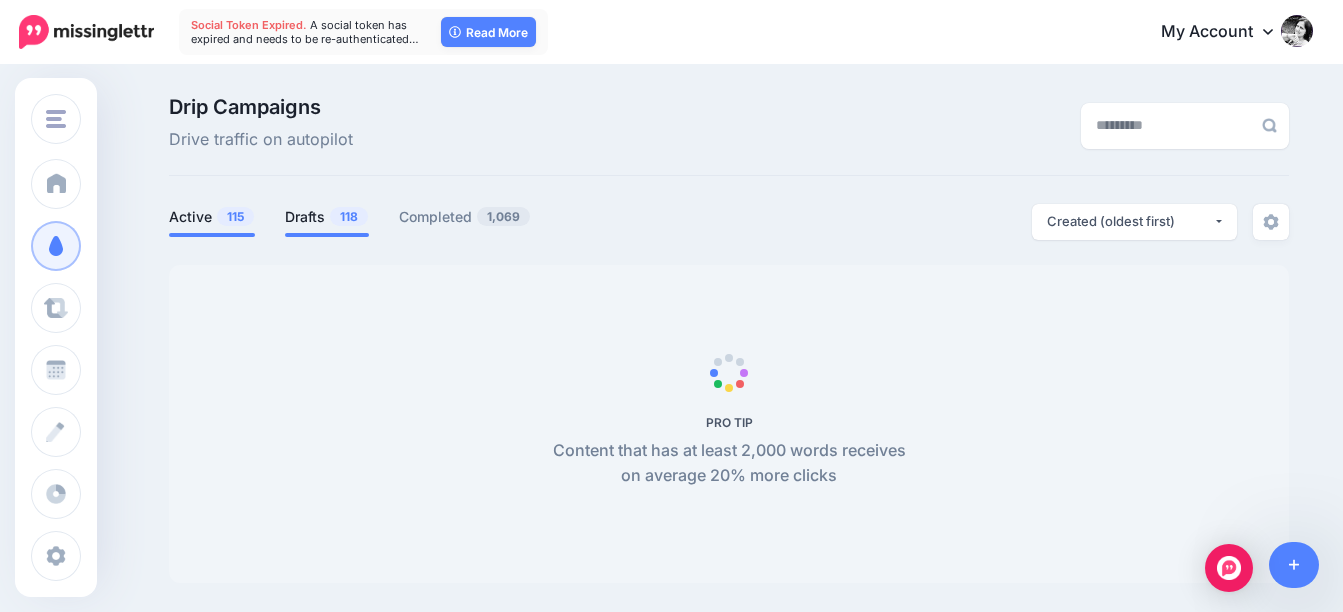 click on "Drafts  118" at bounding box center [327, 217] 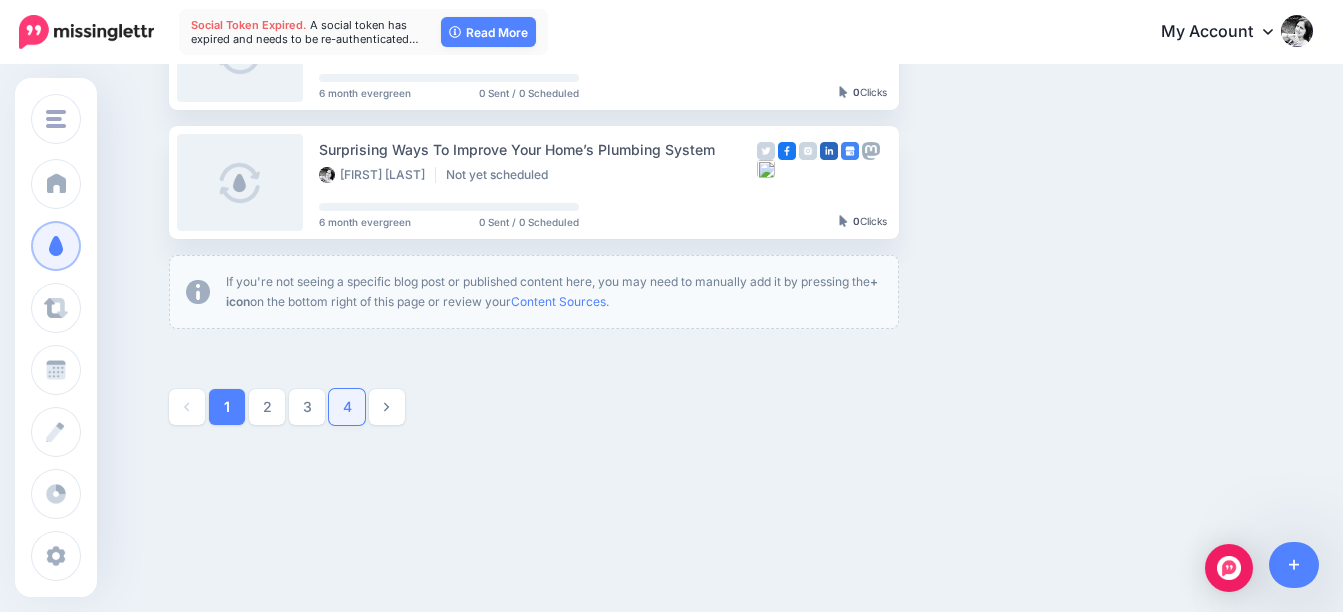 click on "4" at bounding box center [347, 407] 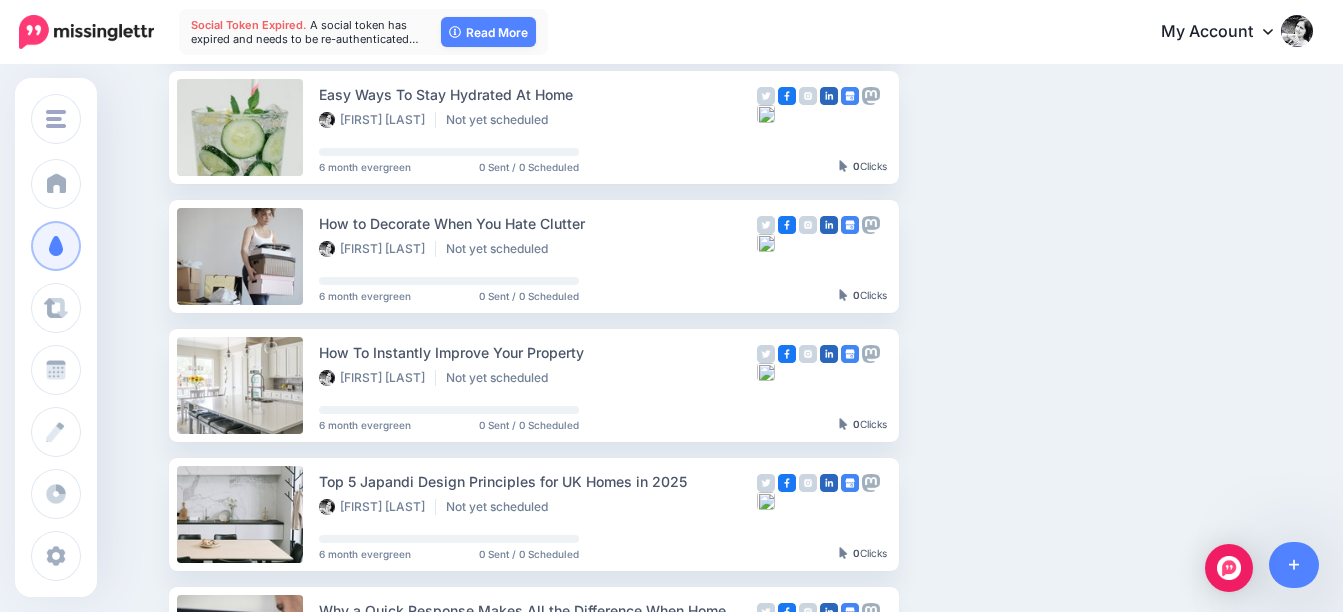 scroll, scrollTop: 372, scrollLeft: 0, axis: vertical 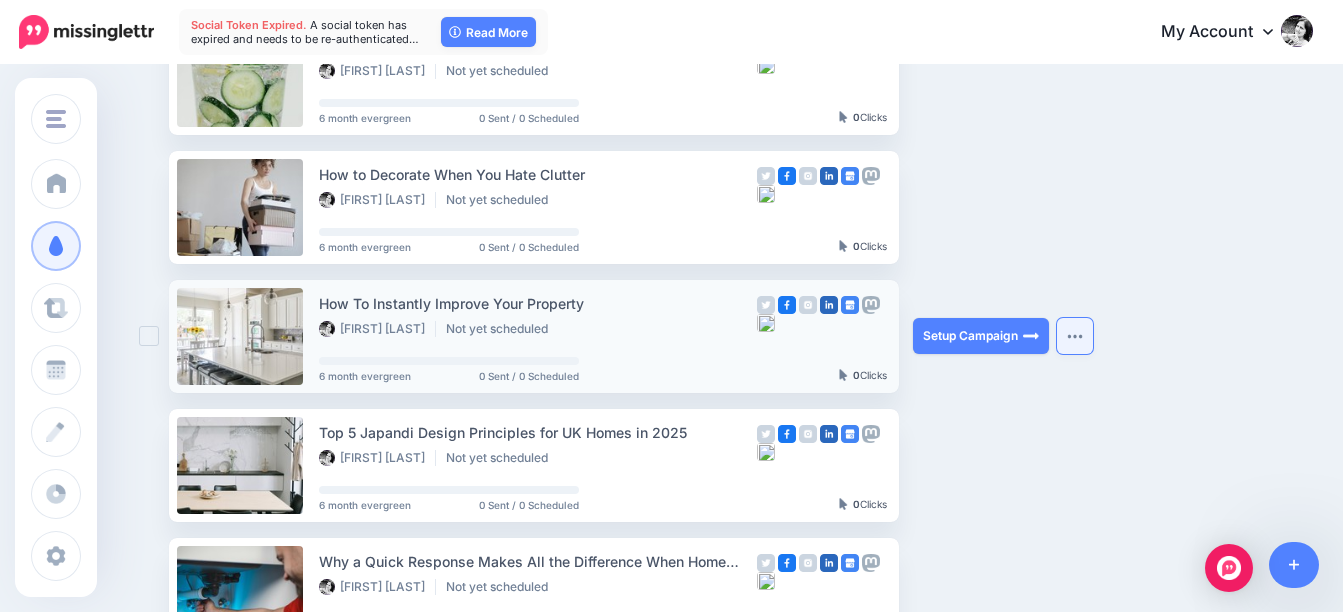 click at bounding box center (1075, 336) 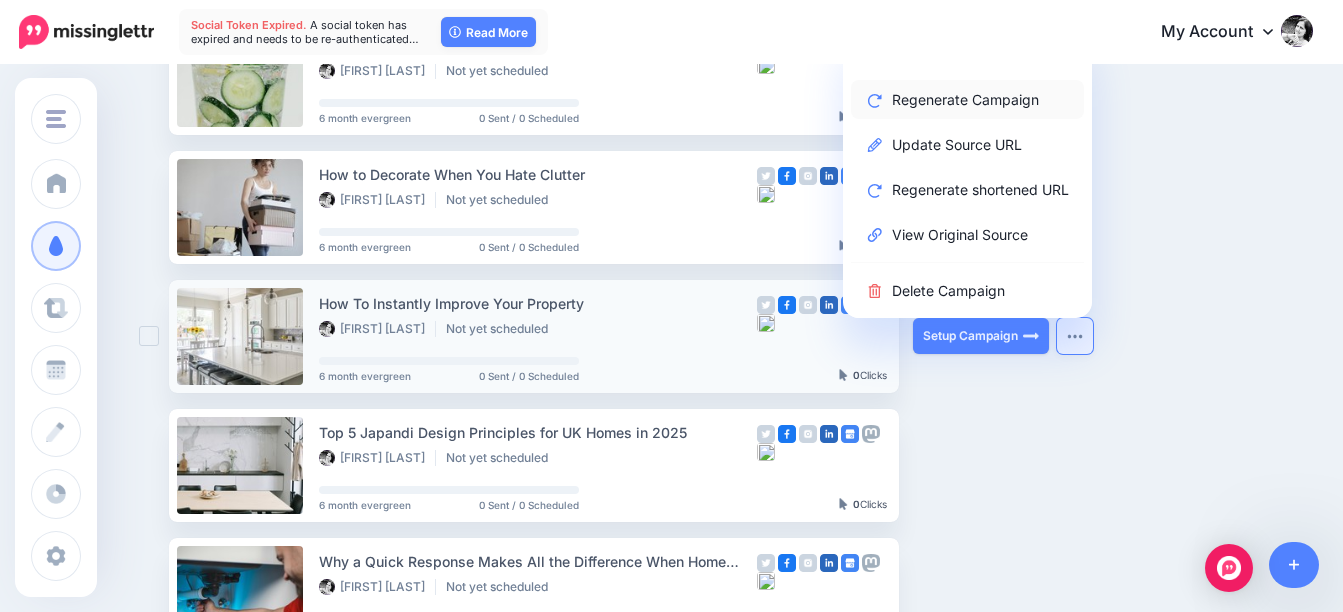 click on "Regenerate Campaign" at bounding box center (967, 99) 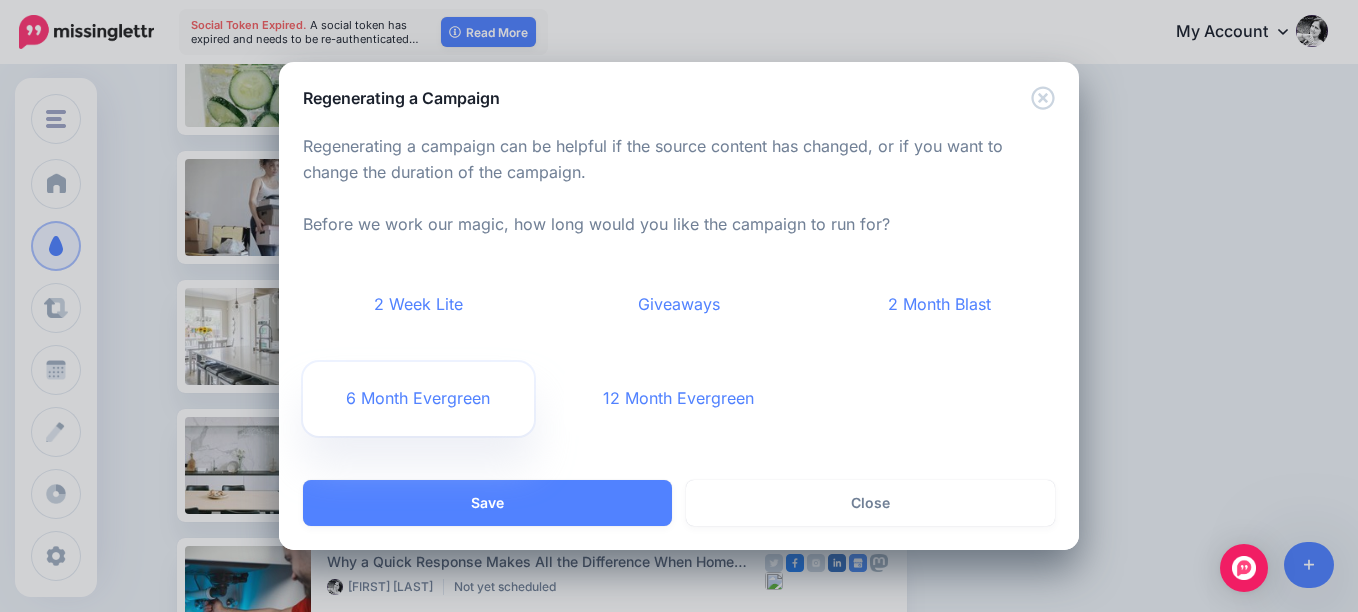 click on "6 Month Evergreen" at bounding box center (418, 399) 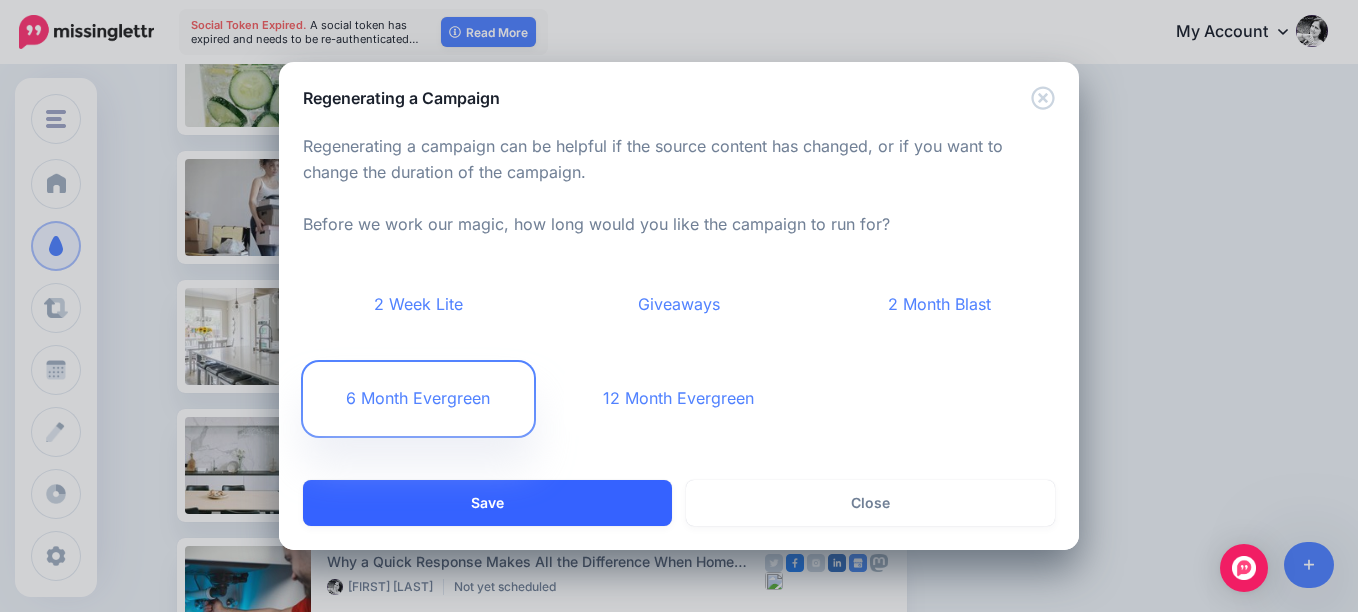 click on "Save" at bounding box center (487, 503) 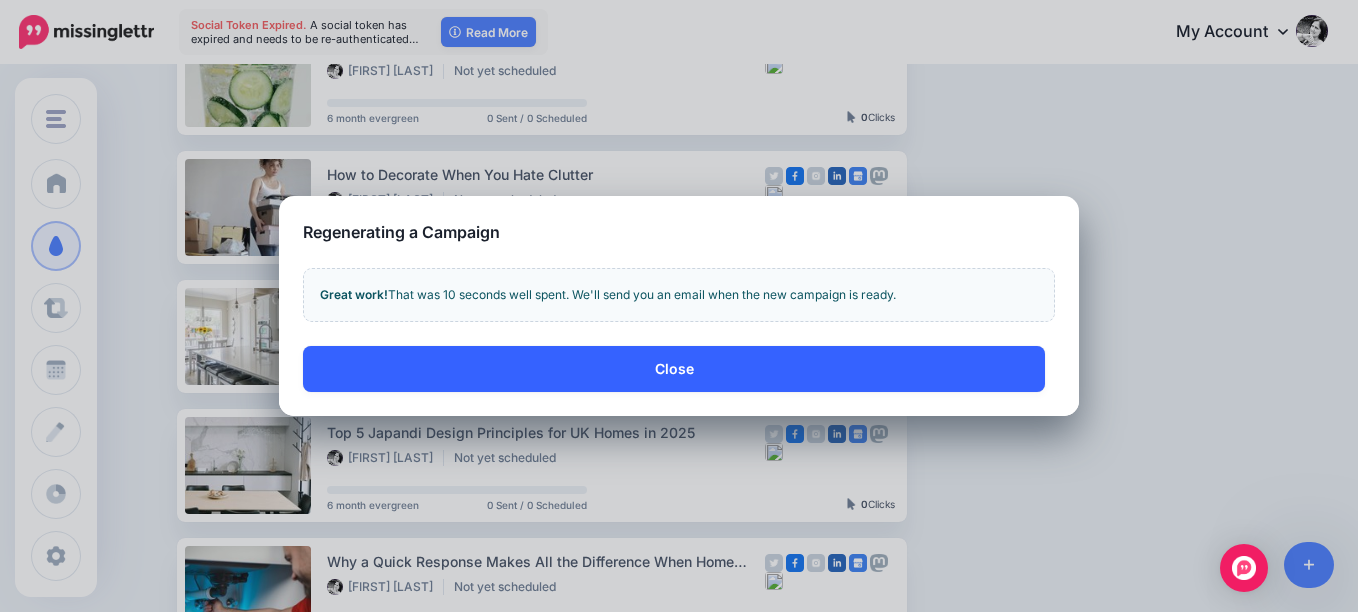 click on "Close" at bounding box center [674, 369] 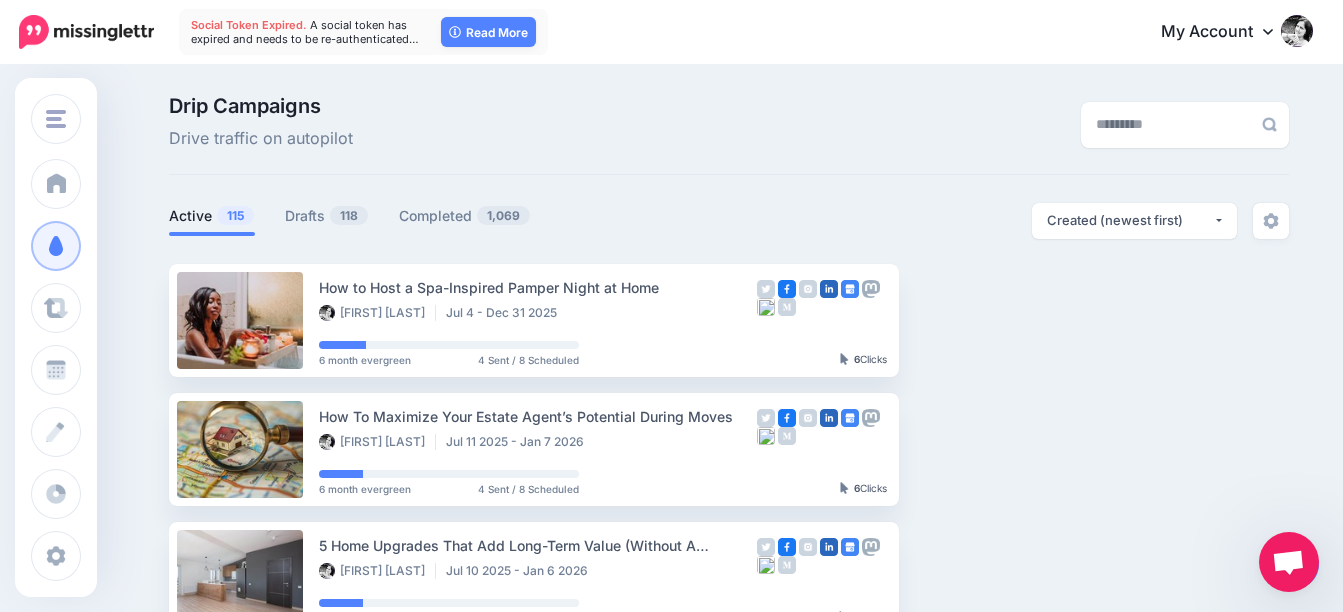 scroll, scrollTop: 0, scrollLeft: 0, axis: both 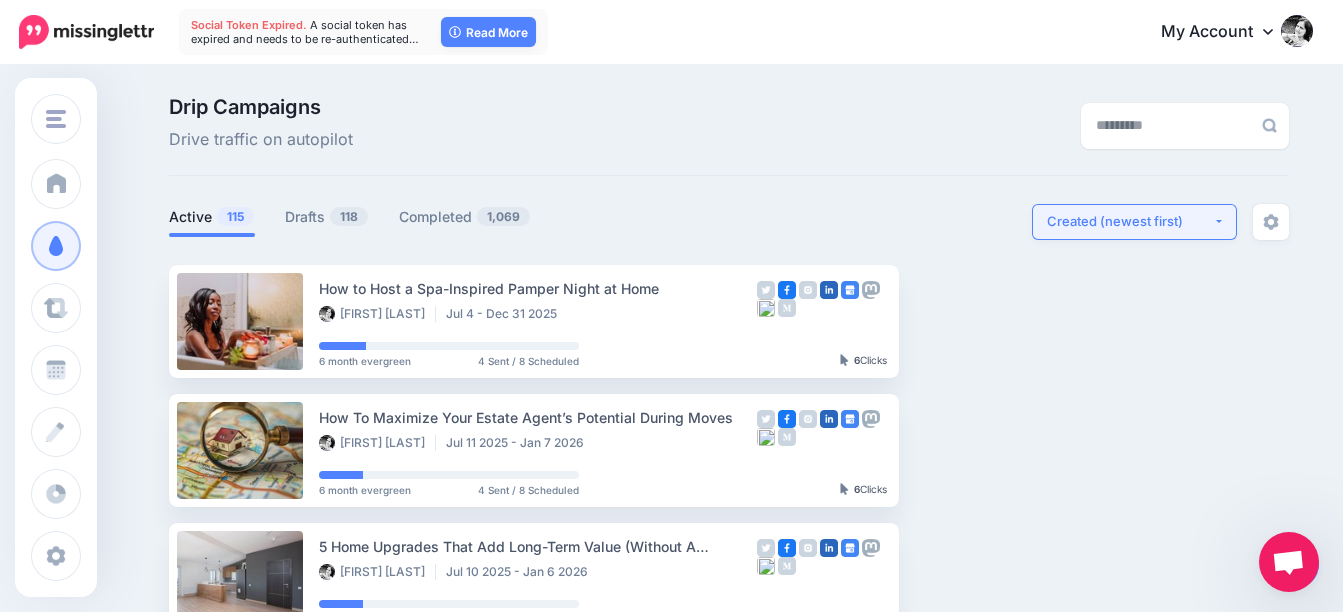 click on "Created (newest first)" at bounding box center [1130, 221] 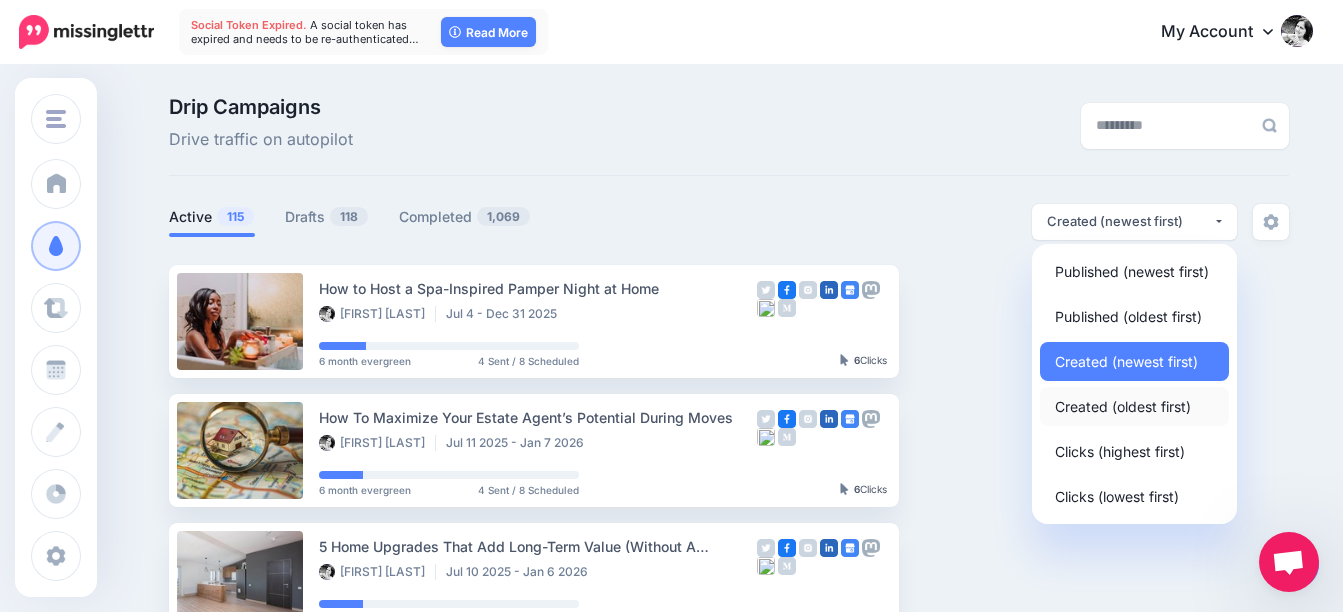 click on "Created (oldest first)" at bounding box center (1123, 406) 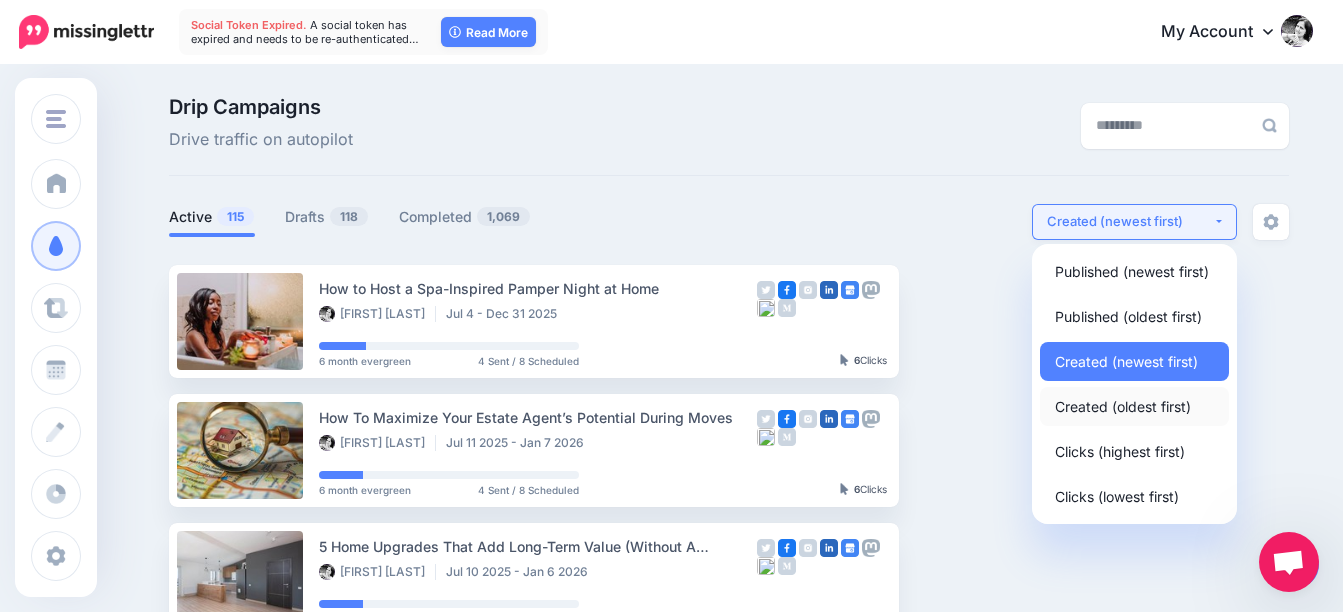 select on "**********" 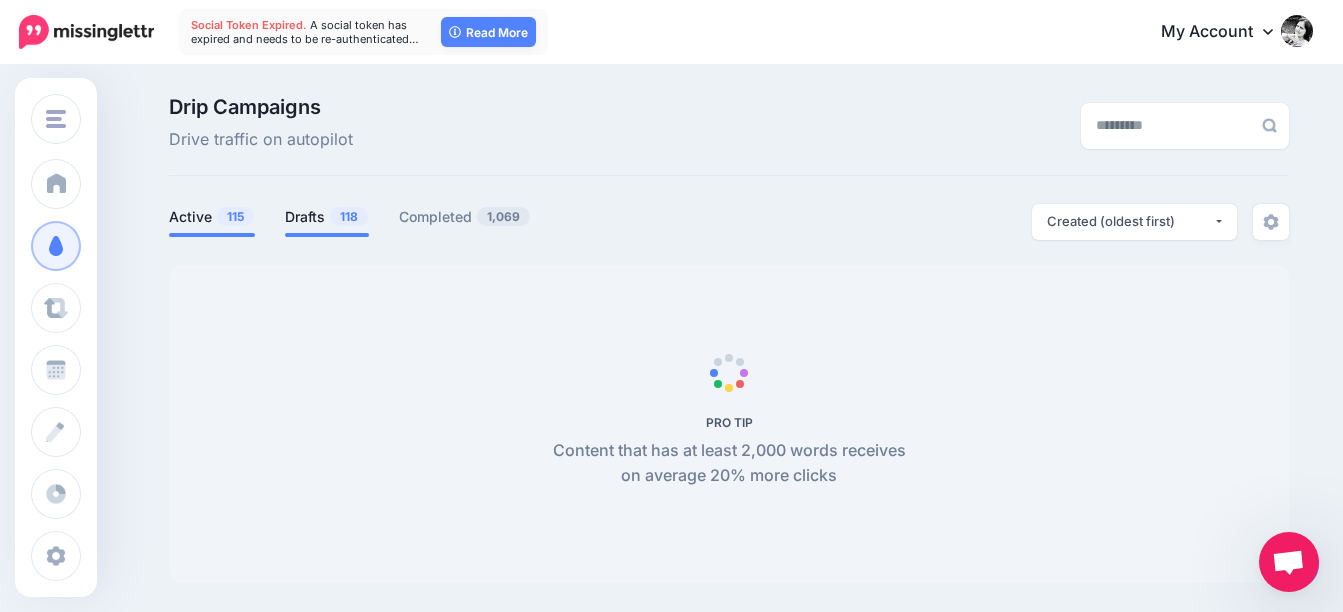 click on "Drafts  118" at bounding box center [327, 217] 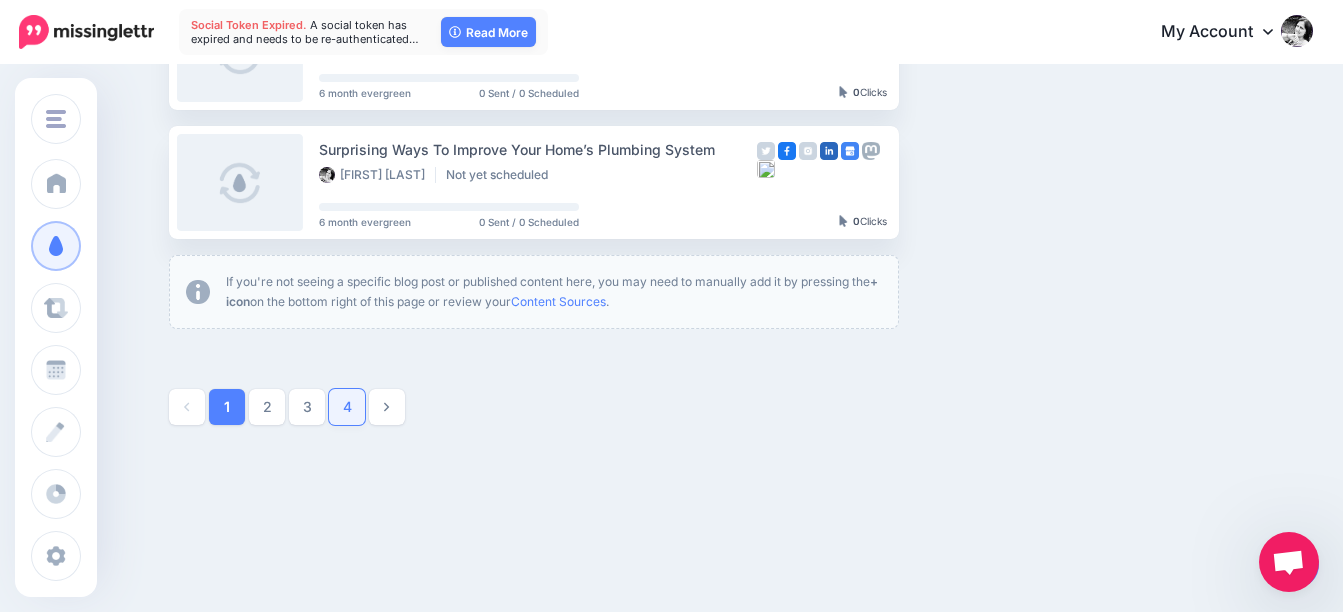 click on "4" at bounding box center (347, 407) 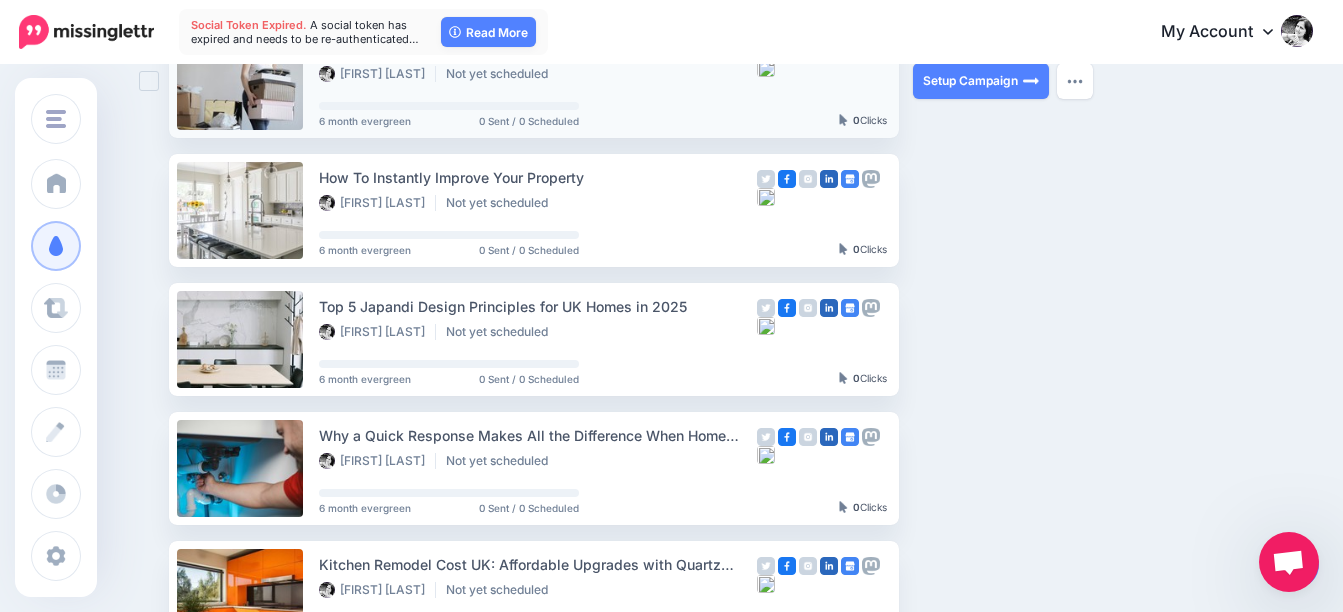 scroll, scrollTop: 572, scrollLeft: 0, axis: vertical 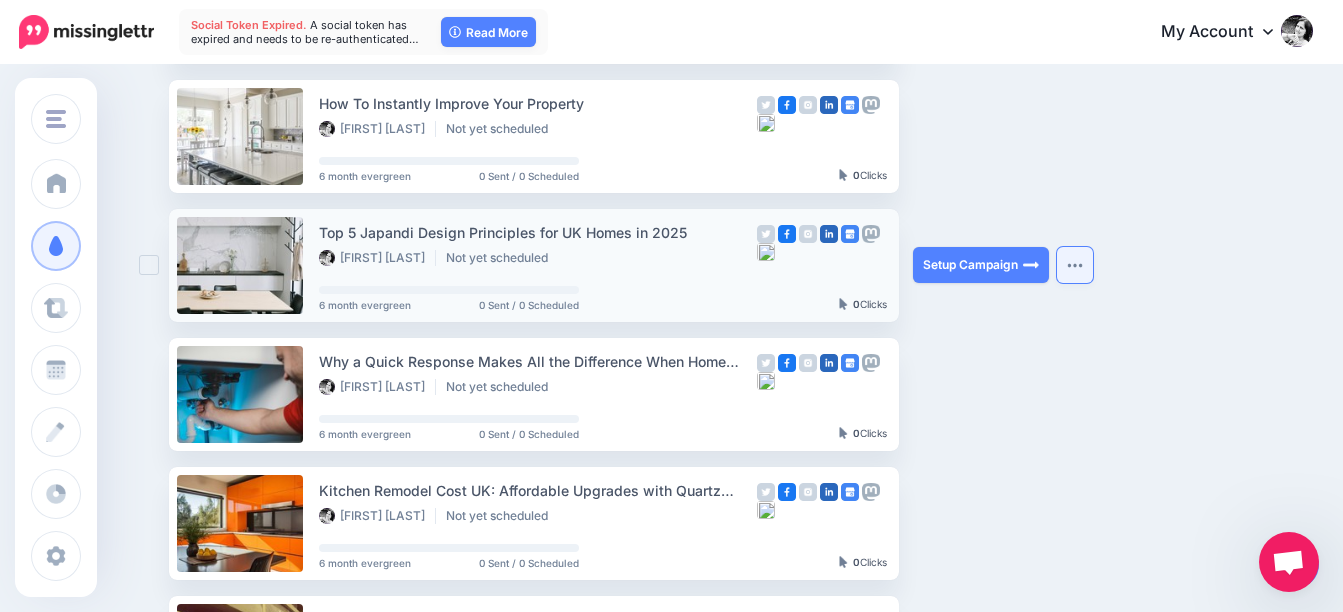 click at bounding box center [1075, 265] 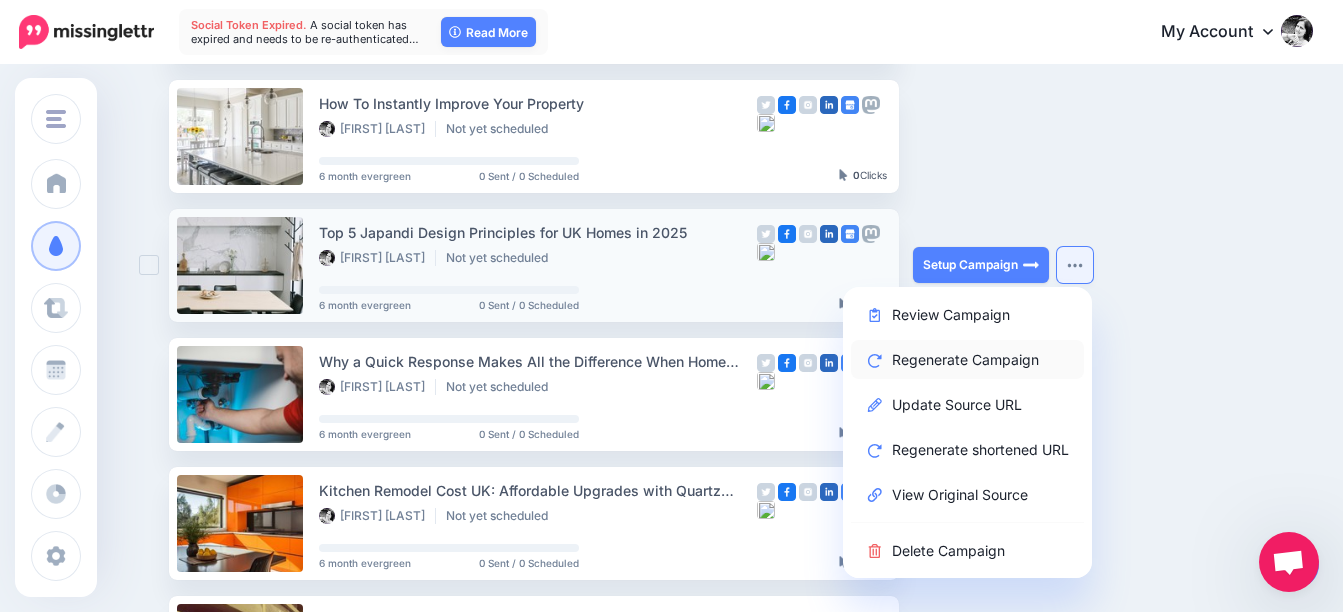 click on "Regenerate Campaign" at bounding box center (967, 359) 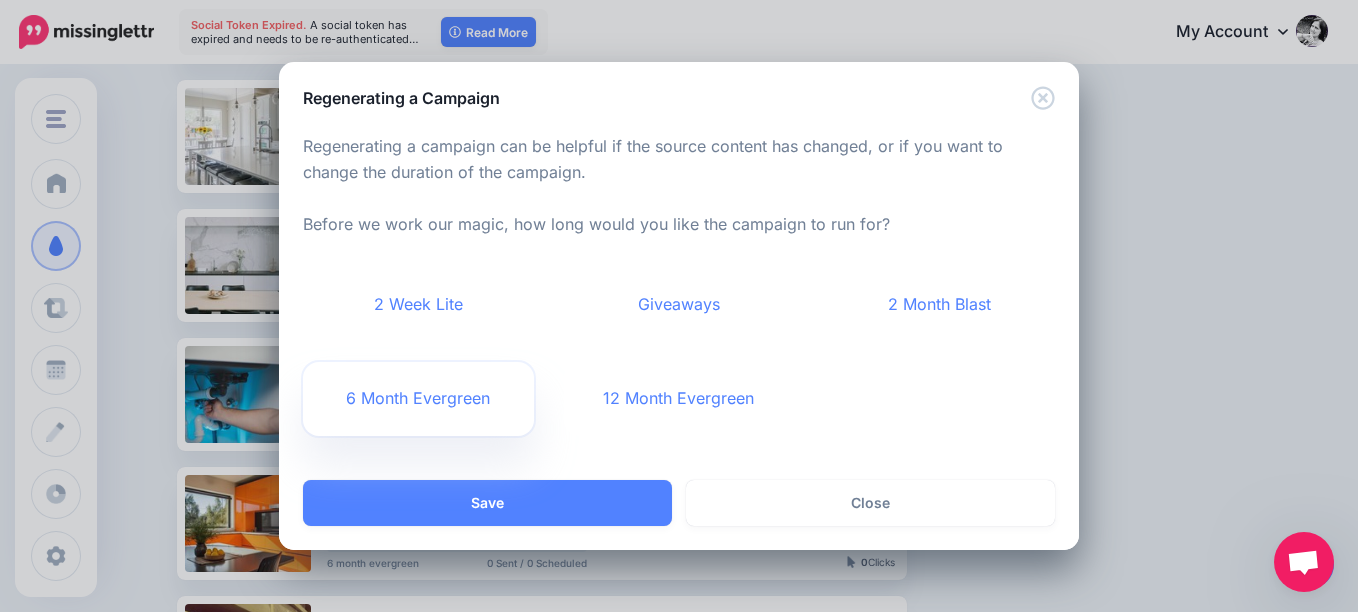 click on "6 Month Evergreen" at bounding box center (418, 399) 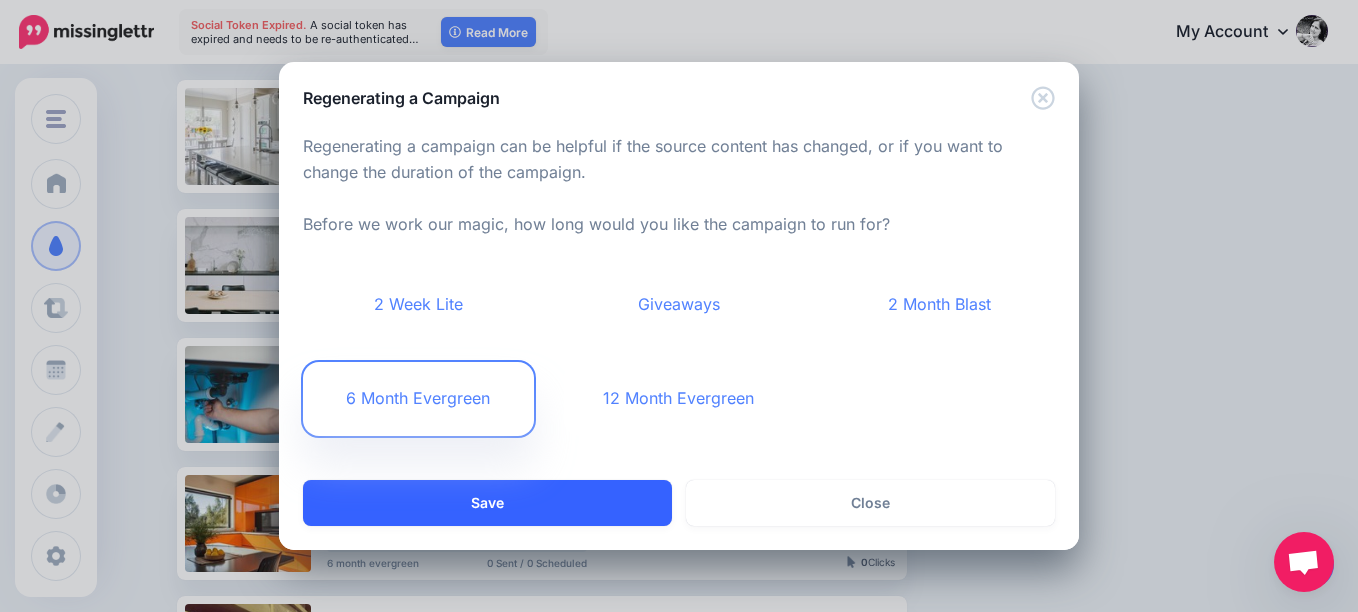 click on "Save" at bounding box center [487, 503] 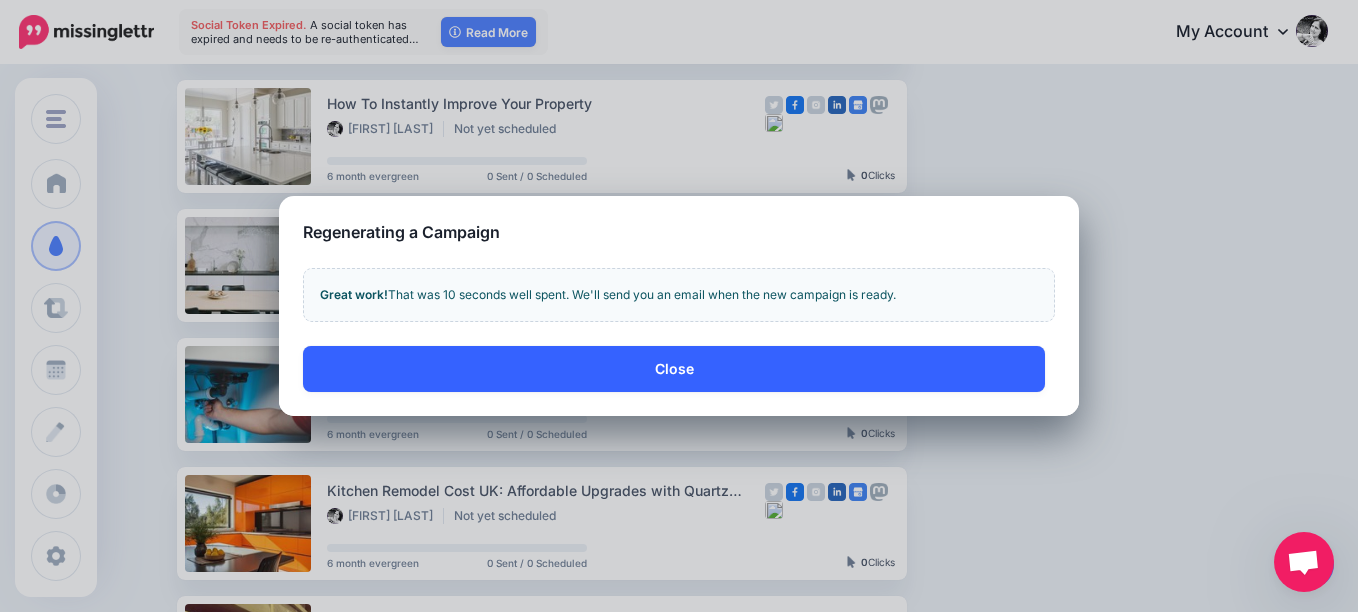click on "Close" at bounding box center (674, 369) 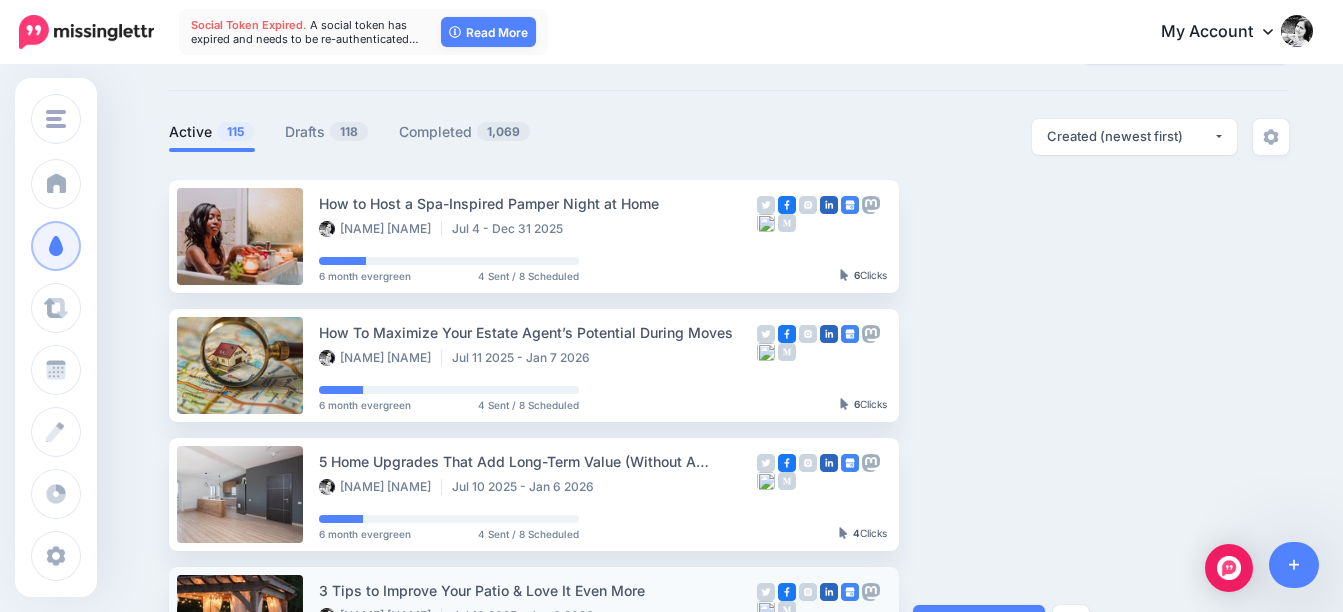 scroll, scrollTop: 0, scrollLeft: 0, axis: both 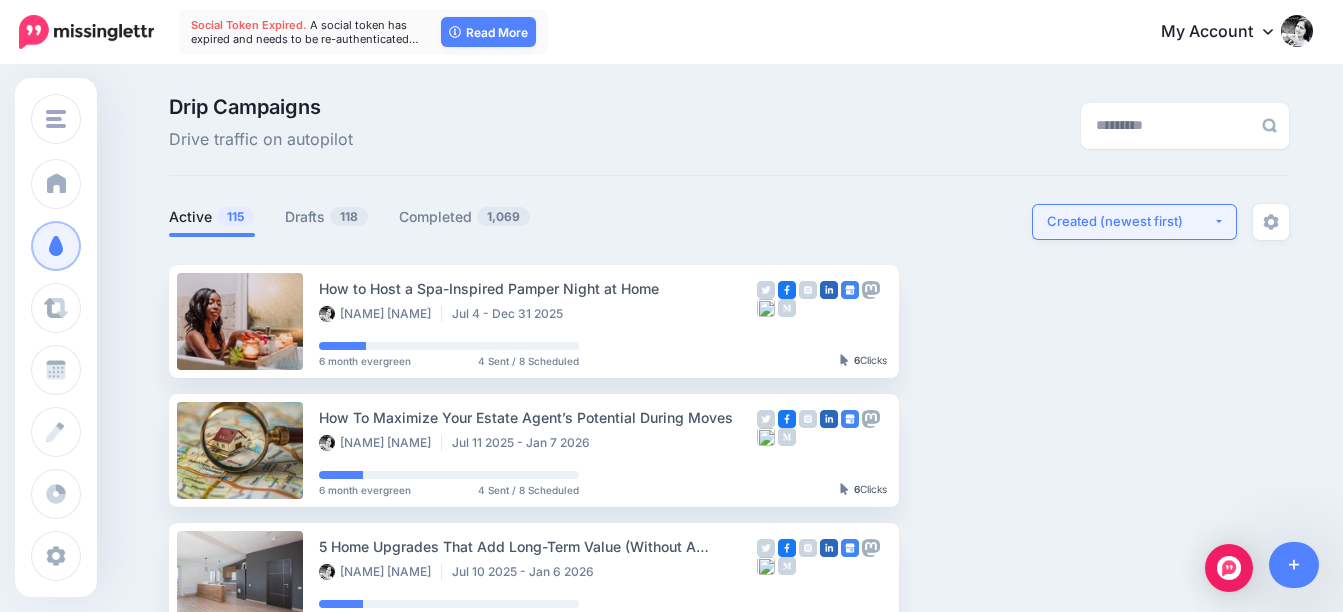 click on "Created (newest first)" at bounding box center [1130, 221] 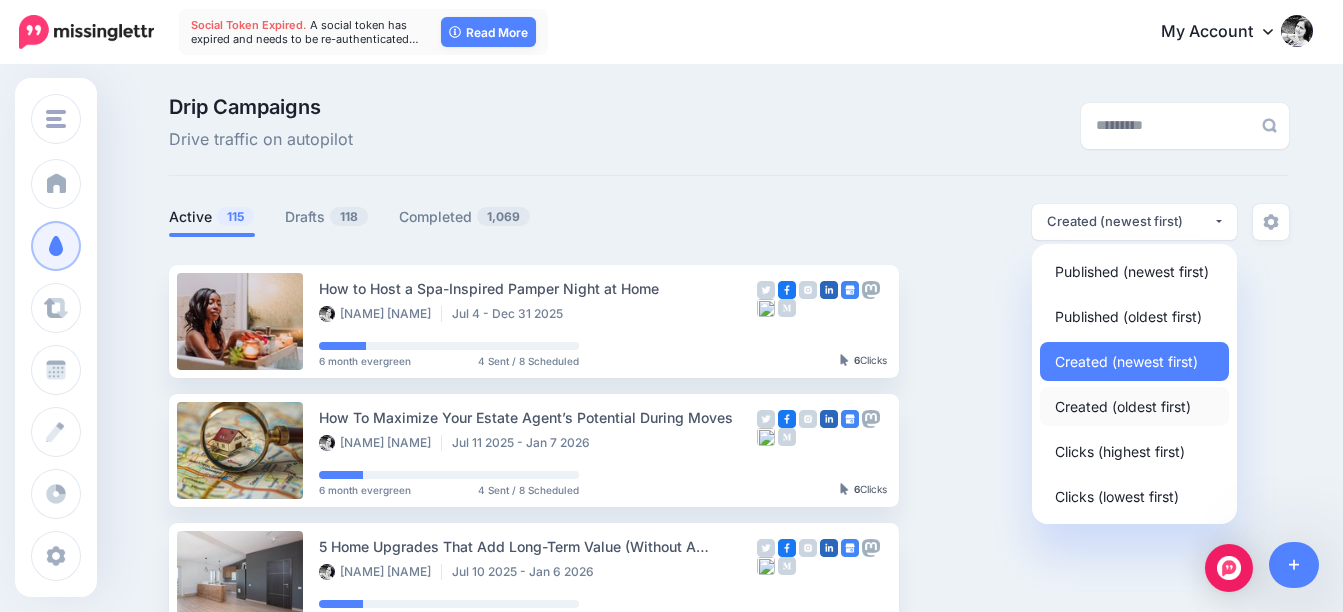 click on "Created (oldest first)" at bounding box center [1123, 406] 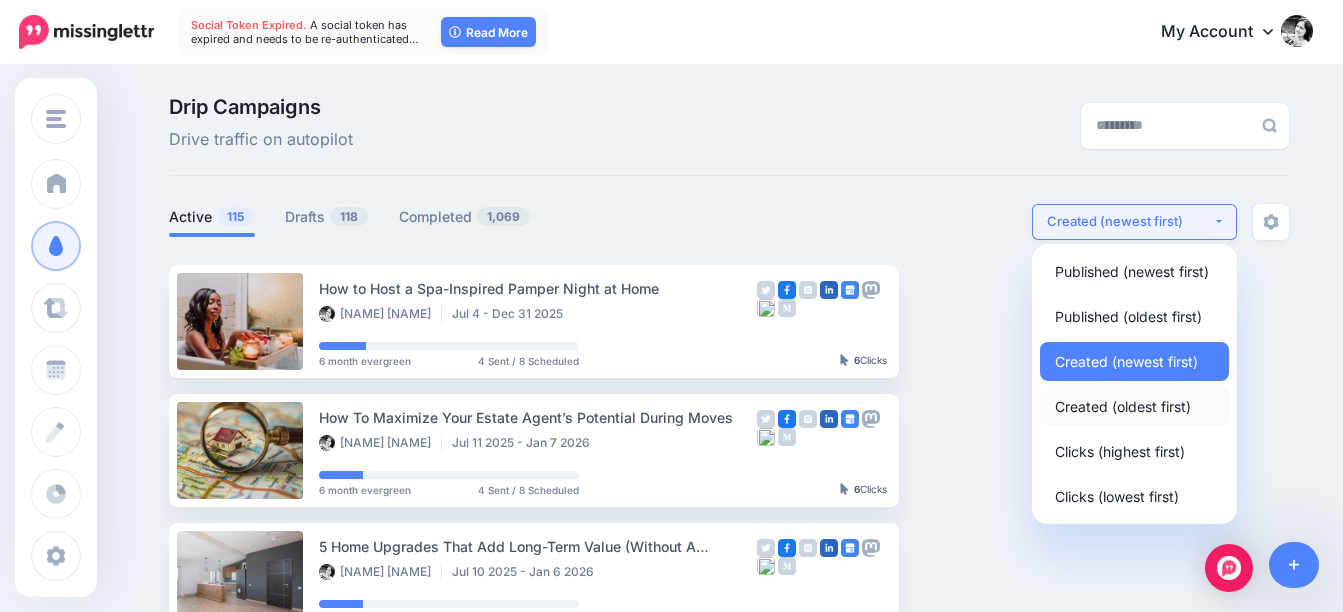 select on "**********" 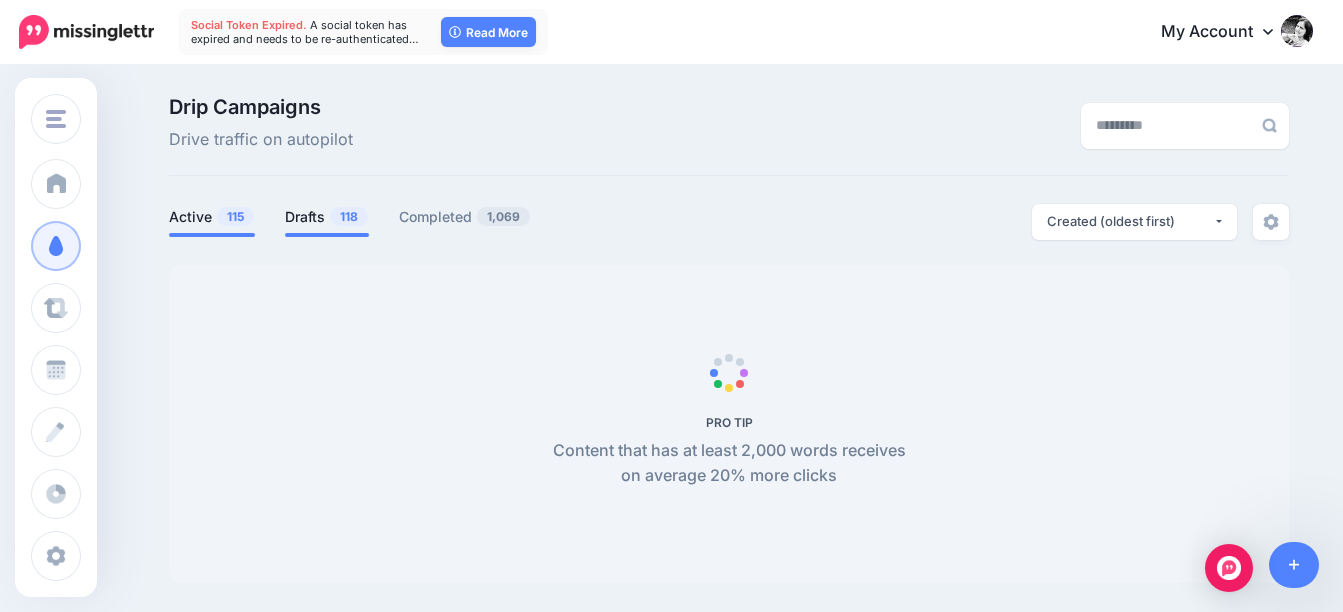 click on "Drafts  118" at bounding box center [327, 217] 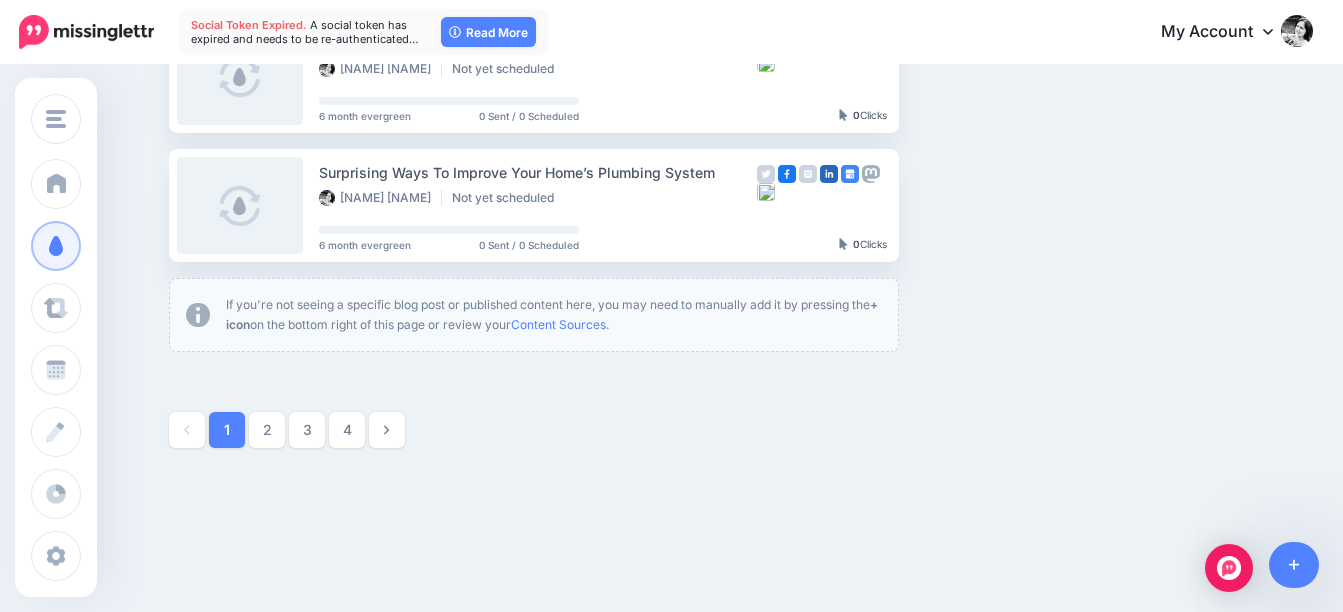 scroll, scrollTop: 1314, scrollLeft: 0, axis: vertical 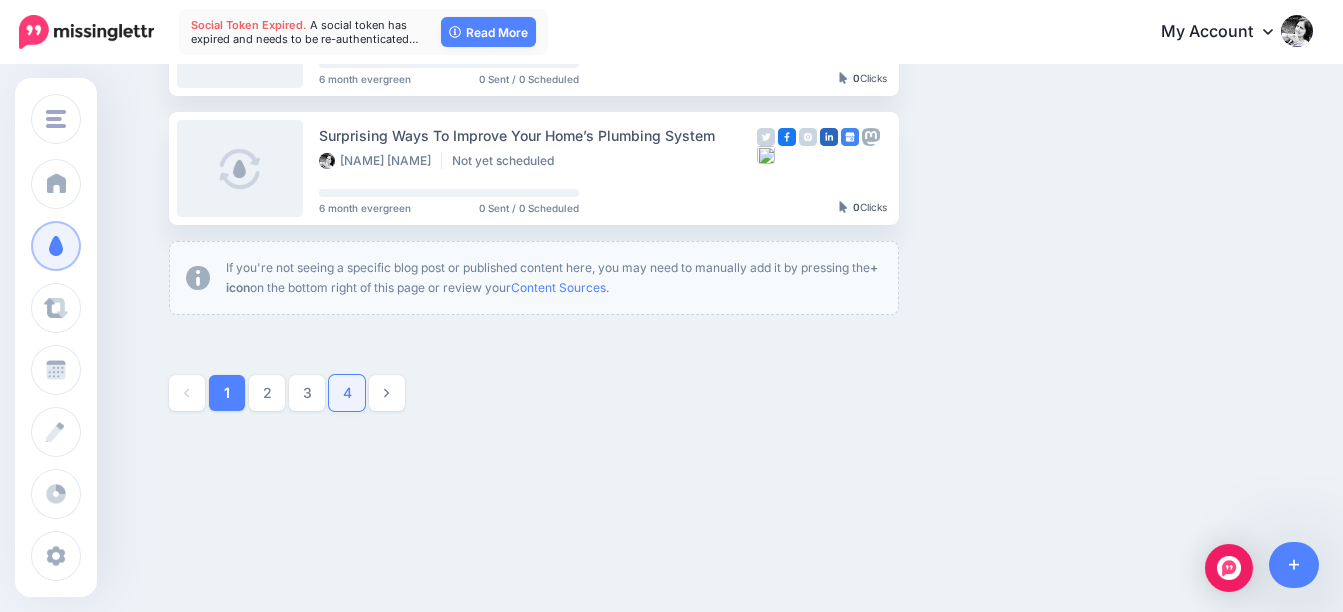 click on "4" at bounding box center [347, 393] 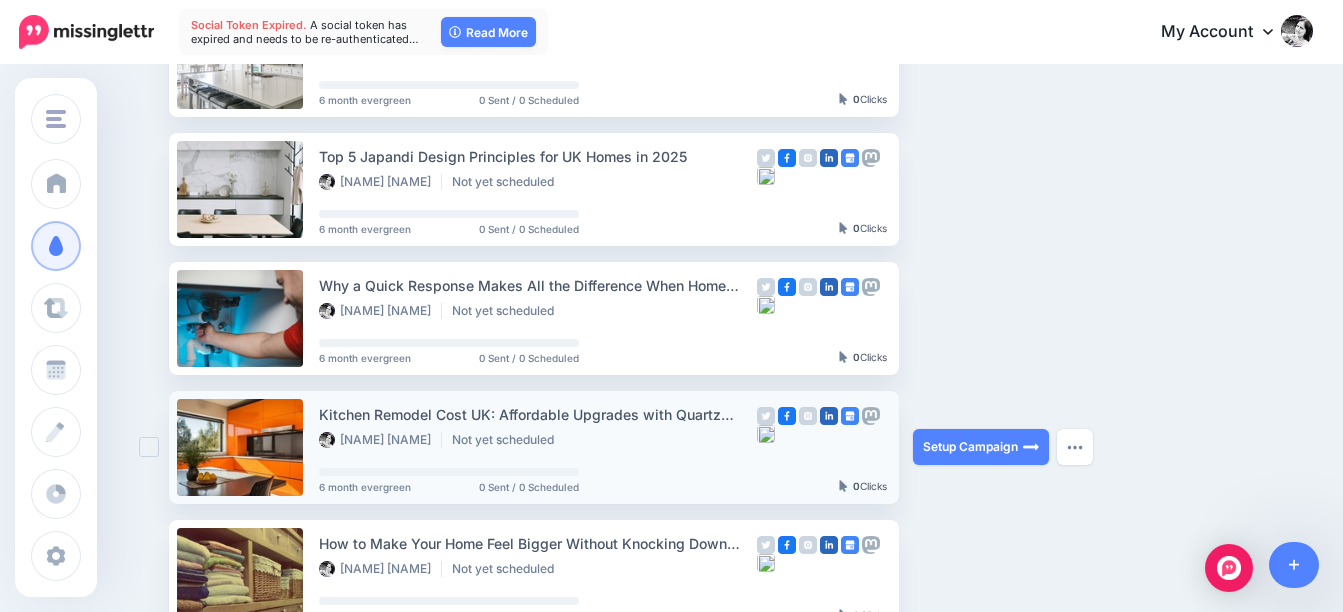 scroll, scrollTop: 672, scrollLeft: 0, axis: vertical 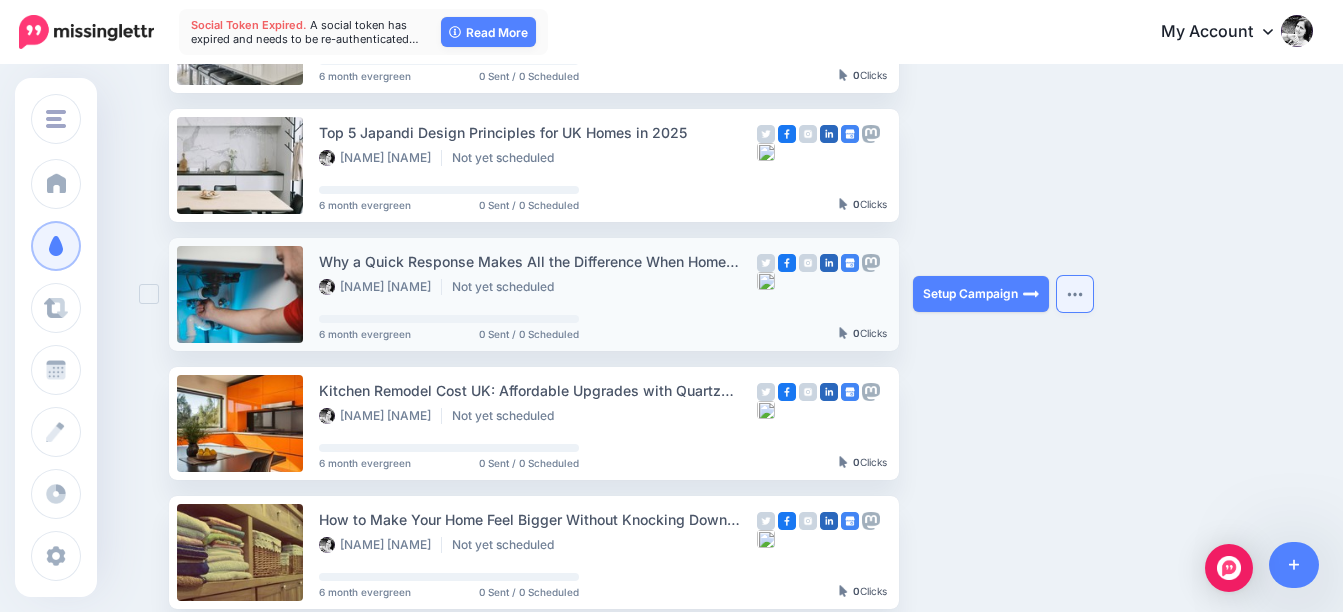 click at bounding box center (1075, 294) 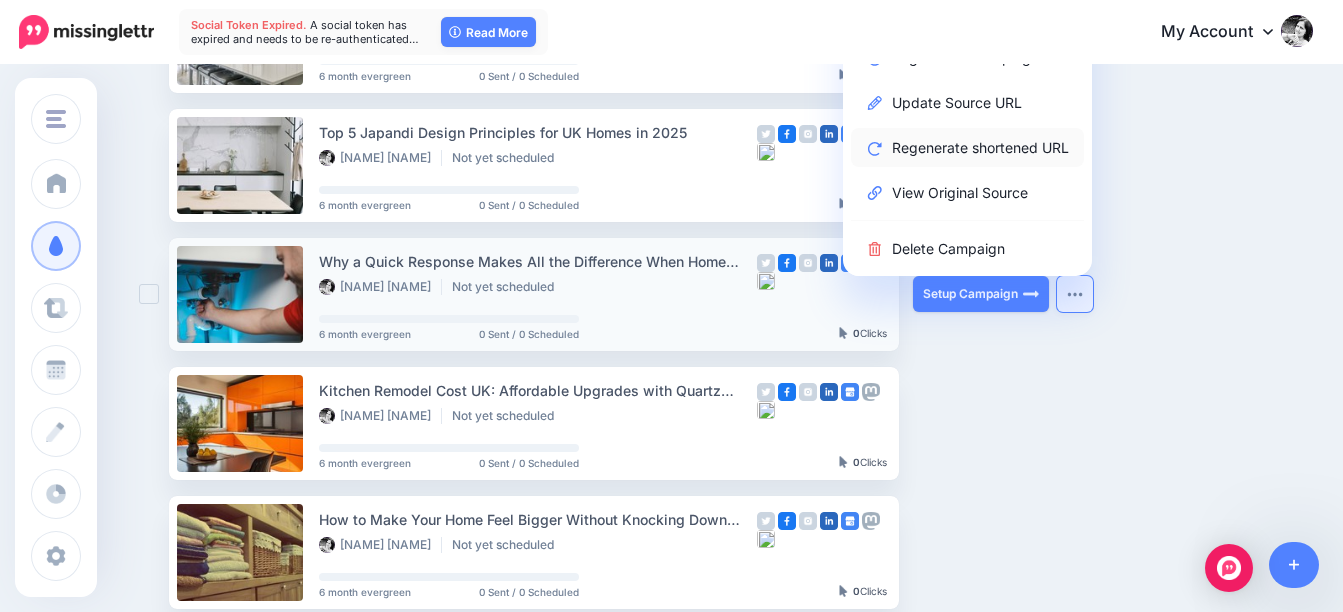 click on "Regenerate shortened URL" at bounding box center [967, 147] 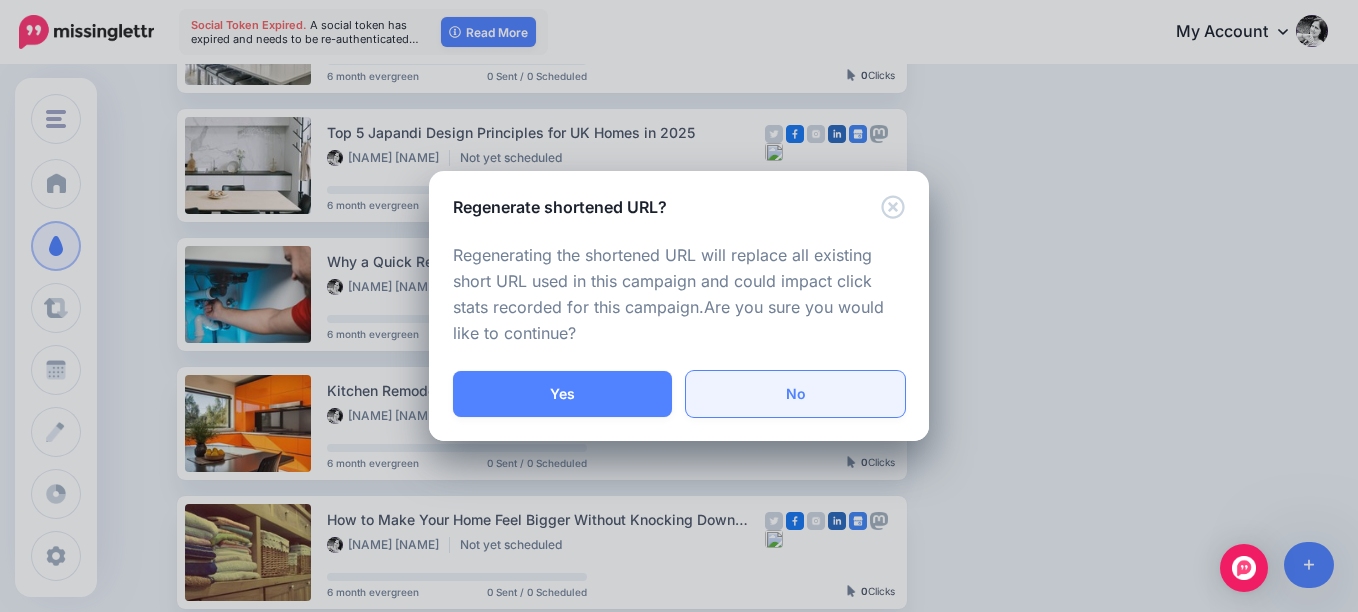 click on "No" at bounding box center (795, 394) 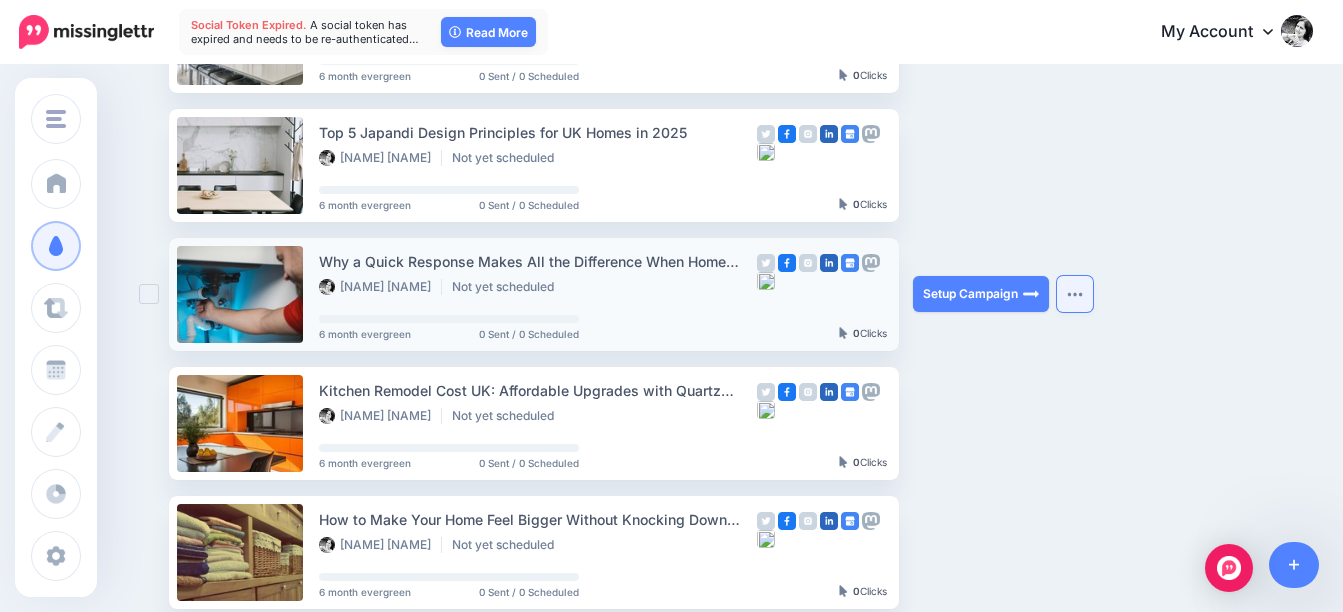 click at bounding box center (1075, 294) 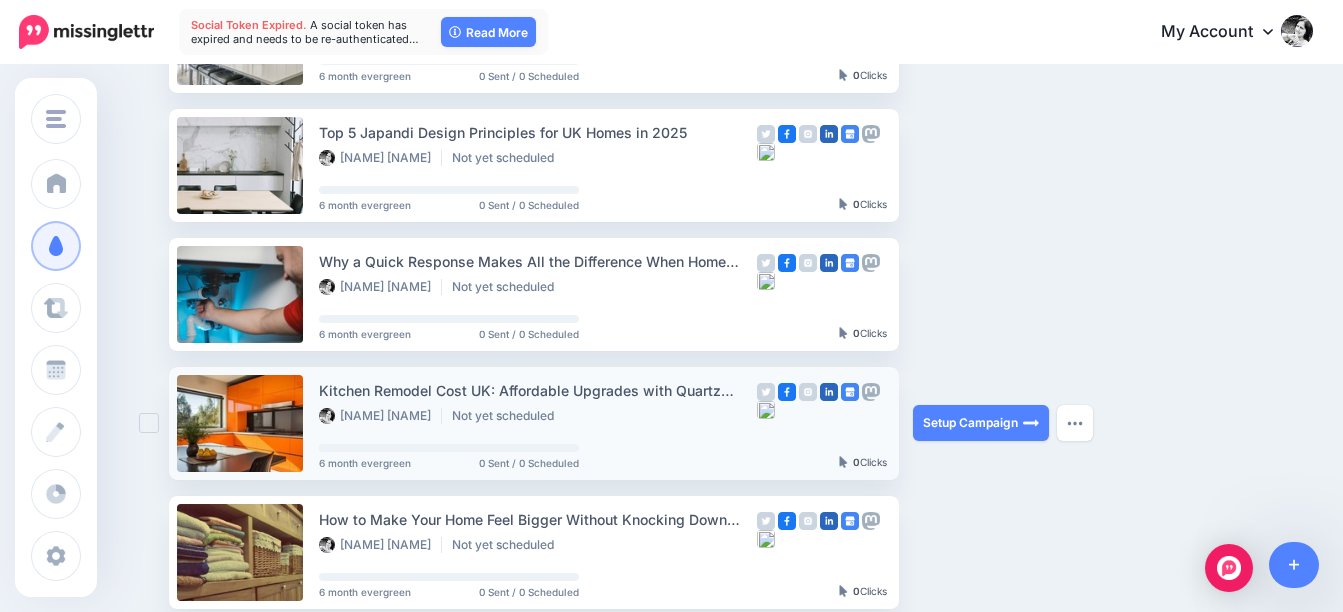 click on "Setup Campaign
Review Campaign
Regenerate Campaign
Update Source URL
Regenerate shortened URL
View Original Source
Delete Campaign" at bounding box center [988, 423] 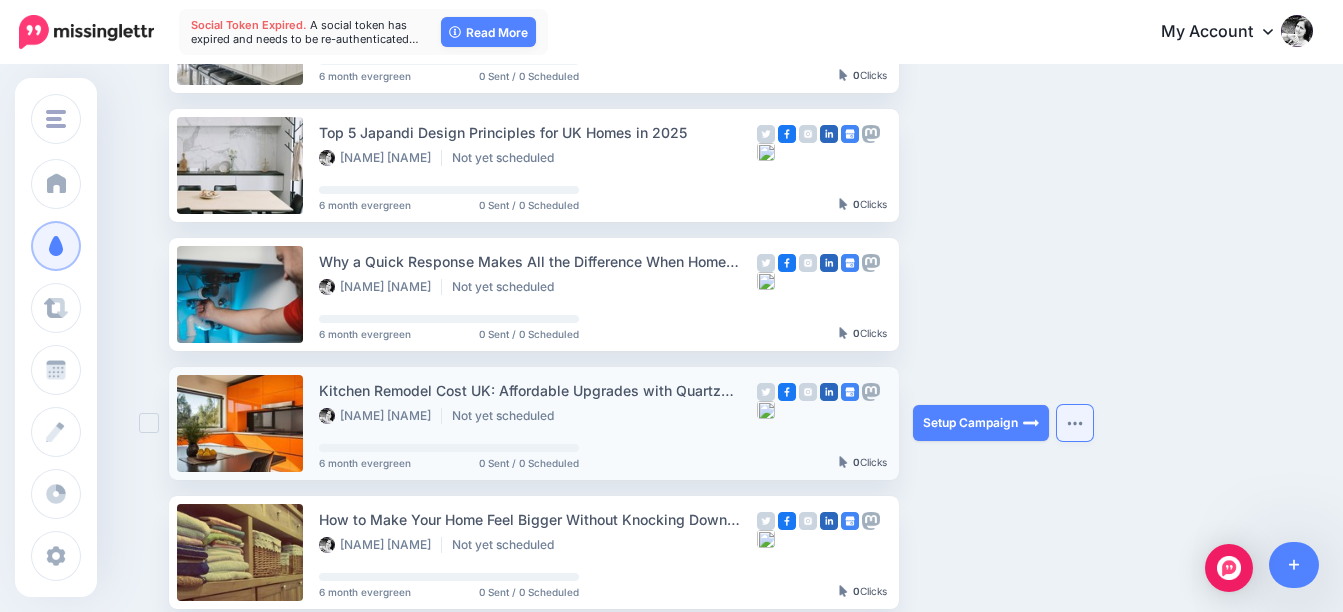 click at bounding box center [1075, 423] 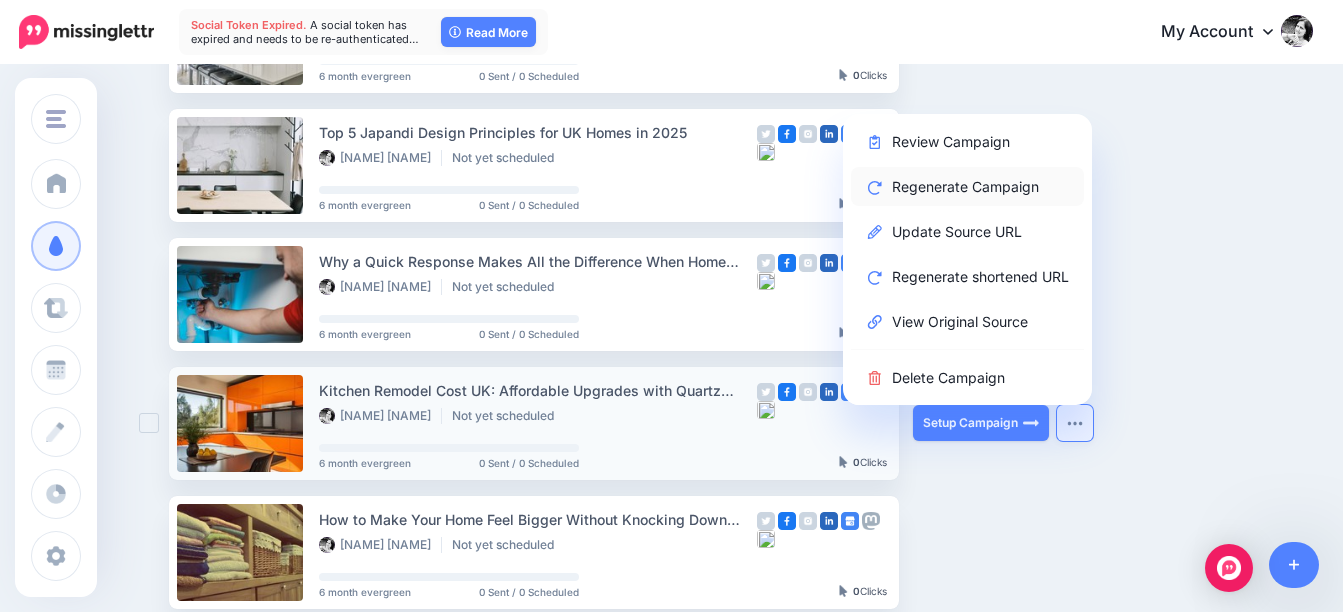 click on "Regenerate Campaign" at bounding box center (967, 186) 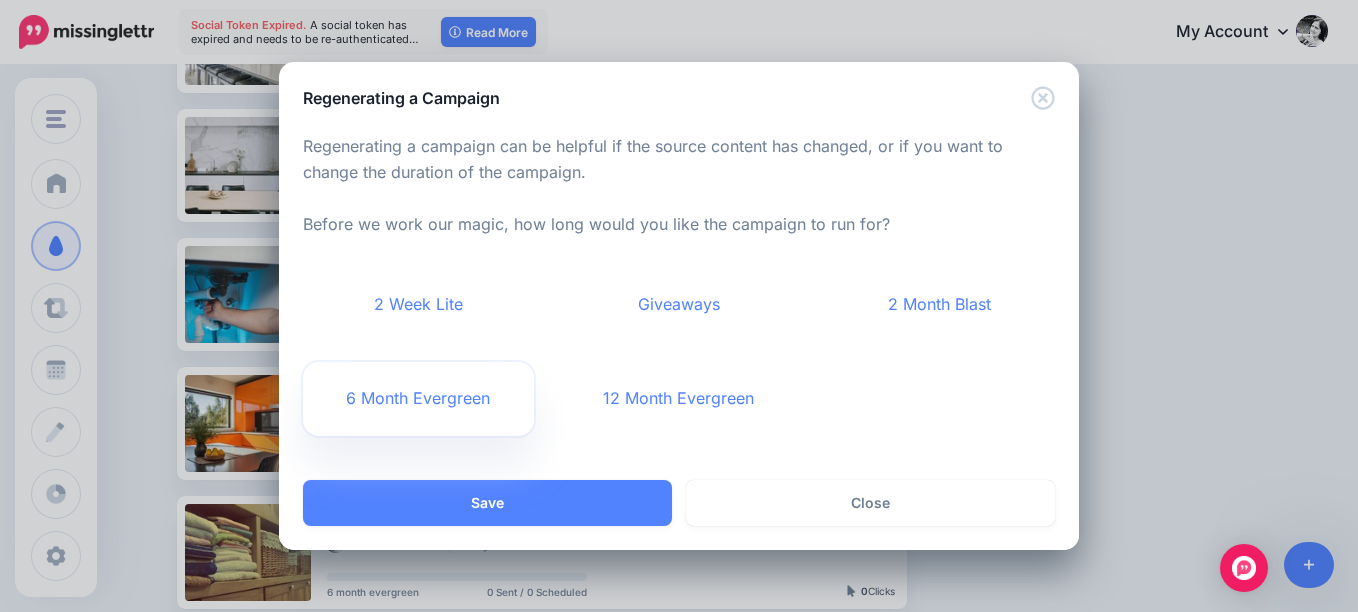 click on "6 Month Evergreen" at bounding box center (418, 399) 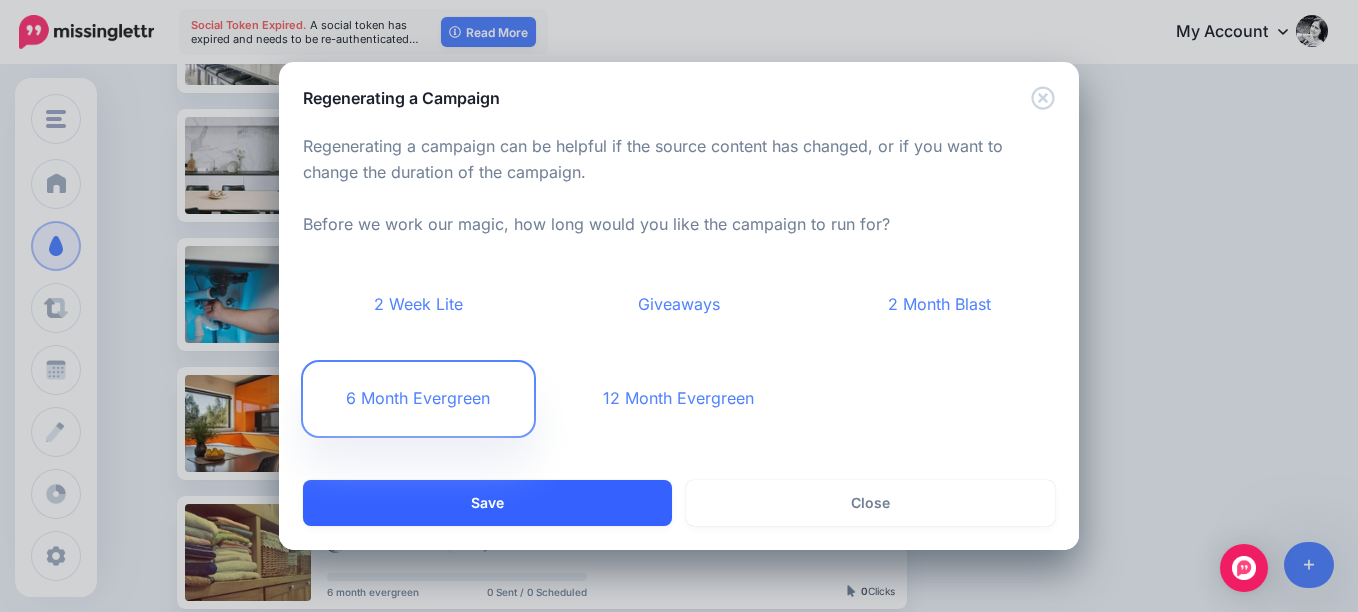 click on "Save" at bounding box center [487, 503] 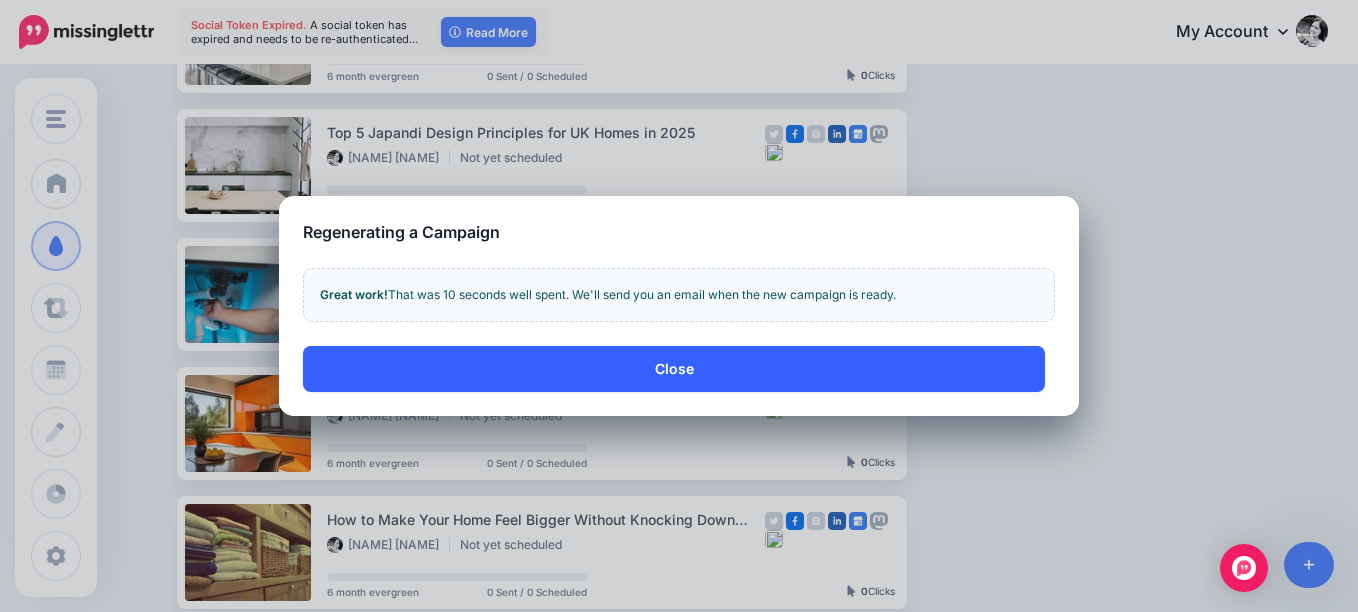 click on "Close" at bounding box center (674, 369) 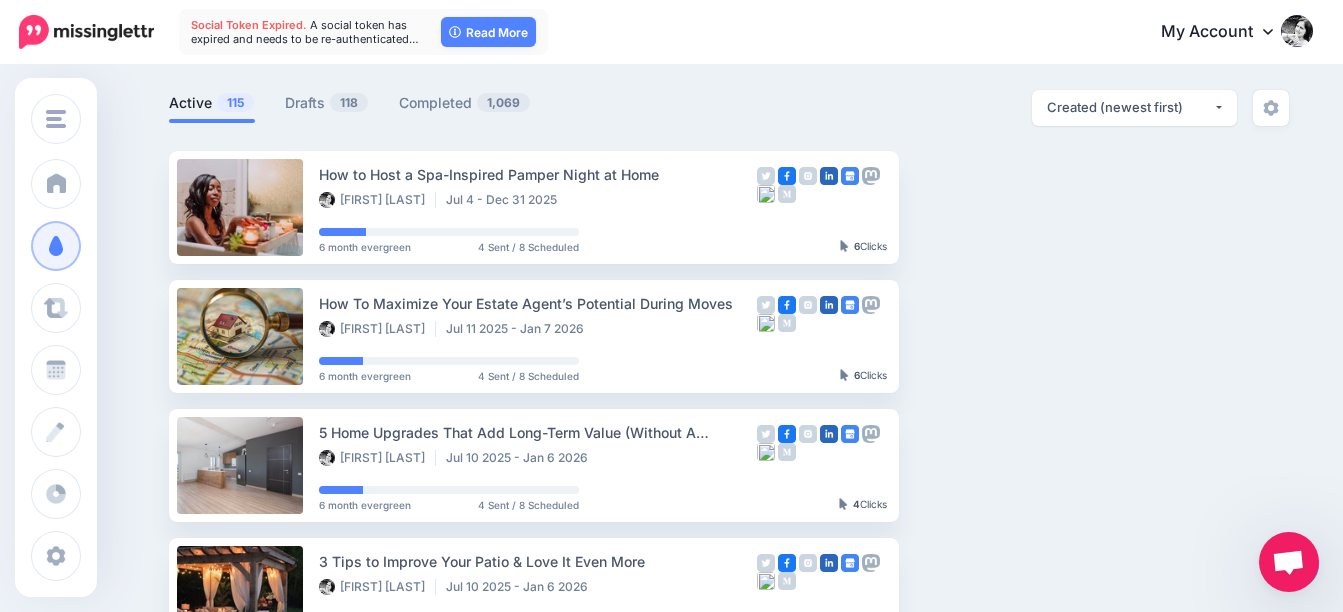scroll, scrollTop: 0, scrollLeft: 0, axis: both 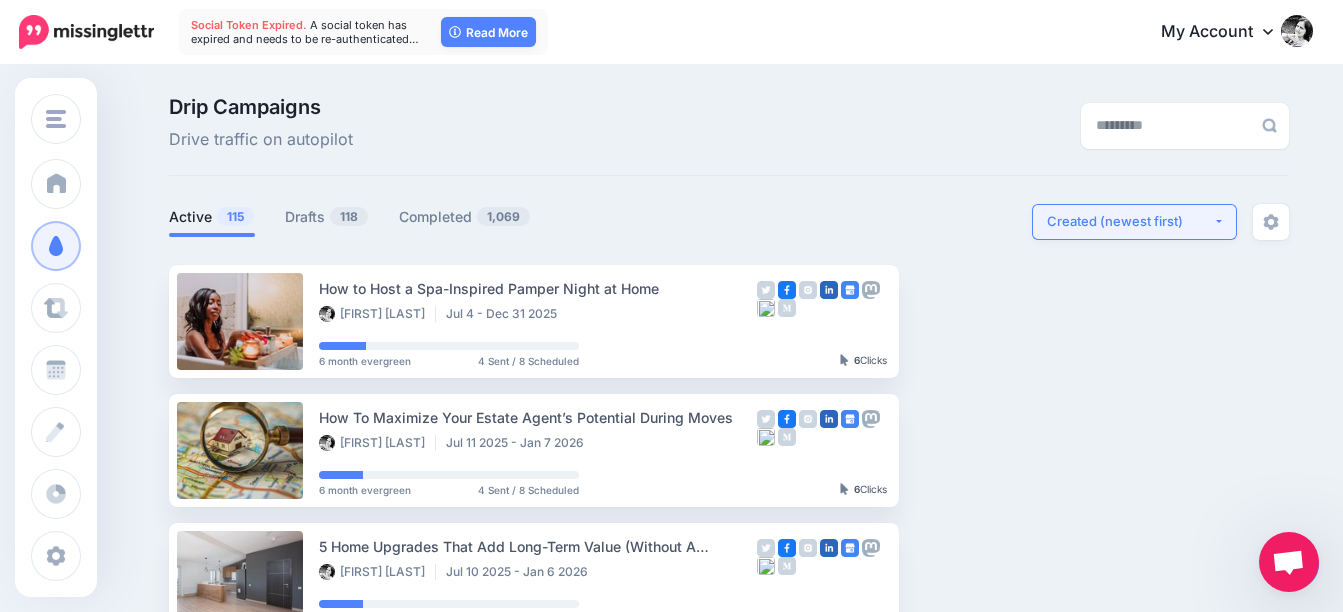 click on "Created (newest first)" at bounding box center [1130, 221] 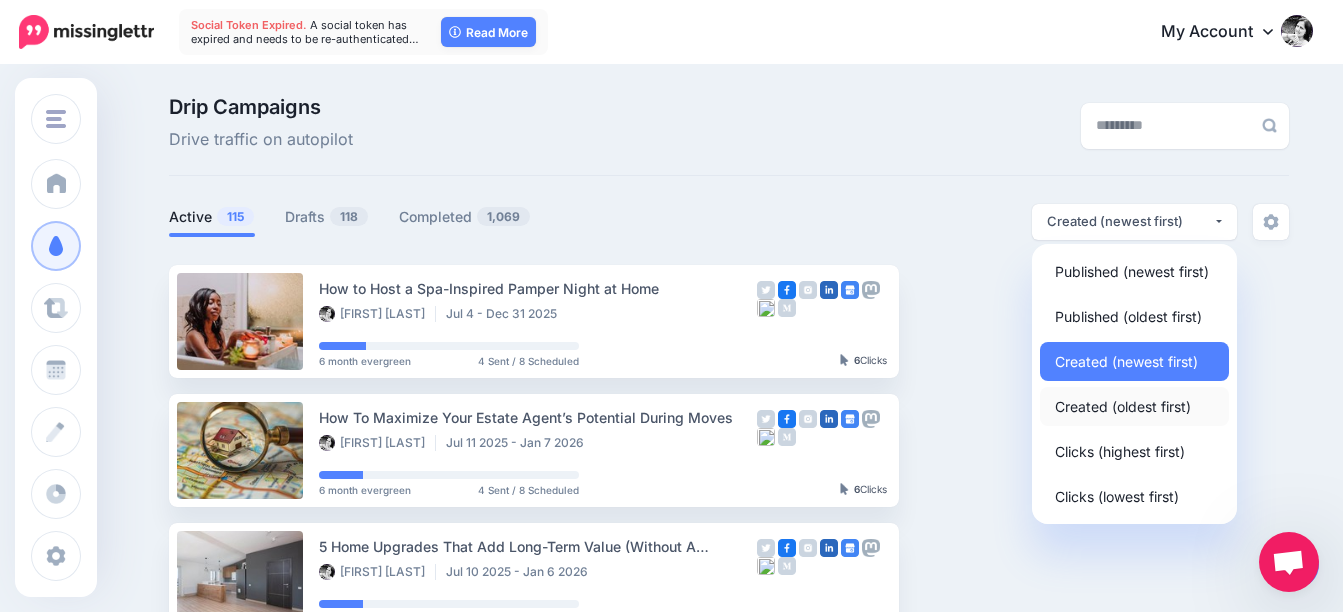 click on "Created (oldest first)" at bounding box center (1123, 406) 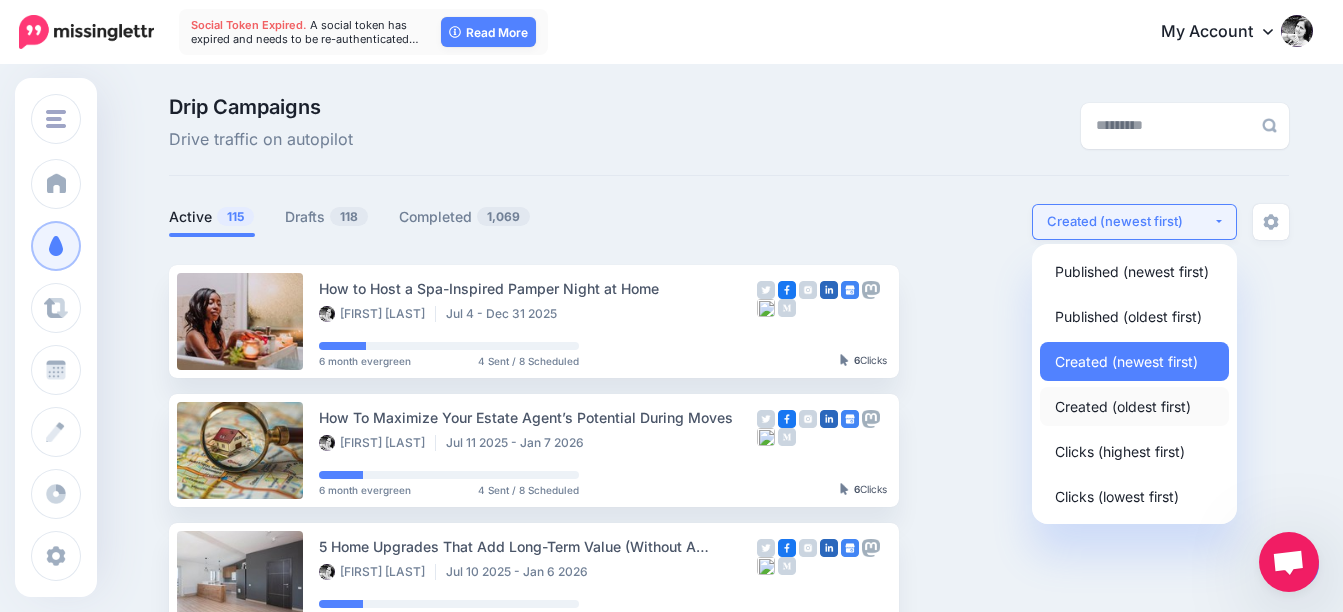 select on "**********" 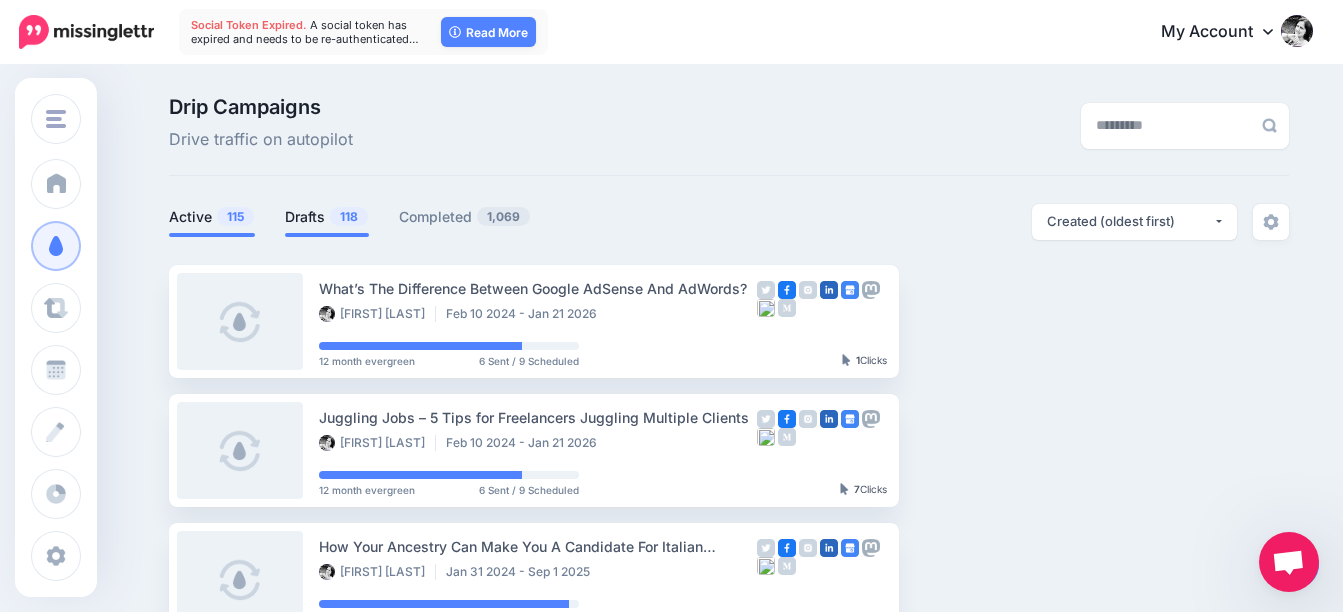 click on "Drafts  118" at bounding box center (327, 217) 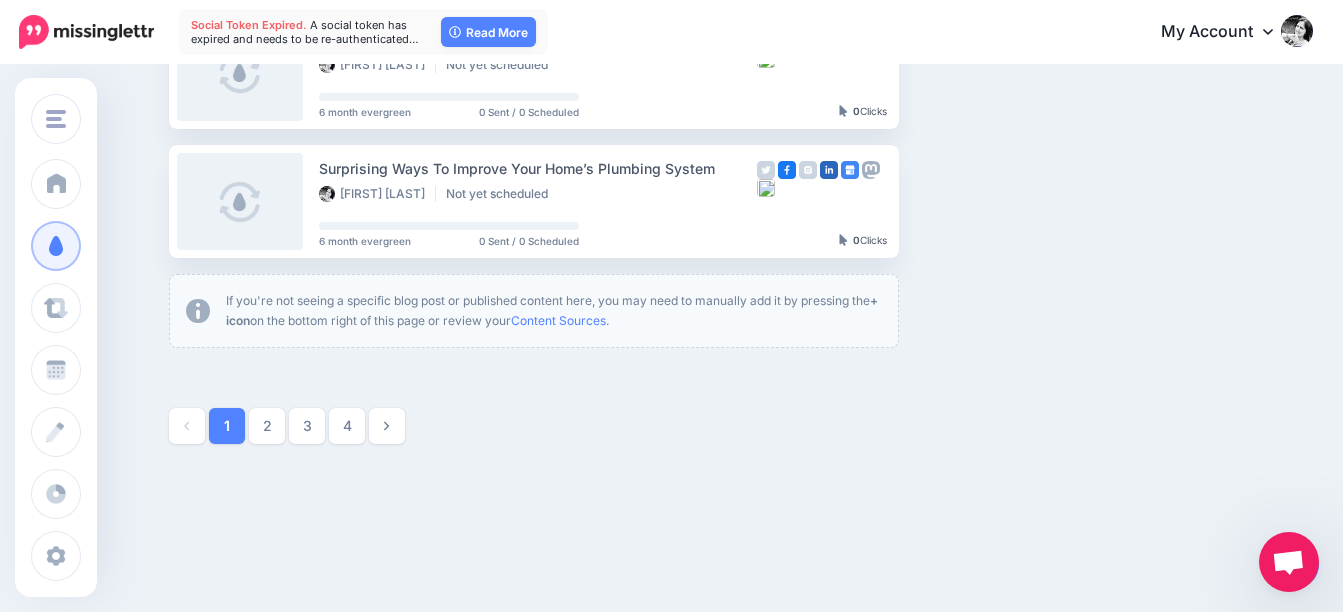 scroll, scrollTop: 1300, scrollLeft: 0, axis: vertical 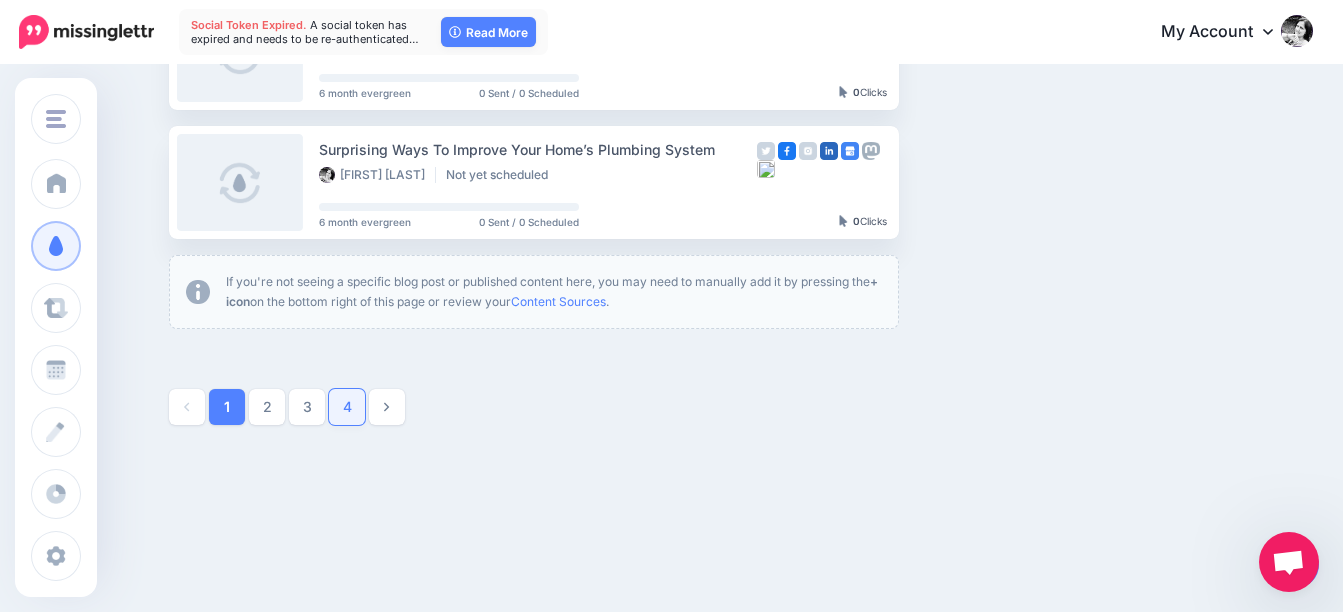 click on "4" at bounding box center [347, 407] 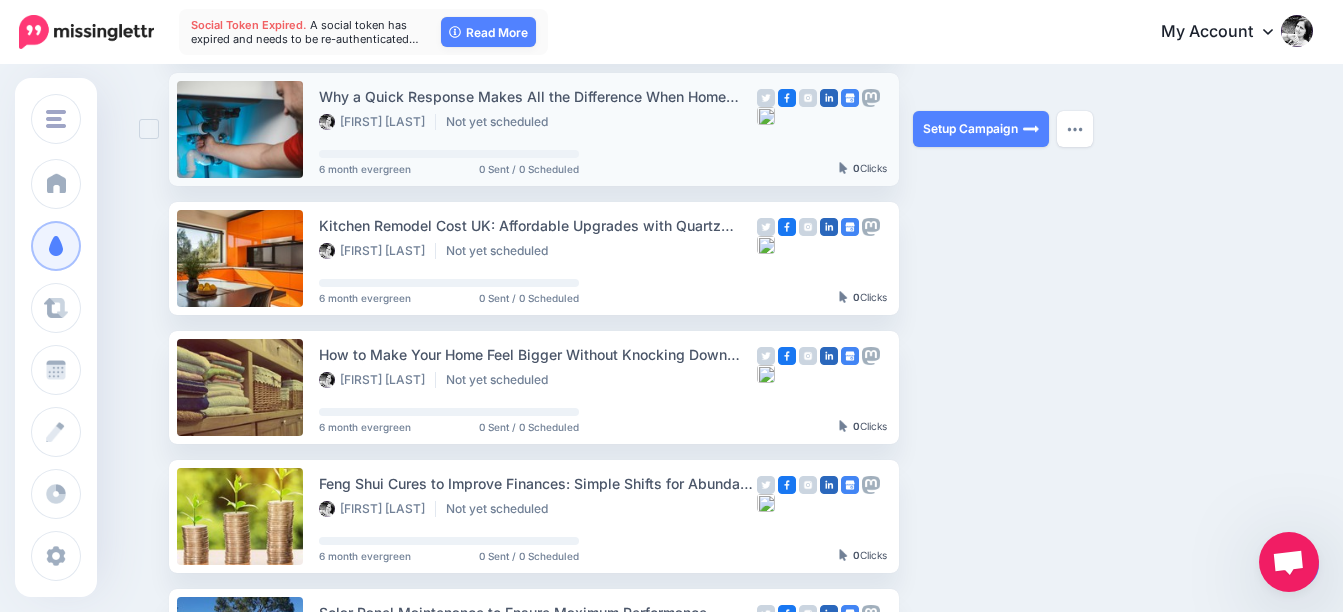 scroll, scrollTop: 872, scrollLeft: 0, axis: vertical 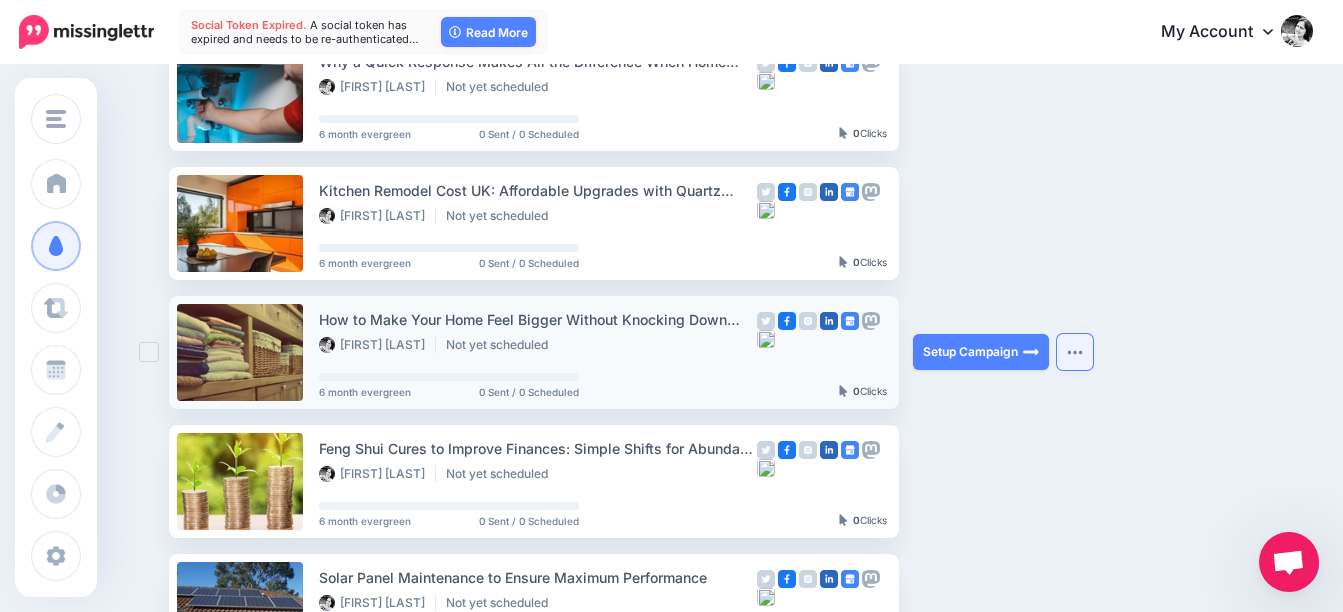 click at bounding box center (1075, 352) 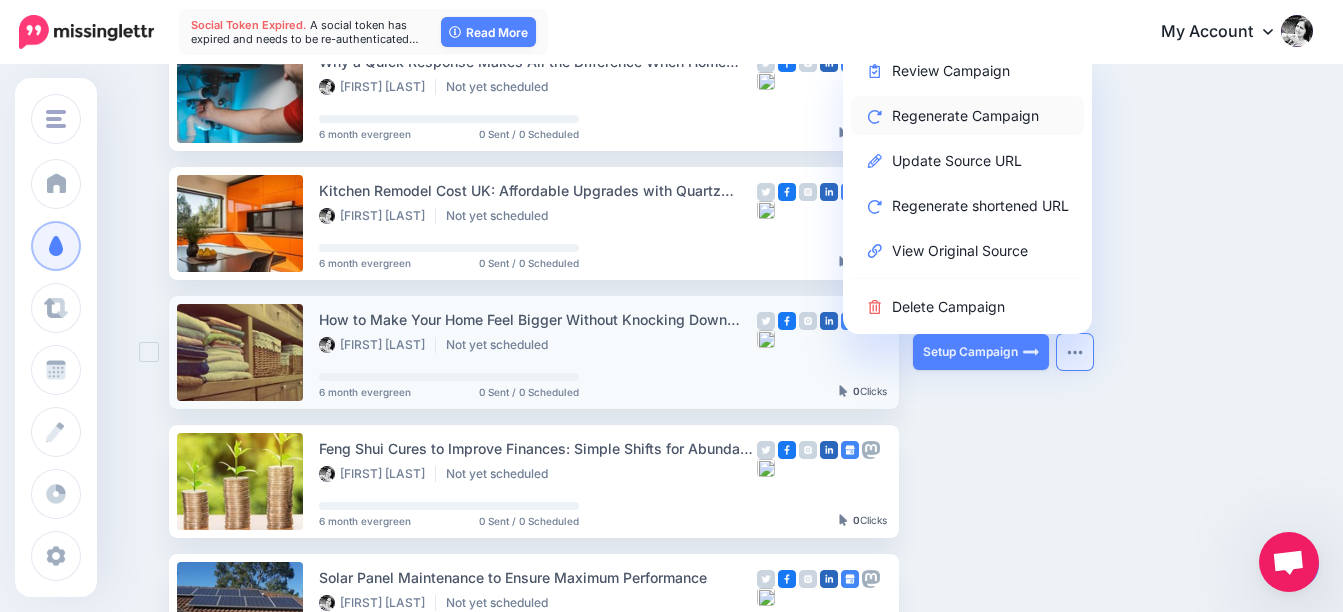 click on "Regenerate Campaign" at bounding box center [967, 115] 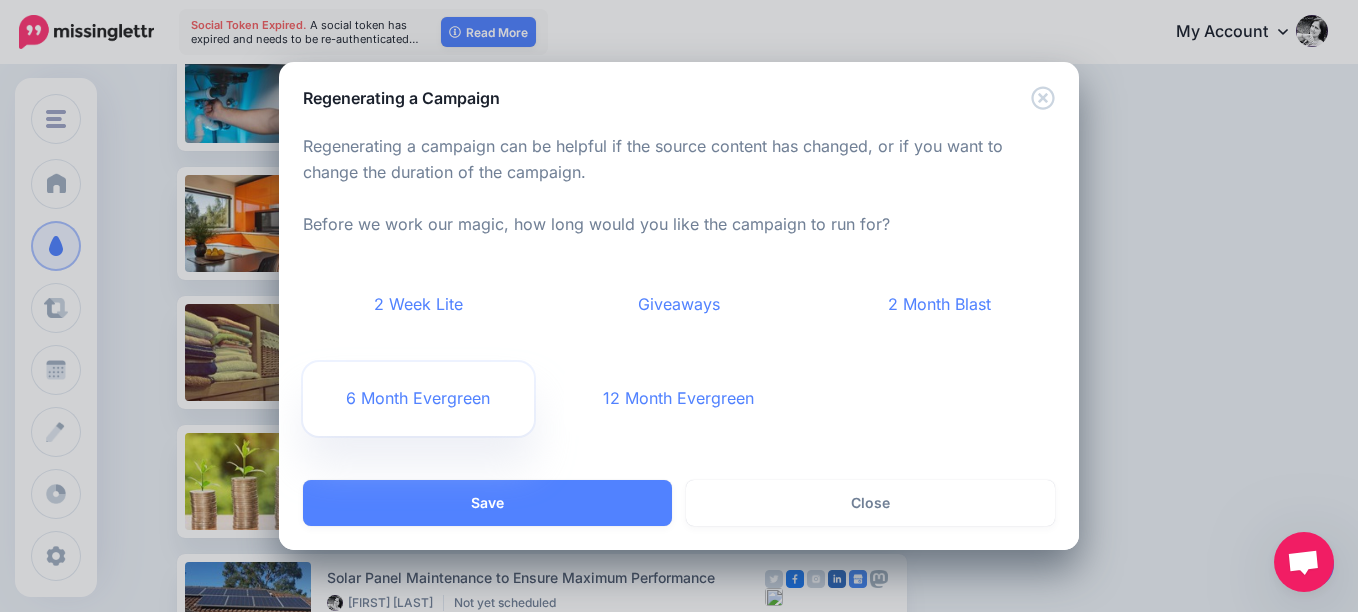 click on "6 Month Evergreen" at bounding box center (418, 399) 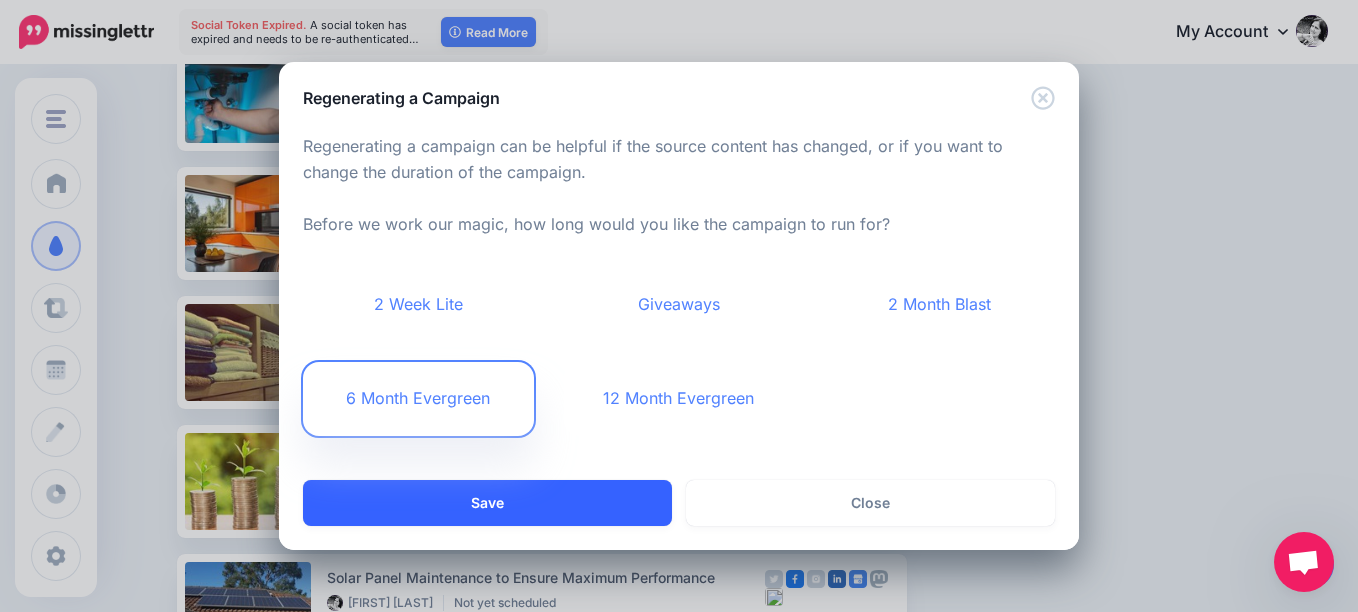 click on "Save" at bounding box center [487, 503] 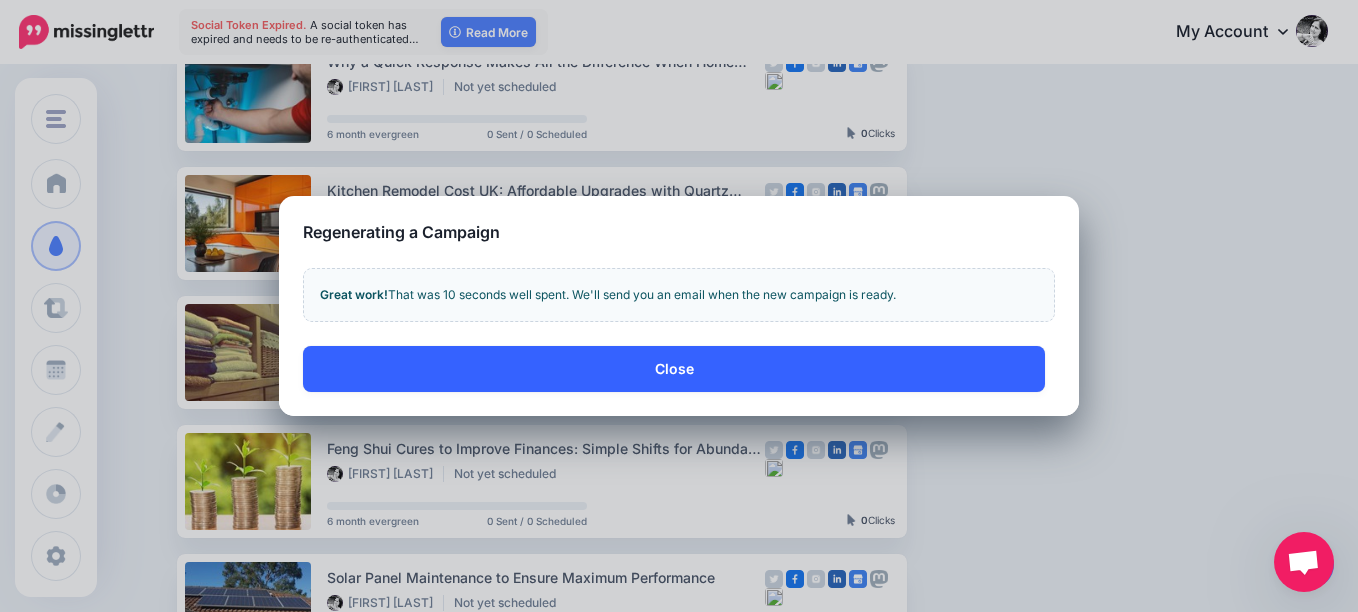 click on "Close" at bounding box center [674, 369] 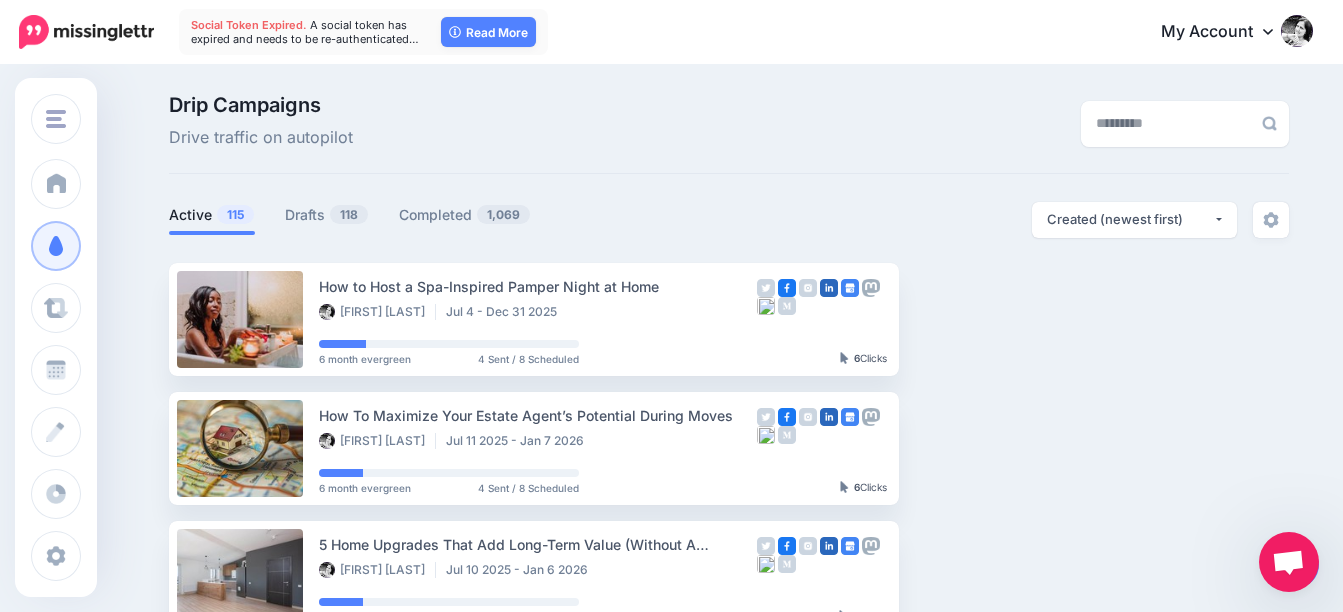 scroll, scrollTop: 0, scrollLeft: 0, axis: both 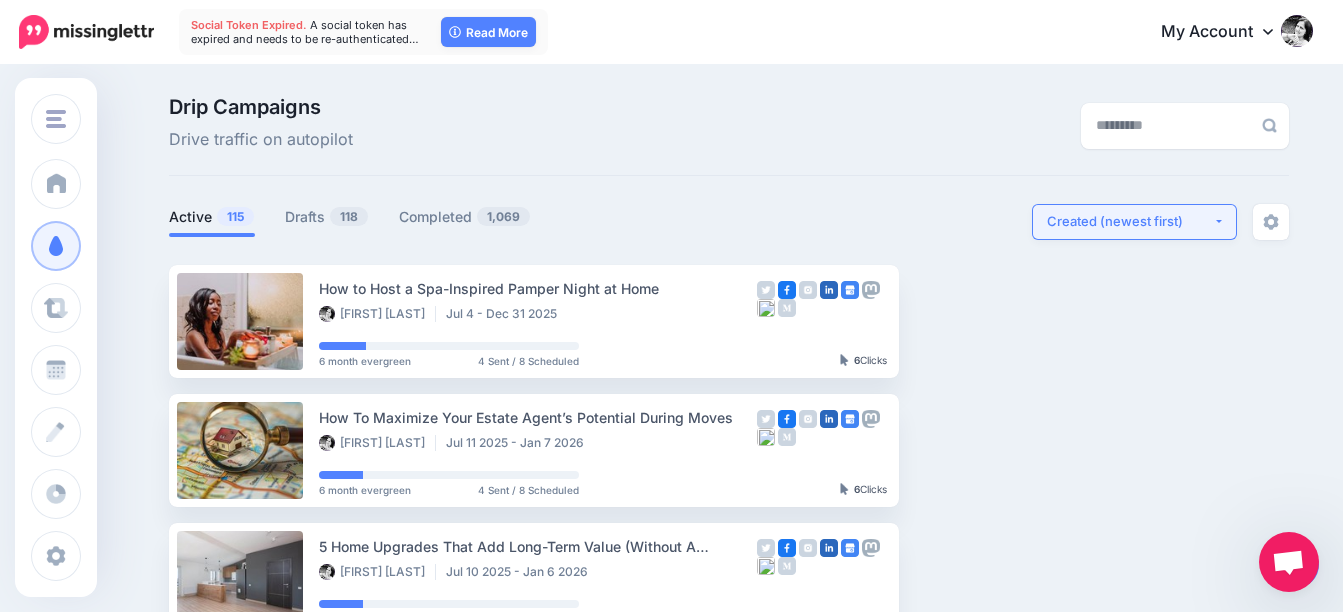 click on "Created (newest first)" at bounding box center (1130, 221) 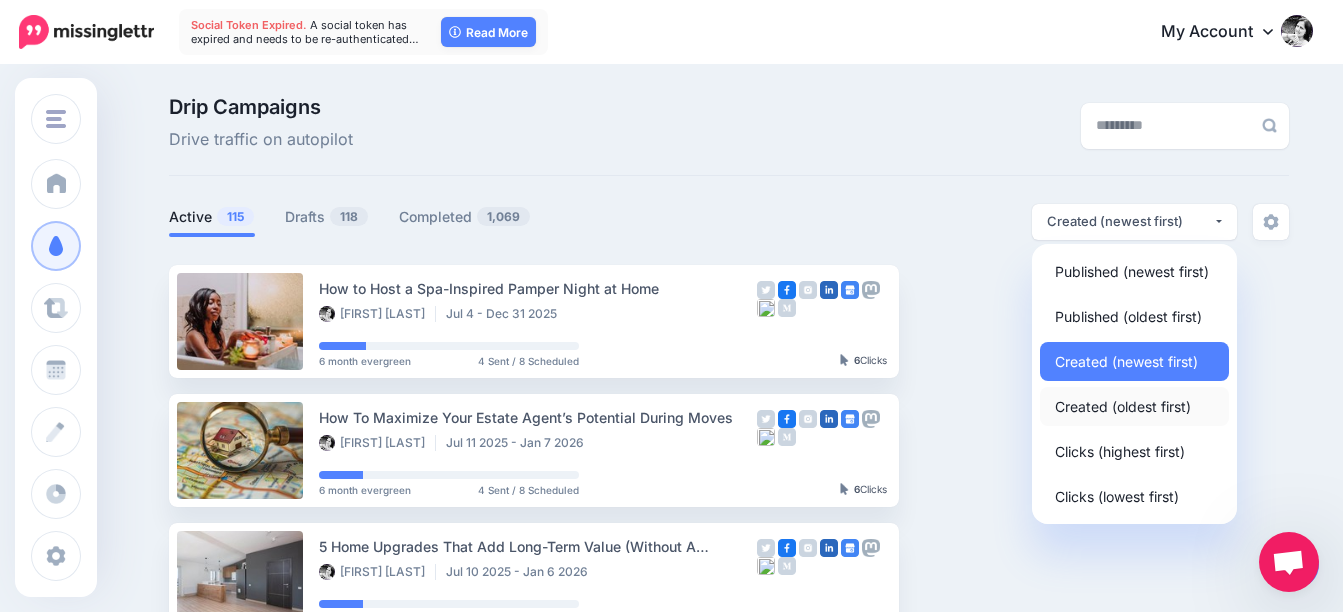 click on "Created (oldest first)" at bounding box center (1123, 406) 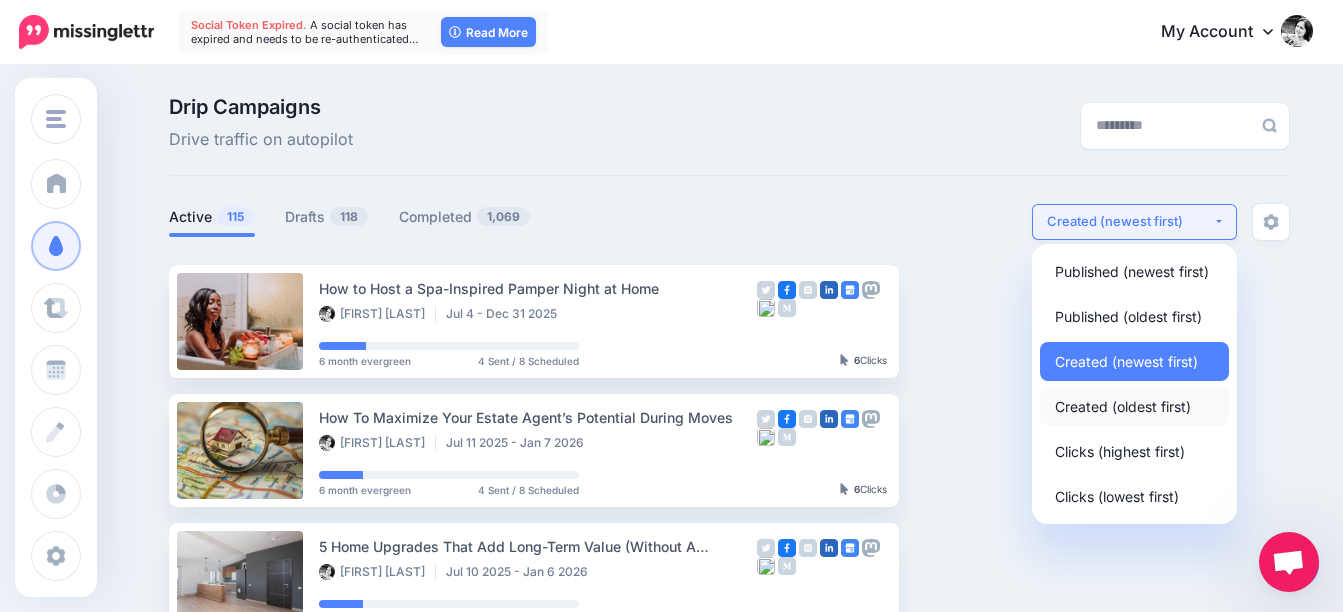 select on "**********" 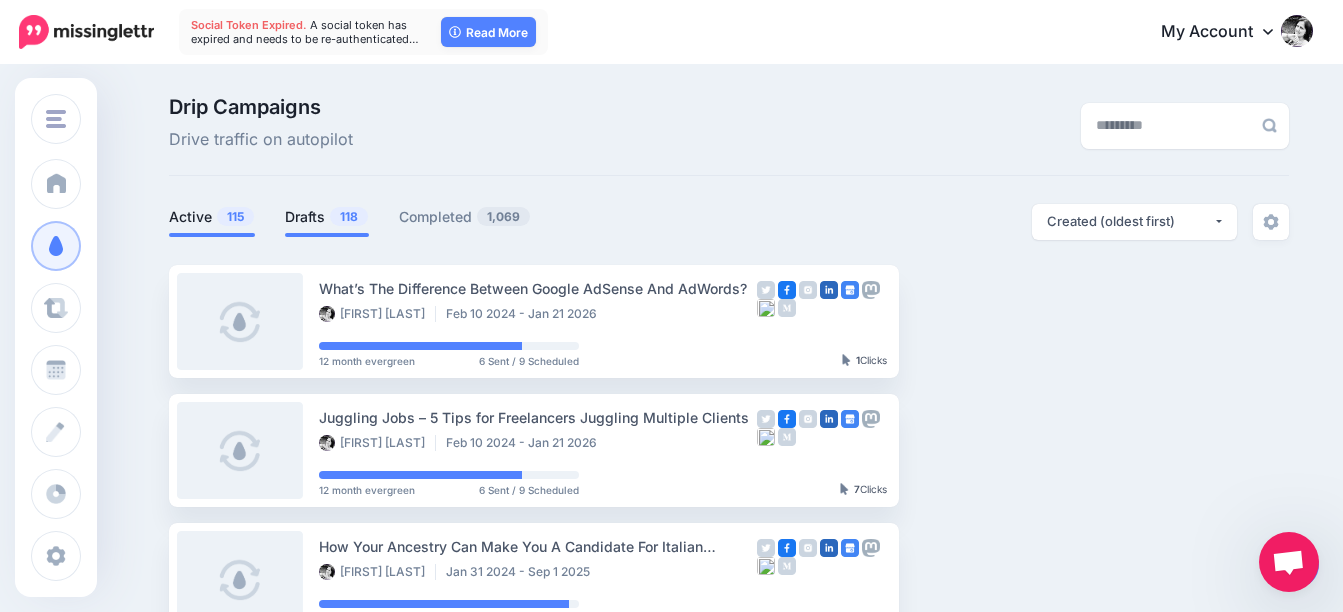 click on "Drafts  118" at bounding box center [327, 217] 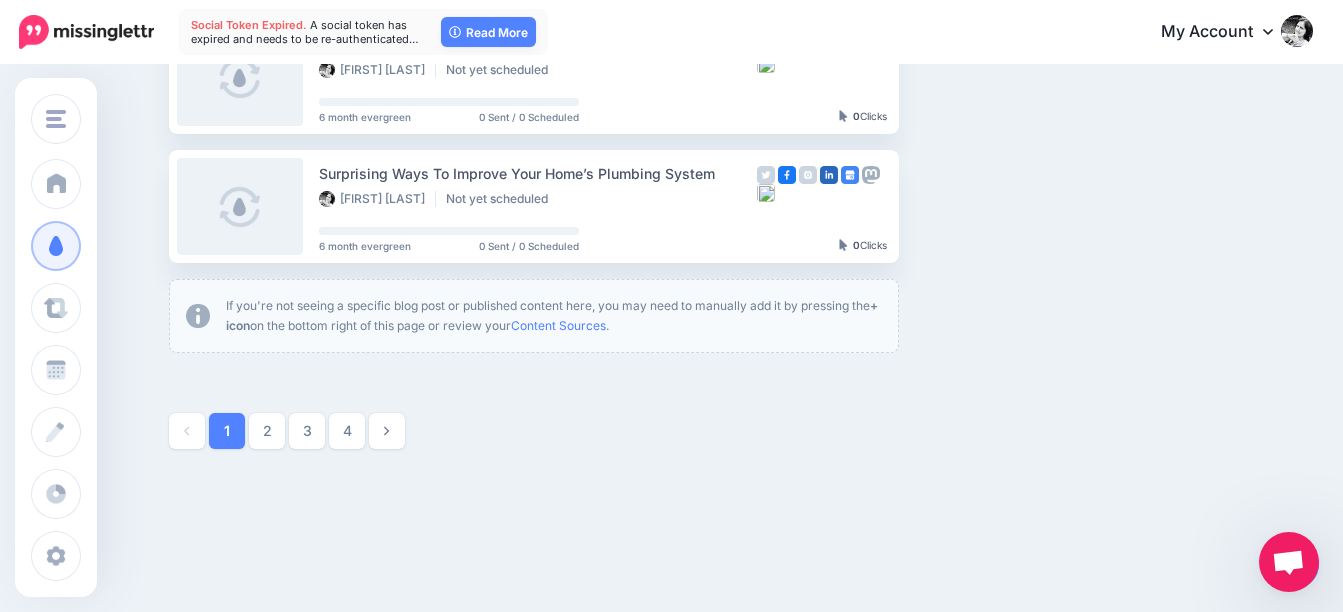 scroll, scrollTop: 1300, scrollLeft: 0, axis: vertical 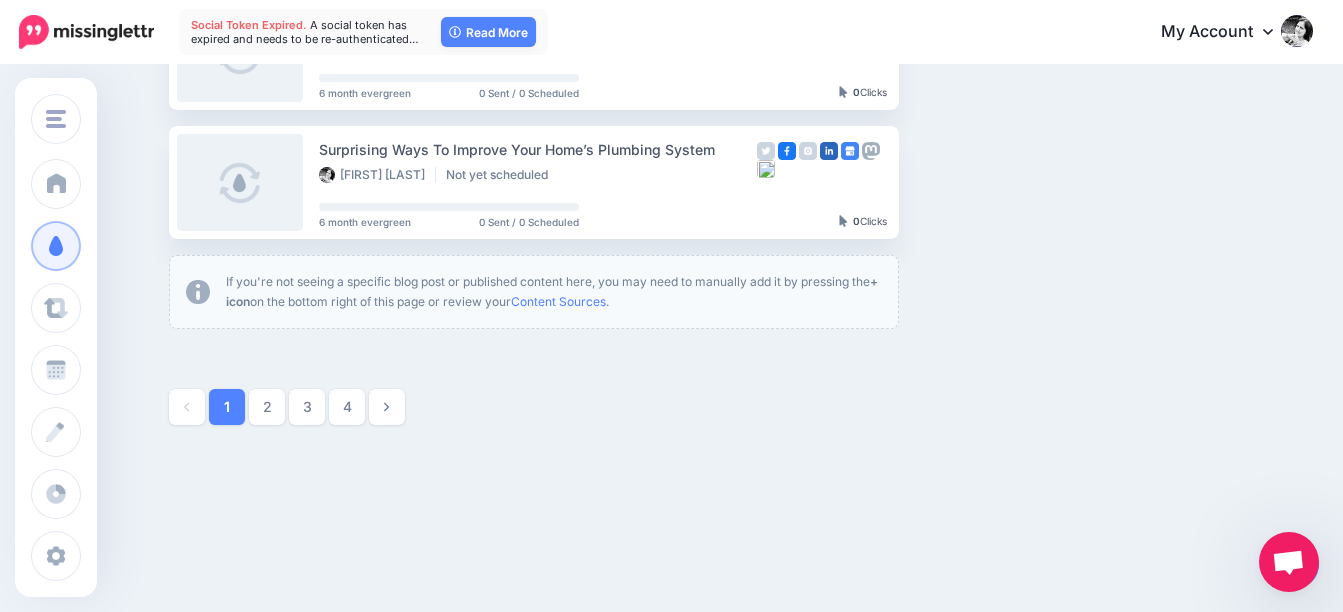 click on "4" at bounding box center (347, 407) 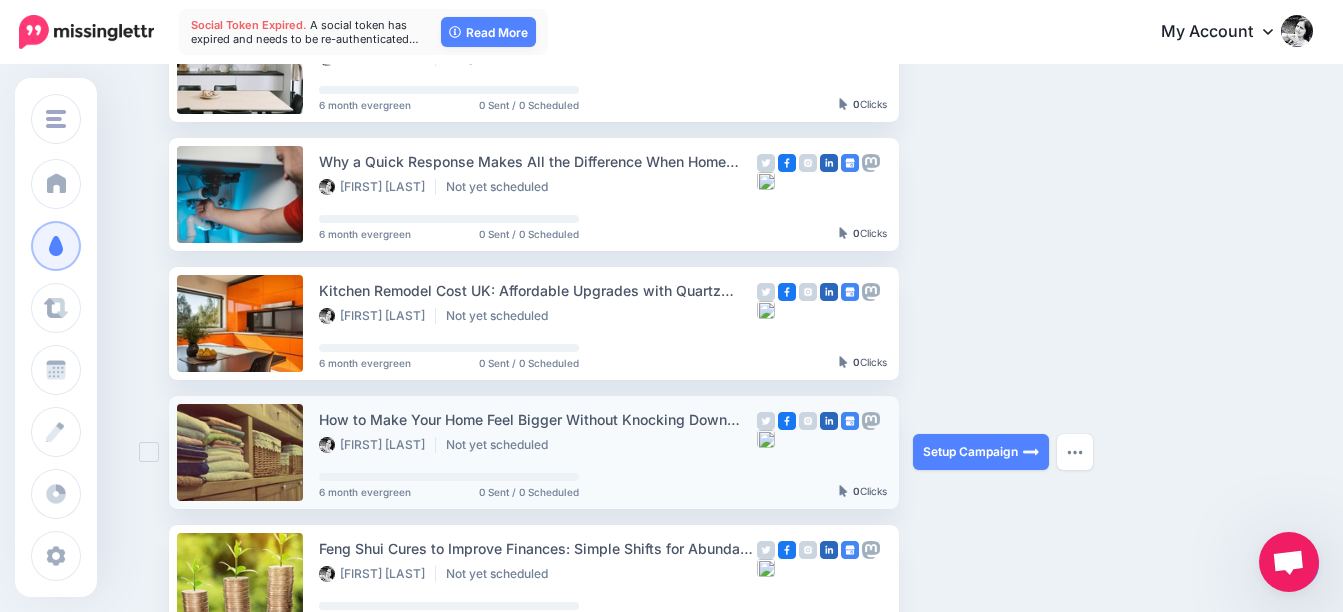 scroll, scrollTop: 872, scrollLeft: 0, axis: vertical 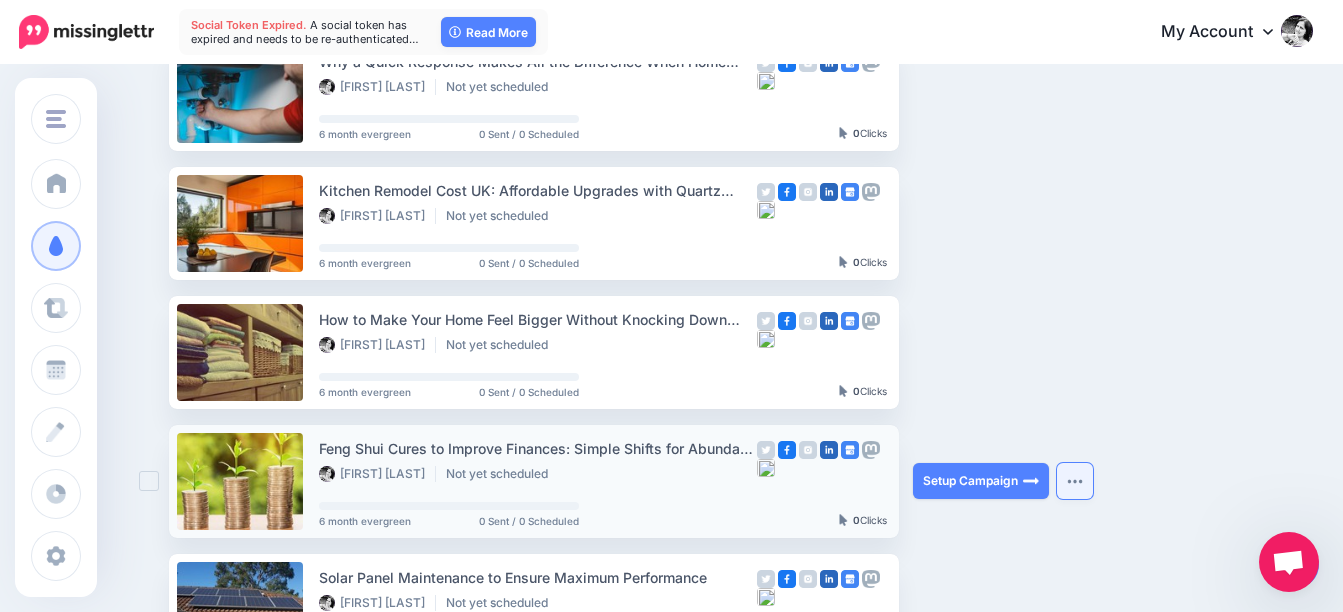 click at bounding box center [1075, 481] 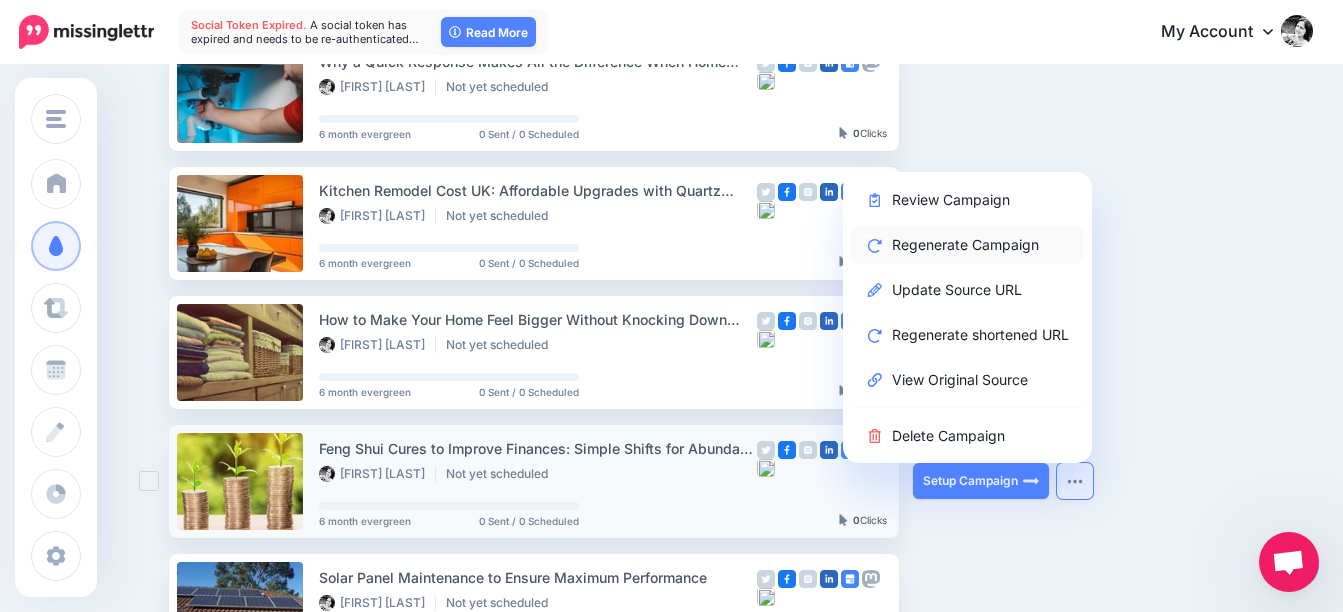 click on "Regenerate Campaign" at bounding box center [967, 244] 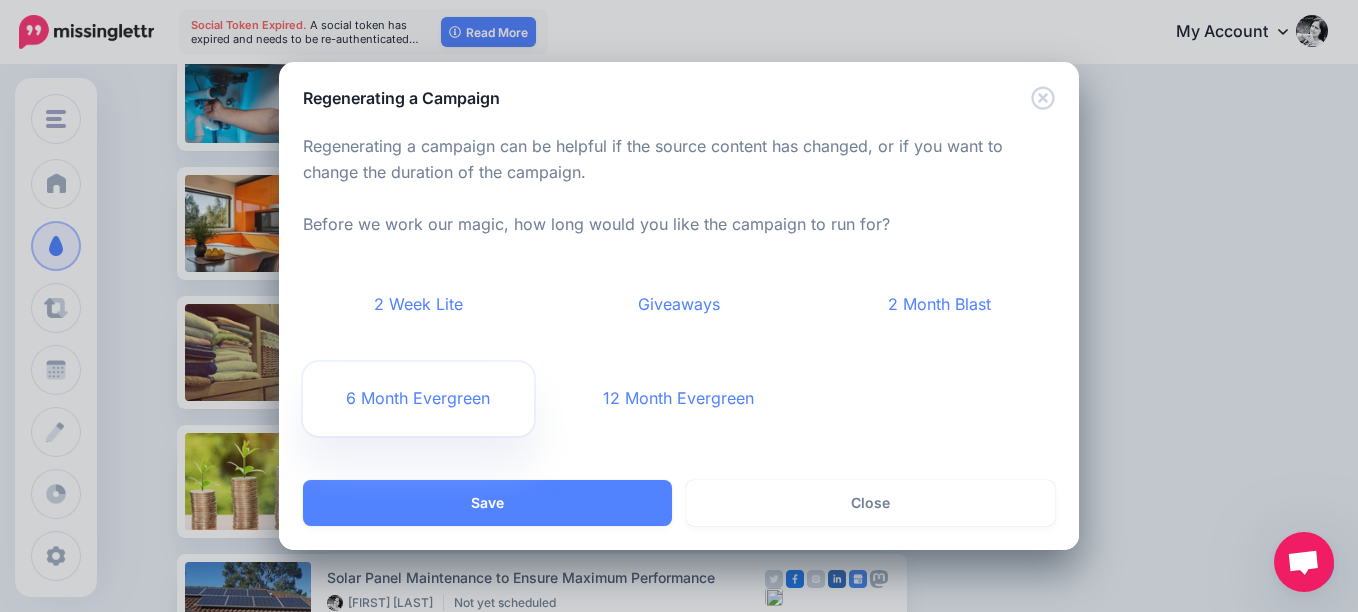 click on "6 Month Evergreen" at bounding box center (418, 399) 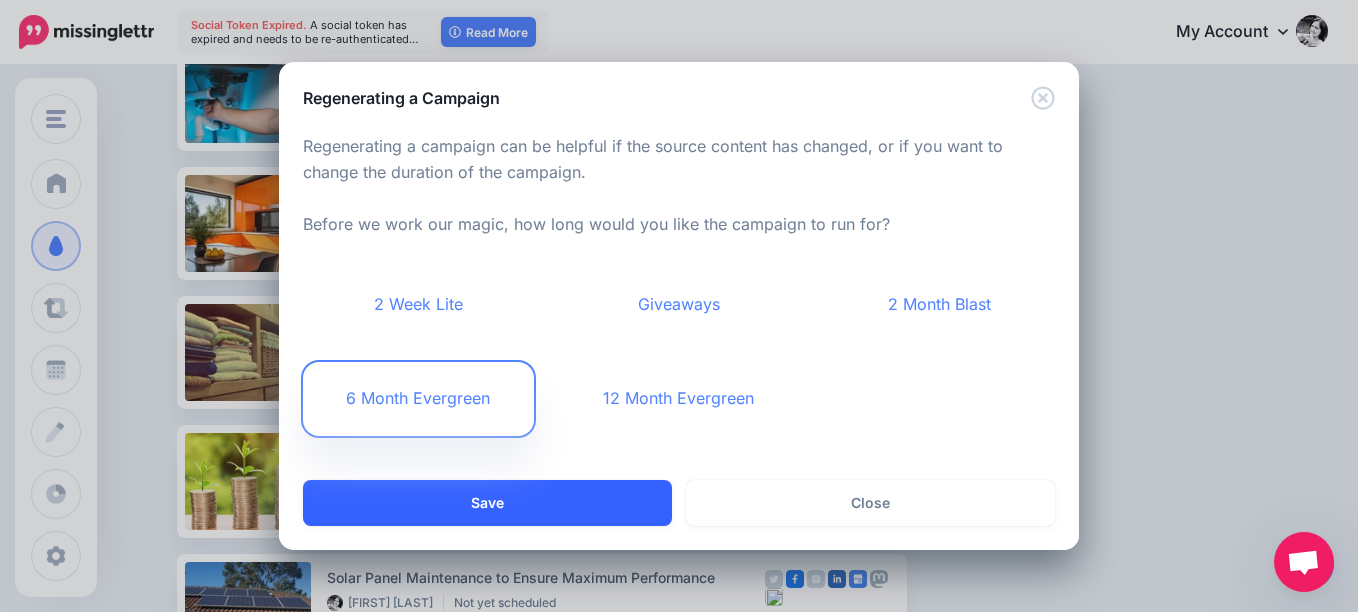 click on "Save" at bounding box center [487, 503] 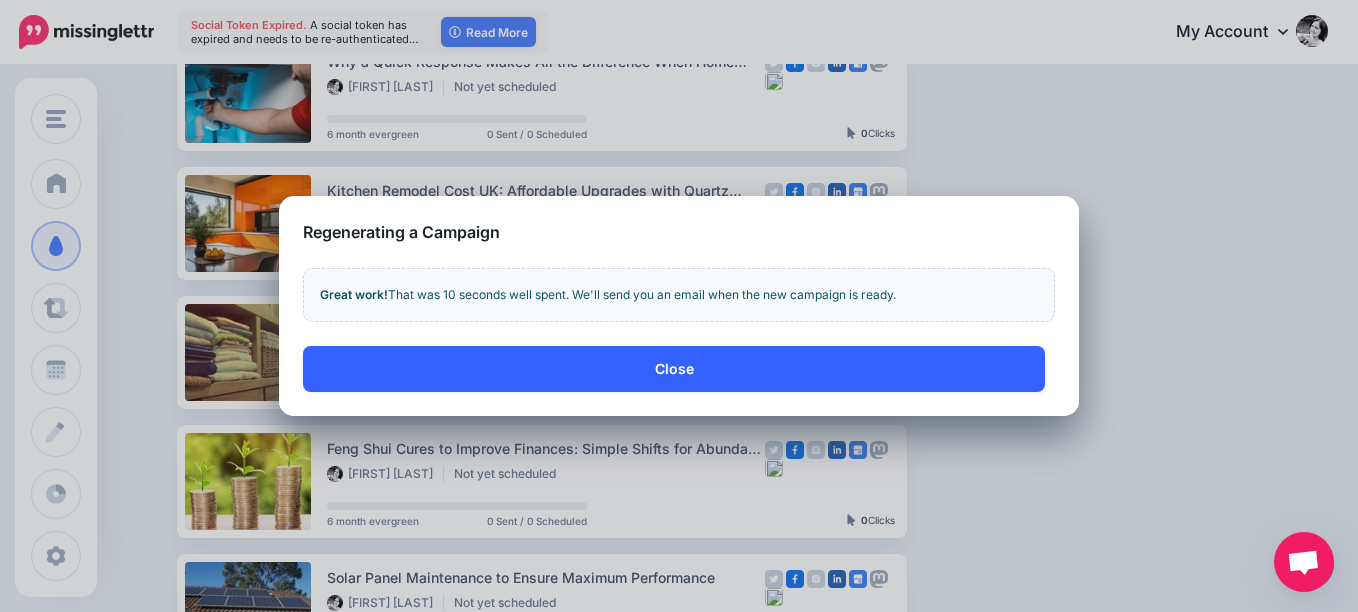 click on "Close" at bounding box center (674, 369) 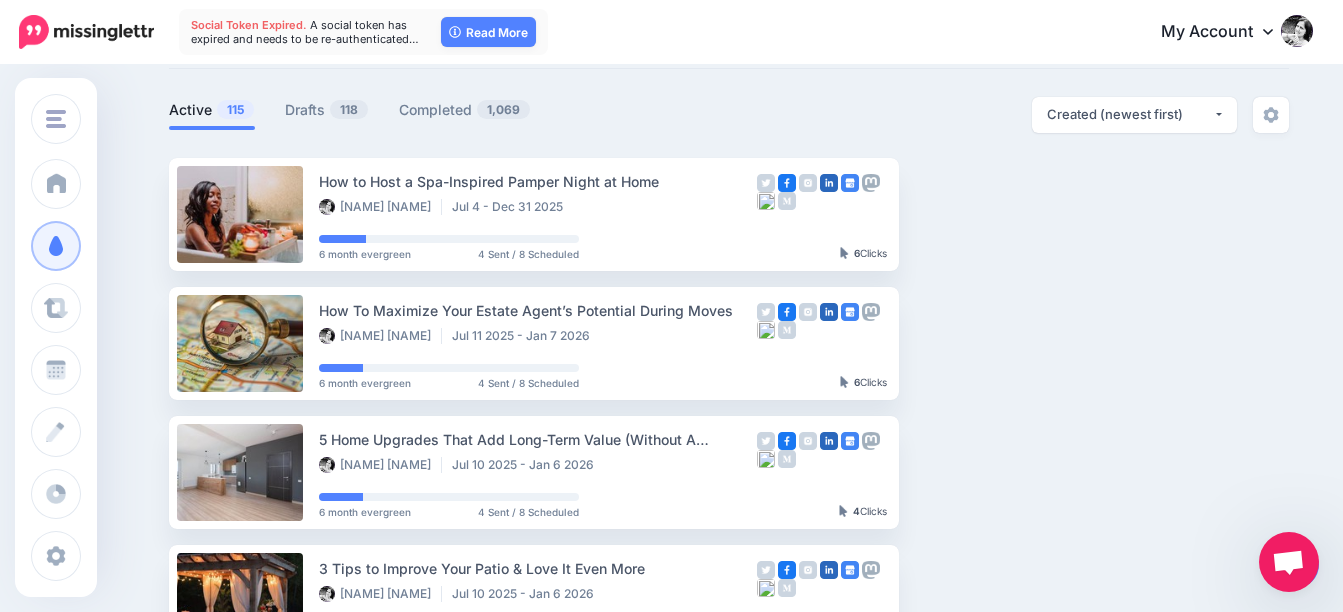 scroll, scrollTop: 0, scrollLeft: 0, axis: both 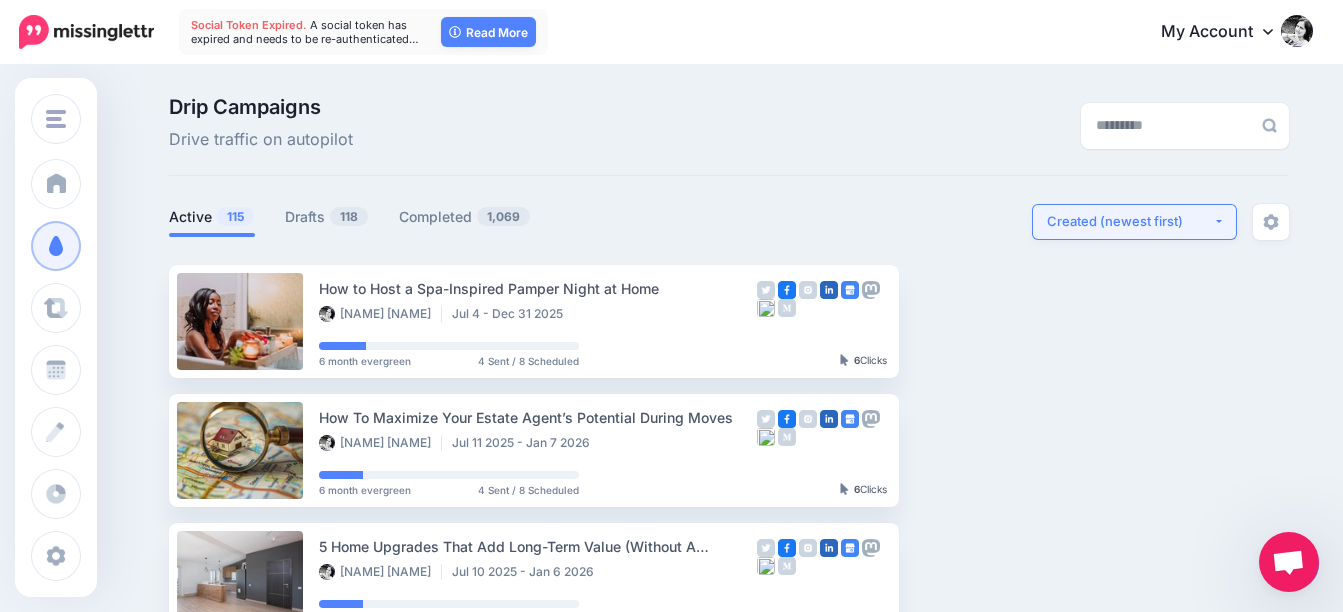 click on "Created (newest first)" at bounding box center [1130, 221] 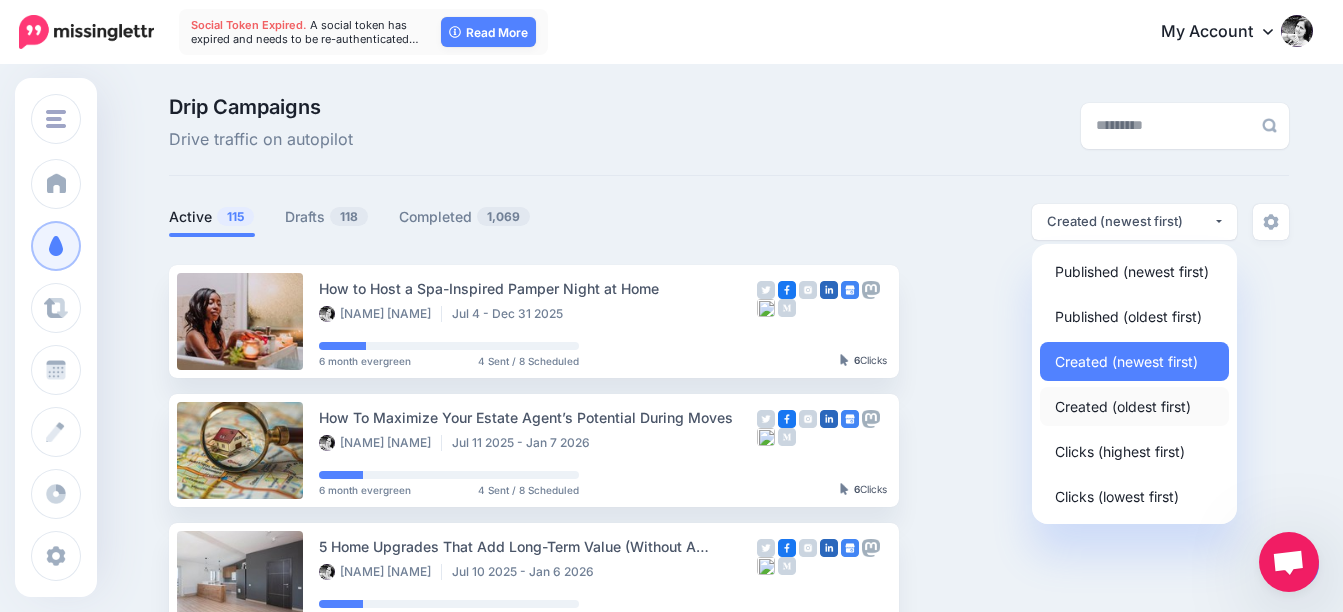 click on "Created (oldest first)" at bounding box center (1123, 406) 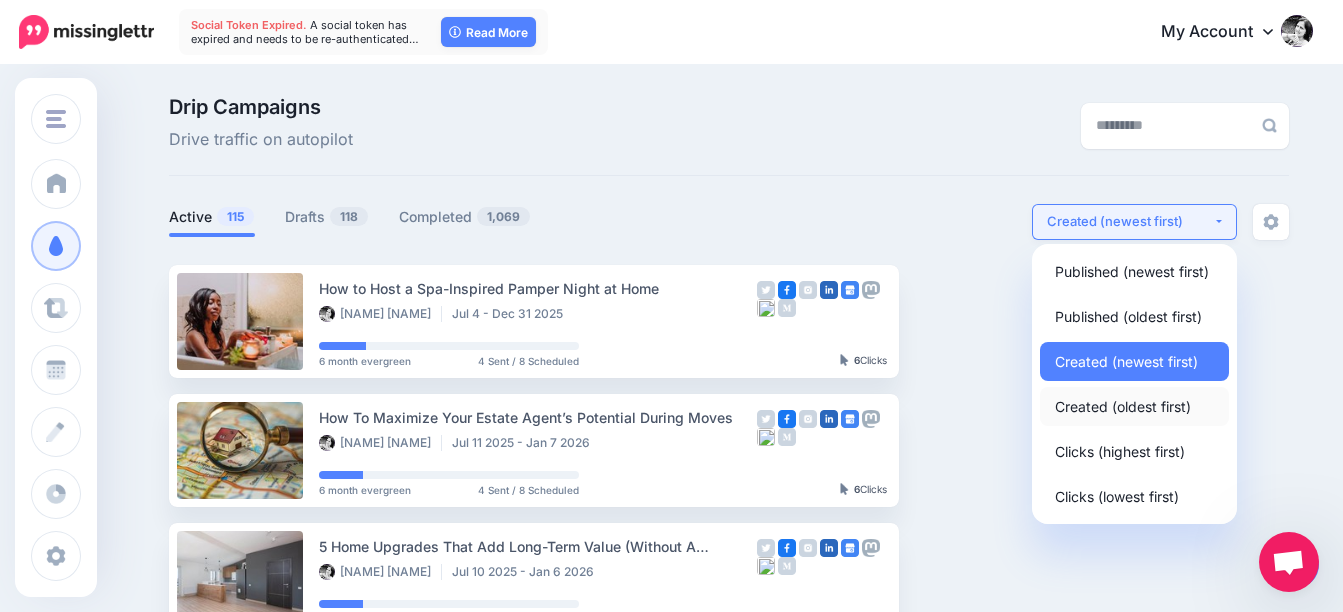 select on "**********" 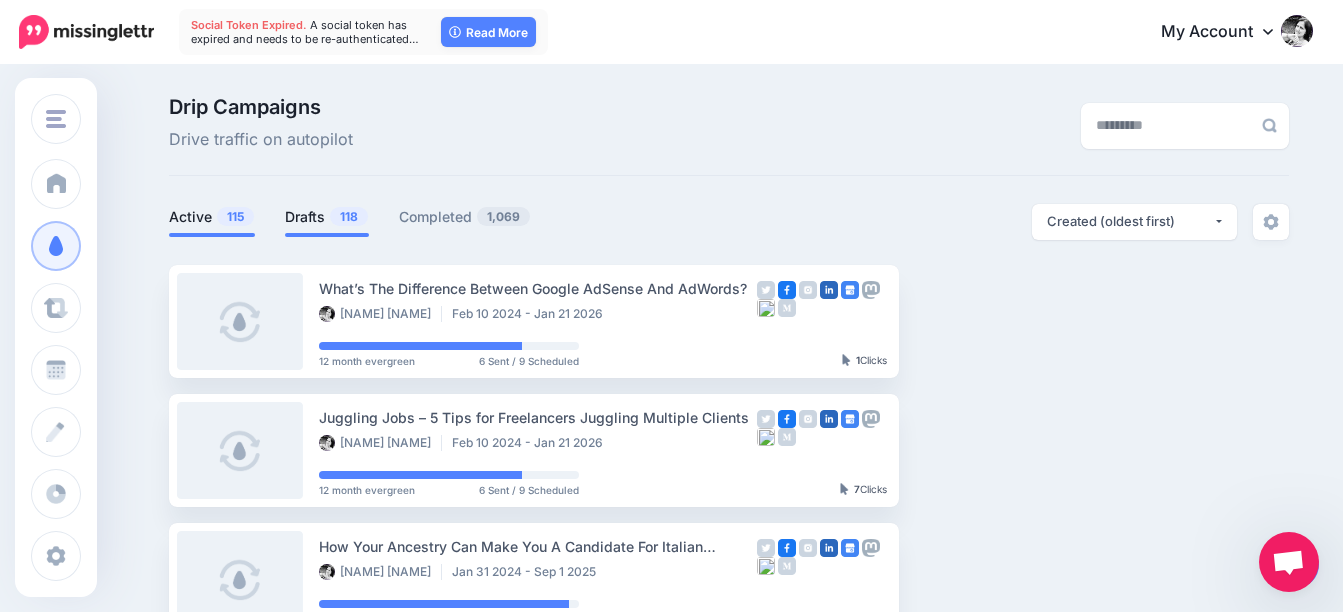 click on "Drafts  118" at bounding box center (327, 217) 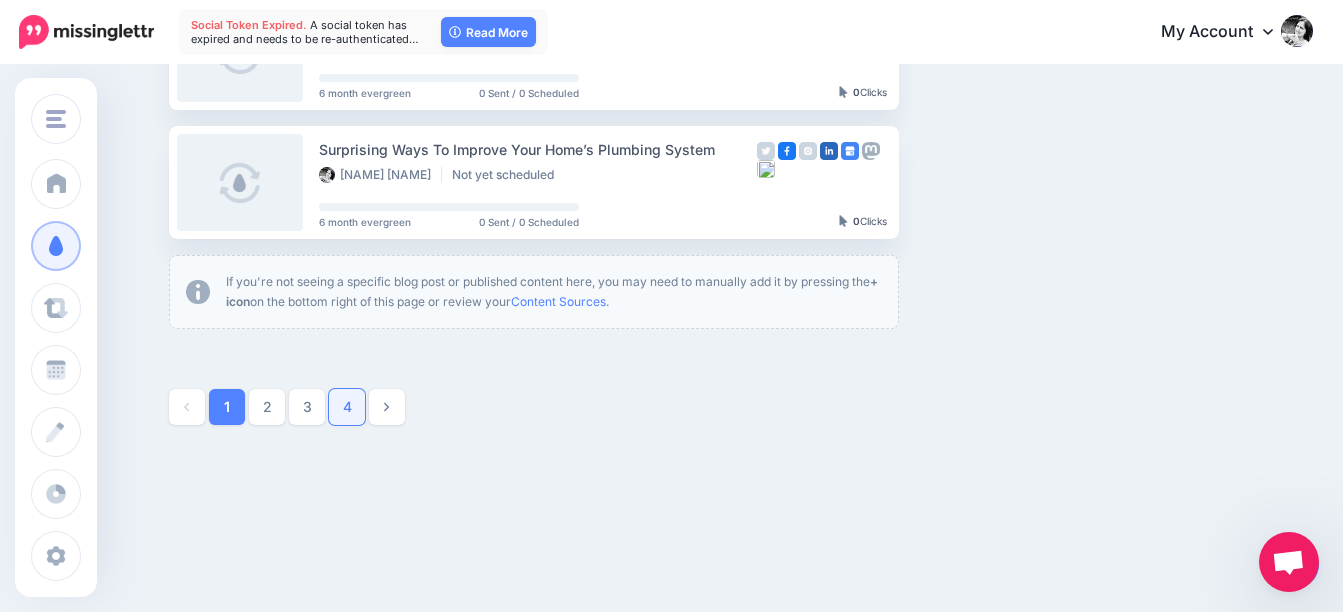 click on "4" at bounding box center (347, 407) 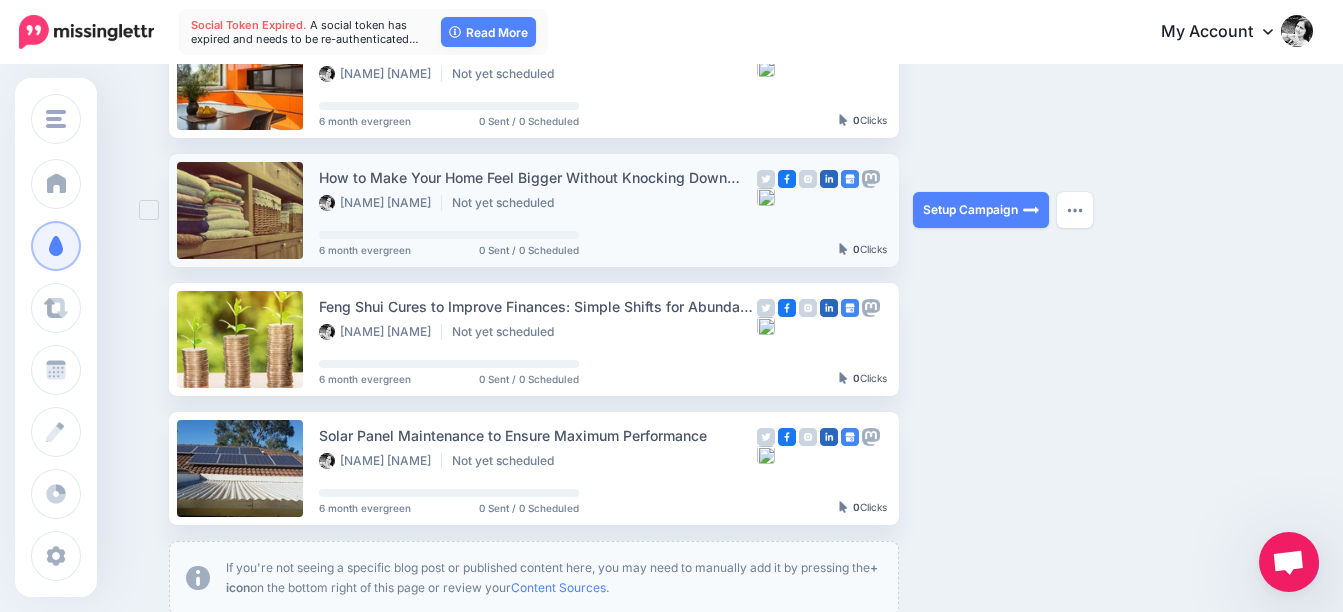 scroll, scrollTop: 1072, scrollLeft: 0, axis: vertical 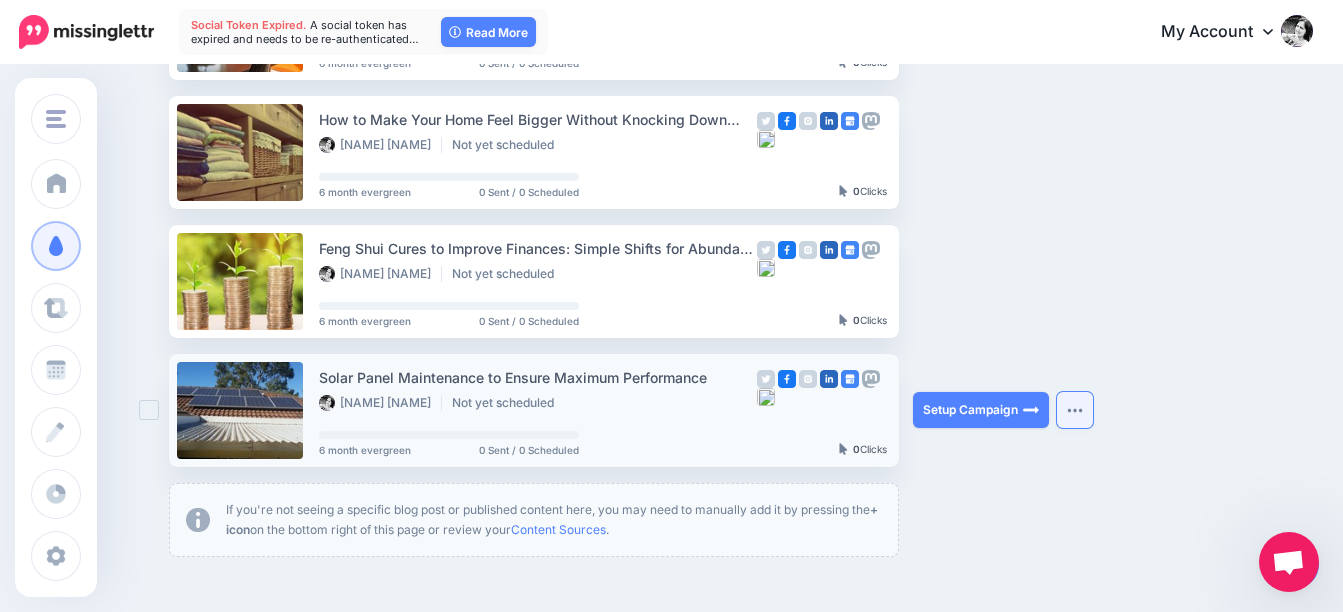 click at bounding box center [1075, 410] 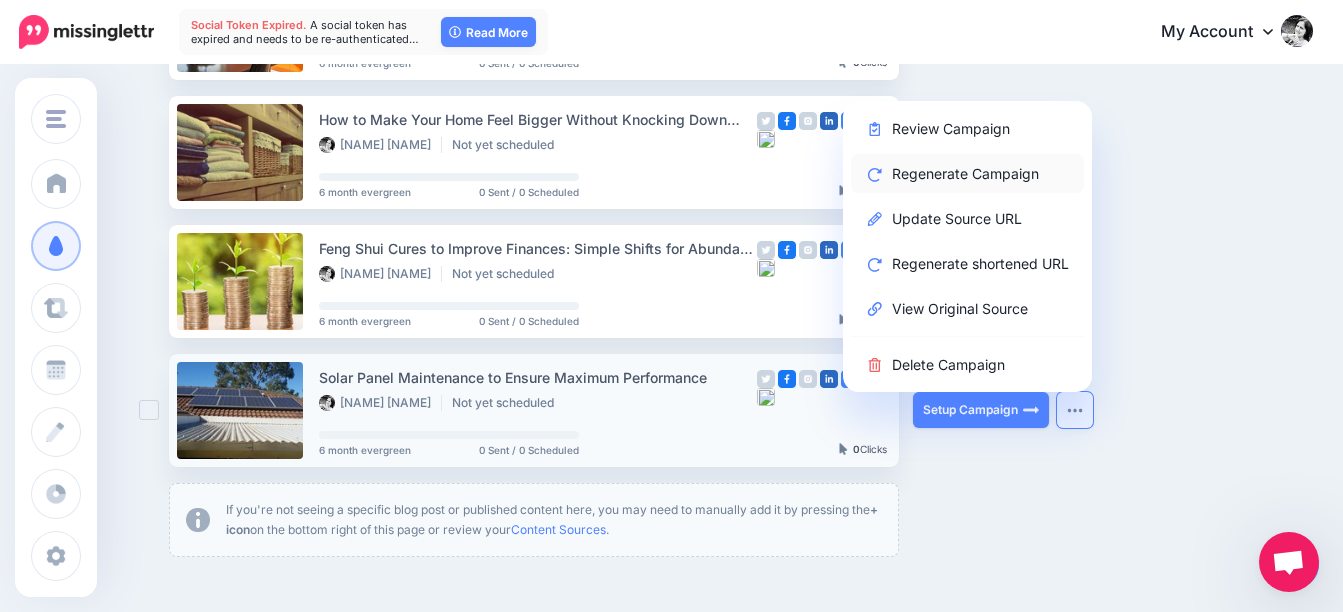 click on "Regenerate Campaign" at bounding box center (967, 173) 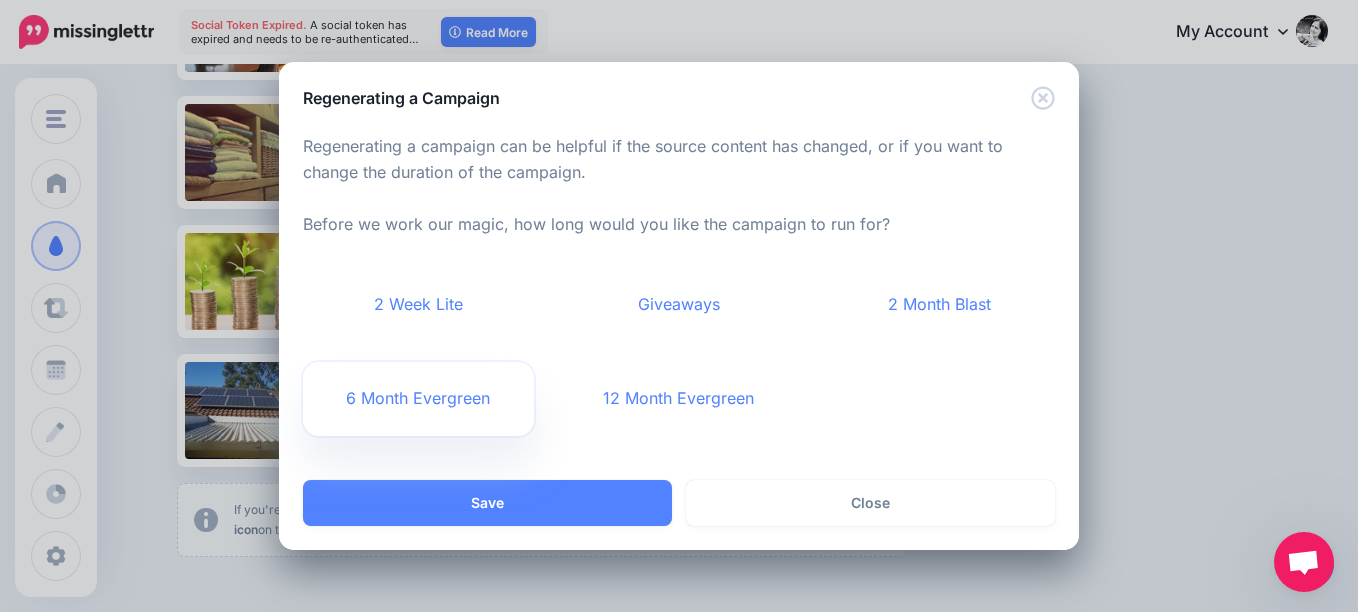 click on "6 Month Evergreen" at bounding box center (418, 399) 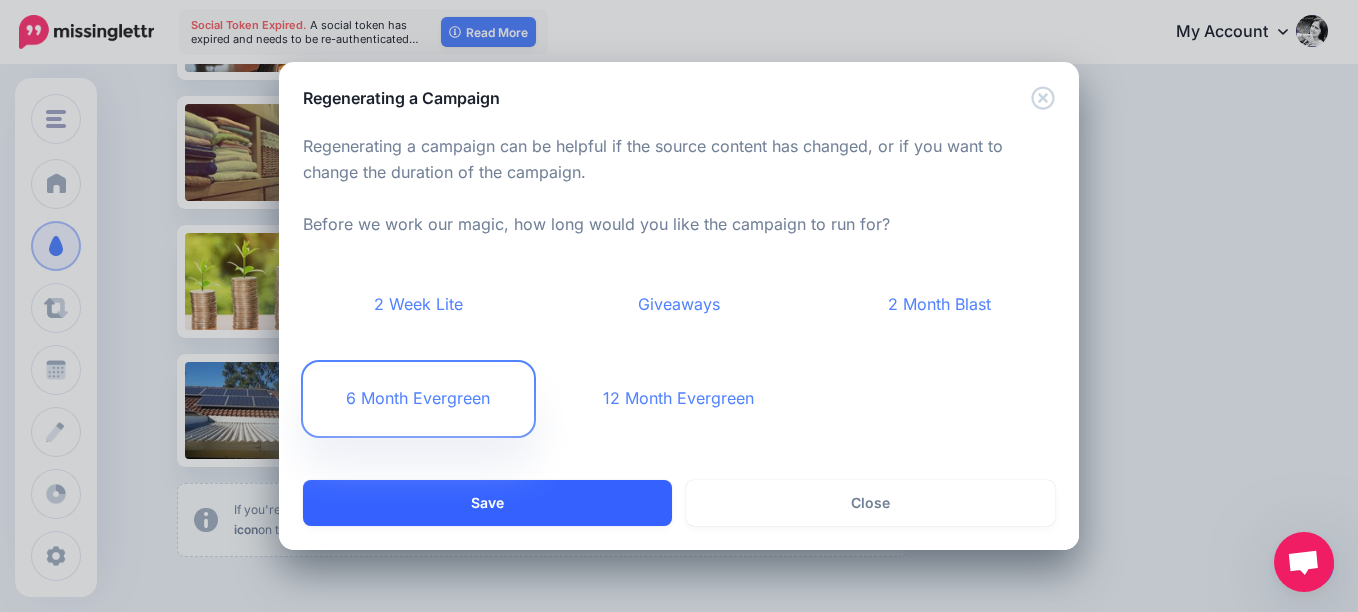 click on "Save" at bounding box center [487, 503] 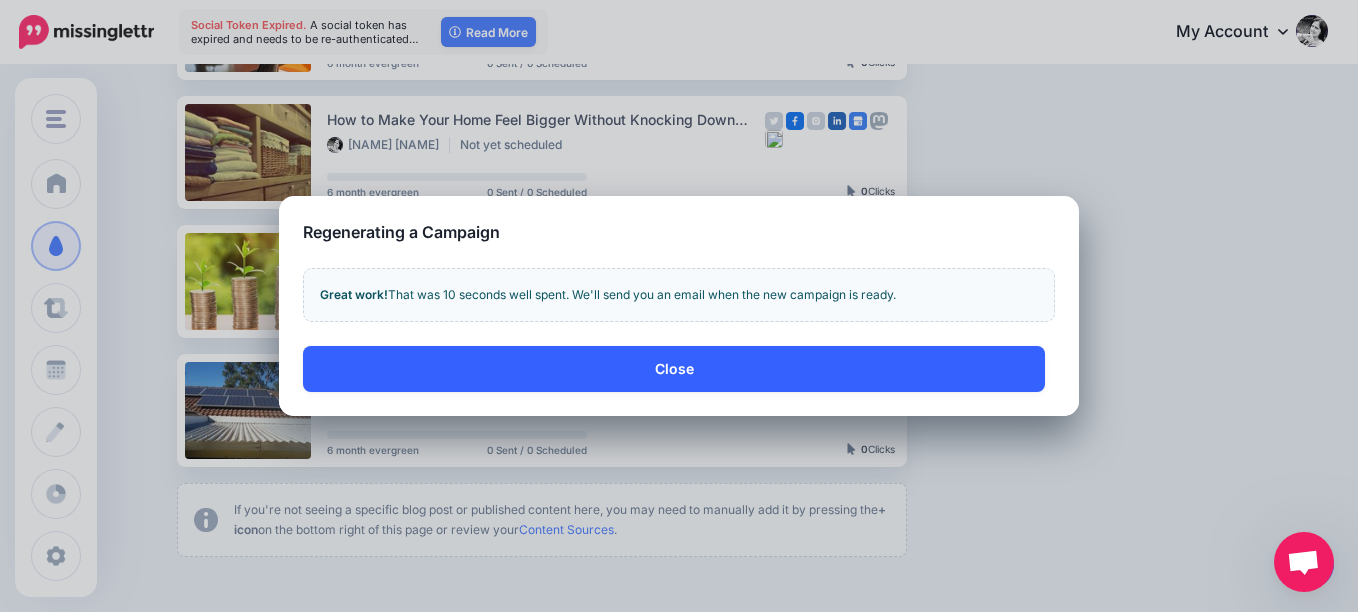 click on "Close" at bounding box center [674, 369] 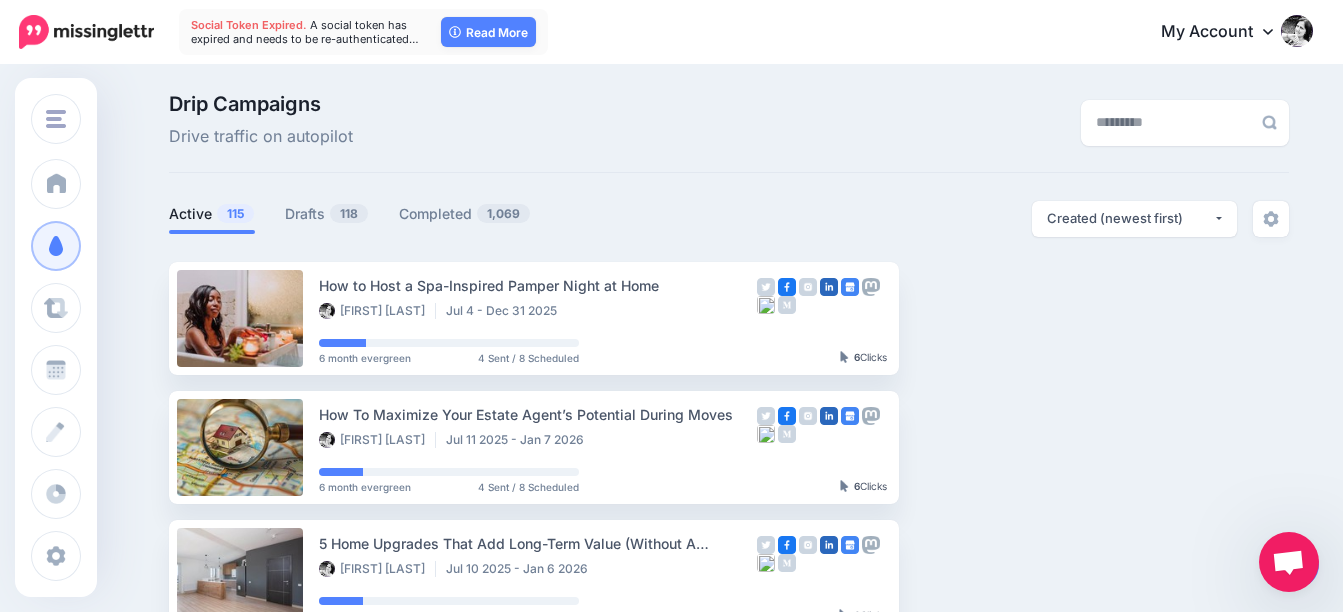 scroll, scrollTop: 0, scrollLeft: 0, axis: both 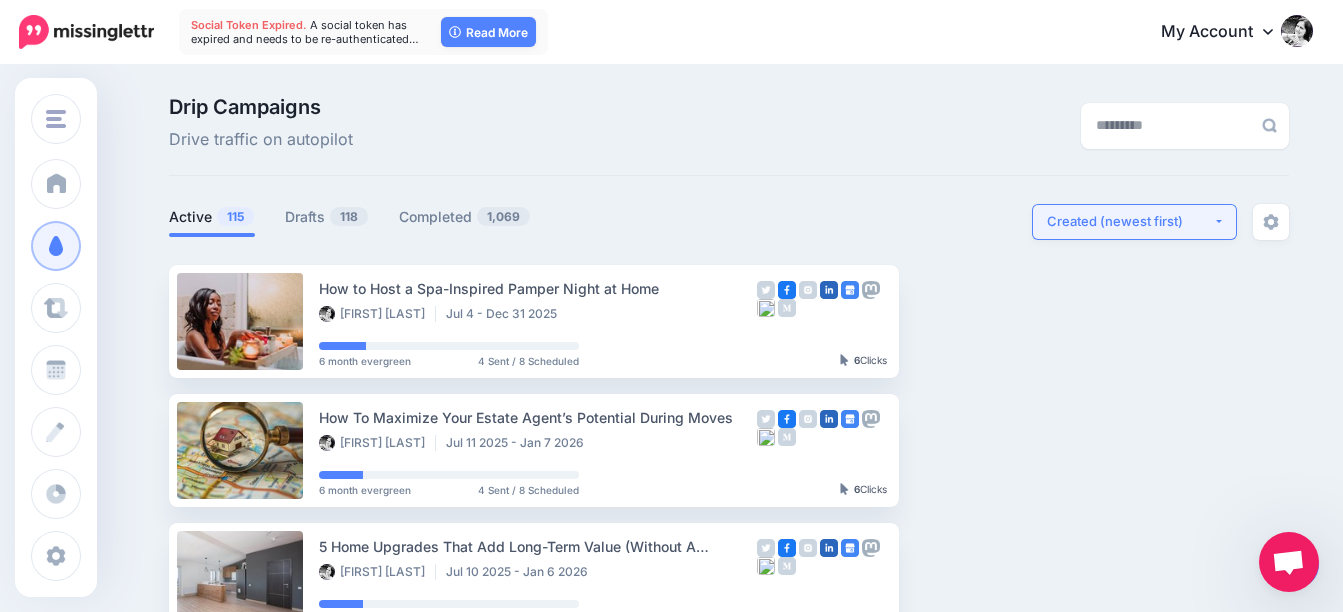 click on "Created (newest first)" at bounding box center [1134, 222] 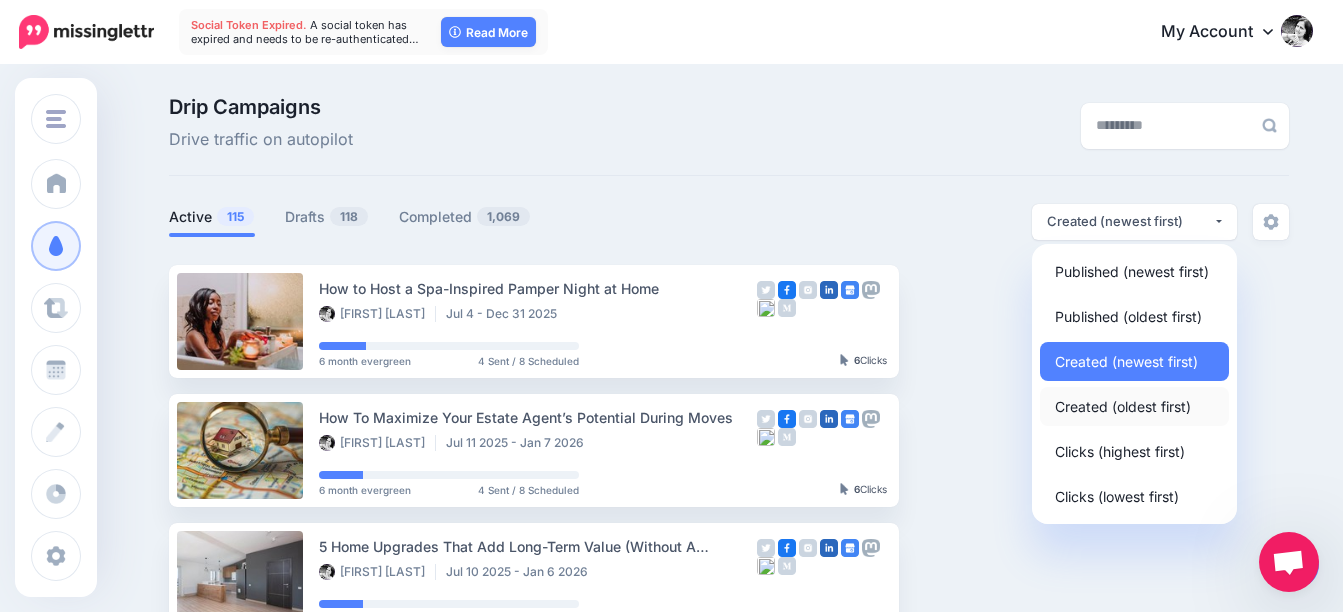 click on "Created (oldest first)" at bounding box center (1123, 406) 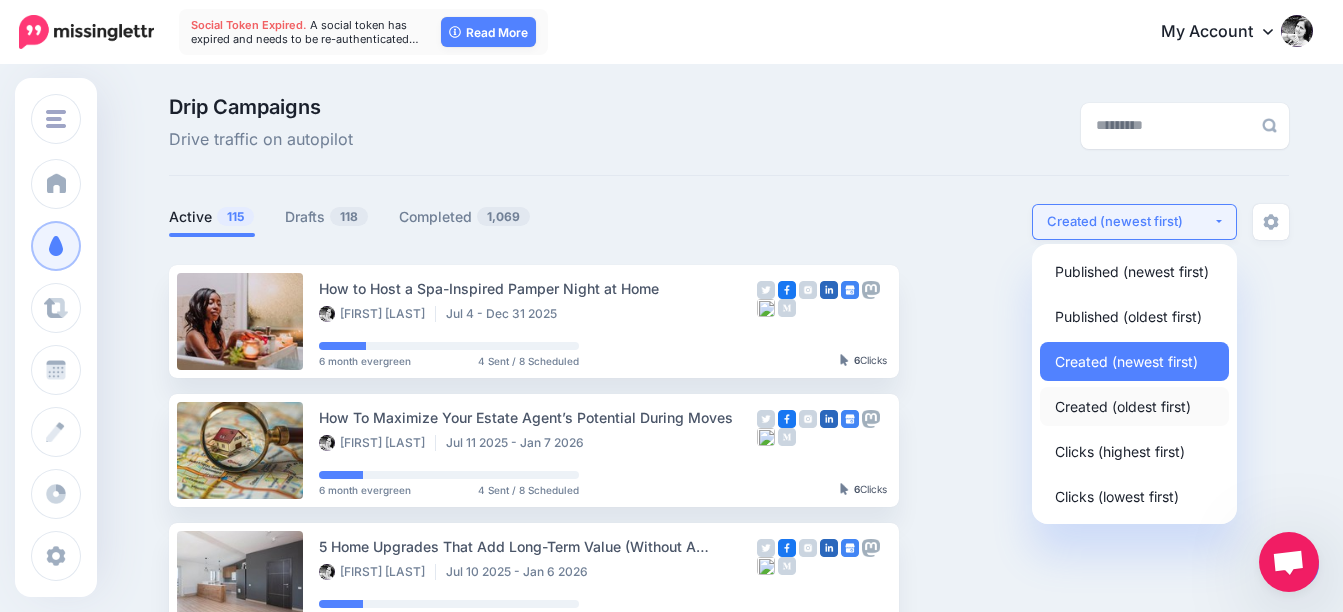 select on "**********" 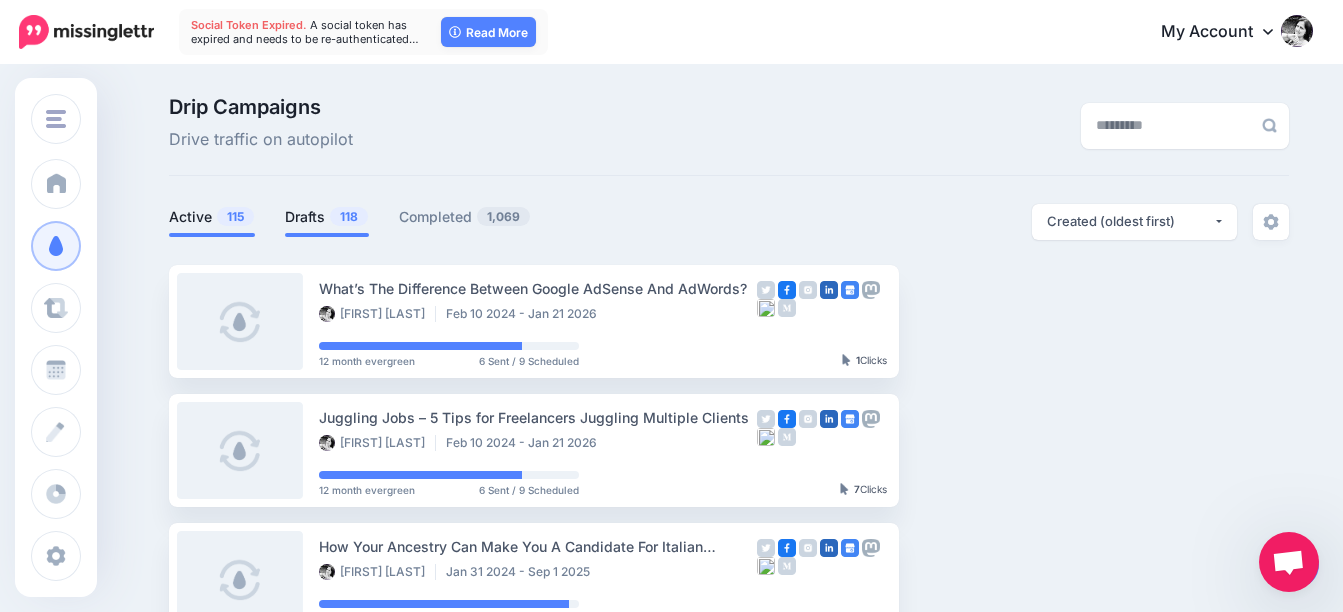 click on "118" at bounding box center (349, 216) 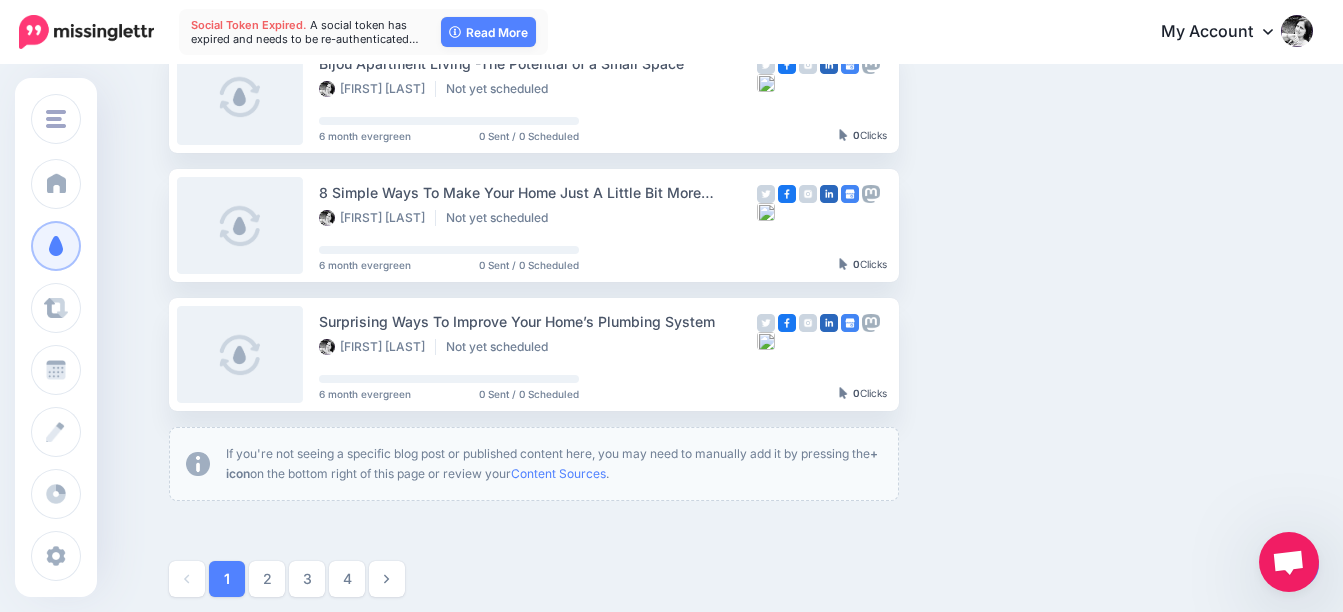 scroll, scrollTop: 1300, scrollLeft: 0, axis: vertical 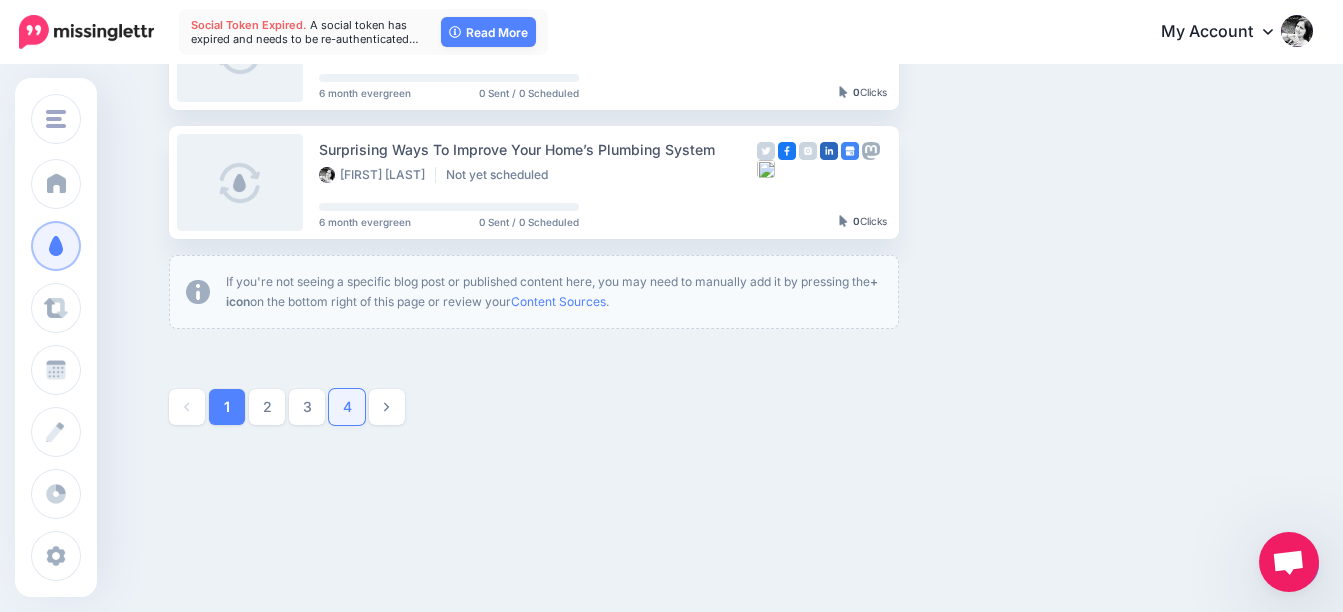 click on "4" at bounding box center (347, 407) 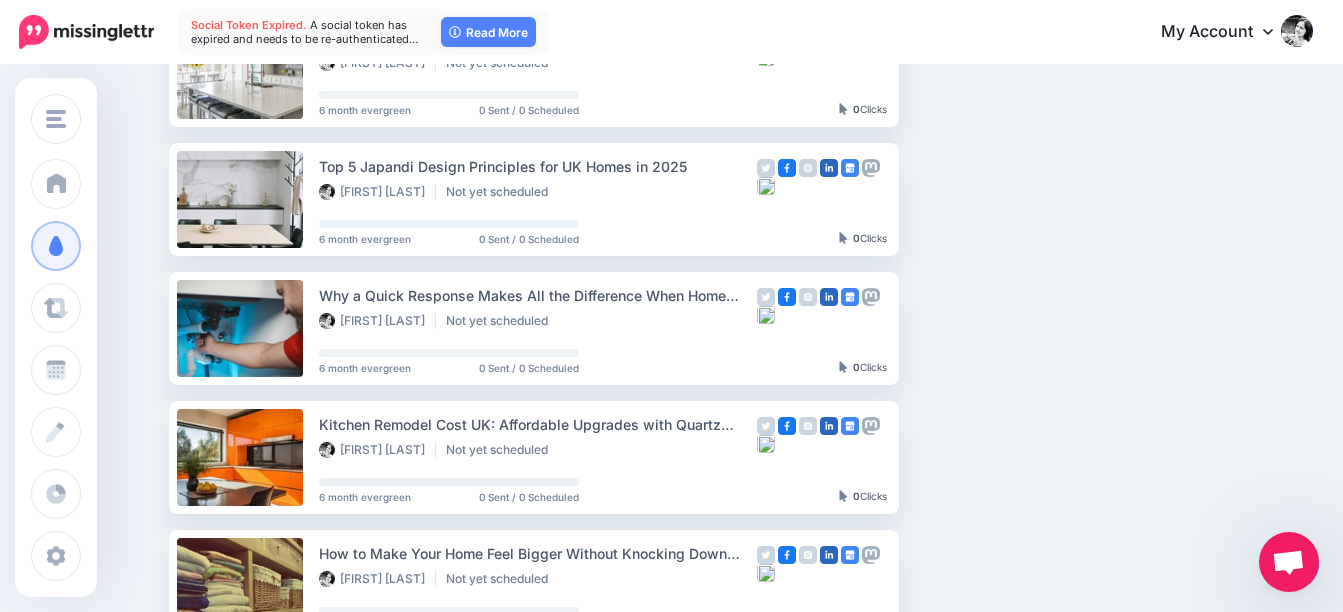scroll, scrollTop: 572, scrollLeft: 0, axis: vertical 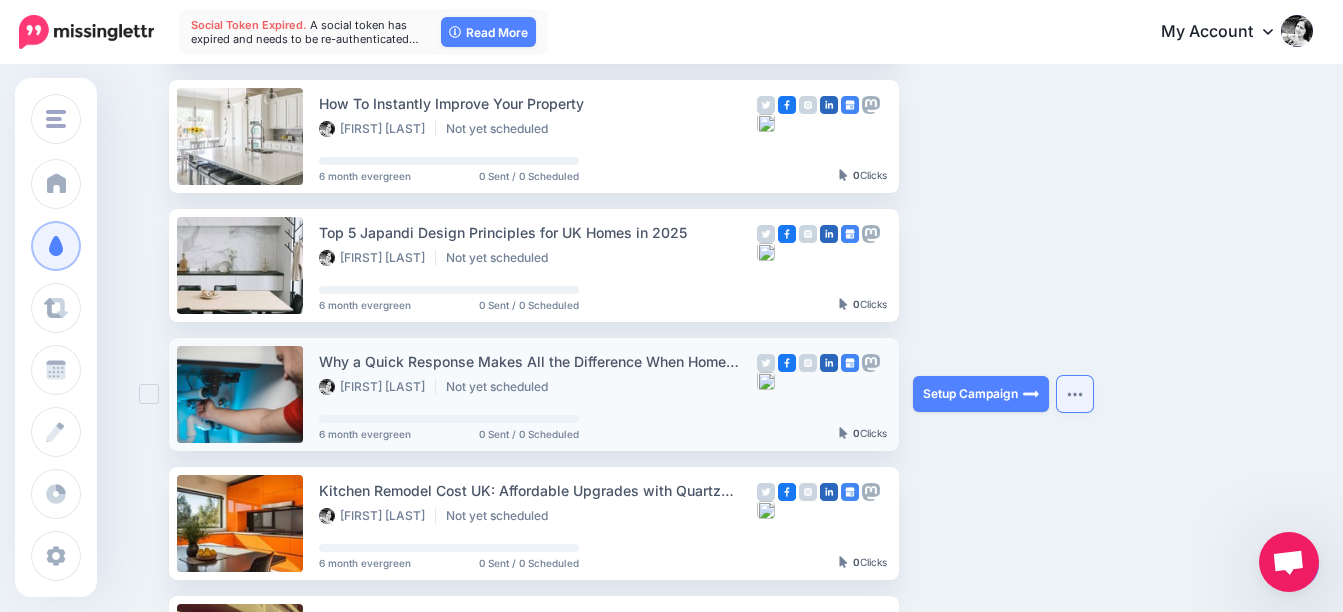 click at bounding box center (1075, 394) 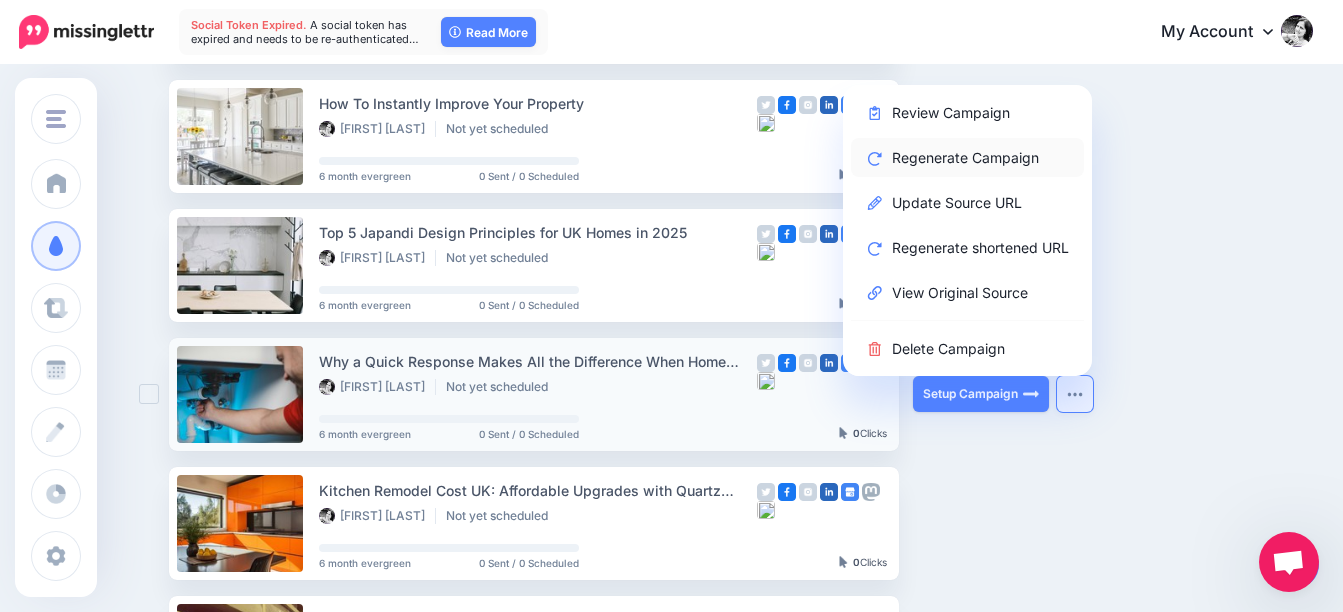 click on "Regenerate Campaign" at bounding box center [967, 157] 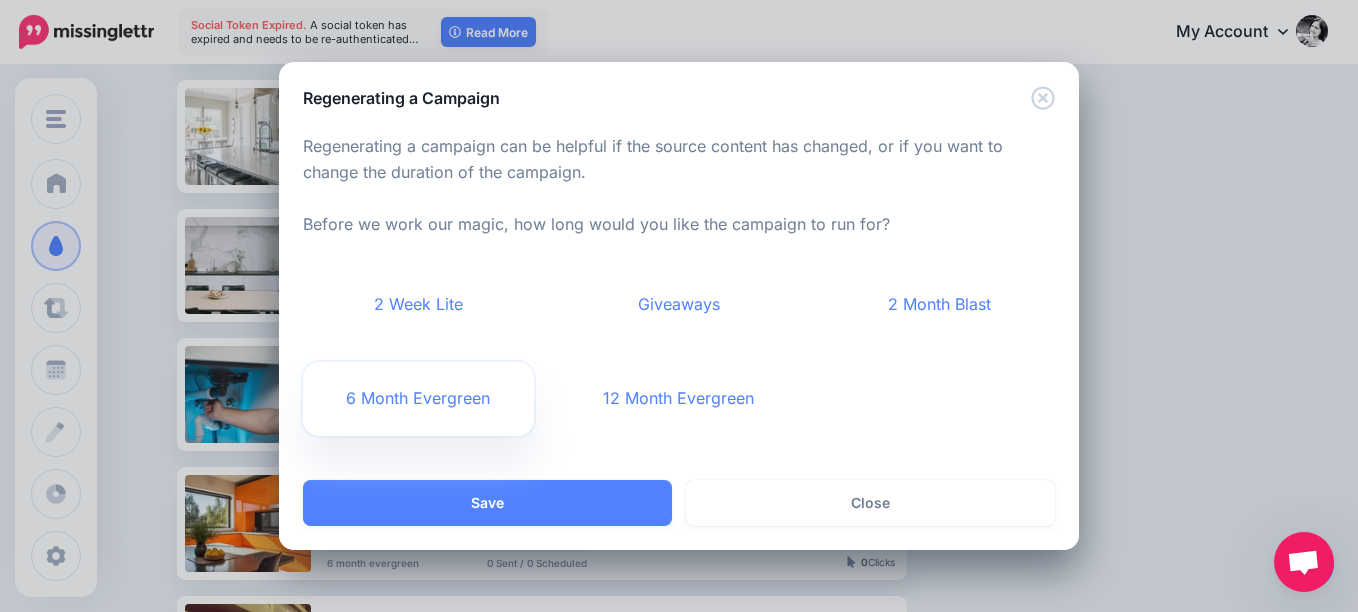 click on "6 Month Evergreen" at bounding box center (418, 399) 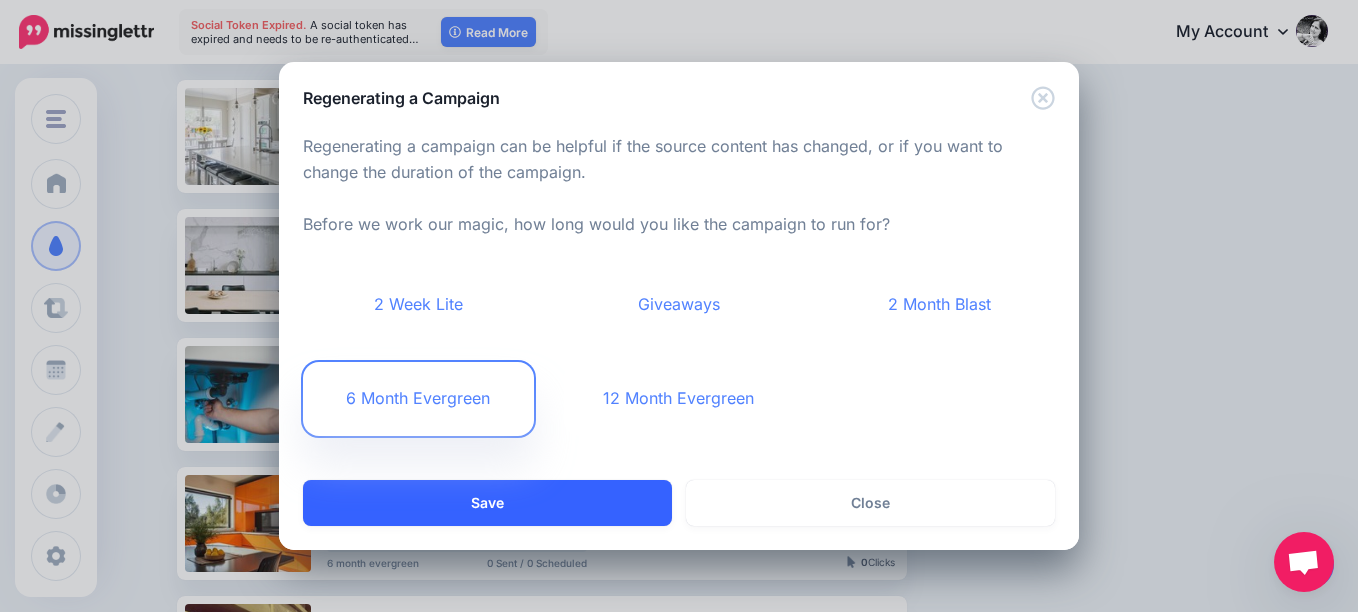 click on "Save" at bounding box center [487, 503] 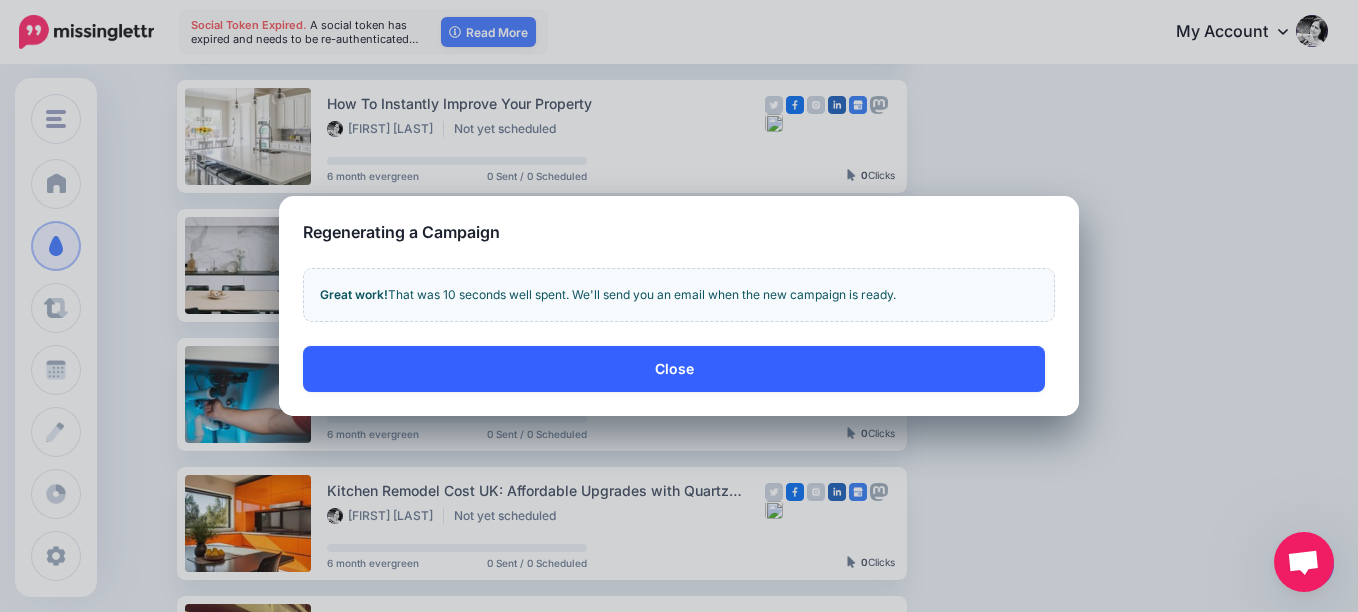 click on "Close" at bounding box center [674, 369] 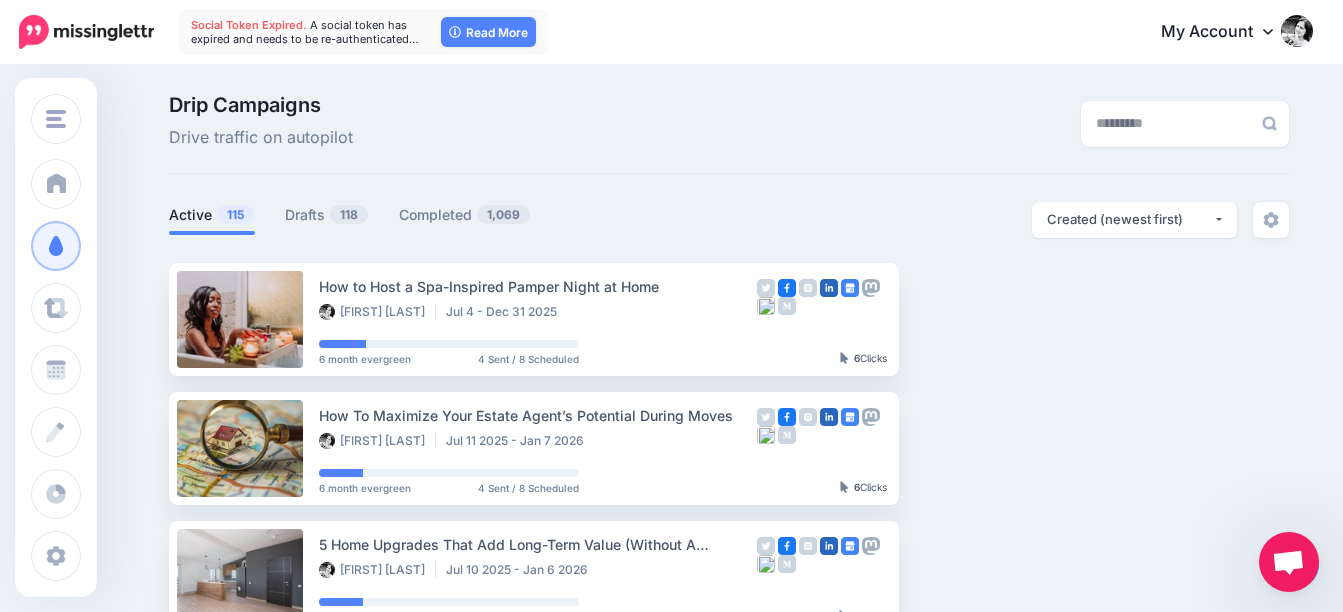 scroll, scrollTop: 0, scrollLeft: 0, axis: both 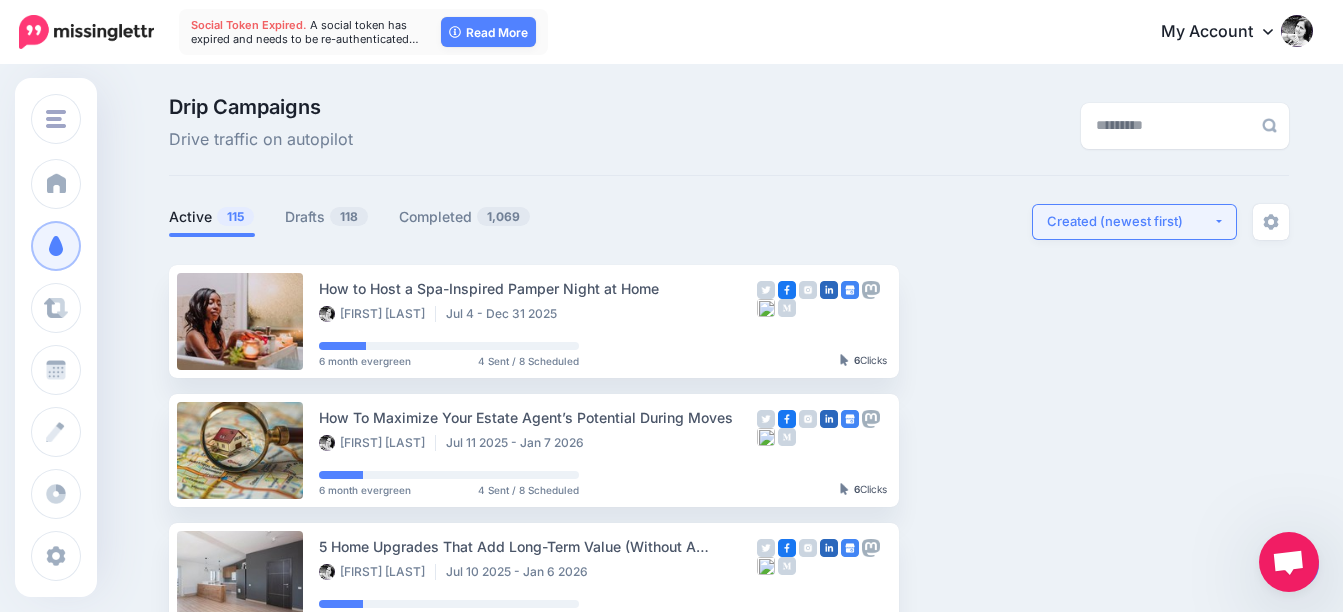 click on "Created (newest first)" at bounding box center (1130, 221) 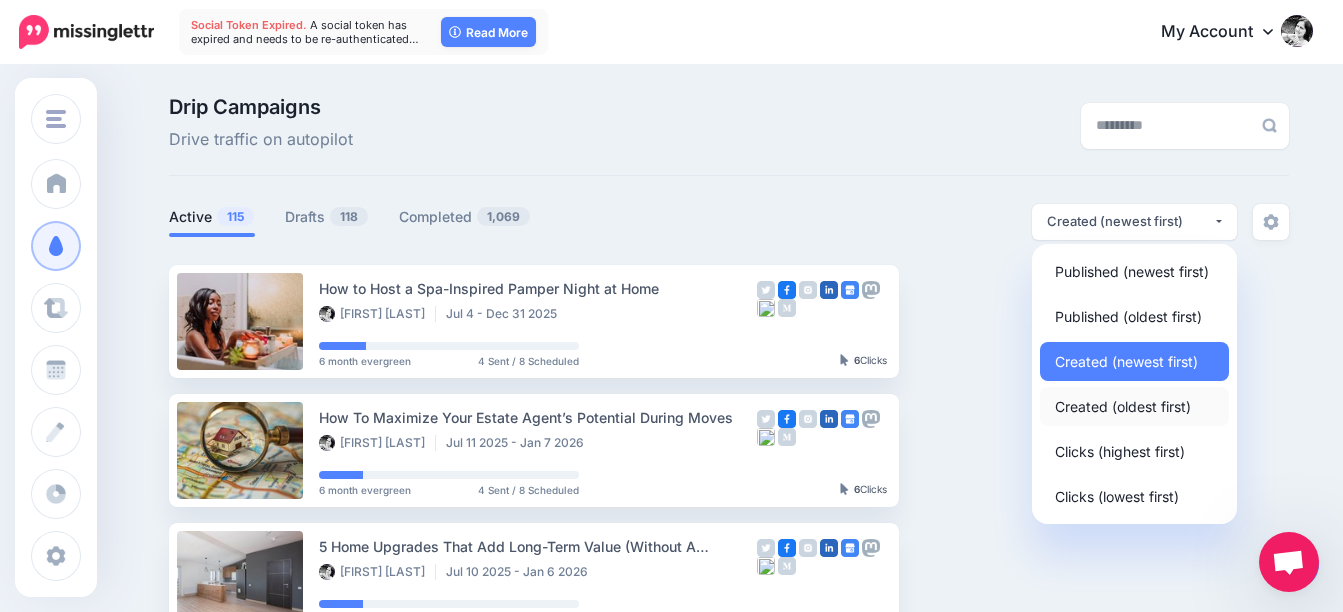 click on "Created (oldest first)" at bounding box center [1123, 406] 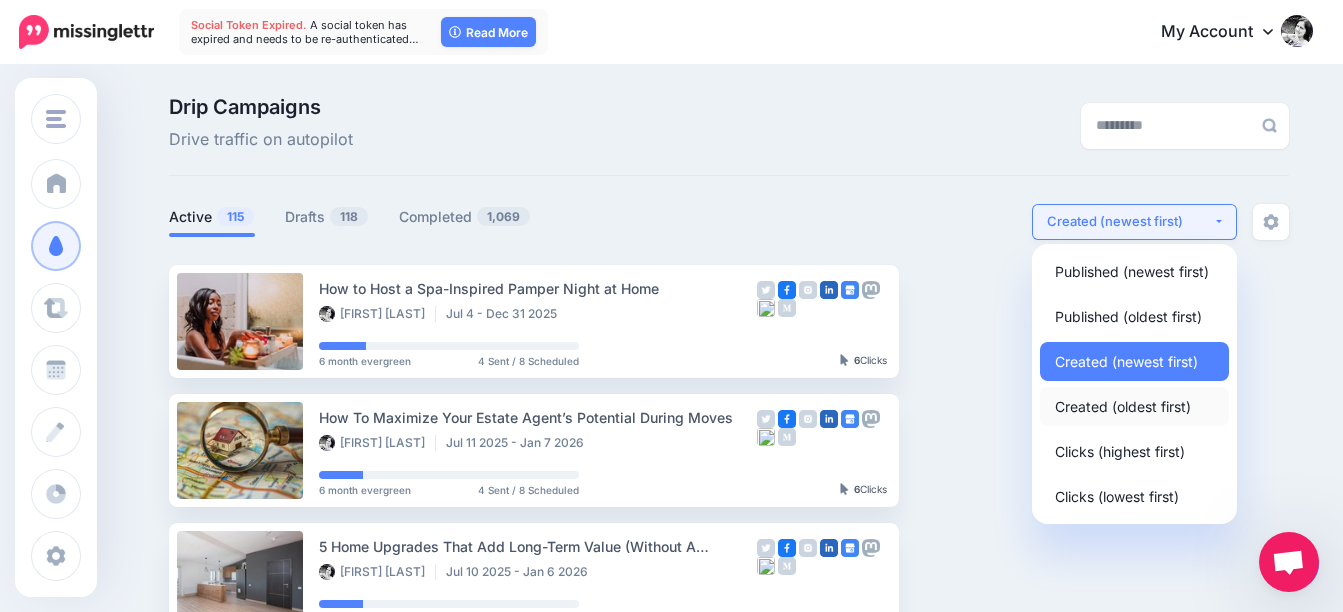 select on "**********" 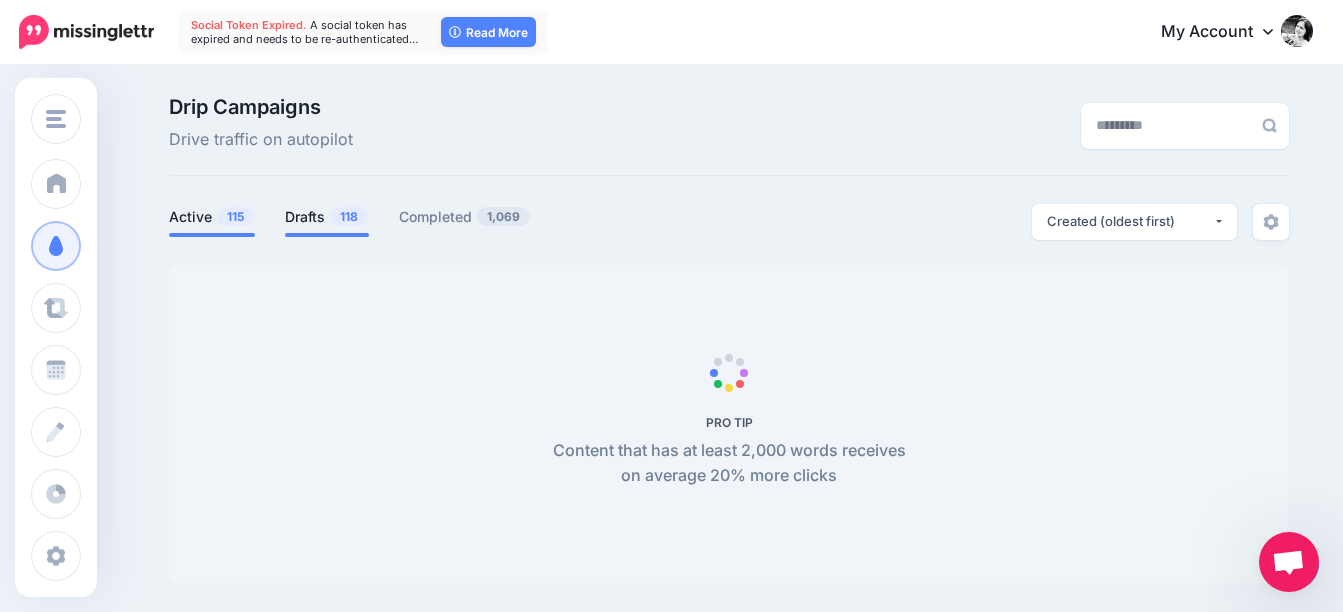 click on "Drafts  118" at bounding box center (327, 217) 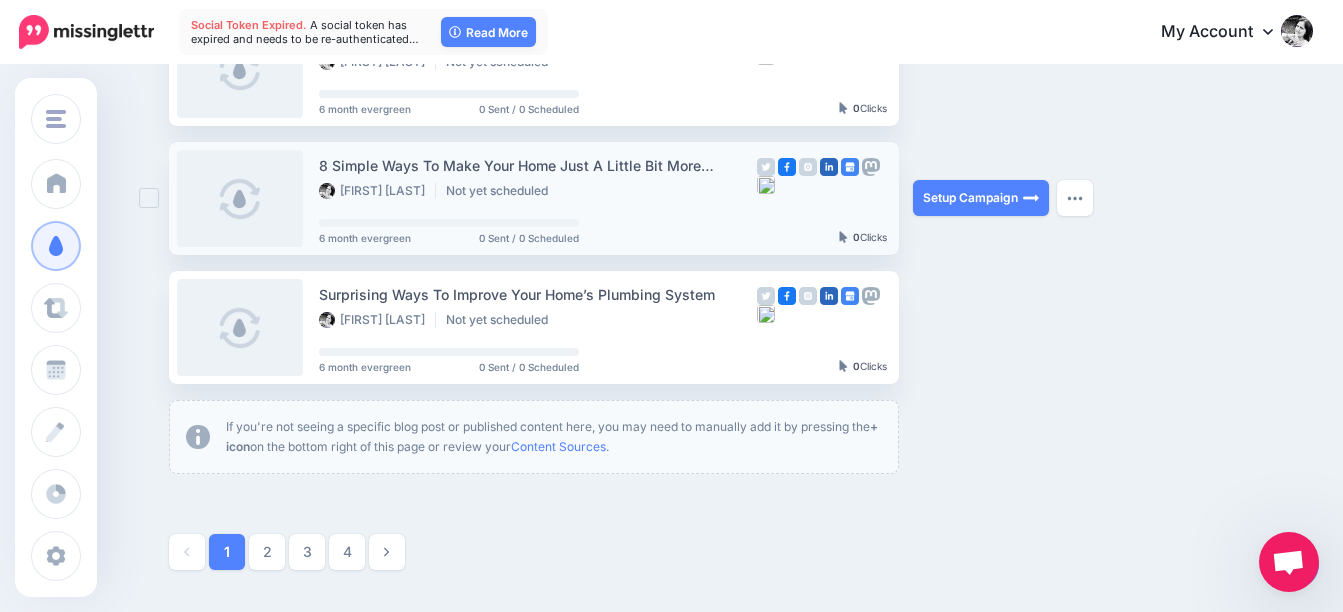 scroll, scrollTop: 1300, scrollLeft: 0, axis: vertical 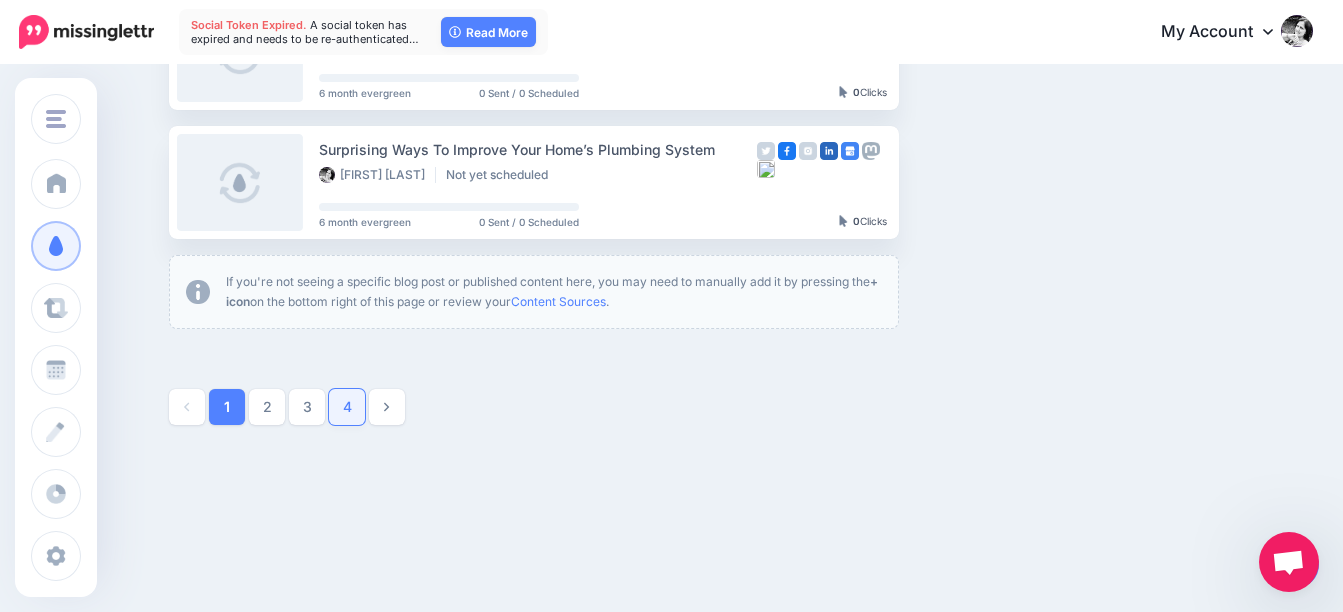 click on "4" at bounding box center [347, 407] 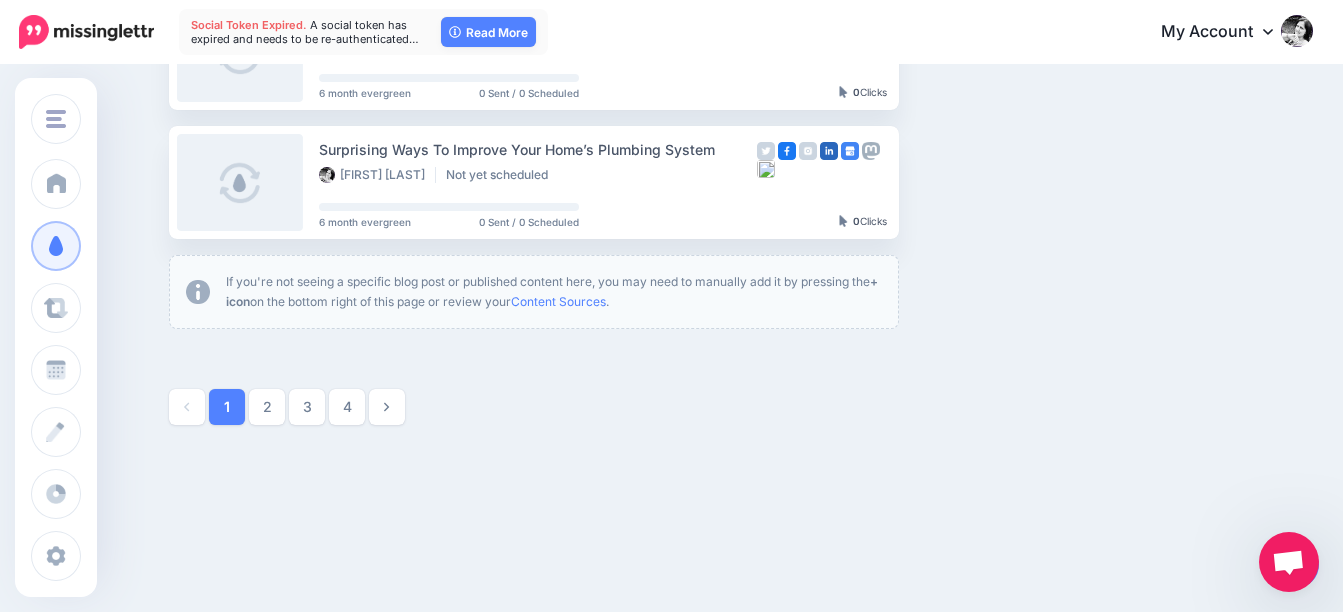 scroll, scrollTop: 172, scrollLeft: 0, axis: vertical 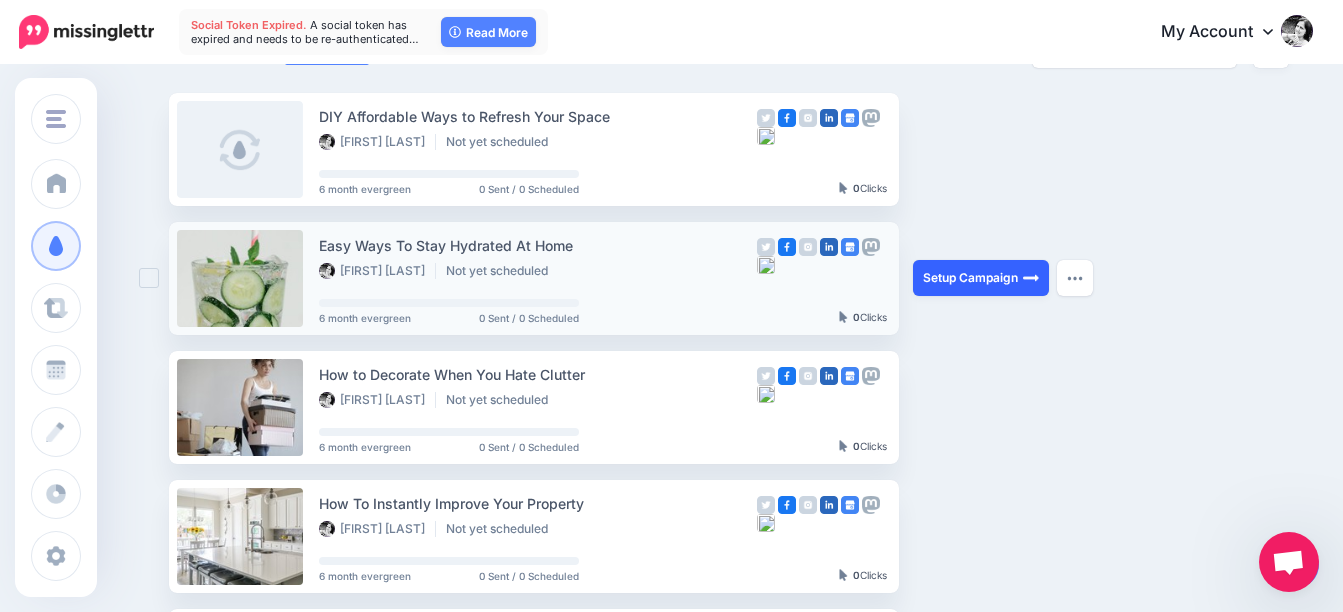 click on "Setup Campaign" at bounding box center [981, 278] 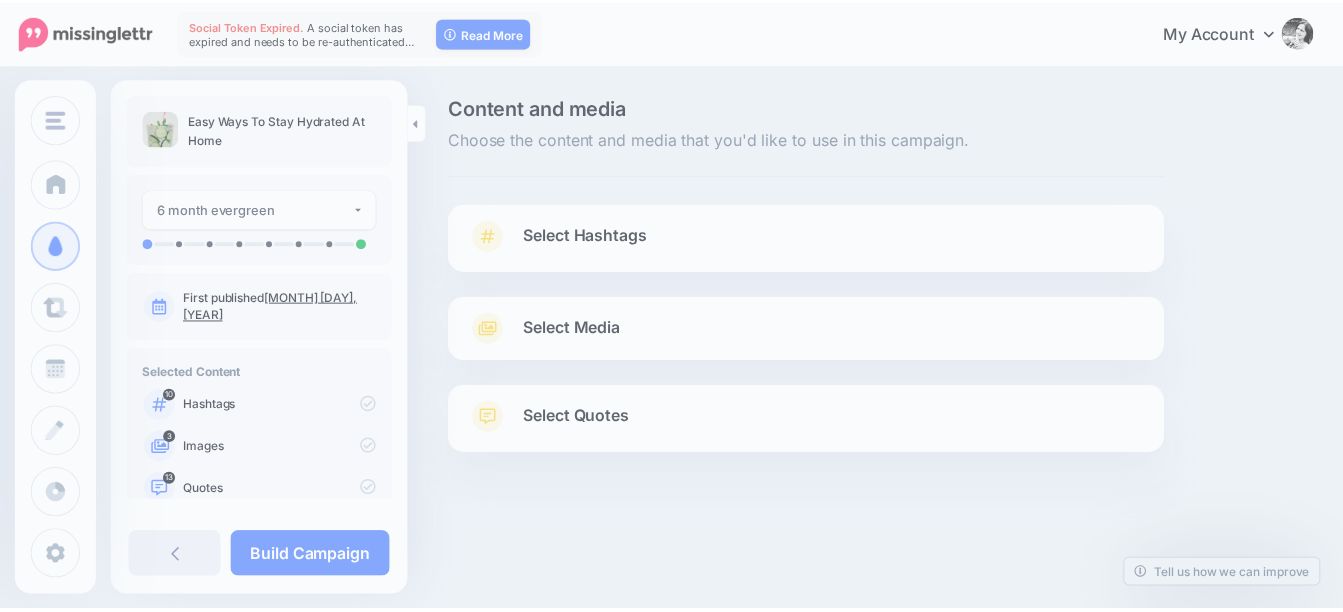 scroll, scrollTop: 0, scrollLeft: 0, axis: both 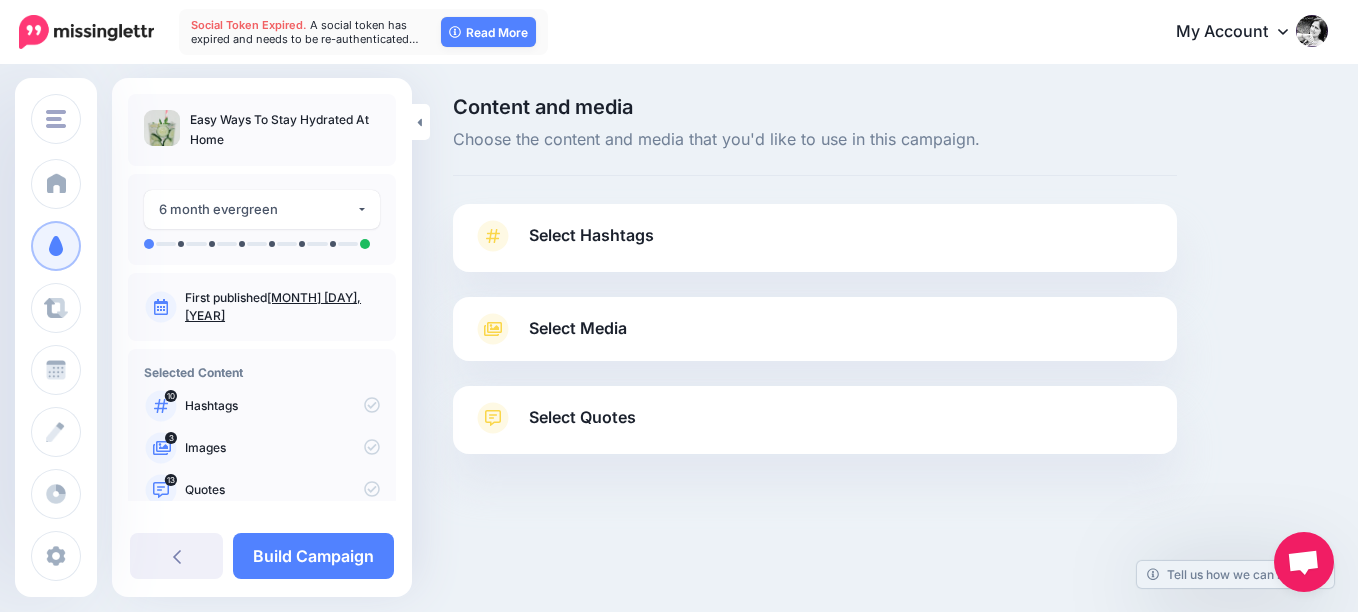 click on "Select Hashtags" at bounding box center [591, 235] 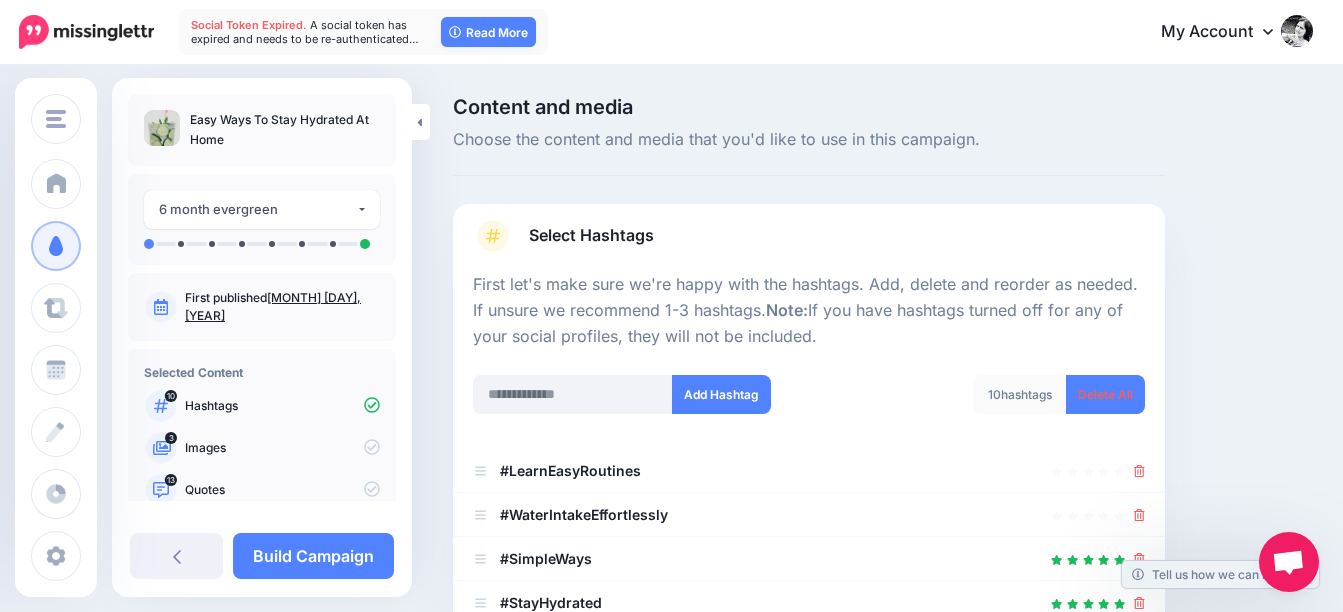 scroll, scrollTop: 300, scrollLeft: 0, axis: vertical 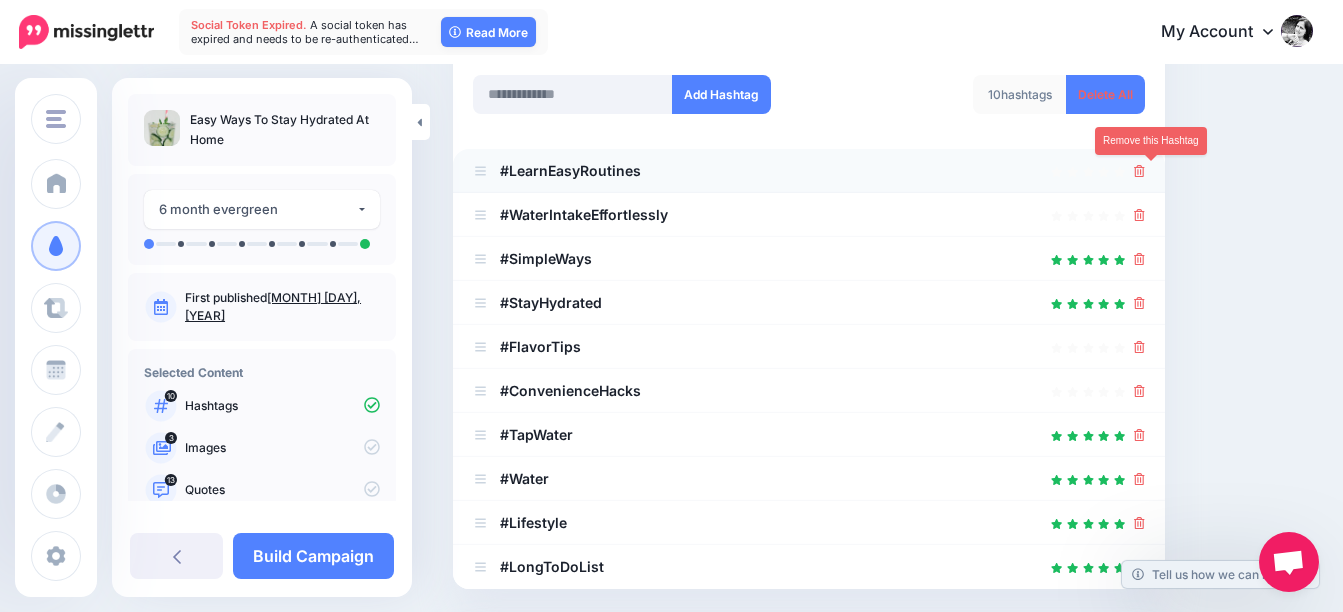 click 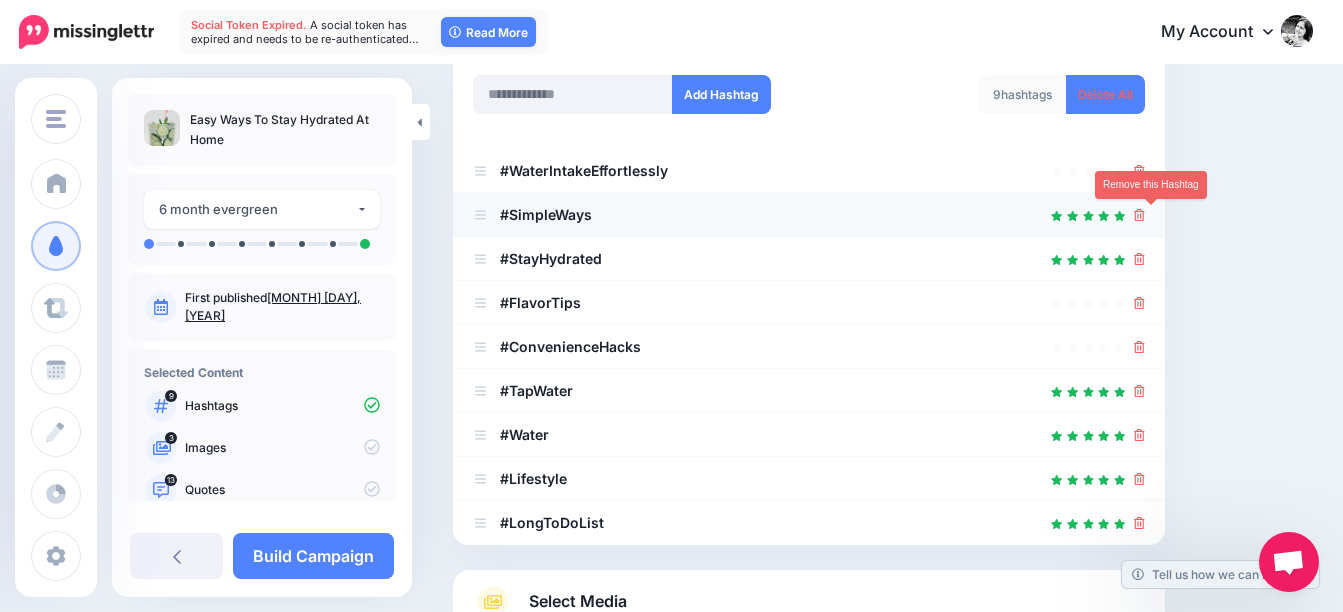 click 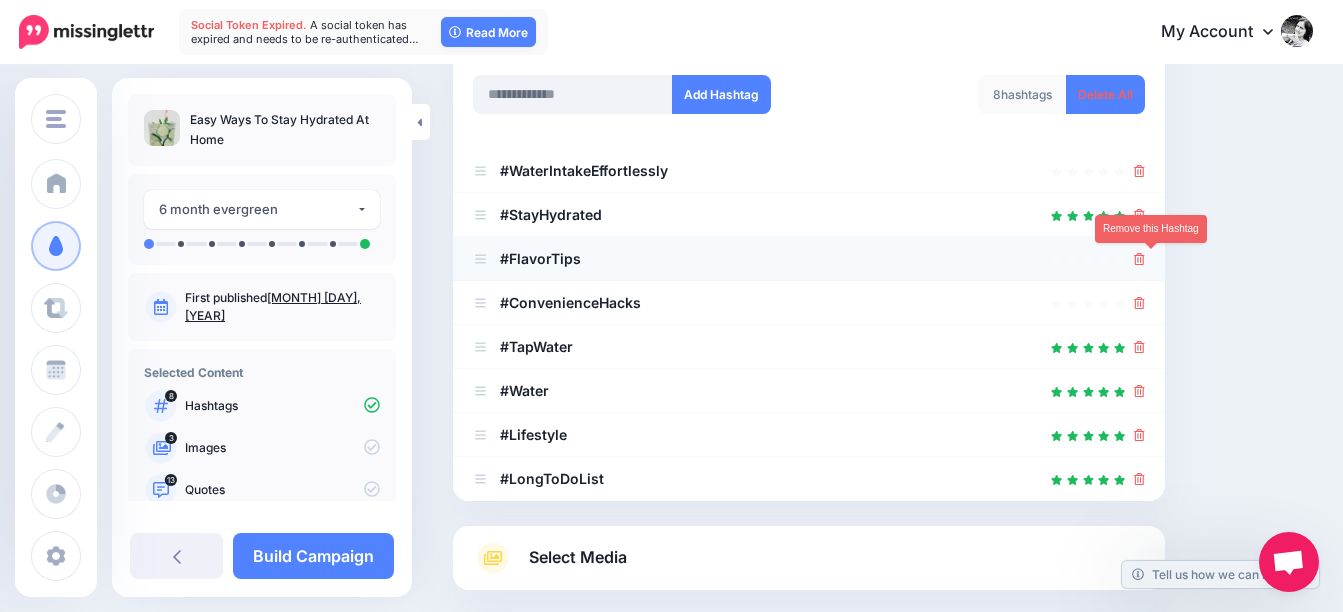 click 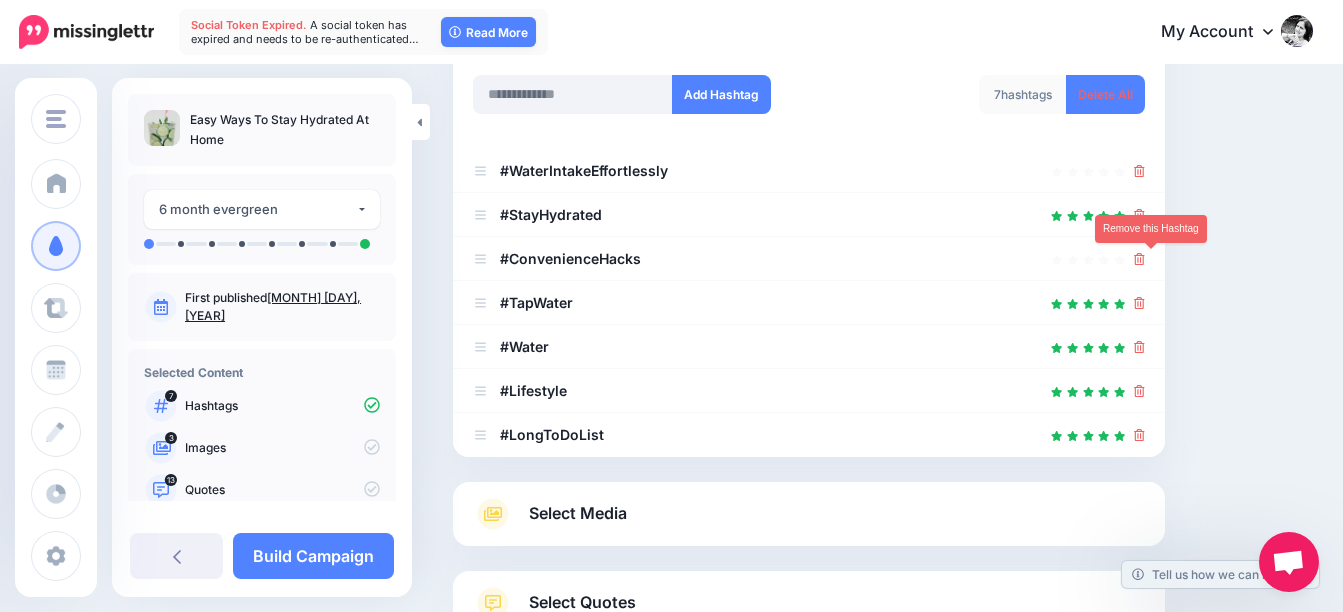 click 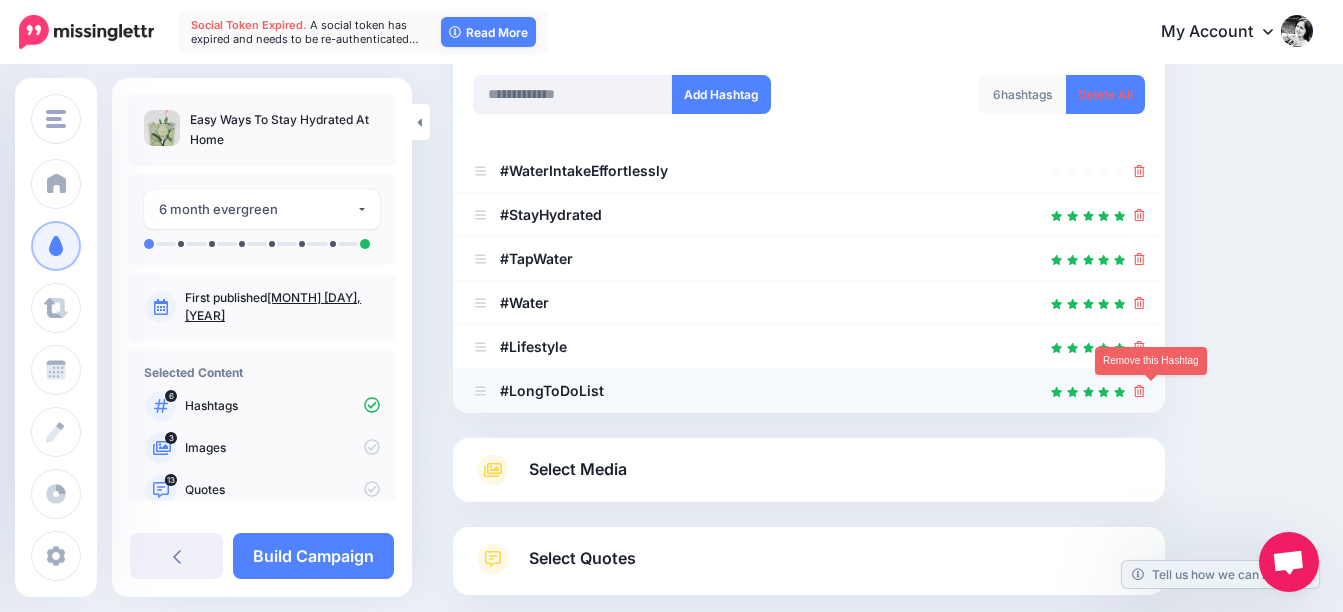 click 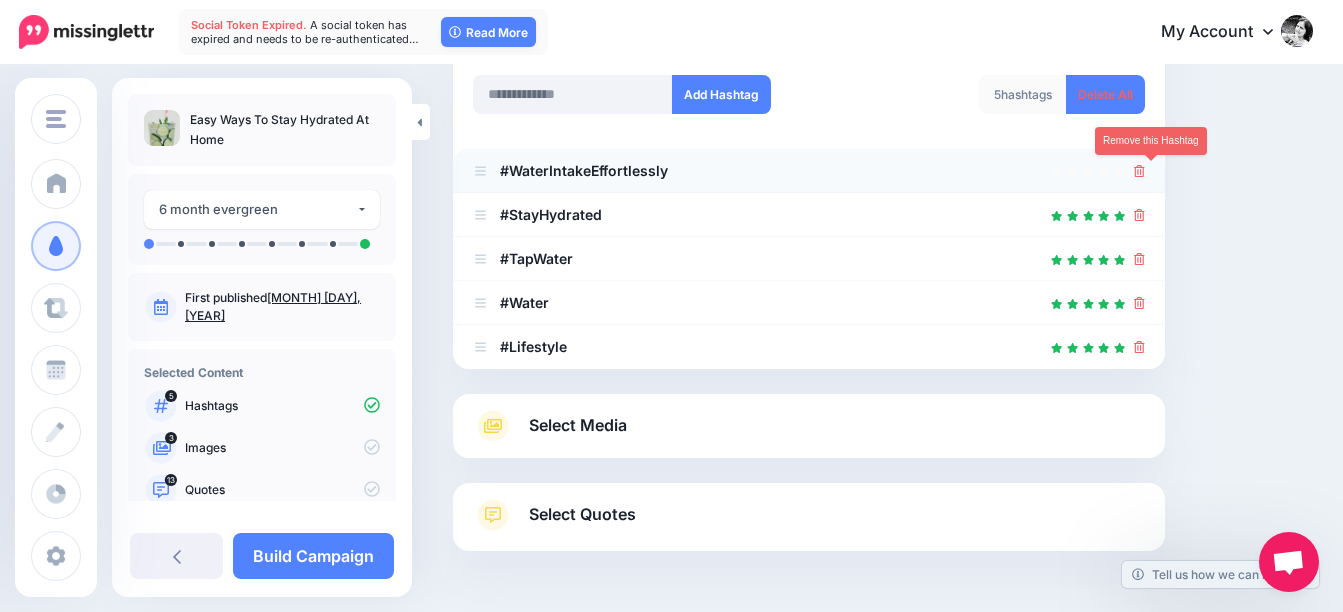 click 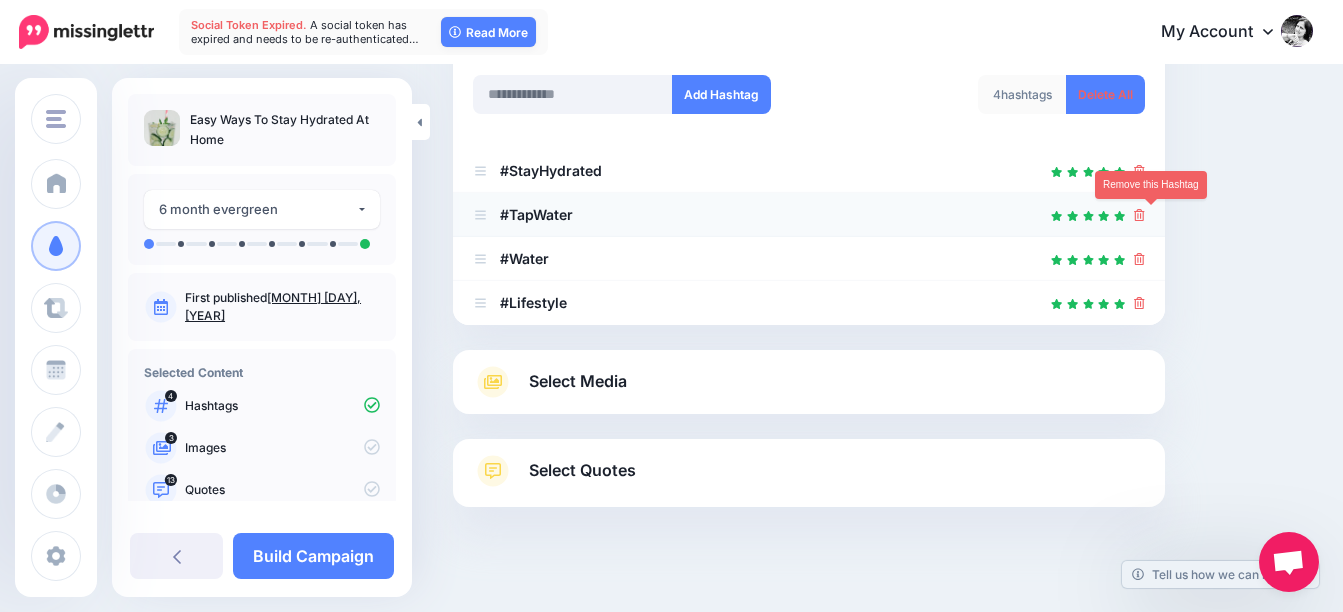 click 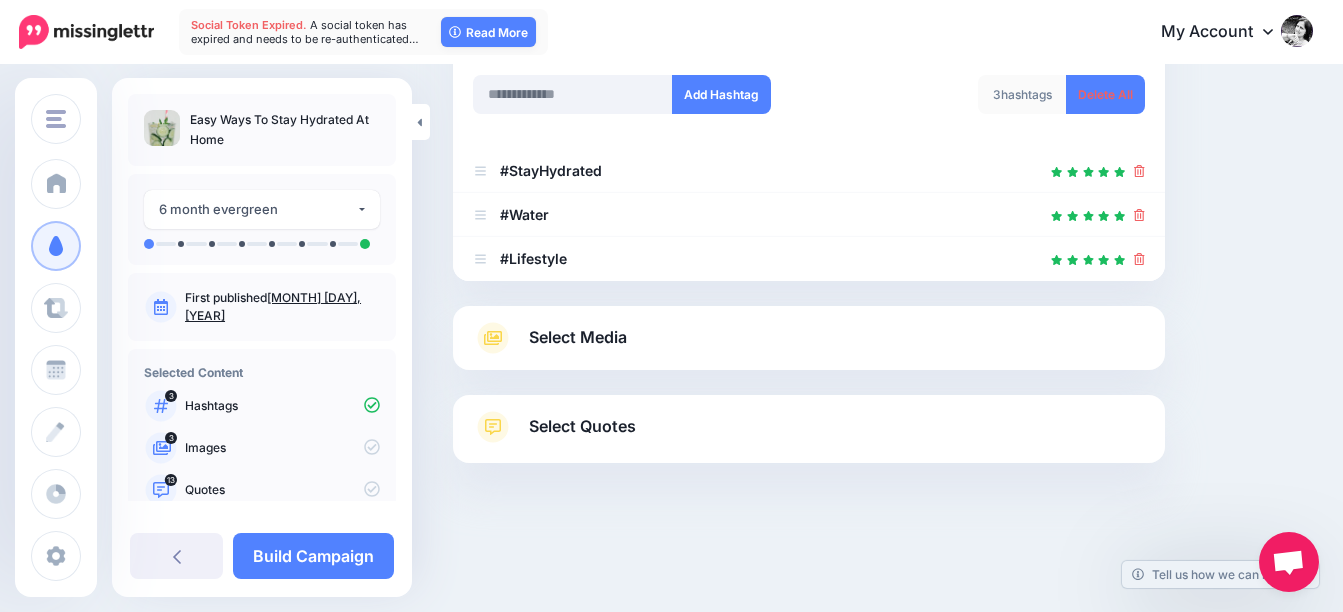 click on "Select Media" at bounding box center (578, 337) 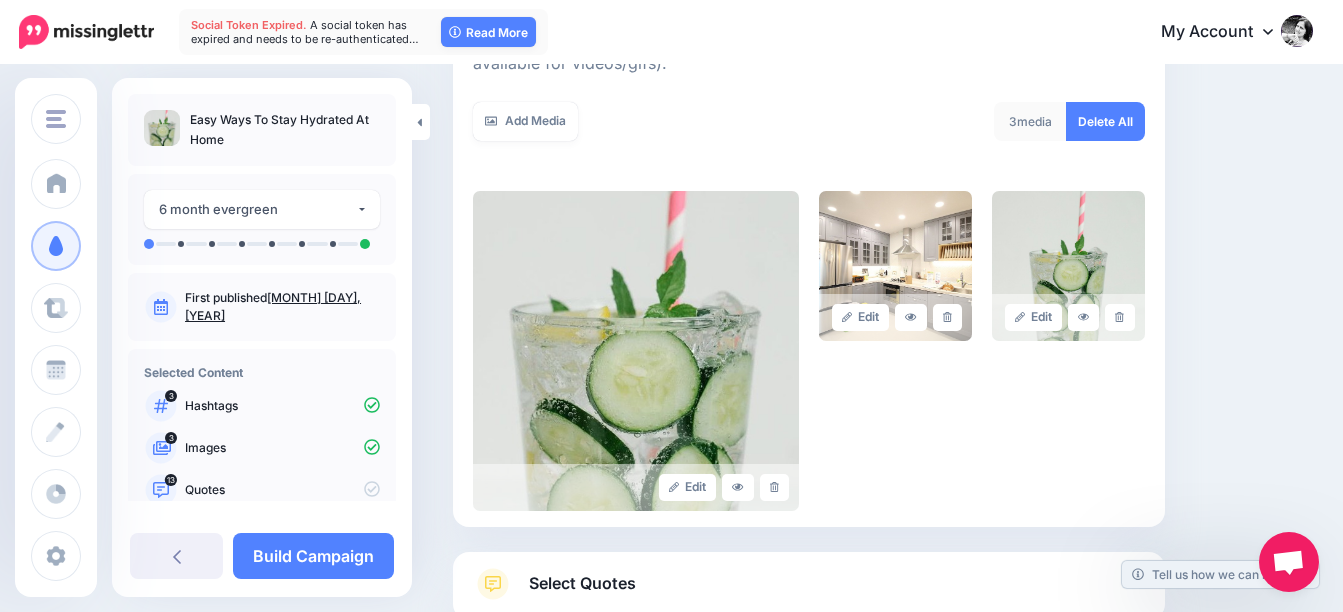 scroll, scrollTop: 400, scrollLeft: 0, axis: vertical 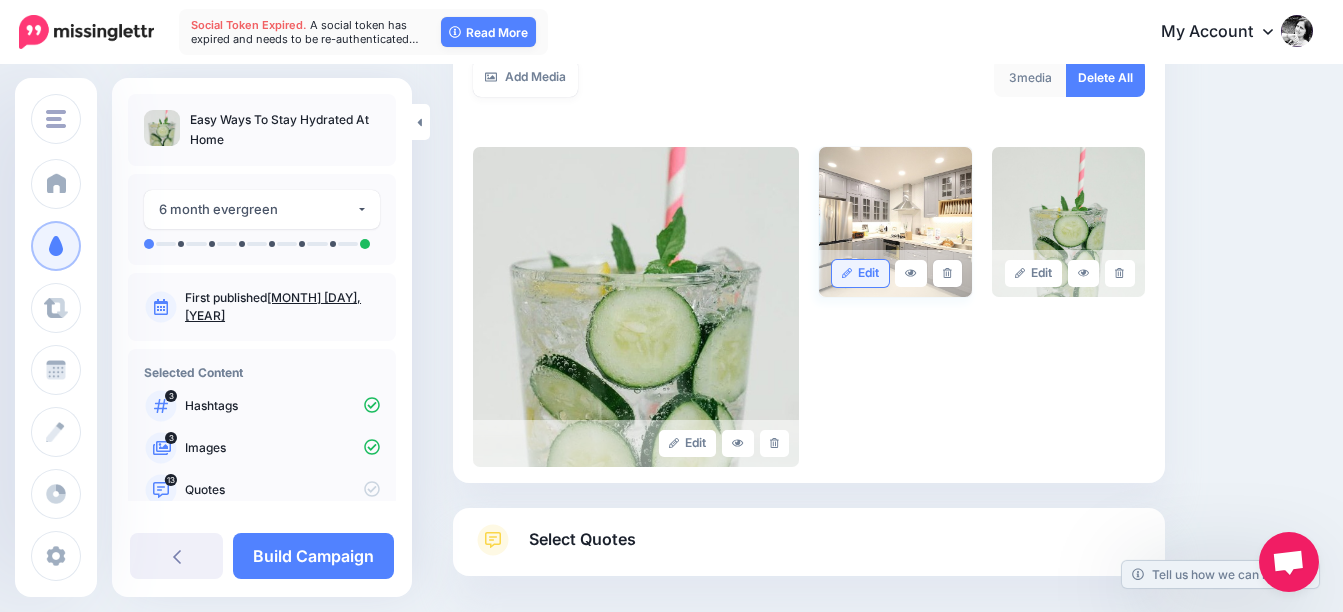 click 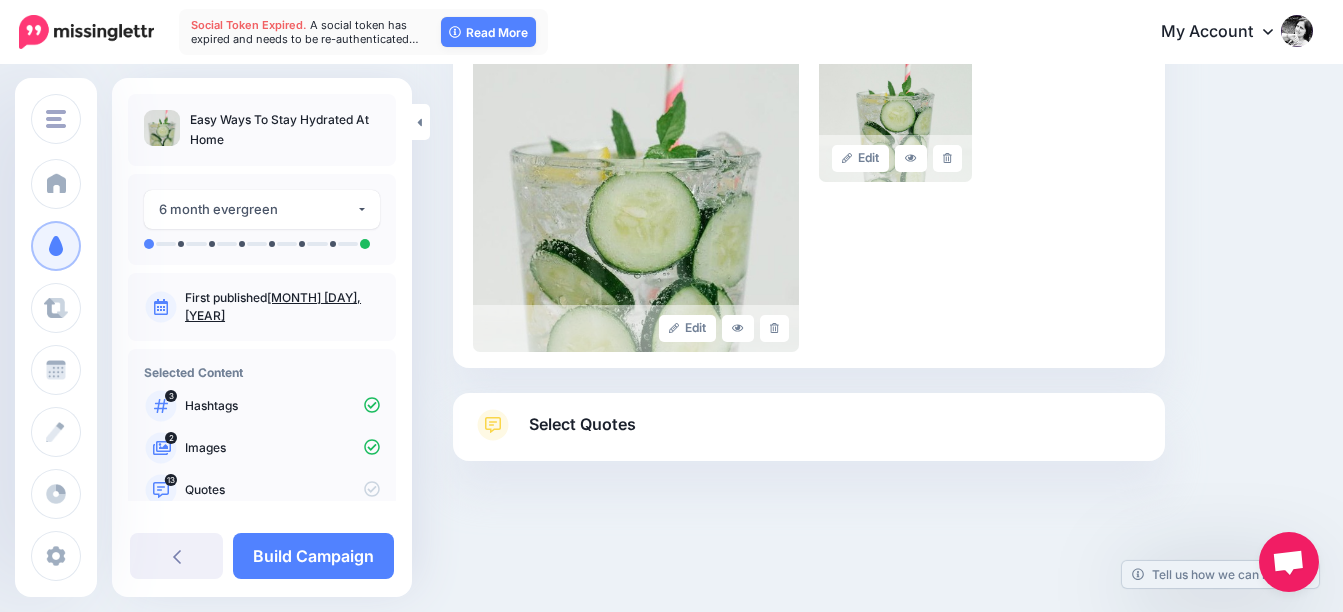 scroll, scrollTop: 522, scrollLeft: 0, axis: vertical 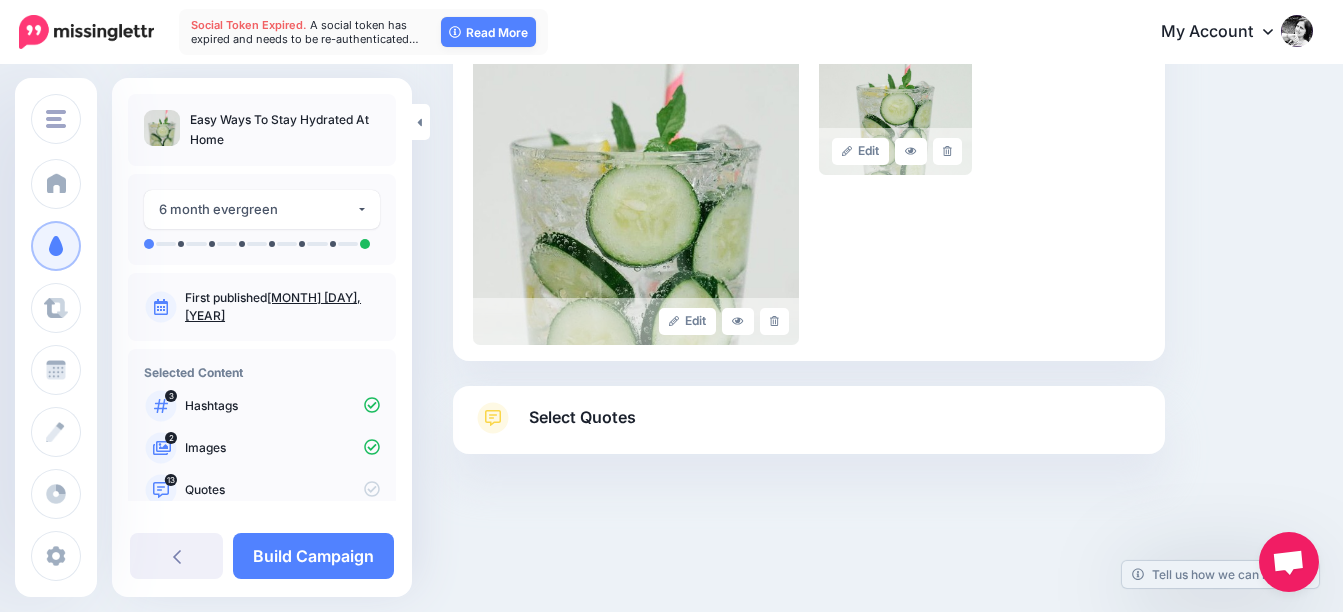 click on "Select Quotes" at bounding box center (582, 417) 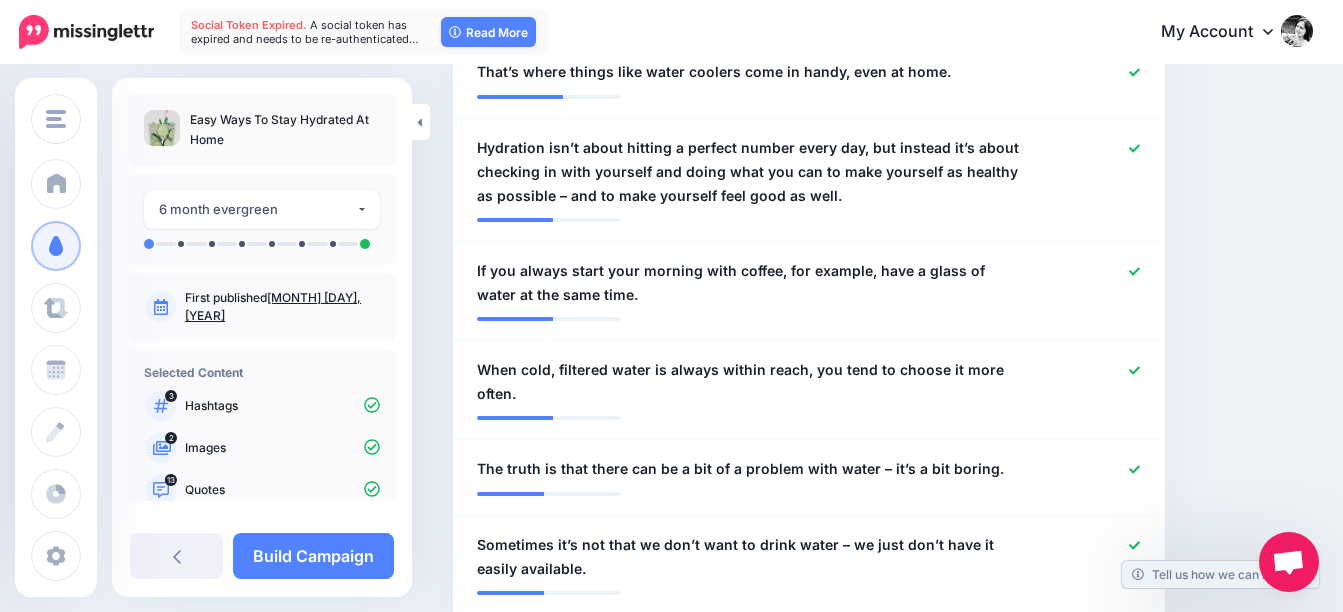 scroll, scrollTop: 1522, scrollLeft: 0, axis: vertical 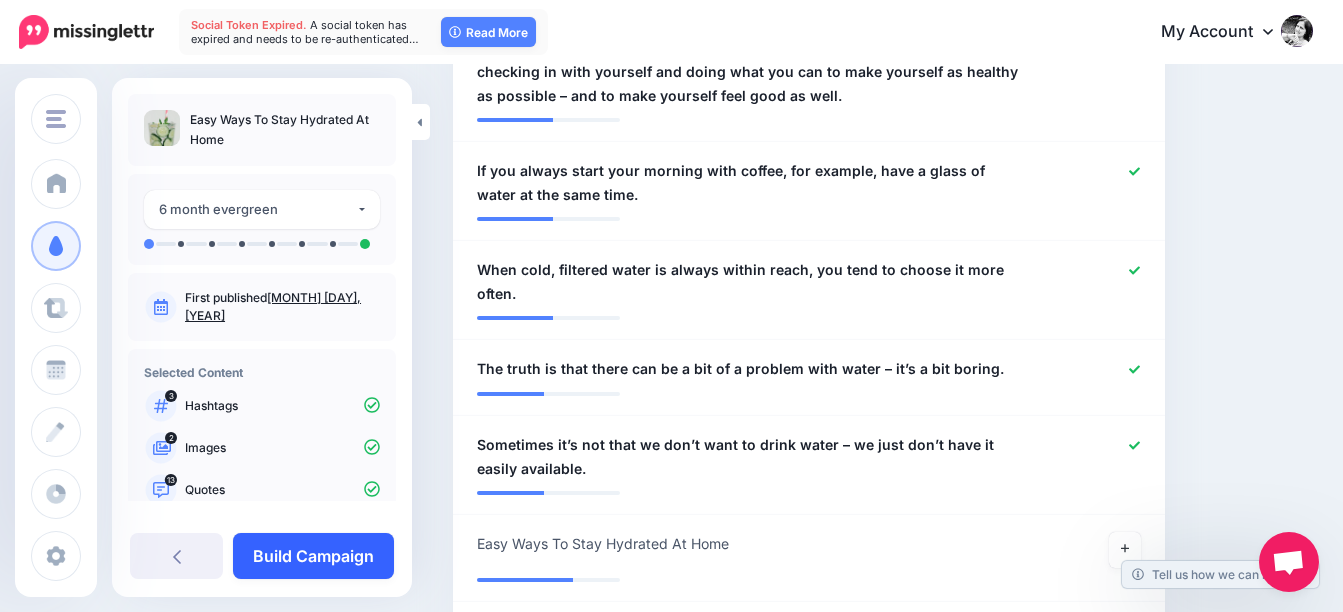 click on "Build Campaign" at bounding box center [313, 556] 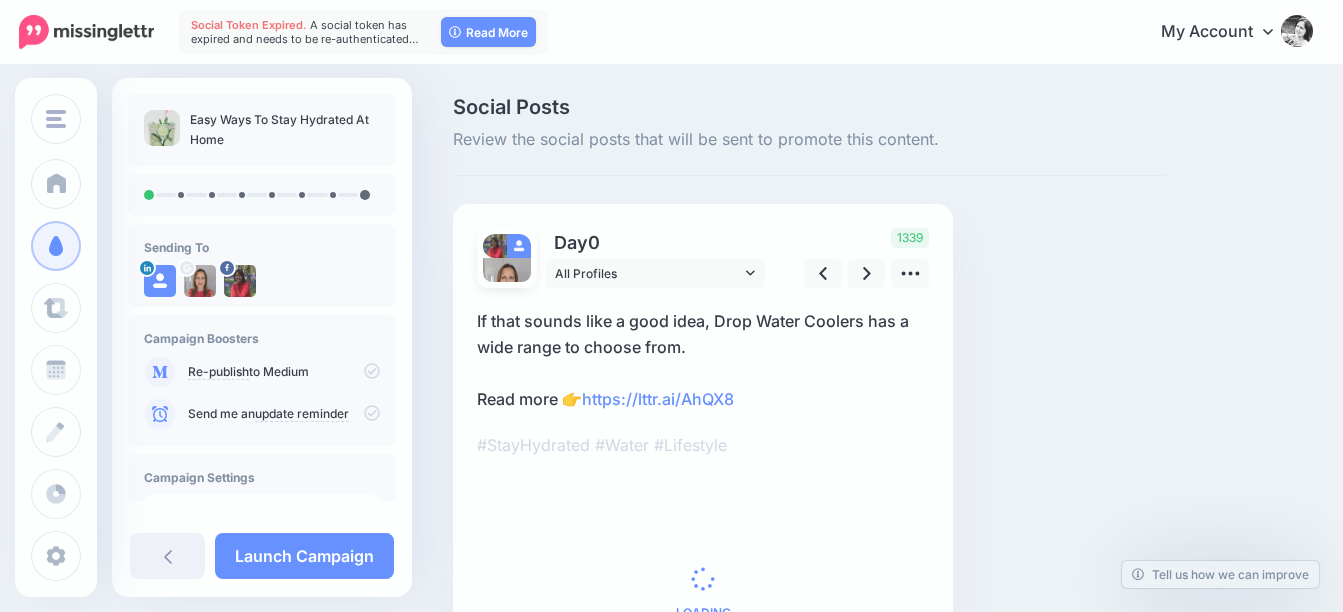 scroll, scrollTop: 0, scrollLeft: 0, axis: both 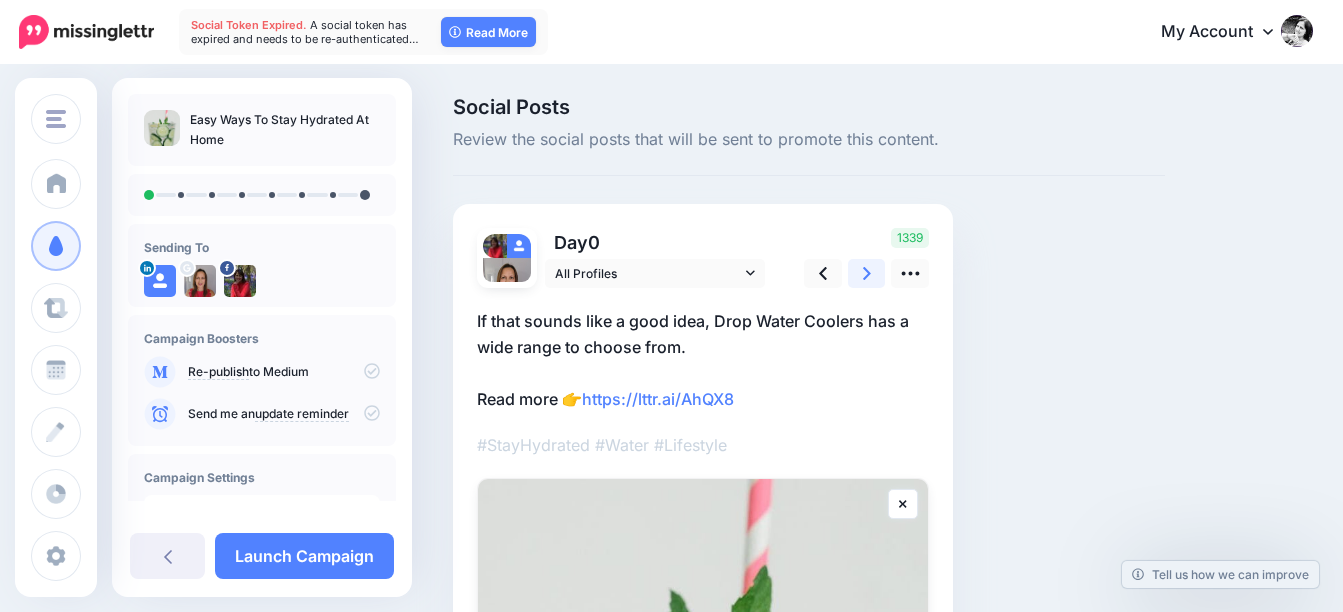 click at bounding box center [867, 273] 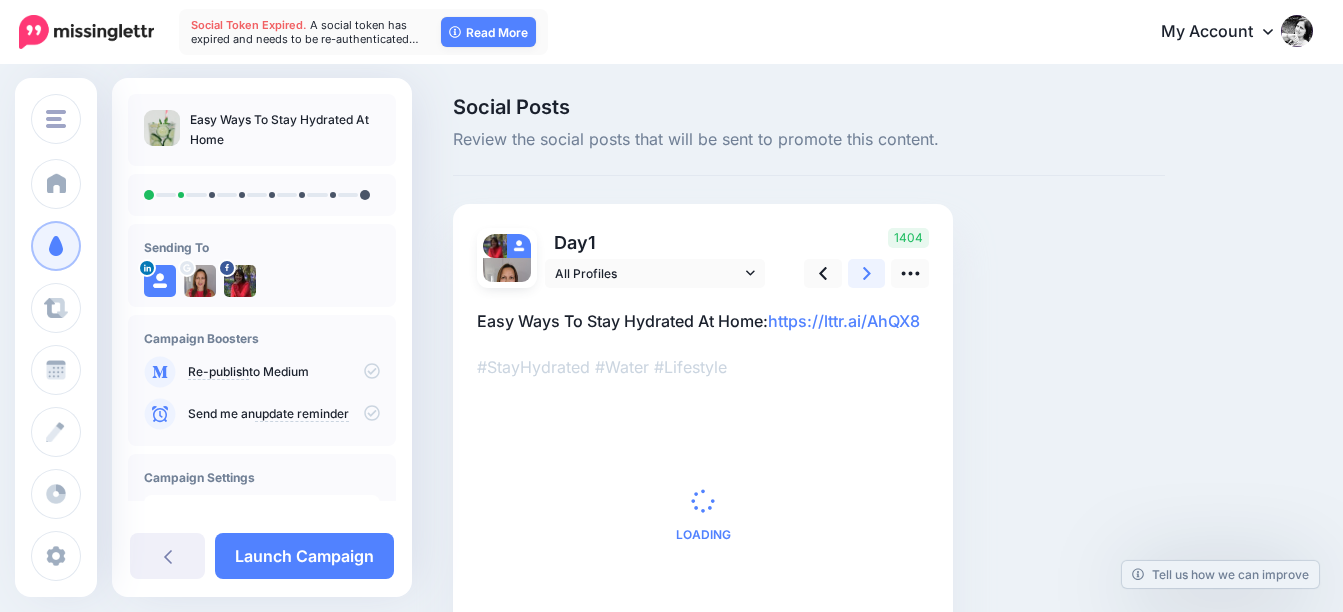 click at bounding box center [867, 273] 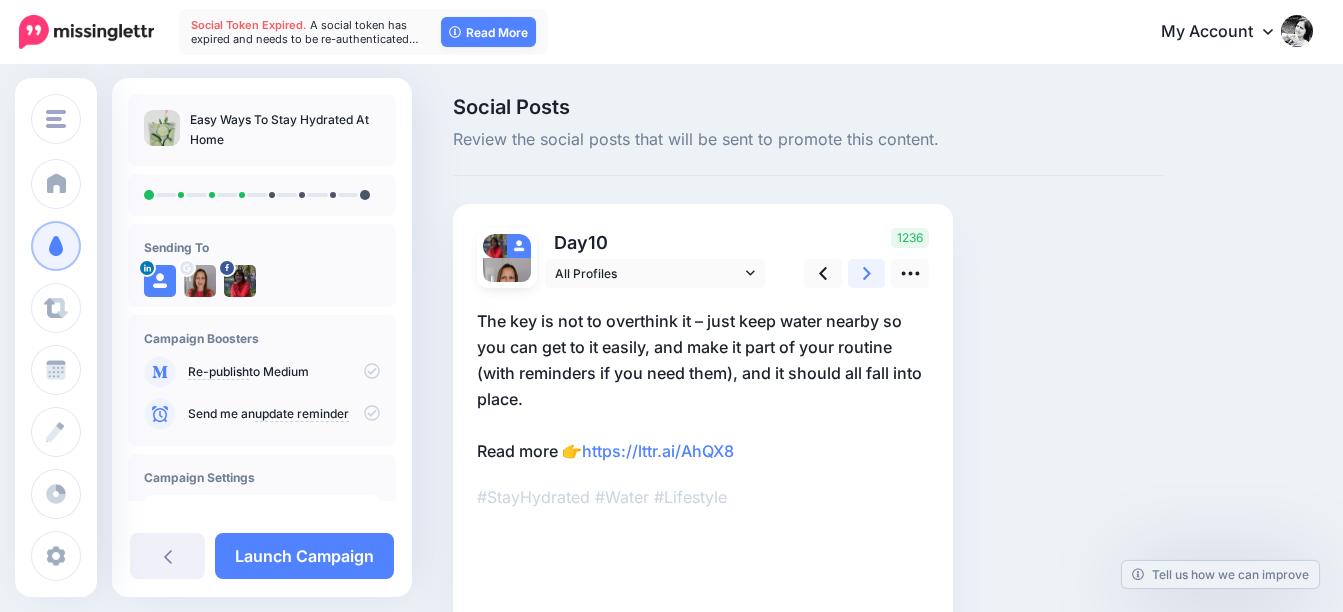 click at bounding box center (867, 273) 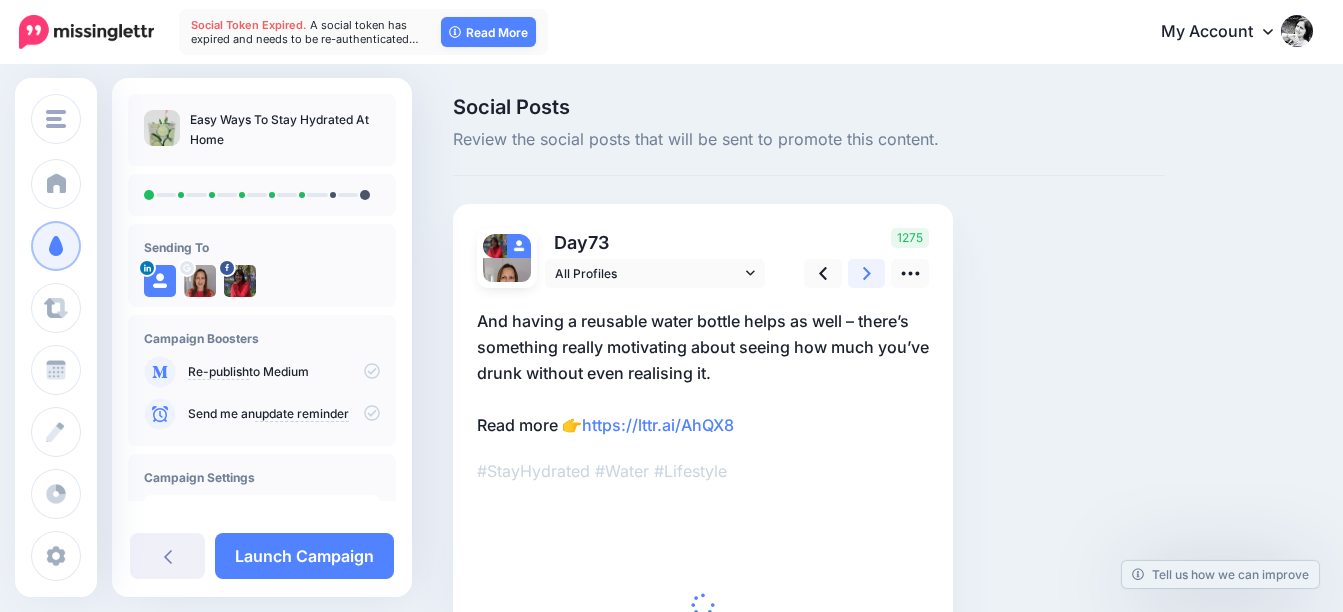 click at bounding box center [867, 273] 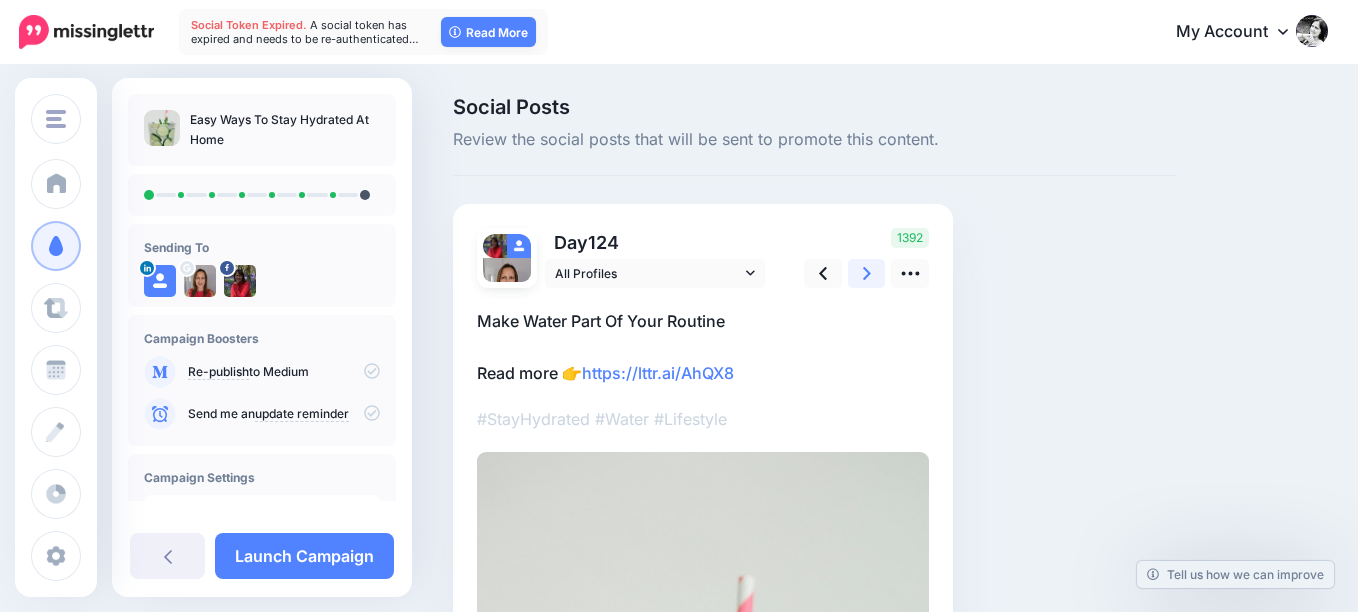 click at bounding box center [867, 273] 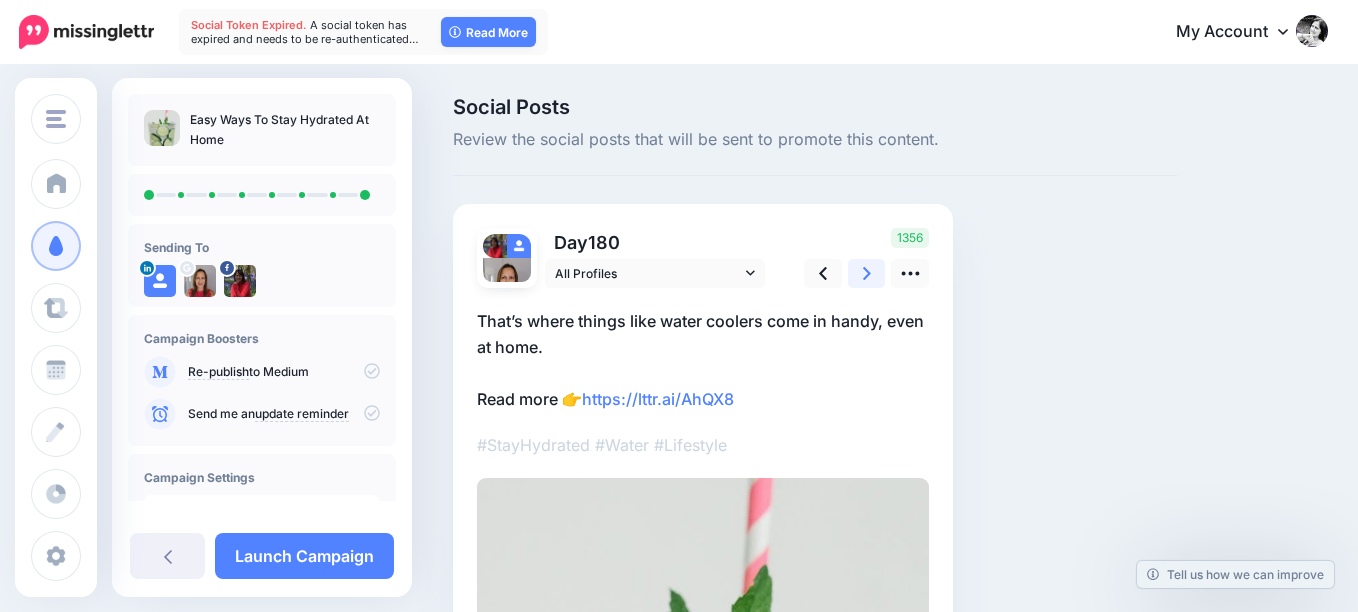 click at bounding box center (867, 273) 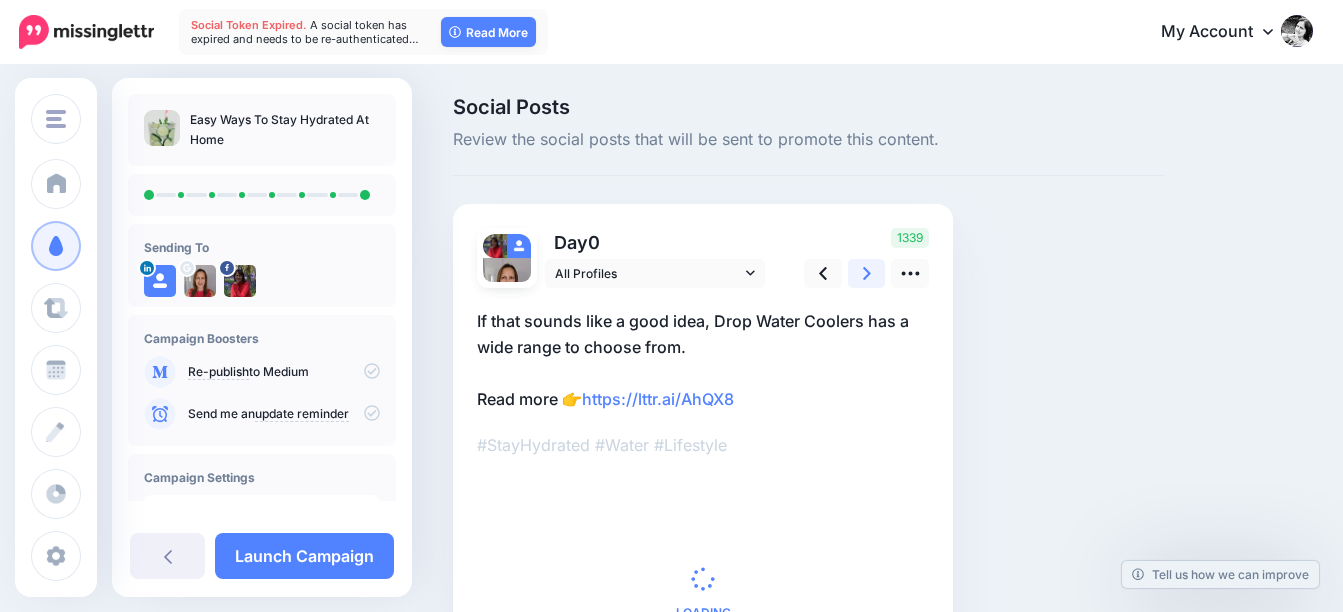 click at bounding box center (867, 273) 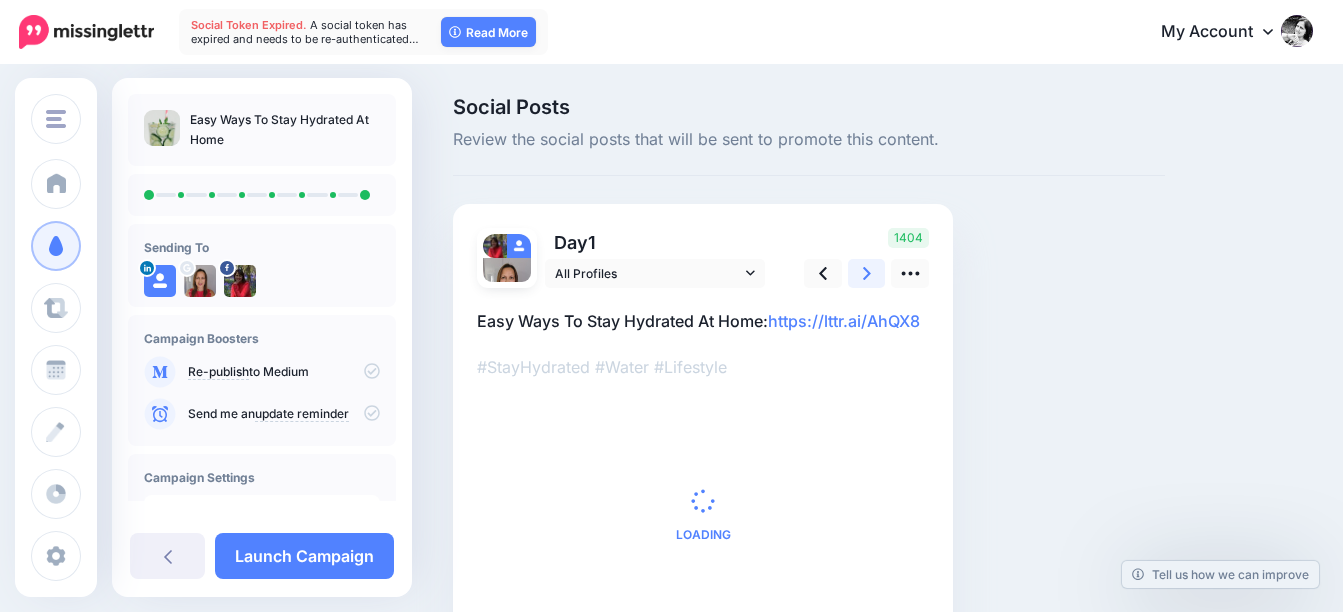 click at bounding box center (867, 273) 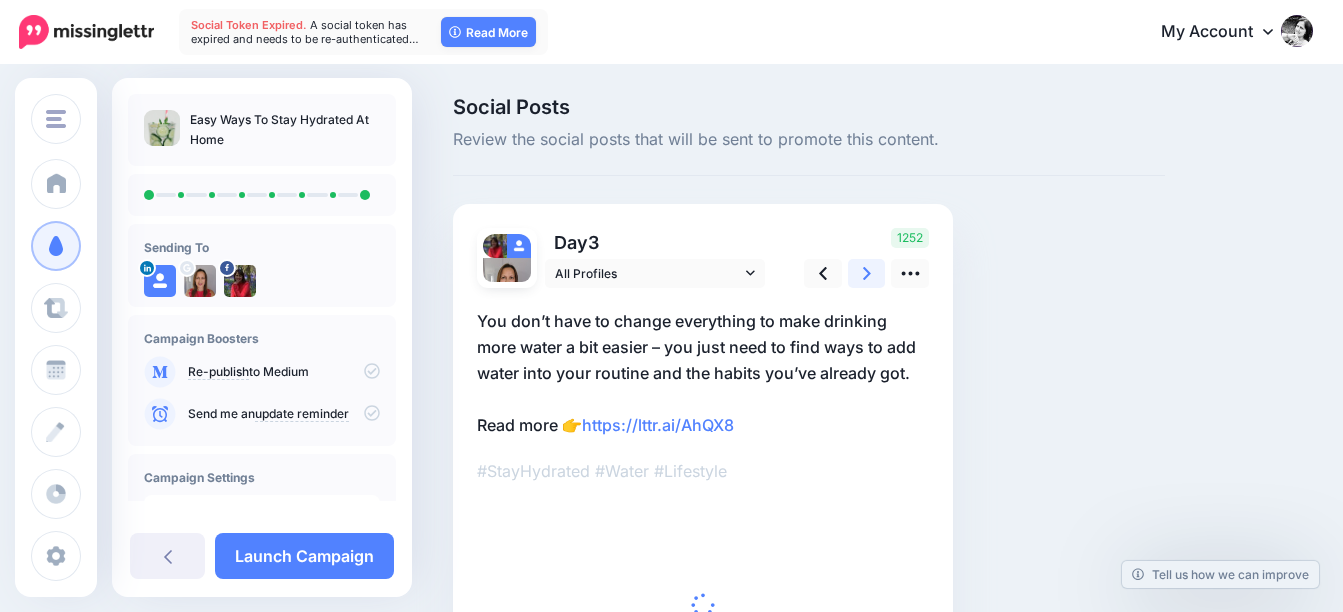 click at bounding box center [867, 273] 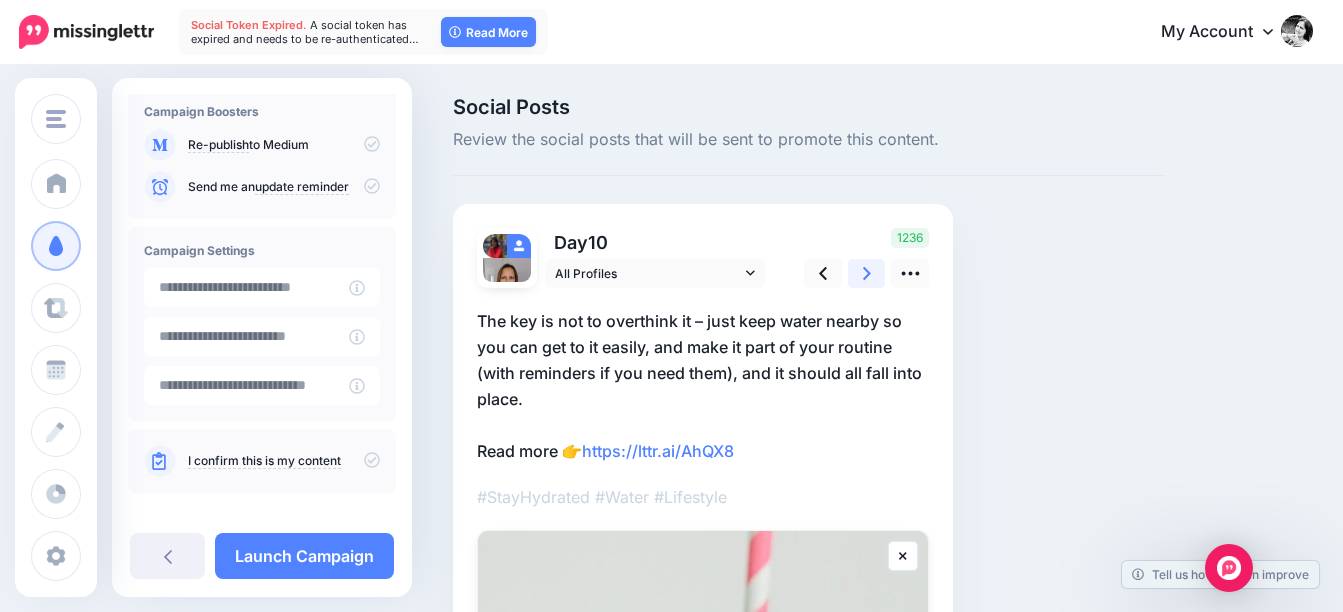 scroll, scrollTop: 243, scrollLeft: 0, axis: vertical 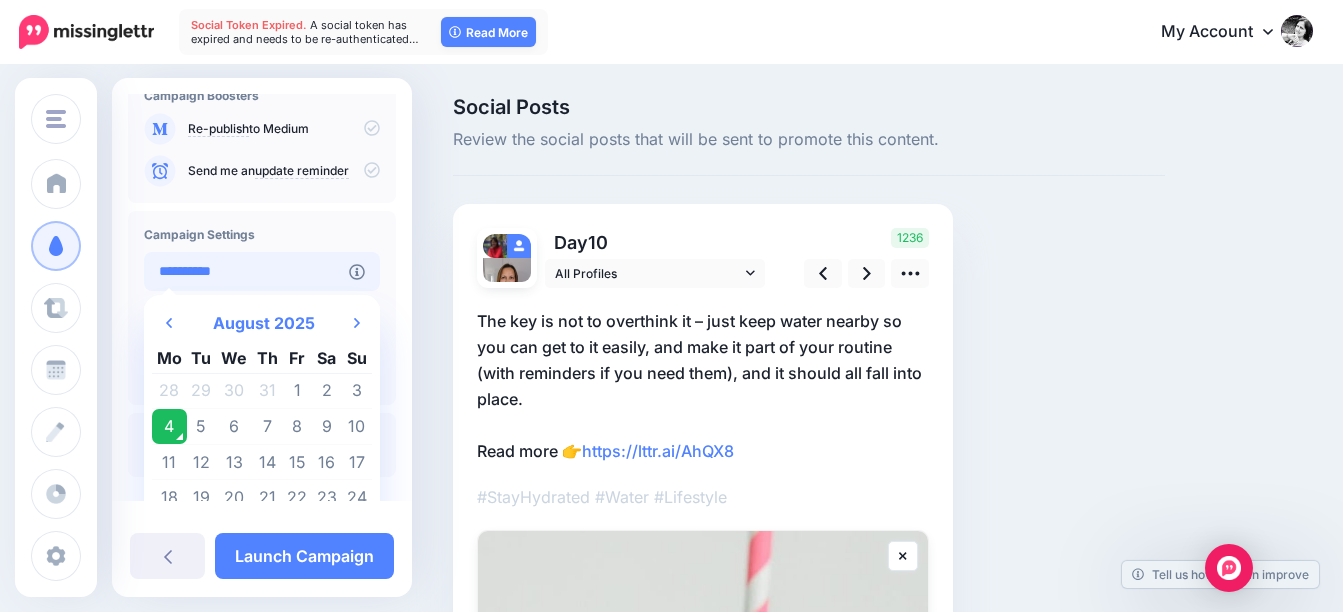 click on "**********" at bounding box center (246, 271) 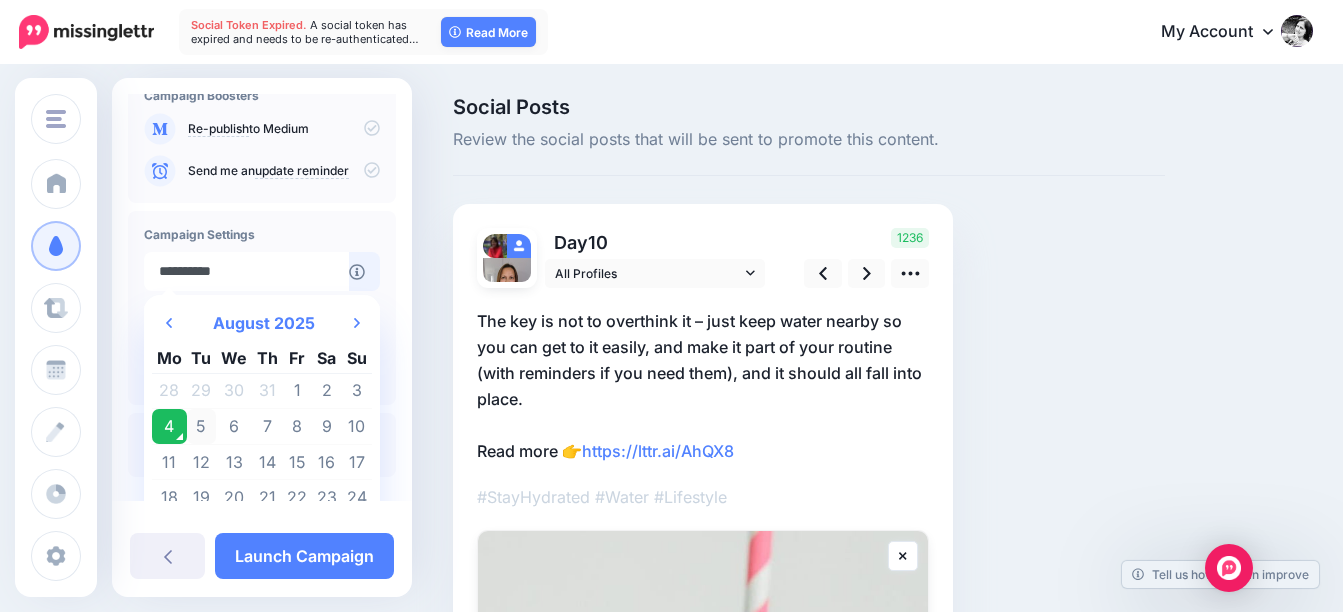 click on "5" at bounding box center [202, 427] 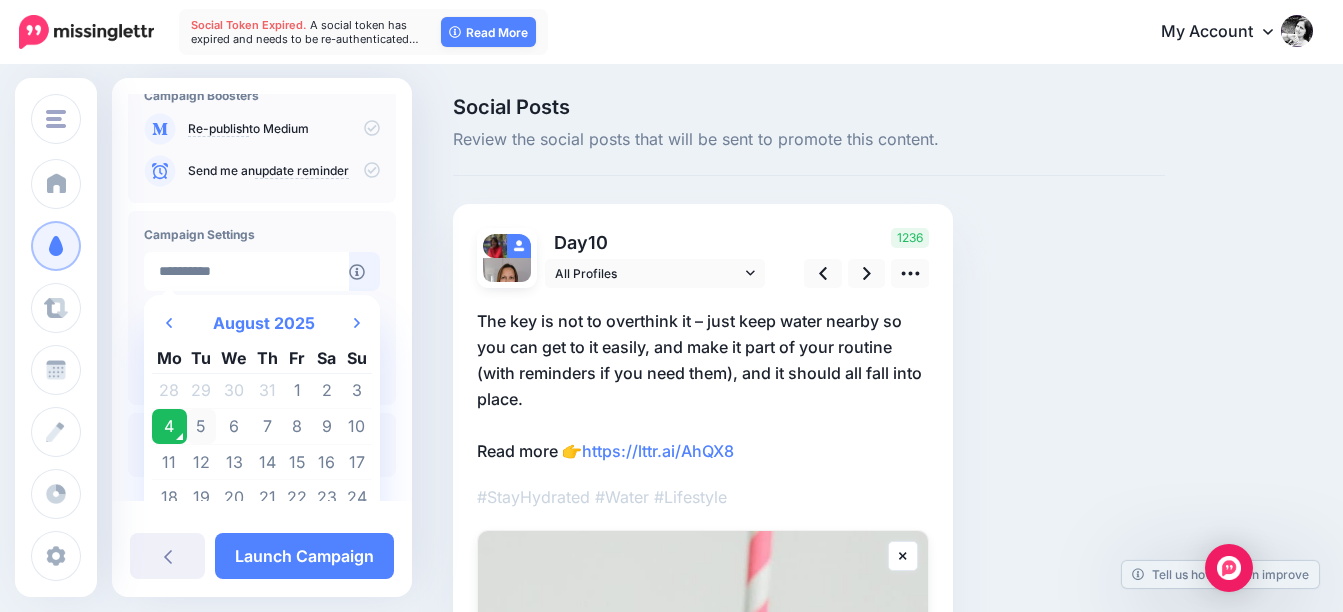 type on "**********" 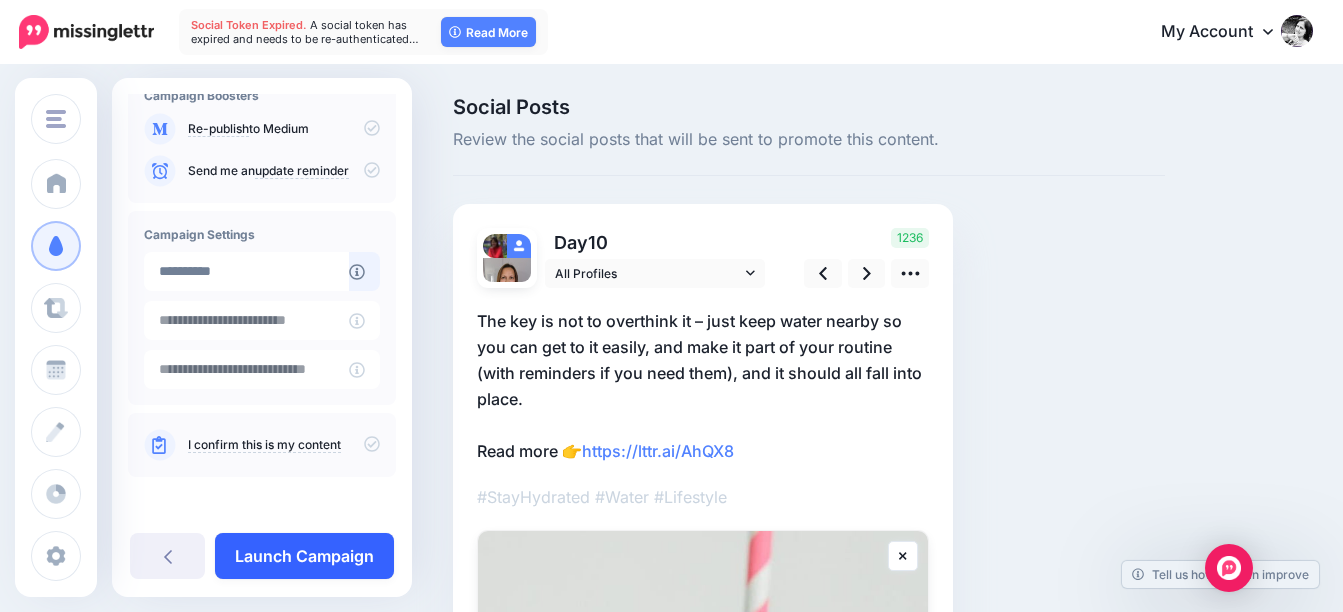 click on "Launch Campaign" at bounding box center (304, 556) 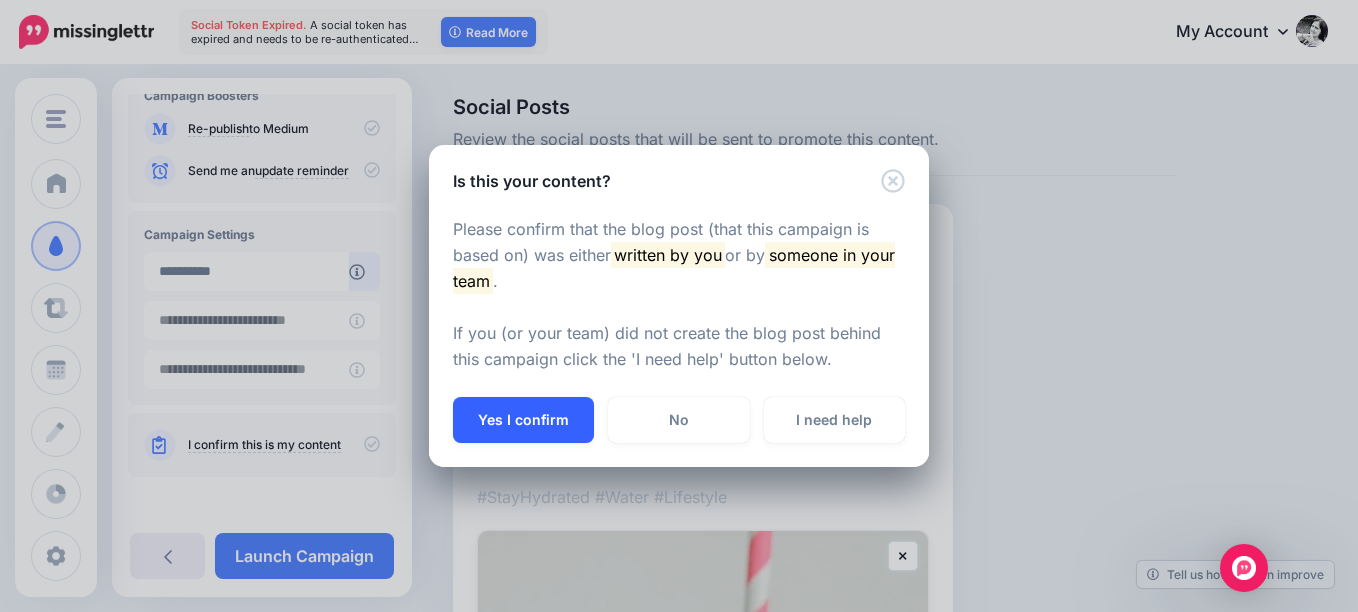 click on "Yes I confirm" at bounding box center (523, 420) 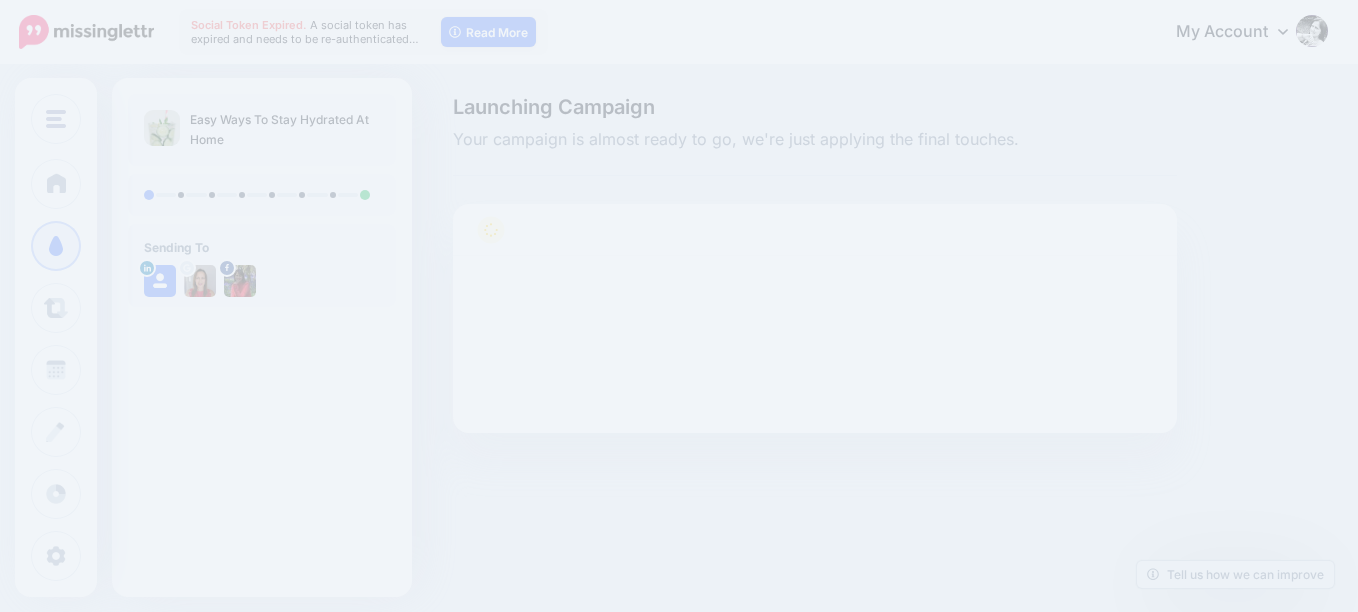 scroll, scrollTop: 0, scrollLeft: 0, axis: both 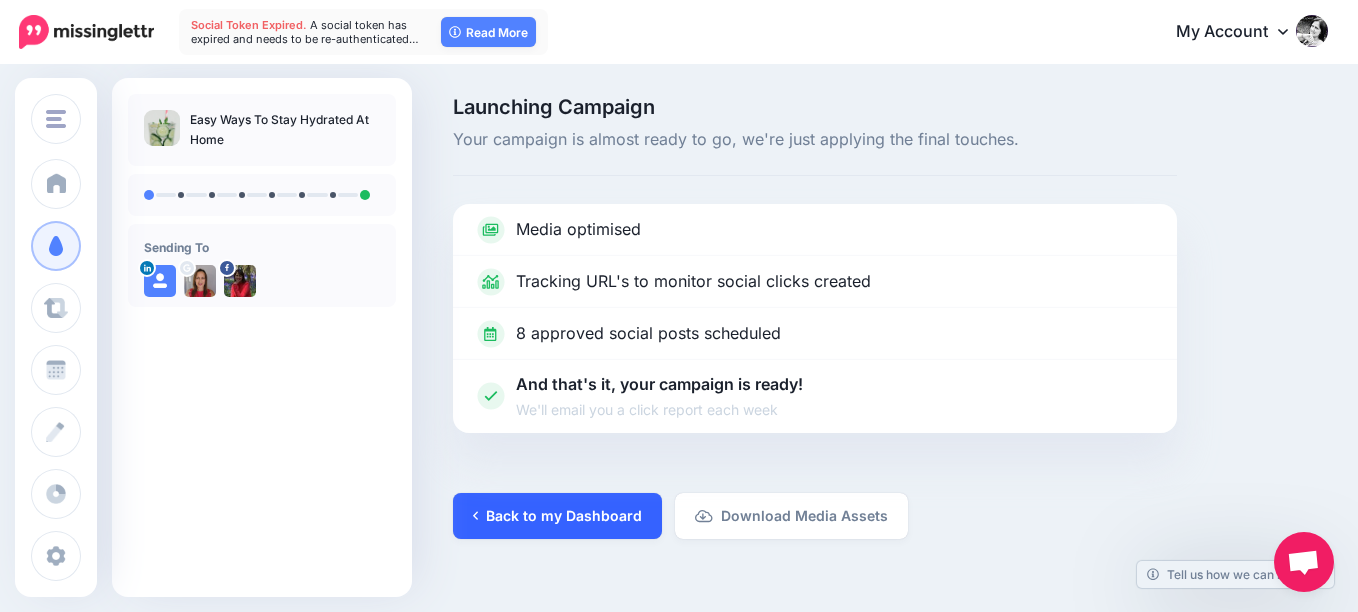 click on "Back to my Dashboard" at bounding box center [557, 516] 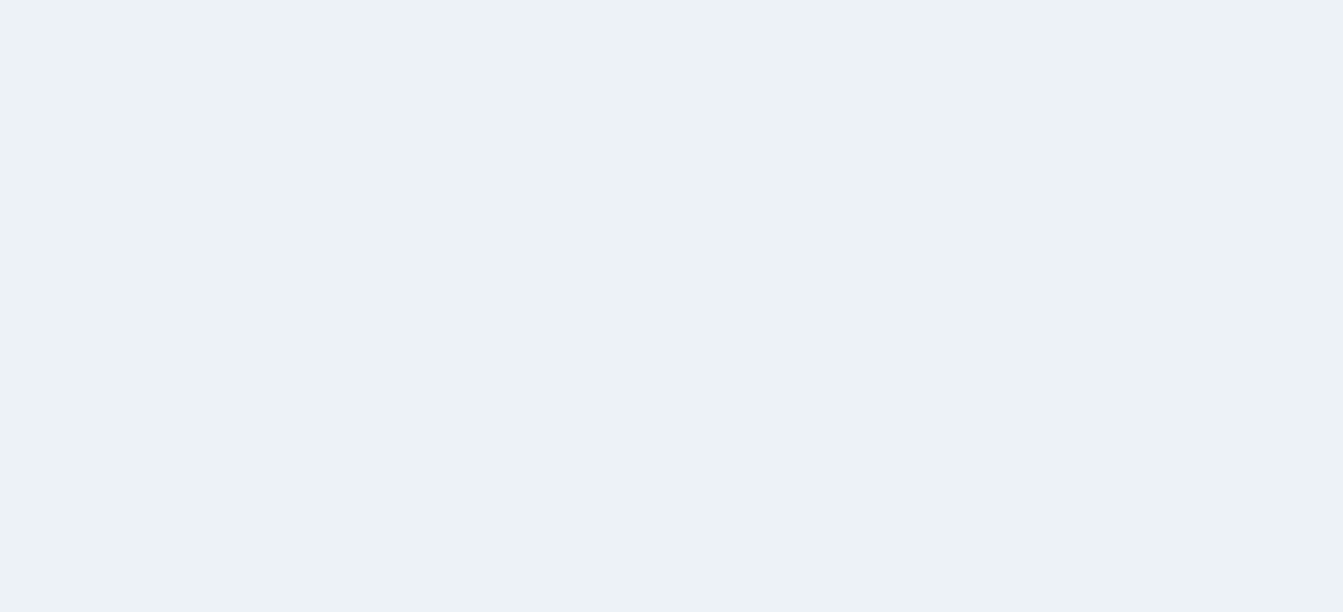scroll, scrollTop: 0, scrollLeft: 0, axis: both 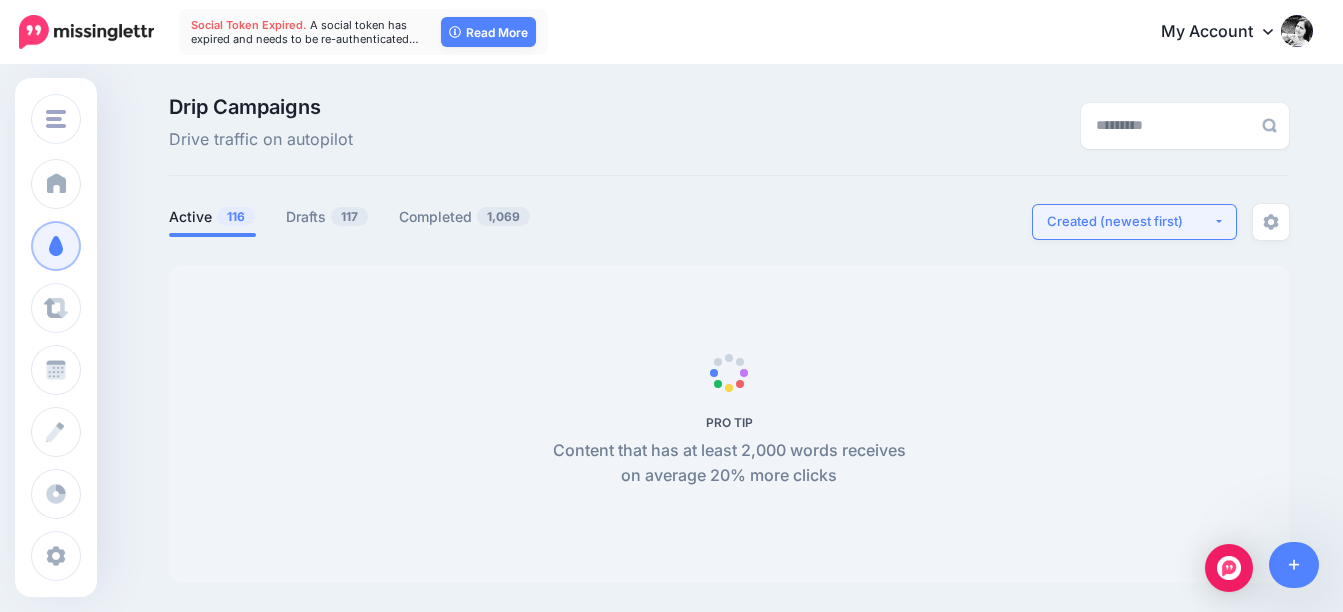 click on "Created (newest first)" at bounding box center [1130, 221] 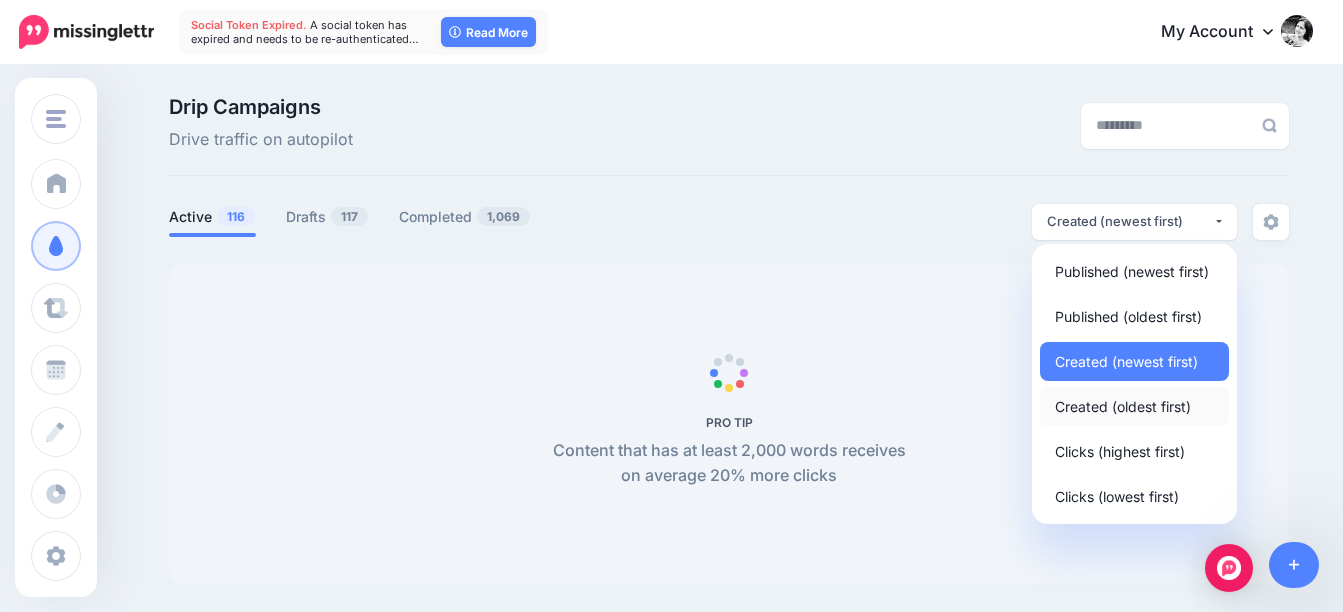 click on "Created (oldest first)" at bounding box center [1123, 406] 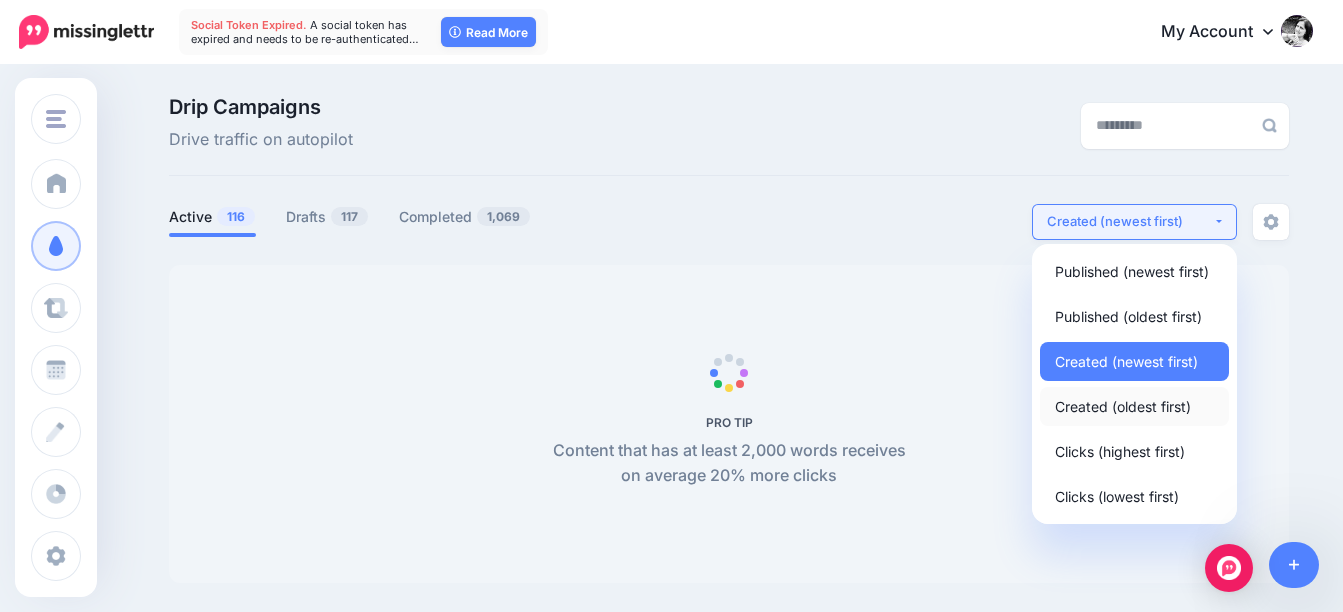 select on "**********" 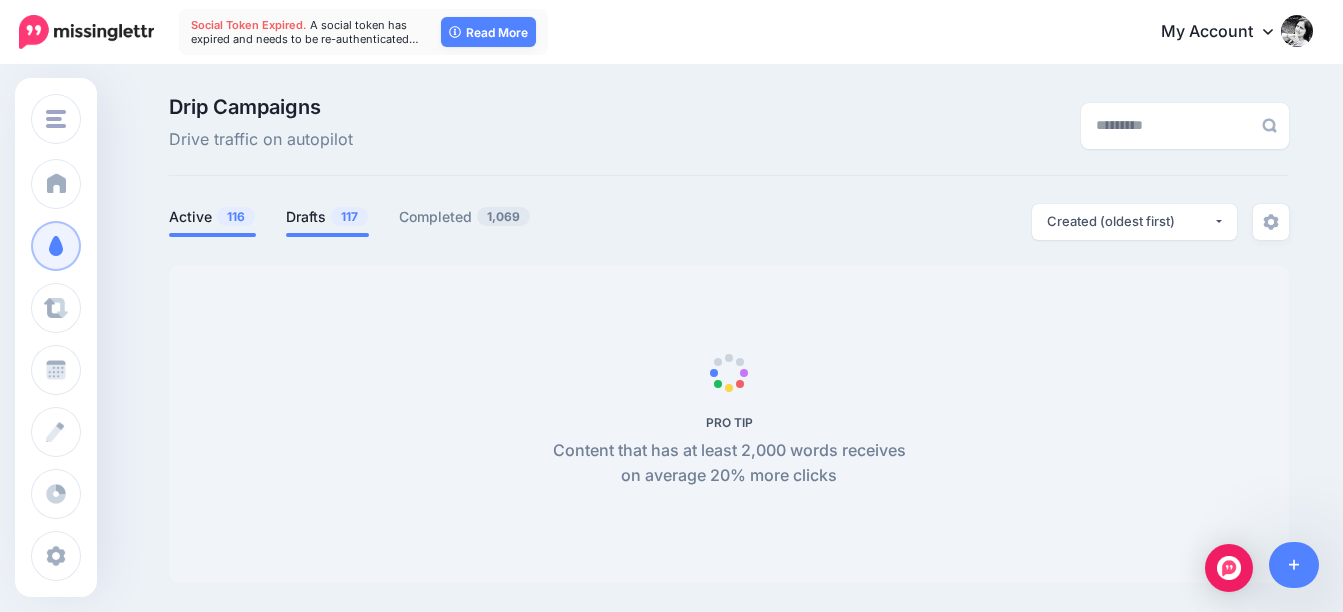 click on "Drafts  117" at bounding box center (327, 217) 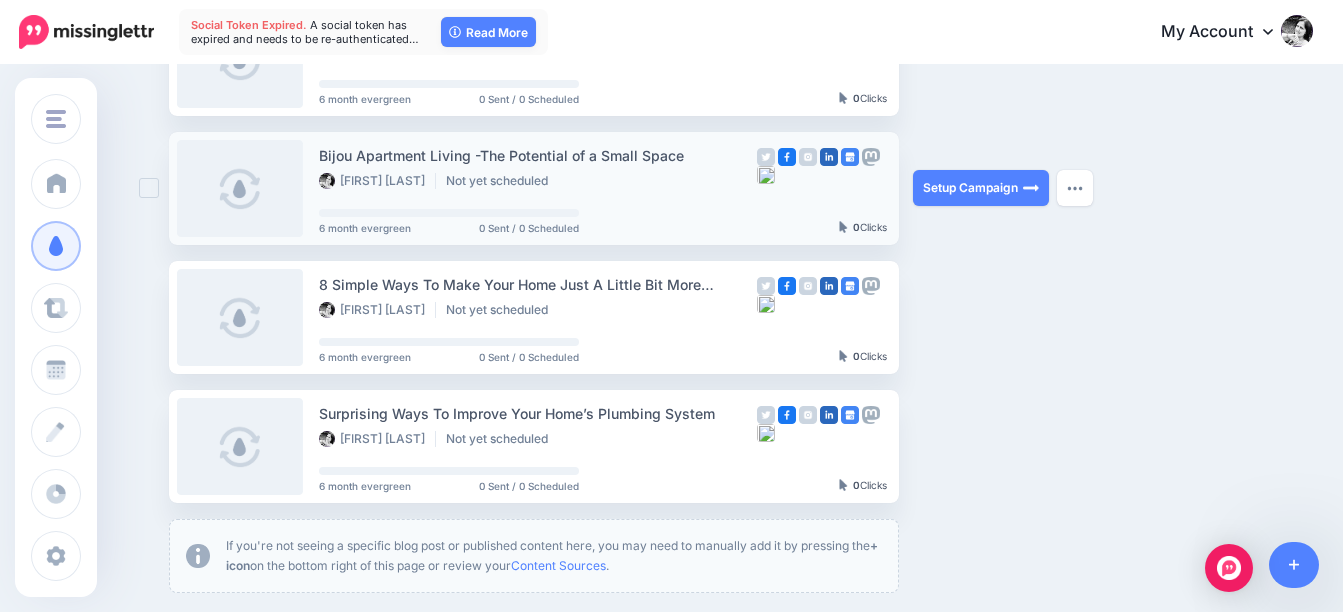 scroll, scrollTop: 1300, scrollLeft: 0, axis: vertical 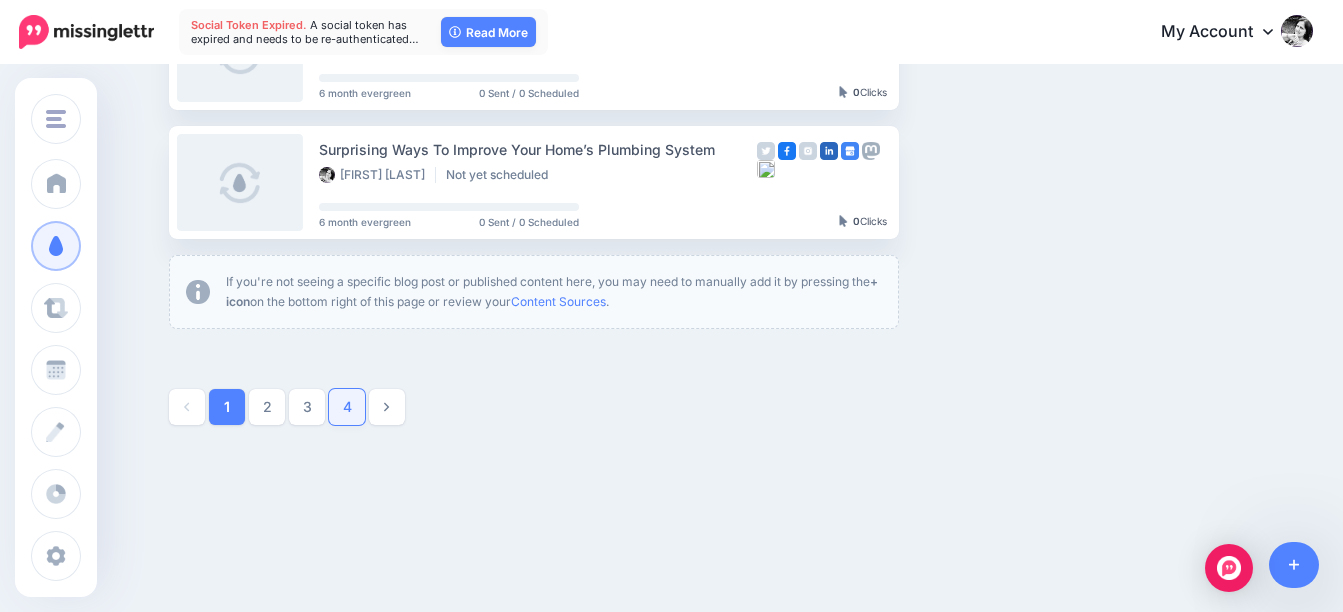 click on "4" at bounding box center [347, 407] 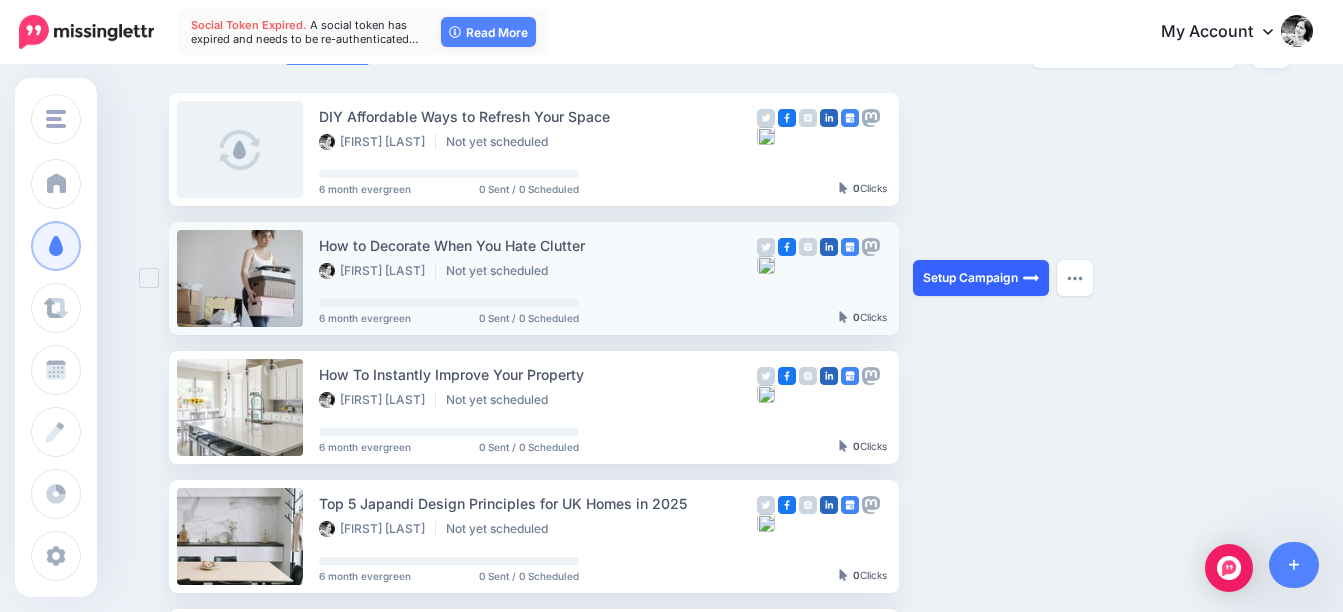 click on "Setup Campaign" at bounding box center (981, 278) 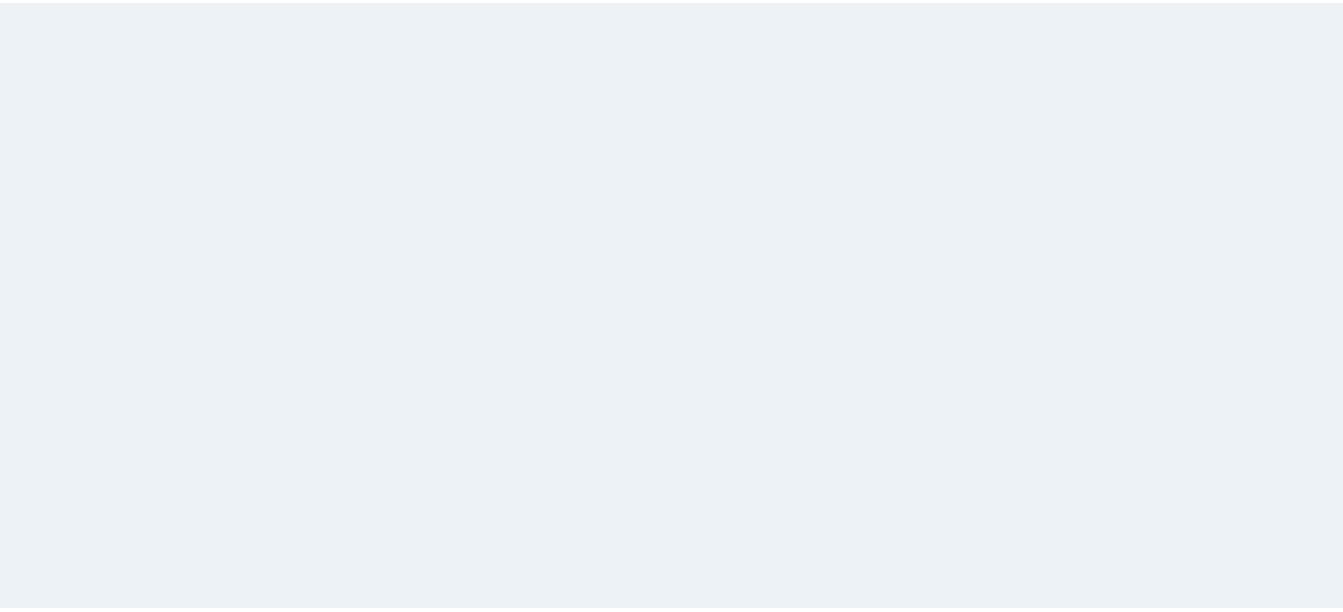 scroll, scrollTop: 0, scrollLeft: 0, axis: both 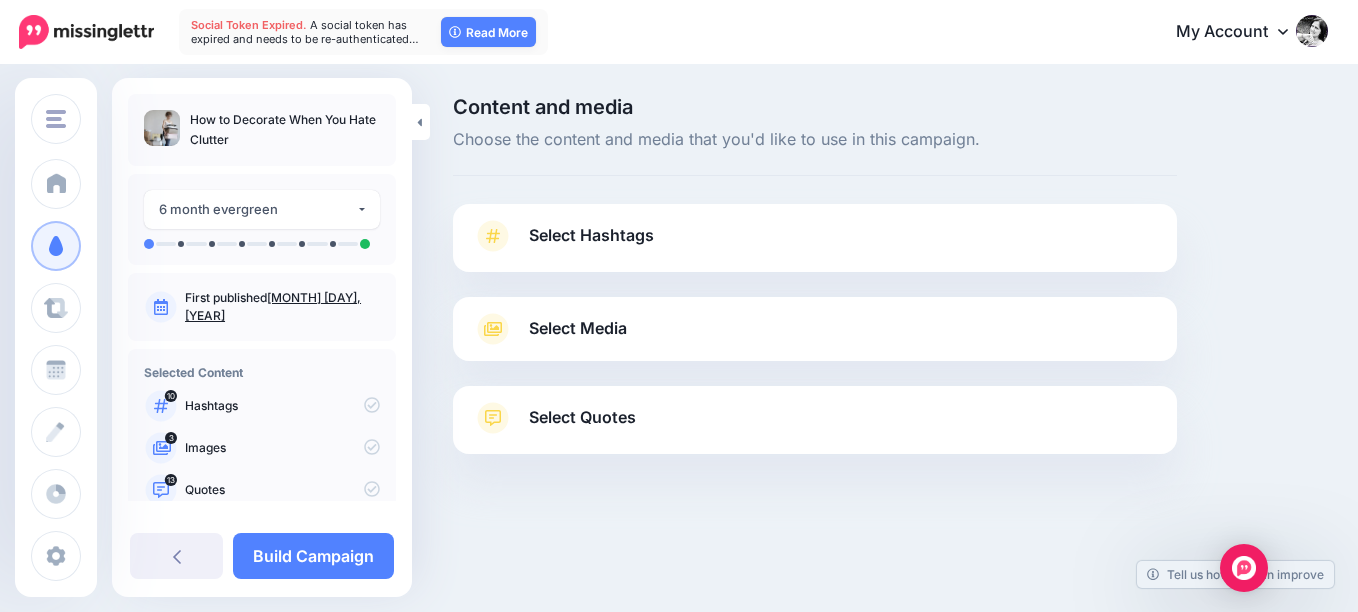 click on "Select Hashtags" at bounding box center [591, 235] 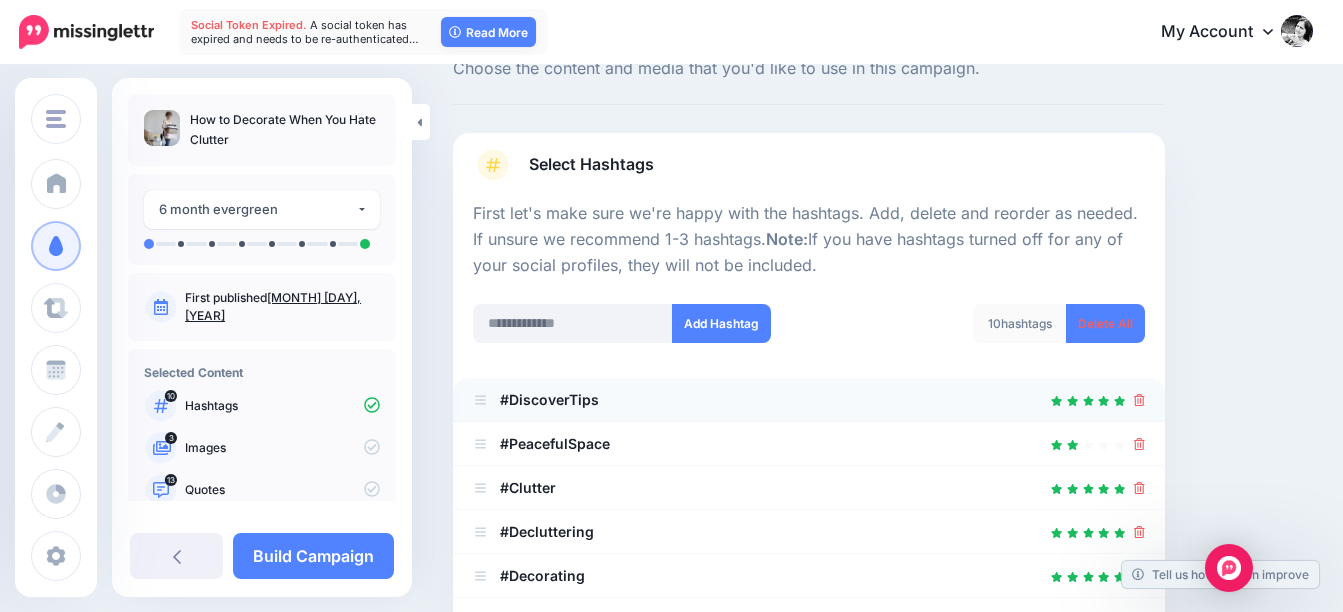 scroll, scrollTop: 100, scrollLeft: 0, axis: vertical 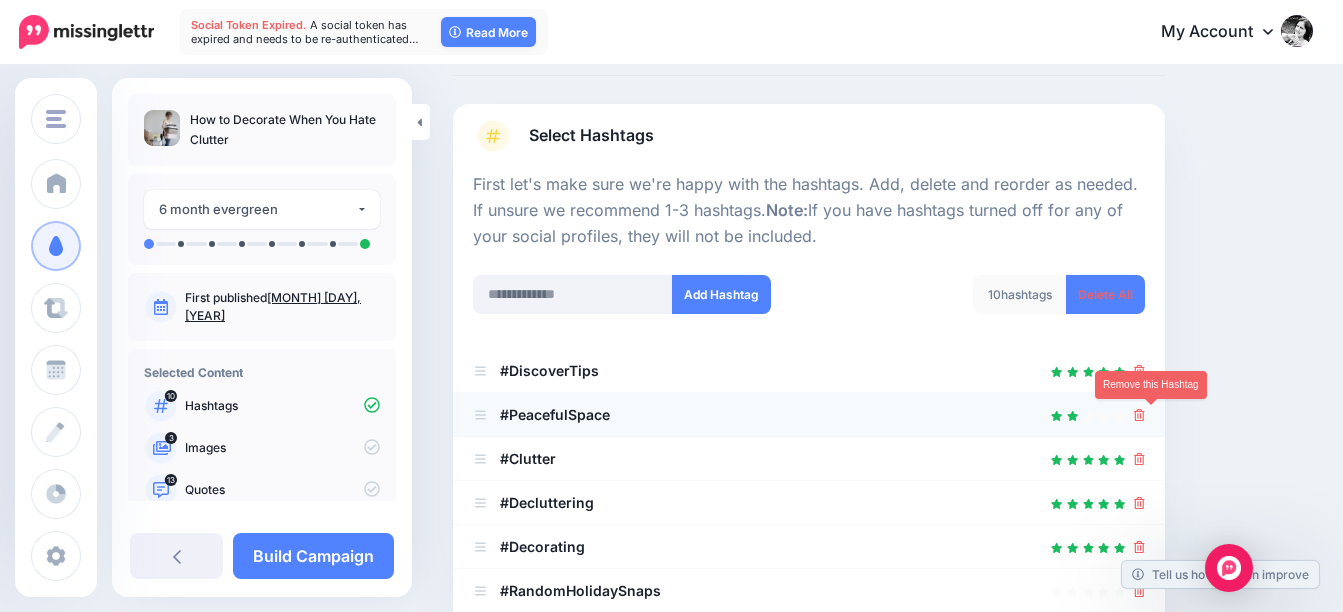 click 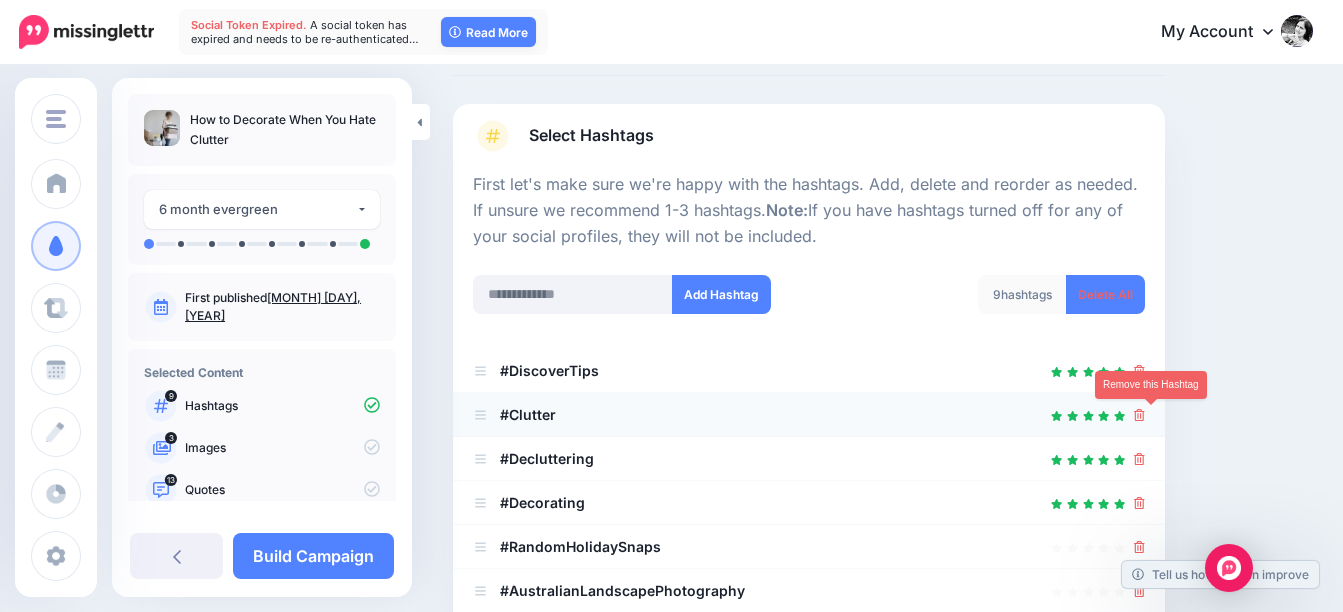 click 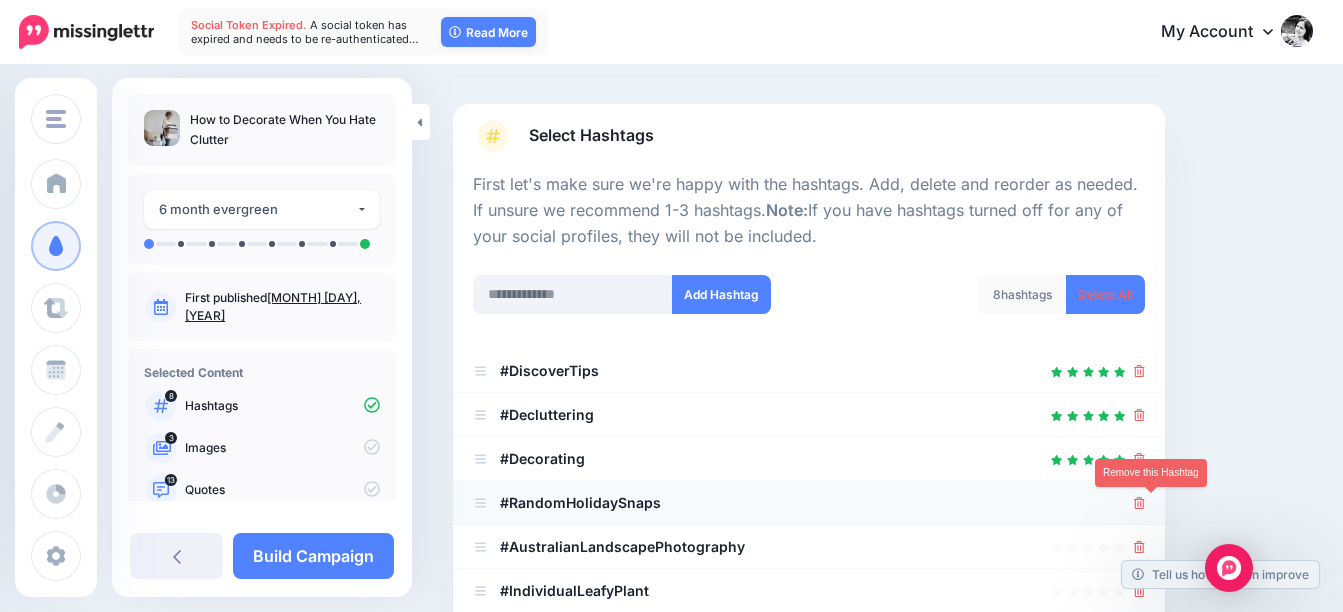 click 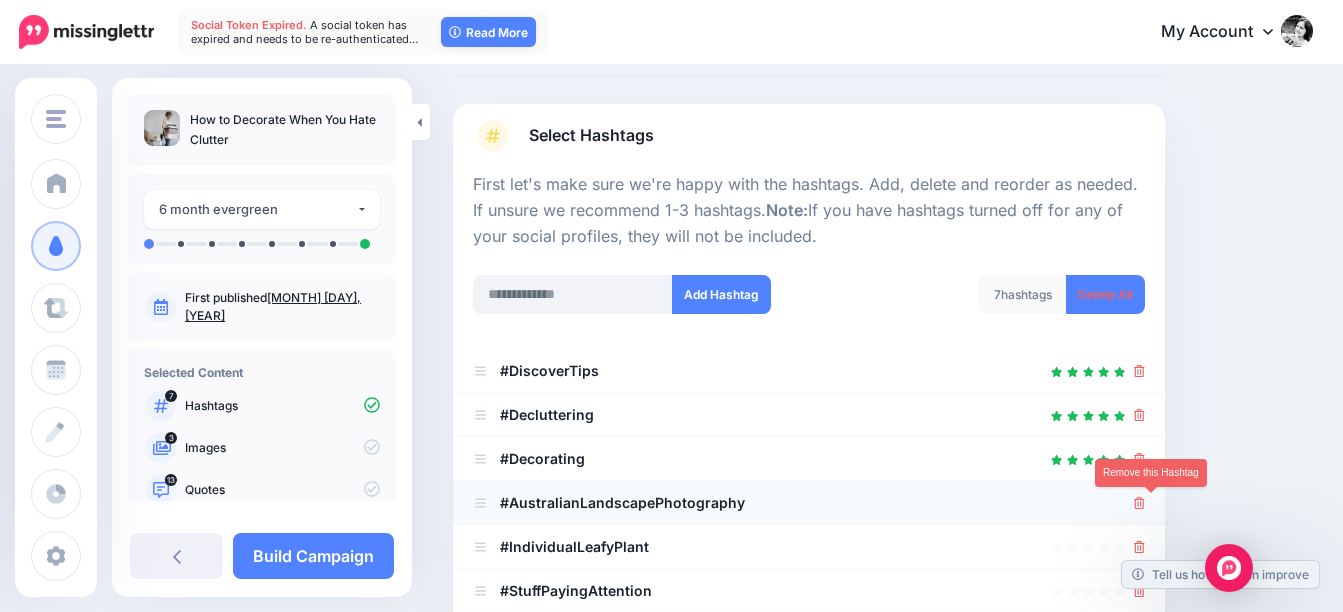 click 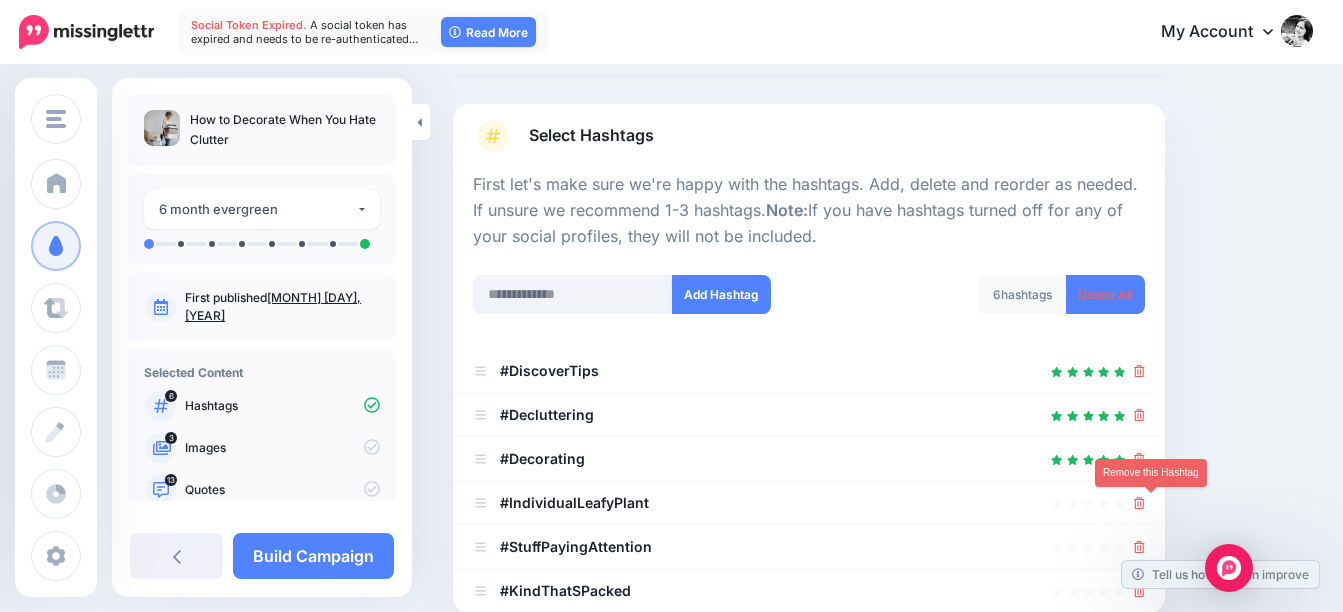 click 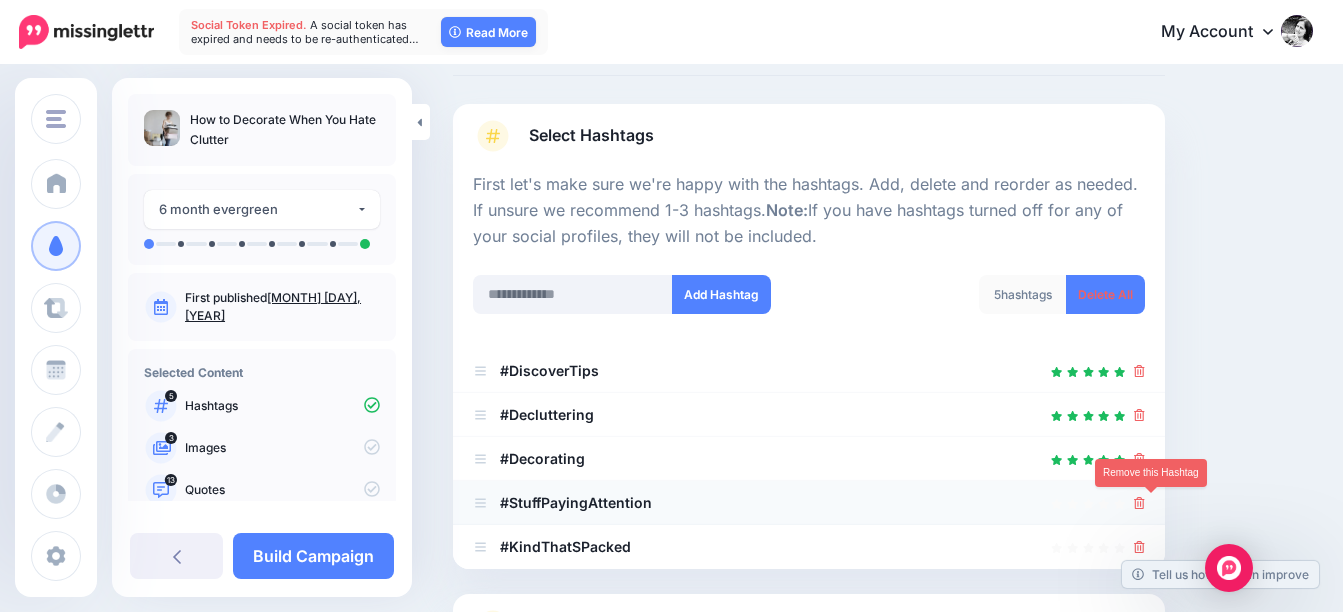 click 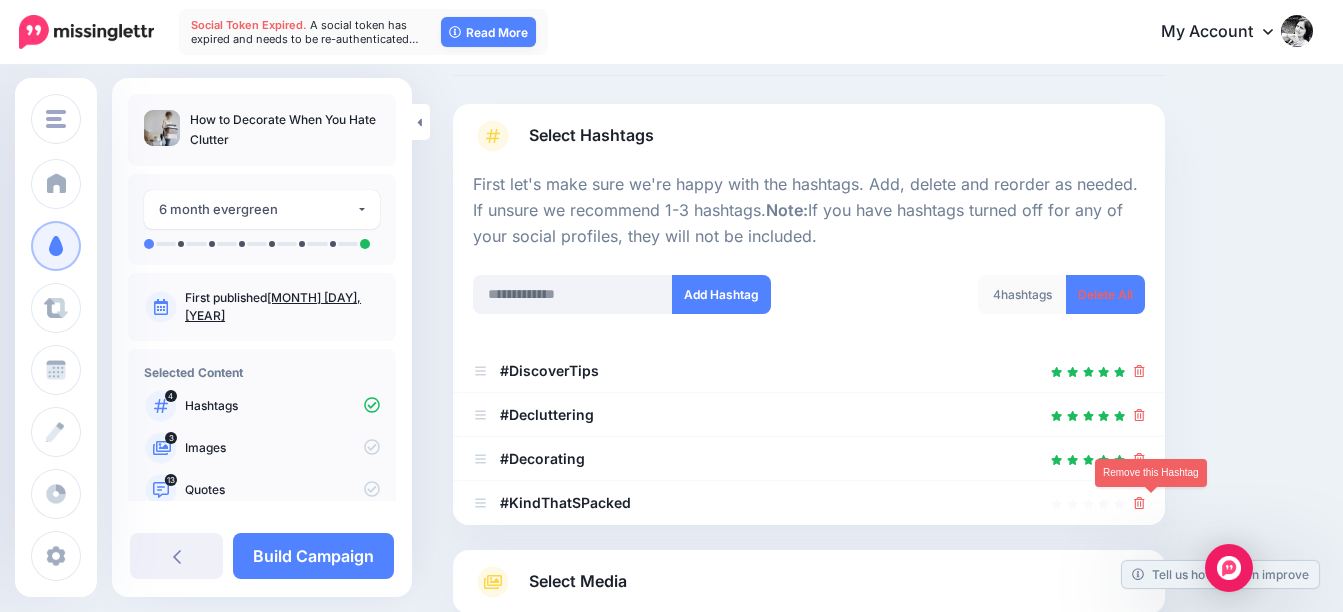 click 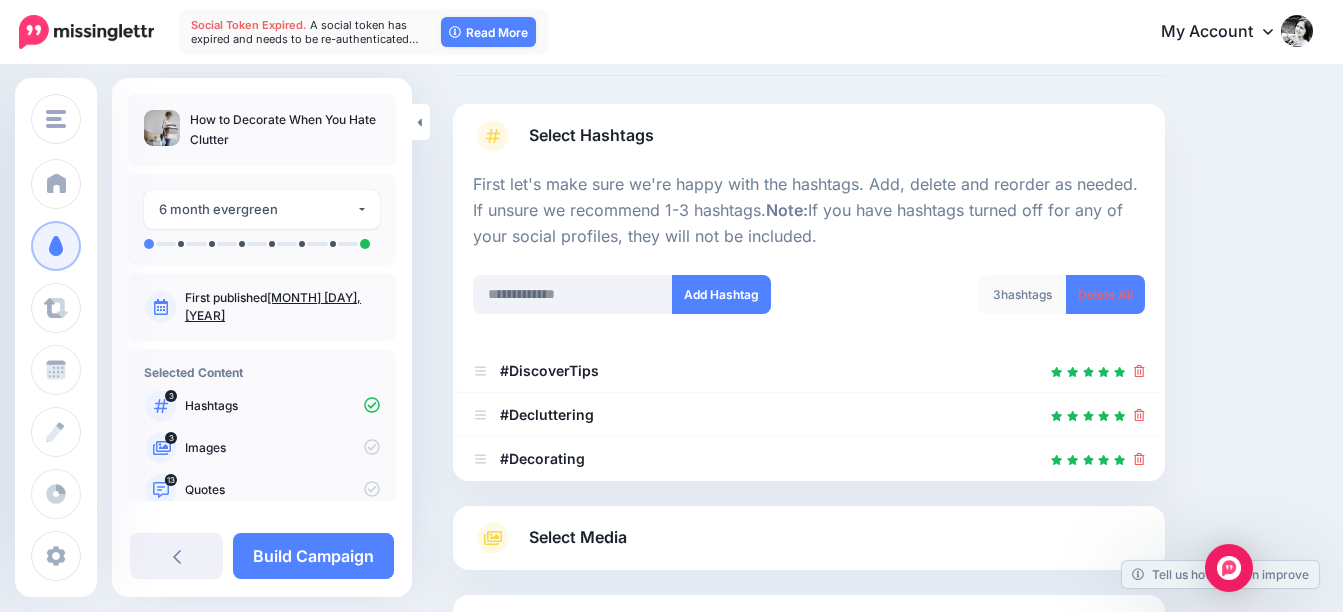 click on "Select Media" at bounding box center [578, 537] 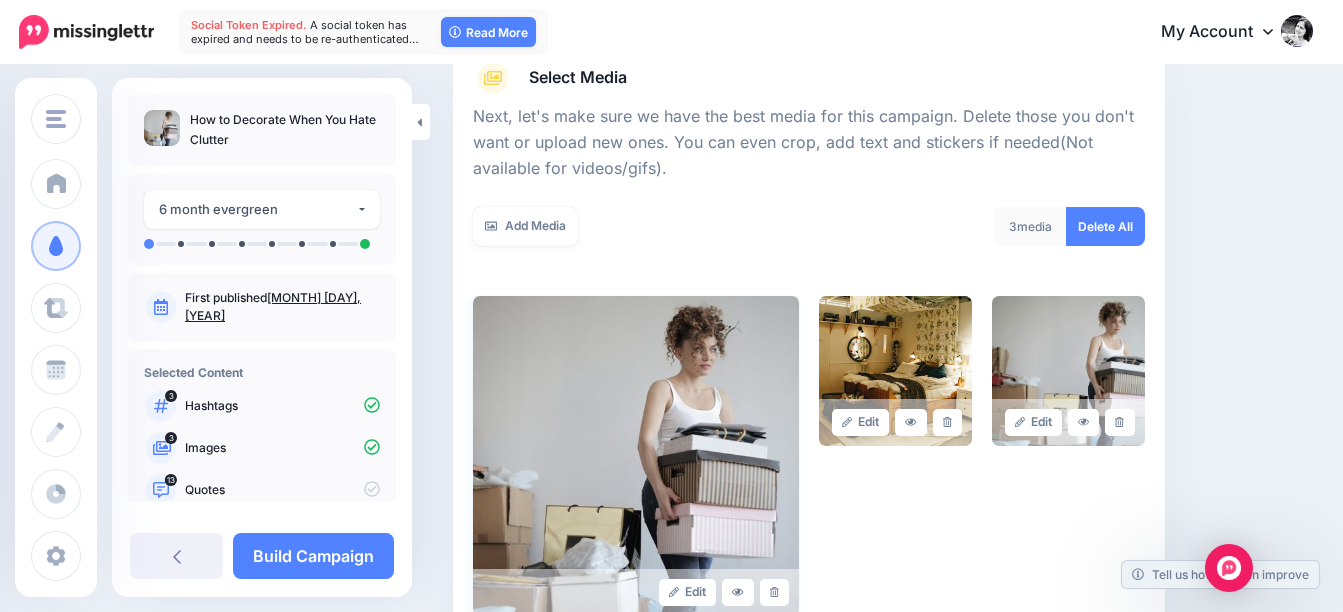 scroll, scrollTop: 300, scrollLeft: 0, axis: vertical 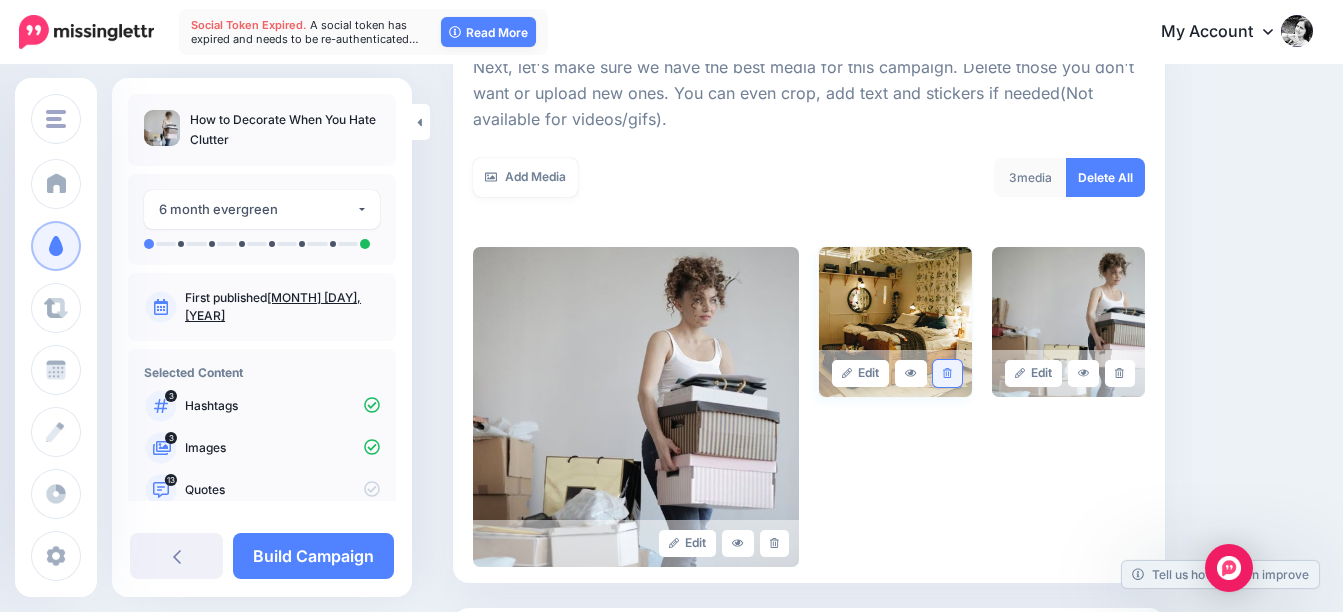 click 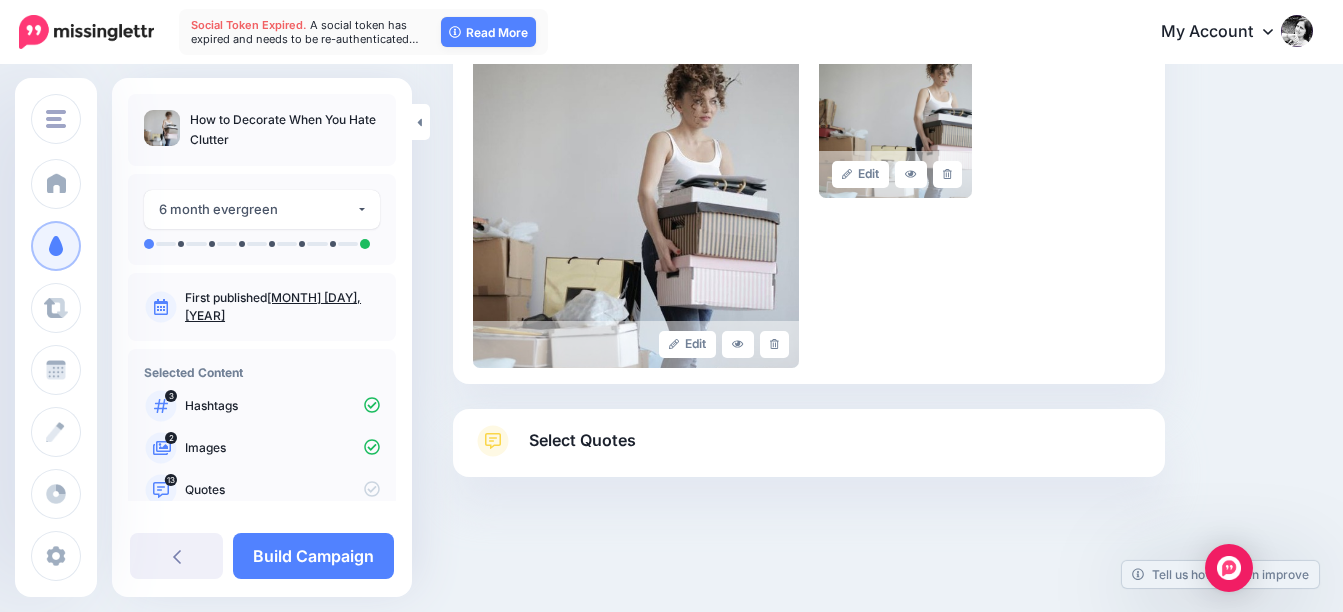scroll, scrollTop: 500, scrollLeft: 0, axis: vertical 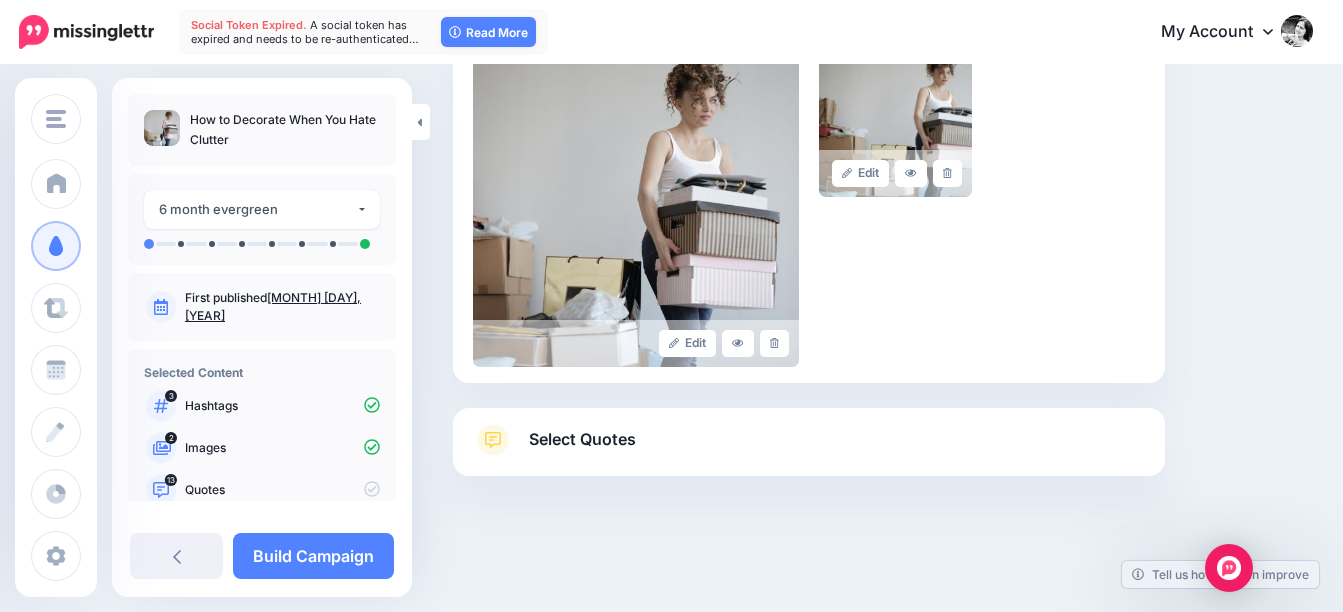 click on "Select Quotes" at bounding box center (582, 439) 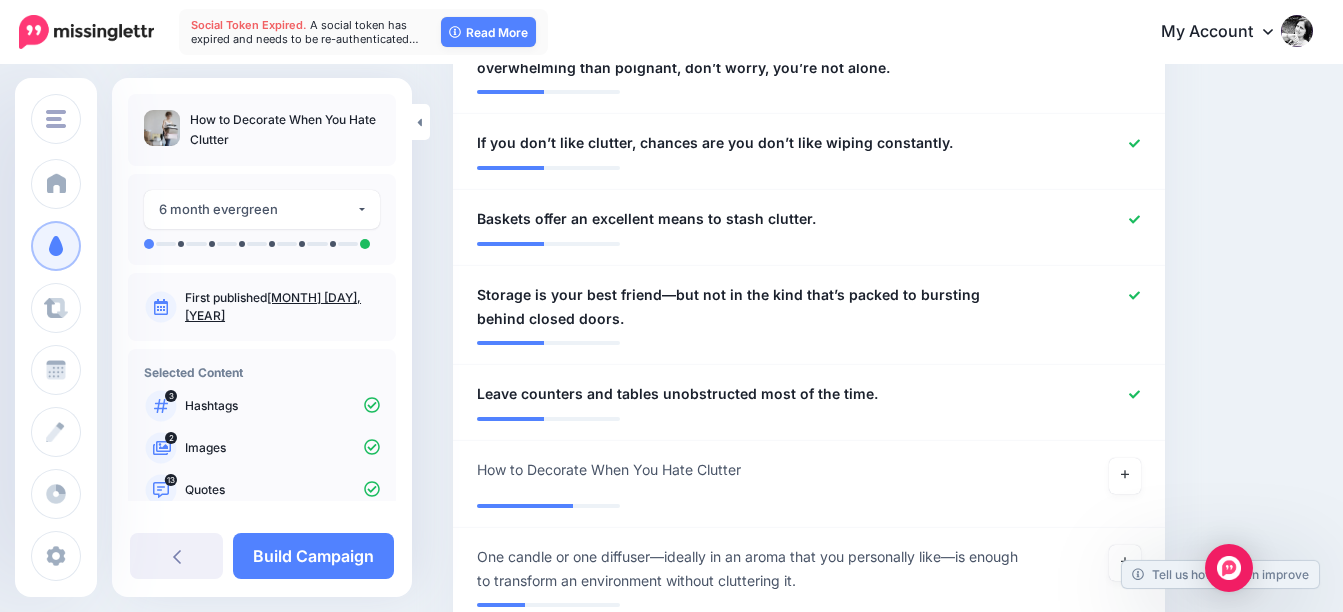 scroll, scrollTop: 1500, scrollLeft: 0, axis: vertical 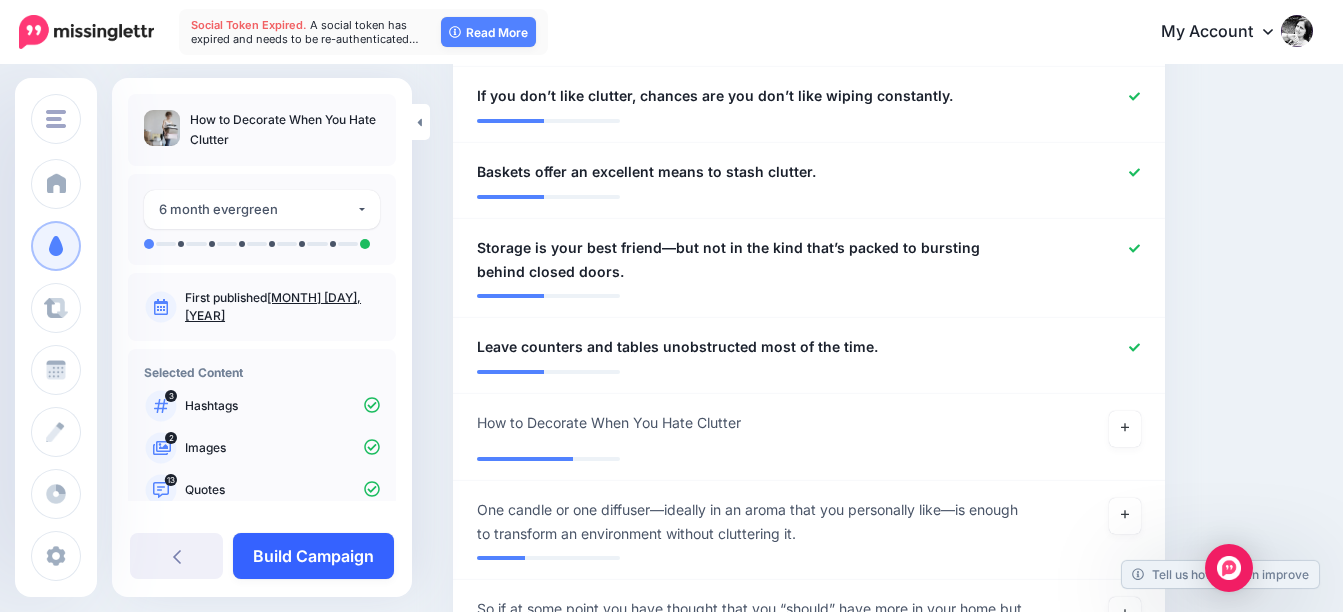 click on "Build Campaign" at bounding box center [313, 556] 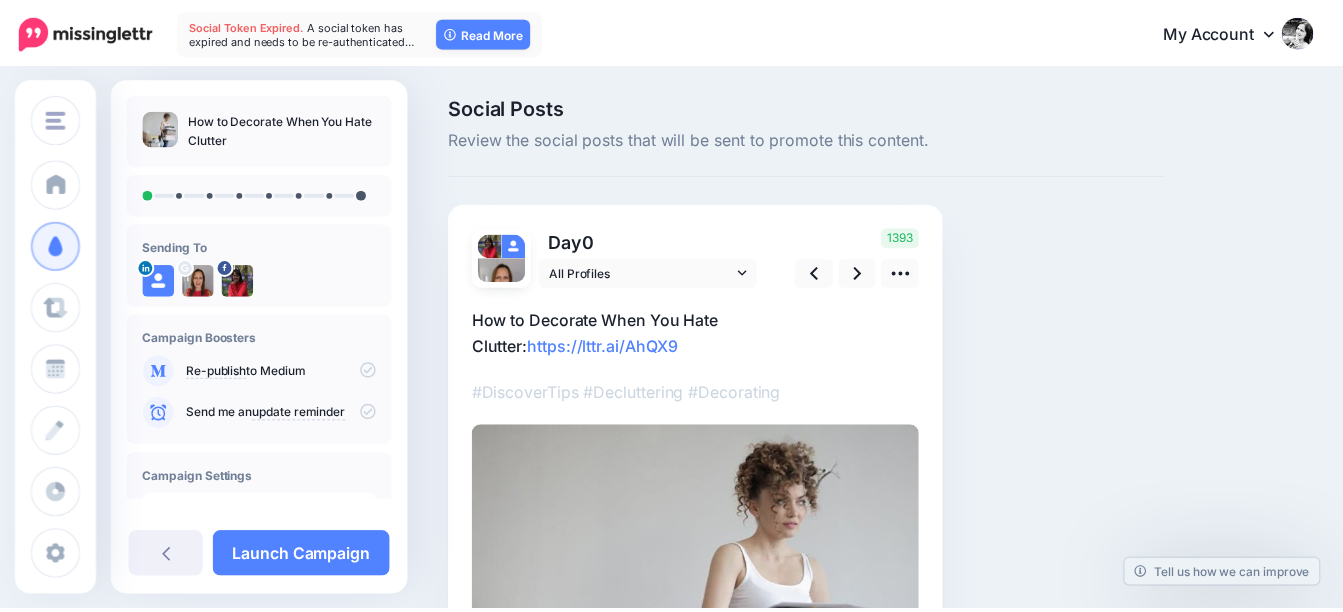 scroll, scrollTop: 0, scrollLeft: 0, axis: both 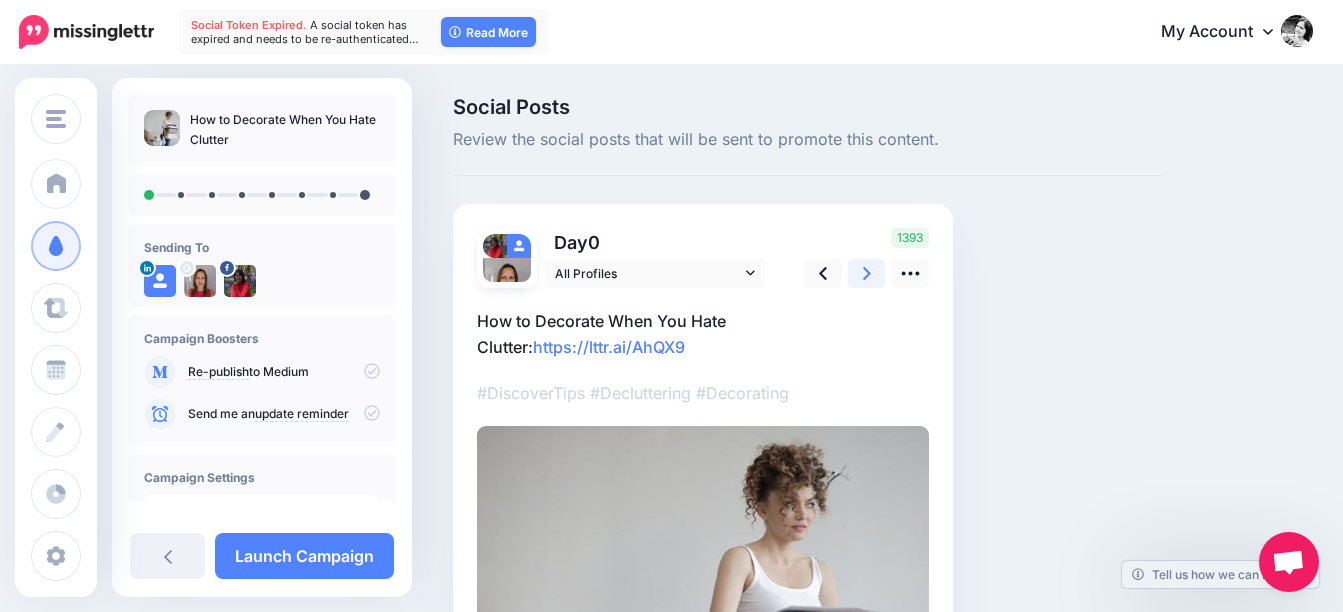 click 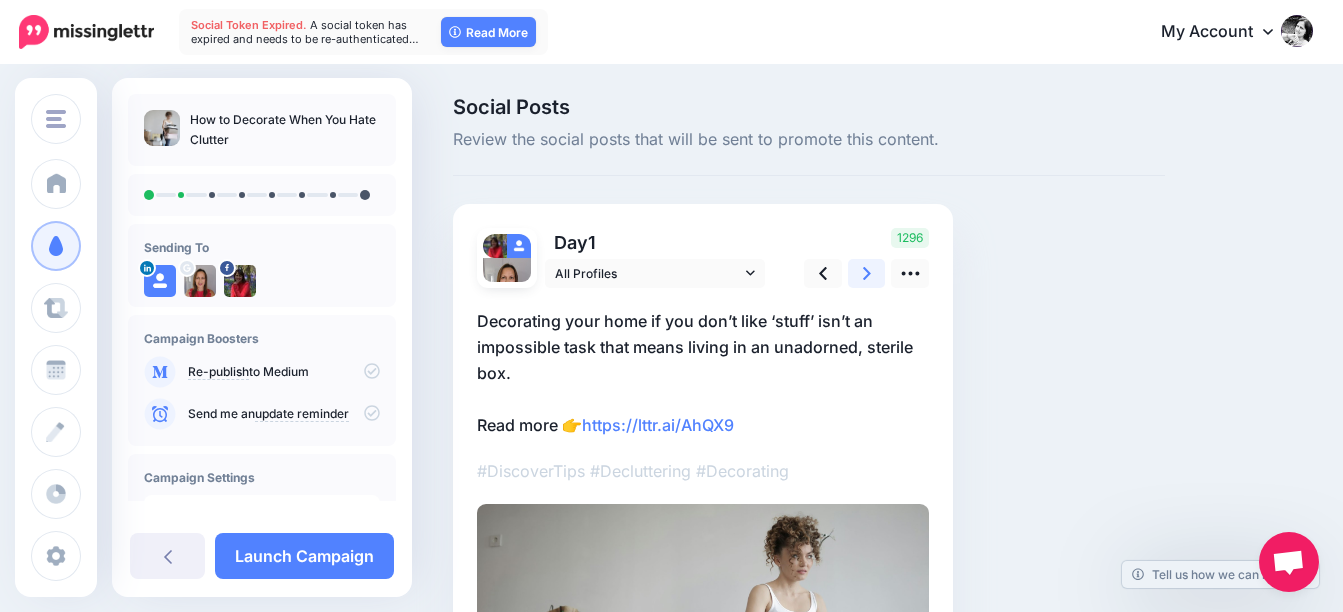 click 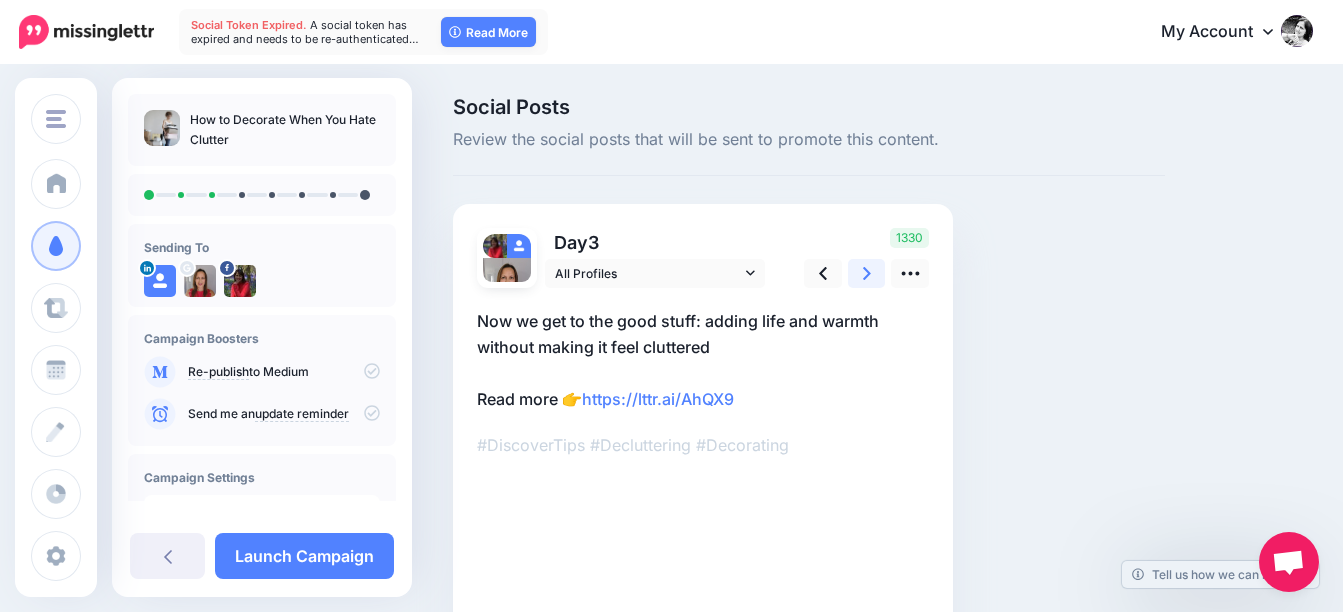 click 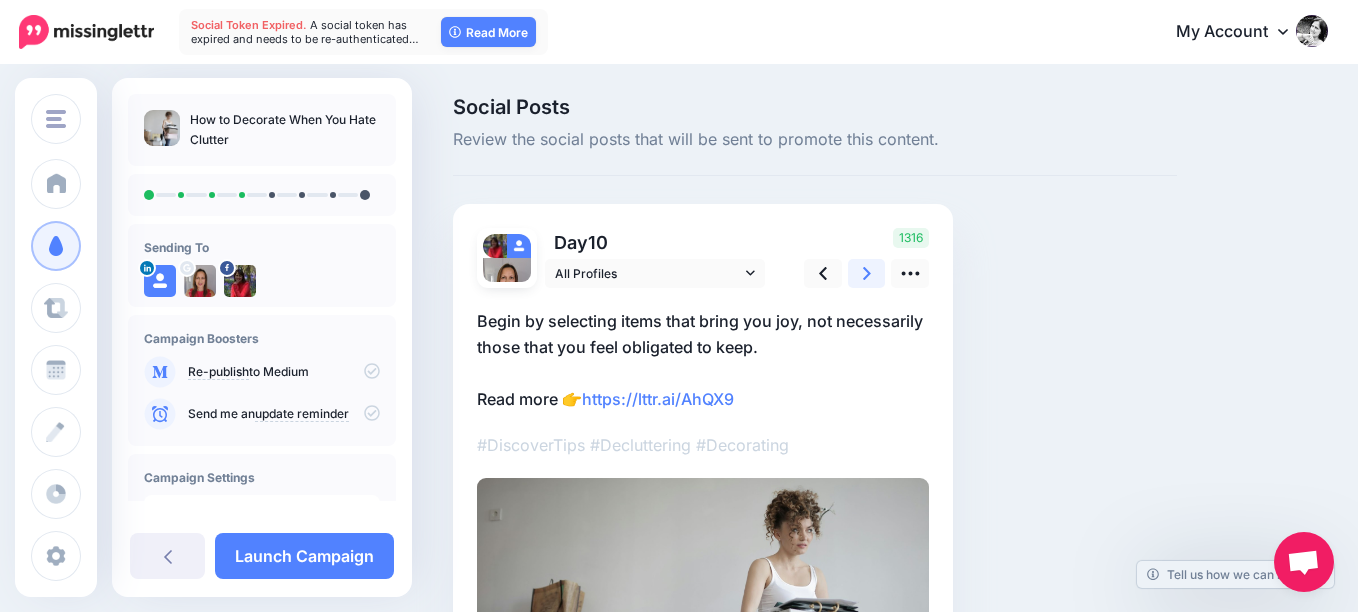 click 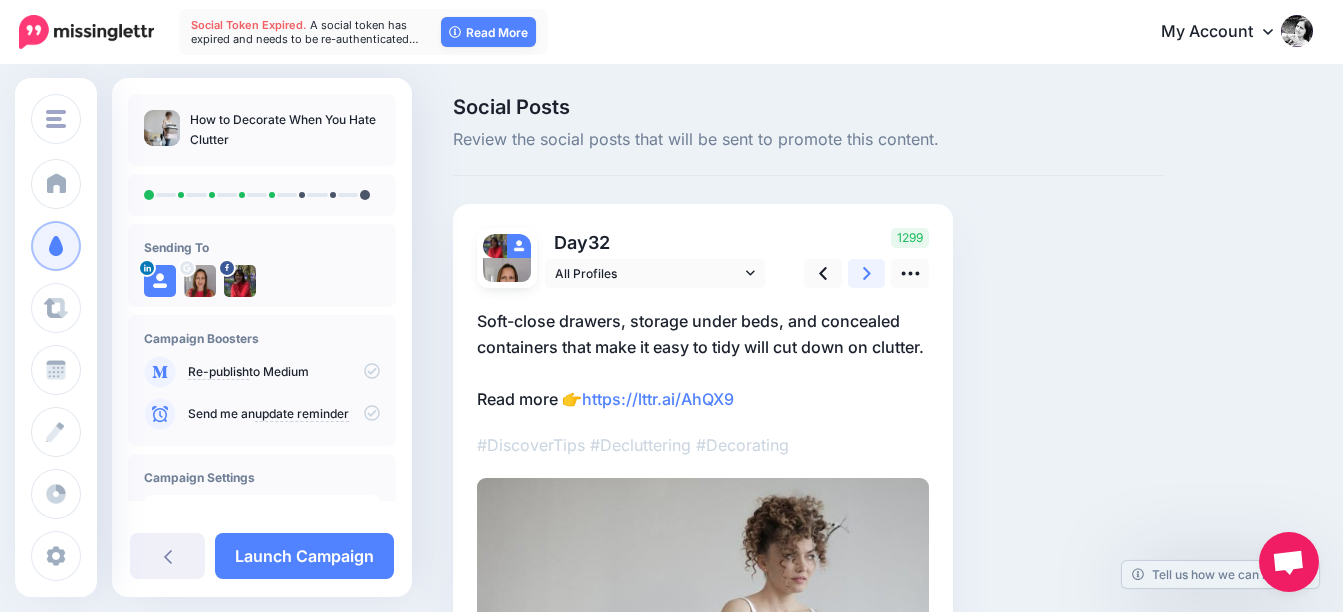 click 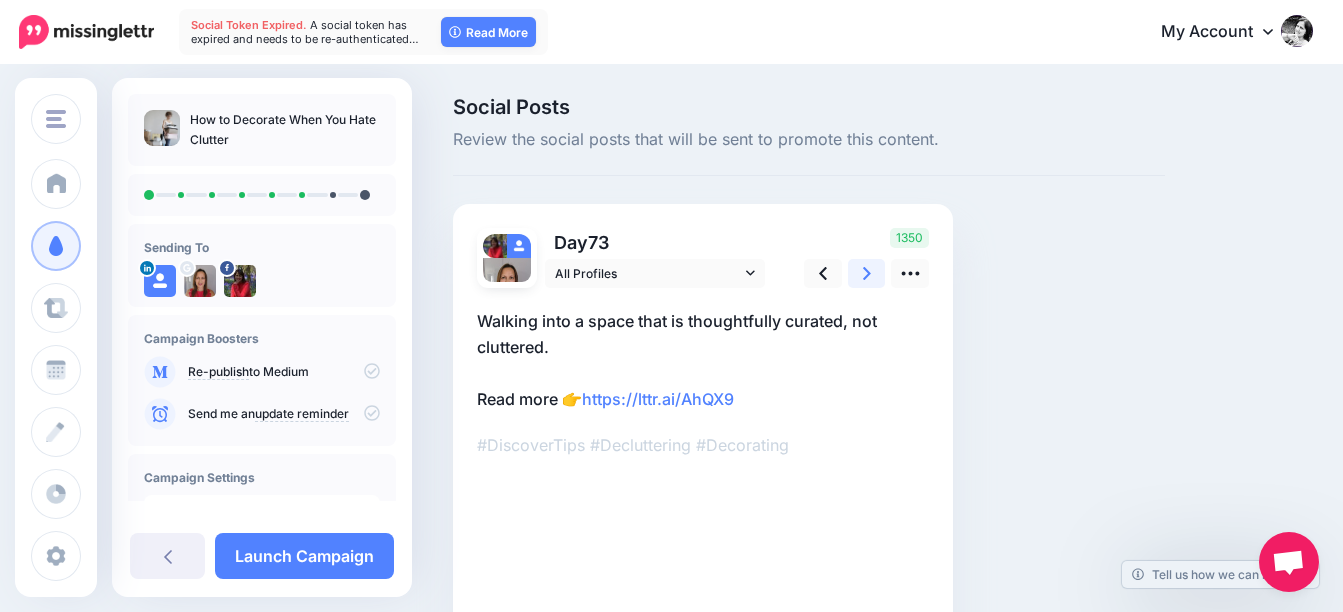 click 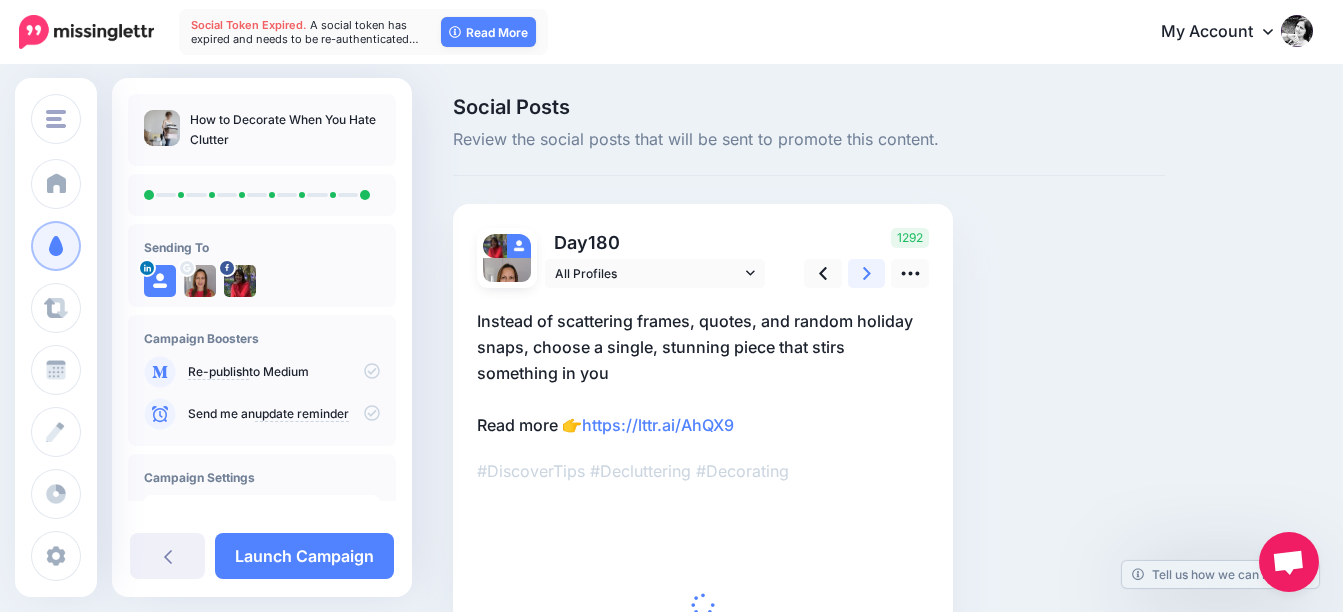 click 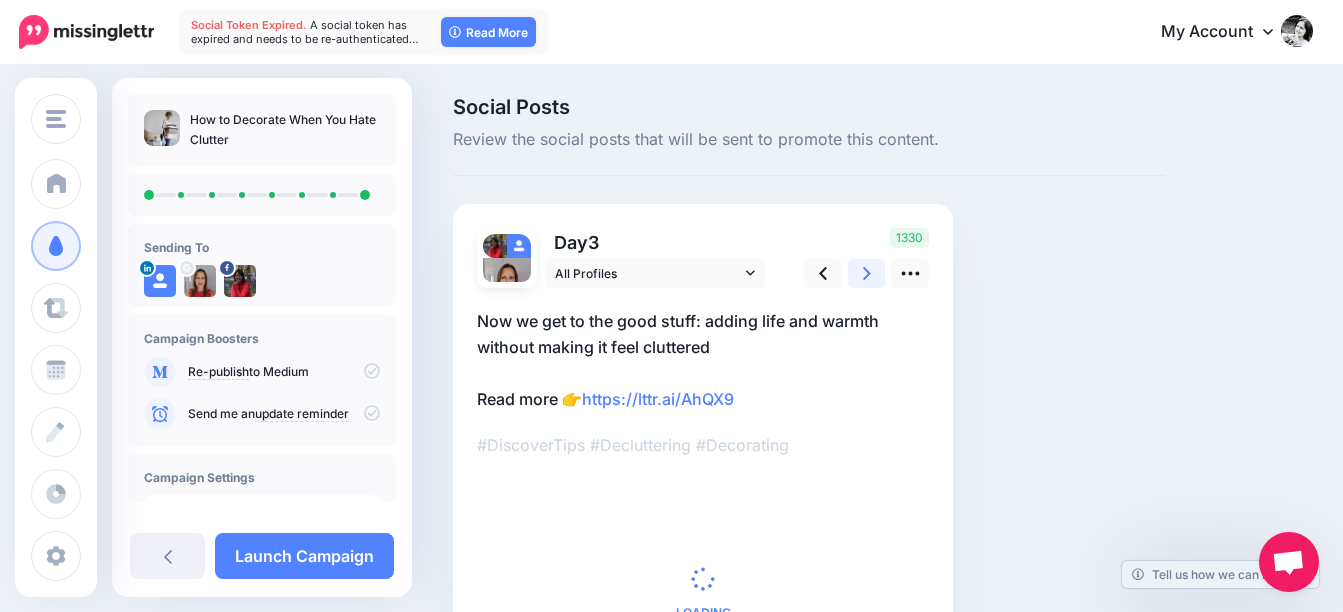 click 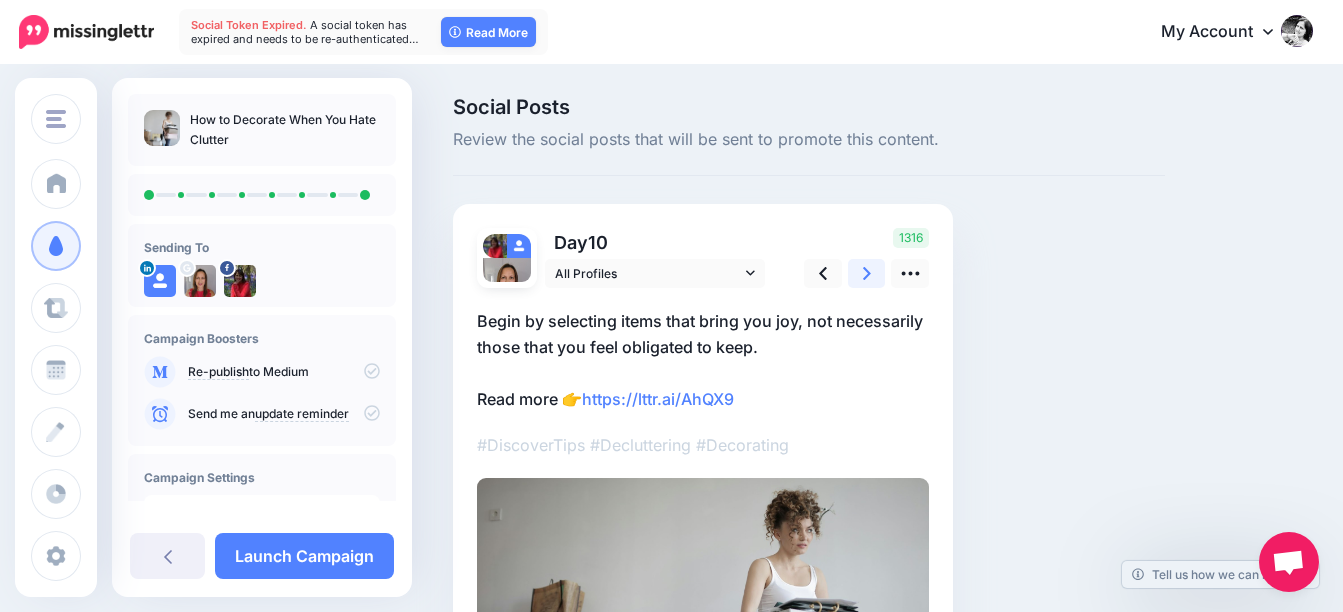 scroll, scrollTop: 243, scrollLeft: 0, axis: vertical 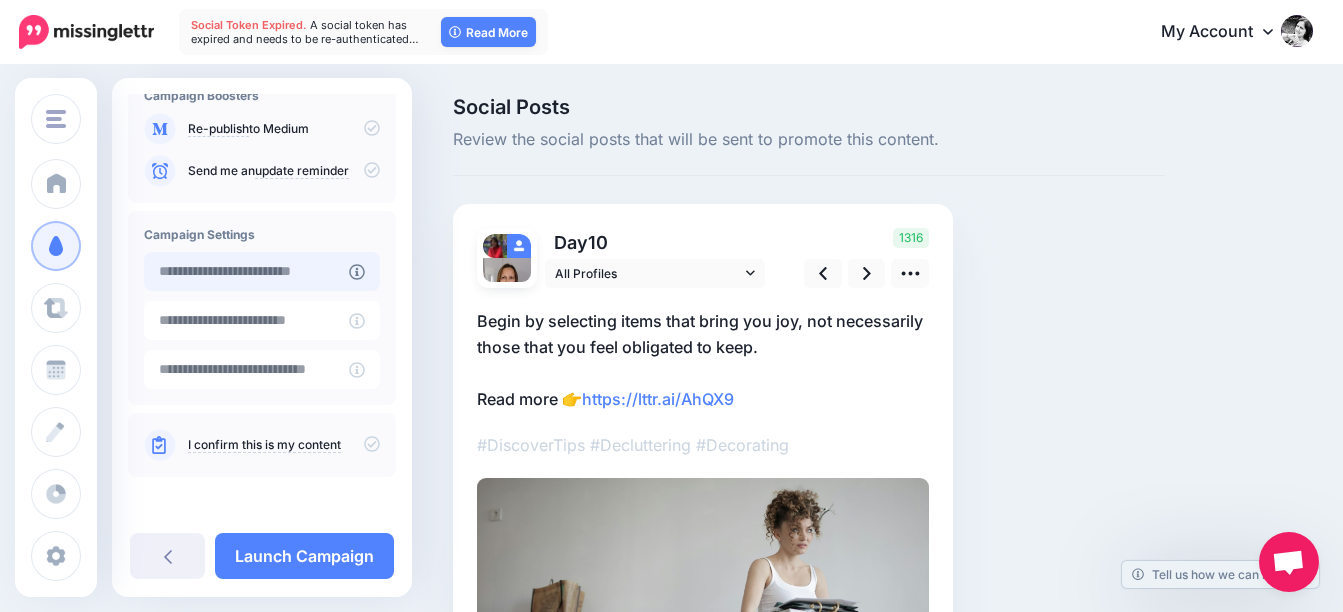 click at bounding box center [246, 271] 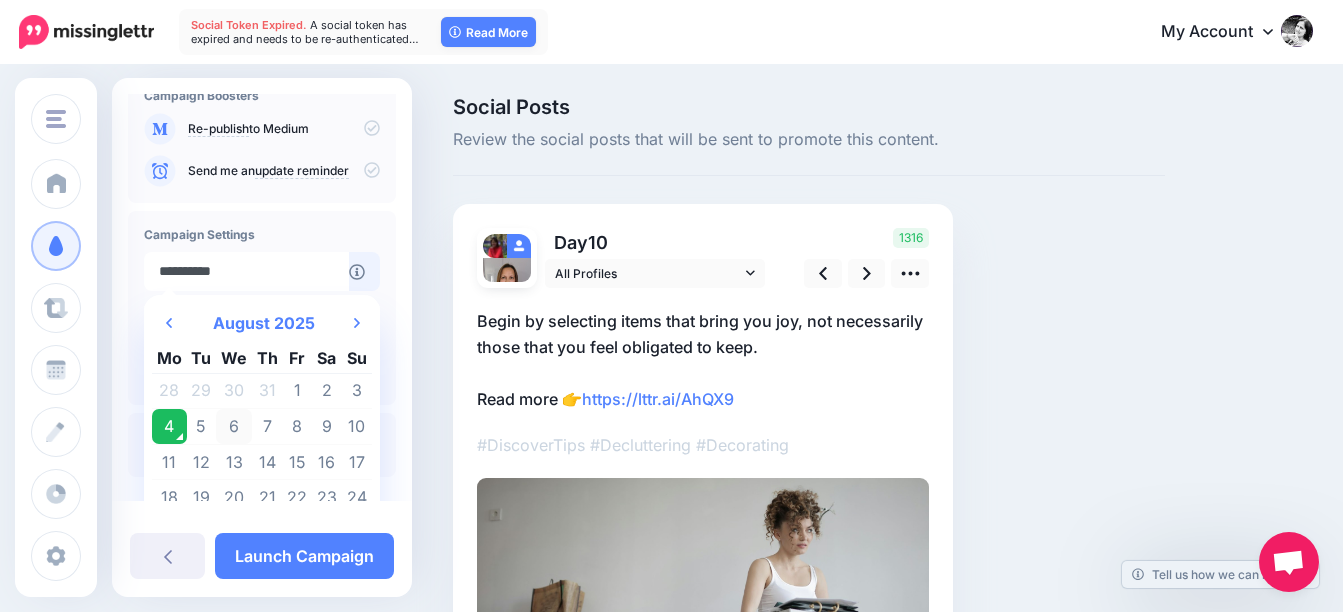 click on "6" at bounding box center (234, 427) 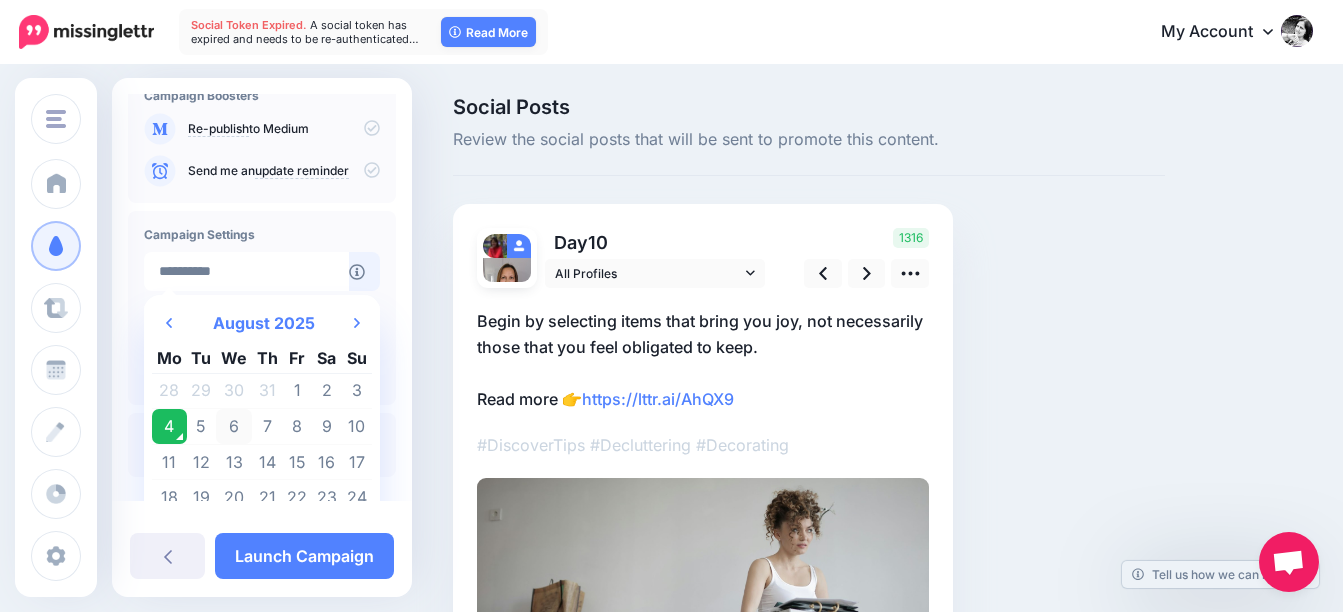type on "**********" 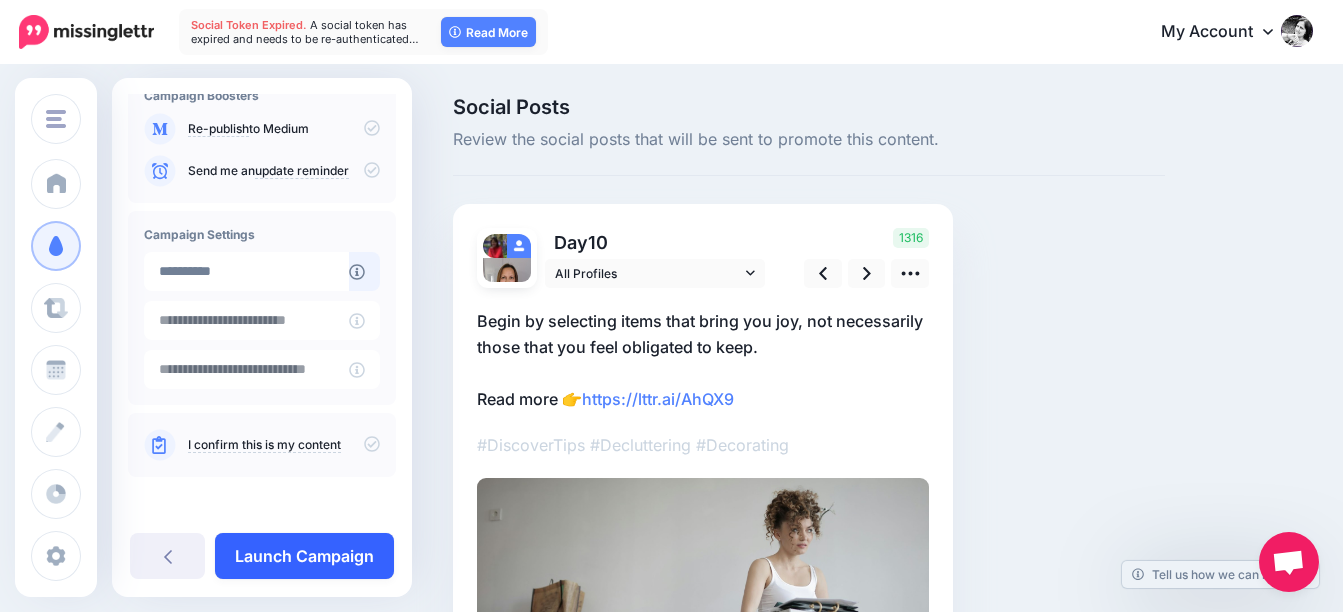 click on "Launch Campaign" at bounding box center (304, 556) 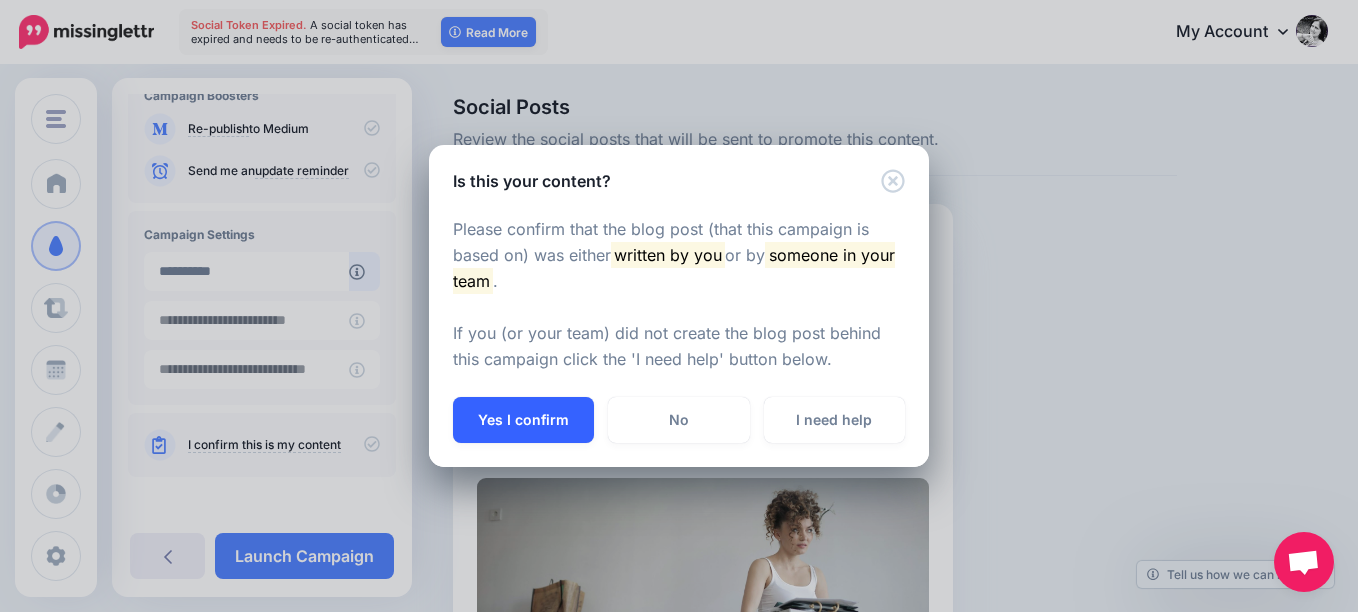click on "Yes I confirm" at bounding box center (523, 420) 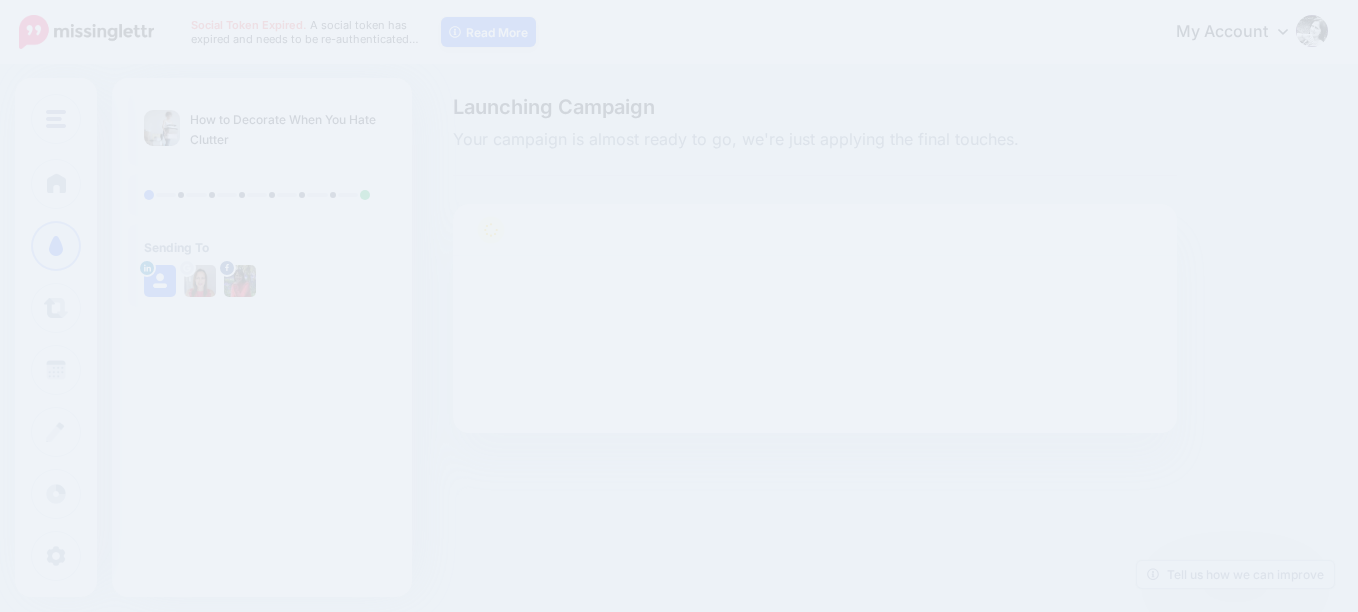scroll, scrollTop: 0, scrollLeft: 0, axis: both 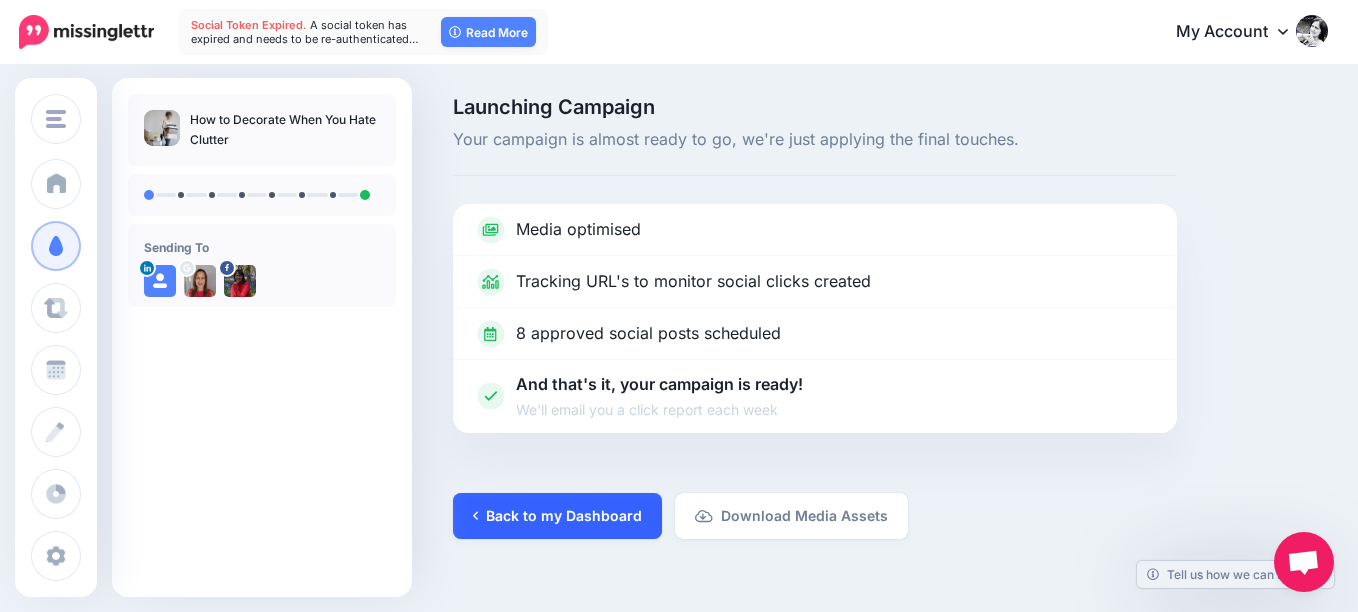 click on "Back to my Dashboard" at bounding box center [557, 516] 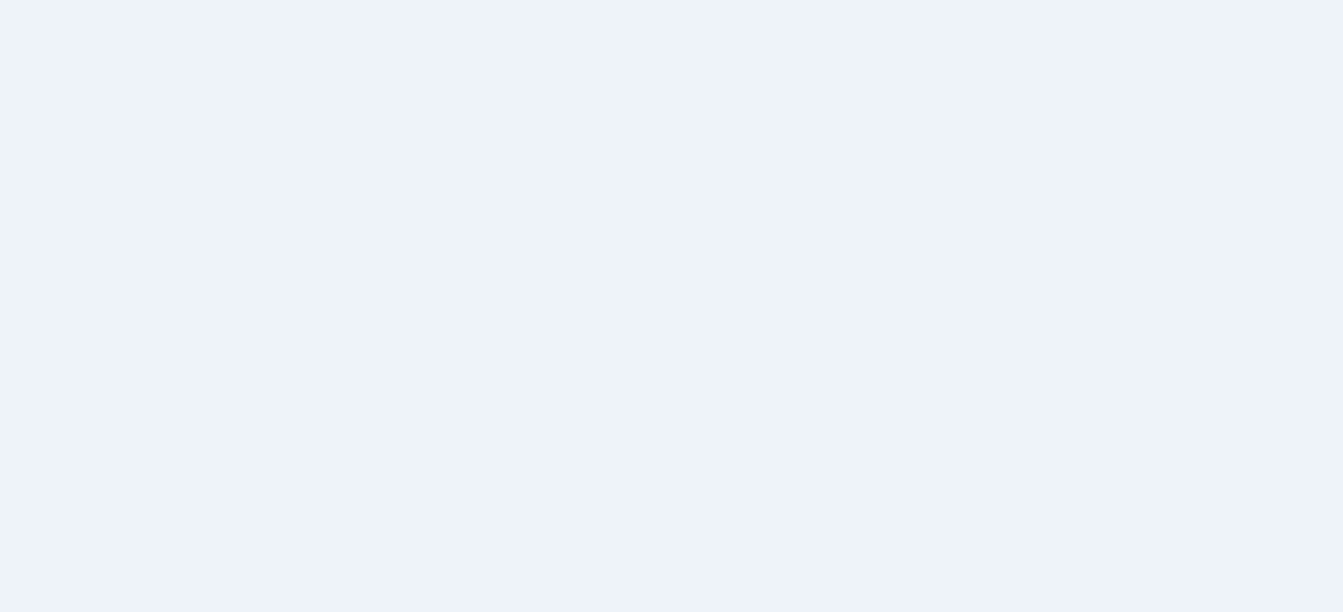 scroll, scrollTop: 0, scrollLeft: 0, axis: both 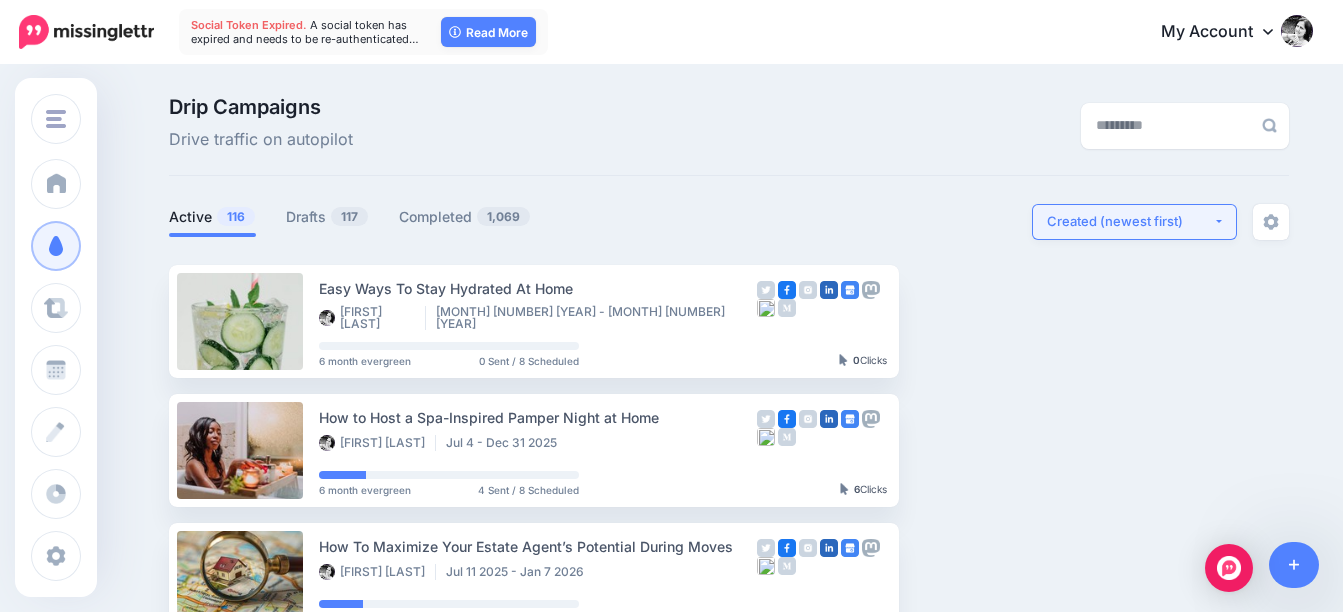 click on "Created (newest first)" at bounding box center [1130, 221] 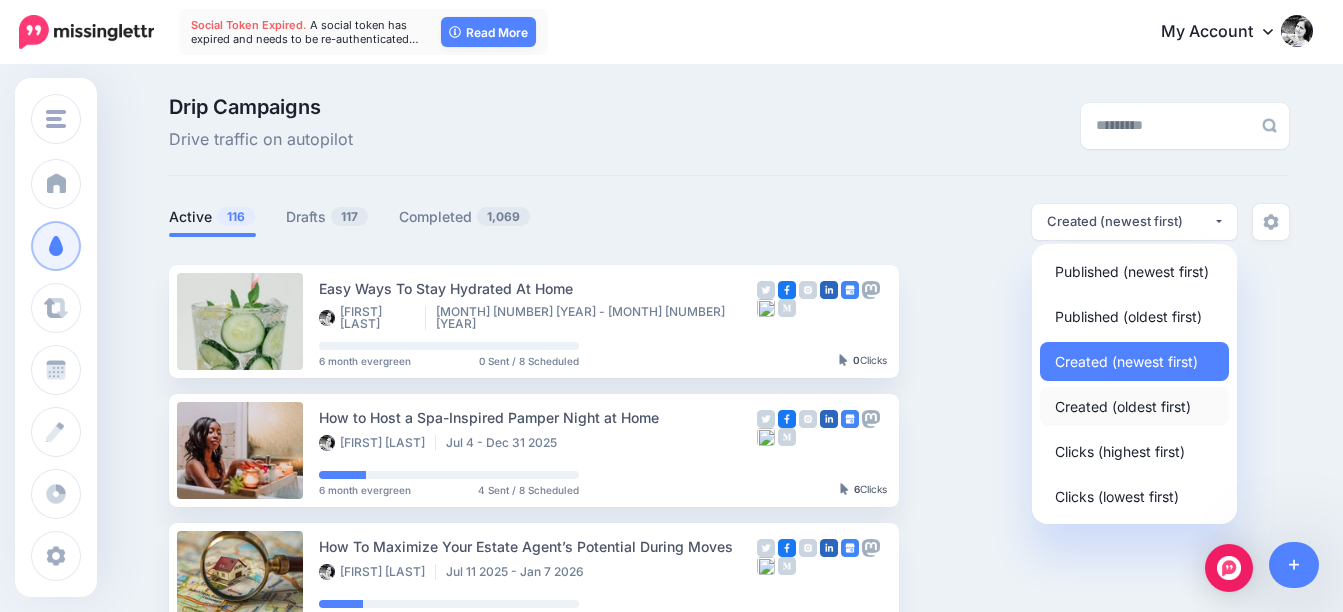 click on "Created (oldest first)" at bounding box center [1123, 406] 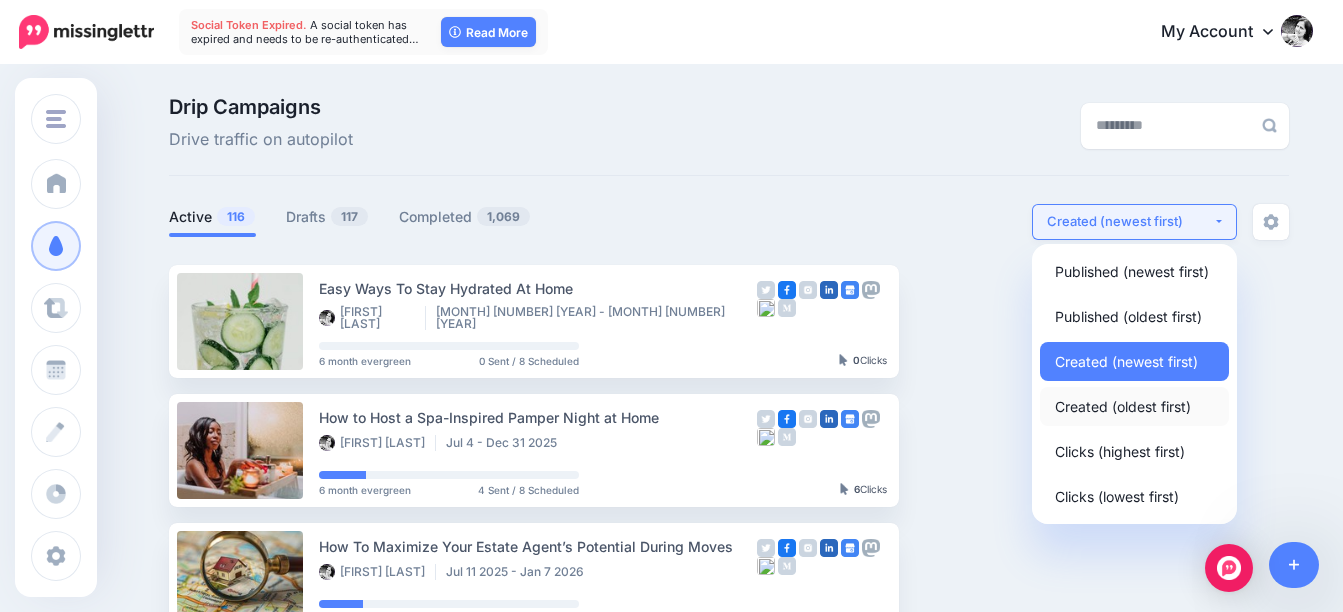 select on "**********" 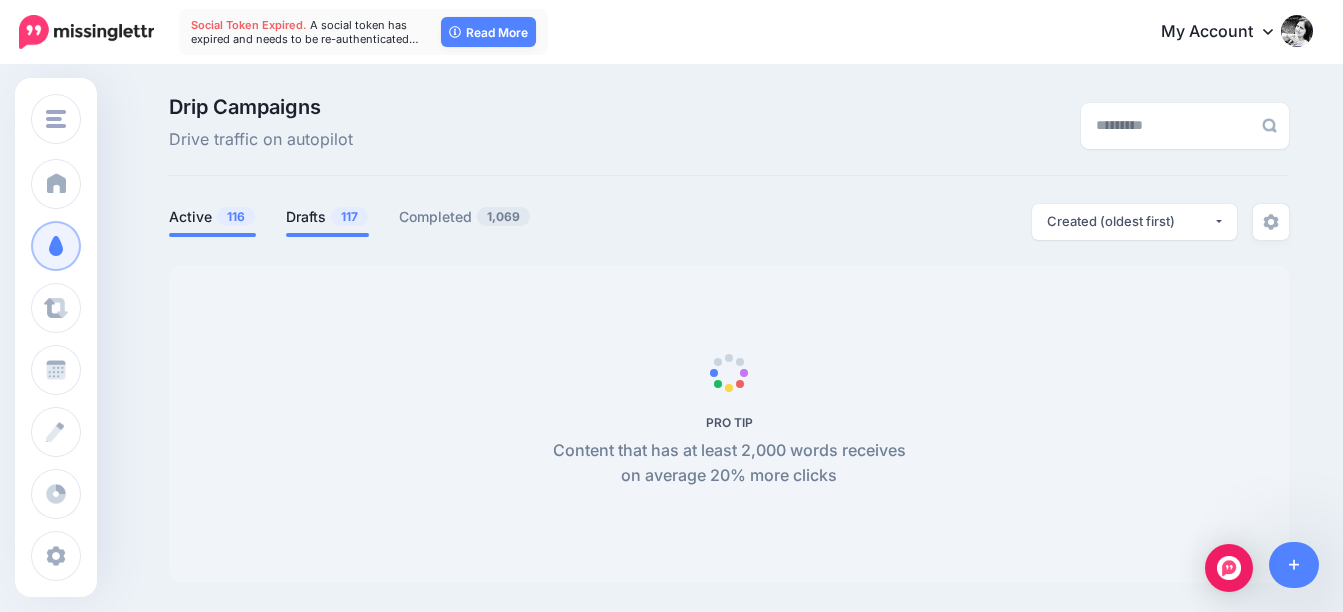 click on "Drafts  117" at bounding box center (327, 217) 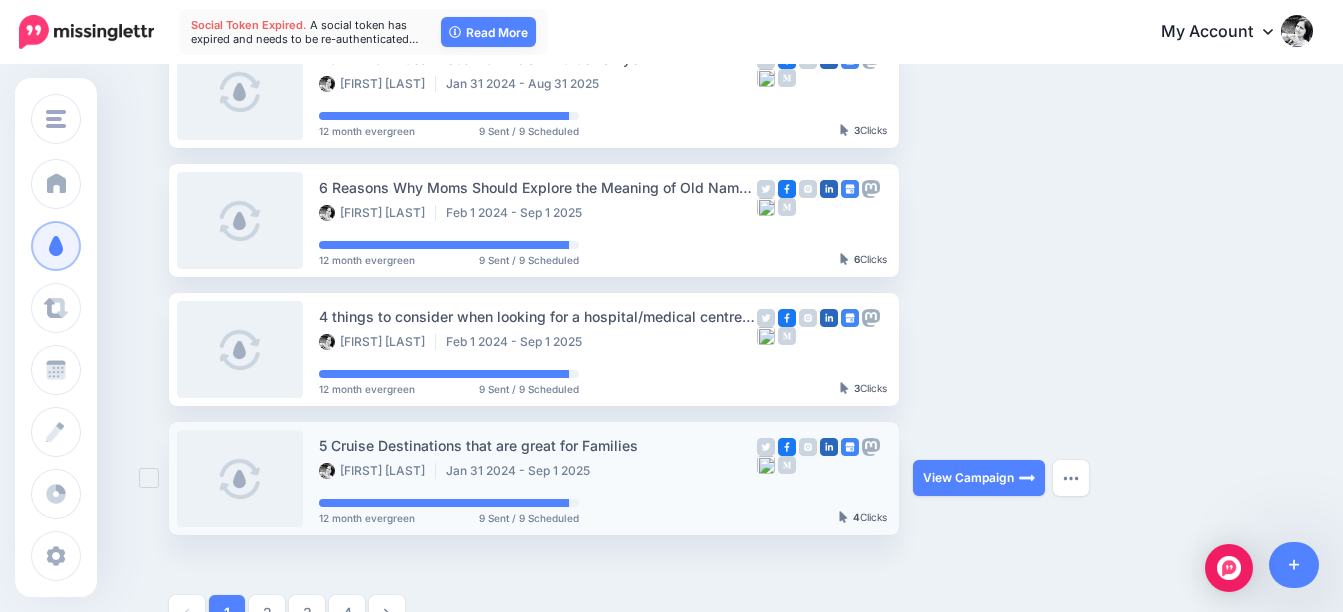 scroll, scrollTop: 1200, scrollLeft: 0, axis: vertical 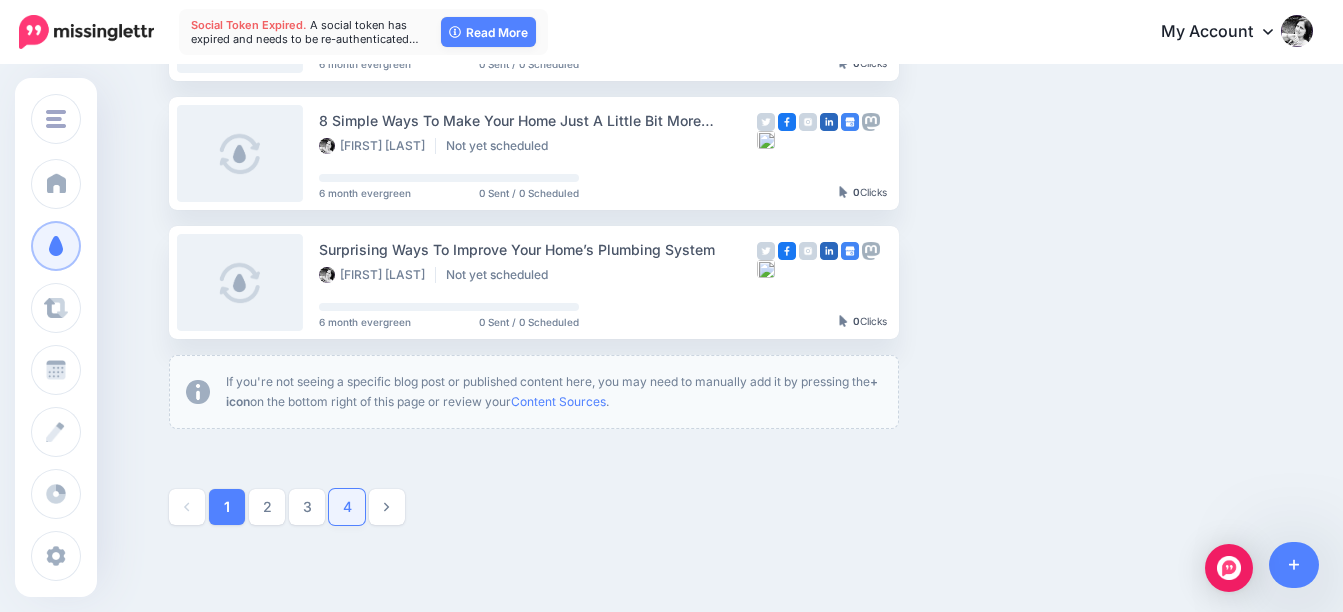 click on "4" at bounding box center [347, 507] 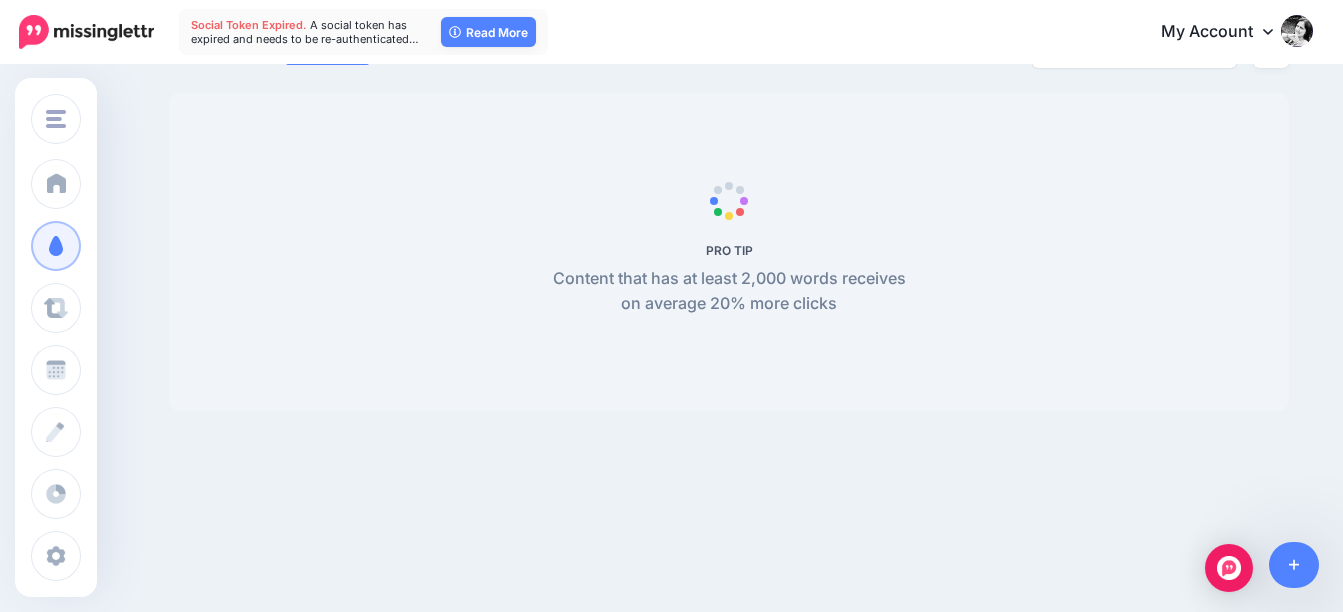 scroll, scrollTop: 172, scrollLeft: 0, axis: vertical 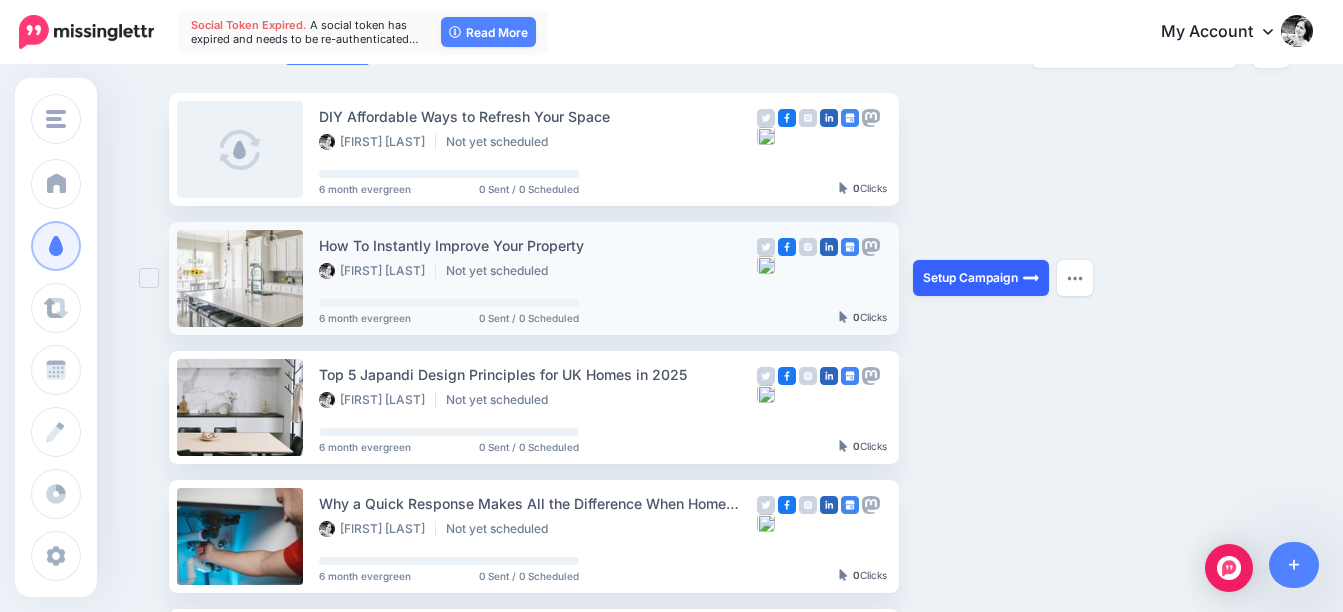 click on "Setup Campaign" at bounding box center [981, 278] 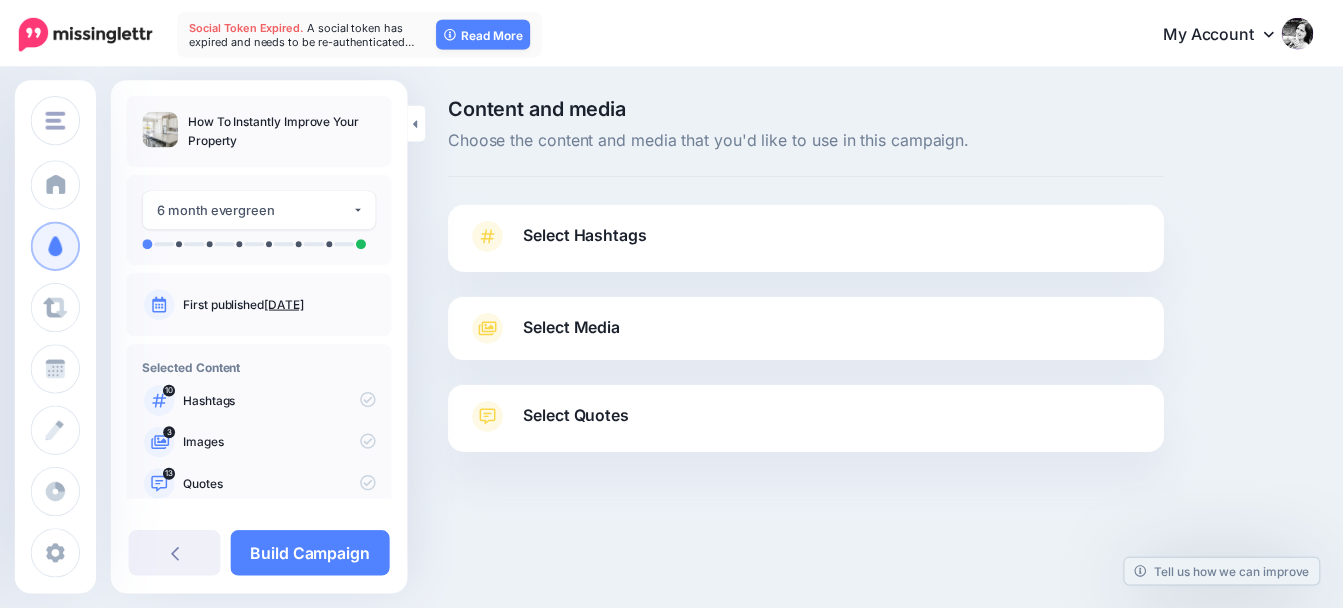 scroll, scrollTop: 0, scrollLeft: 0, axis: both 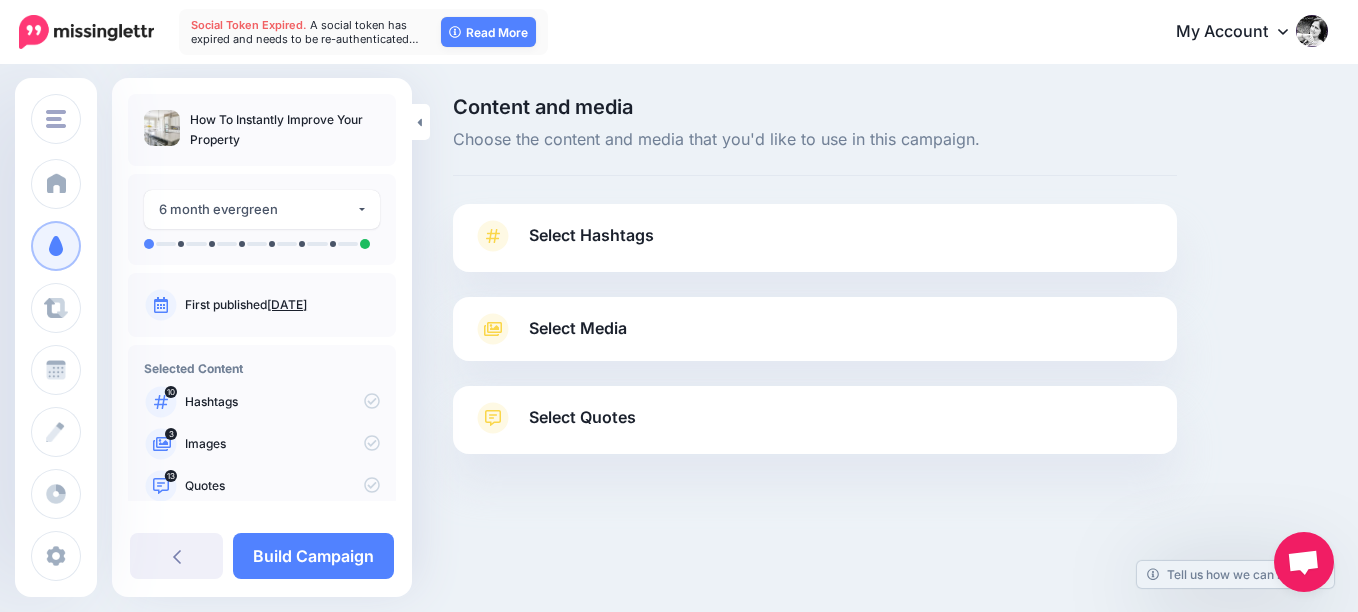 click on "Select Hashtags" at bounding box center [591, 235] 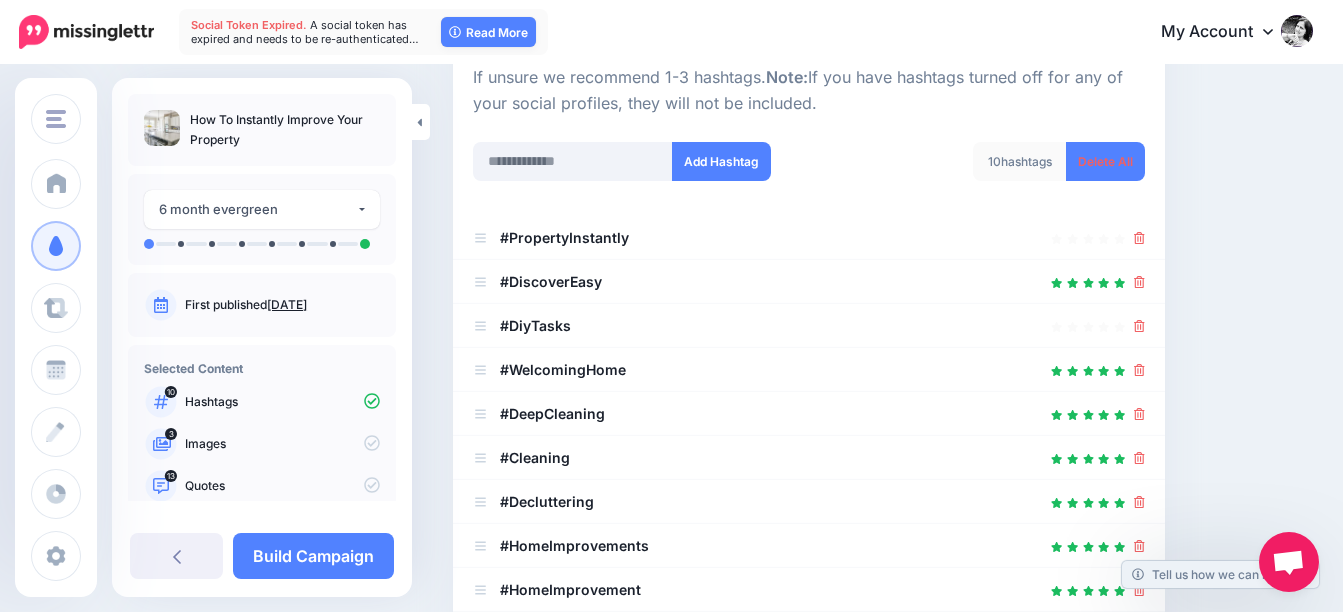 scroll, scrollTop: 300, scrollLeft: 0, axis: vertical 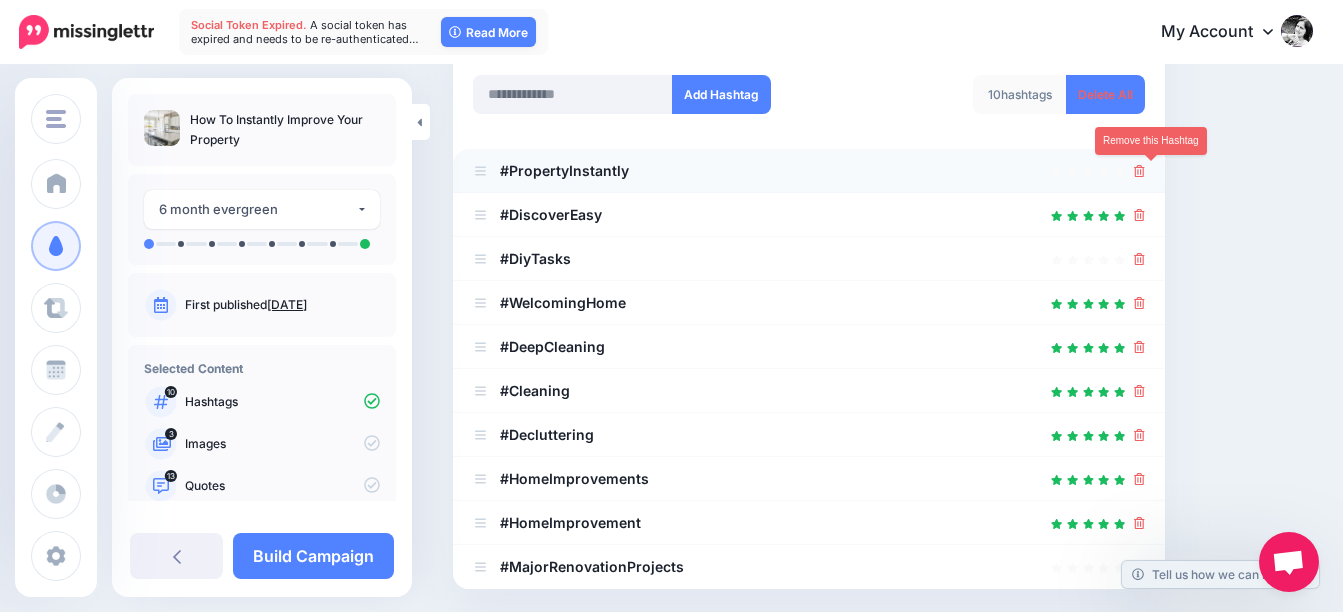 click 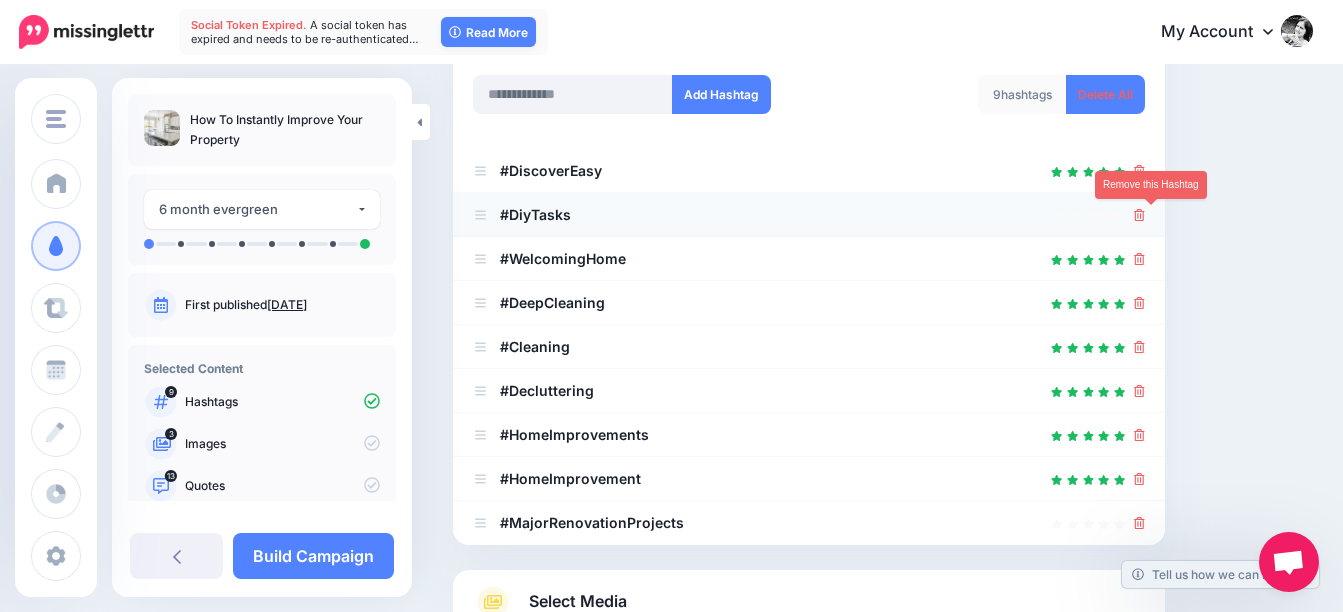 click 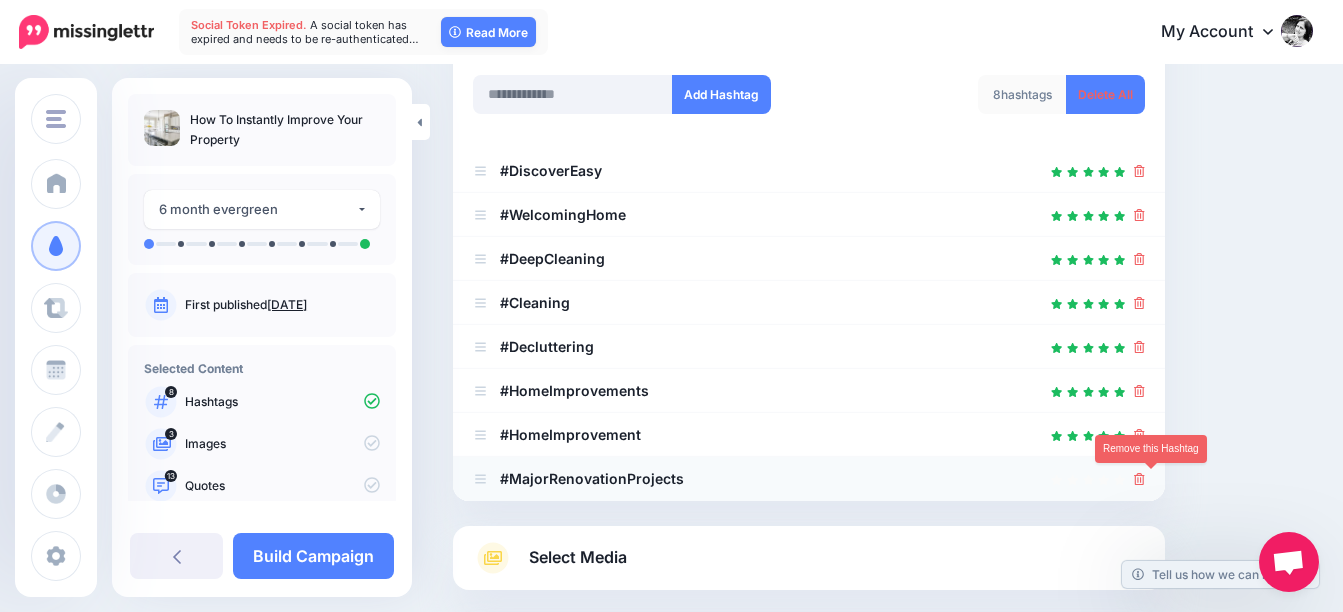 click 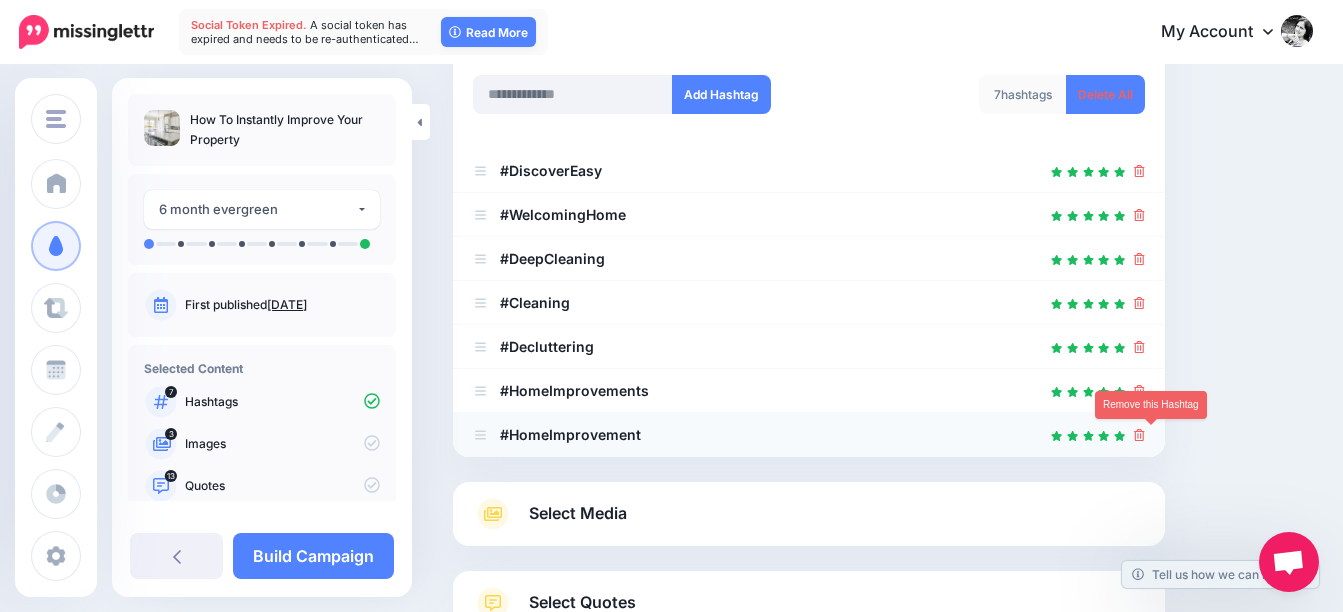 click 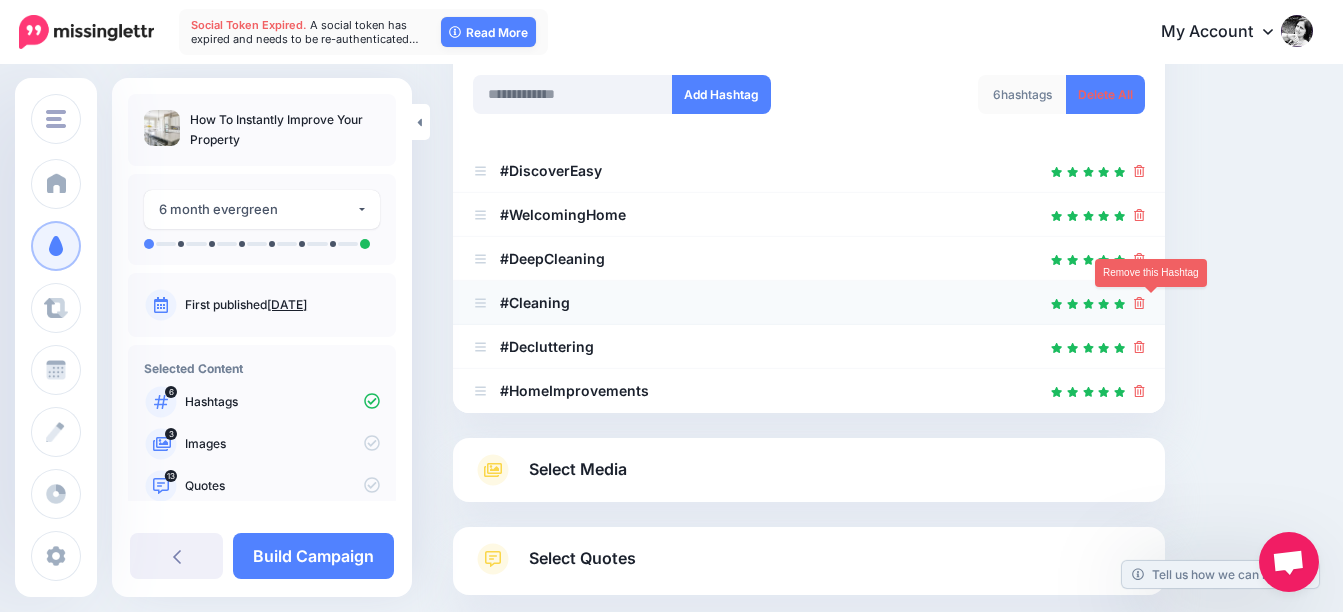 click 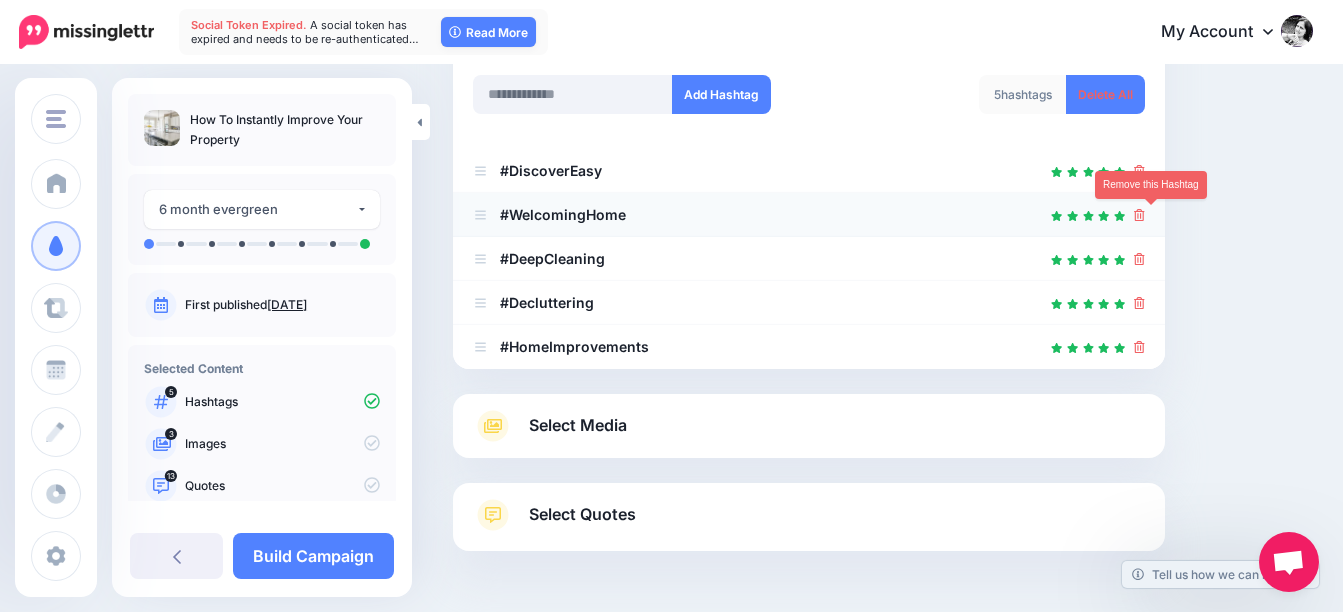 click 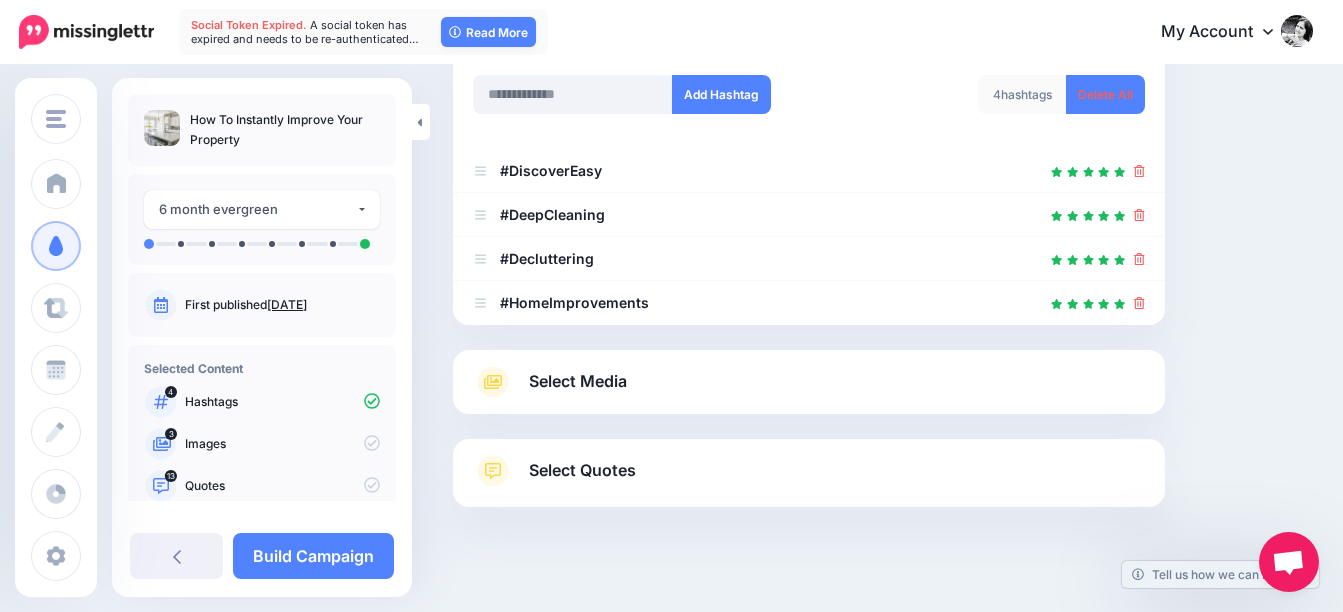 click on "Select Media" at bounding box center [809, 382] 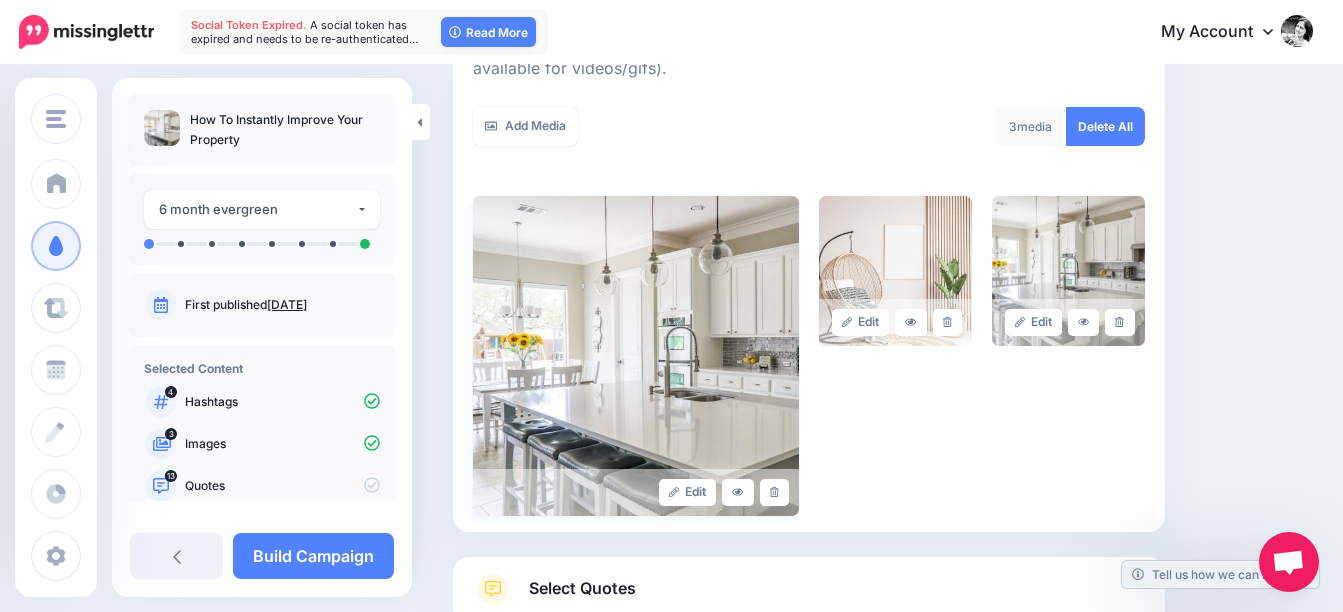 scroll, scrollTop: 398, scrollLeft: 0, axis: vertical 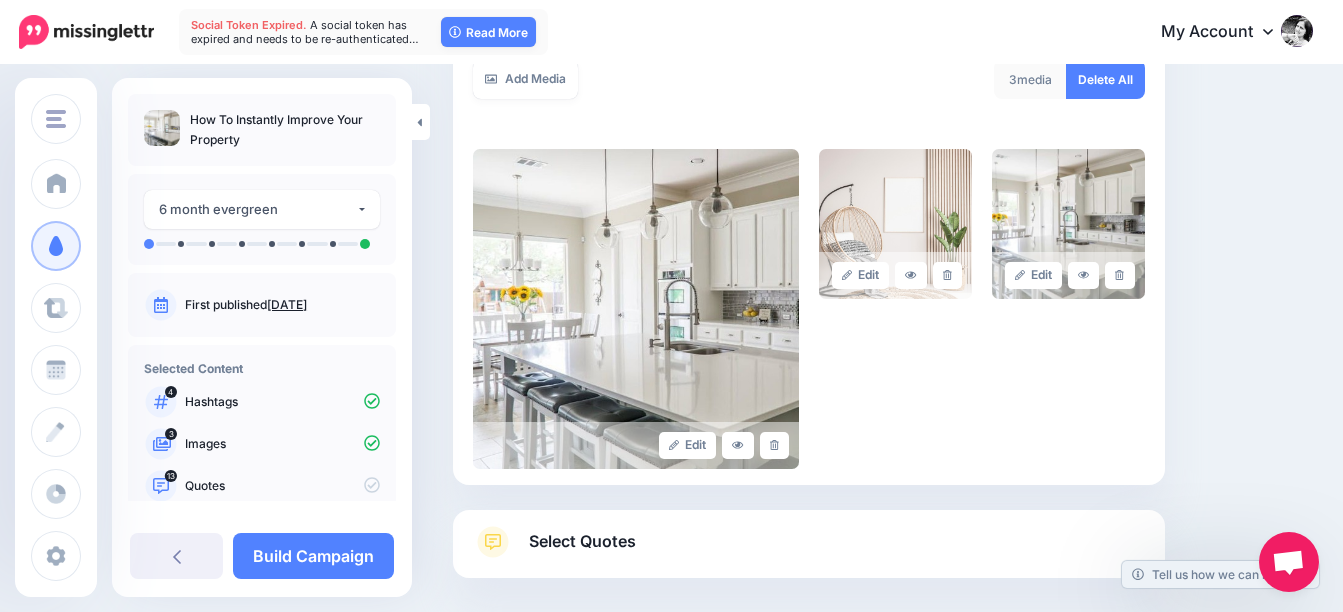 click on "Select Quotes" at bounding box center (582, 541) 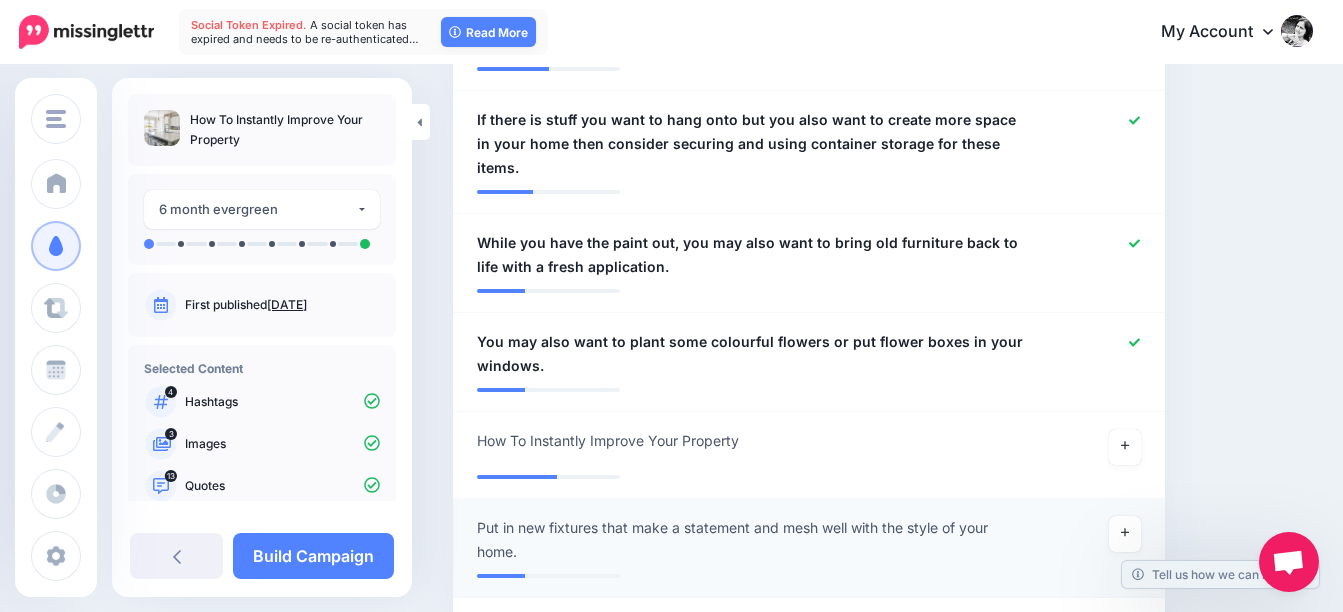 scroll, scrollTop: 1596, scrollLeft: 0, axis: vertical 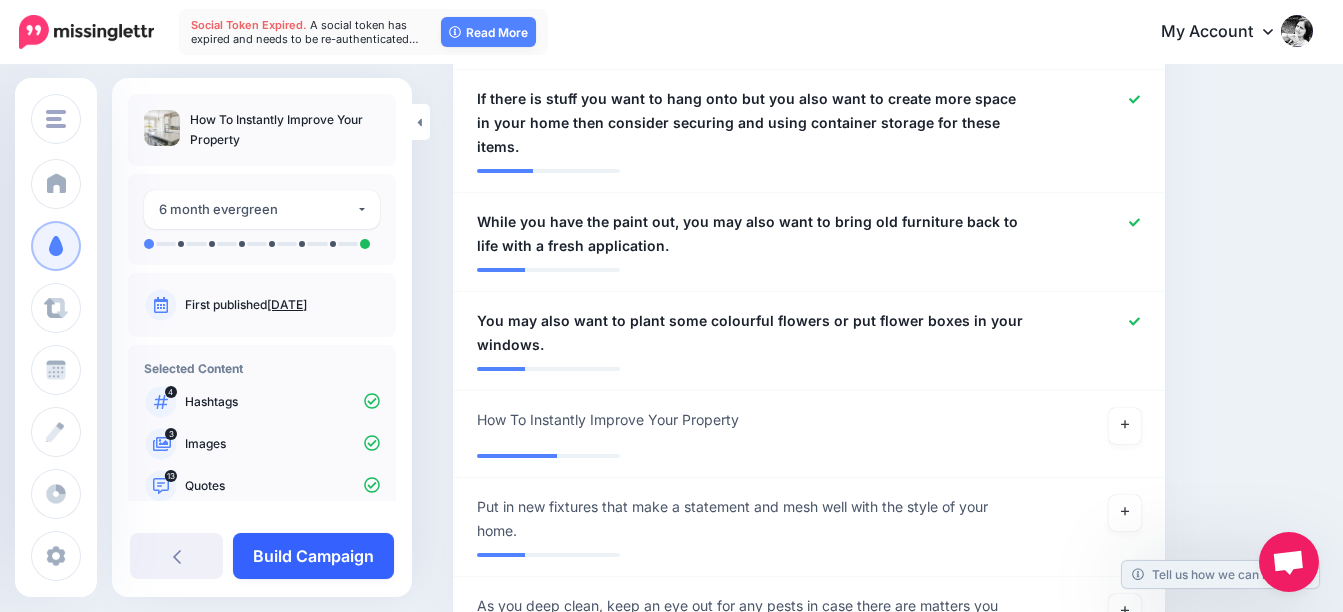 click on "Build Campaign" at bounding box center (313, 556) 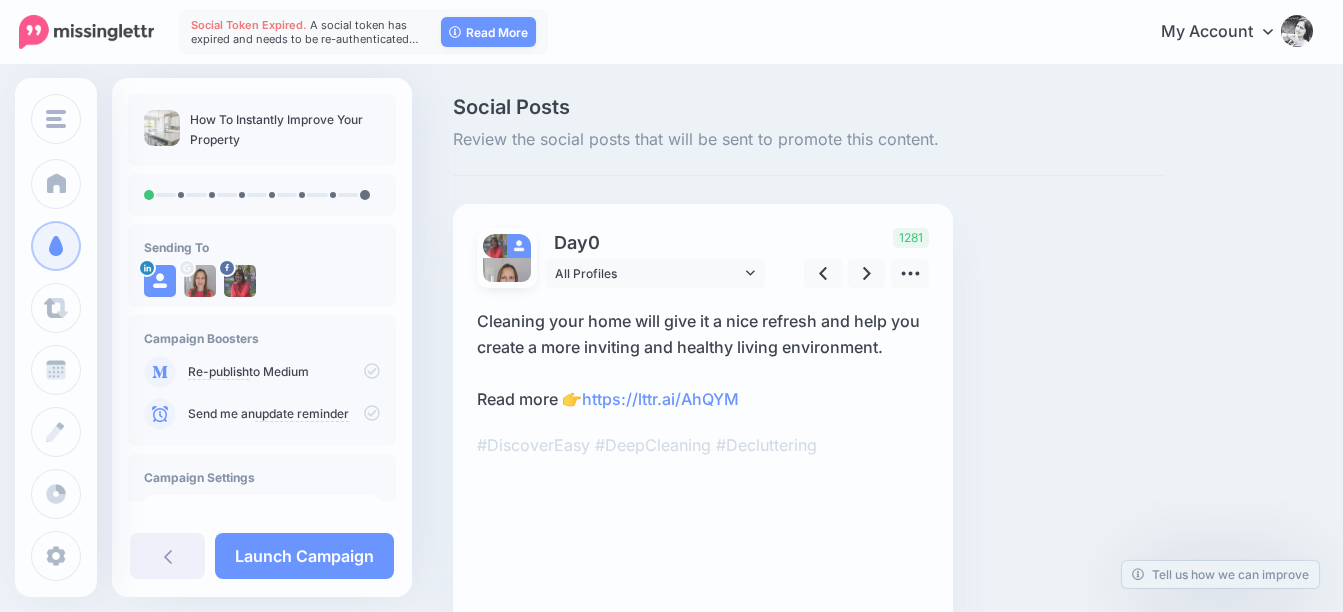 scroll, scrollTop: 0, scrollLeft: 0, axis: both 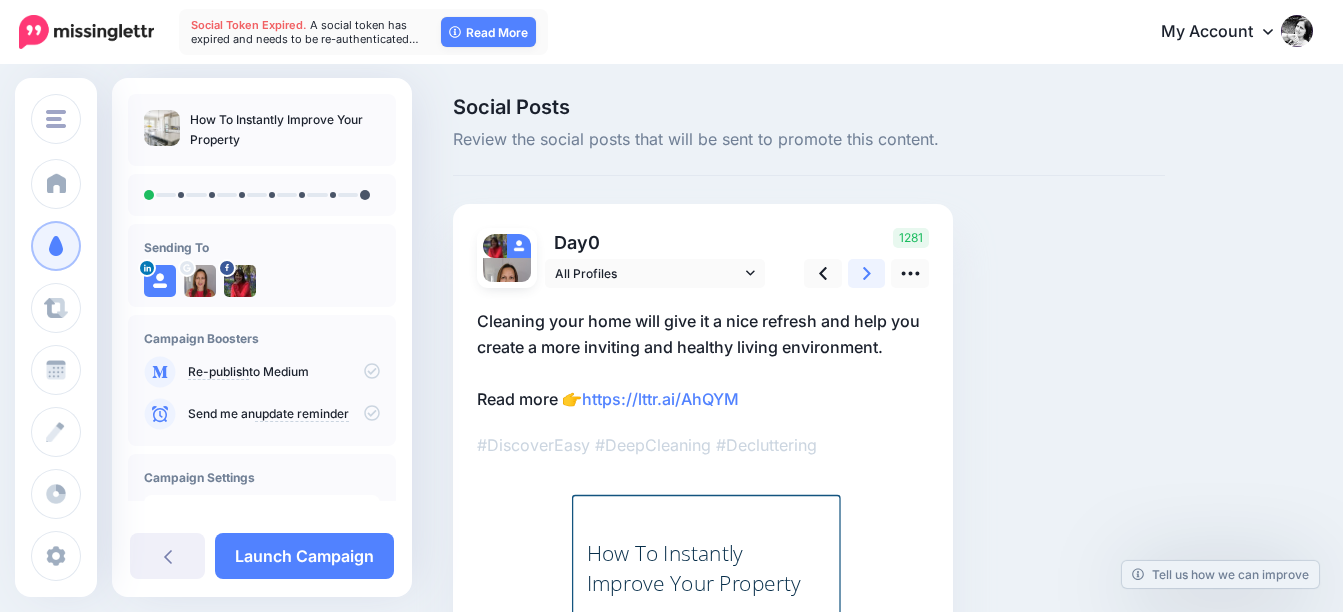 click 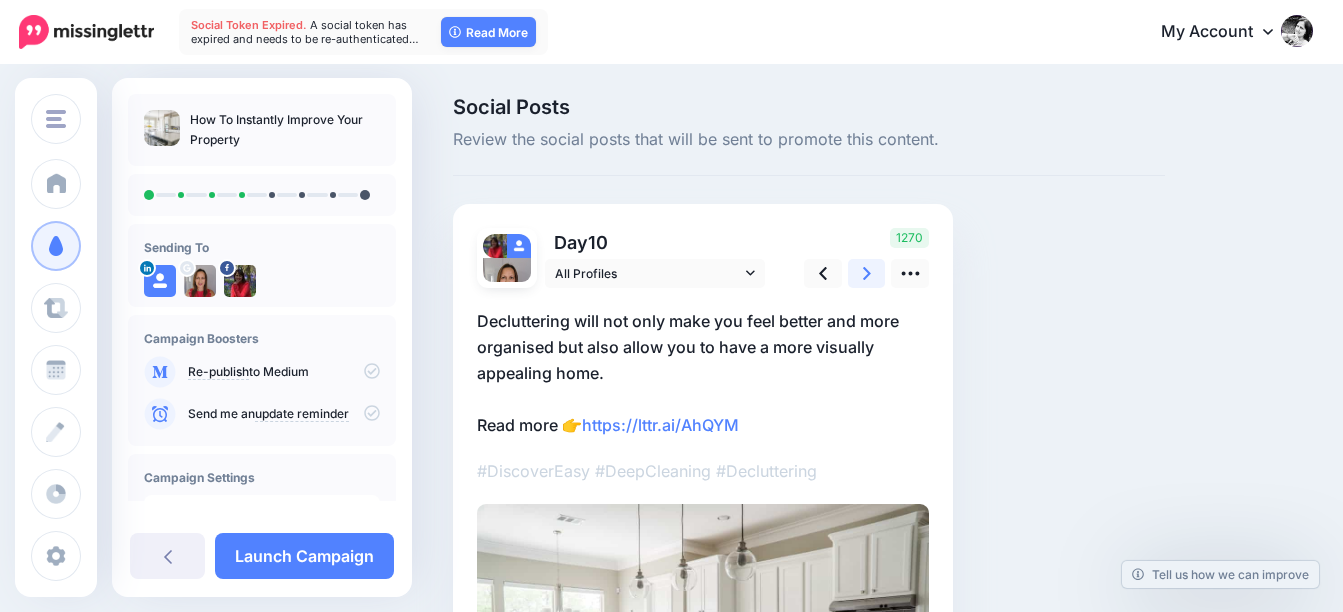 click 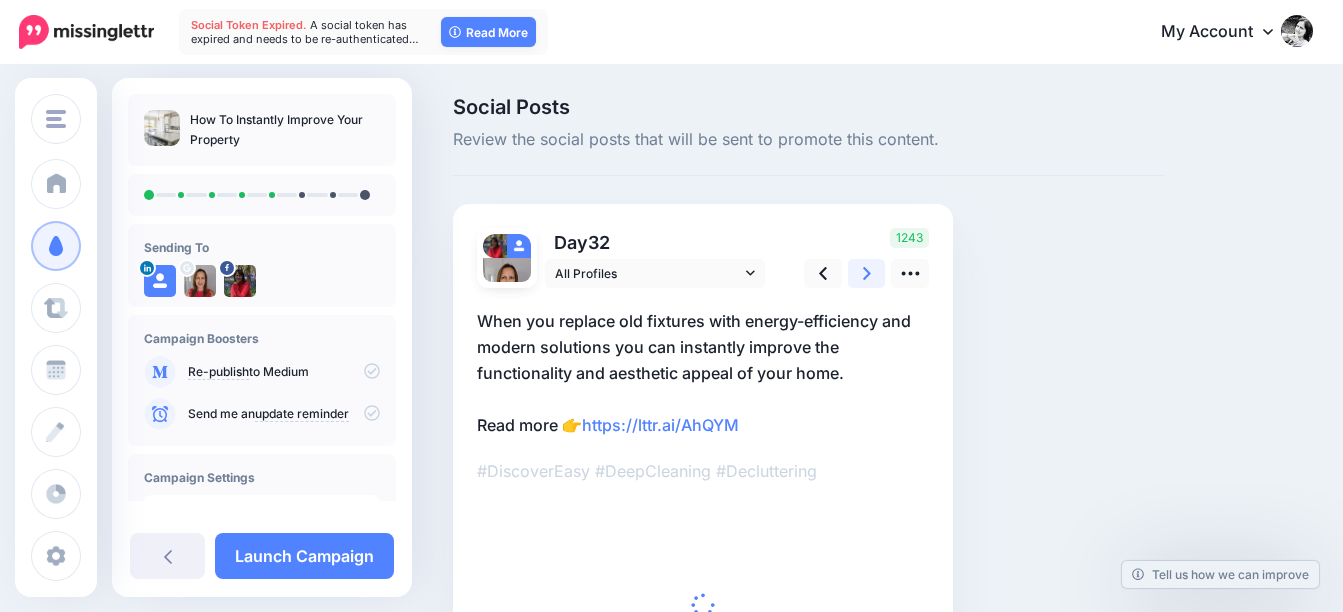 click 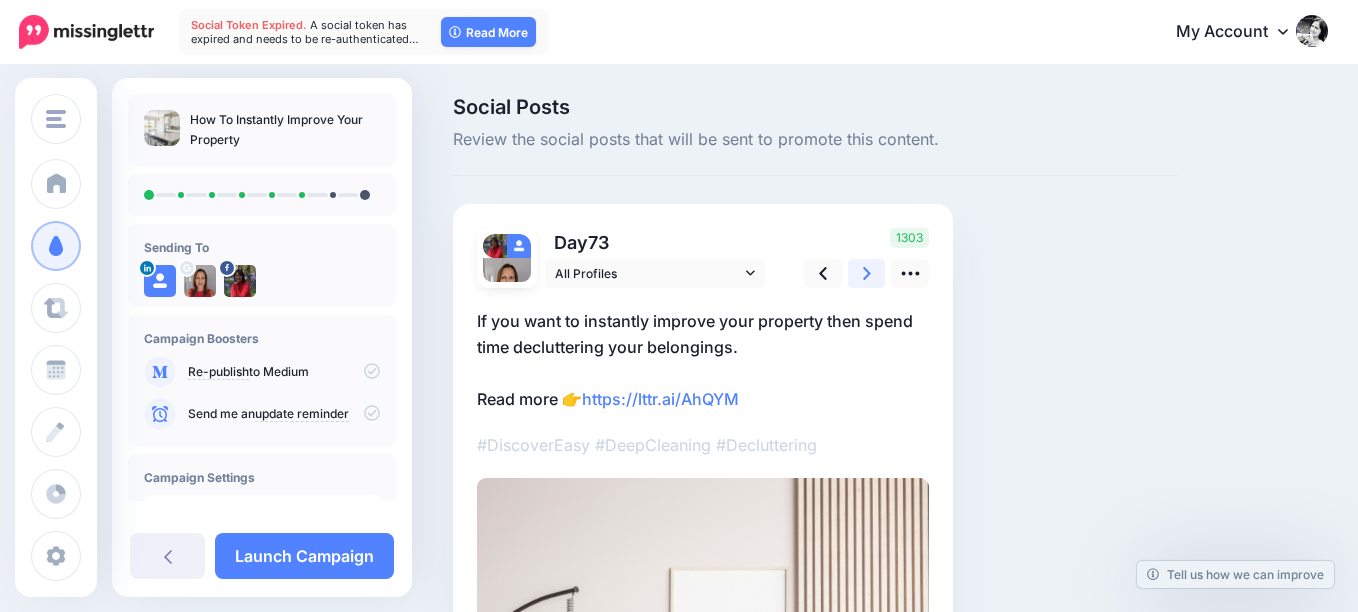 click 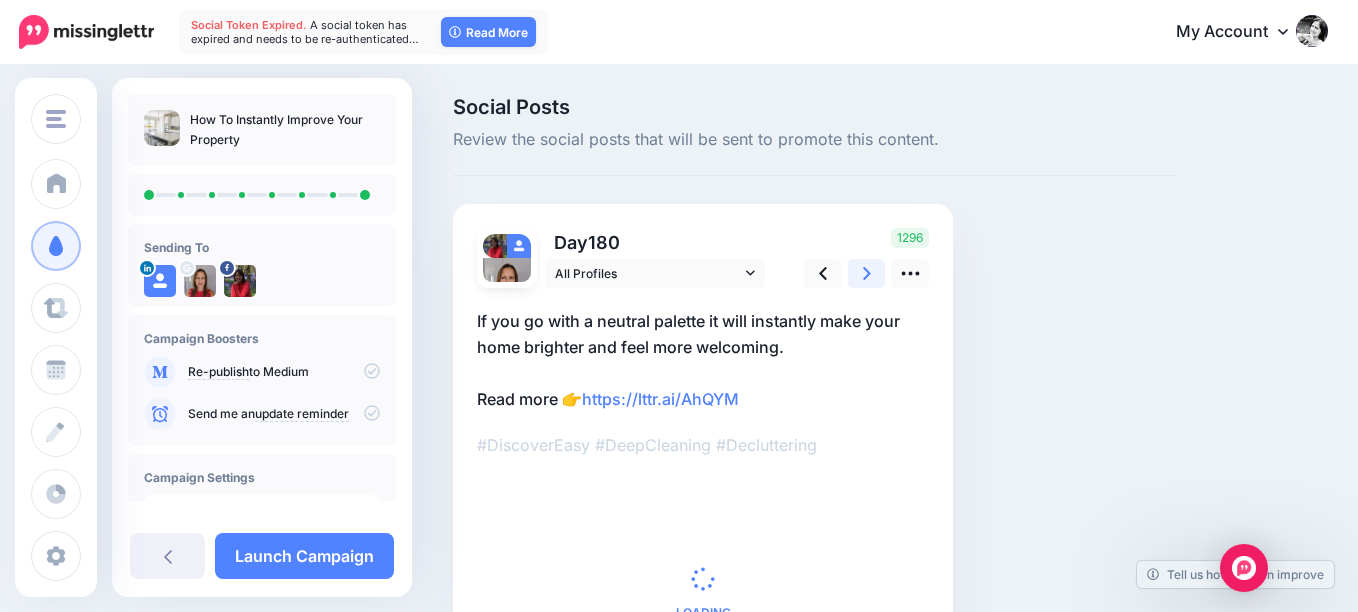 click 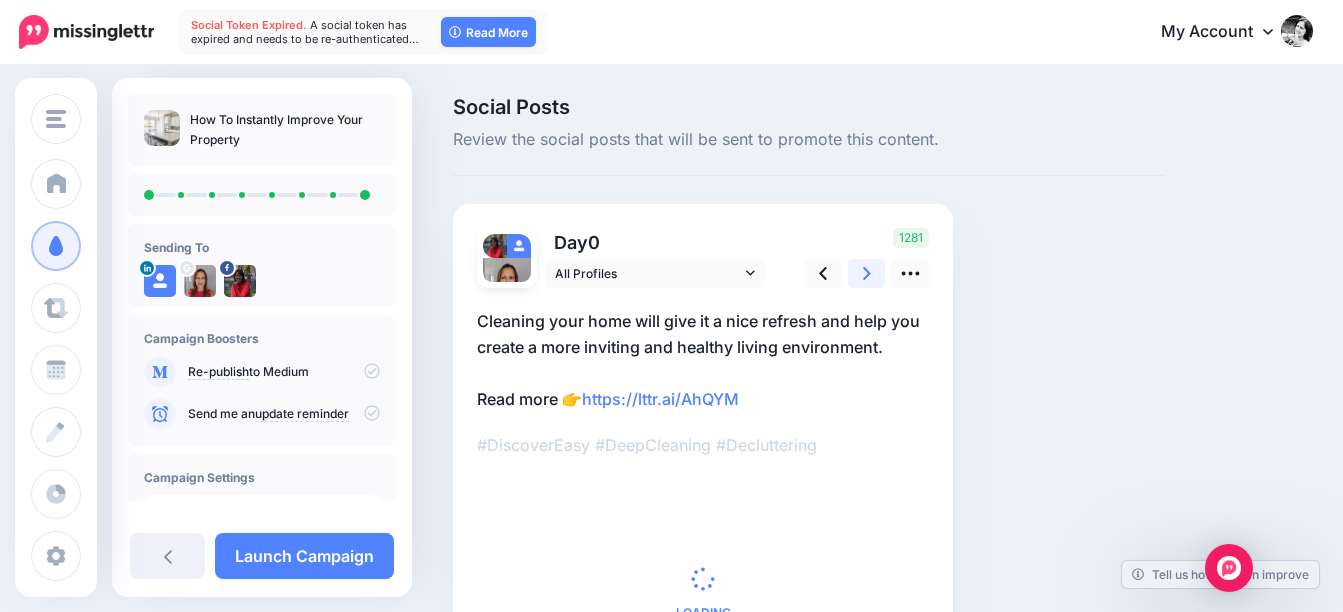 click 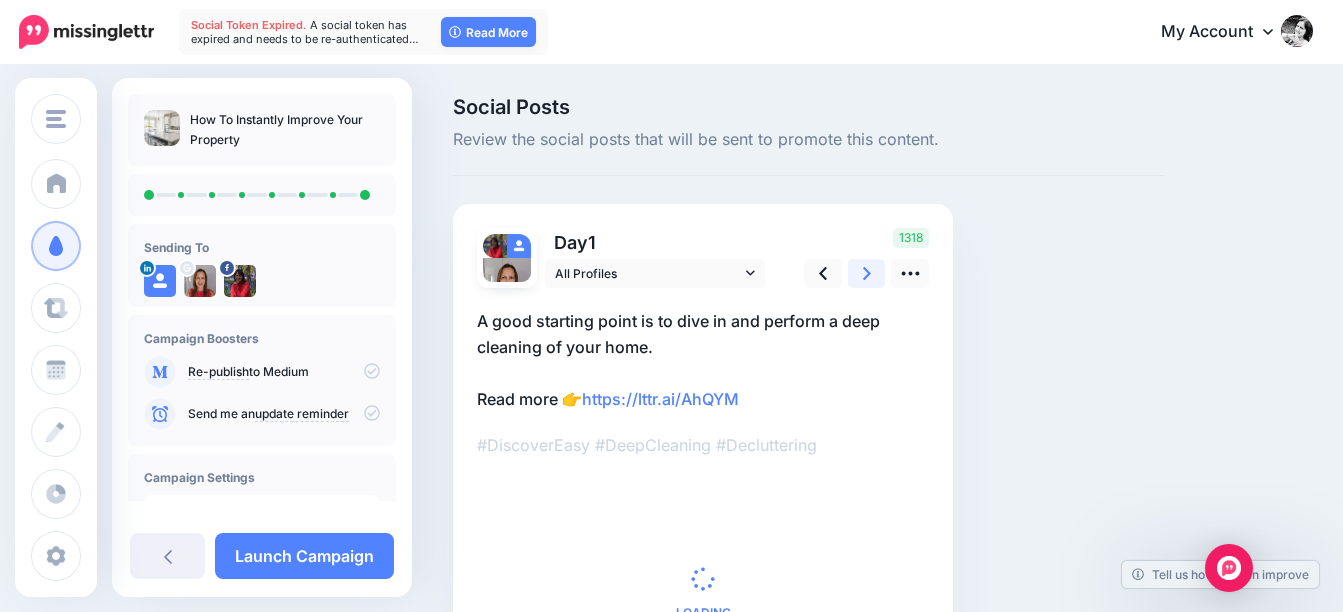 click 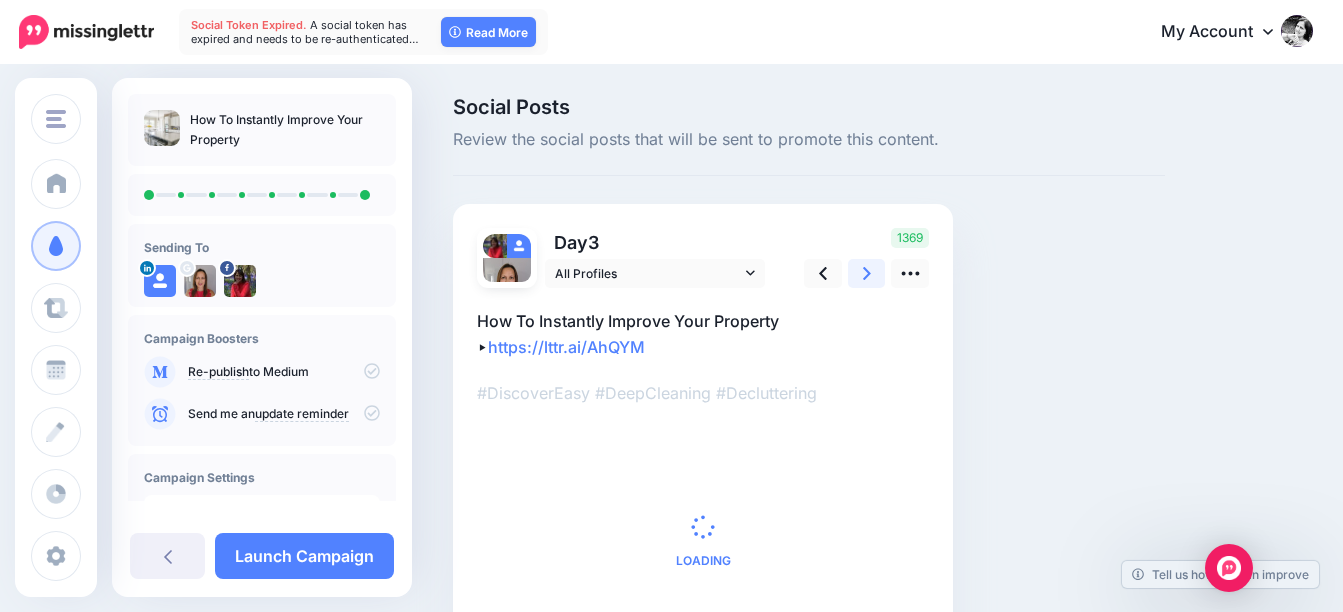 scroll, scrollTop: 243, scrollLeft: 0, axis: vertical 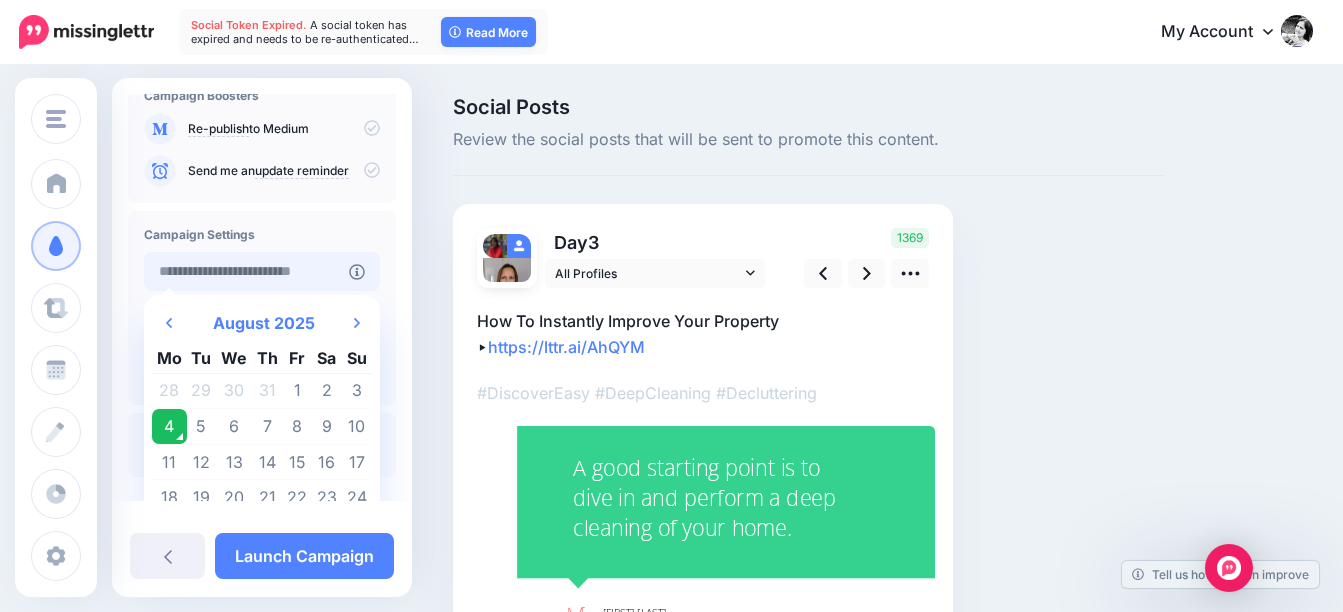 click at bounding box center (246, 271) 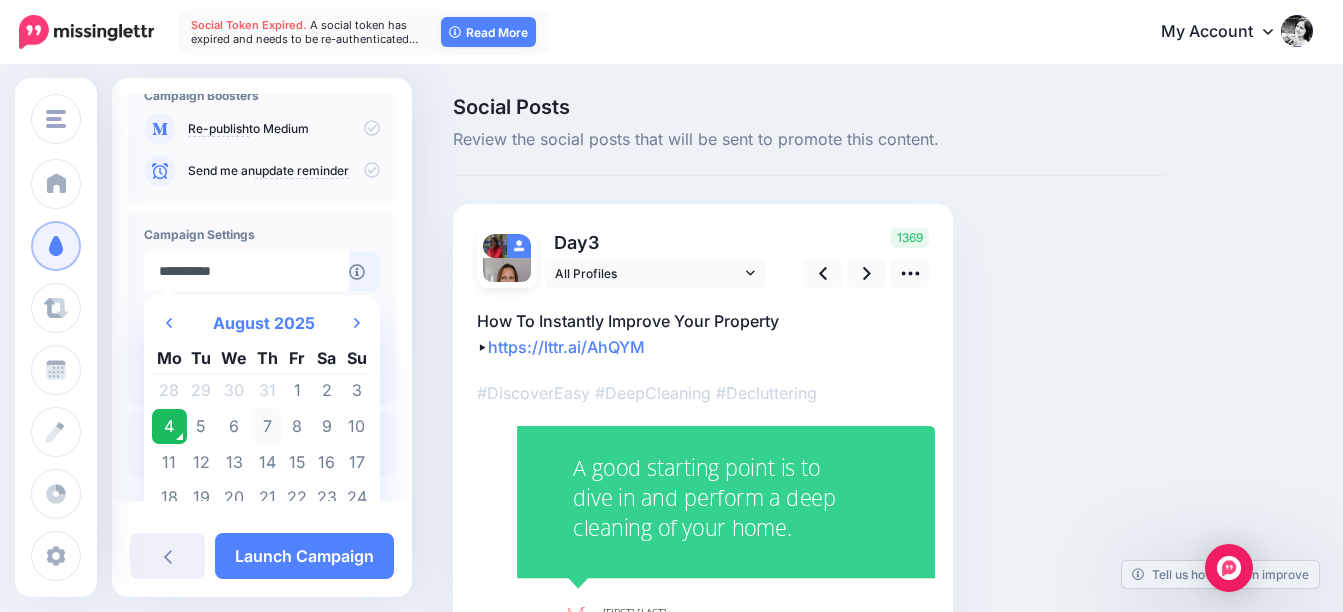 click on "7" at bounding box center [267, 427] 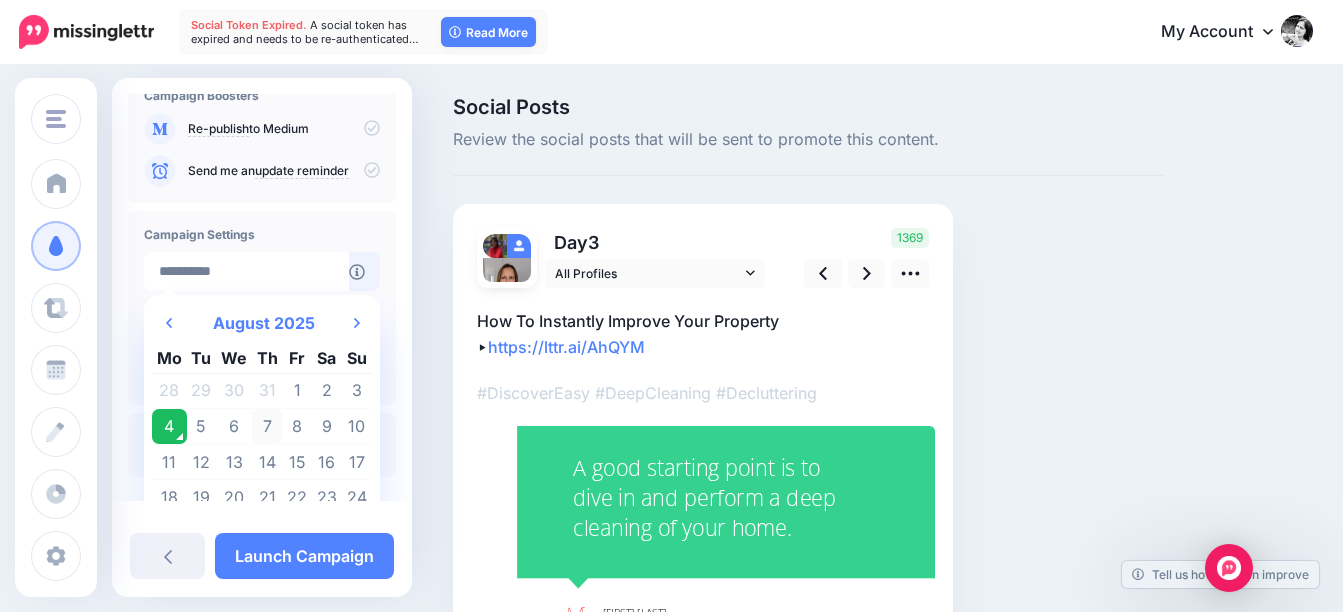type on "**********" 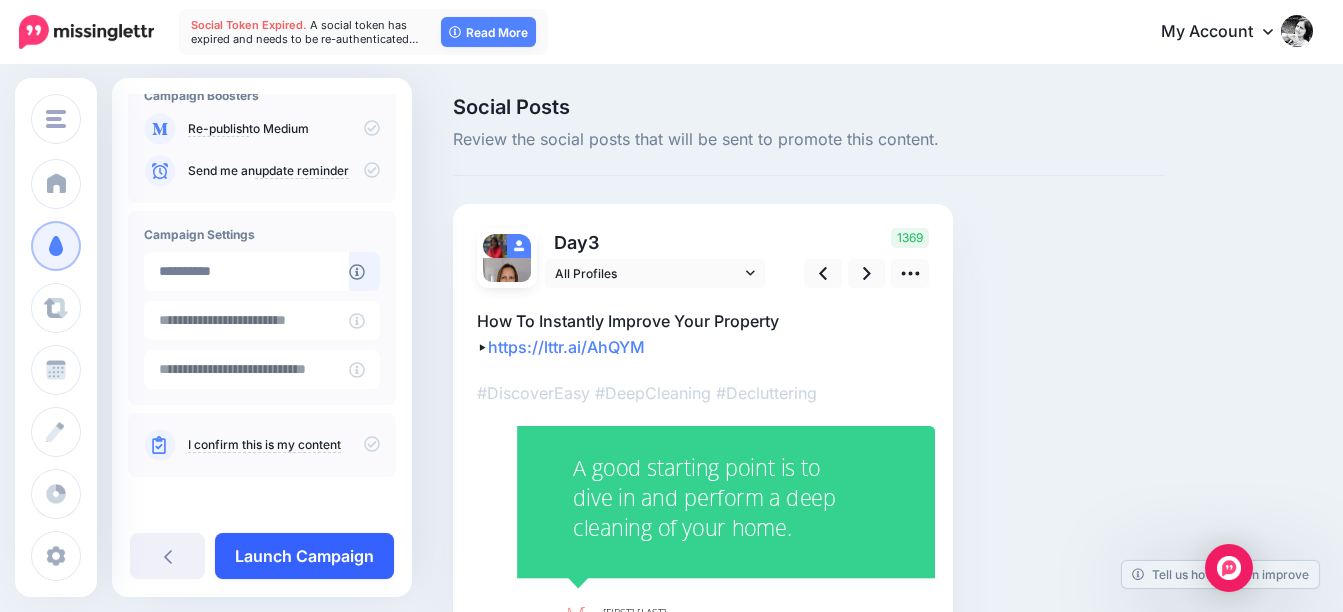 click on "Launch Campaign" at bounding box center (304, 556) 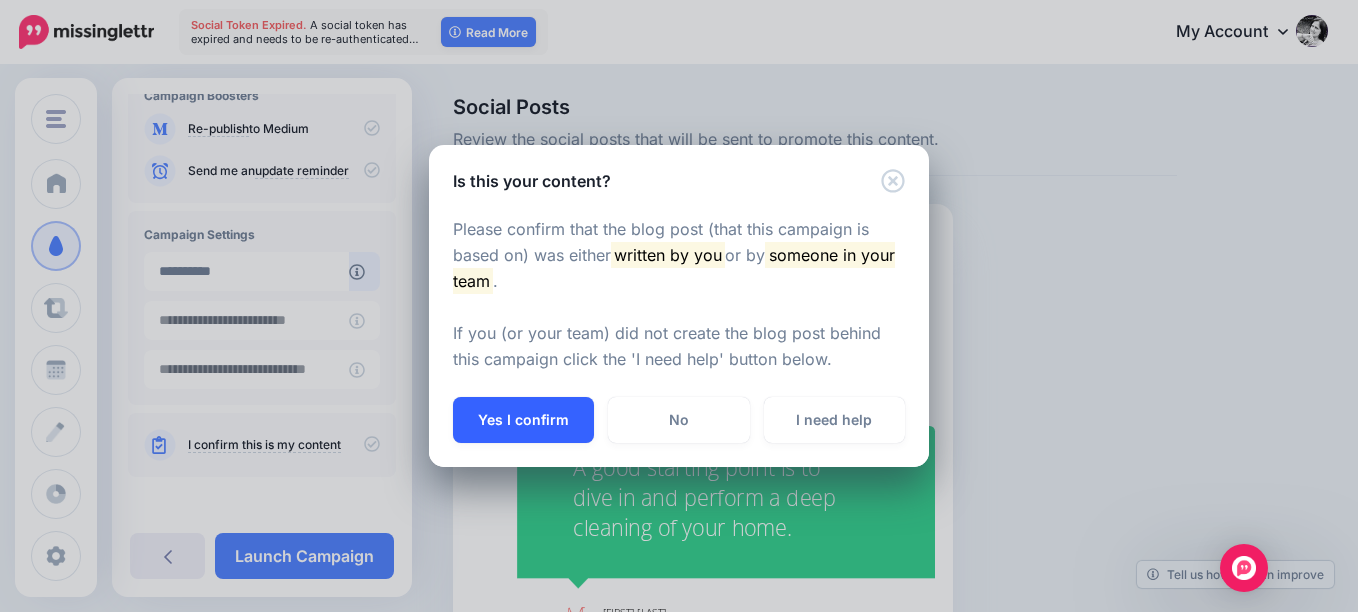 click on "Yes I confirm" at bounding box center [523, 420] 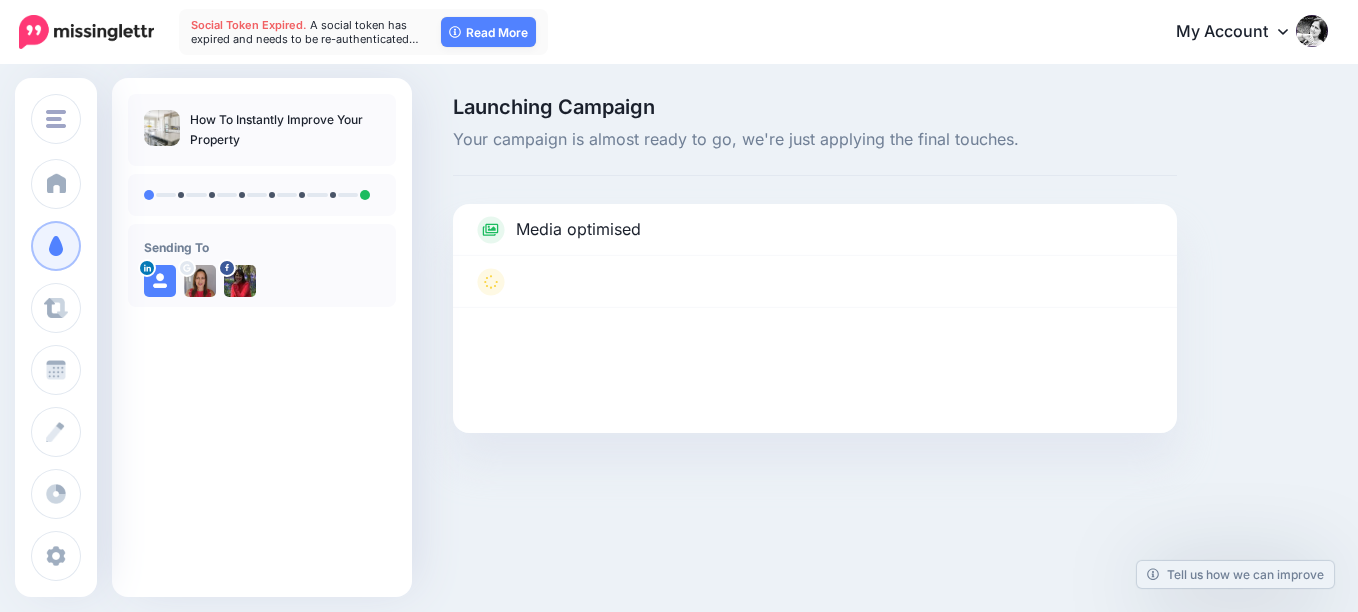 scroll, scrollTop: 0, scrollLeft: 0, axis: both 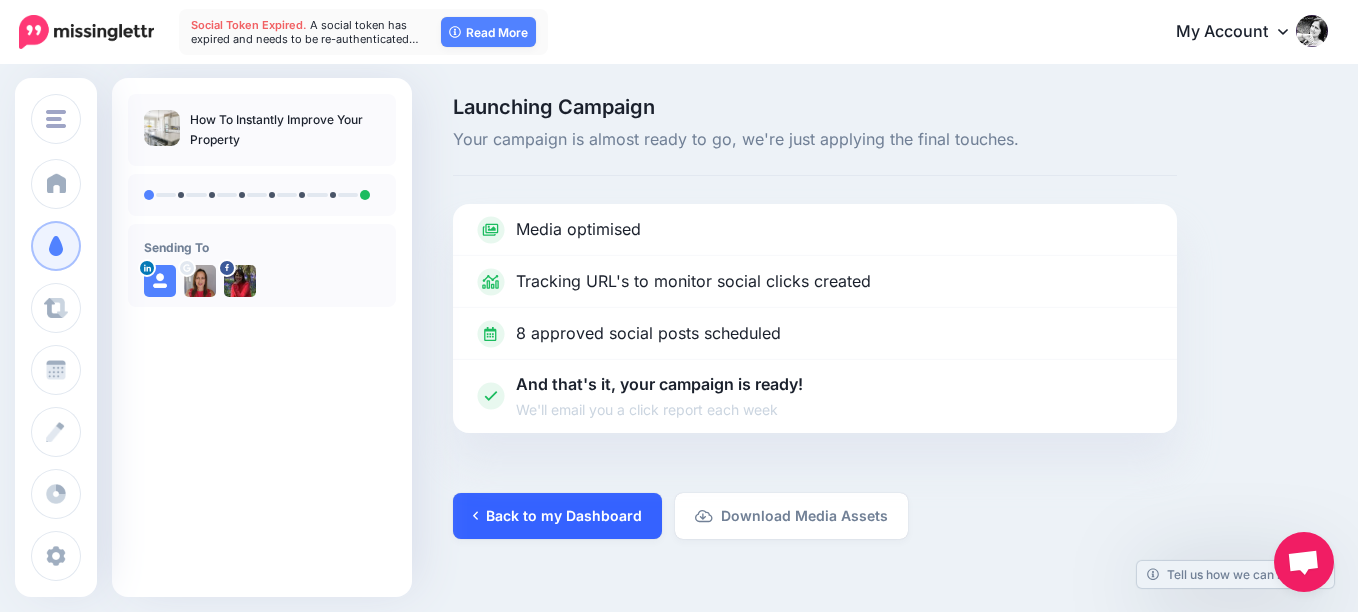 click on "Back to my Dashboard" at bounding box center (557, 516) 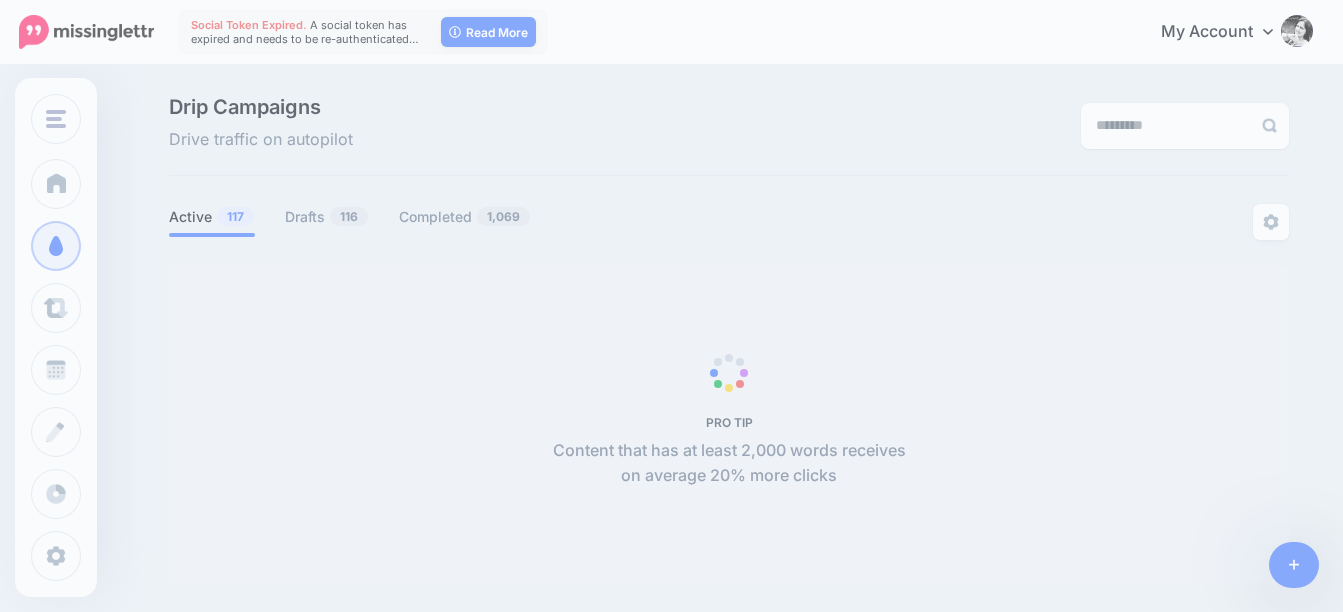 scroll, scrollTop: 0, scrollLeft: 0, axis: both 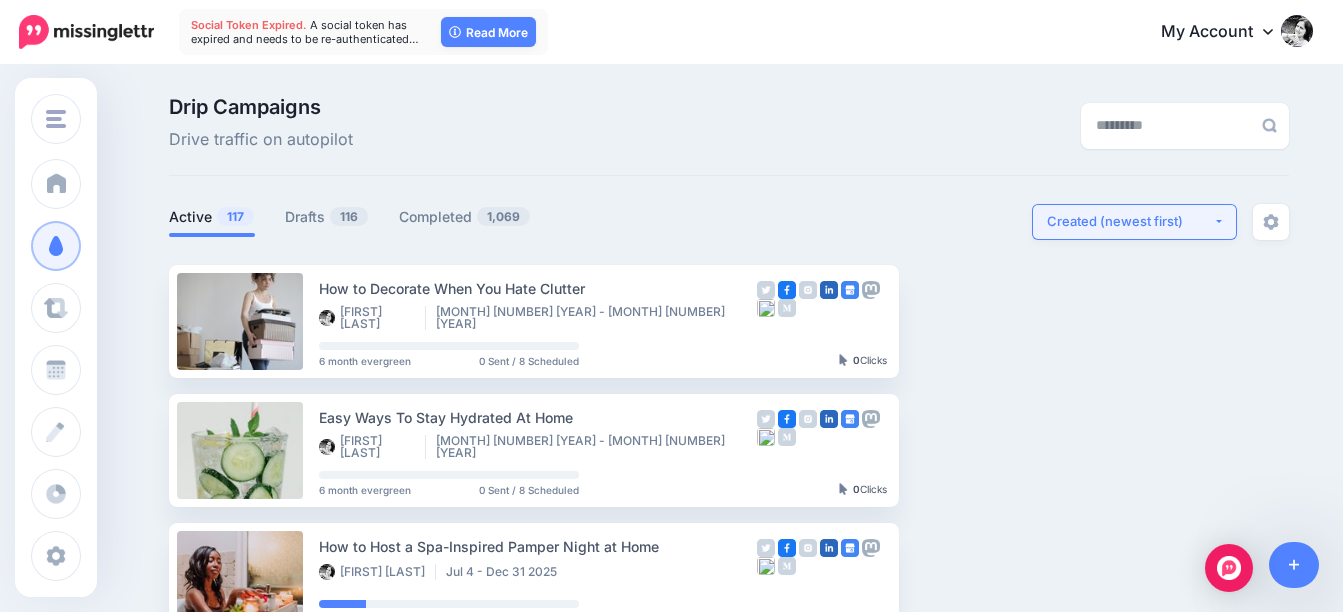 click on "Created (newest first)" at bounding box center [1130, 221] 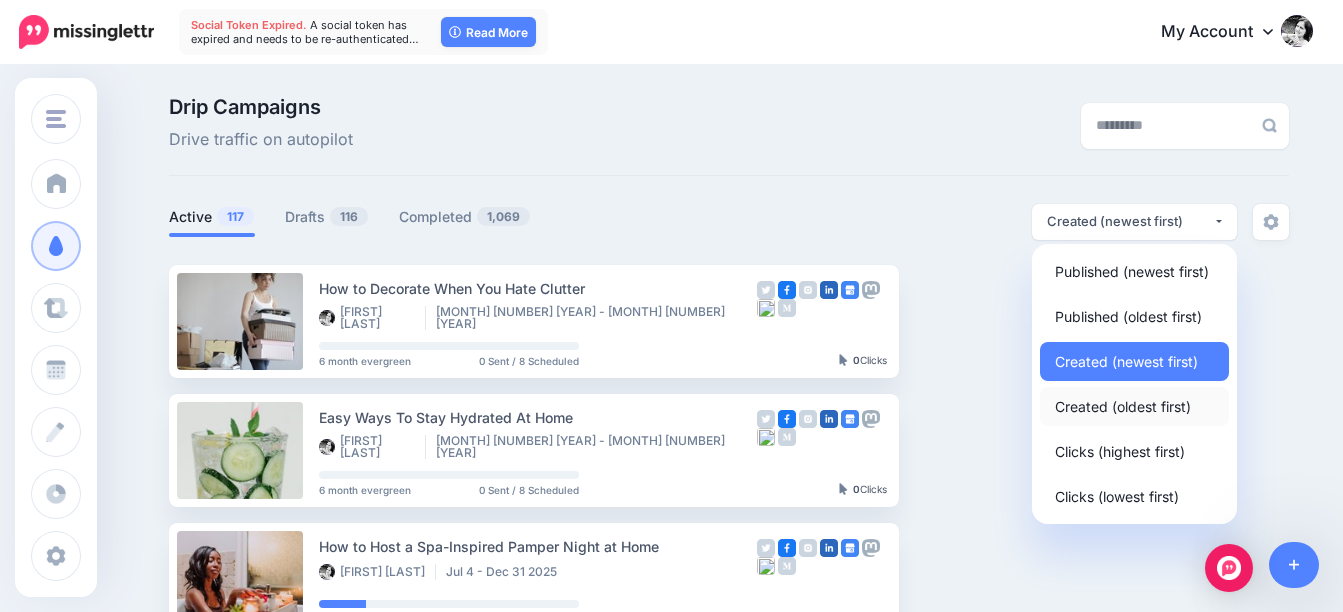click on "Created (oldest first)" at bounding box center [1123, 406] 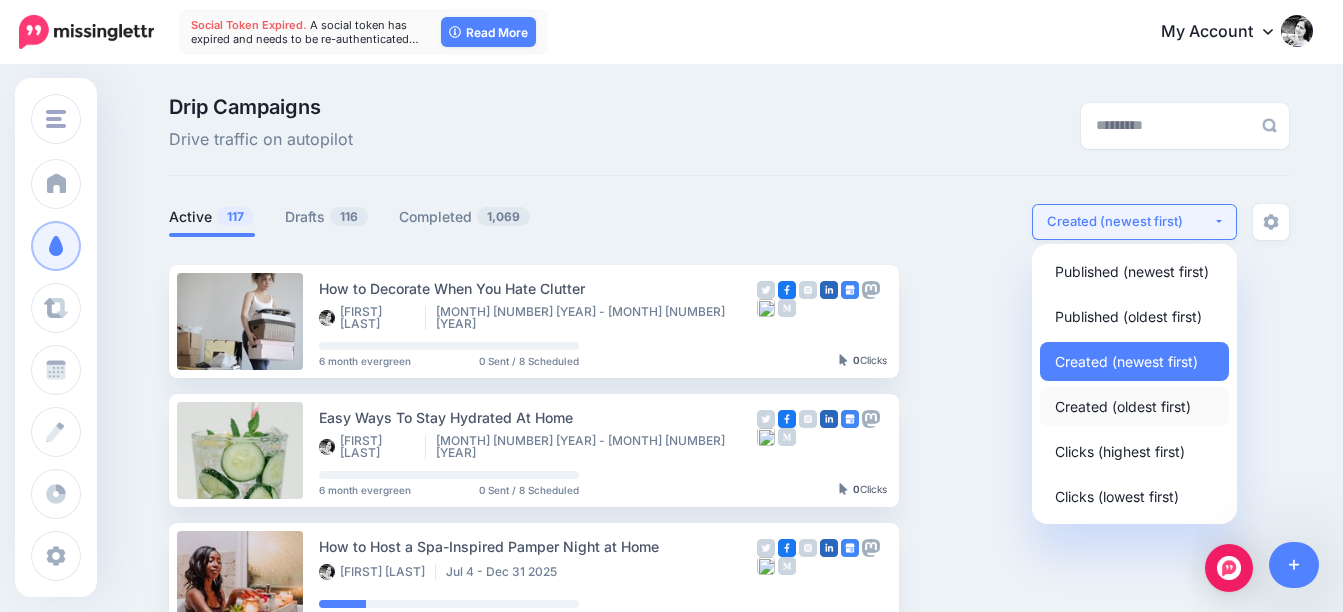 select on "**********" 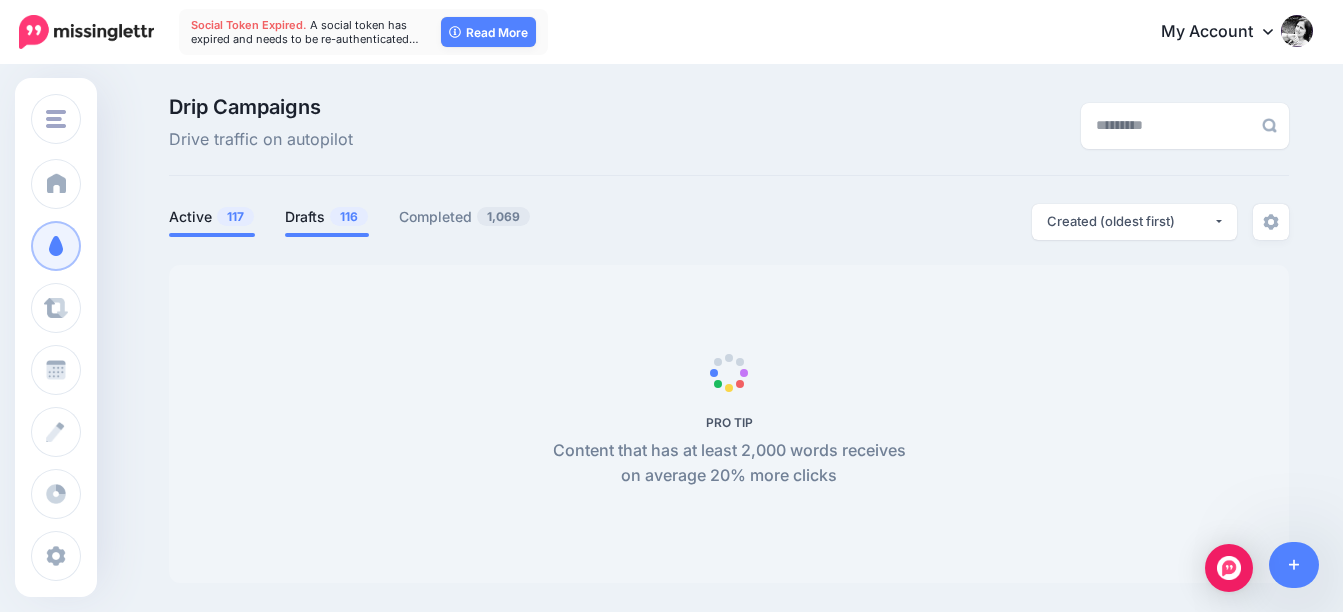 click on "Drafts  116" at bounding box center (327, 217) 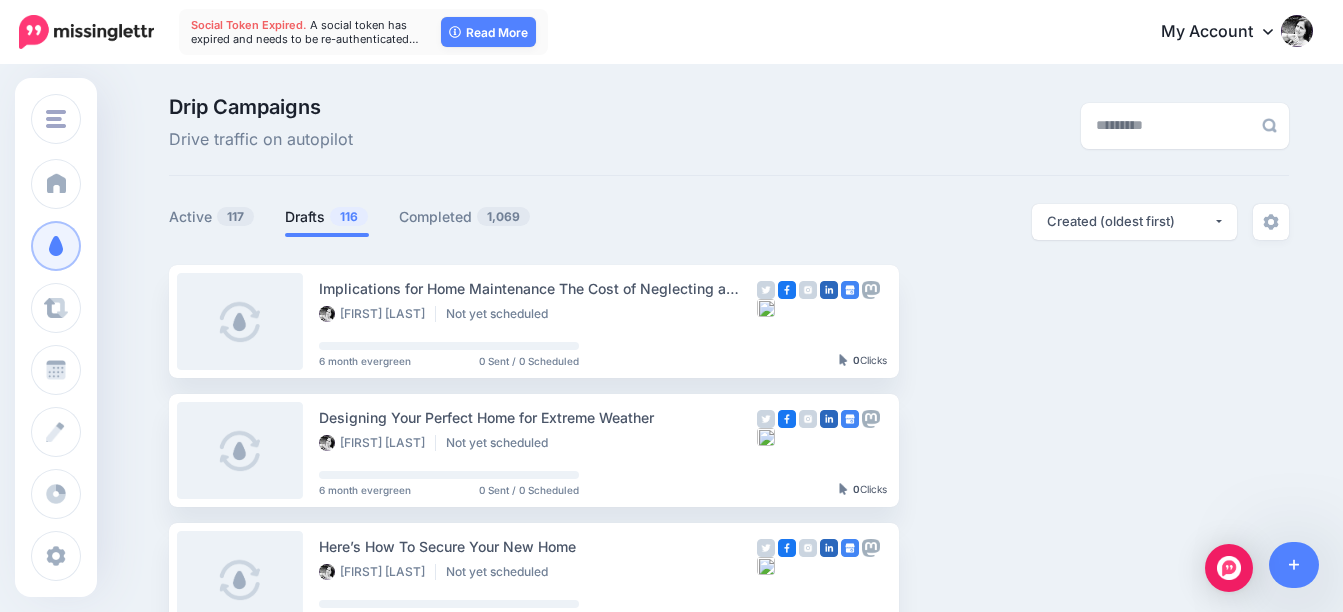 scroll, scrollTop: 1200, scrollLeft: 0, axis: vertical 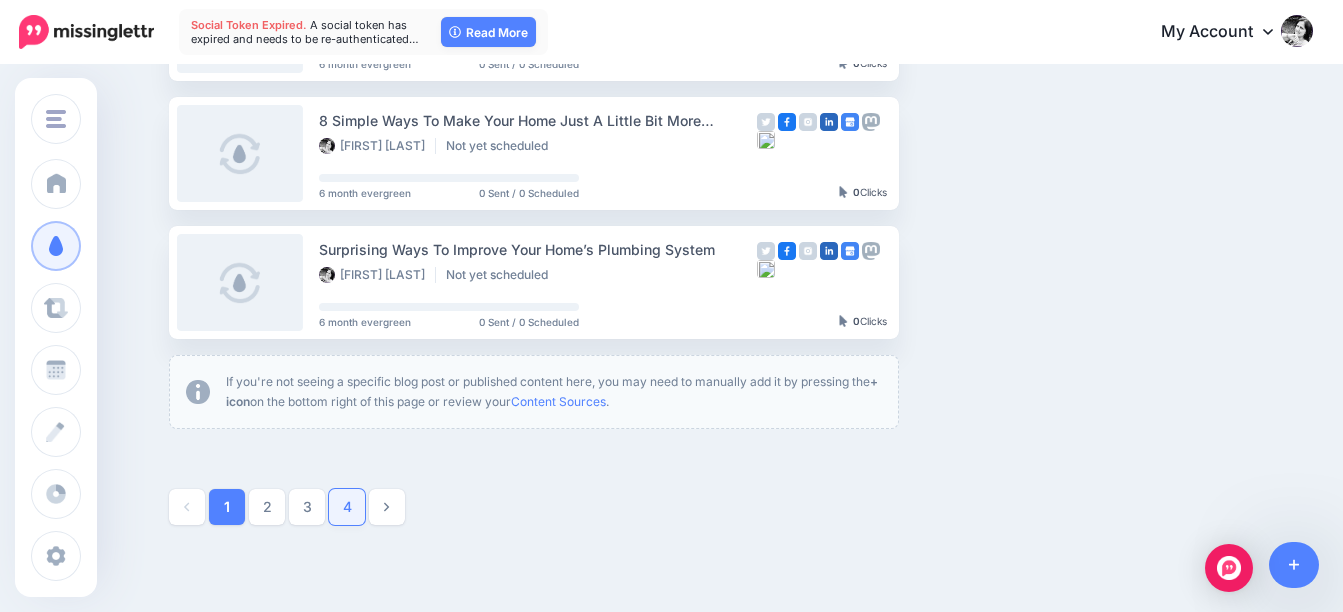 click on "4" at bounding box center (347, 507) 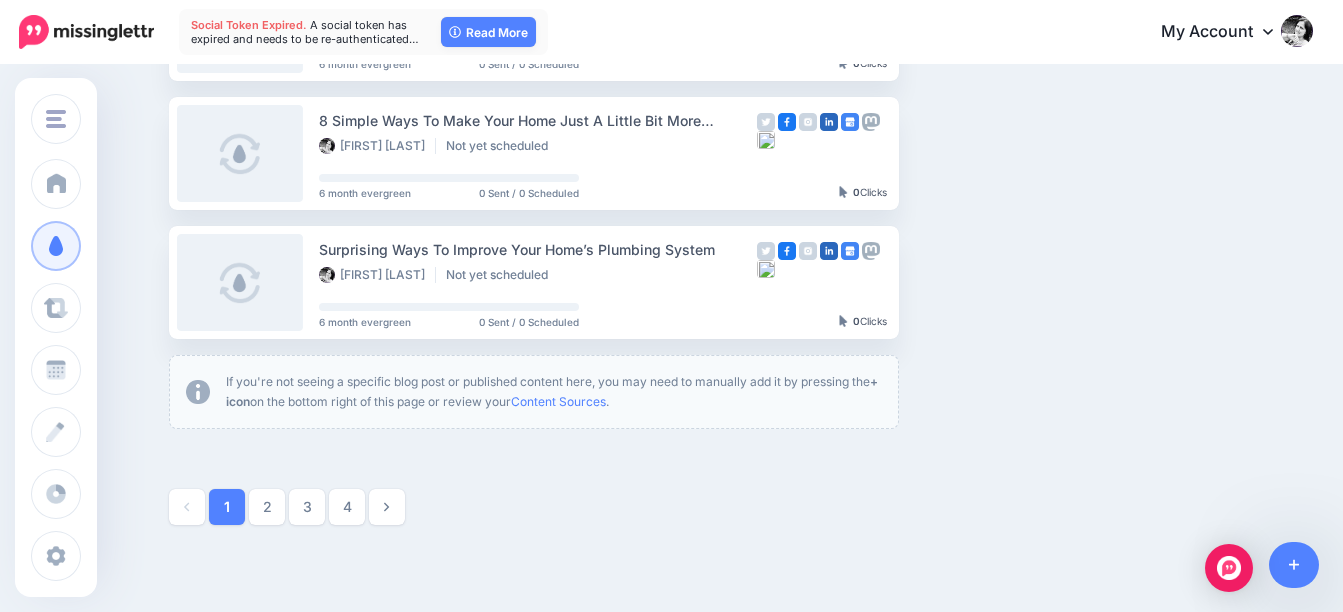 scroll, scrollTop: 172, scrollLeft: 0, axis: vertical 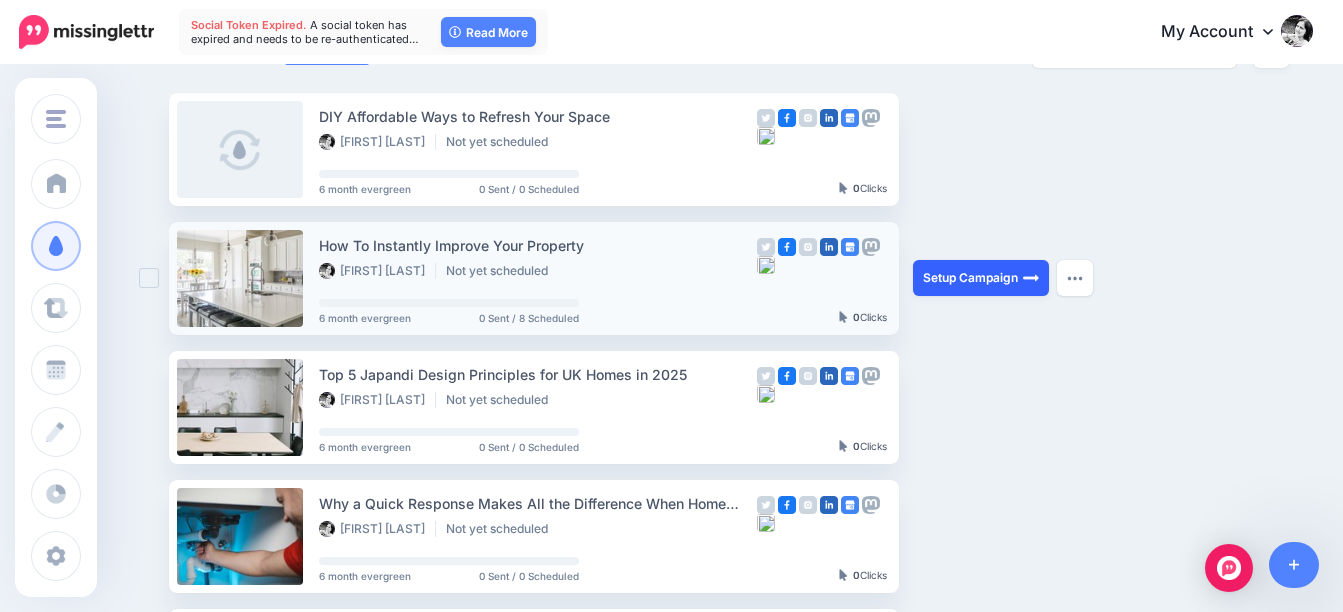 click on "Setup Campaign" at bounding box center [981, 278] 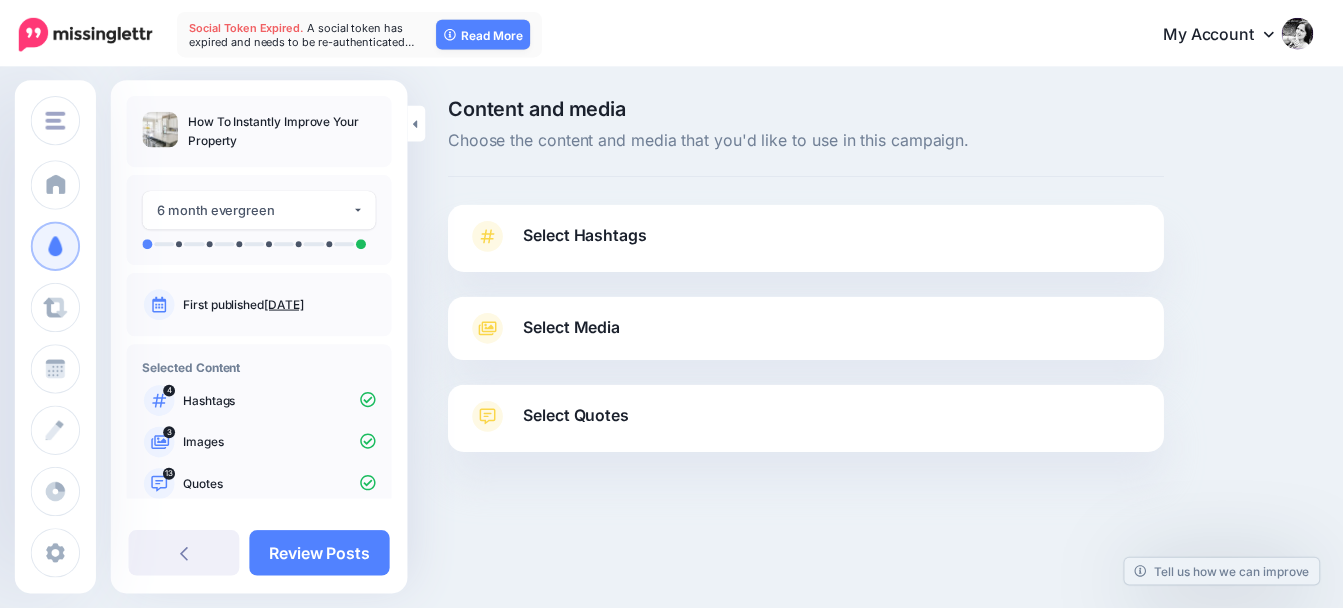 scroll, scrollTop: 0, scrollLeft: 0, axis: both 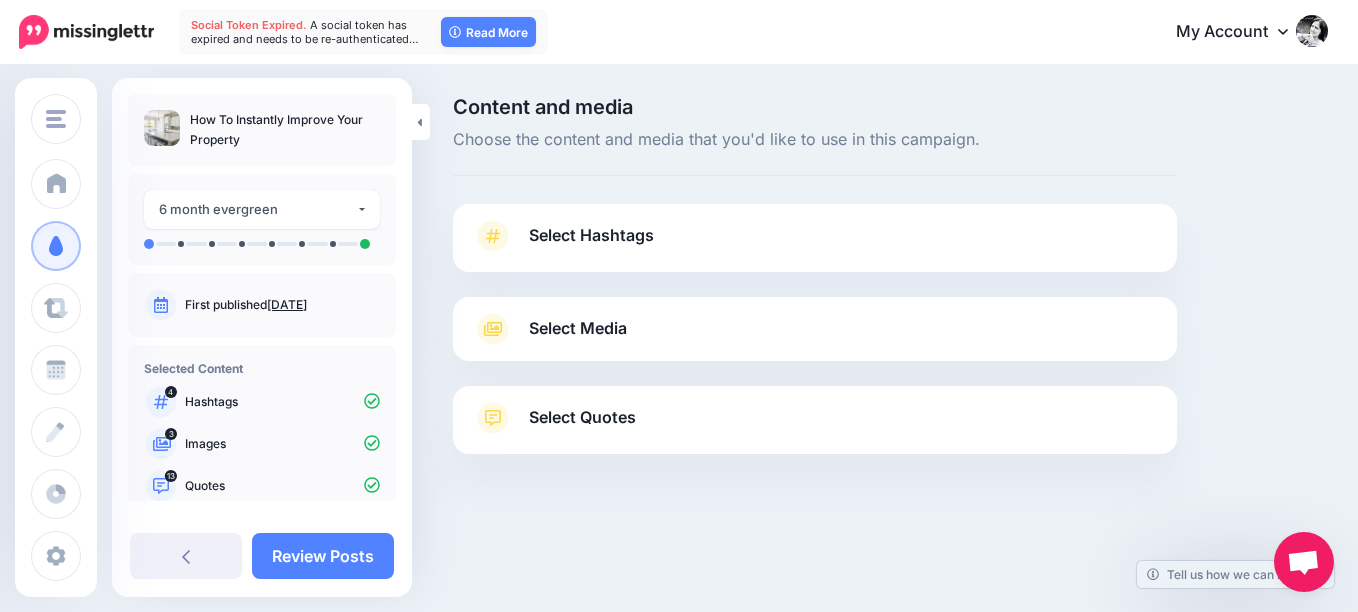 click on "Select Hashtags
First let's make sure we're happy with the hashtags. Add, delete and reorder as needed. If unsure we recommend 1-3 hashtags.  Note:  If you have hashtags turned off for any of your social profiles, they will not be included.
Add Hashtag
4  hashtags
Delete All" at bounding box center [815, 238] 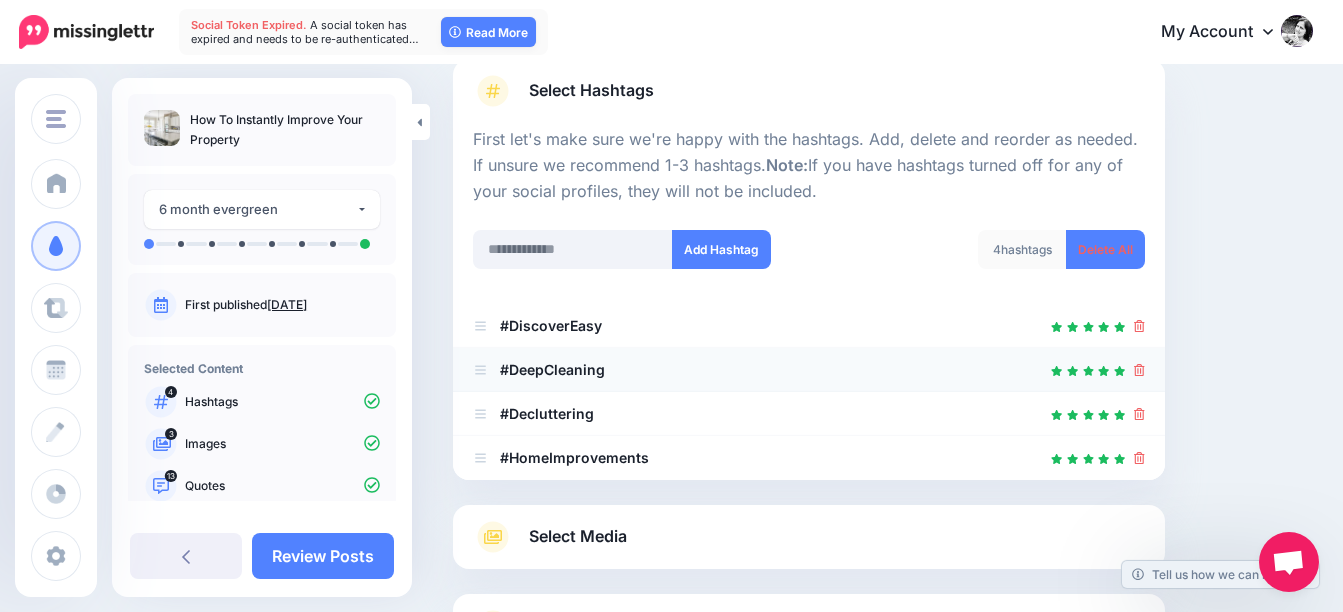 scroll, scrollTop: 300, scrollLeft: 0, axis: vertical 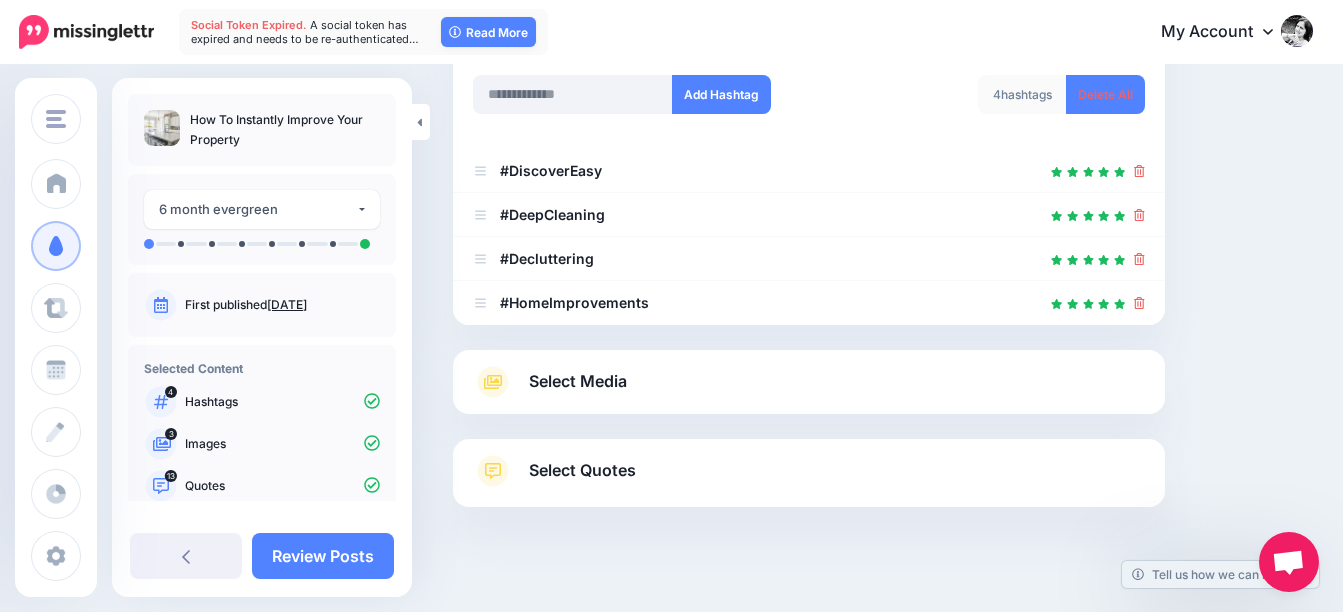 click on "Select Media" at bounding box center (578, 381) 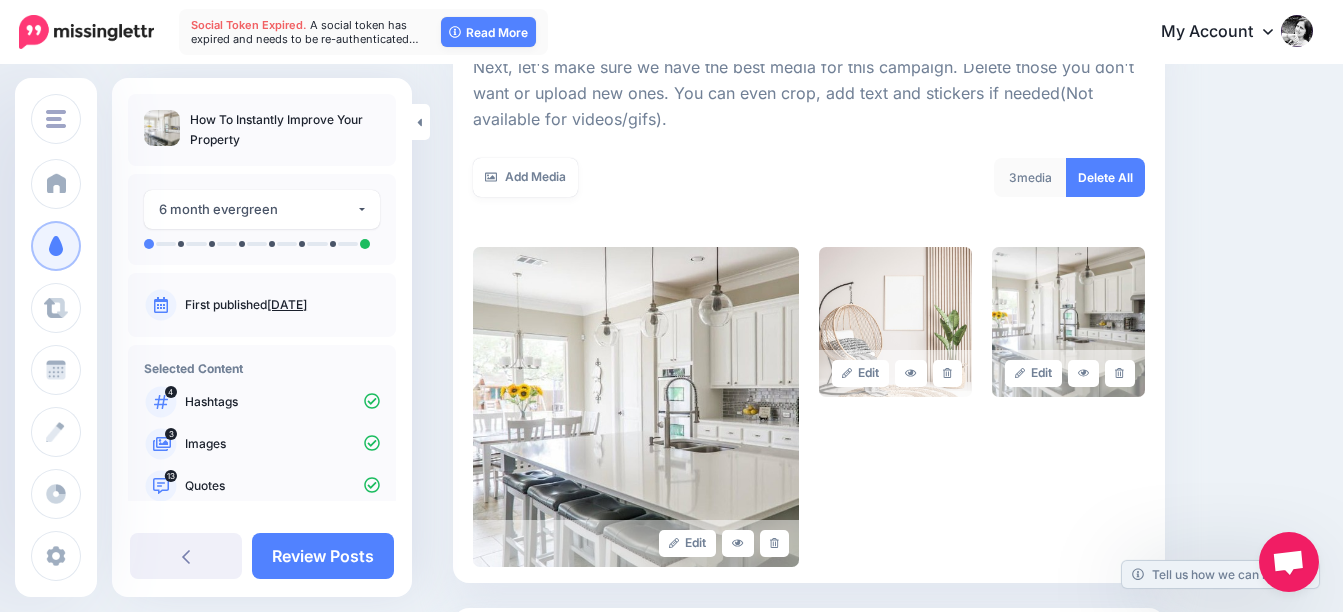 drag, startPoint x: 1017, startPoint y: 452, endPoint x: 1002, endPoint y: 447, distance: 15.811388 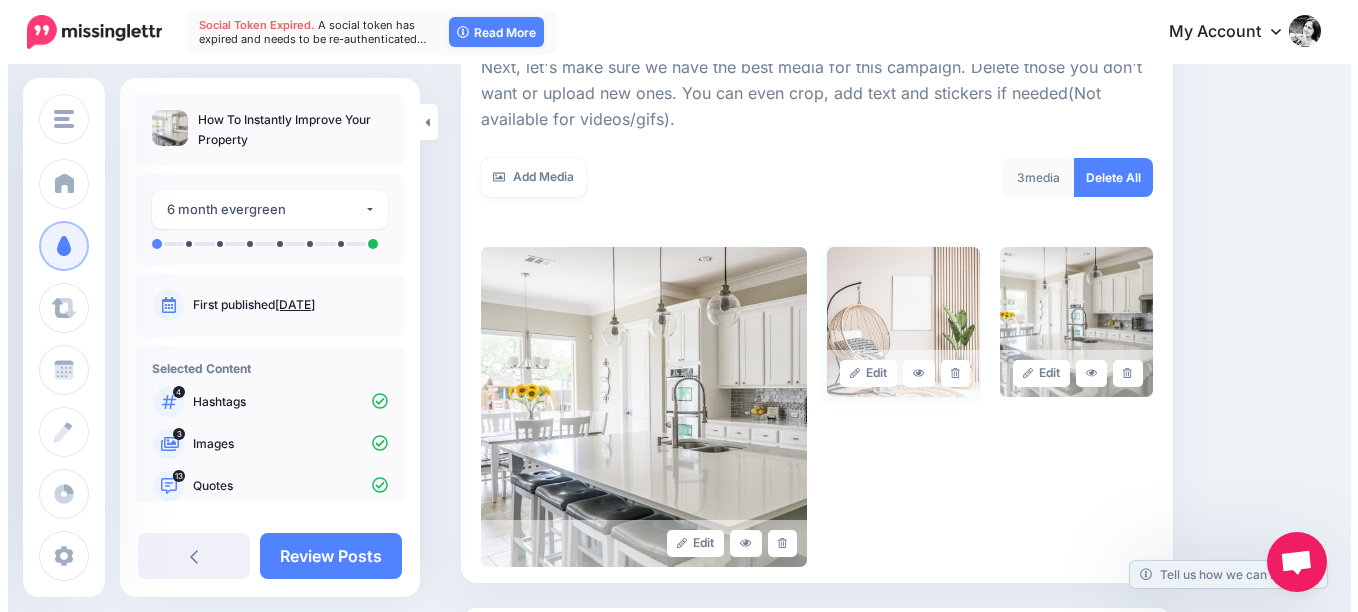 scroll, scrollTop: 0, scrollLeft: 0, axis: both 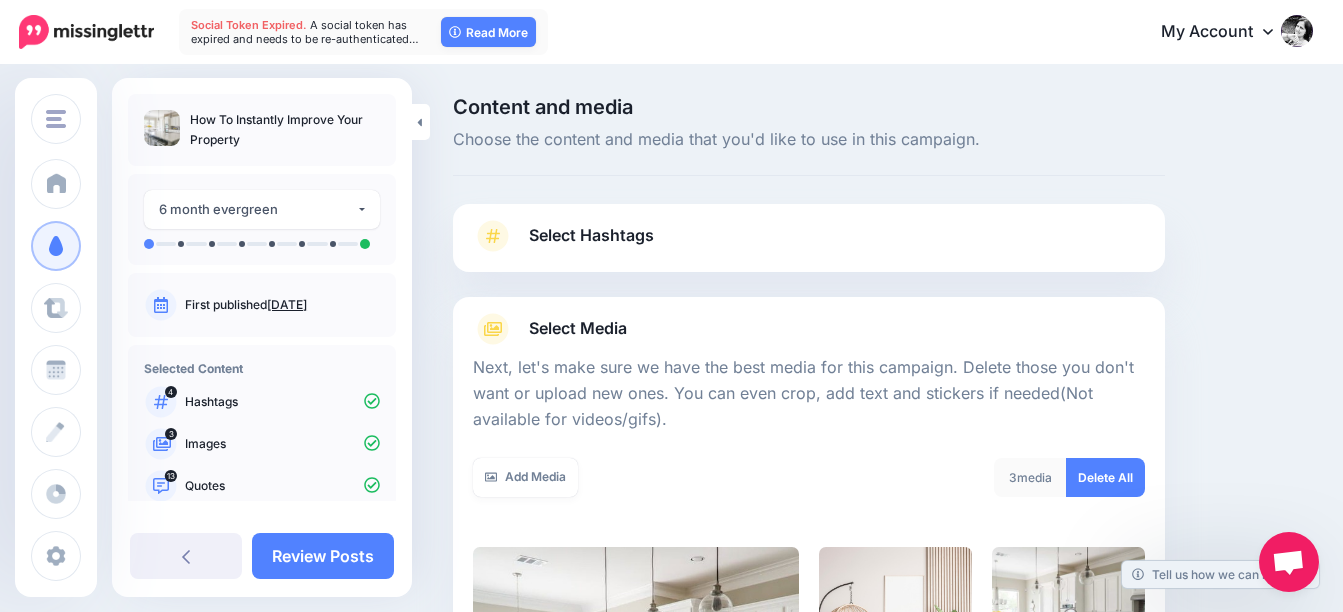 click on "Select Media" at bounding box center (578, 328) 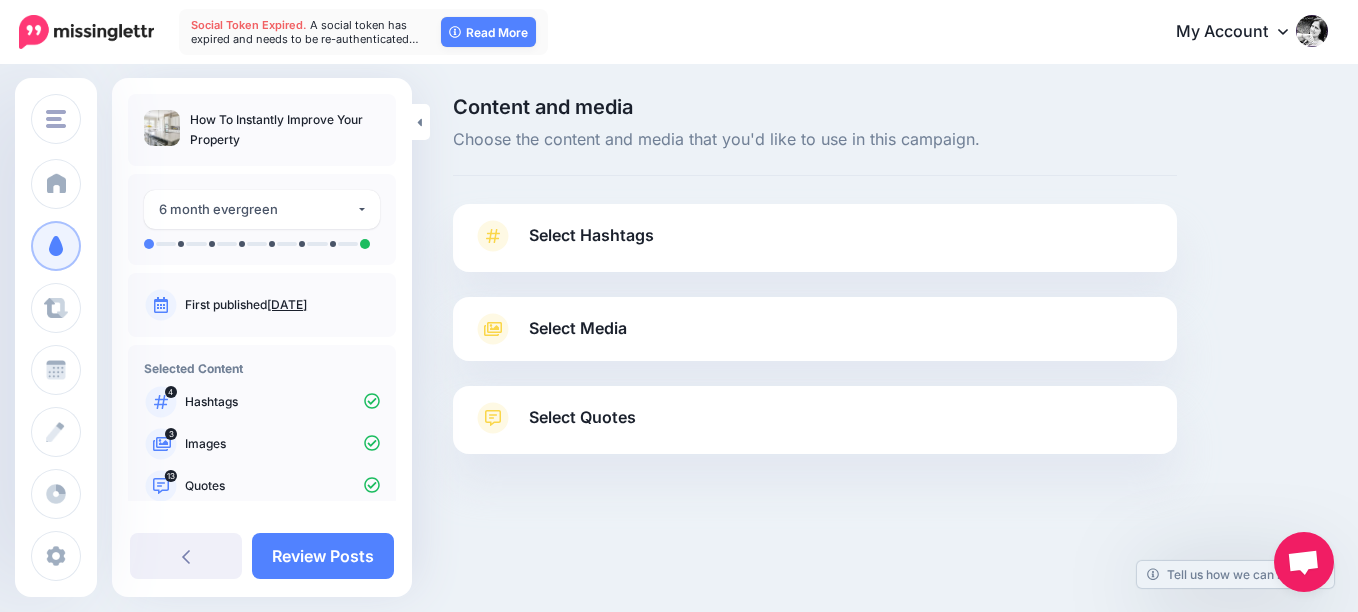 scroll, scrollTop: 132, scrollLeft: 0, axis: vertical 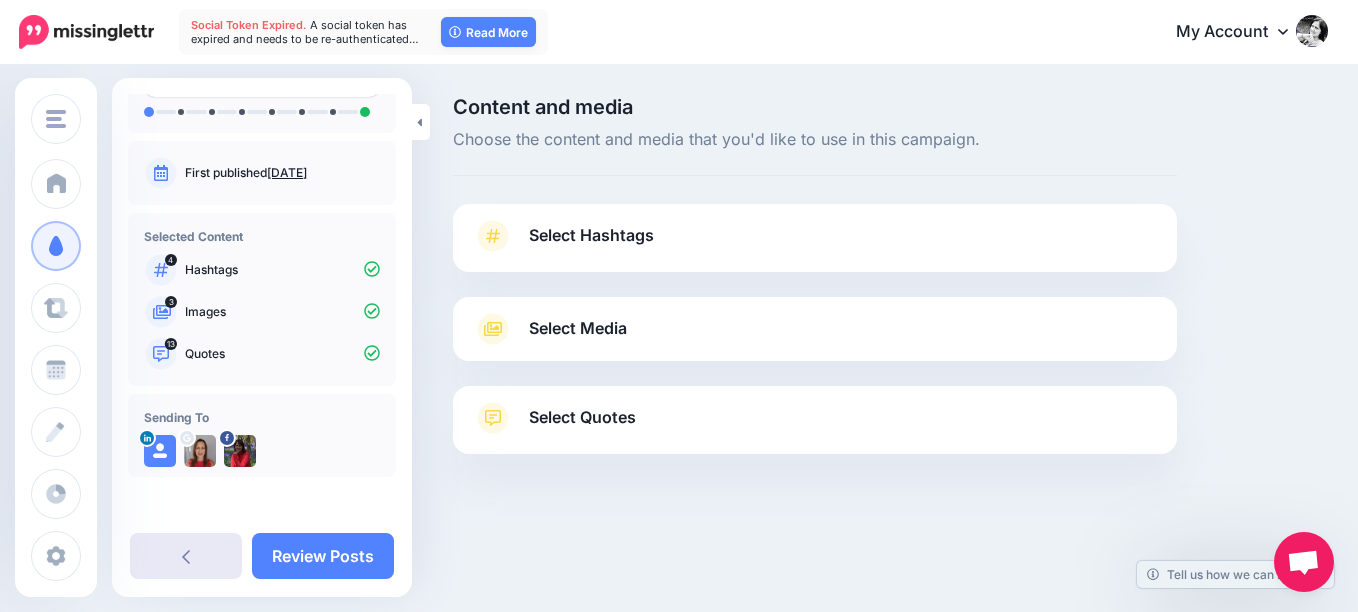 click 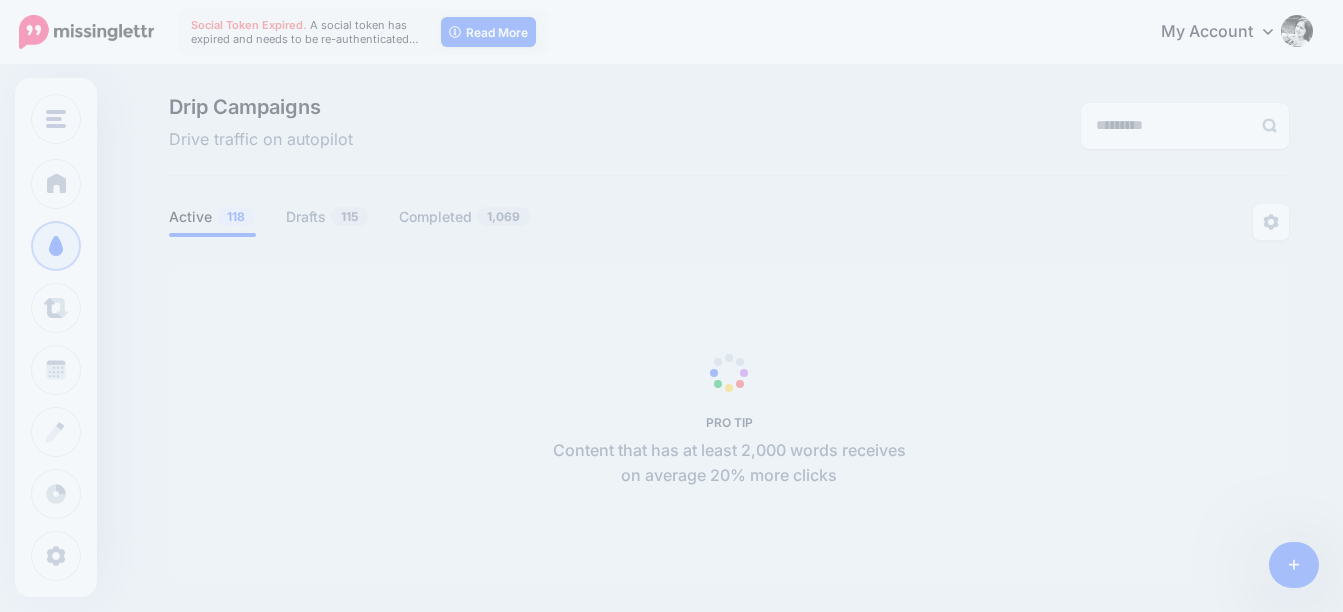 scroll, scrollTop: 0, scrollLeft: 0, axis: both 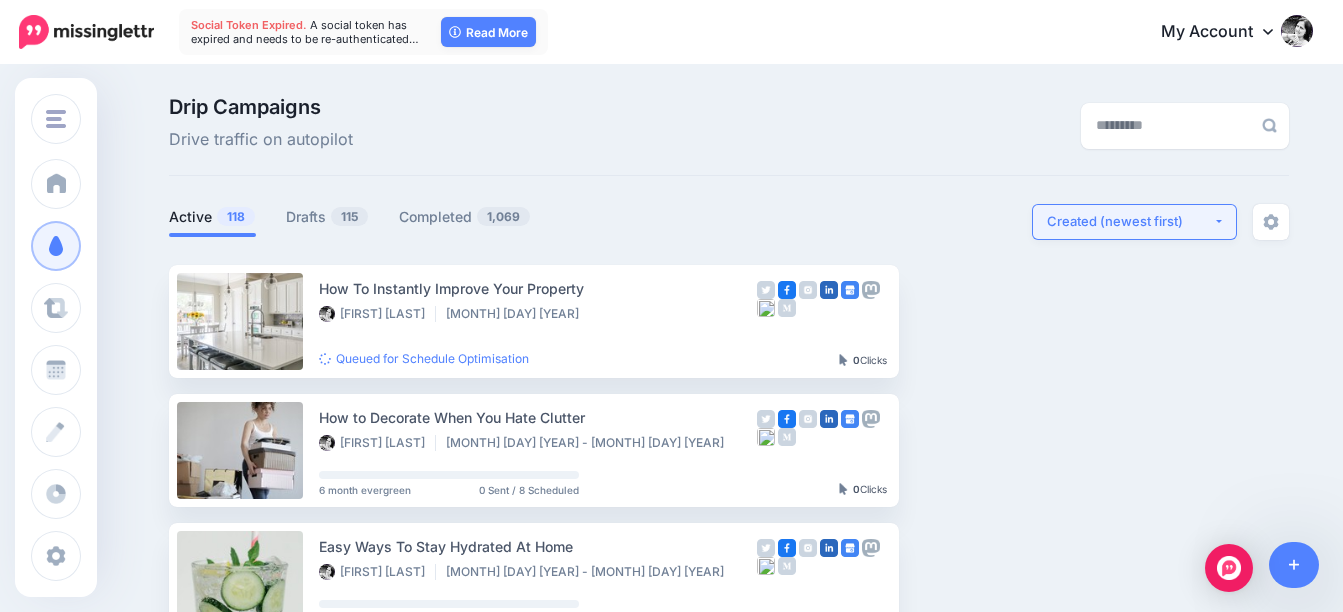 click on "Created (newest first)" at bounding box center [1130, 221] 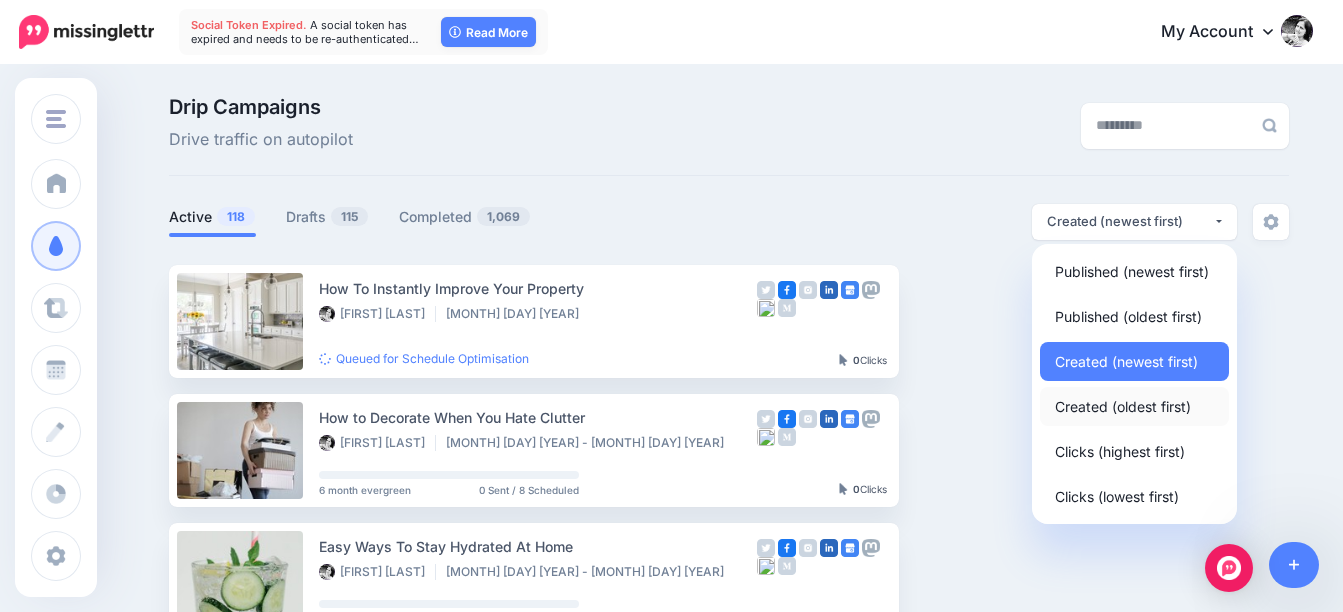 click on "Created (oldest first)" at bounding box center (1123, 406) 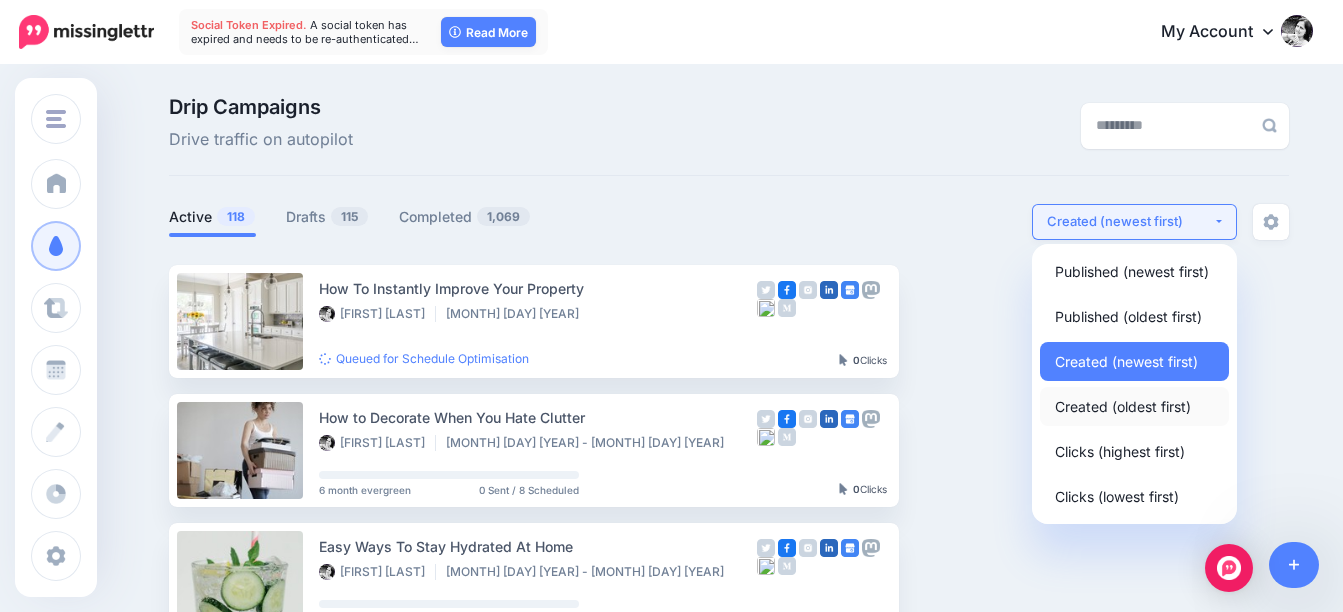 select on "**********" 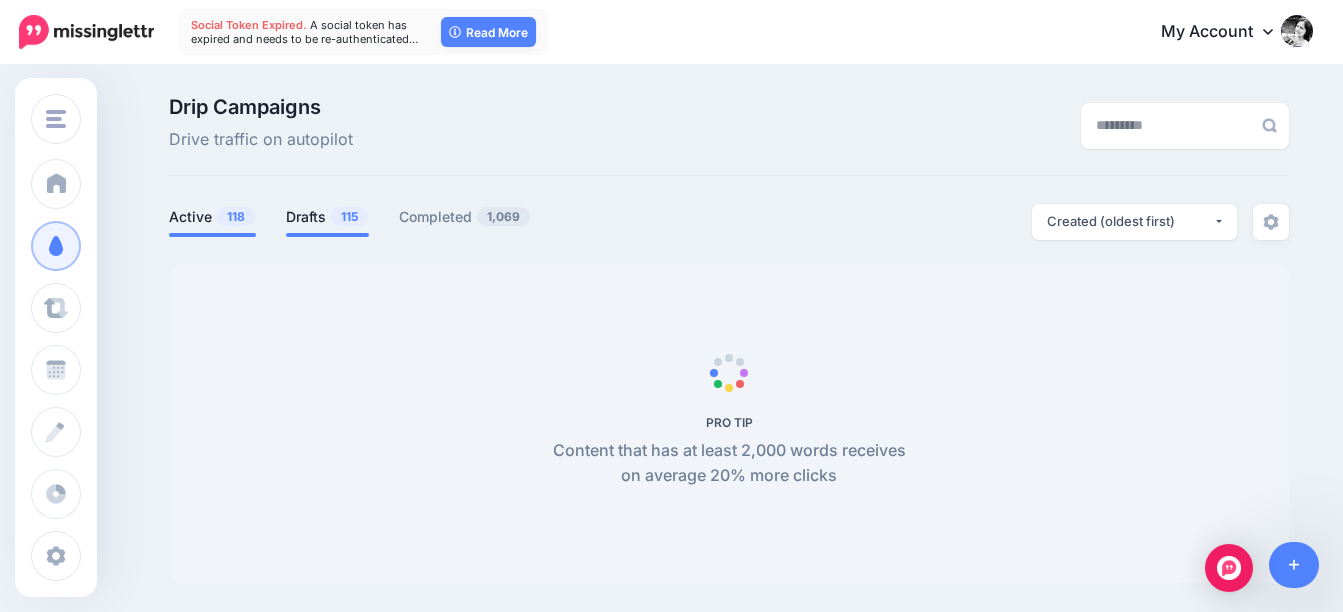 click on "115" at bounding box center [349, 216] 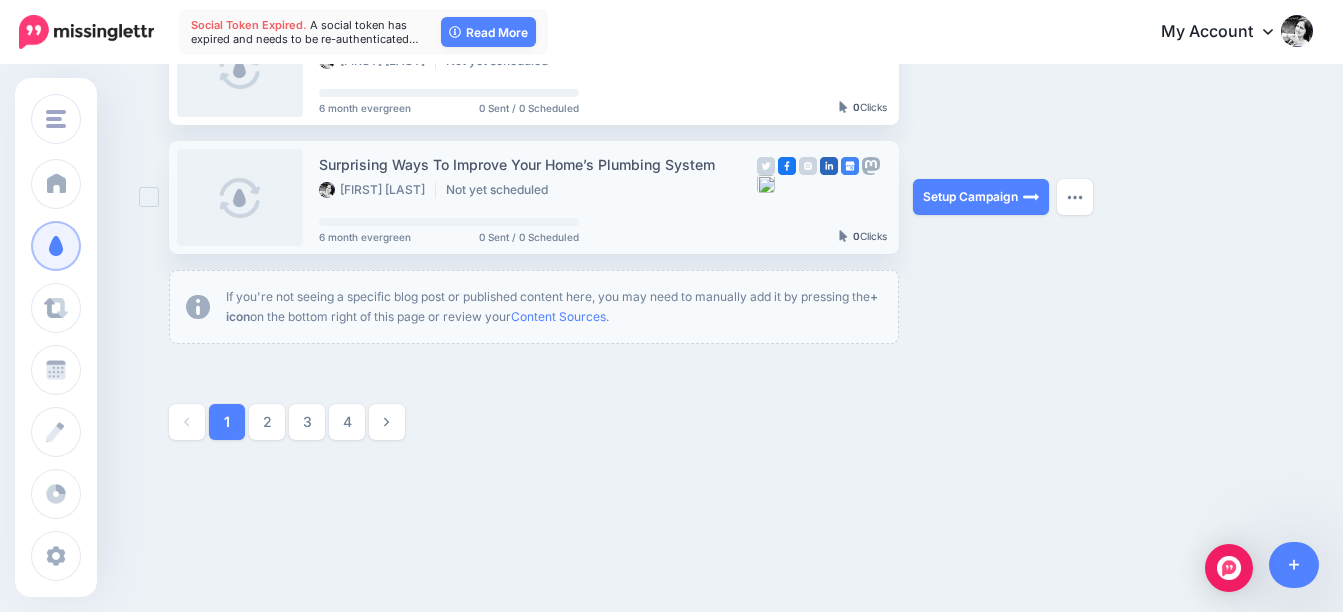 scroll, scrollTop: 1314, scrollLeft: 0, axis: vertical 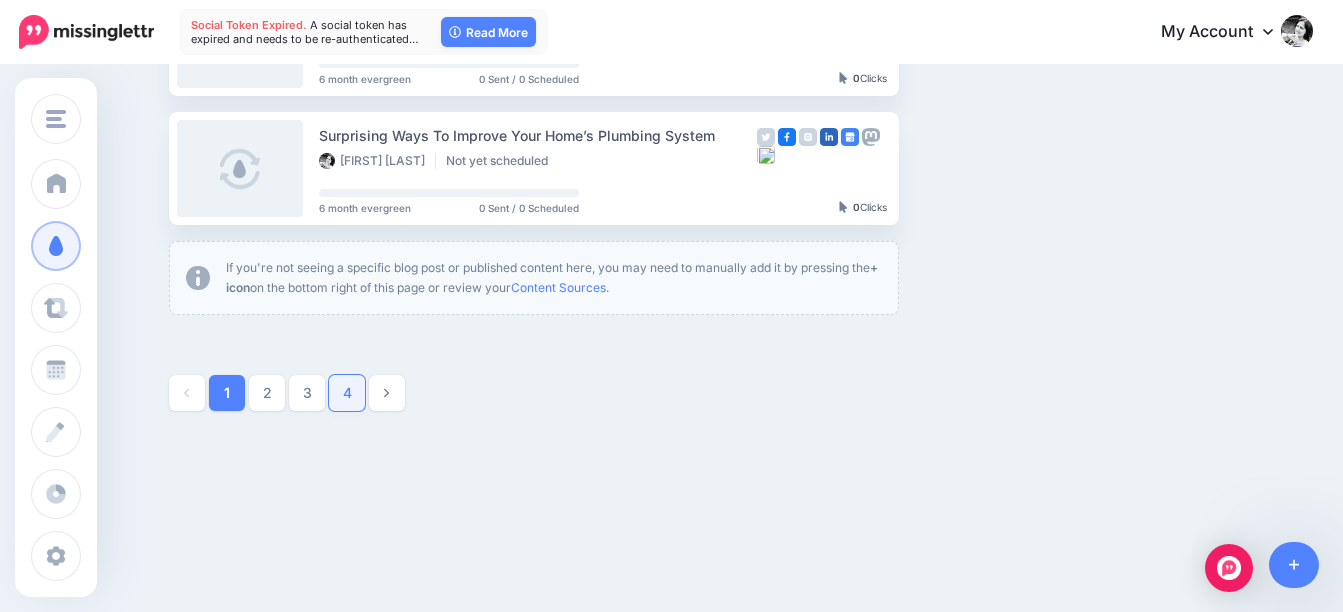 click on "4" at bounding box center (347, 393) 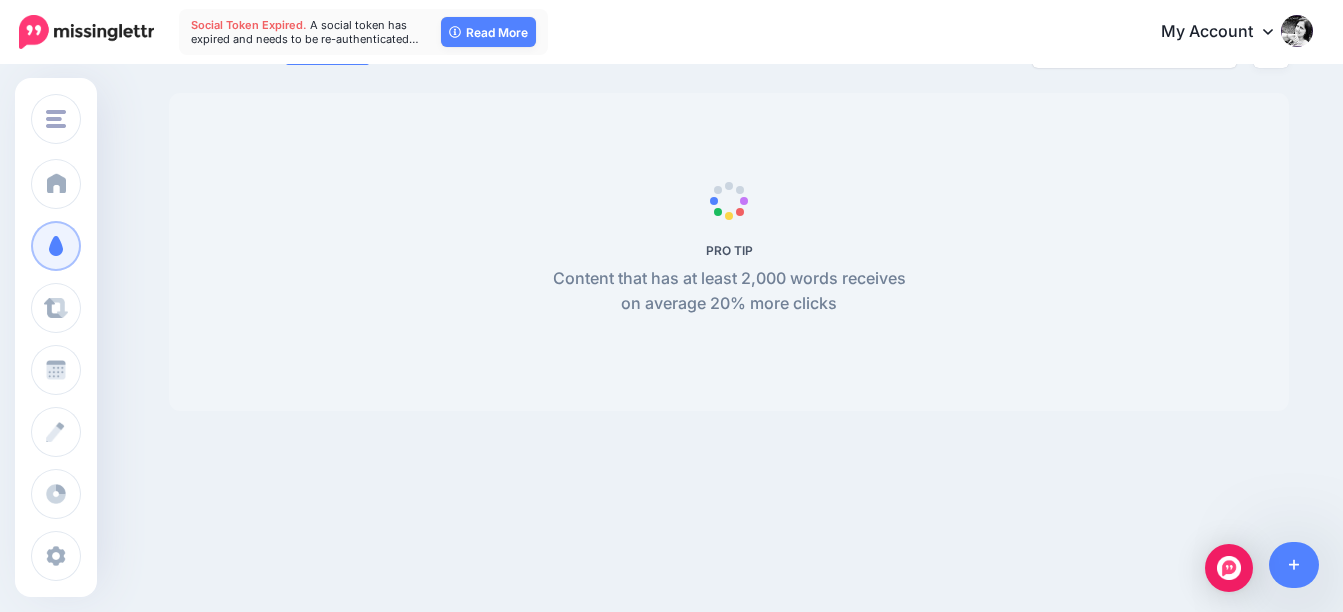 scroll, scrollTop: 172, scrollLeft: 0, axis: vertical 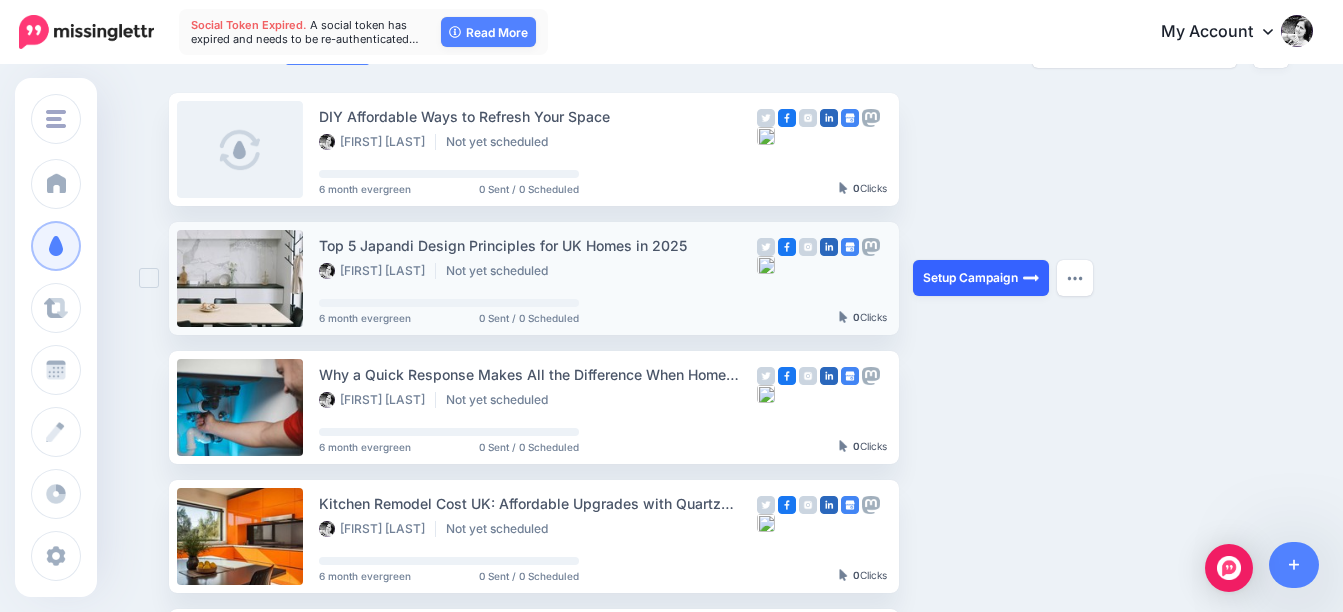 click on "Setup Campaign" at bounding box center [981, 278] 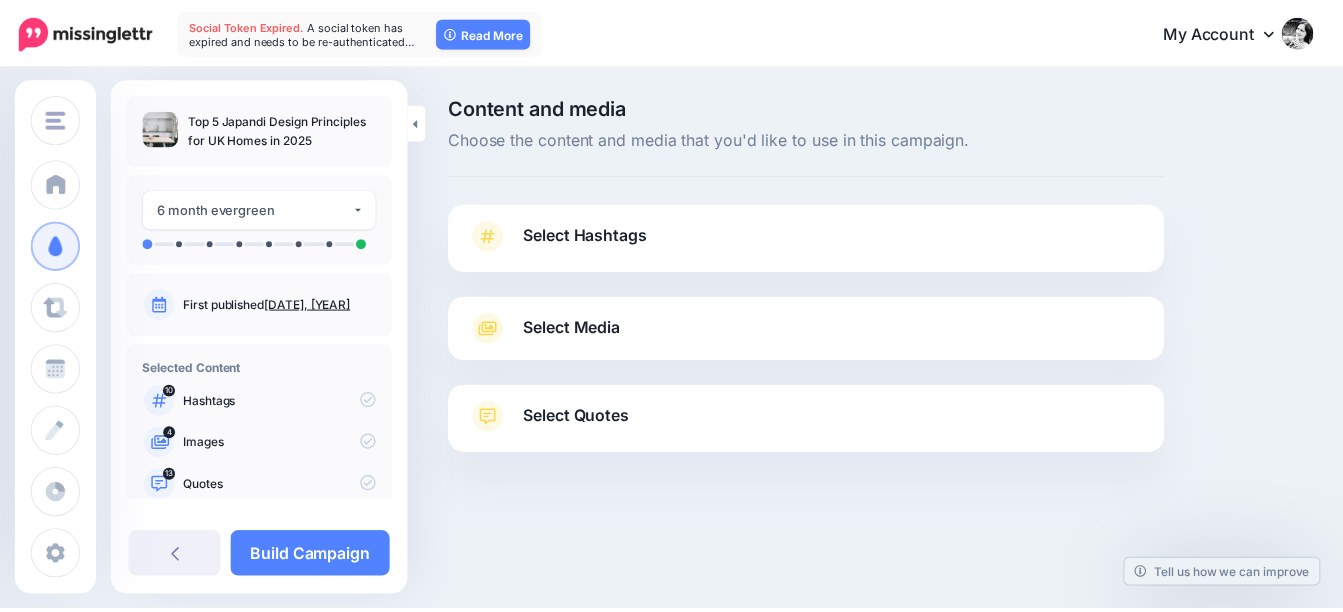 scroll, scrollTop: 0, scrollLeft: 0, axis: both 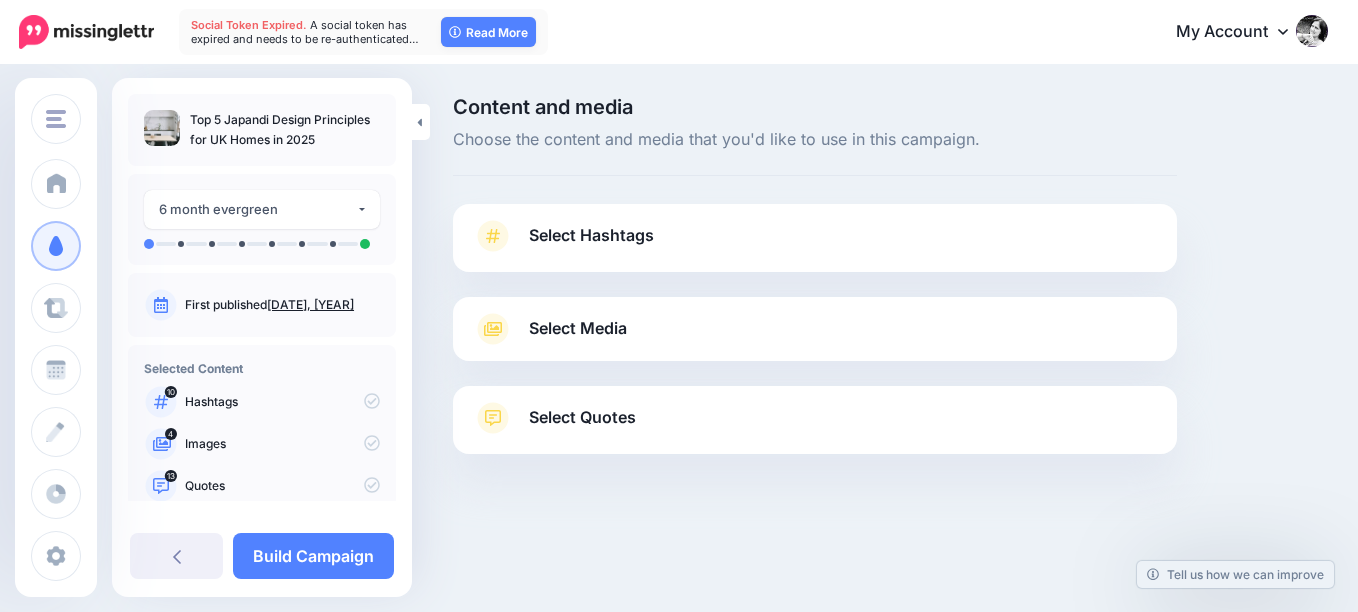 click on "Select Hashtags" at bounding box center [591, 235] 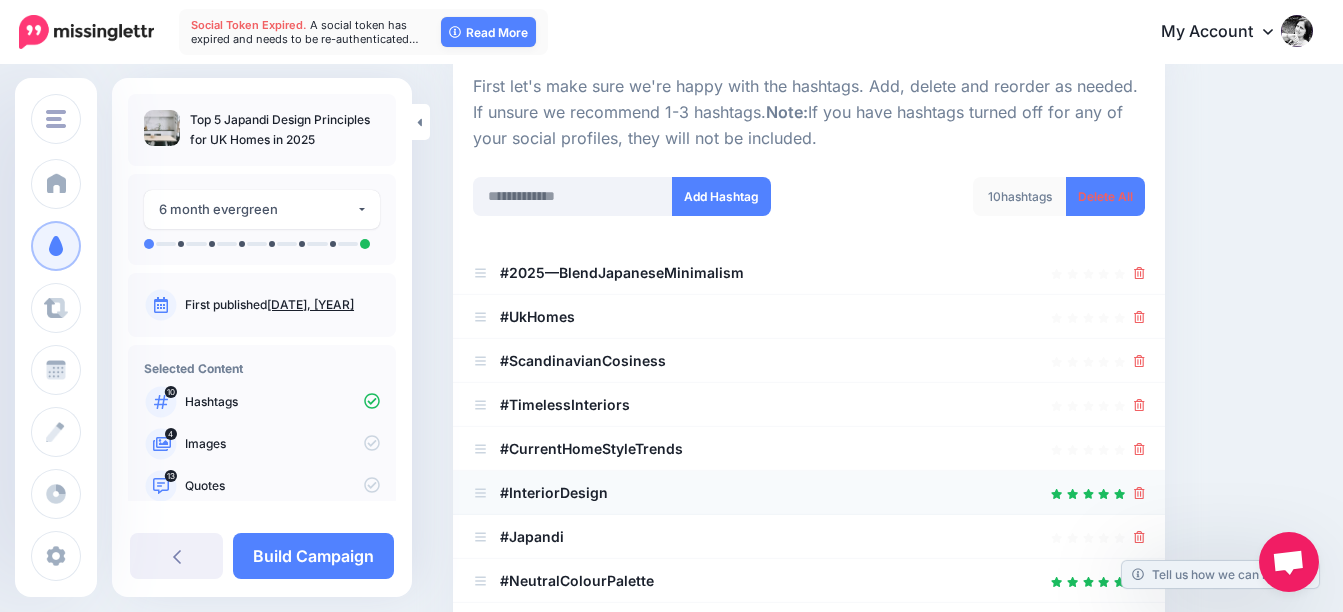 scroll, scrollTop: 200, scrollLeft: 0, axis: vertical 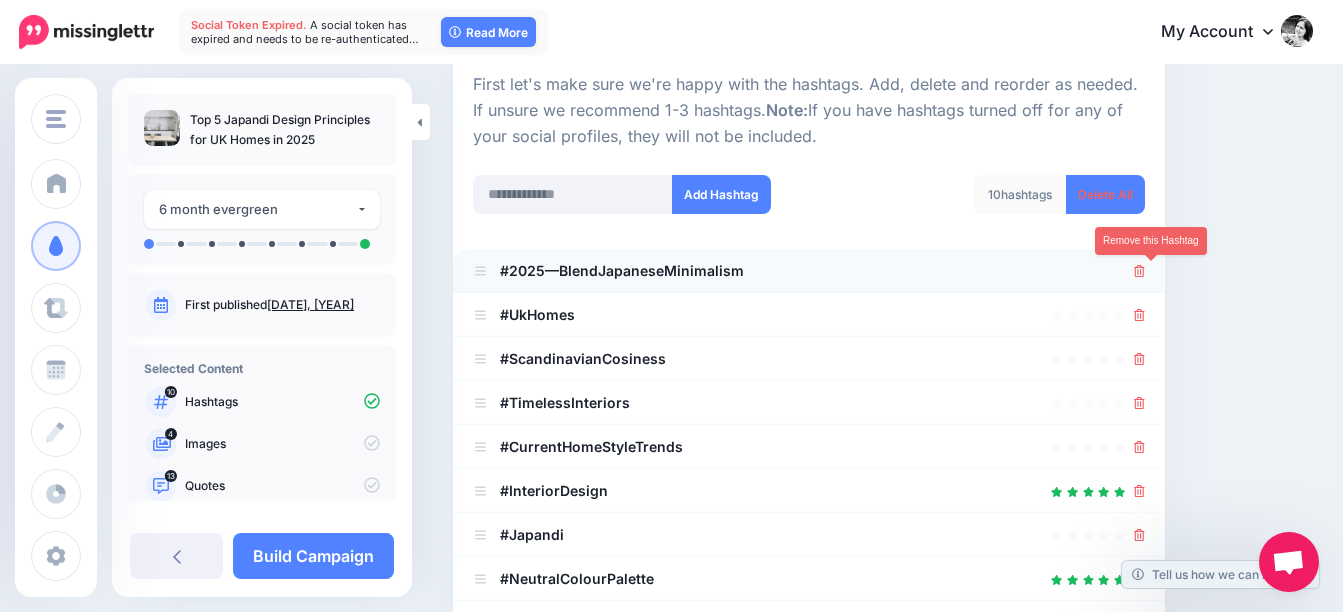 click 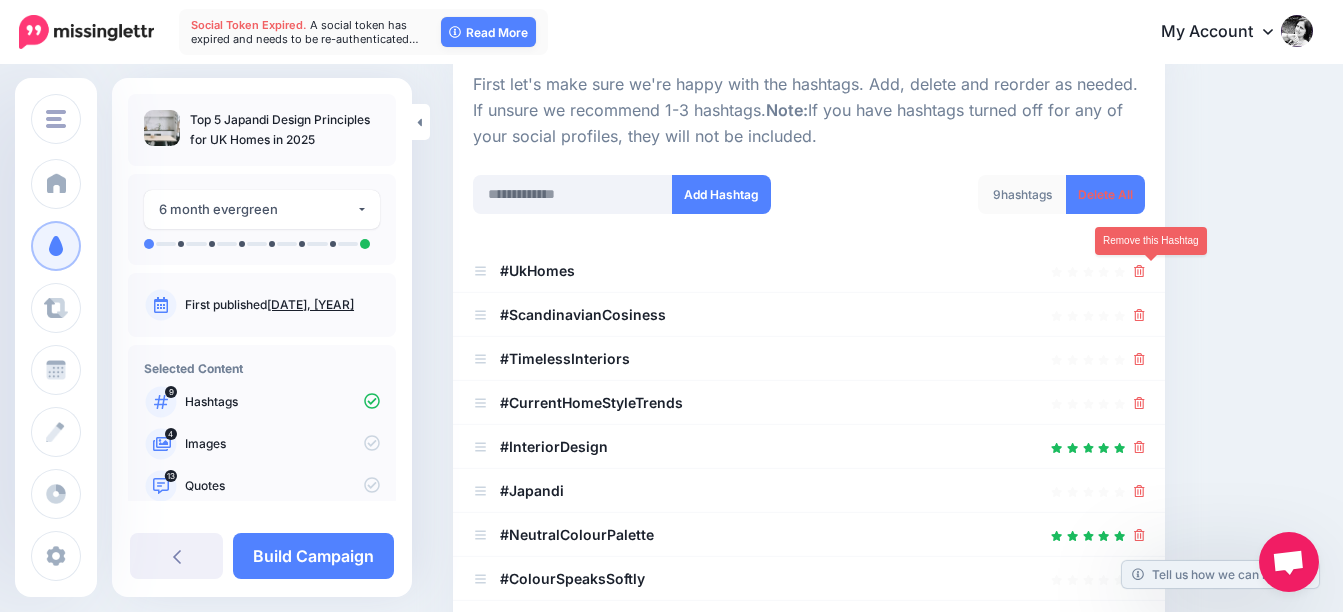 click 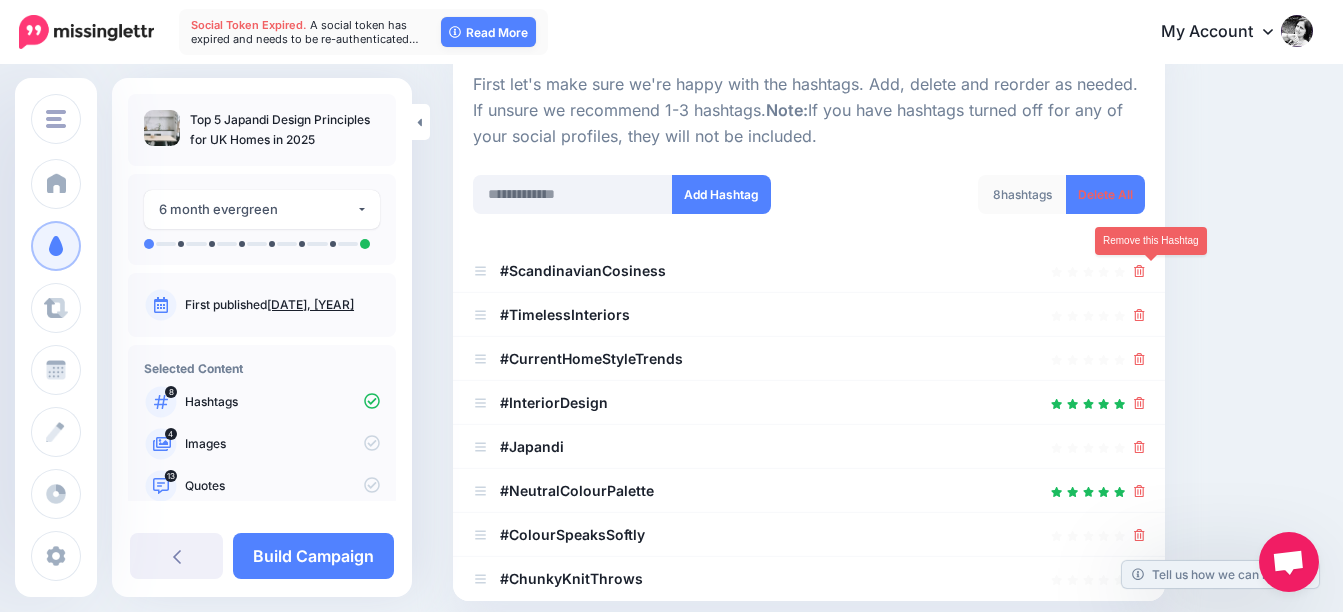 click 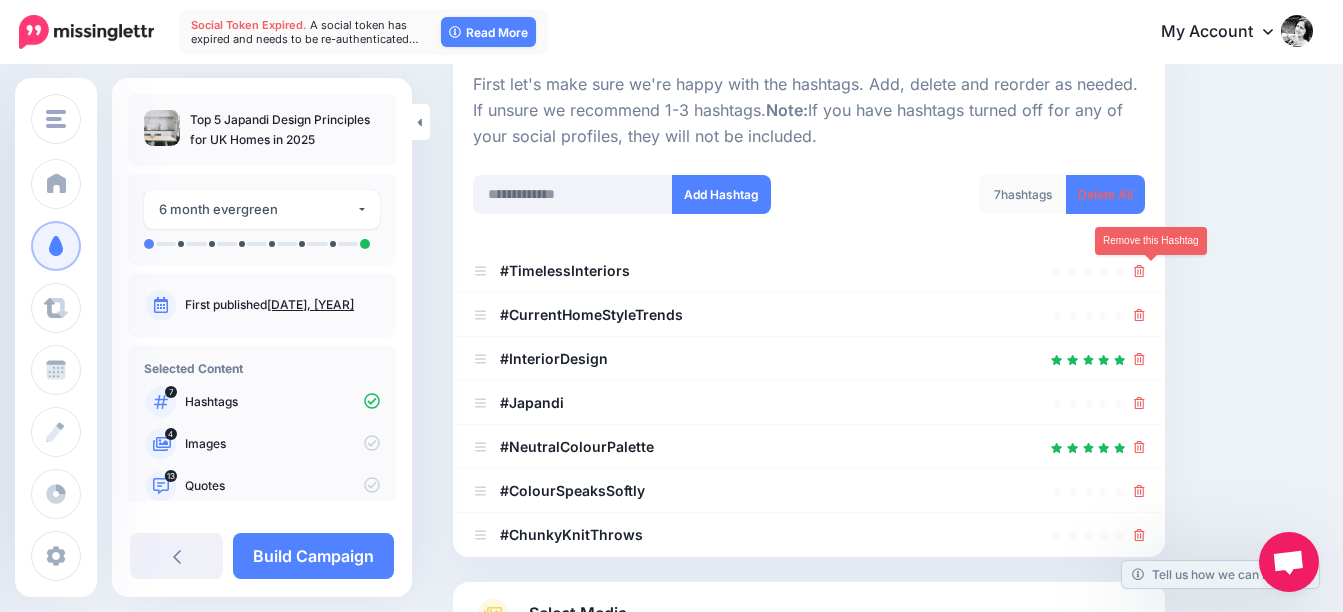 click 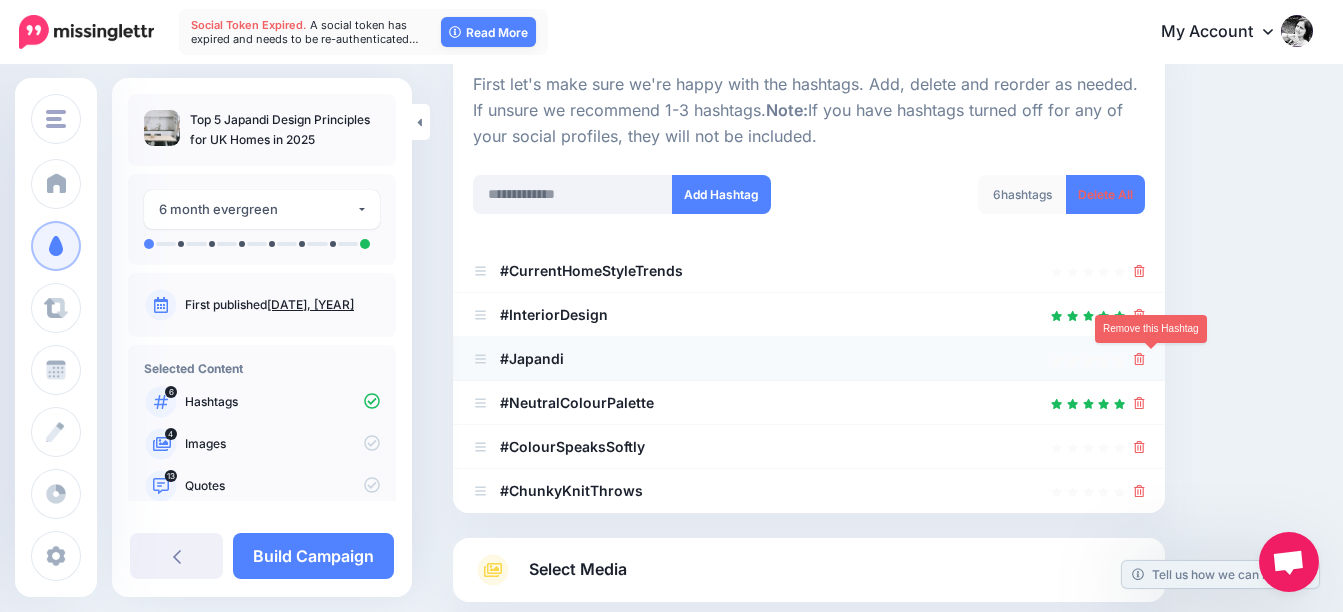 click 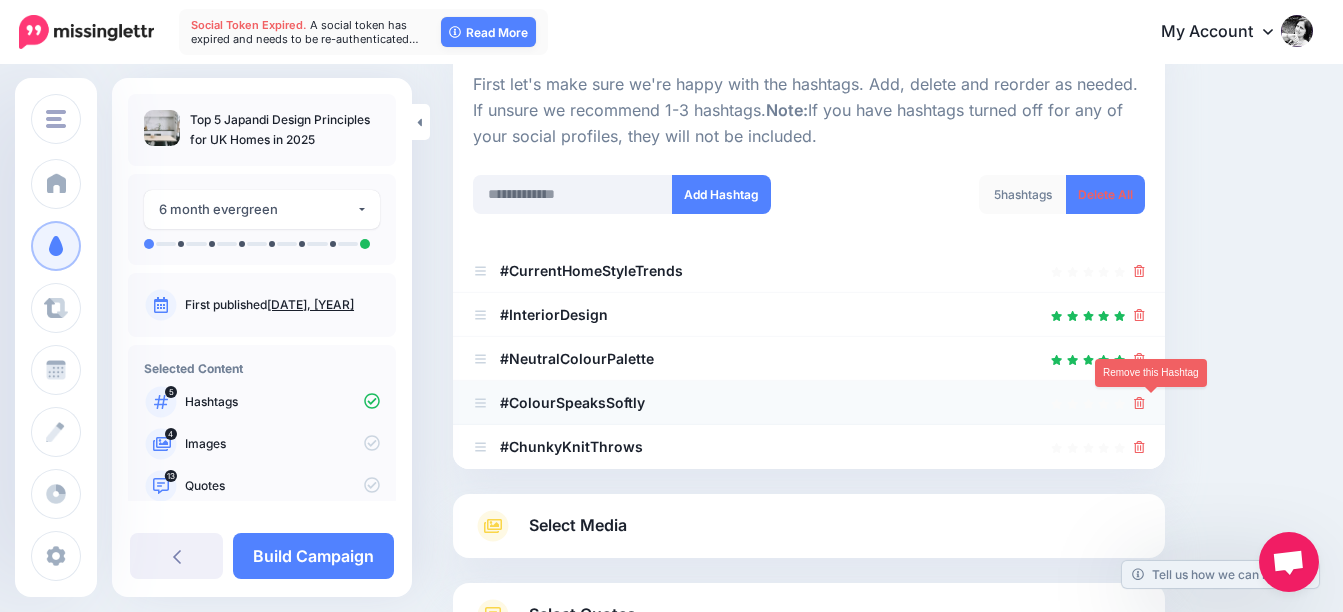 click 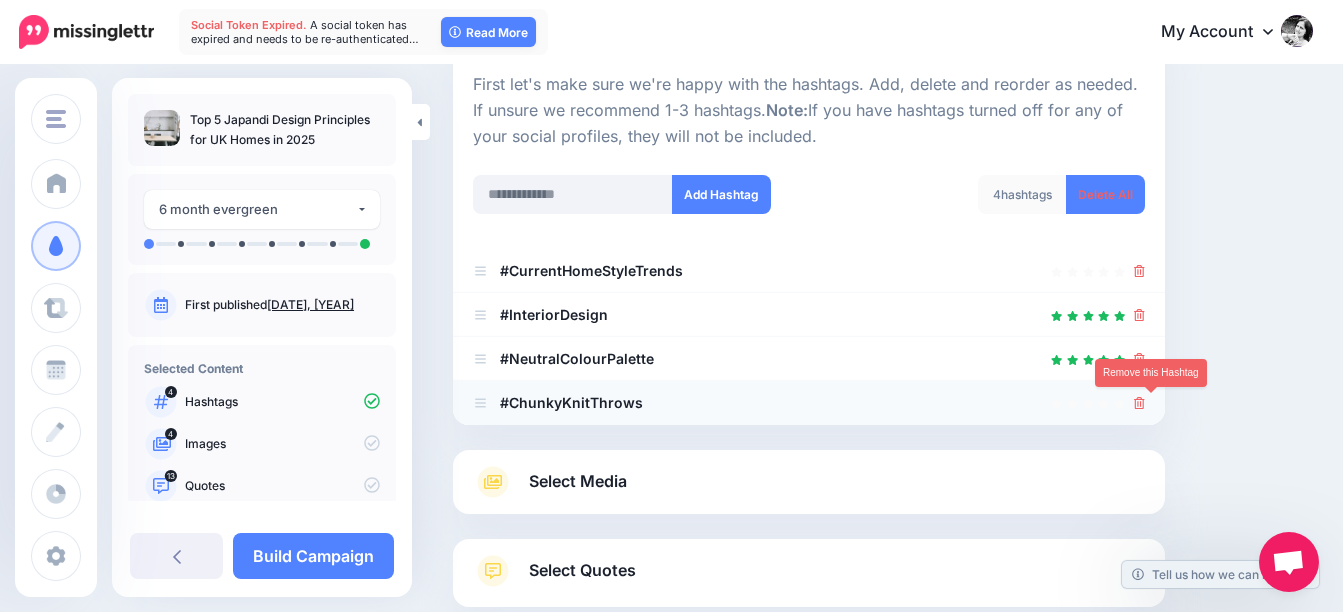 click 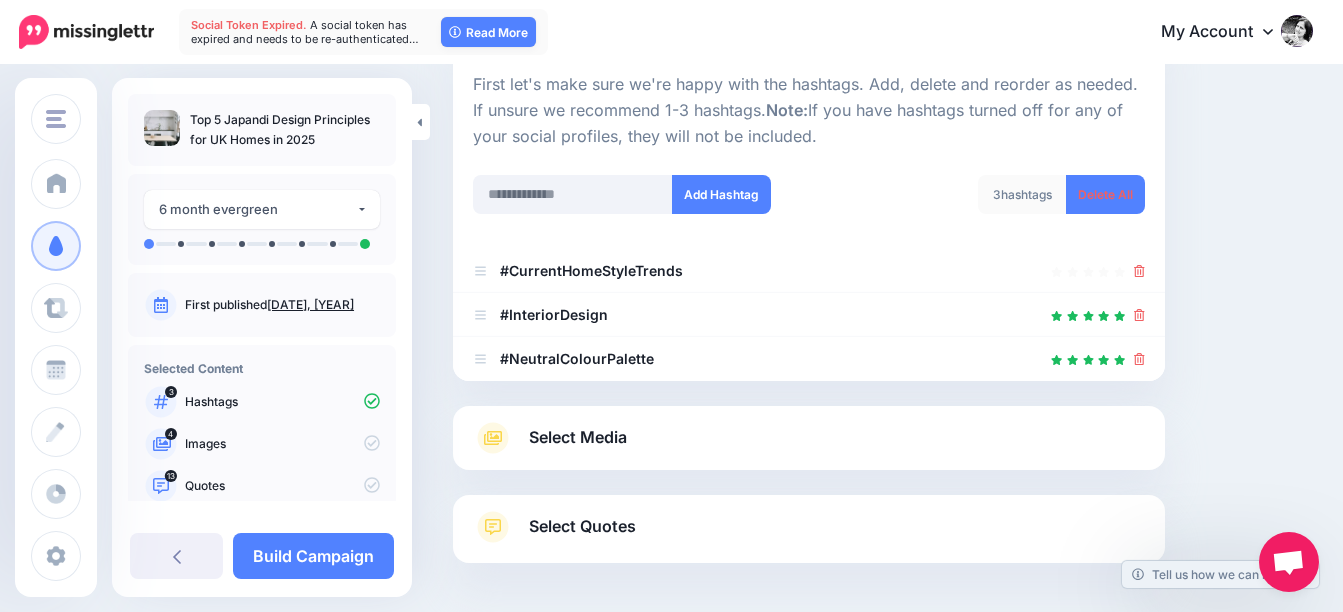 click on "Select Media" at bounding box center (578, 437) 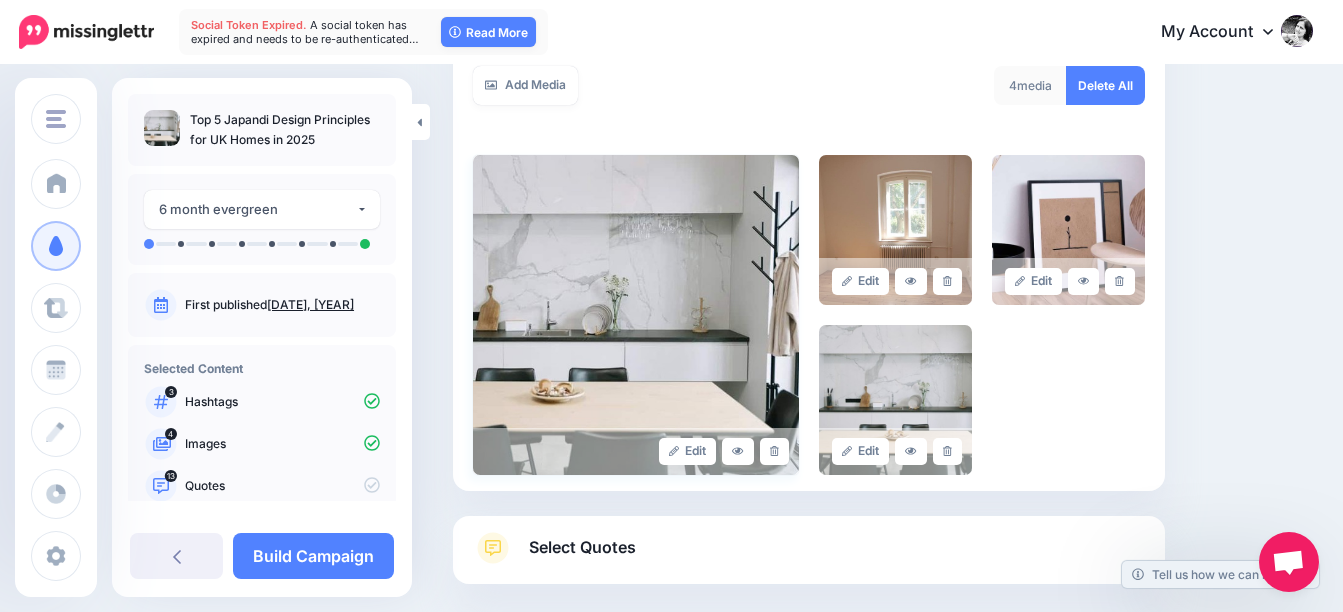 scroll, scrollTop: 400, scrollLeft: 0, axis: vertical 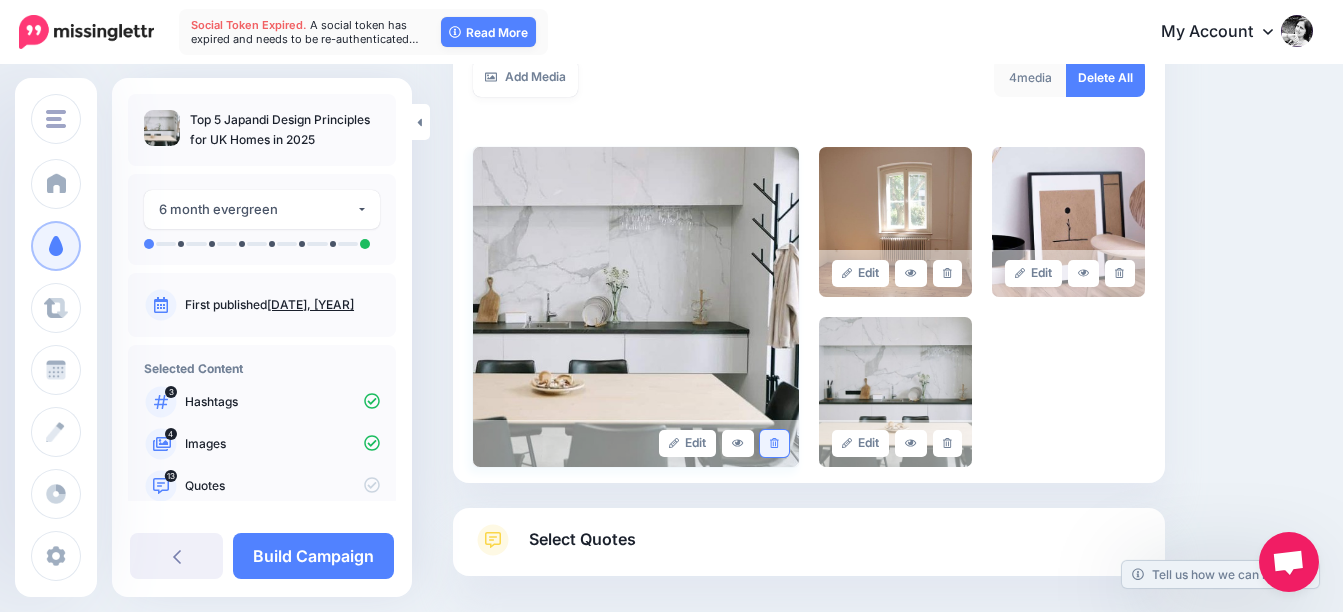 click 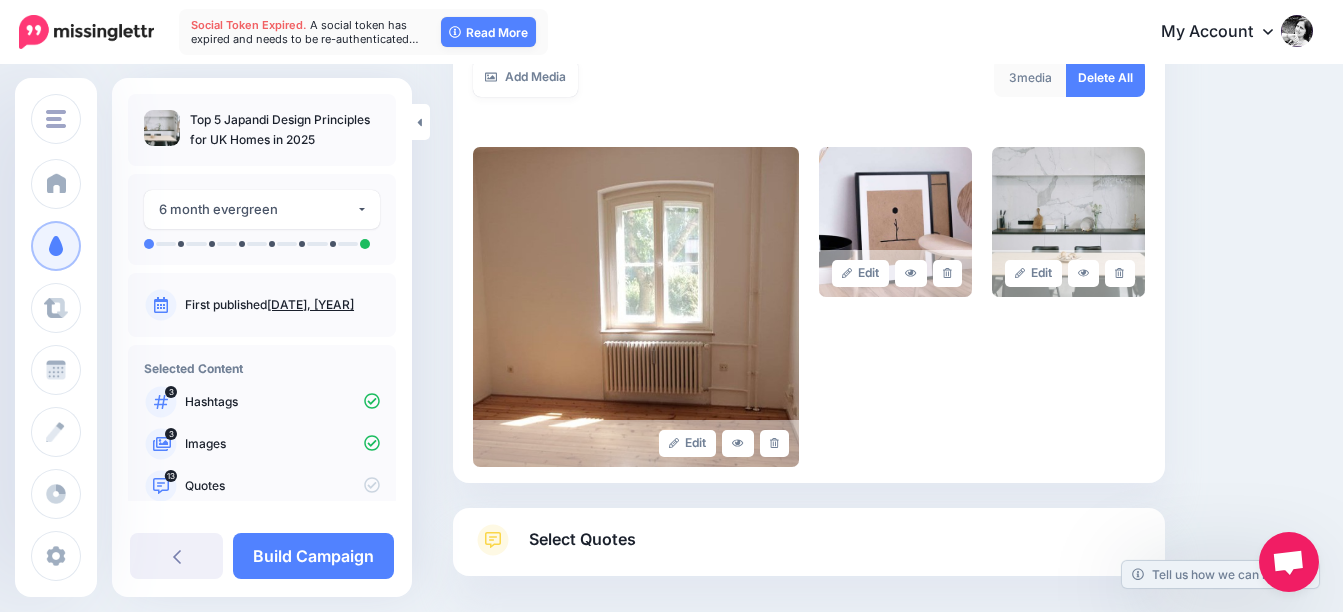 click on "Select Quotes" at bounding box center [582, 539] 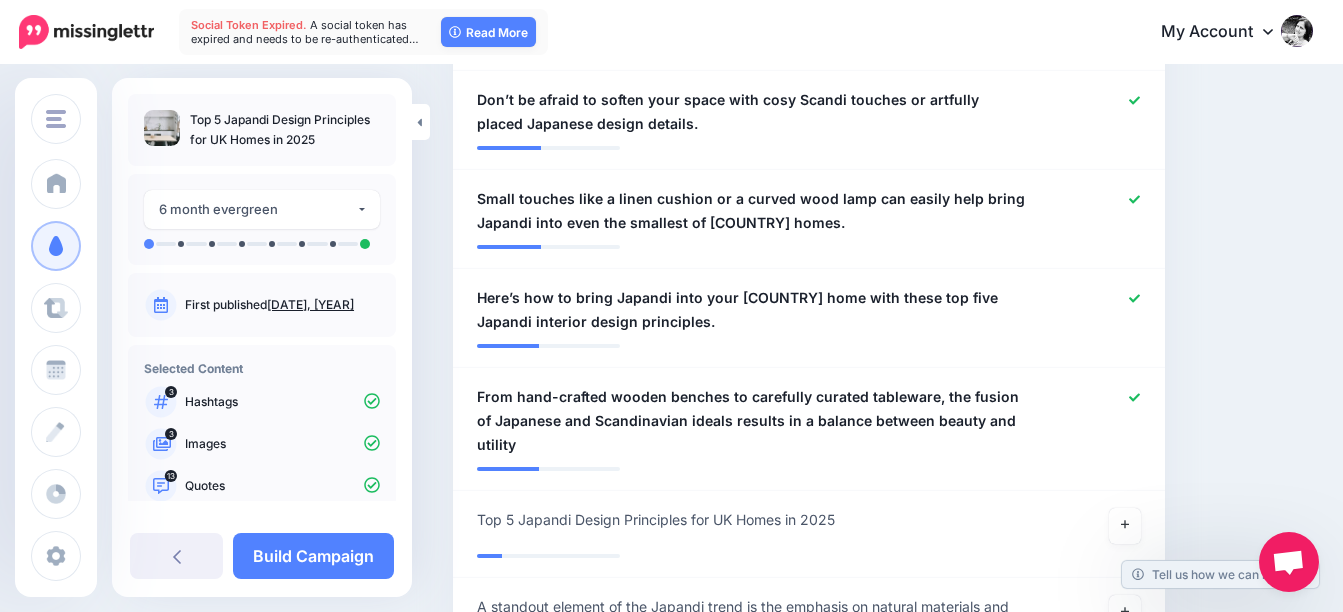scroll, scrollTop: 1600, scrollLeft: 0, axis: vertical 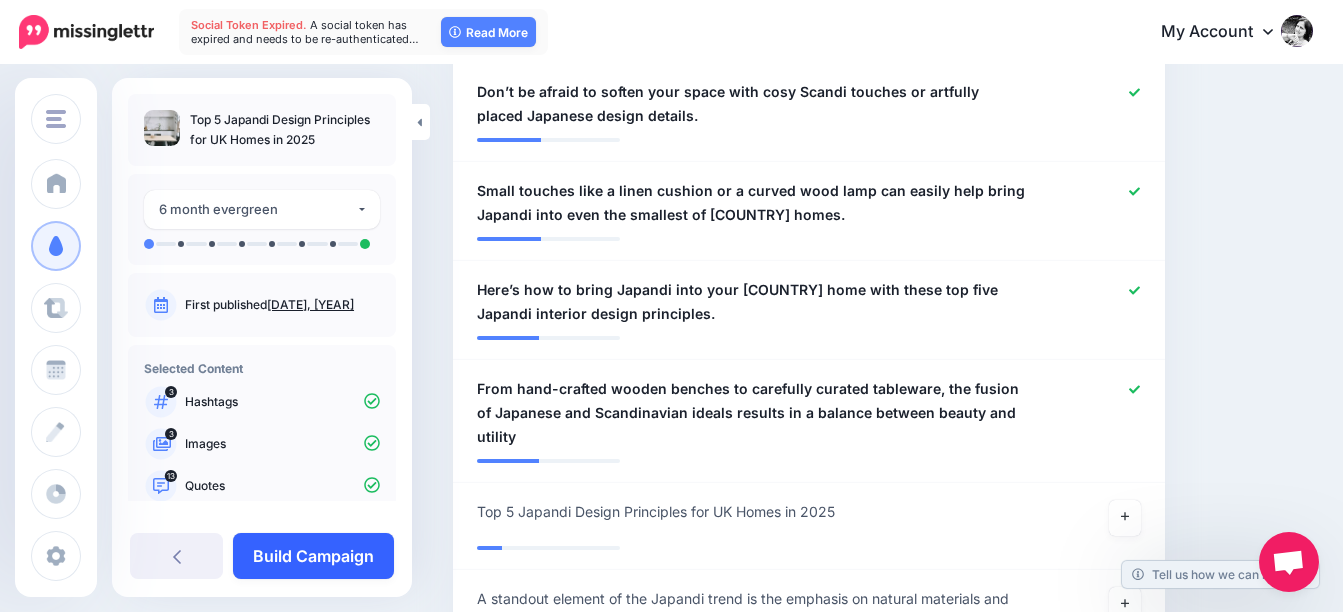 click on "Build Campaign" at bounding box center (313, 556) 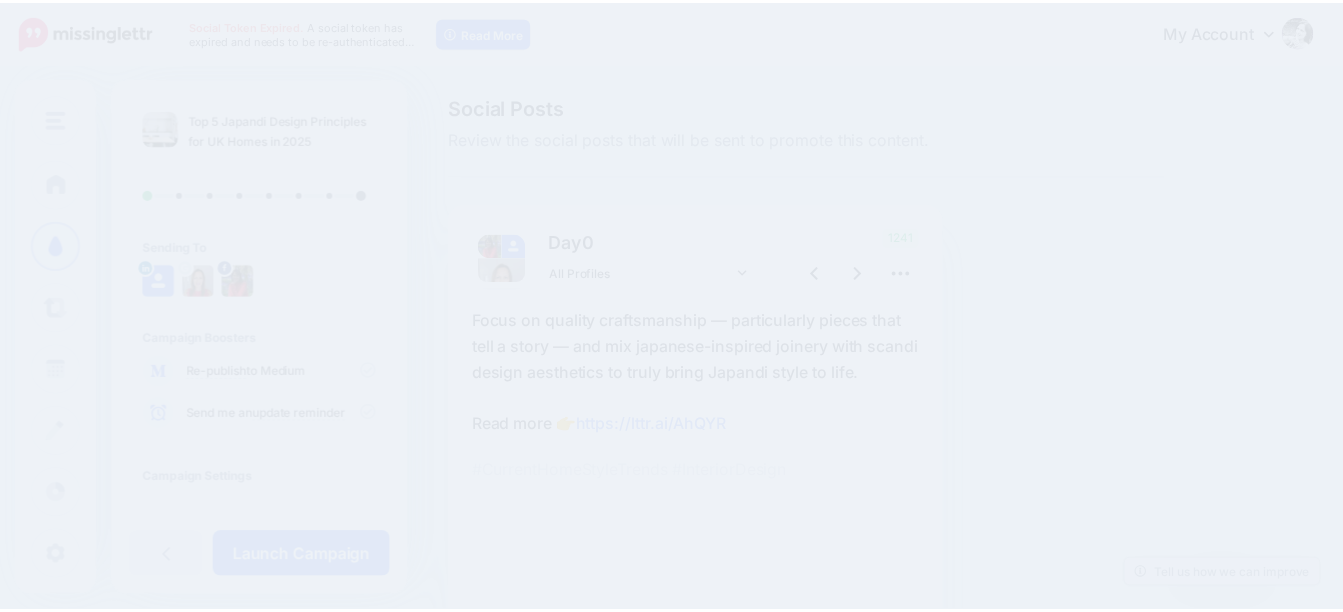 scroll, scrollTop: 0, scrollLeft: 0, axis: both 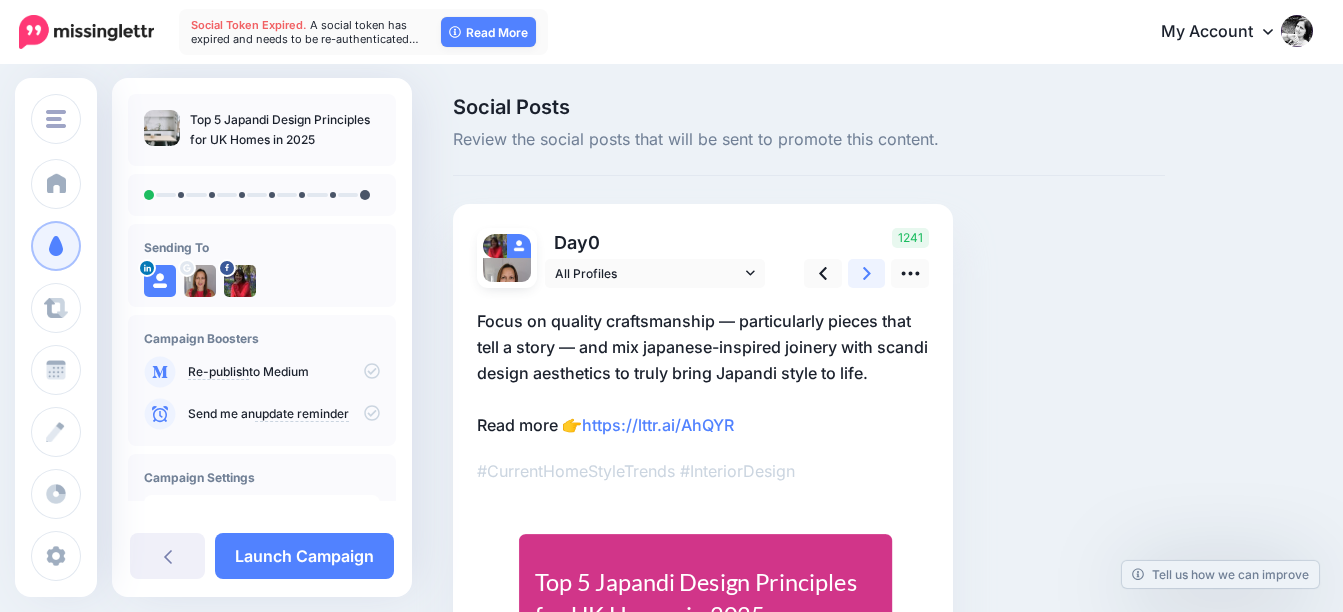 click at bounding box center (867, 273) 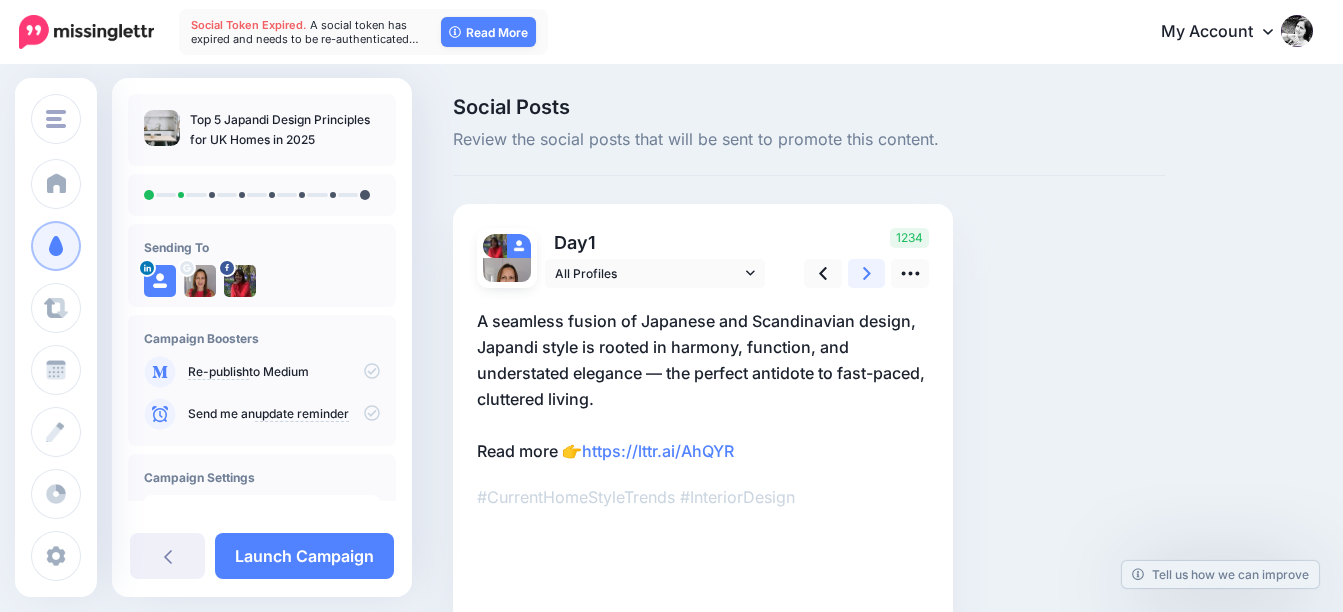 click at bounding box center (867, 273) 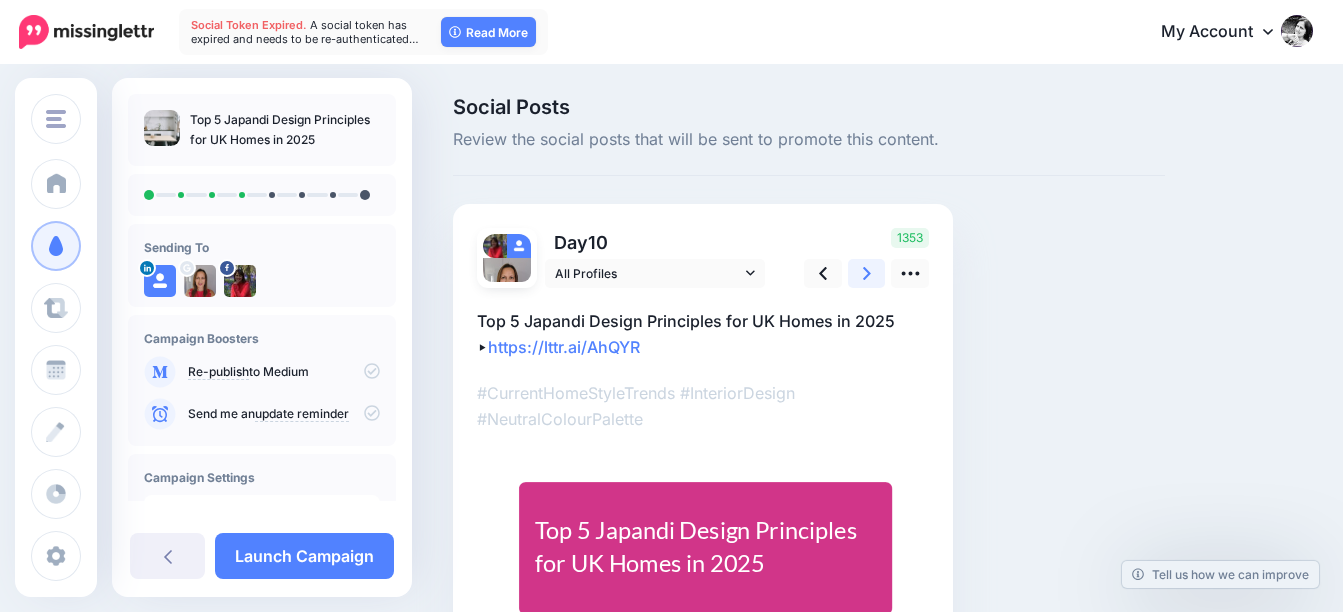 click at bounding box center [867, 273] 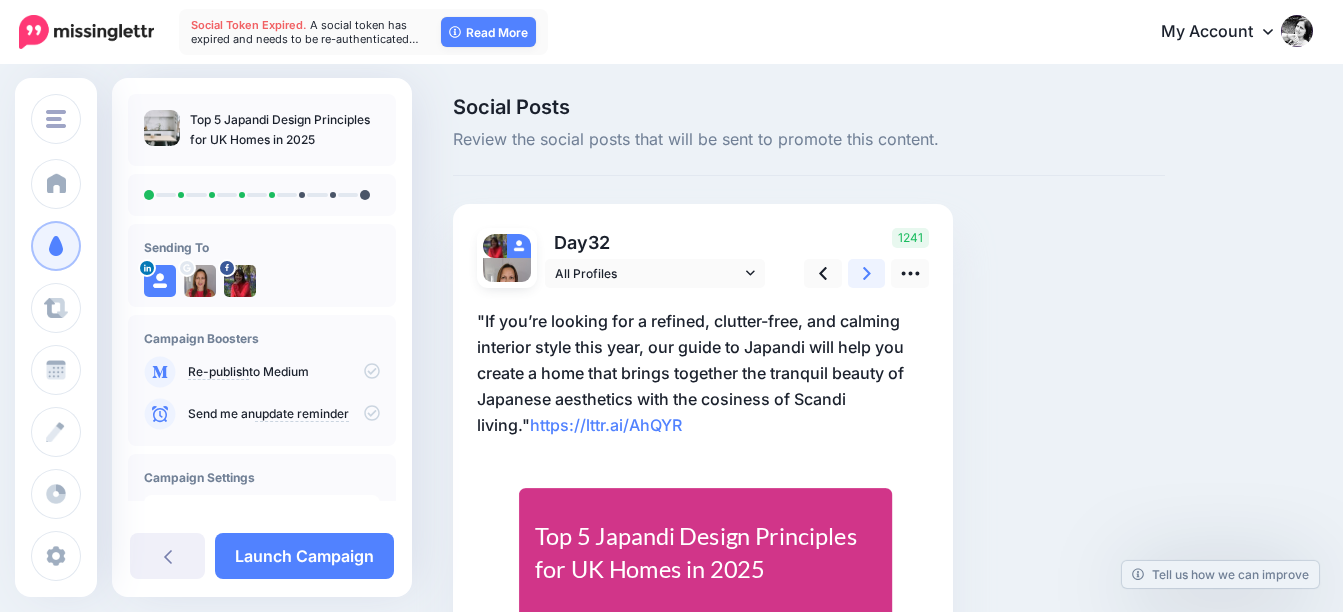 click at bounding box center (867, 273) 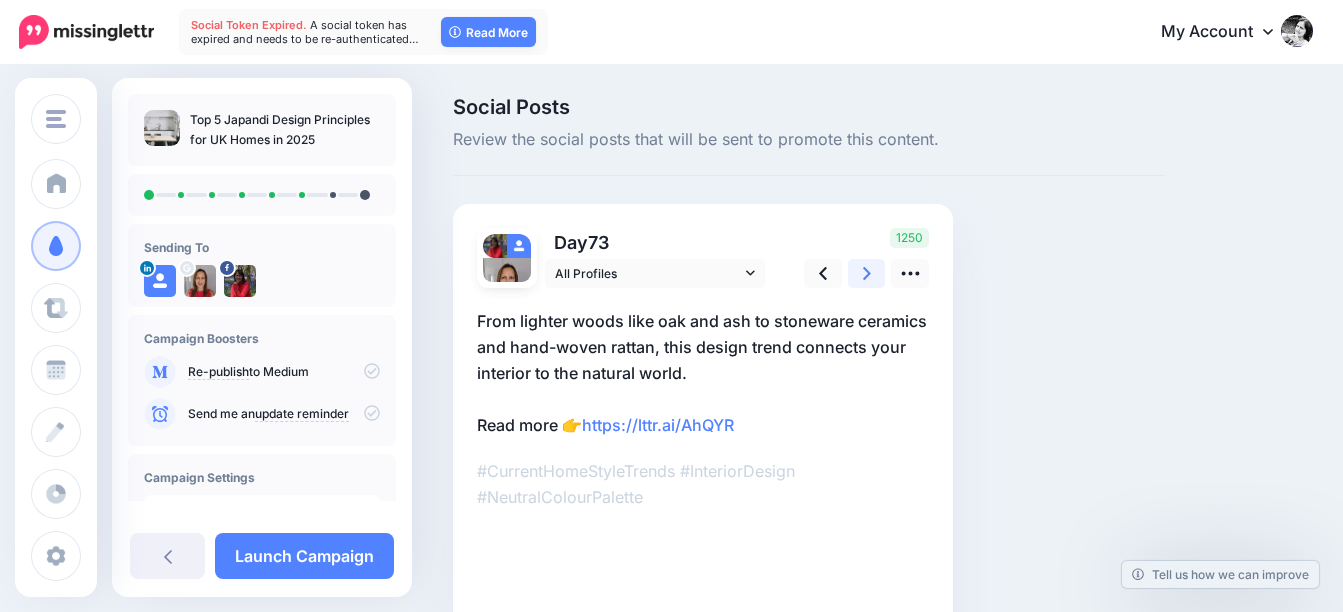 click at bounding box center [867, 273] 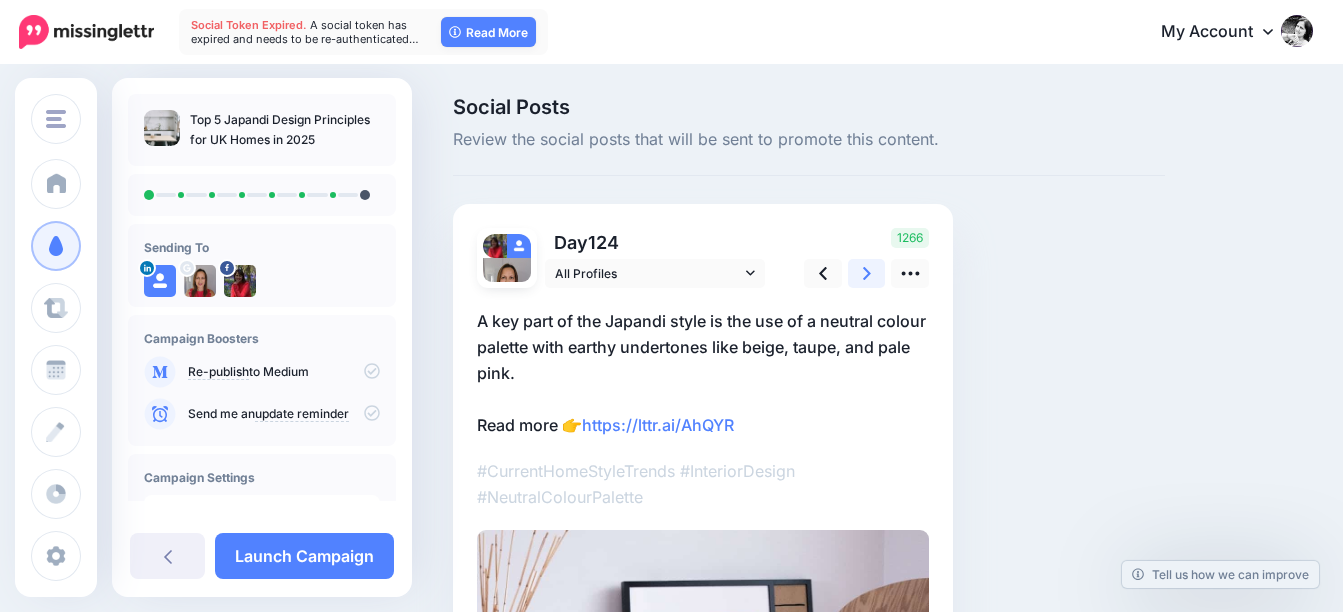 click at bounding box center [867, 273] 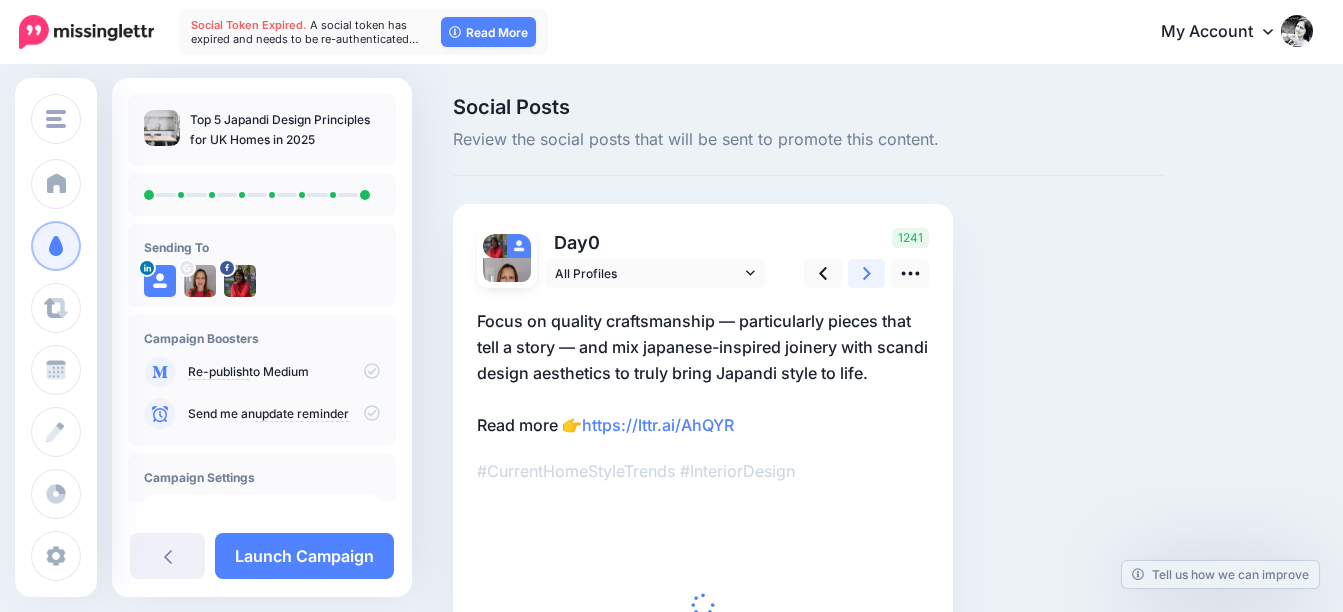 click at bounding box center [867, 273] 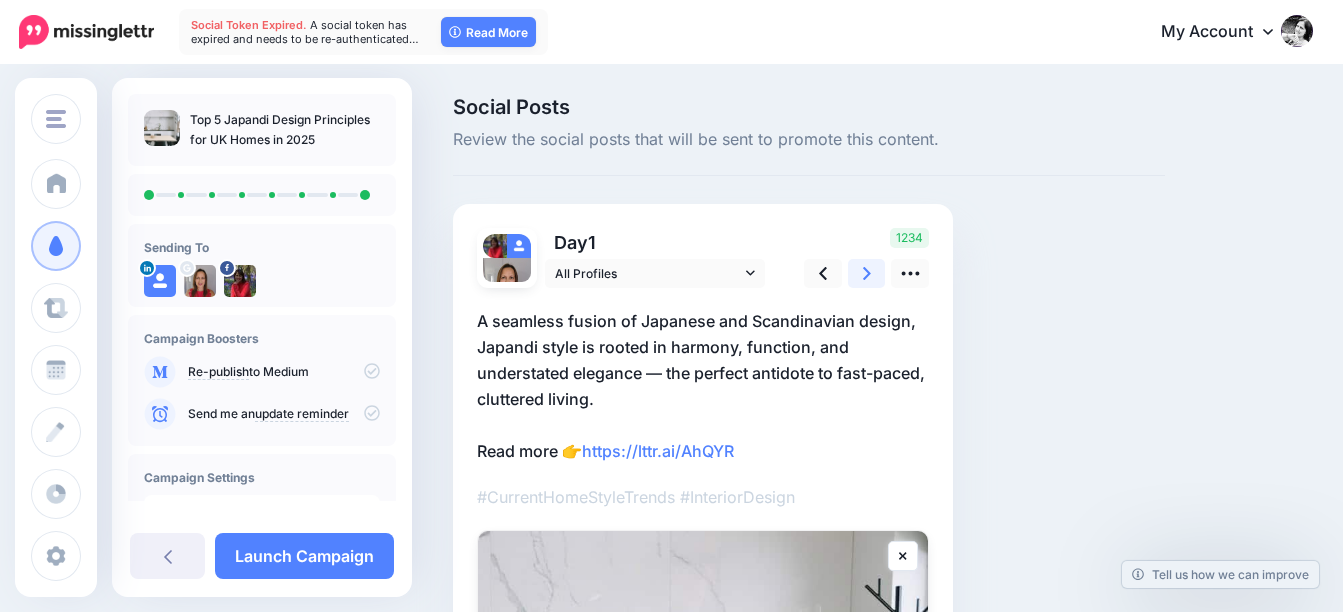 scroll, scrollTop: 243, scrollLeft: 0, axis: vertical 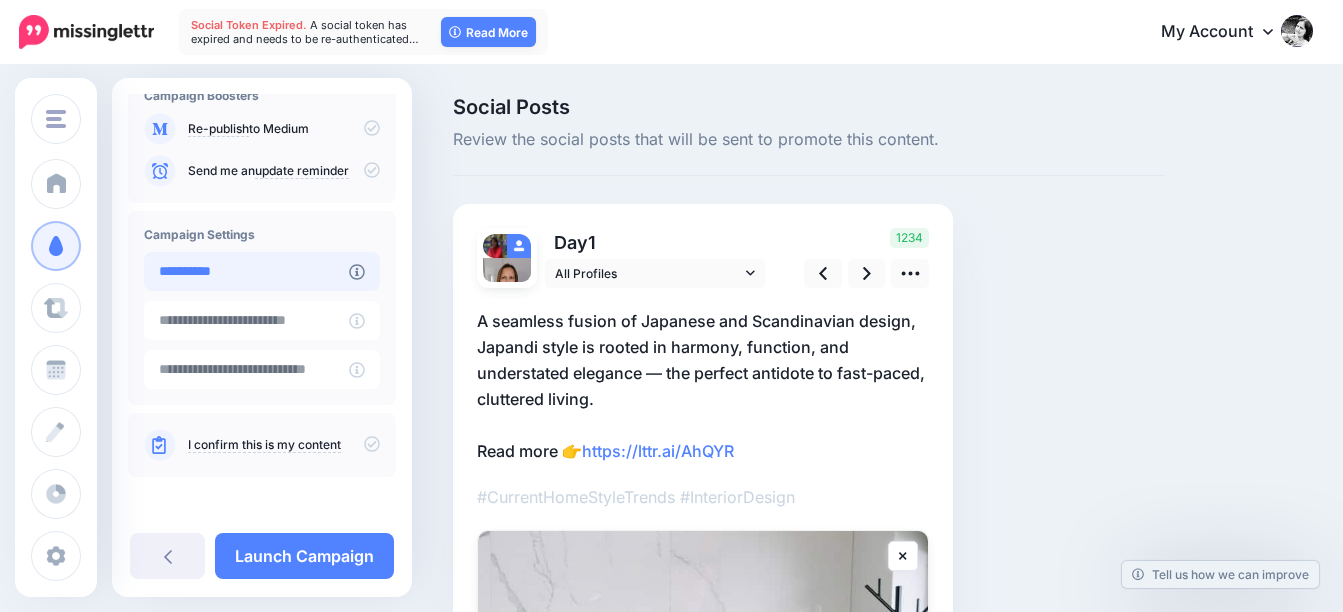 click on "**********" at bounding box center [246, 271] 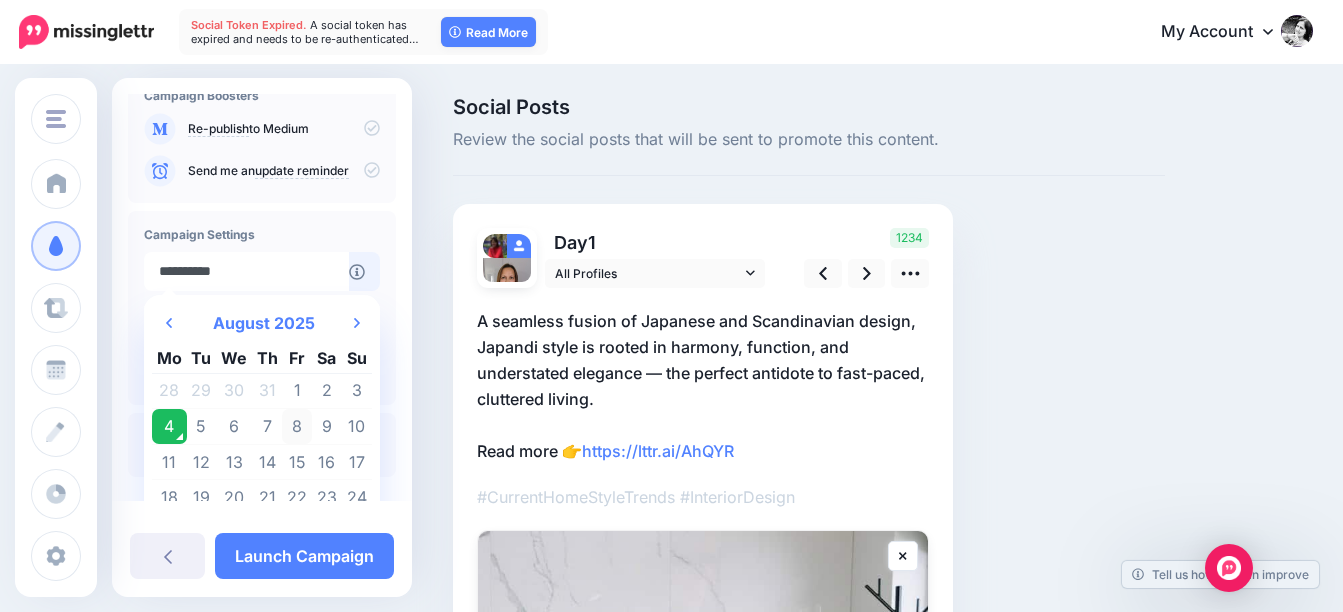 click on "8" at bounding box center [297, 427] 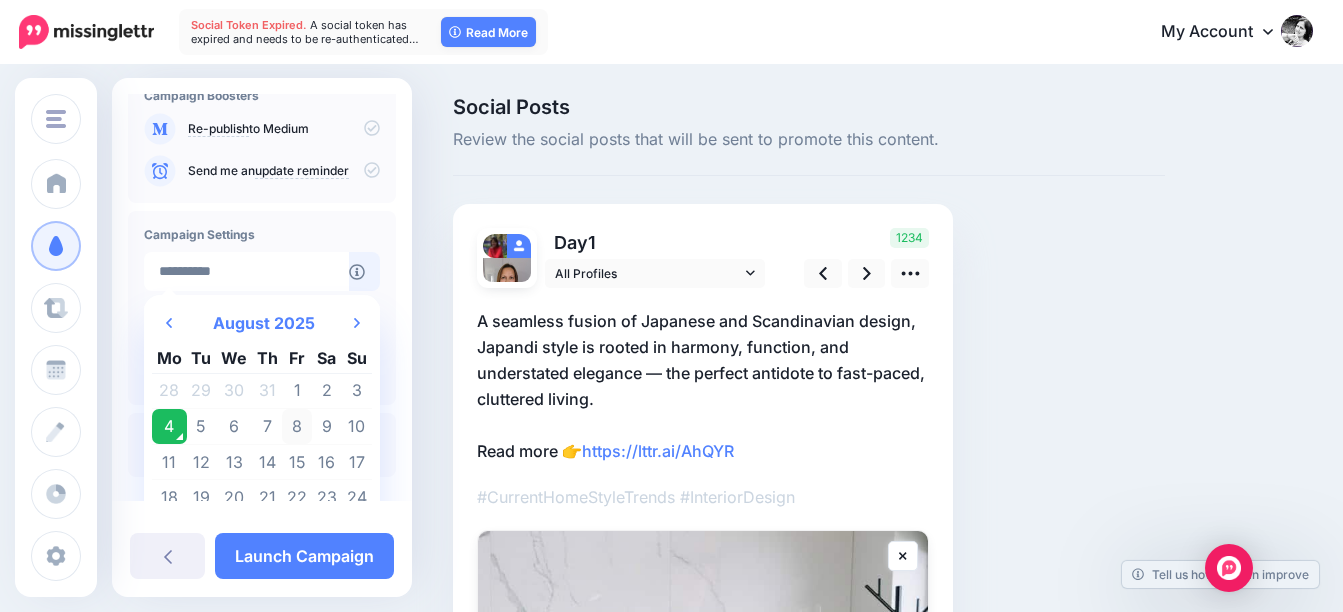type on "**********" 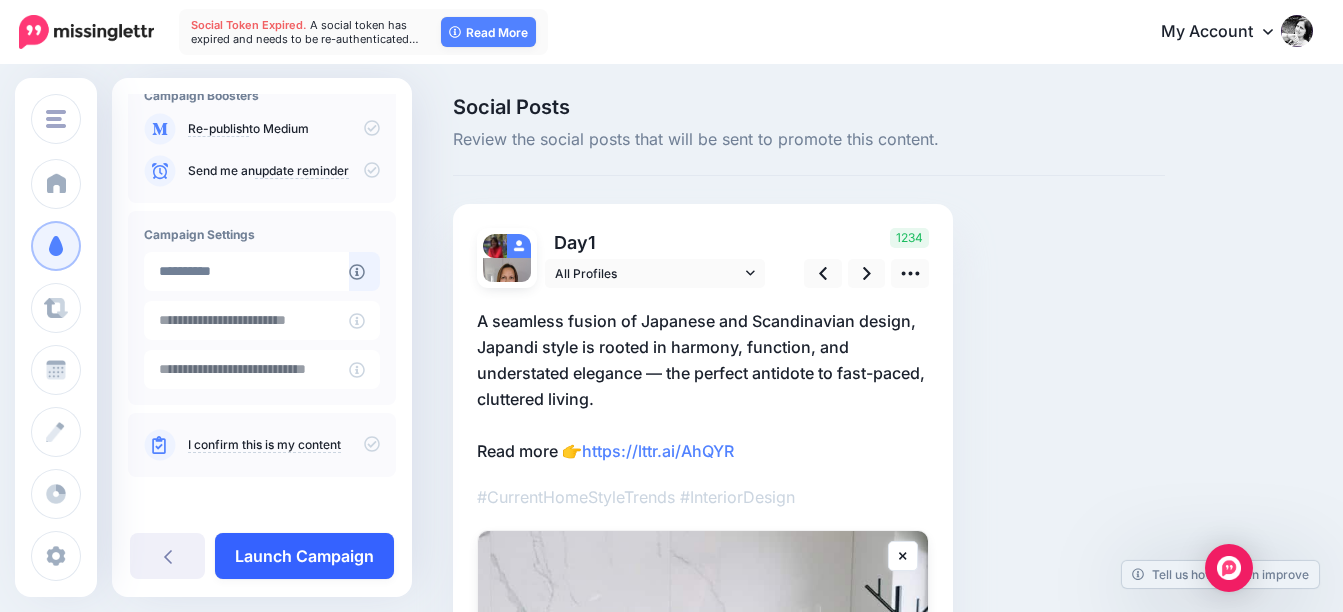 click on "Launch Campaign" at bounding box center (304, 556) 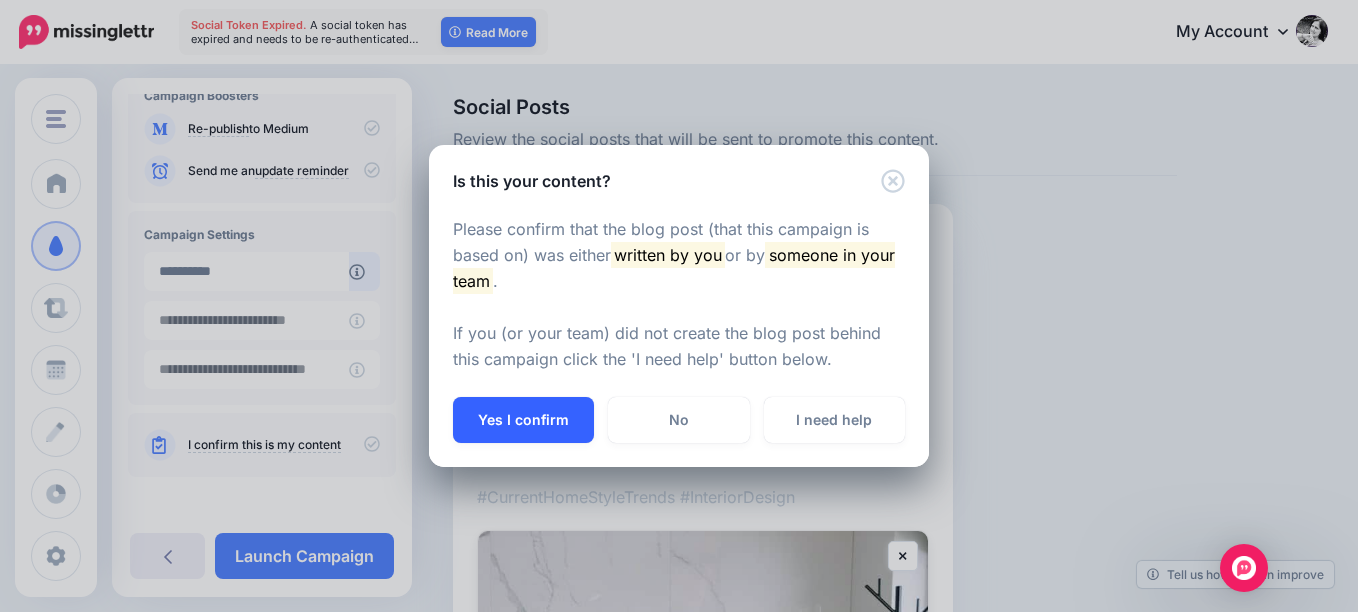 click on "Yes I confirm" at bounding box center [523, 420] 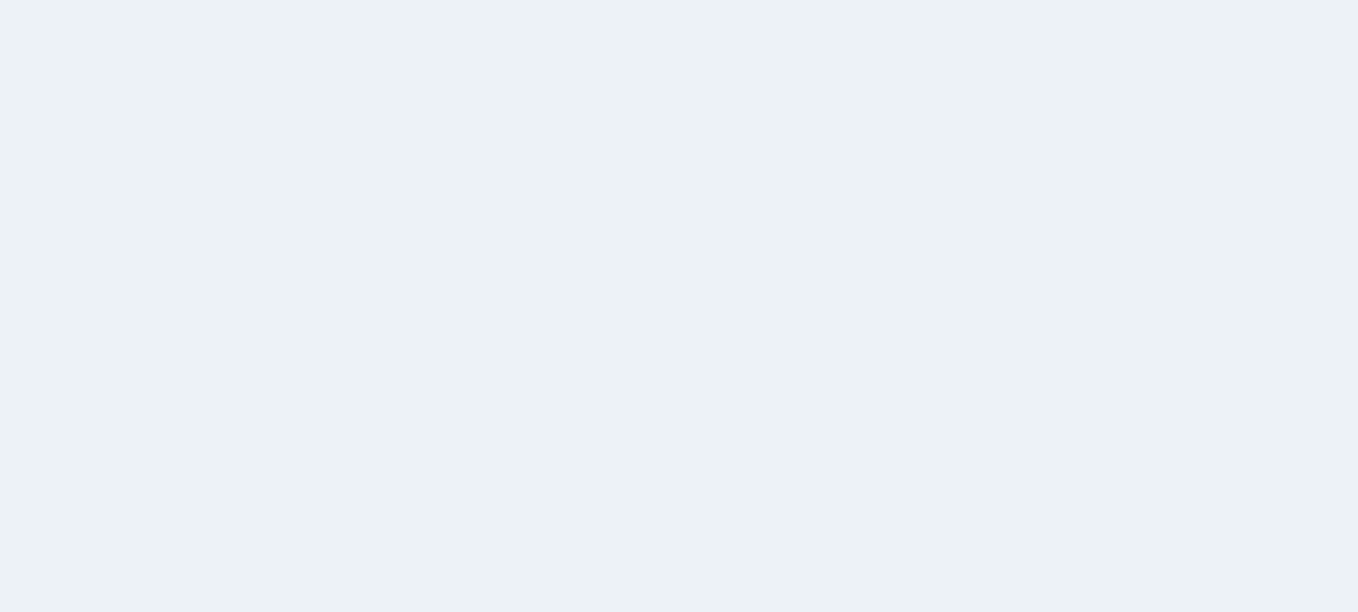 scroll, scrollTop: 0, scrollLeft: 0, axis: both 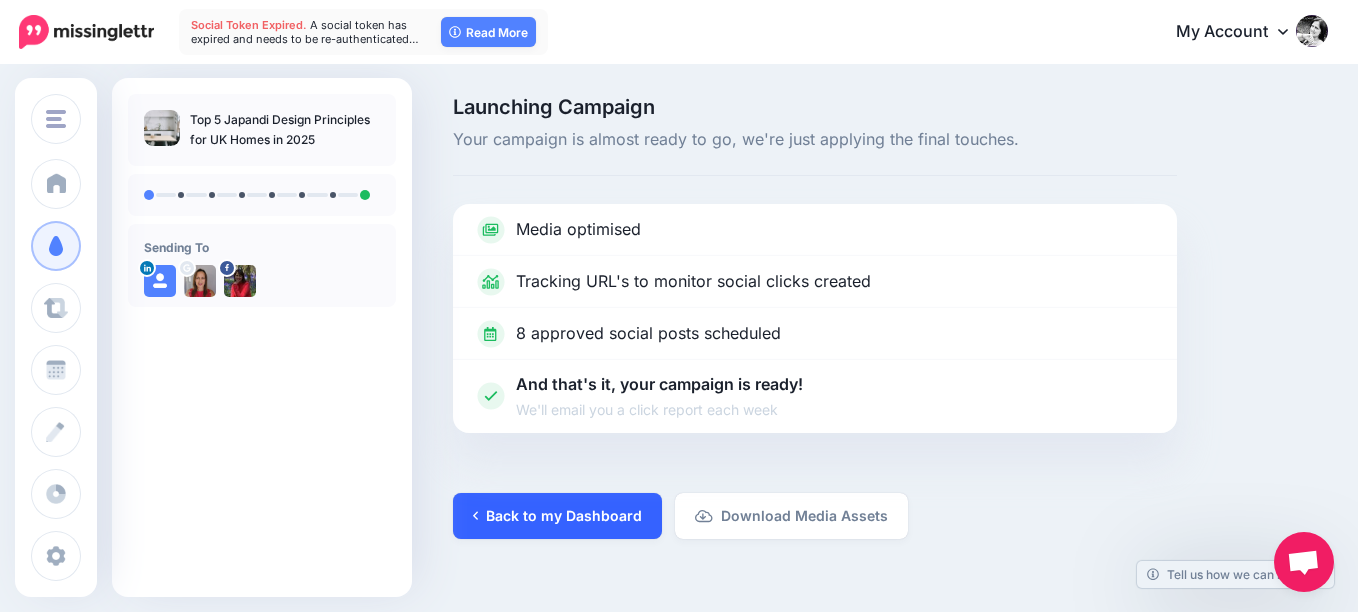 click on "Back to my Dashboard" at bounding box center [557, 516] 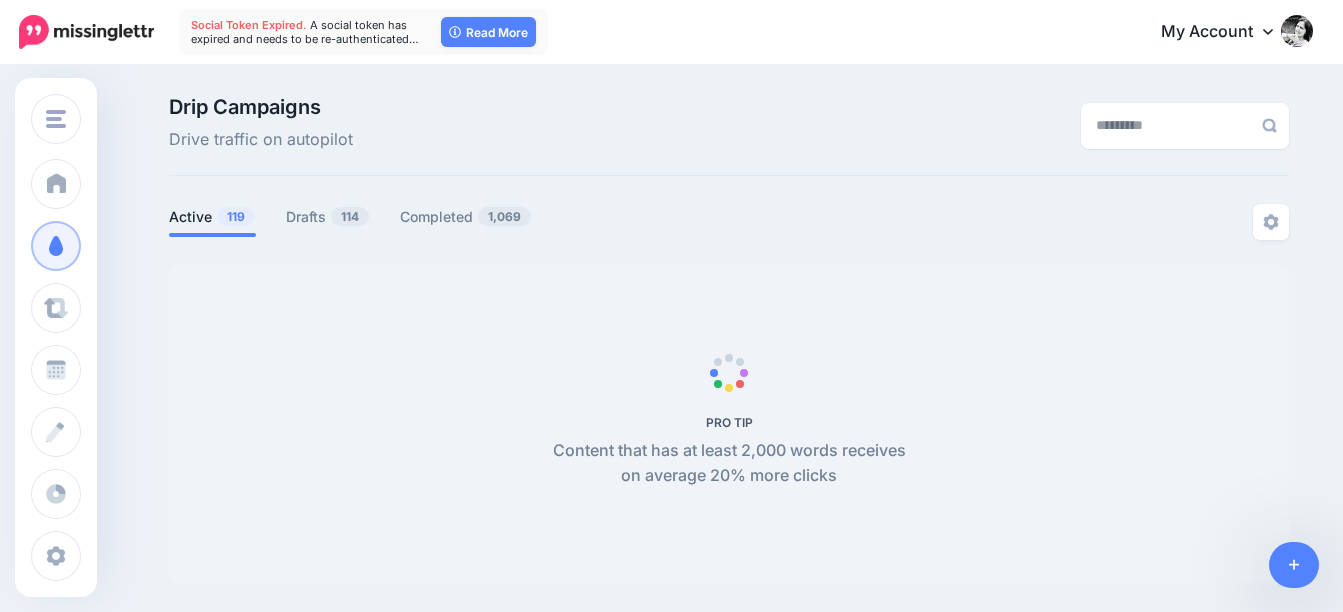 scroll, scrollTop: 0, scrollLeft: 0, axis: both 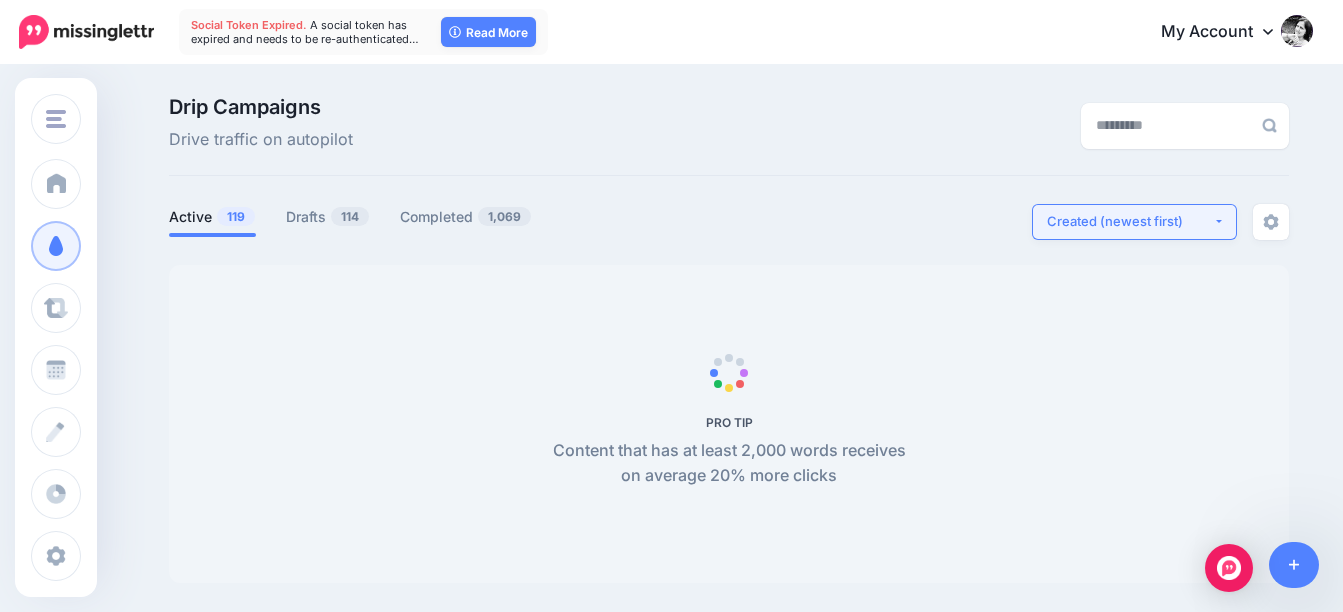 click on "Created (newest first)" at bounding box center (1130, 221) 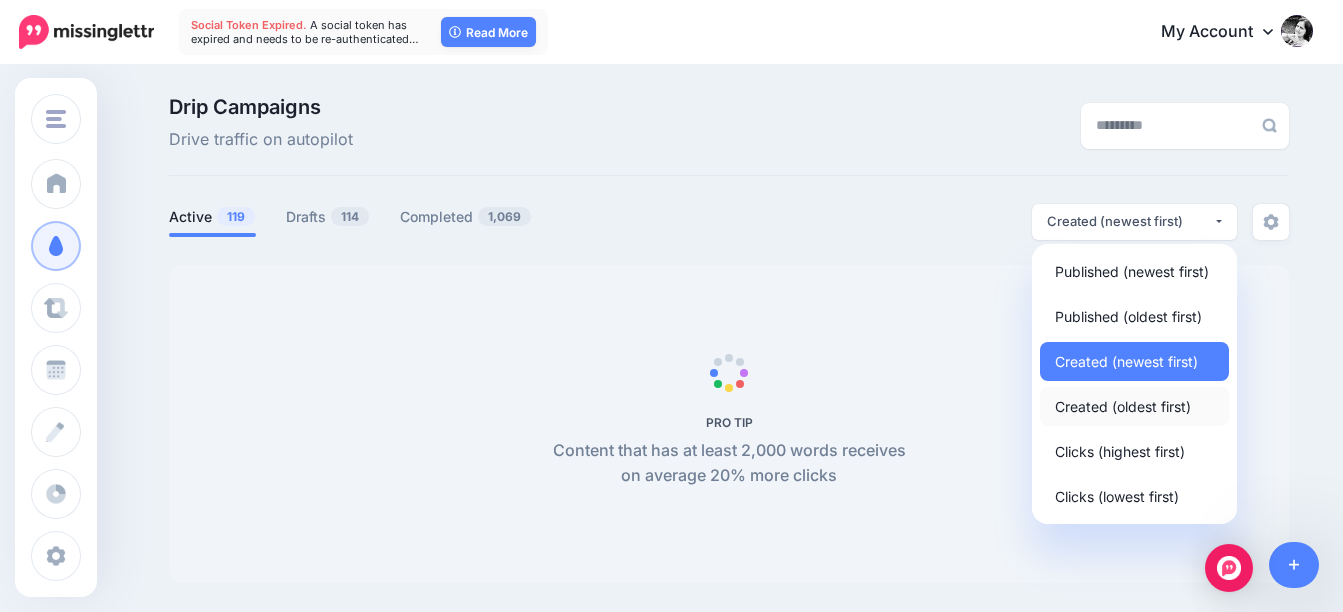 click on "Created (oldest first)" at bounding box center (1123, 406) 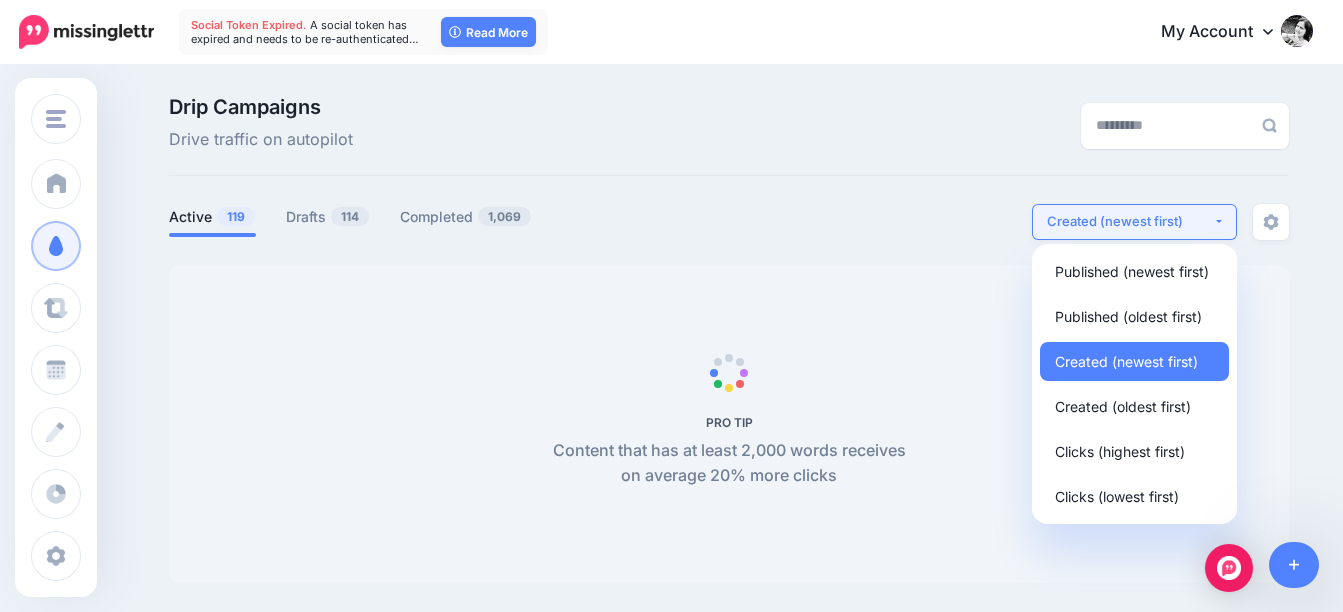 select on "**********" 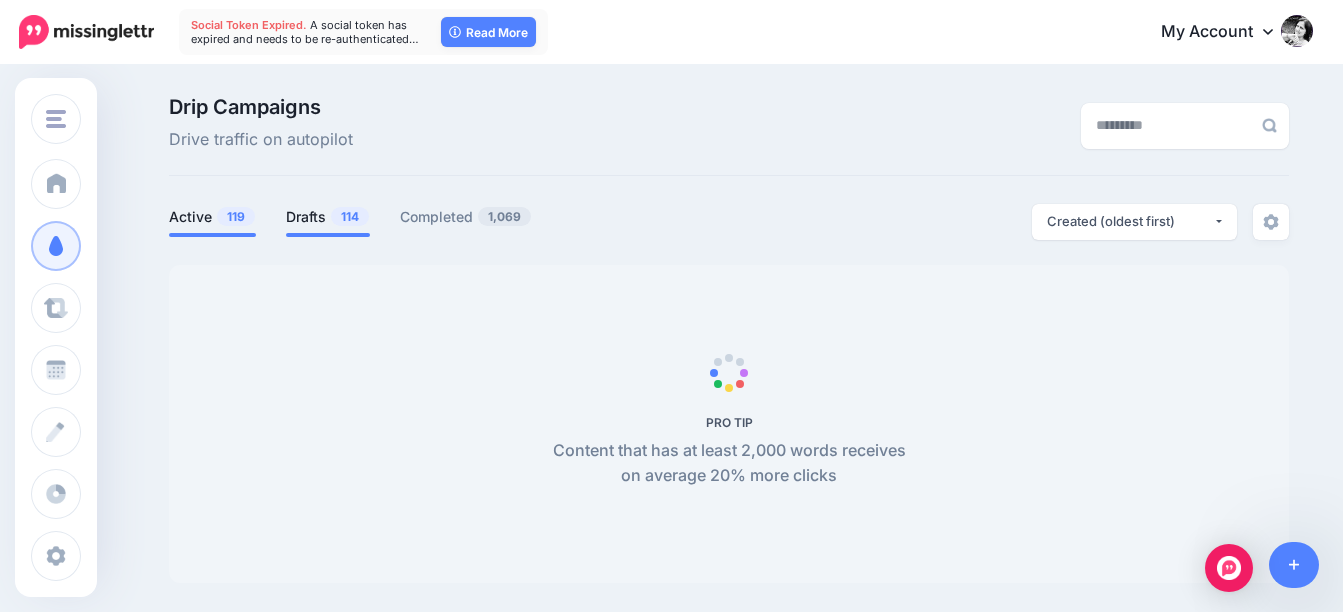 click on "114" at bounding box center (350, 216) 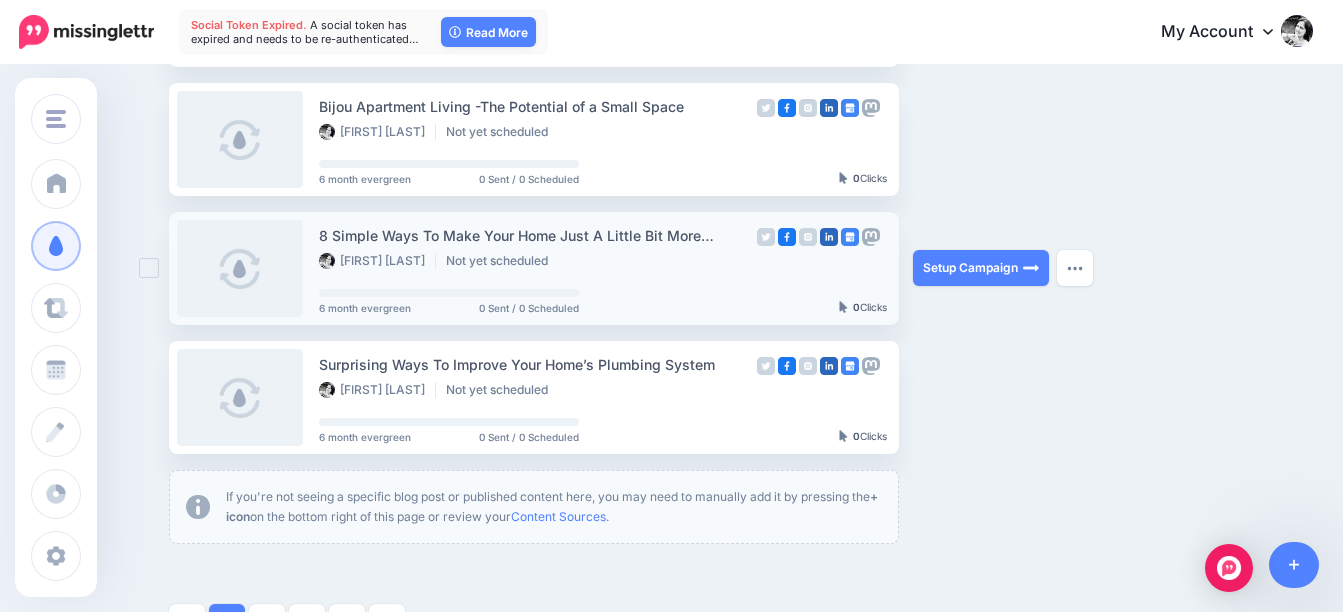 scroll, scrollTop: 1300, scrollLeft: 0, axis: vertical 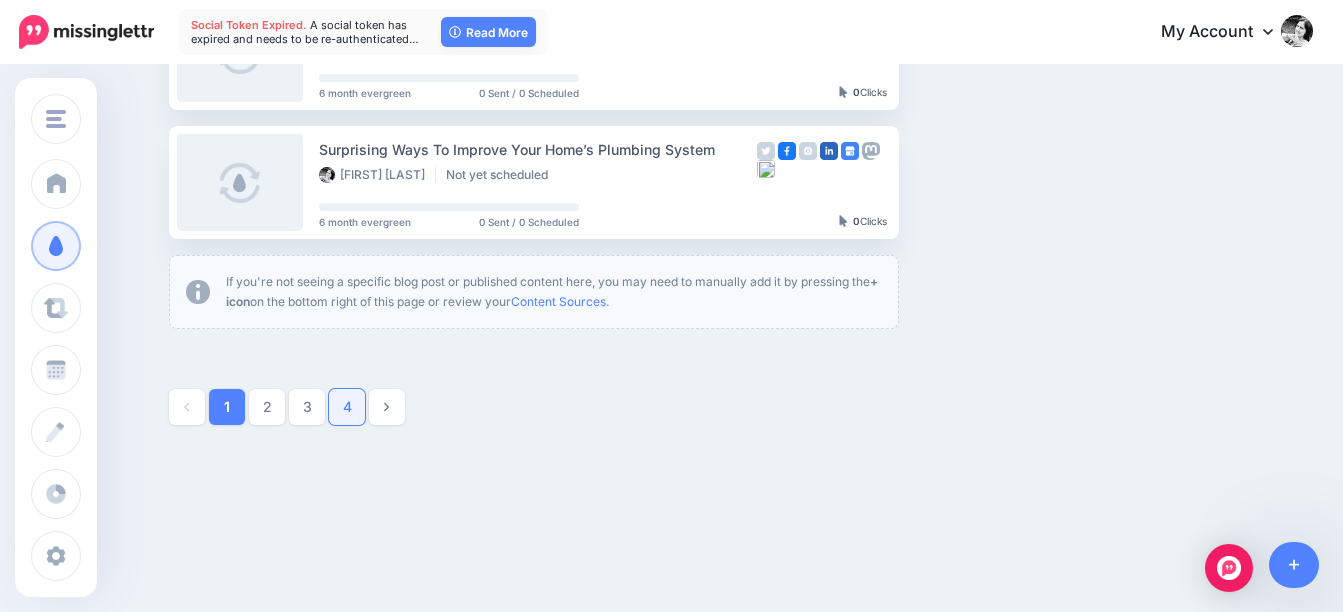 click on "4" at bounding box center (347, 407) 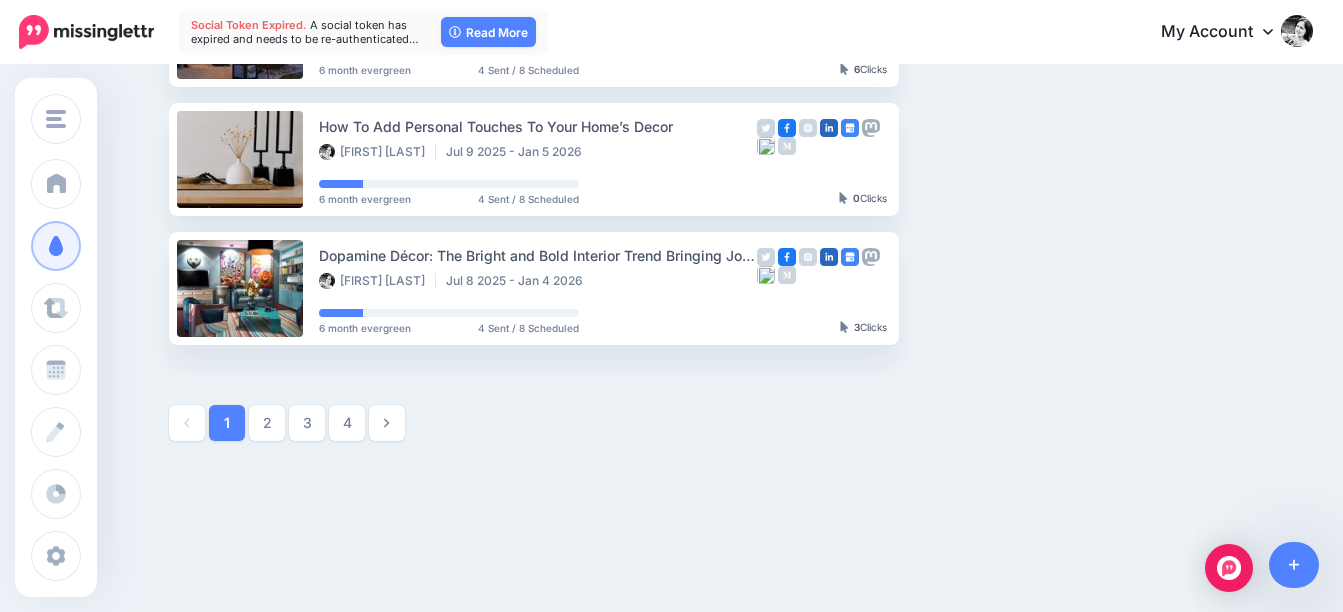 scroll, scrollTop: 1224, scrollLeft: 0, axis: vertical 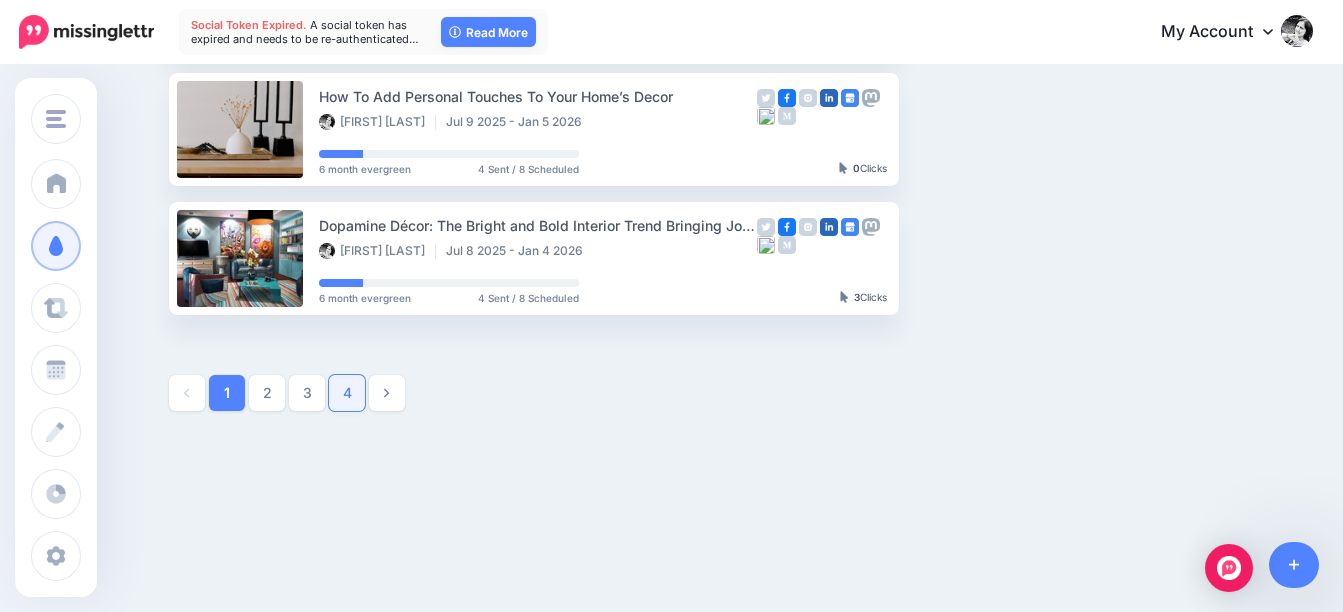 click on "4" at bounding box center (347, 393) 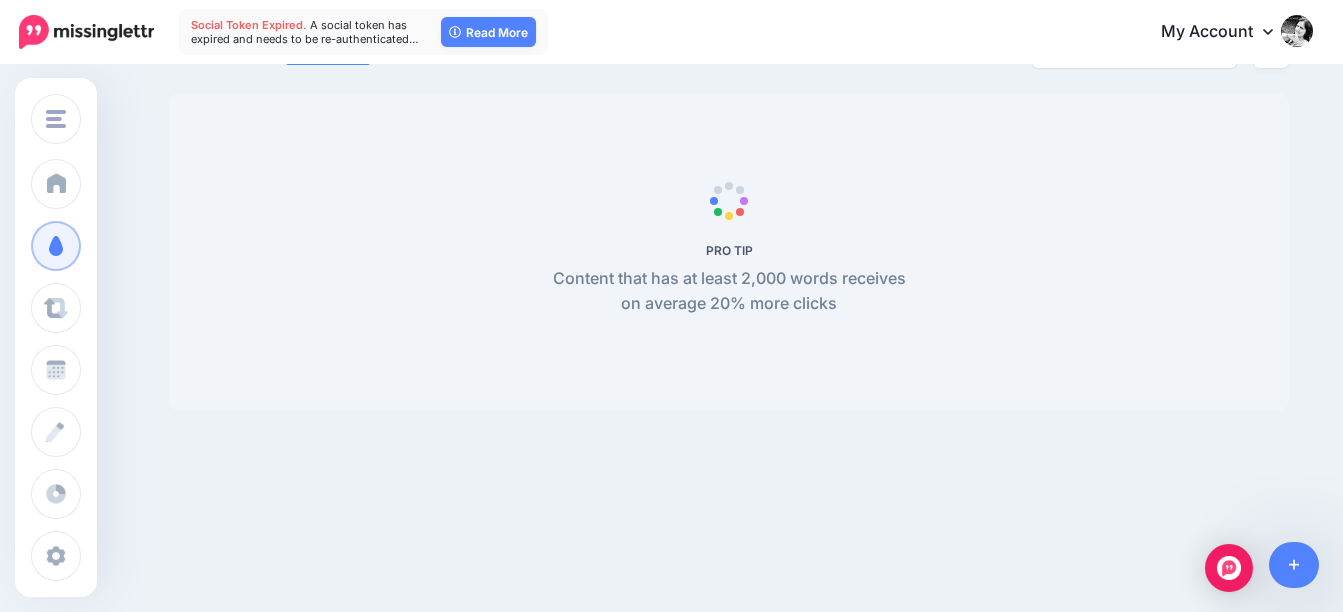 scroll, scrollTop: 172, scrollLeft: 0, axis: vertical 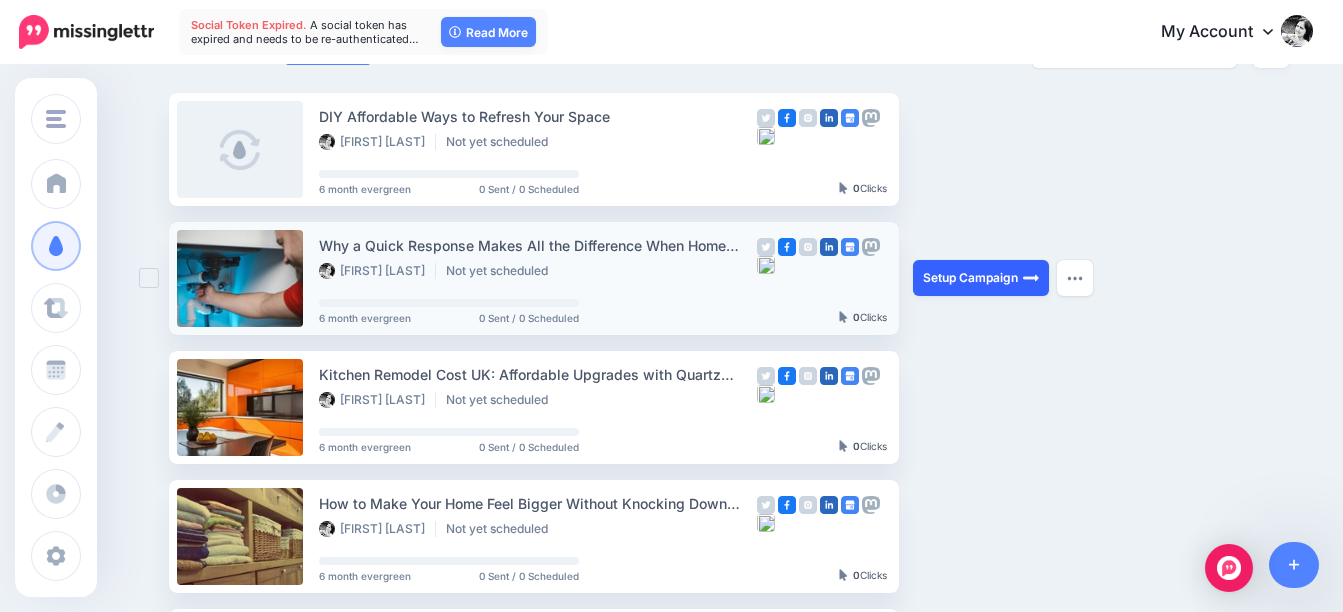 click on "Setup Campaign" at bounding box center [981, 278] 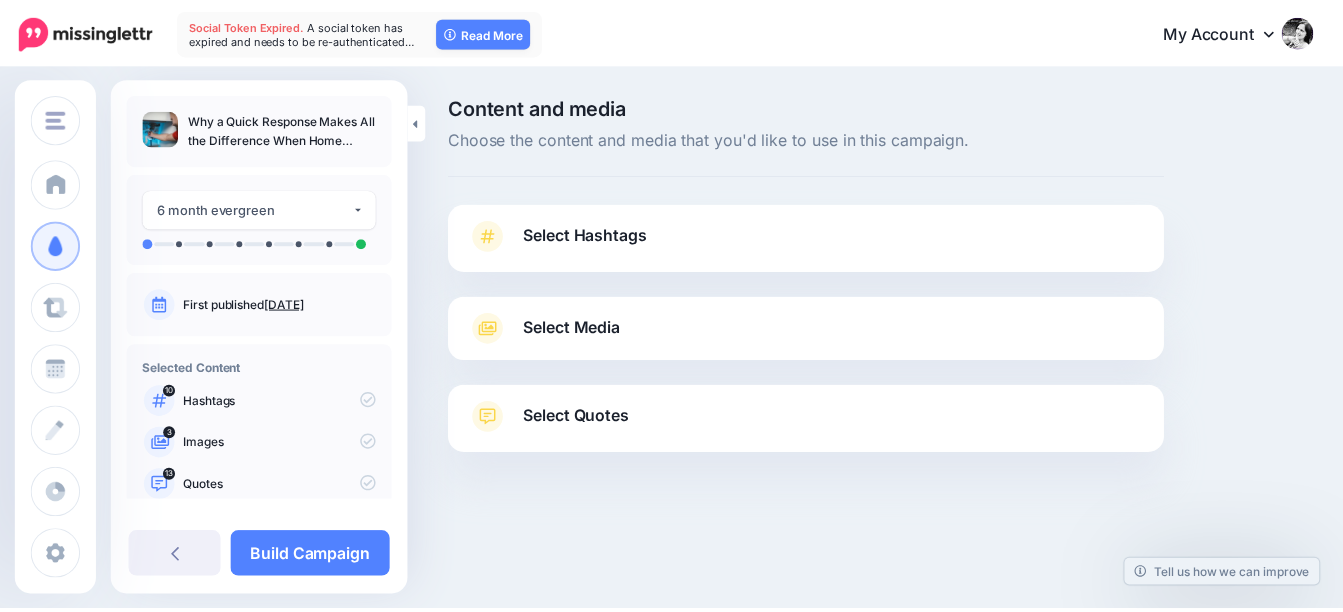scroll, scrollTop: 0, scrollLeft: 0, axis: both 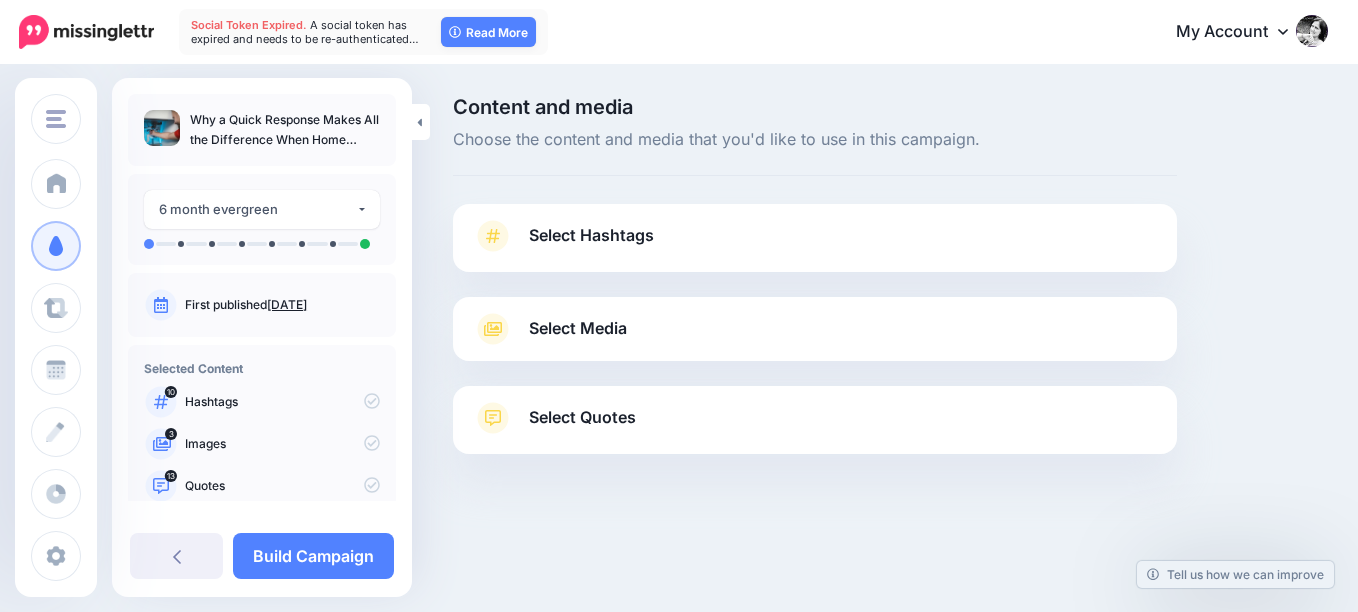click on "Select Hashtags" at bounding box center (591, 235) 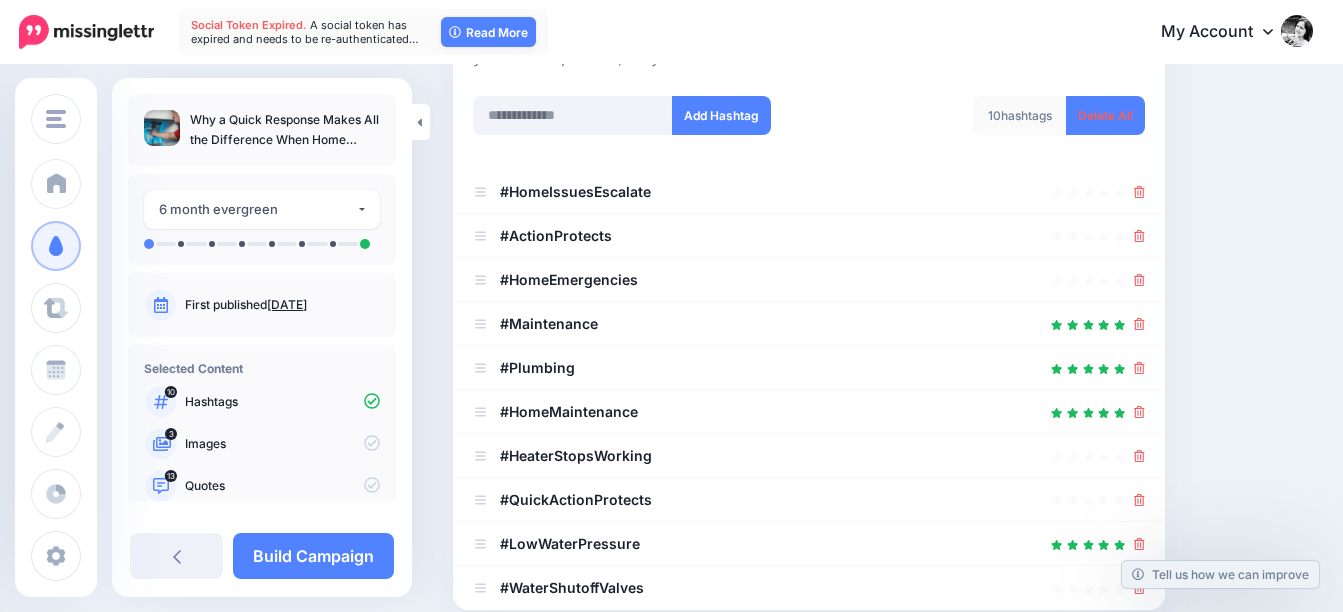 scroll, scrollTop: 300, scrollLeft: 0, axis: vertical 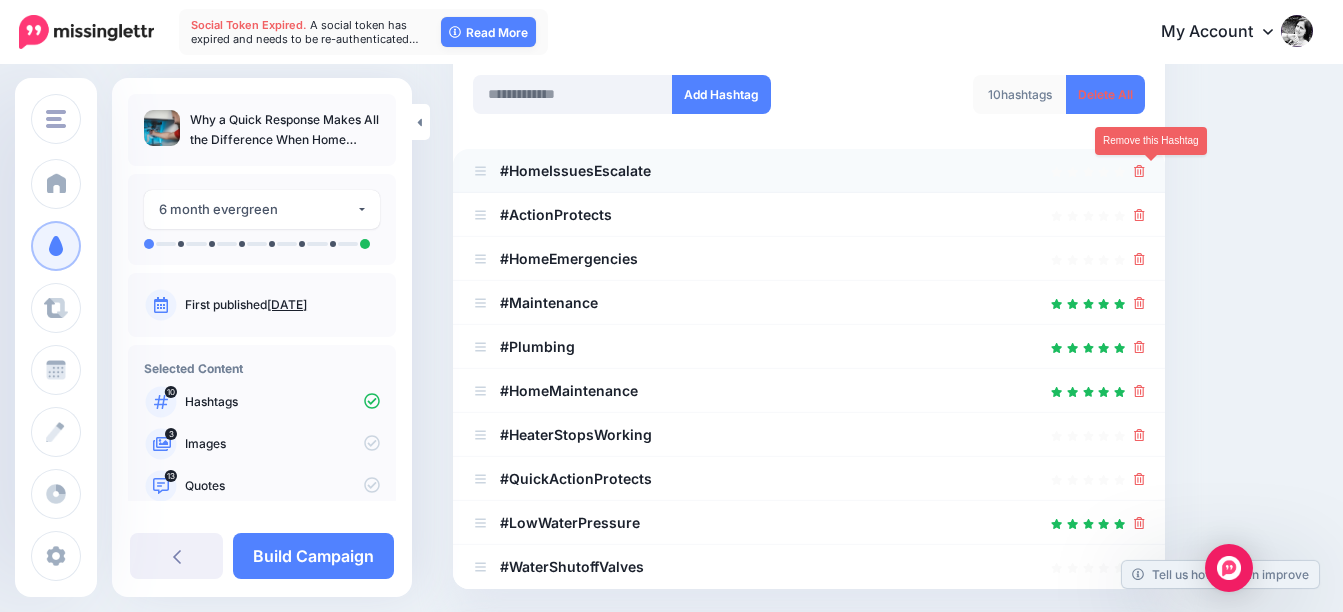 click 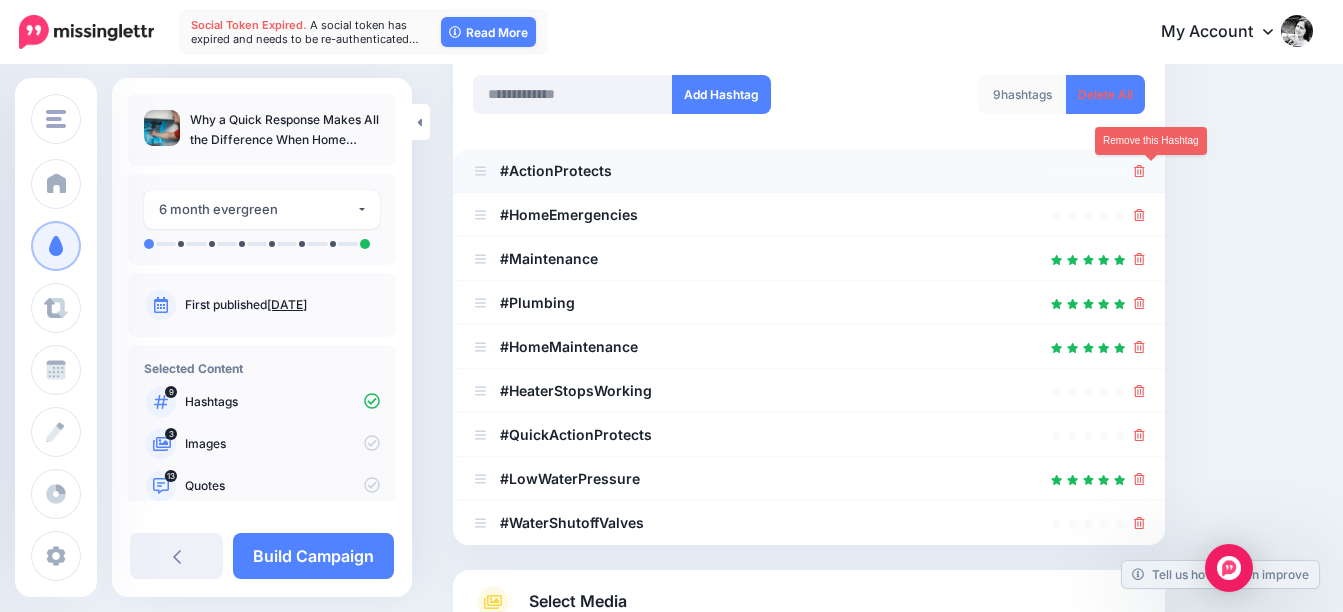 click 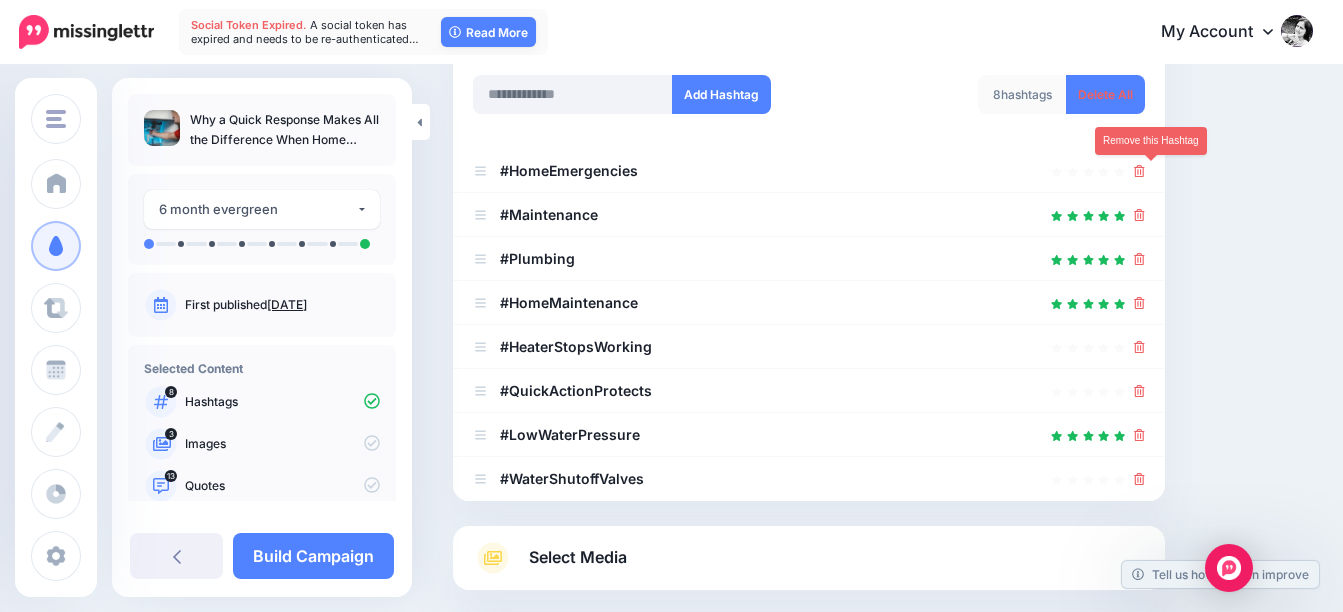 click 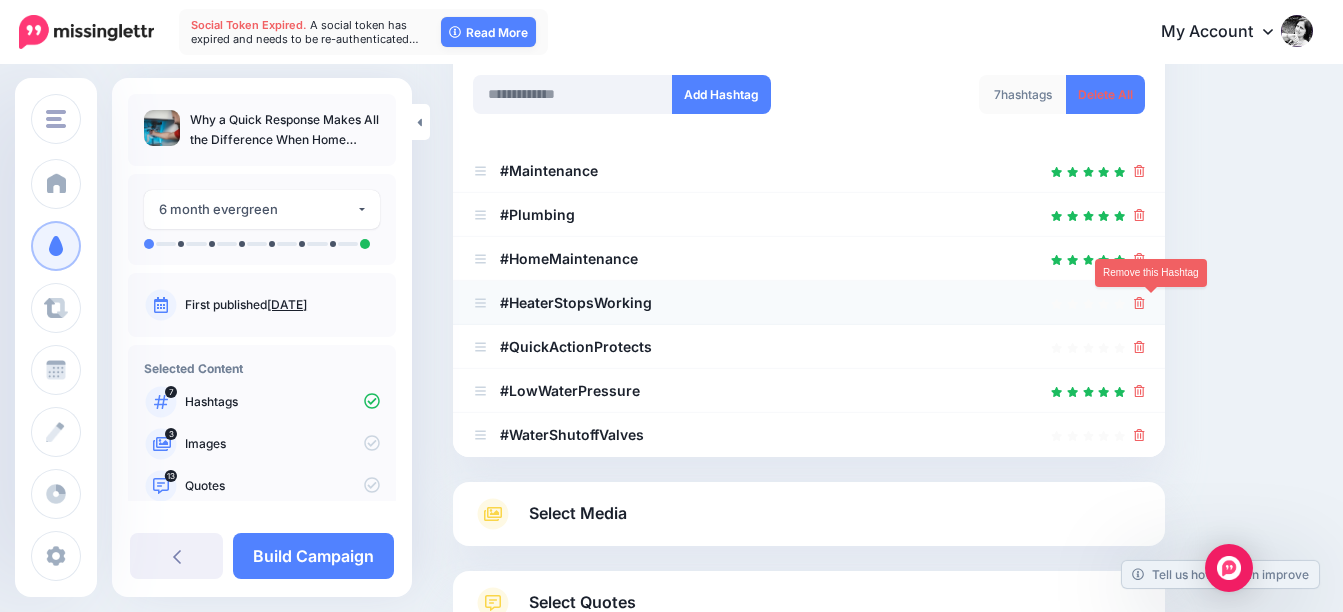click 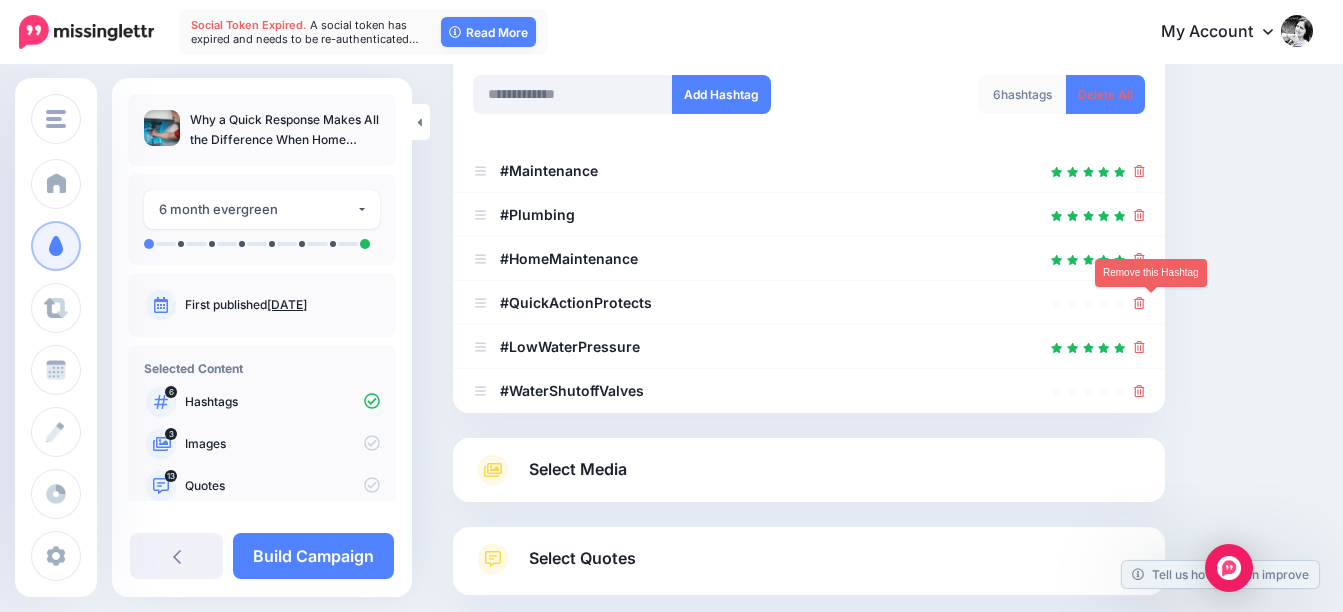 click 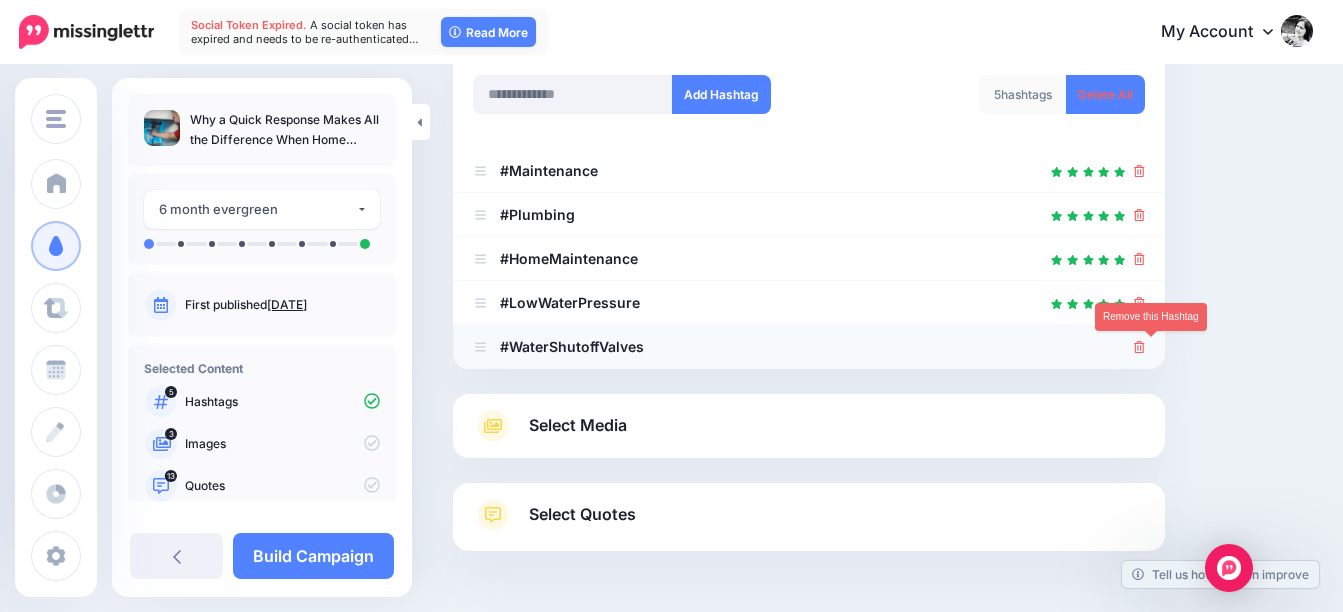 click 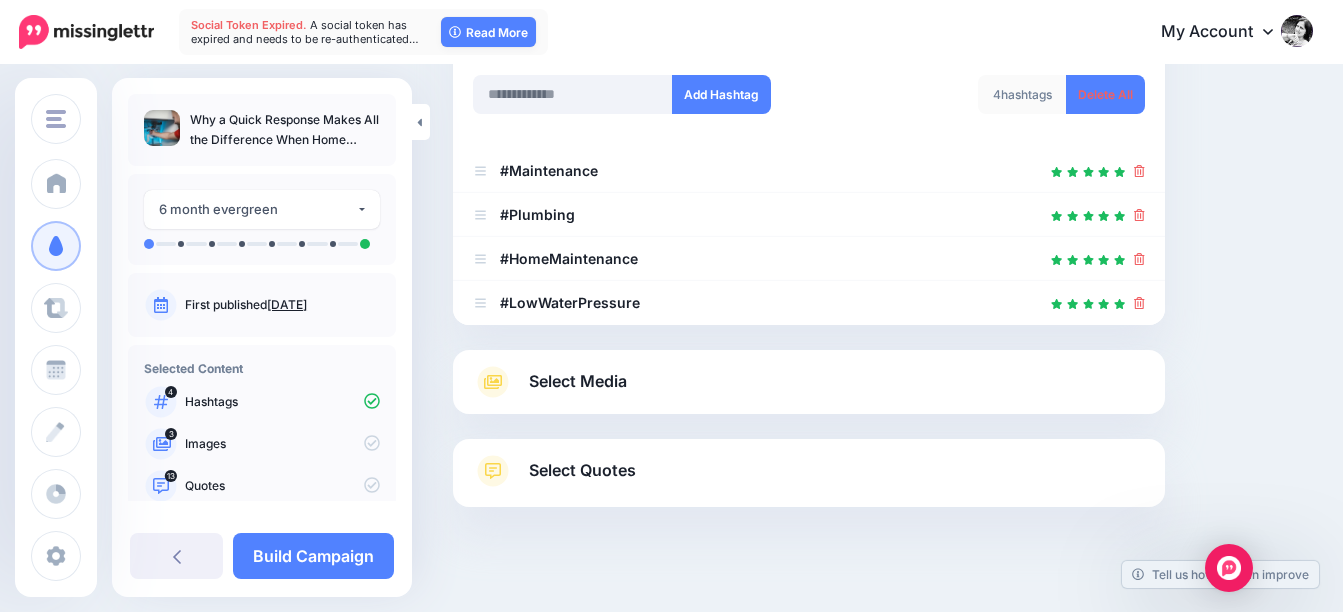 click on "Select Media" at bounding box center (578, 381) 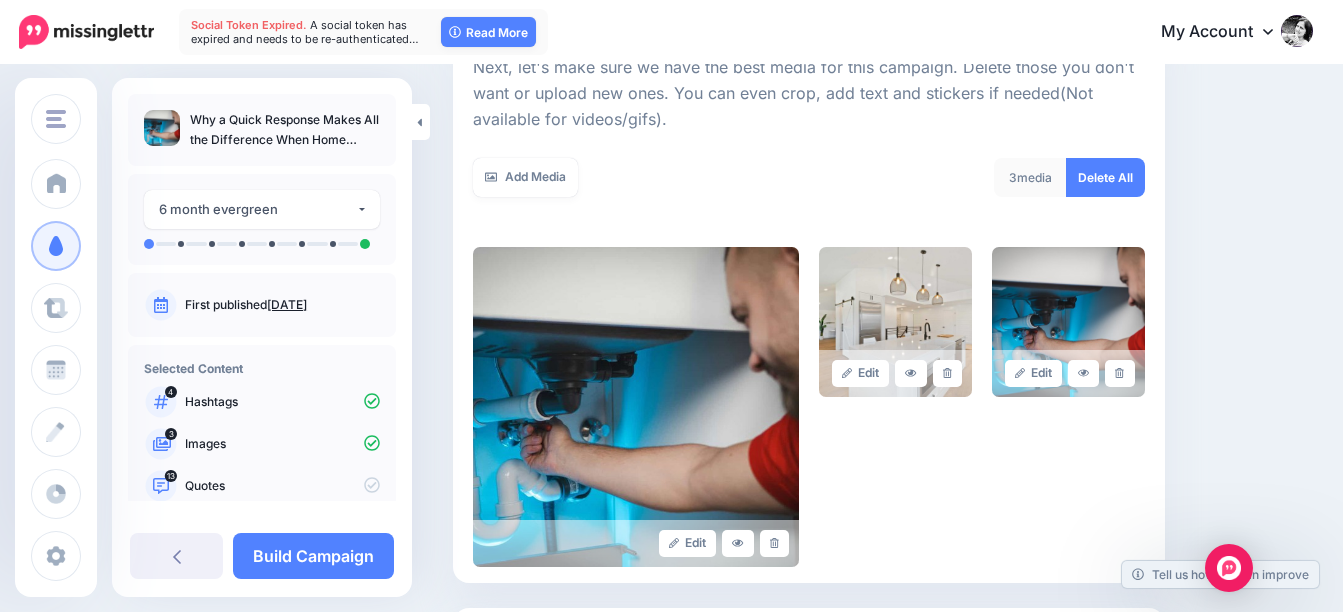 click on "Edit
Edit
Edit" at bounding box center (809, 407) 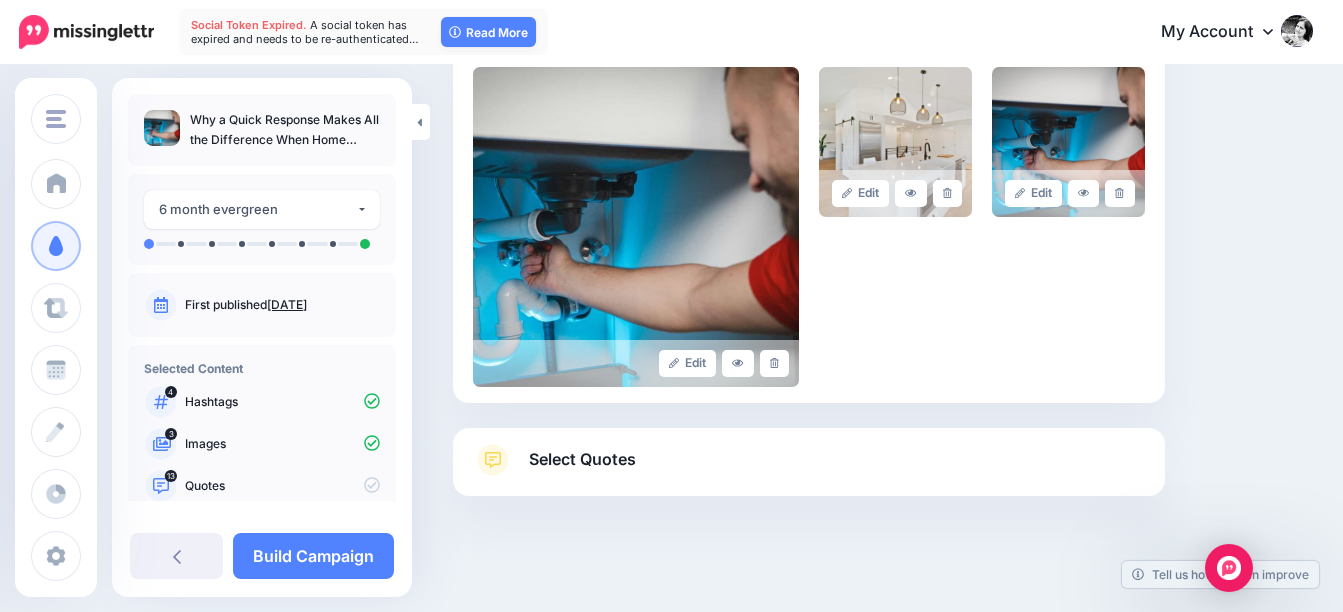 scroll, scrollTop: 500, scrollLeft: 0, axis: vertical 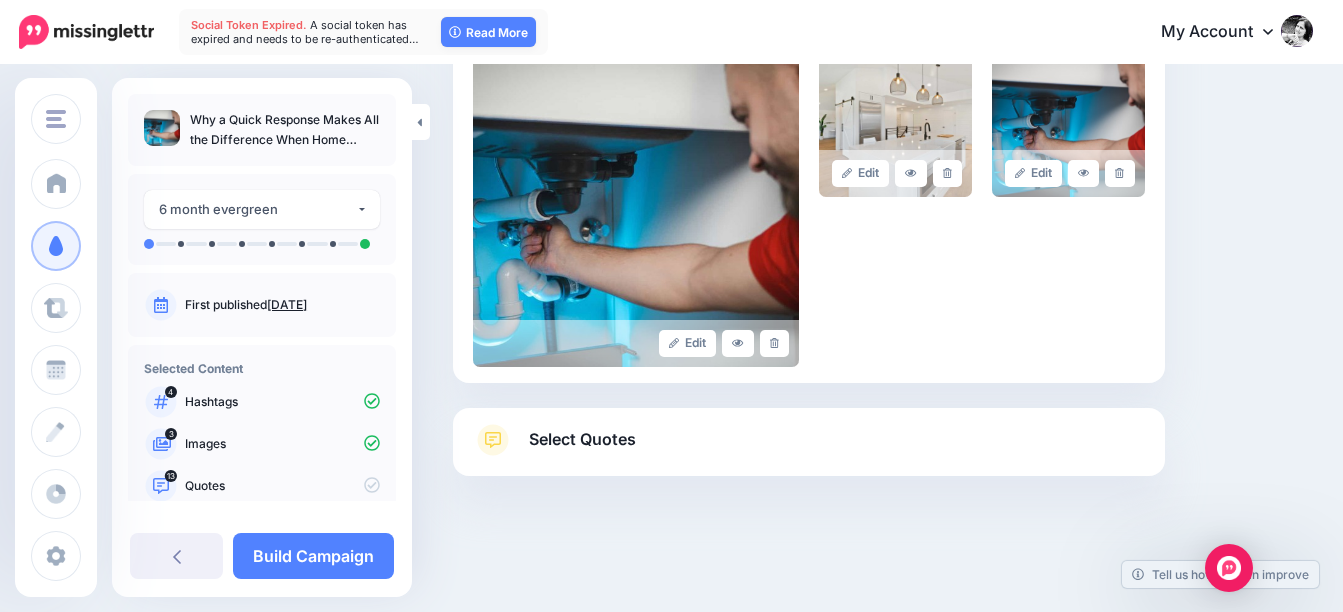click on "Select Quotes" at bounding box center [582, 439] 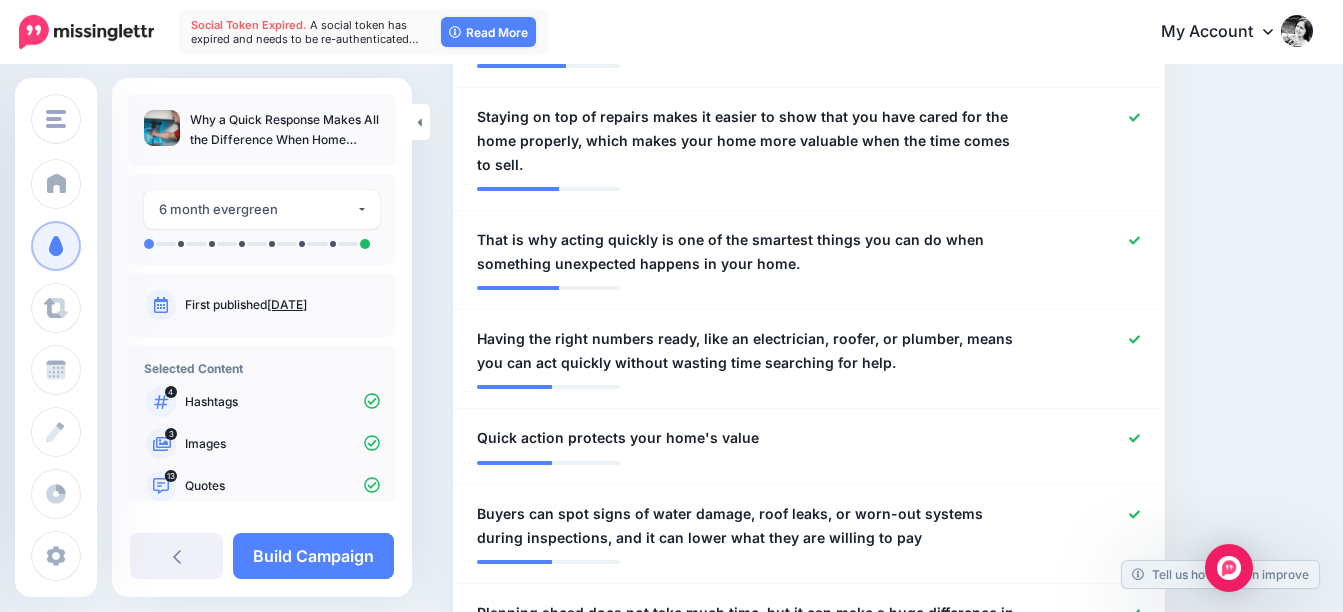 scroll, scrollTop: 1500, scrollLeft: 0, axis: vertical 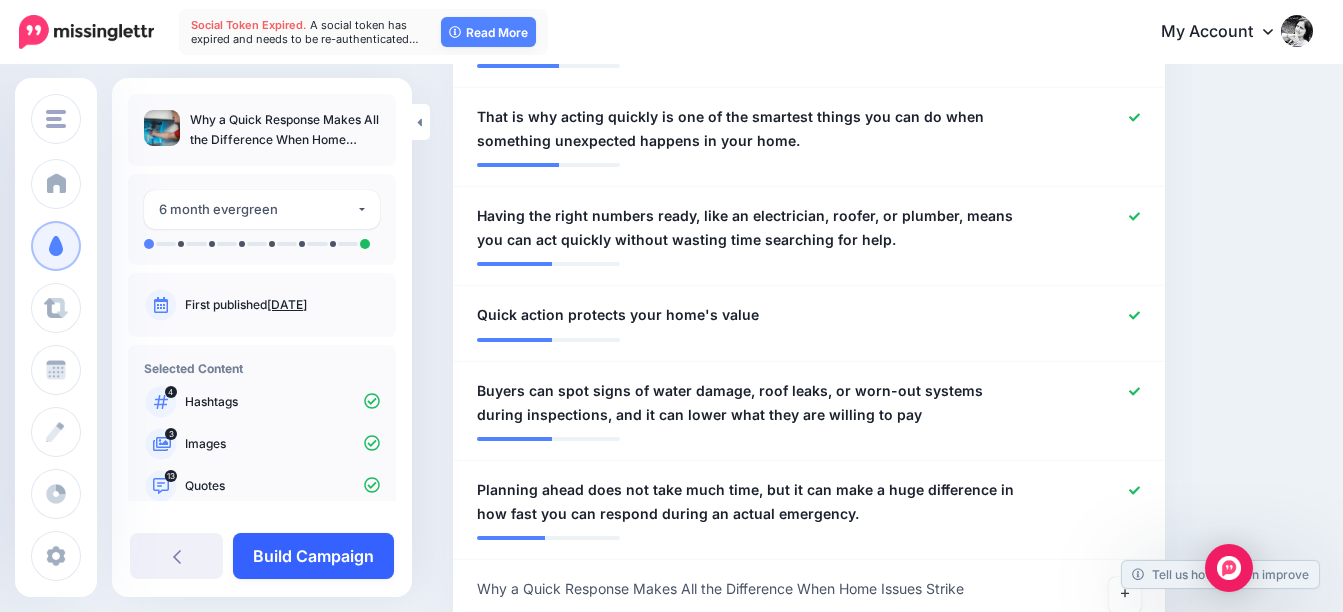 click on "Build Campaign" at bounding box center (313, 556) 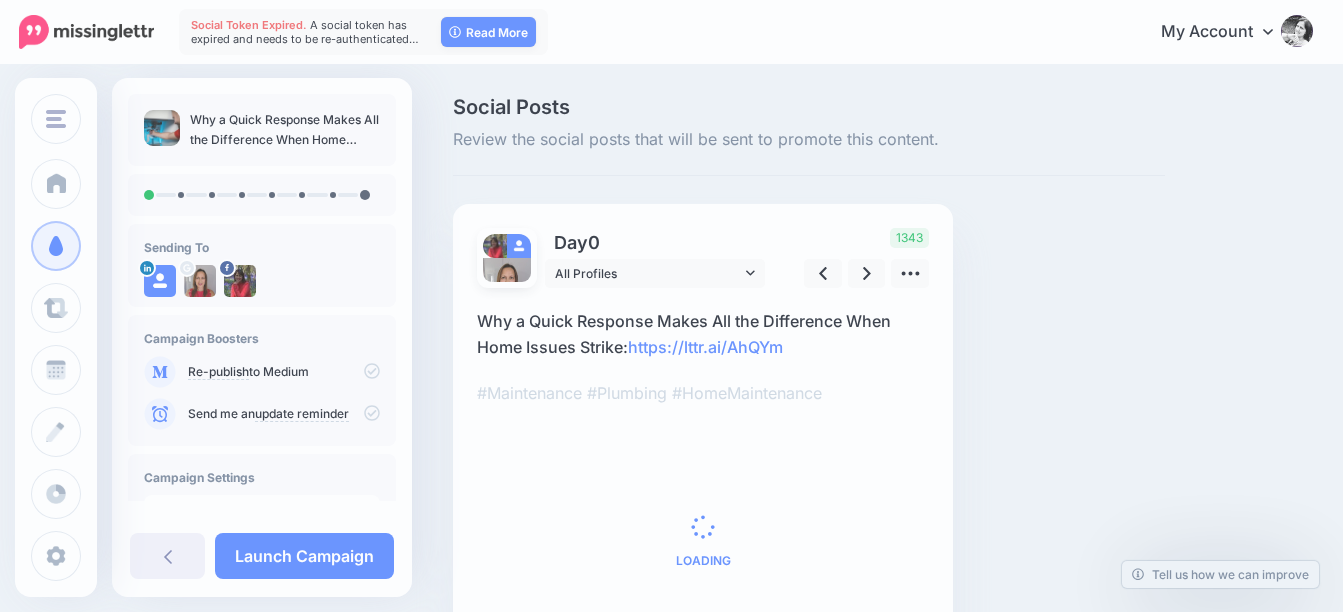 scroll, scrollTop: 0, scrollLeft: 0, axis: both 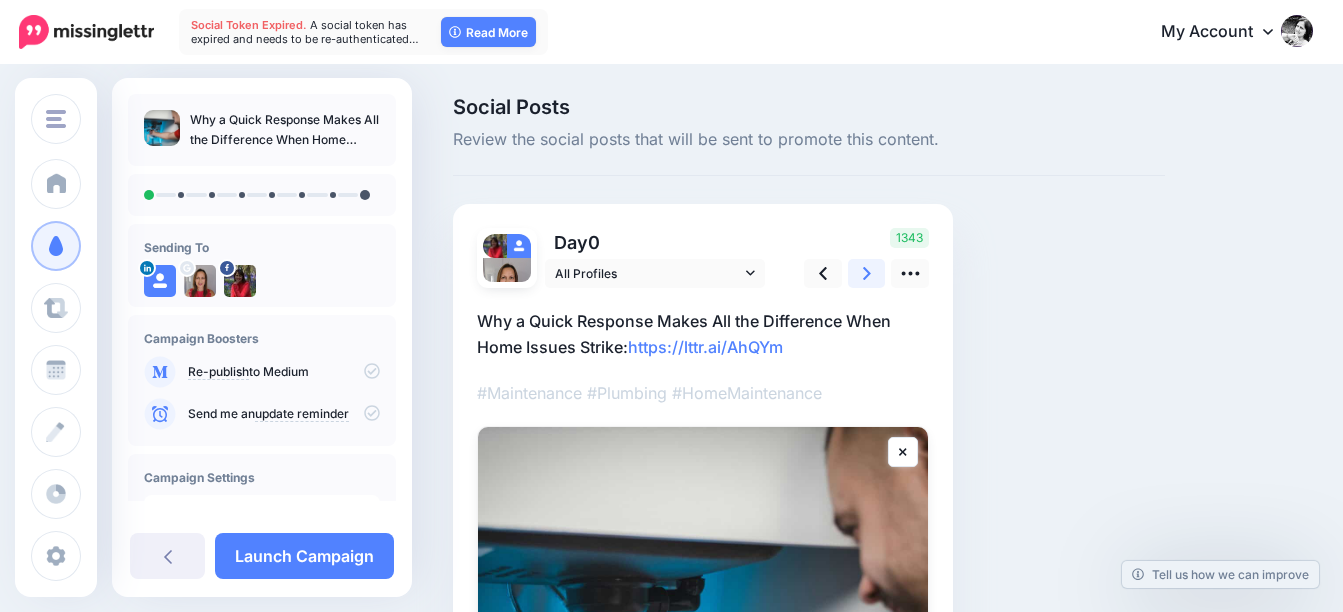 click at bounding box center (867, 273) 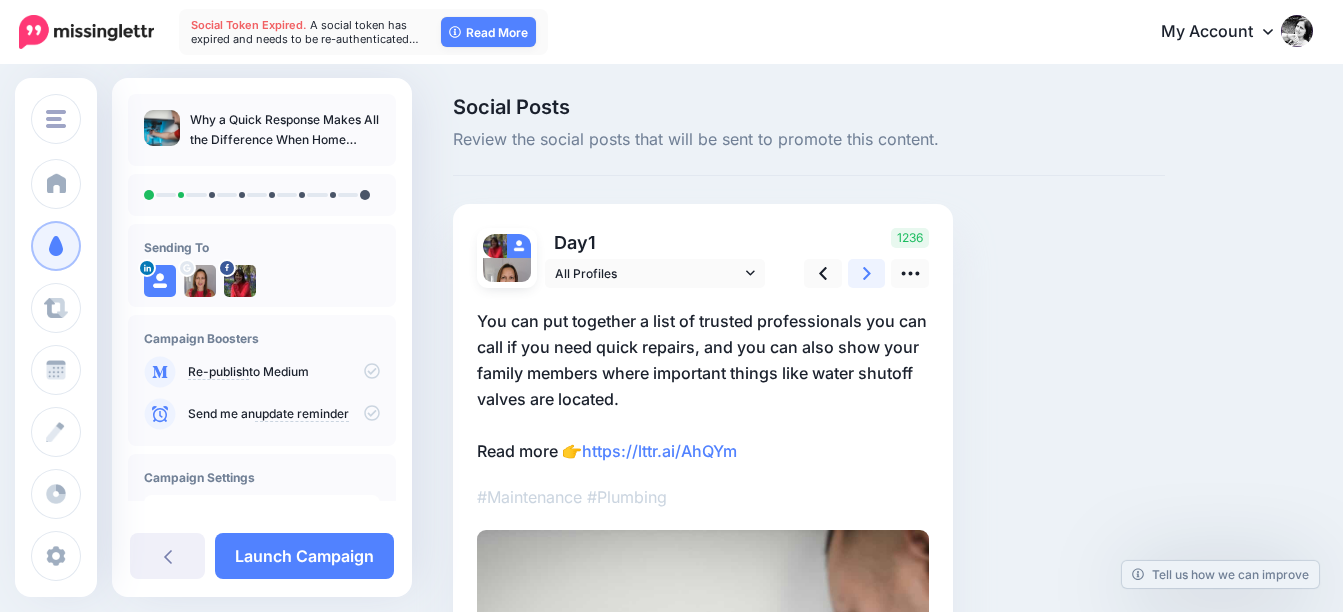 click at bounding box center [867, 273] 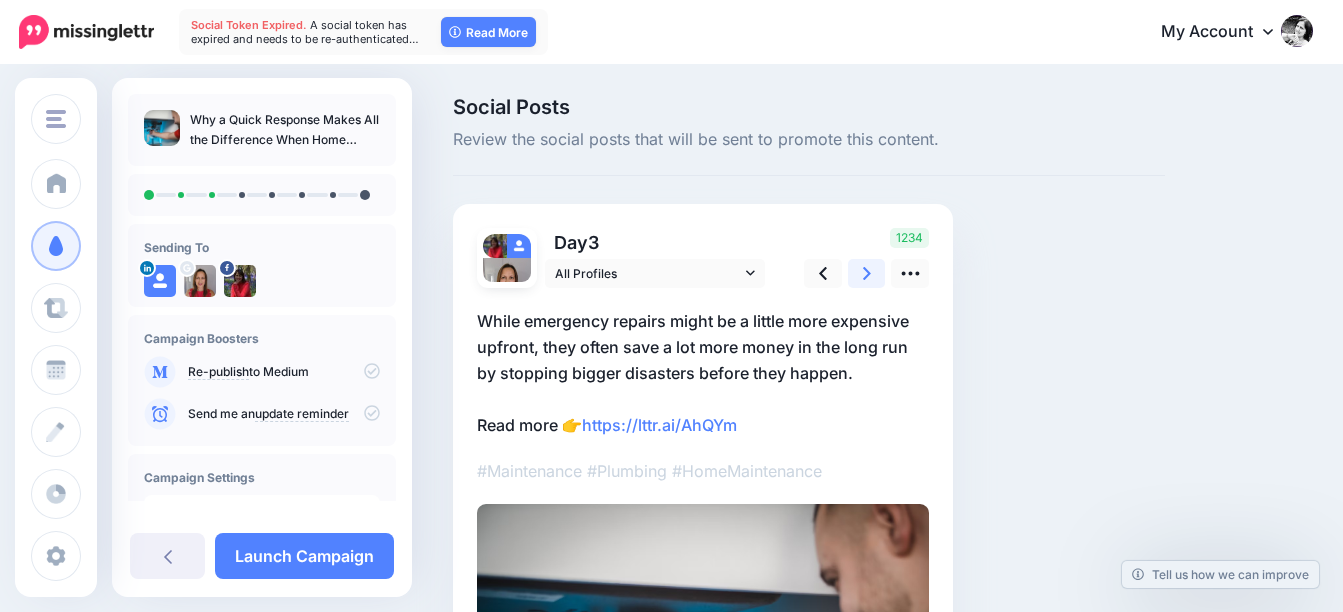 click at bounding box center (867, 273) 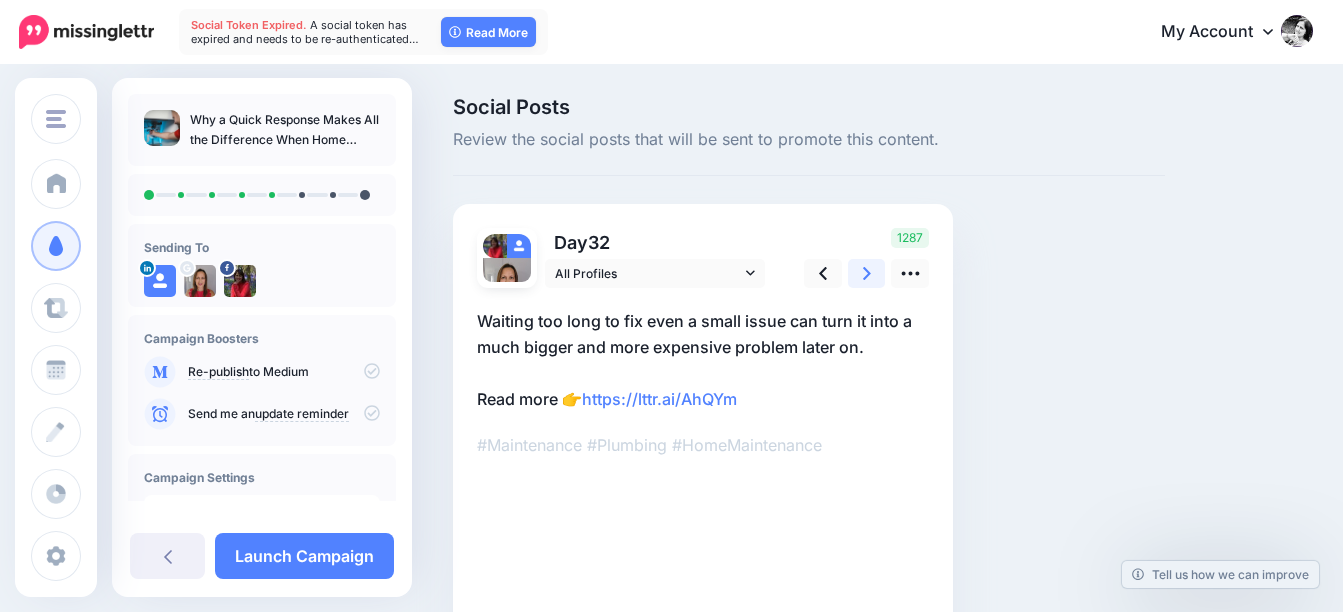click at bounding box center [867, 273] 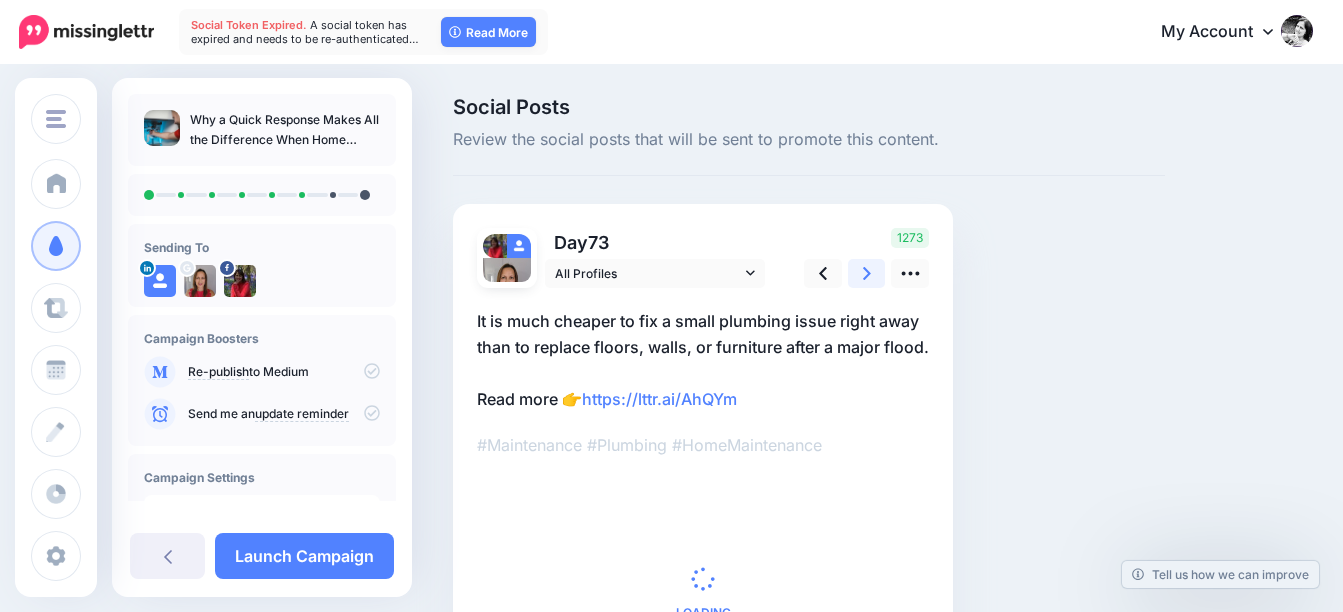 click at bounding box center (867, 273) 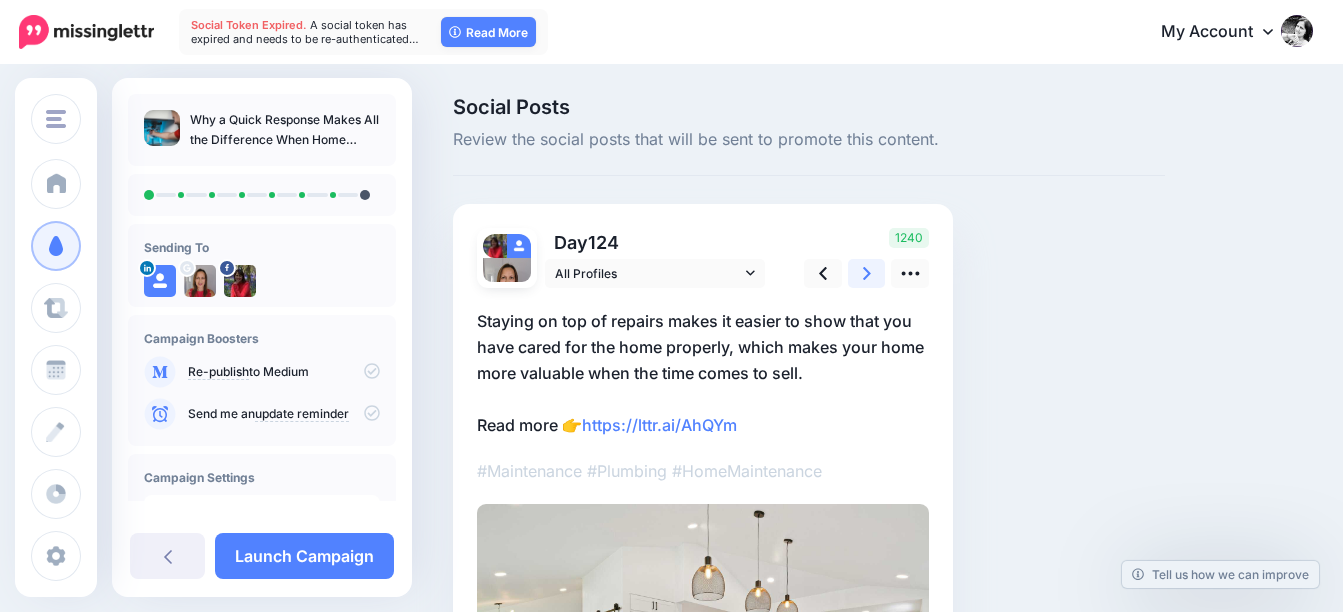 click at bounding box center (867, 273) 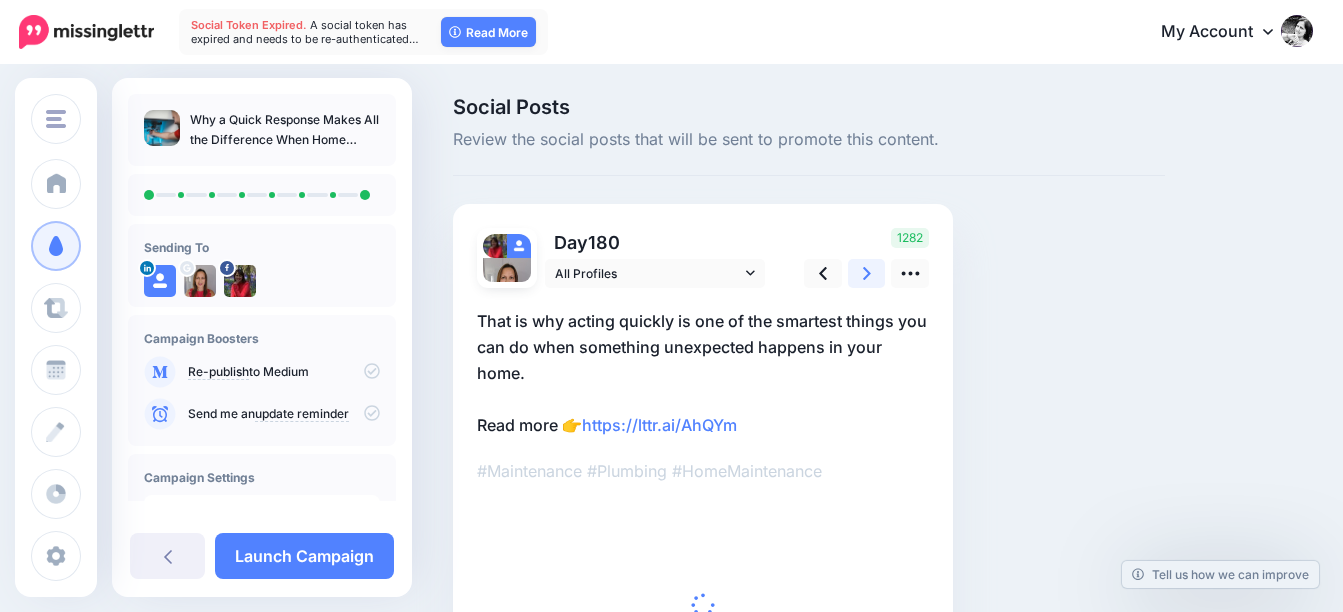 click at bounding box center (867, 273) 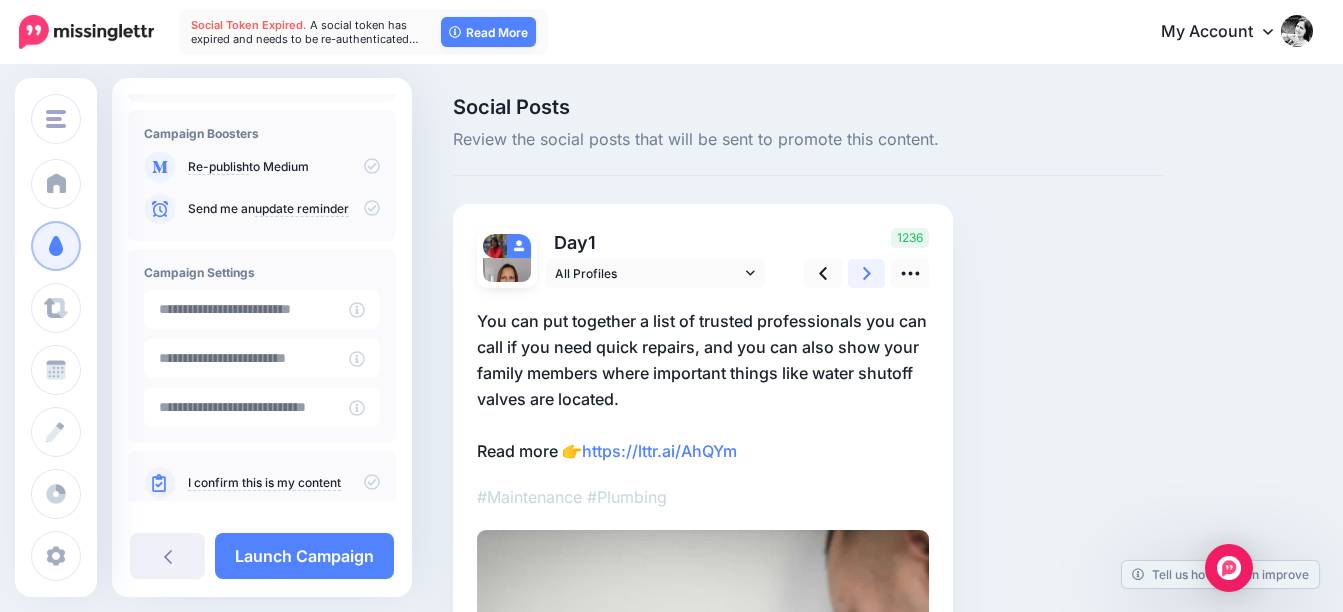scroll, scrollTop: 243, scrollLeft: 0, axis: vertical 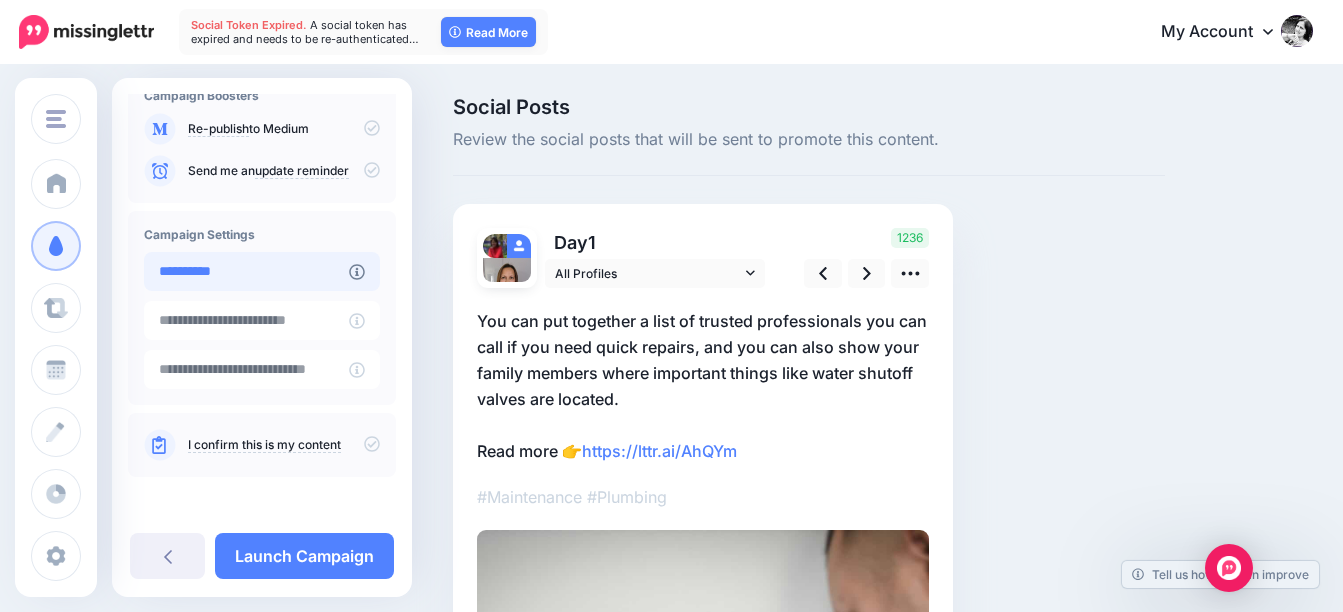 click on "**********" at bounding box center (246, 271) 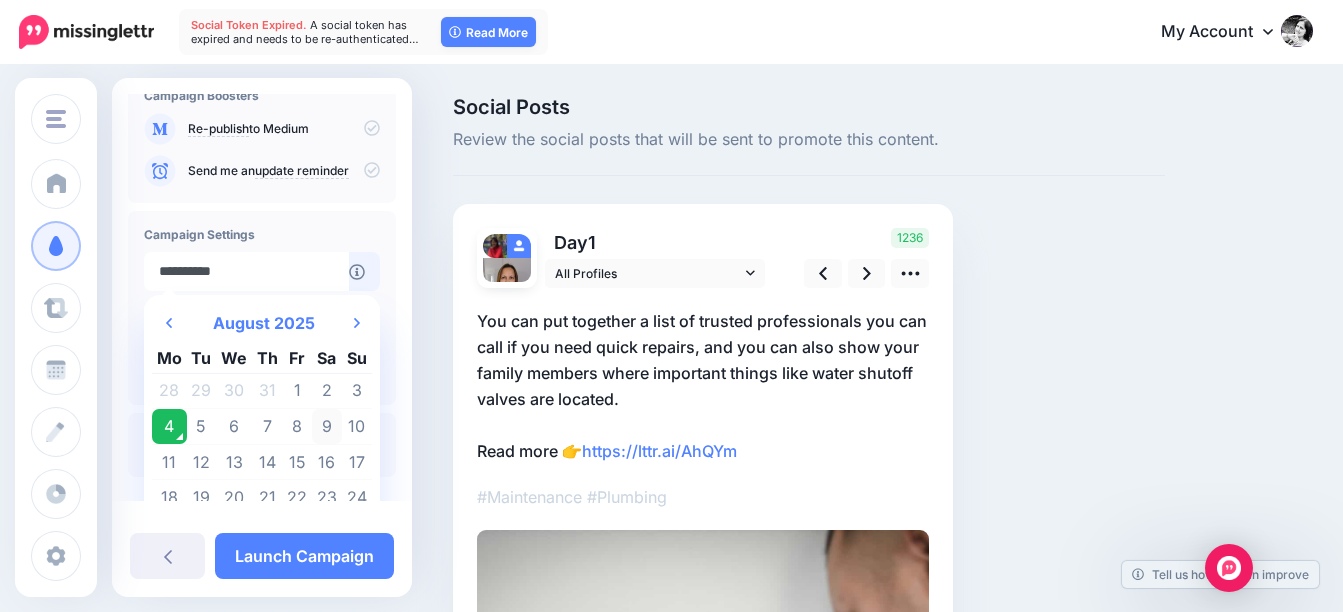 click on "9" at bounding box center [327, 427] 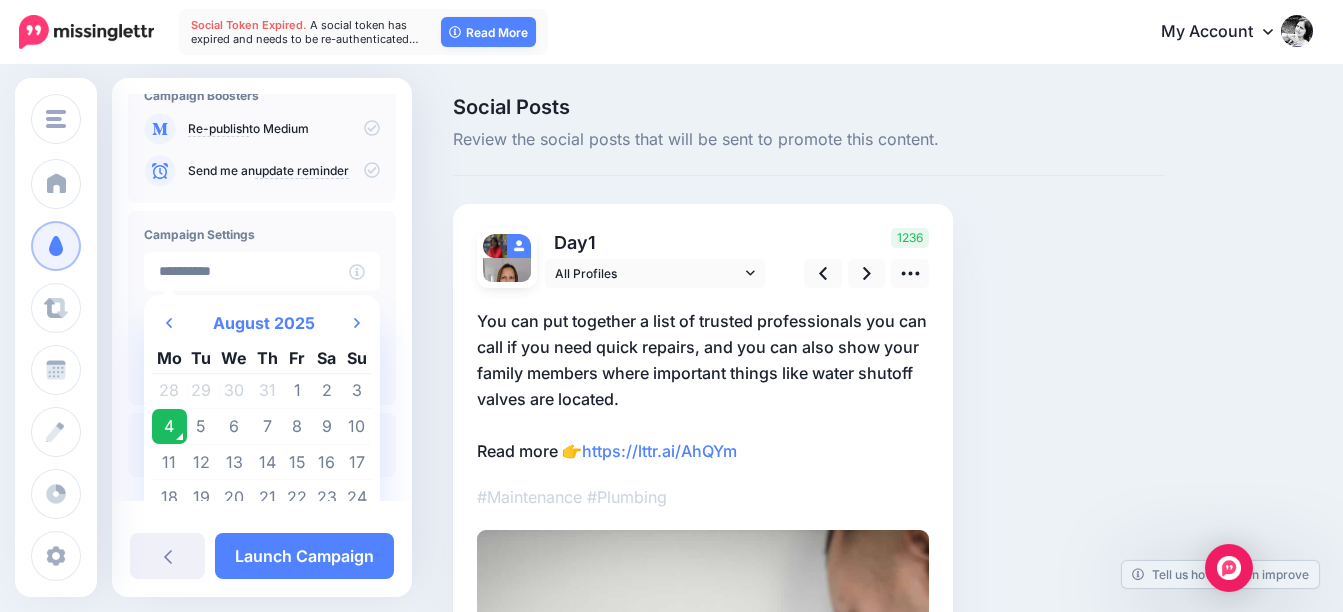 type on "**********" 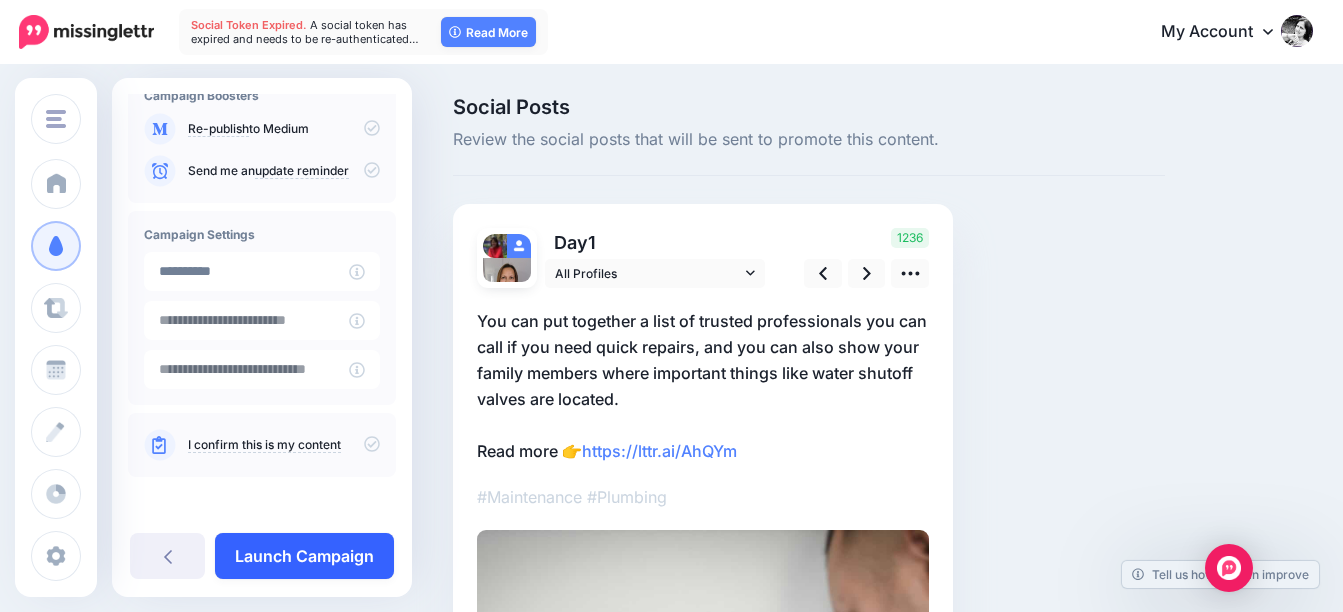 click on "Launch Campaign" at bounding box center [304, 556] 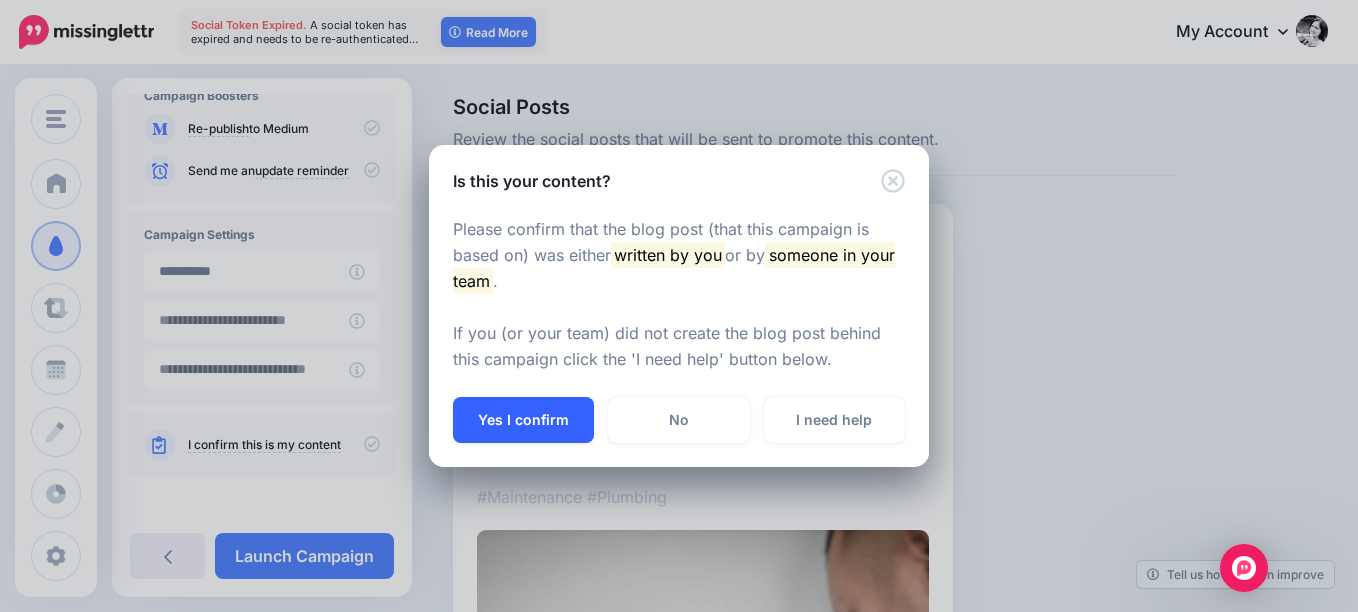 click on "Yes I confirm" at bounding box center [523, 420] 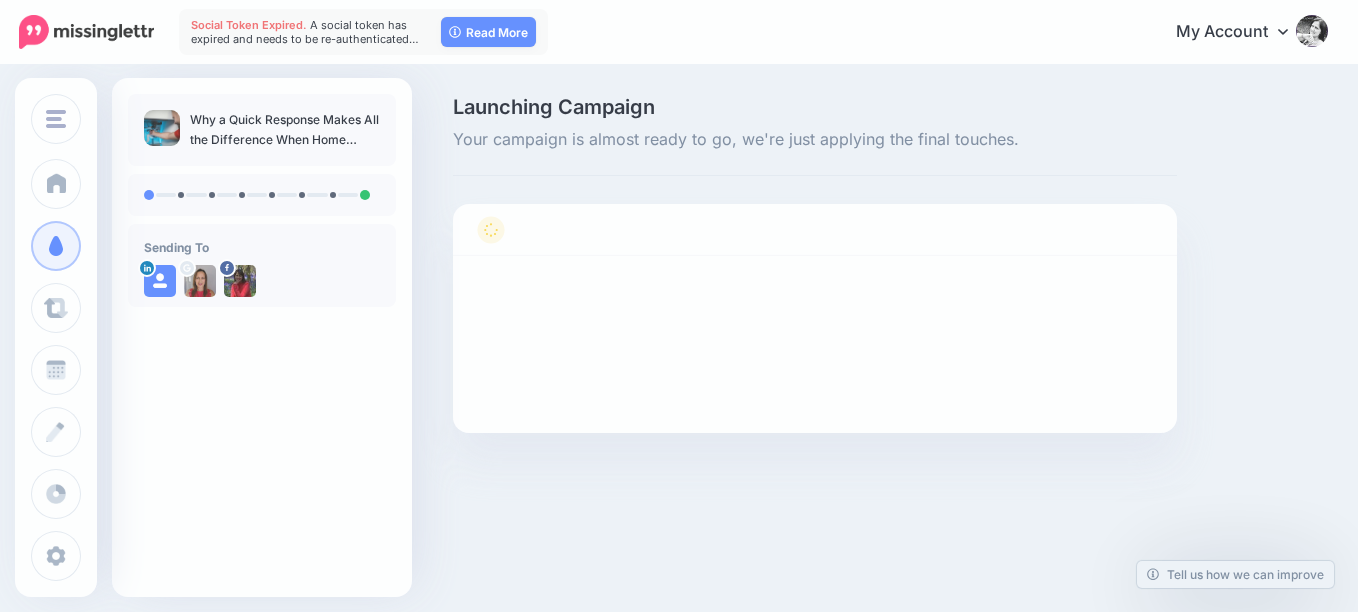 scroll, scrollTop: 0, scrollLeft: 0, axis: both 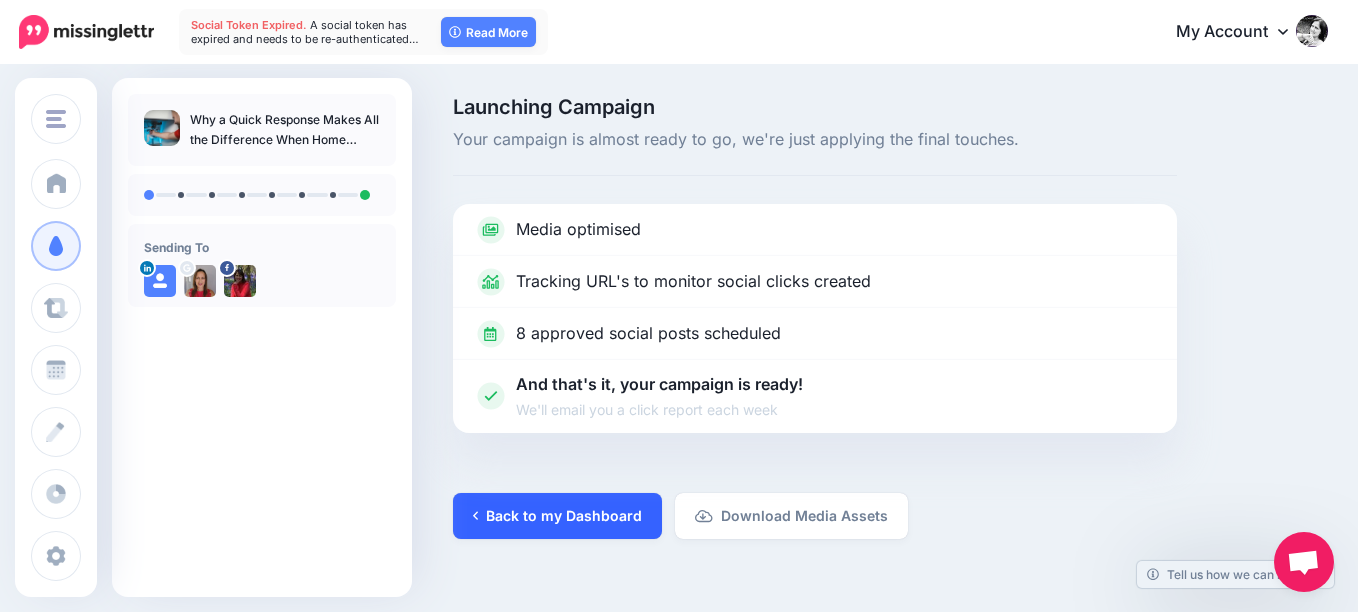 click on "Back to my Dashboard" at bounding box center (557, 516) 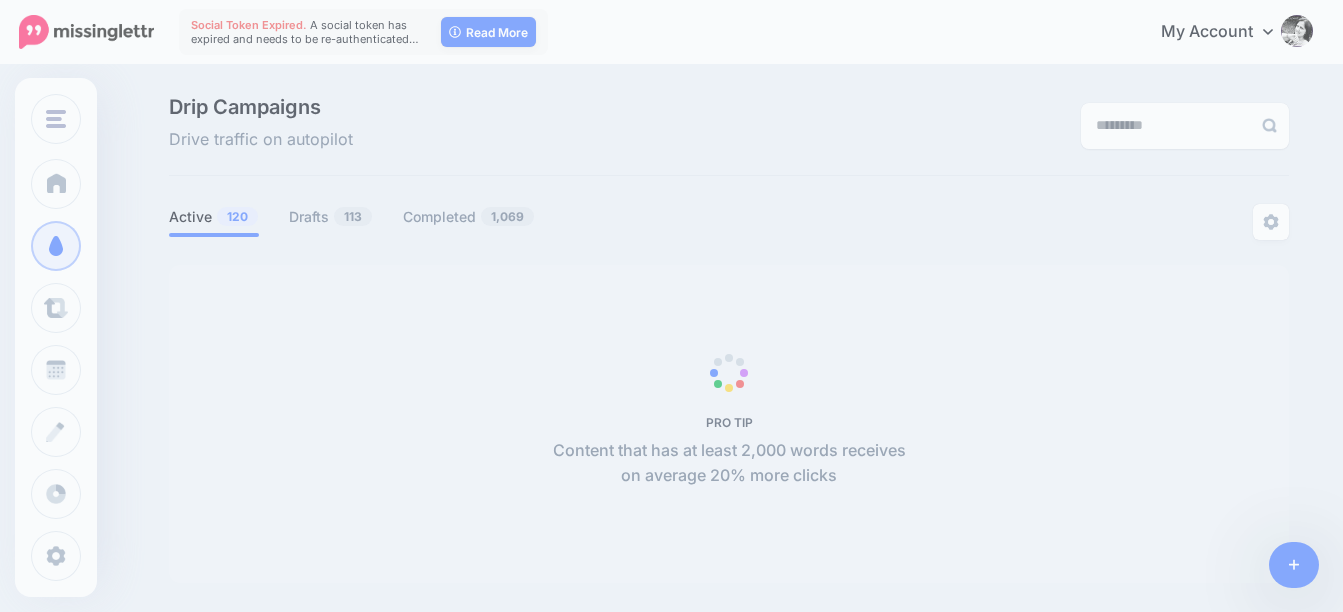 scroll, scrollTop: 0, scrollLeft: 0, axis: both 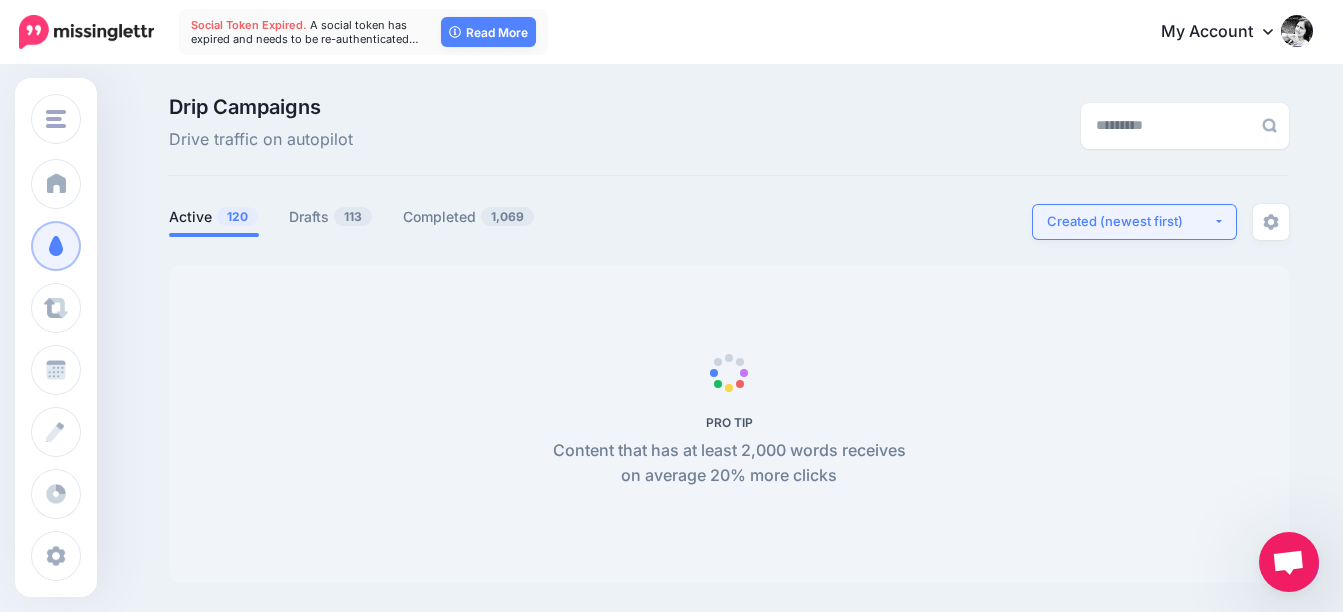 click on "Created (newest first)" at bounding box center (1130, 221) 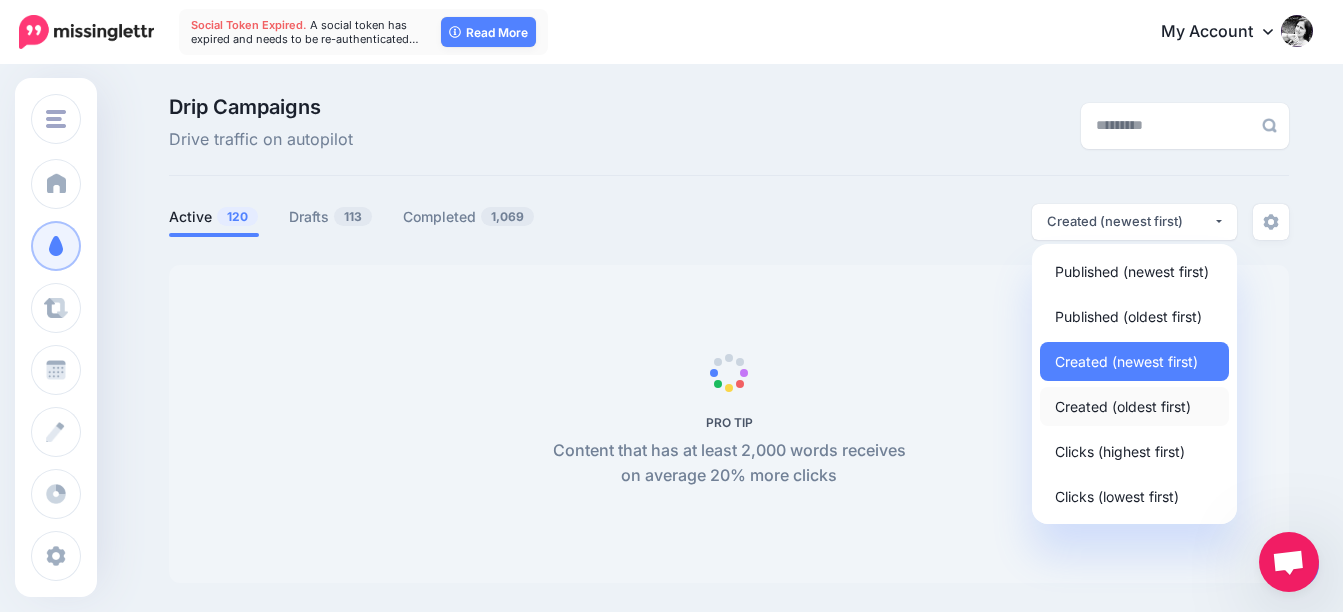 click on "Created (oldest first)" at bounding box center [1123, 406] 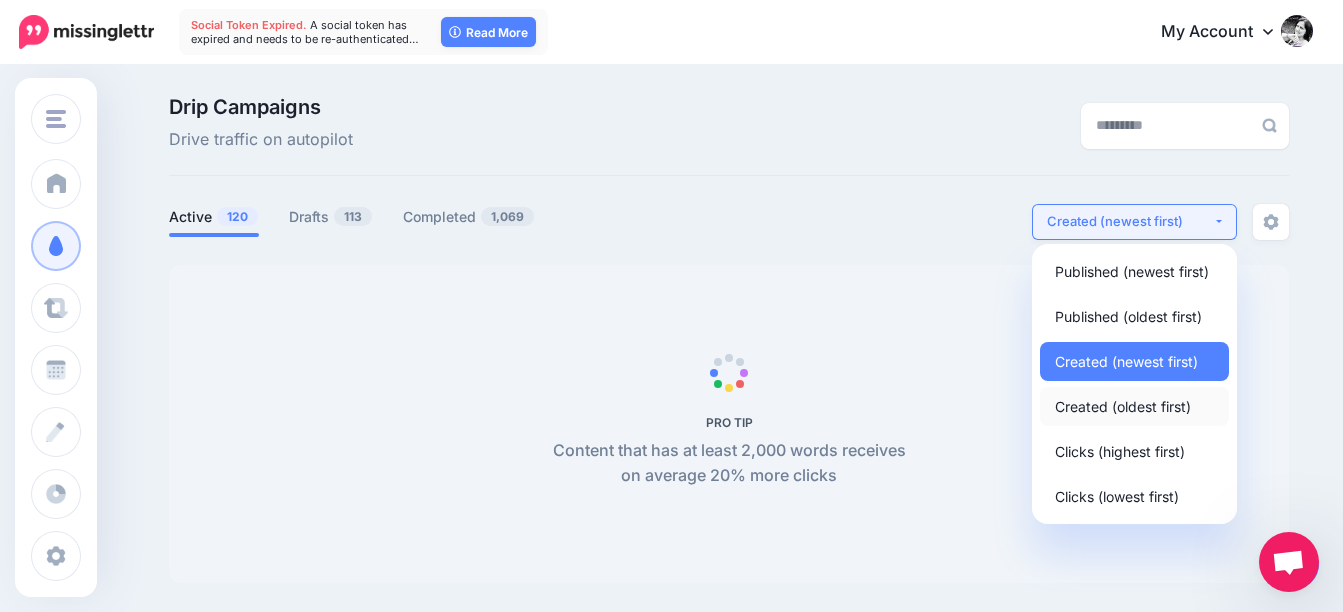 select on "**********" 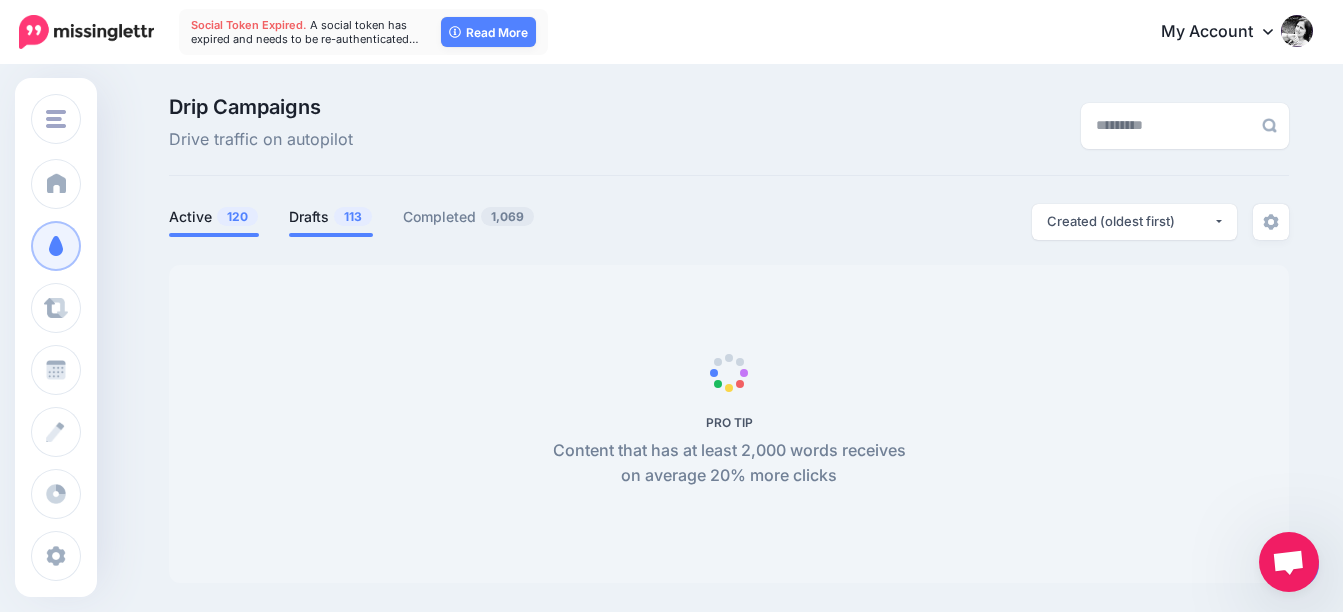 click on "Drafts  113" at bounding box center (331, 217) 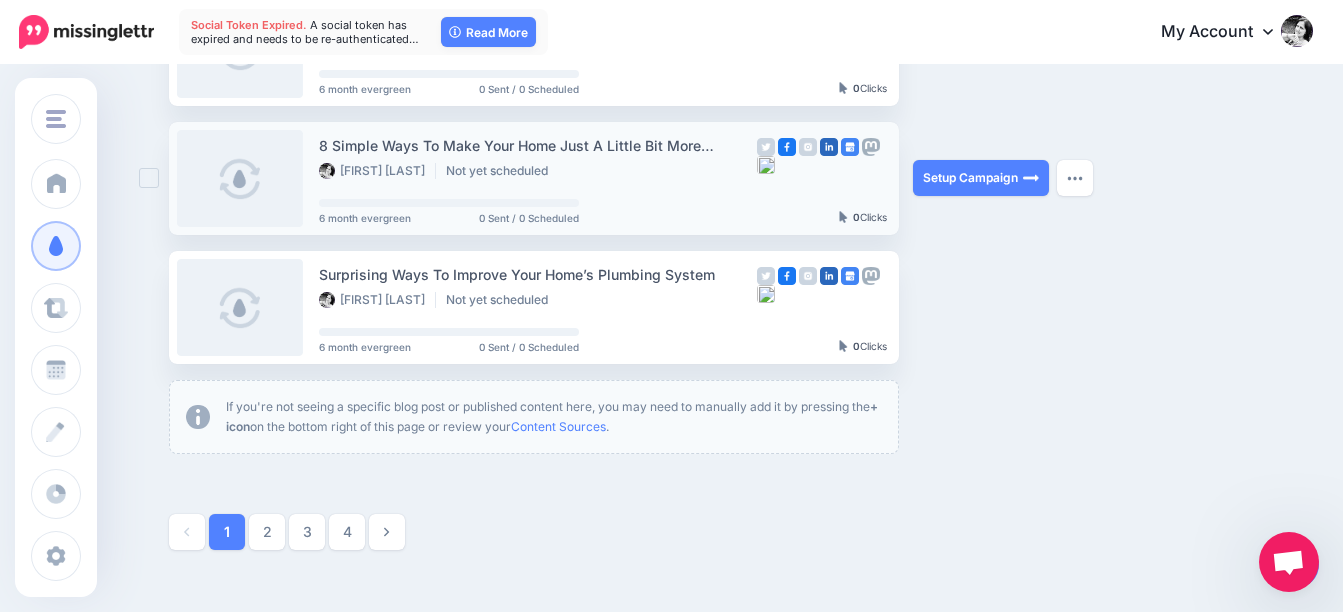 scroll, scrollTop: 1314, scrollLeft: 0, axis: vertical 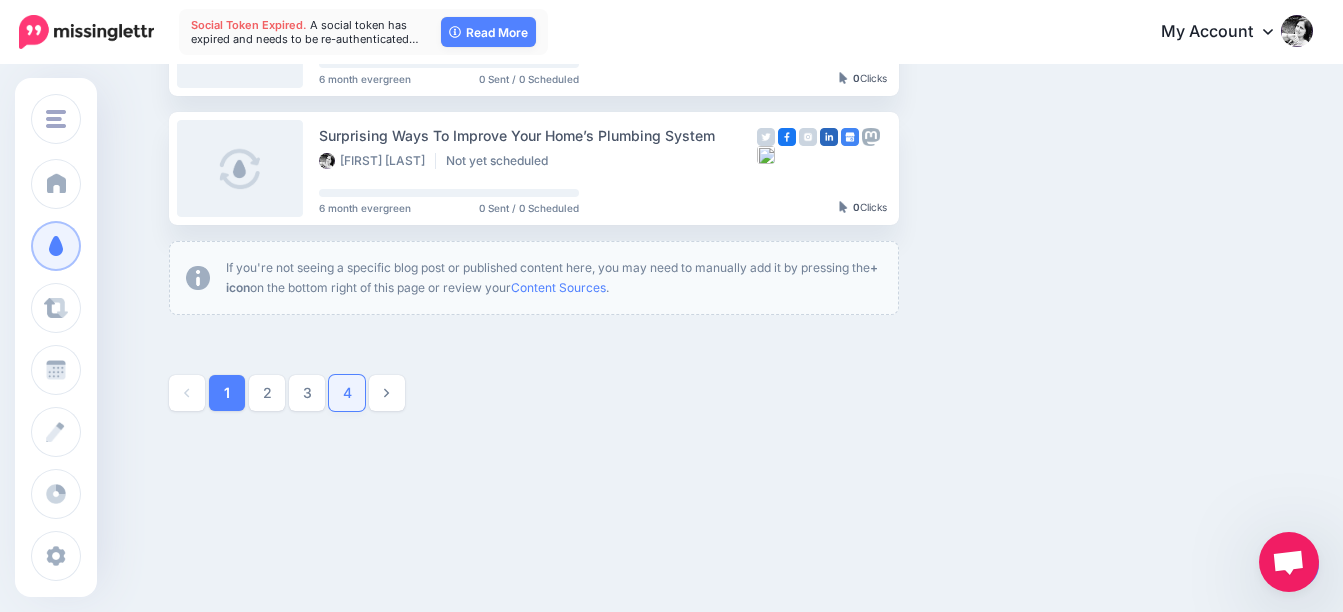 click on "4" at bounding box center (347, 393) 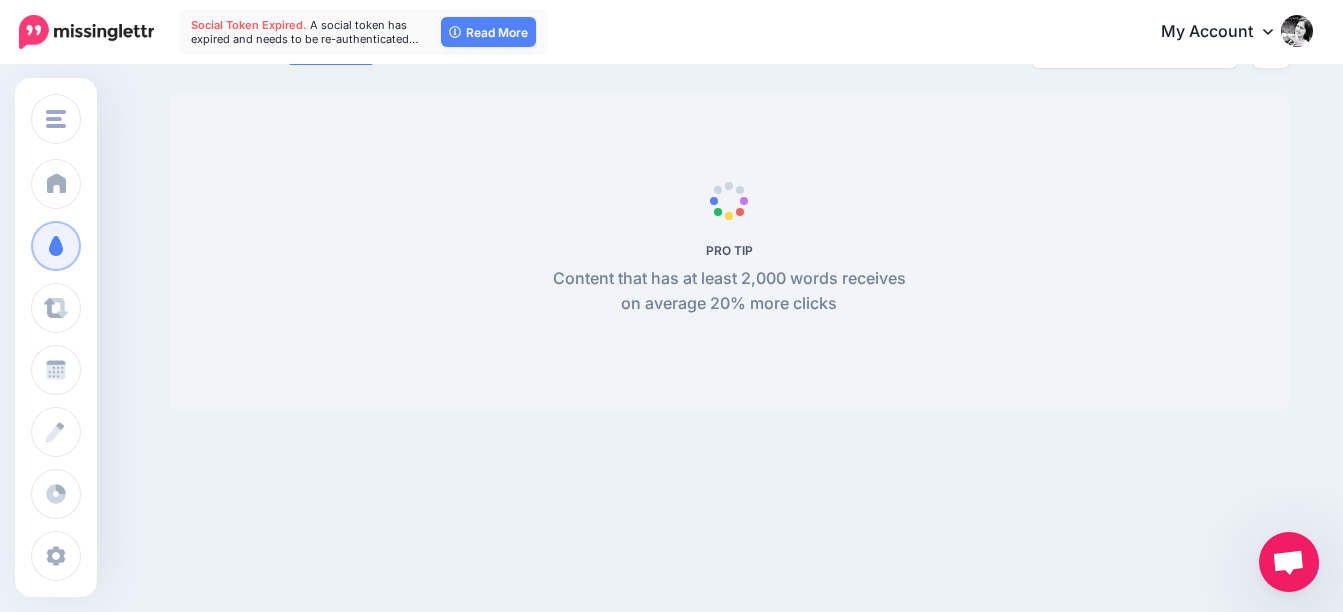 scroll, scrollTop: 172, scrollLeft: 0, axis: vertical 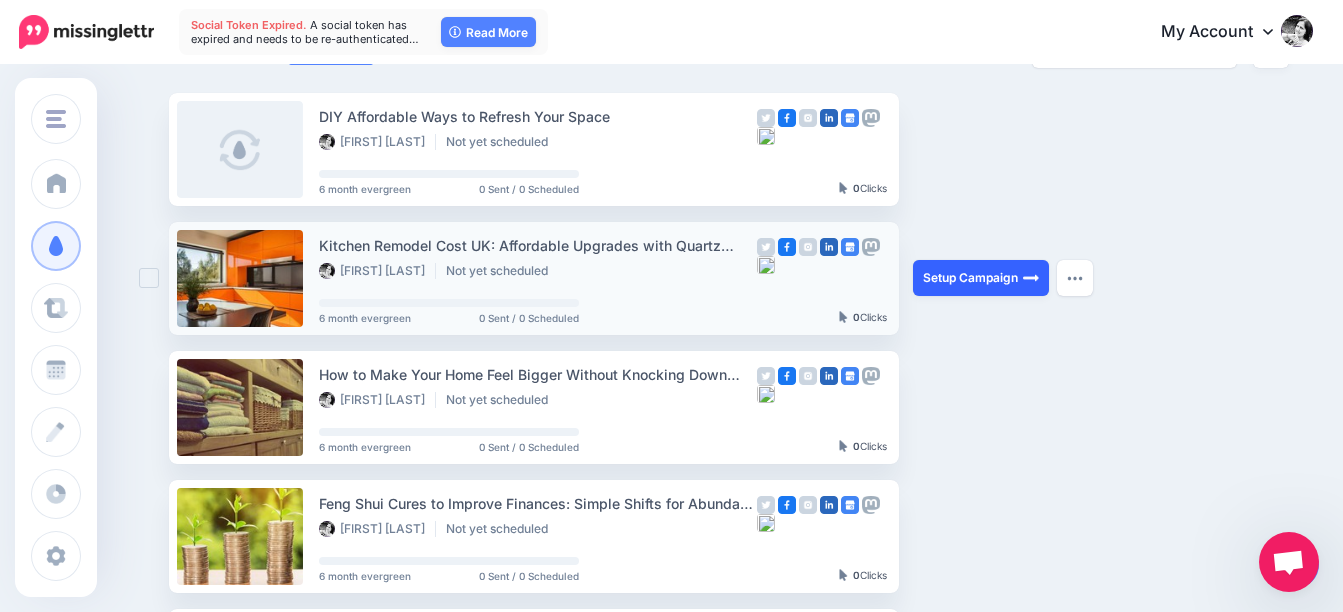 click on "Setup Campaign" at bounding box center [981, 278] 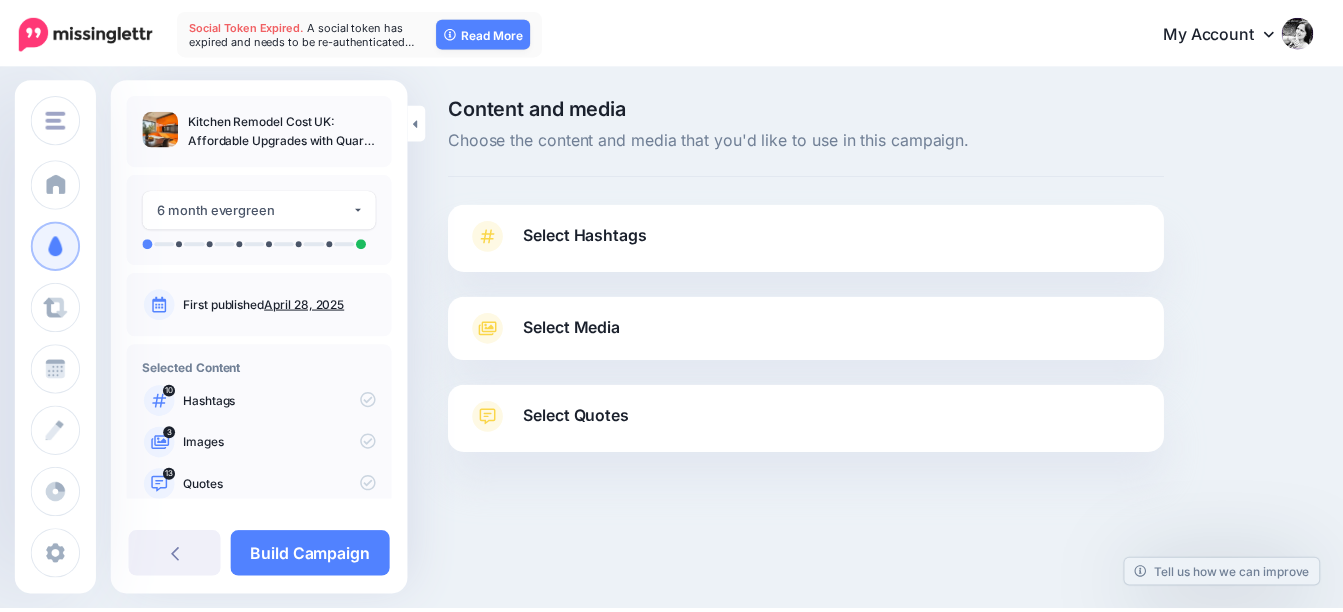 scroll, scrollTop: 0, scrollLeft: 0, axis: both 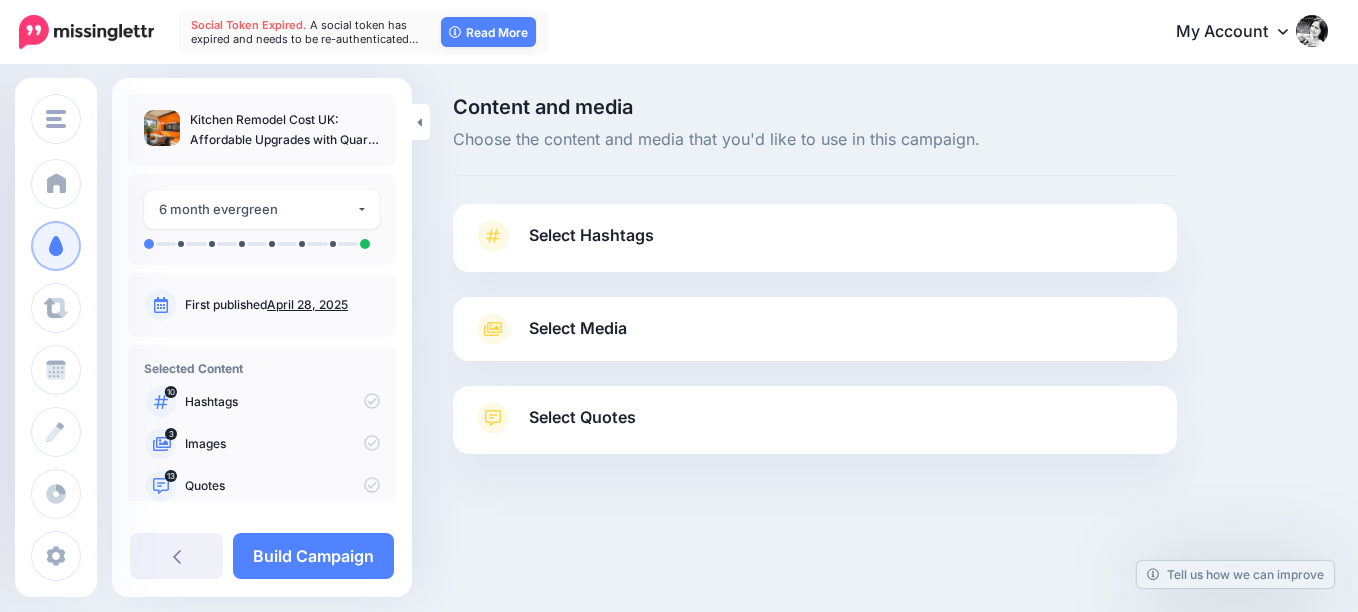 click on "Select Hashtags" at bounding box center [591, 235] 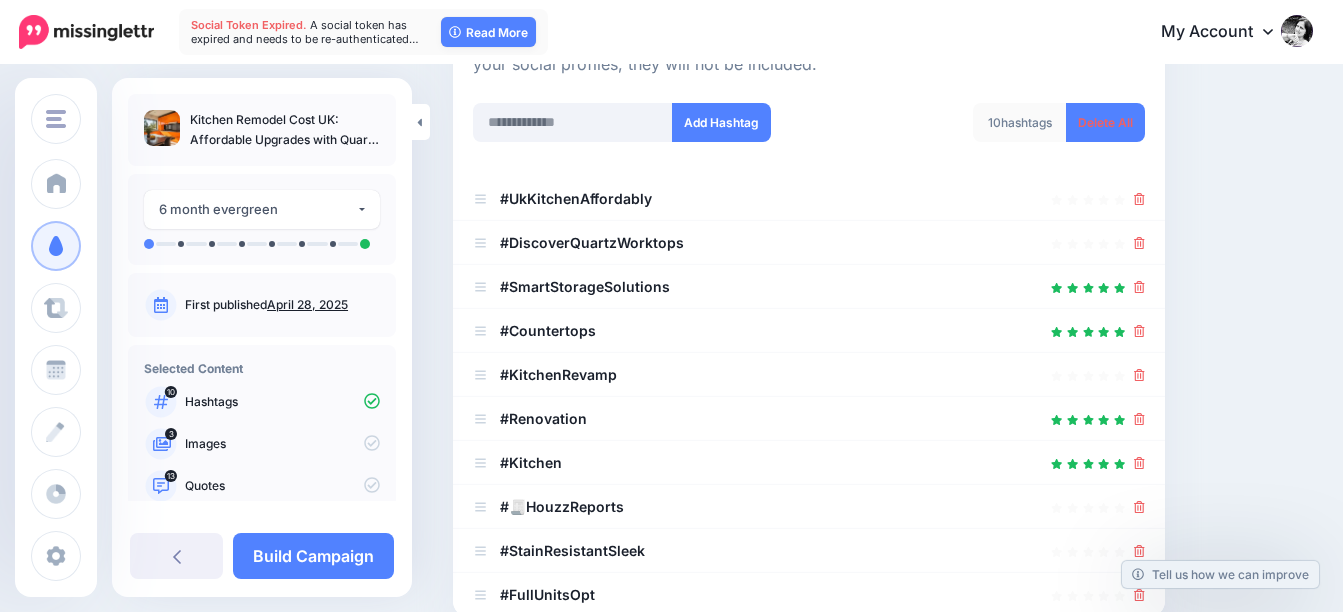 scroll, scrollTop: 300, scrollLeft: 0, axis: vertical 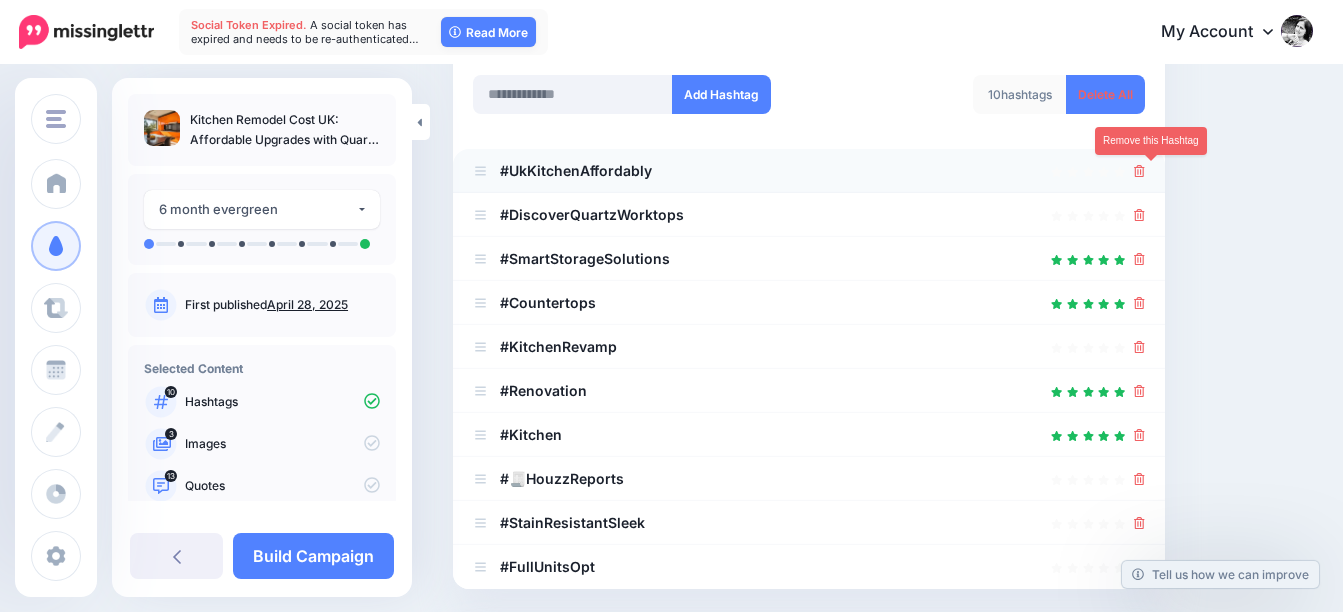click 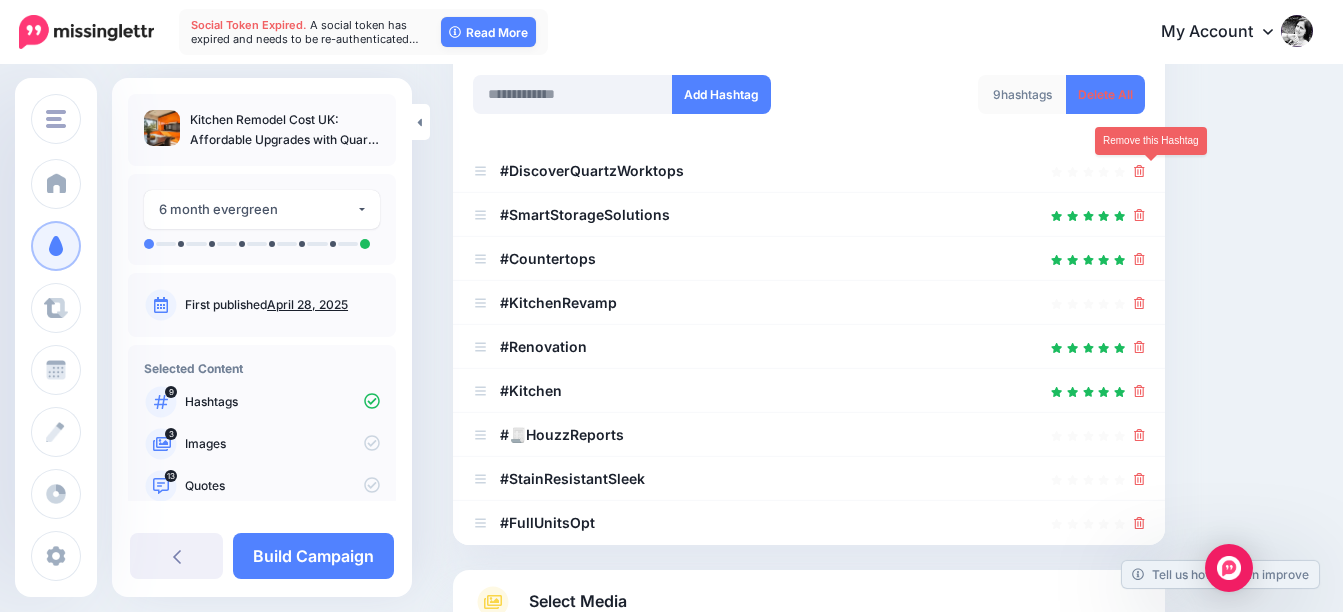 click 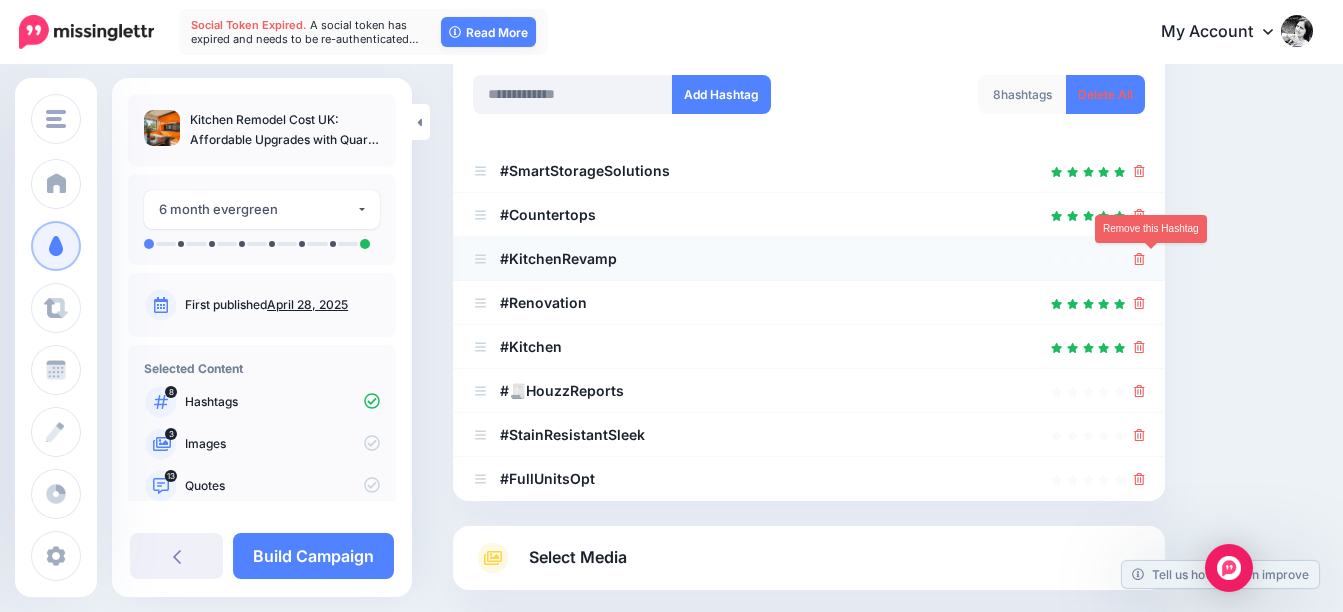 click 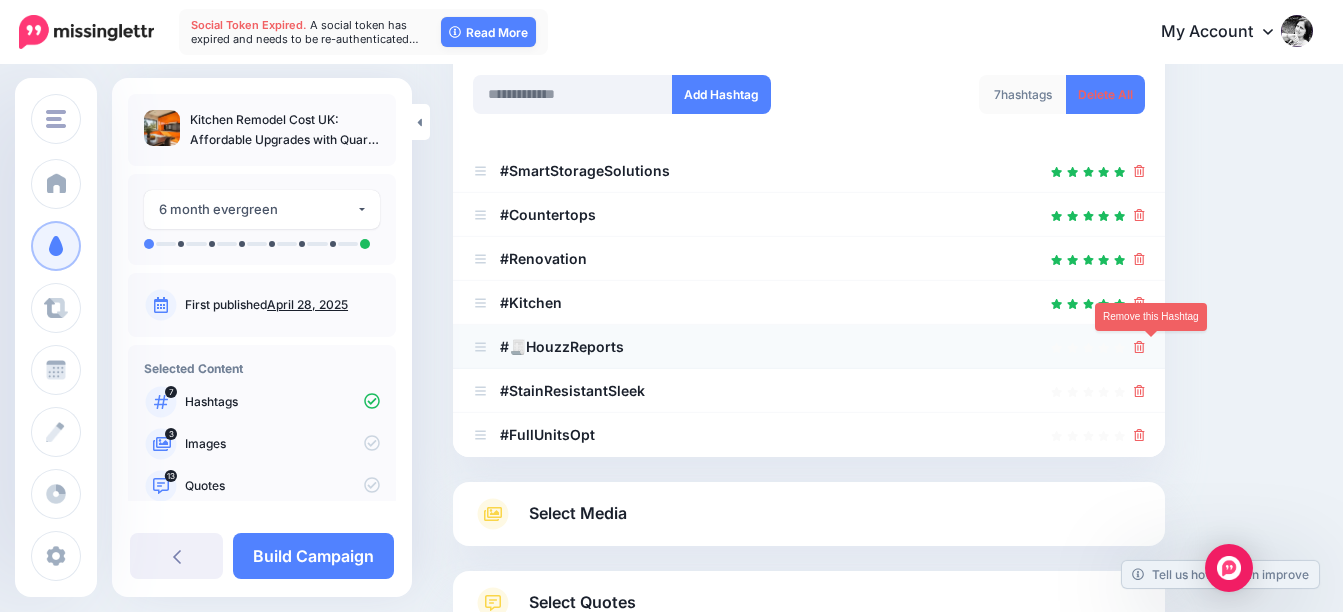 click 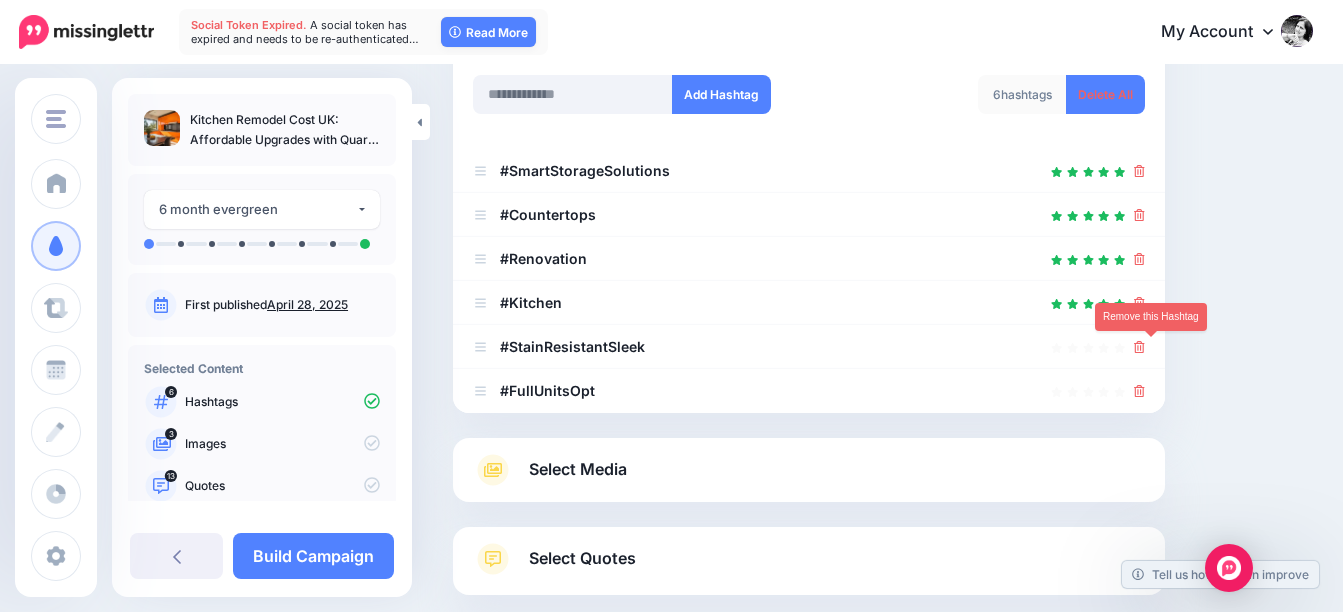 click 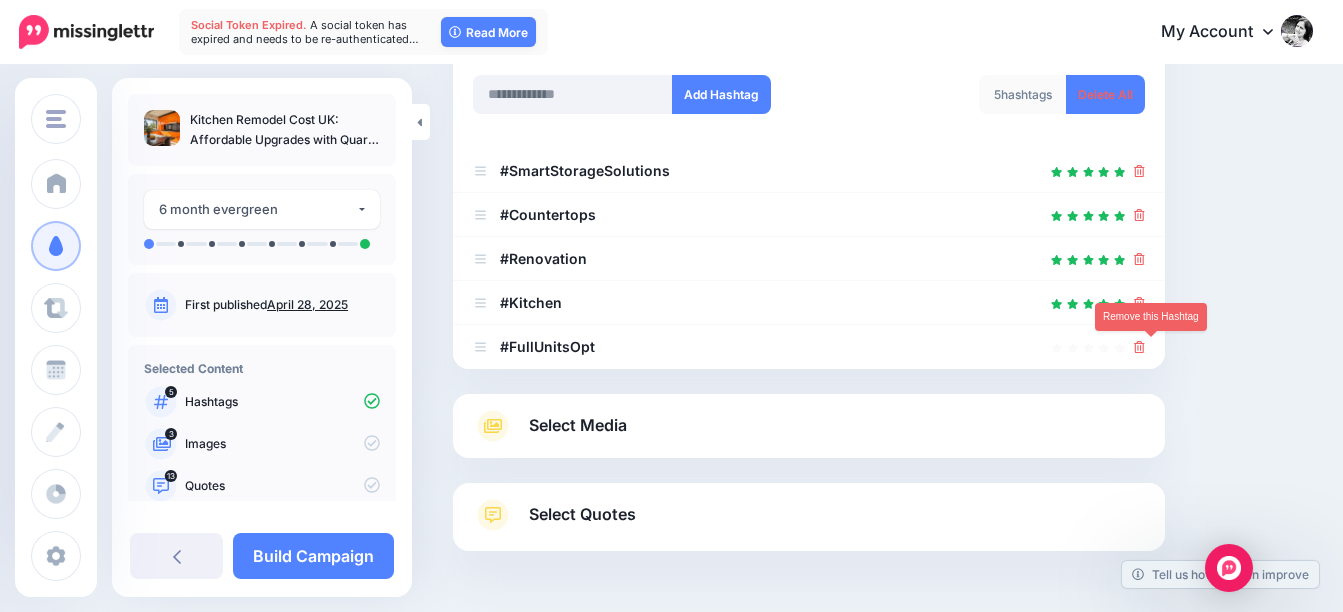 click 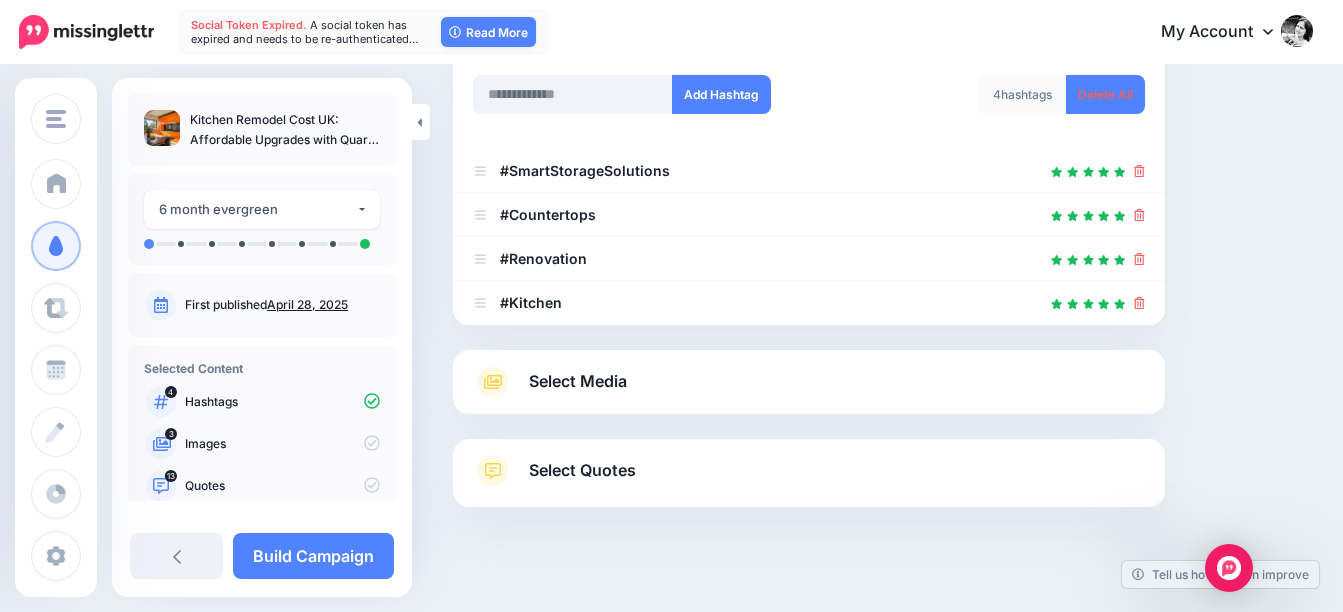 click on "Select Media" at bounding box center [578, 381] 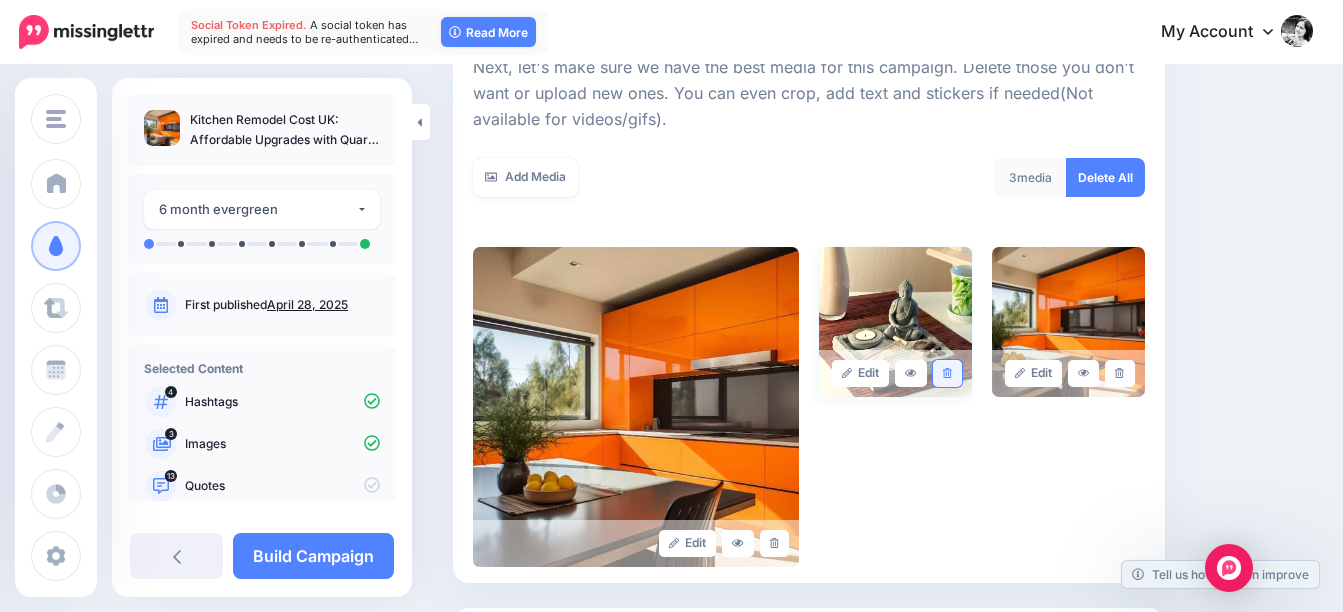 click 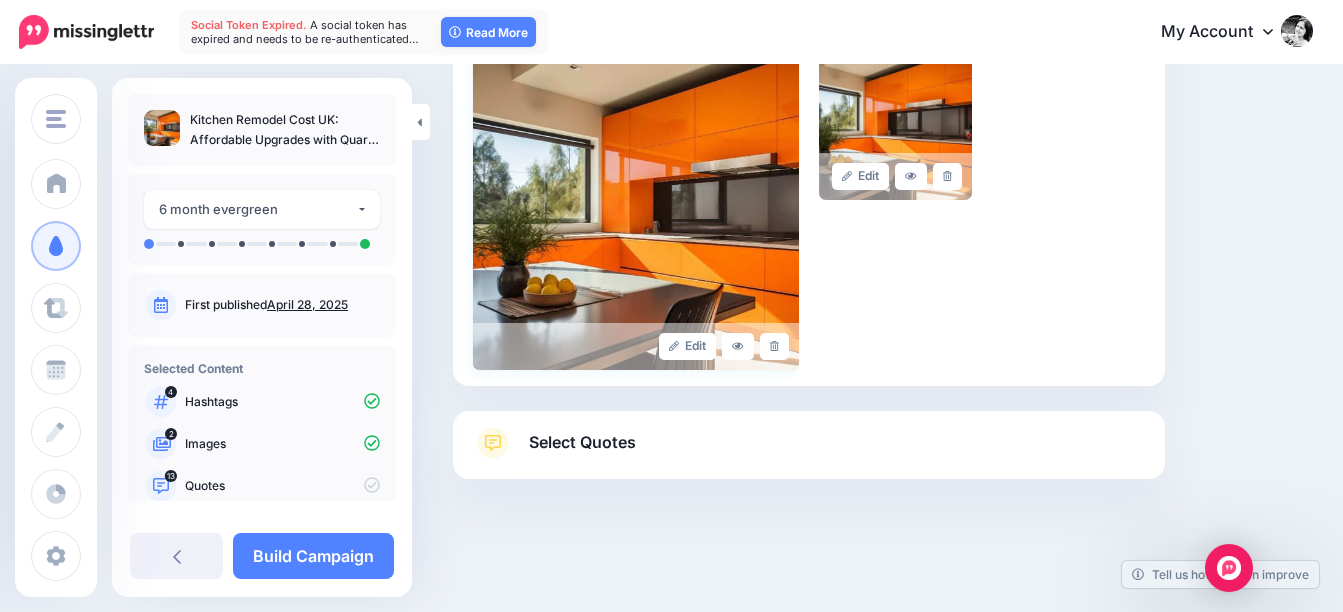 scroll, scrollTop: 522, scrollLeft: 0, axis: vertical 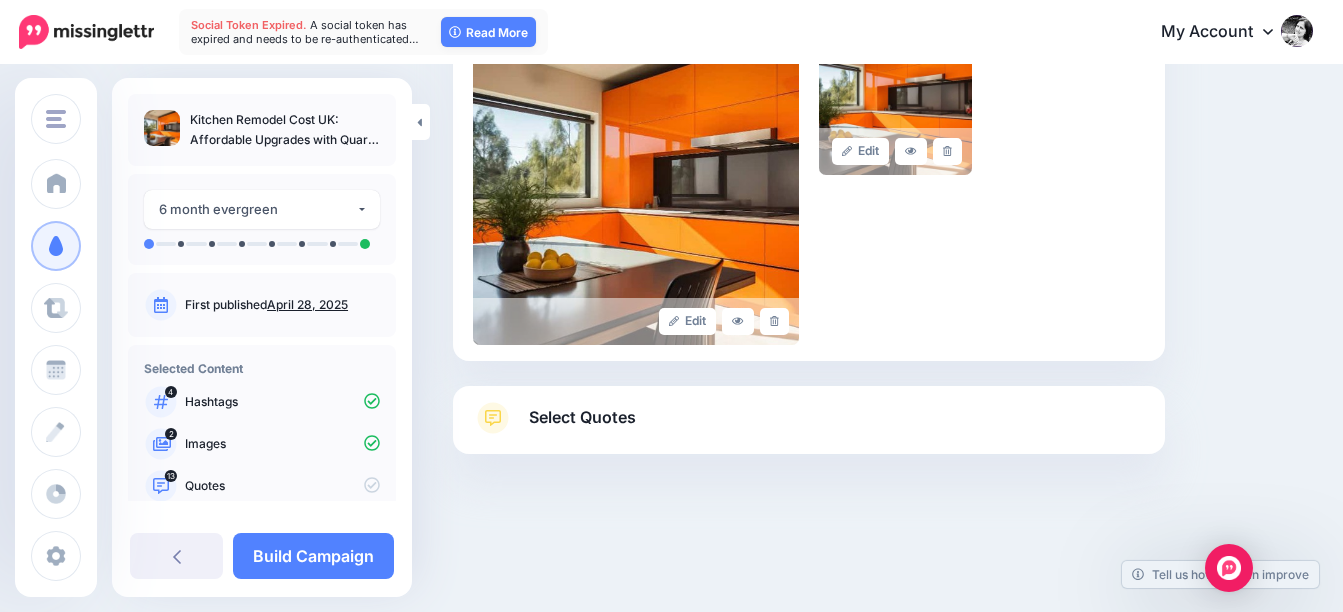 click on "Select Quotes" at bounding box center [582, 417] 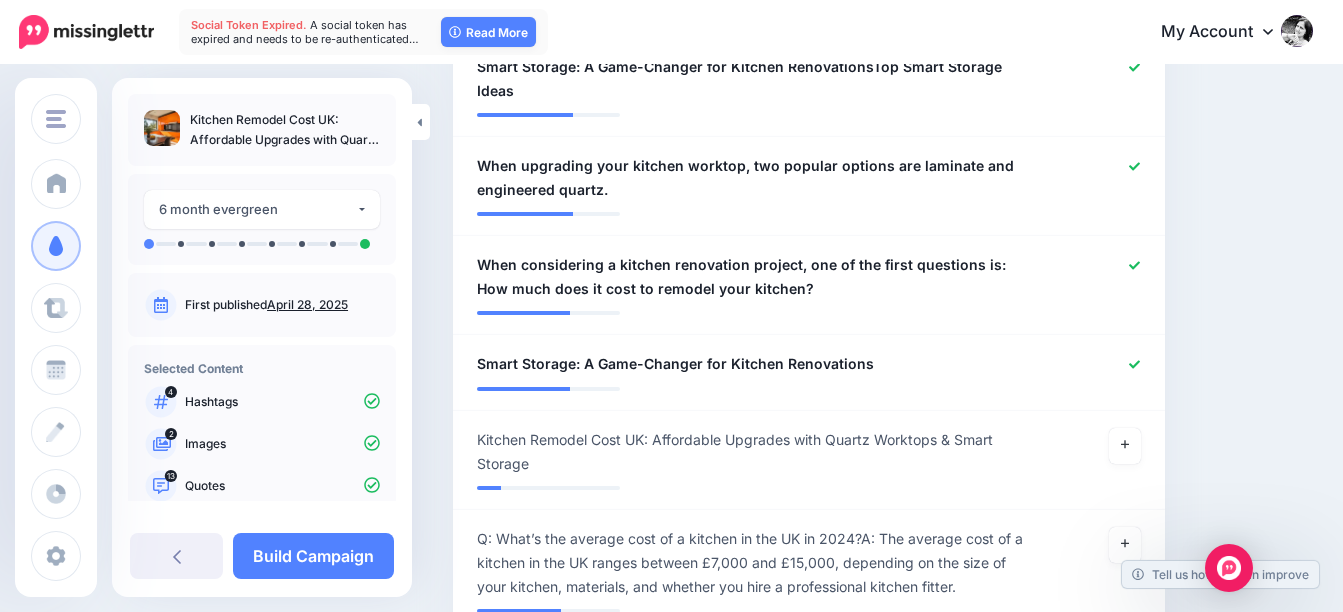 scroll, scrollTop: 1722, scrollLeft: 0, axis: vertical 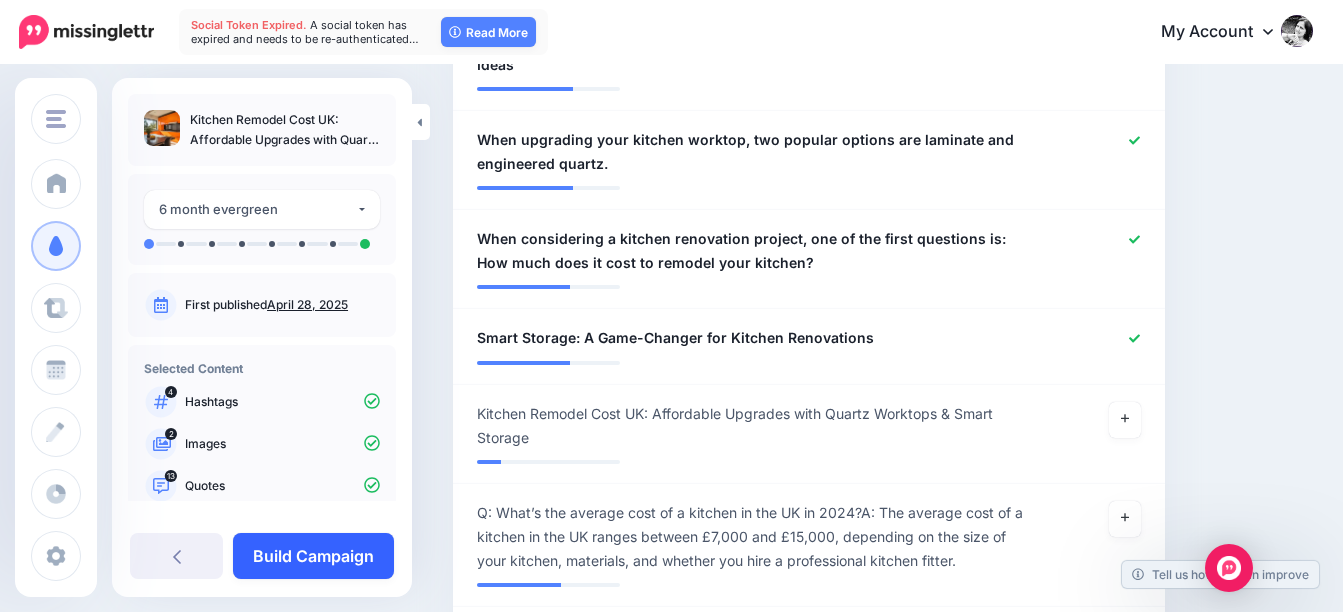 click on "Build Campaign" at bounding box center [313, 556] 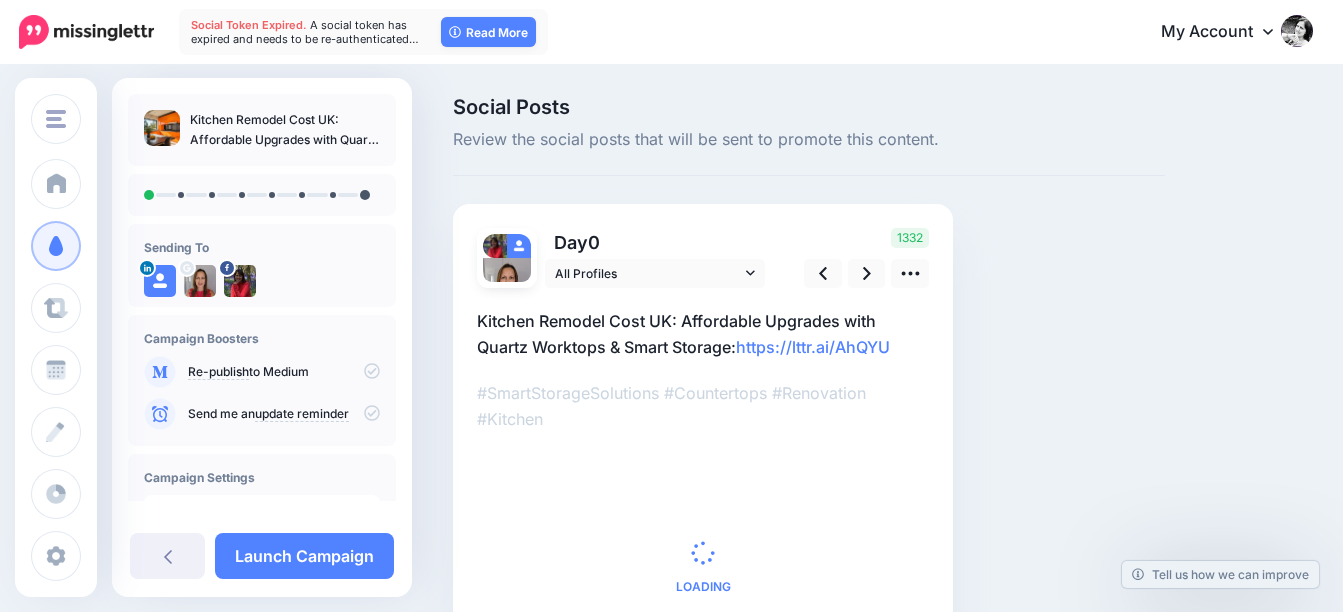 scroll, scrollTop: 0, scrollLeft: 0, axis: both 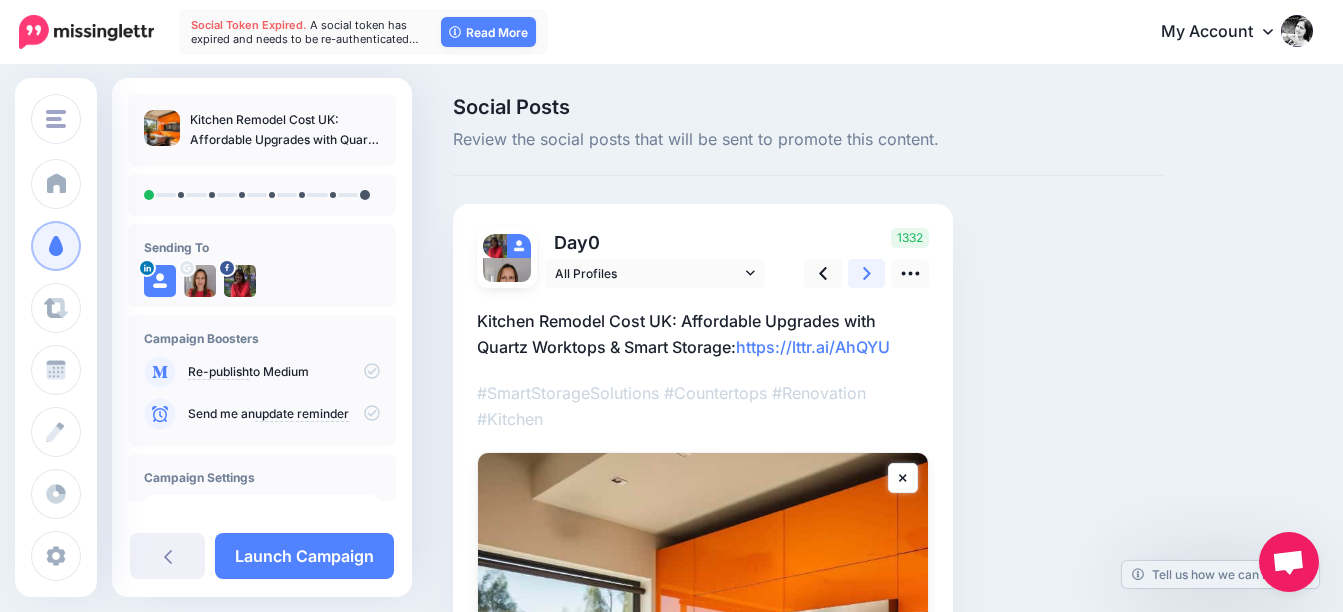 click 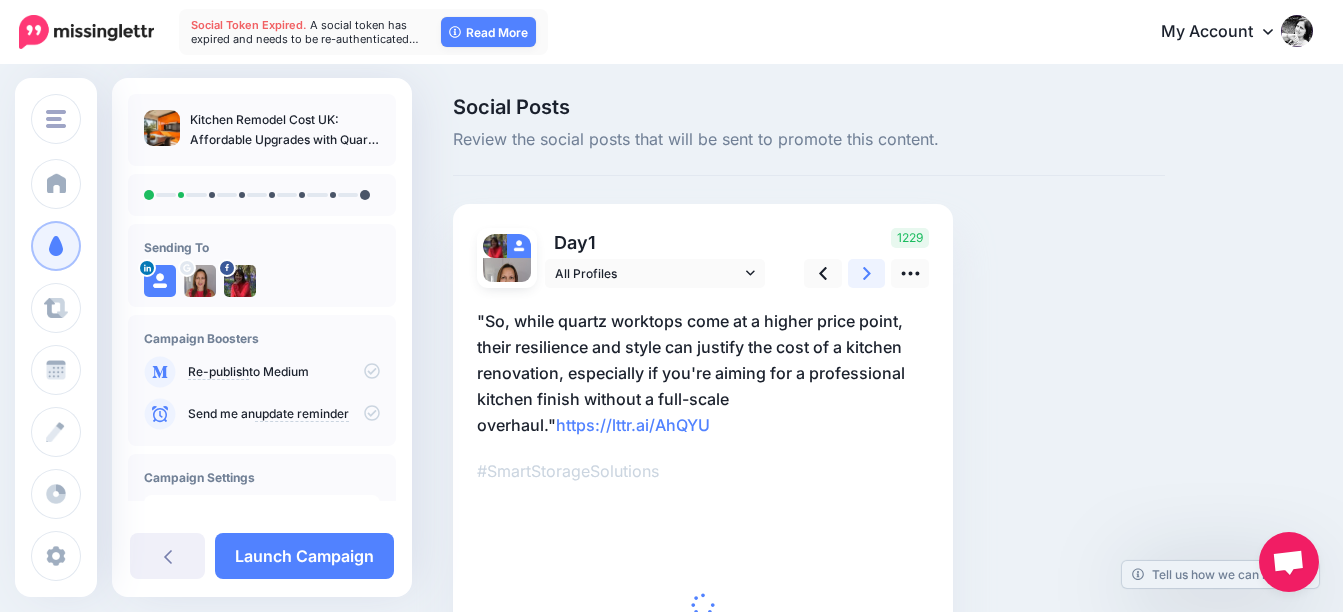 click 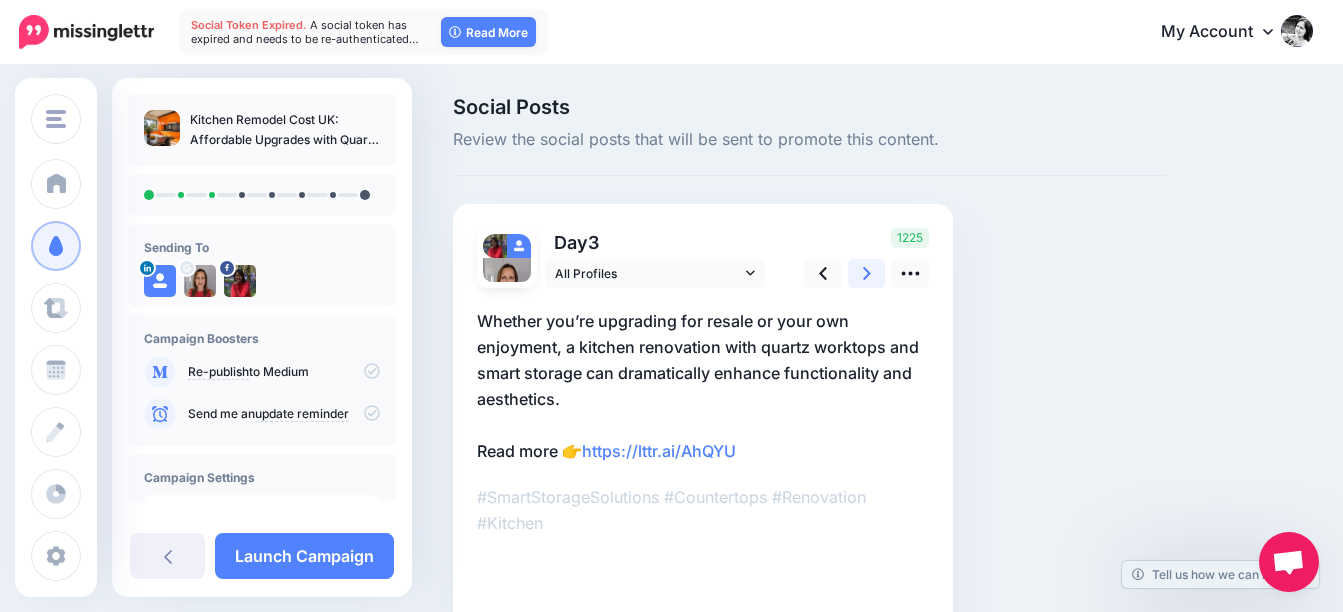 click 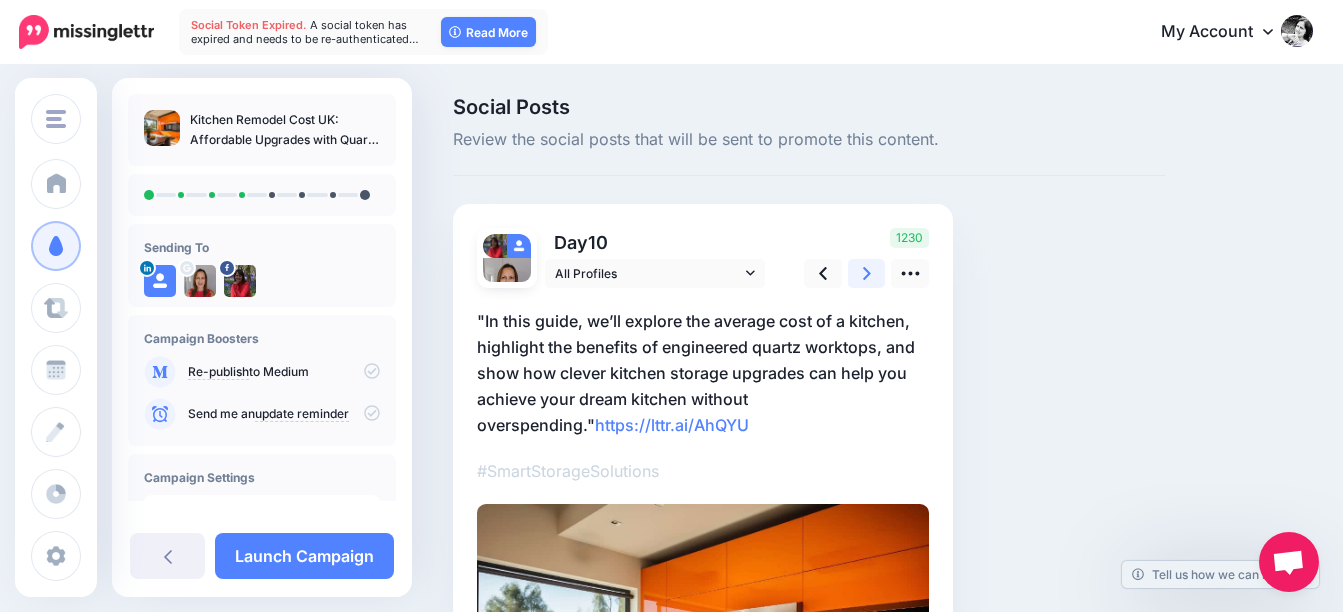 click 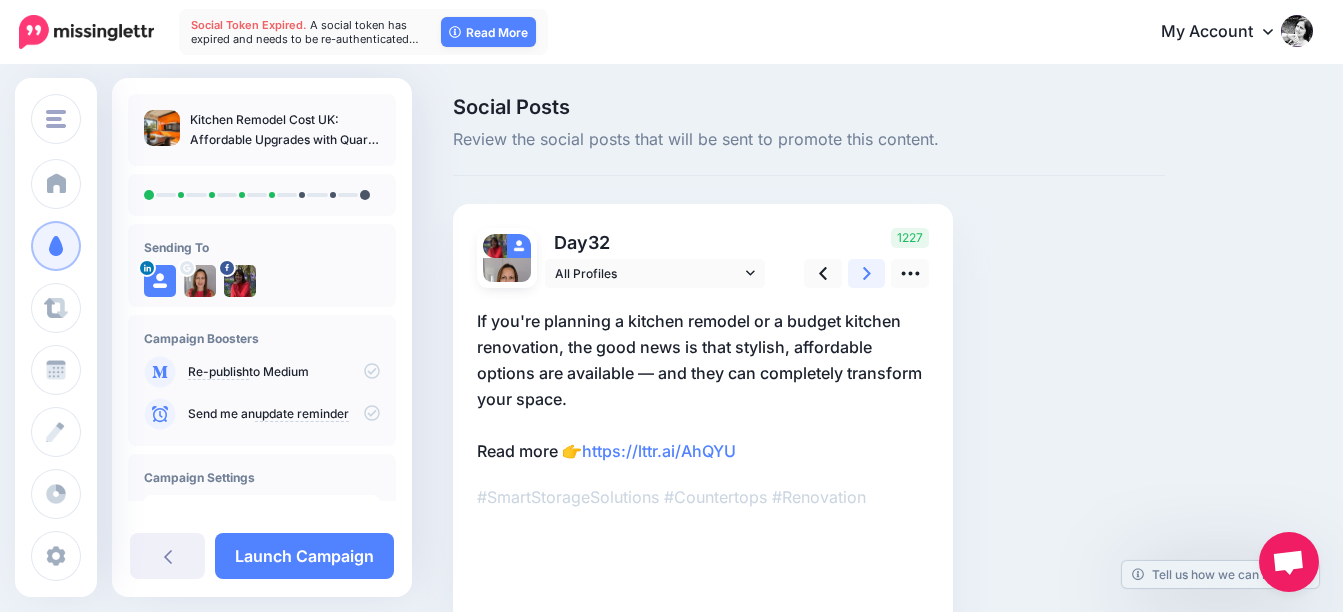 click 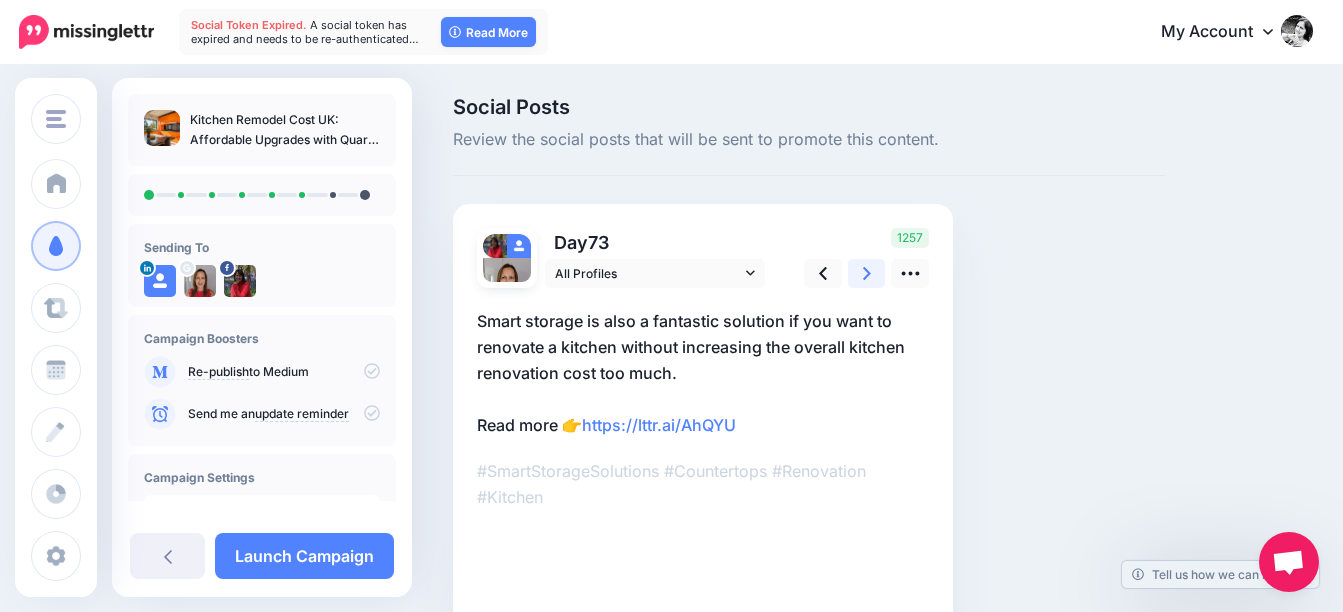 click 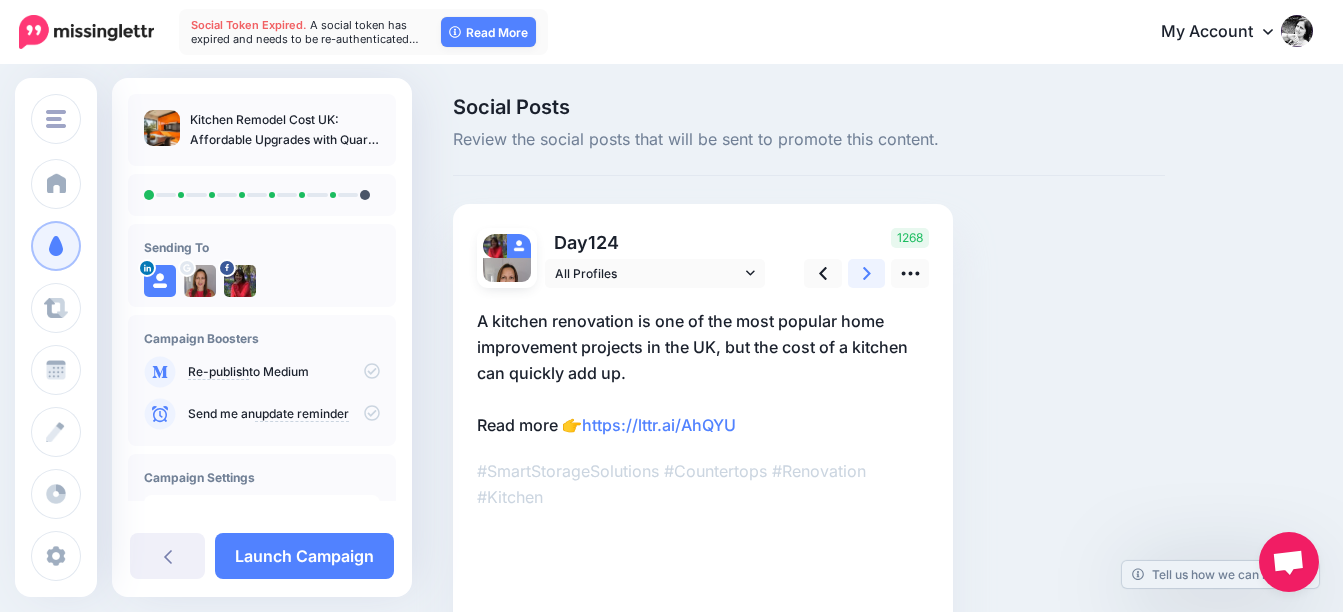 click 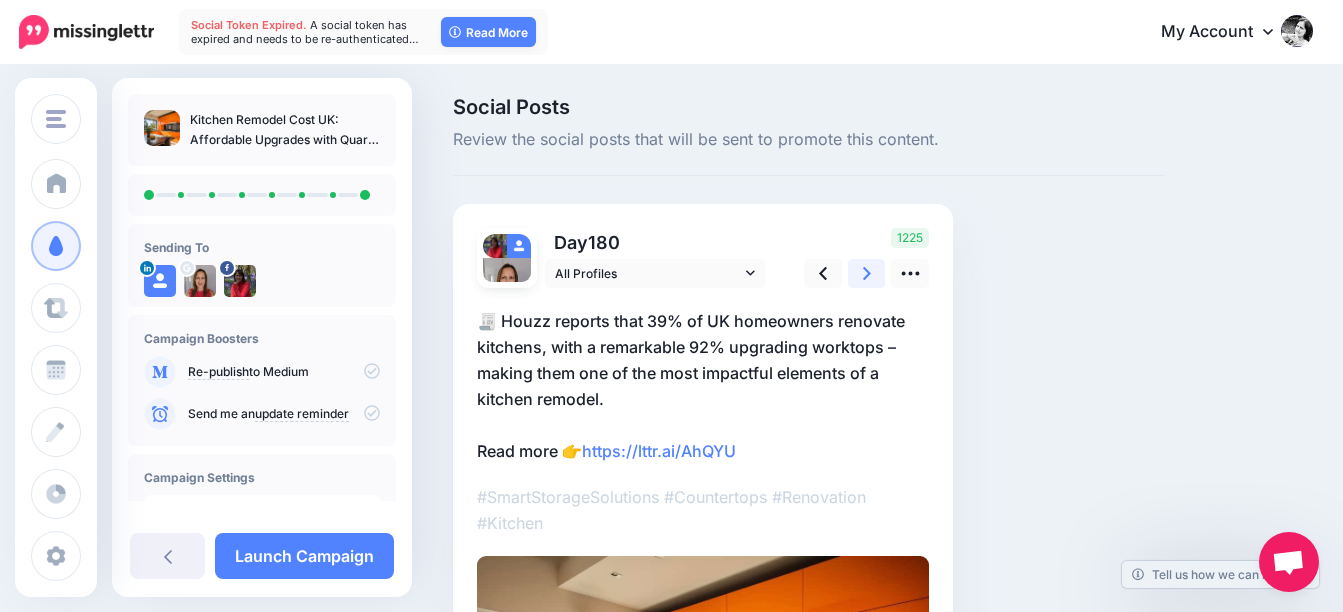 click 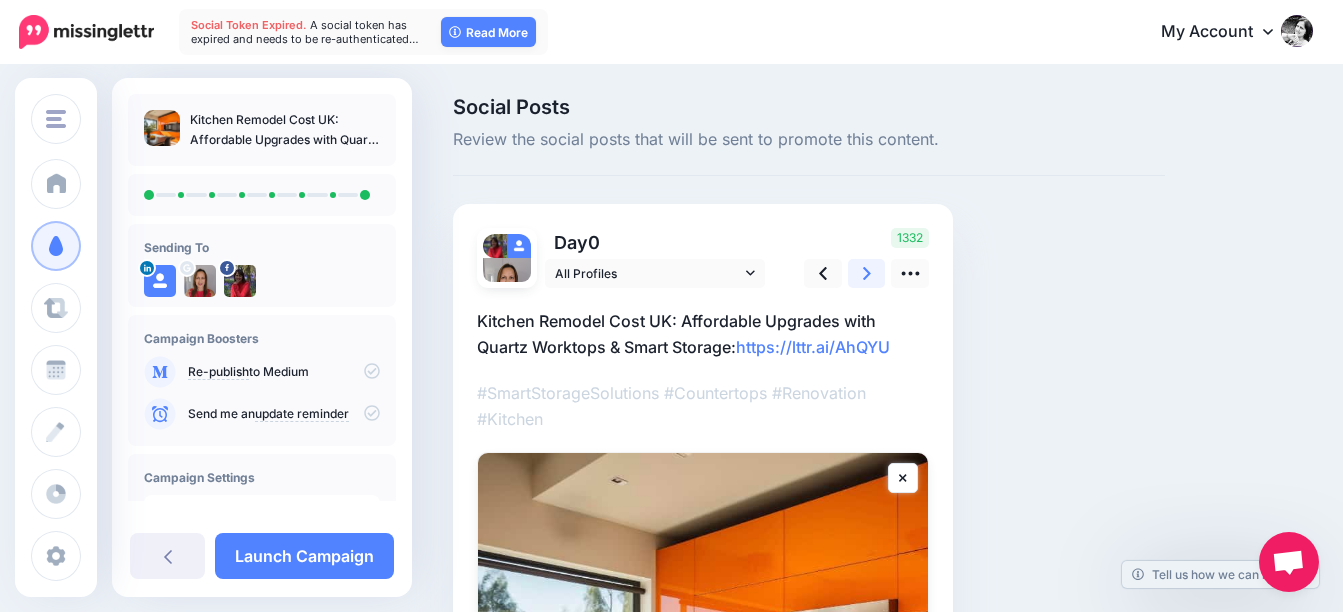 scroll, scrollTop: 243, scrollLeft: 0, axis: vertical 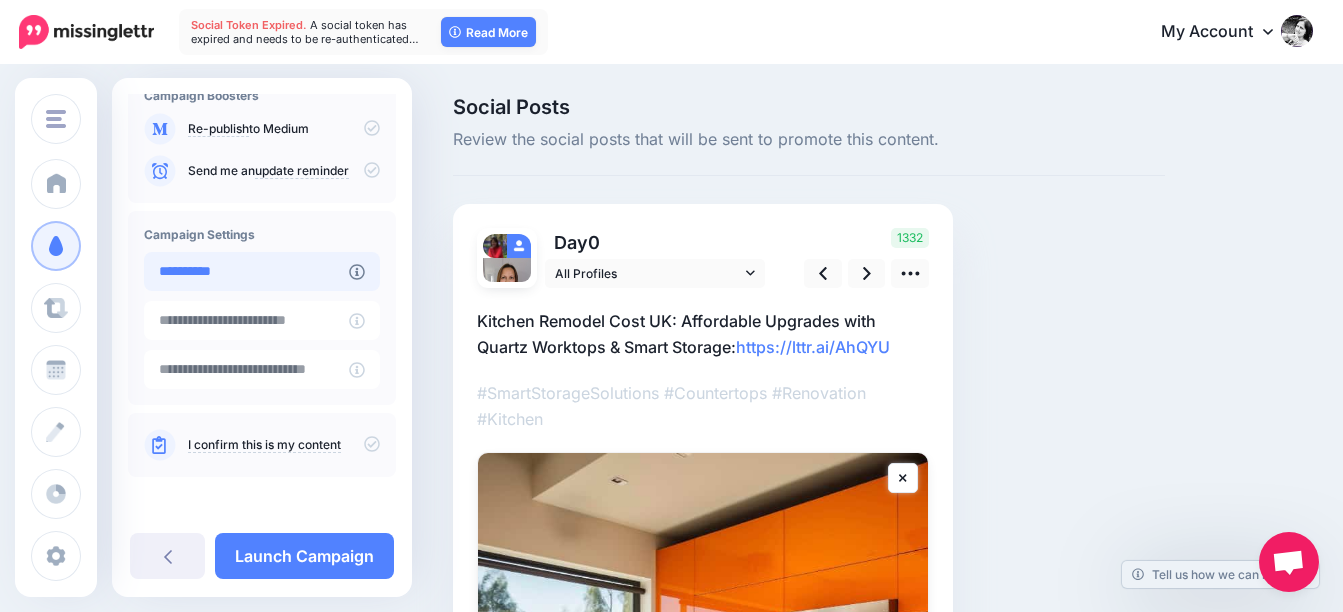click on "**********" at bounding box center [246, 271] 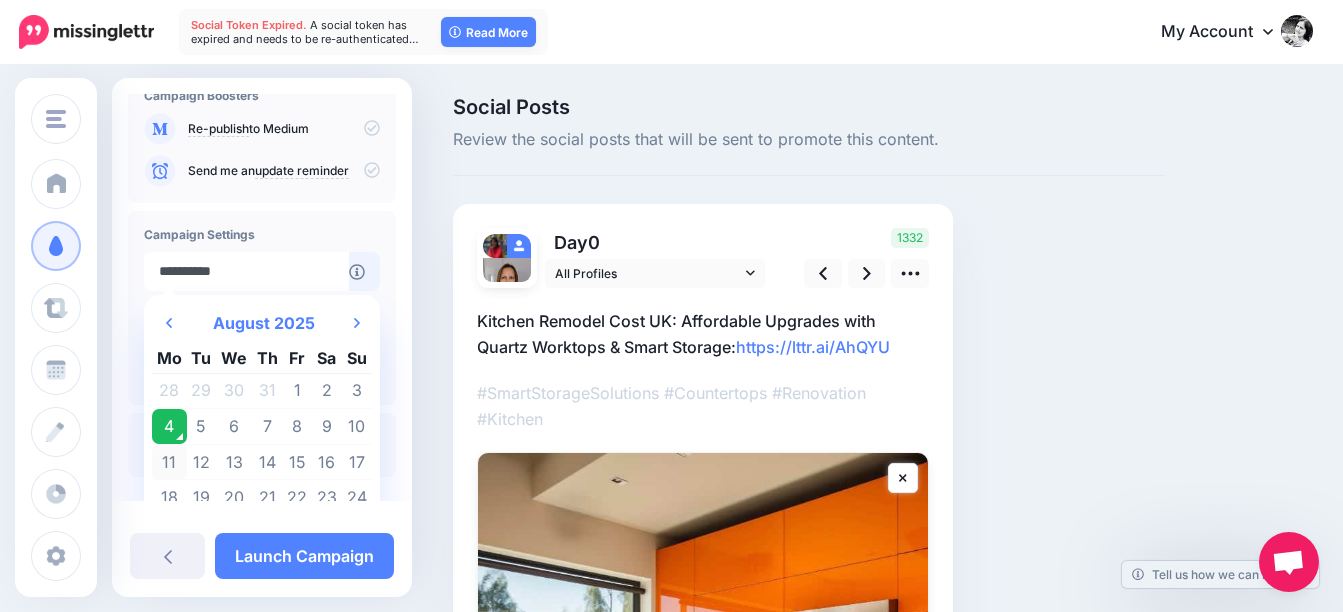 click on "11" at bounding box center [169, 462] 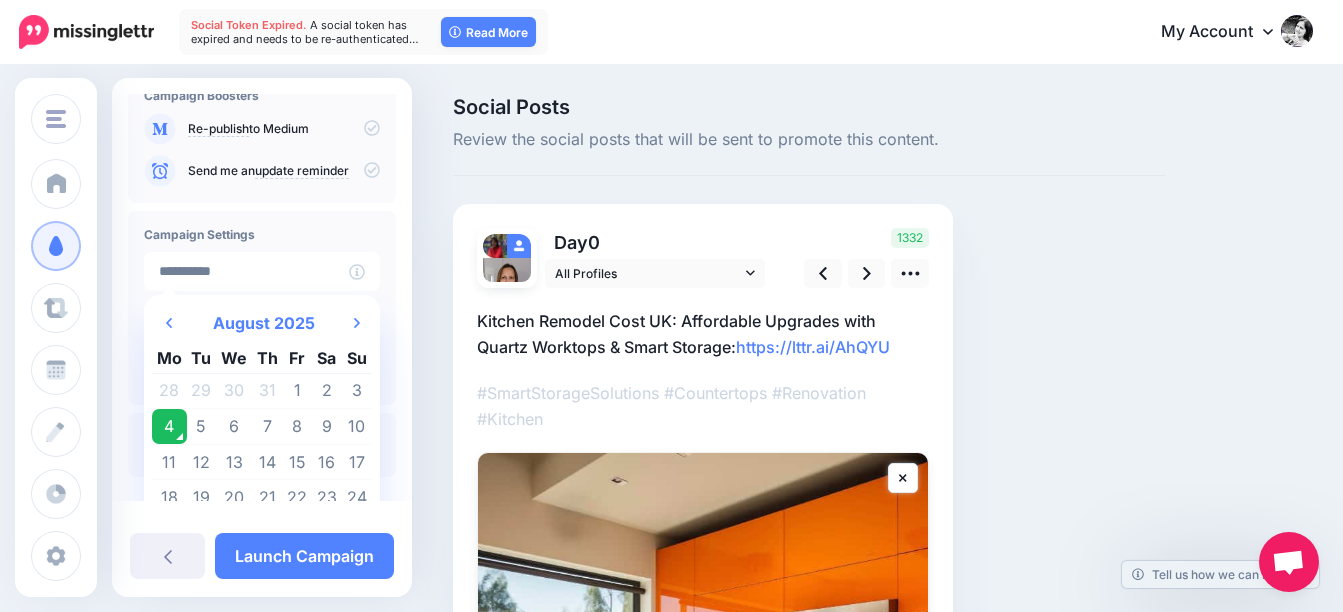 type on "**********" 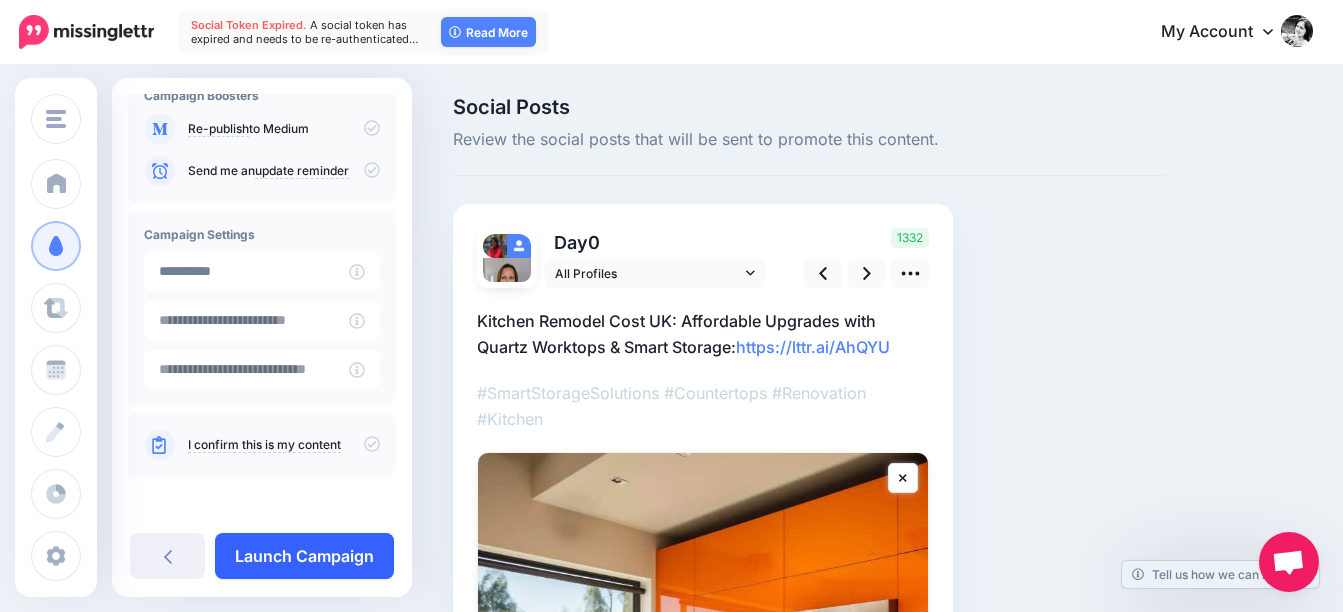 click on "Launch Campaign" at bounding box center [304, 556] 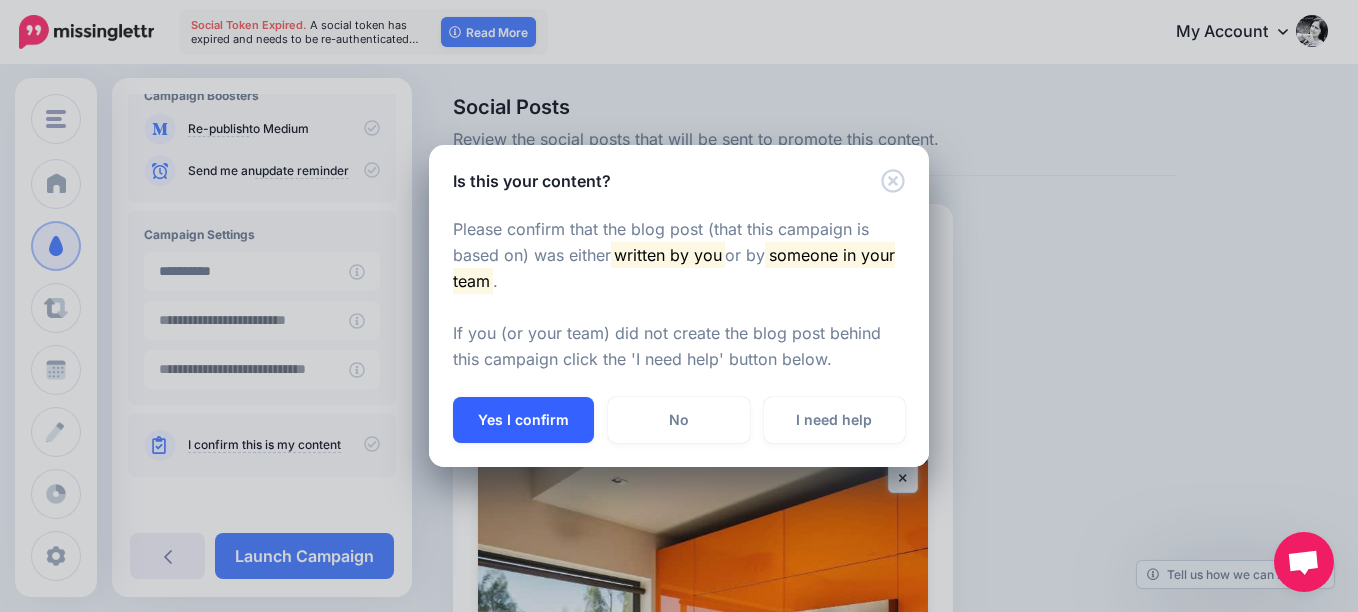 click on "Yes I confirm" at bounding box center [523, 420] 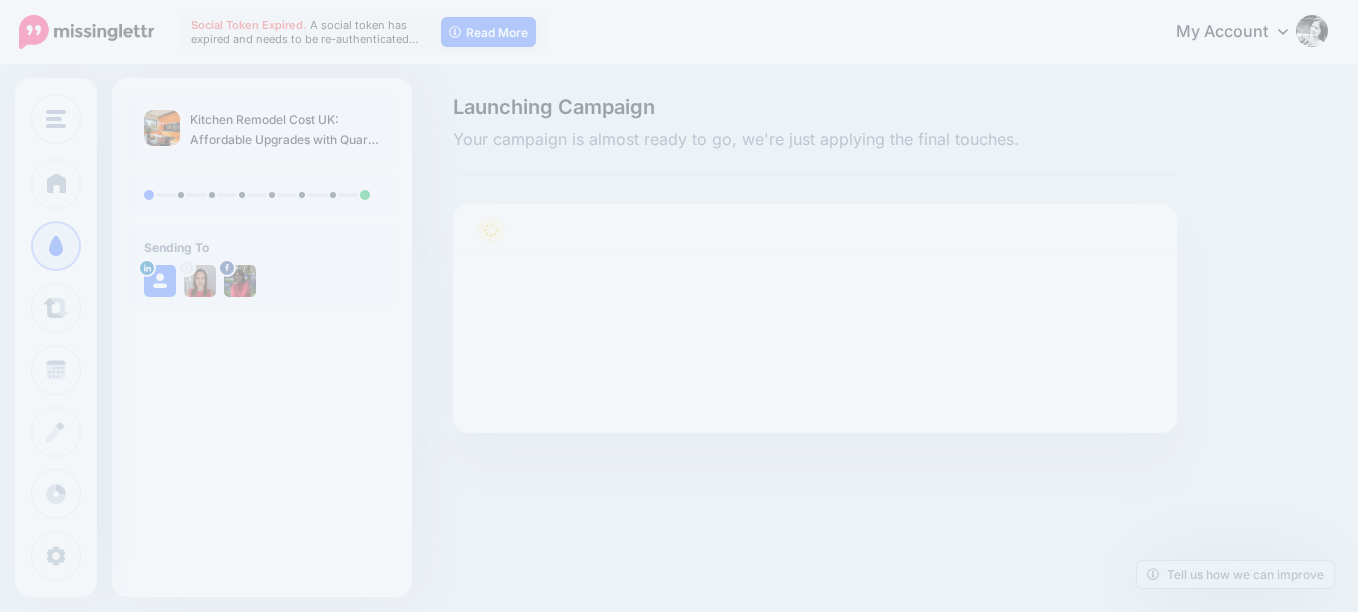 scroll, scrollTop: 0, scrollLeft: 0, axis: both 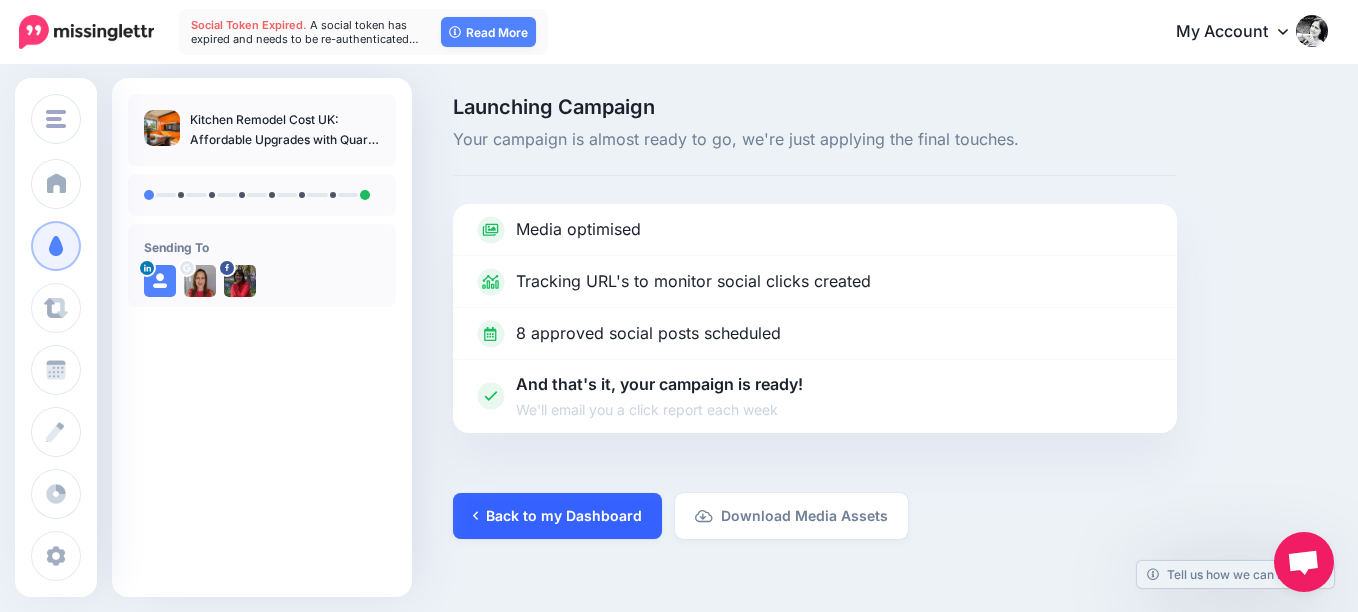 click on "Back to my Dashboard" at bounding box center [557, 516] 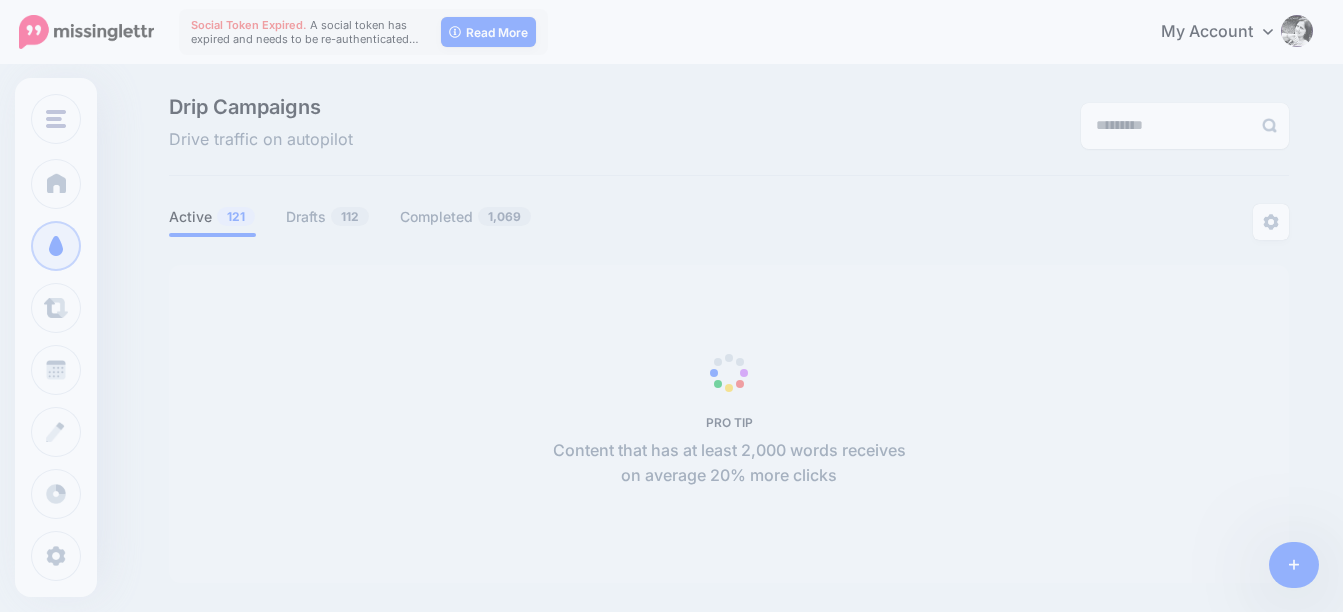 scroll, scrollTop: 0, scrollLeft: 0, axis: both 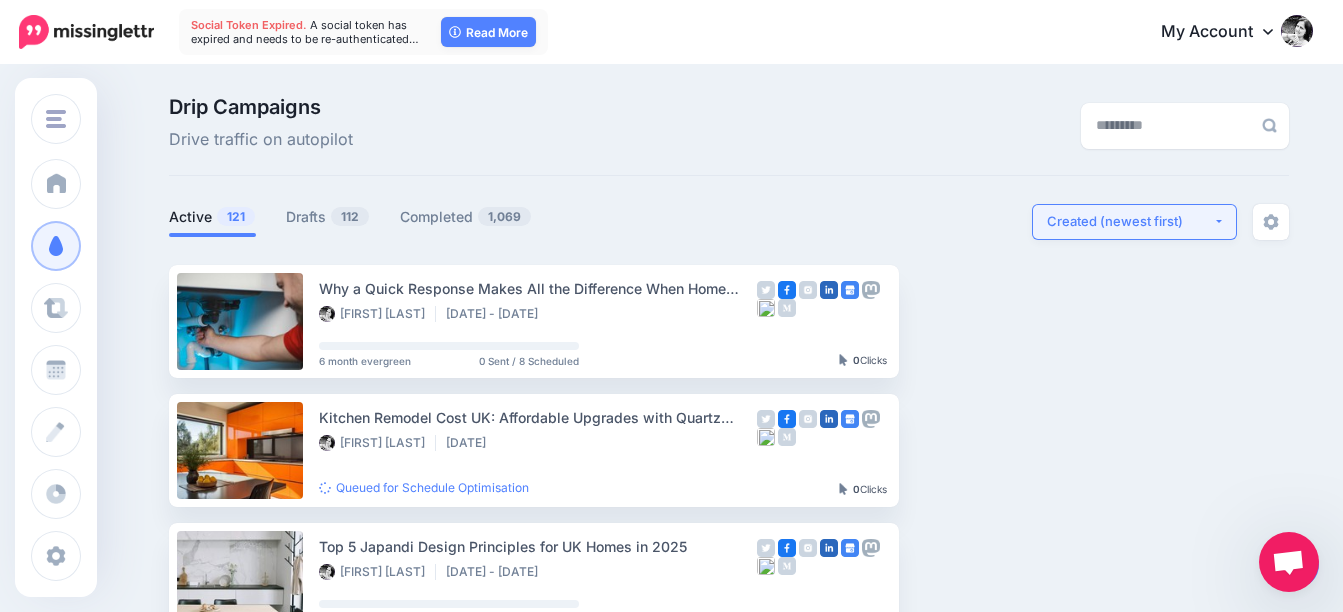 click on "Created (newest first)" at bounding box center (1130, 221) 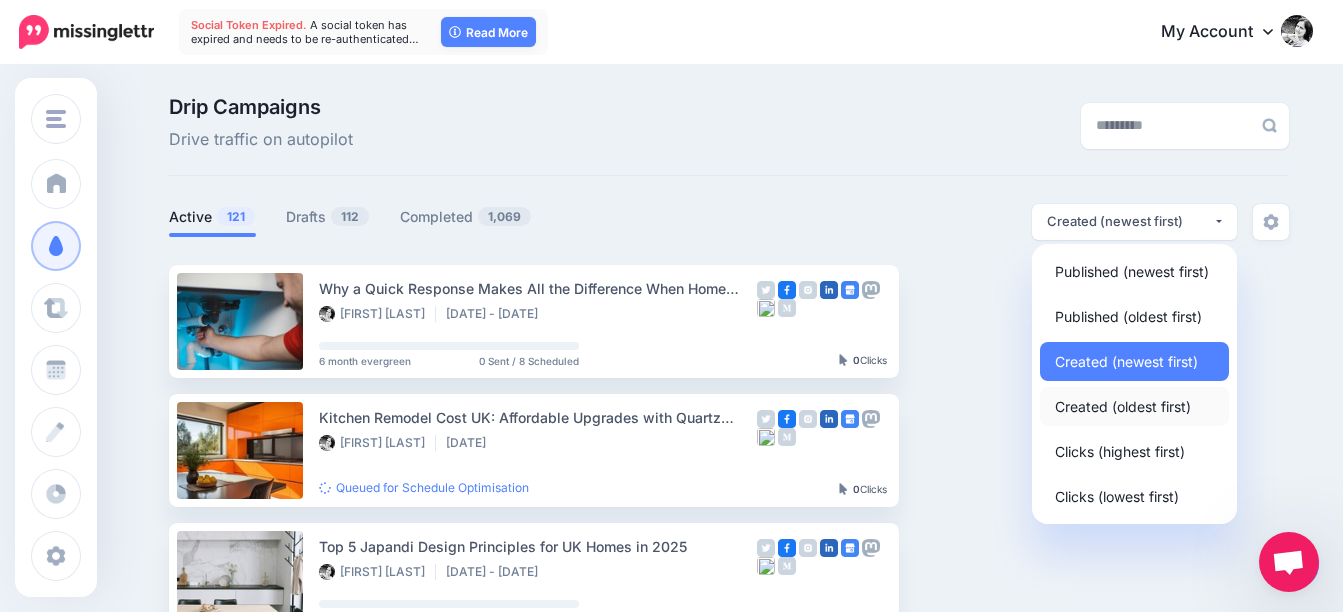 click on "Created (oldest first)" at bounding box center (1123, 406) 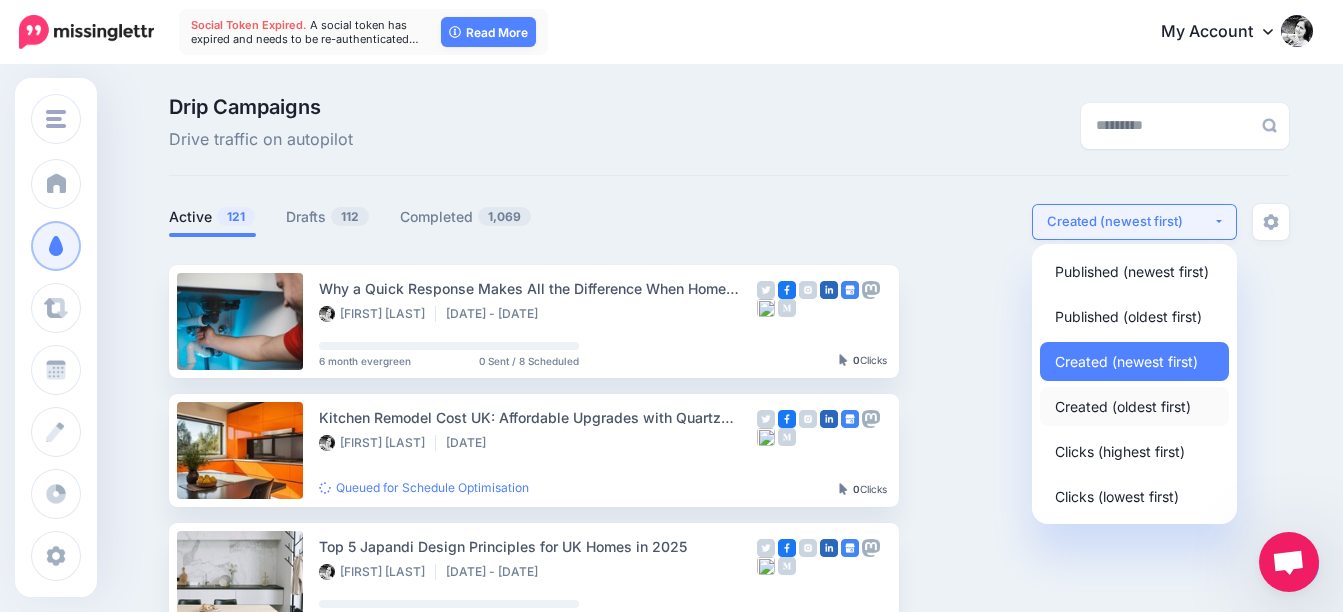 select on "**********" 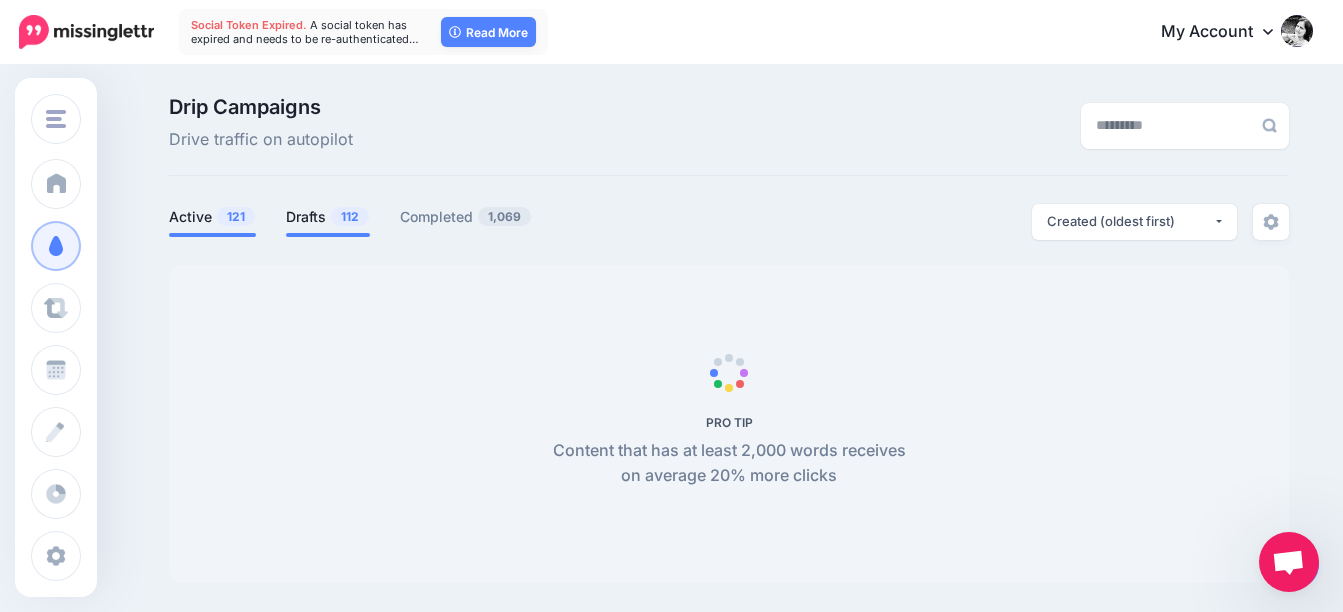 click on "Drafts  112" at bounding box center (328, 217) 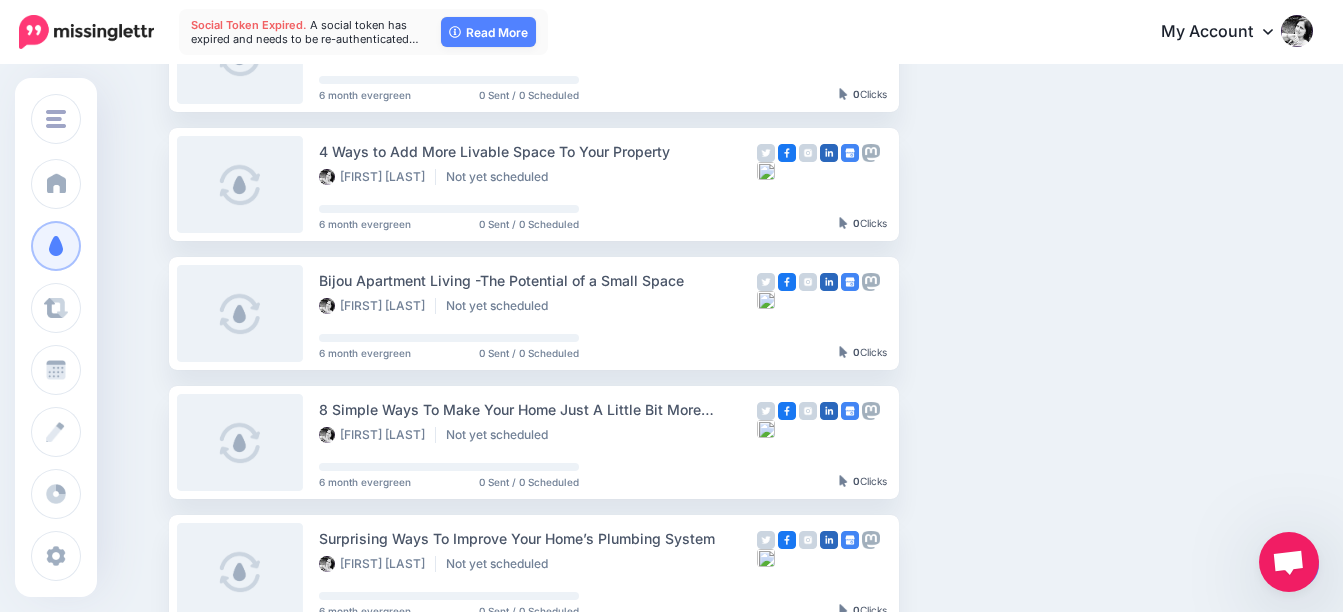 scroll, scrollTop: 1100, scrollLeft: 0, axis: vertical 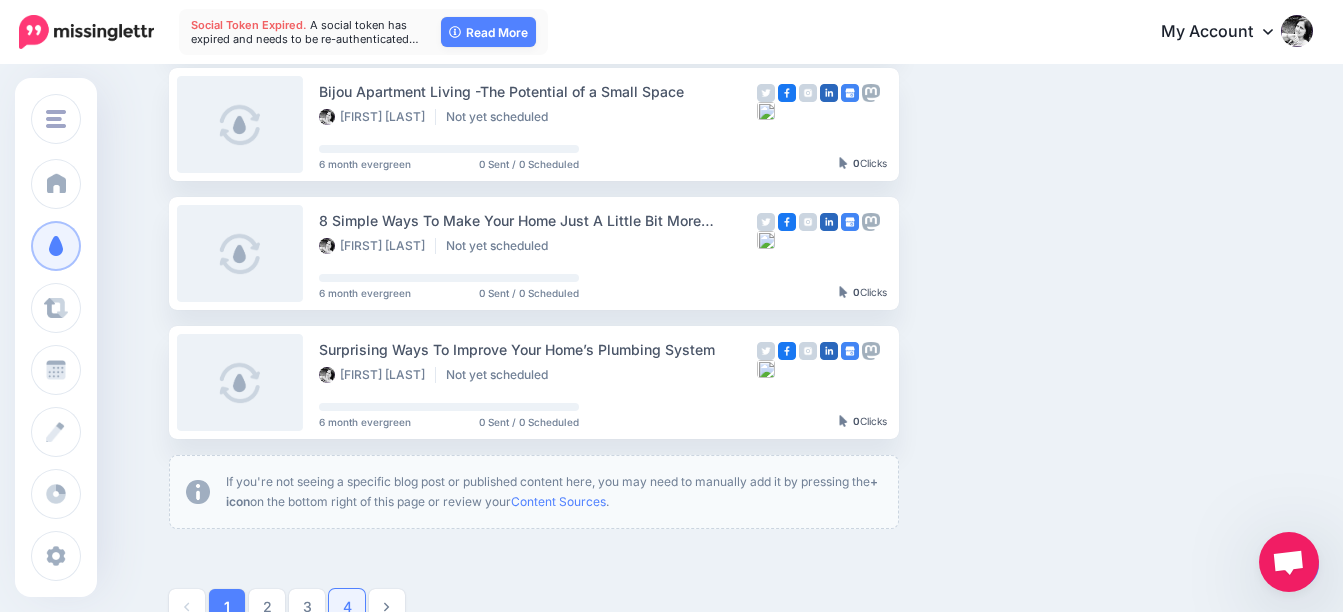 click on "4" at bounding box center (347, 607) 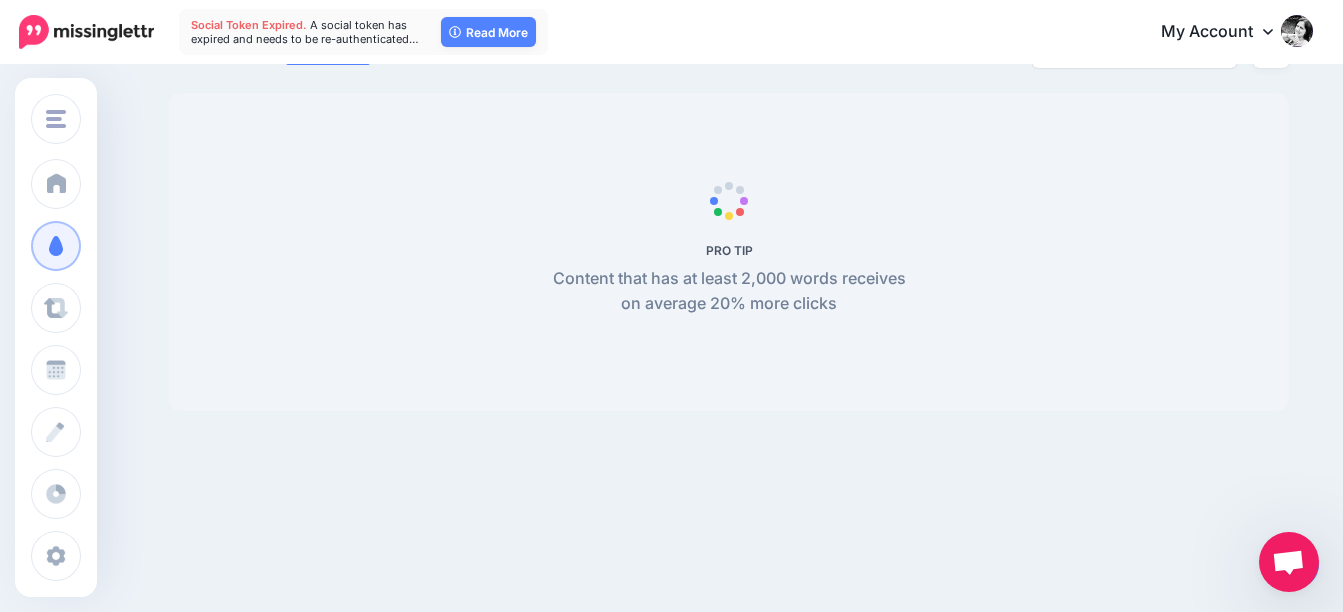 scroll, scrollTop: 172, scrollLeft: 0, axis: vertical 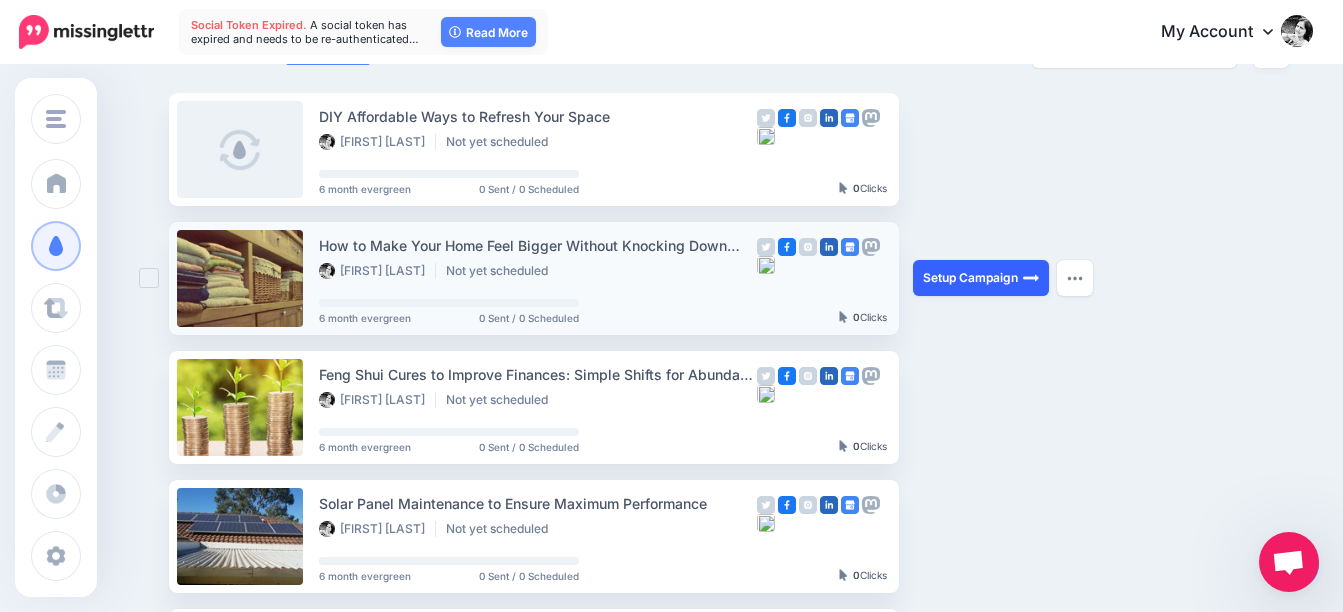 click on "Setup Campaign" at bounding box center [981, 278] 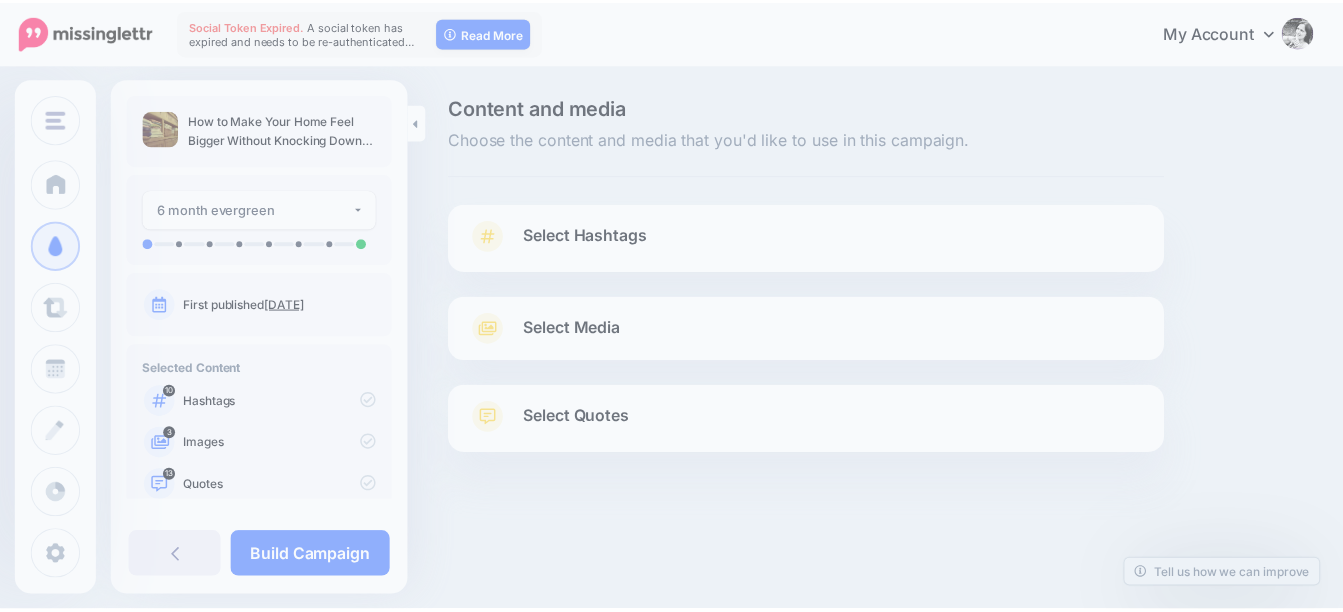 scroll, scrollTop: 0, scrollLeft: 0, axis: both 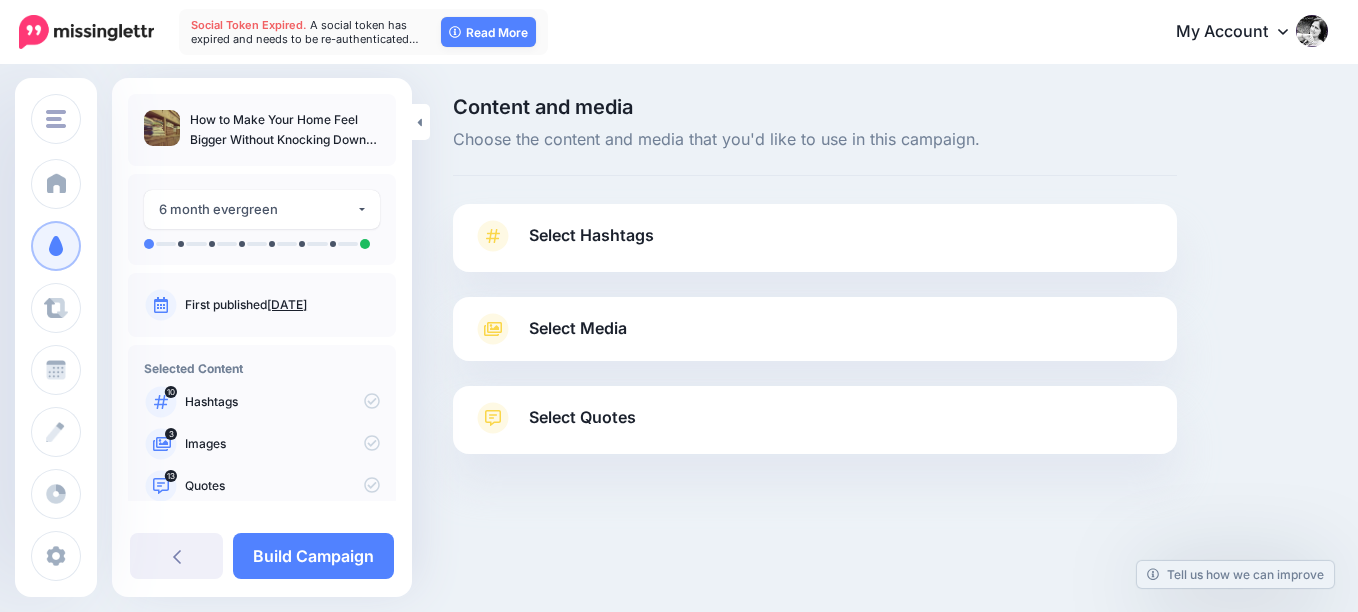 click on "Select Hashtags" at bounding box center [591, 235] 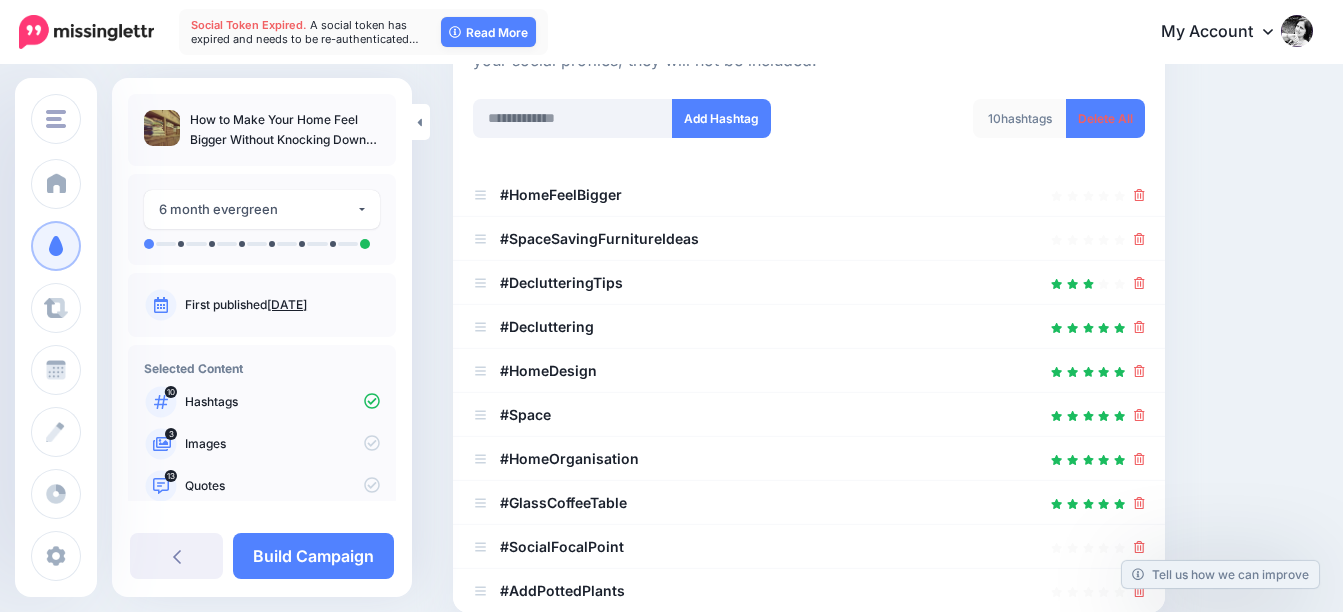 scroll, scrollTop: 300, scrollLeft: 0, axis: vertical 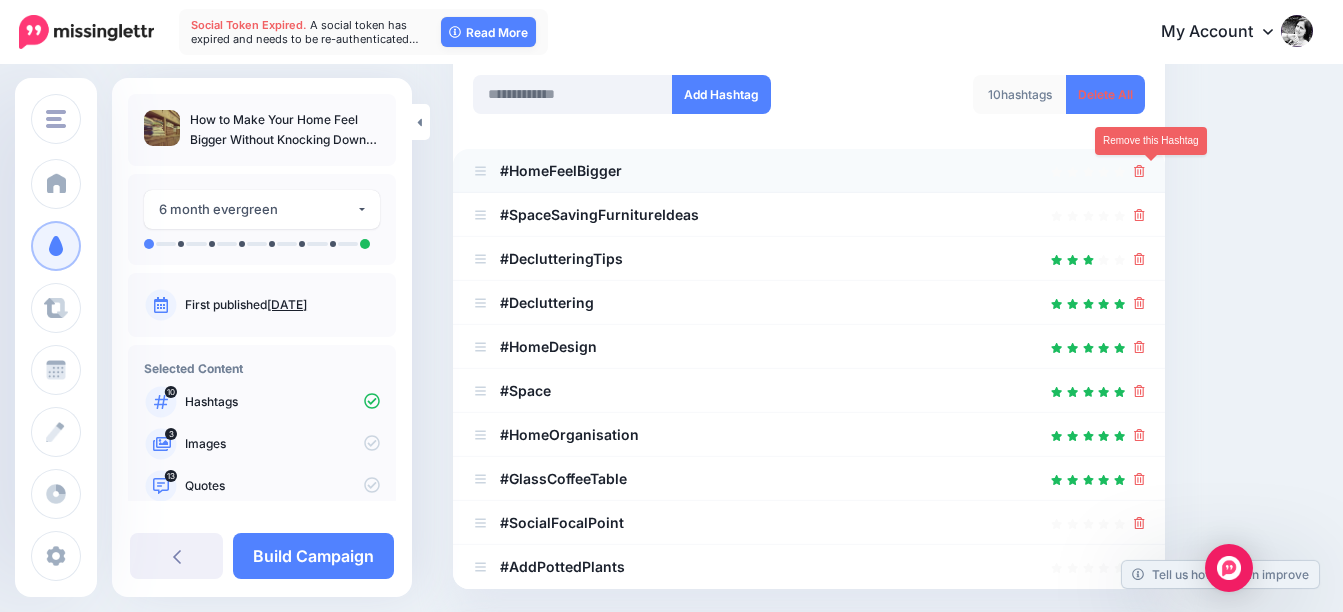 click 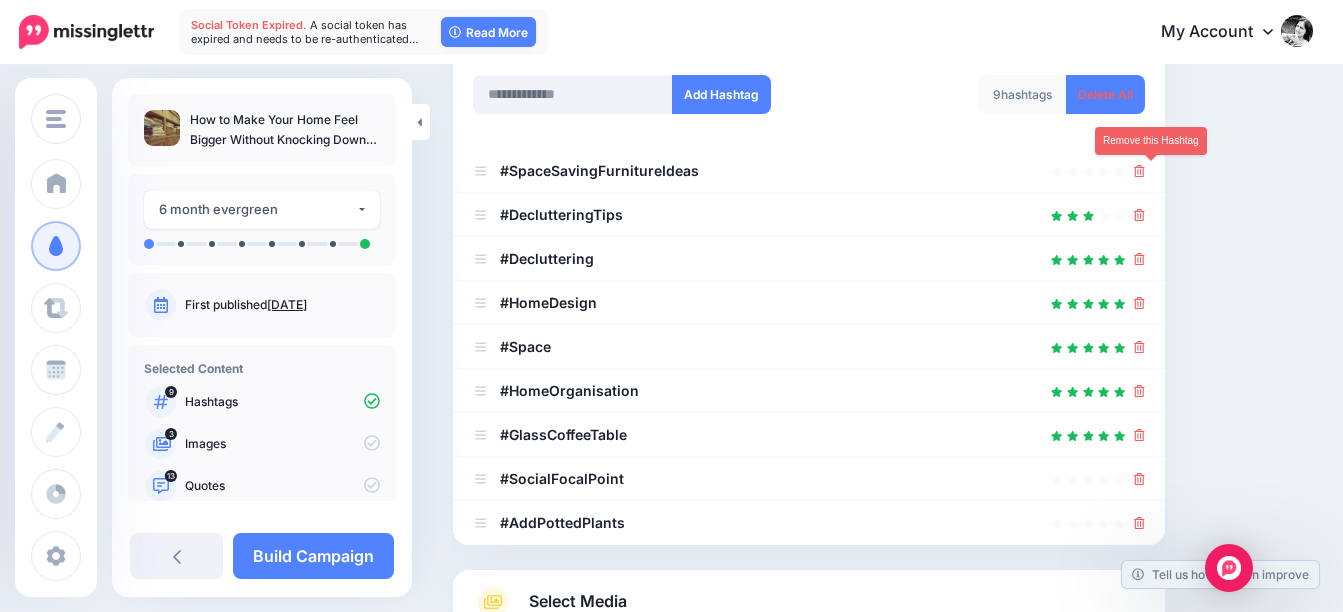 click 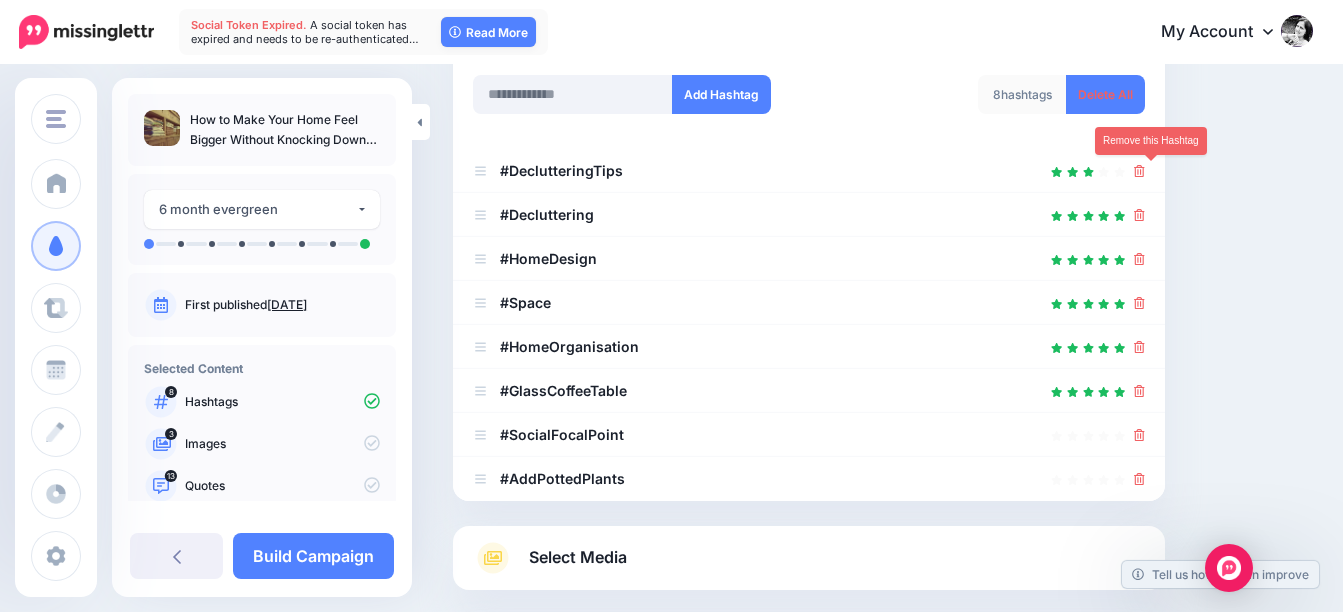 click 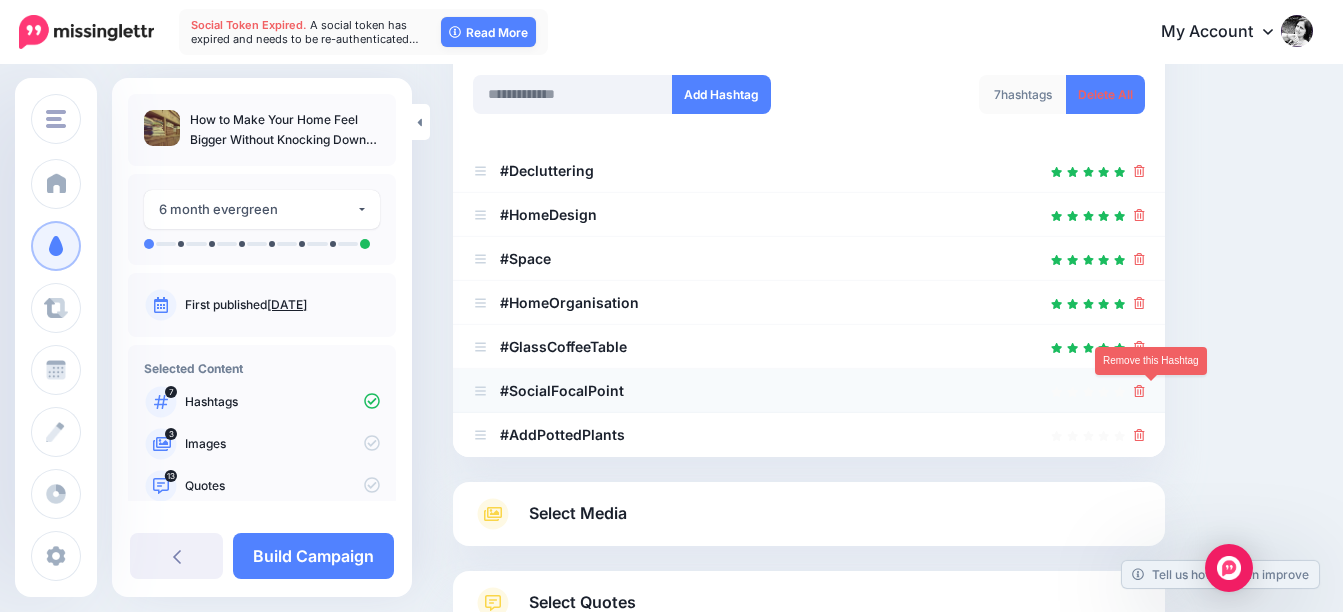 click 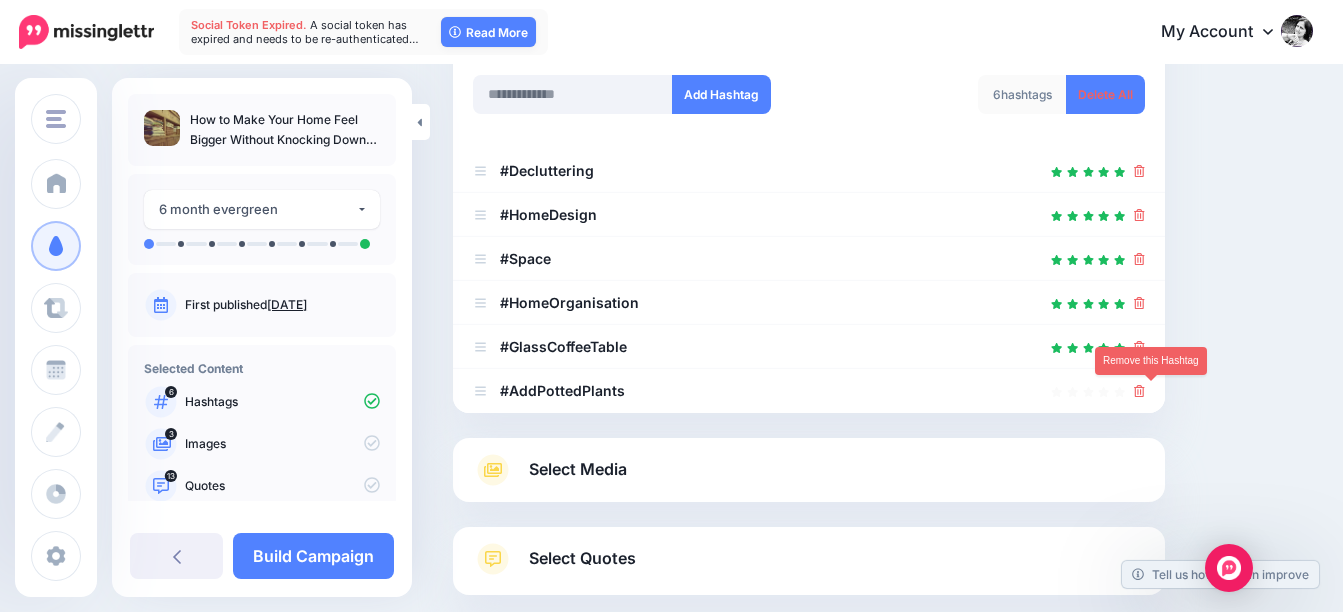 click 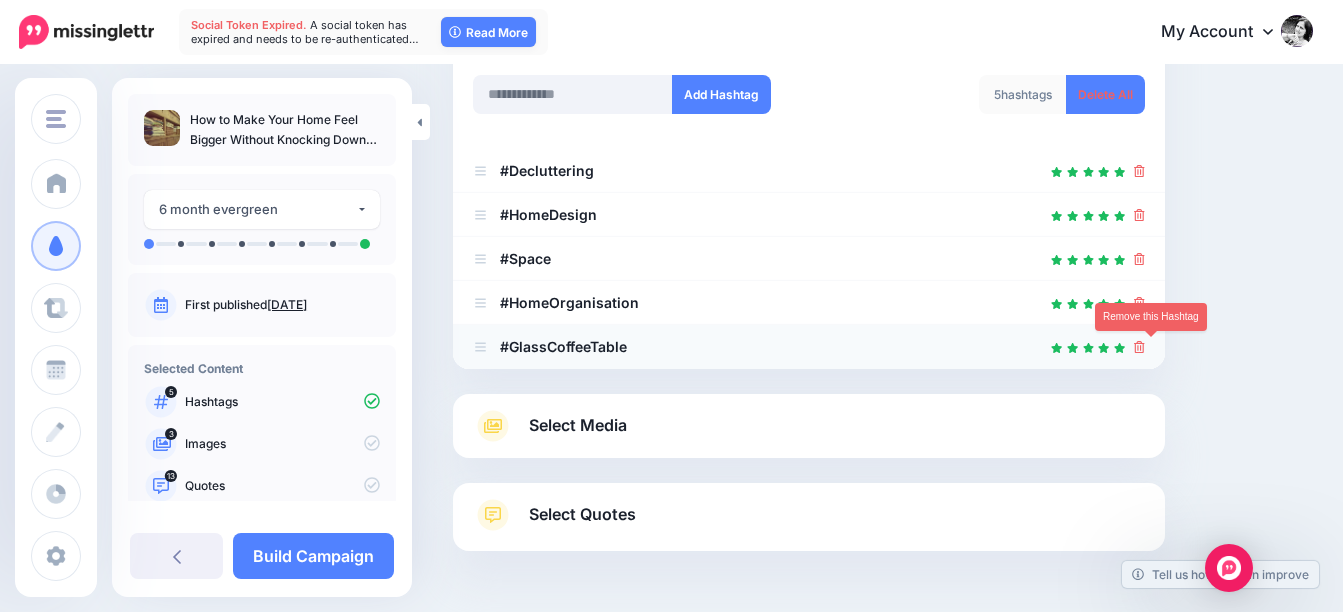 click 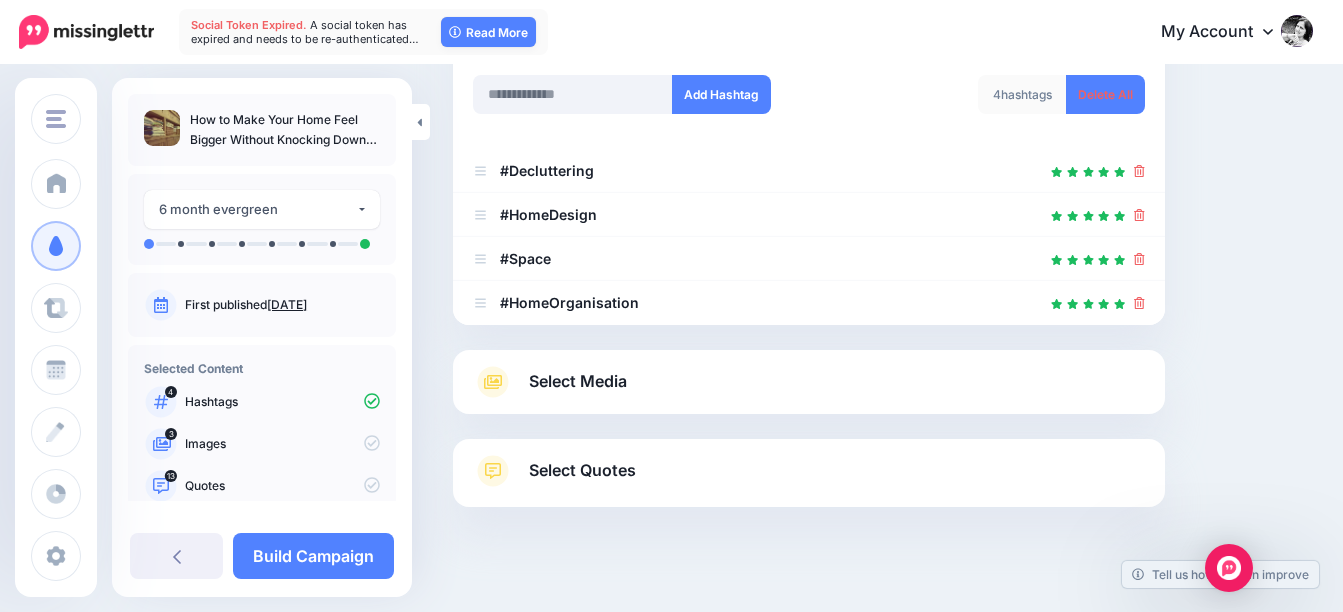 click on "Select Media" at bounding box center (578, 381) 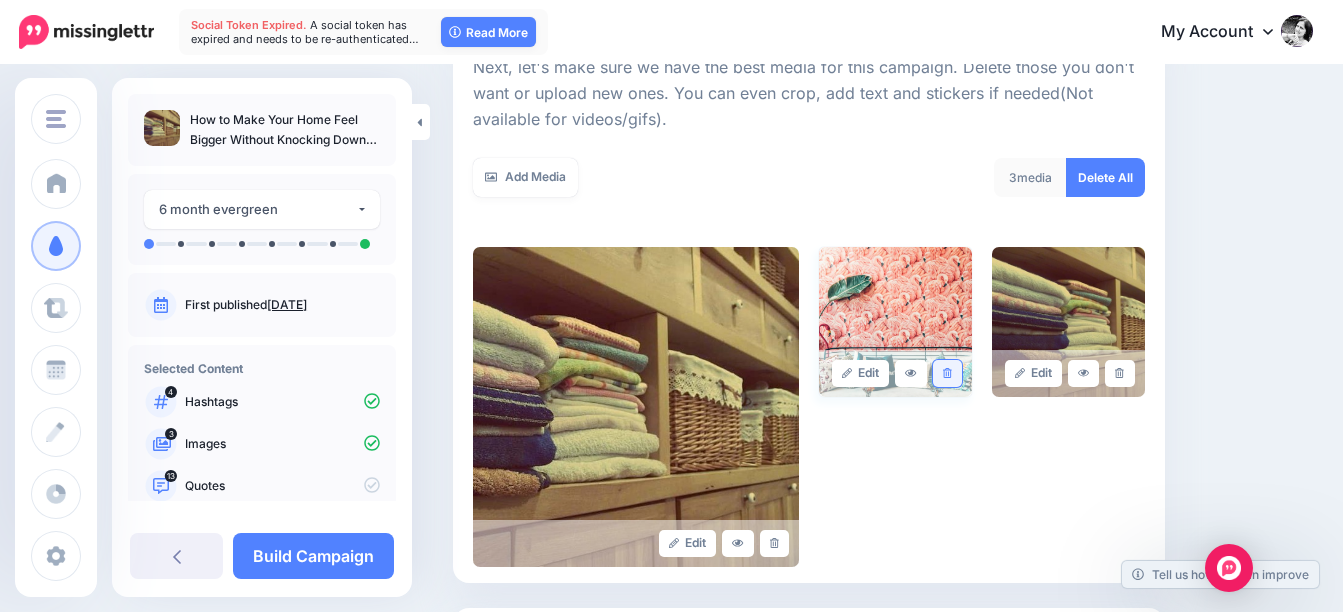 click 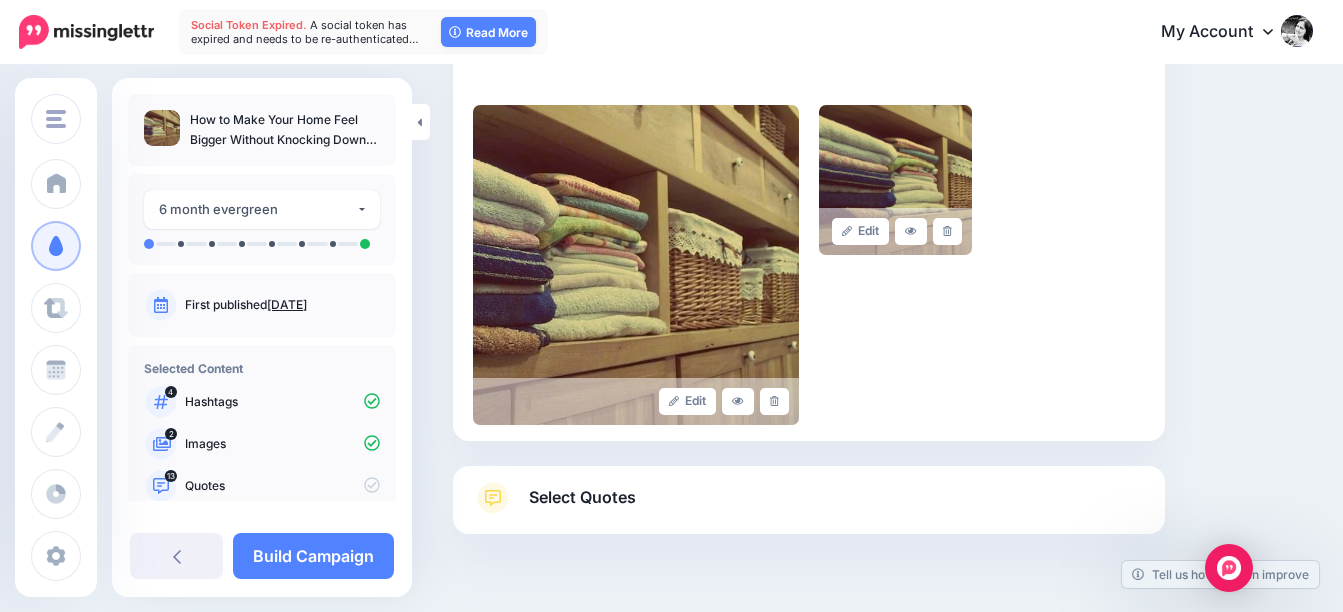 scroll, scrollTop: 500, scrollLeft: 0, axis: vertical 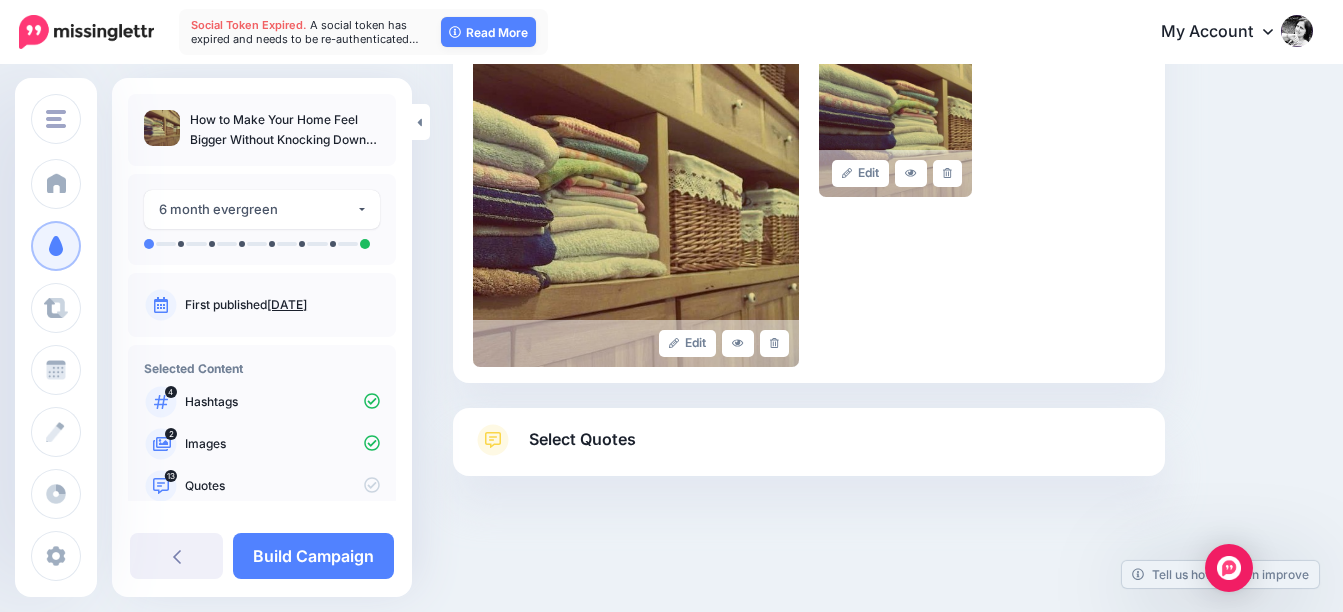 click on "Select Quotes" at bounding box center (582, 439) 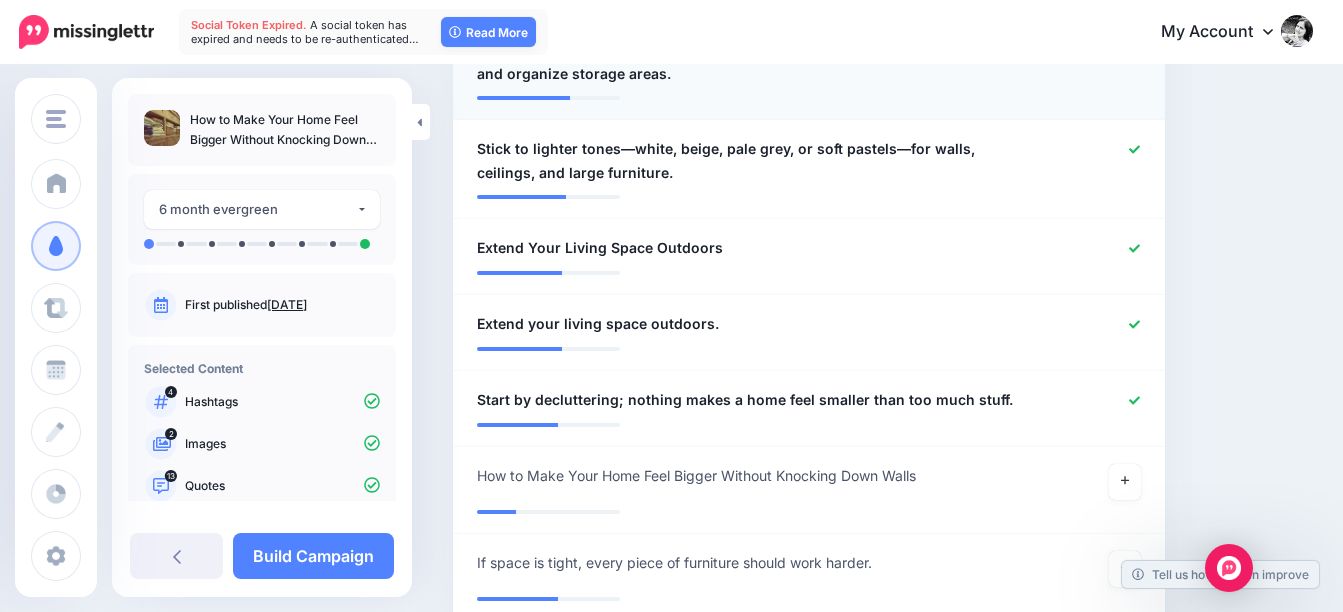 scroll, scrollTop: 1500, scrollLeft: 0, axis: vertical 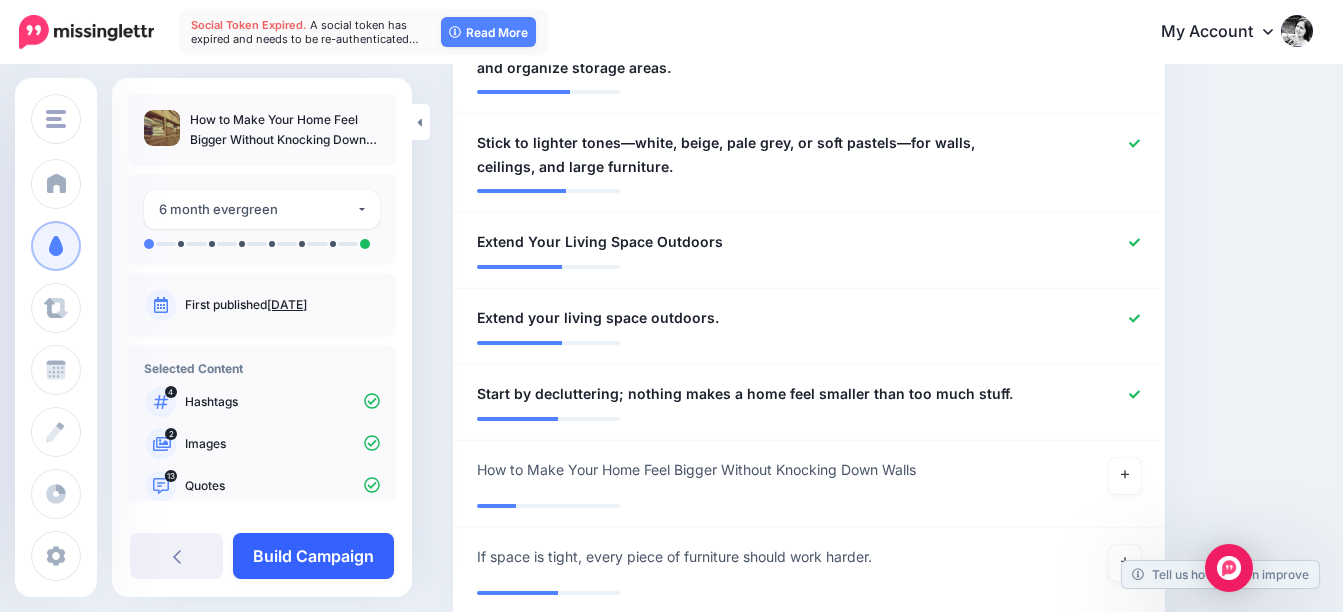 click on "Build Campaign" at bounding box center (313, 556) 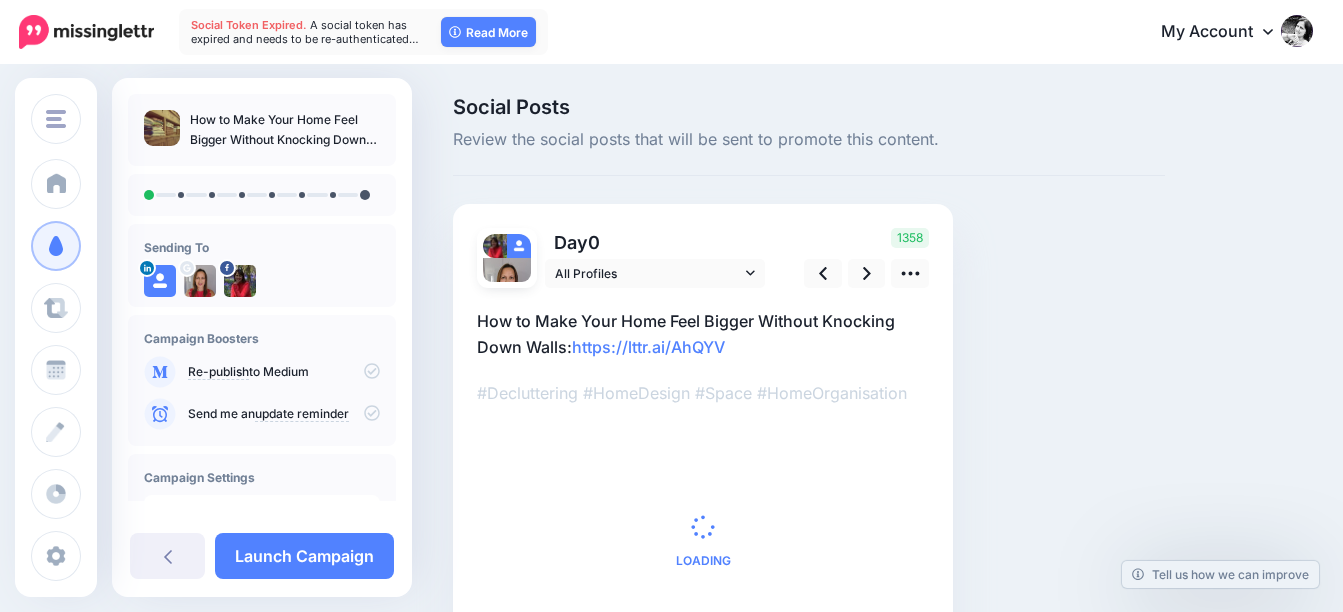 scroll, scrollTop: 0, scrollLeft: 0, axis: both 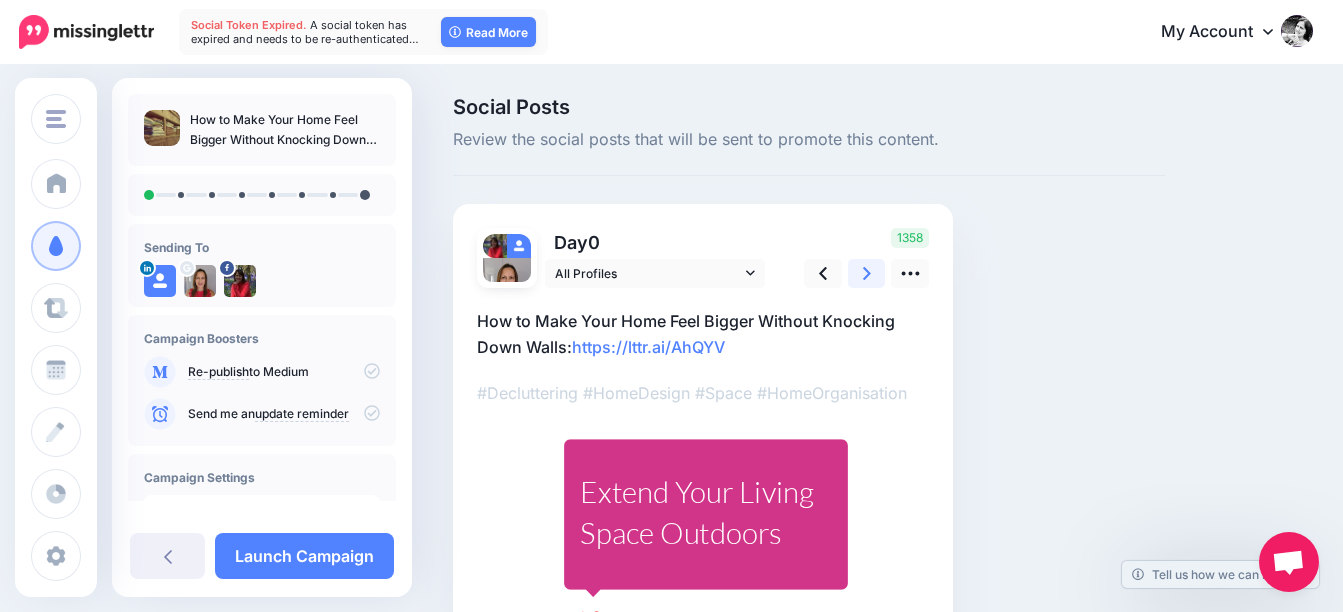click 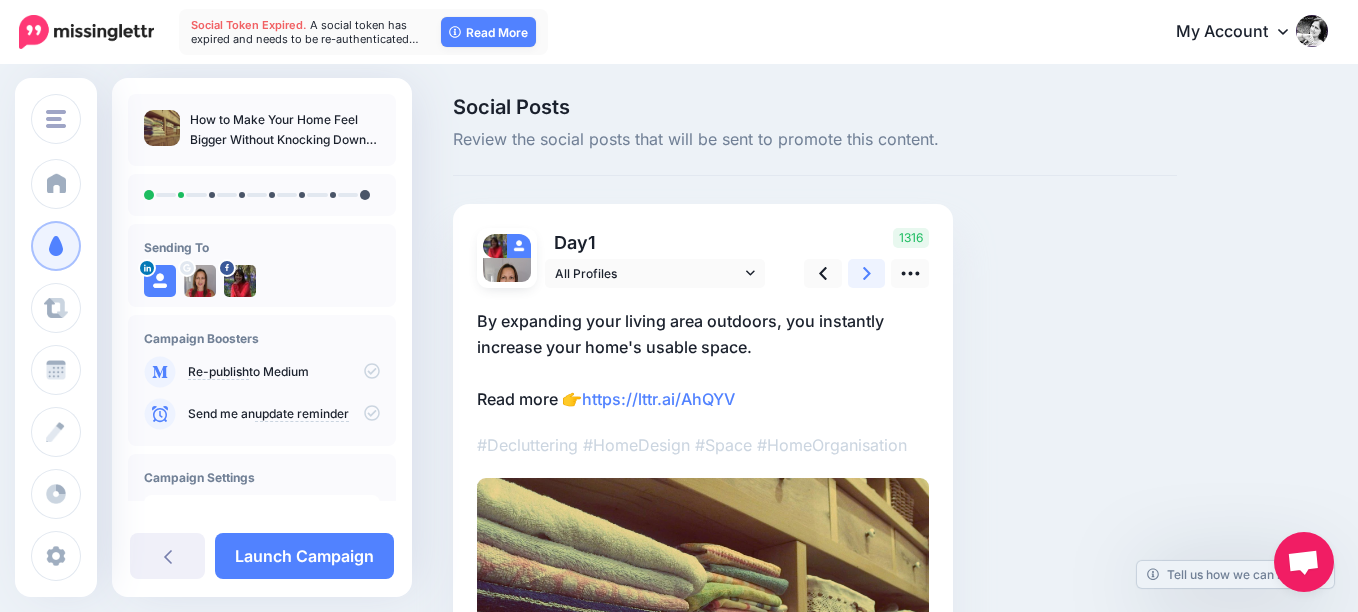 click 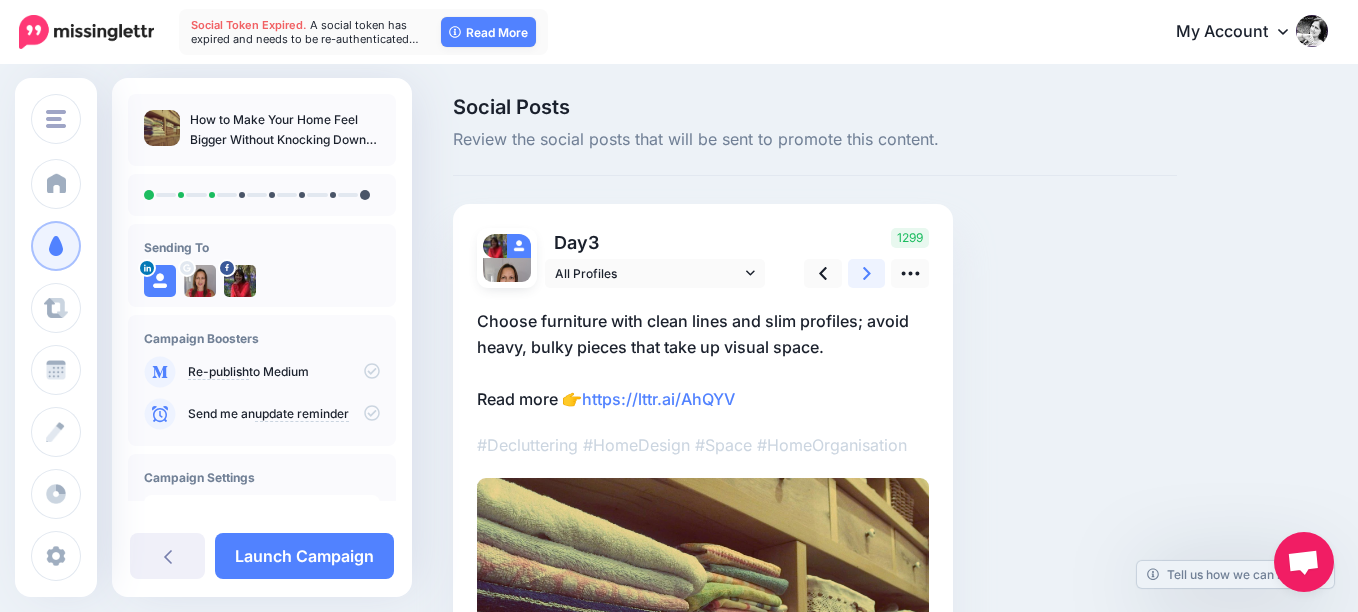 click 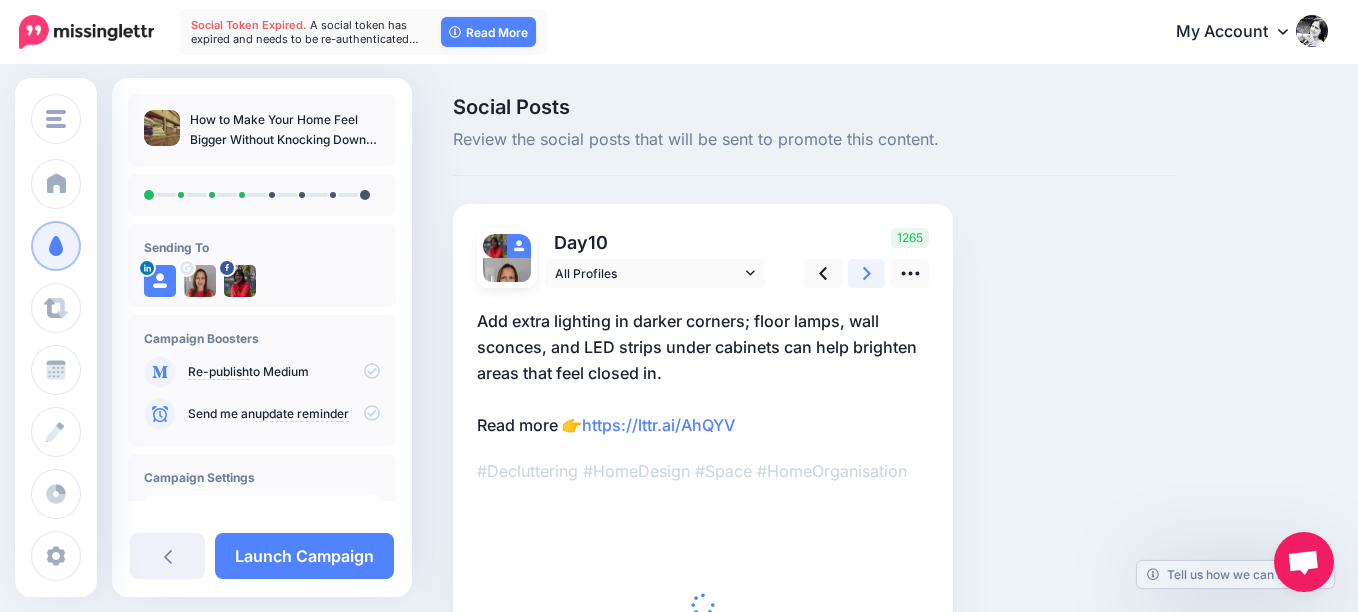 click 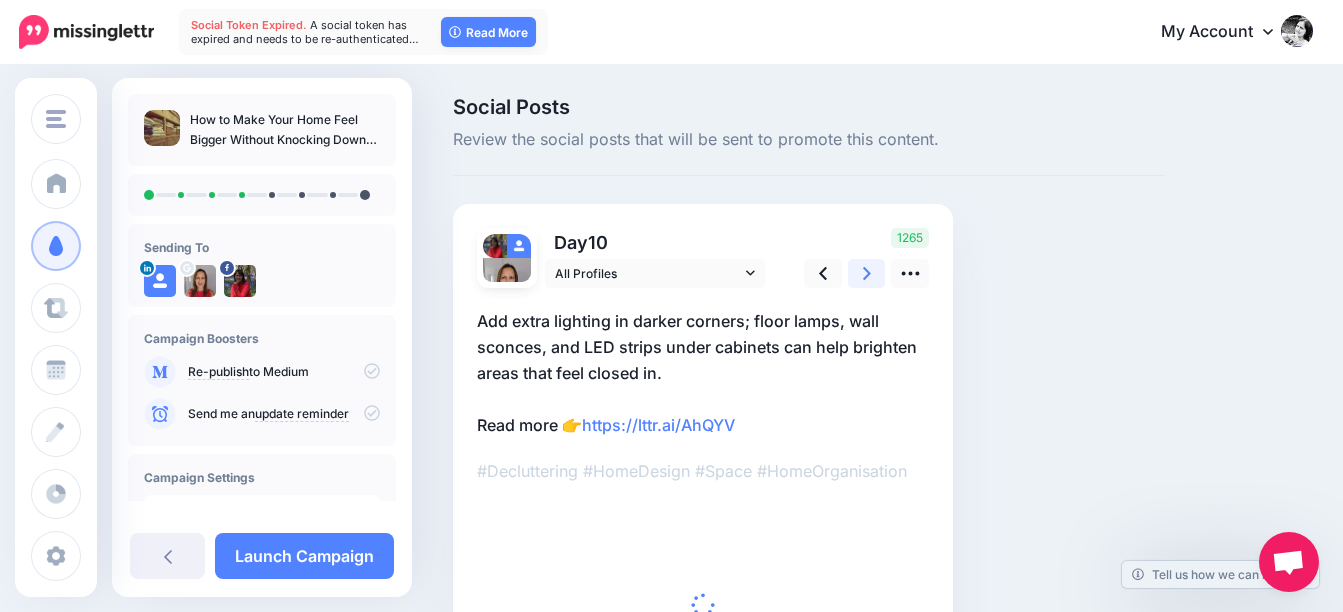 click 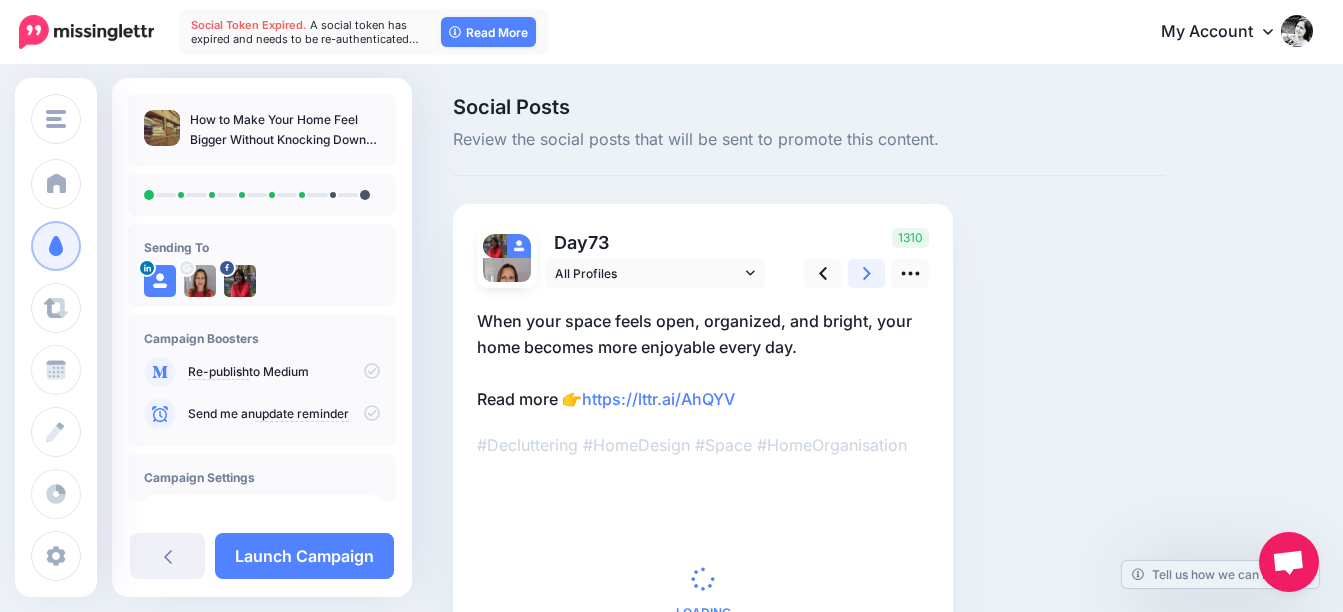 click 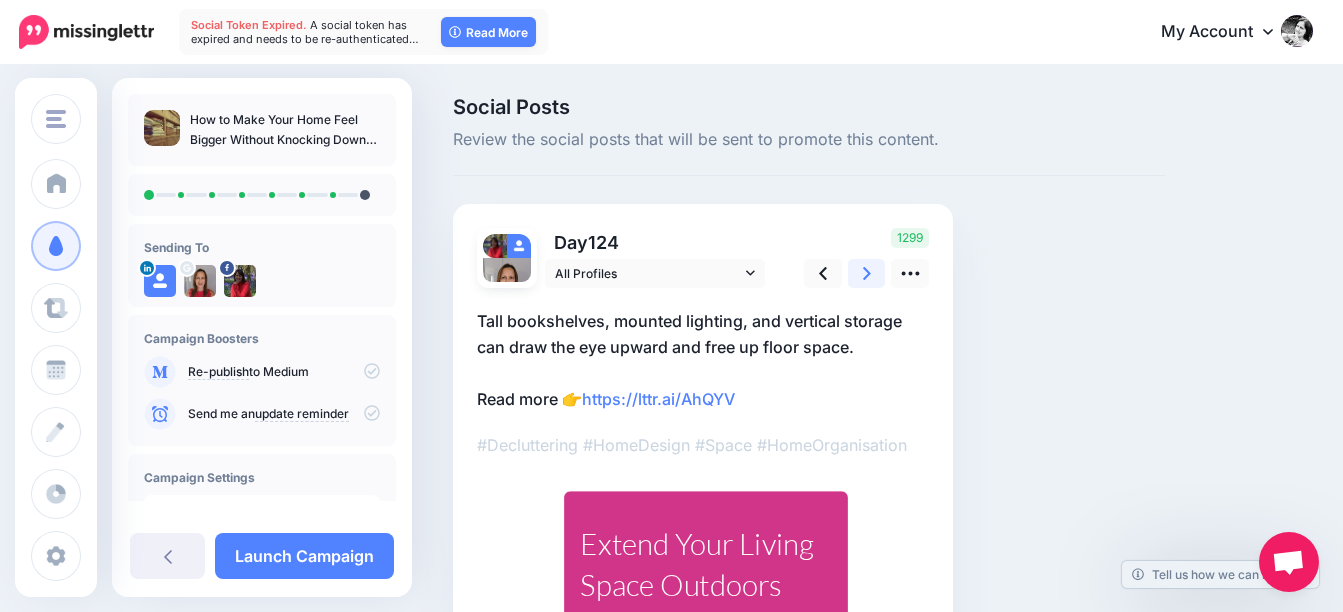click 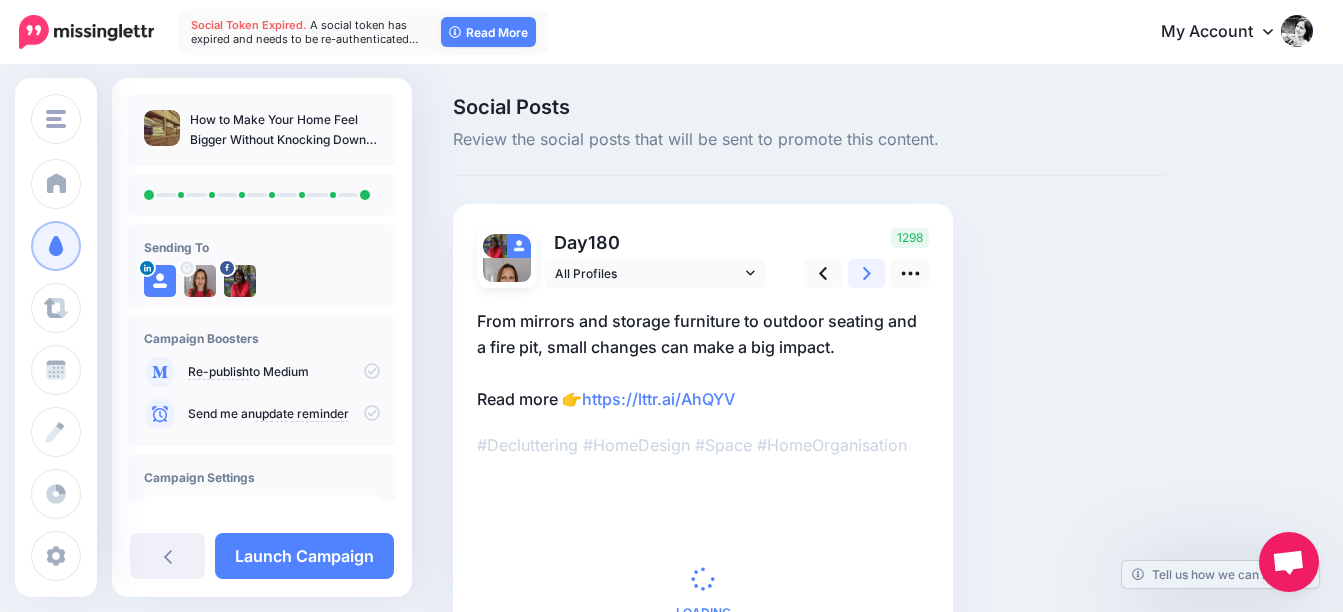 click 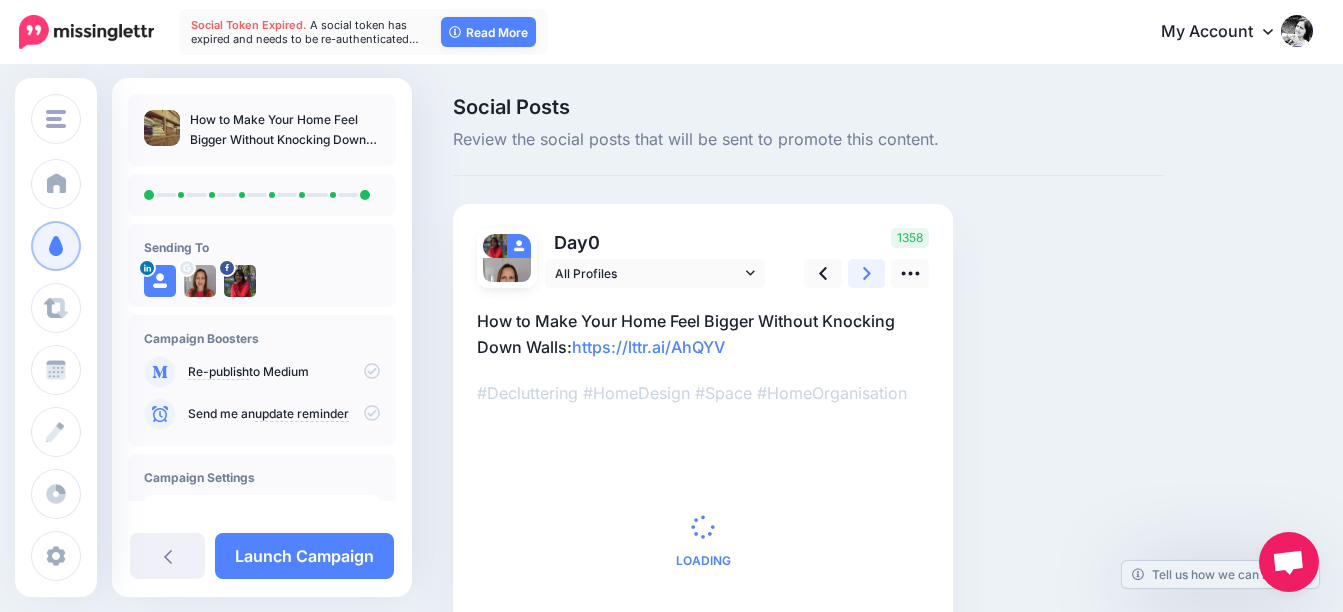 click 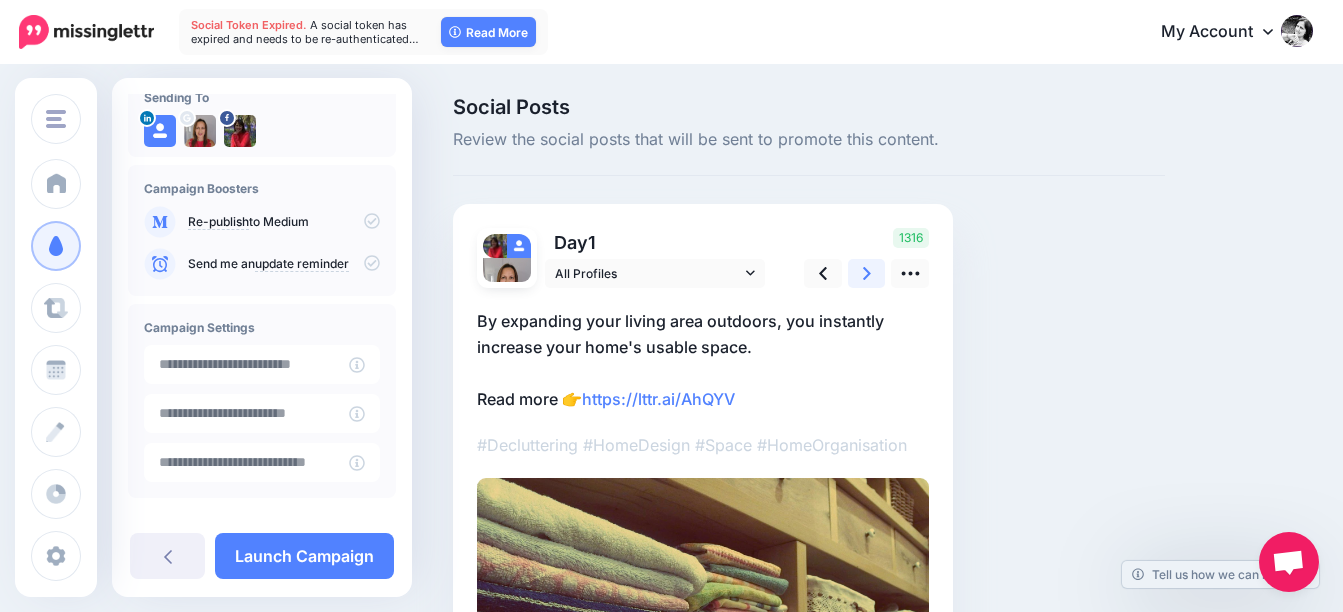 scroll, scrollTop: 243, scrollLeft: 0, axis: vertical 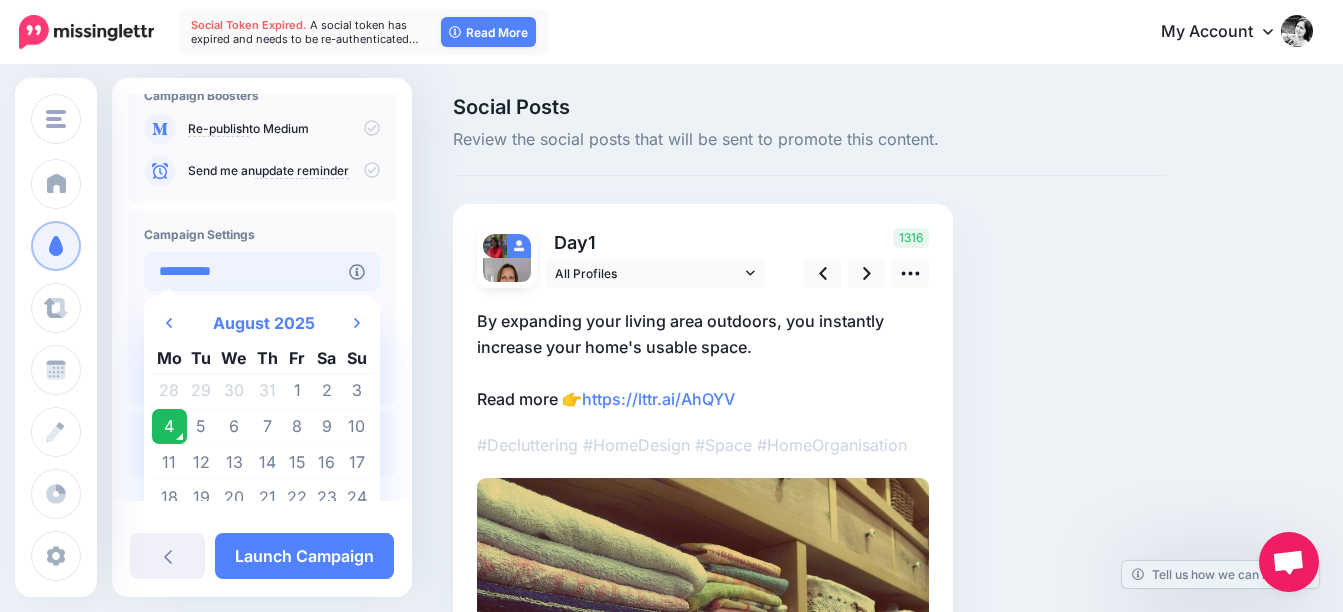 click on "**********" at bounding box center (246, 271) 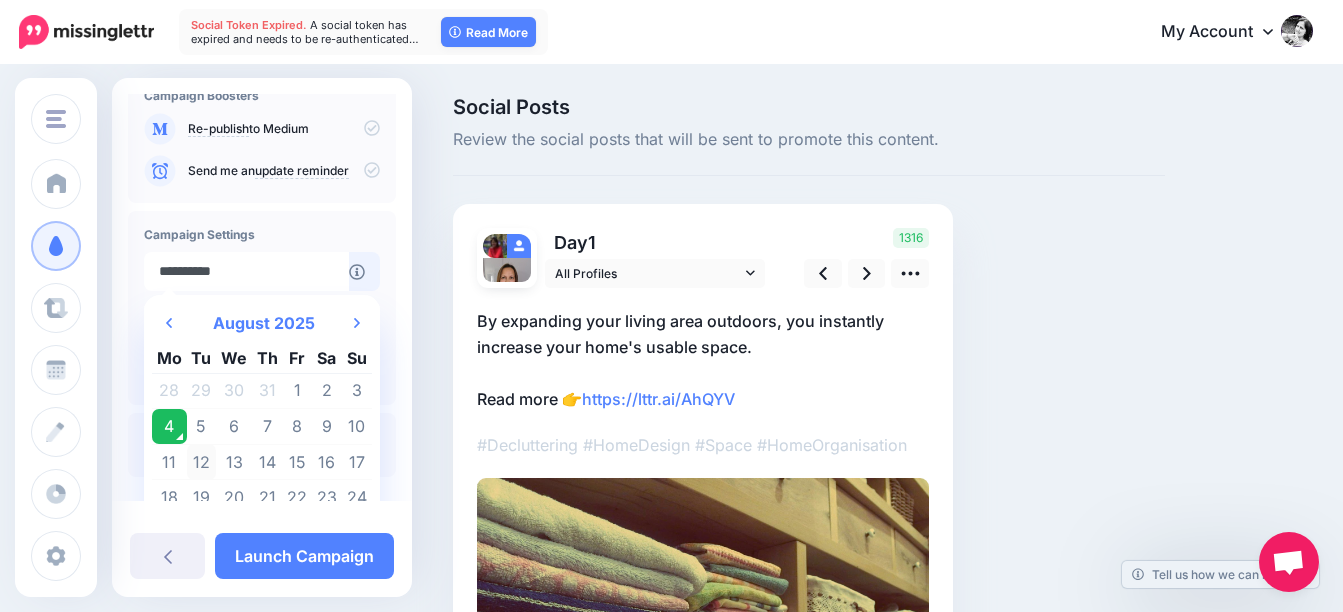 click on "12" at bounding box center [202, 462] 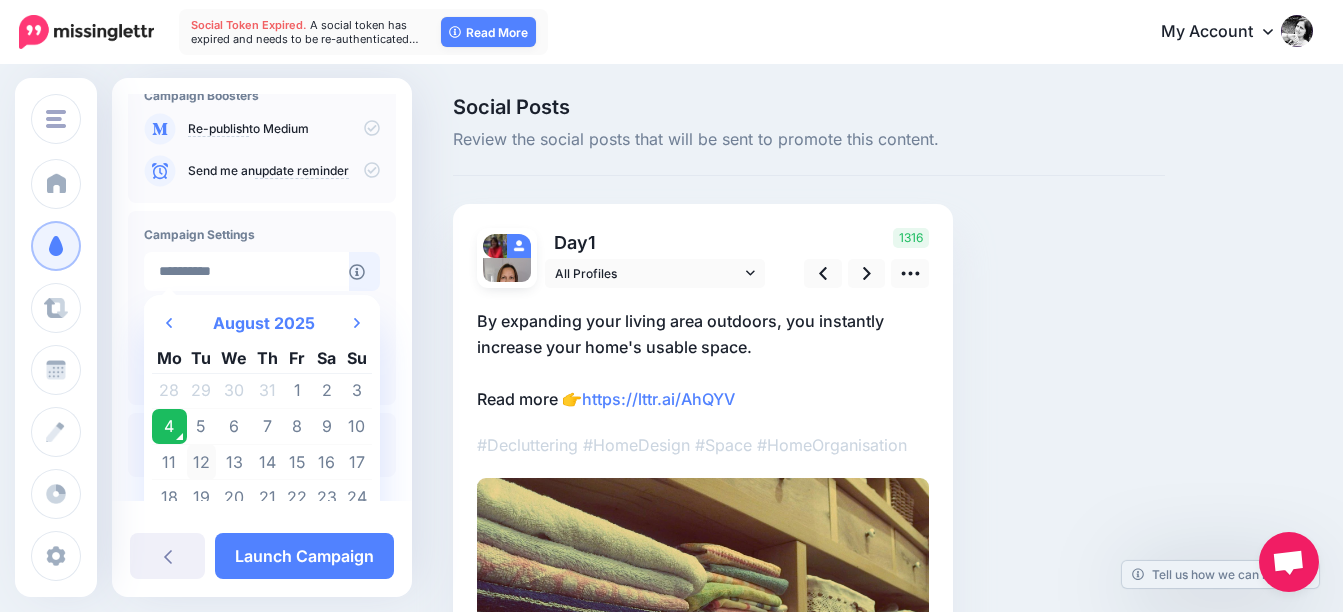 type on "**********" 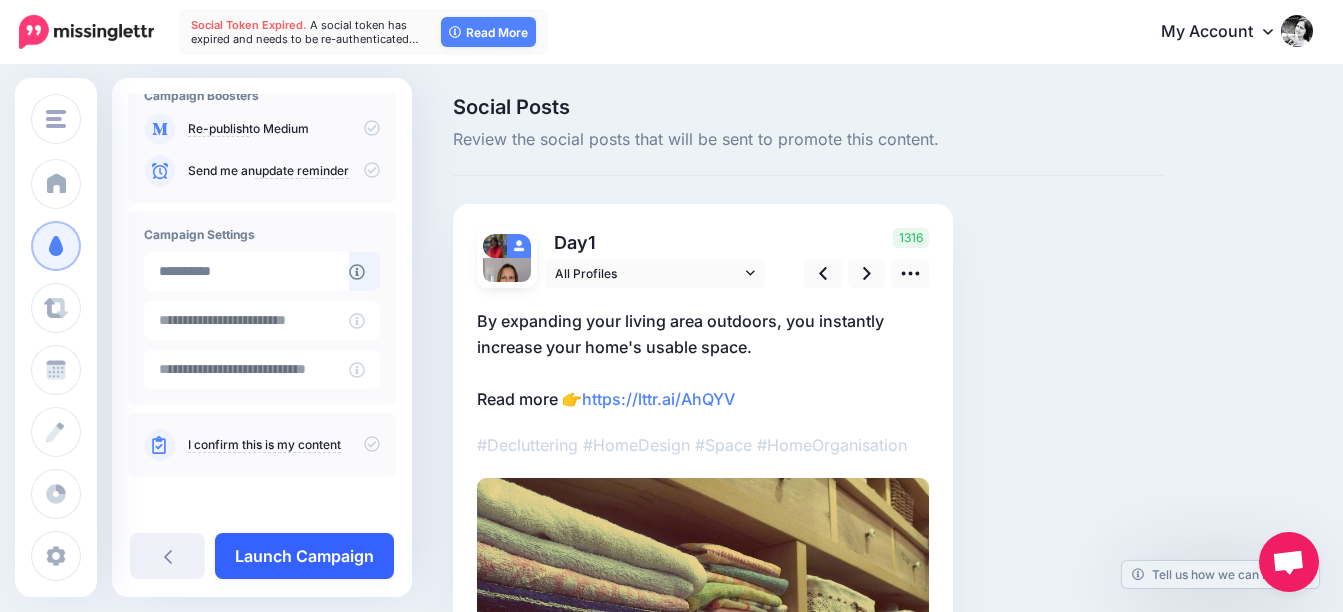 click on "Launch Campaign" at bounding box center [304, 556] 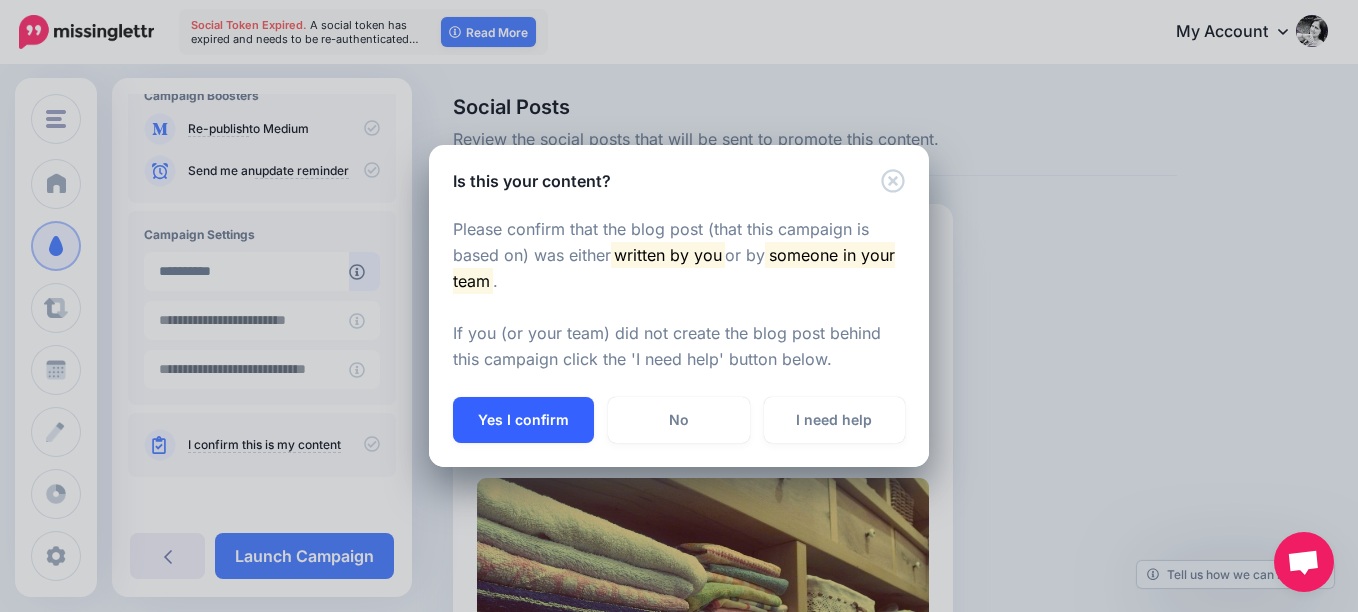 click on "Yes I confirm" at bounding box center (523, 420) 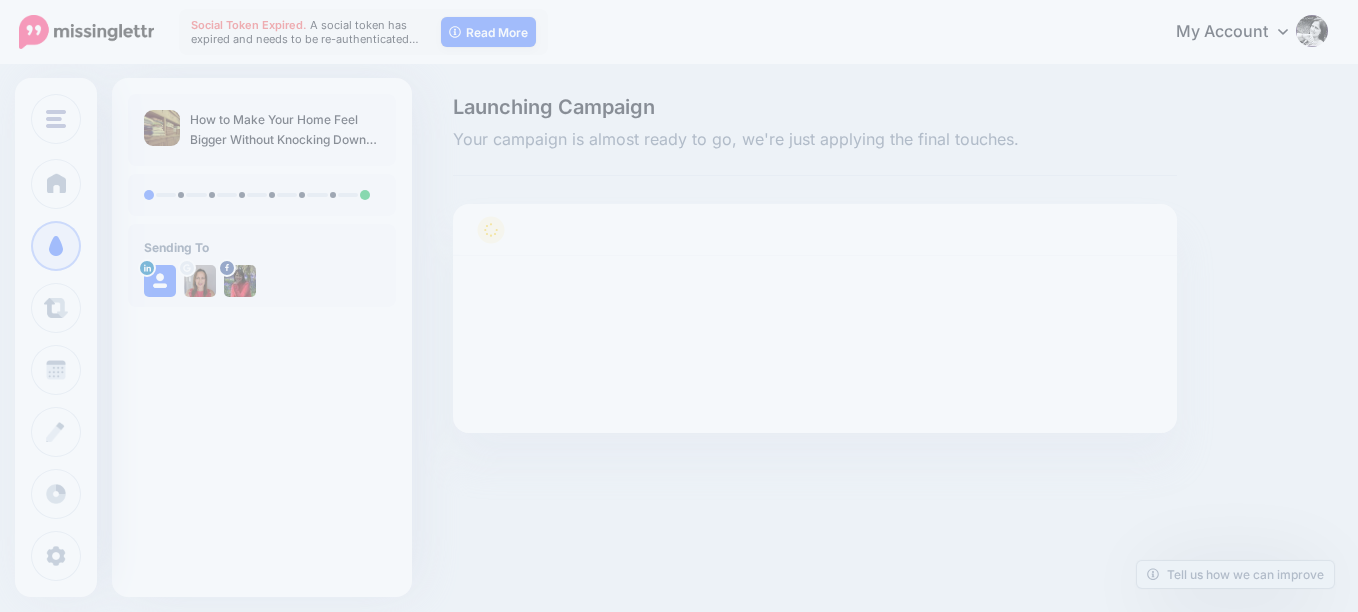 scroll, scrollTop: 0, scrollLeft: 0, axis: both 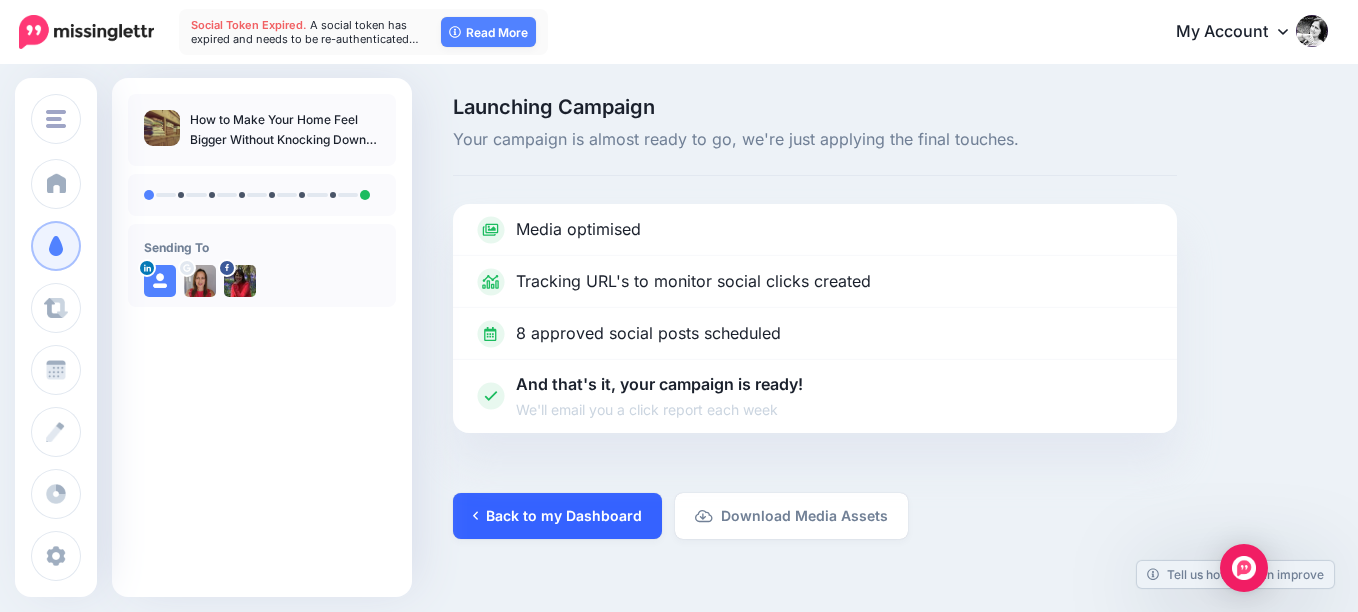 click on "Back to my Dashboard" at bounding box center [557, 516] 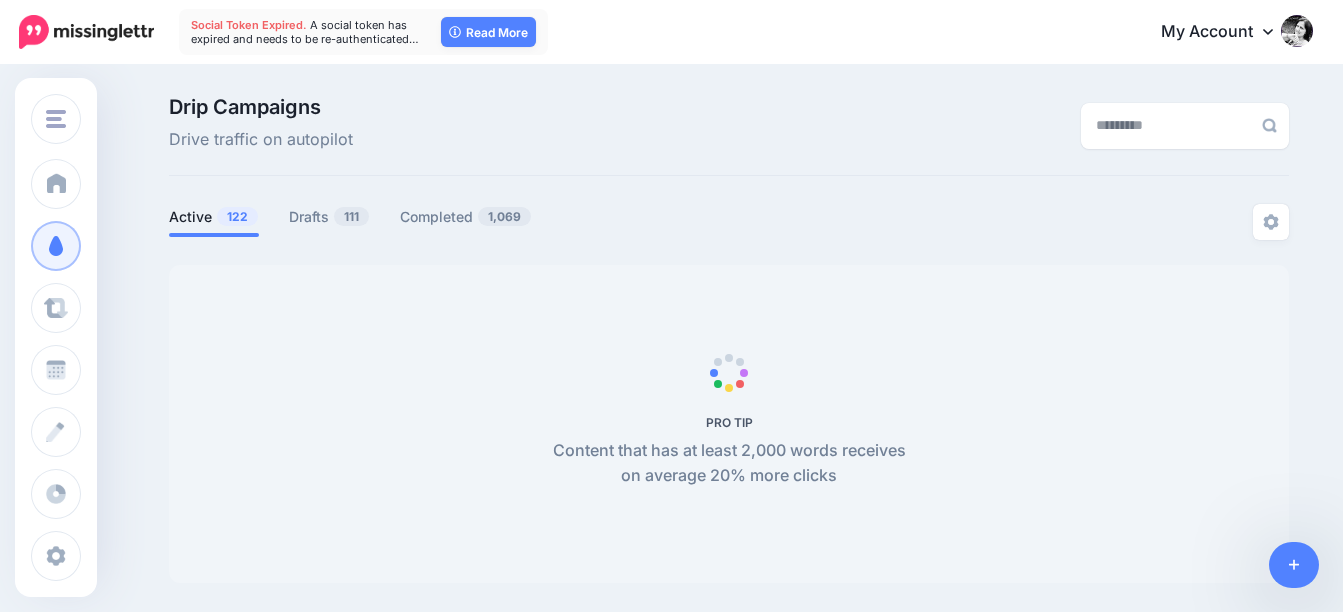 scroll, scrollTop: 0, scrollLeft: 0, axis: both 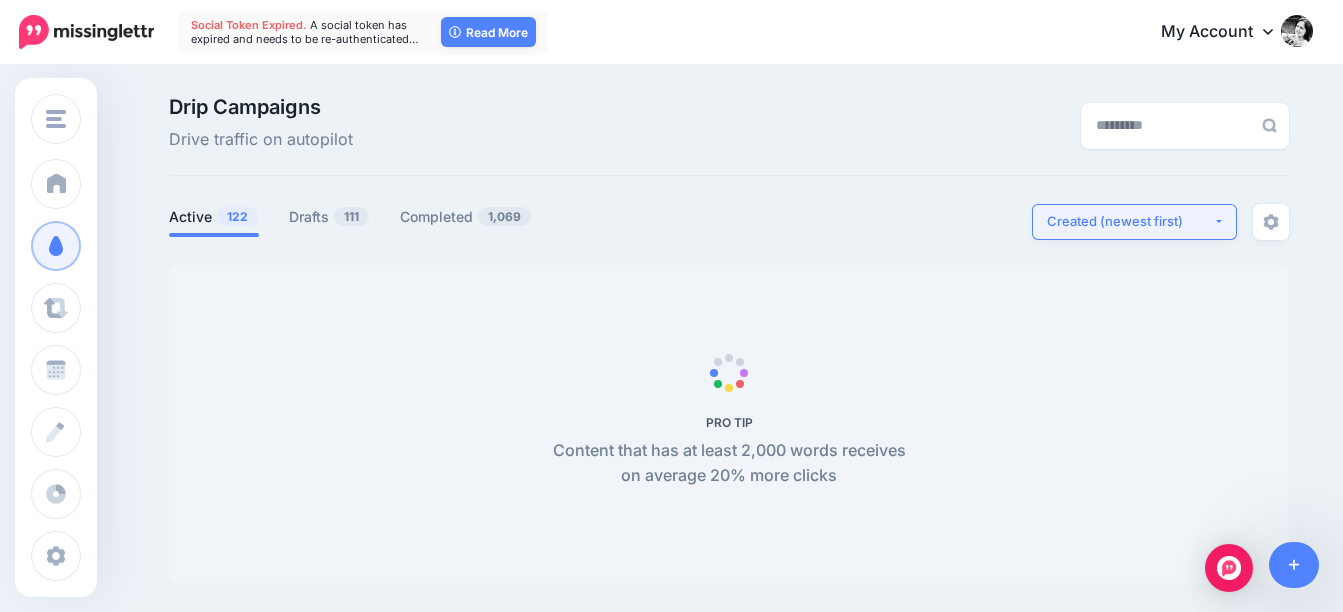 click on "Created (newest first)" at bounding box center [1130, 221] 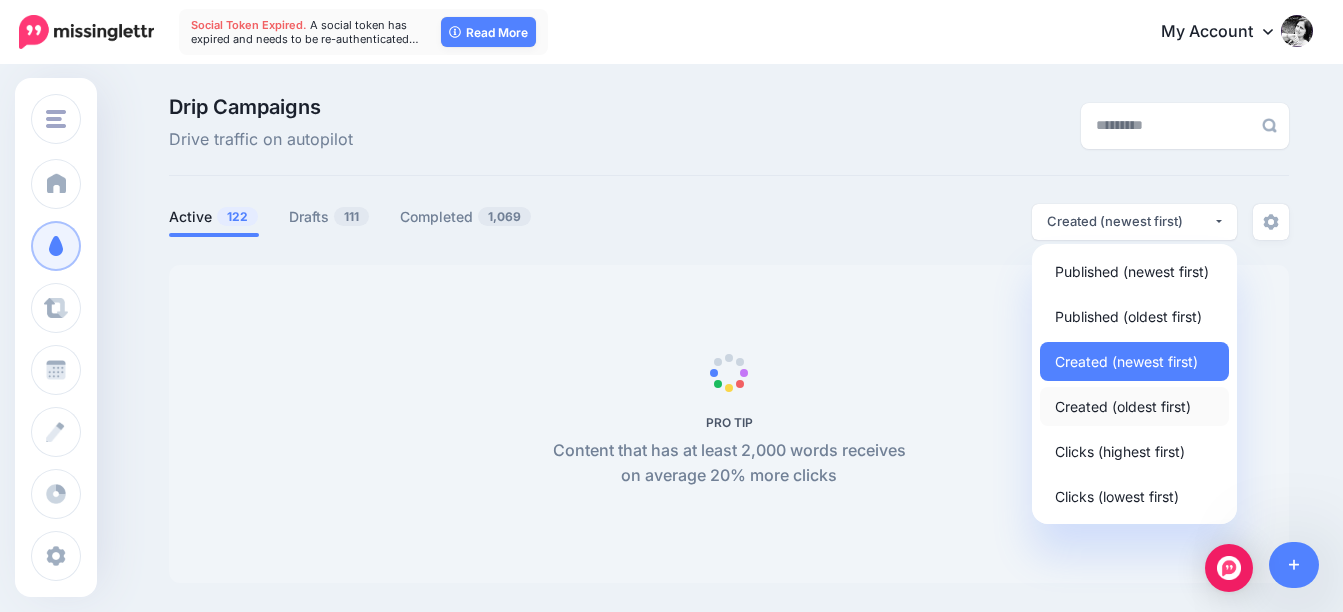 click on "Created (oldest first)" at bounding box center [1123, 406] 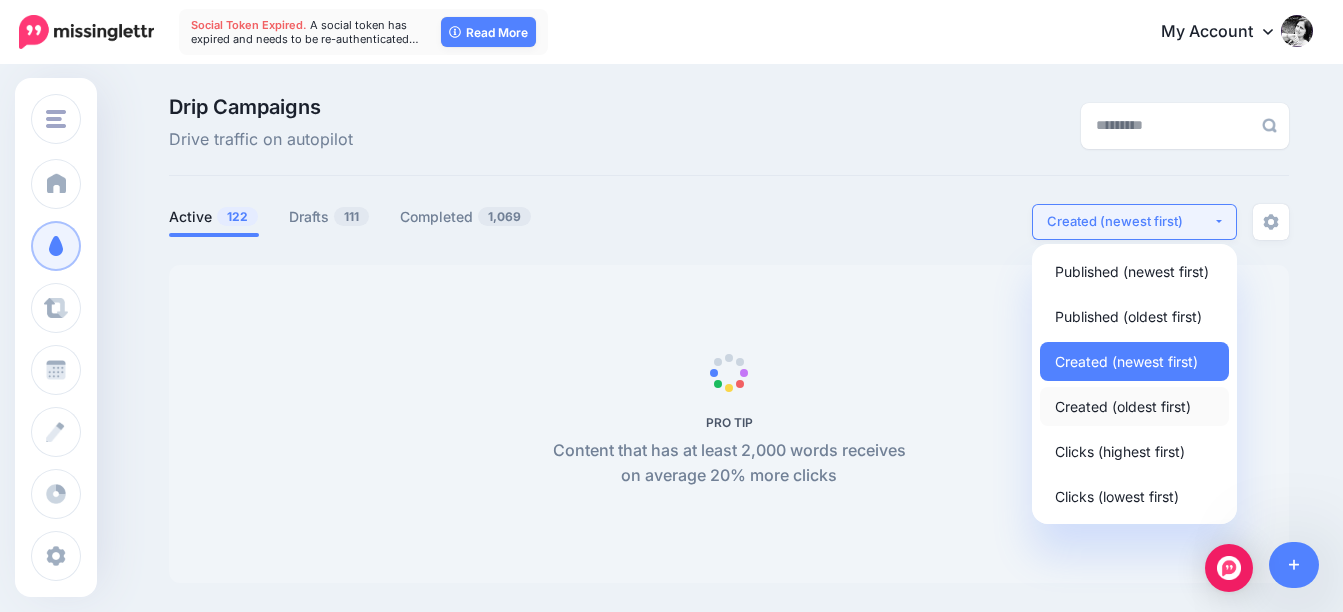 select on "**********" 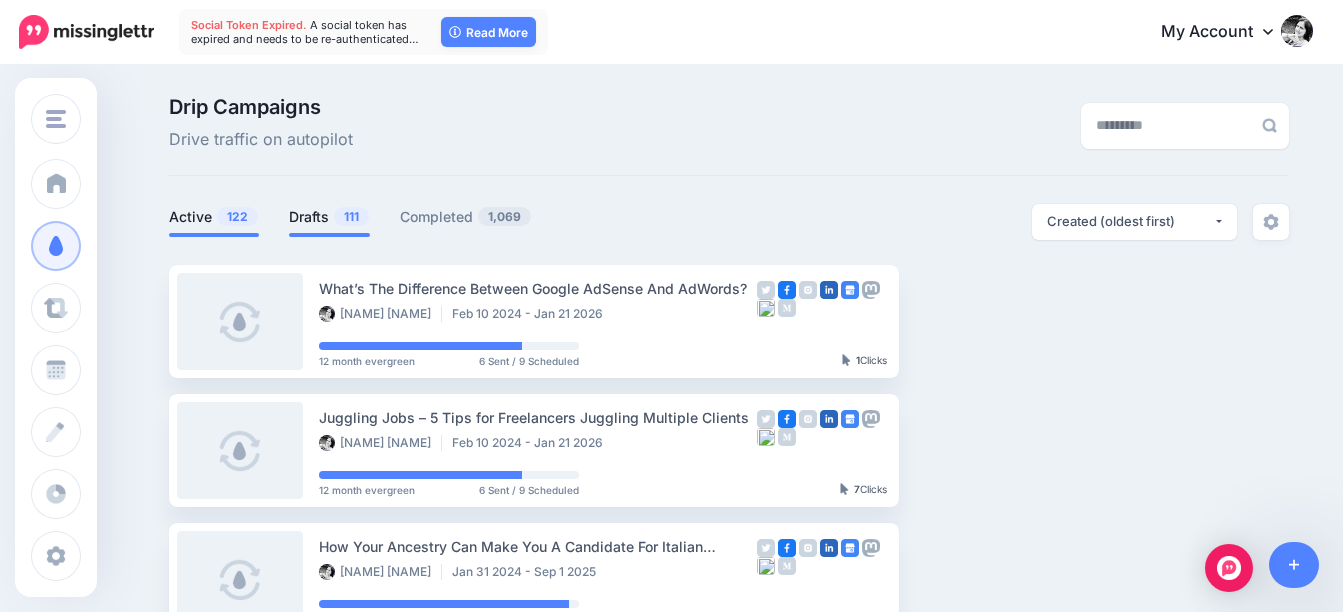 click on "Drafts  111" at bounding box center (329, 217) 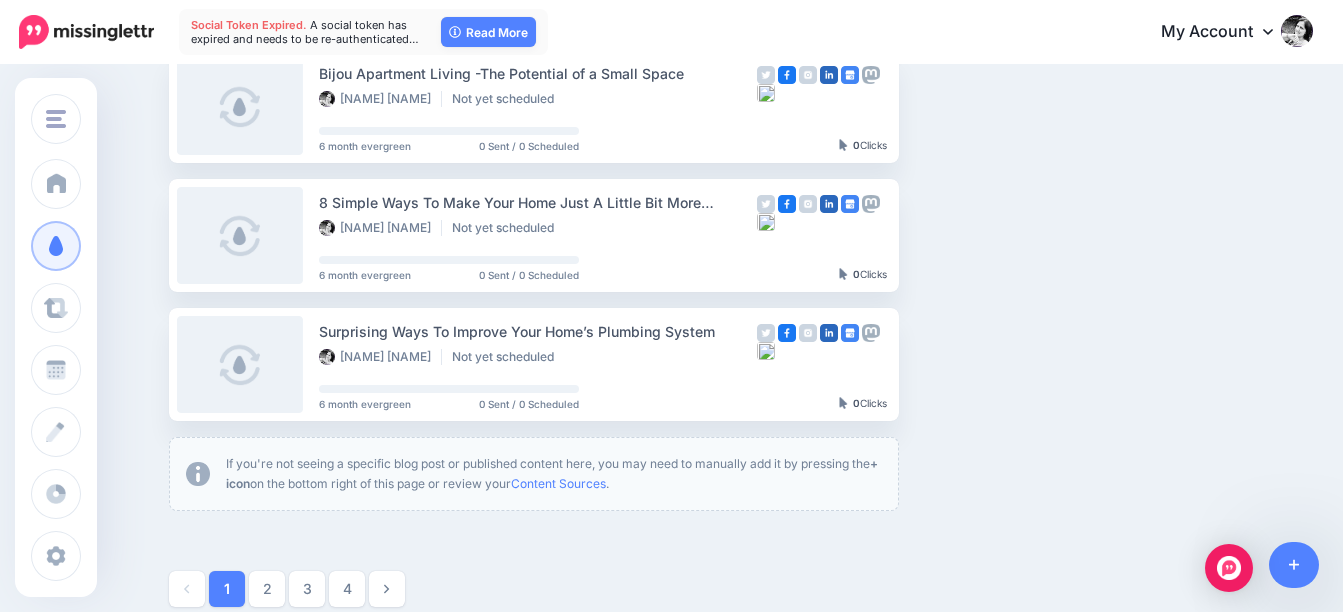 scroll, scrollTop: 1200, scrollLeft: 0, axis: vertical 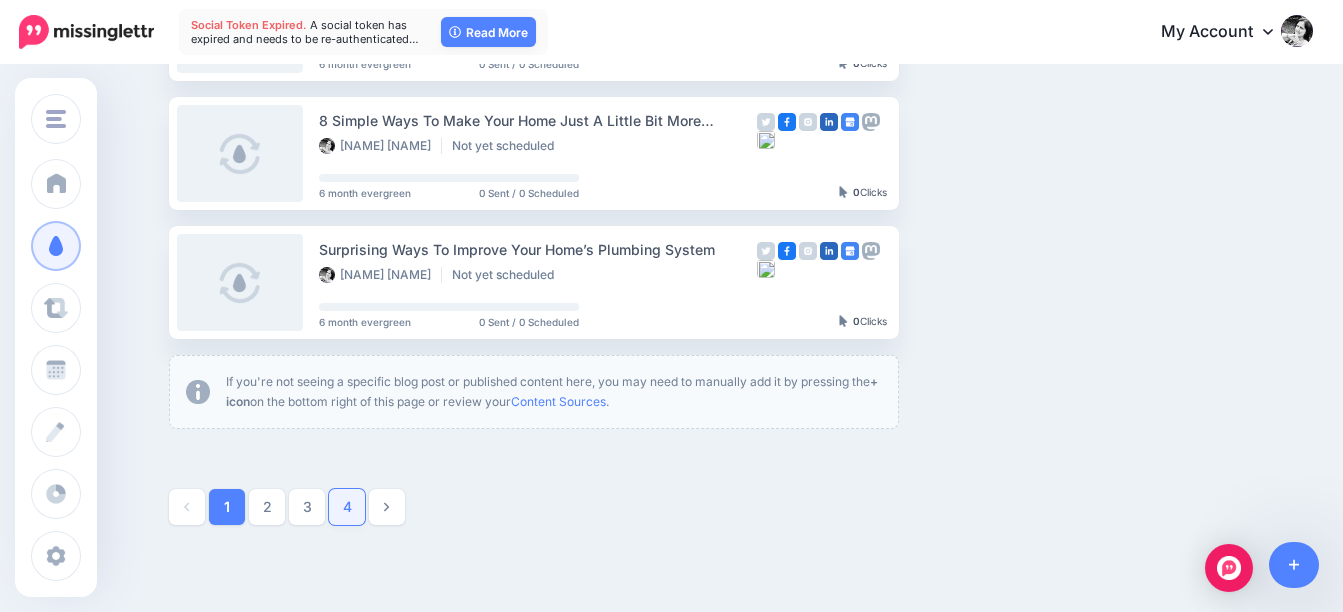 click on "4" at bounding box center (347, 507) 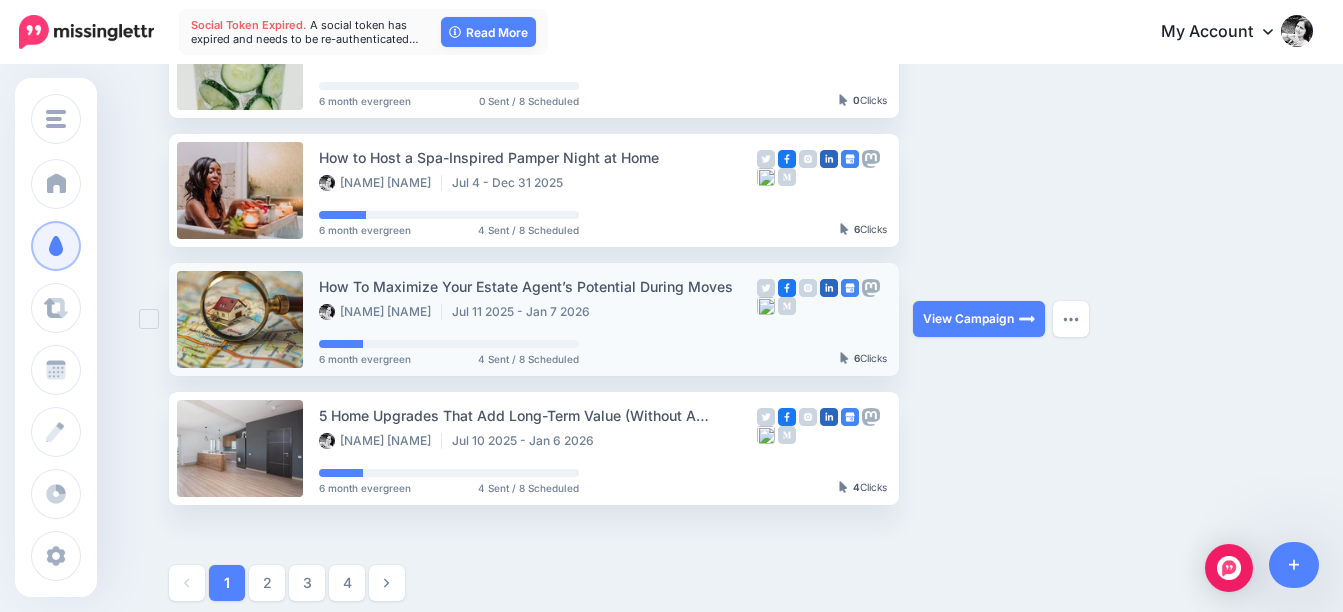 scroll, scrollTop: 1072, scrollLeft: 0, axis: vertical 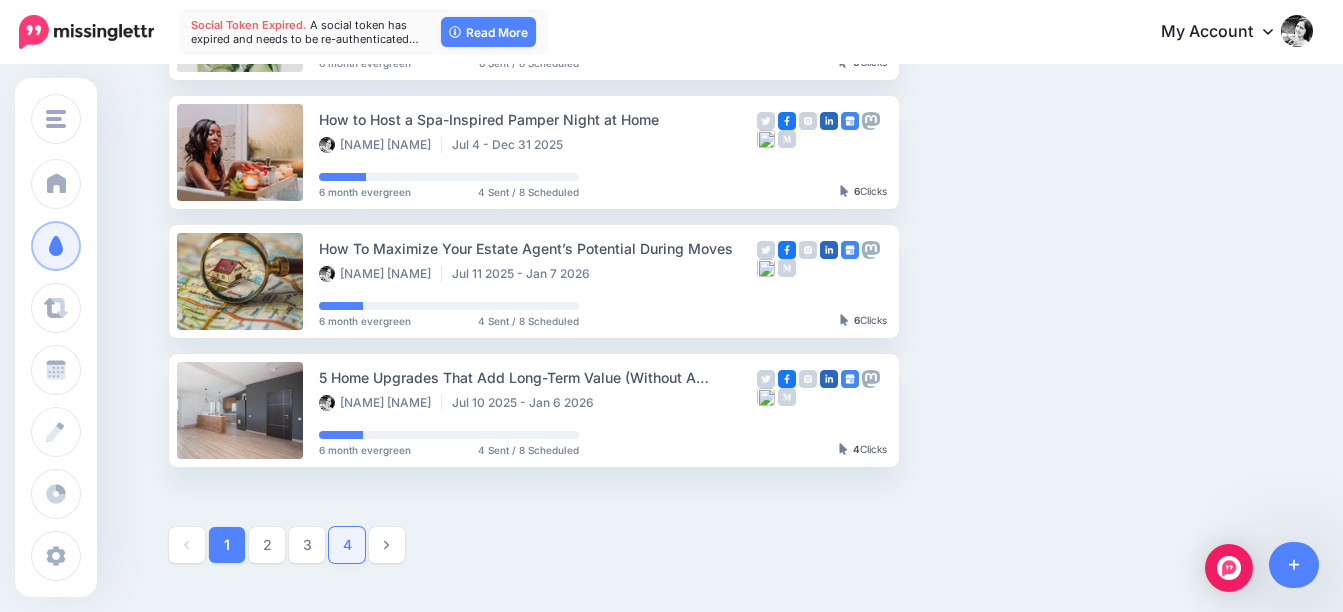 click on "4" at bounding box center [347, 545] 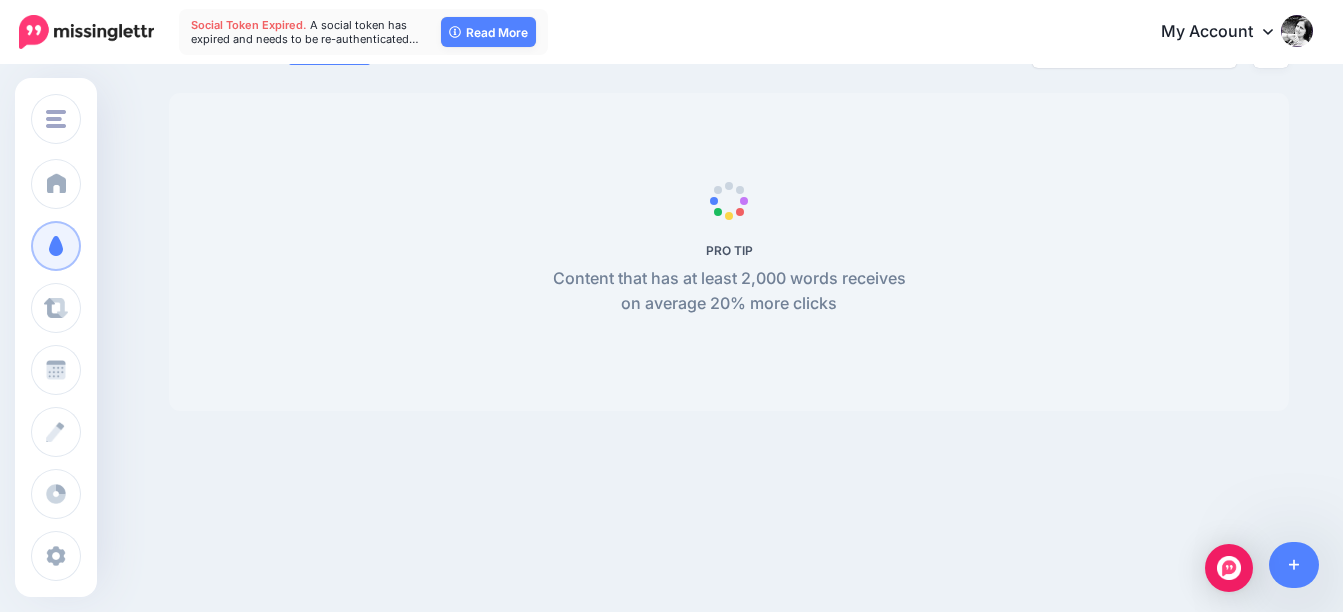 scroll, scrollTop: 172, scrollLeft: 0, axis: vertical 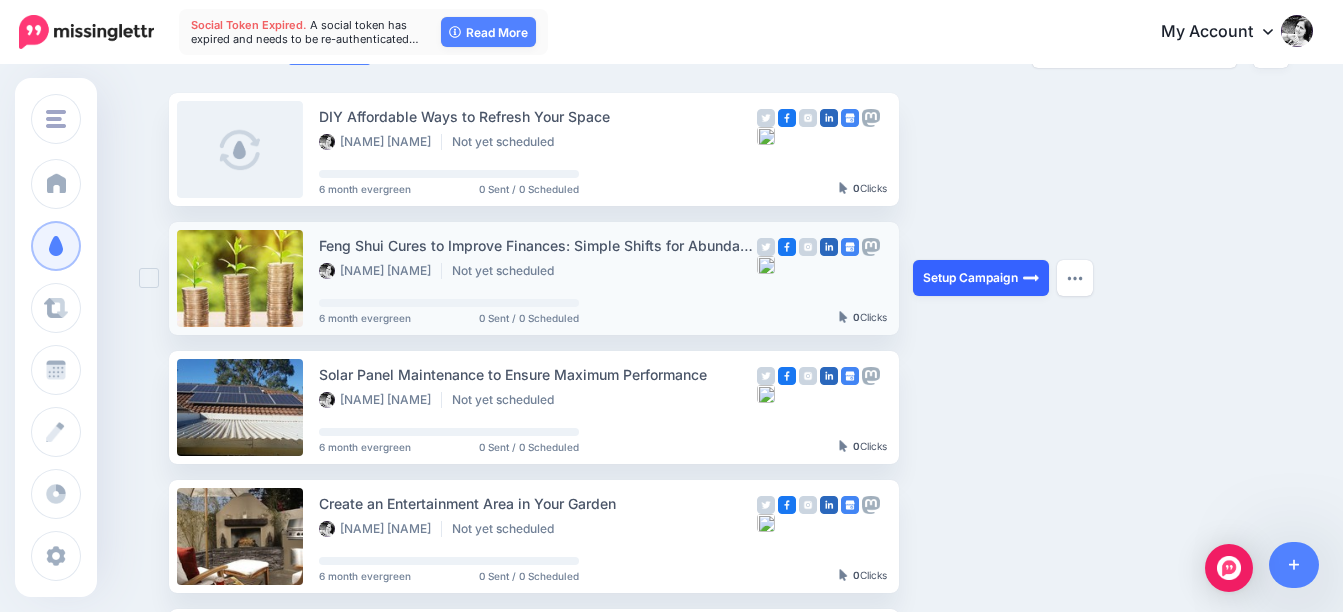 click on "Setup Campaign" at bounding box center [981, 278] 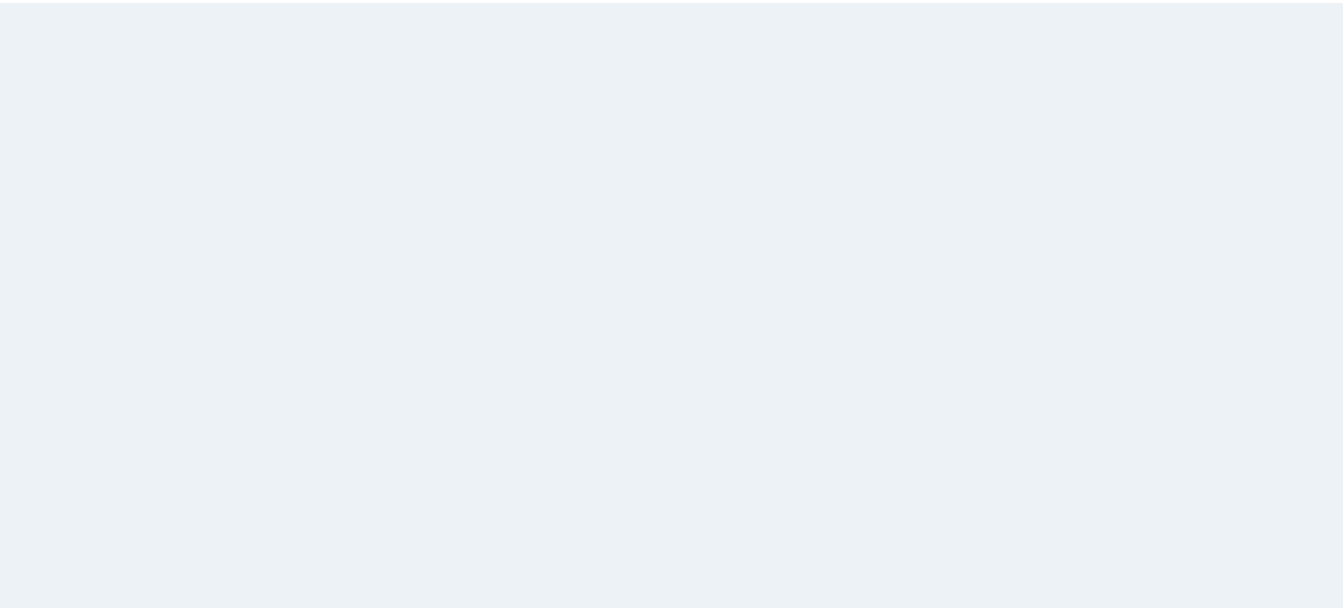 scroll, scrollTop: 0, scrollLeft: 0, axis: both 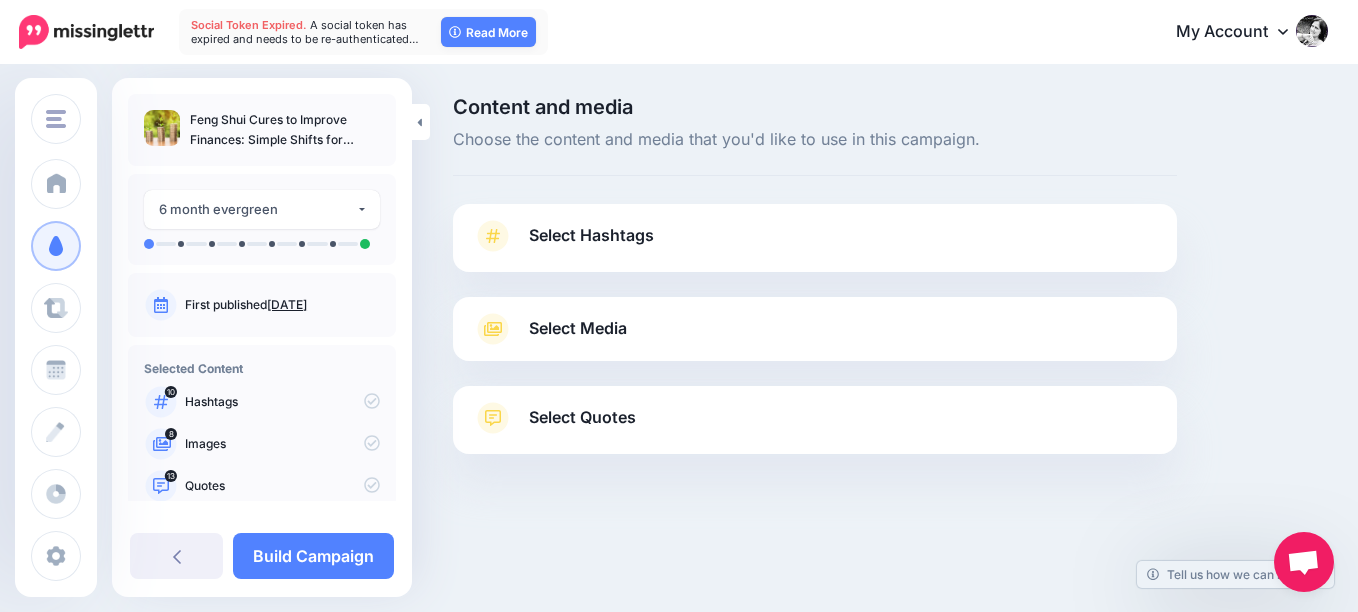 click on "Select Hashtags" at bounding box center (591, 235) 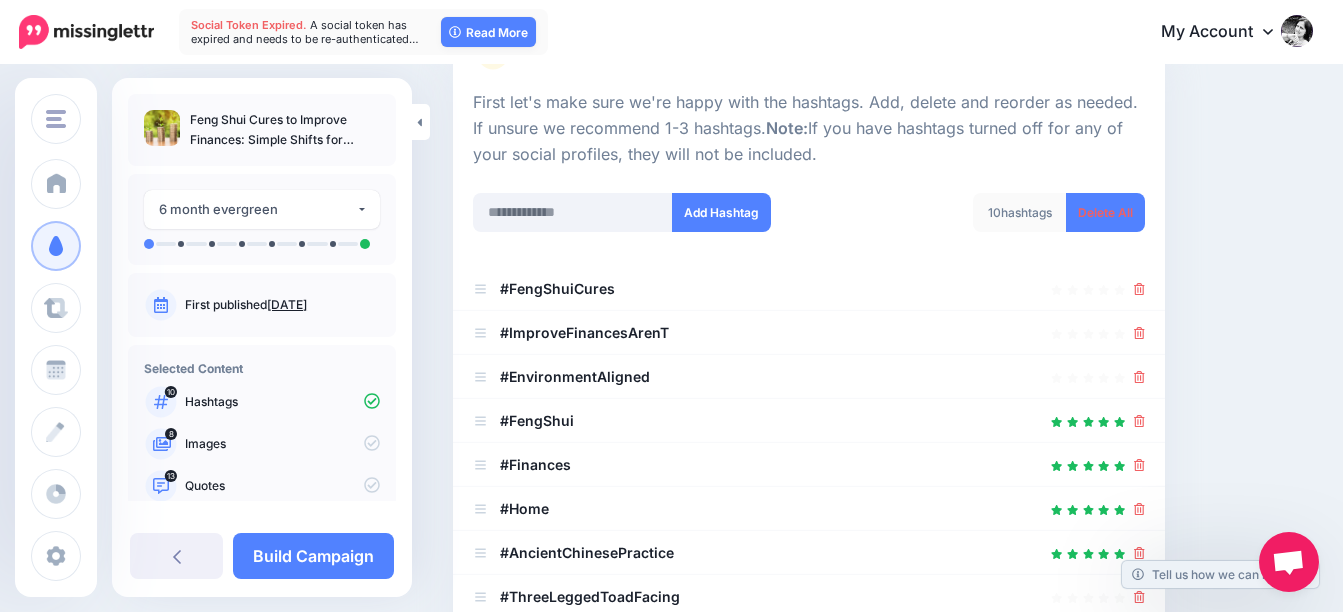 scroll, scrollTop: 300, scrollLeft: 0, axis: vertical 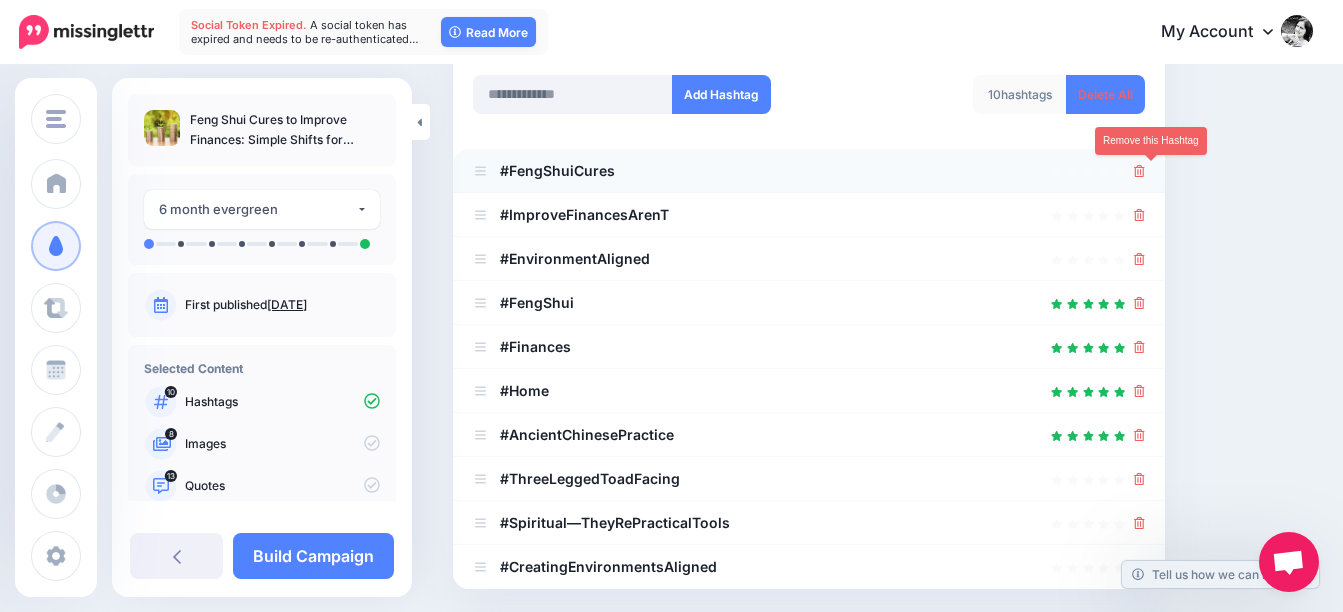 click 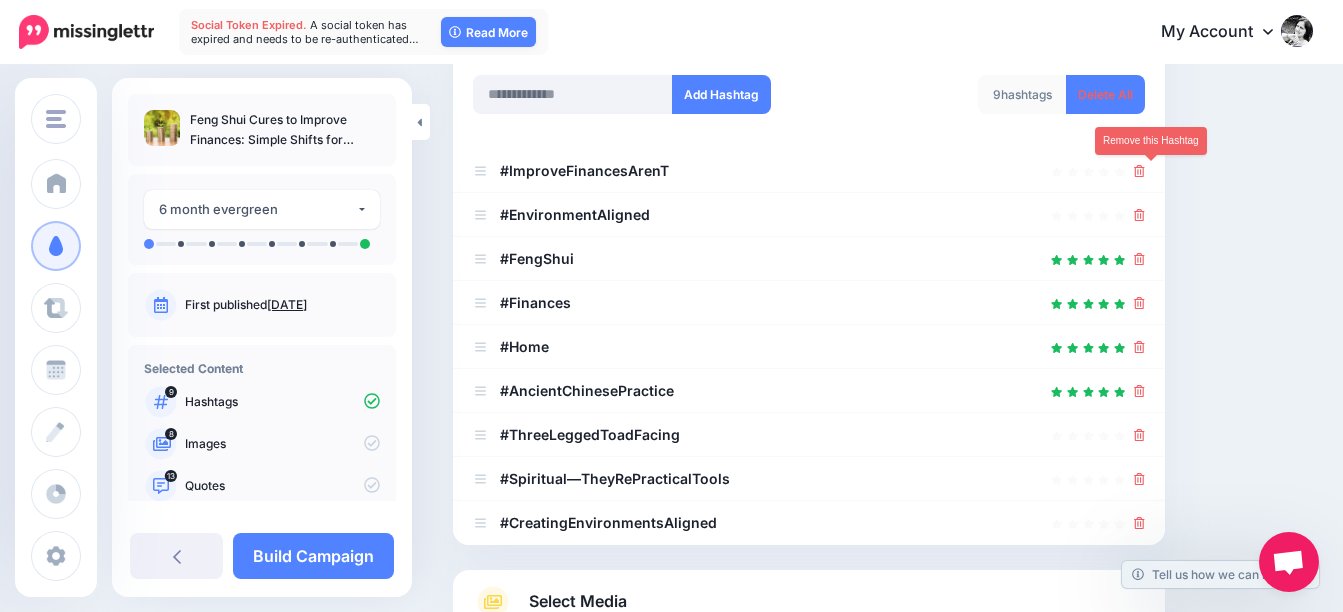 click 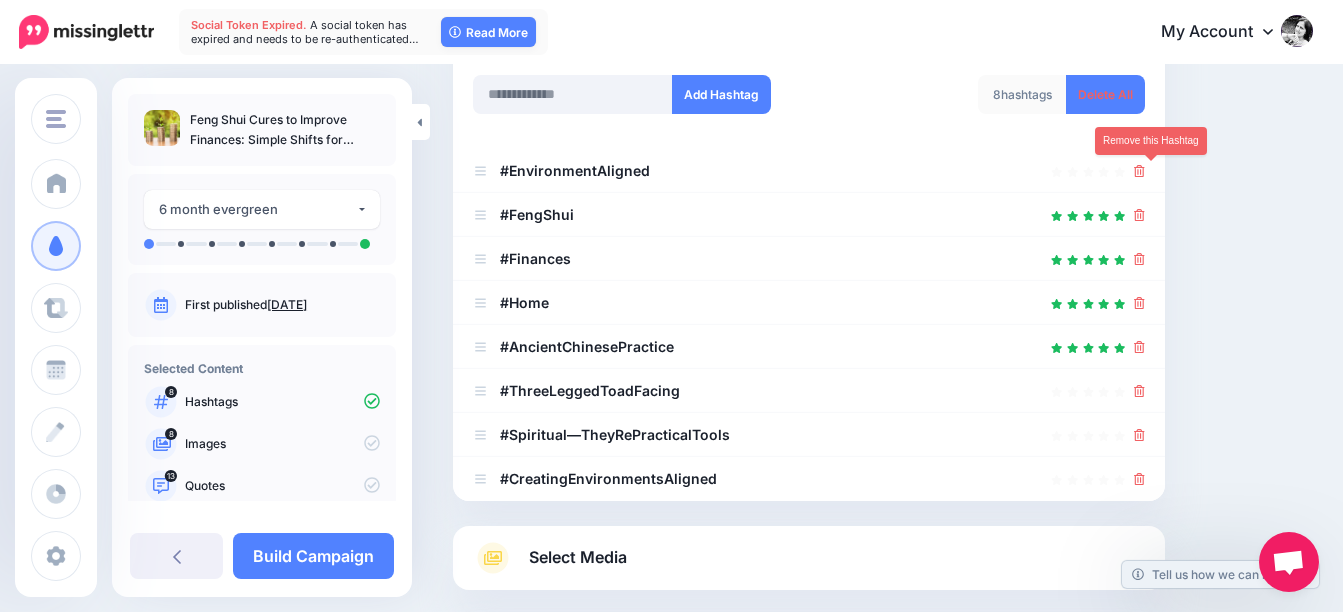 click 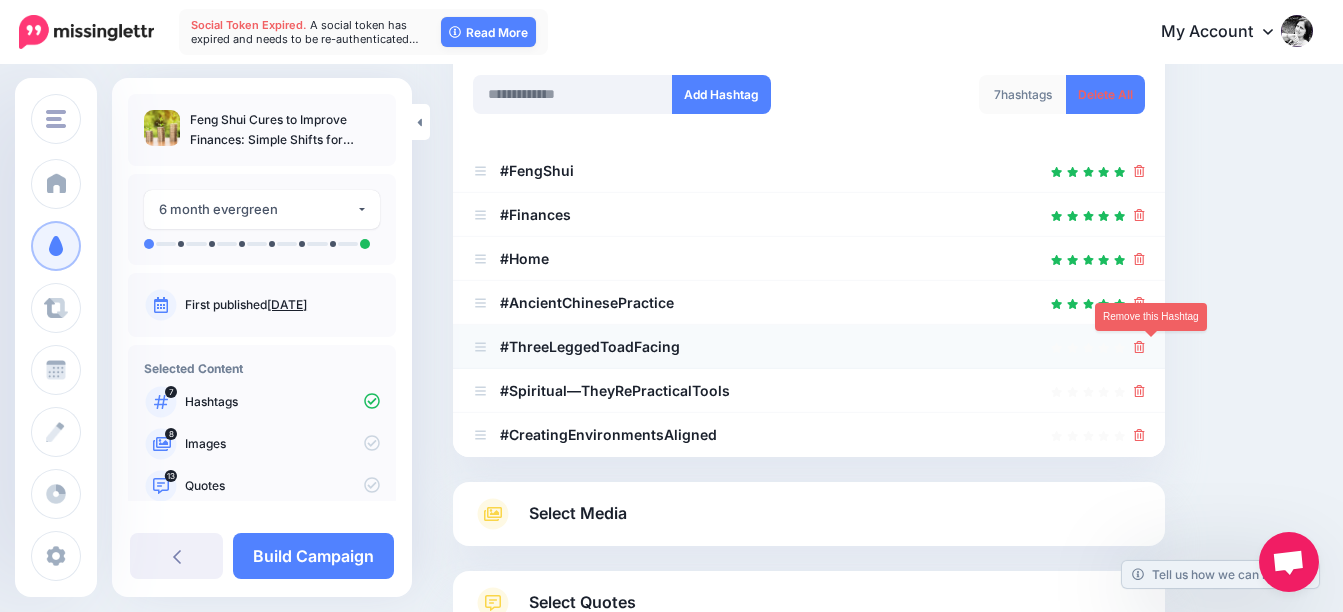 click 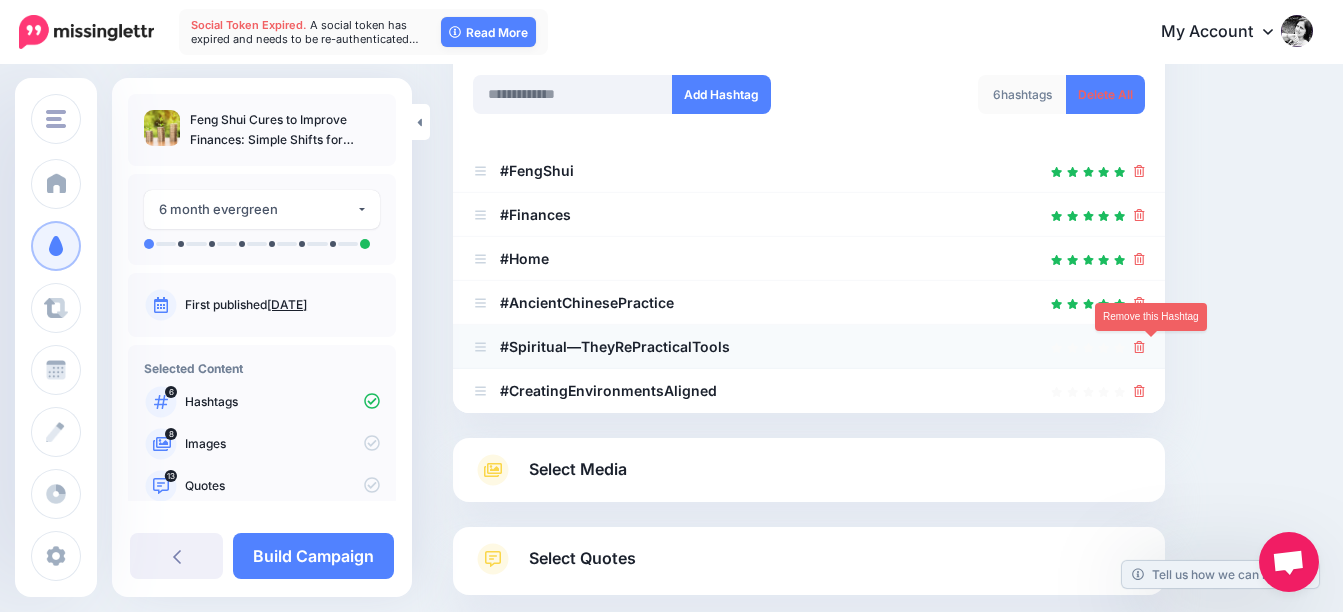 click 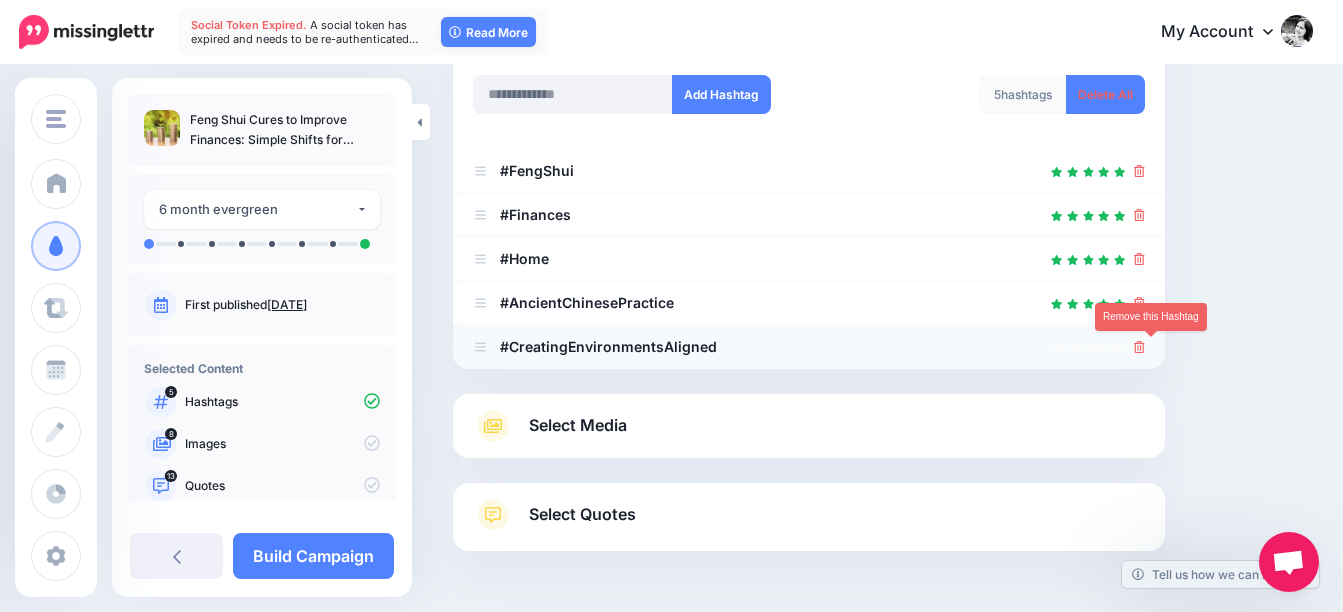 click 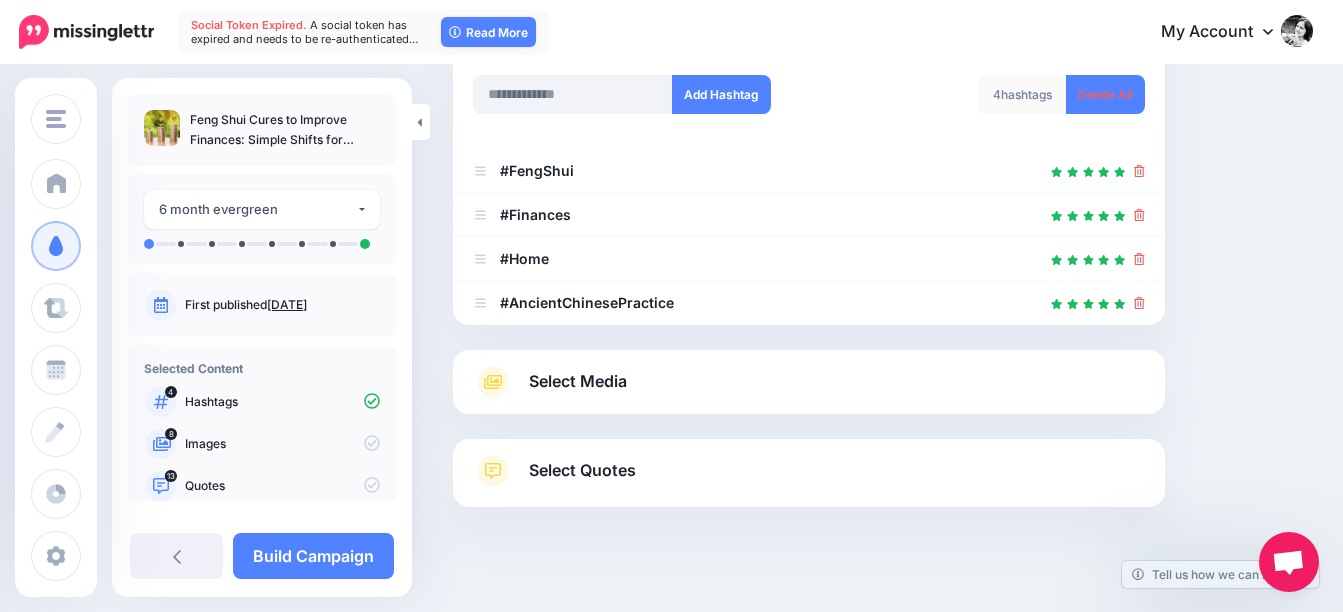 click on "Select Media" at bounding box center [578, 381] 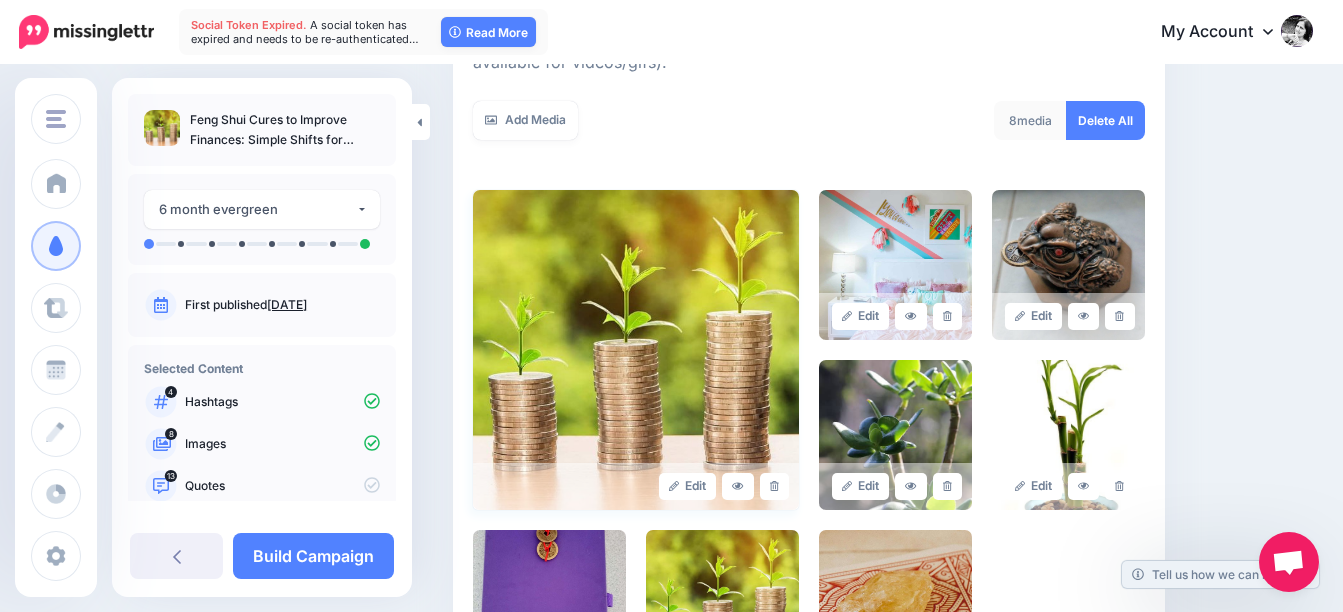 scroll, scrollTop: 392, scrollLeft: 0, axis: vertical 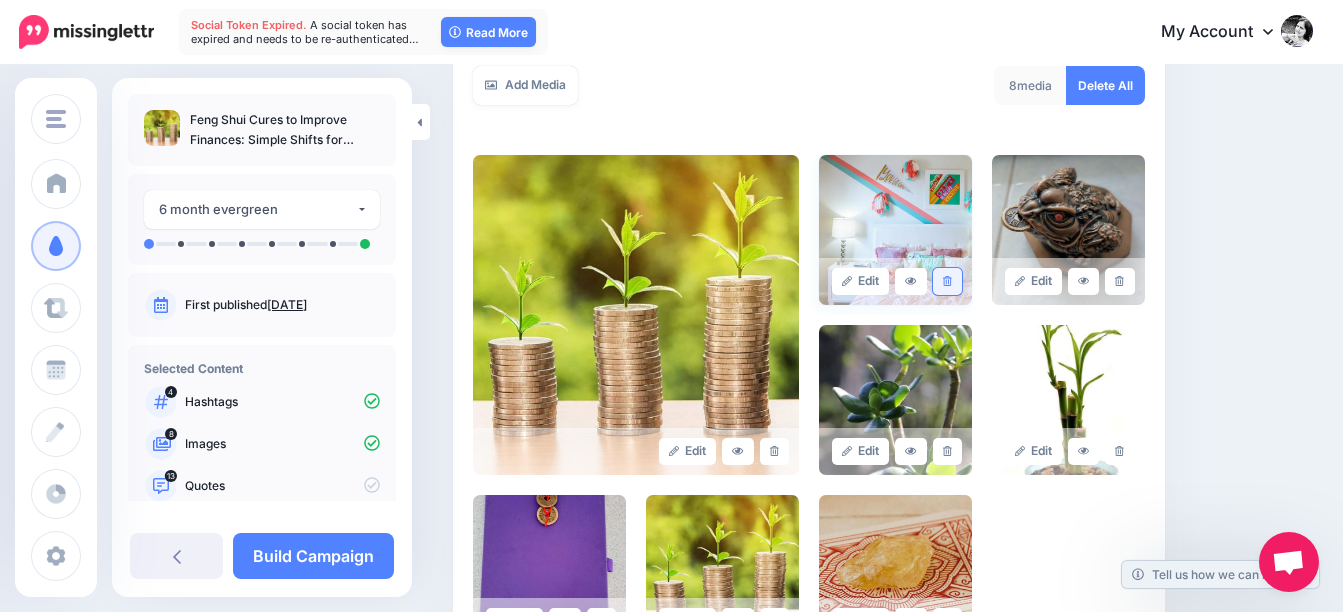 click 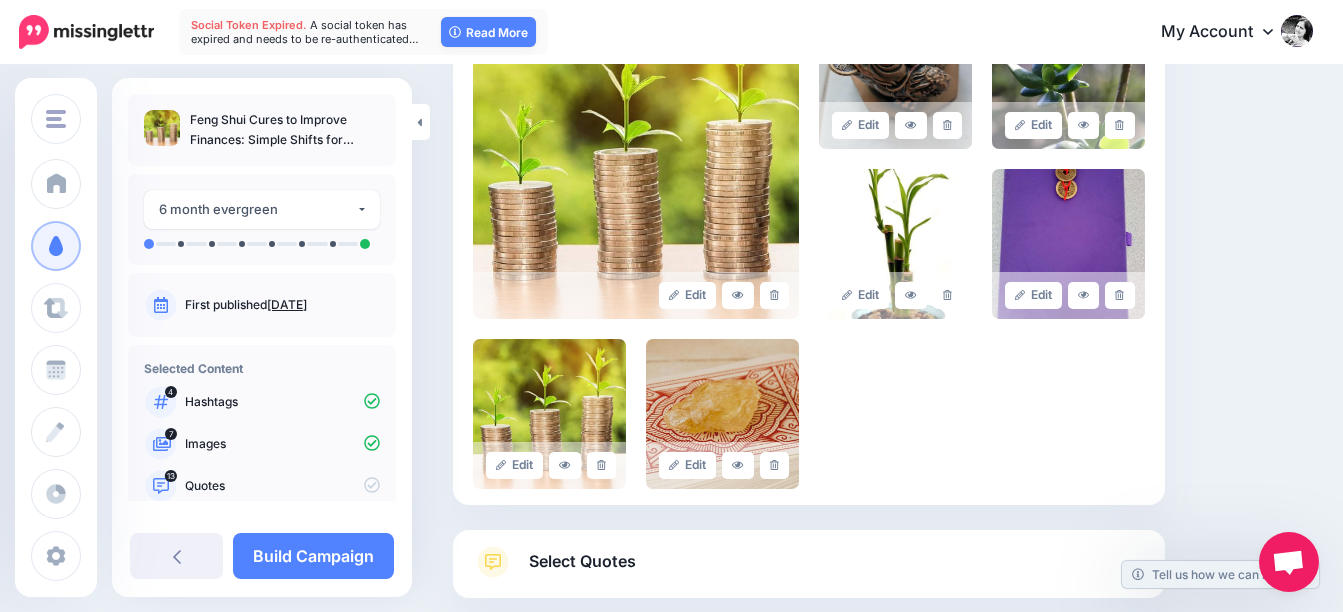 scroll, scrollTop: 592, scrollLeft: 0, axis: vertical 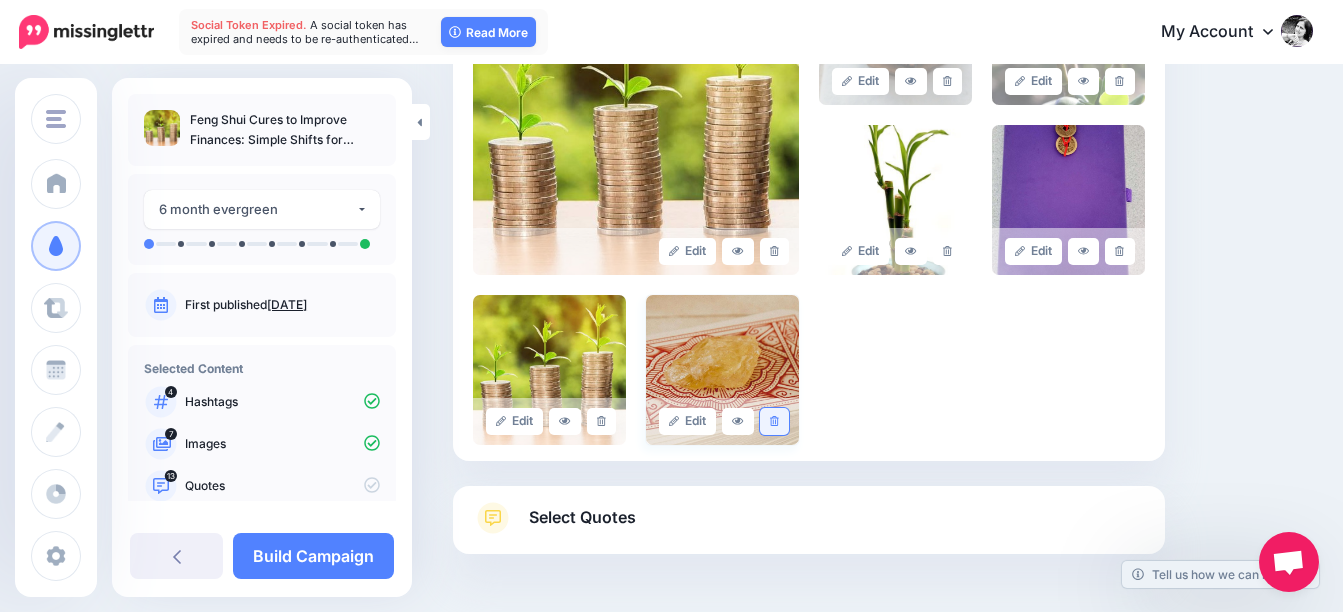 click 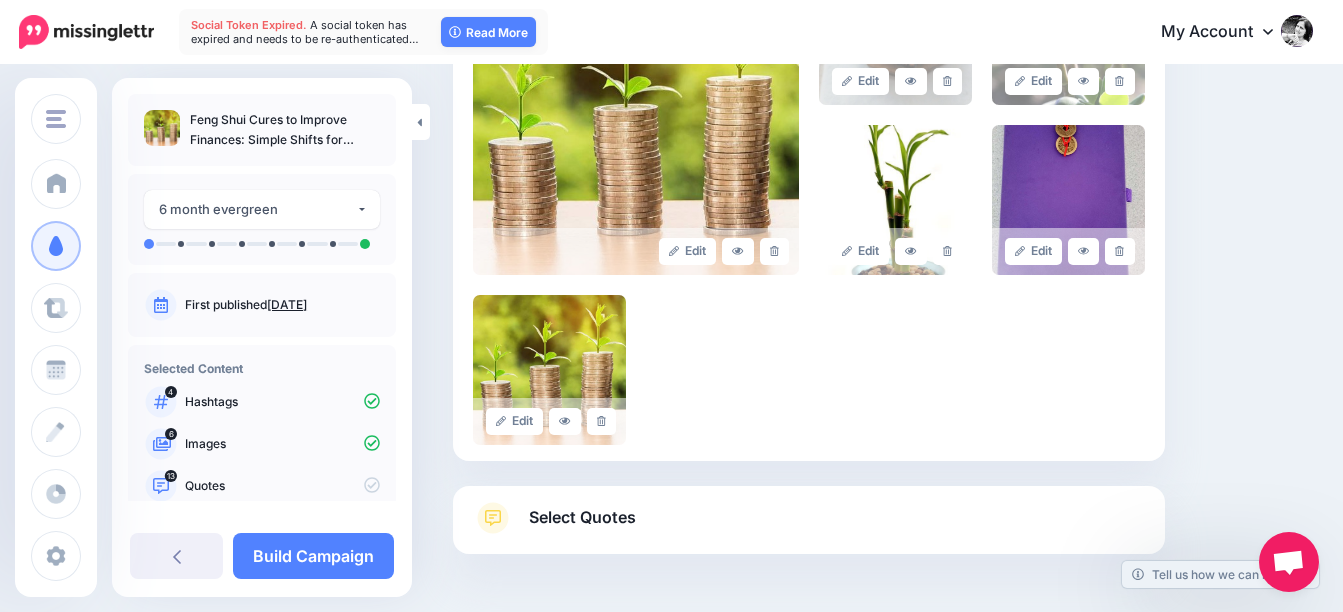 click on "Select Quotes" at bounding box center (582, 517) 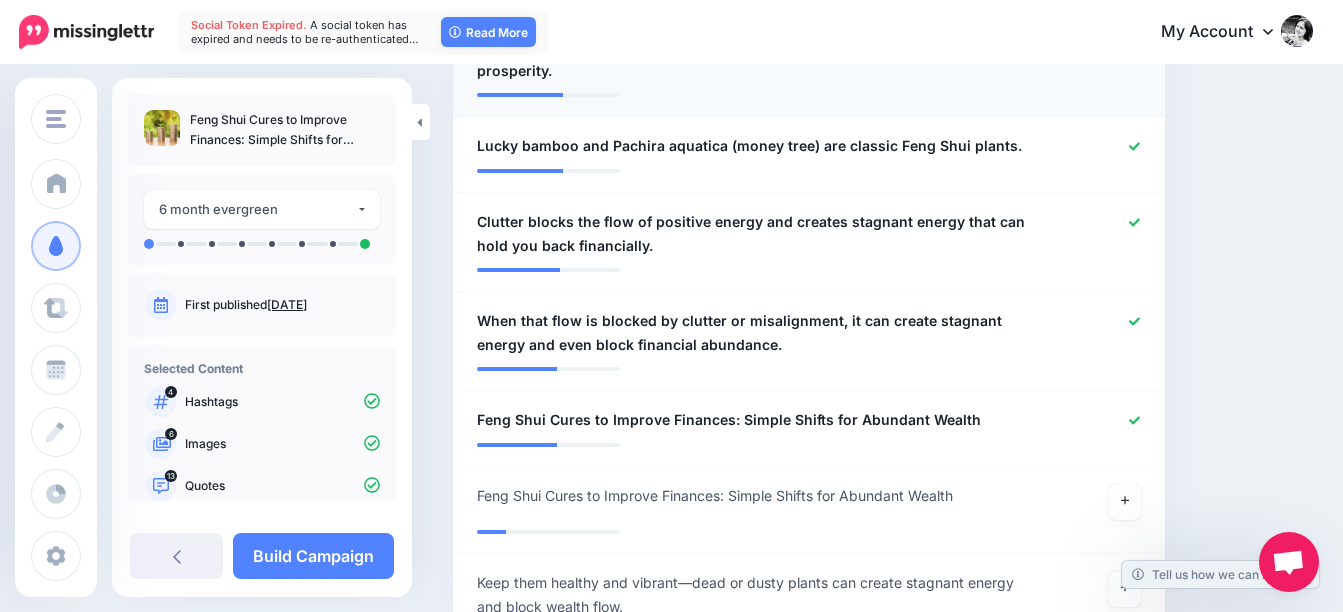 scroll, scrollTop: 1592, scrollLeft: 0, axis: vertical 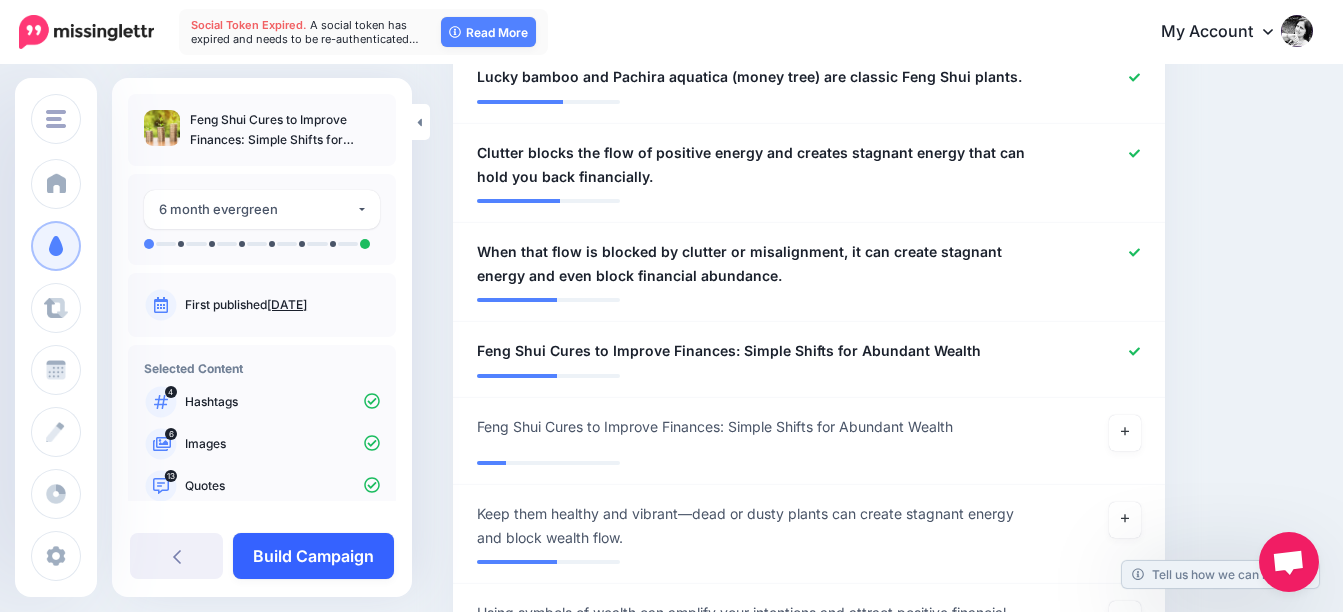 click on "Build Campaign" at bounding box center (313, 556) 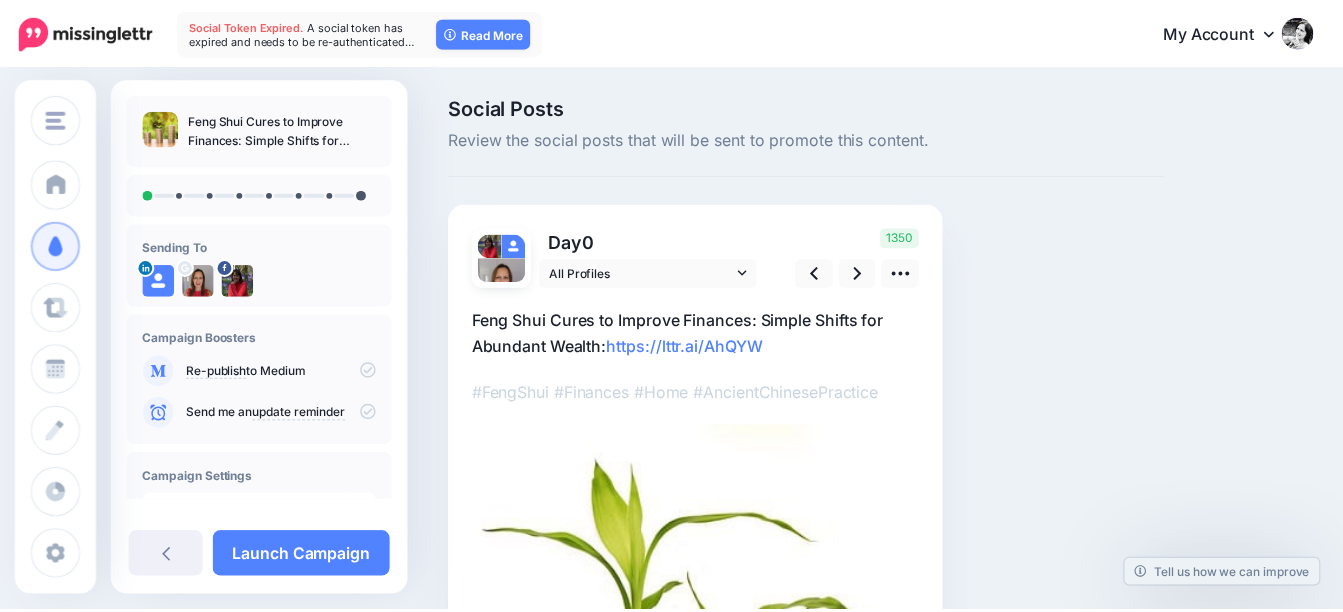 scroll, scrollTop: 0, scrollLeft: 0, axis: both 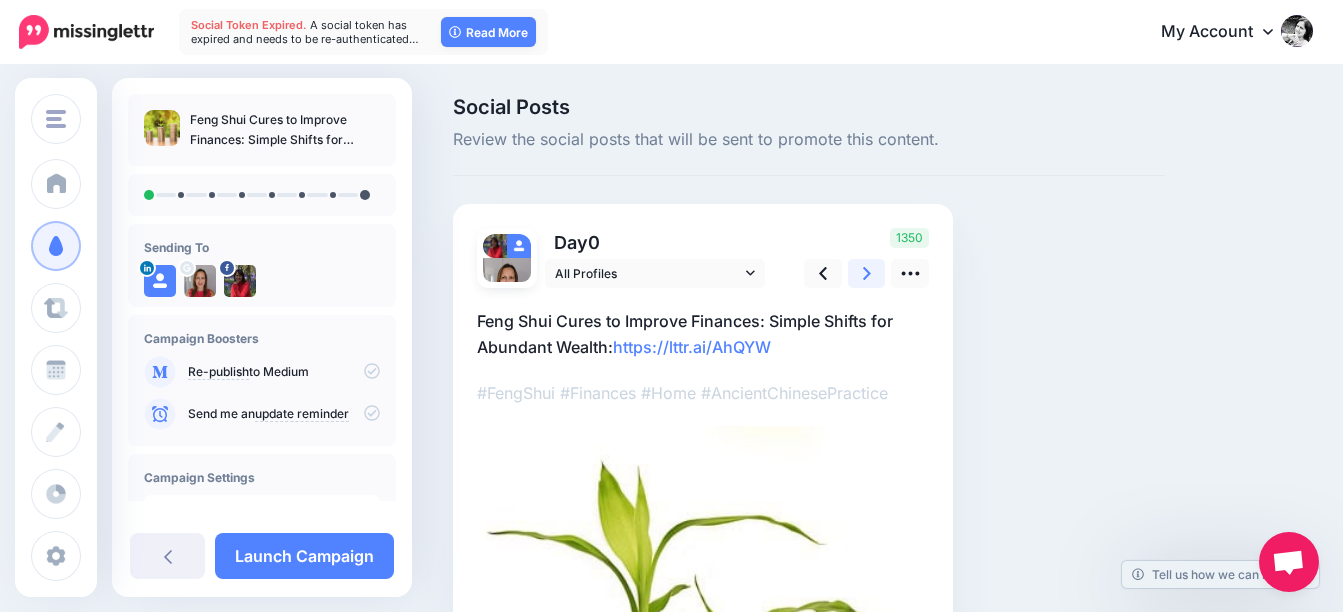 click 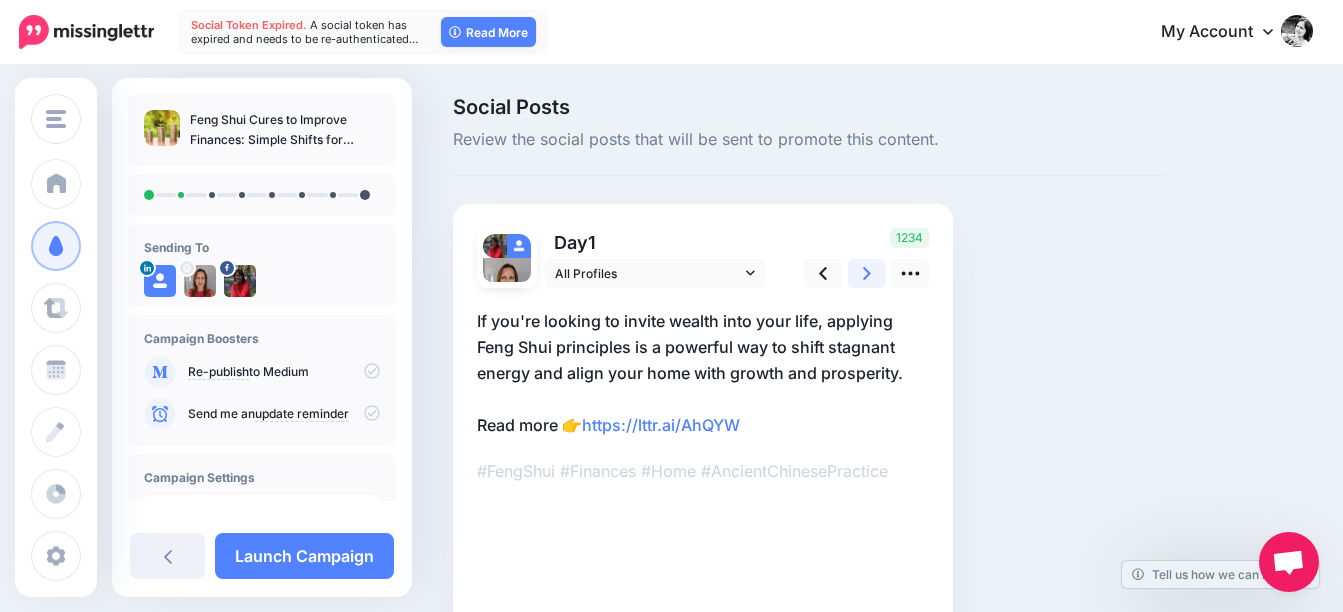 click 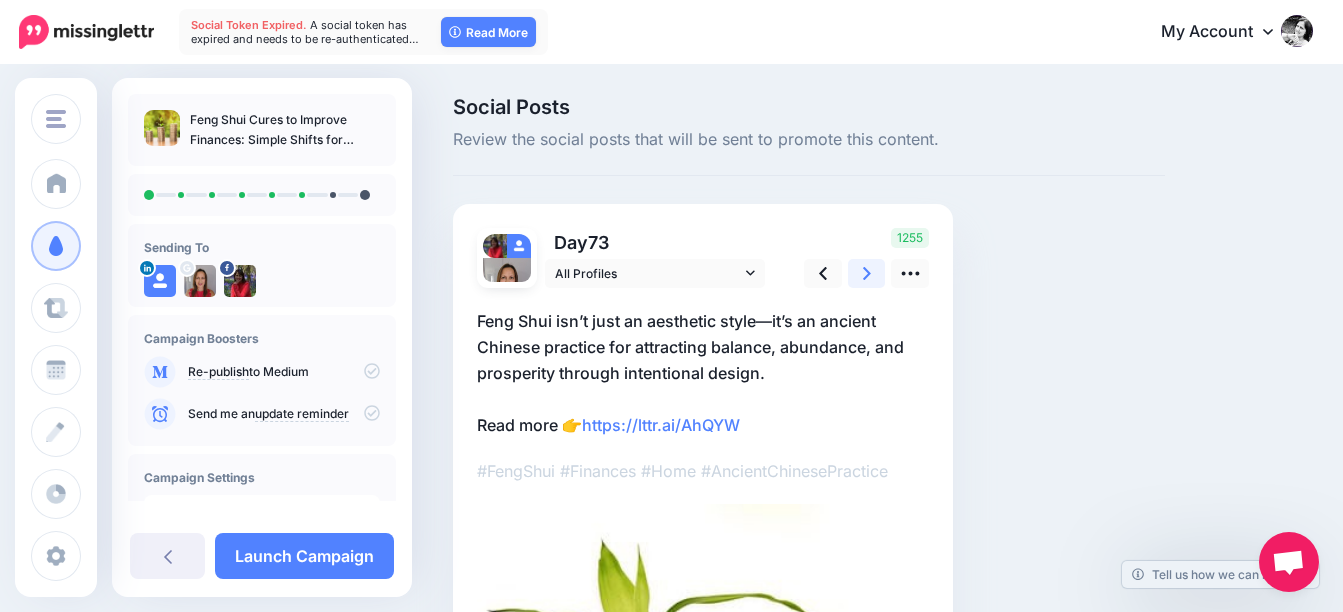 click 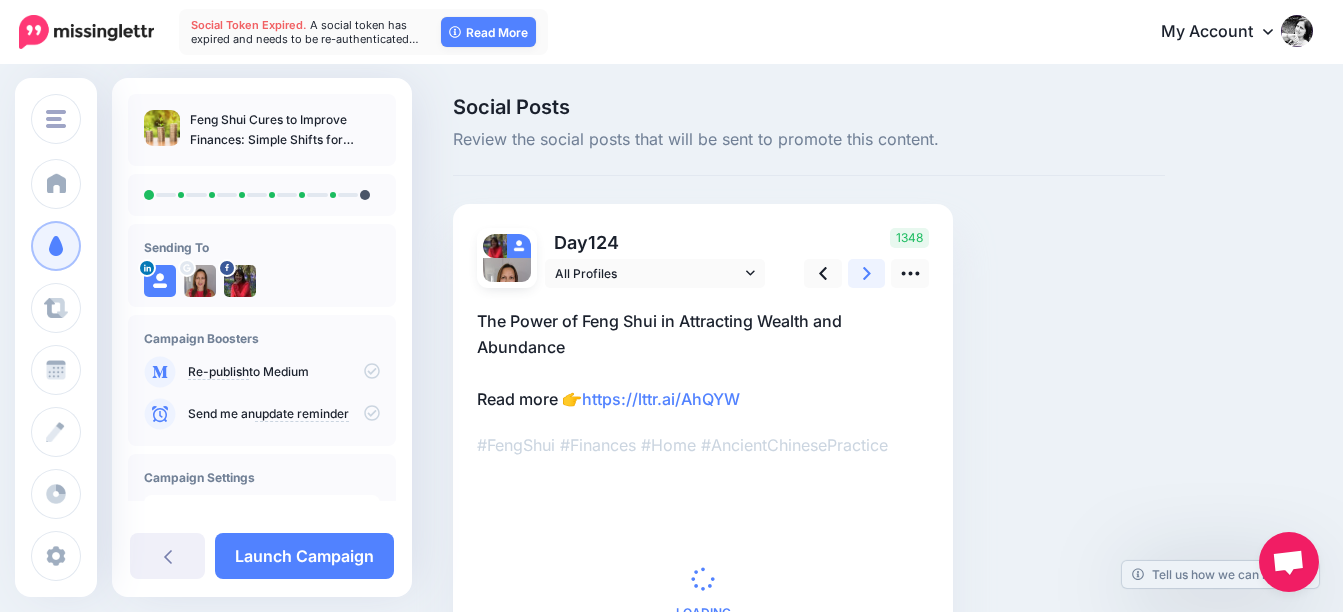 click 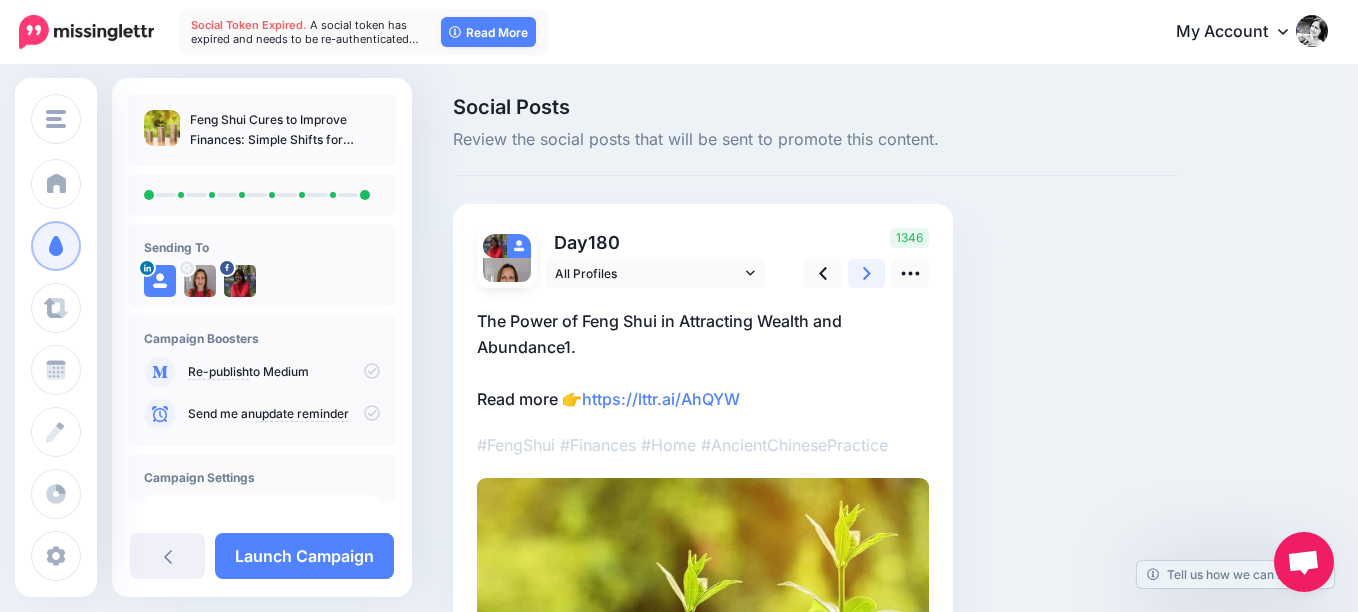 click 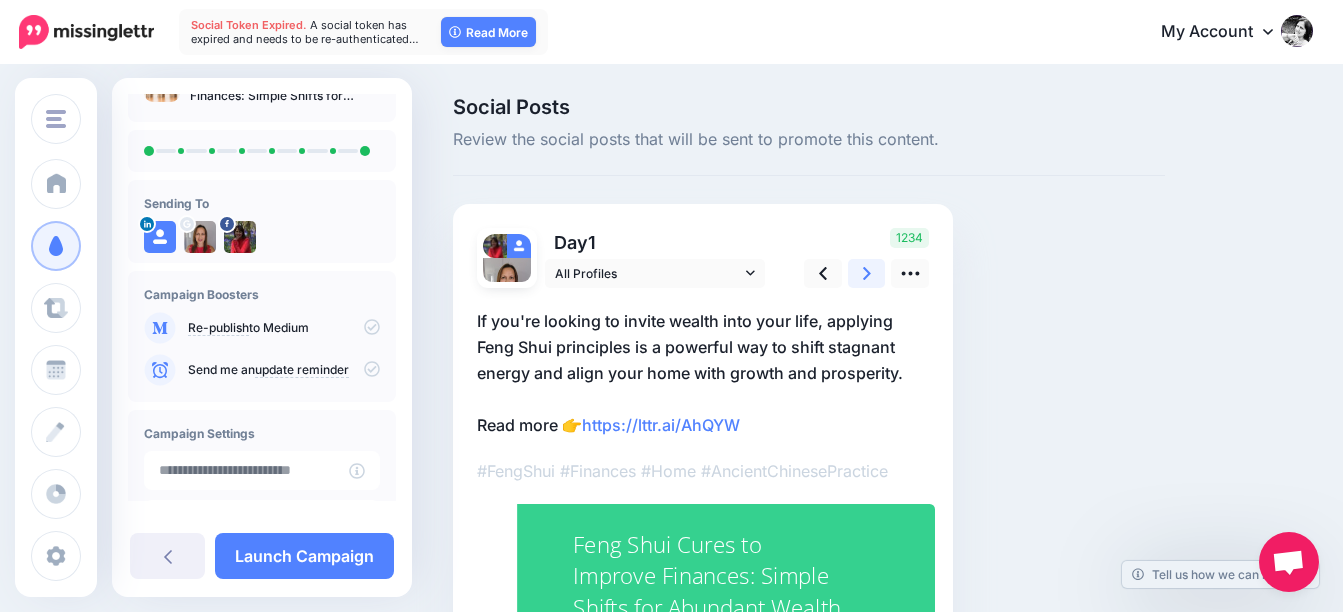 scroll, scrollTop: 243, scrollLeft: 0, axis: vertical 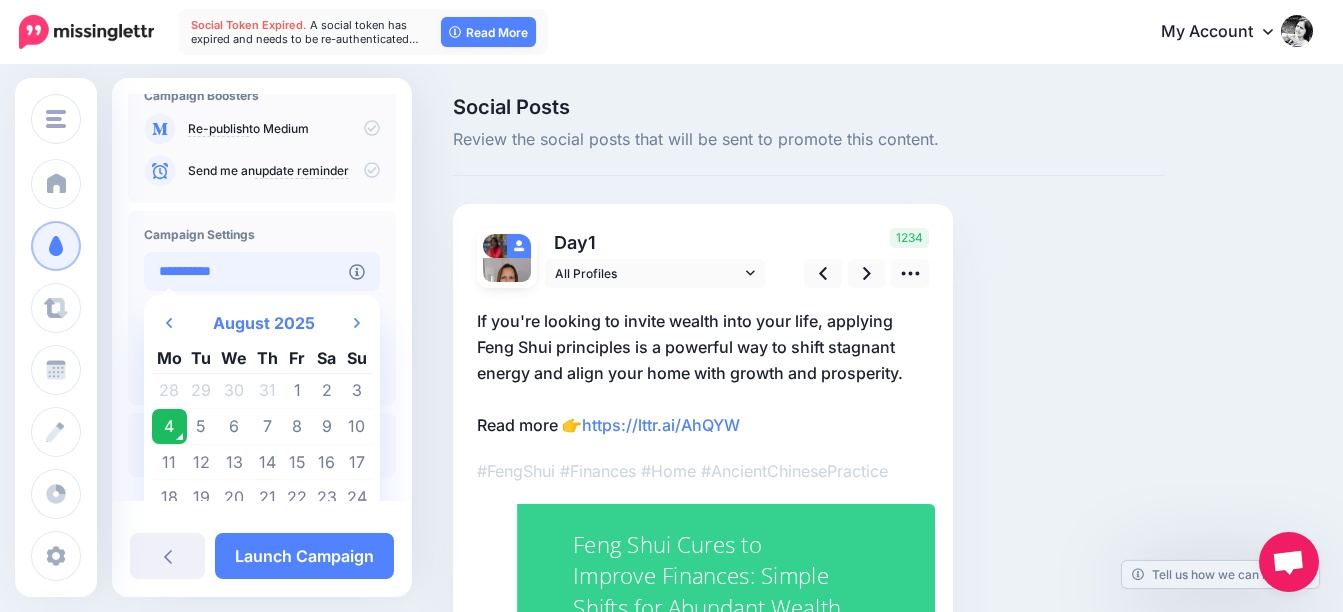 click on "**********" at bounding box center [246, 271] 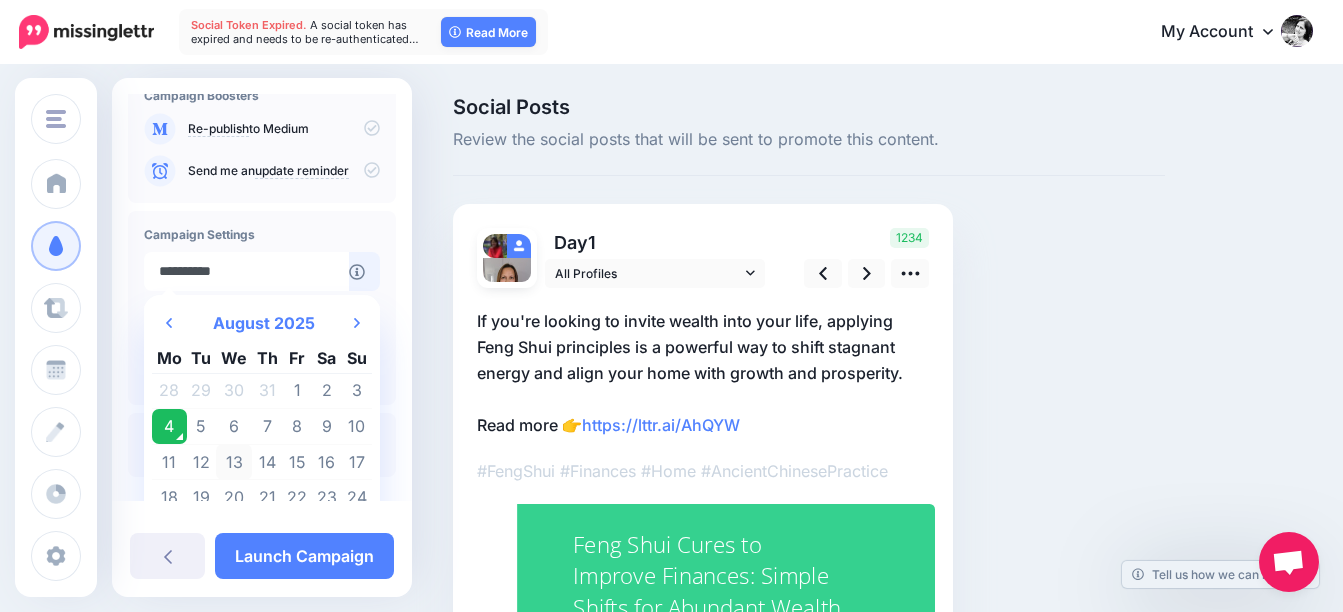 click on "13" at bounding box center (234, 462) 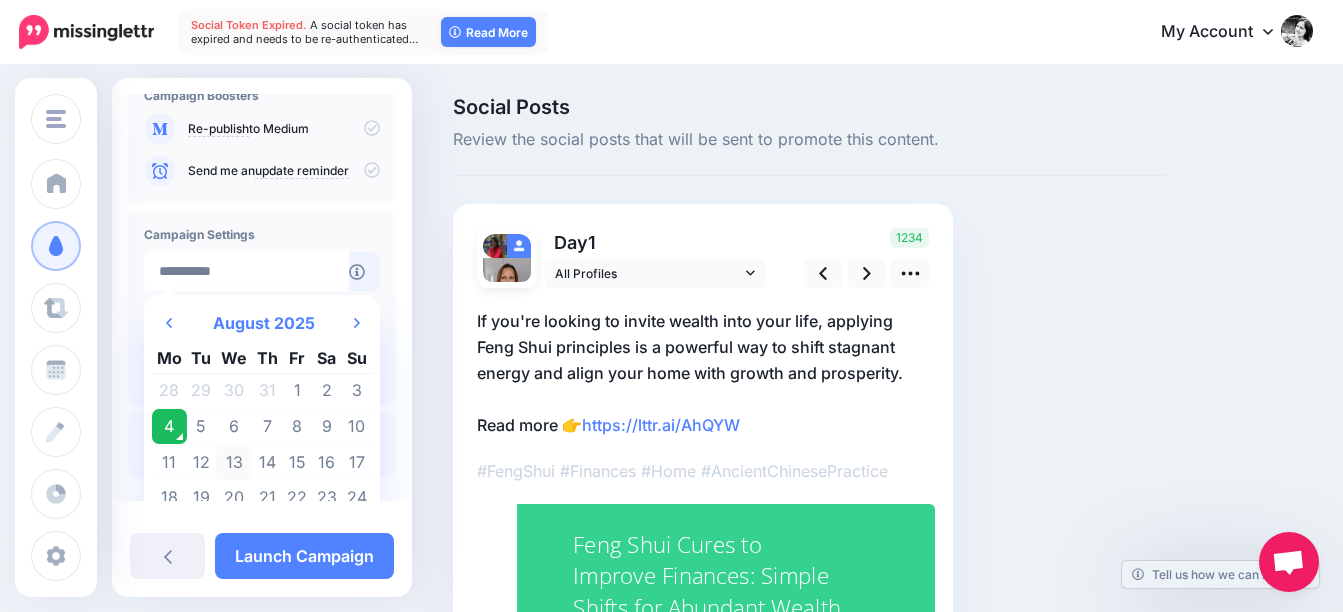 type on "**********" 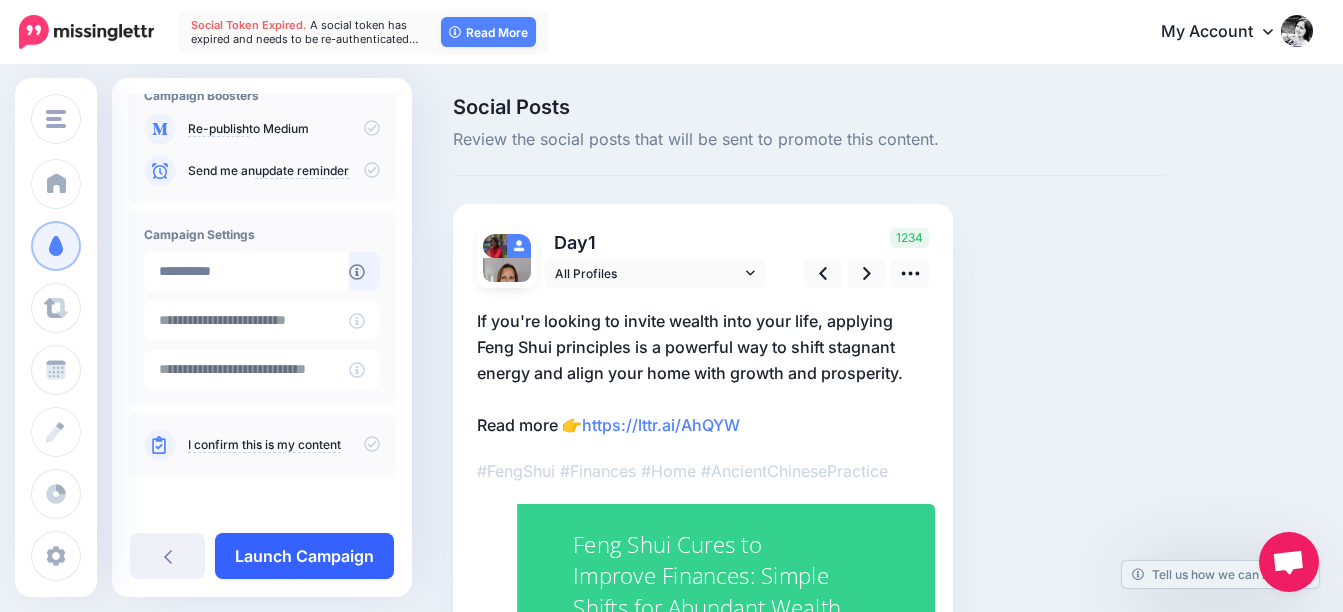 click on "Launch Campaign" at bounding box center [304, 556] 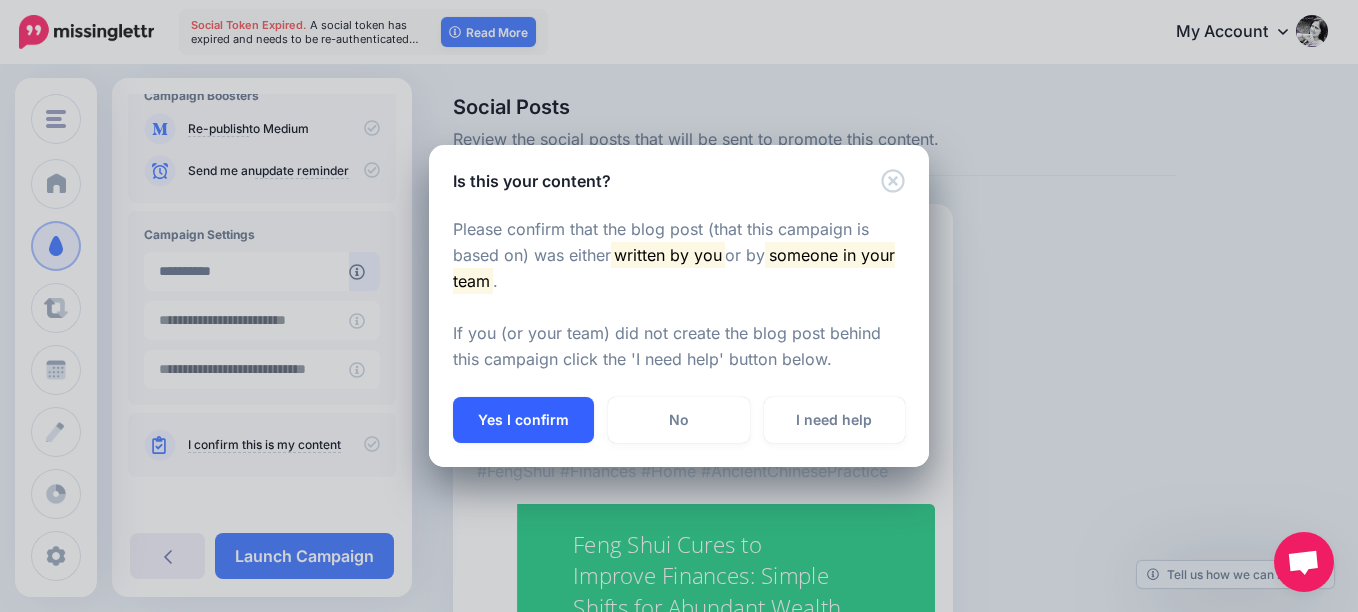 click on "Yes I confirm" at bounding box center [523, 420] 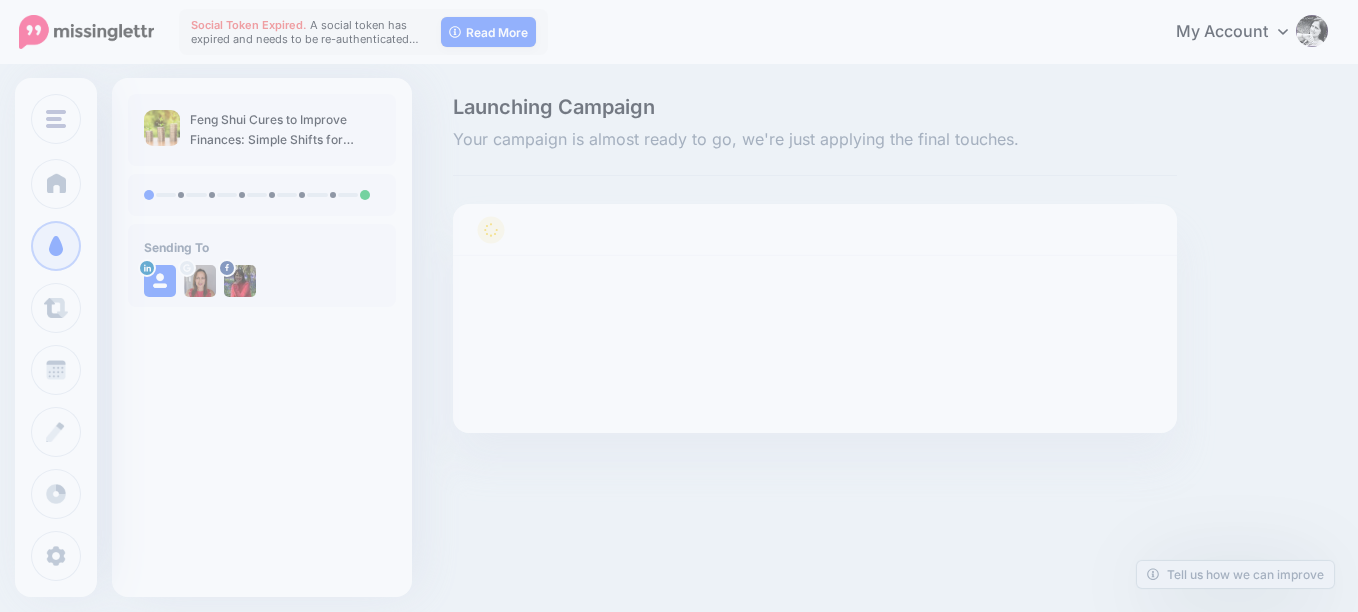 scroll, scrollTop: 0, scrollLeft: 0, axis: both 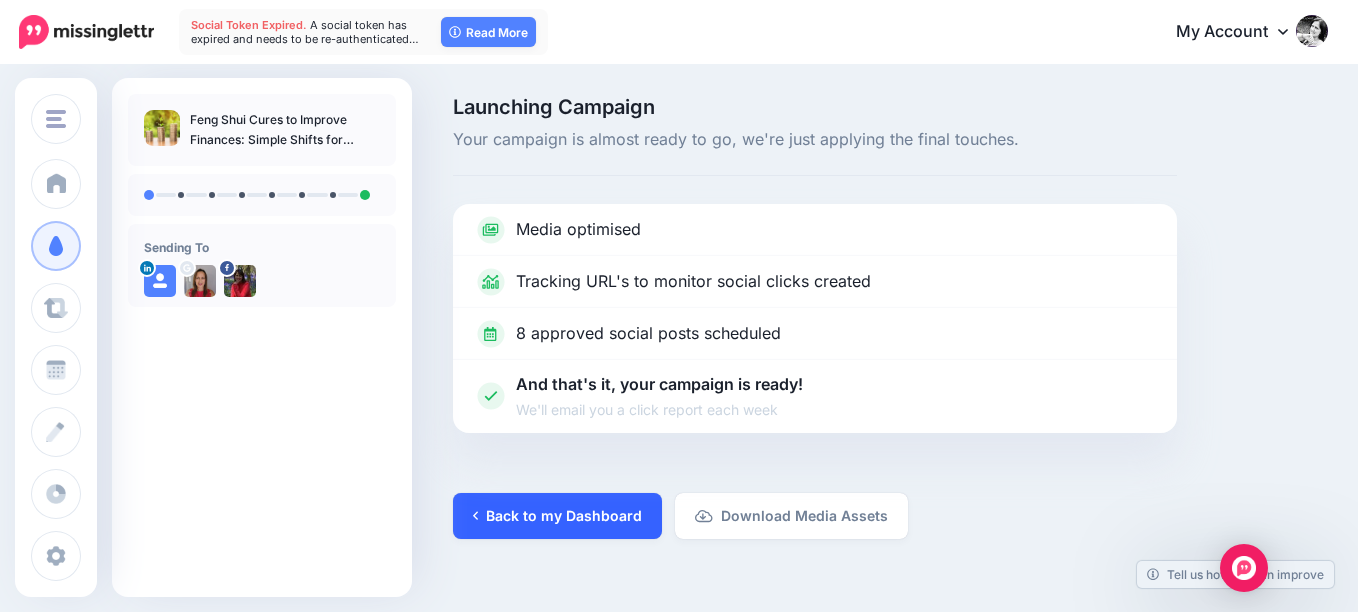 click on "Back to my Dashboard" at bounding box center [557, 516] 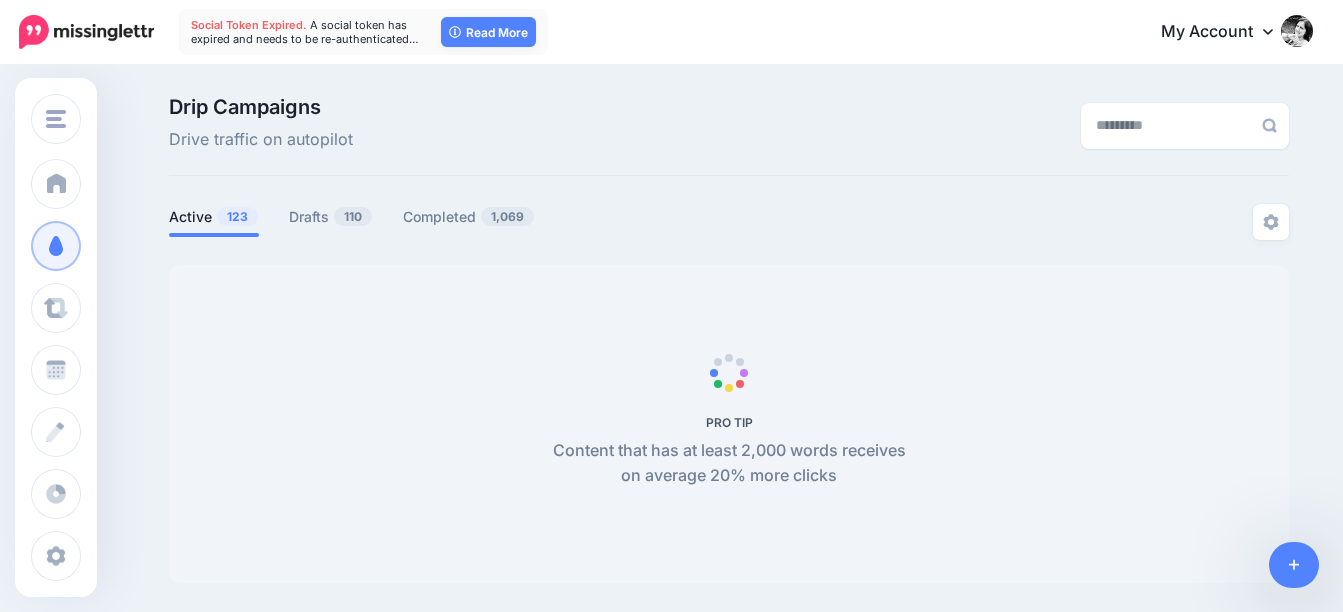 scroll, scrollTop: 0, scrollLeft: 0, axis: both 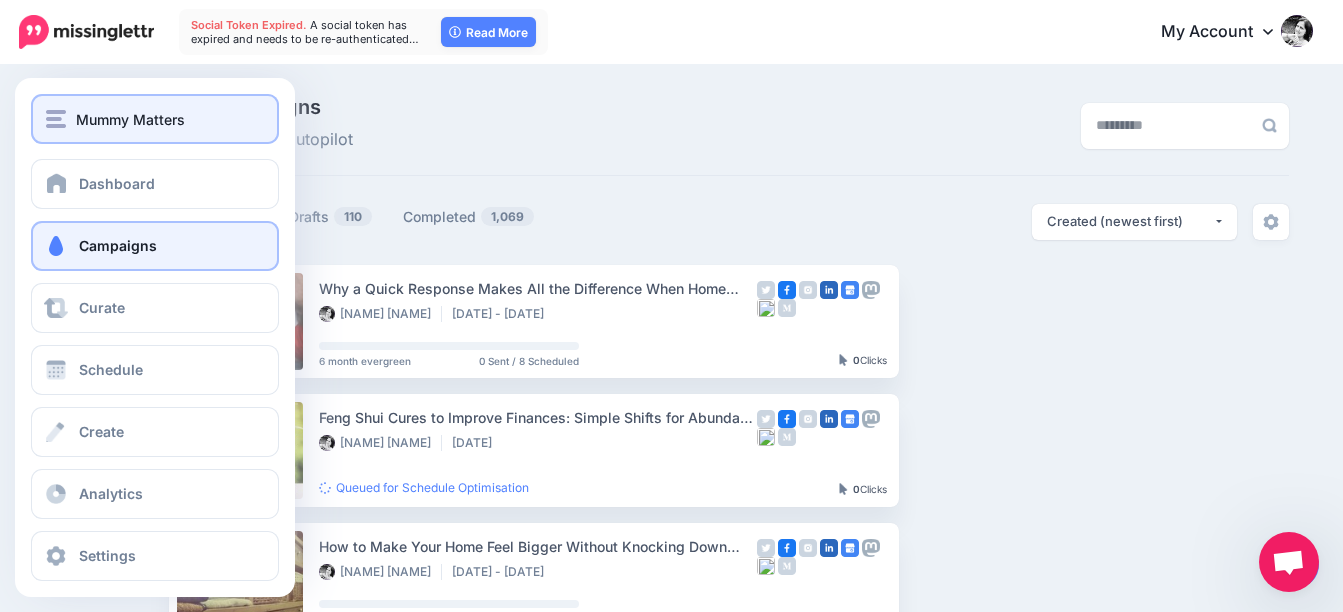 click on "Mummy Matters" at bounding box center (155, 119) 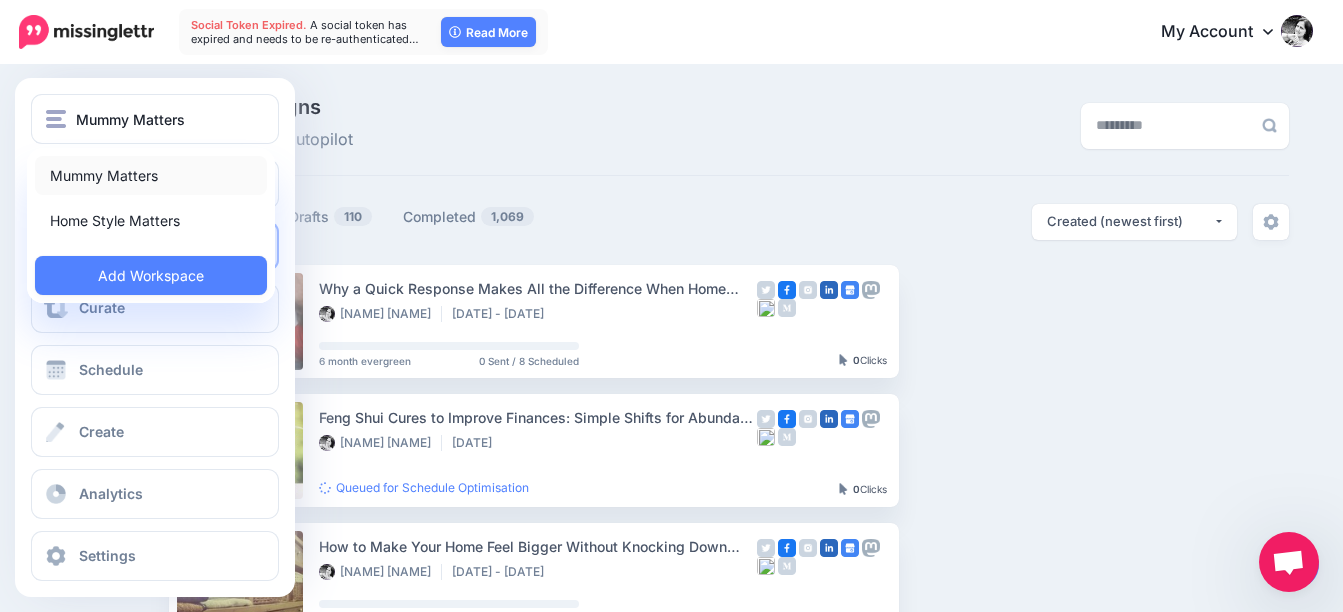 click on "Mummy Matters" at bounding box center (151, 175) 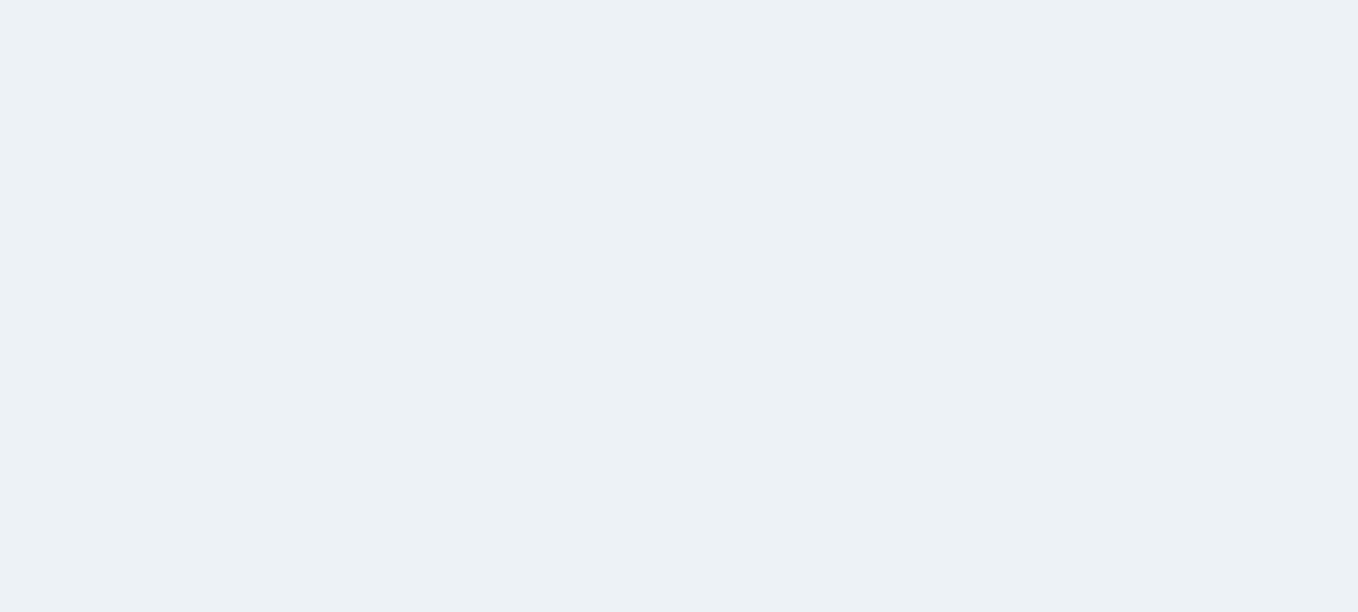 scroll, scrollTop: 0, scrollLeft: 0, axis: both 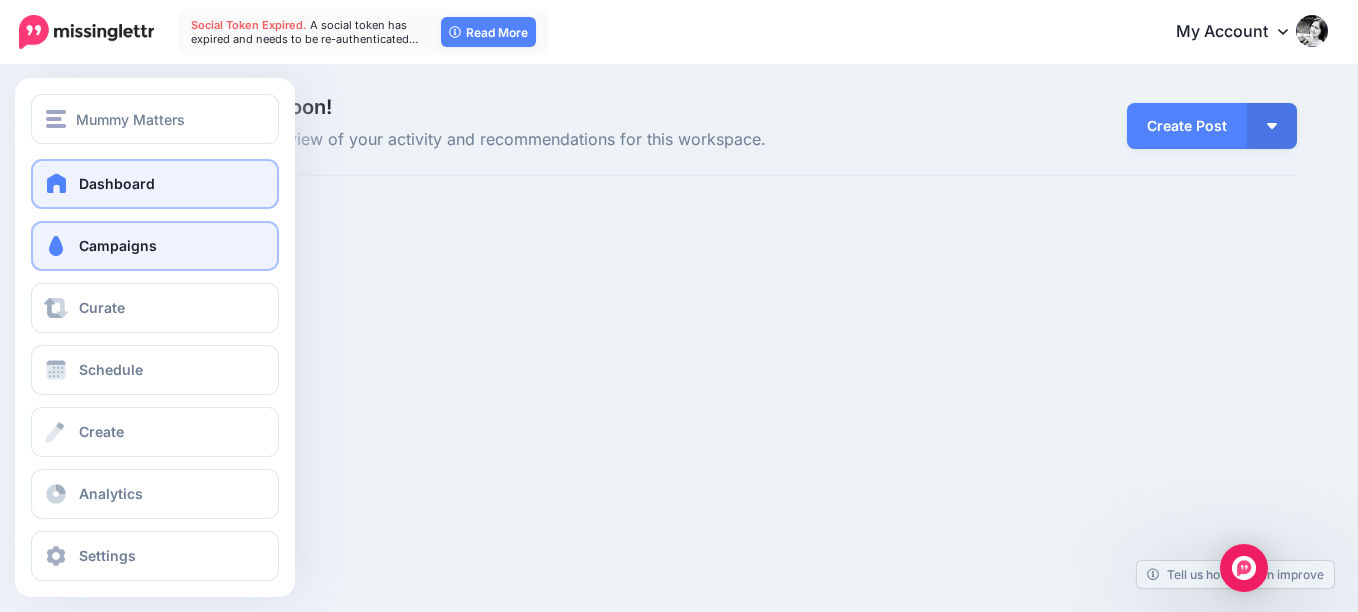 click at bounding box center [56, 246] 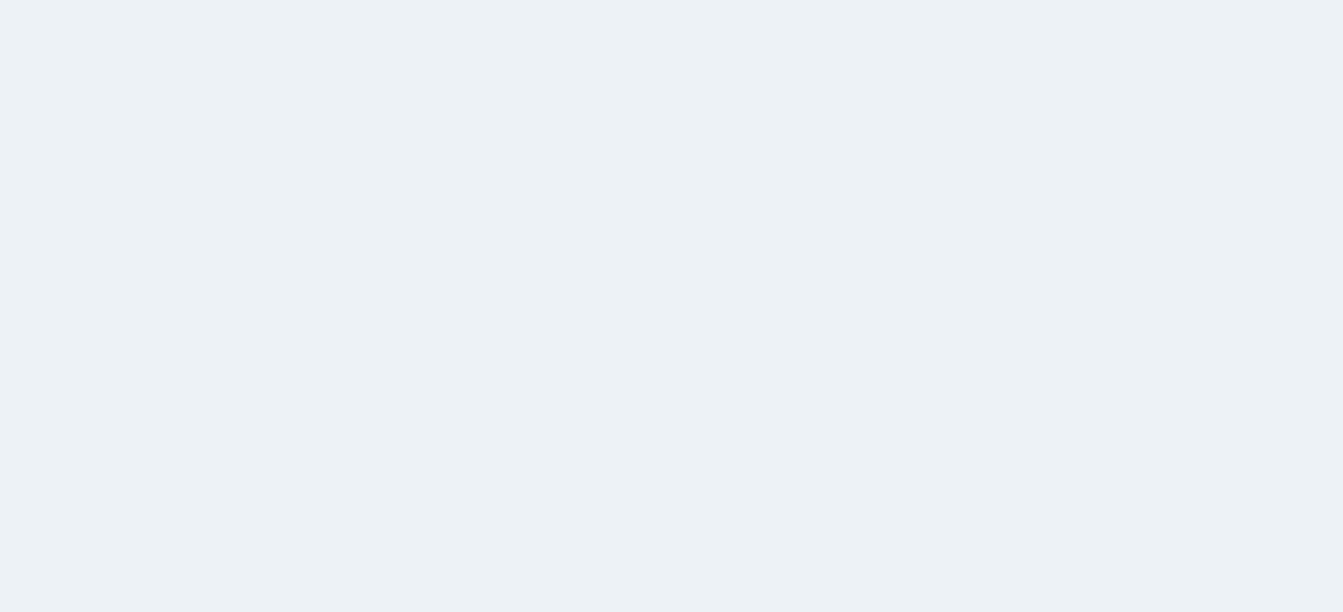 scroll, scrollTop: 0, scrollLeft: 0, axis: both 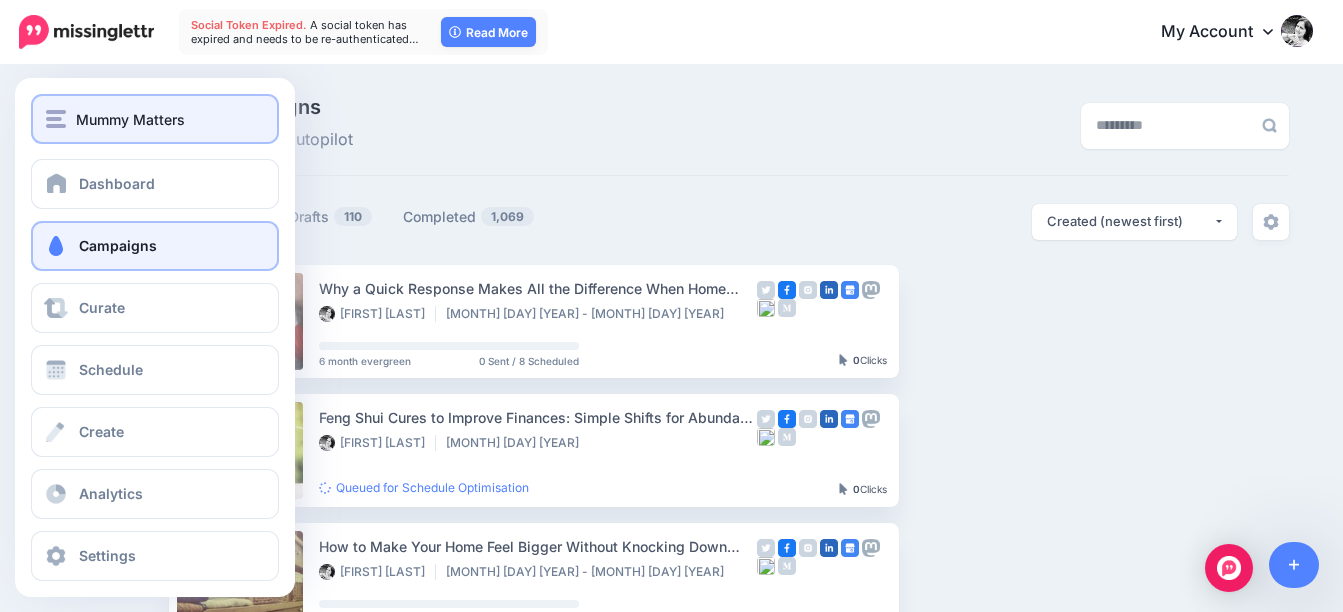 click on "Mummy Matters" at bounding box center (130, 119) 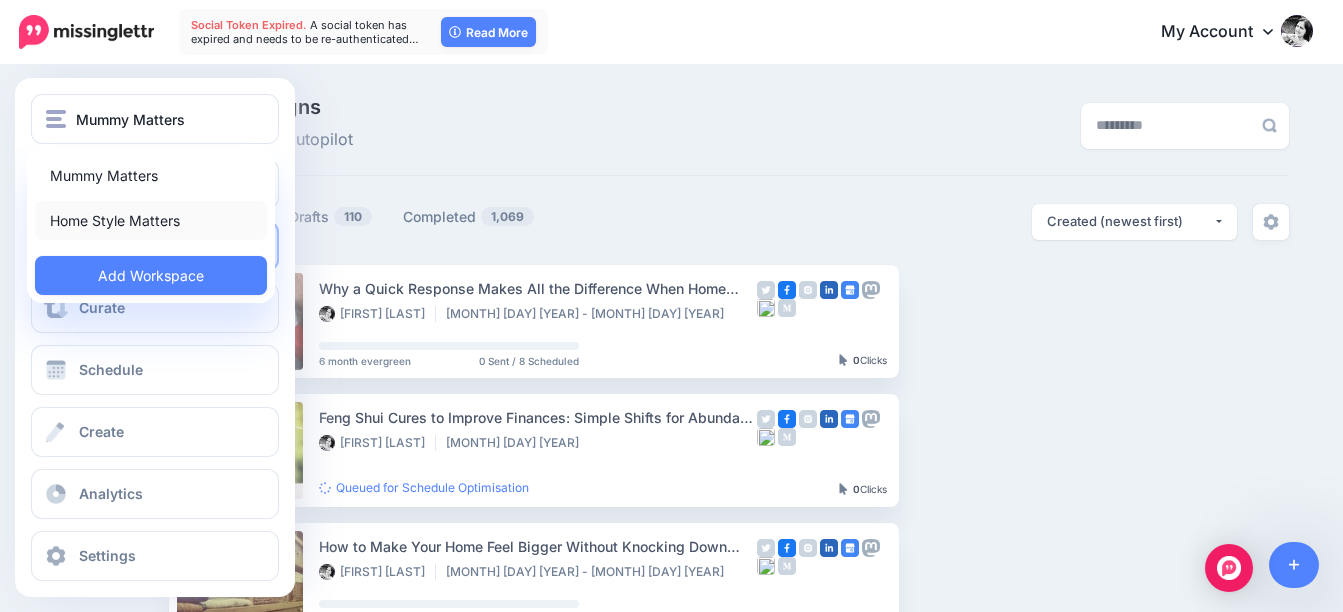 click on "Home Style Matters" at bounding box center [151, 220] 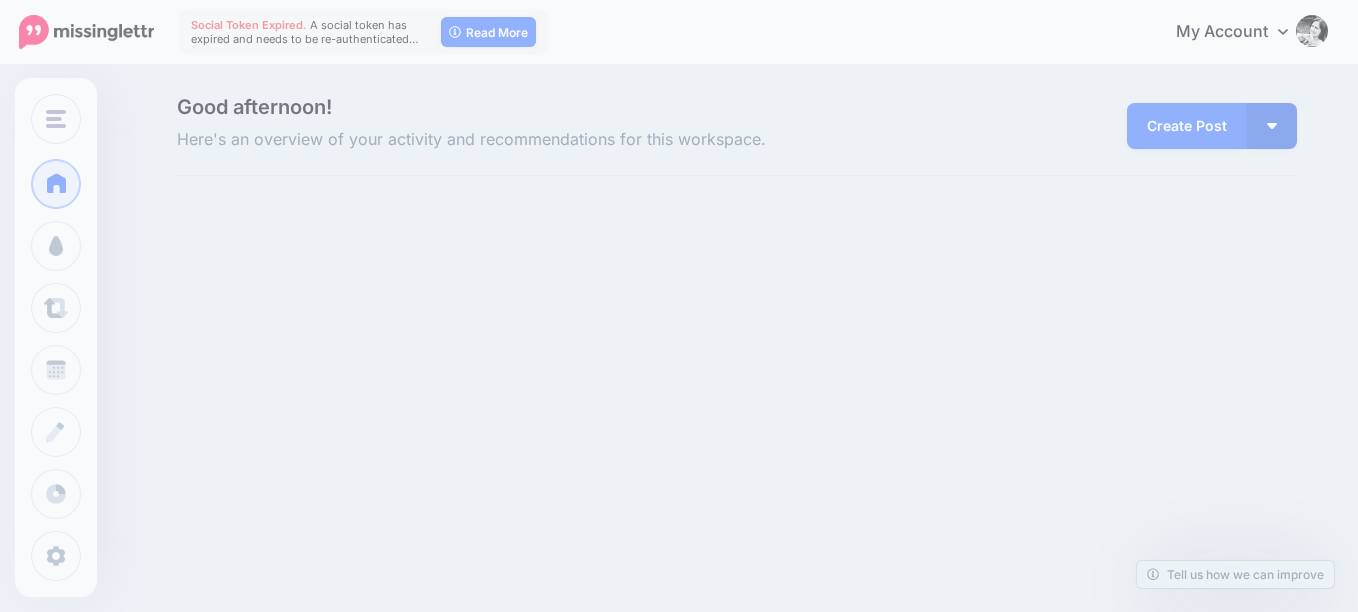 scroll, scrollTop: 0, scrollLeft: 0, axis: both 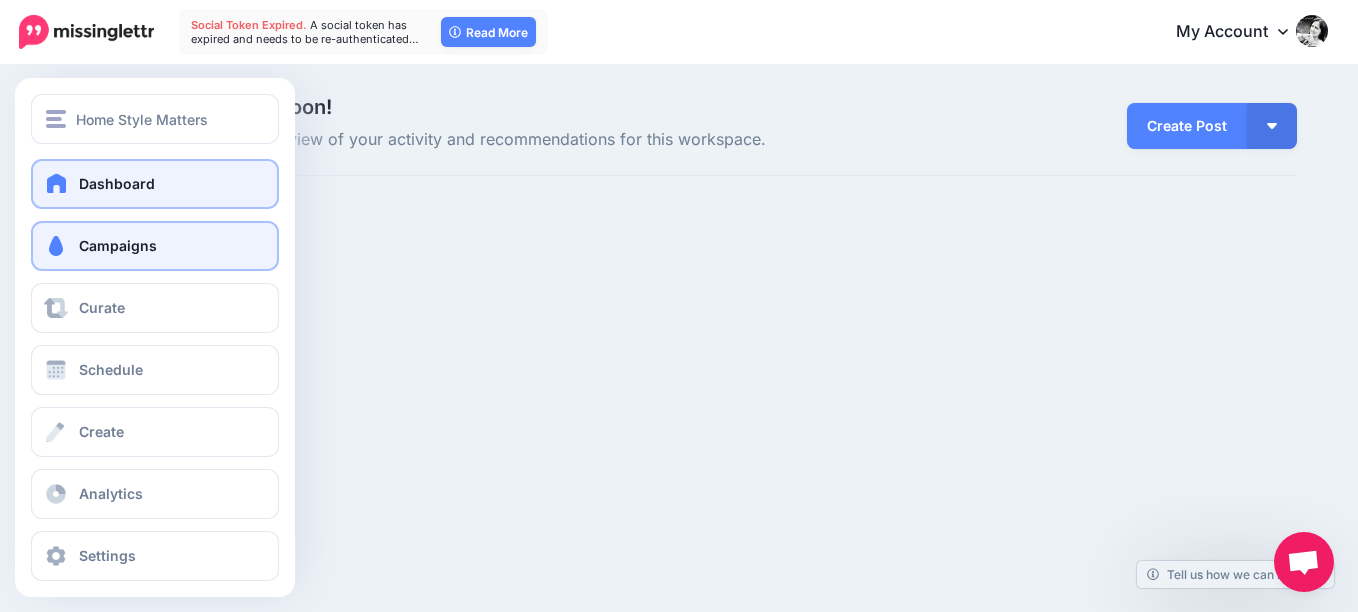 click at bounding box center (56, 246) 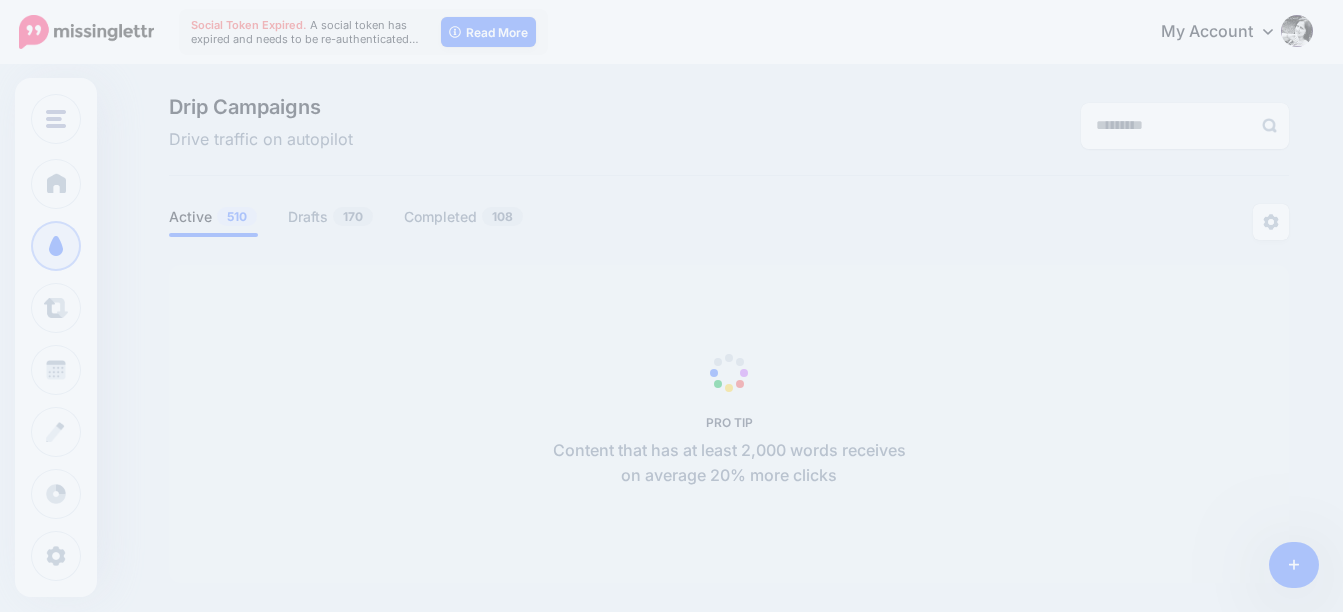 scroll, scrollTop: 0, scrollLeft: 0, axis: both 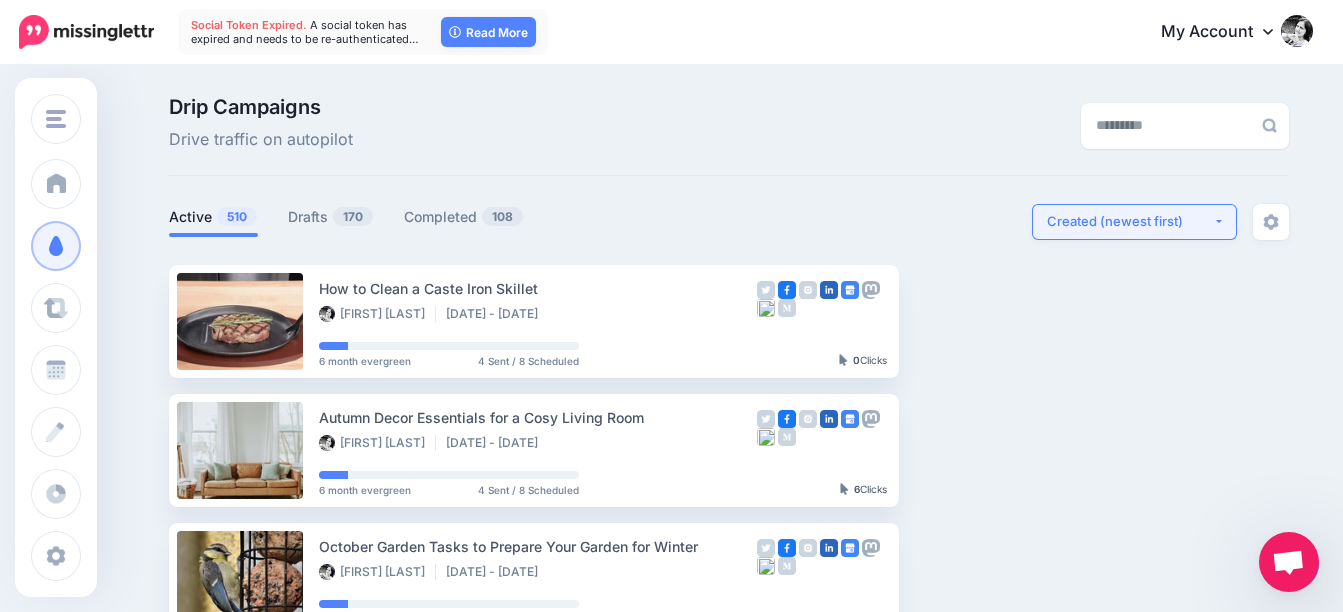 click on "Created (newest first)" at bounding box center [1130, 221] 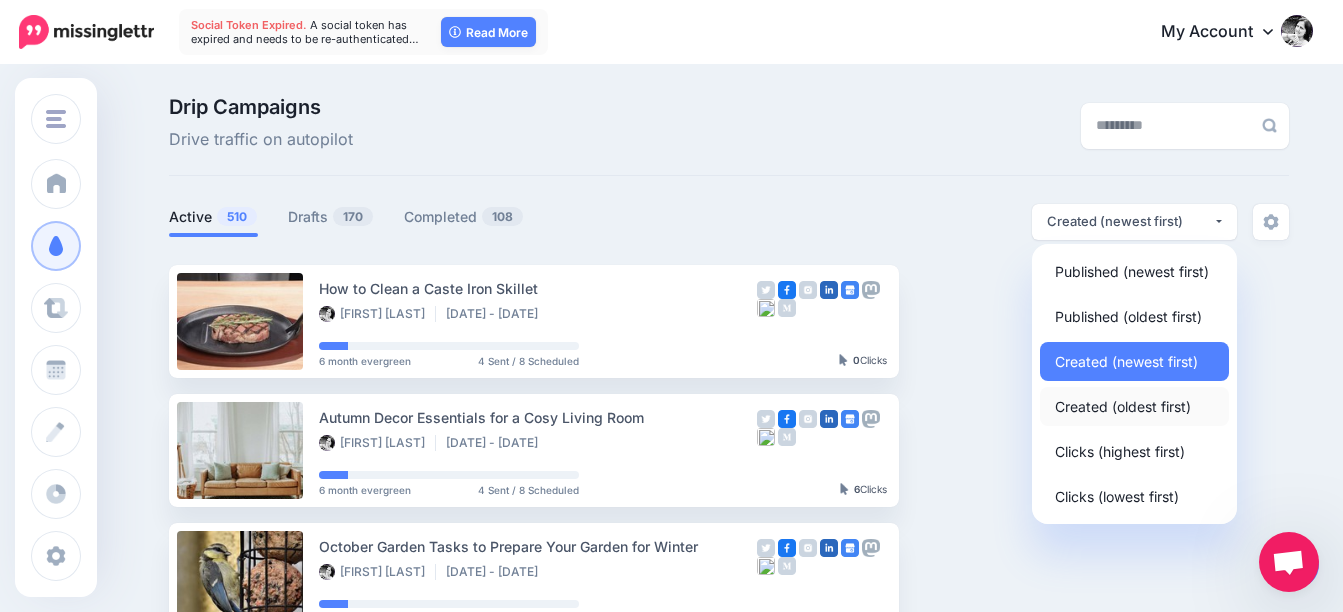 click on "Created (oldest first)" at bounding box center [1123, 406] 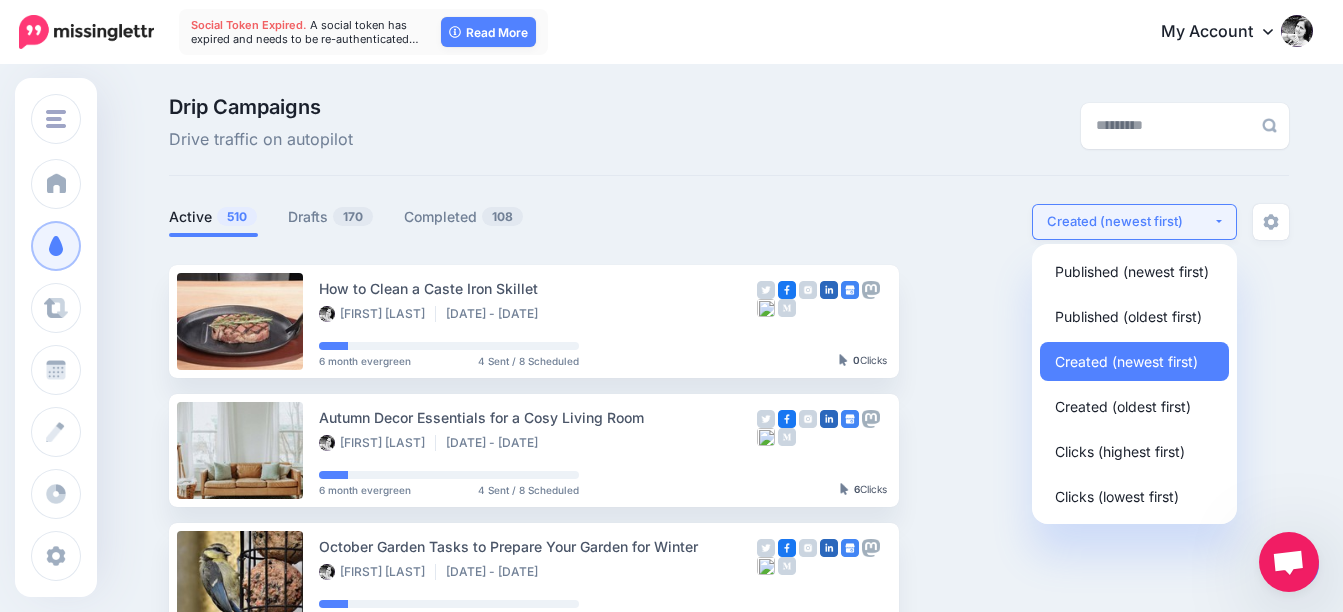 select on "**********" 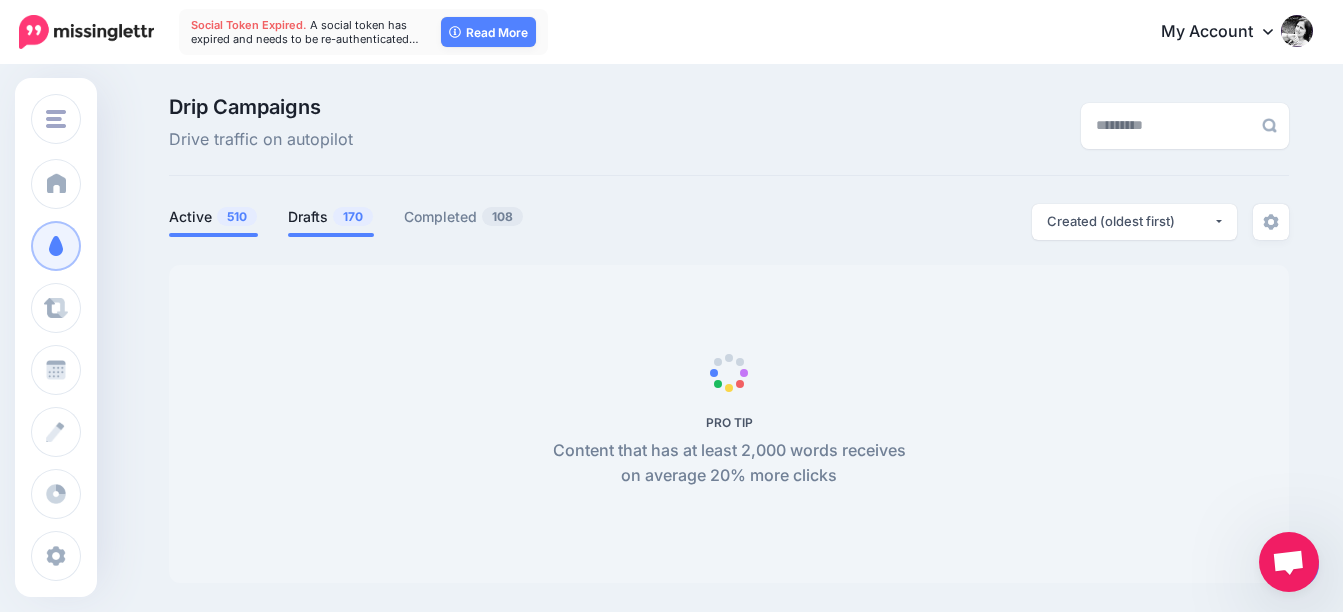 click on "Drafts  170" at bounding box center (331, 217) 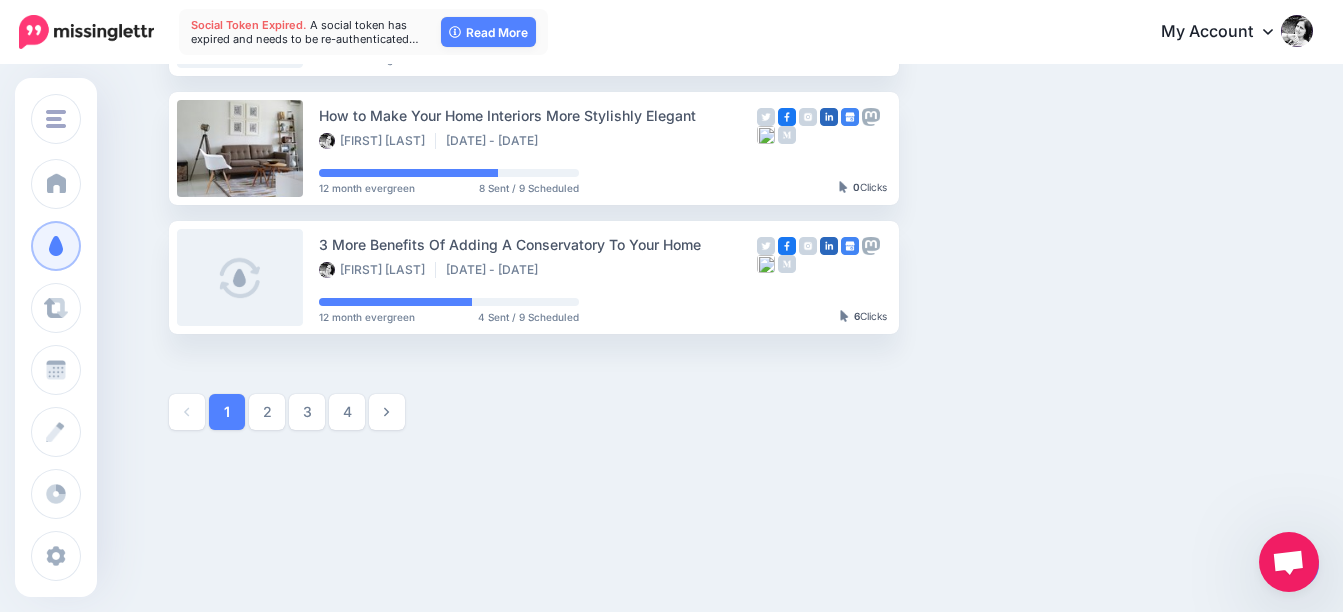 scroll, scrollTop: 1224, scrollLeft: 0, axis: vertical 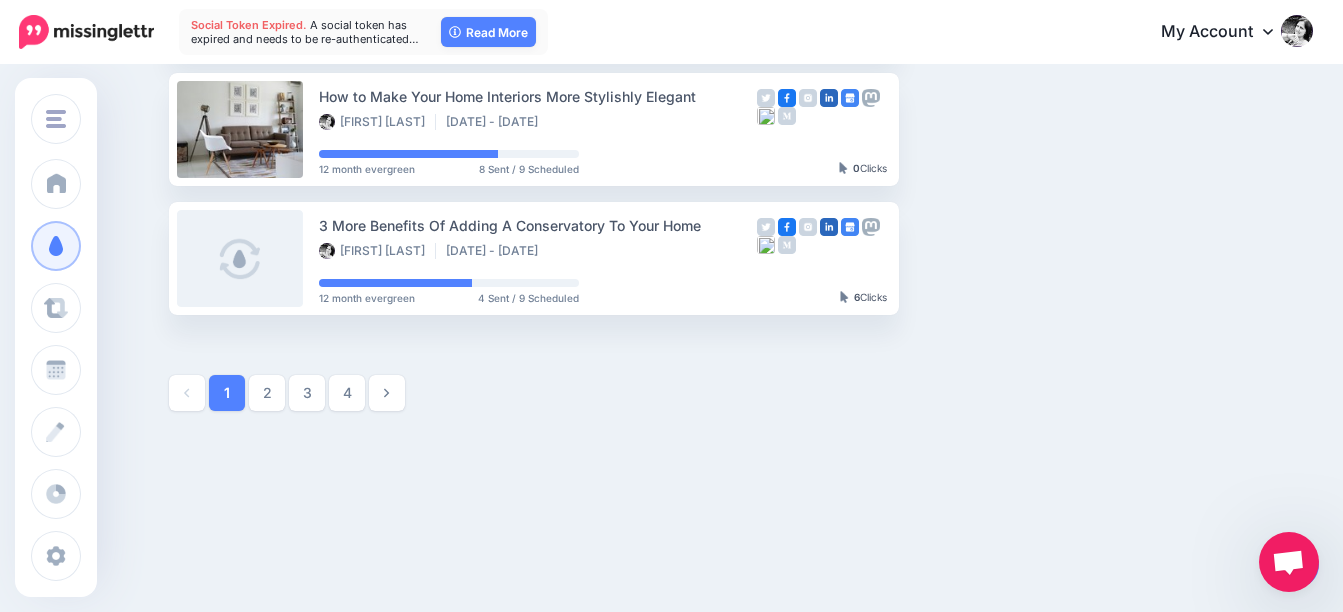 click on "4" at bounding box center (347, 393) 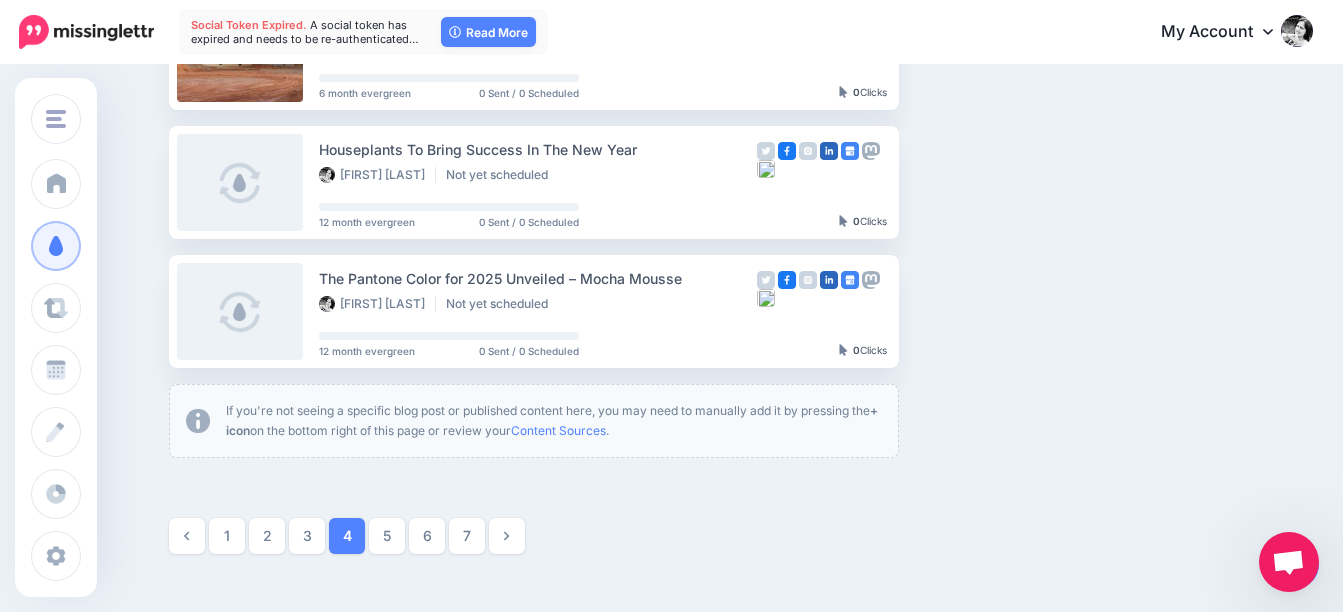 scroll, scrollTop: 1172, scrollLeft: 0, axis: vertical 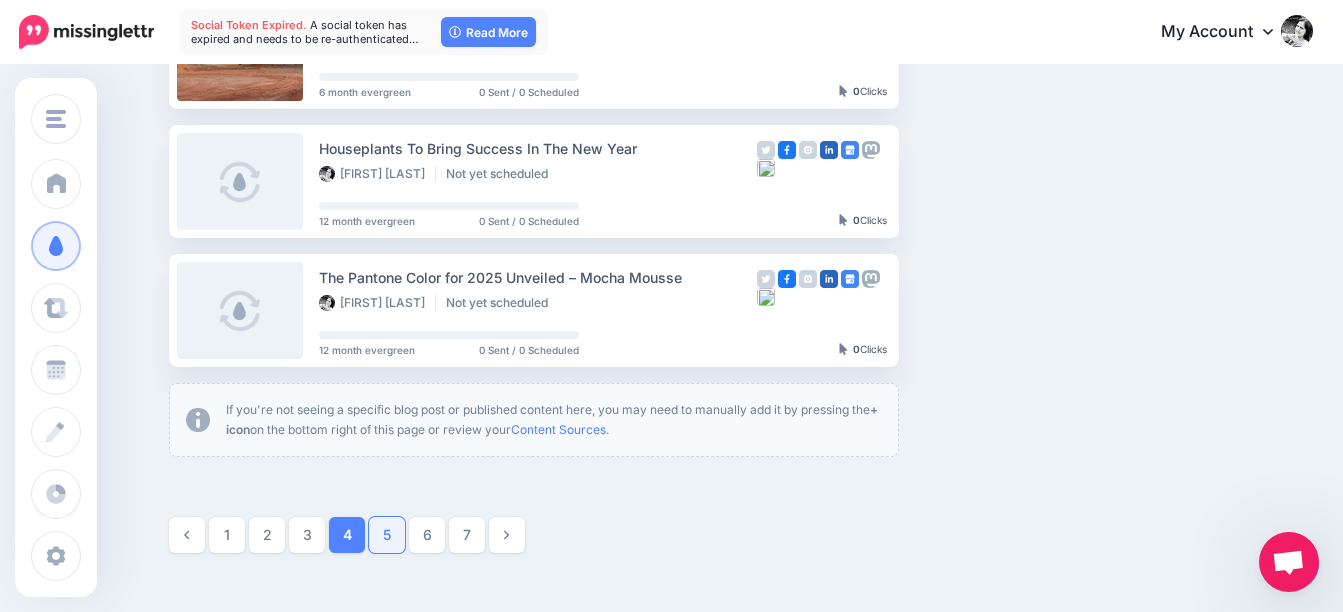 click on "5" at bounding box center [387, 535] 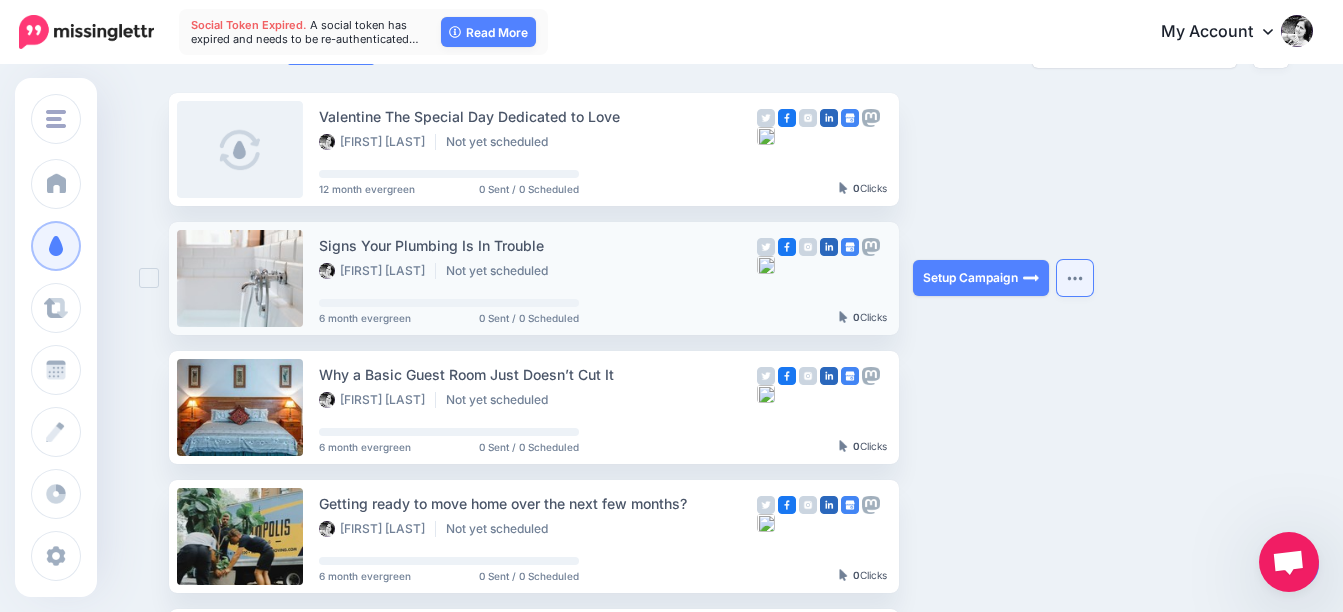 click at bounding box center (1075, 278) 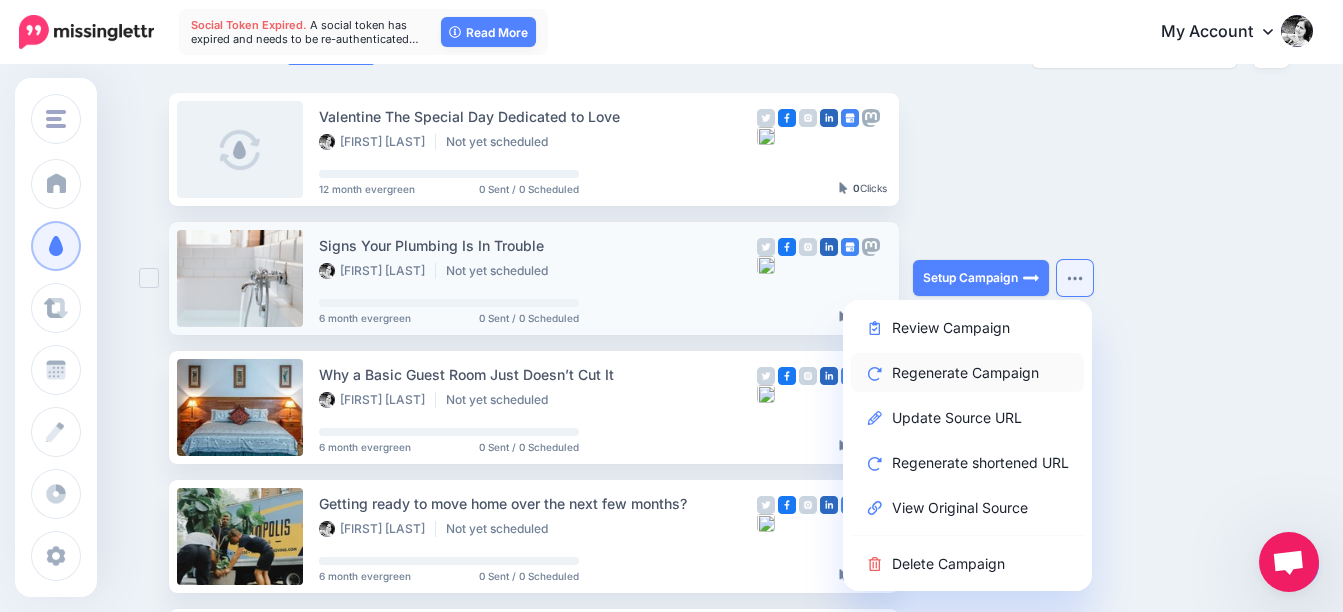 click on "Regenerate Campaign" at bounding box center (967, 372) 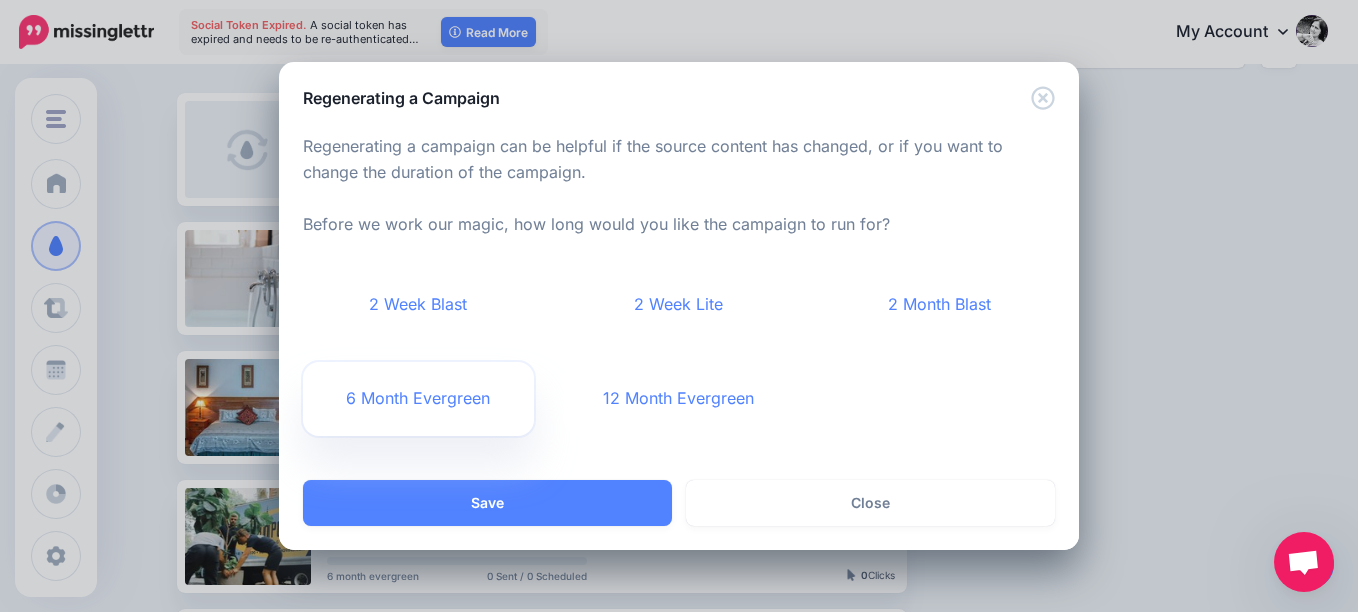 click on "6 Month Evergreen" at bounding box center [418, 399] 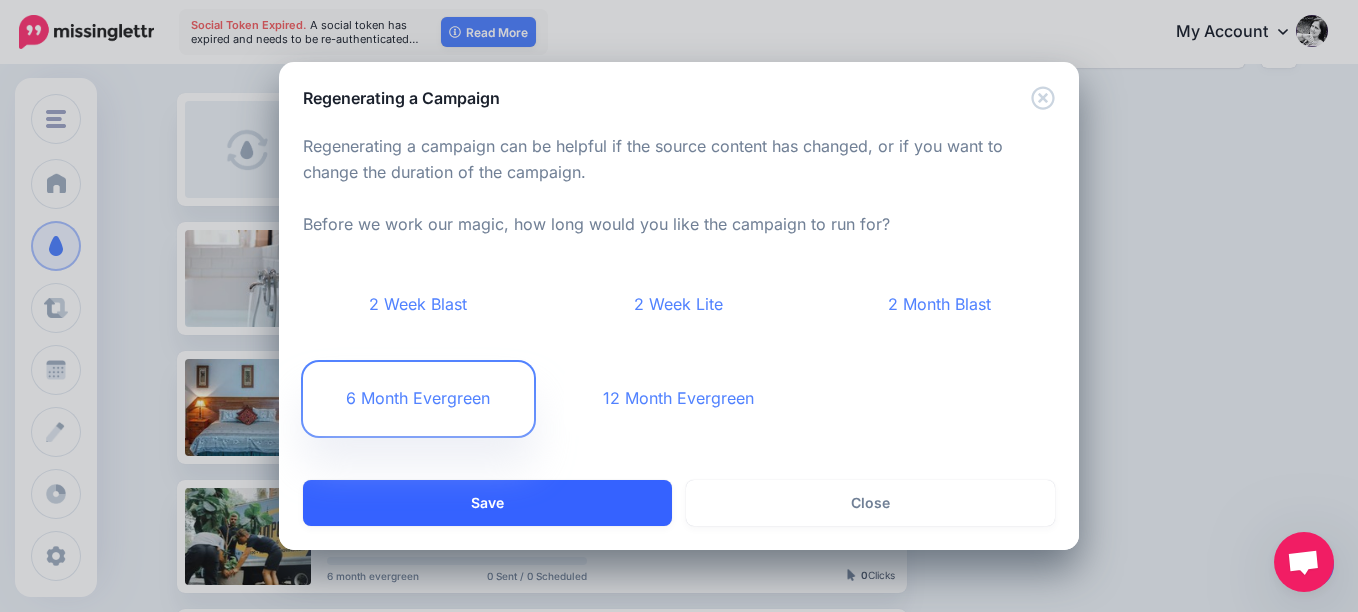 click on "Save" at bounding box center (487, 503) 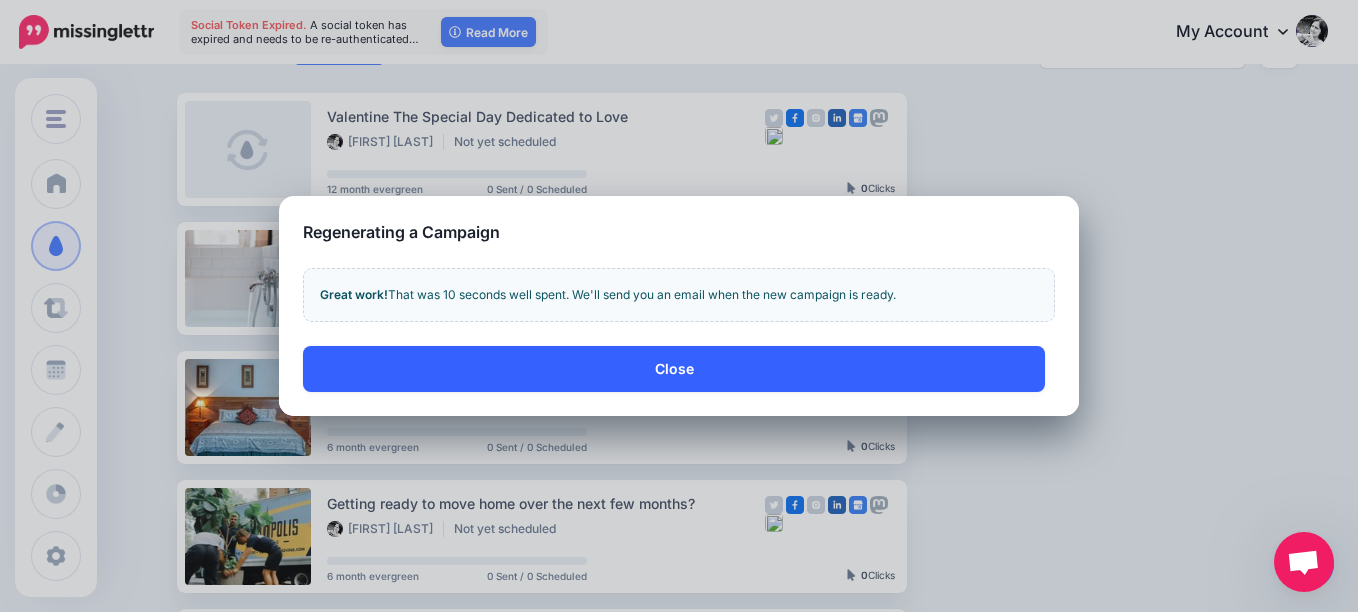 click on "Close" at bounding box center [674, 369] 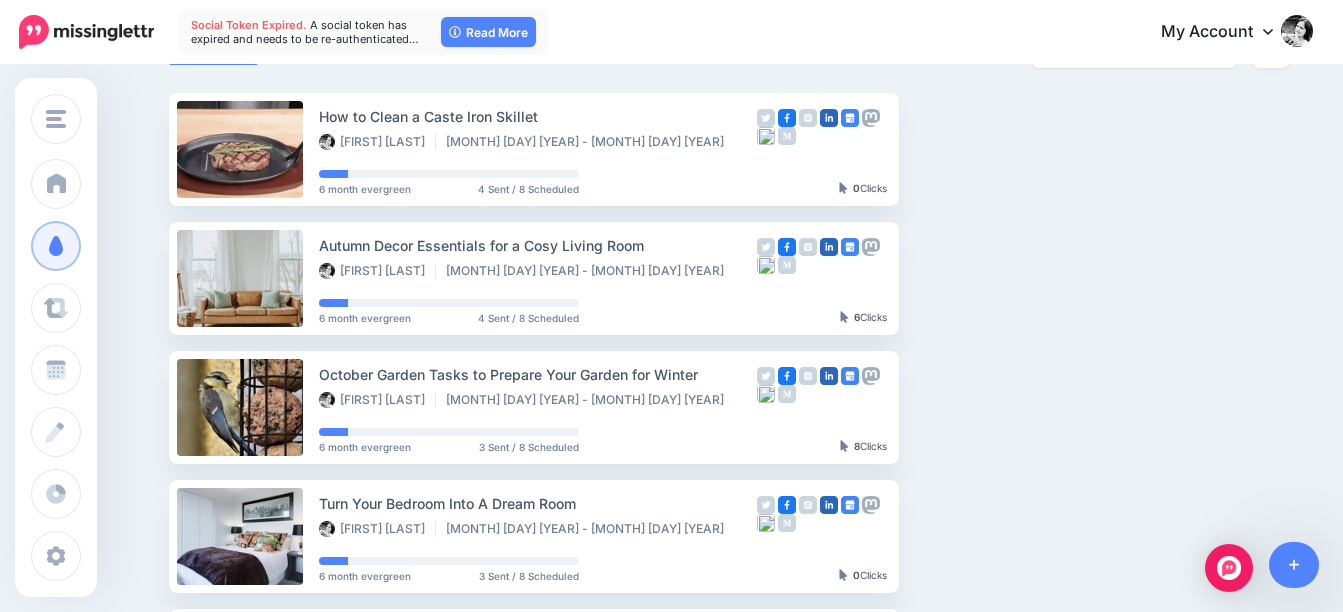 scroll, scrollTop: 0, scrollLeft: 0, axis: both 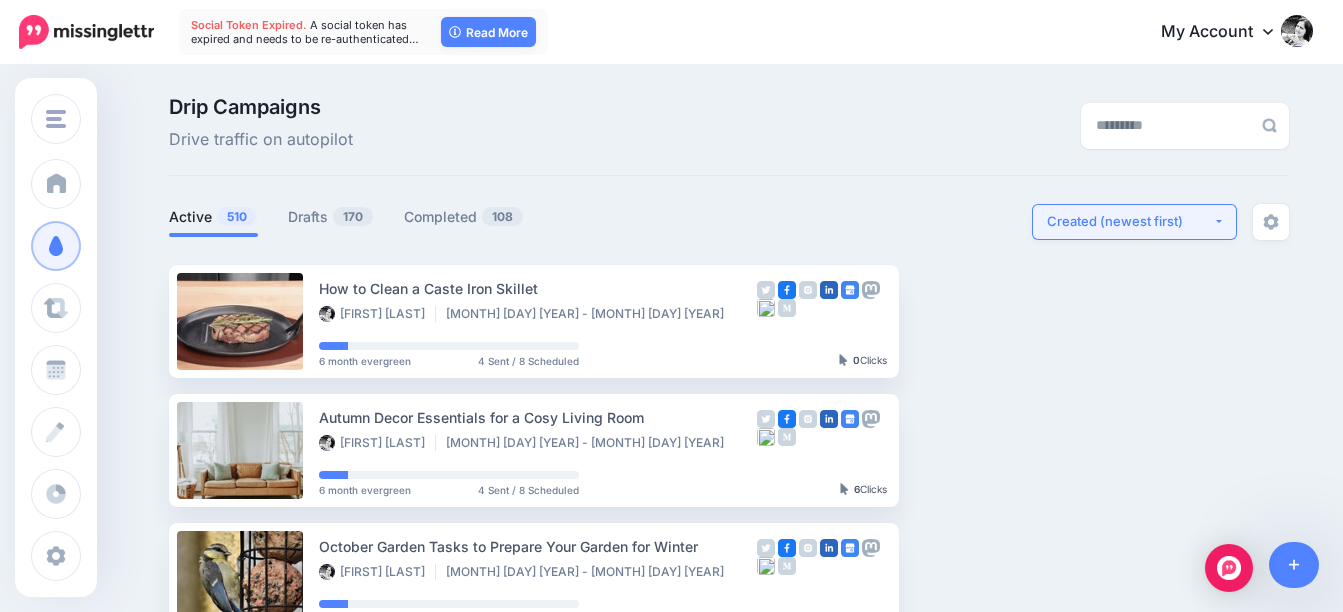 click on "Created (newest first)" at bounding box center [1130, 221] 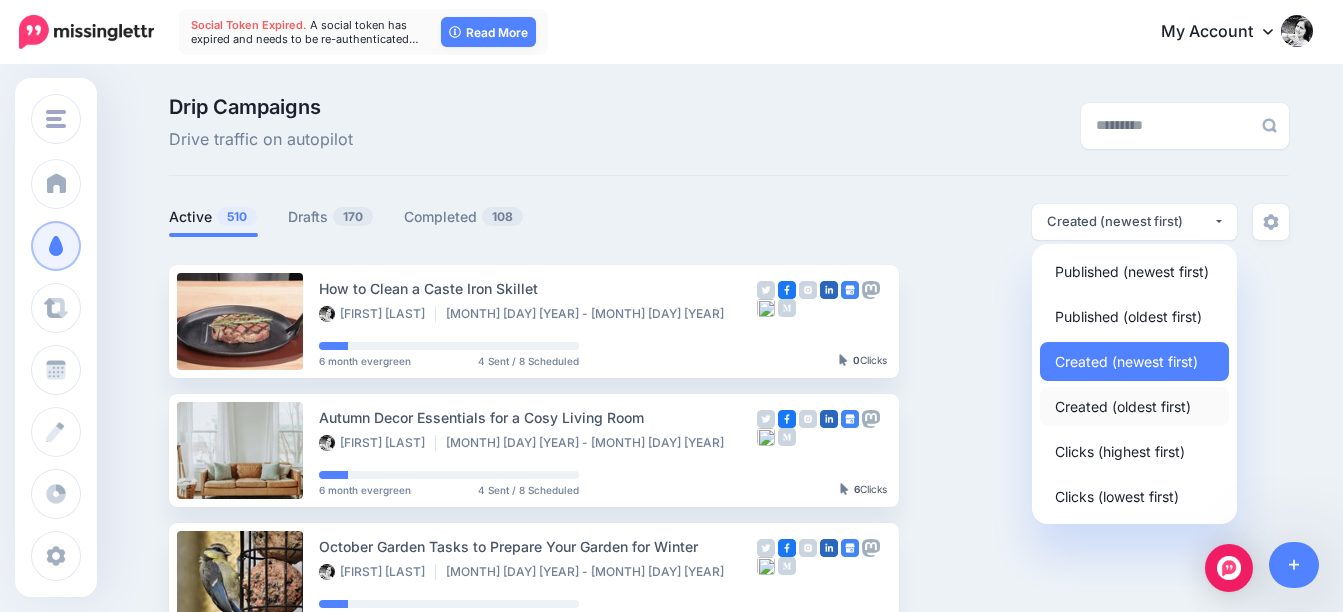 click on "Created (oldest first)" at bounding box center [1123, 406] 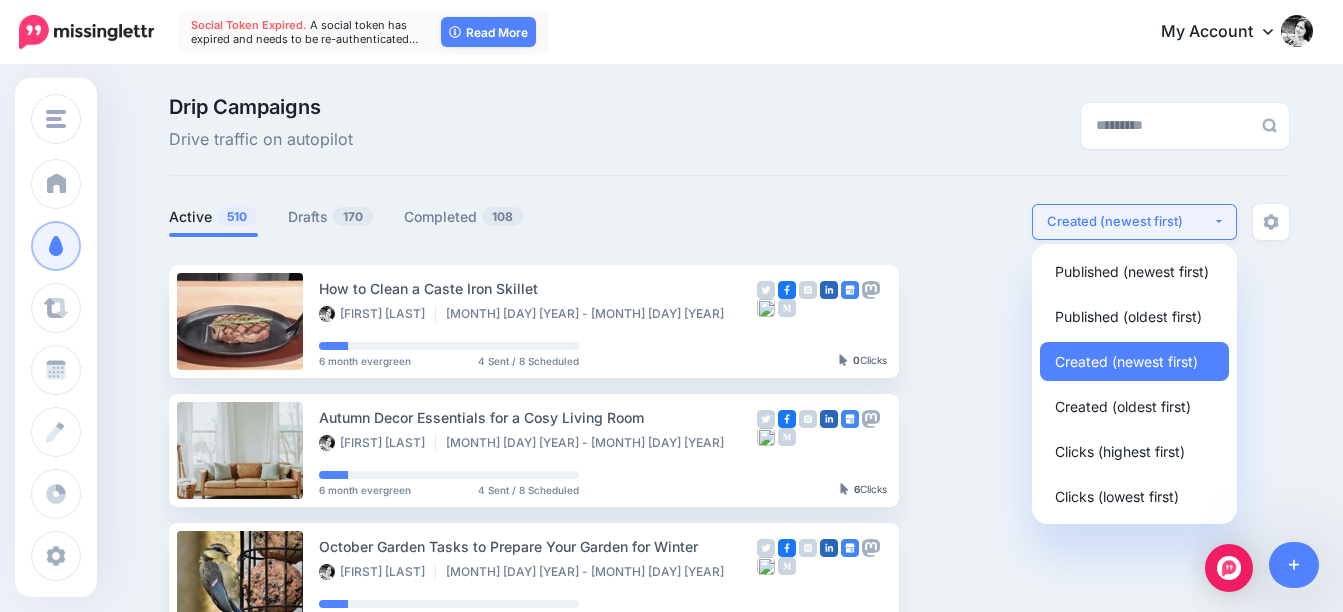 select on "**********" 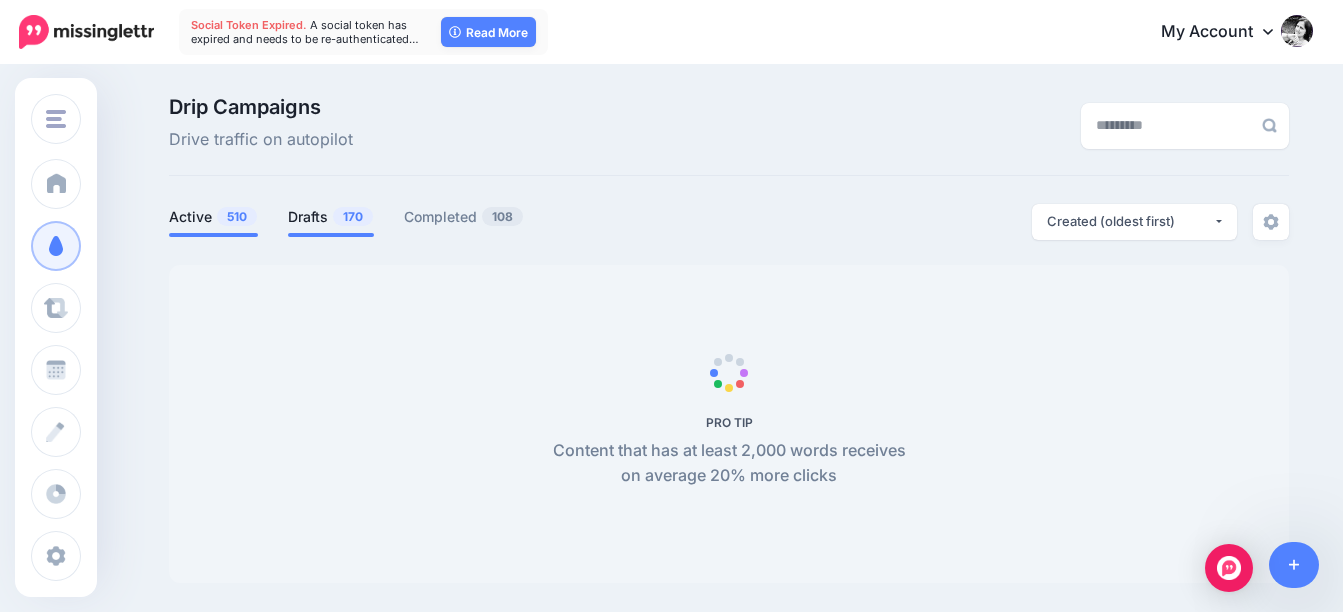 click on "Drafts  170" at bounding box center (331, 217) 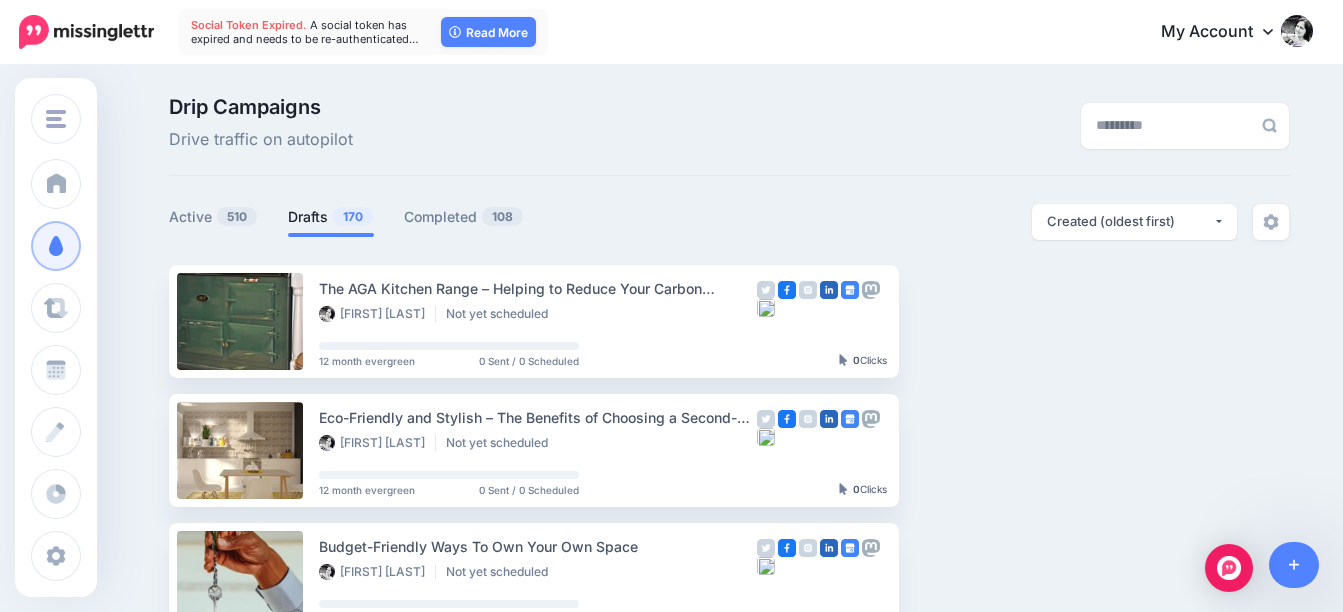 click on "Drafts  170" at bounding box center (331, 217) 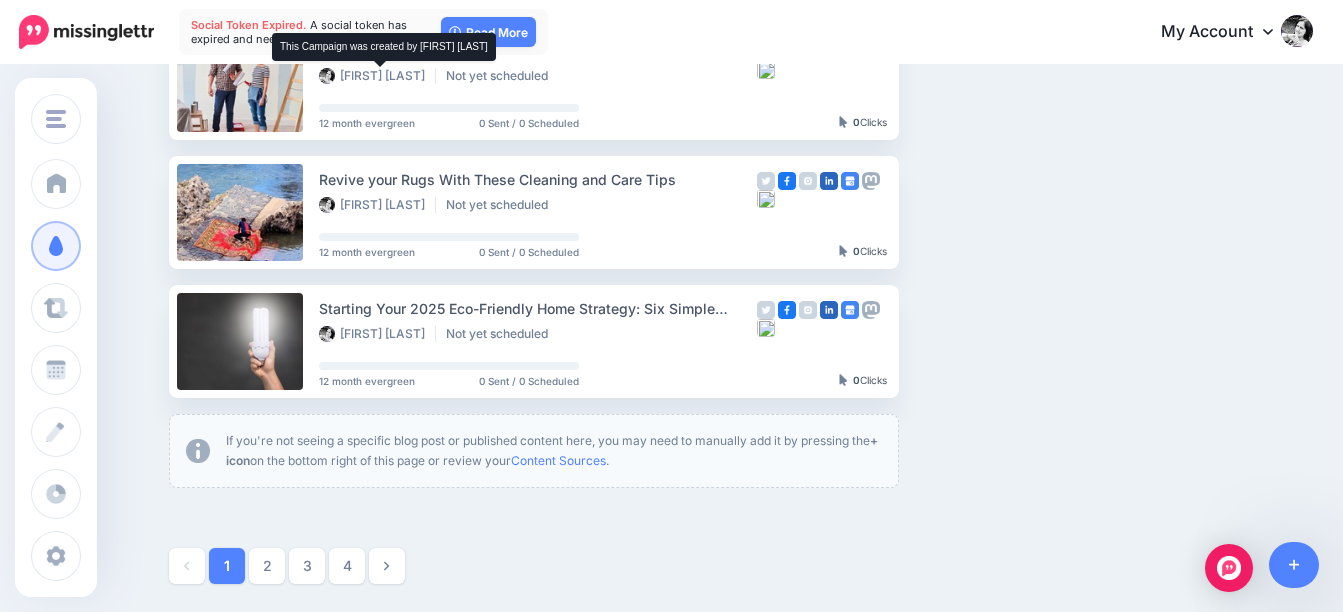 scroll, scrollTop: 1314, scrollLeft: 0, axis: vertical 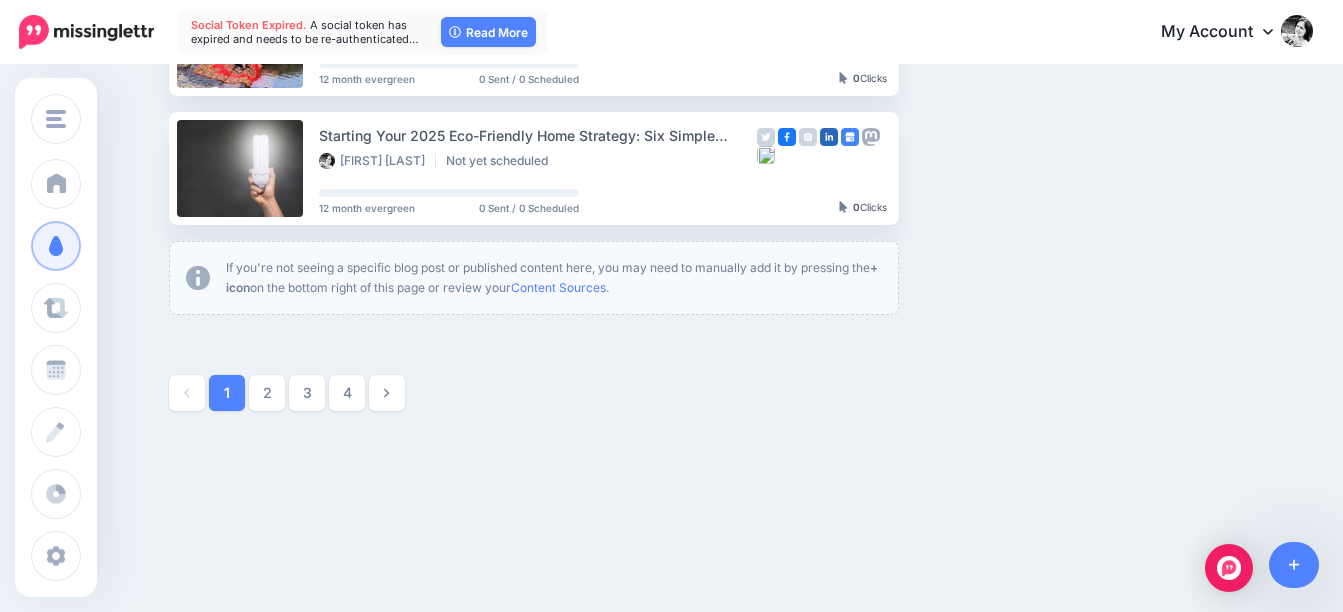 click 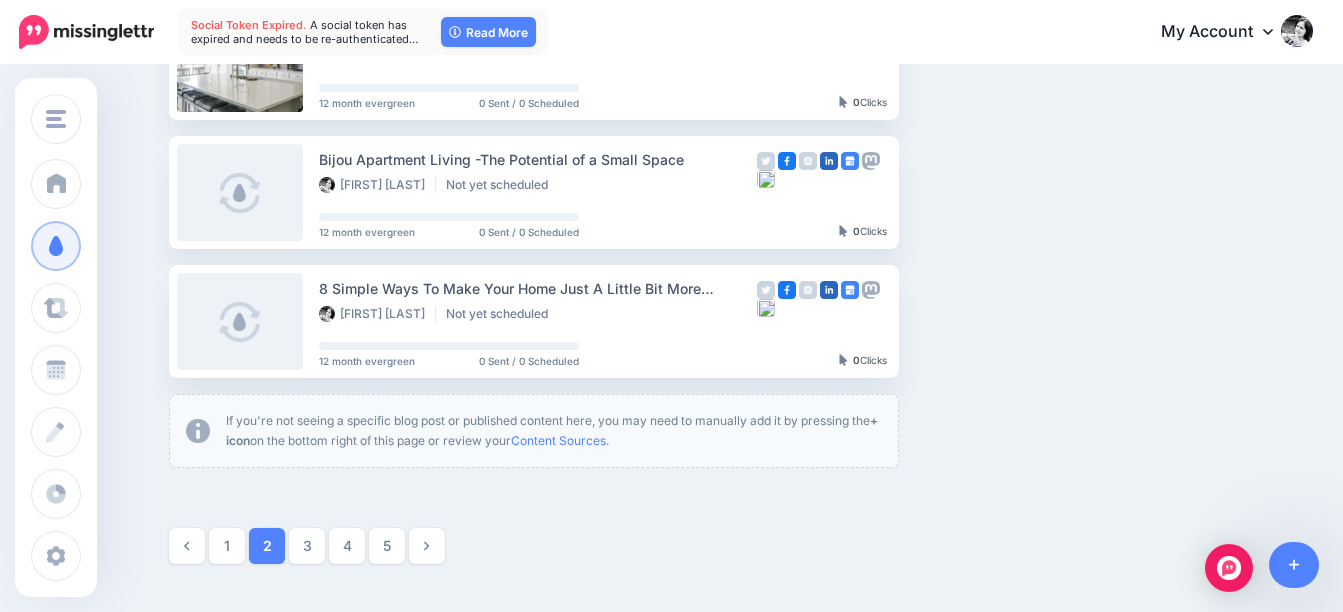 scroll, scrollTop: 1172, scrollLeft: 0, axis: vertical 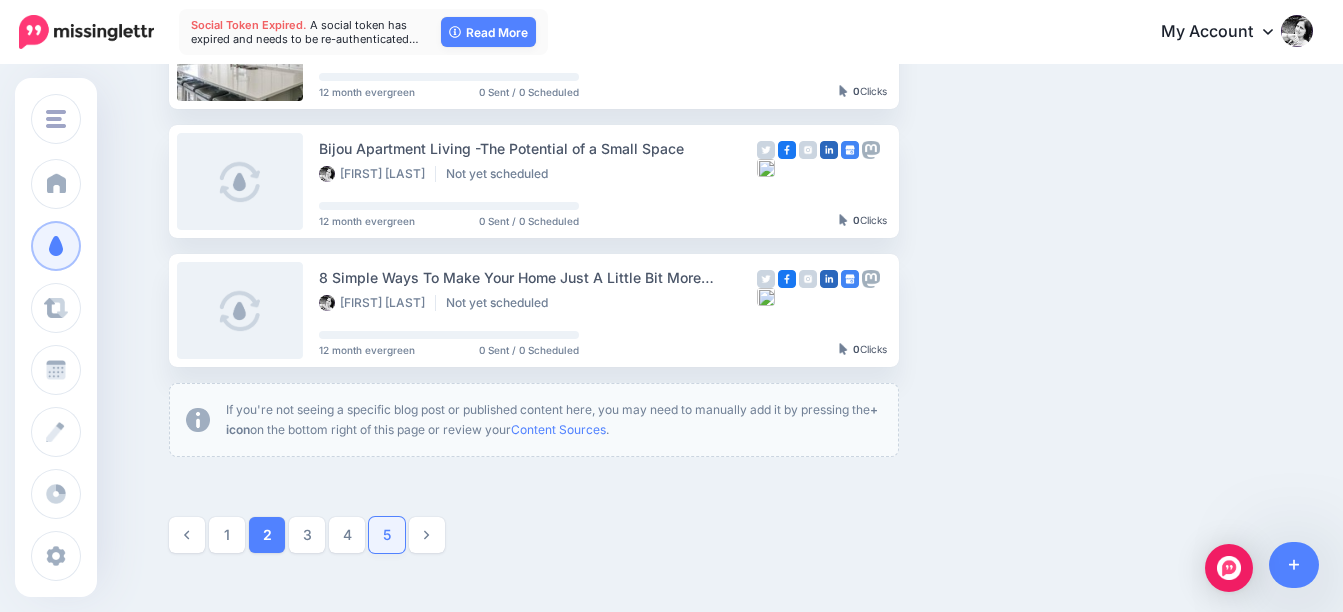 click on "5" at bounding box center [387, 535] 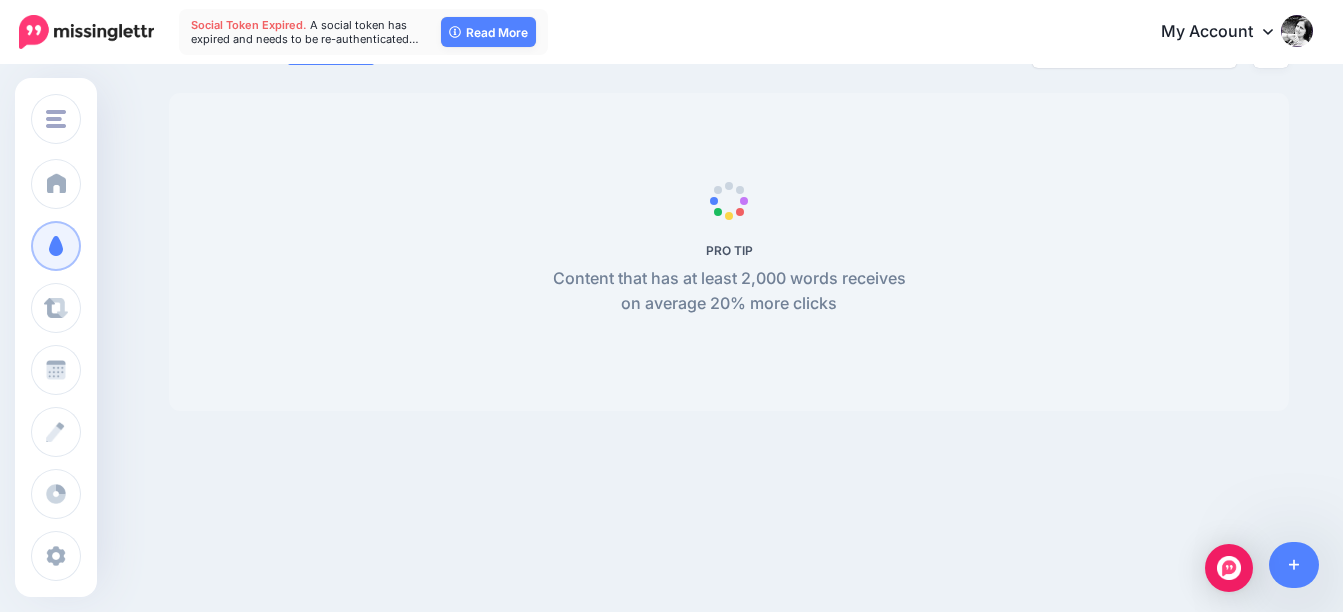 scroll, scrollTop: 172, scrollLeft: 0, axis: vertical 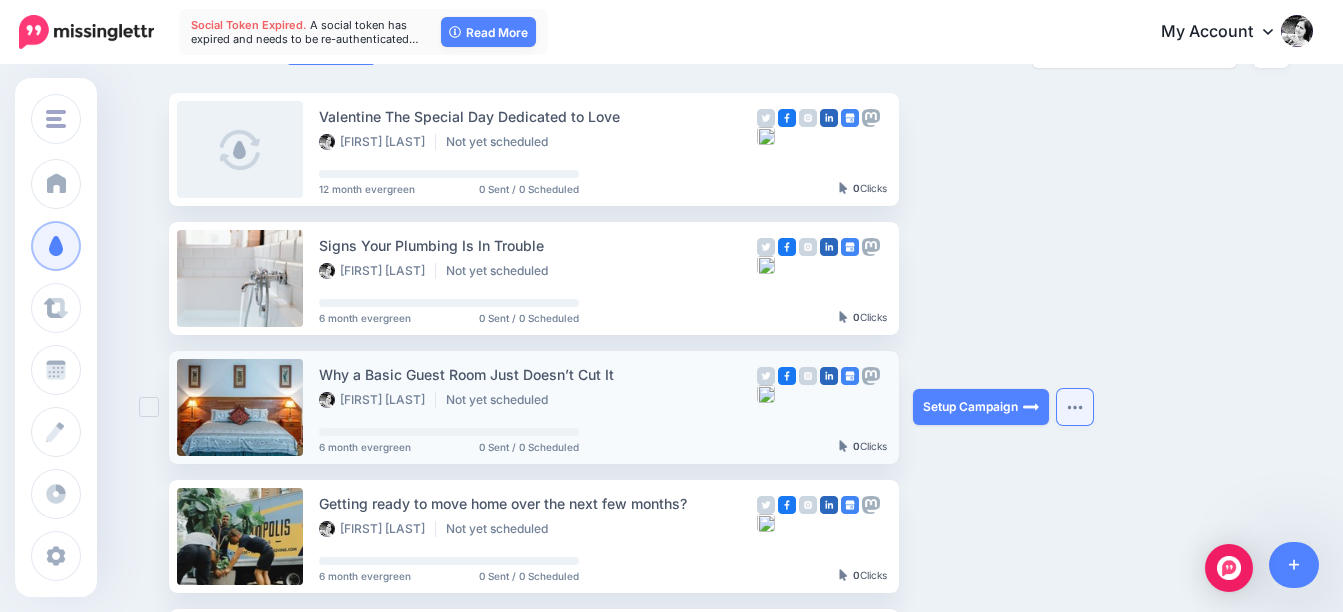 click at bounding box center [1075, 407] 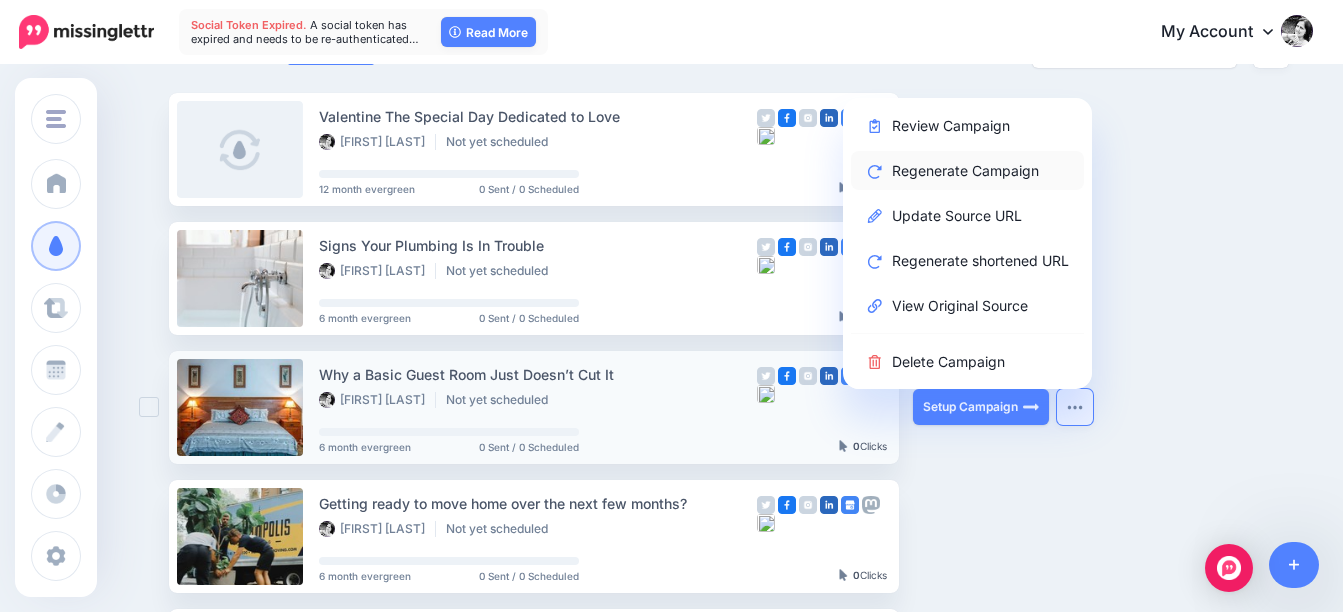click on "Regenerate Campaign" at bounding box center [967, 170] 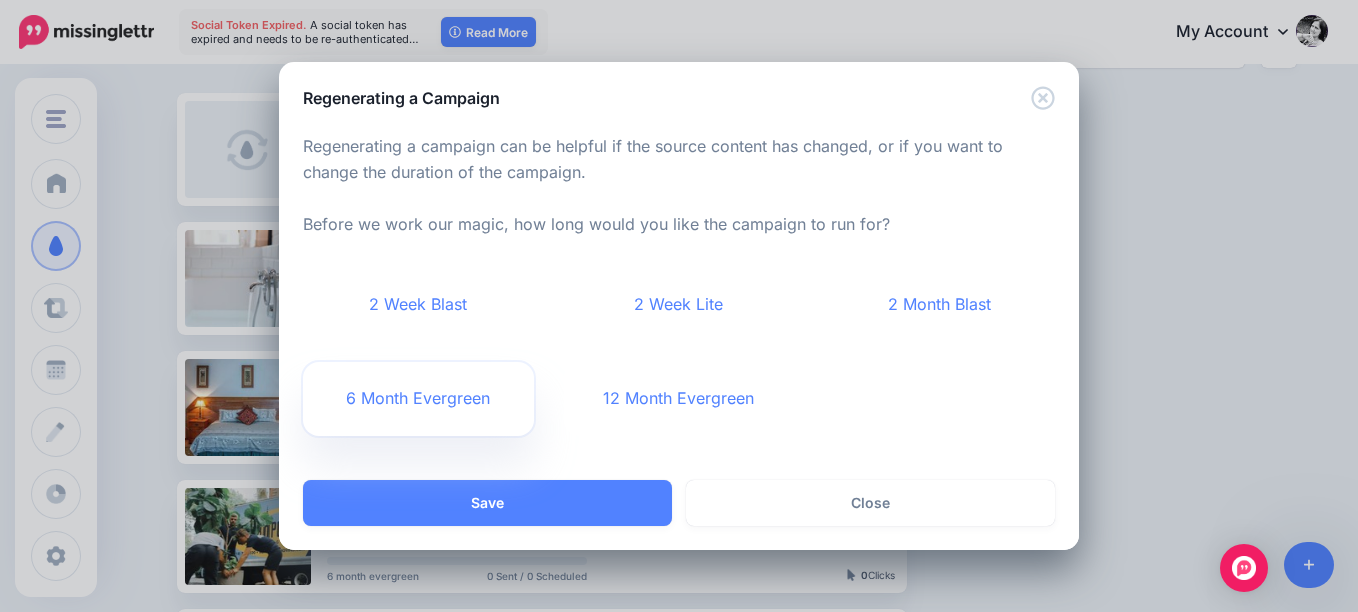 click on "6 Month Evergreen" at bounding box center (418, 399) 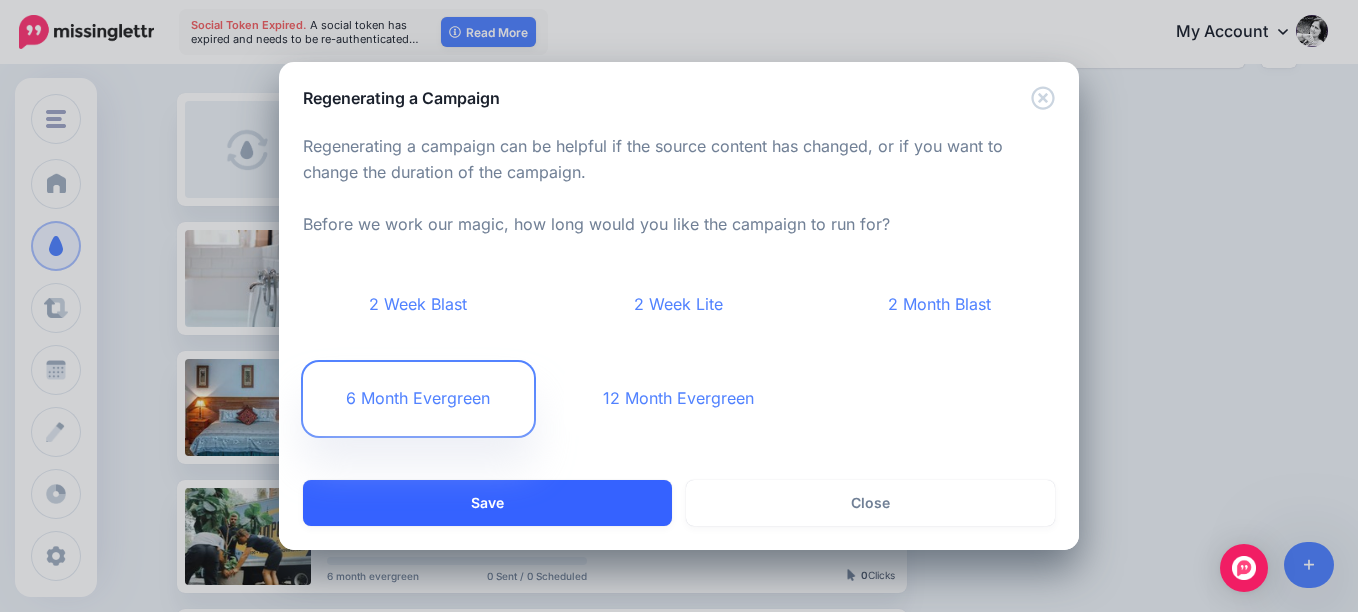 click on "Save" at bounding box center [487, 503] 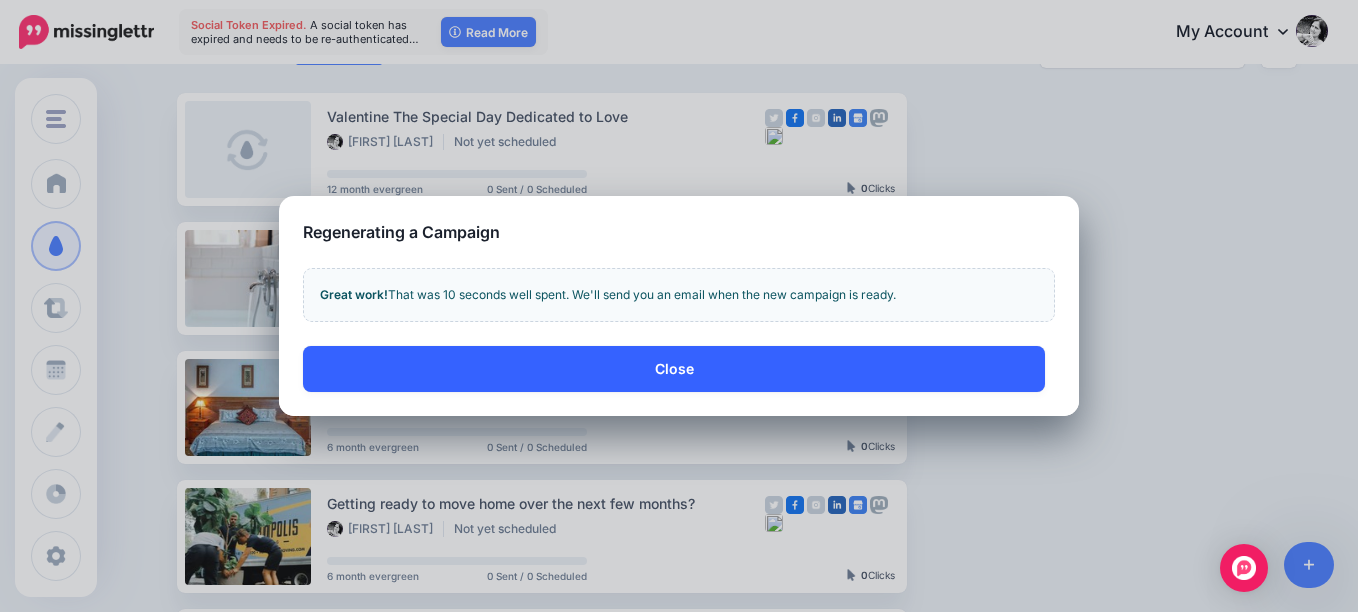 click on "Close" at bounding box center (674, 369) 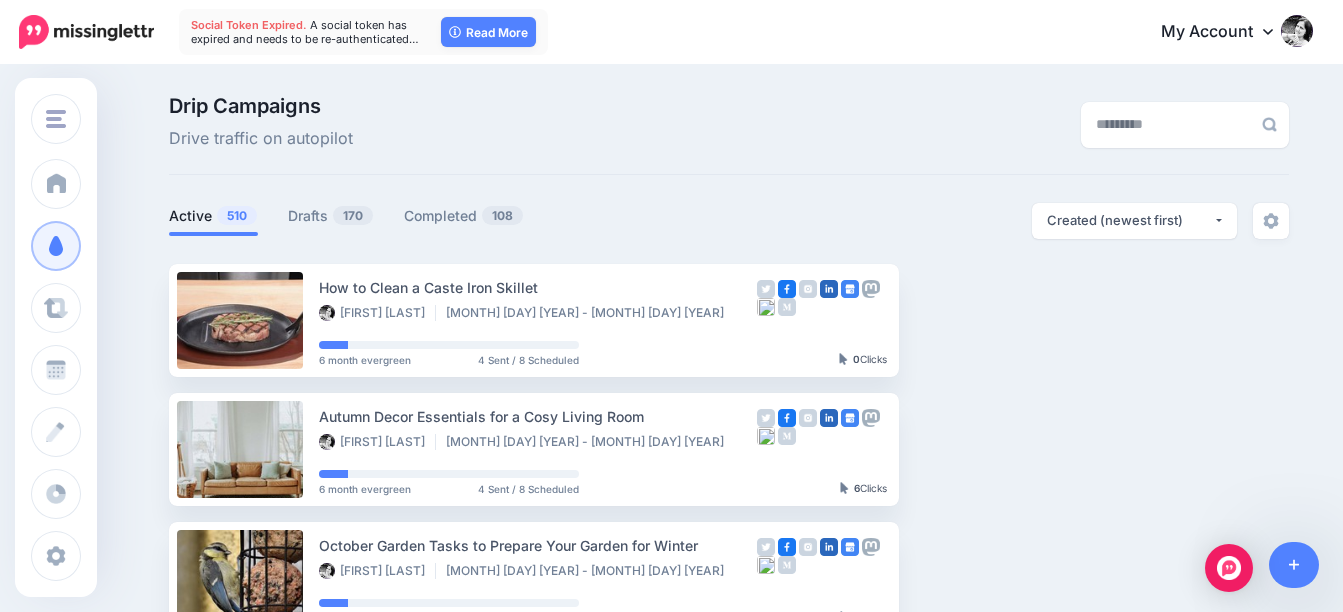 scroll, scrollTop: 0, scrollLeft: 0, axis: both 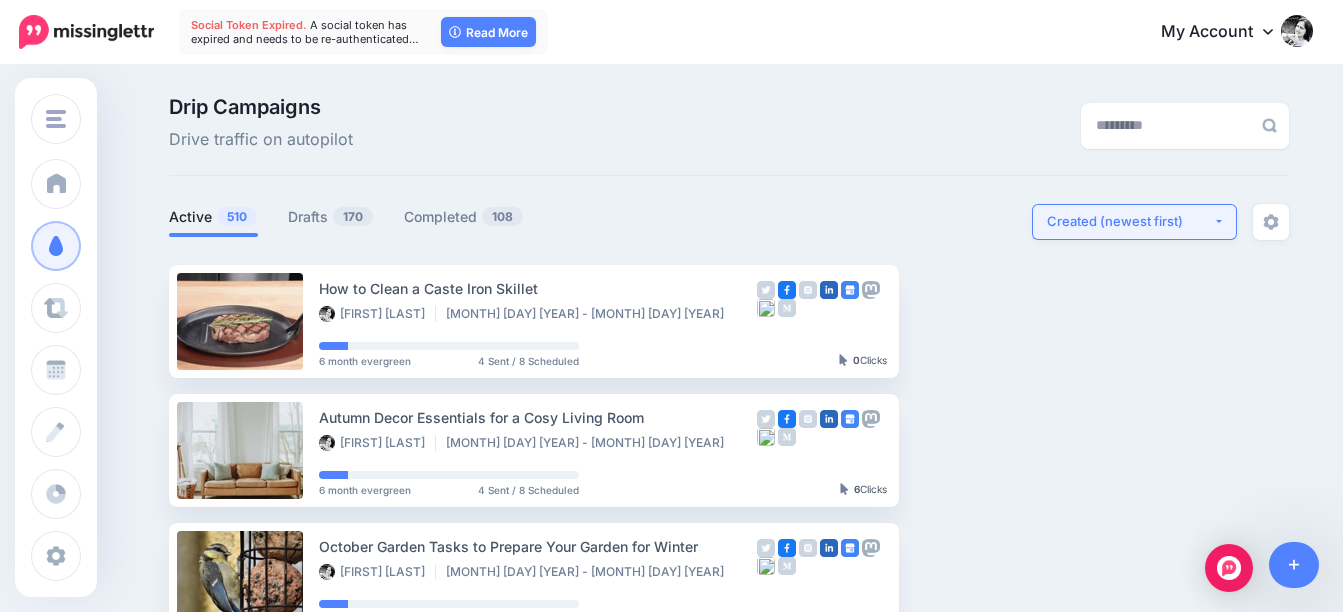 click on "Created (newest first)" at bounding box center (1130, 221) 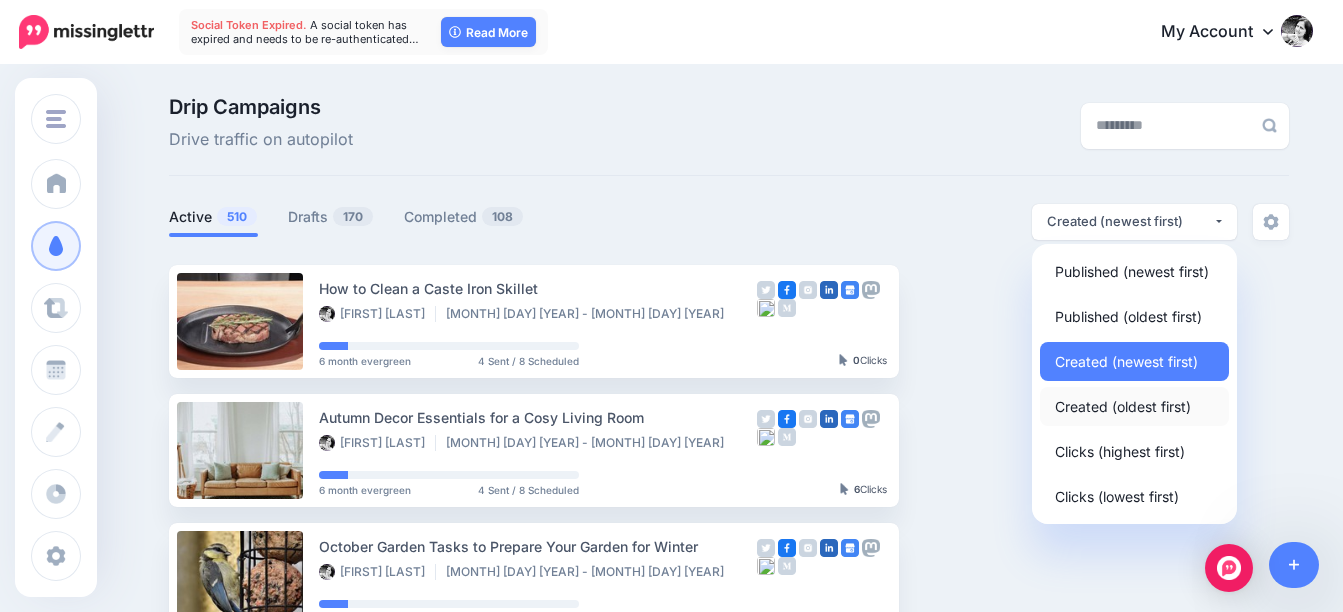 click on "Created (oldest first)" at bounding box center [1123, 406] 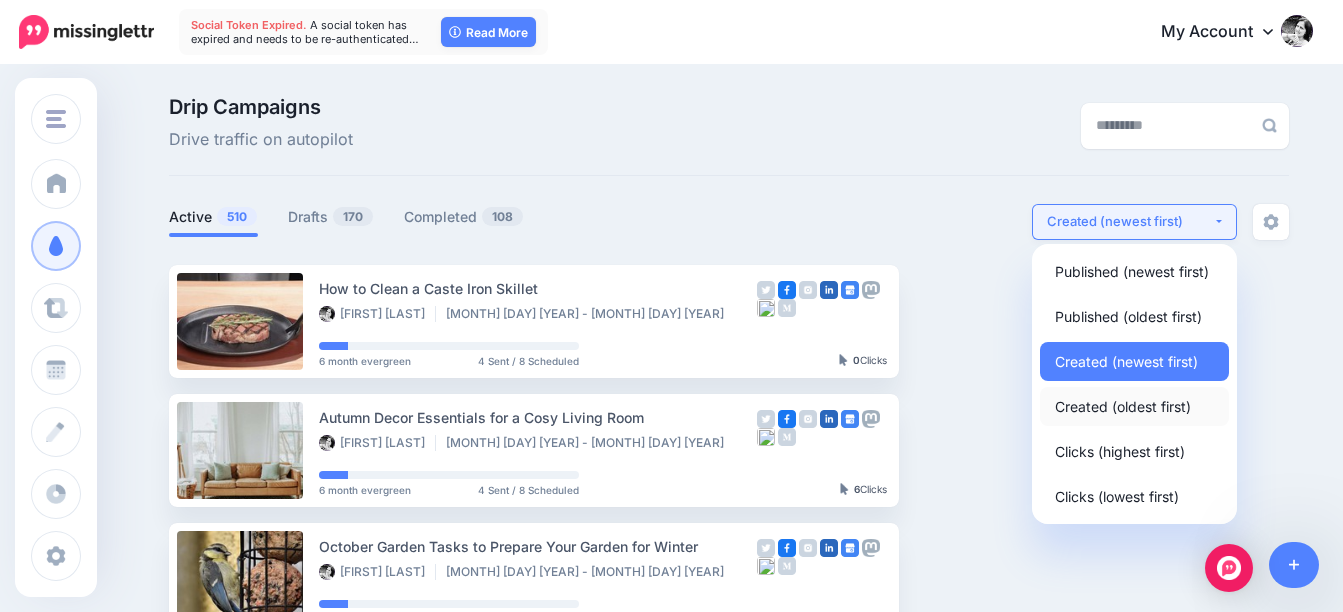 select on "**********" 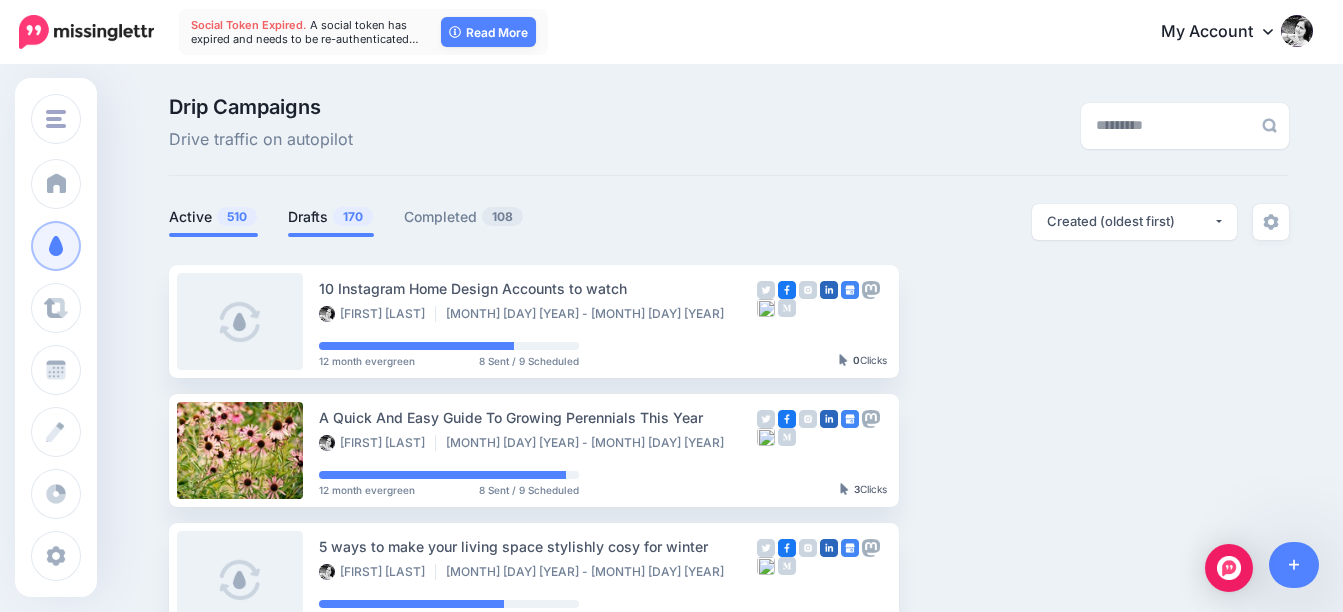 click on "Drafts  170" at bounding box center [331, 217] 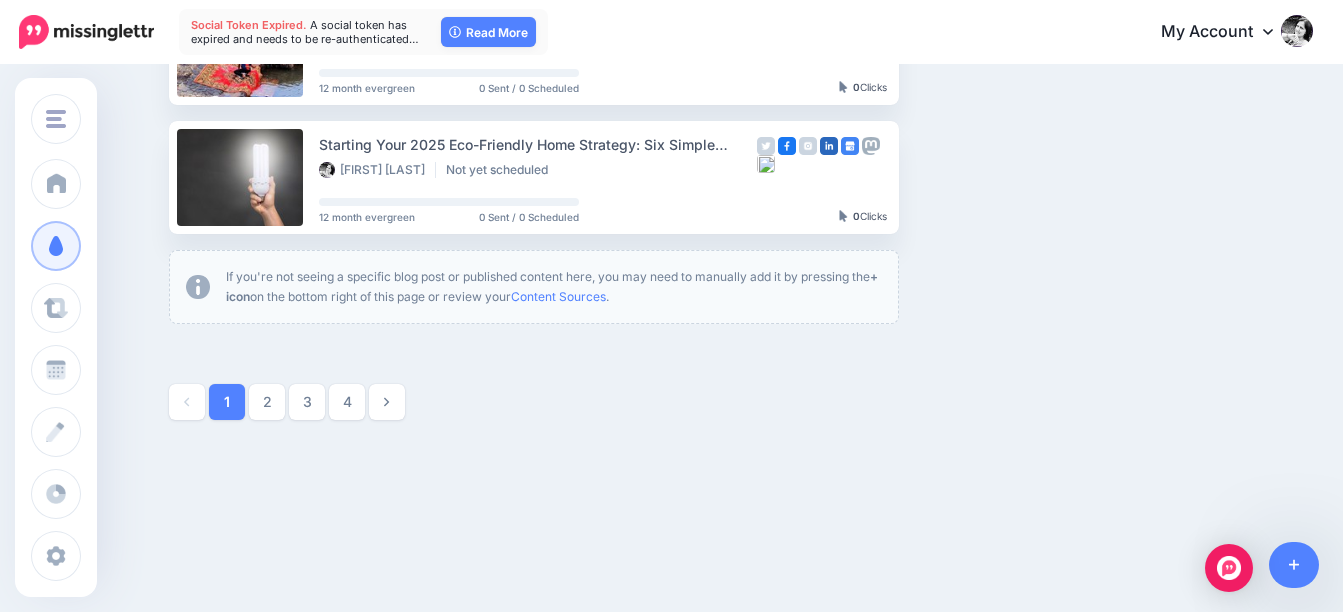 scroll, scrollTop: 1314, scrollLeft: 0, axis: vertical 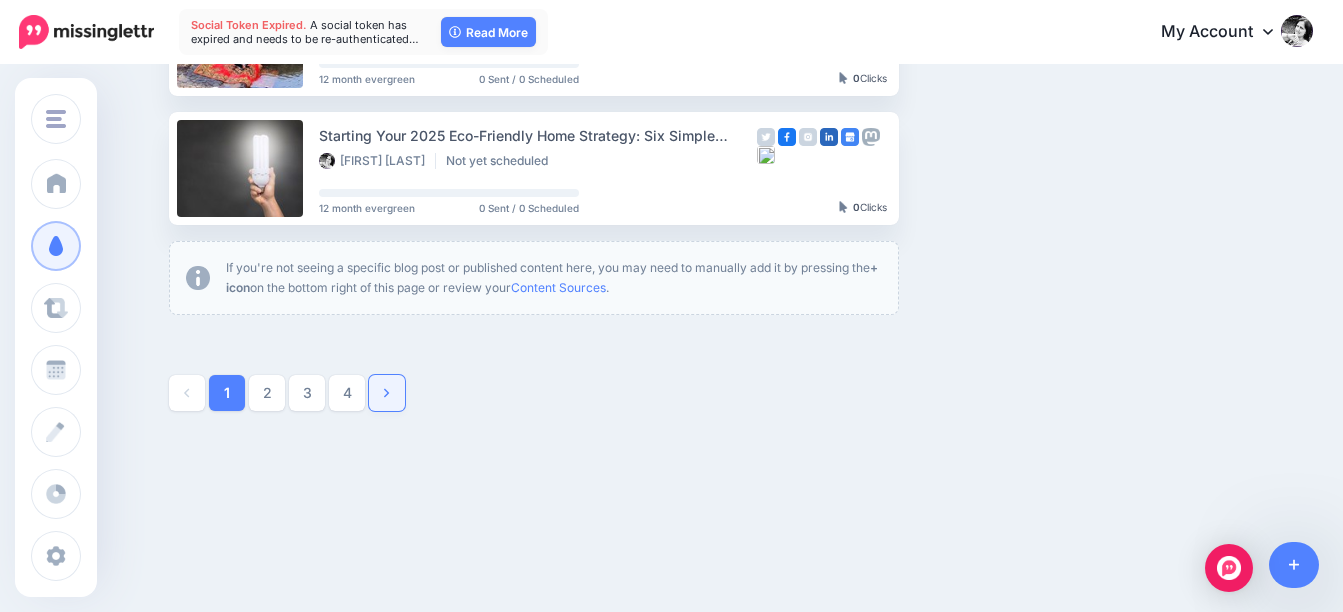 click 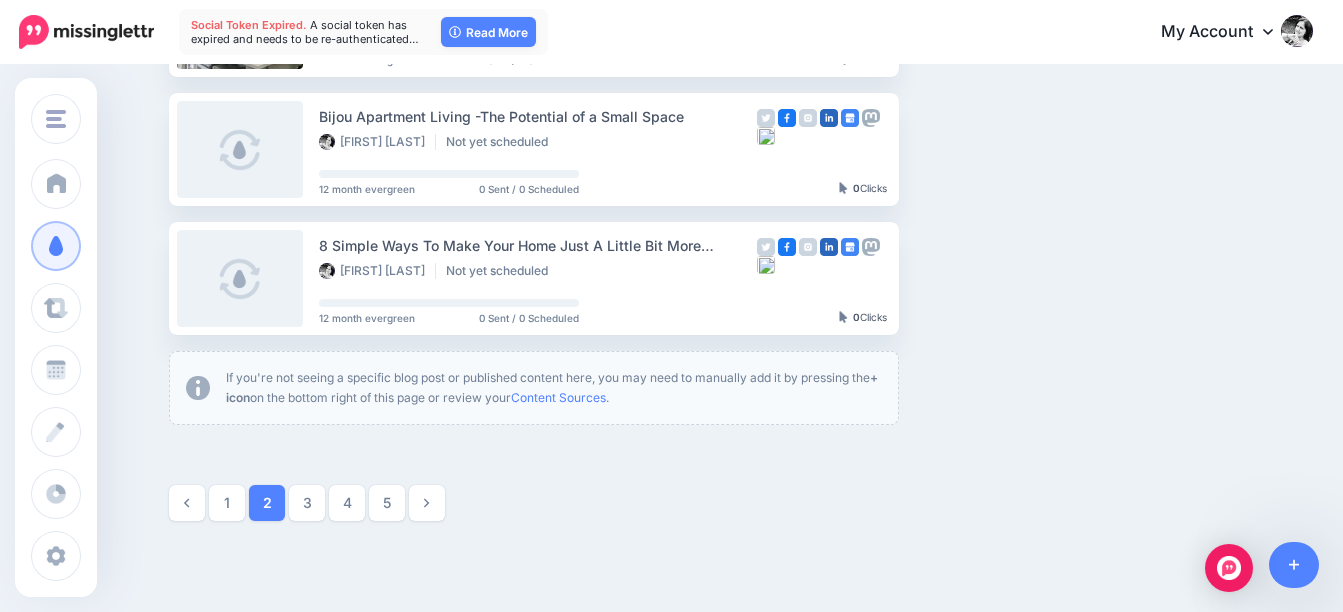 scroll, scrollTop: 1272, scrollLeft: 0, axis: vertical 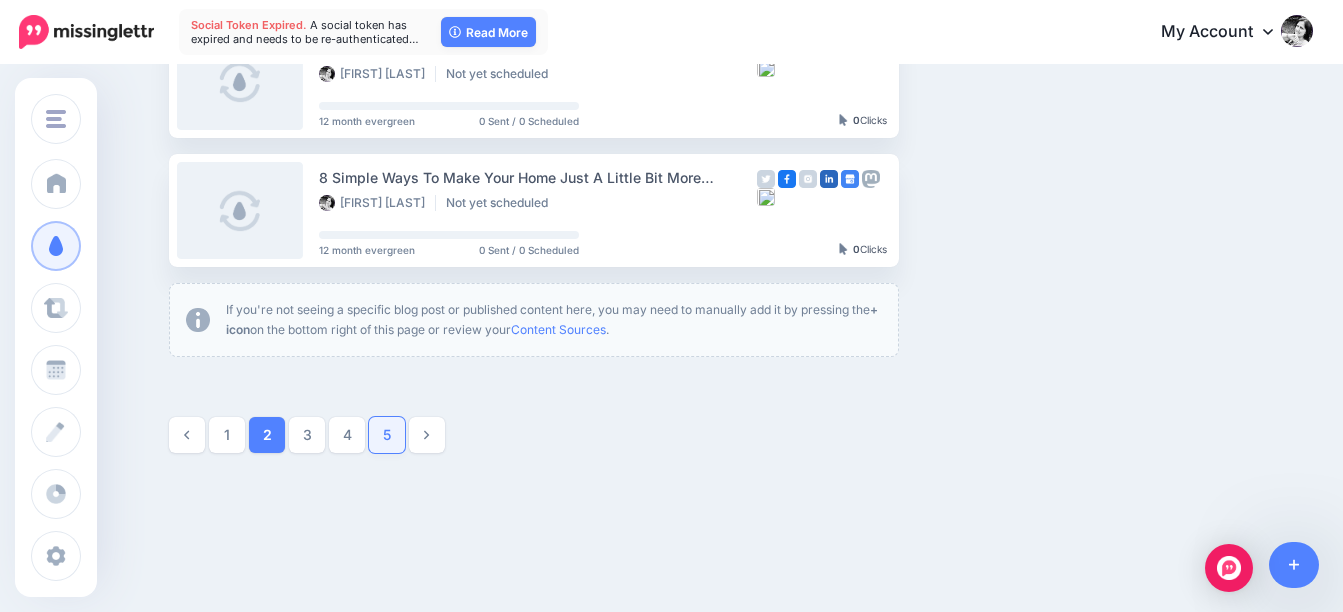 click on "5" at bounding box center (387, 435) 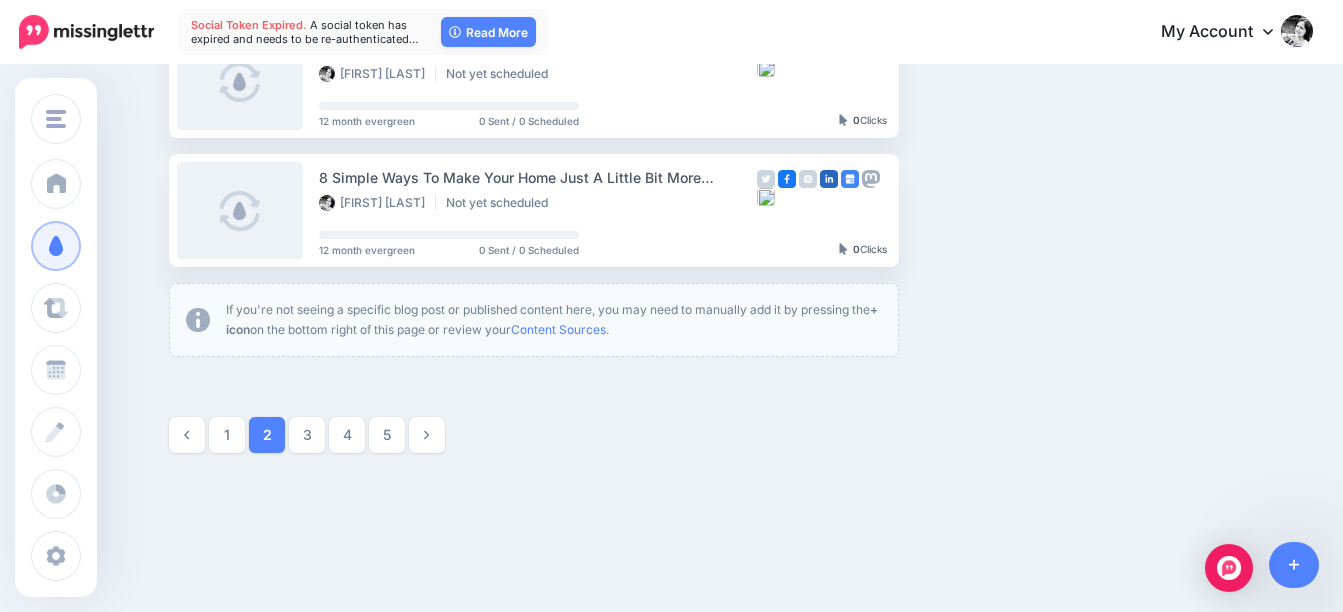 scroll, scrollTop: 172, scrollLeft: 0, axis: vertical 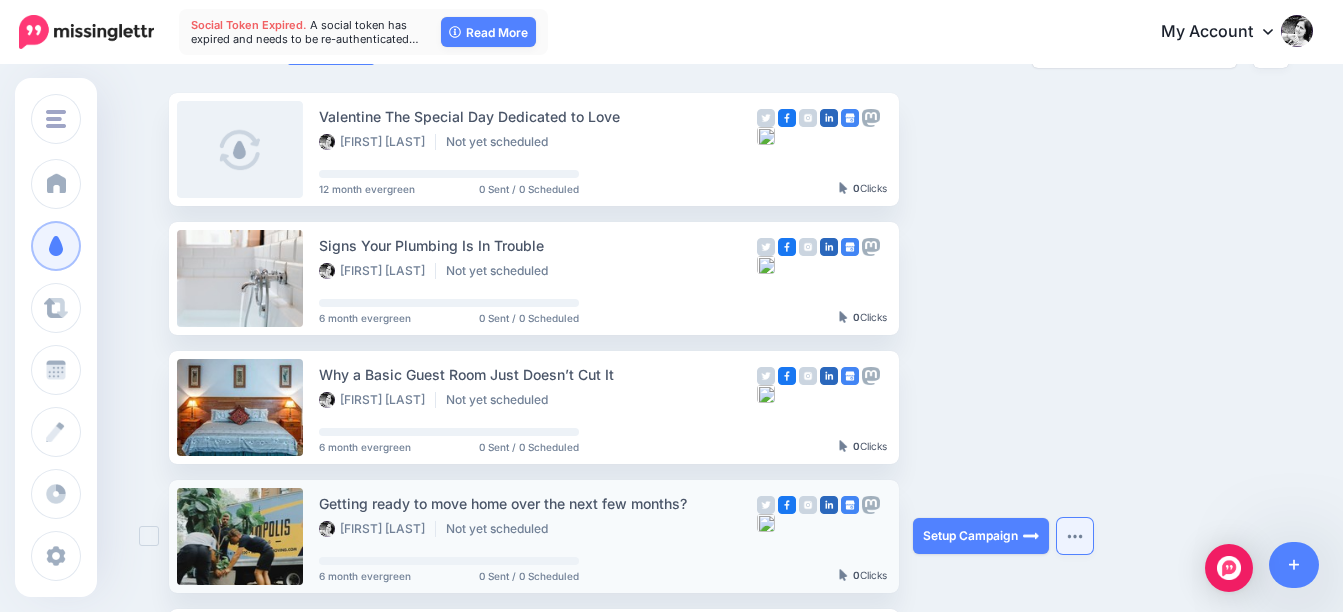 click at bounding box center (1075, 536) 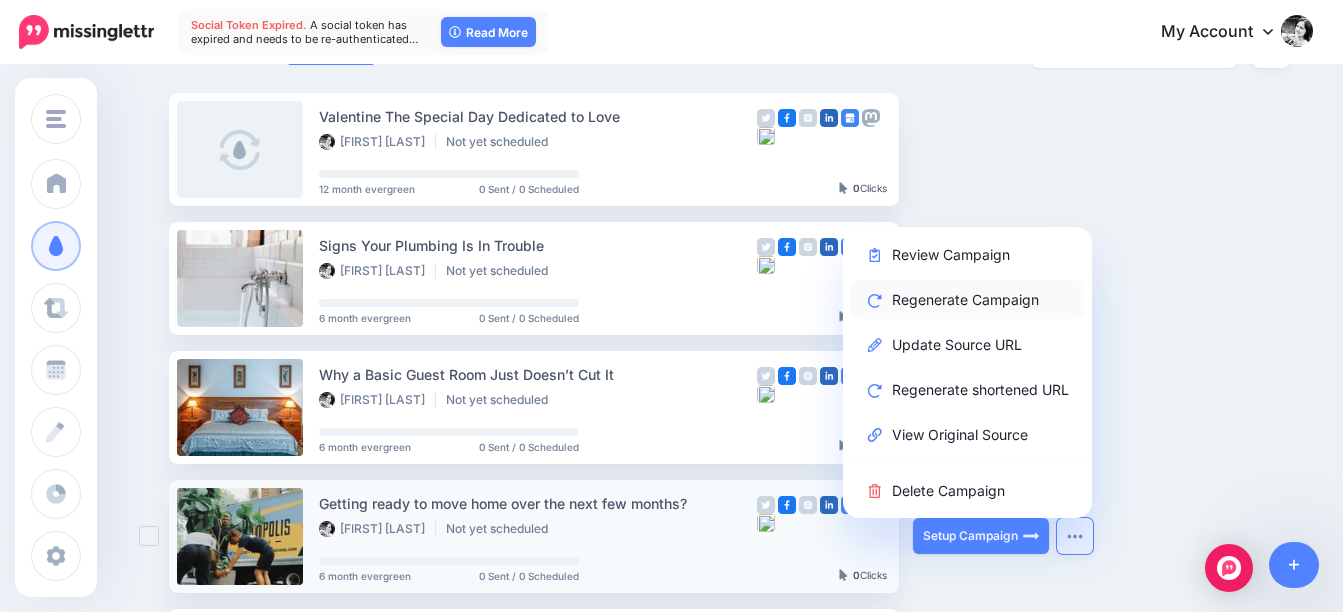 click on "Regenerate Campaign" at bounding box center [967, 299] 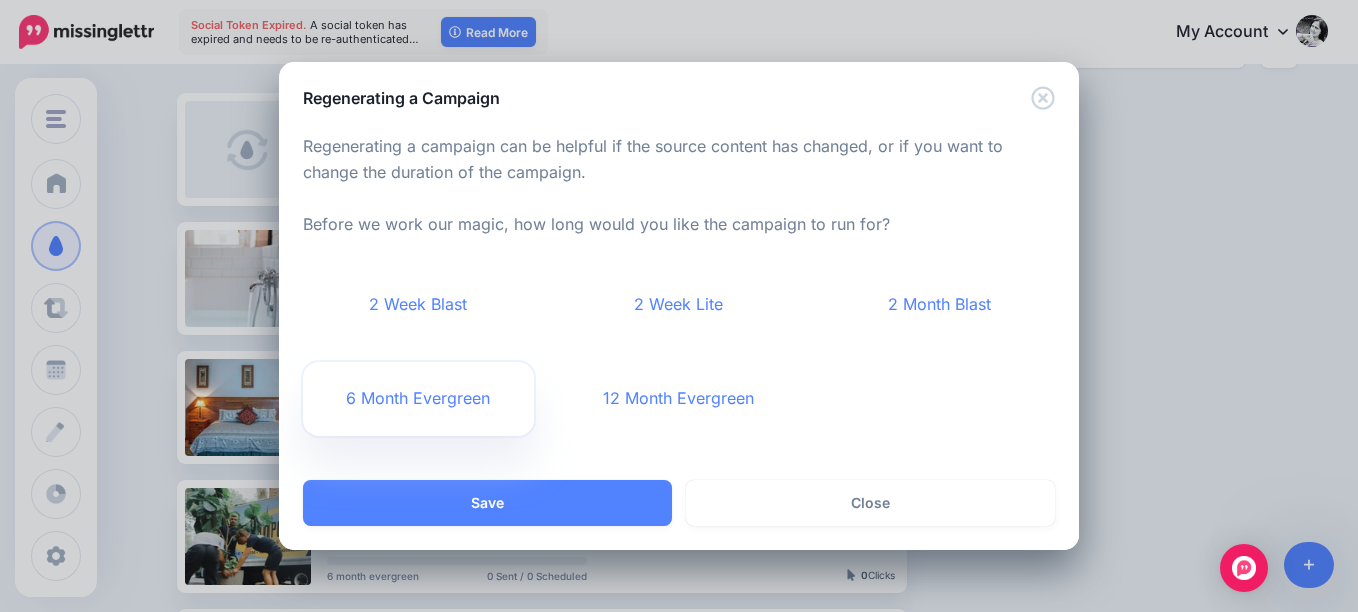 click on "6 Month Evergreen" at bounding box center (418, 399) 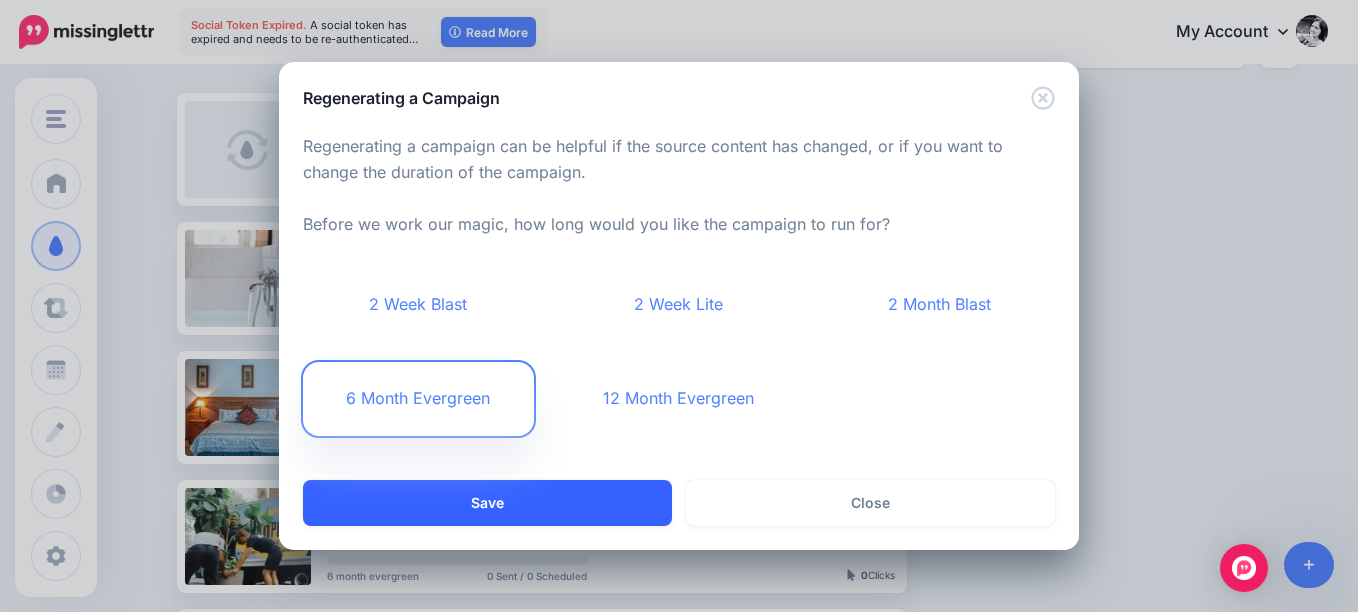 click on "Save" at bounding box center (487, 503) 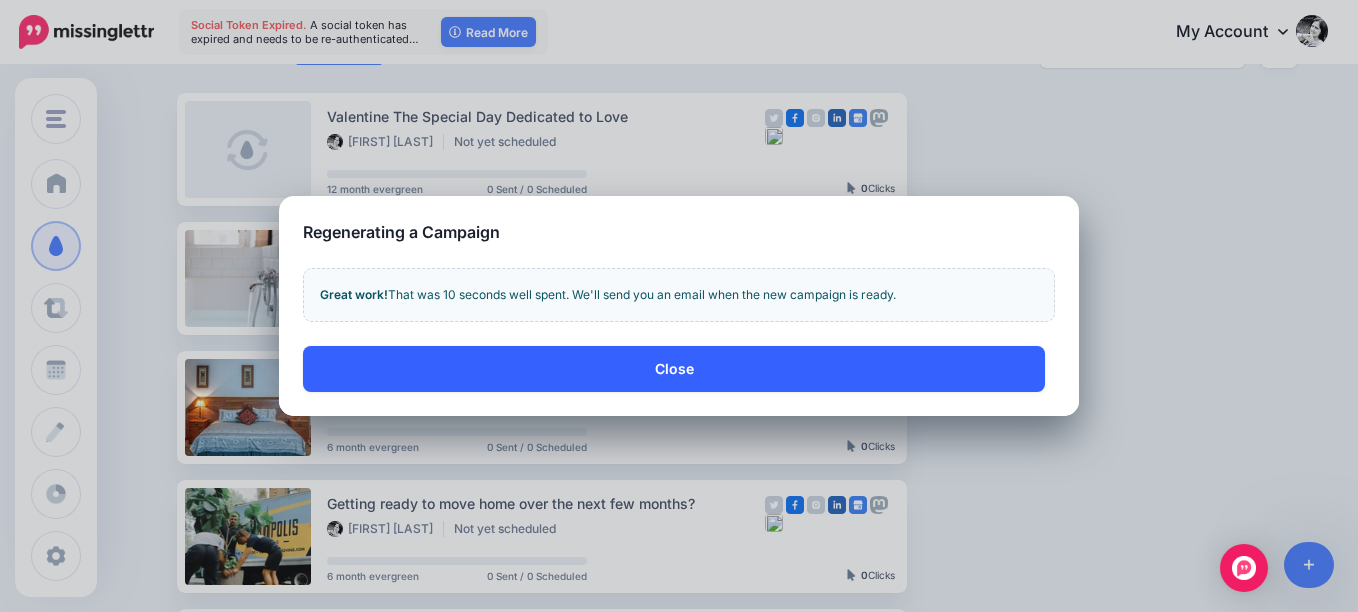 click on "Close" at bounding box center [674, 369] 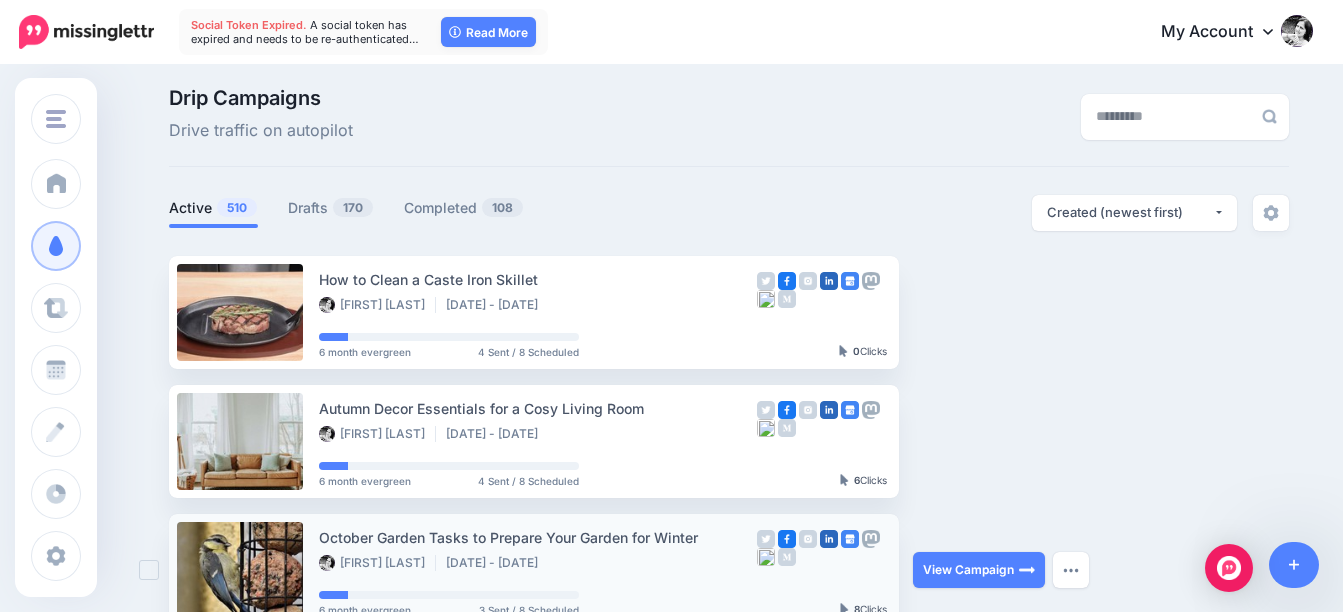 scroll, scrollTop: 0, scrollLeft: 0, axis: both 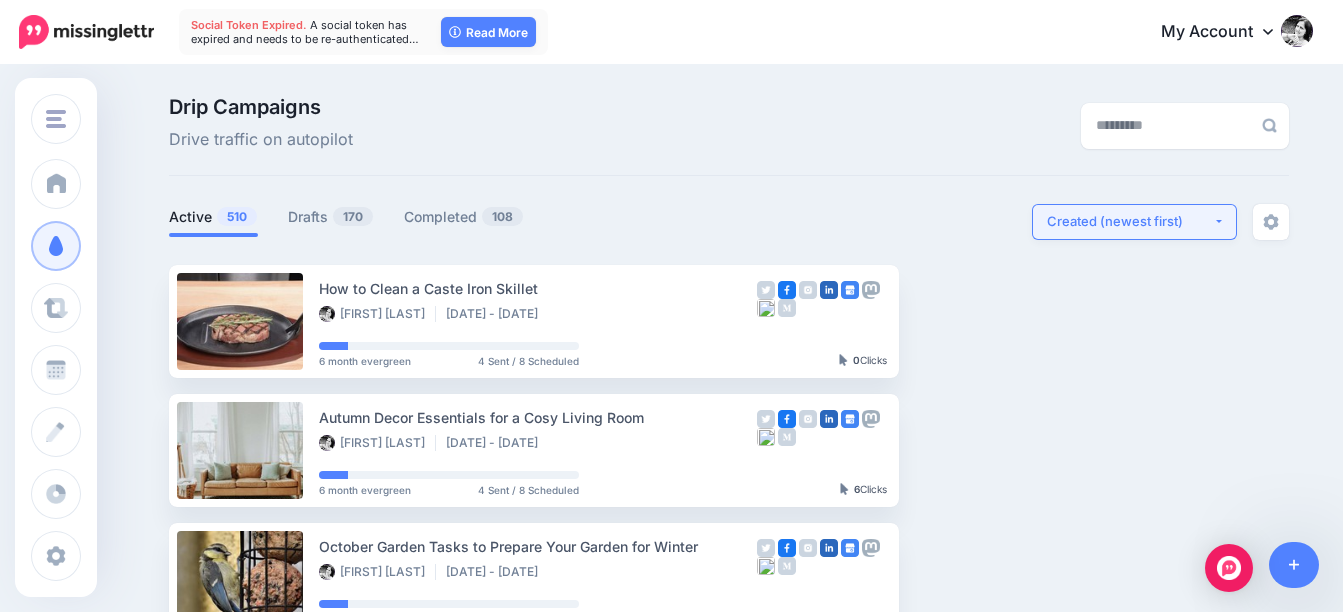 click on "Created (newest first)" at bounding box center (1130, 221) 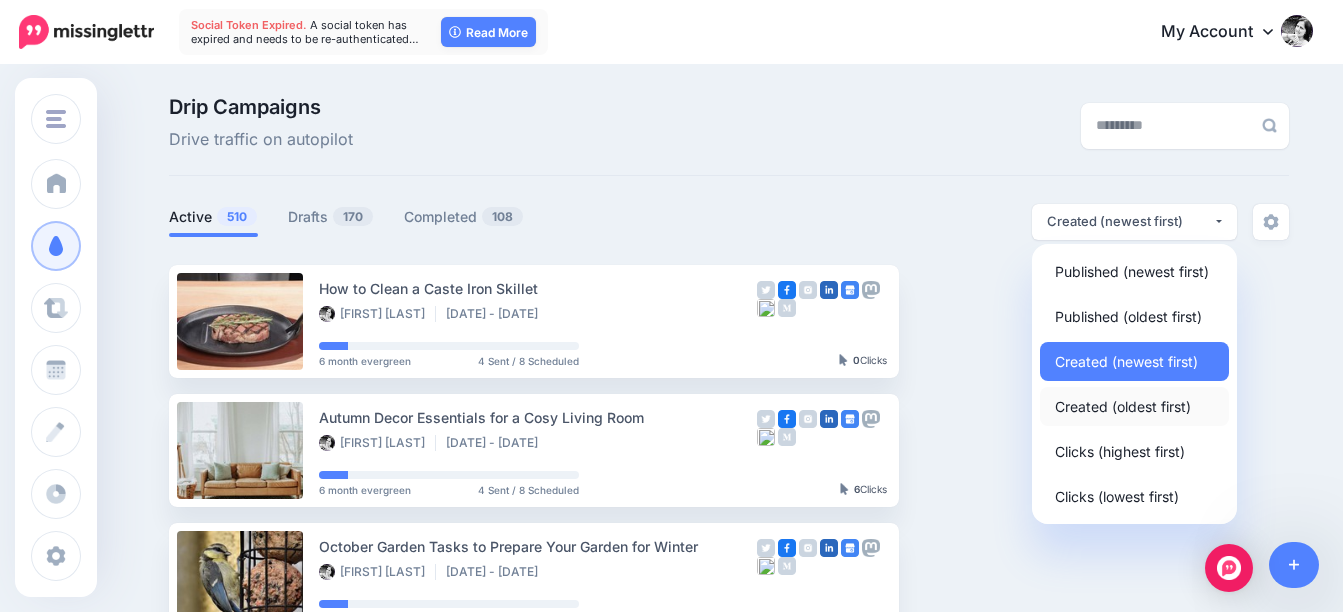 click on "Created (oldest first)" at bounding box center (1123, 406) 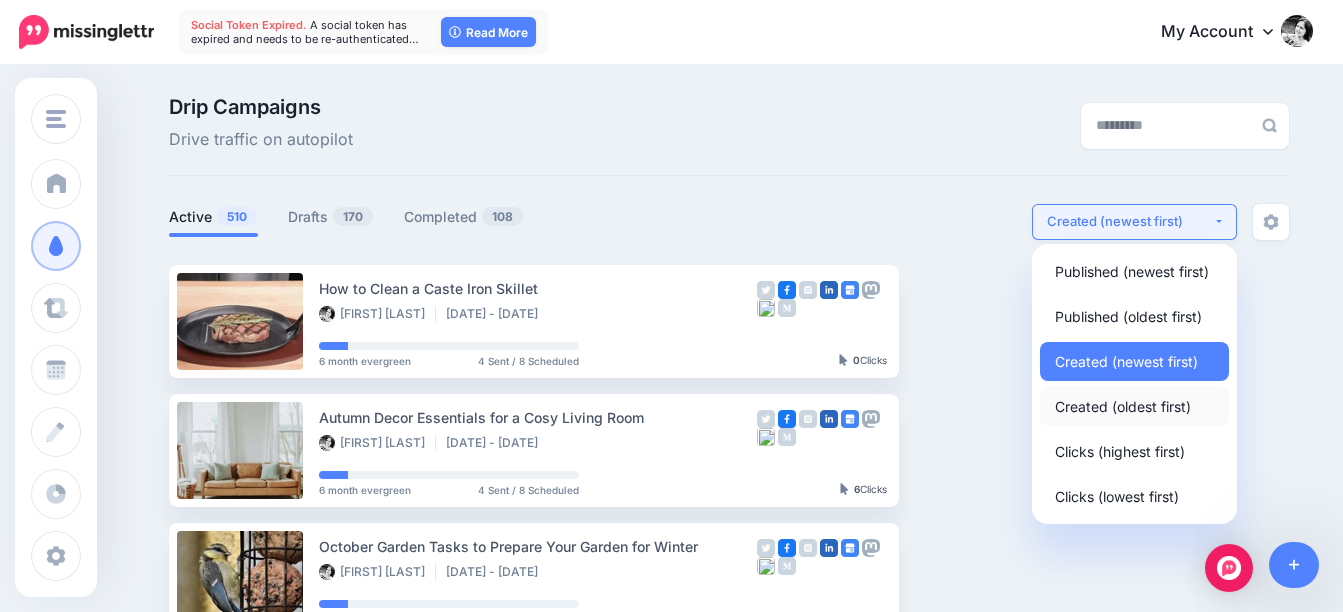 select on "**********" 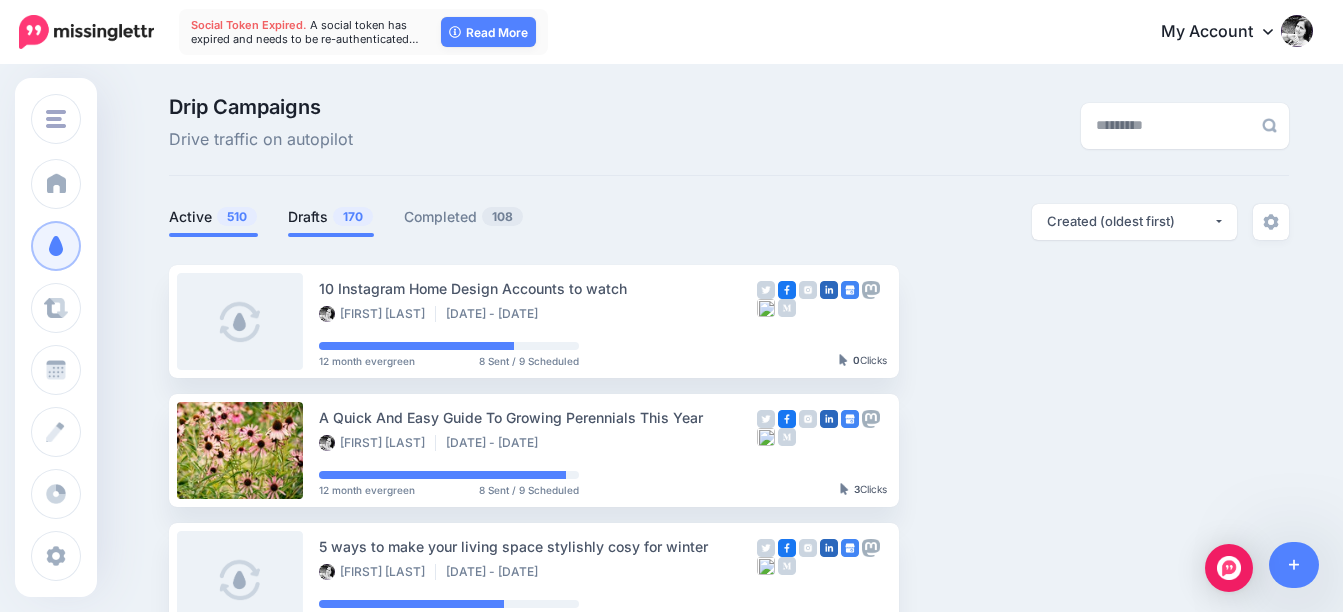 click on "Drafts  170" at bounding box center (331, 217) 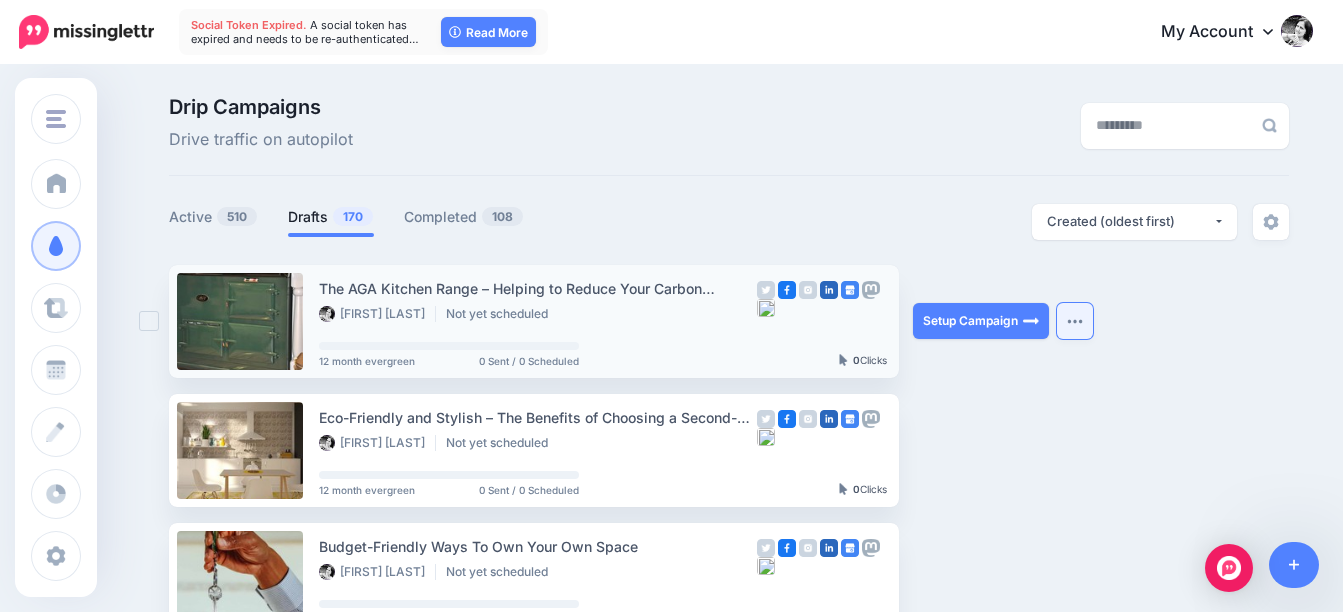click at bounding box center (1075, 321) 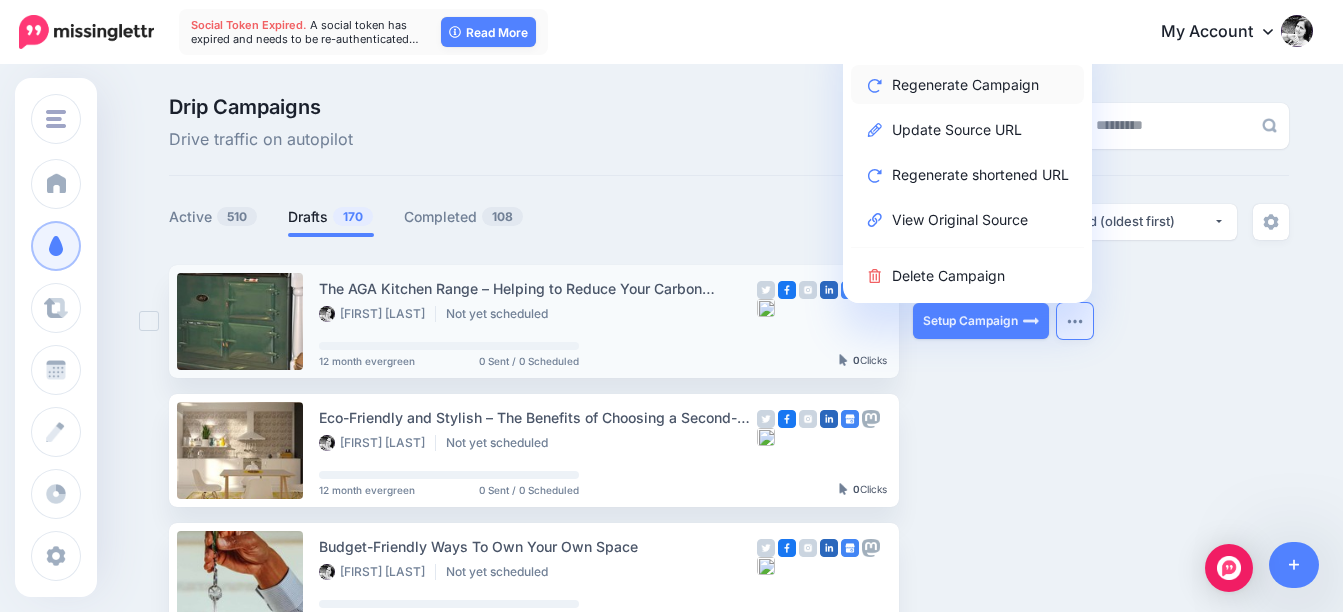 click on "Regenerate Campaign" at bounding box center (967, 84) 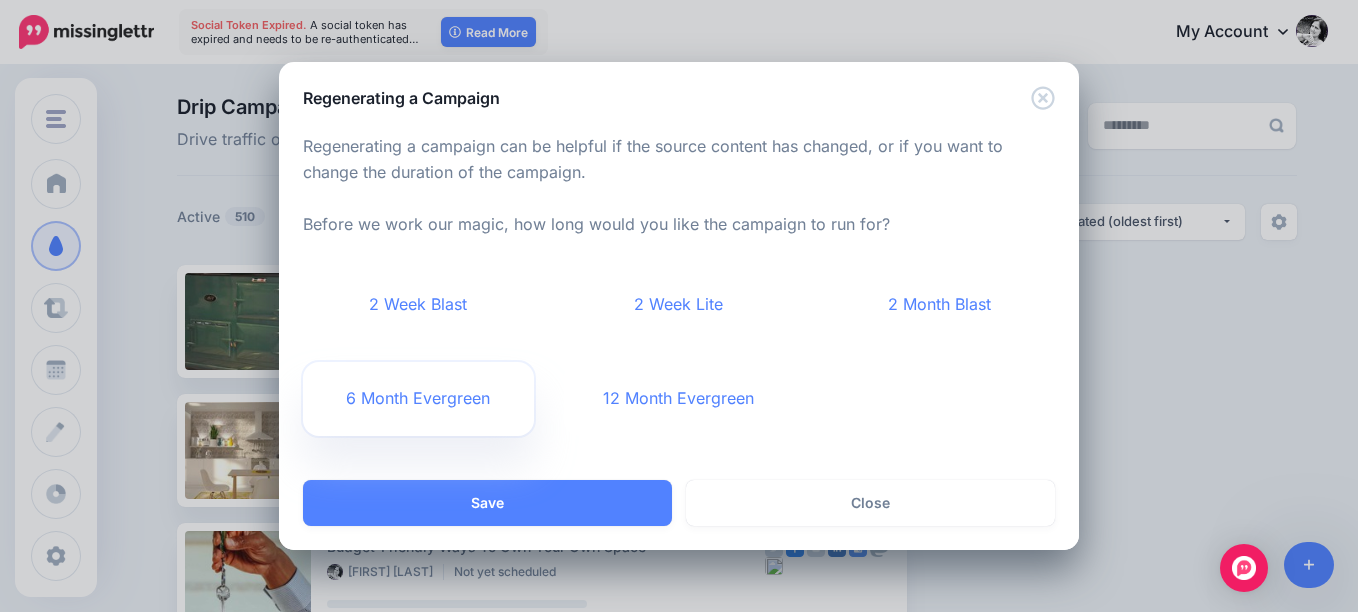 click on "6 Month Evergreen" at bounding box center [418, 399] 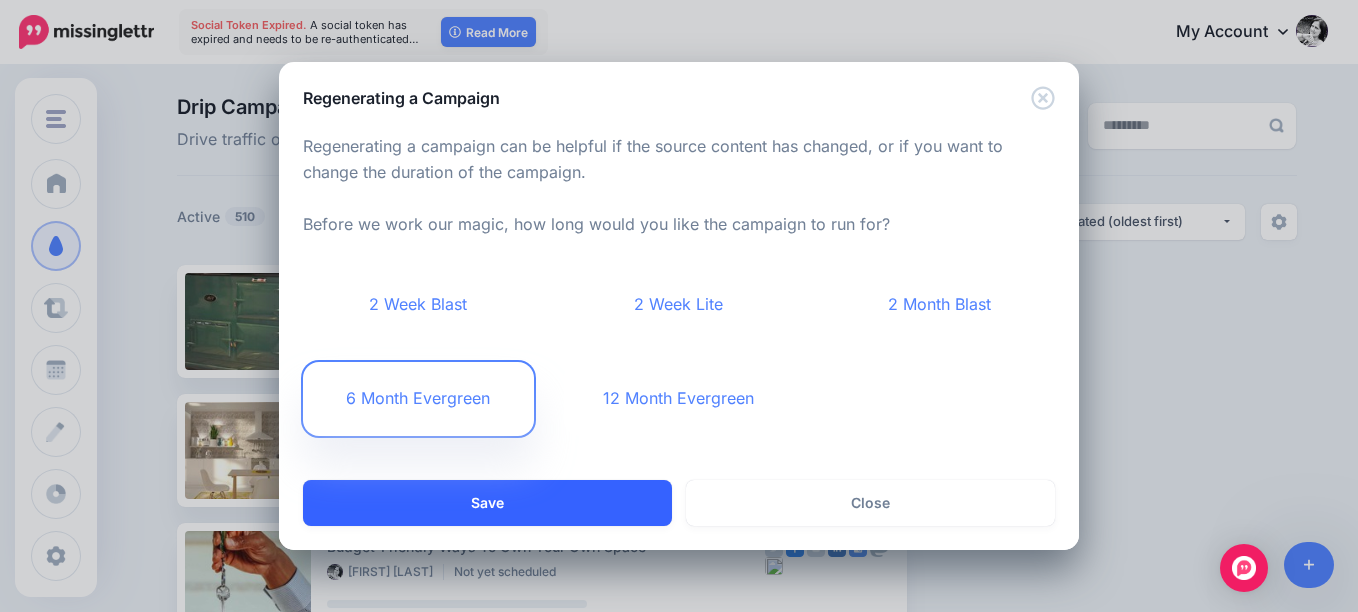 click on "Save" at bounding box center (487, 503) 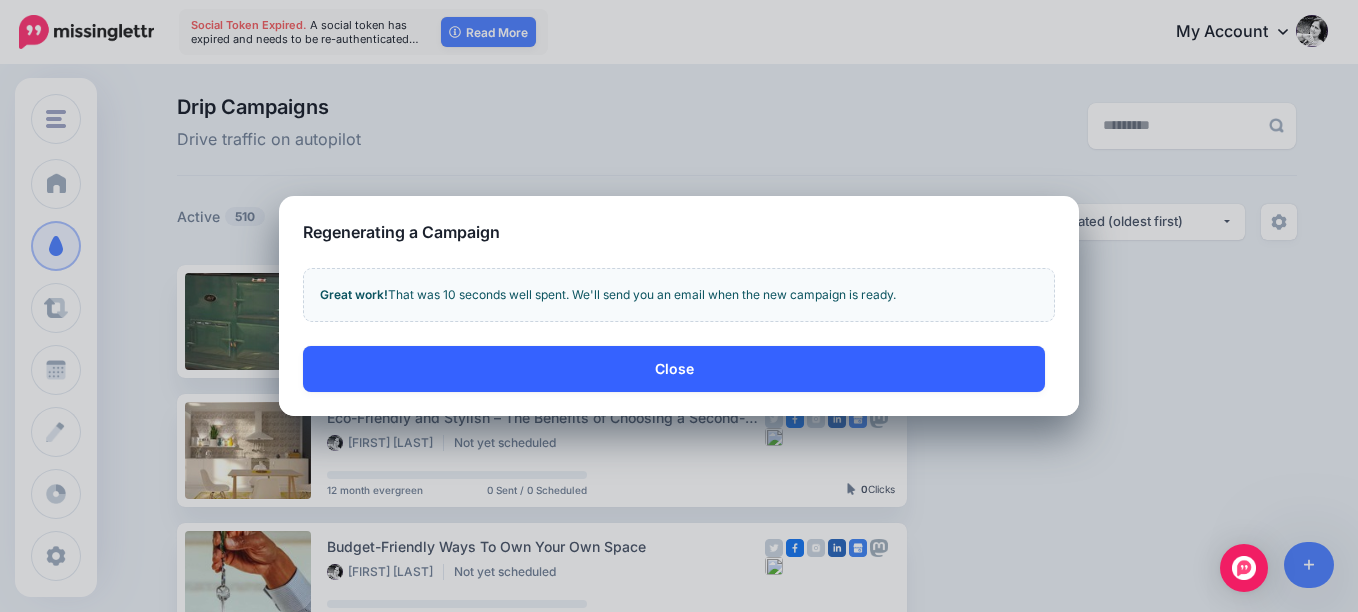 click on "Close" at bounding box center [674, 369] 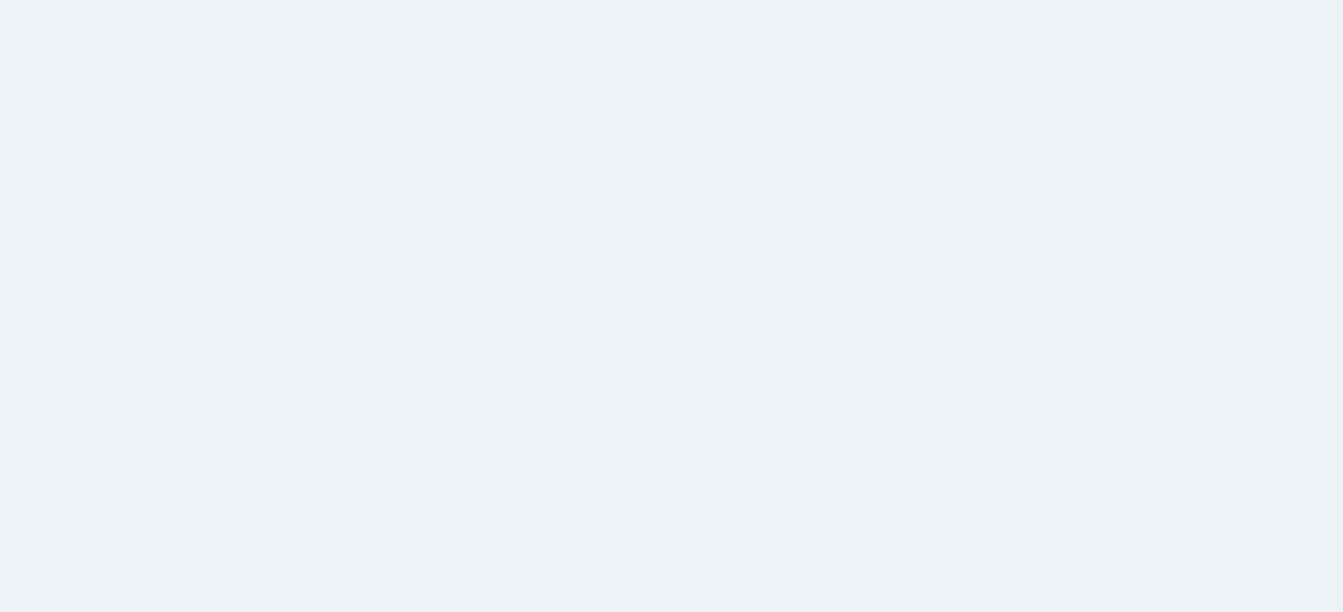 scroll, scrollTop: 0, scrollLeft: 0, axis: both 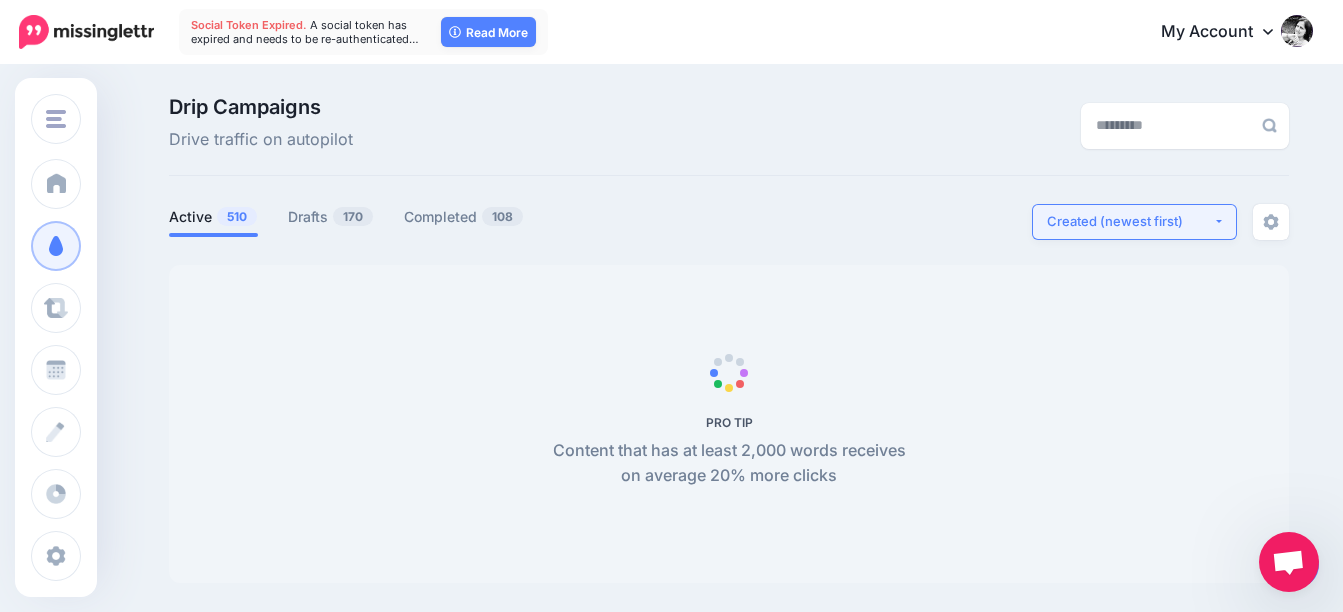 click on "Created (newest first)" at bounding box center (1130, 221) 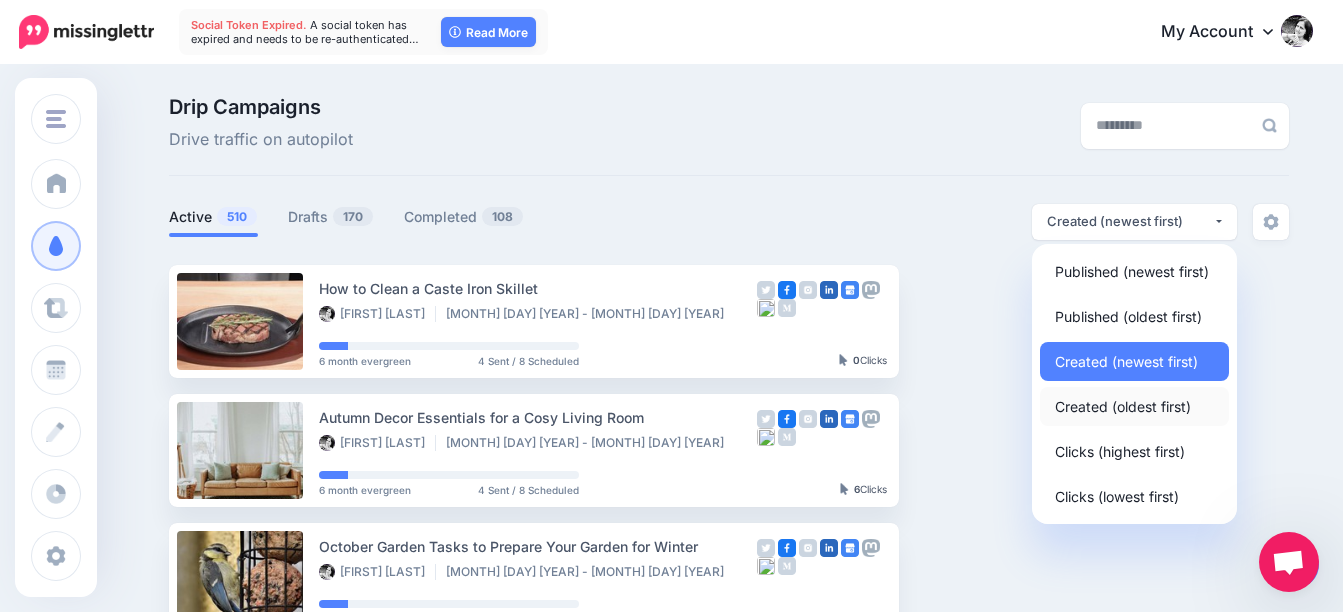 click on "Created (oldest first)" at bounding box center (1123, 406) 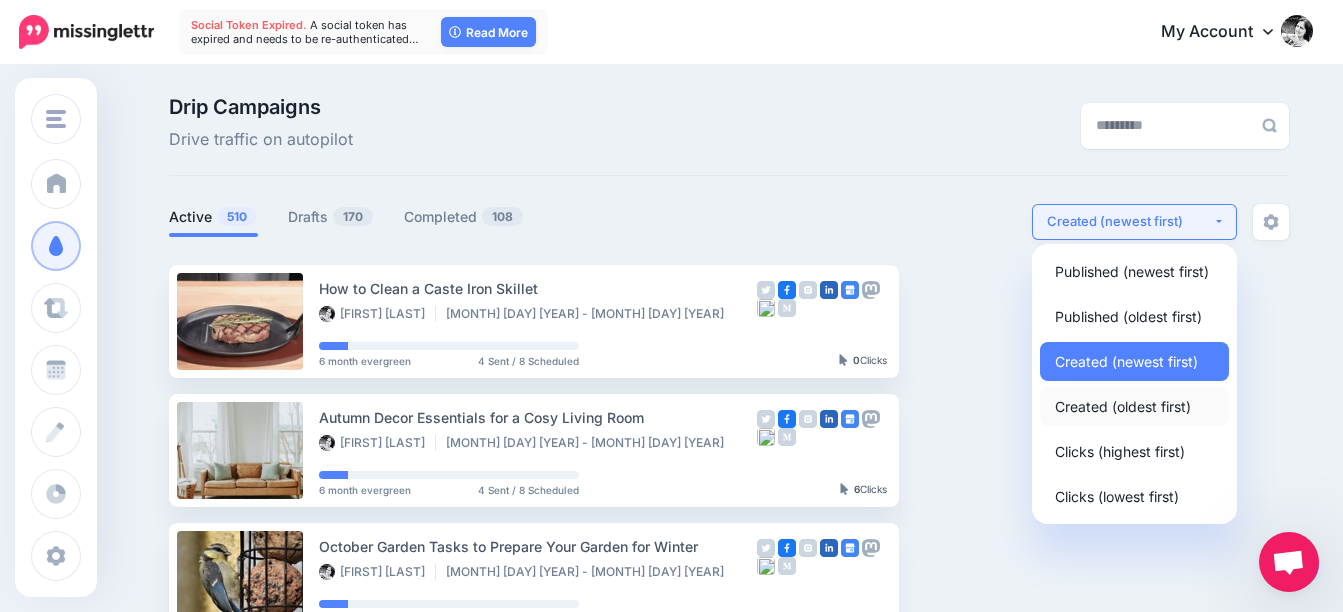 select on "**********" 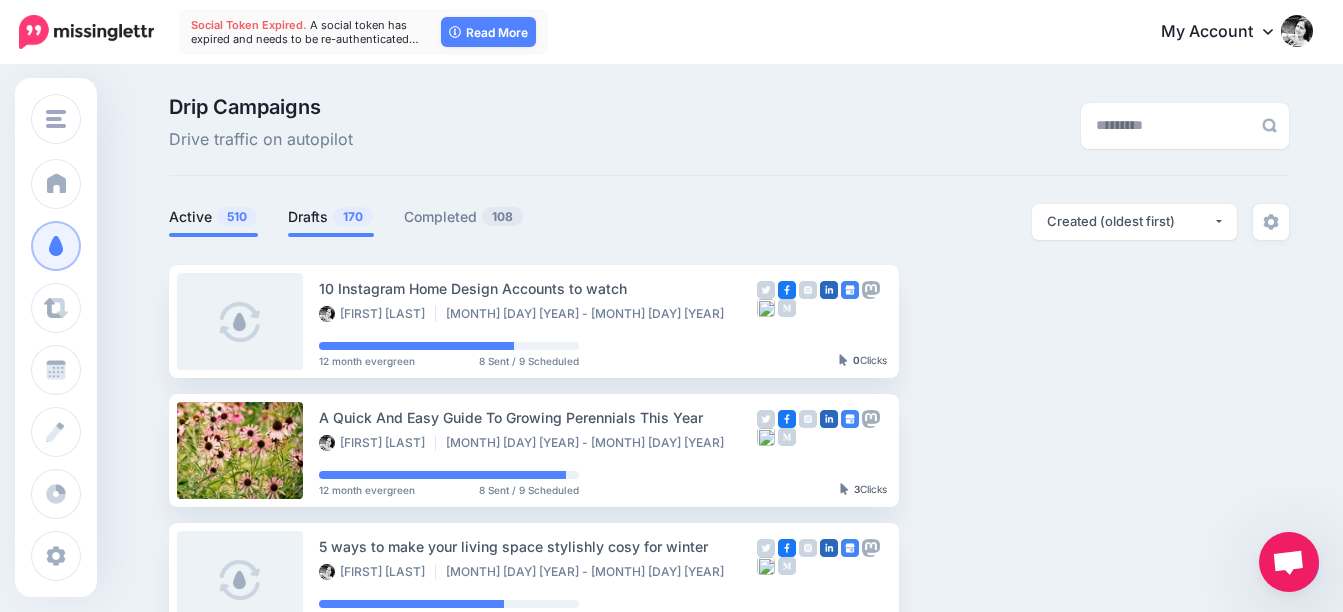 click on "Drafts  170" at bounding box center (331, 217) 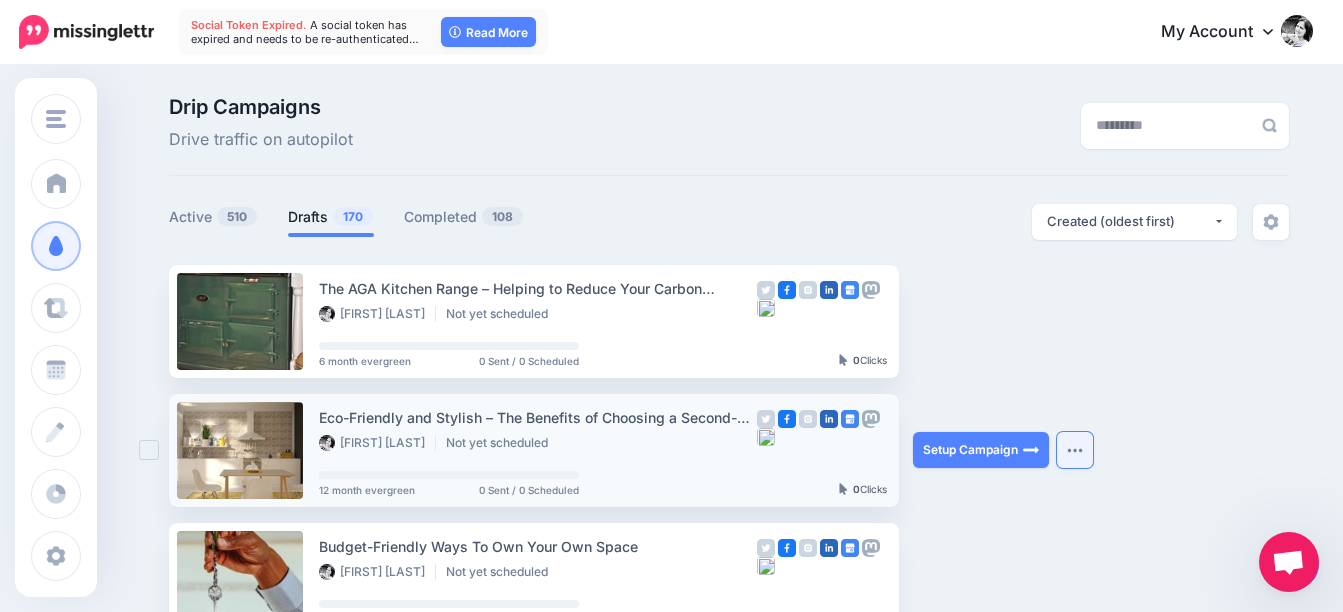 click at bounding box center (1075, 450) 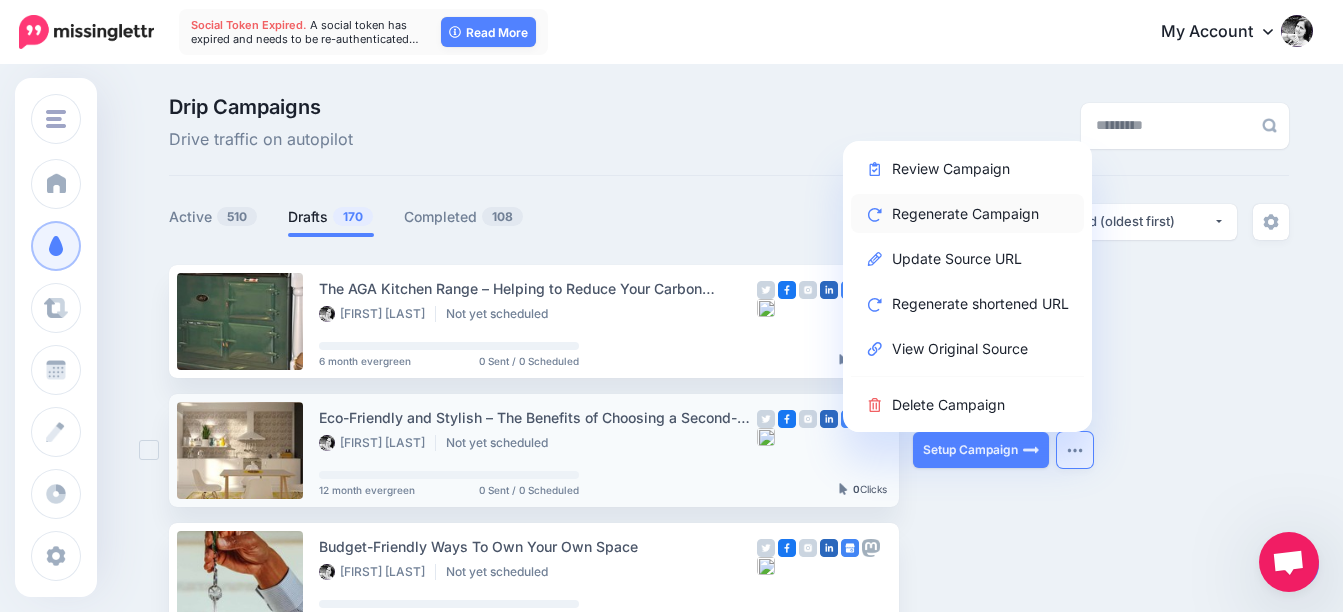 click on "Regenerate Campaign" at bounding box center (967, 213) 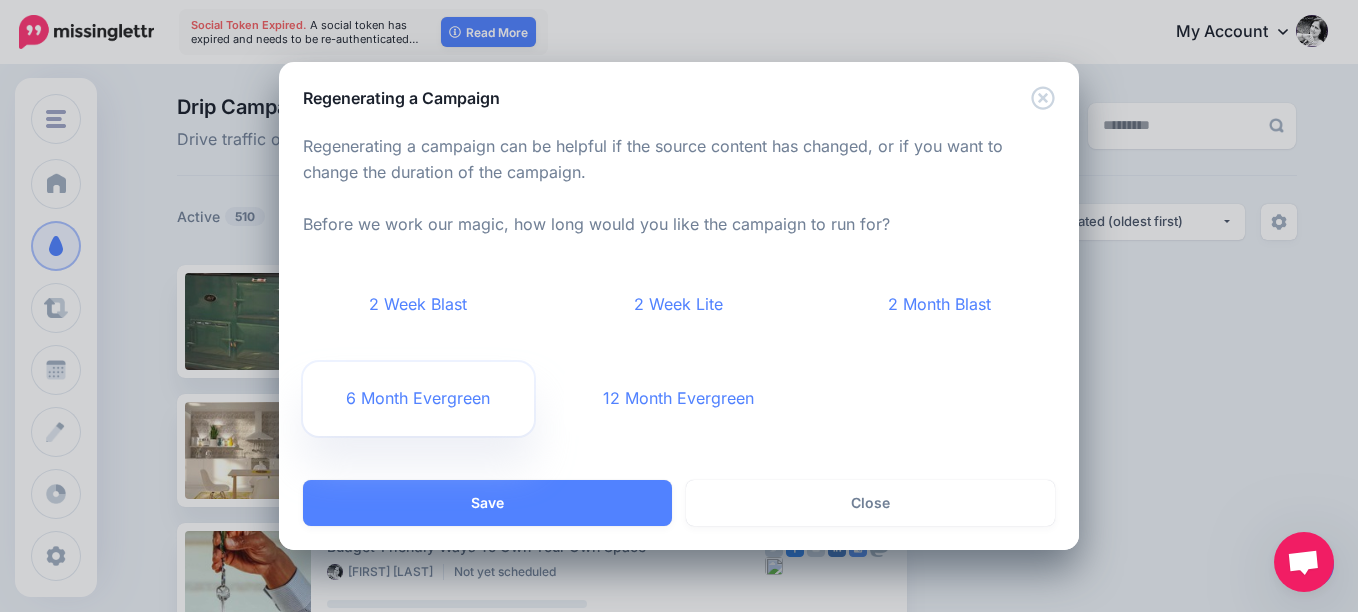 click on "6 Month Evergreen" at bounding box center (418, 399) 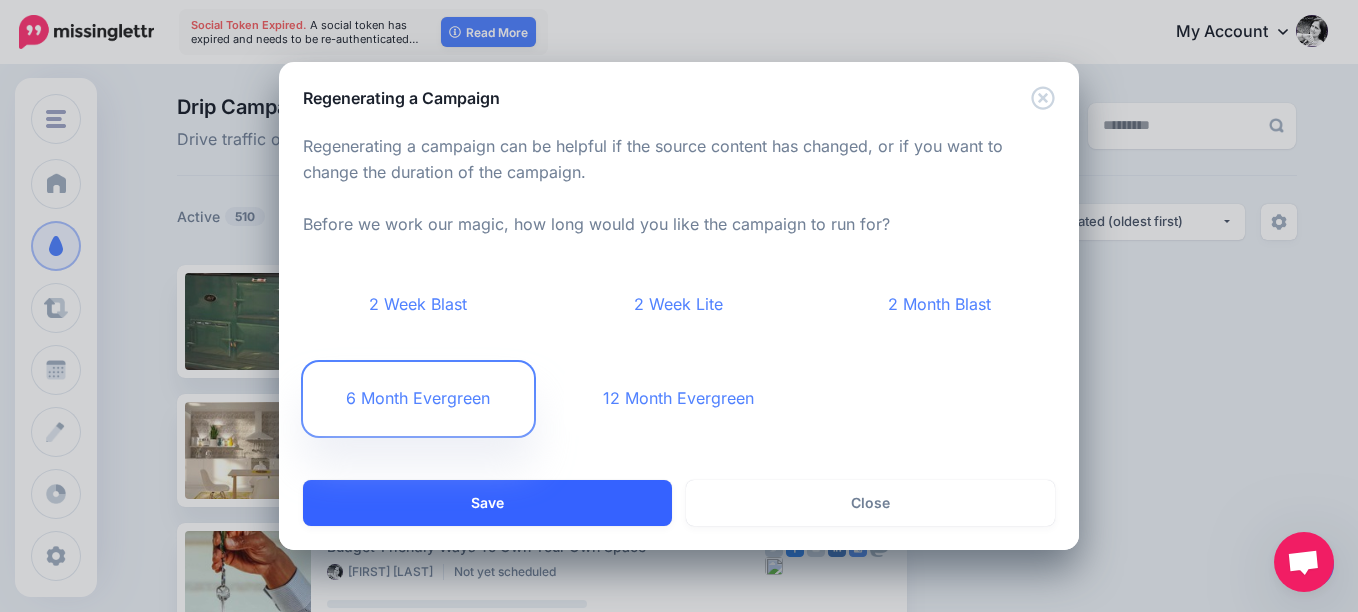 click on "Save" at bounding box center (487, 503) 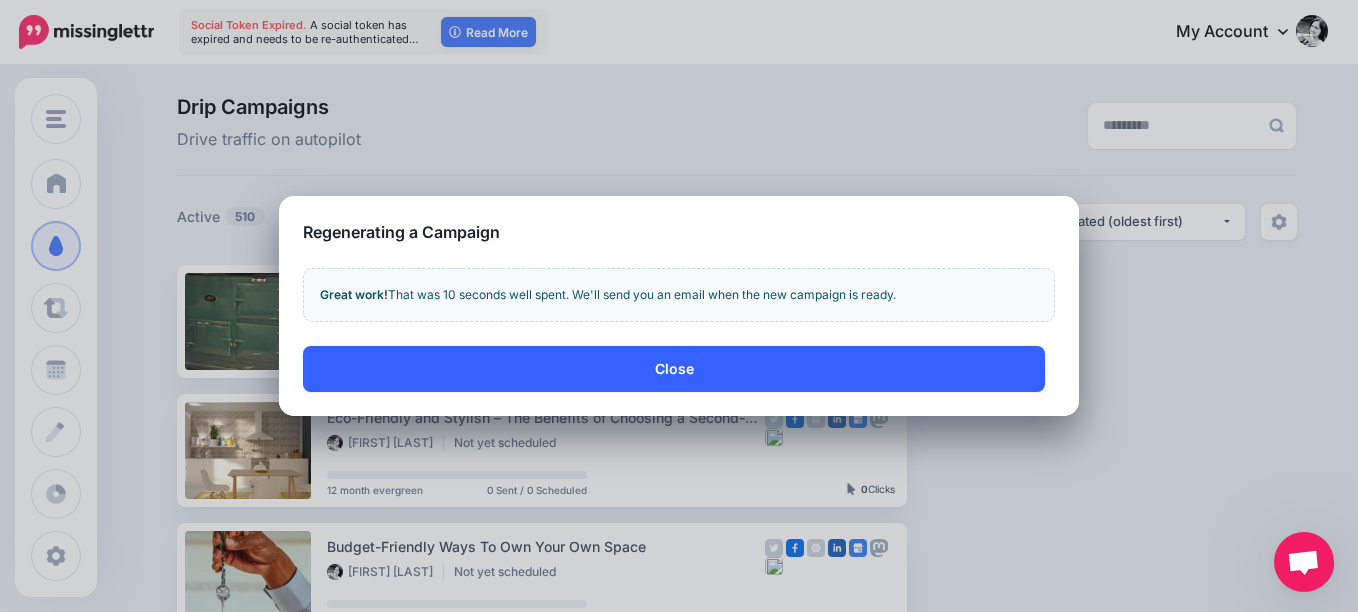 click on "Close" at bounding box center (674, 369) 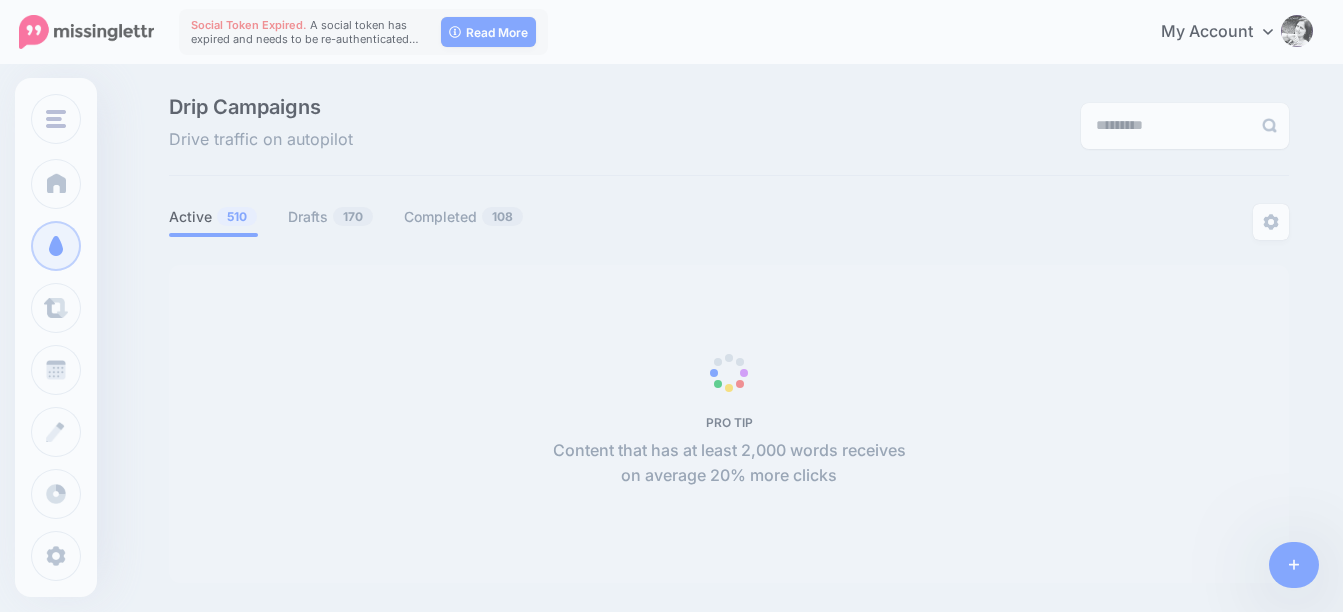 scroll, scrollTop: 0, scrollLeft: 0, axis: both 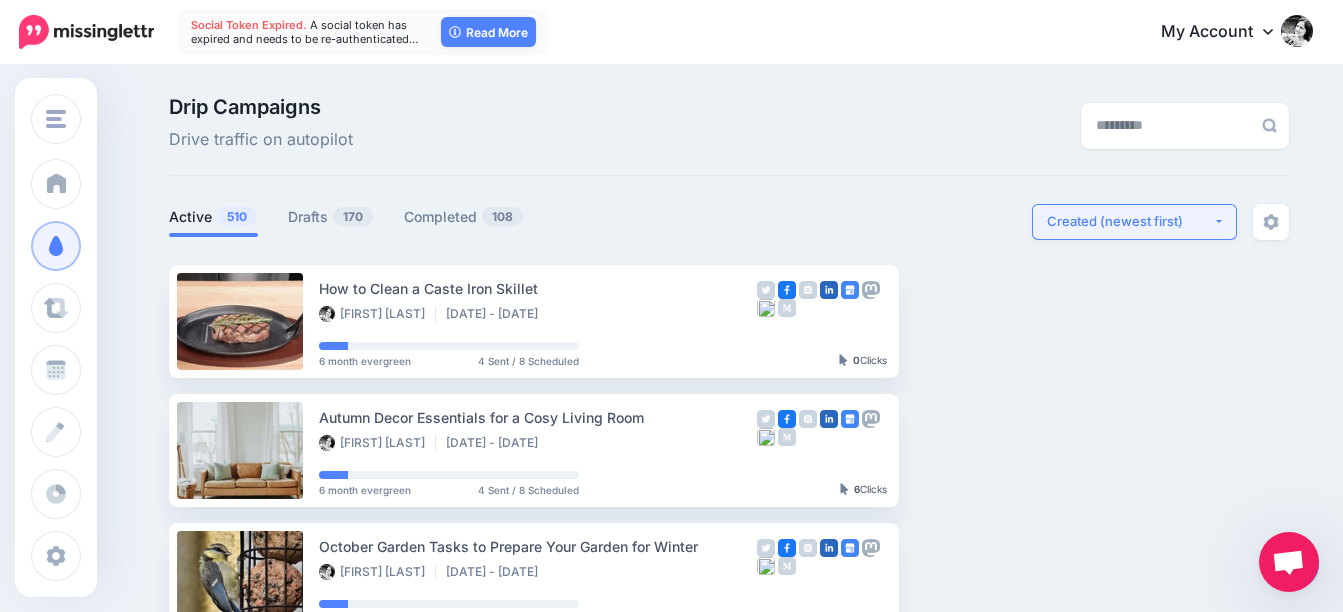 click on "Created (newest first)" at bounding box center [1130, 221] 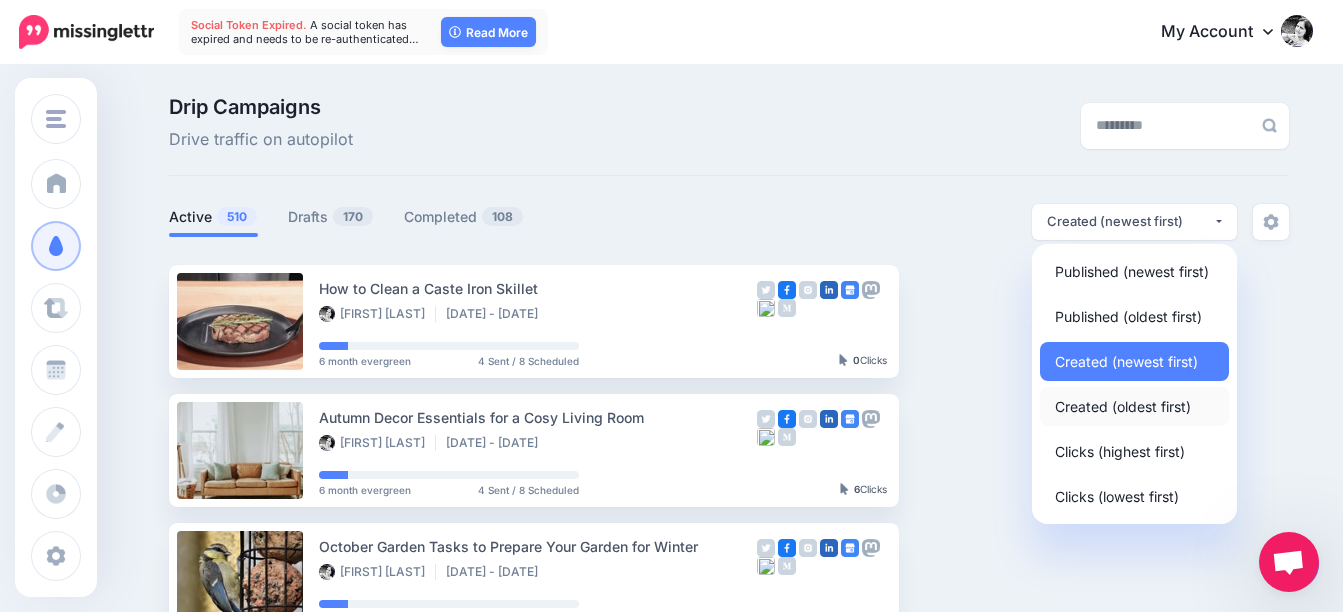 click on "Created (oldest first)" at bounding box center (1123, 406) 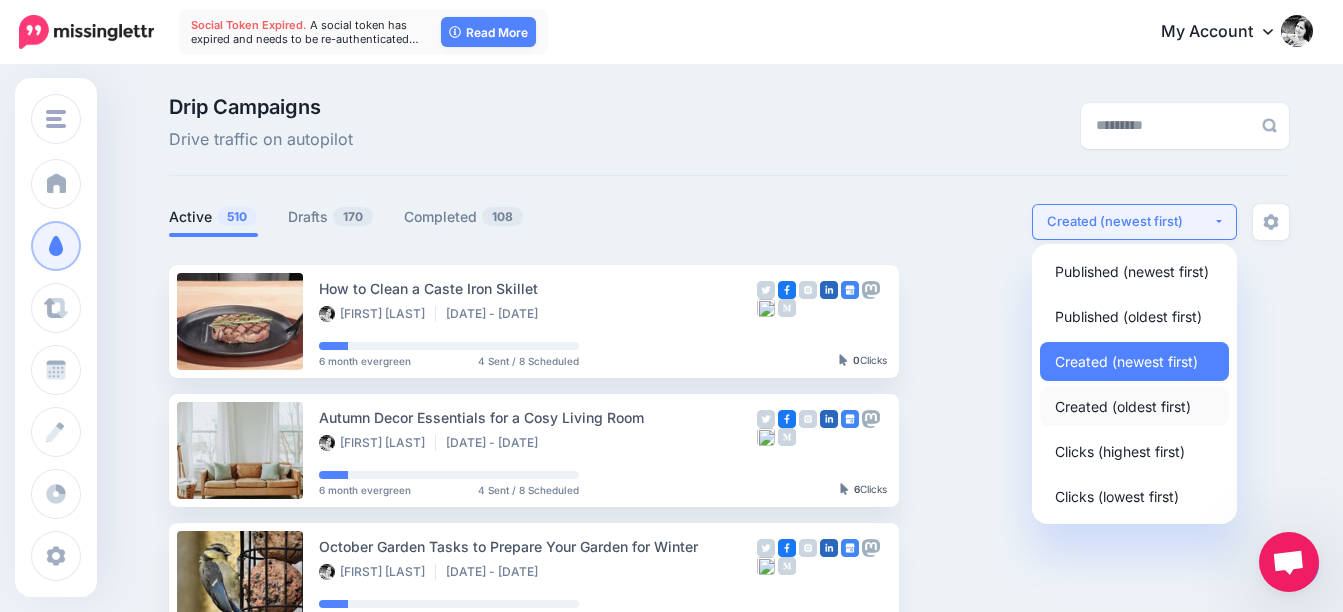 select on "**********" 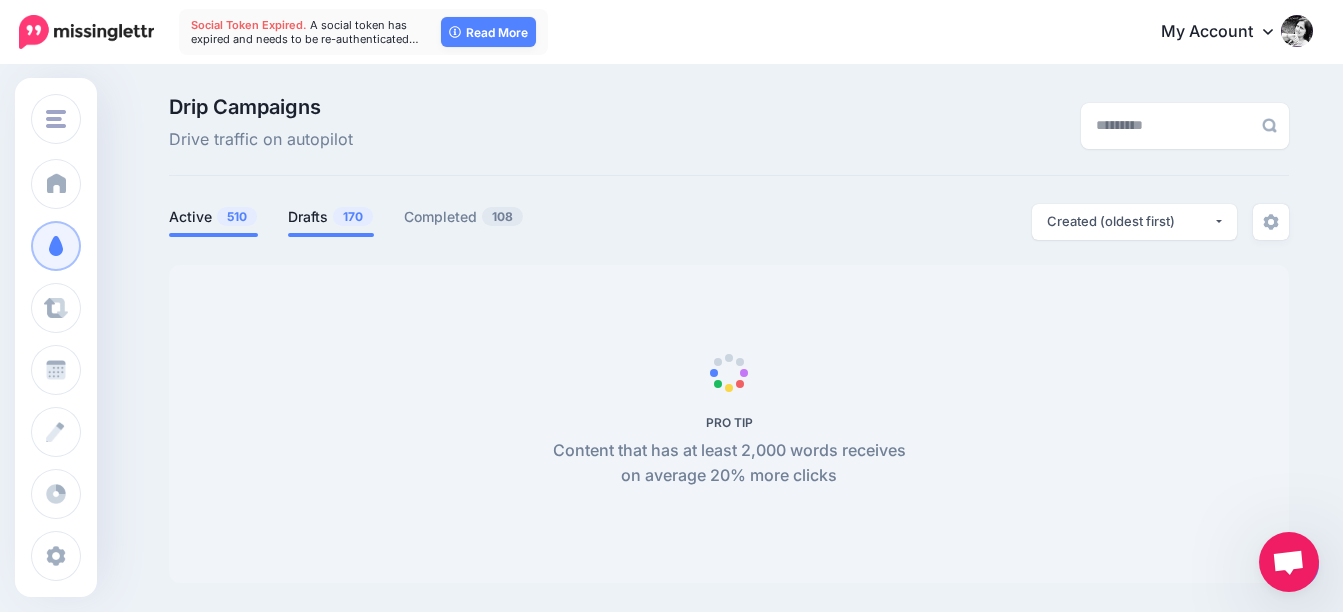 click on "Drafts  170" at bounding box center (331, 217) 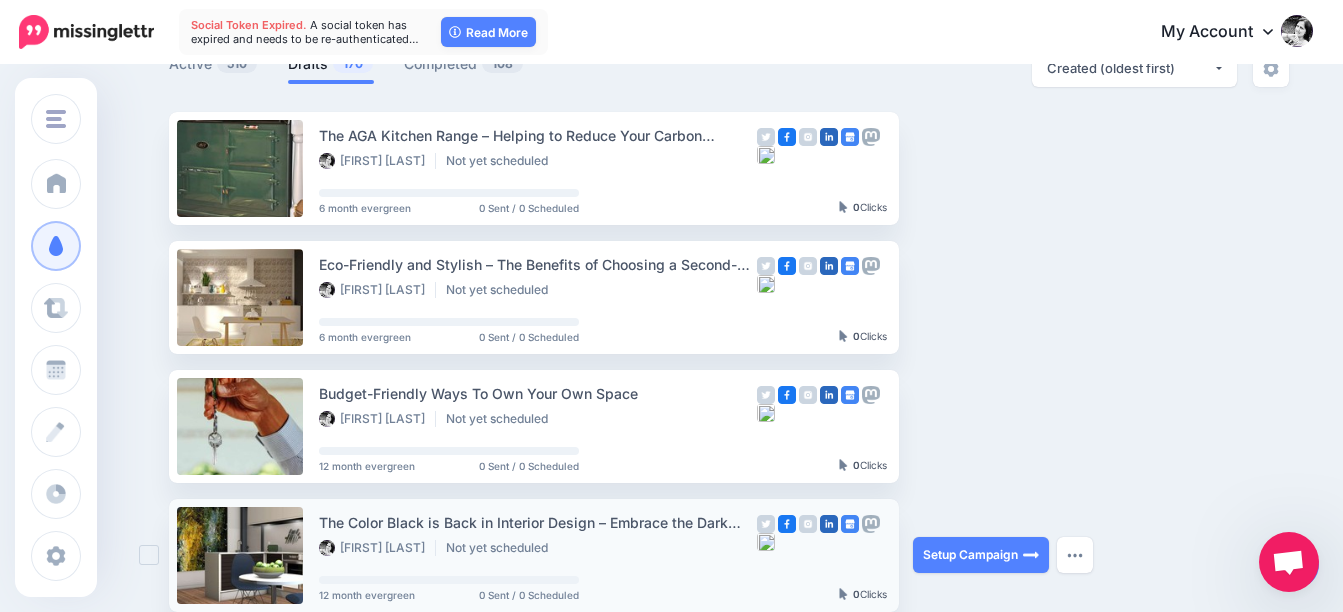 scroll, scrollTop: 200, scrollLeft: 0, axis: vertical 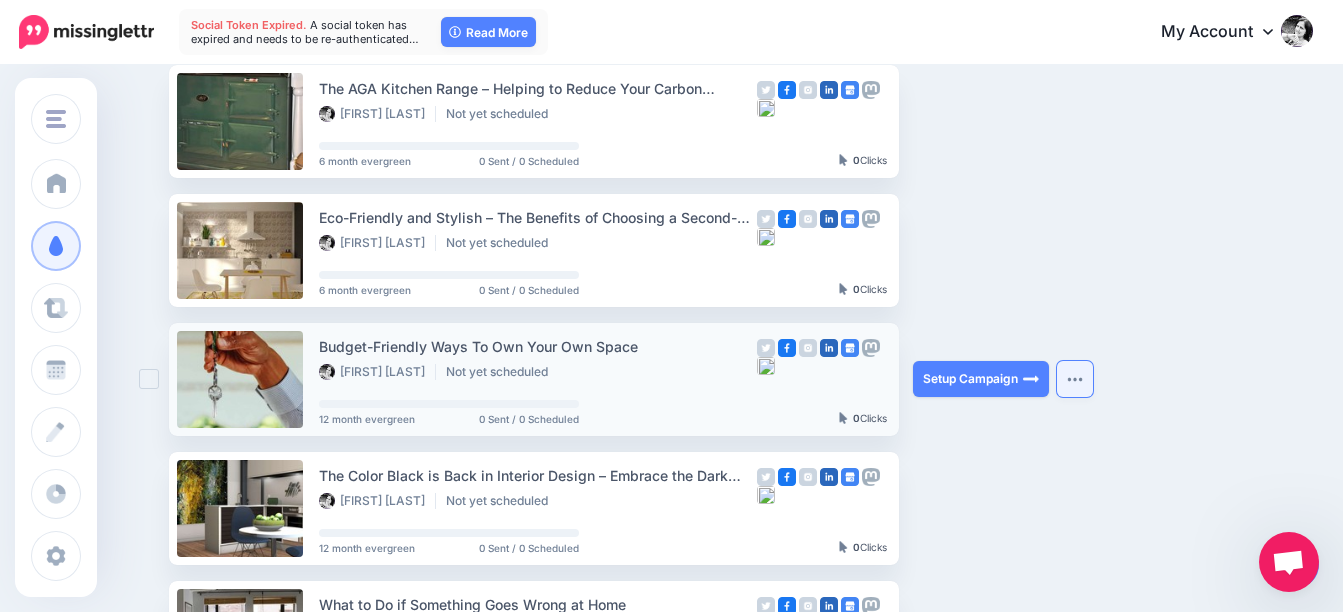 click at bounding box center [1075, 379] 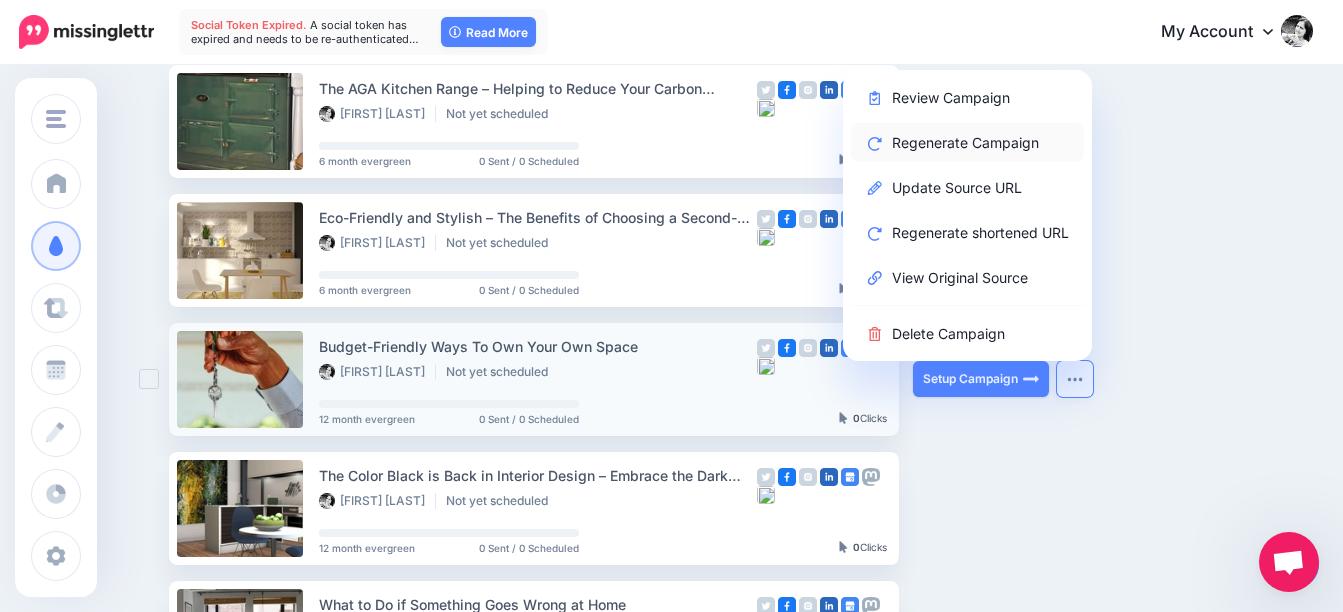 click on "Regenerate Campaign" at bounding box center (967, 142) 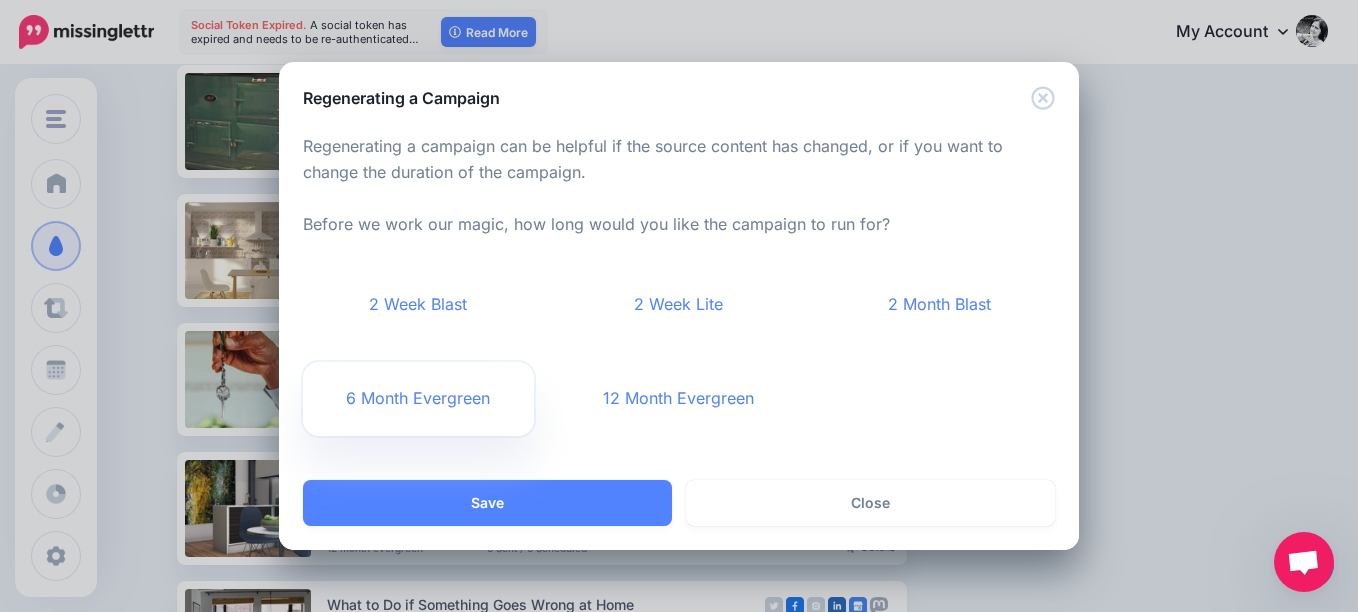 click on "6 Month Evergreen" at bounding box center [418, 399] 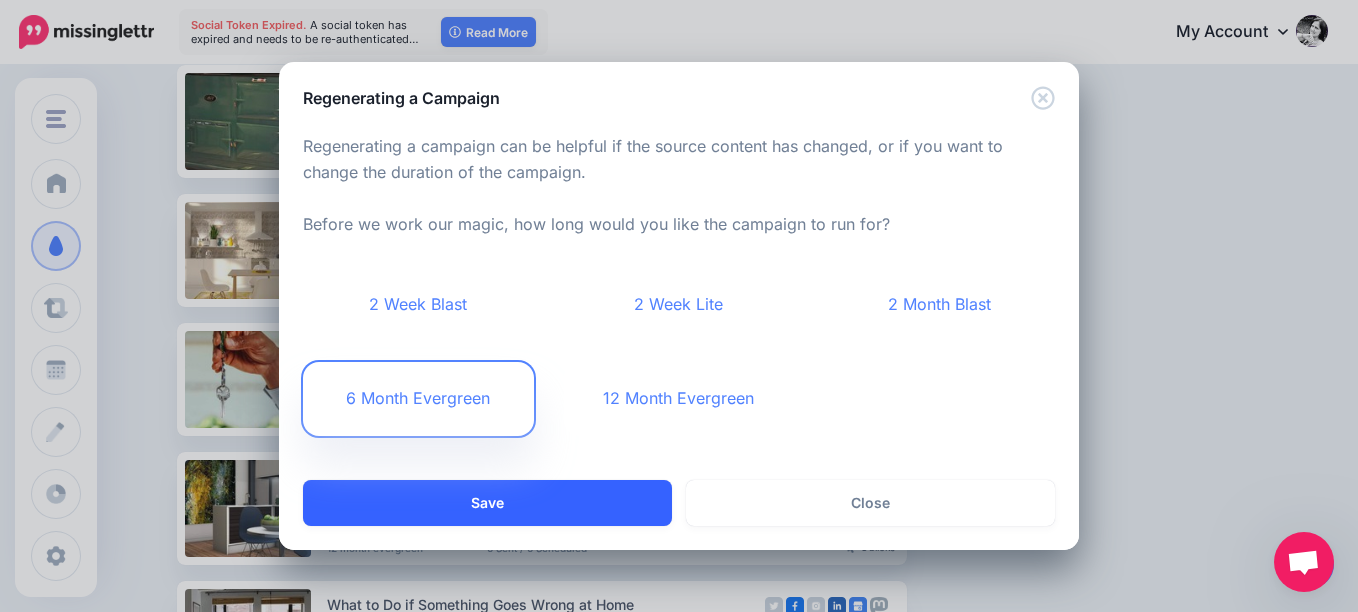 click on "Save" at bounding box center (487, 503) 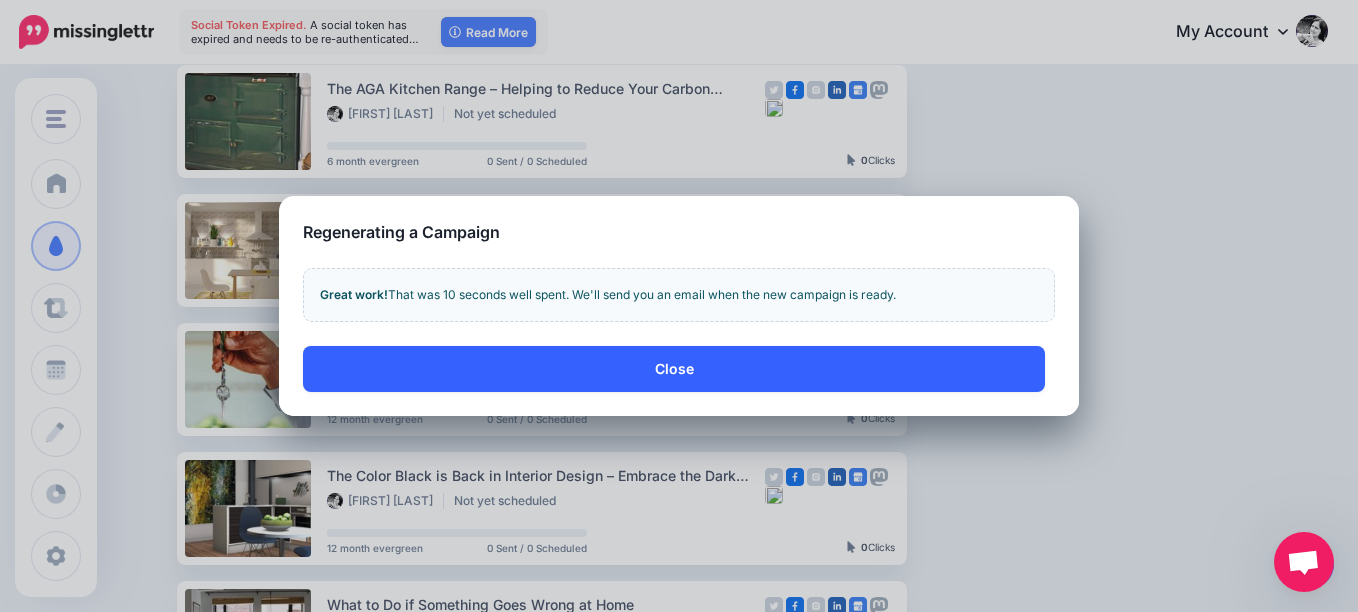 click on "Close" at bounding box center (674, 369) 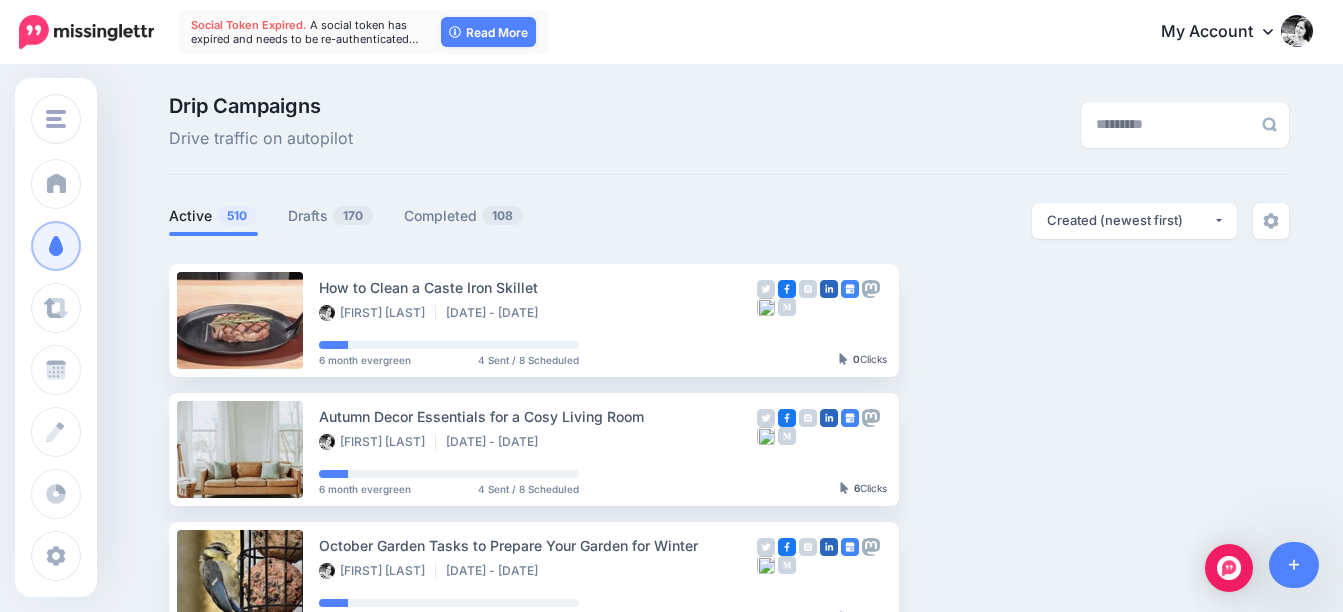 scroll, scrollTop: 0, scrollLeft: 0, axis: both 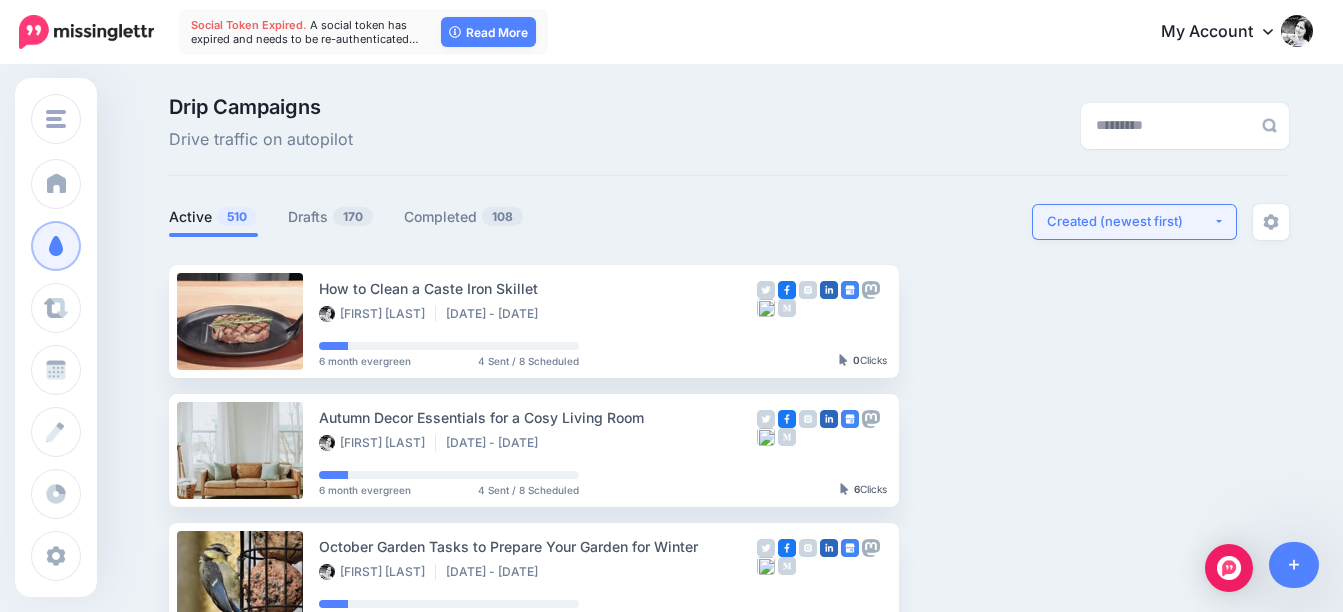 click on "Created (newest first)" at bounding box center [1130, 221] 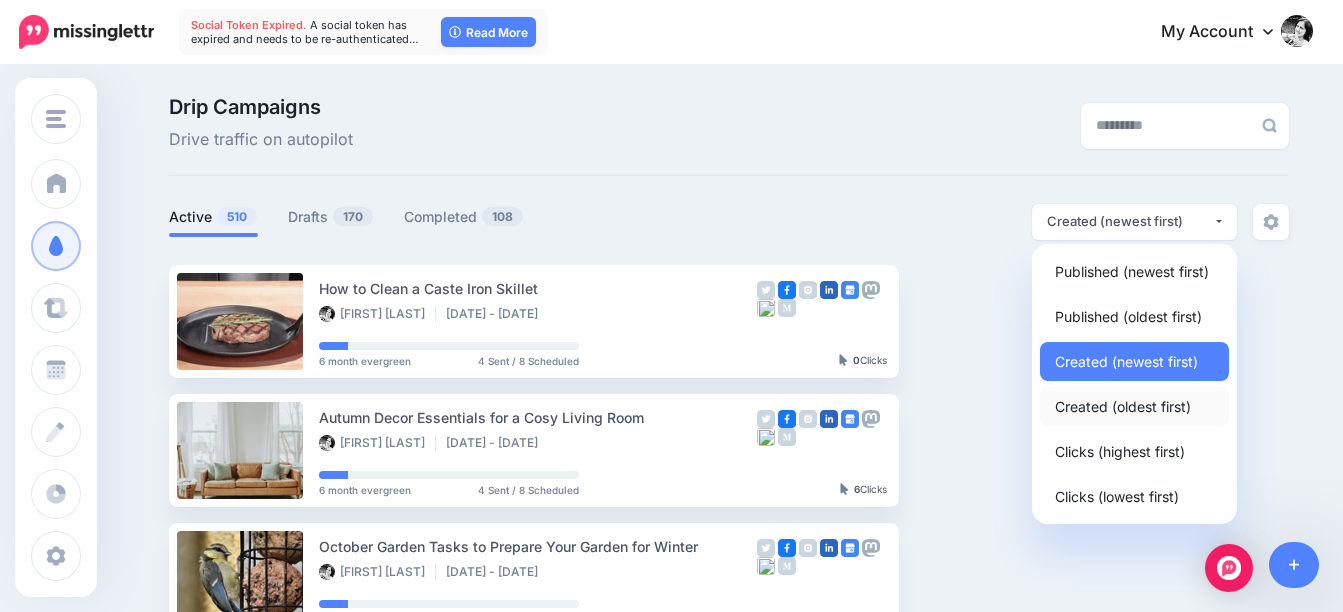 click on "Created (oldest first)" at bounding box center [1123, 406] 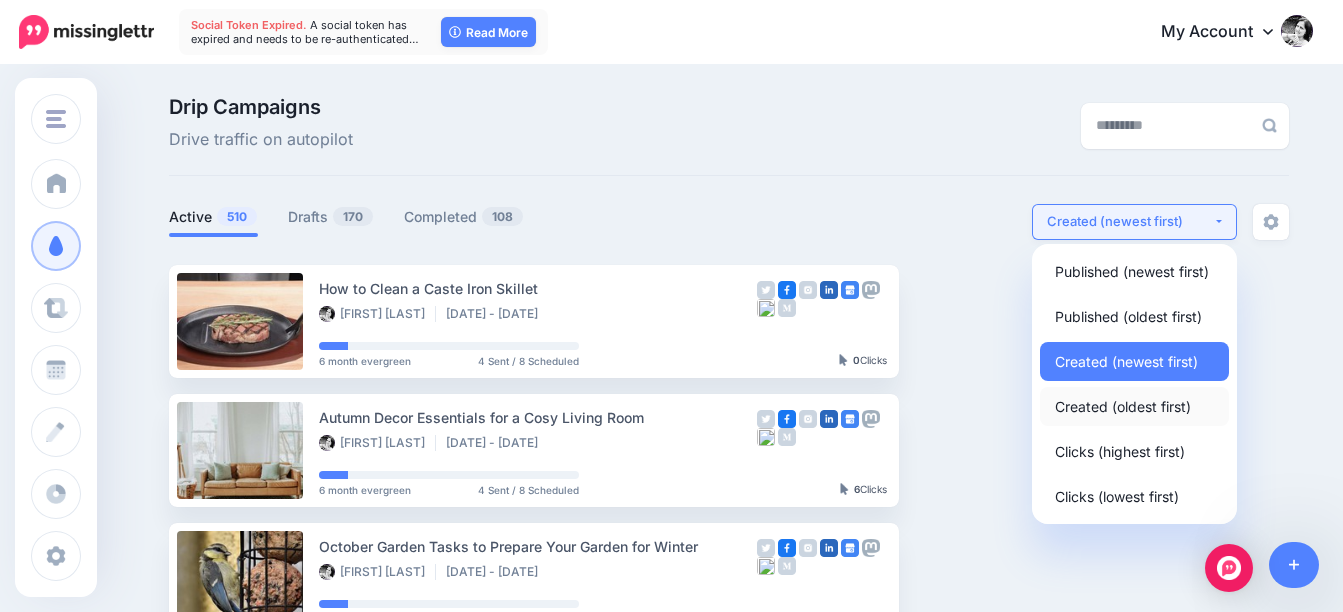 select on "**********" 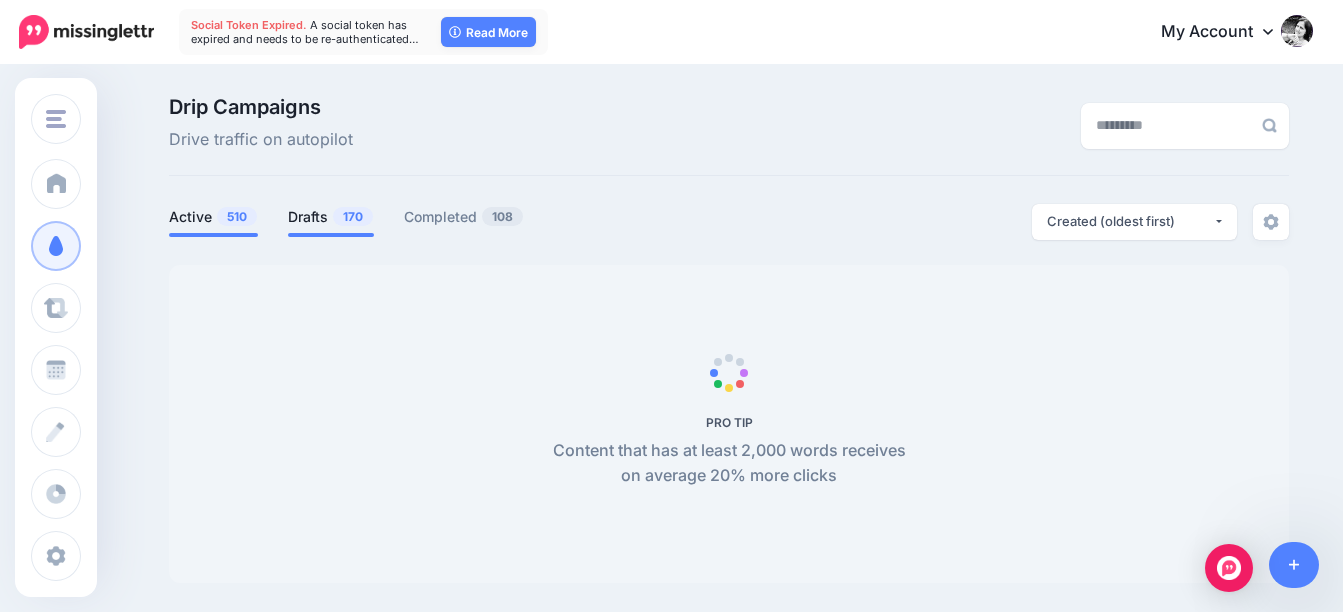 click on "Drafts  170" at bounding box center [331, 217] 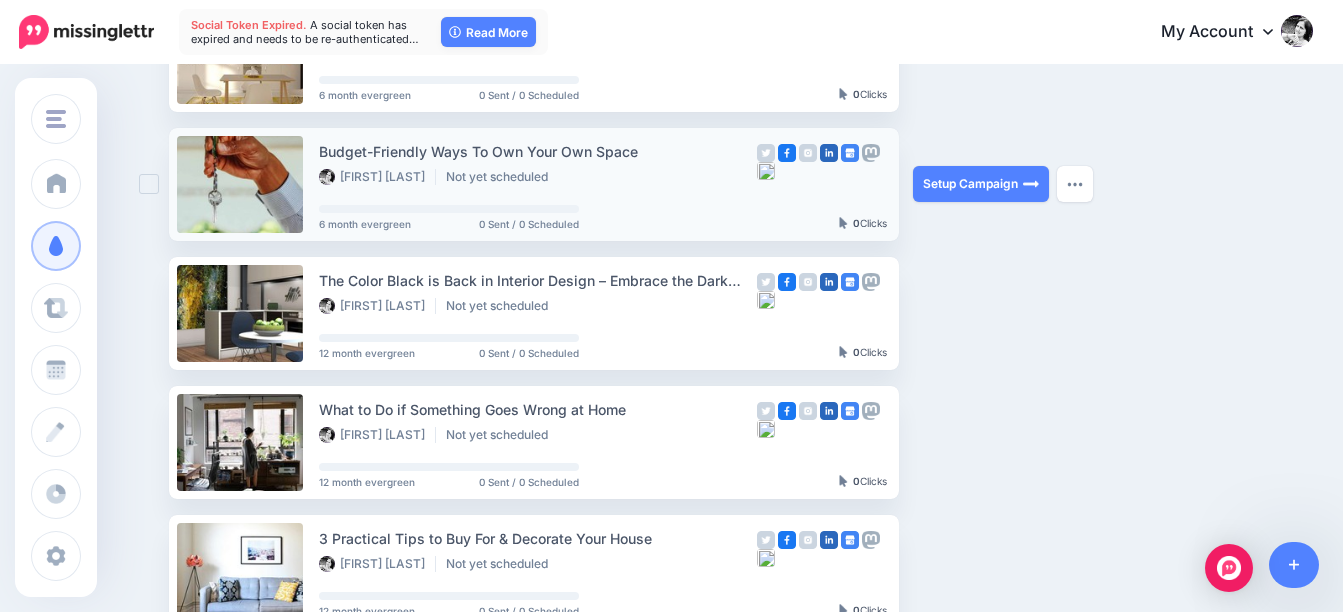 scroll, scrollTop: 400, scrollLeft: 0, axis: vertical 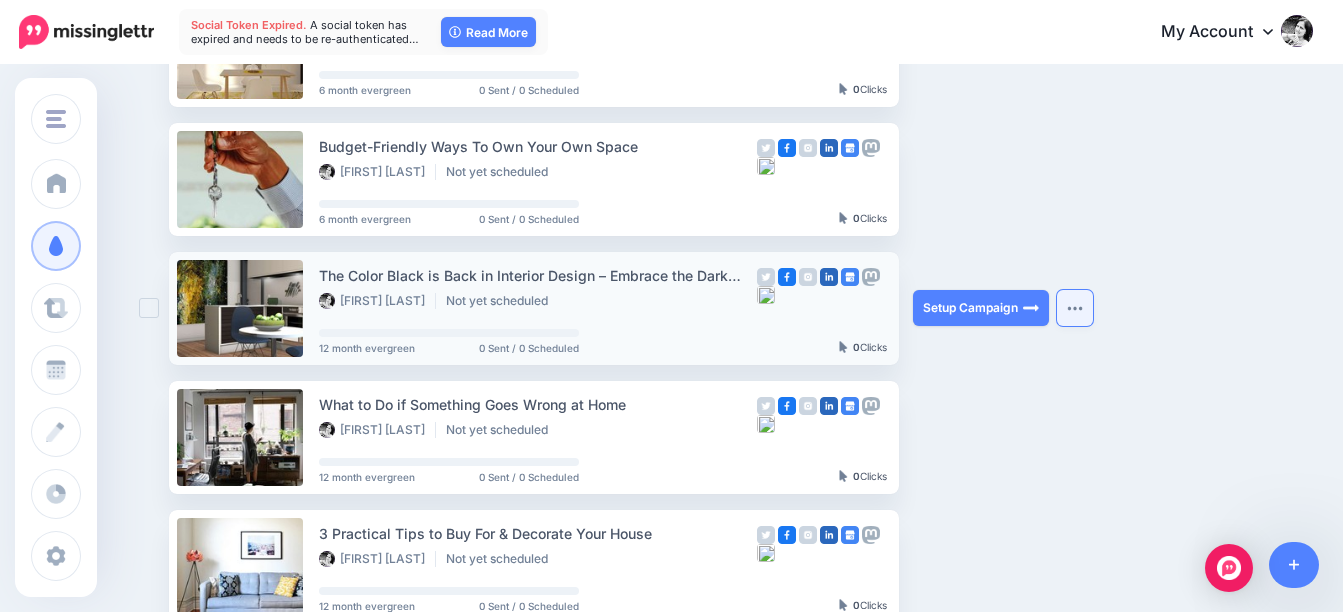 click at bounding box center [1075, 308] 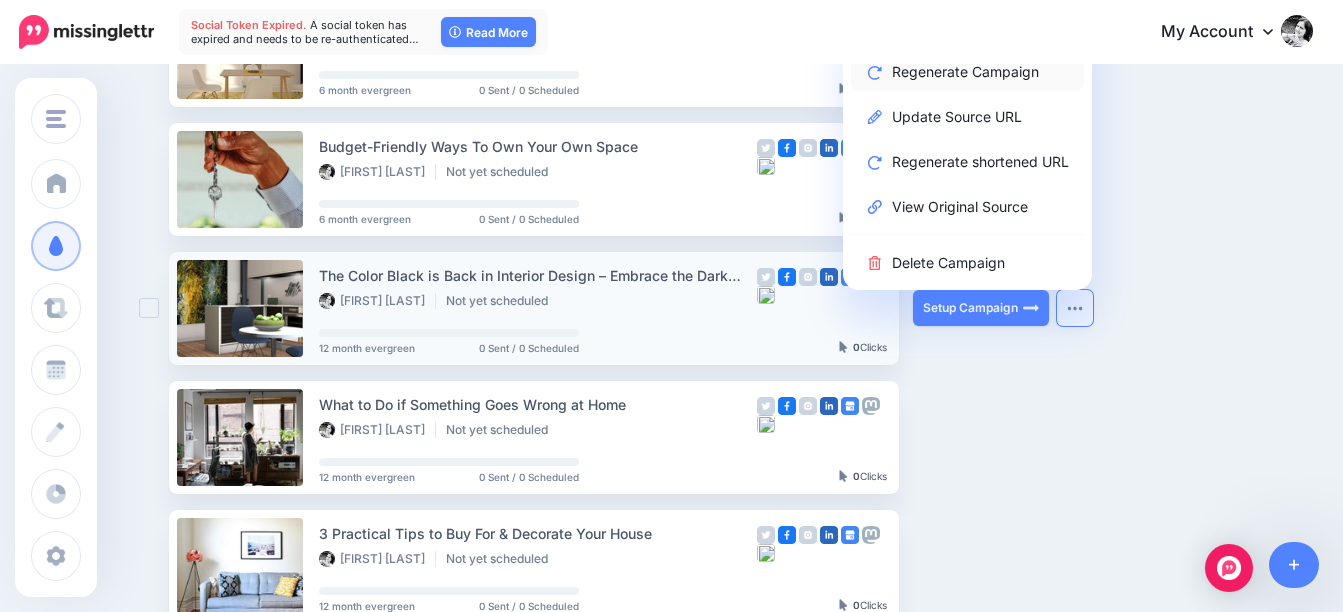 click on "Regenerate Campaign" at bounding box center (967, 71) 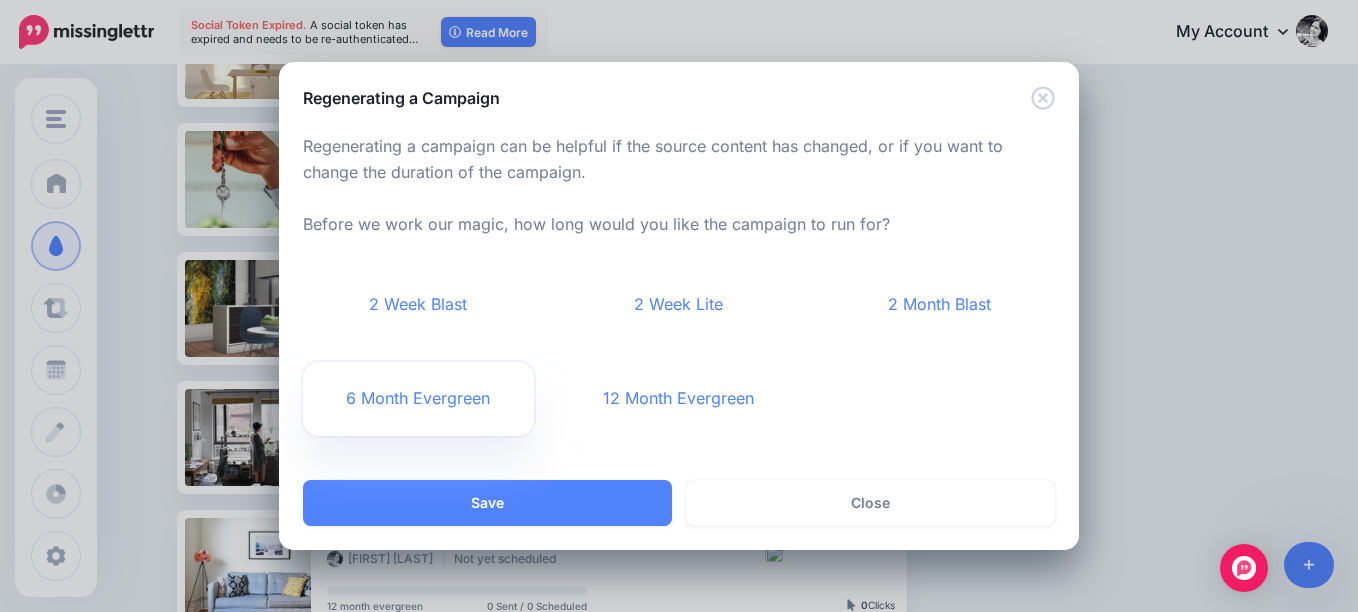 click on "6 Month Evergreen" at bounding box center (418, 399) 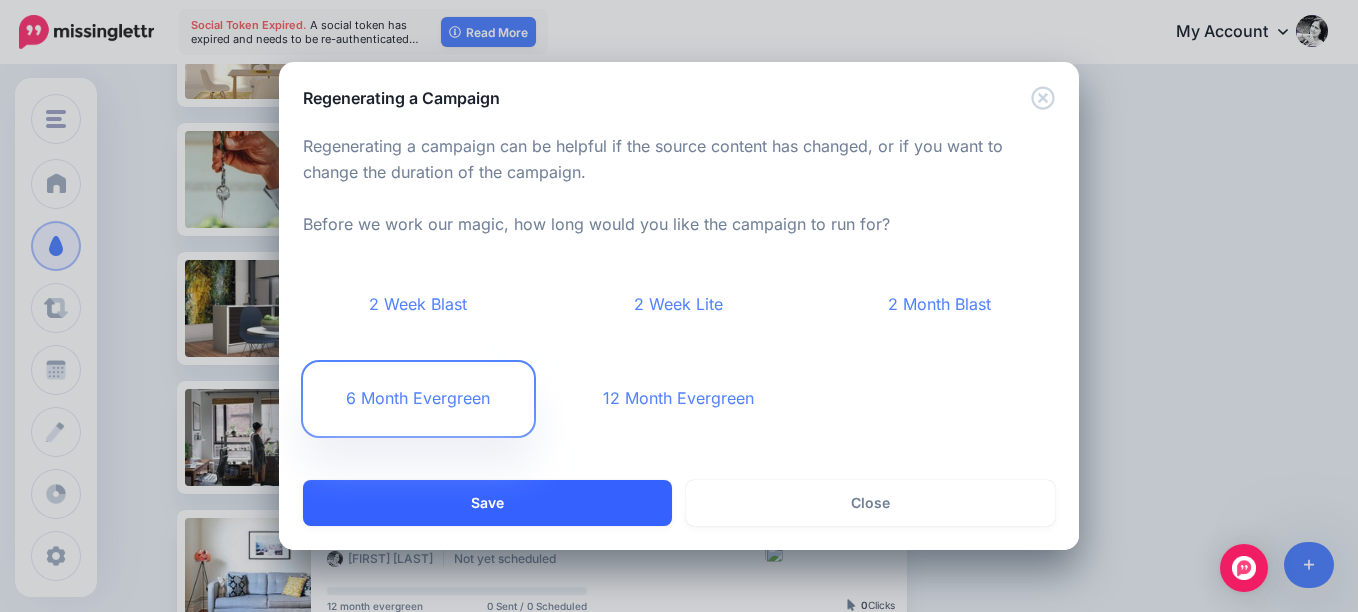 click on "Save" at bounding box center (487, 503) 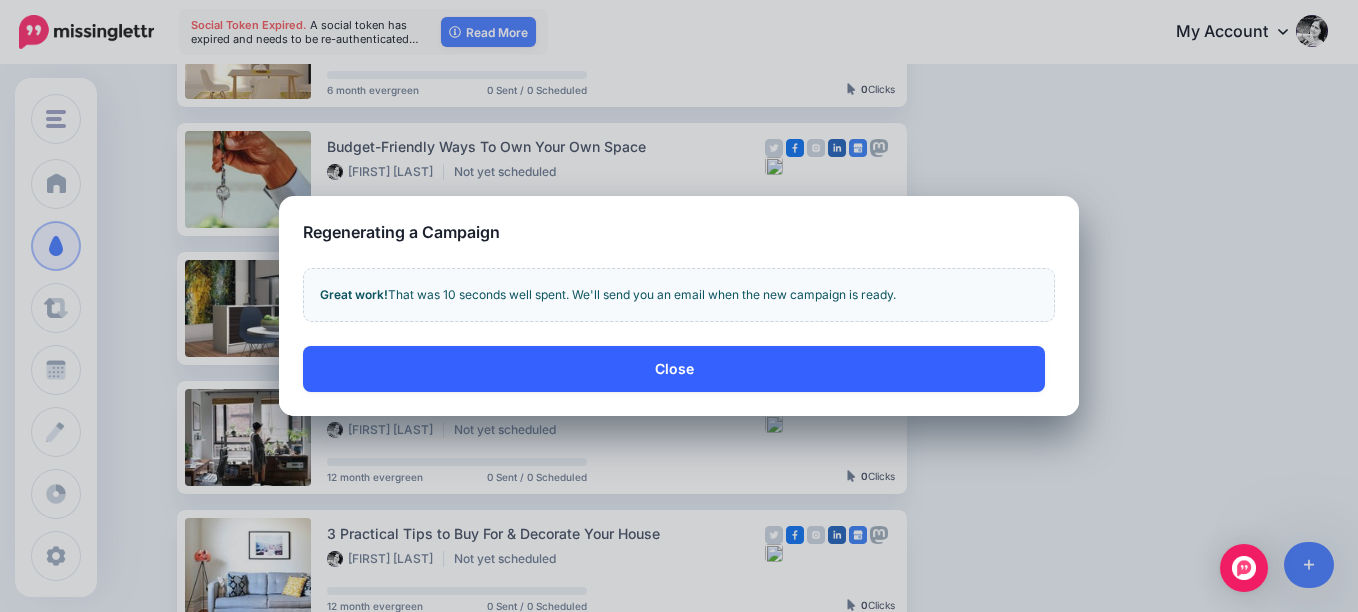 click on "Close" at bounding box center (674, 369) 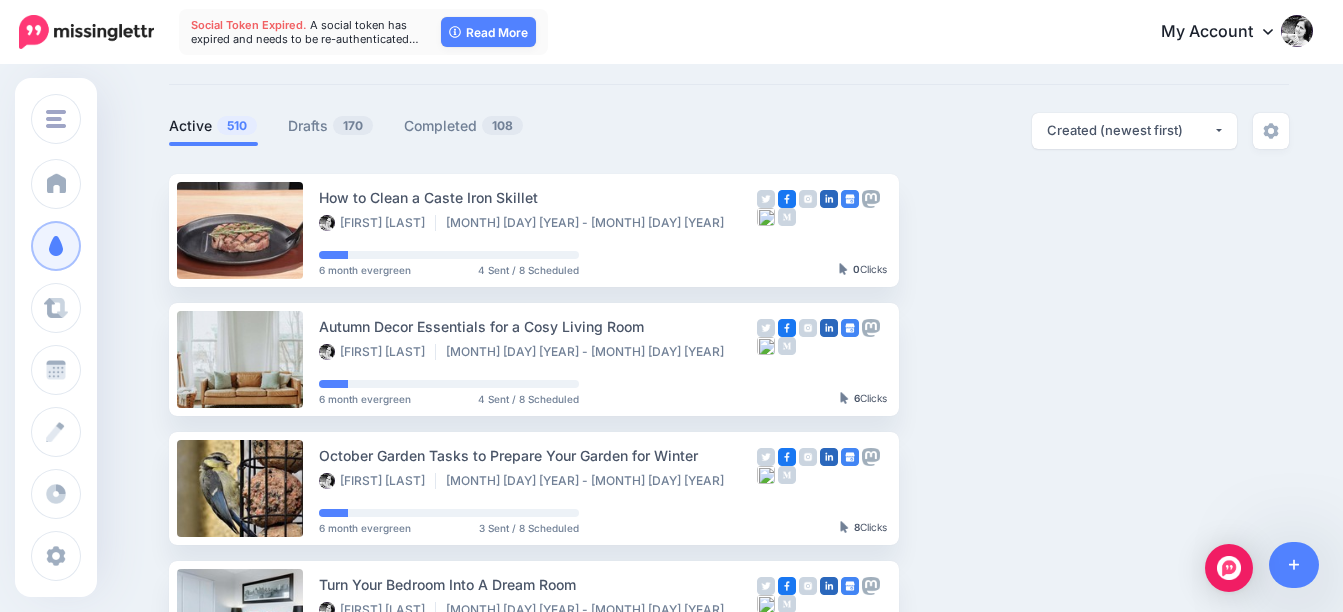 scroll, scrollTop: 0, scrollLeft: 0, axis: both 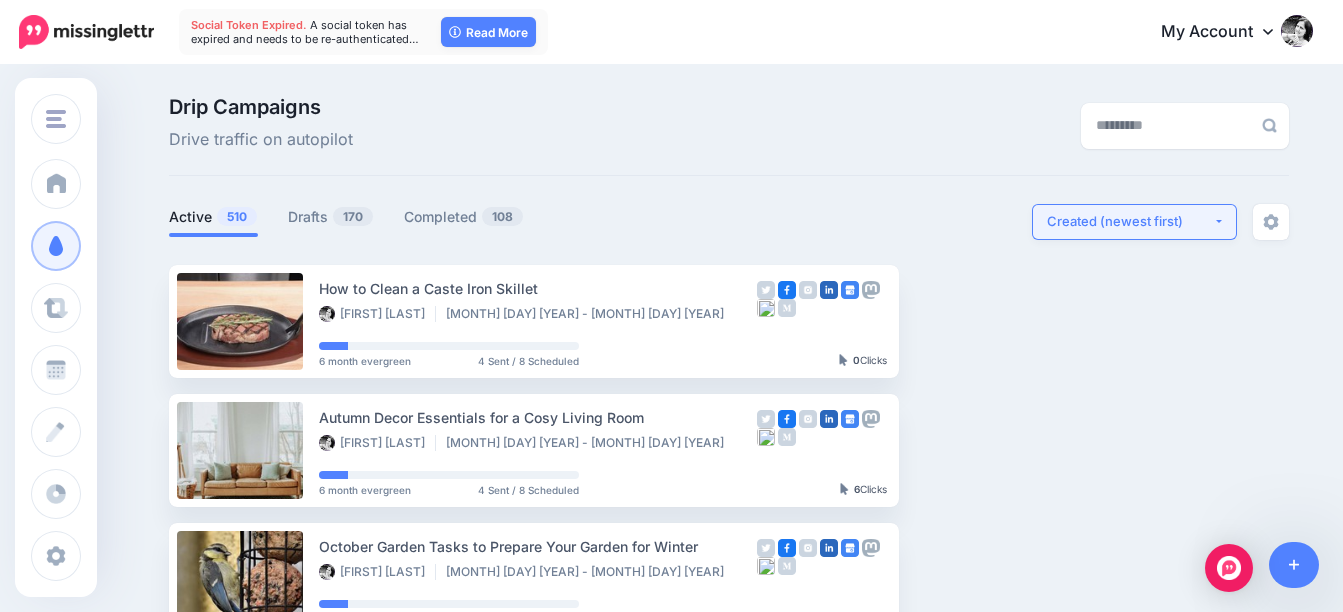 click on "Created (newest first)" at bounding box center (1130, 221) 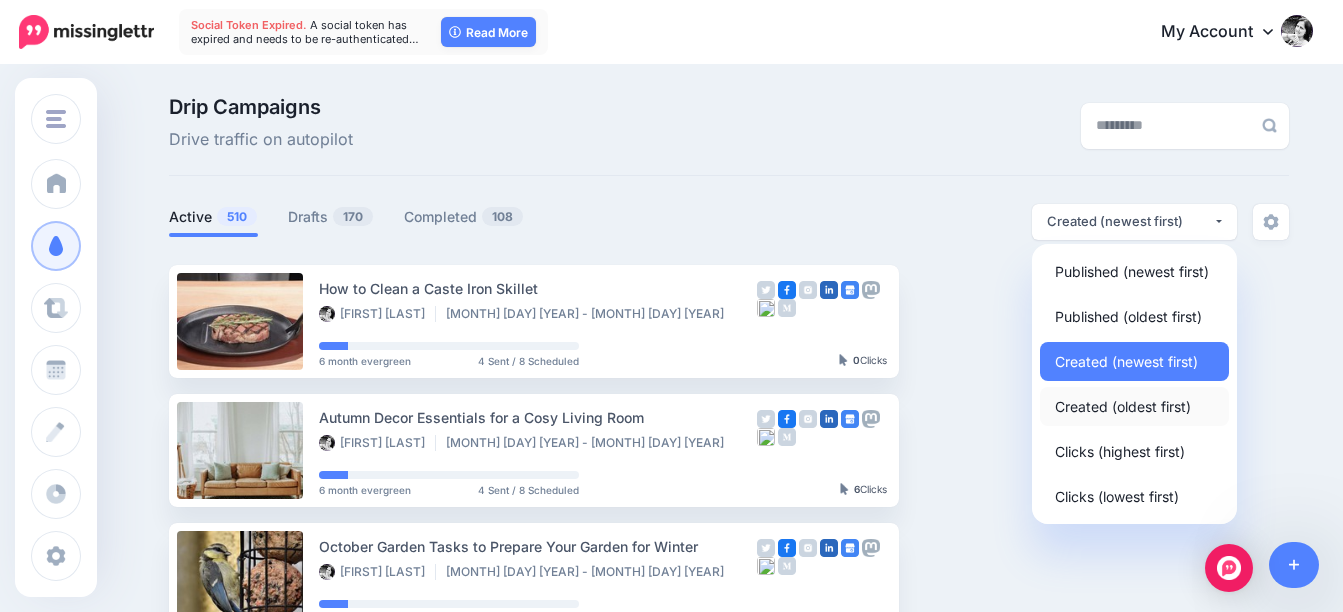 click on "Created (oldest first)" at bounding box center [1123, 406] 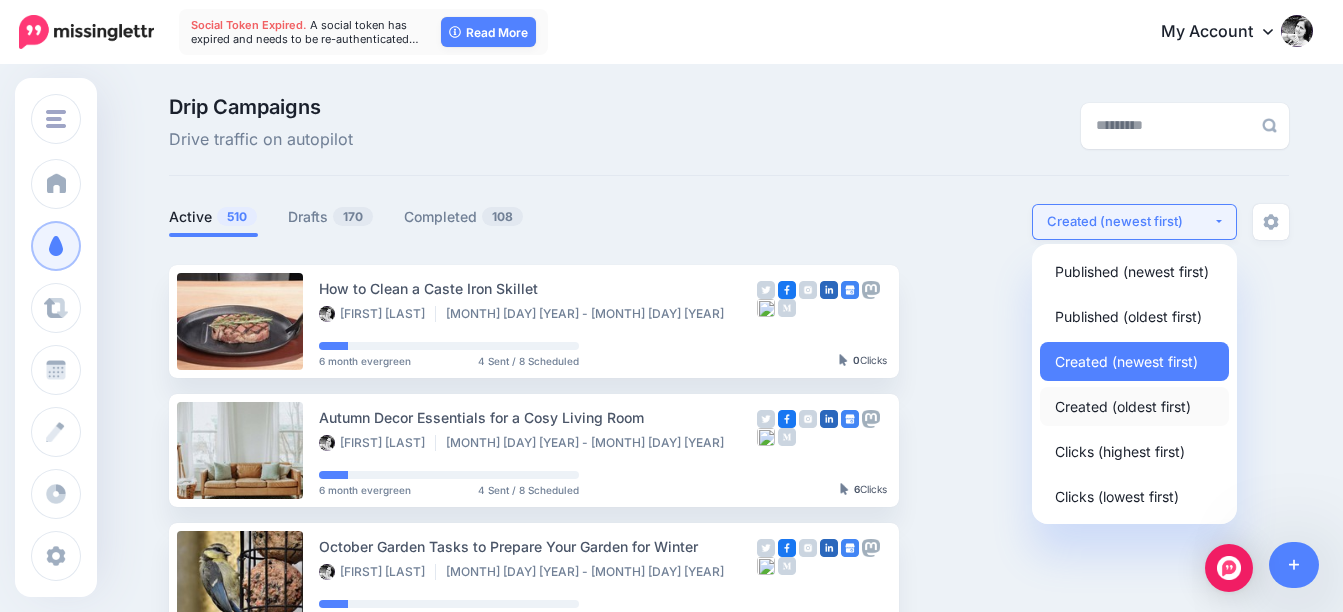 select on "**********" 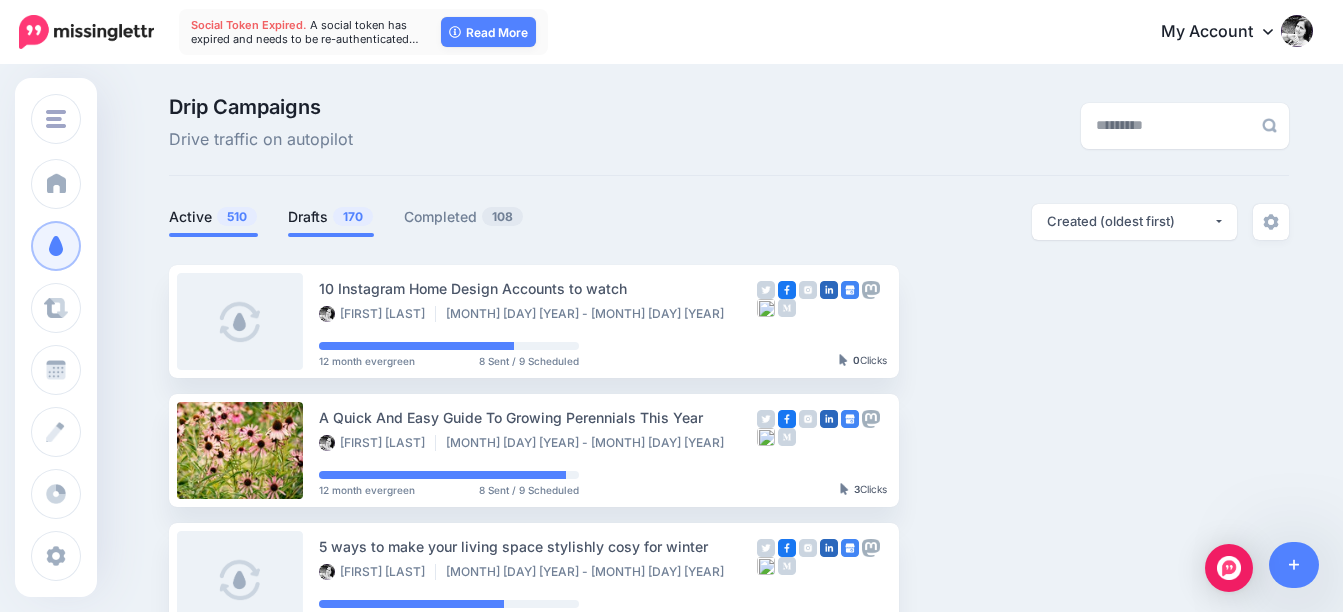 click on "Drafts  170" at bounding box center [331, 217] 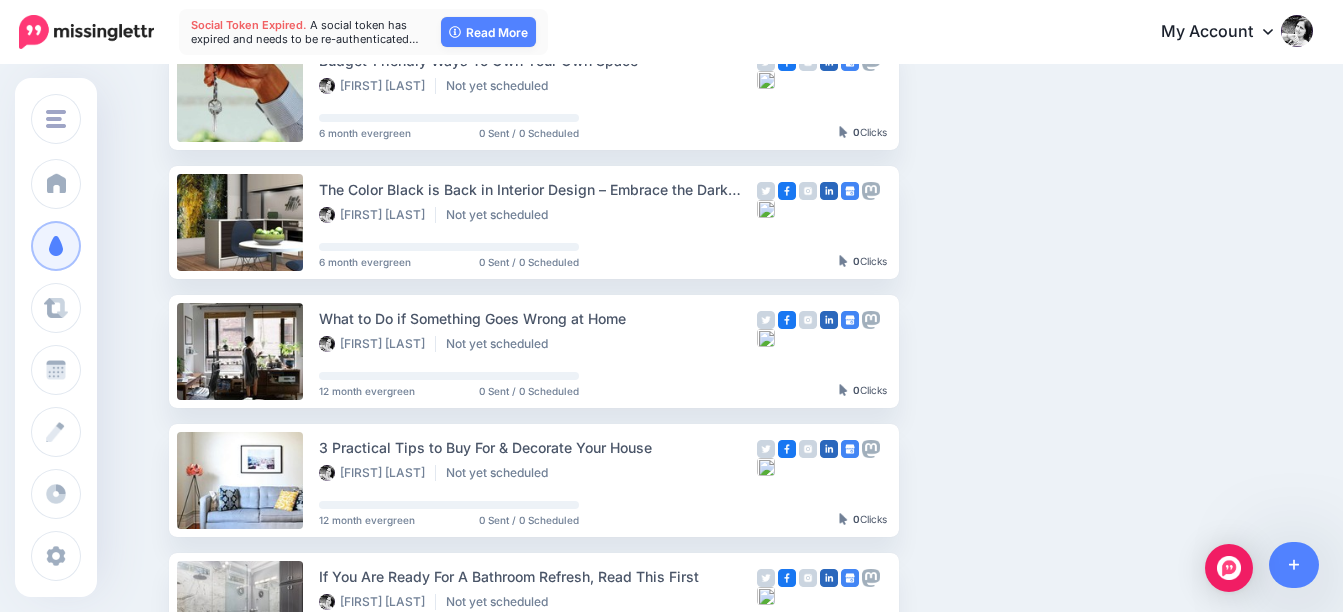 scroll, scrollTop: 500, scrollLeft: 0, axis: vertical 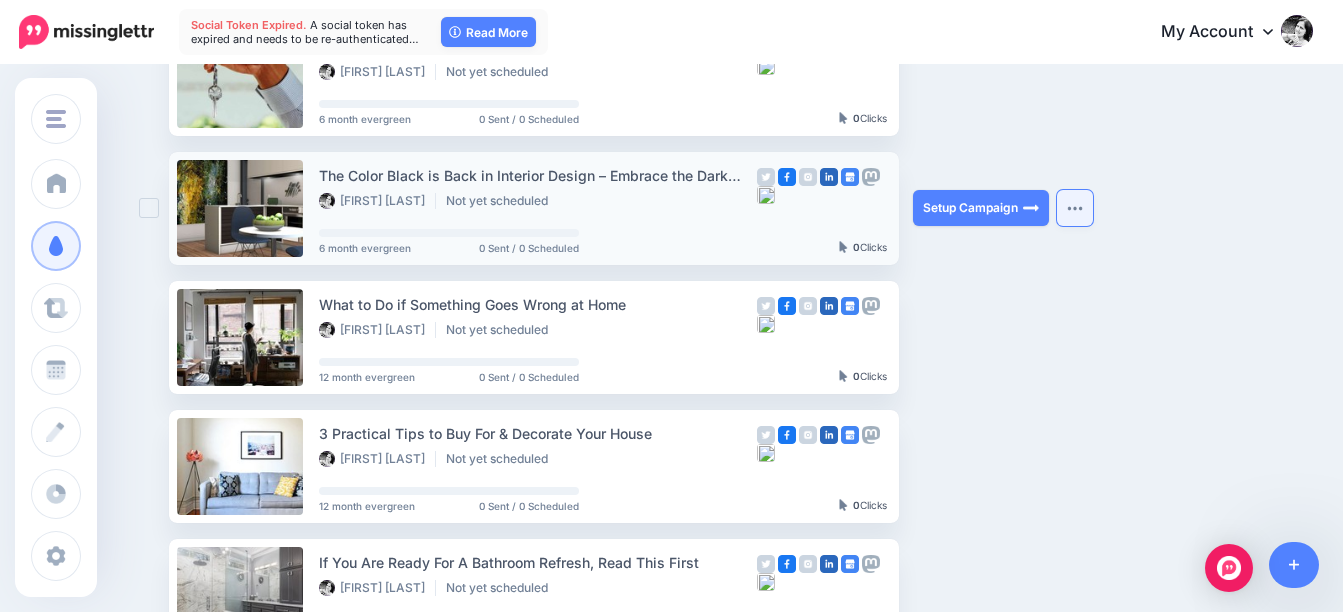 click at bounding box center [1075, 208] 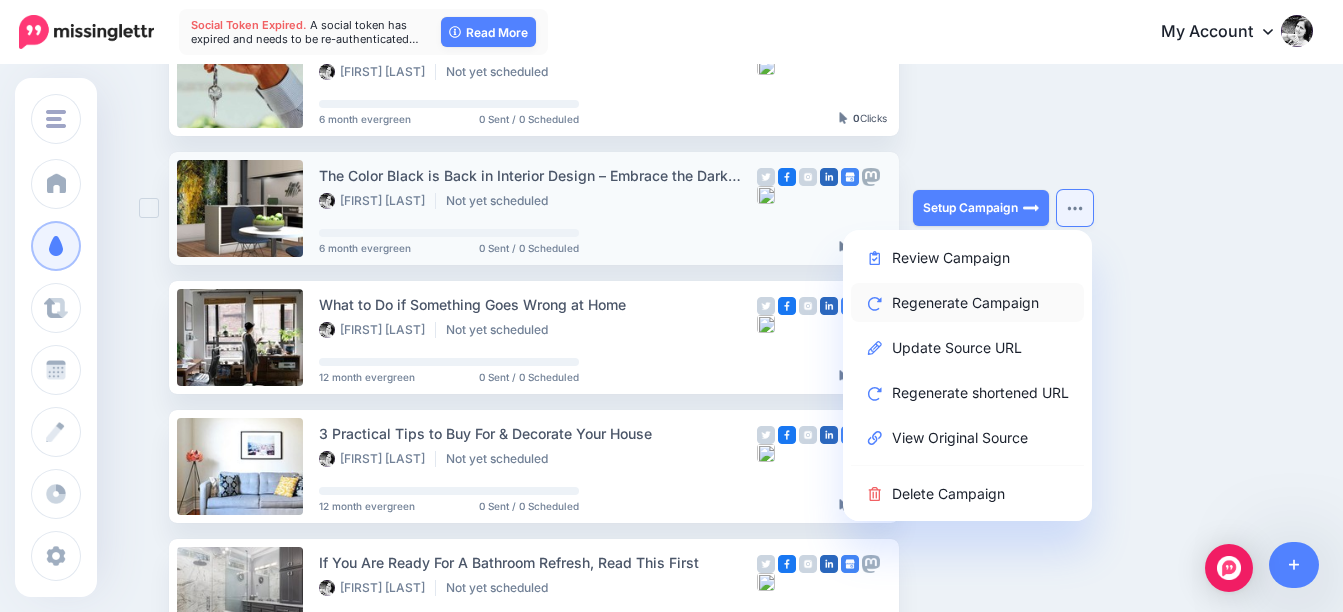 click on "Regenerate Campaign" at bounding box center [967, 302] 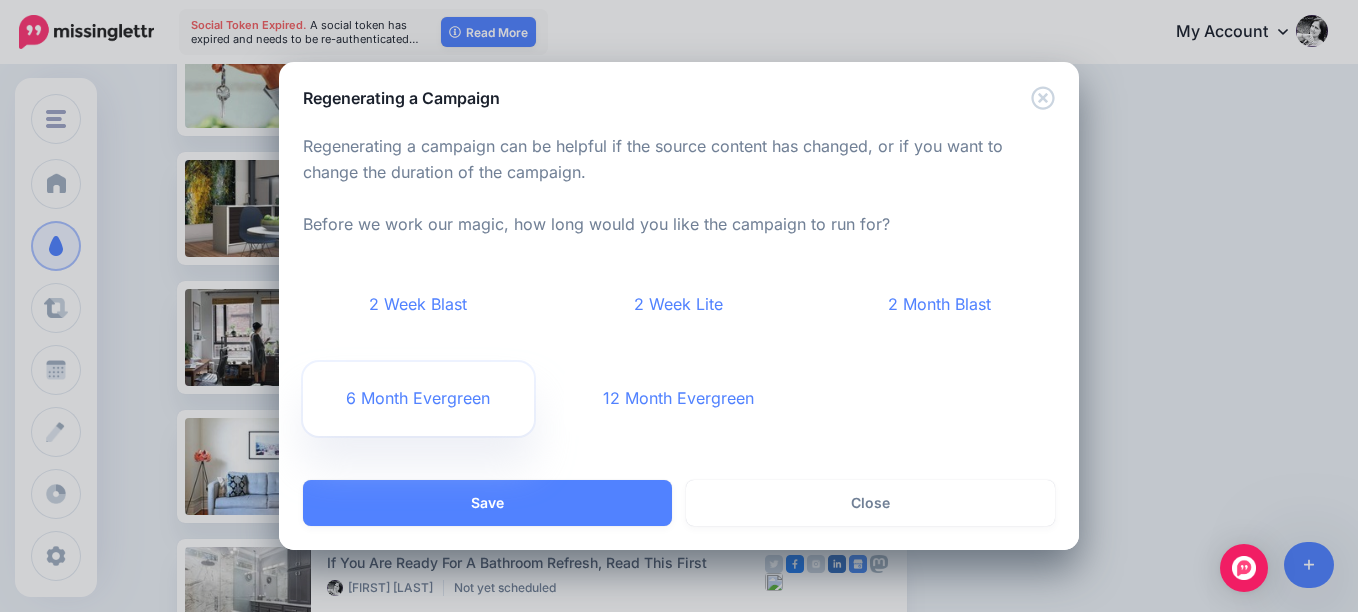 click on "6 Month Evergreen" at bounding box center [418, 399] 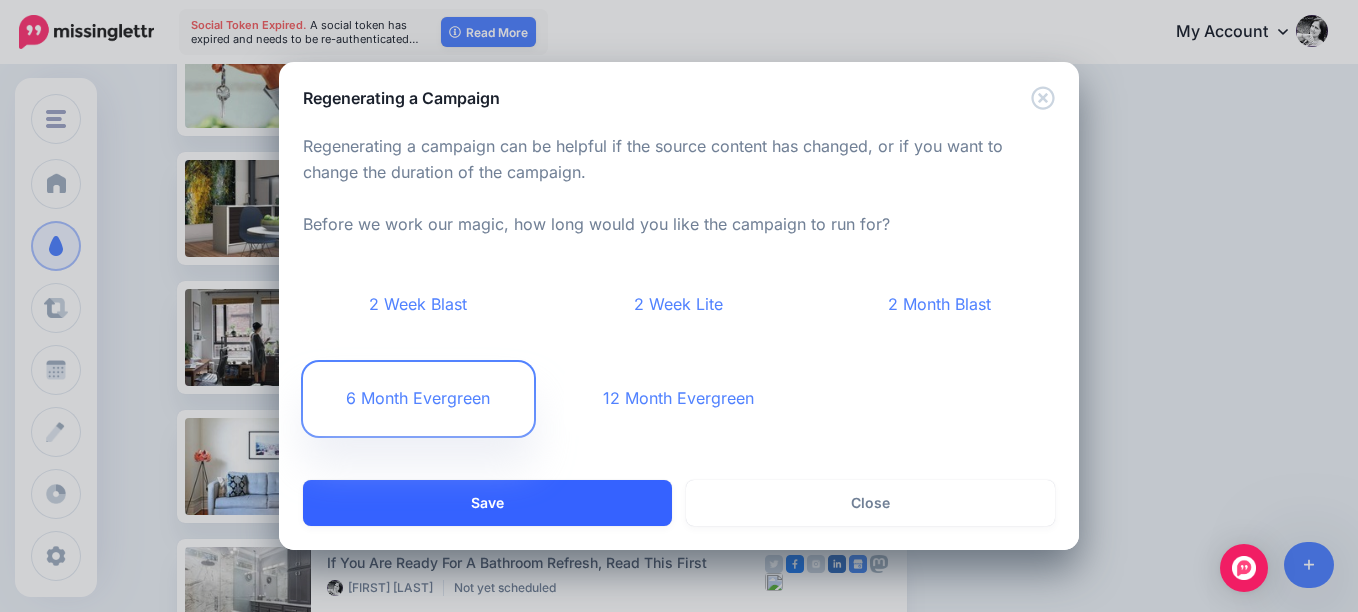 click on "Save" at bounding box center [487, 503] 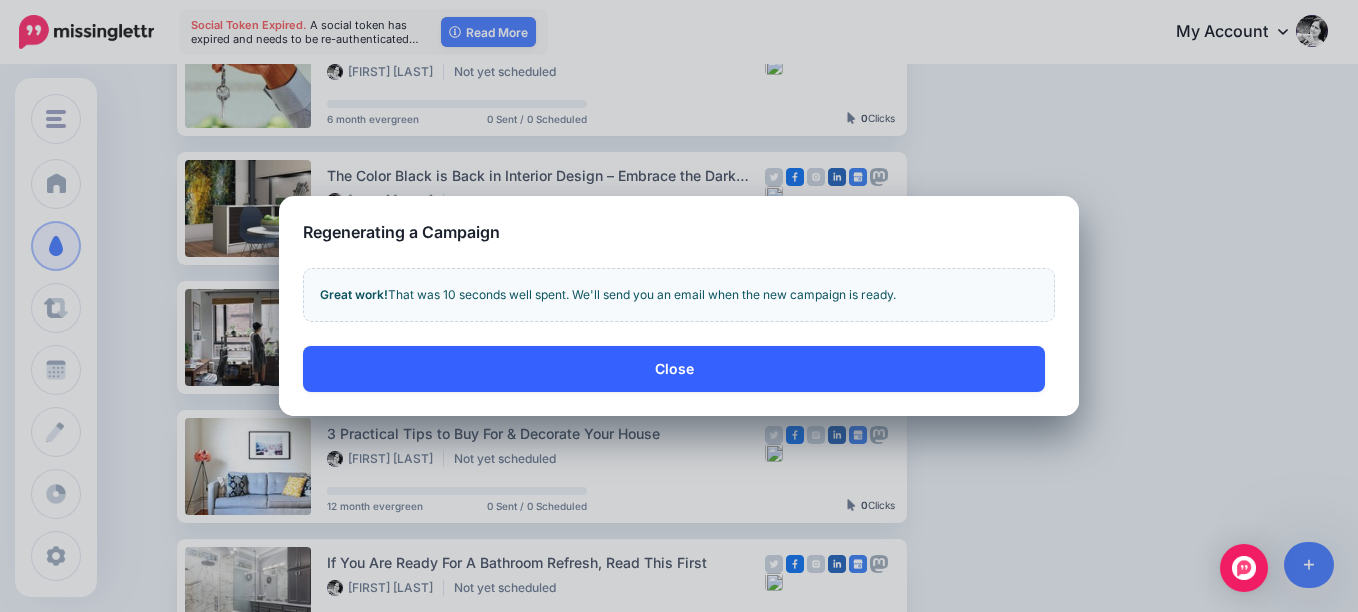 click on "Close" at bounding box center (674, 369) 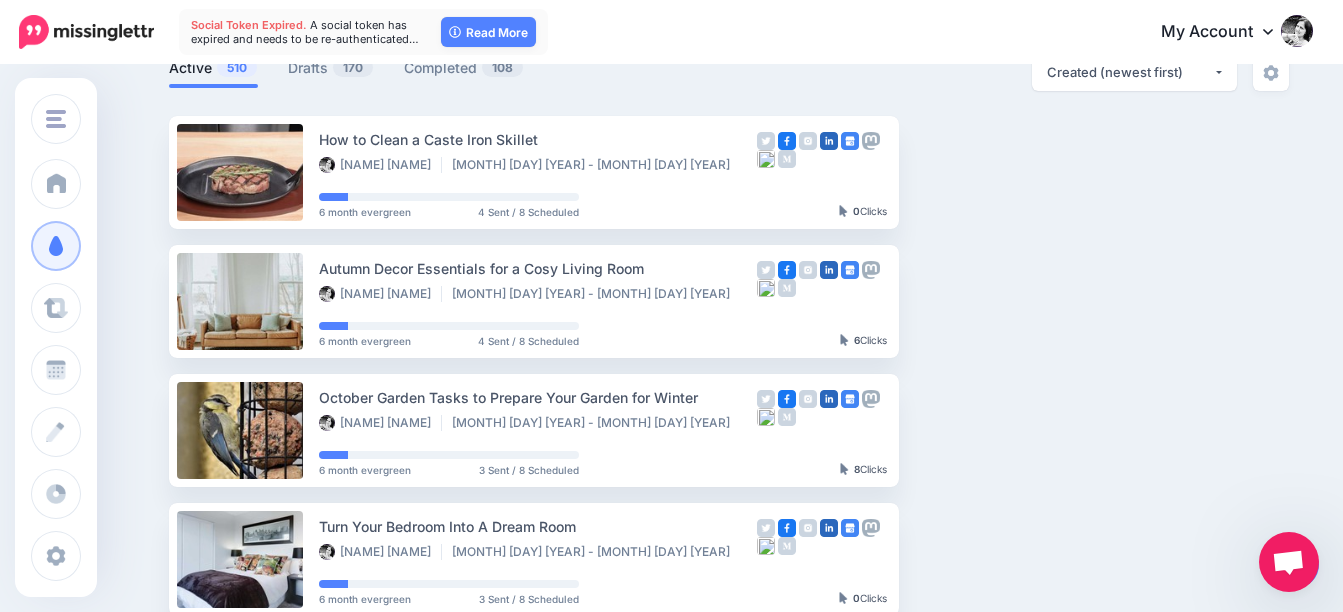 scroll, scrollTop: 100, scrollLeft: 0, axis: vertical 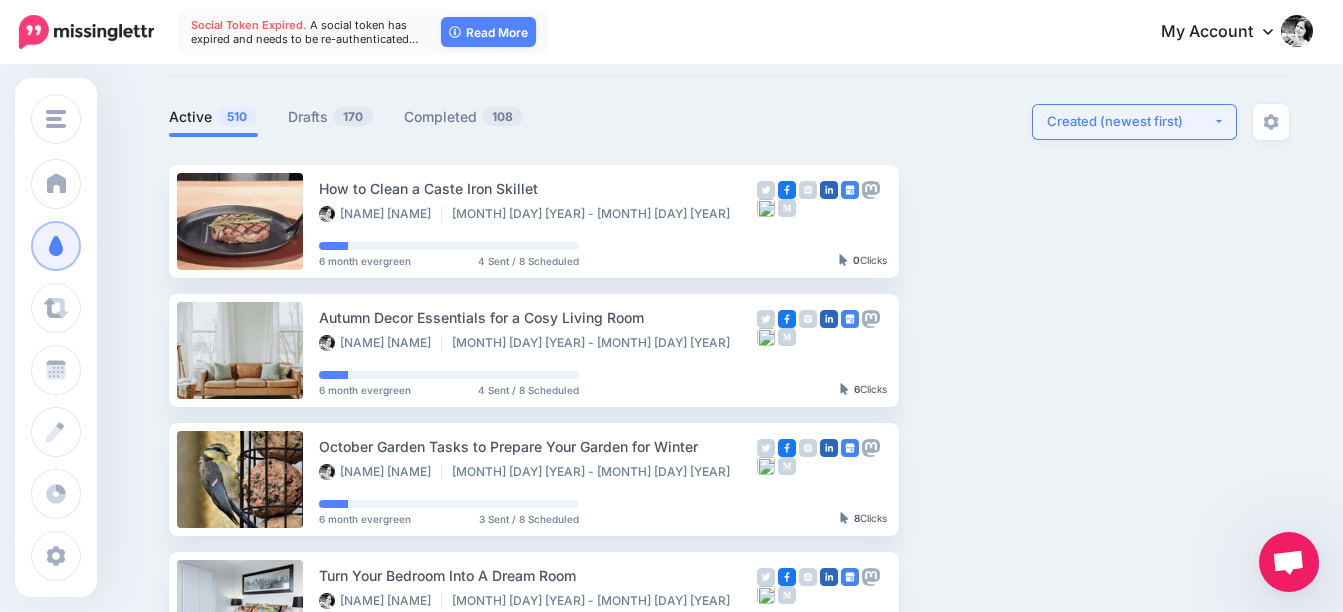 click on "Created (newest first)" at bounding box center (1130, 121) 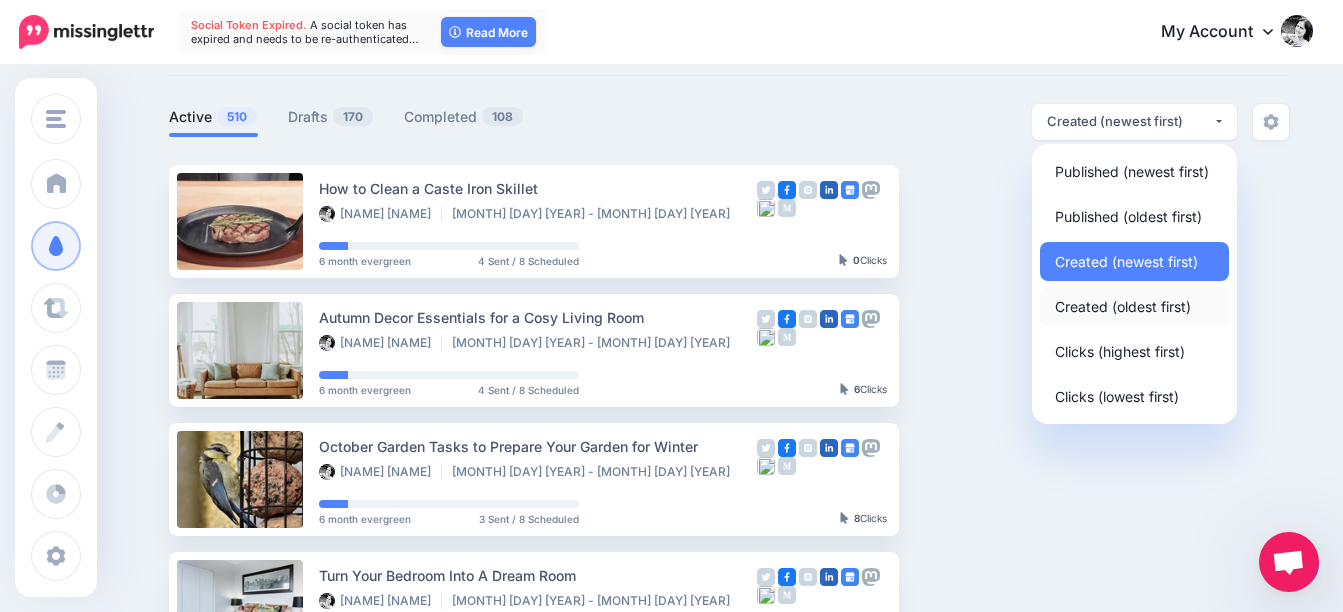 click on "Created (oldest first)" at bounding box center (1123, 306) 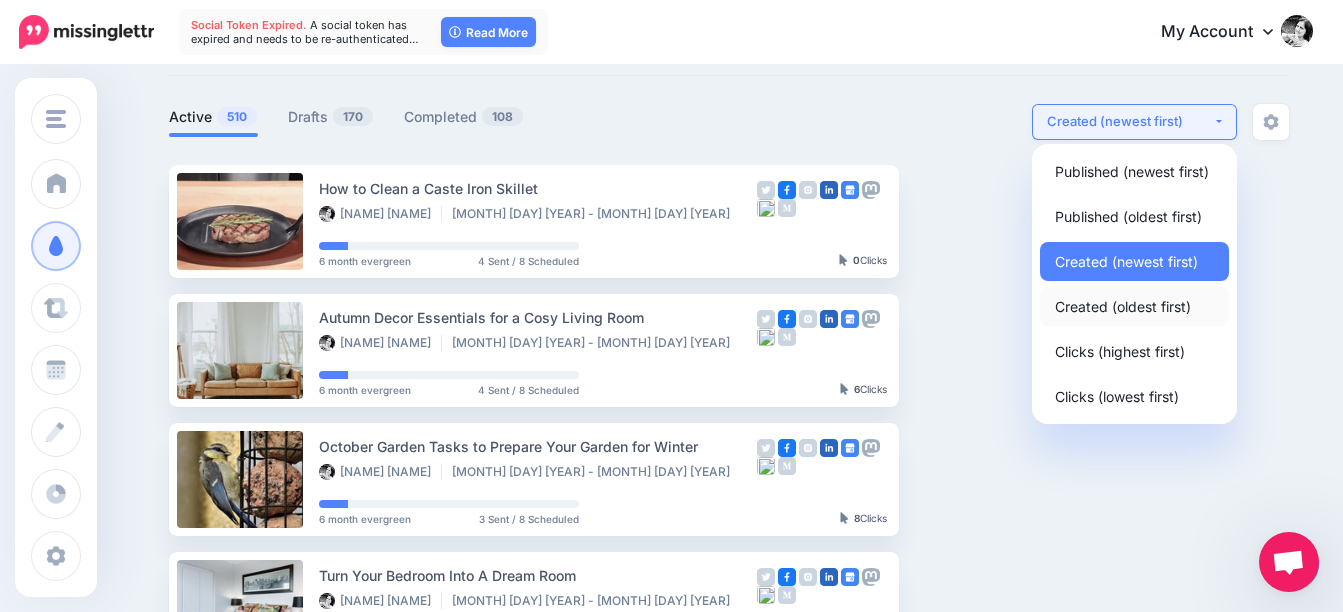 select on "**********" 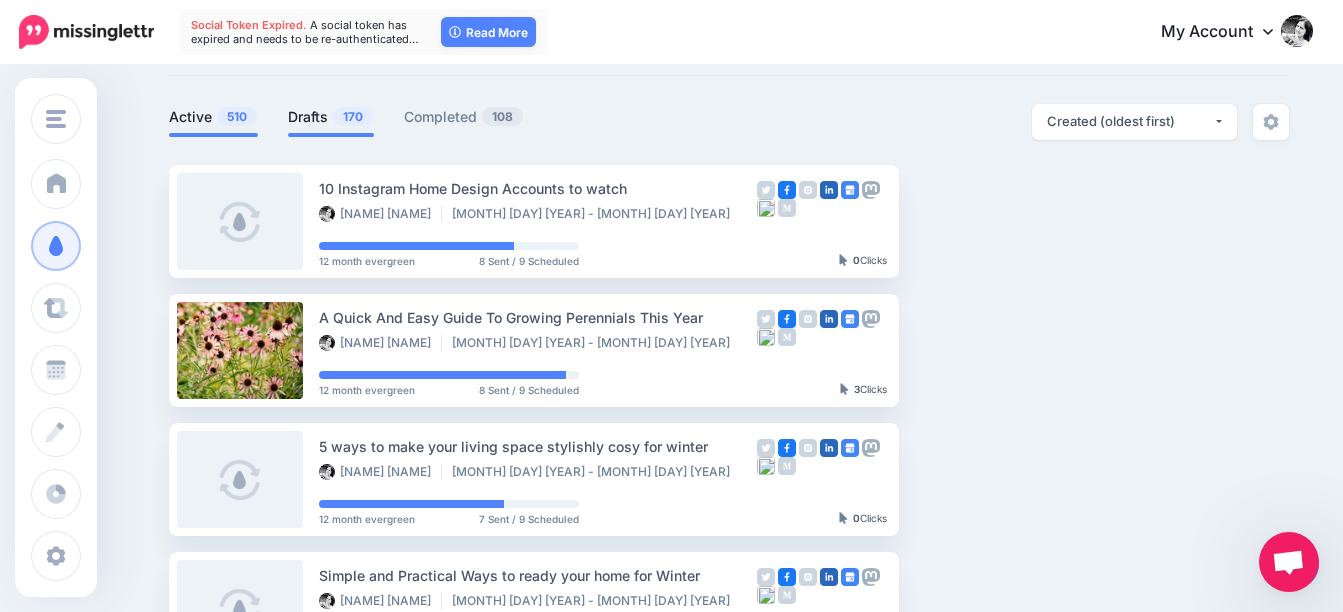 click on "Drafts  170" at bounding box center [331, 117] 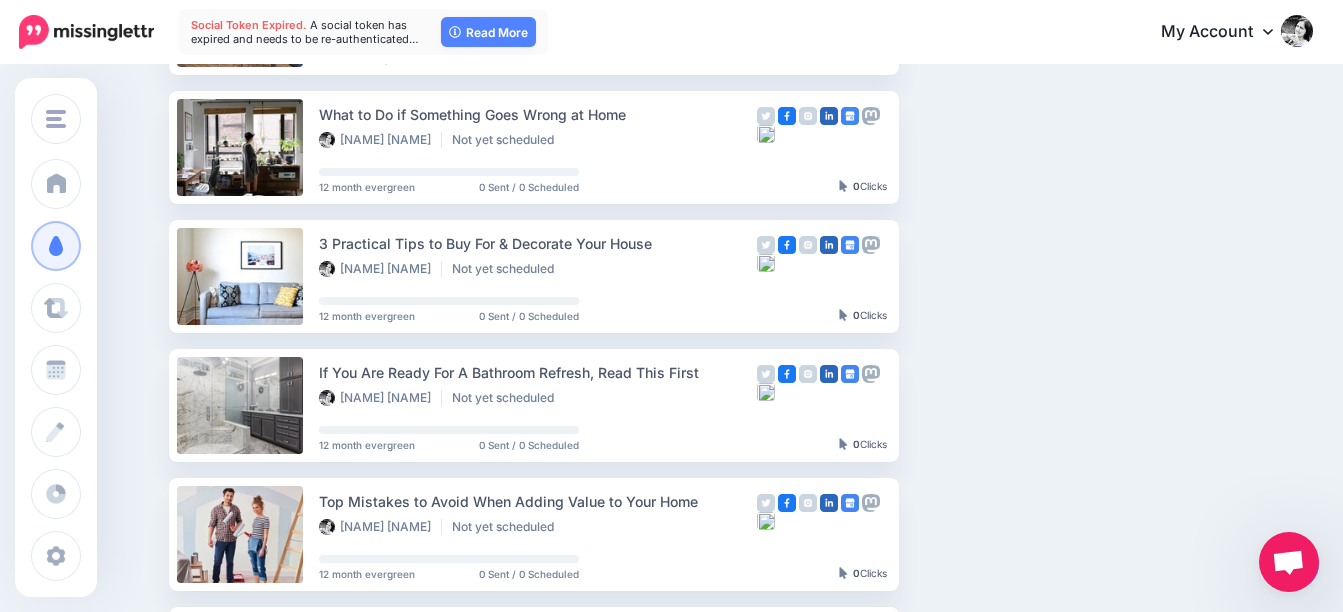 scroll, scrollTop: 700, scrollLeft: 0, axis: vertical 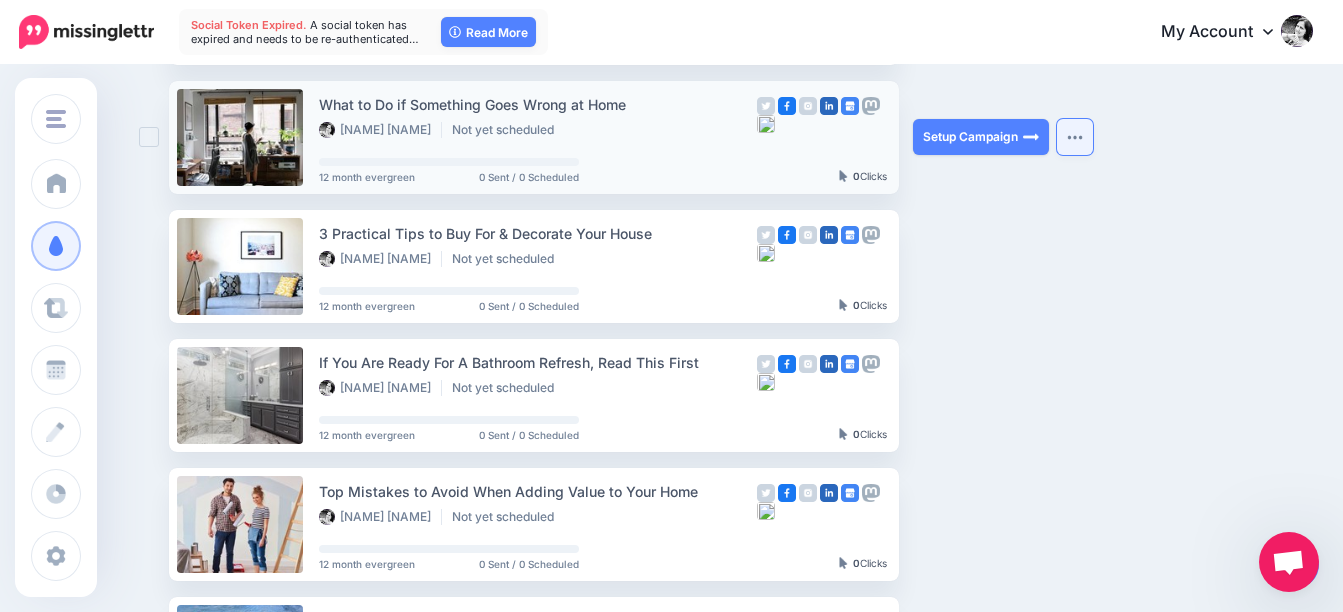 click at bounding box center [1075, 137] 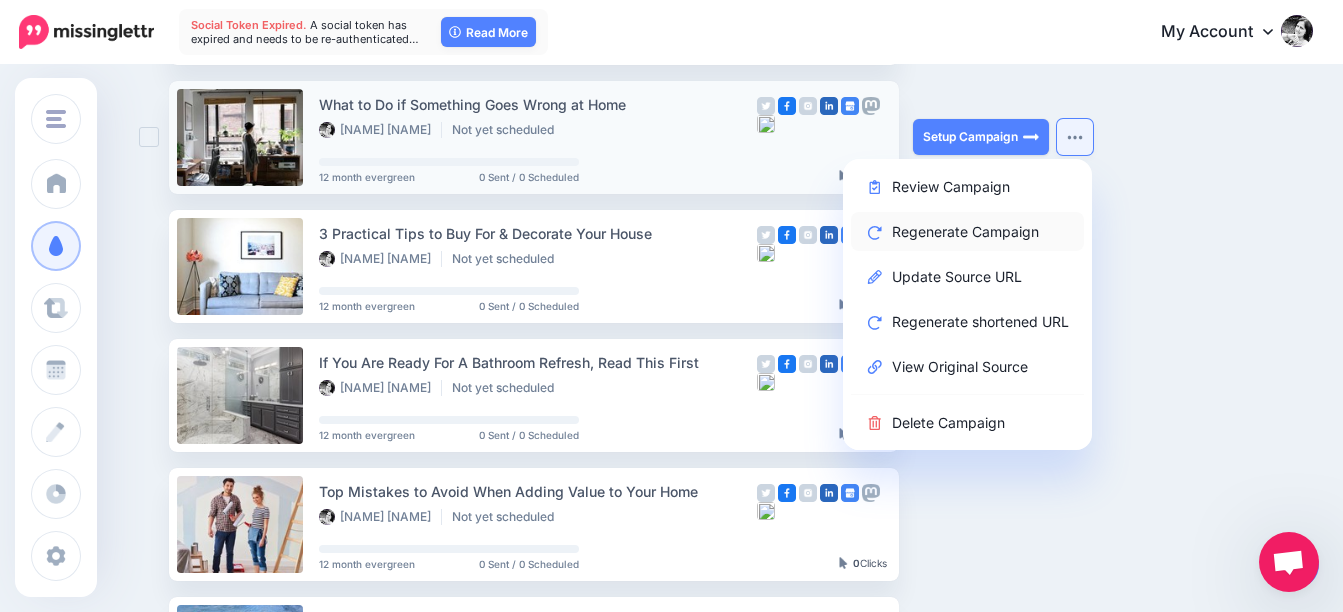 click on "Regenerate Campaign" at bounding box center (967, 231) 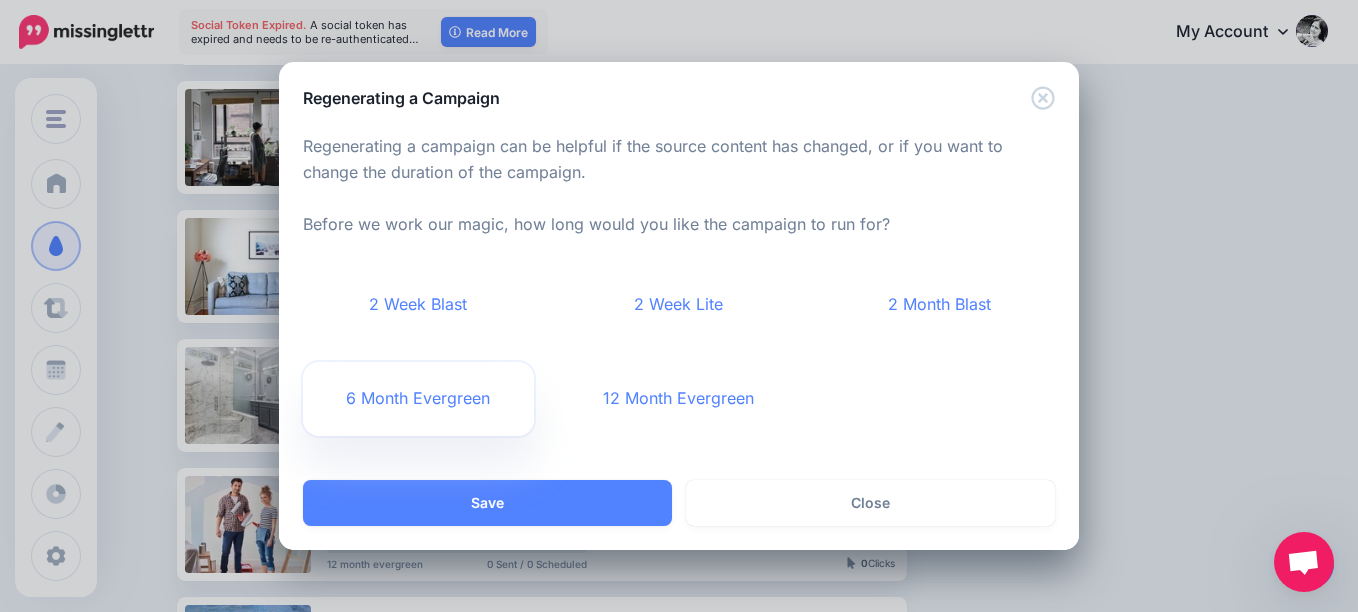 click on "6 Month Evergreen" at bounding box center (418, 399) 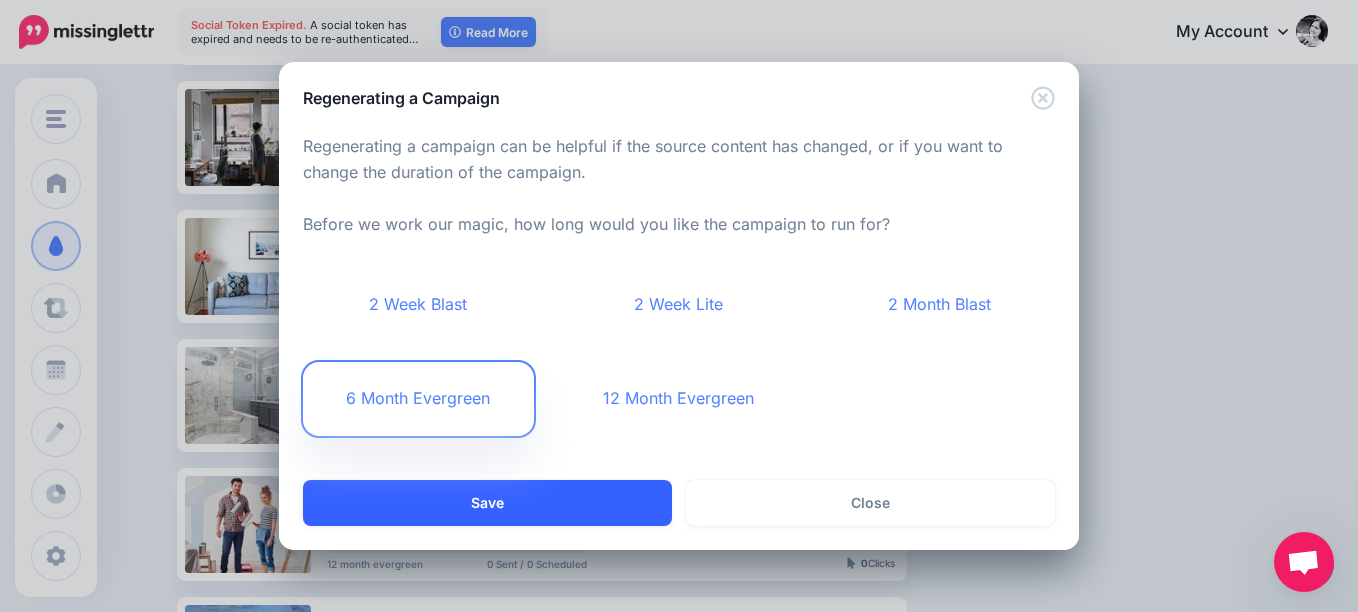 click on "Save" at bounding box center (487, 503) 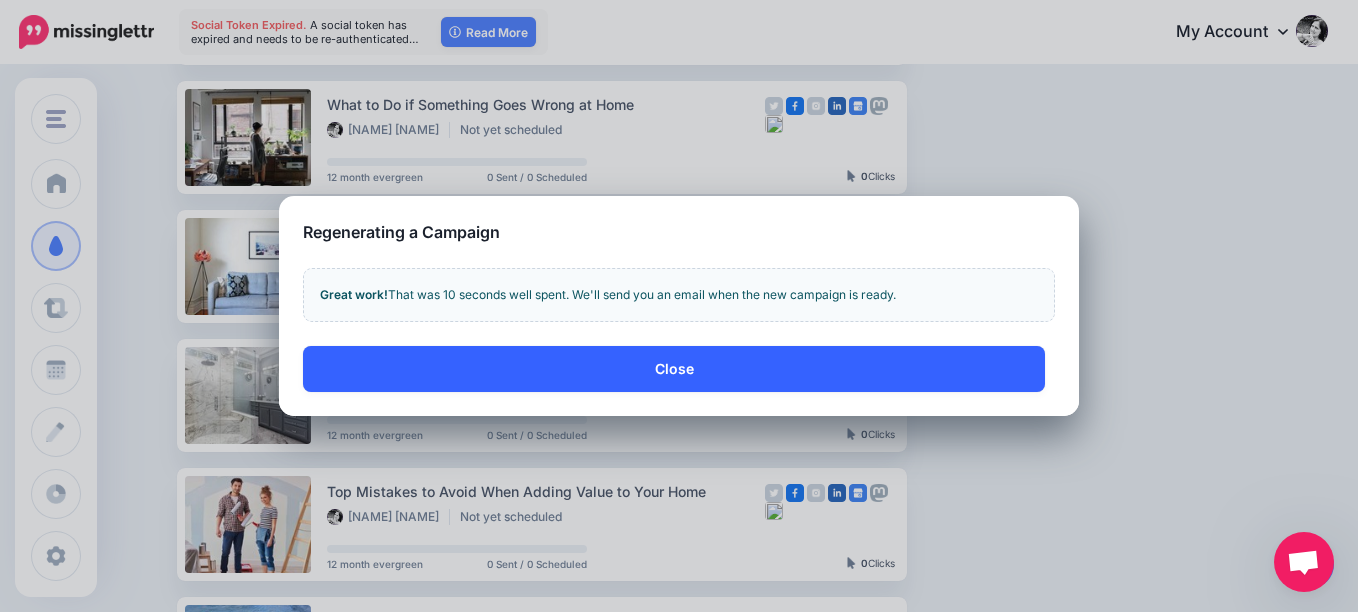 click on "Close" at bounding box center (674, 369) 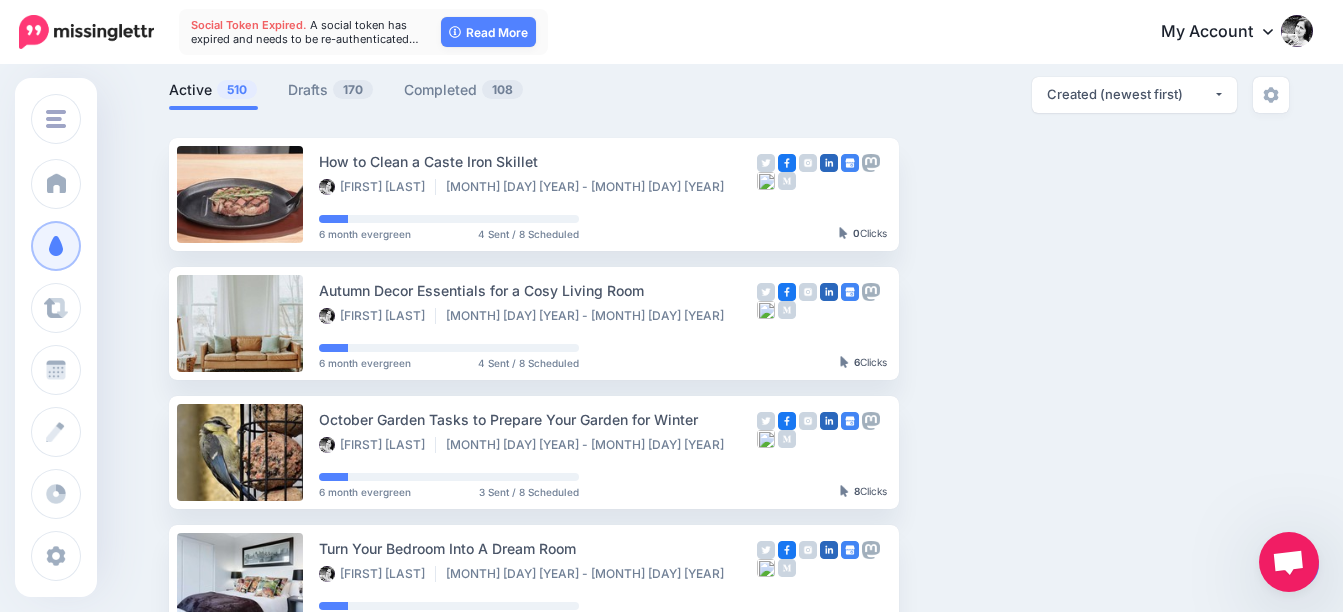 scroll, scrollTop: 100, scrollLeft: 0, axis: vertical 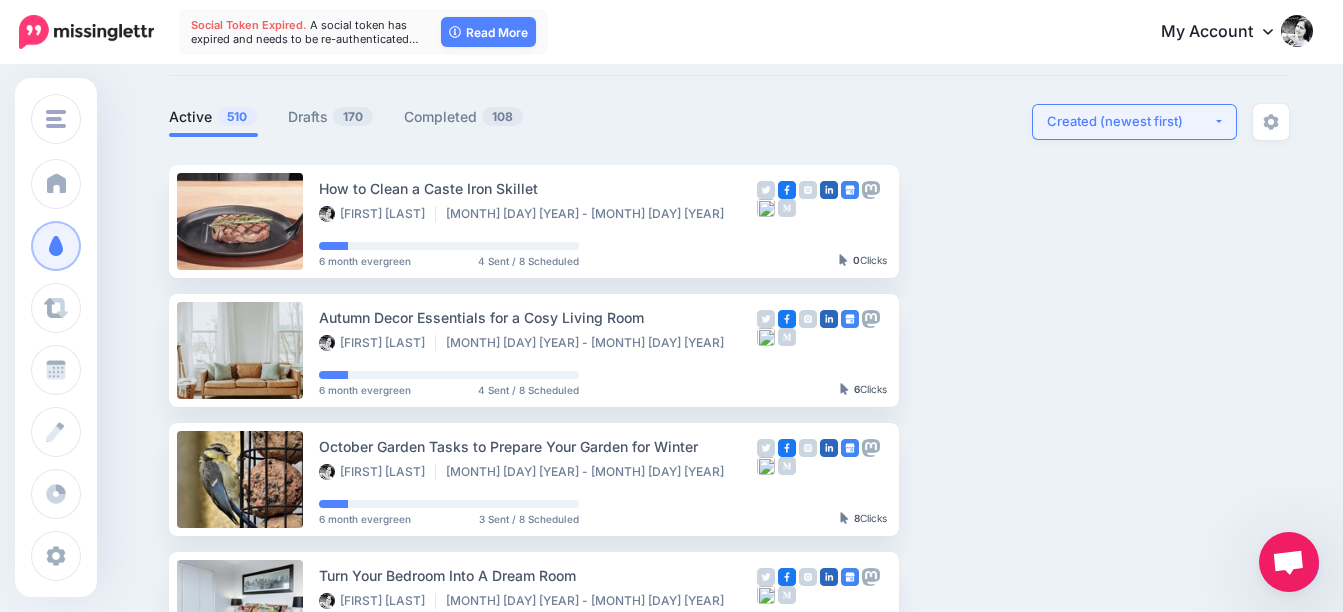click on "Created (newest first)" at bounding box center [1130, 121] 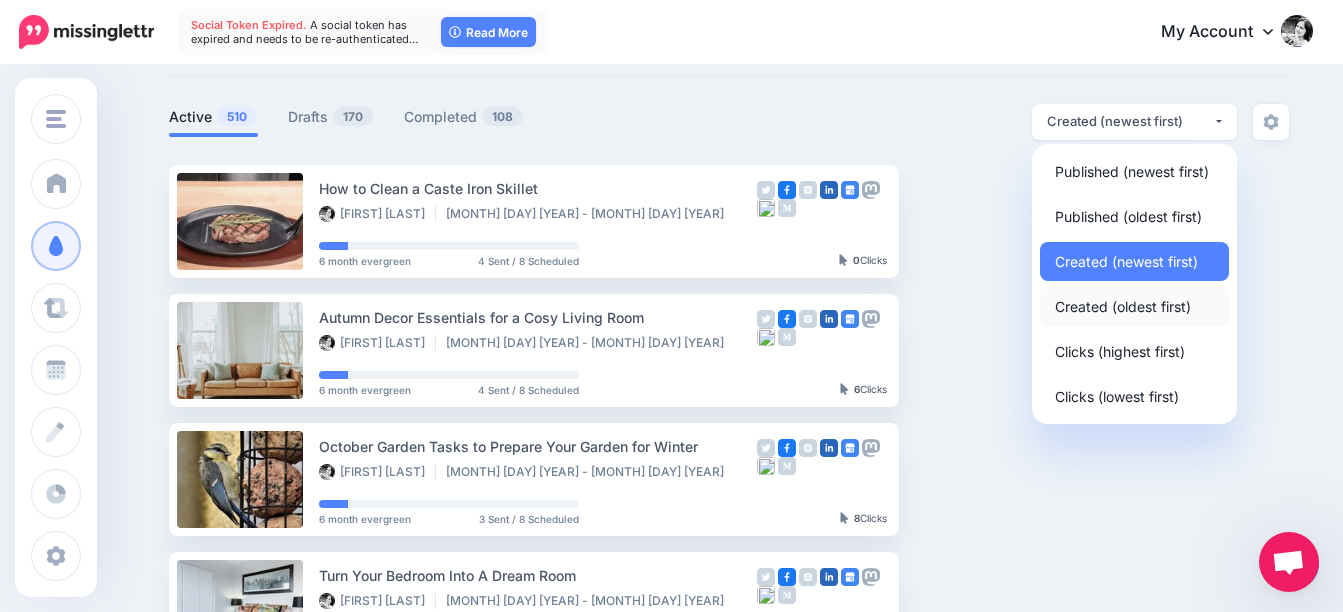 click on "Created (oldest first)" at bounding box center [1123, 306] 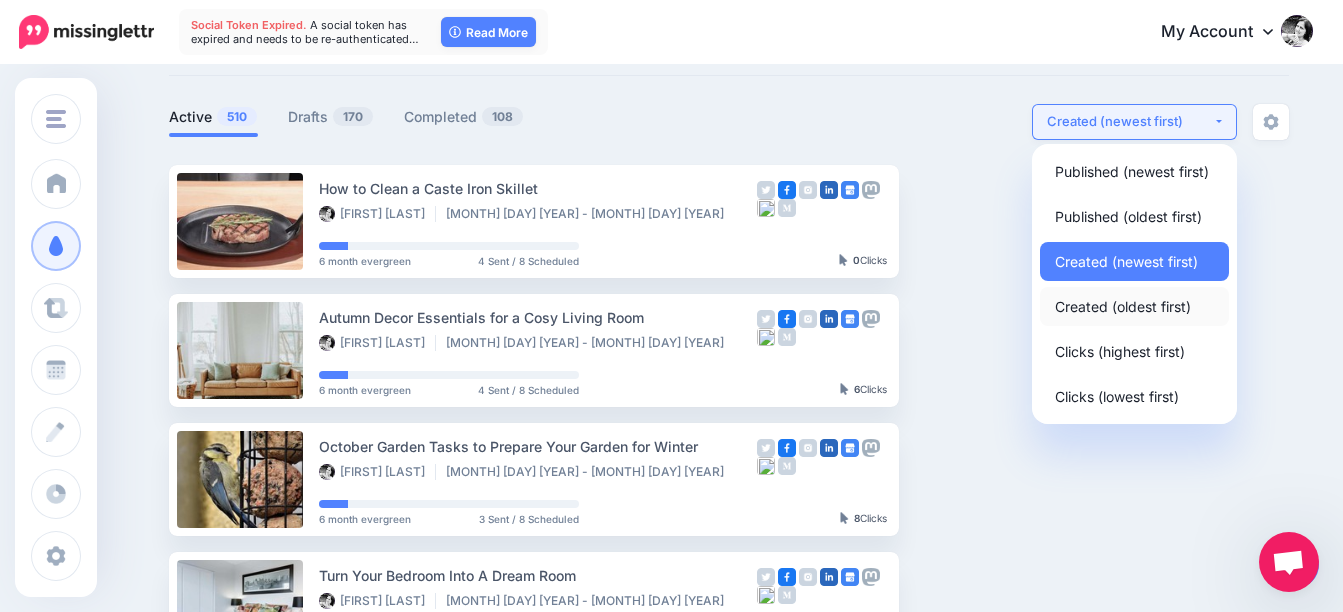 select on "**********" 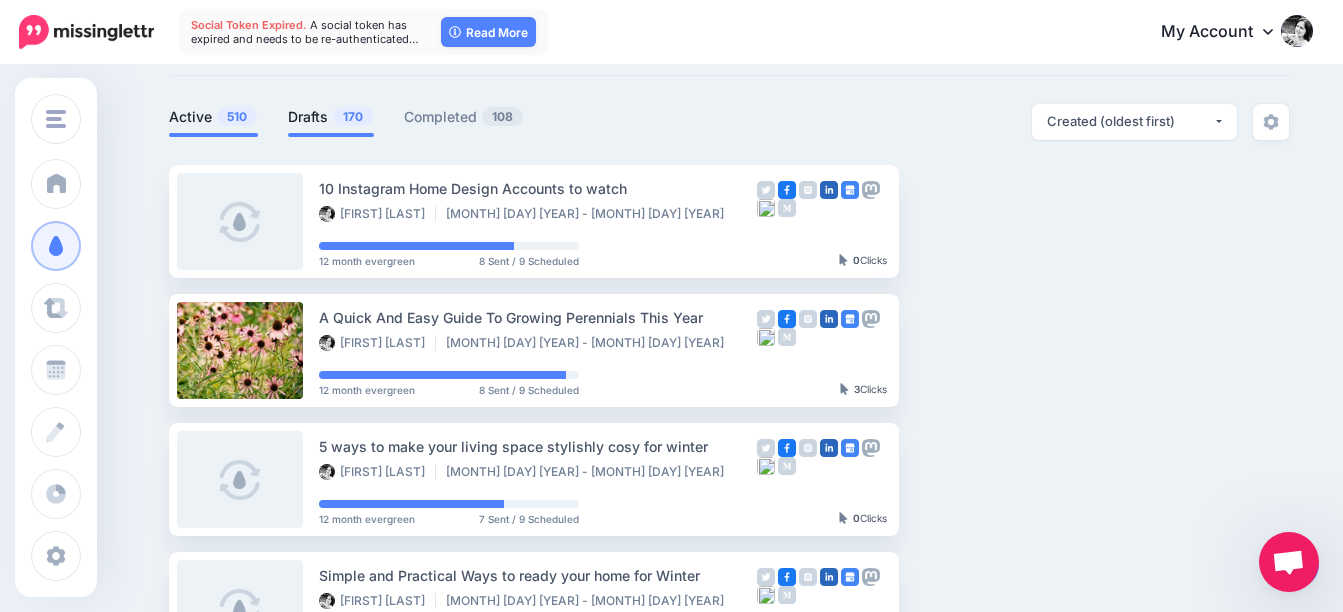 click on "Drafts  170" at bounding box center (331, 117) 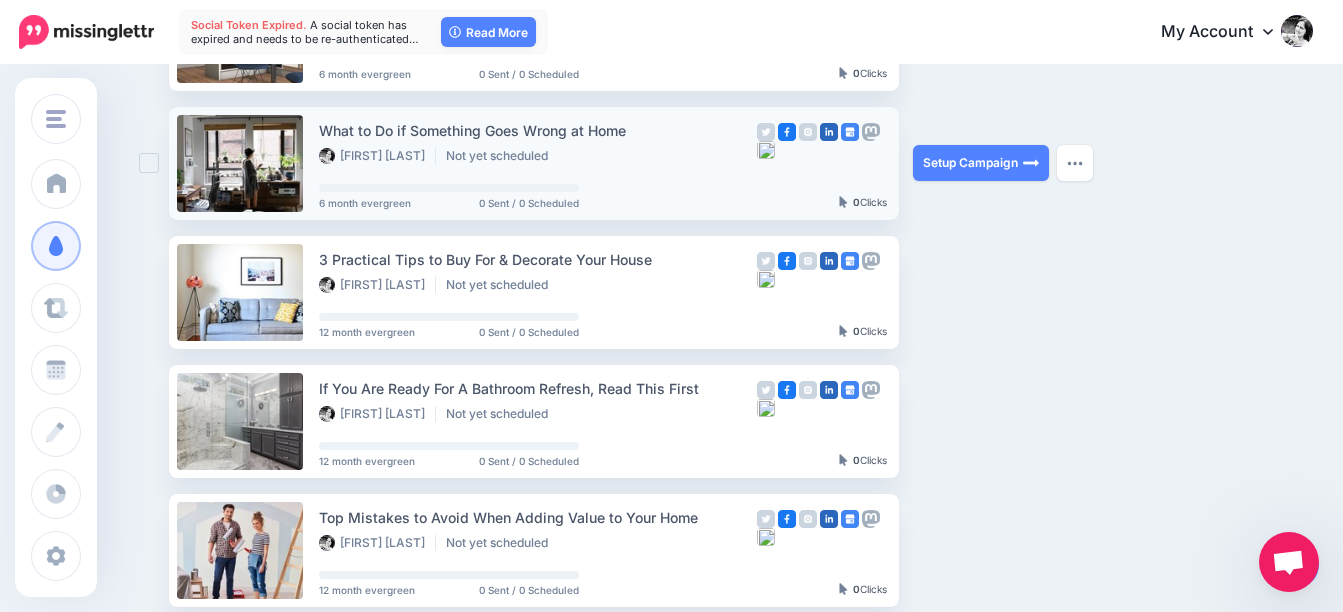 scroll, scrollTop: 700, scrollLeft: 0, axis: vertical 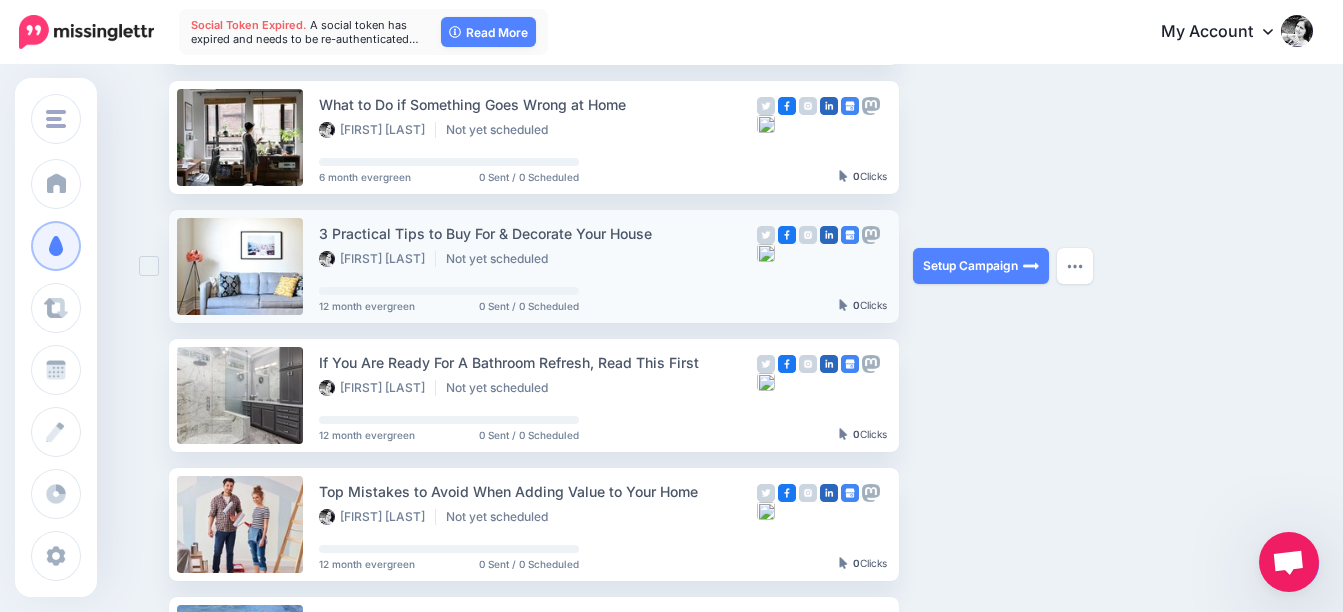 drag, startPoint x: 519, startPoint y: 296, endPoint x: 525, endPoint y: 278, distance: 18.973665 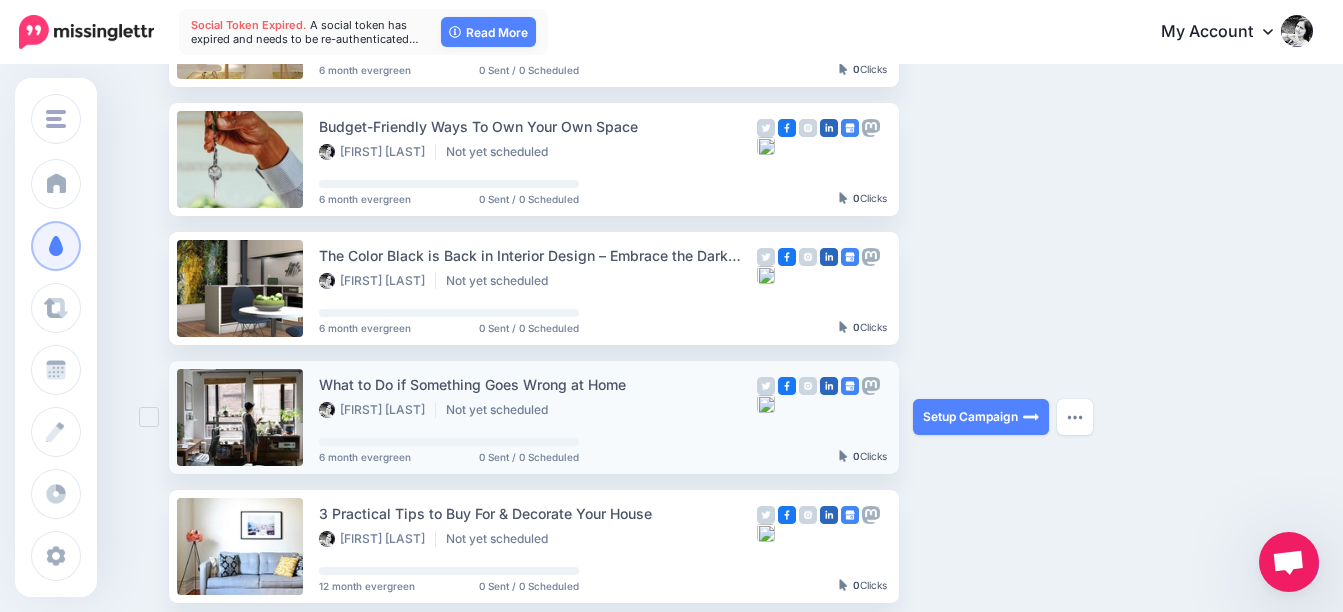 scroll, scrollTop: 520, scrollLeft: 0, axis: vertical 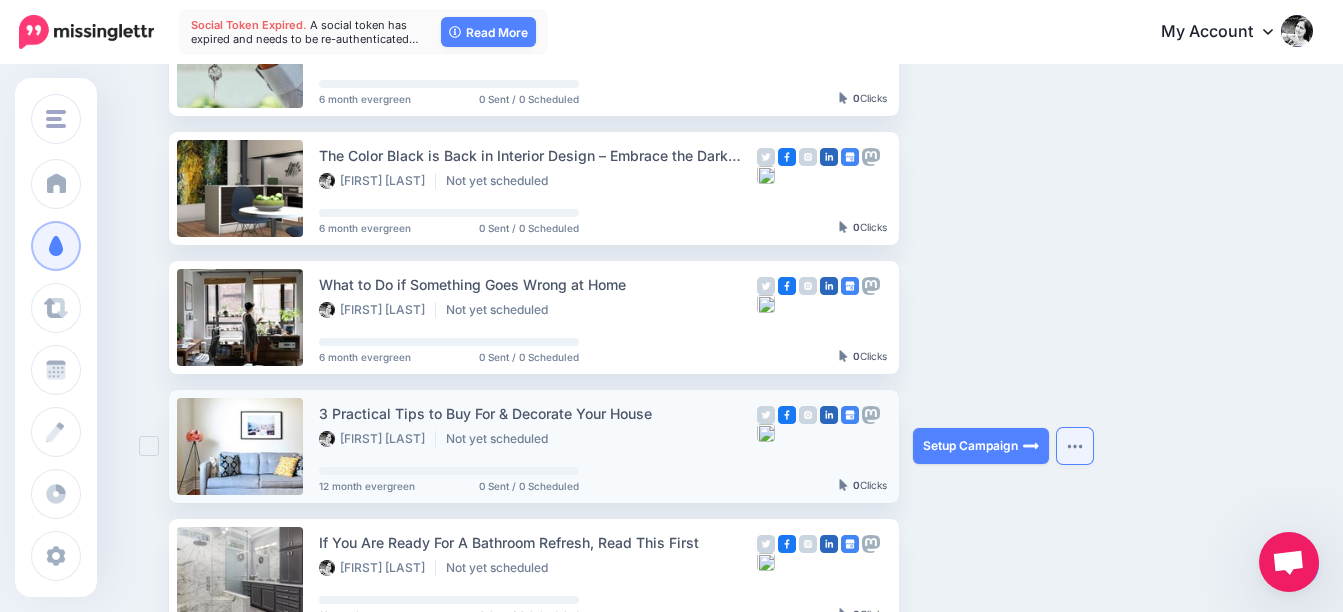 click at bounding box center (1075, 446) 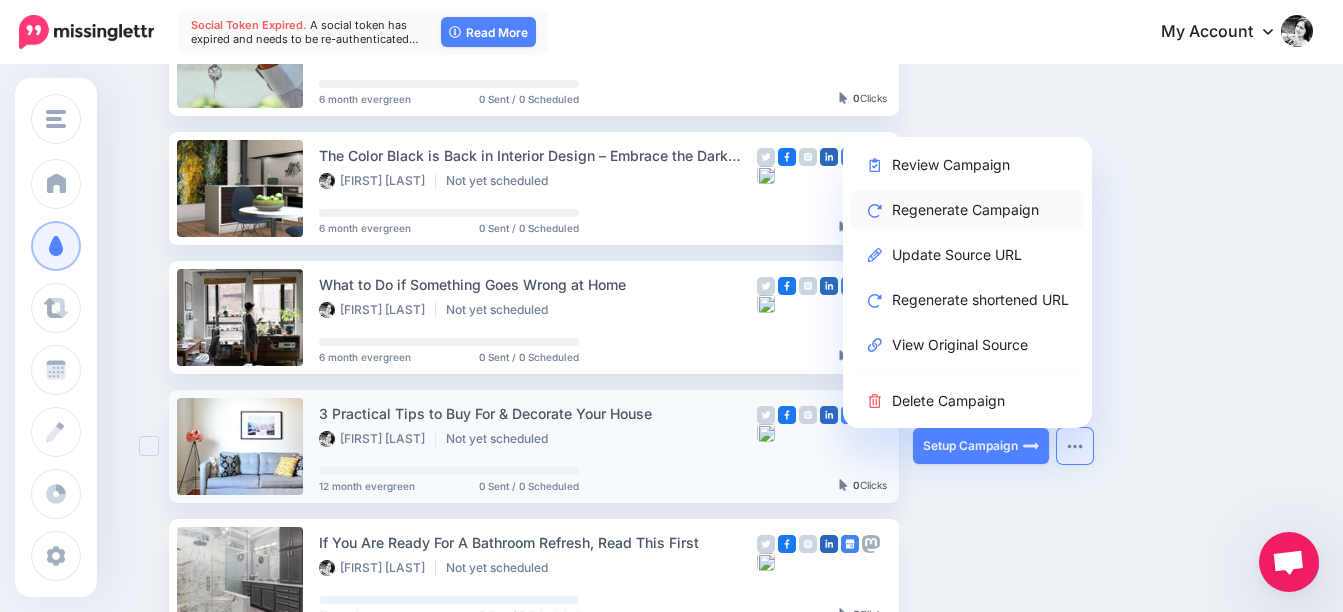 click on "Regenerate Campaign" at bounding box center [967, 209] 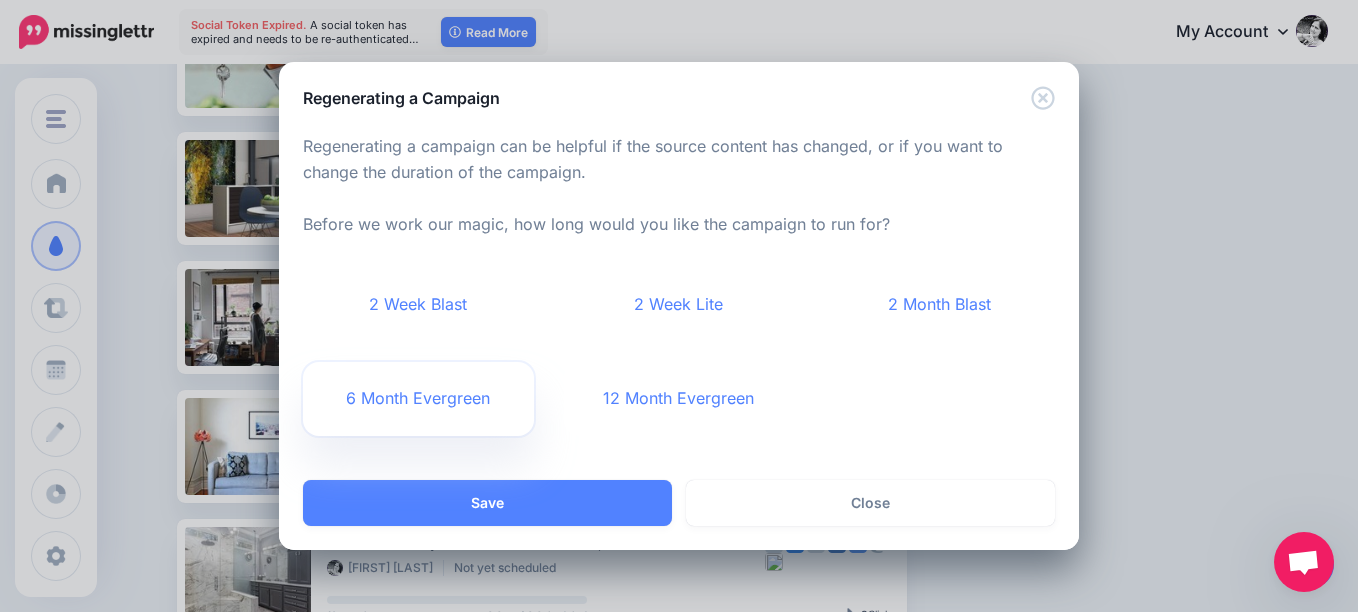 click on "6 Month Evergreen" at bounding box center [418, 399] 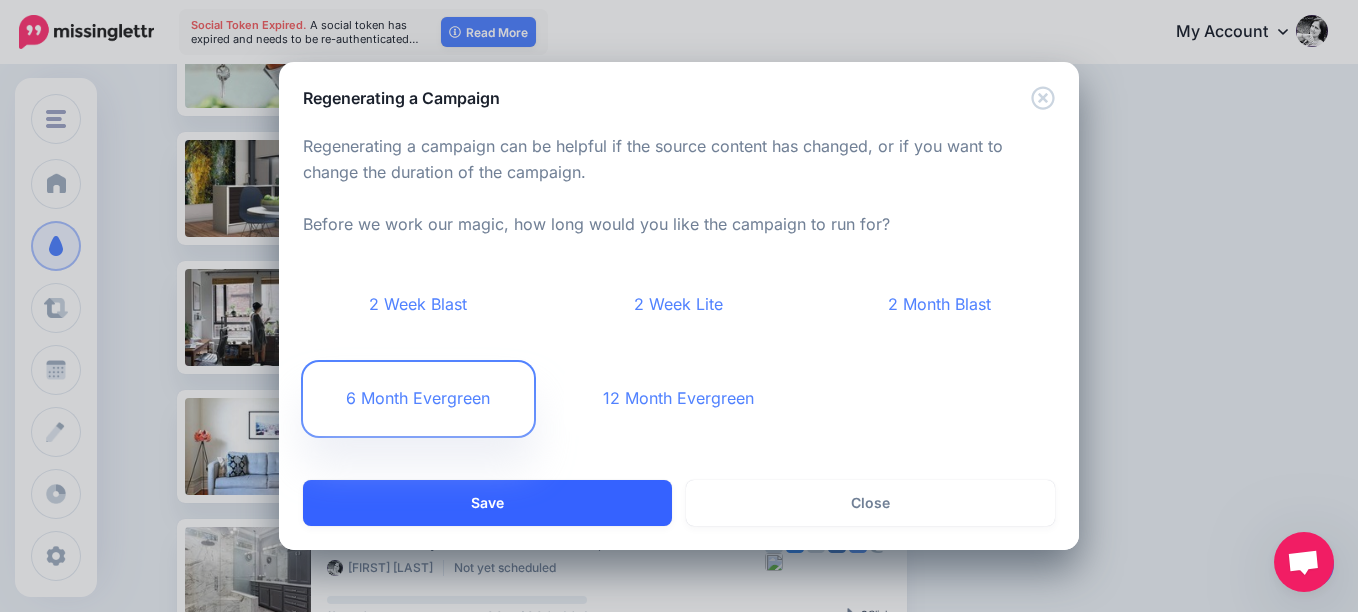click on "Save" at bounding box center (487, 503) 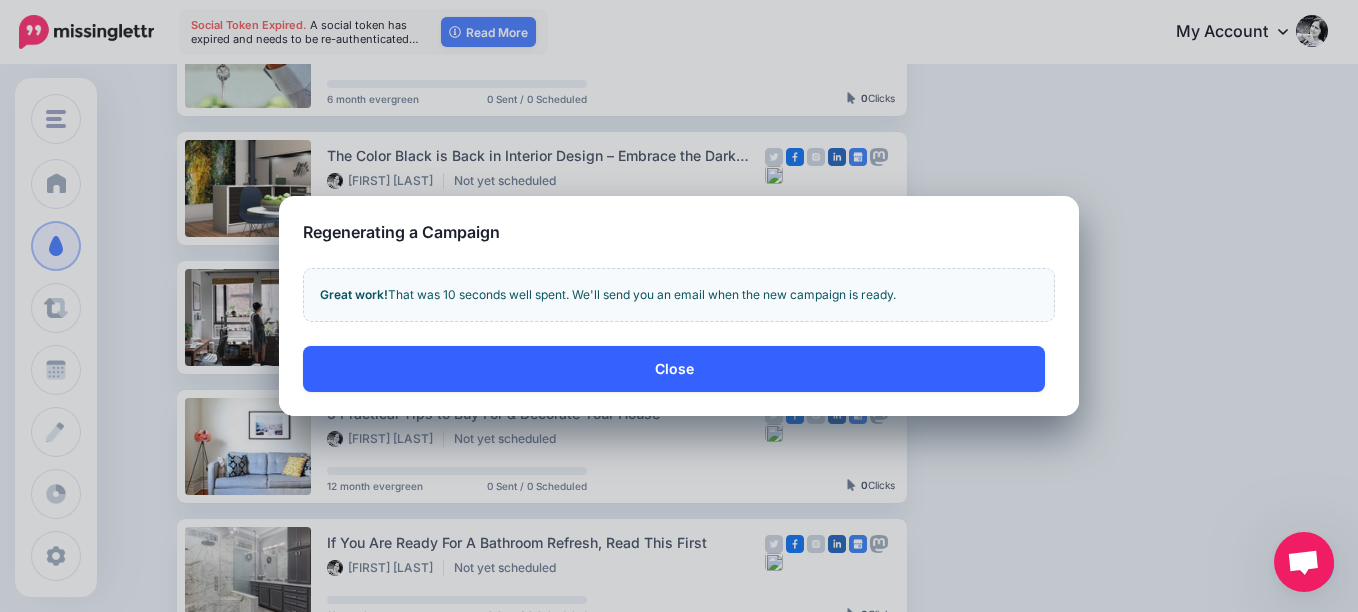 click on "Close" at bounding box center [674, 369] 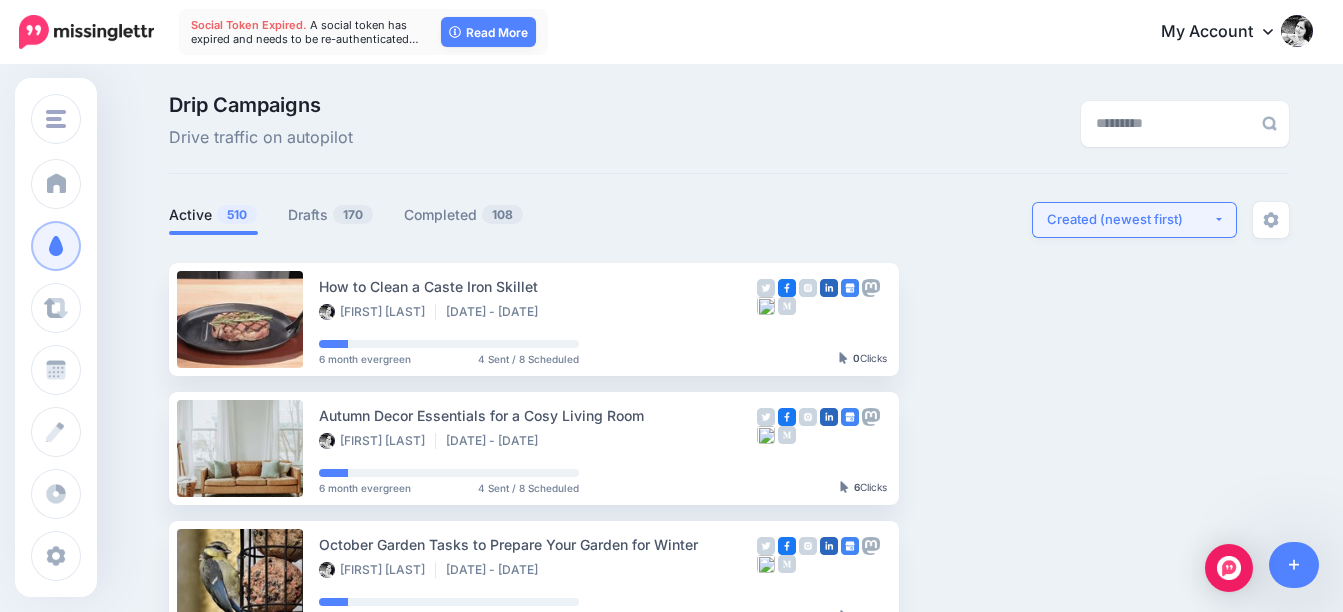 scroll, scrollTop: 0, scrollLeft: 0, axis: both 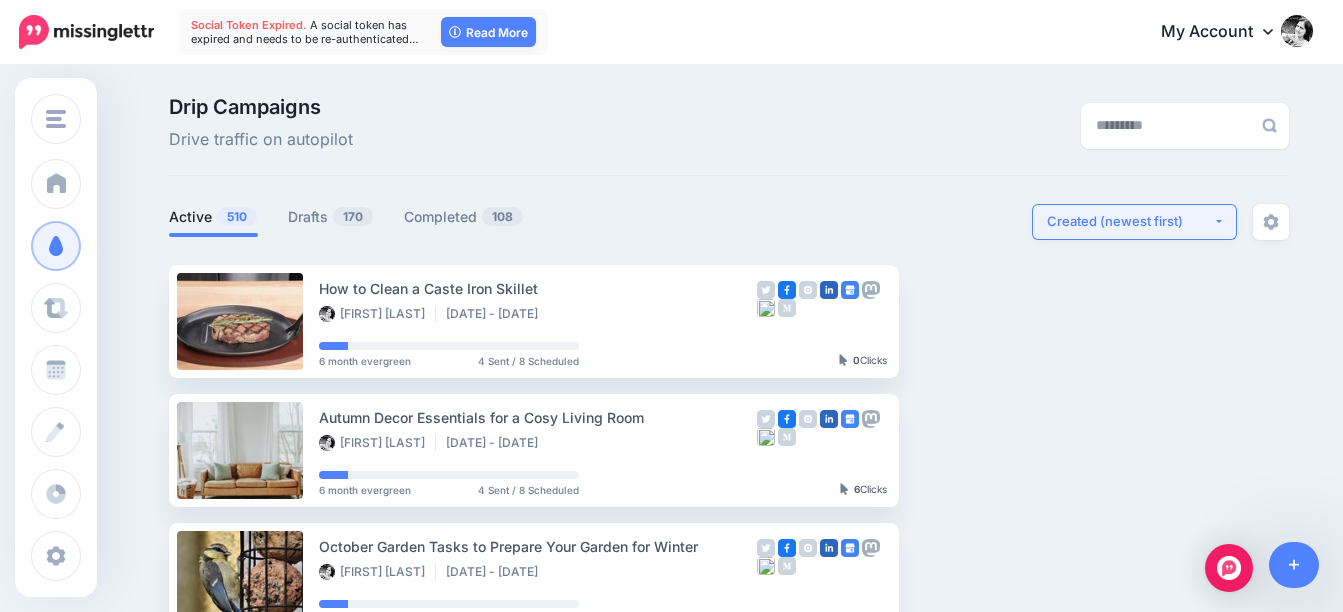 click on "Created (newest first)" at bounding box center [1130, 221] 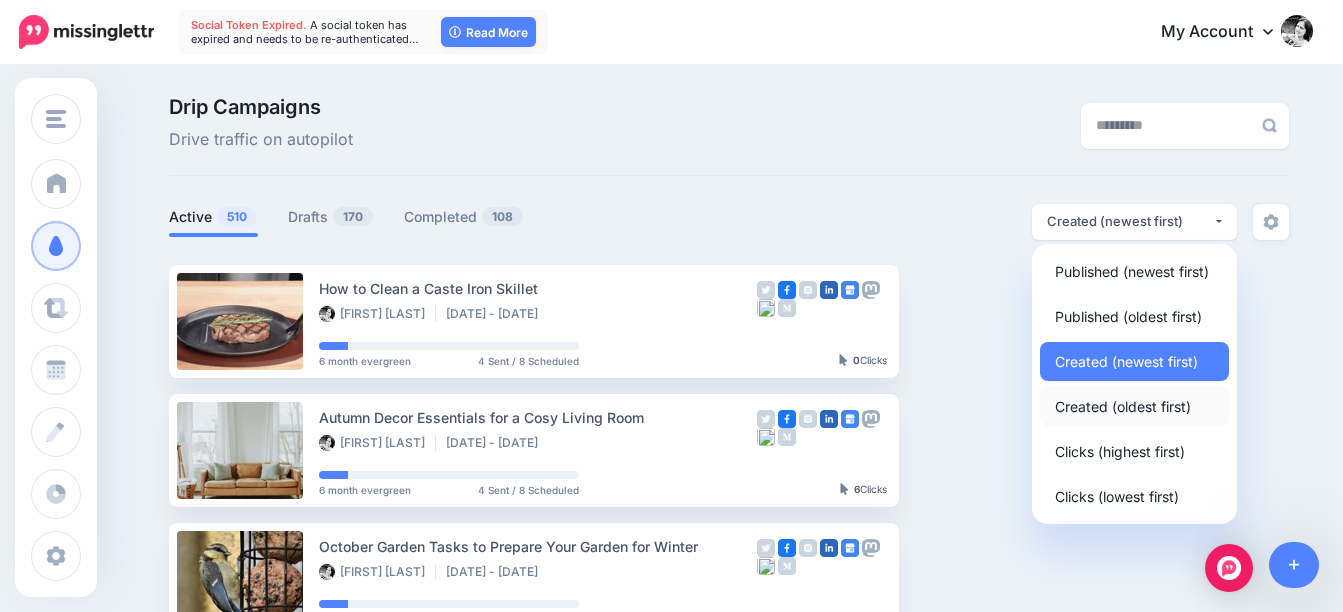 click on "Created (oldest first)" at bounding box center (1123, 406) 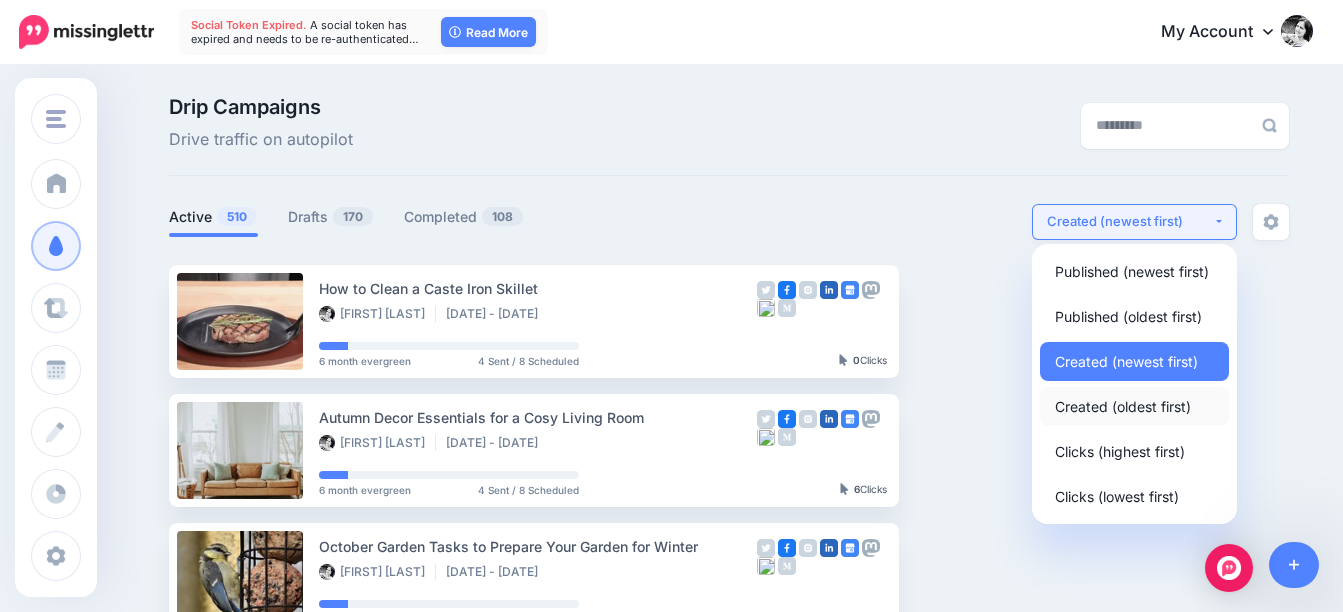 select on "**********" 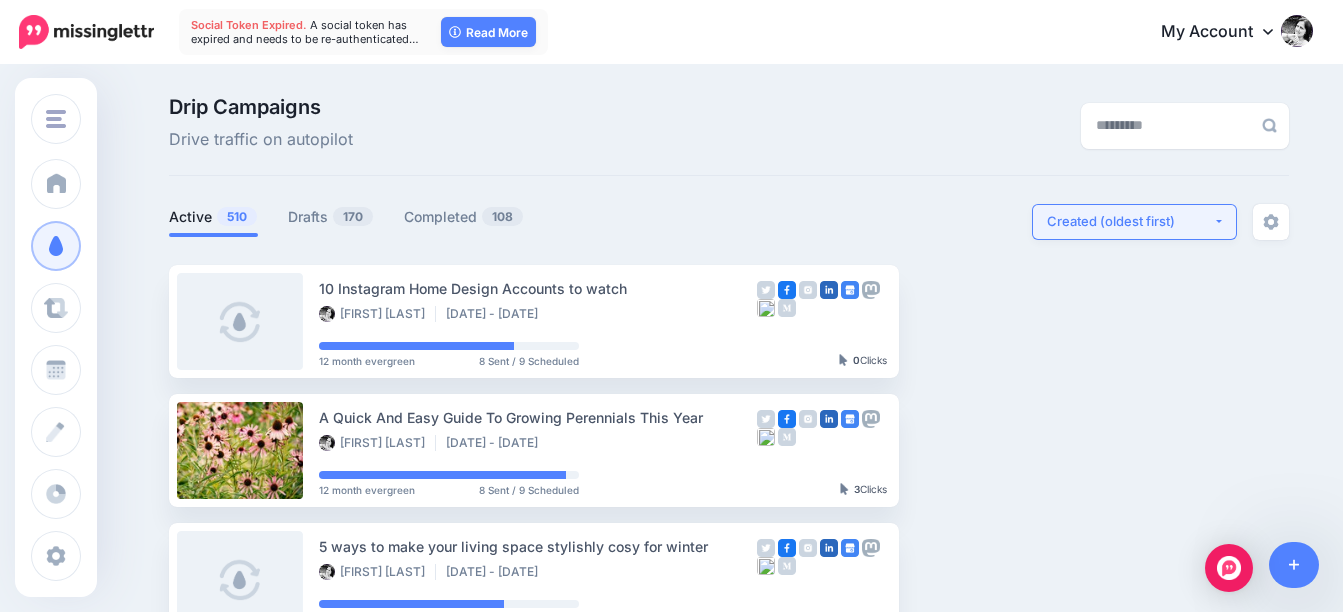 click on "Created (oldest first)" at bounding box center (1130, 221) 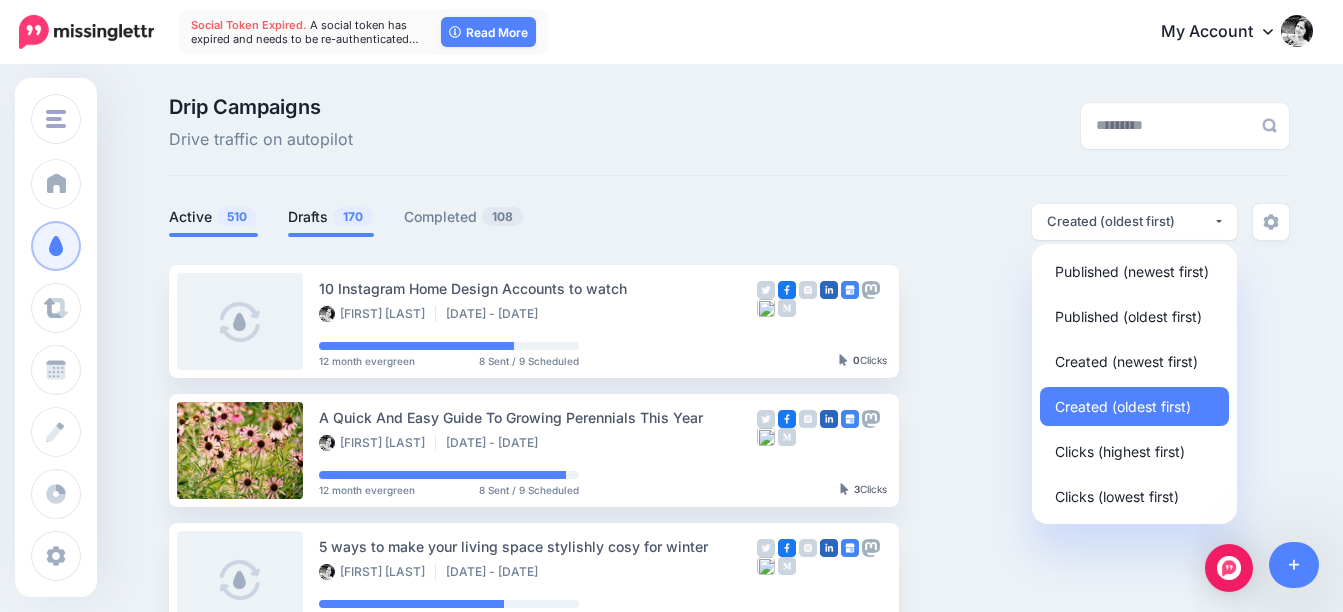 click on "Drafts  170" at bounding box center [331, 217] 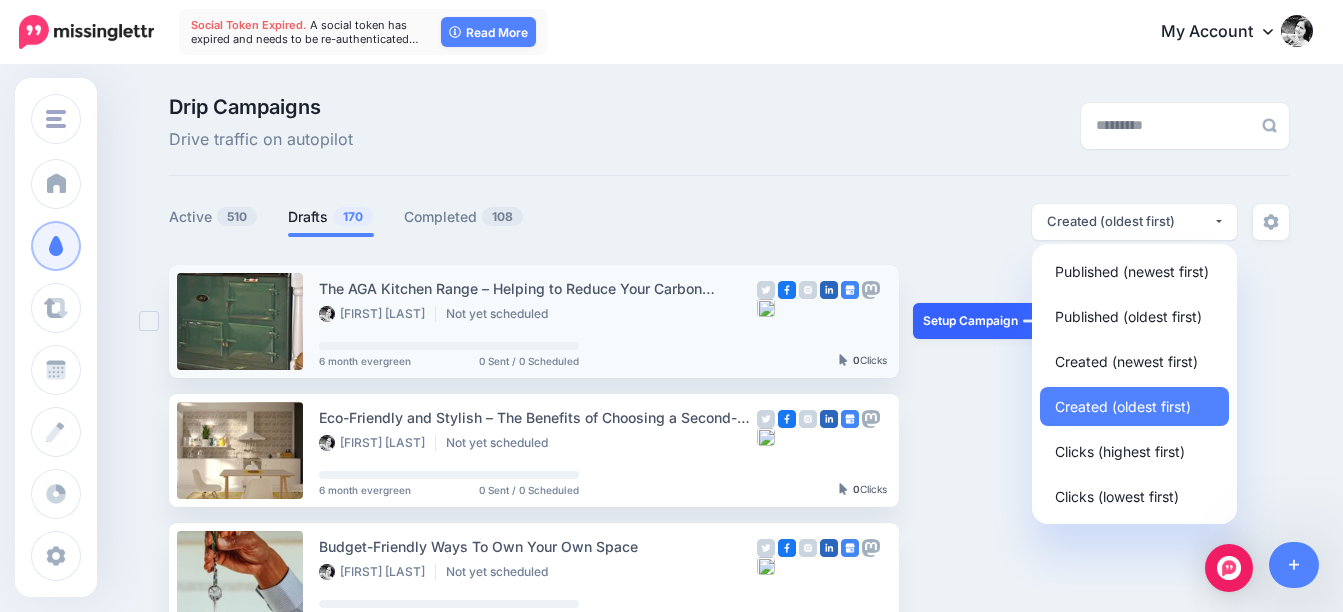 click on "Setup Campaign" at bounding box center (981, 321) 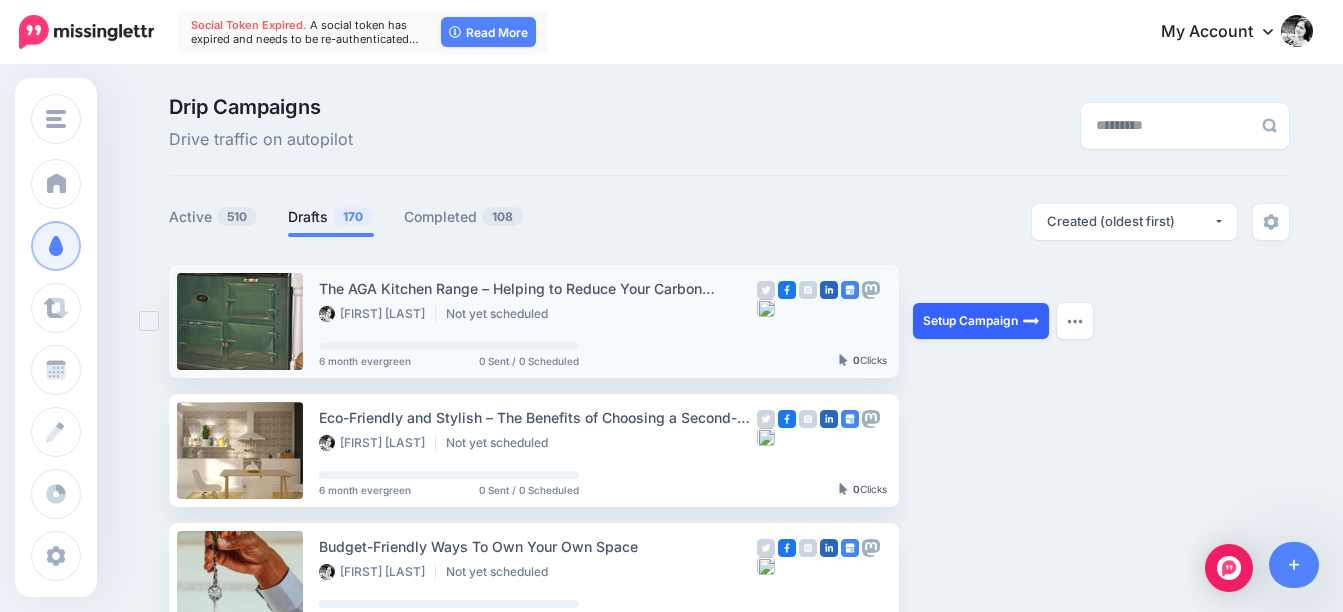 click on "Setup Campaign" at bounding box center (981, 321) 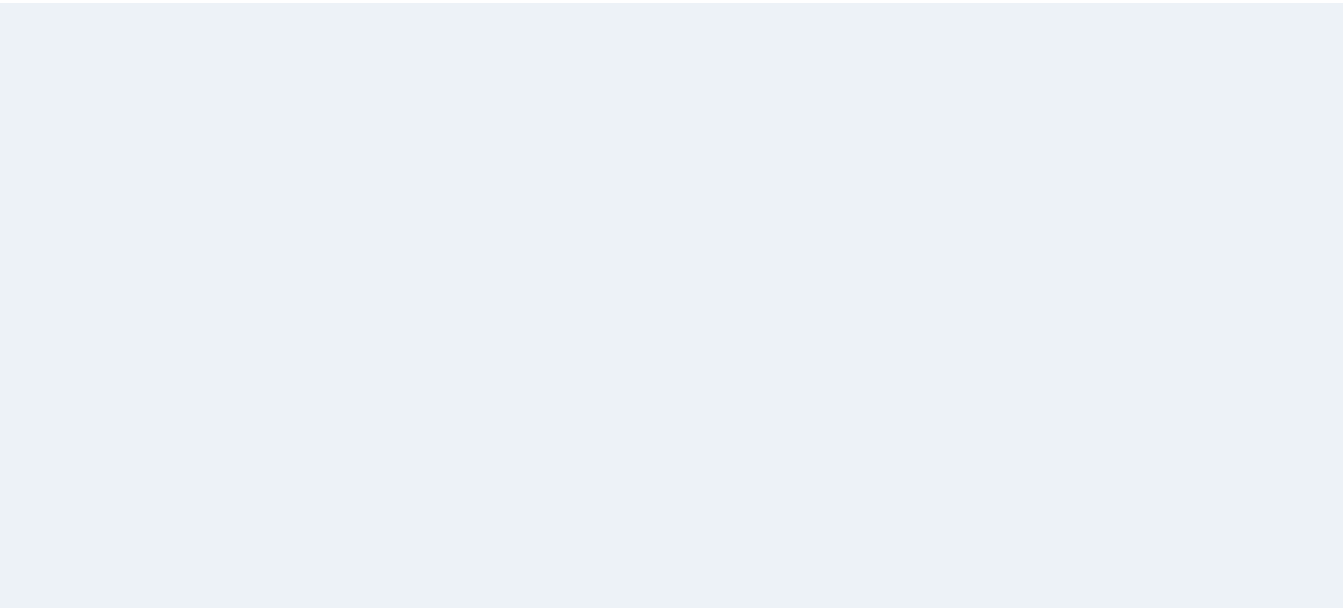 scroll, scrollTop: 0, scrollLeft: 0, axis: both 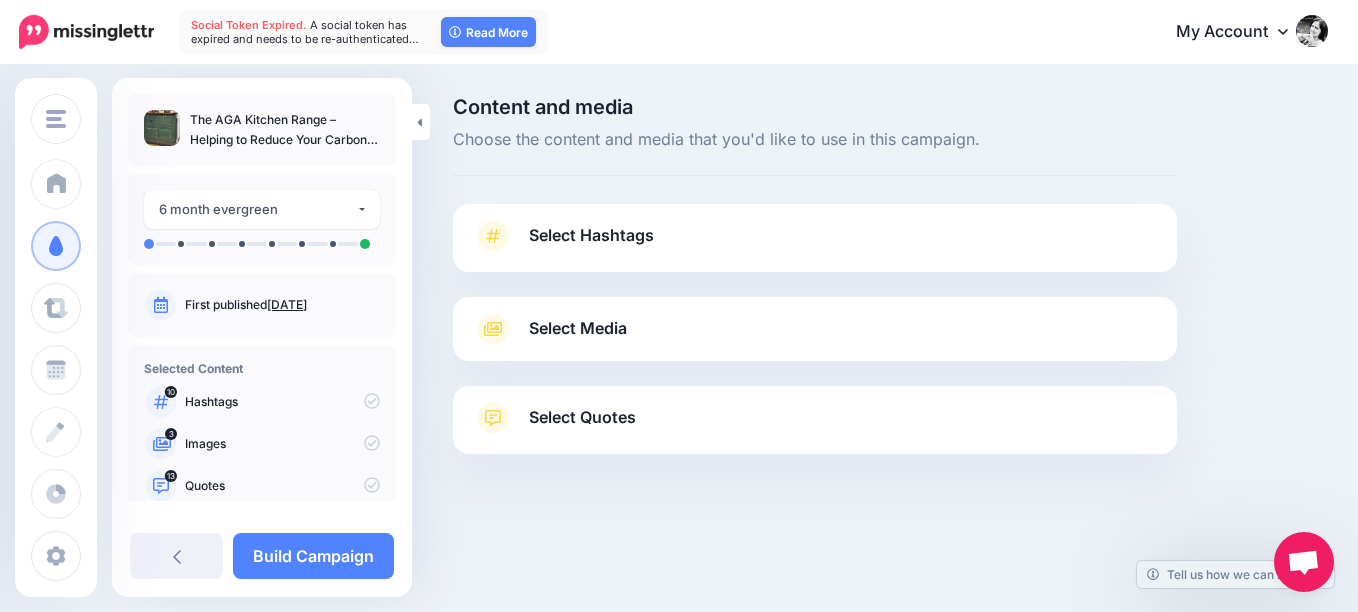 click on "Select Hashtags" at bounding box center [591, 235] 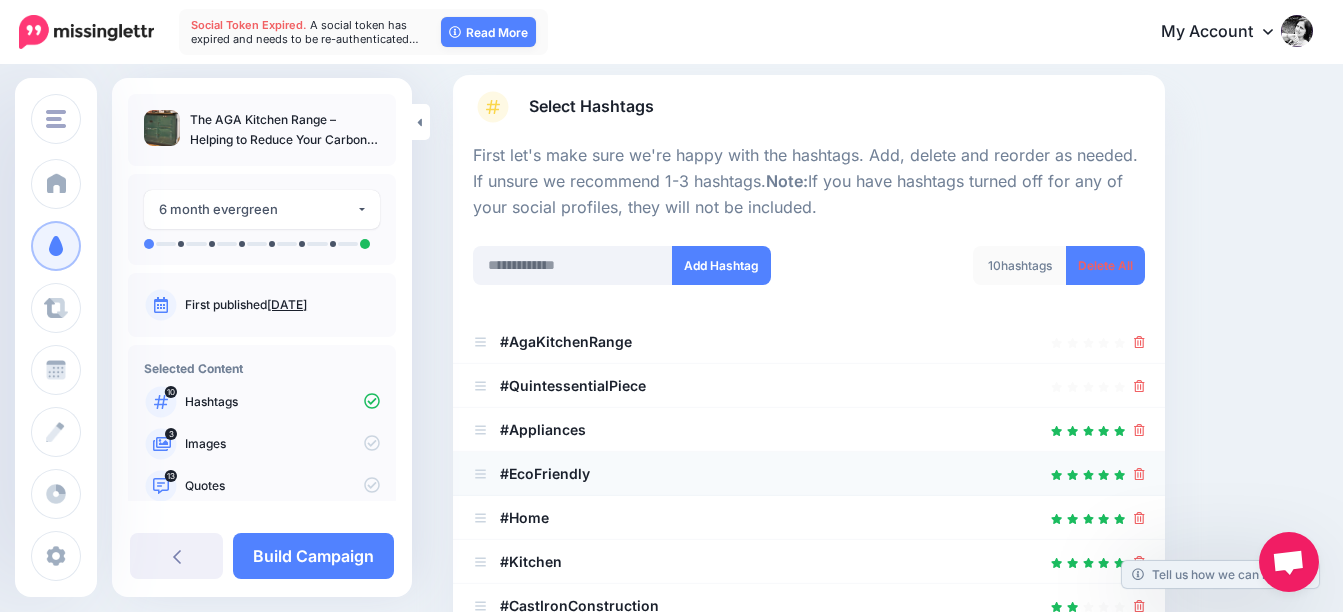 scroll, scrollTop: 300, scrollLeft: 0, axis: vertical 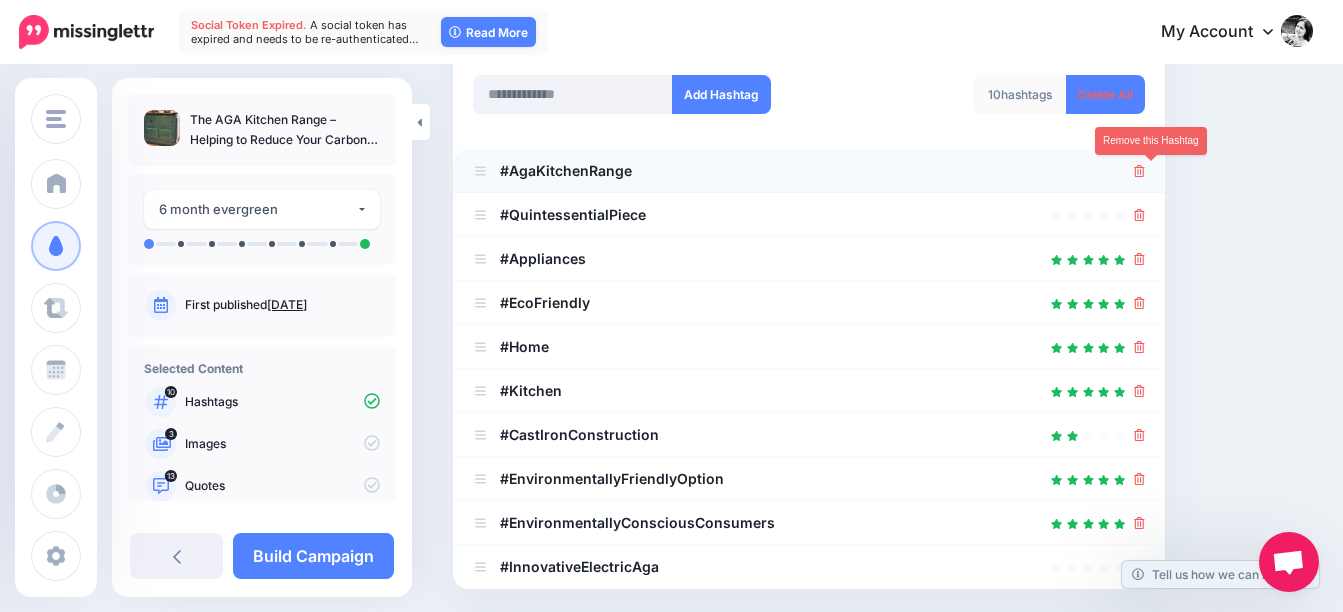 click 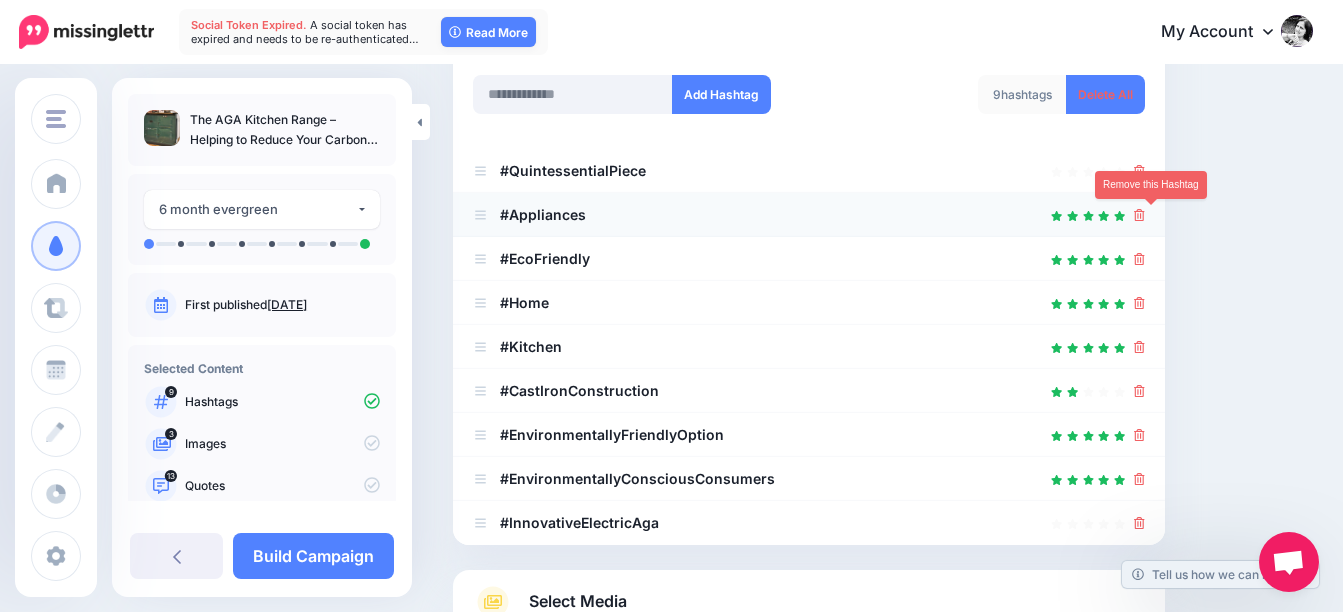 click at bounding box center (1139, 214) 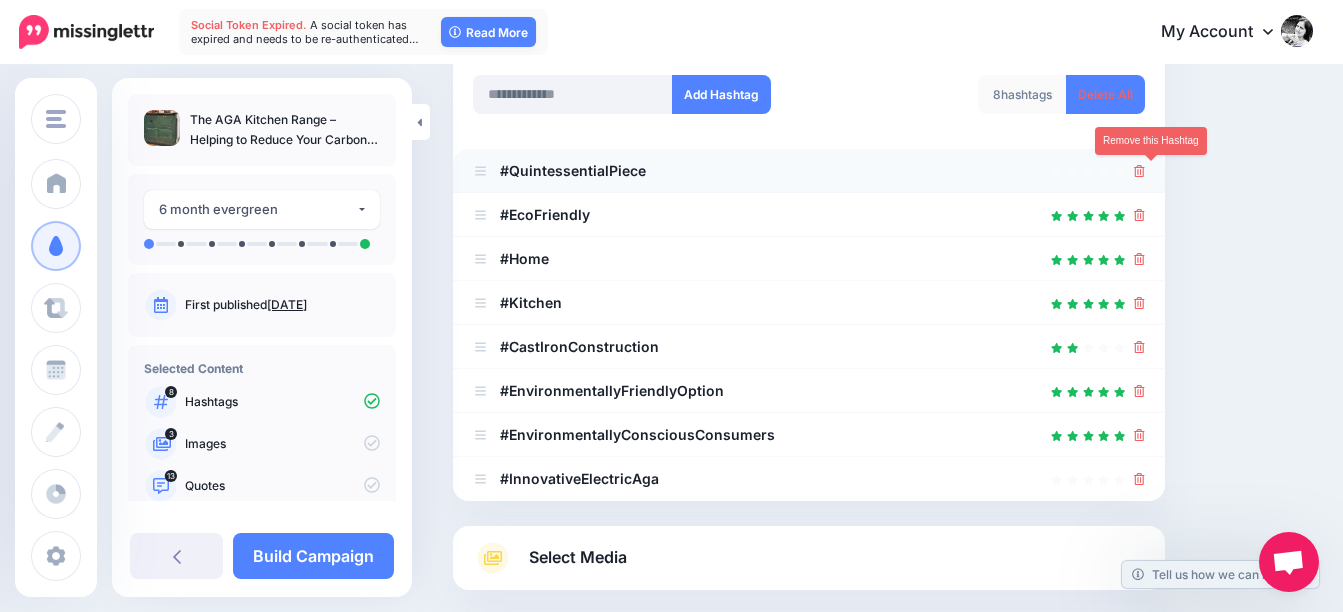 click 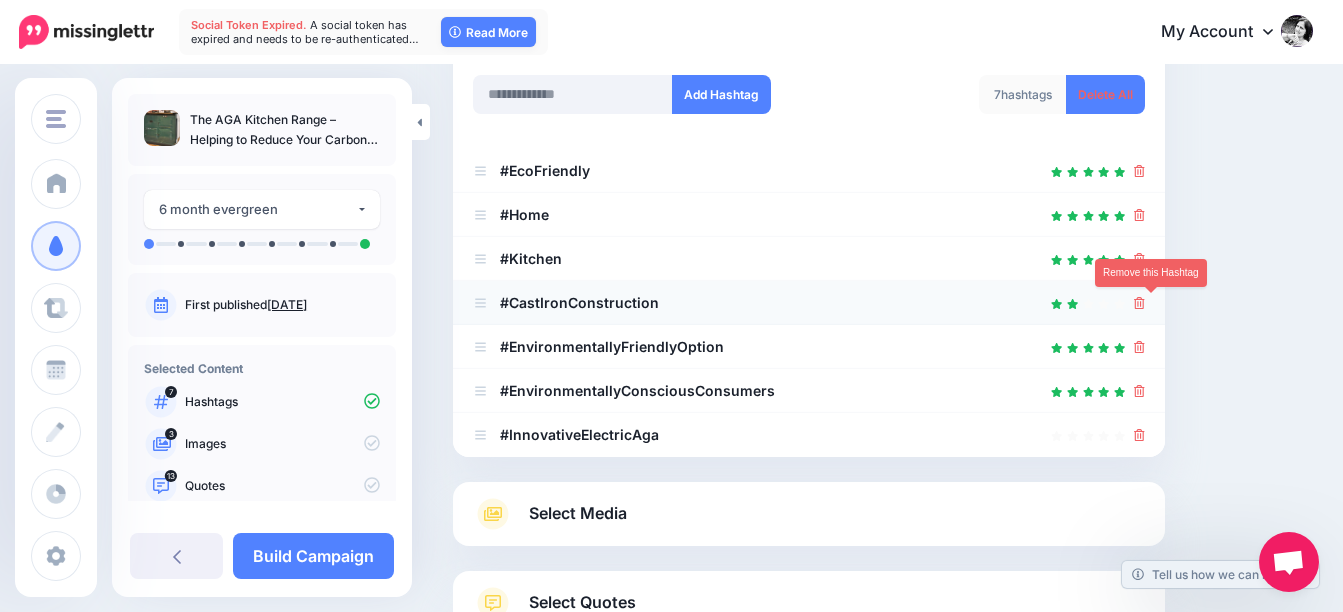 click 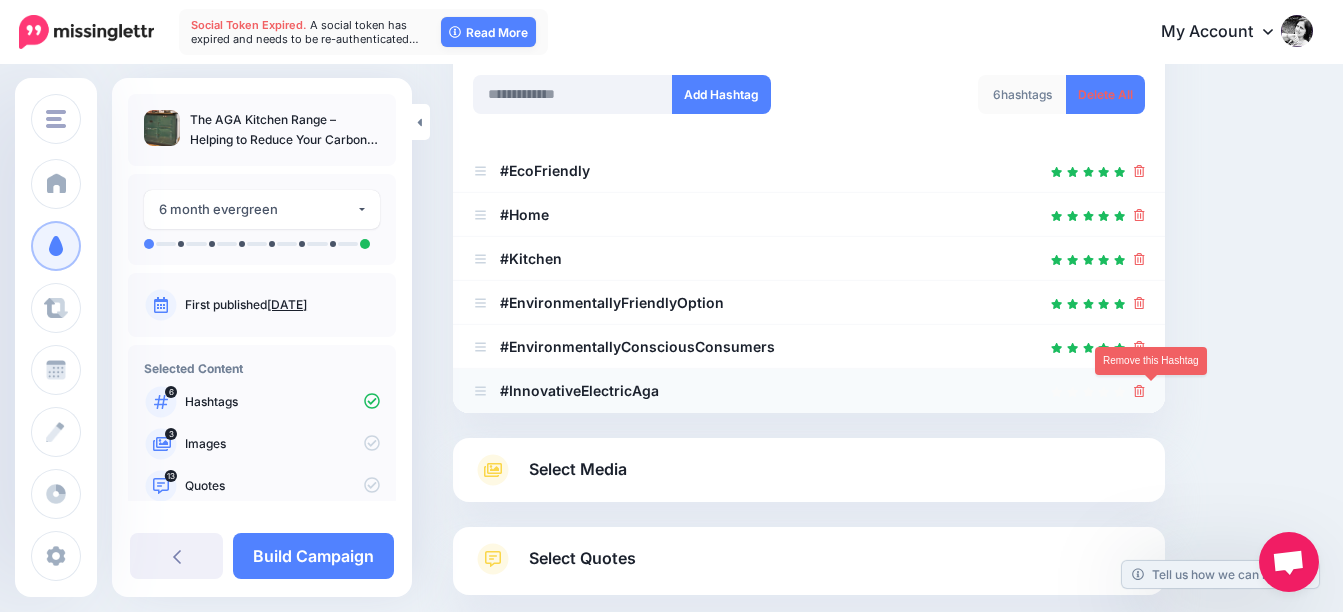 click 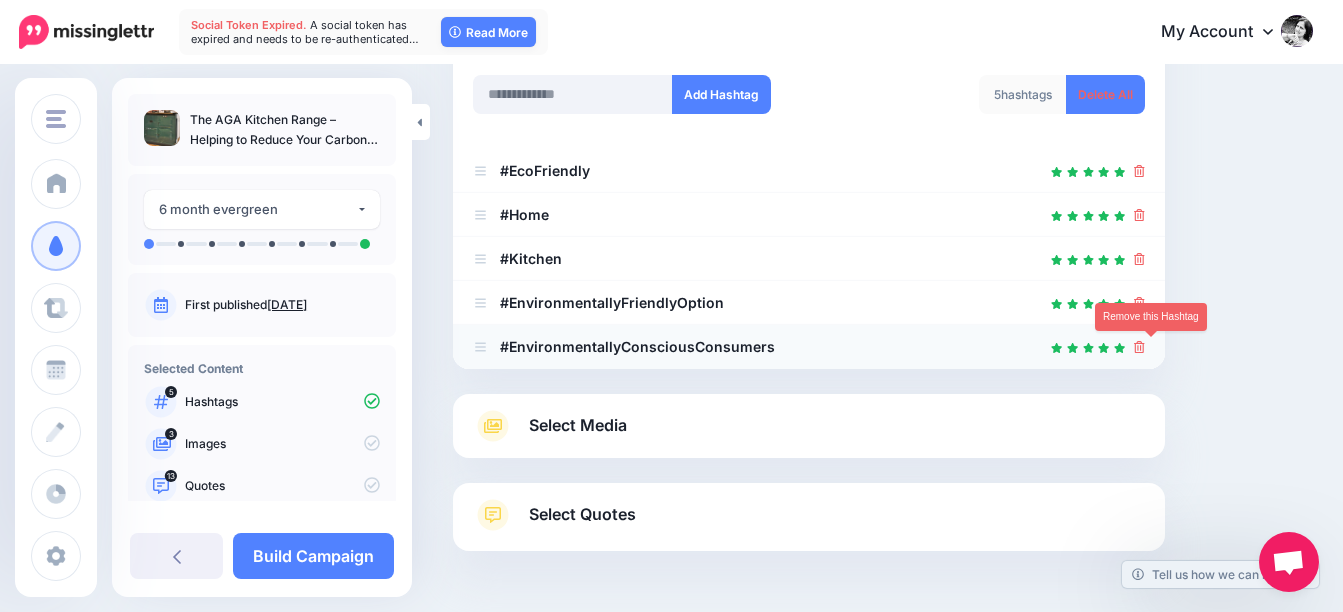click 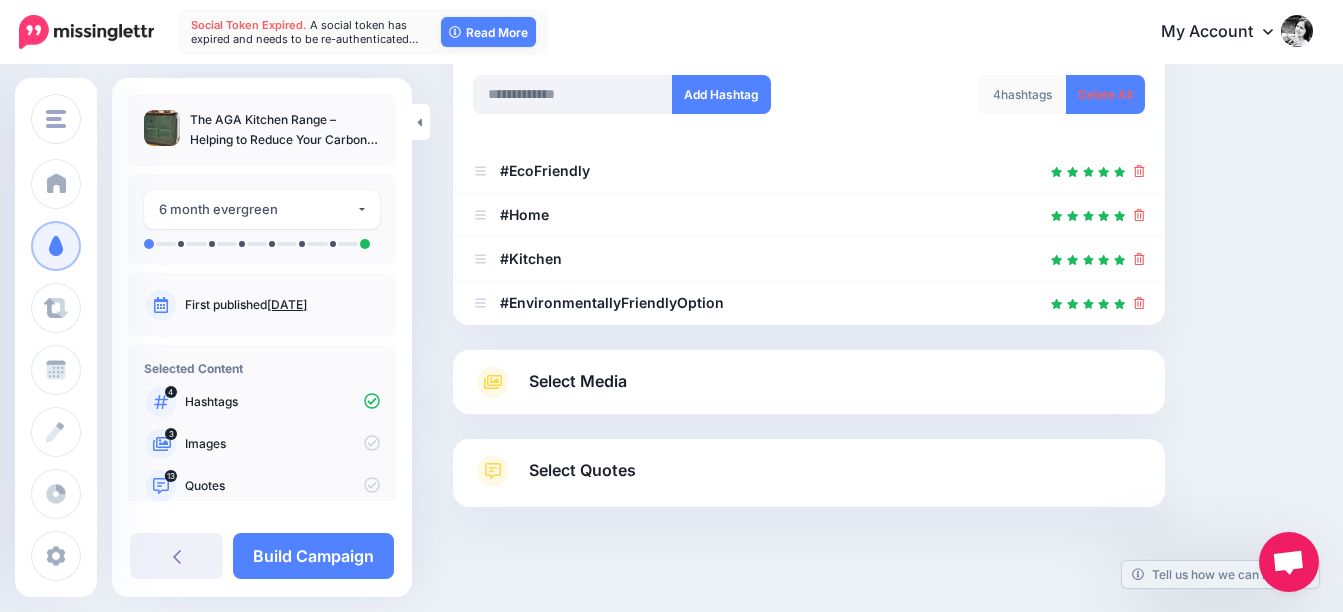 click on "Select Media" at bounding box center [578, 381] 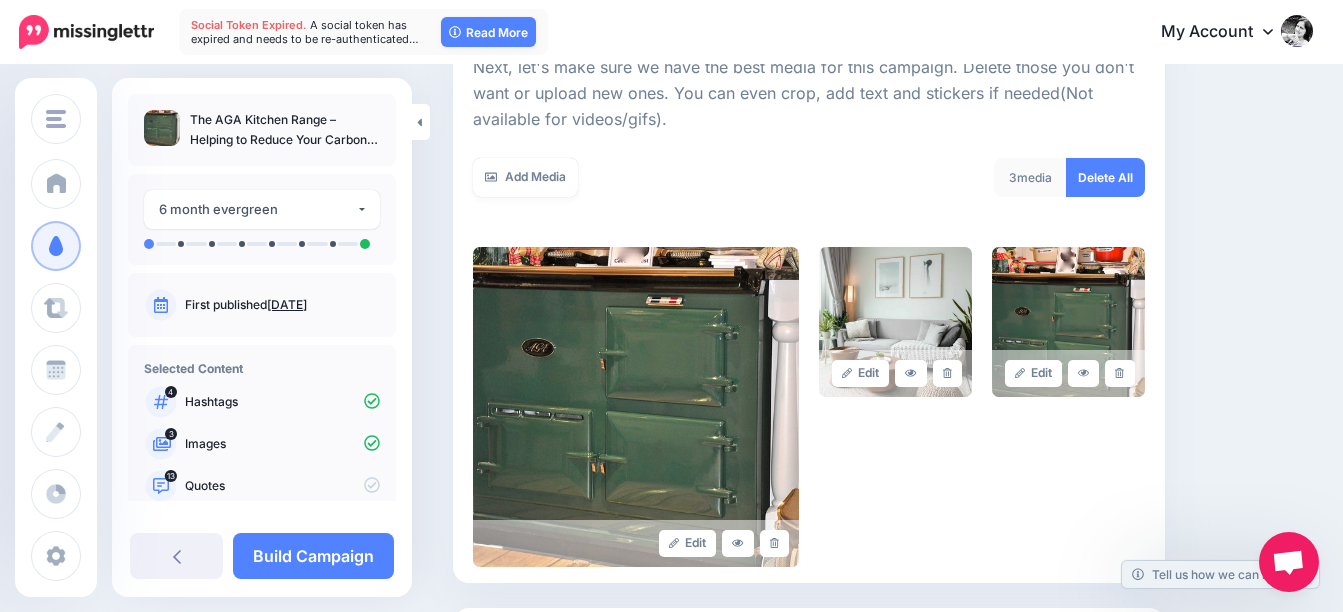 scroll, scrollTop: 298, scrollLeft: 0, axis: vertical 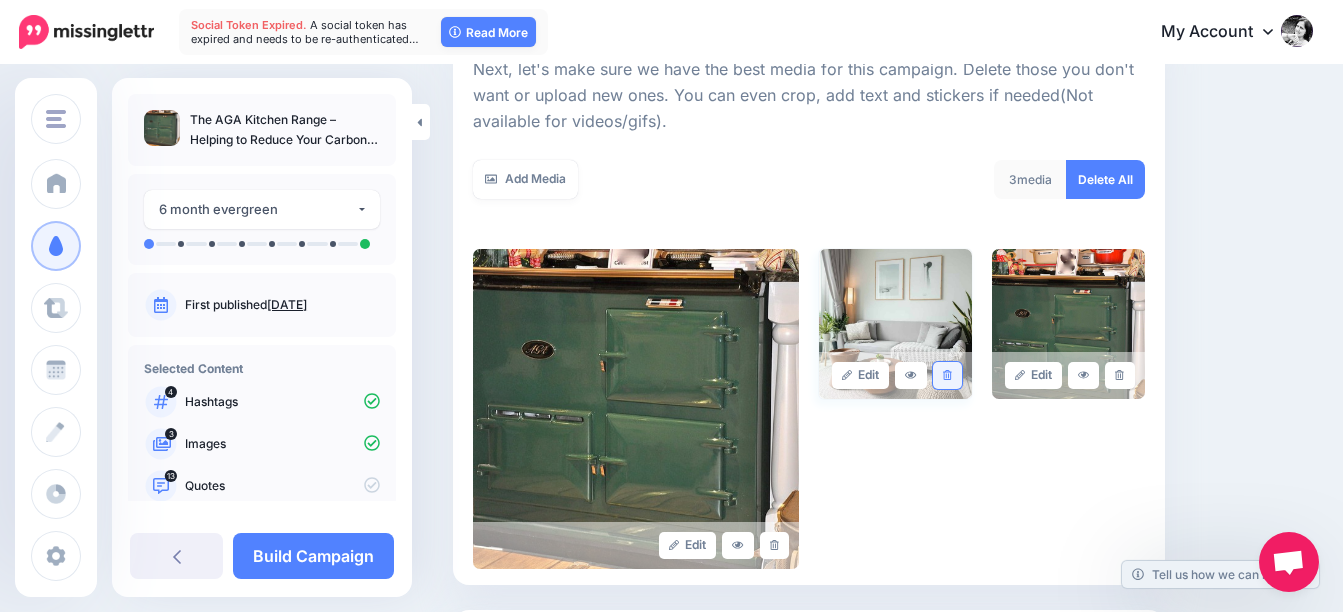 click at bounding box center [947, 375] 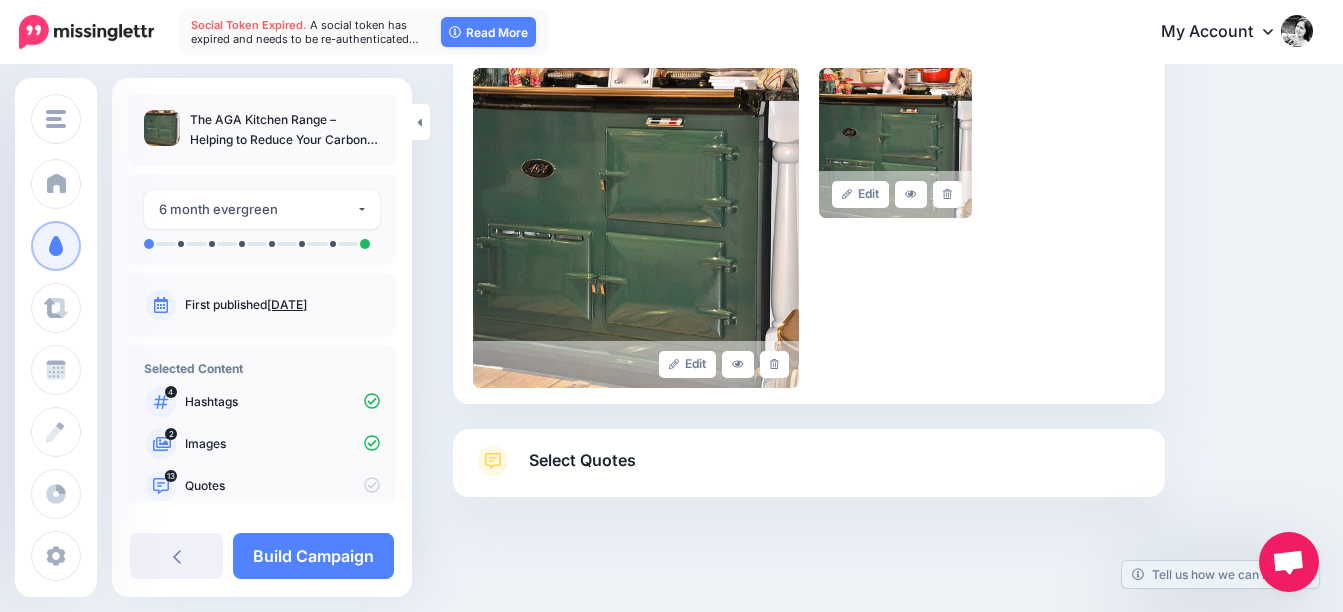 scroll, scrollTop: 522, scrollLeft: 0, axis: vertical 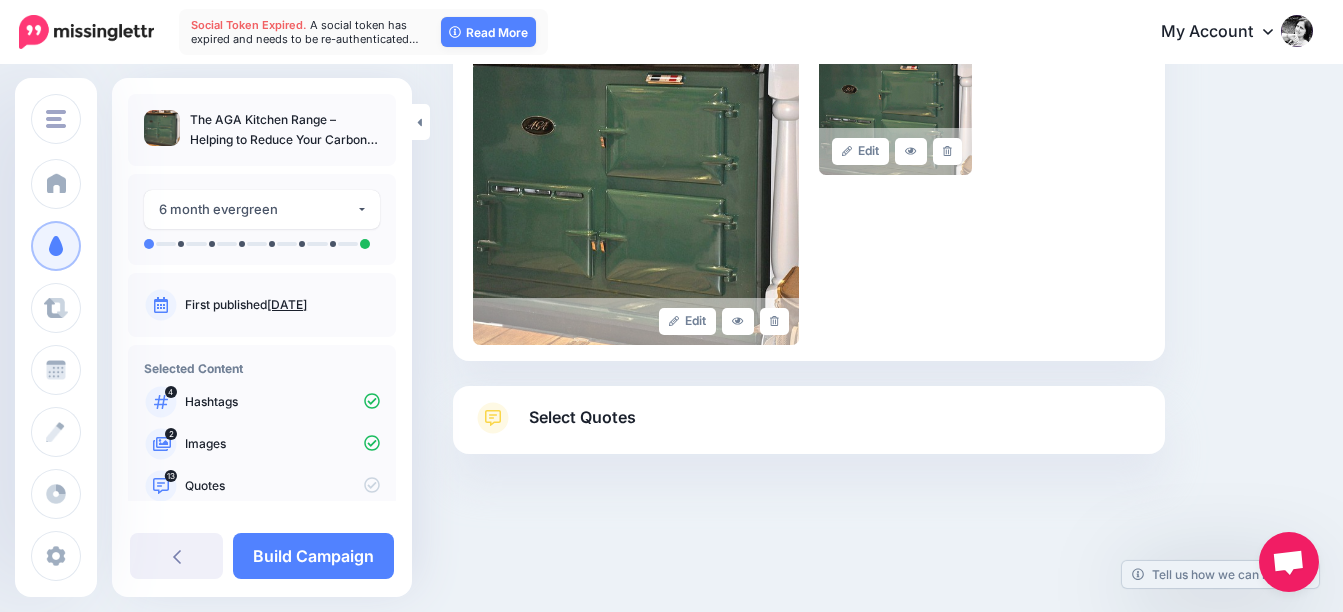 click on "Select Quotes" at bounding box center [582, 417] 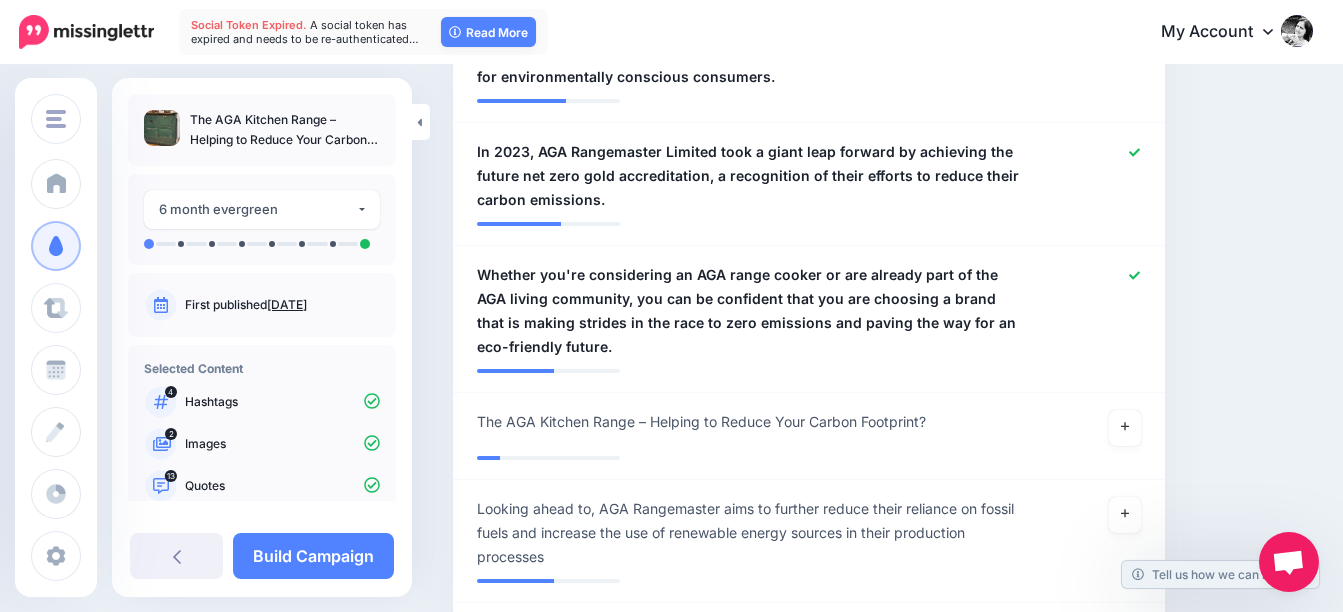 scroll, scrollTop: 1822, scrollLeft: 0, axis: vertical 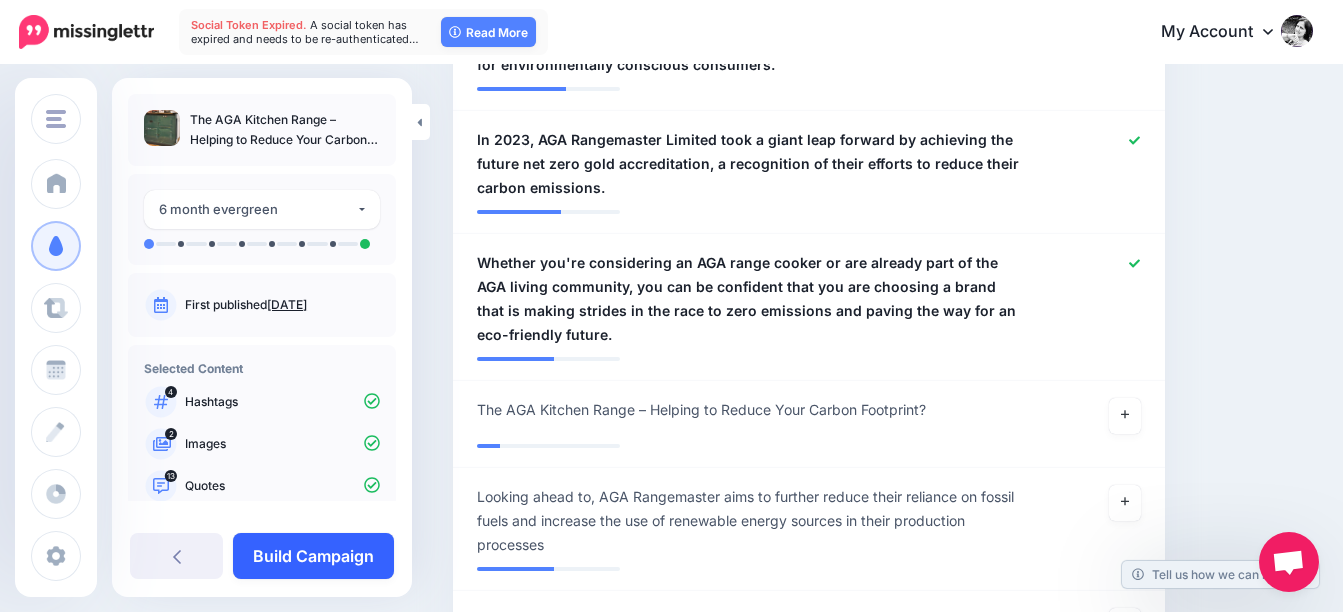 click on "Build Campaign" at bounding box center (313, 556) 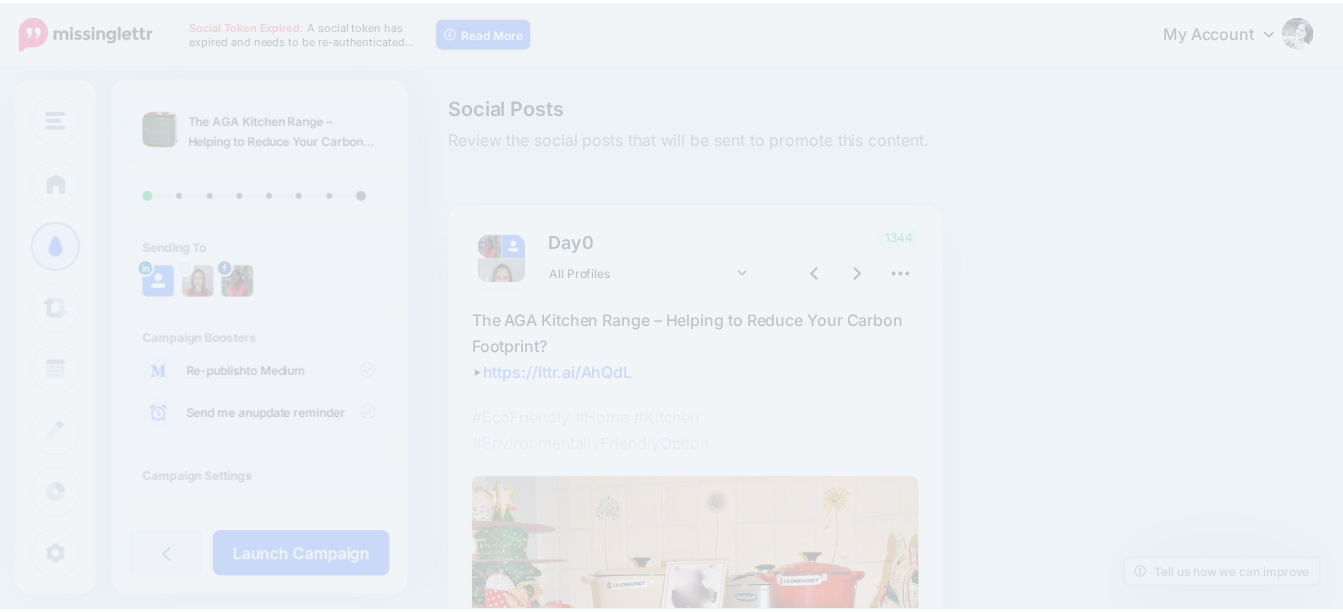 scroll, scrollTop: 0, scrollLeft: 0, axis: both 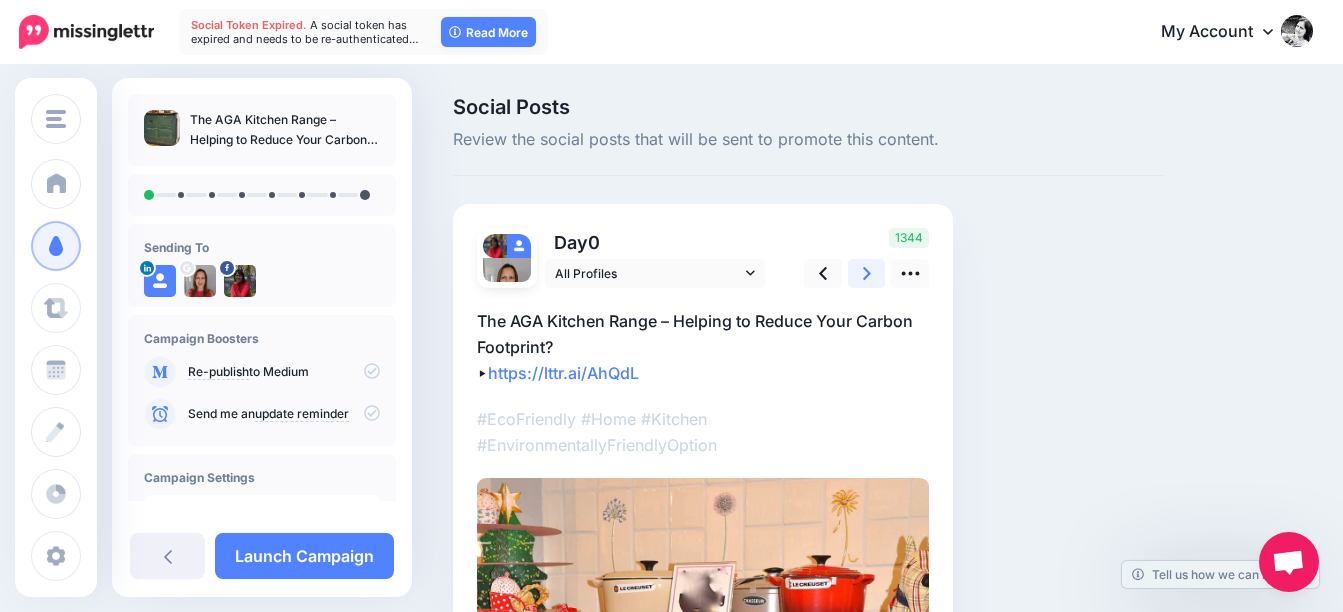 click 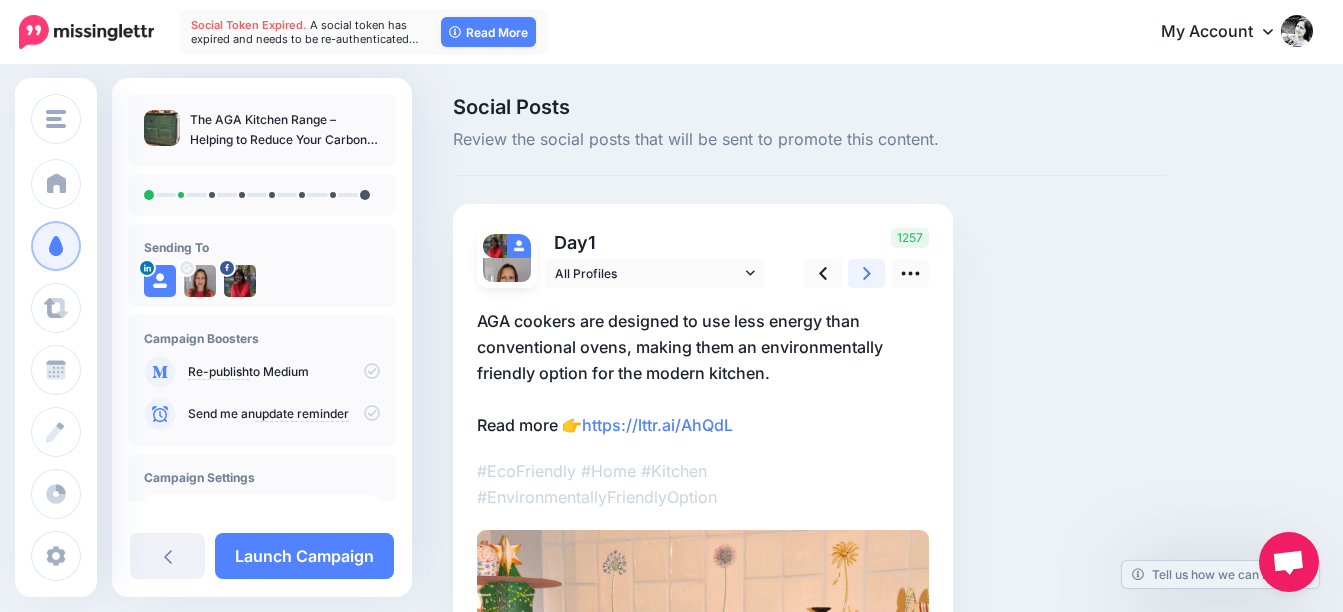 click 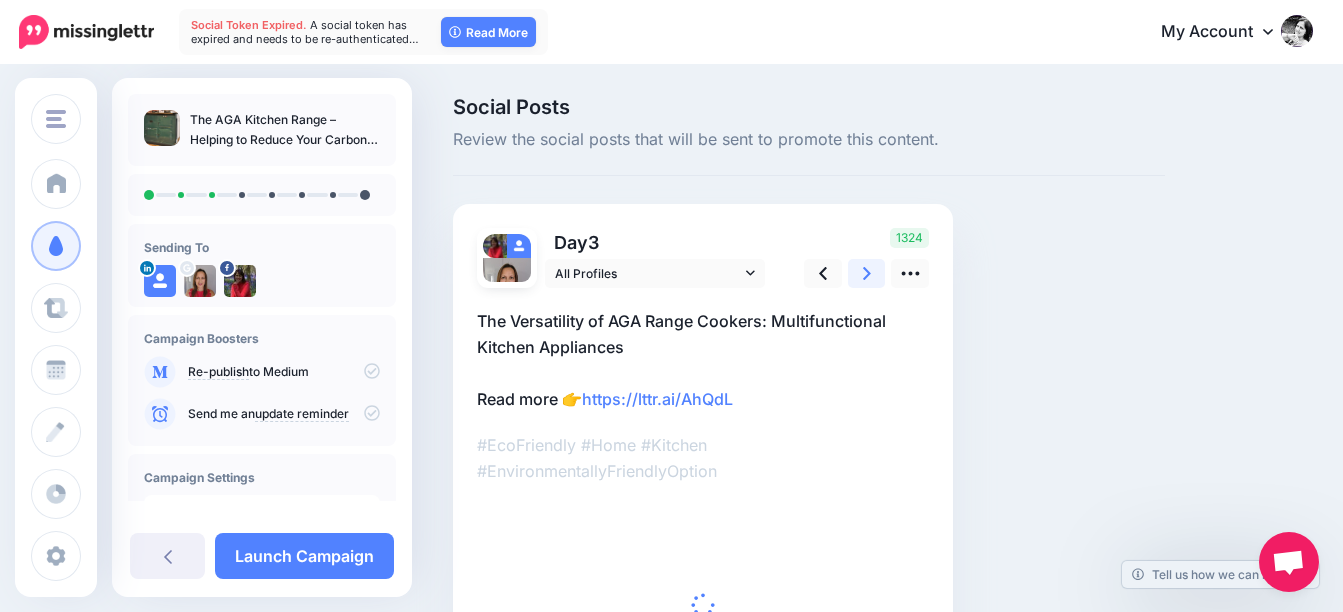 click 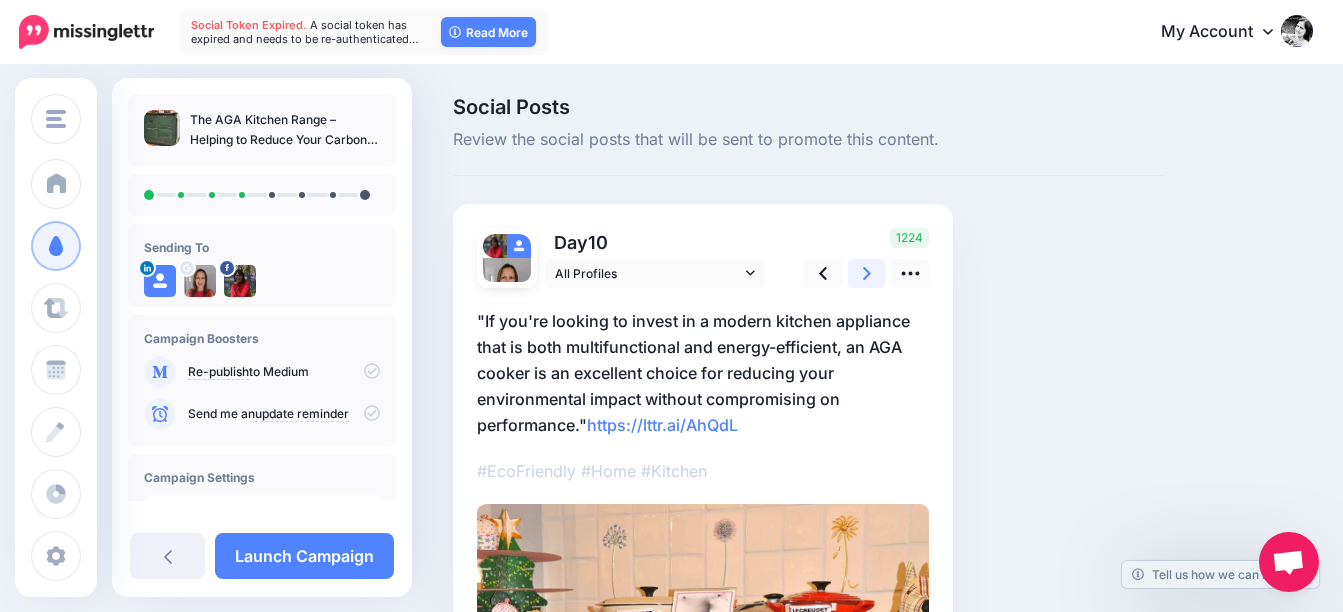 click 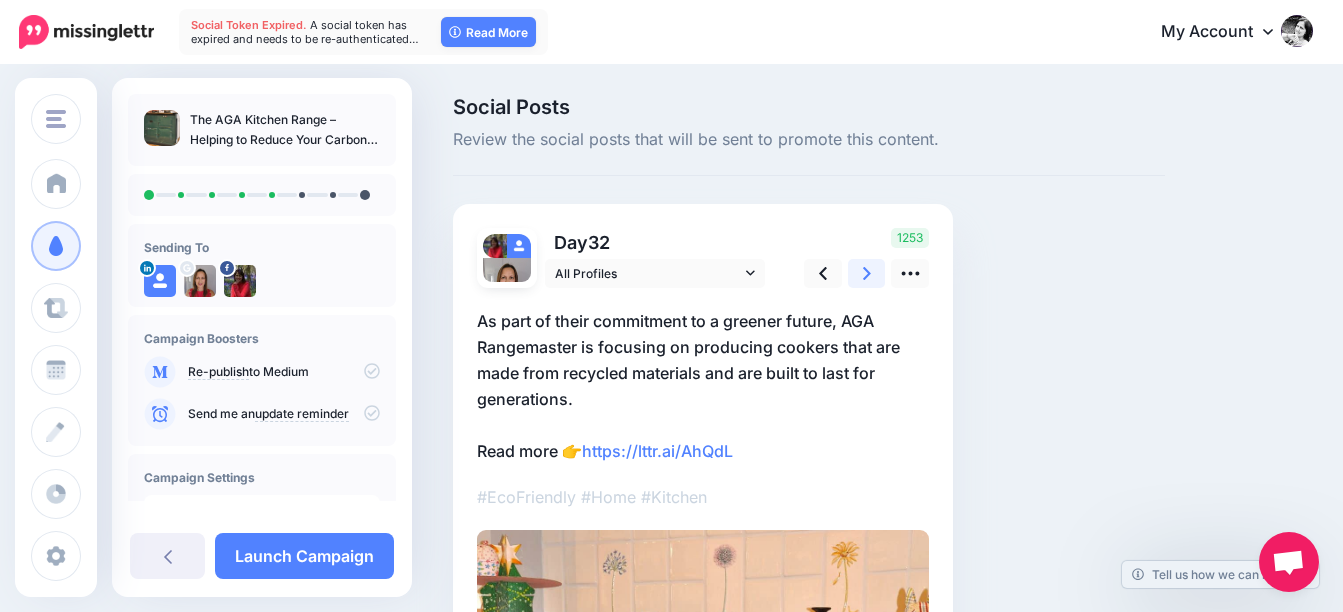 click 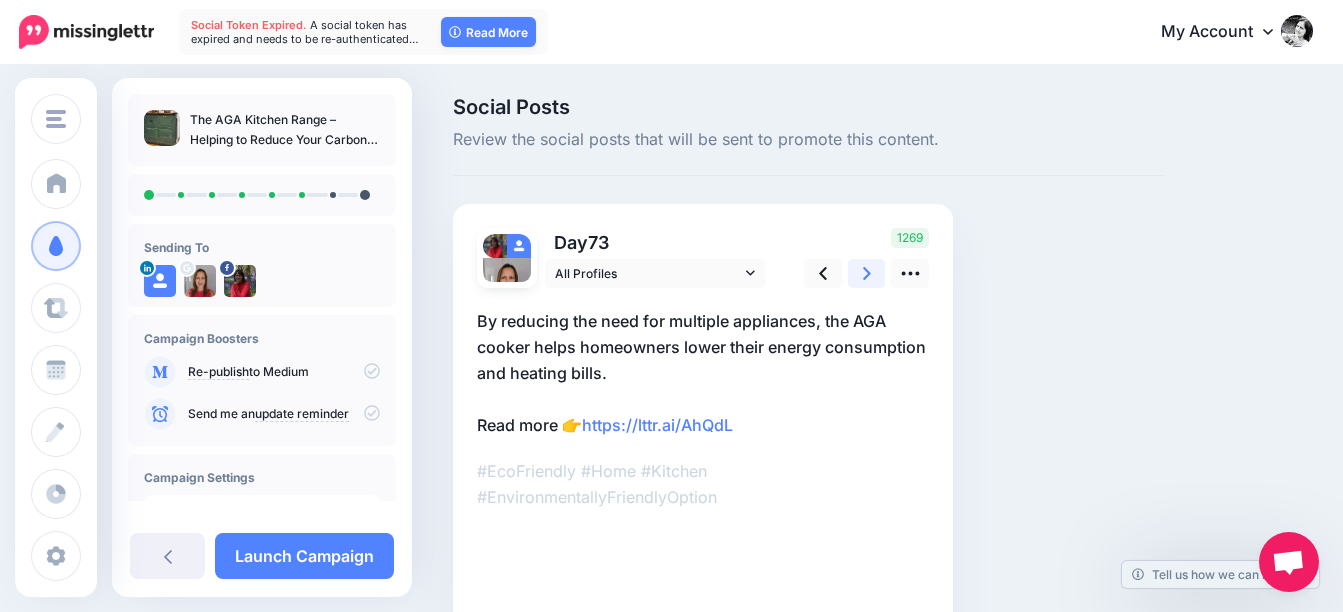 click 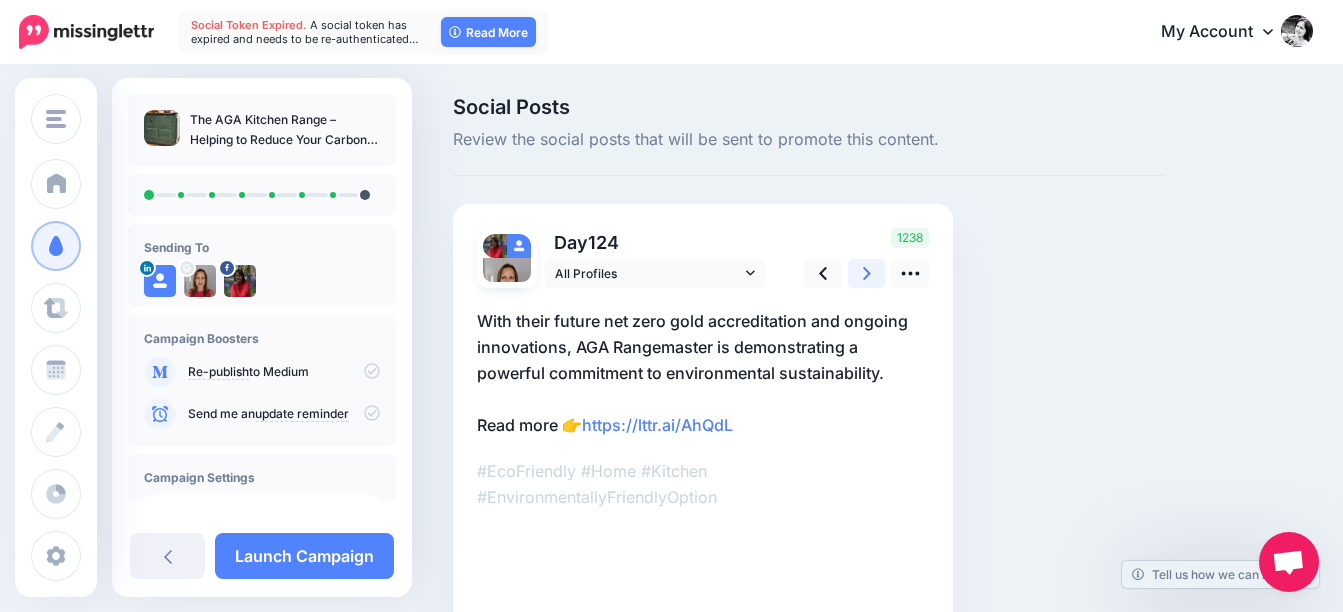 click 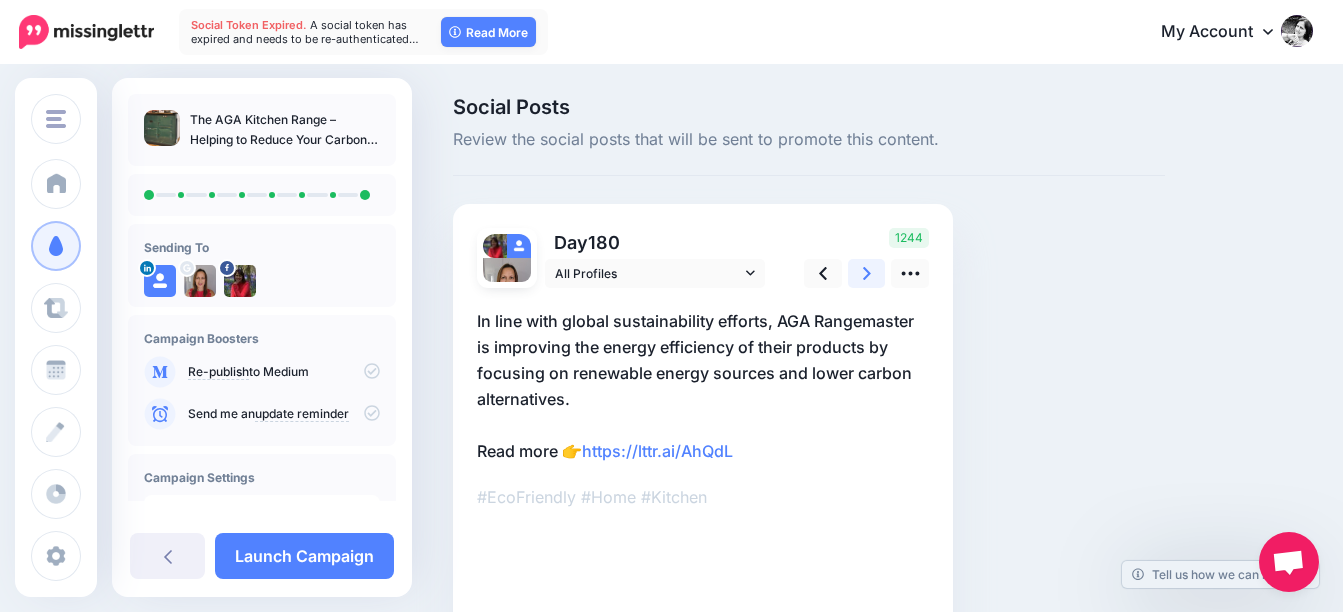 click 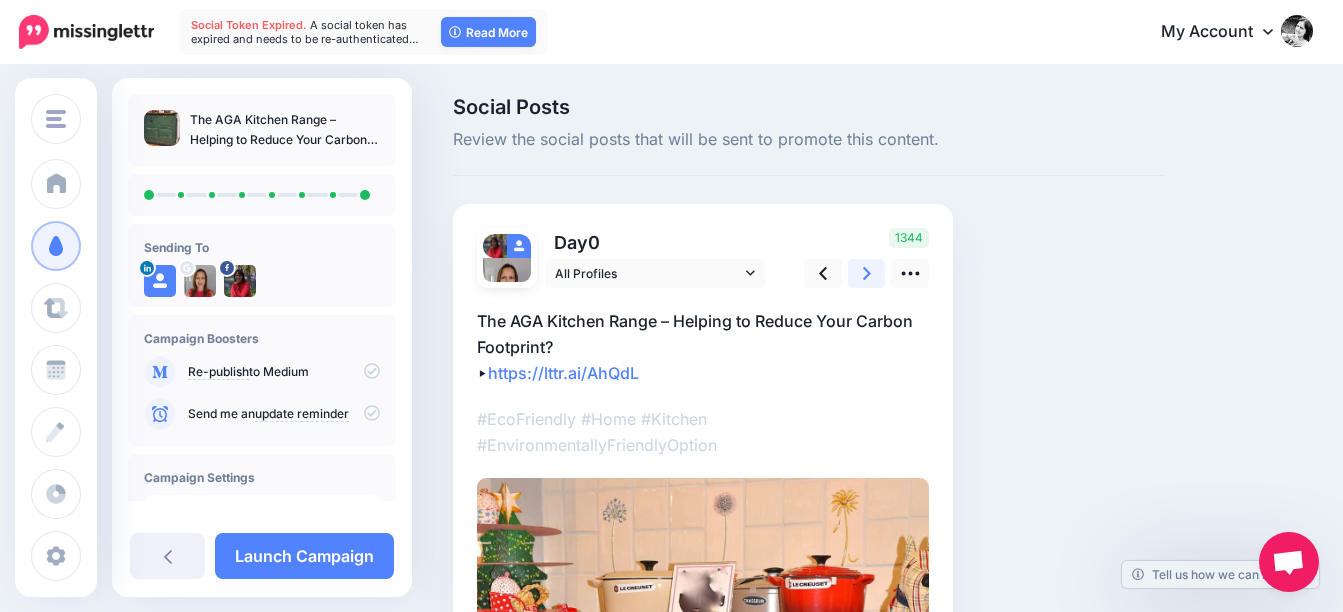 click 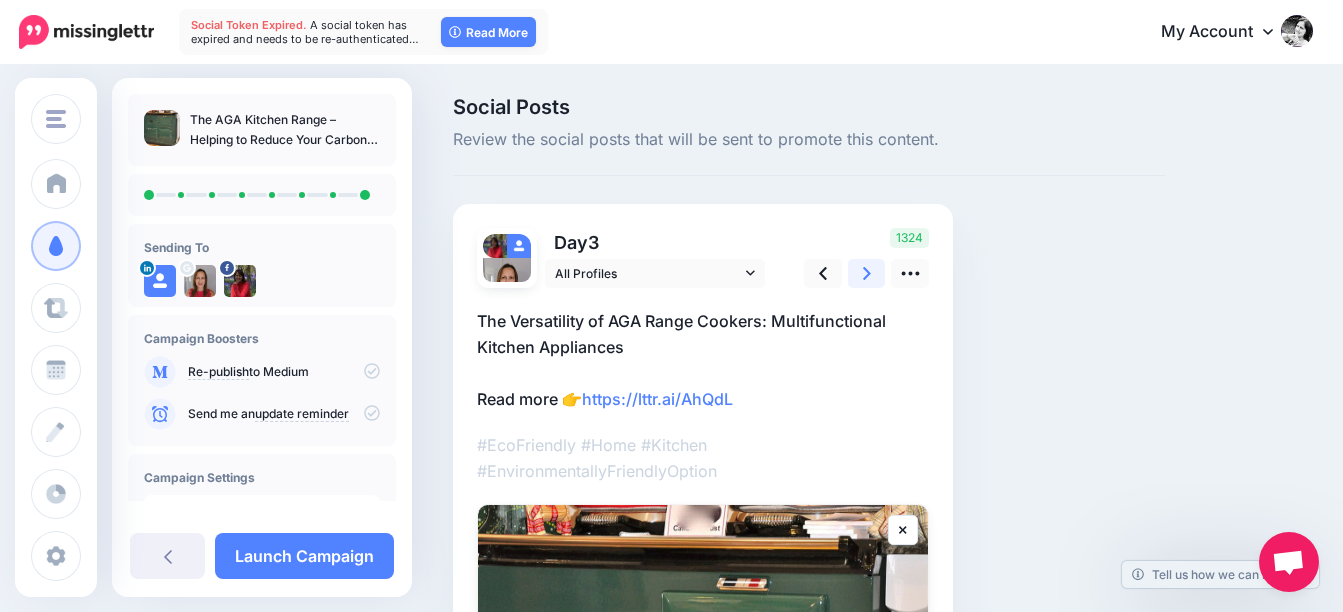 scroll, scrollTop: 243, scrollLeft: 0, axis: vertical 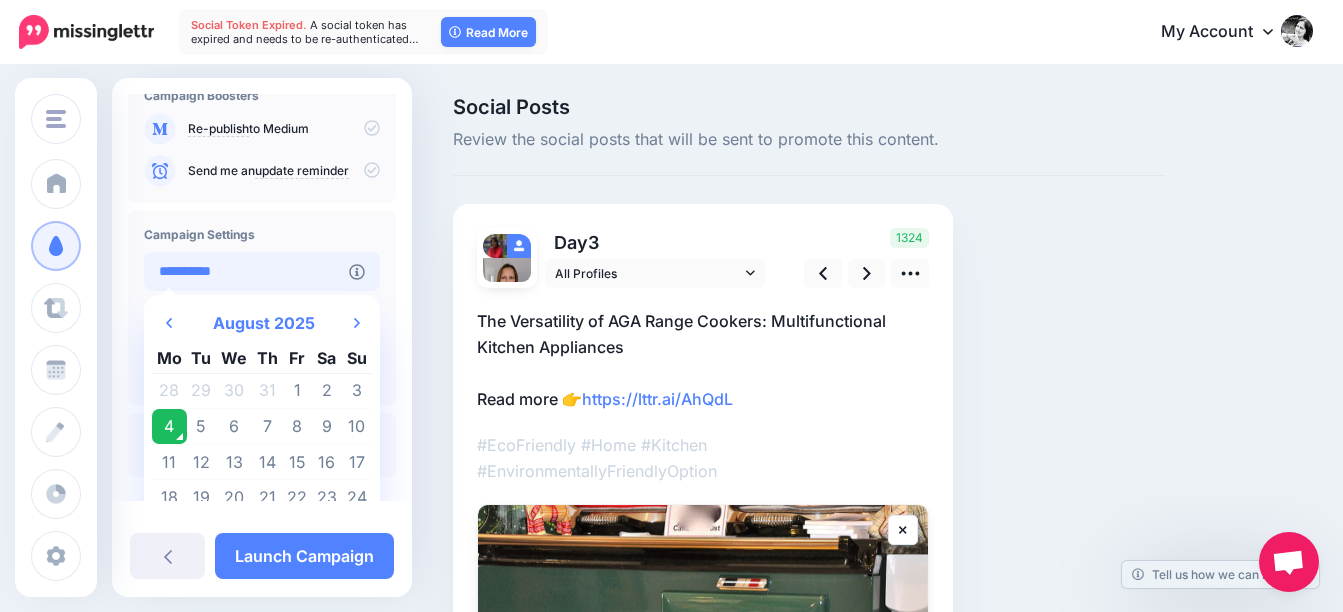 click on "**********" at bounding box center (246, 271) 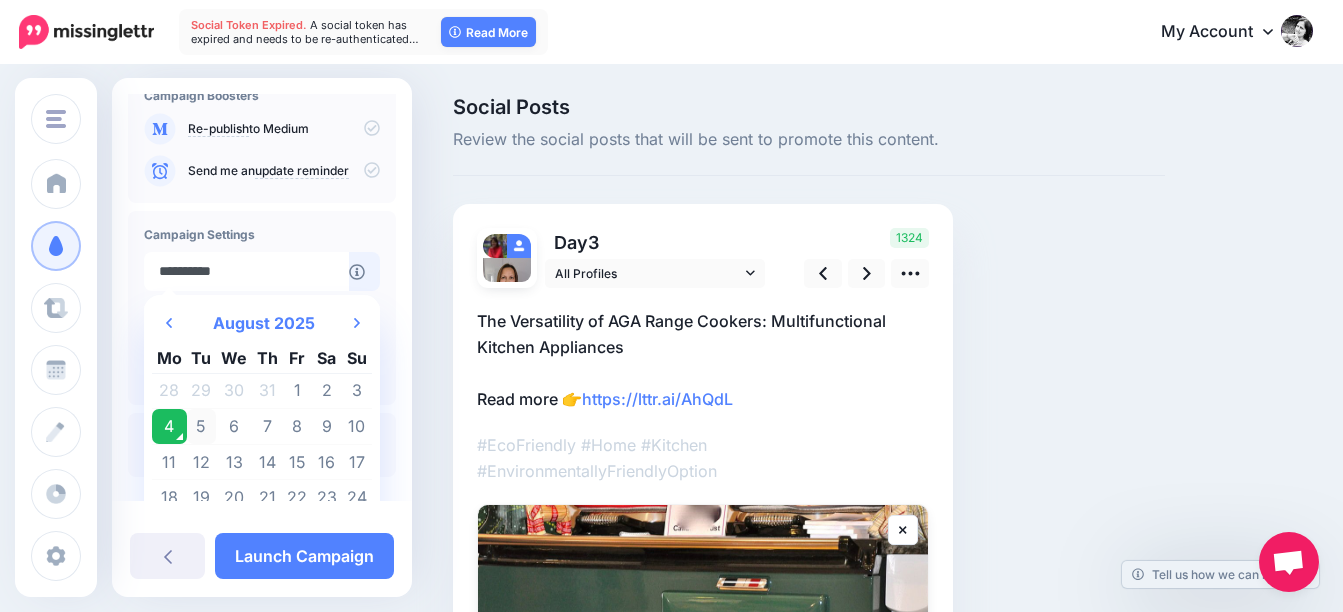 click on "5" at bounding box center [202, 427] 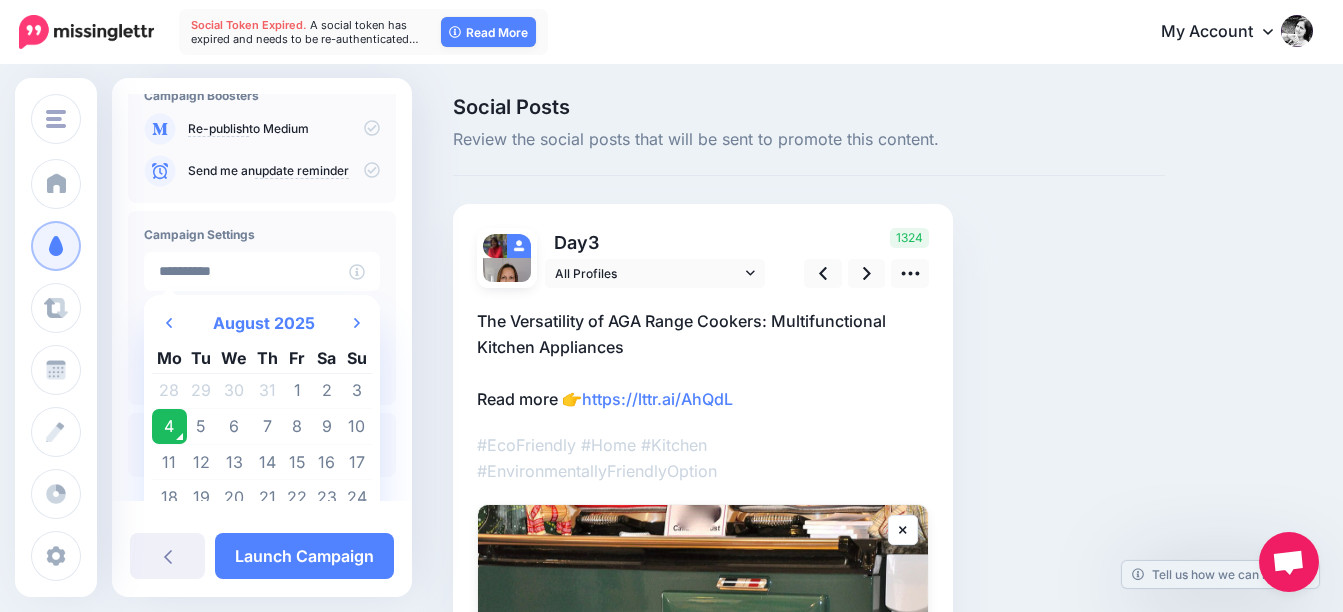 type on "**********" 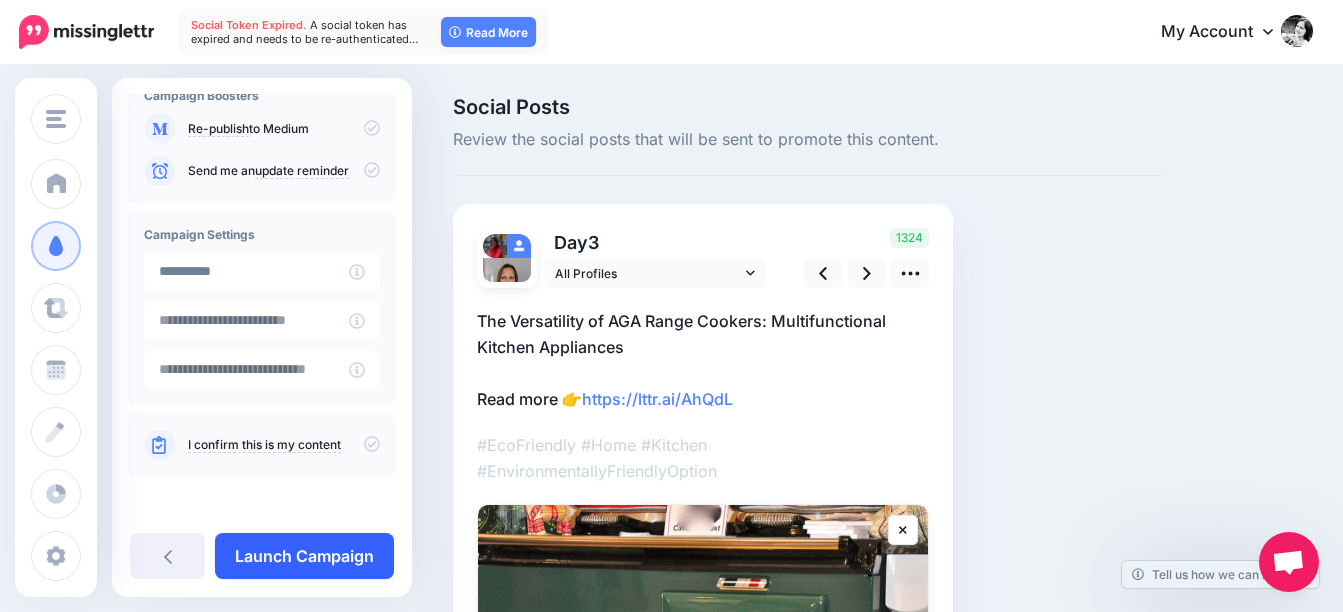 click on "Launch Campaign" at bounding box center (304, 556) 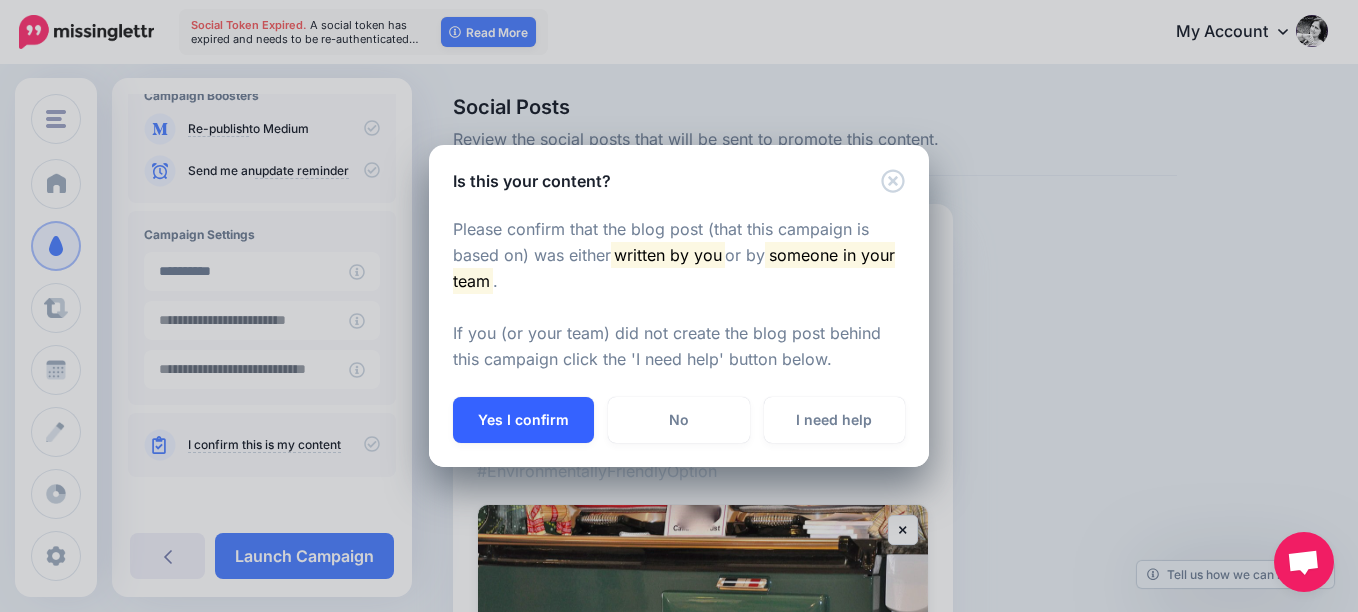 click on "Yes I confirm" at bounding box center [523, 420] 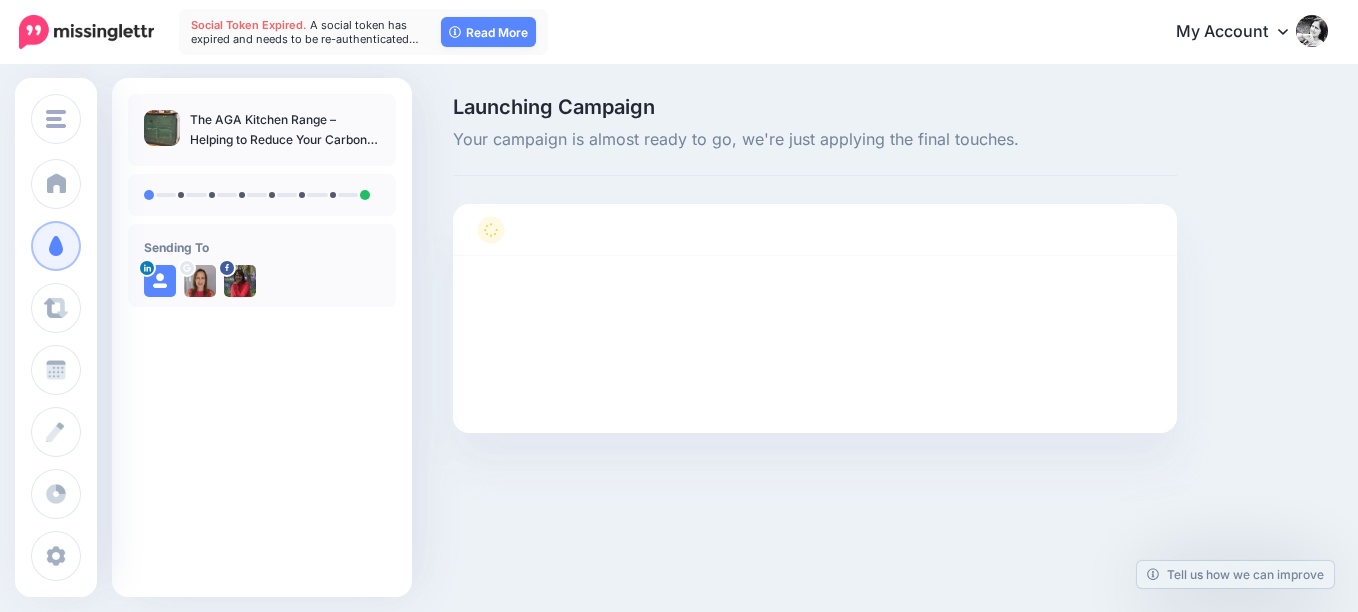 scroll, scrollTop: 0, scrollLeft: 0, axis: both 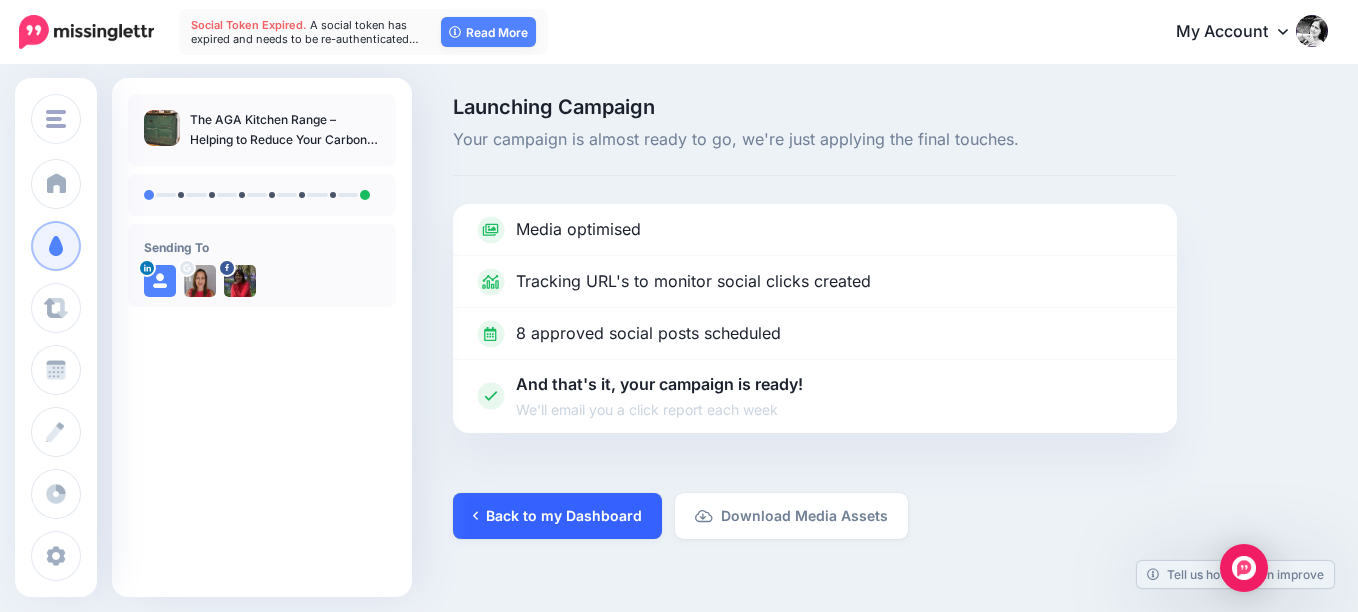 click on "Back to my Dashboard" at bounding box center [557, 516] 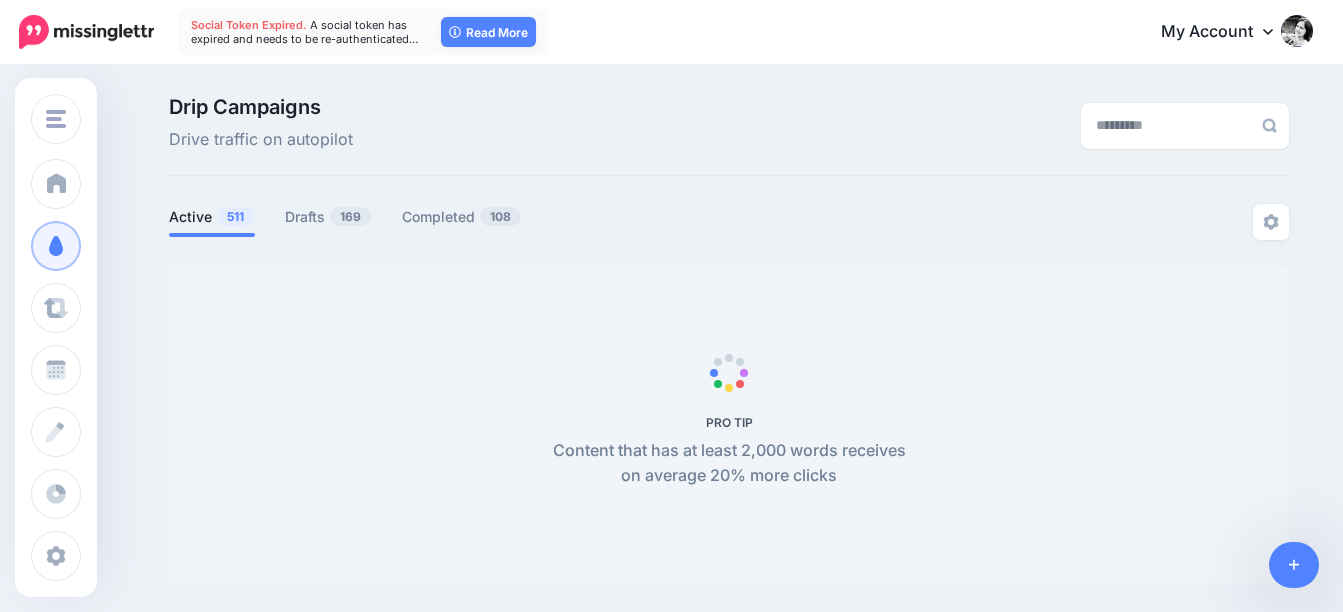 scroll, scrollTop: 0, scrollLeft: 0, axis: both 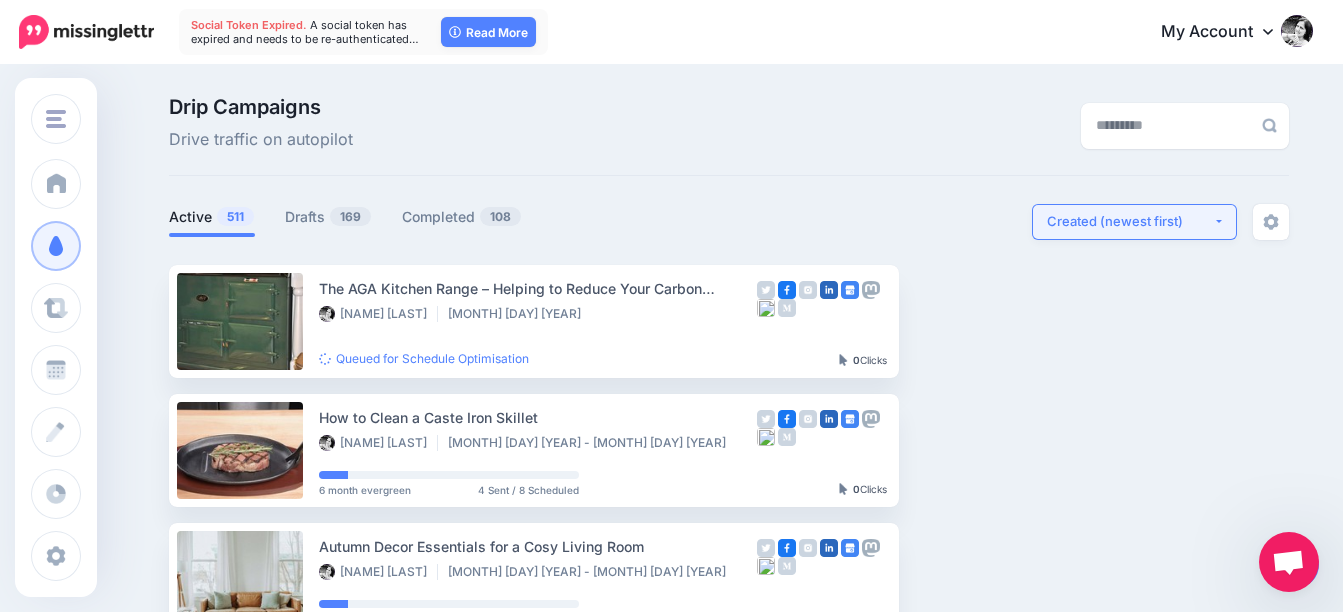 click on "Created (newest first)" at bounding box center (1130, 221) 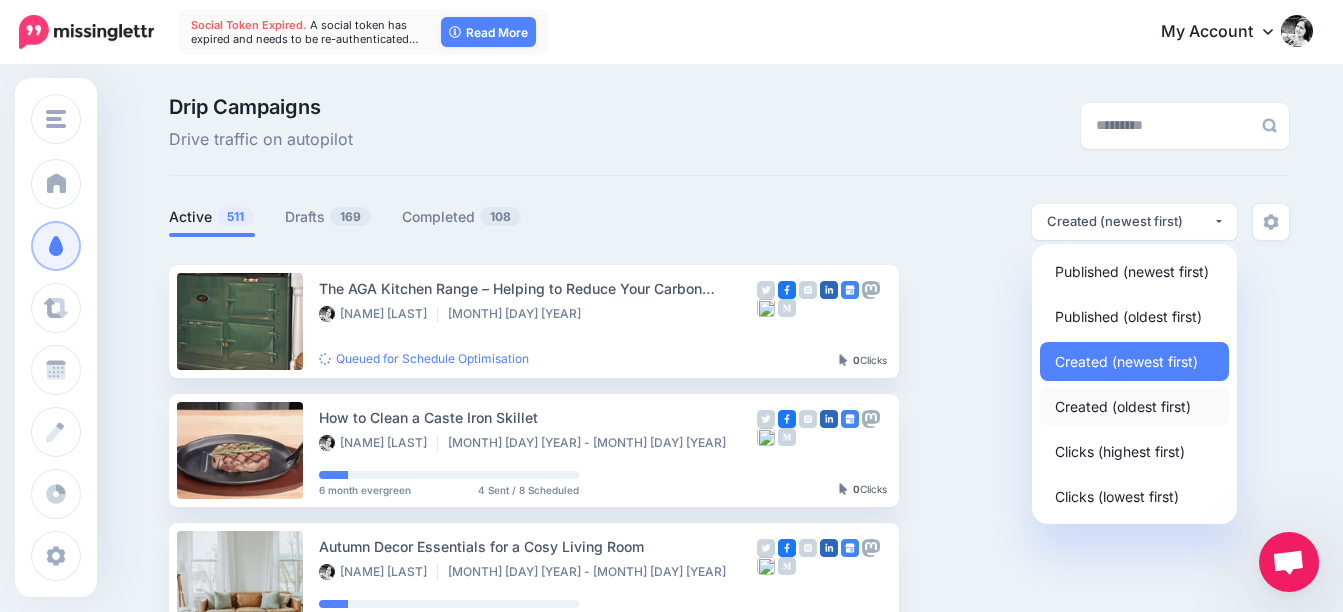 click on "Created (oldest first)" at bounding box center (1123, 406) 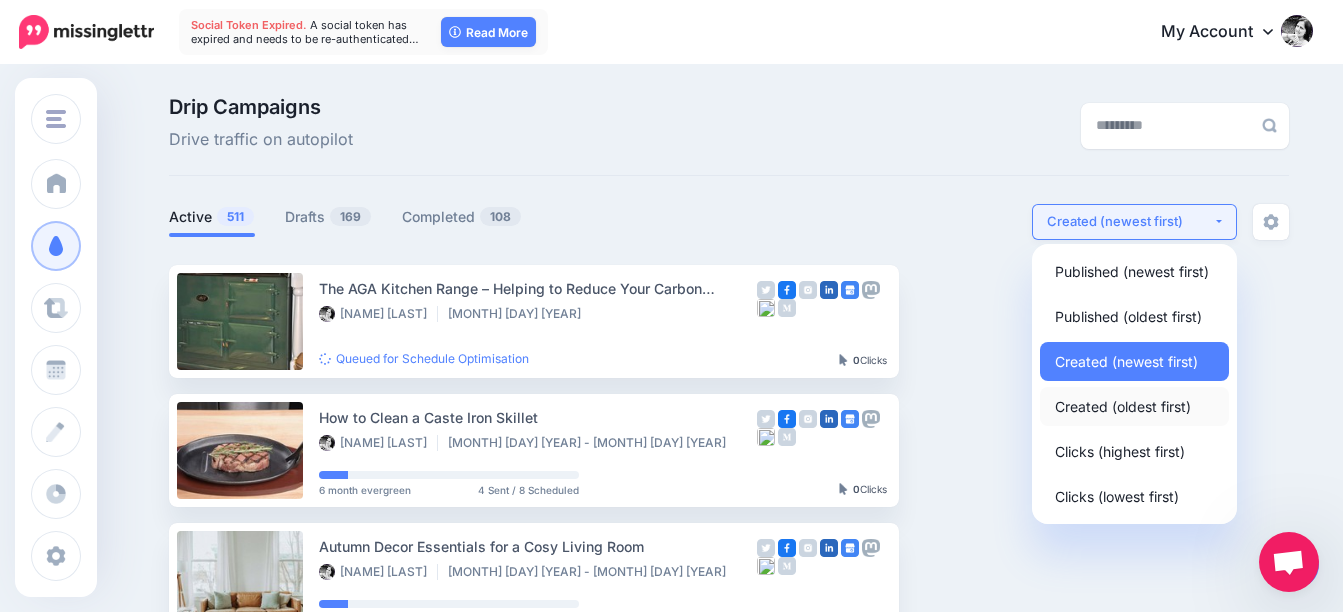 select on "**********" 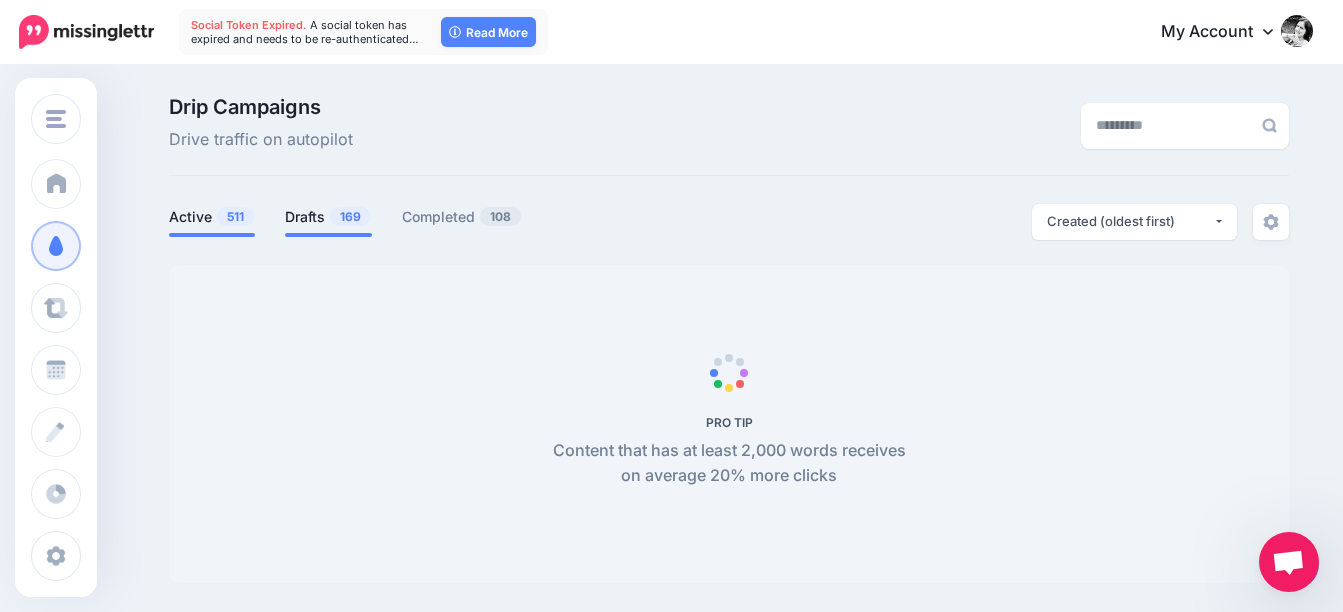 click on "Drafts  169" at bounding box center [328, 217] 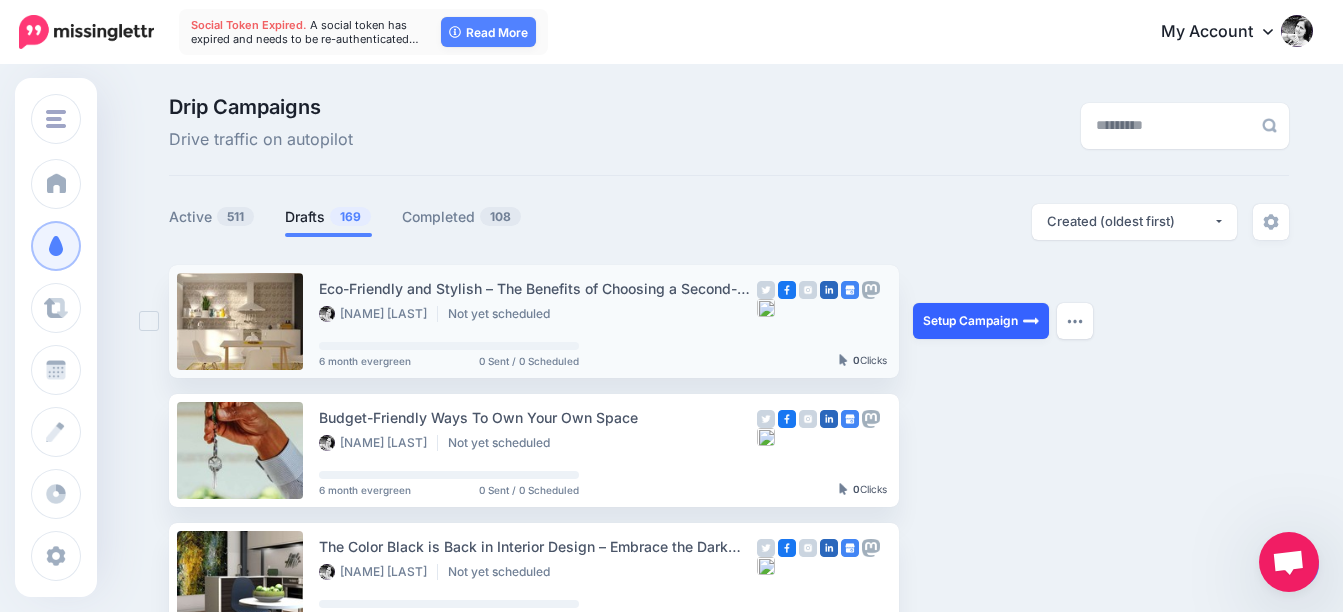 click on "Setup Campaign" at bounding box center (981, 321) 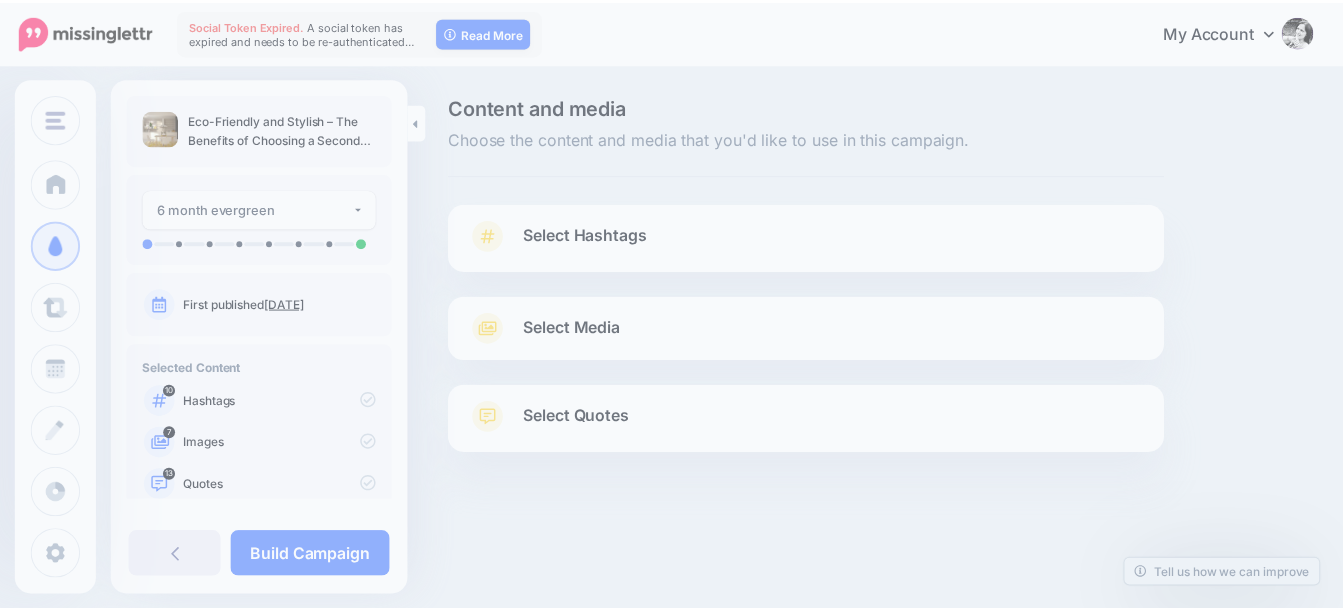 scroll, scrollTop: 0, scrollLeft: 0, axis: both 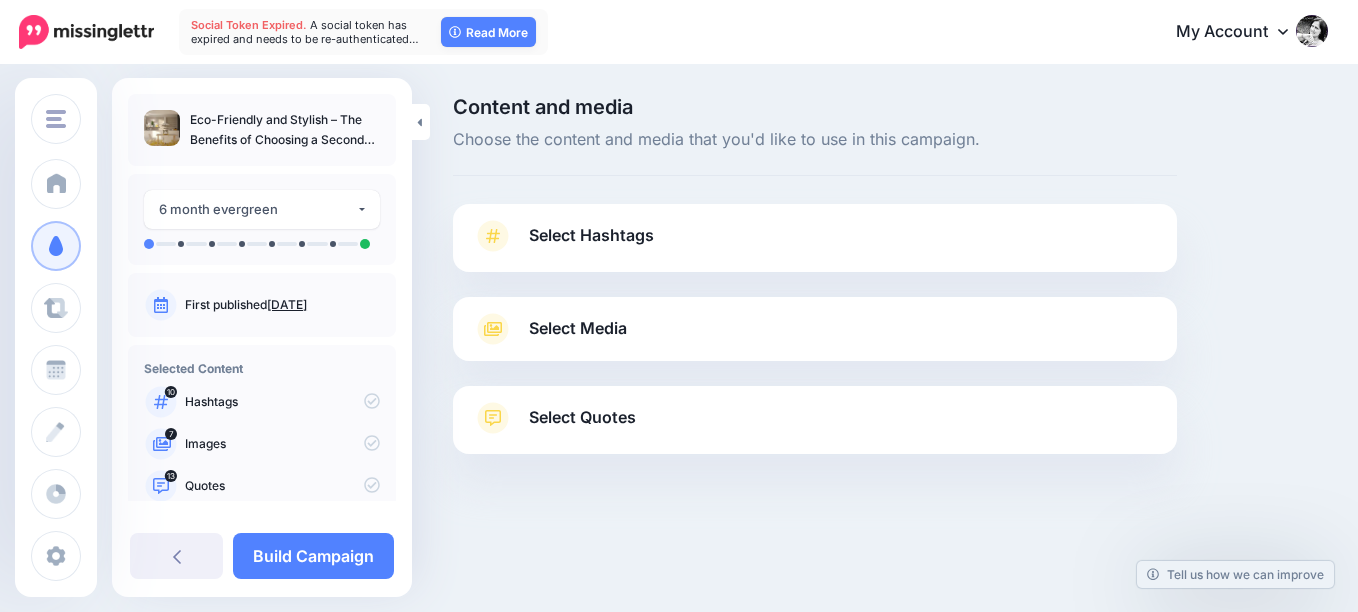 click on "Select Hashtags" at bounding box center (591, 235) 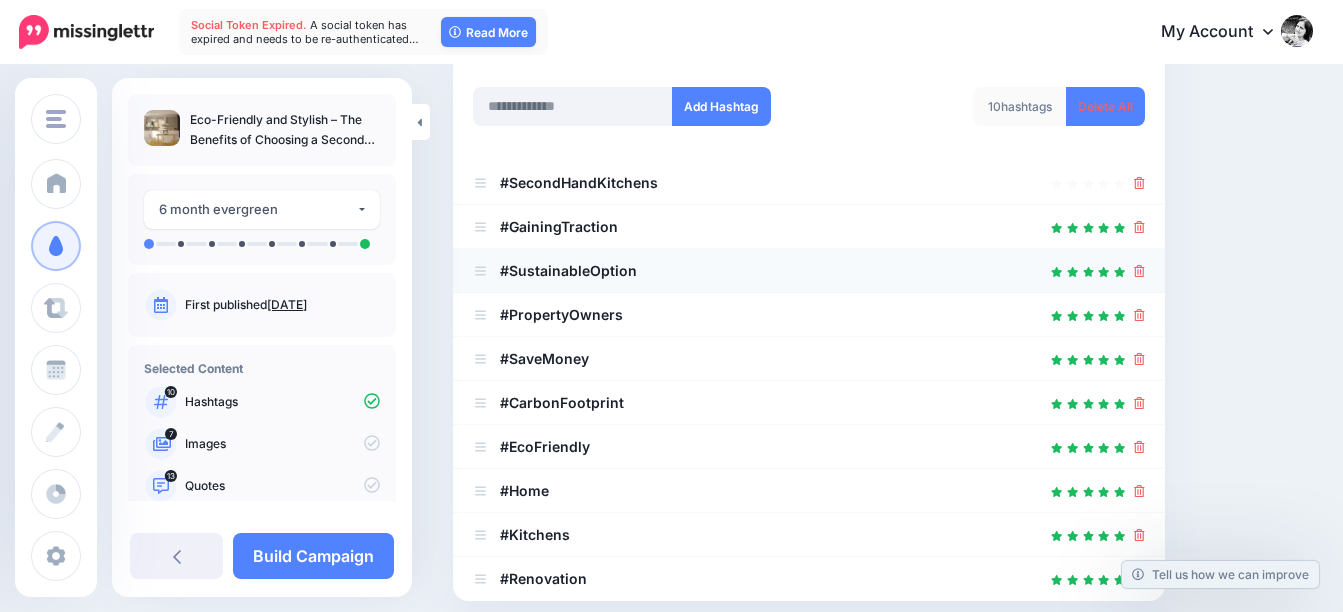 scroll, scrollTop: 300, scrollLeft: 0, axis: vertical 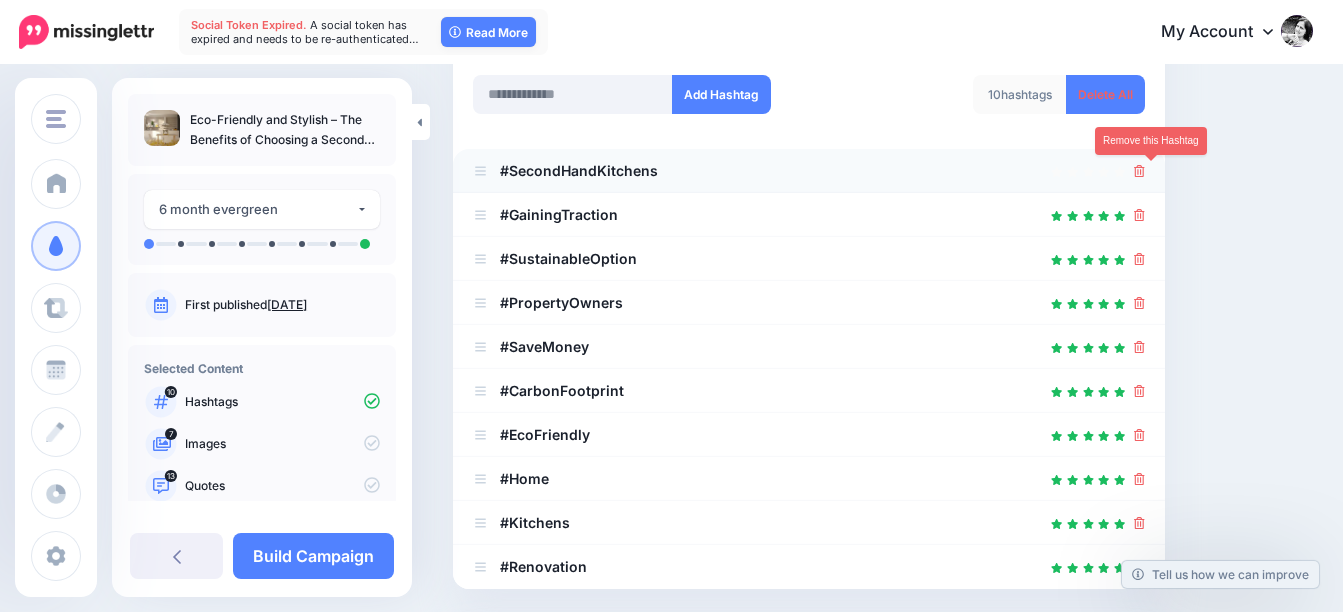 click 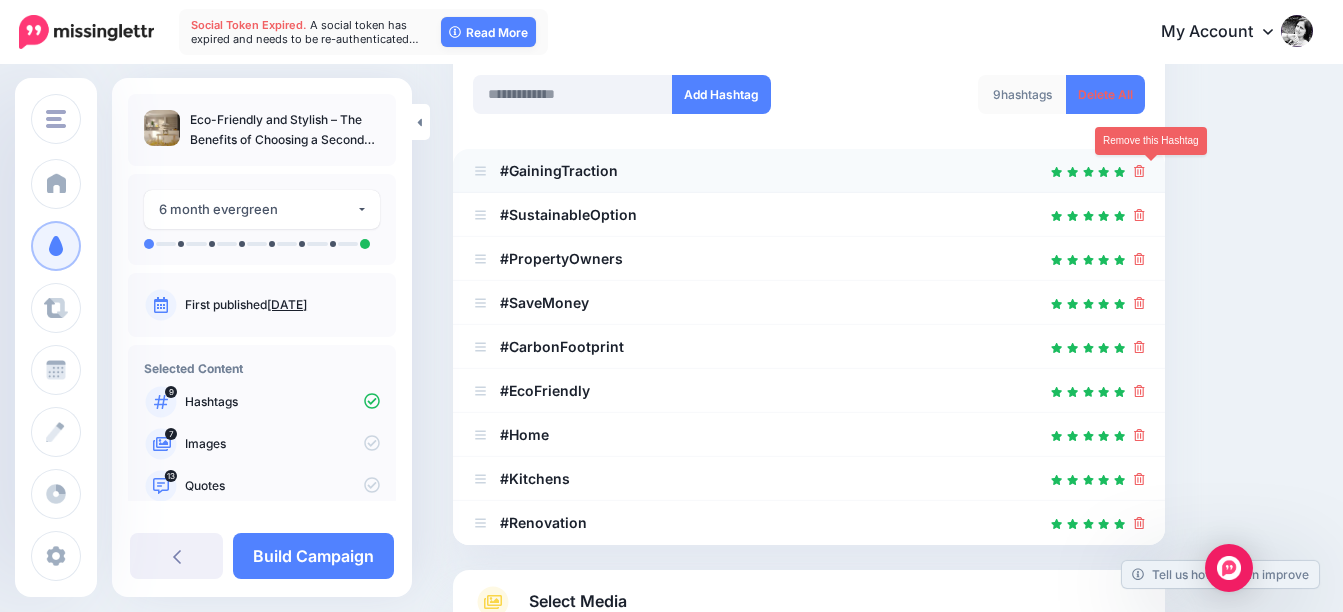 click 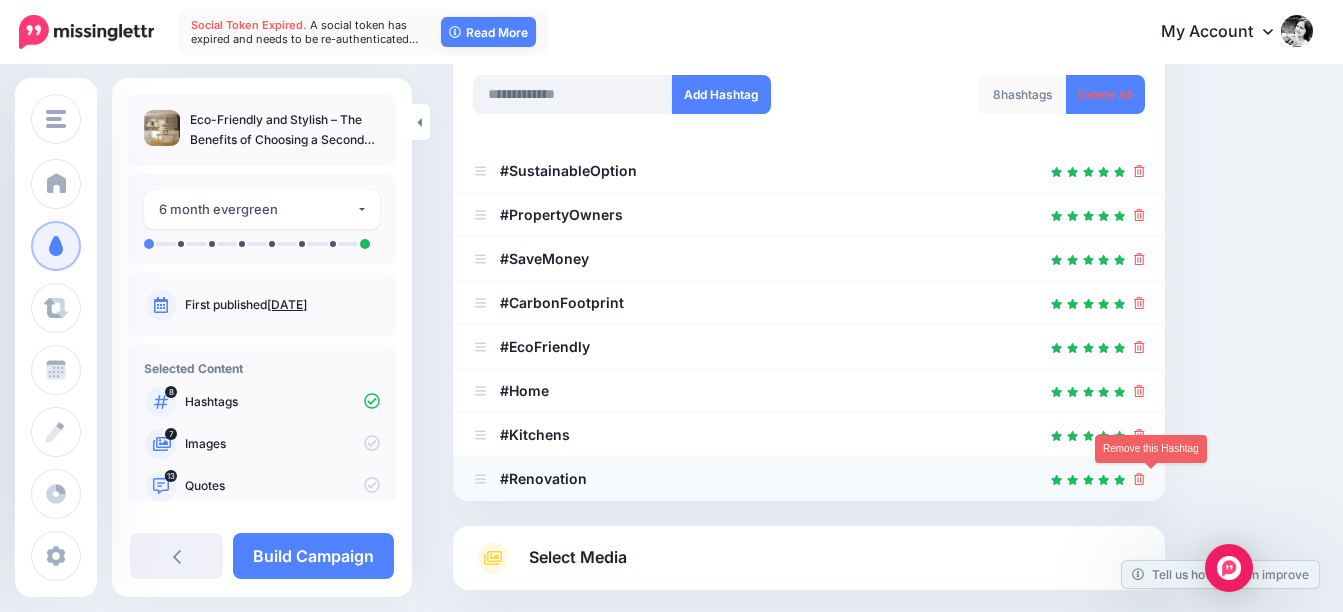 click 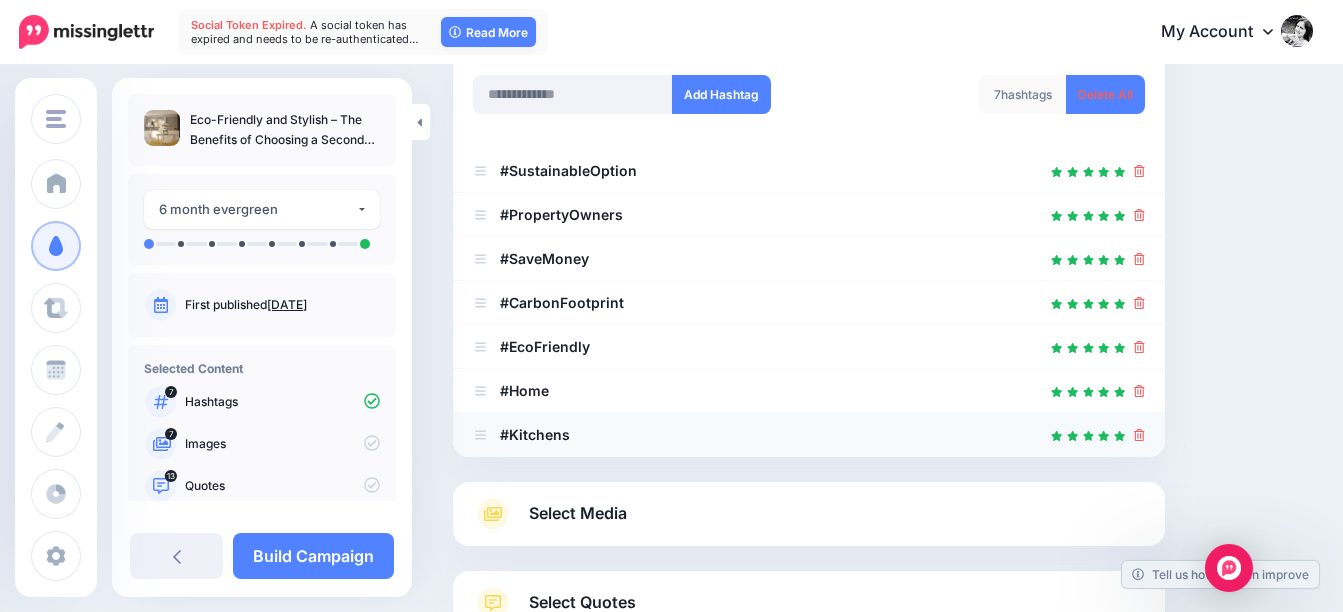 click 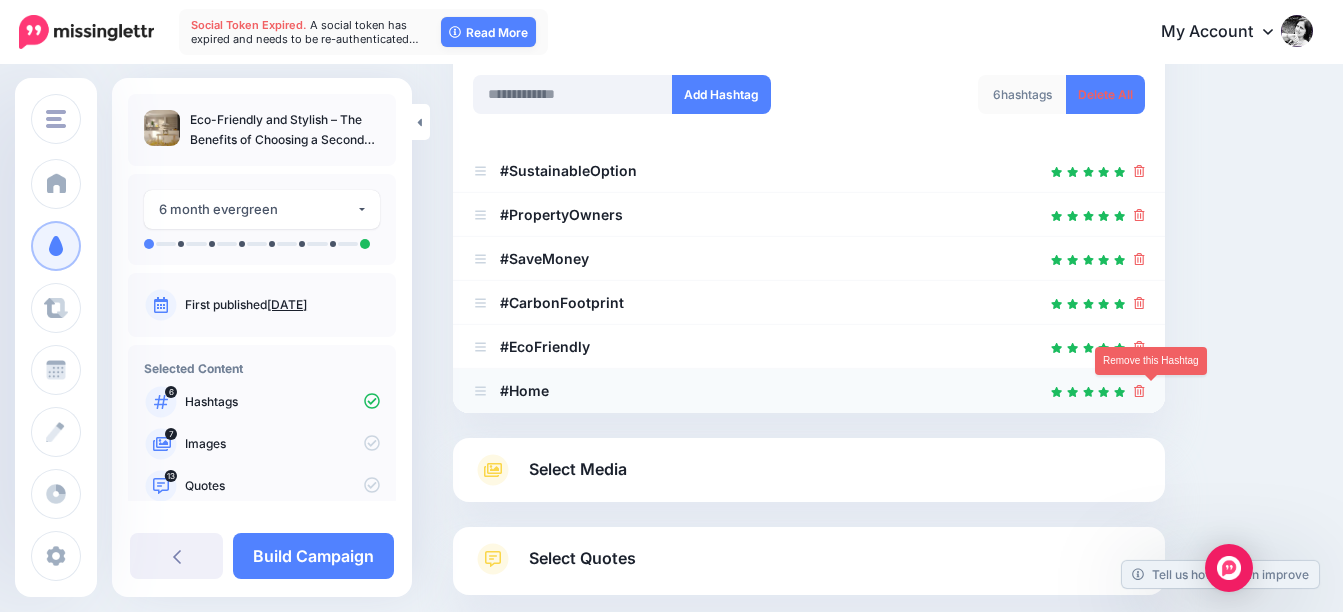 click 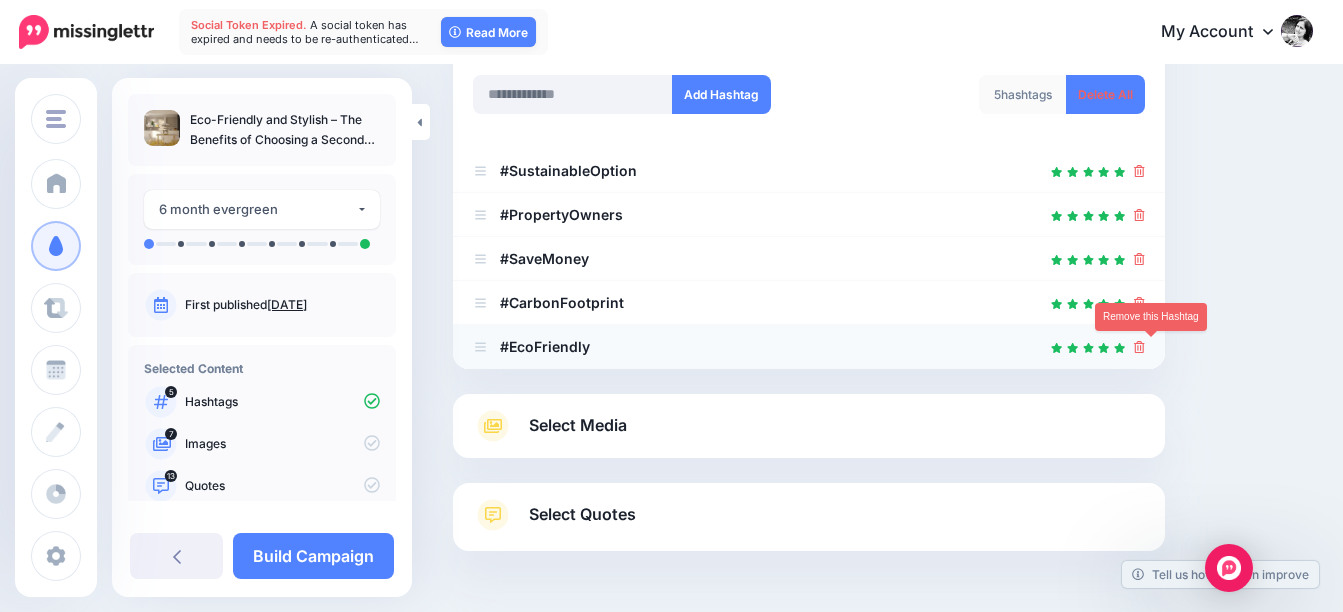 click 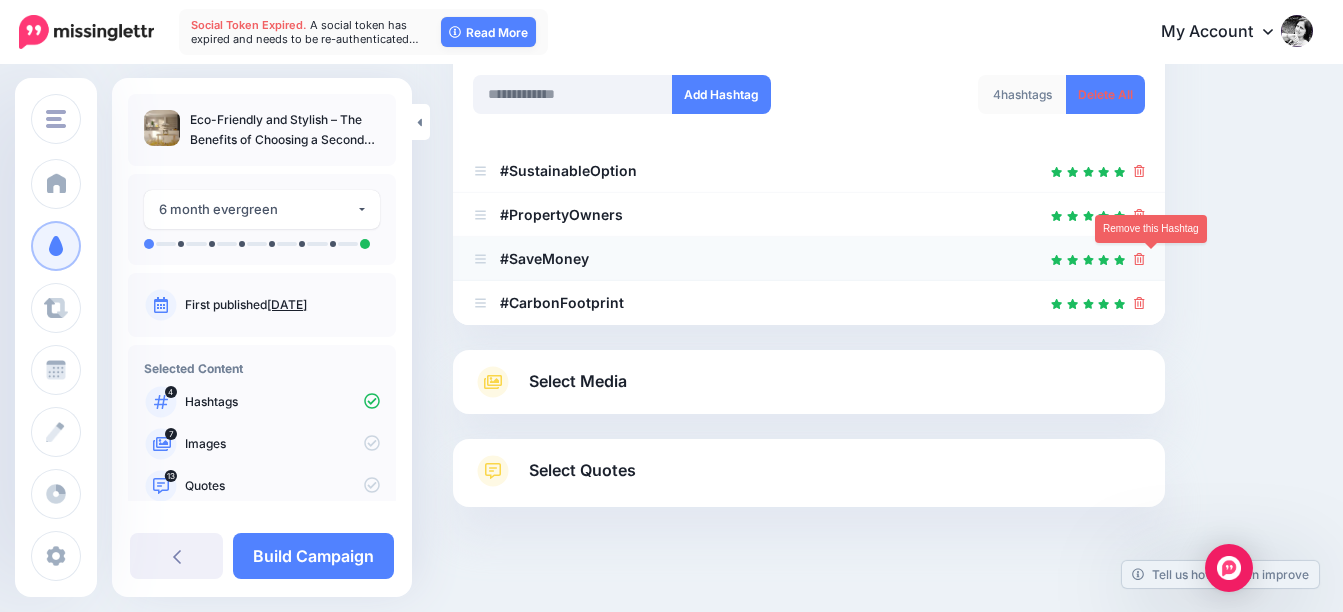 click 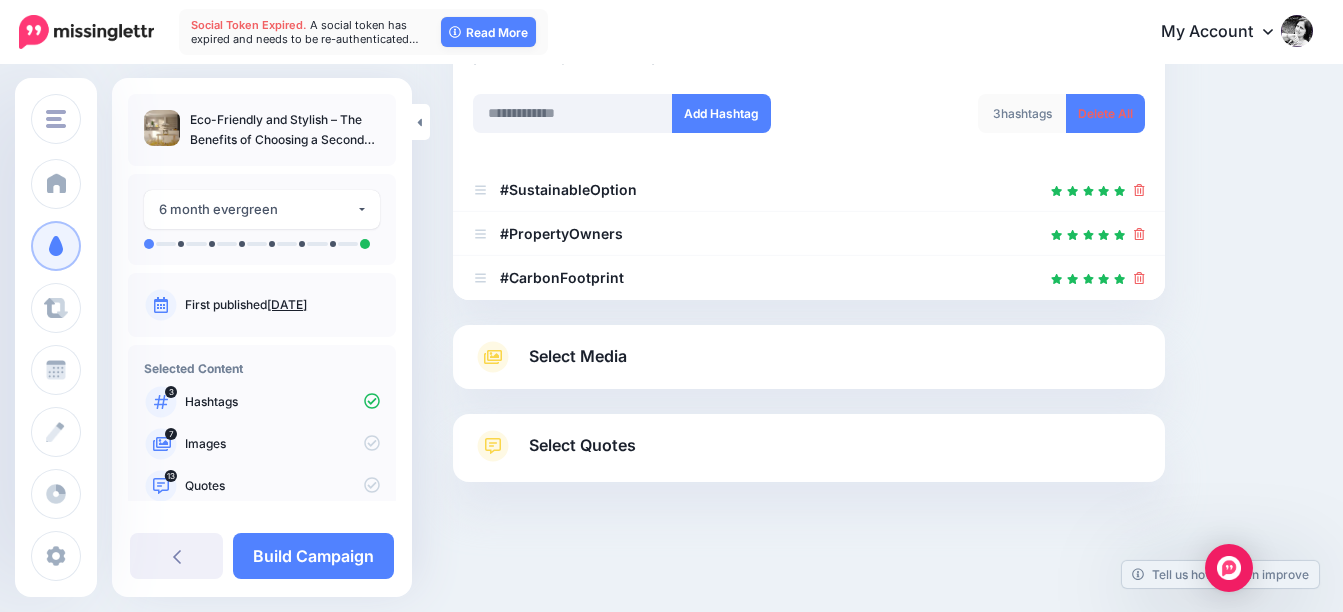 scroll, scrollTop: 281, scrollLeft: 0, axis: vertical 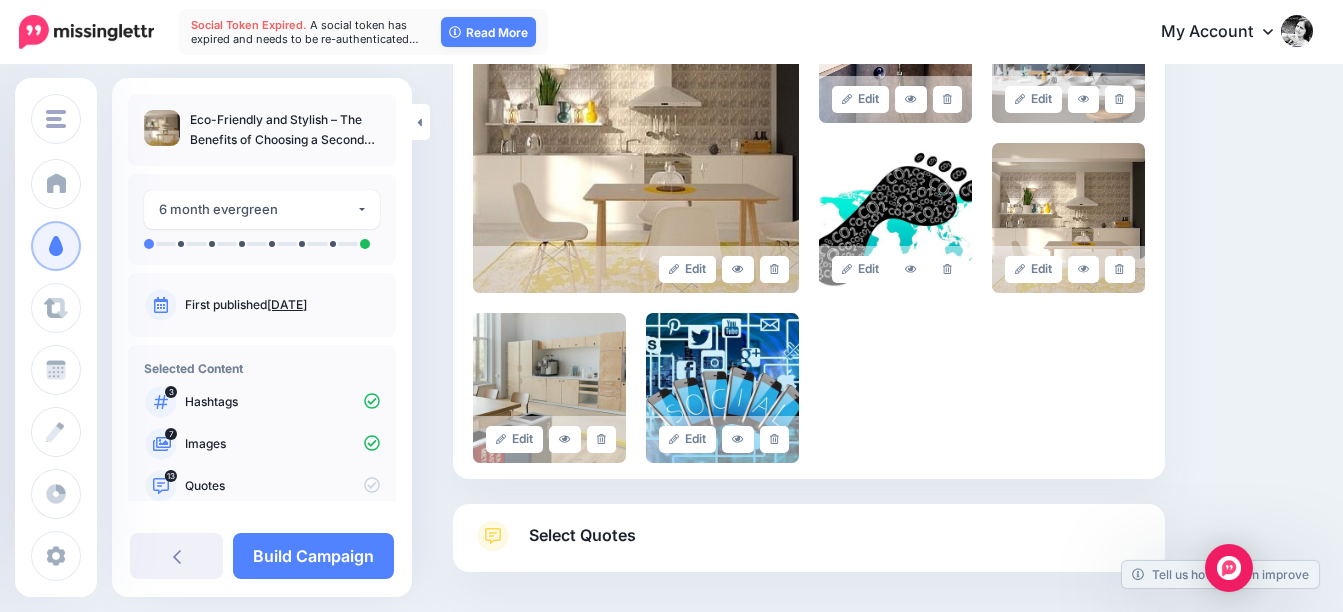 click on "Select Quotes" at bounding box center (582, 535) 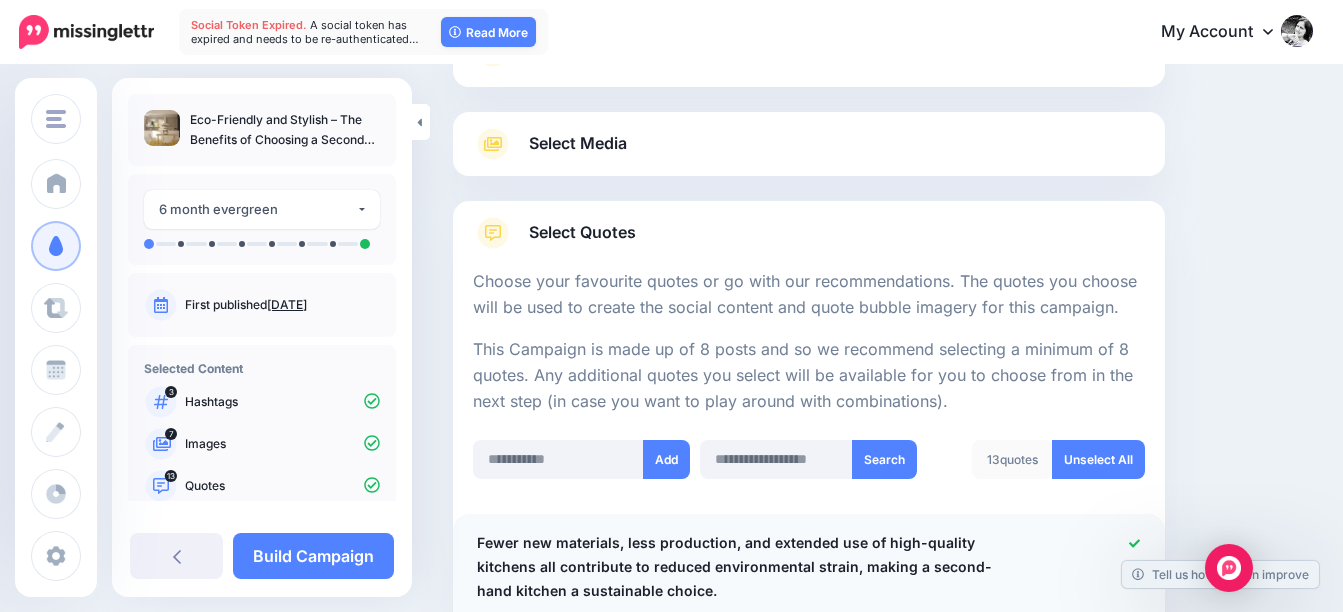 scroll, scrollTop: 0, scrollLeft: 0, axis: both 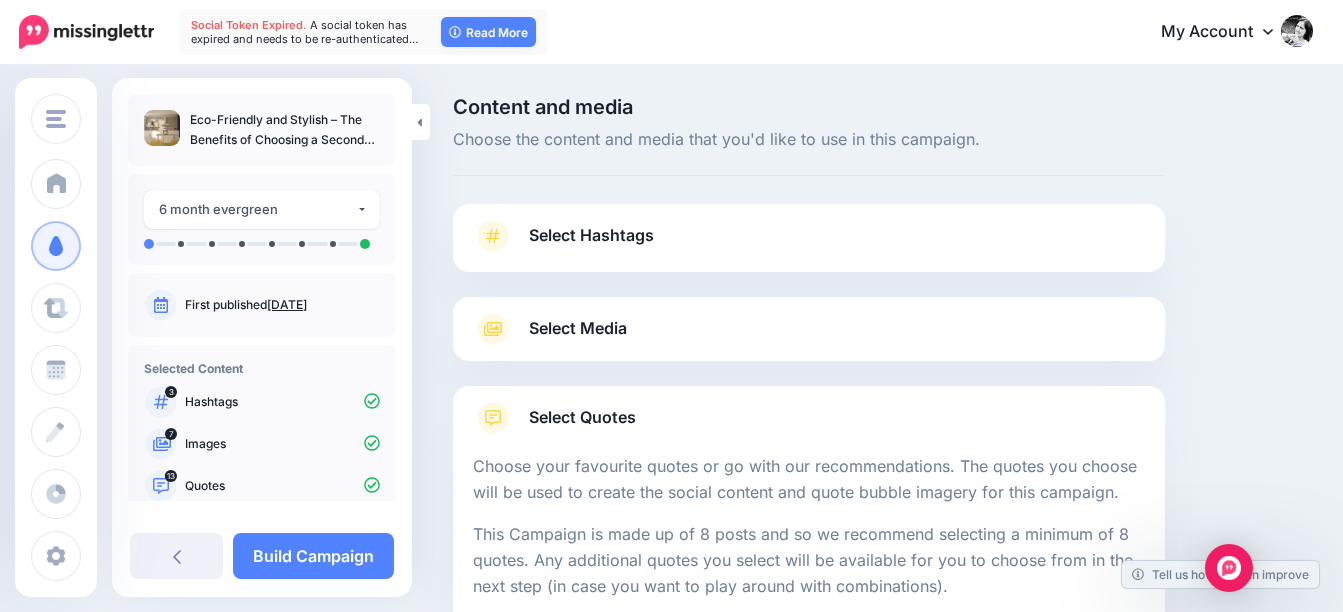 click on "Select Media" at bounding box center [578, 328] 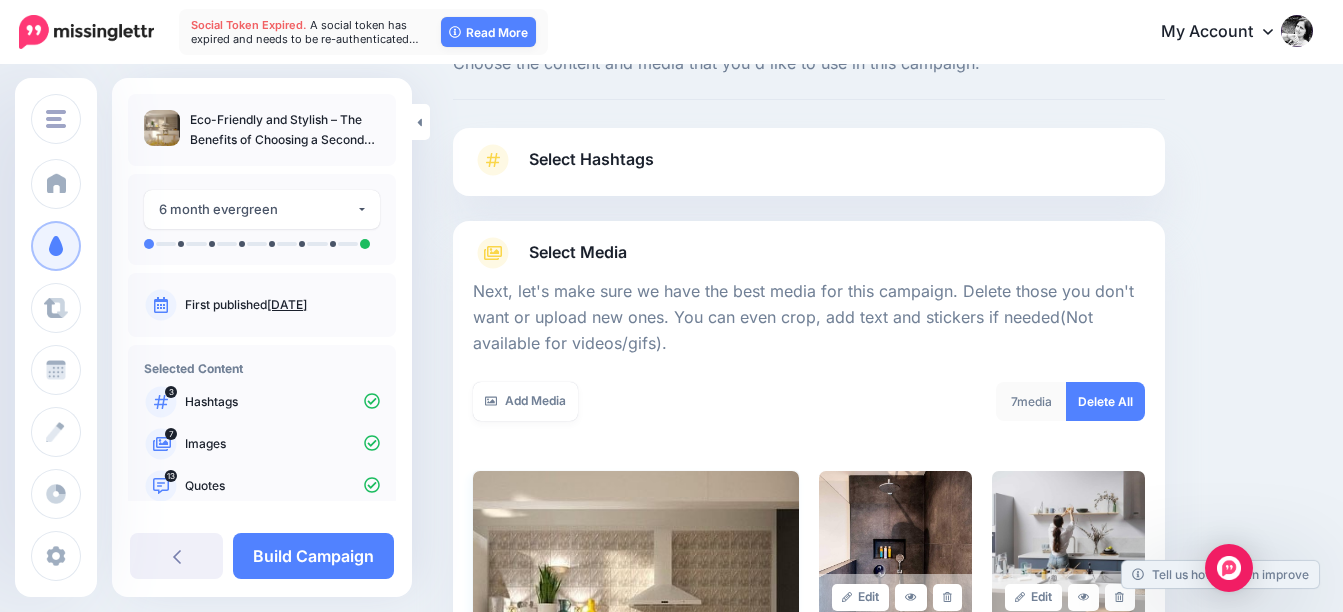 scroll, scrollTop: 300, scrollLeft: 0, axis: vertical 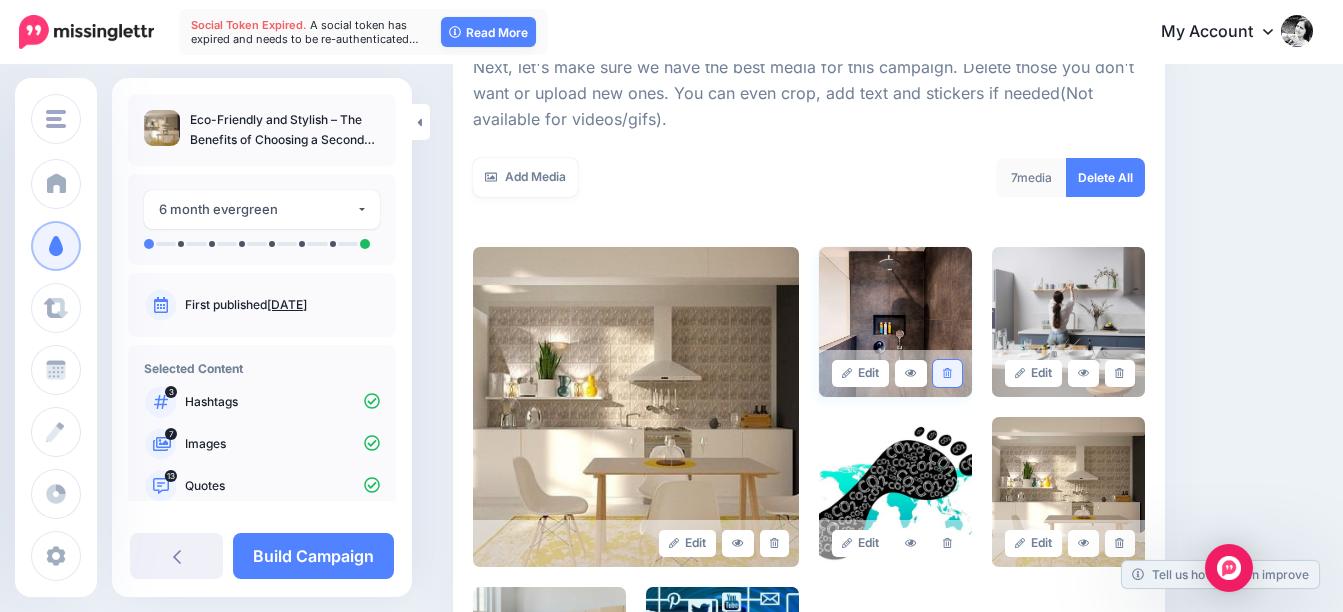 click at bounding box center [947, 373] 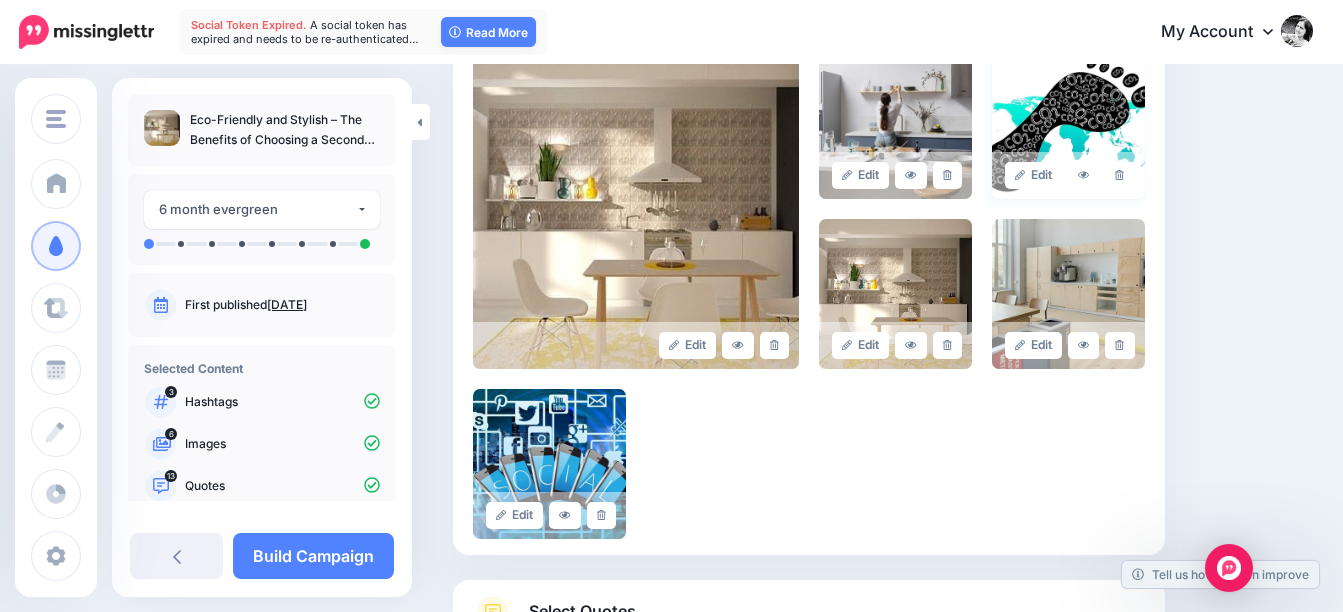 scroll, scrollTop: 500, scrollLeft: 0, axis: vertical 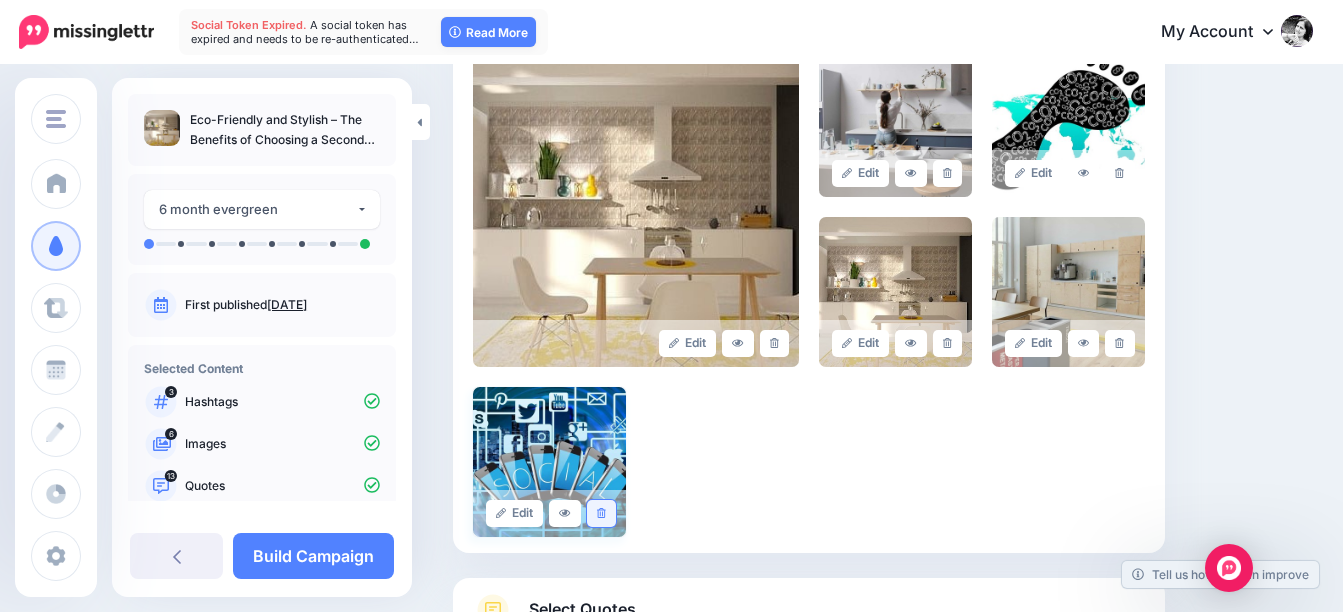 click 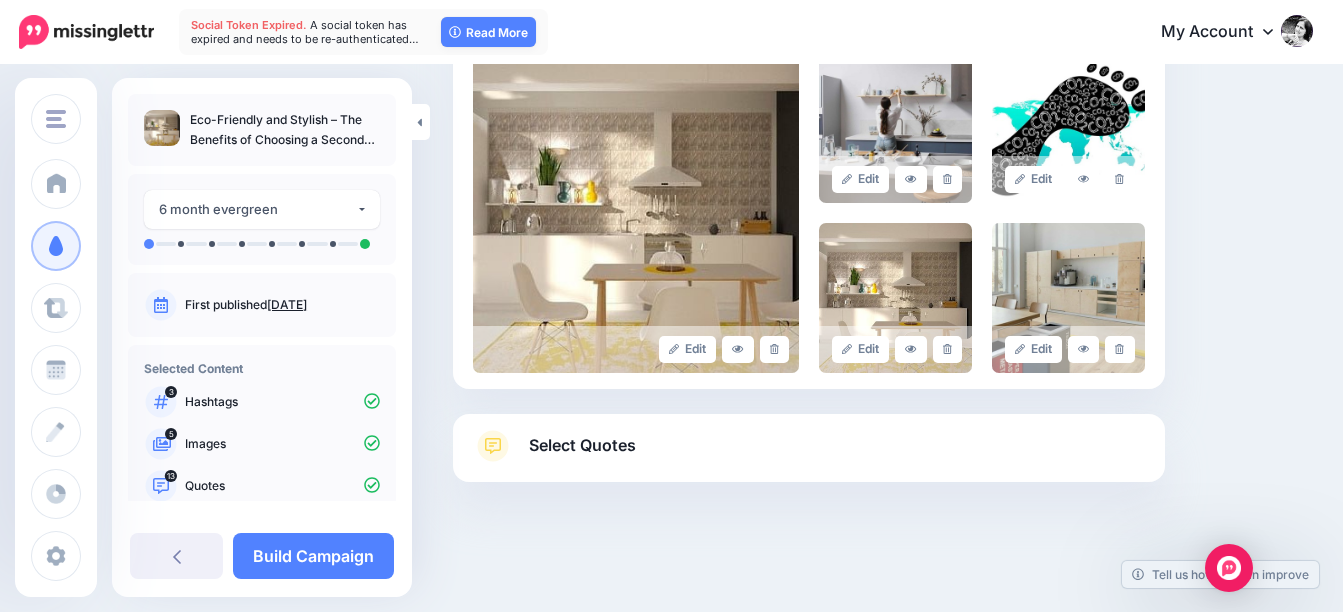 scroll, scrollTop: 494, scrollLeft: 0, axis: vertical 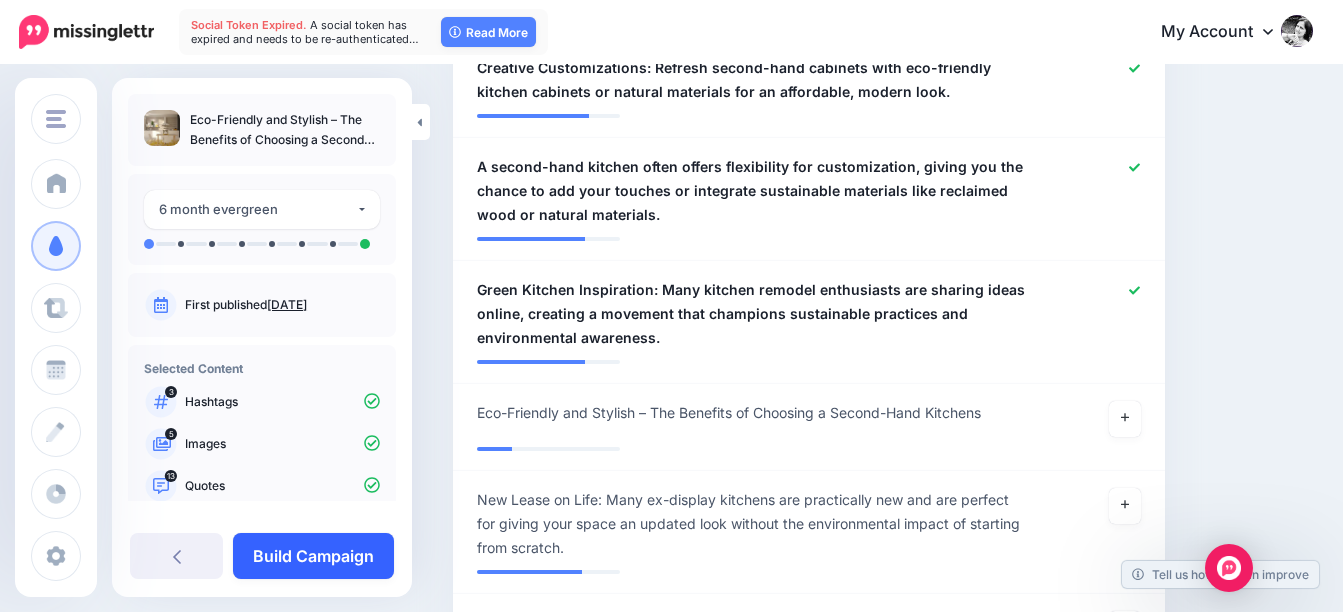 click on "Build Campaign" at bounding box center (313, 556) 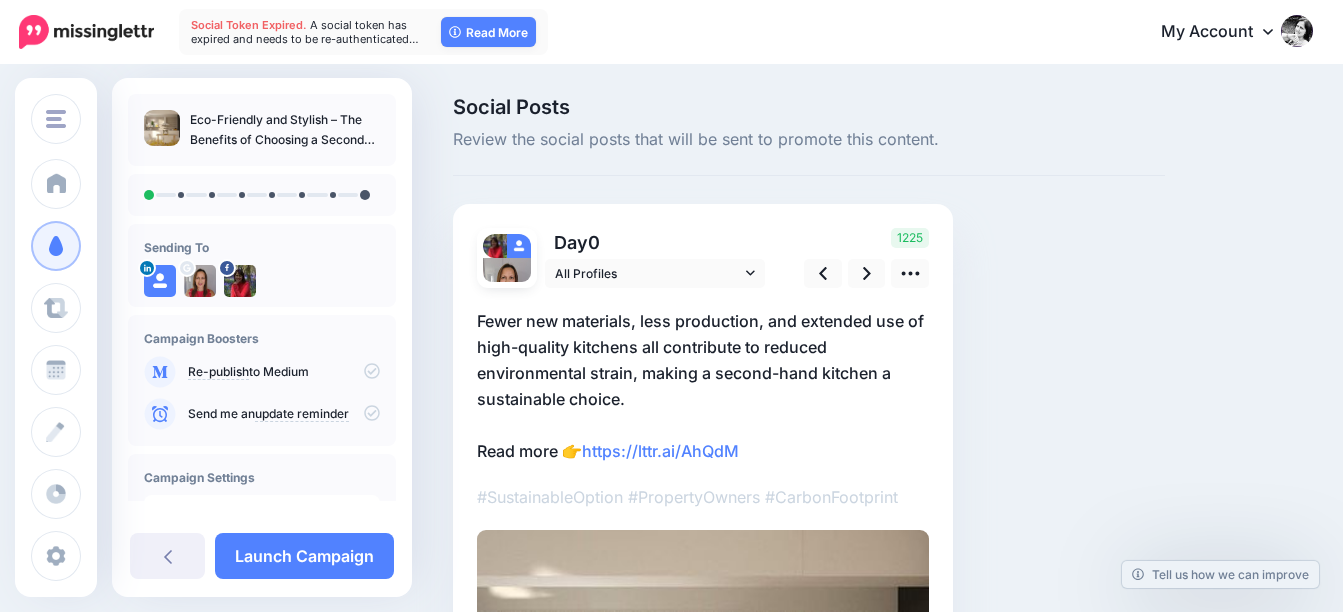 scroll, scrollTop: 0, scrollLeft: 0, axis: both 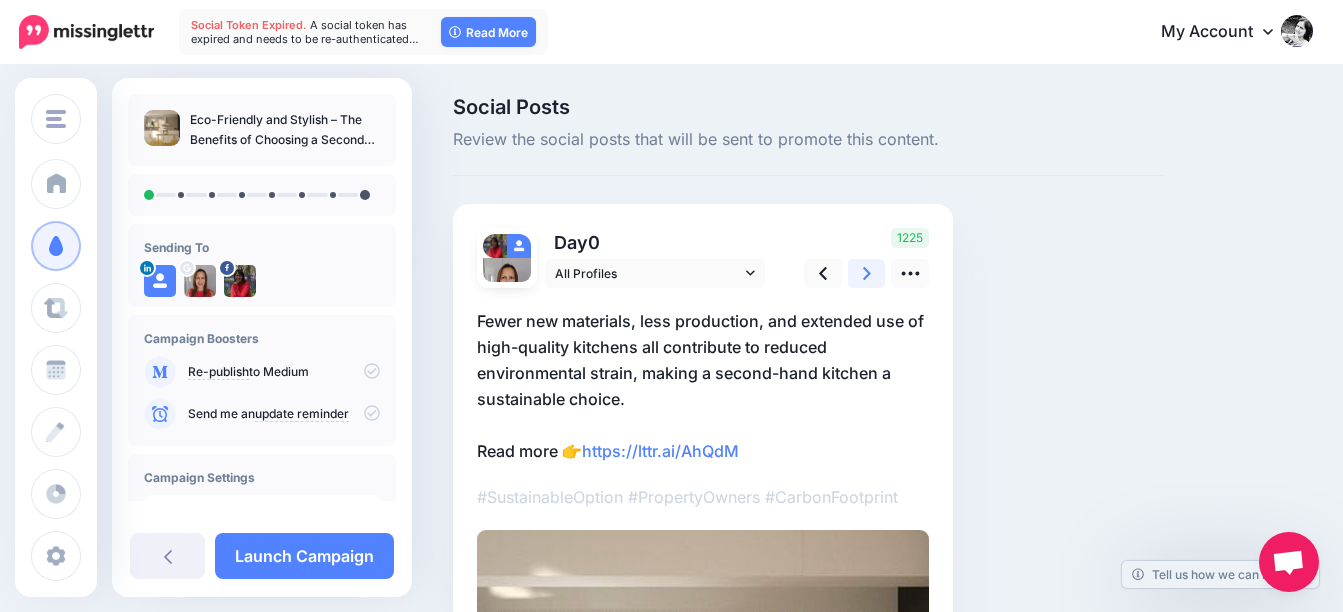 click at bounding box center [867, 273] 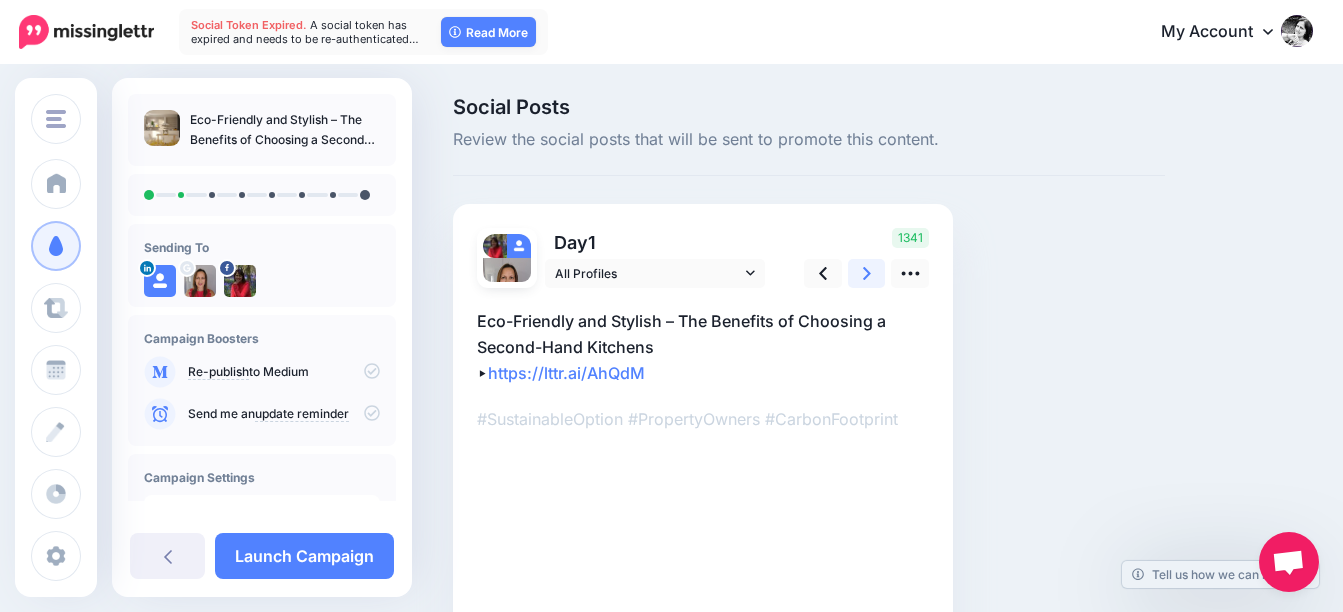 click at bounding box center [867, 273] 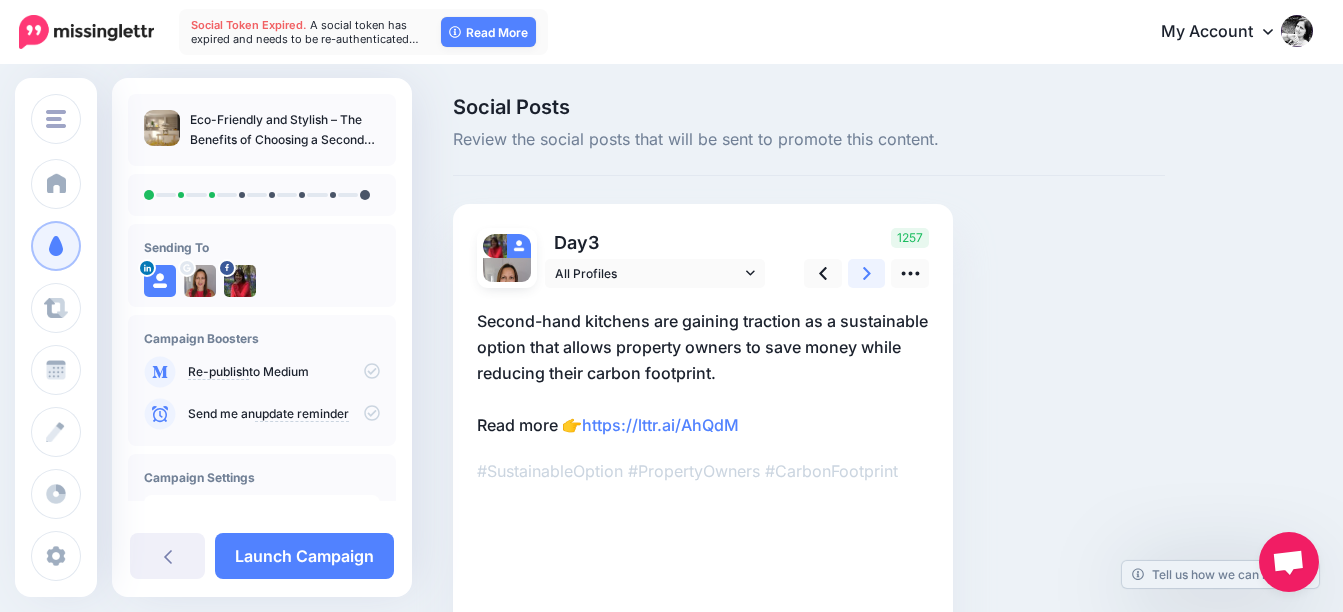 click at bounding box center (867, 273) 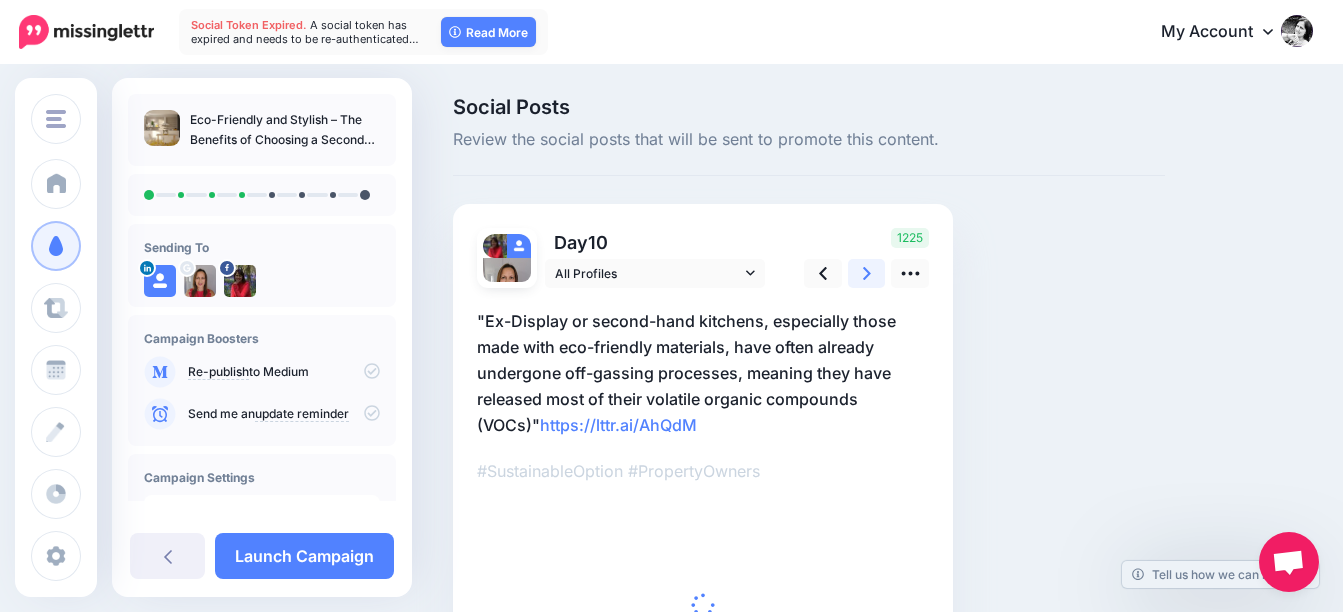 click at bounding box center [867, 273] 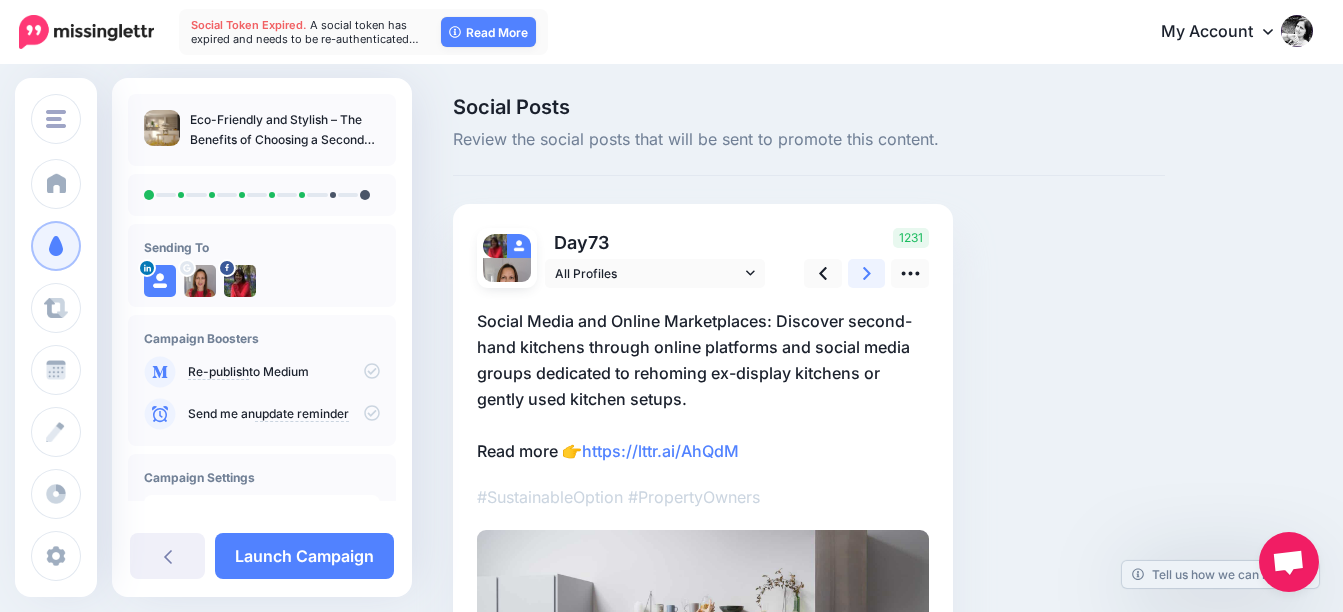 click at bounding box center (867, 273) 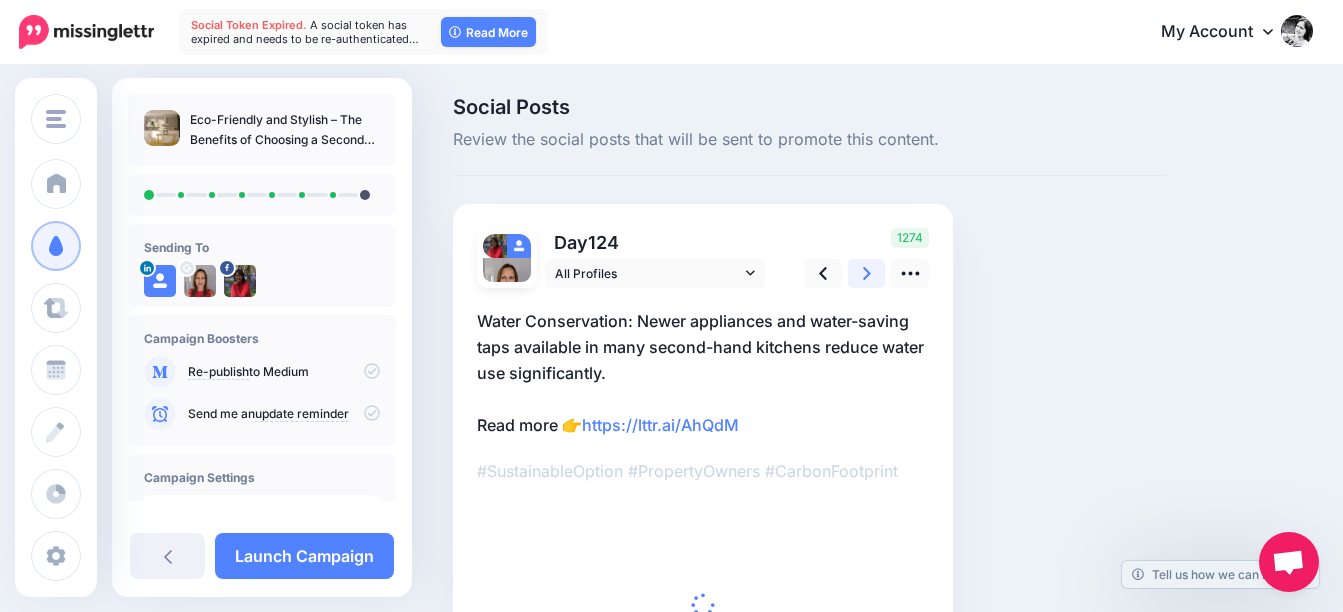 click at bounding box center (867, 273) 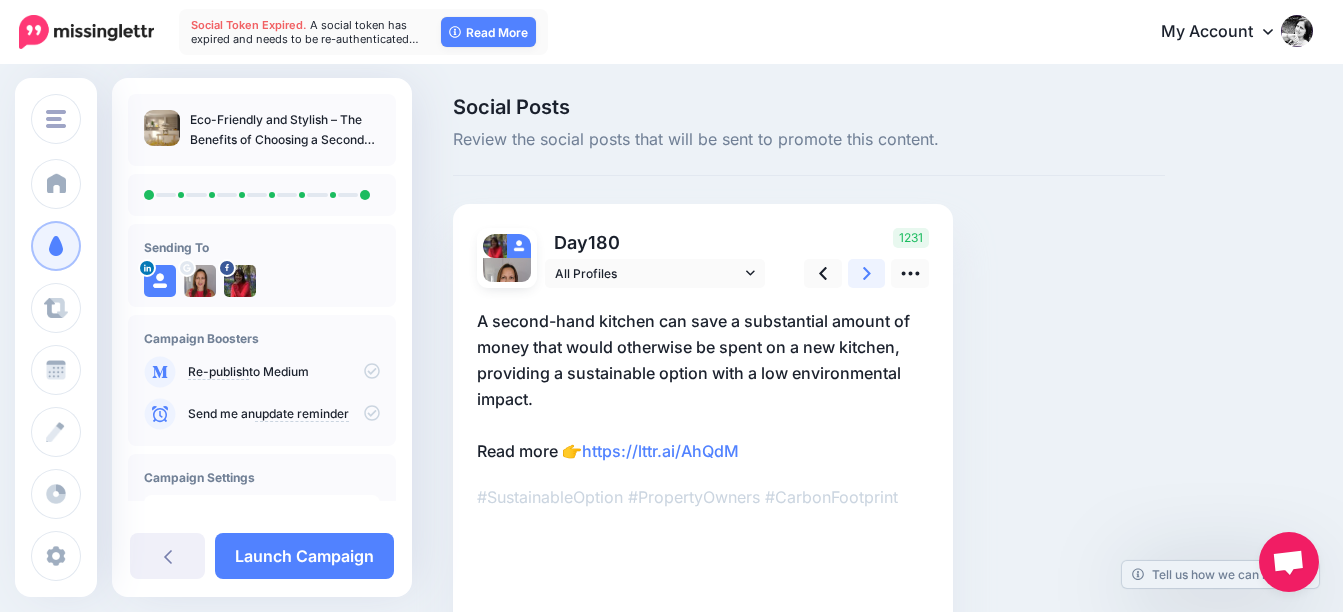 click at bounding box center [867, 273] 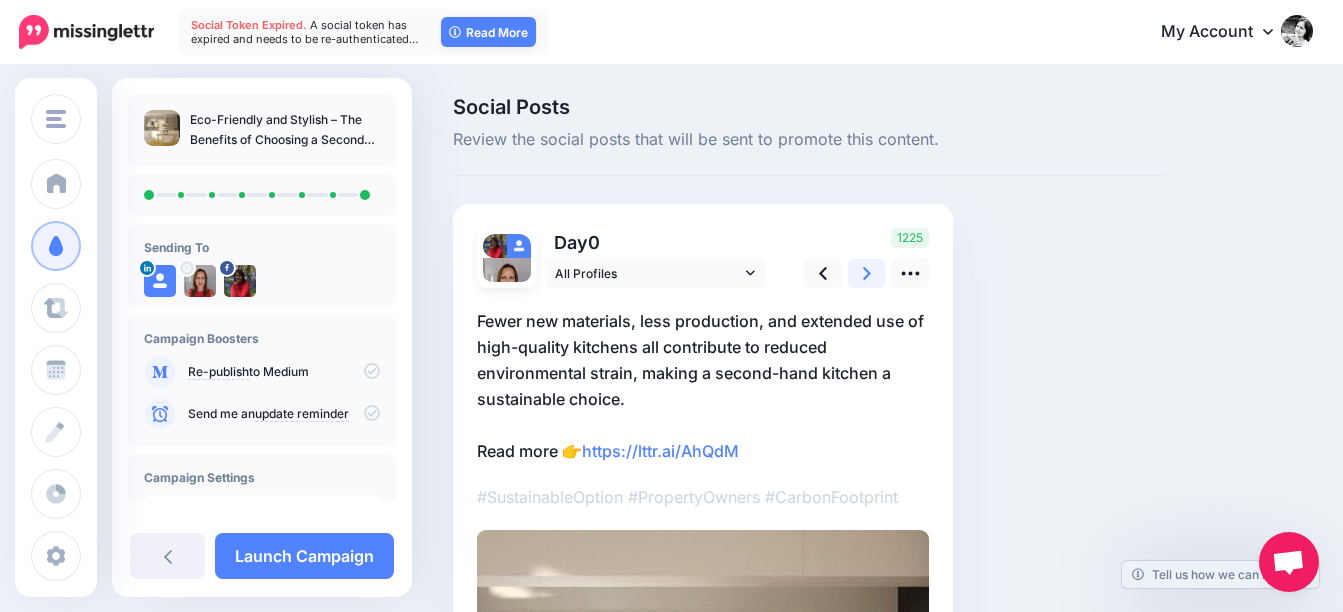 click at bounding box center [867, 273] 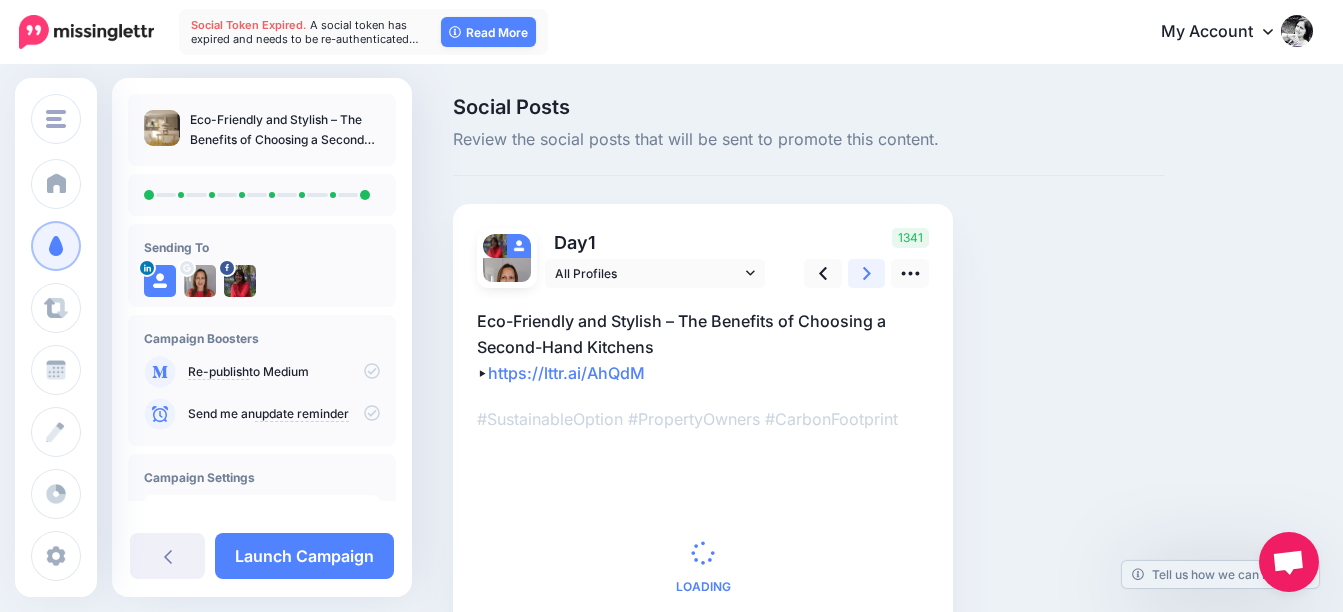 click at bounding box center (867, 273) 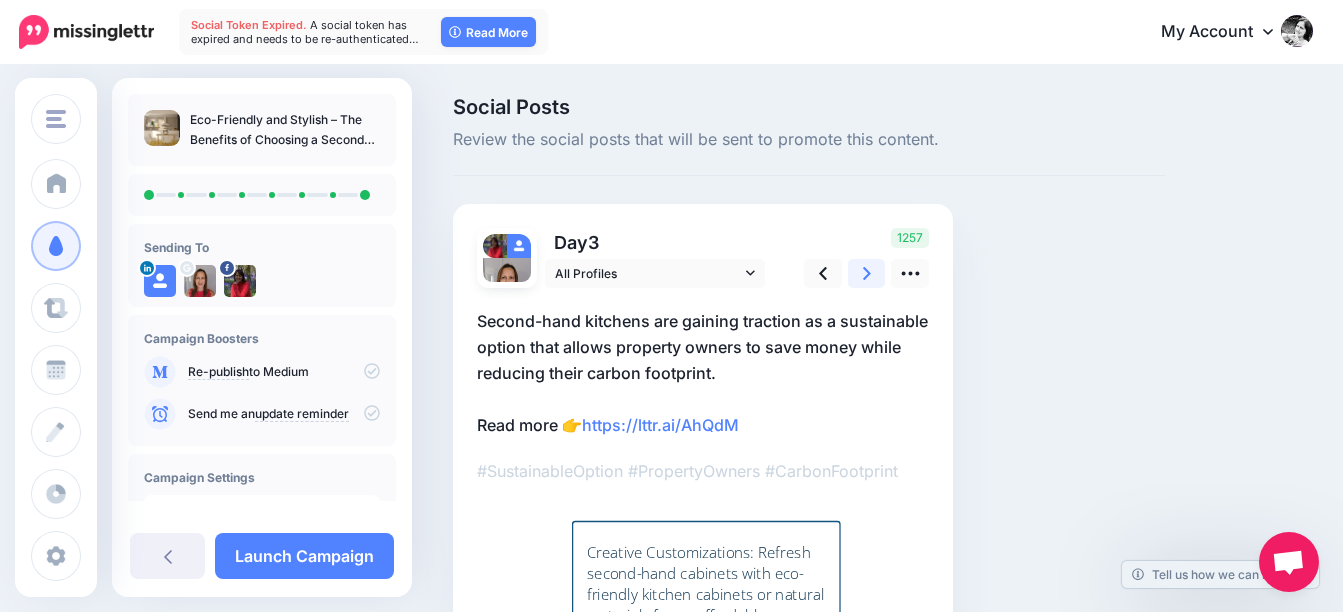 scroll, scrollTop: 243, scrollLeft: 0, axis: vertical 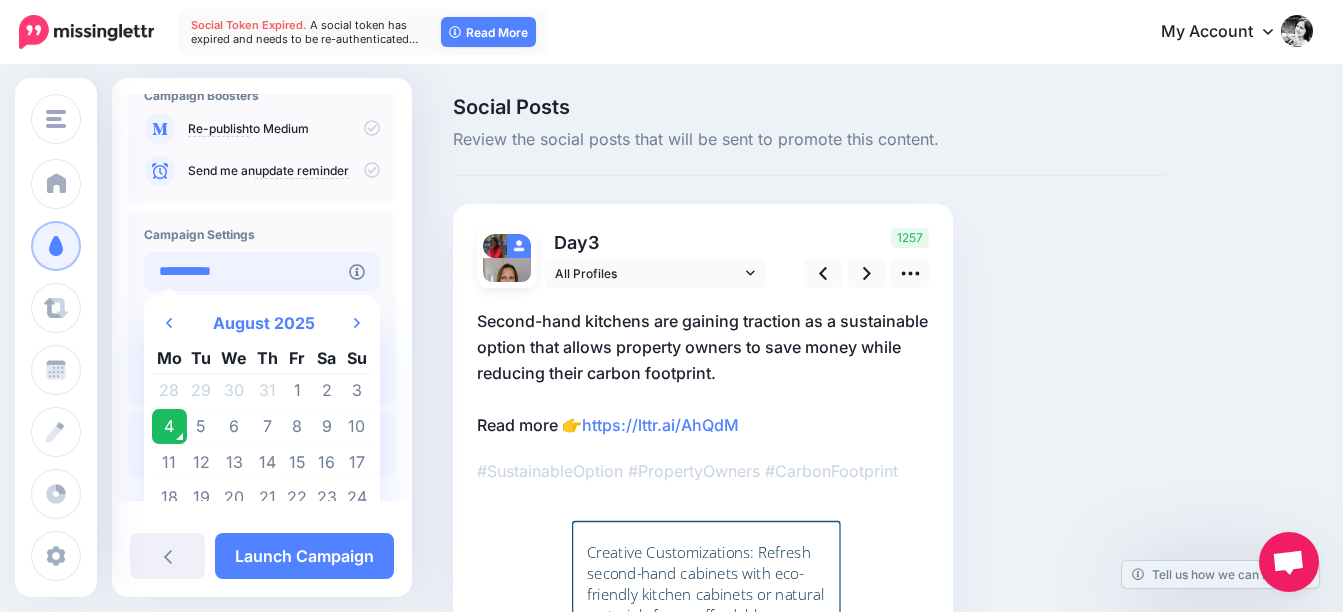 click on "**********" at bounding box center [246, 271] 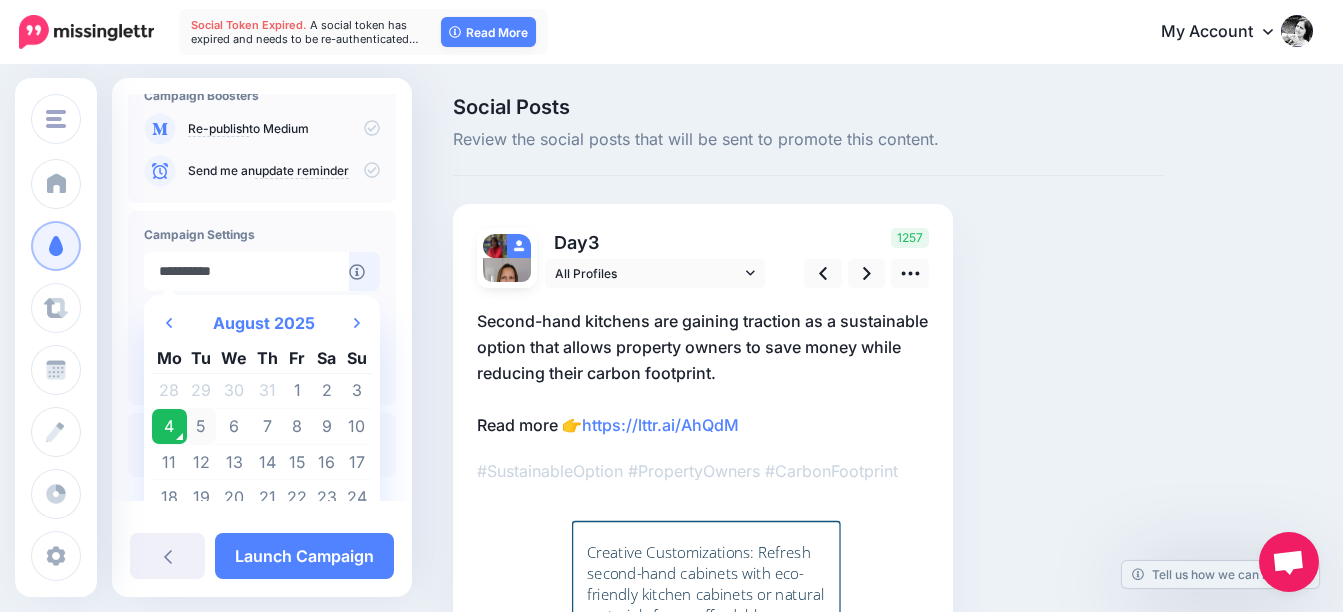 click on "5" at bounding box center (202, 427) 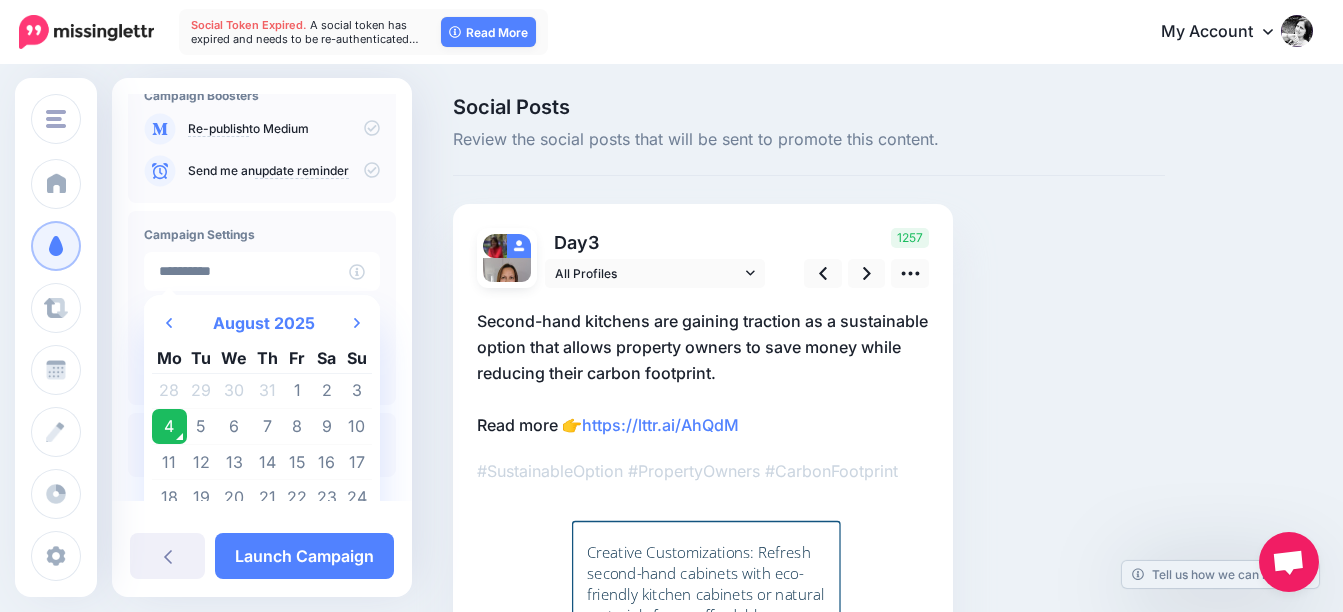 type on "**********" 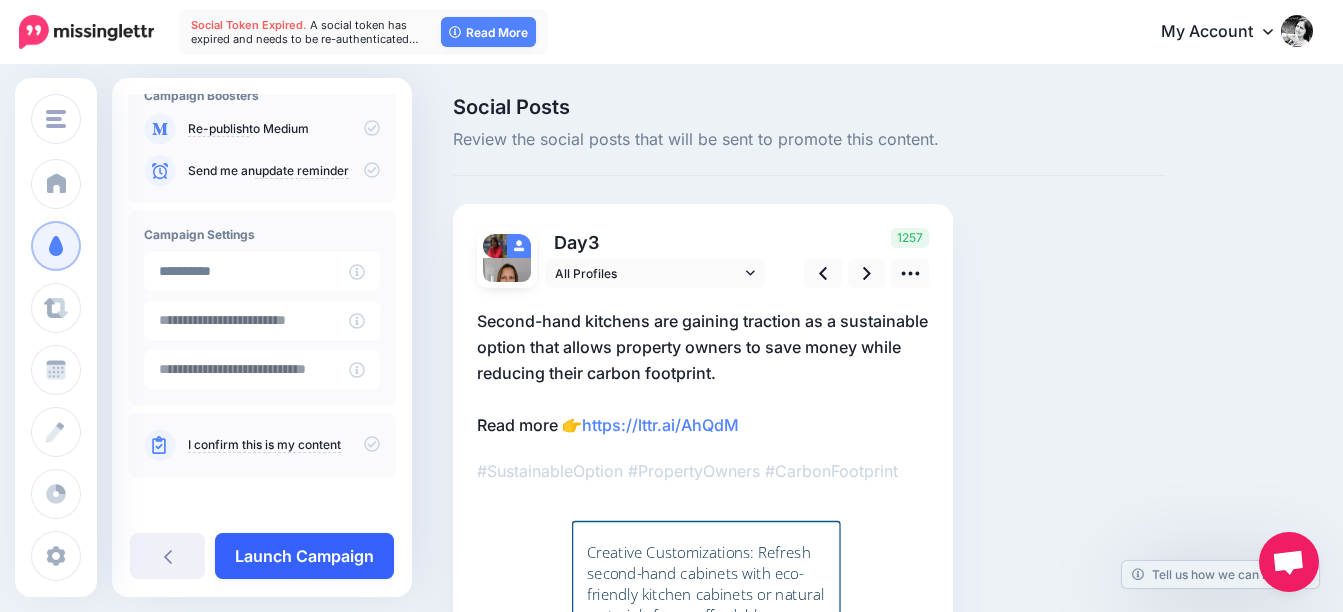 click on "Launch Campaign" at bounding box center (304, 556) 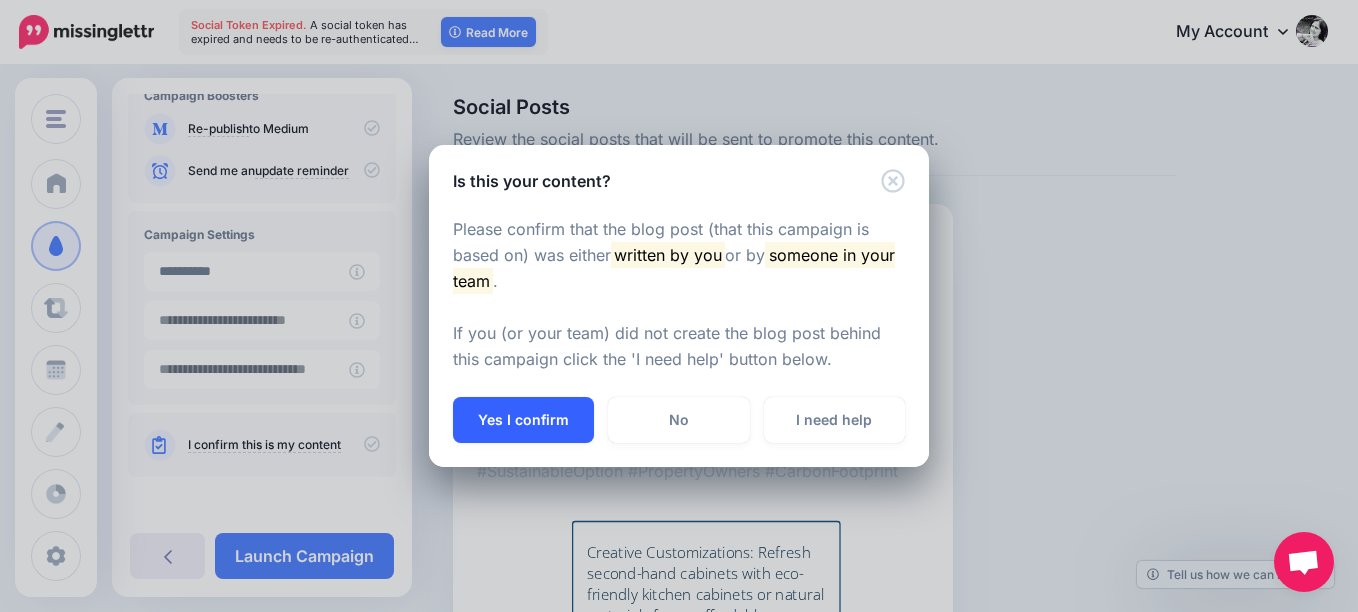 click on "Yes I confirm" at bounding box center (523, 420) 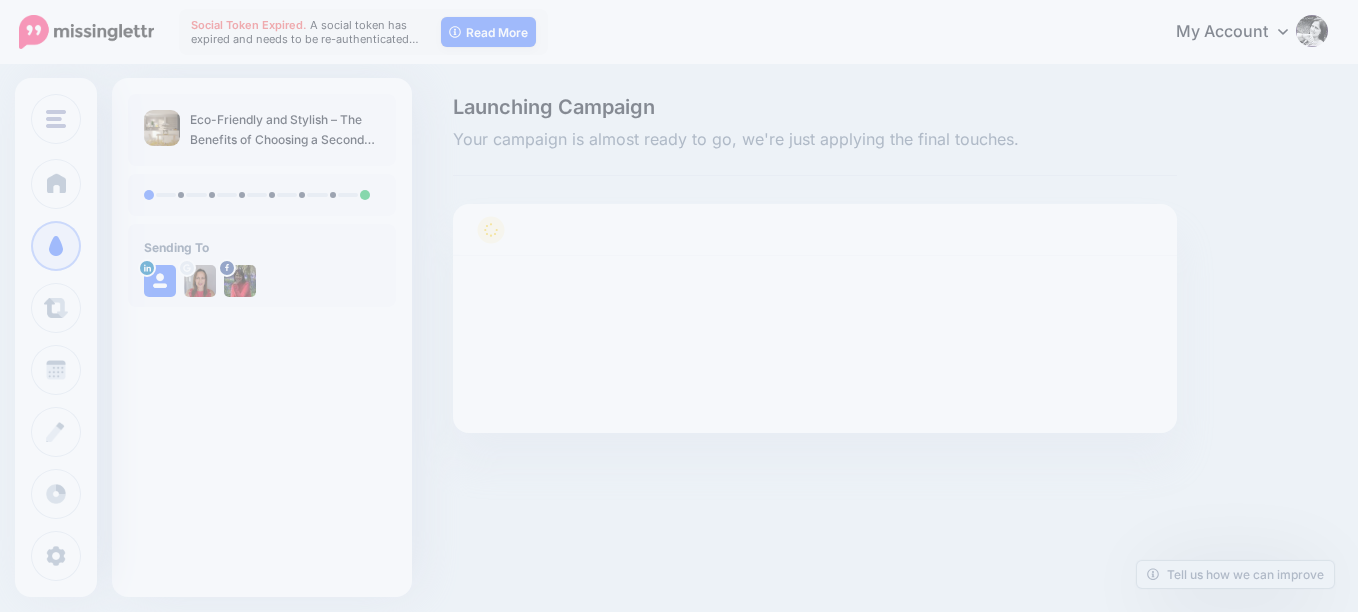 scroll, scrollTop: 0, scrollLeft: 0, axis: both 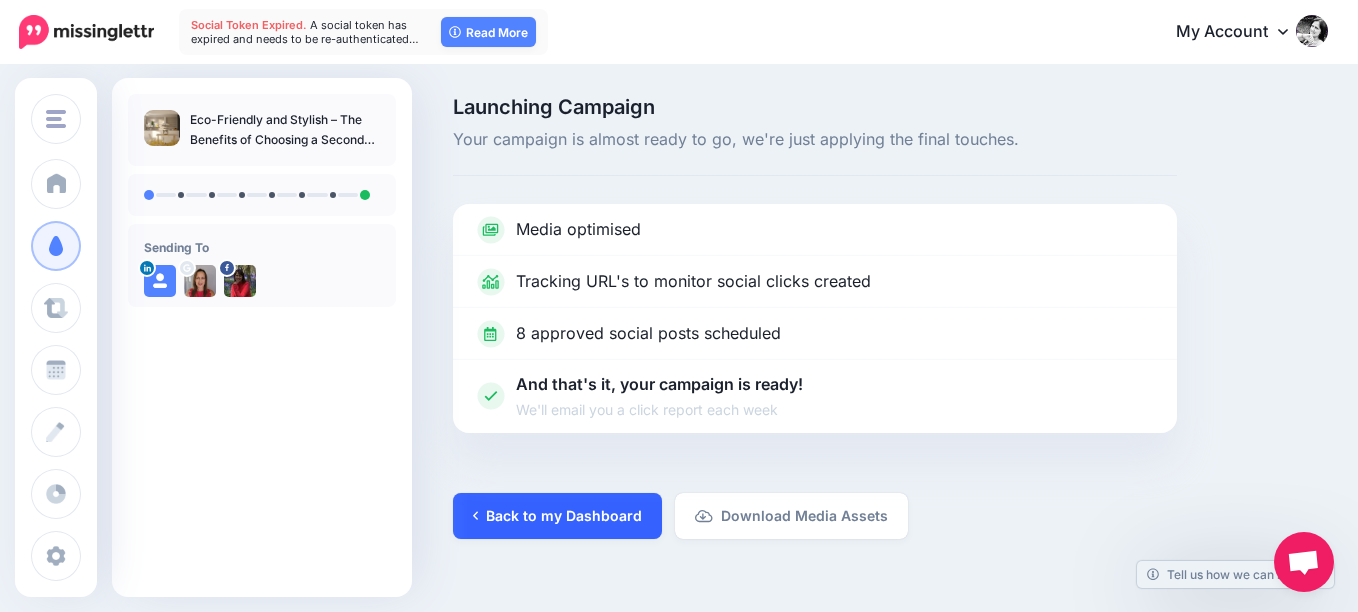 click on "Back to my Dashboard" at bounding box center (557, 516) 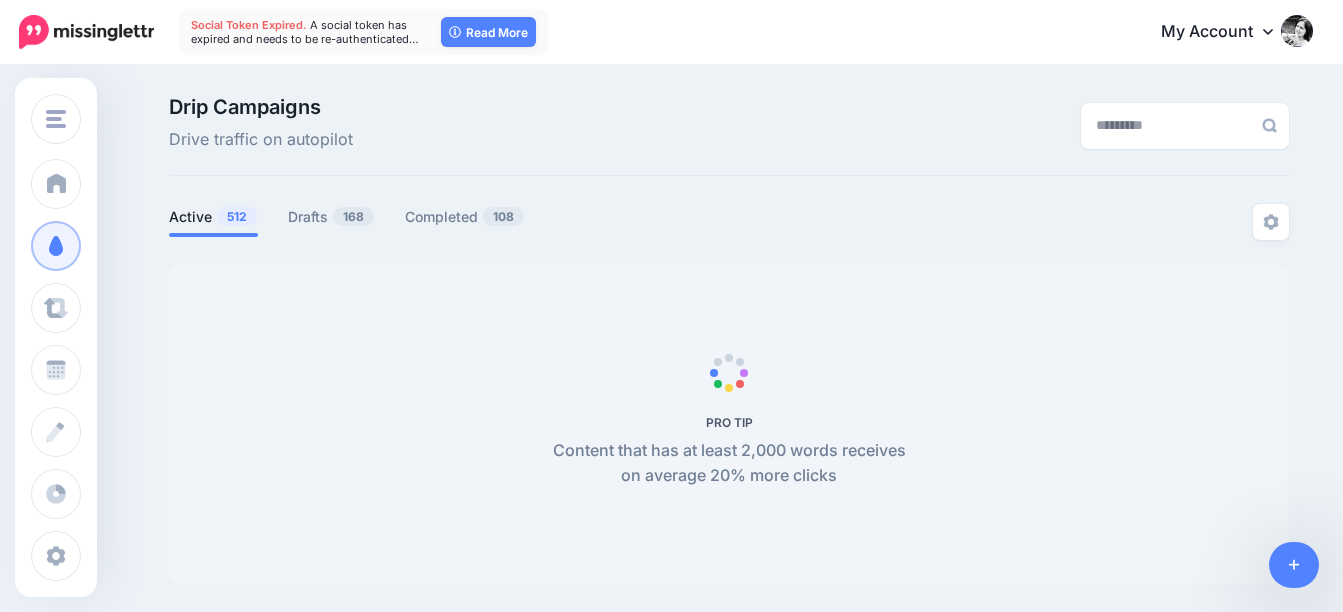 scroll, scrollTop: 0, scrollLeft: 0, axis: both 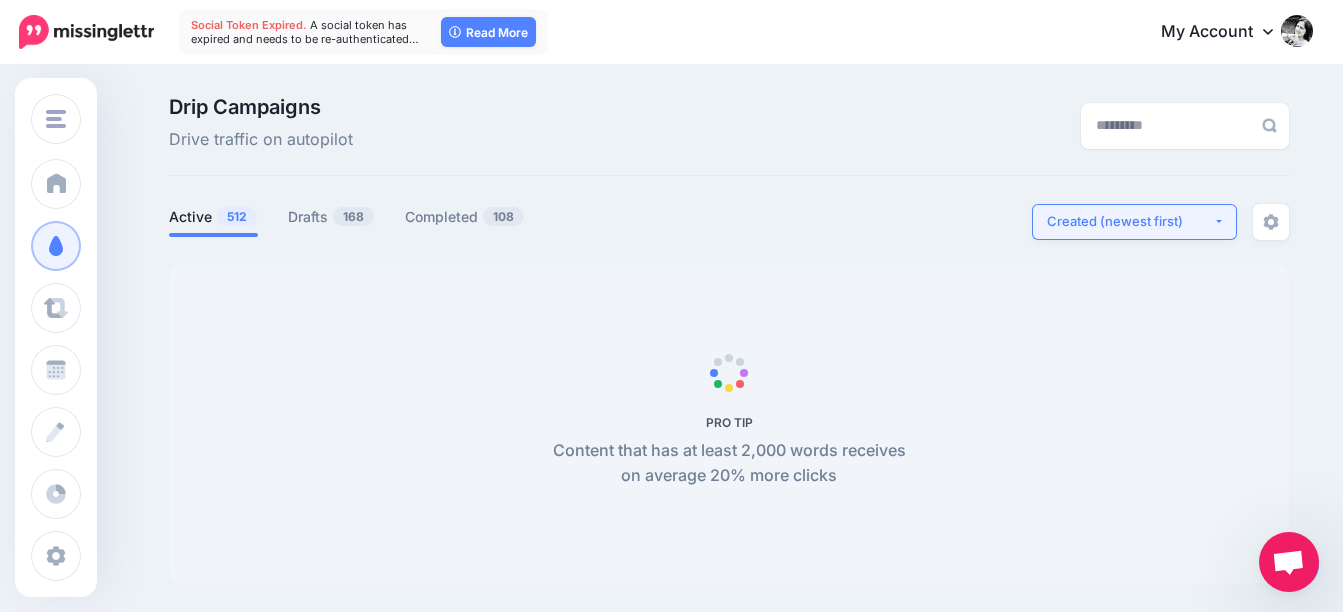 click on "Created (newest first)" at bounding box center (1130, 221) 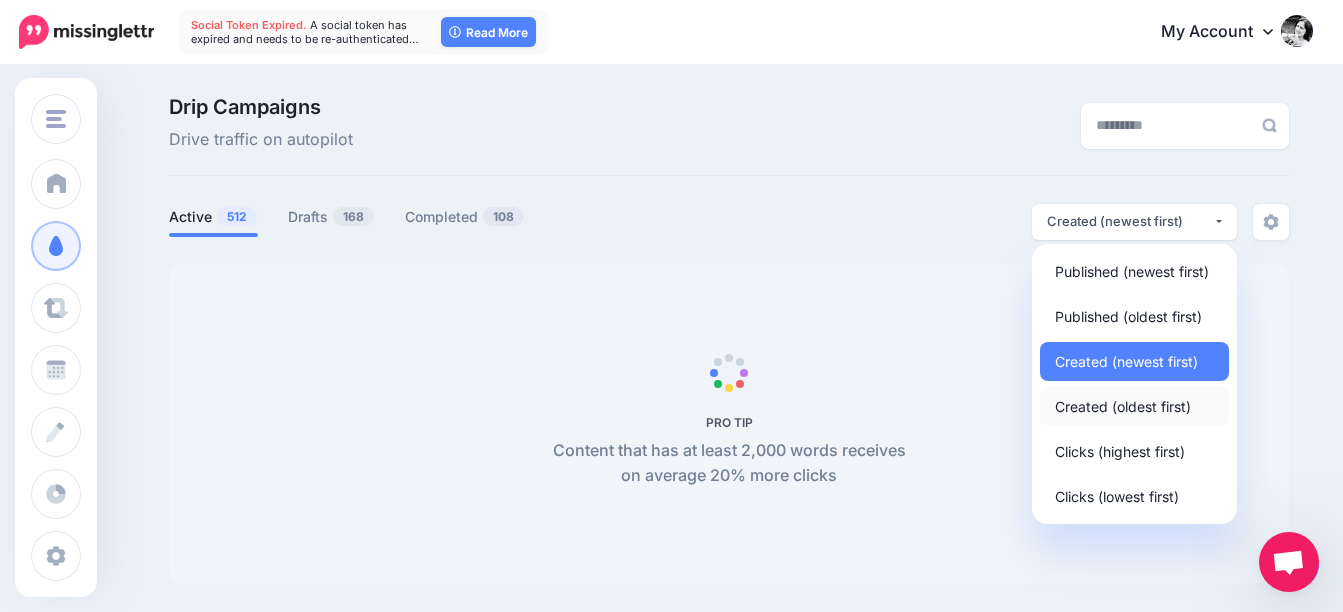 click on "Created (oldest first)" at bounding box center (1123, 406) 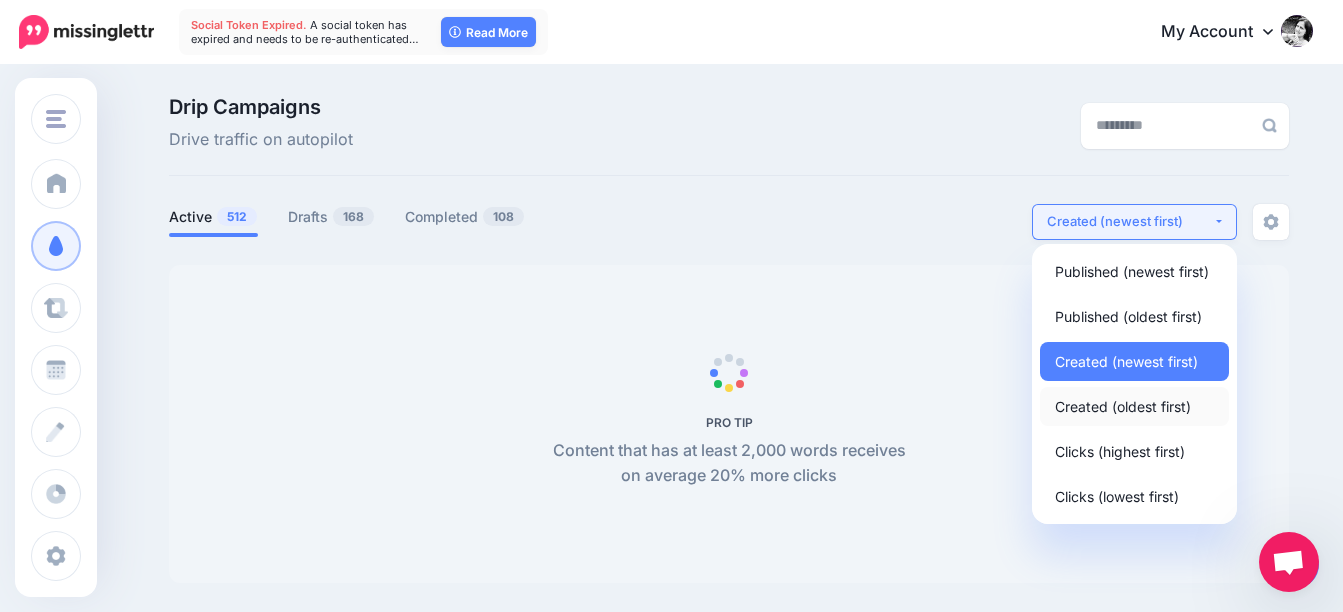 select on "**********" 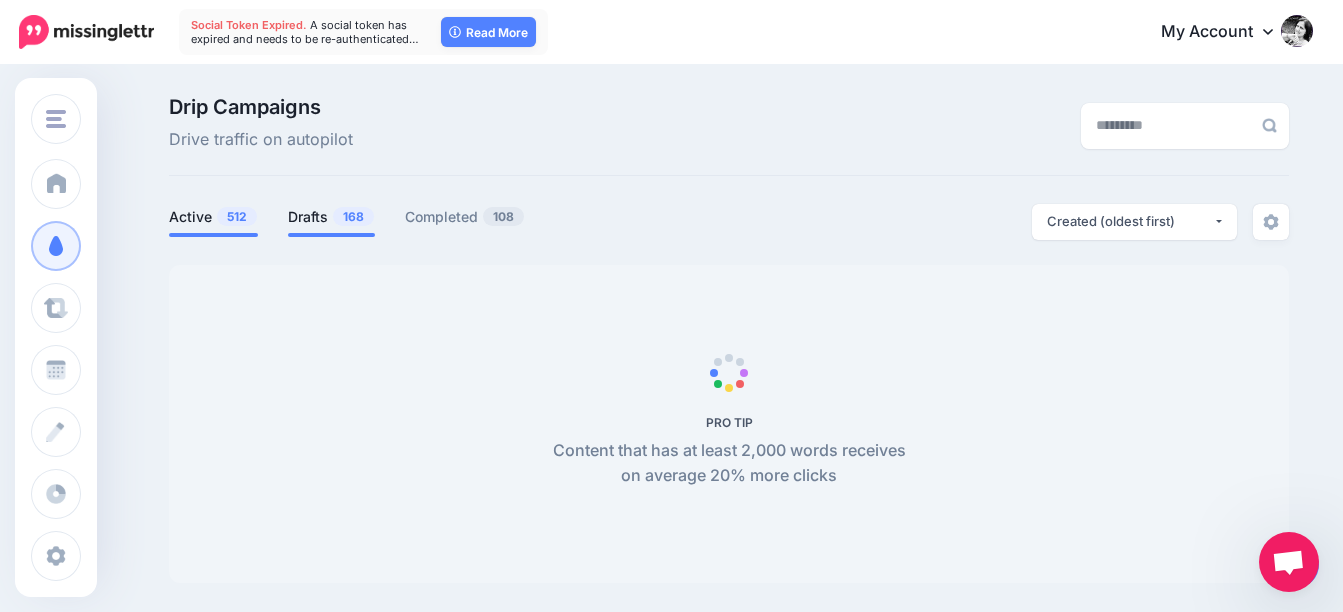 click on "Drafts  168" at bounding box center [331, 217] 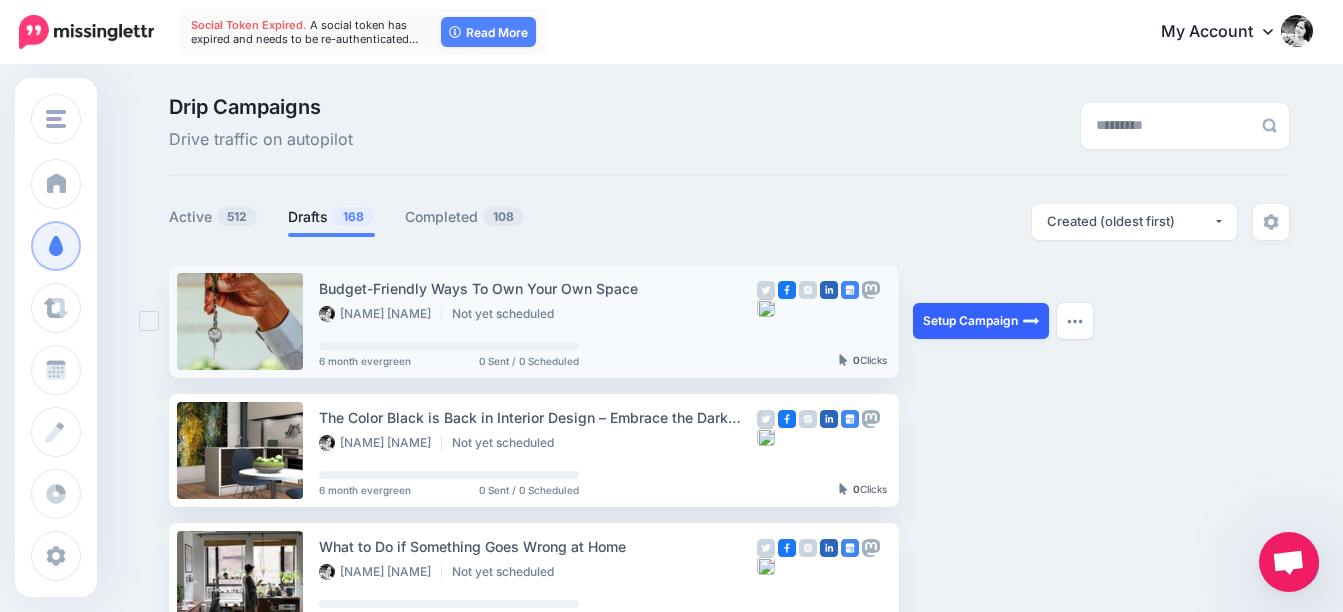 click on "Setup Campaign" at bounding box center [981, 321] 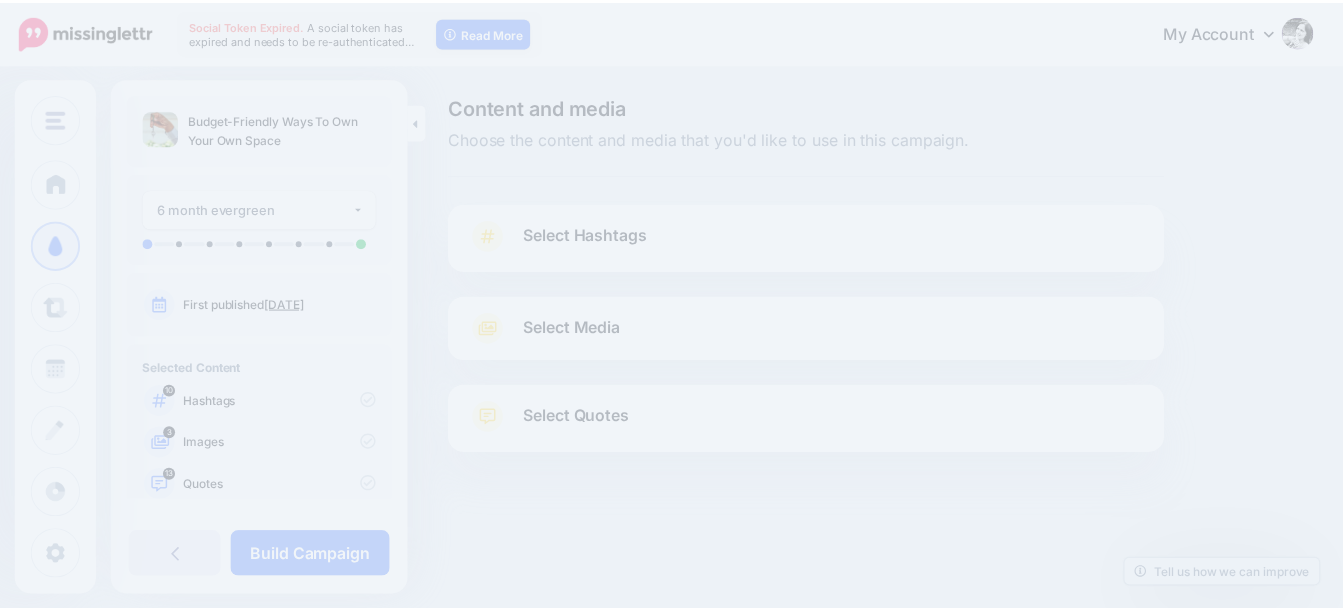 scroll, scrollTop: 0, scrollLeft: 0, axis: both 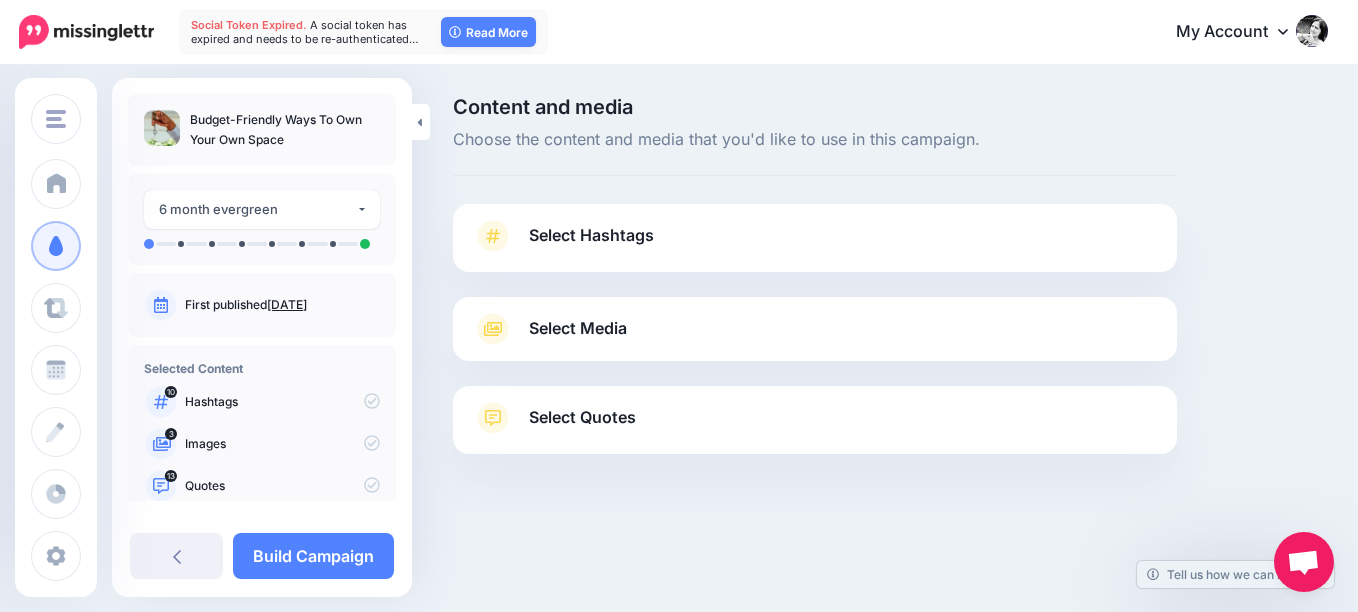 click on "Select Hashtags" at bounding box center [591, 235] 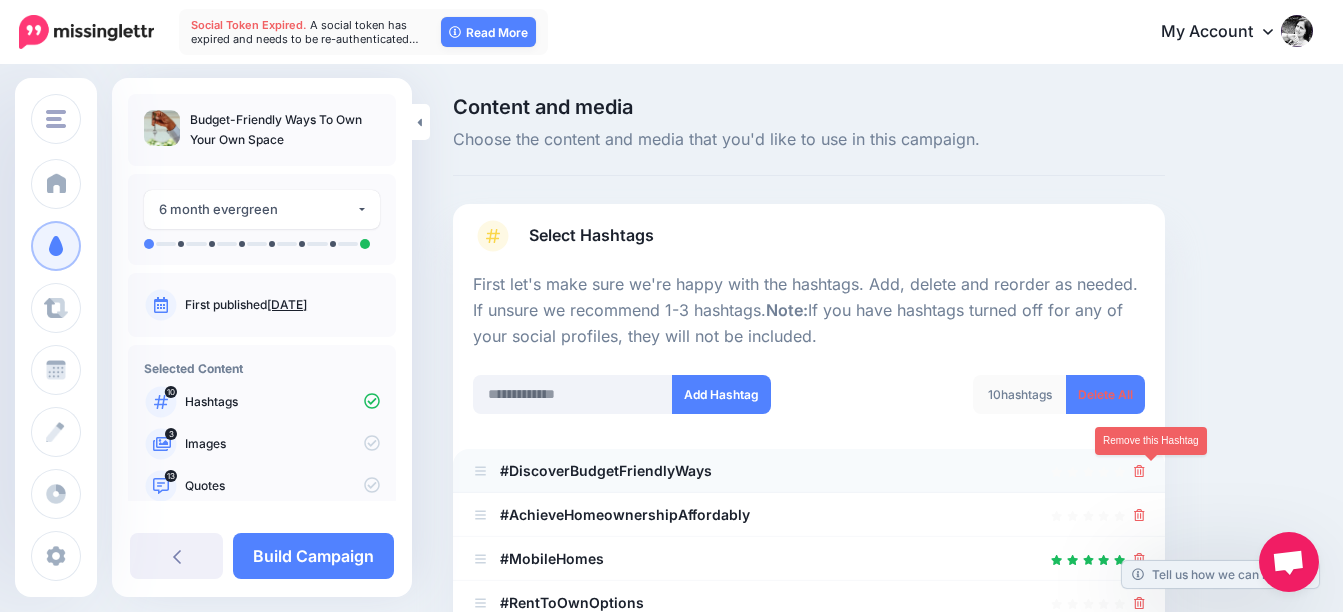 click 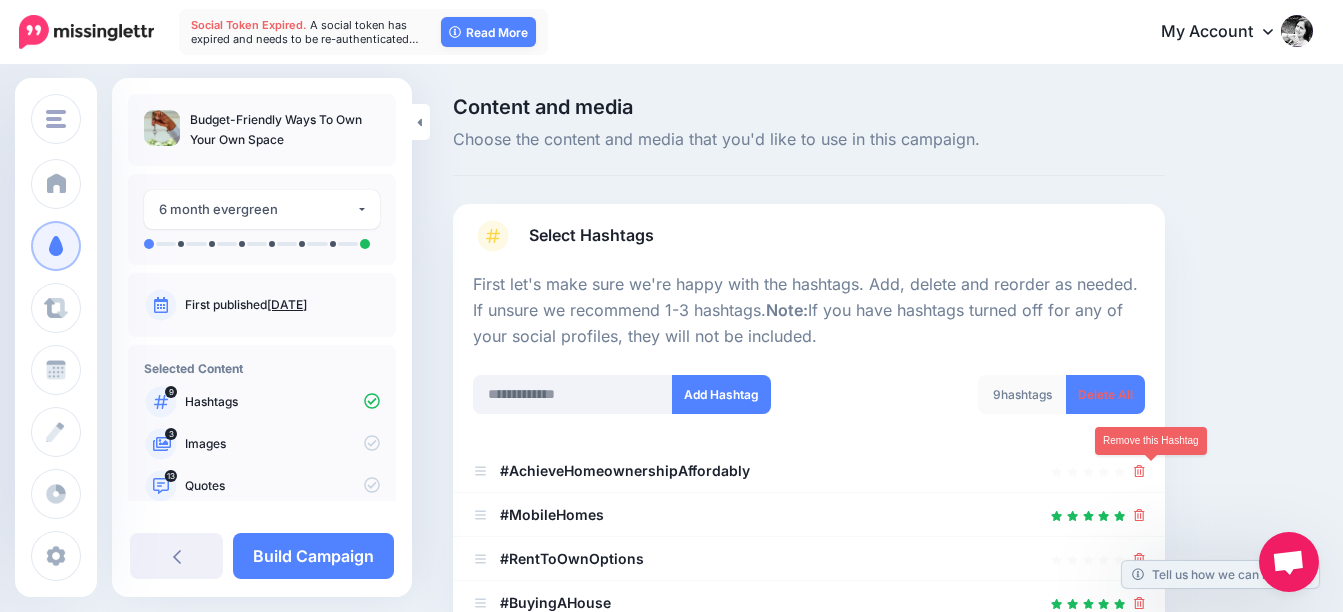click 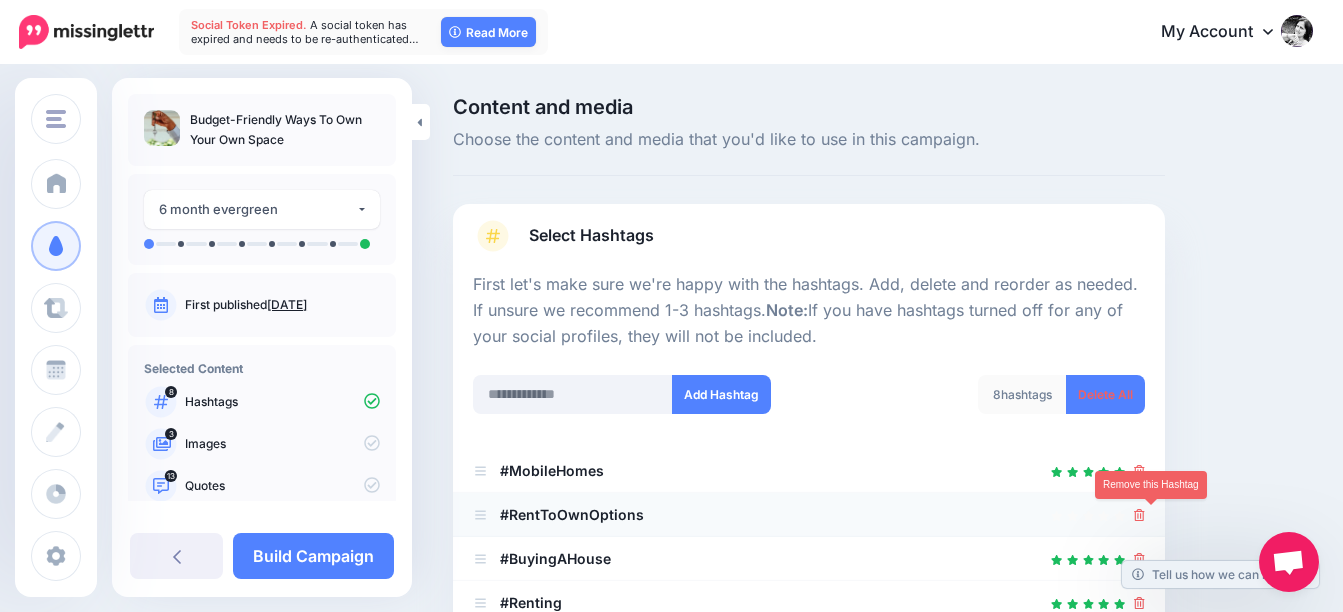 click 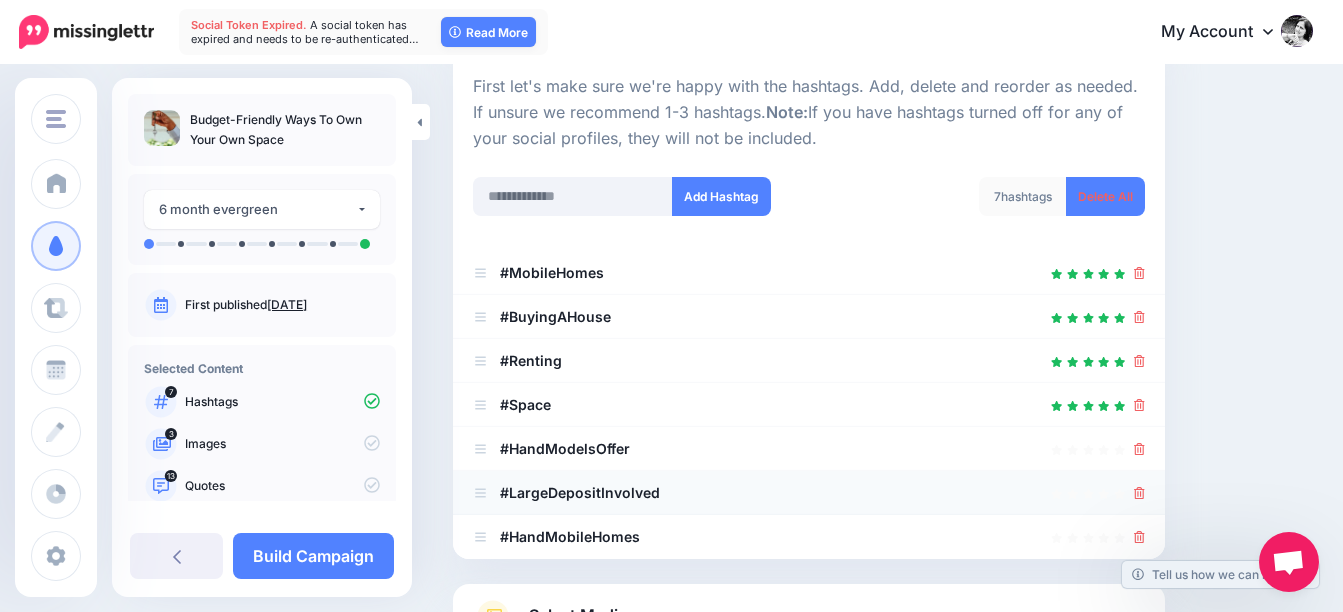 scroll, scrollTop: 200, scrollLeft: 0, axis: vertical 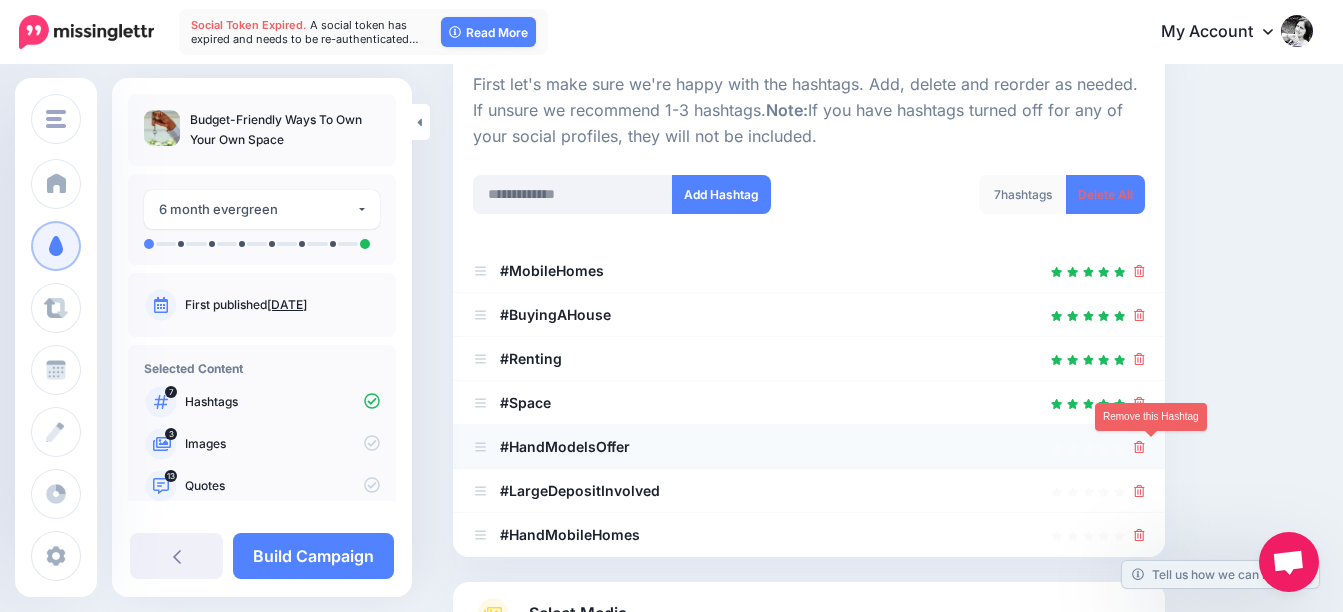 click 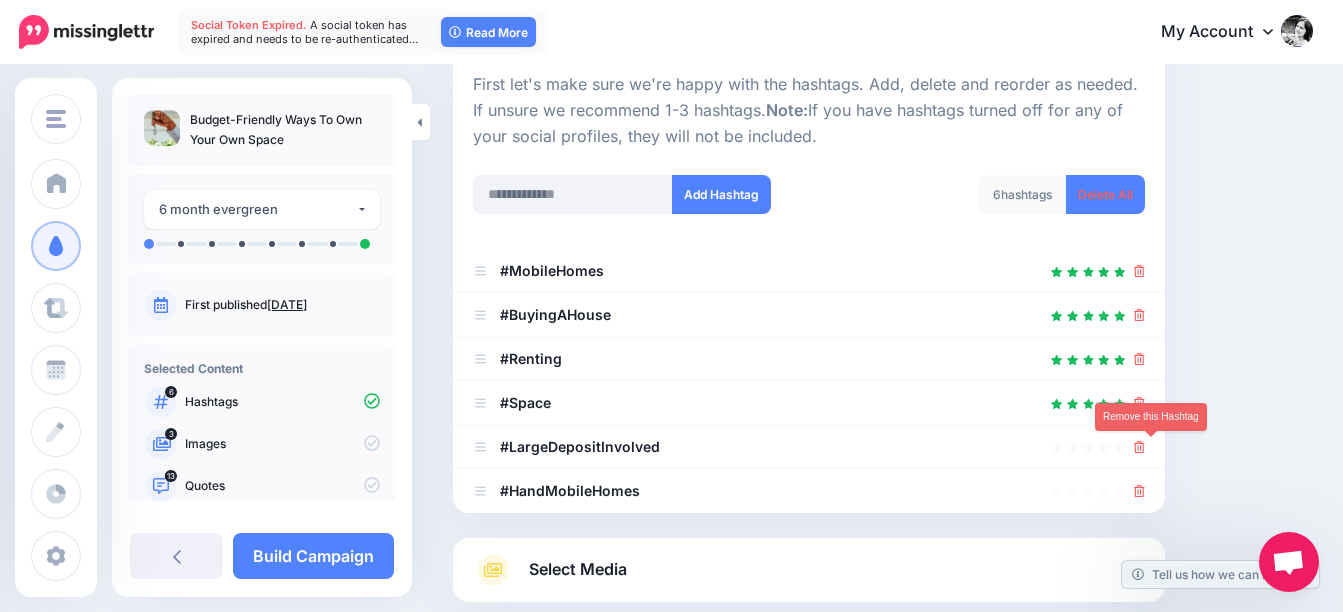 click 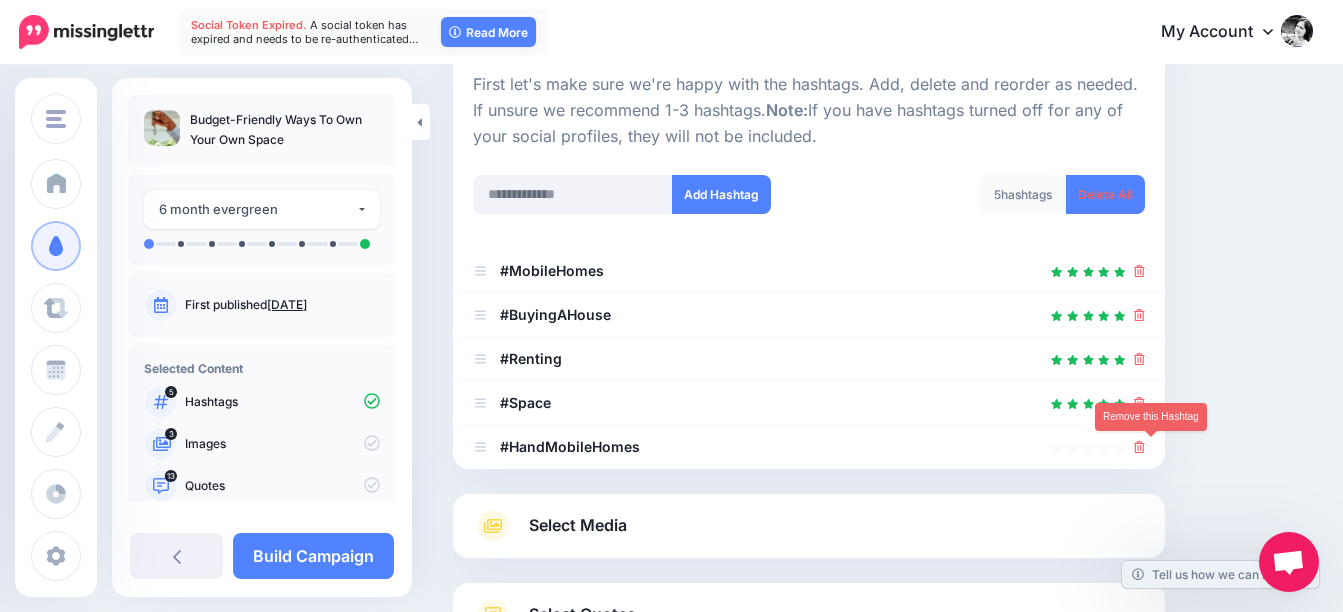 click 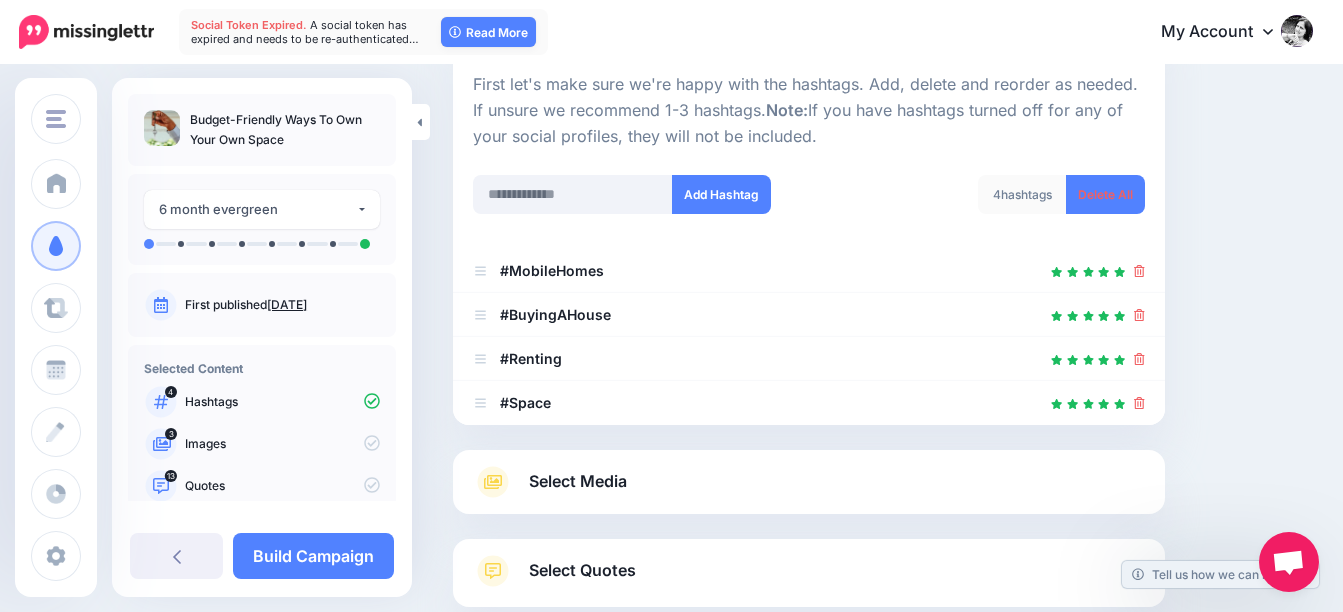 click on "Select Media" at bounding box center (578, 481) 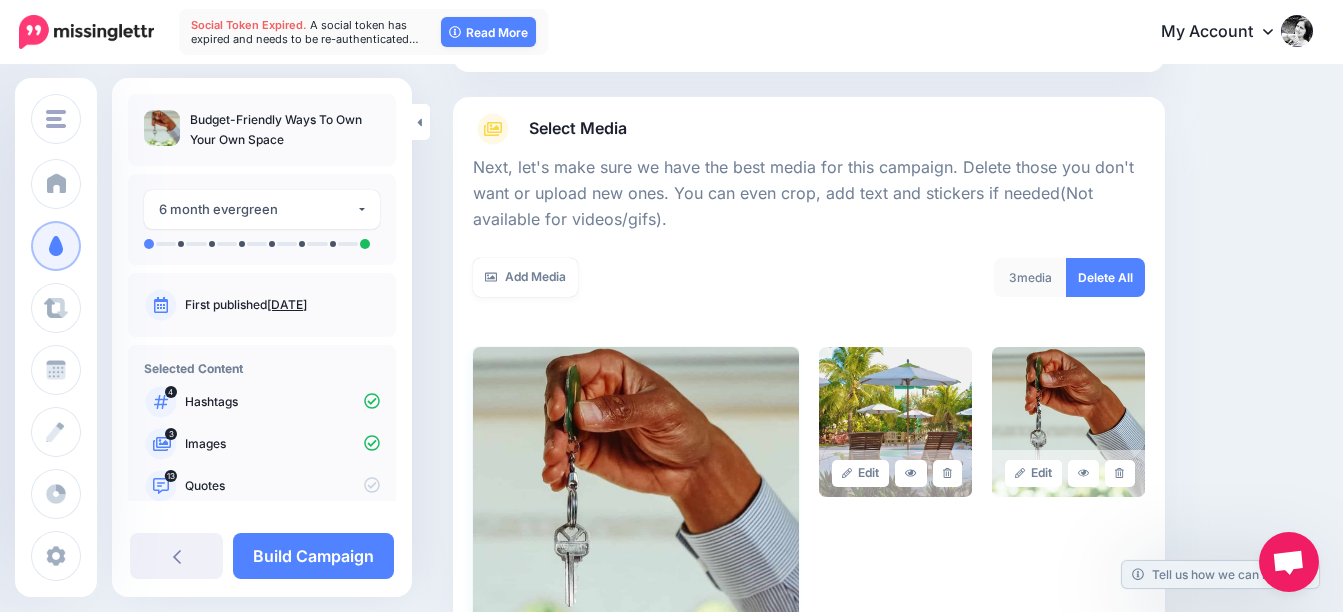 scroll, scrollTop: 300, scrollLeft: 0, axis: vertical 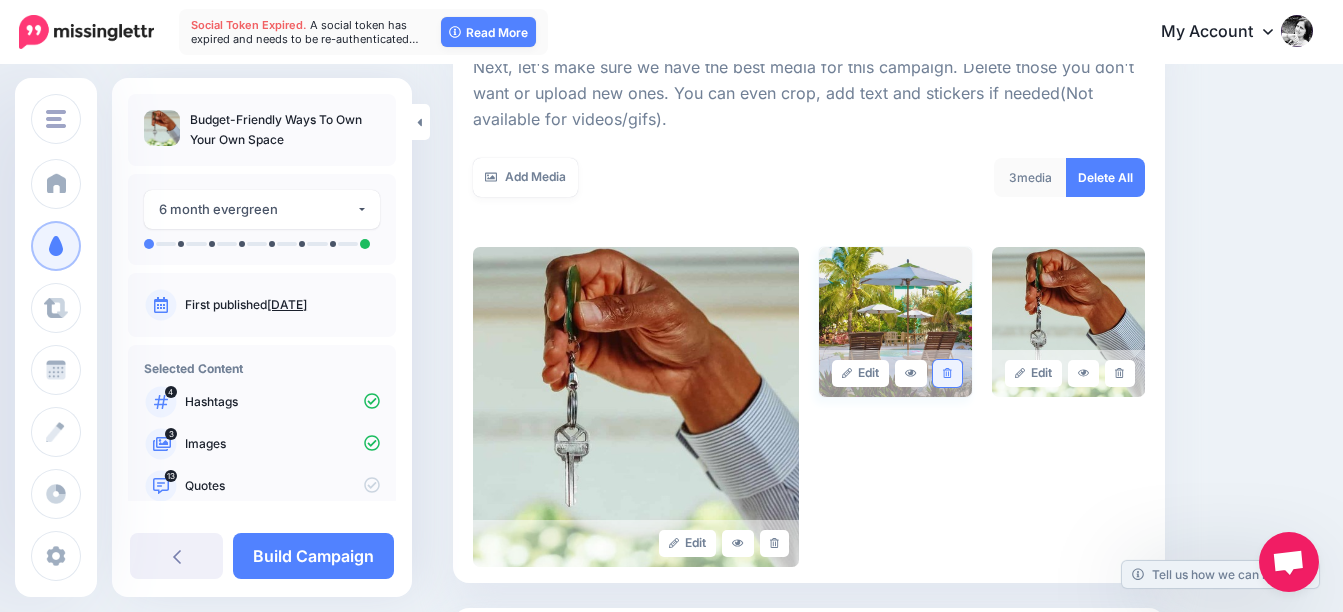 click 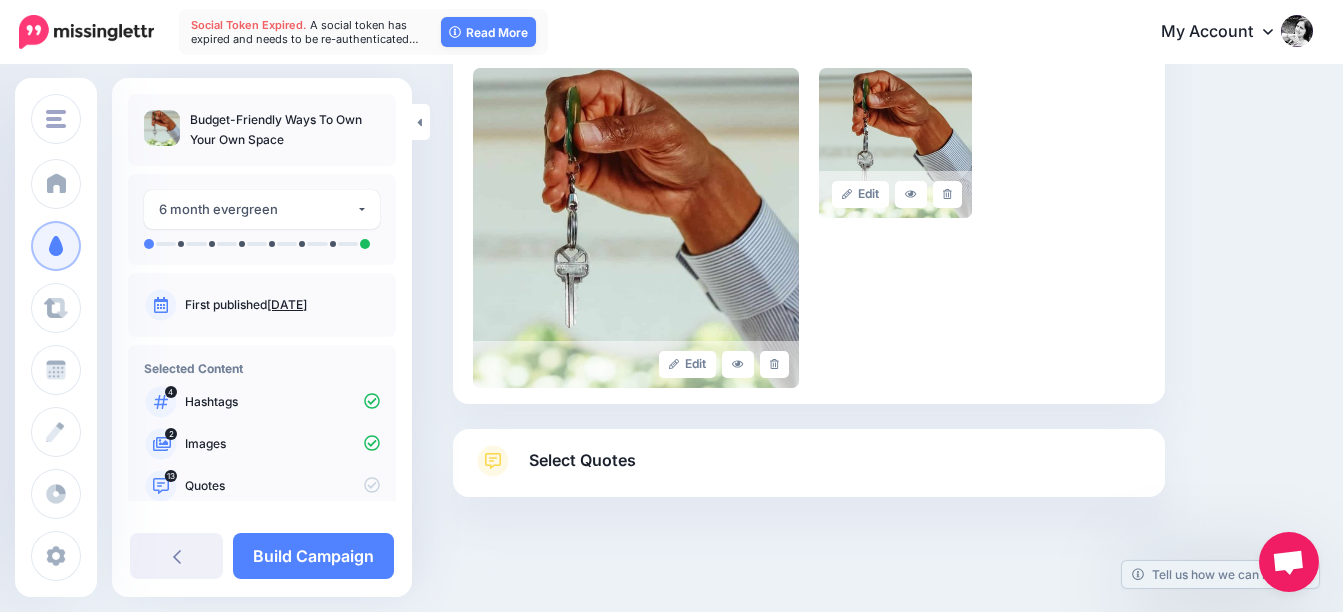 scroll, scrollTop: 500, scrollLeft: 0, axis: vertical 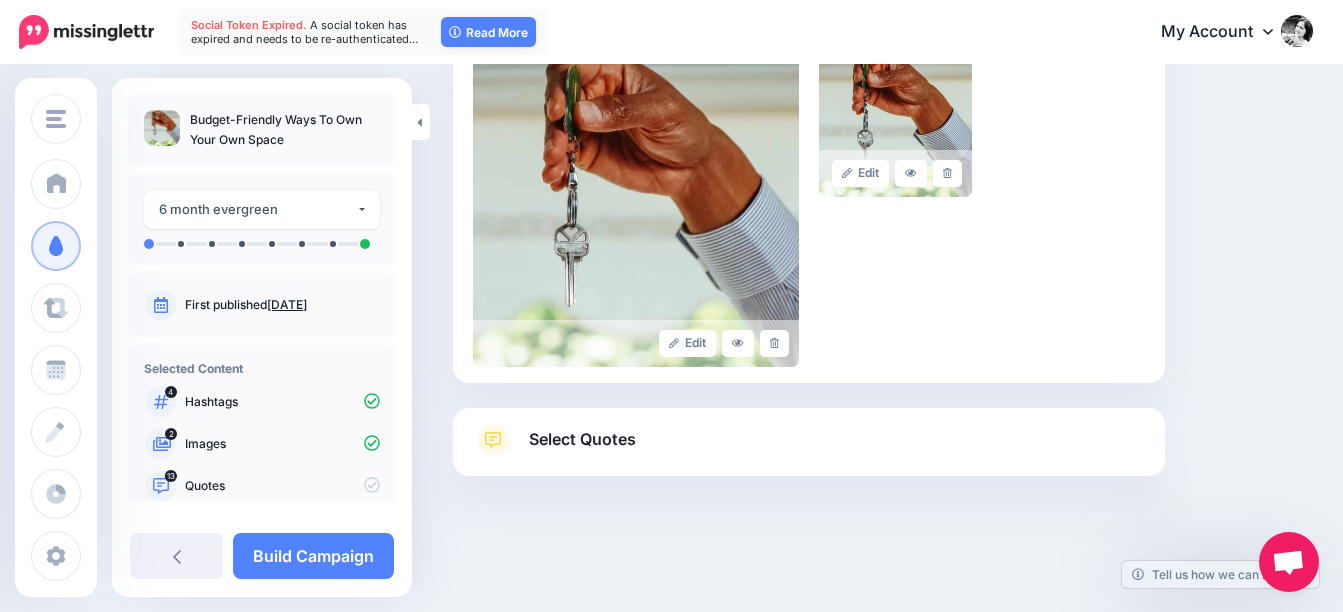 click on "Select Quotes" at bounding box center [582, 439] 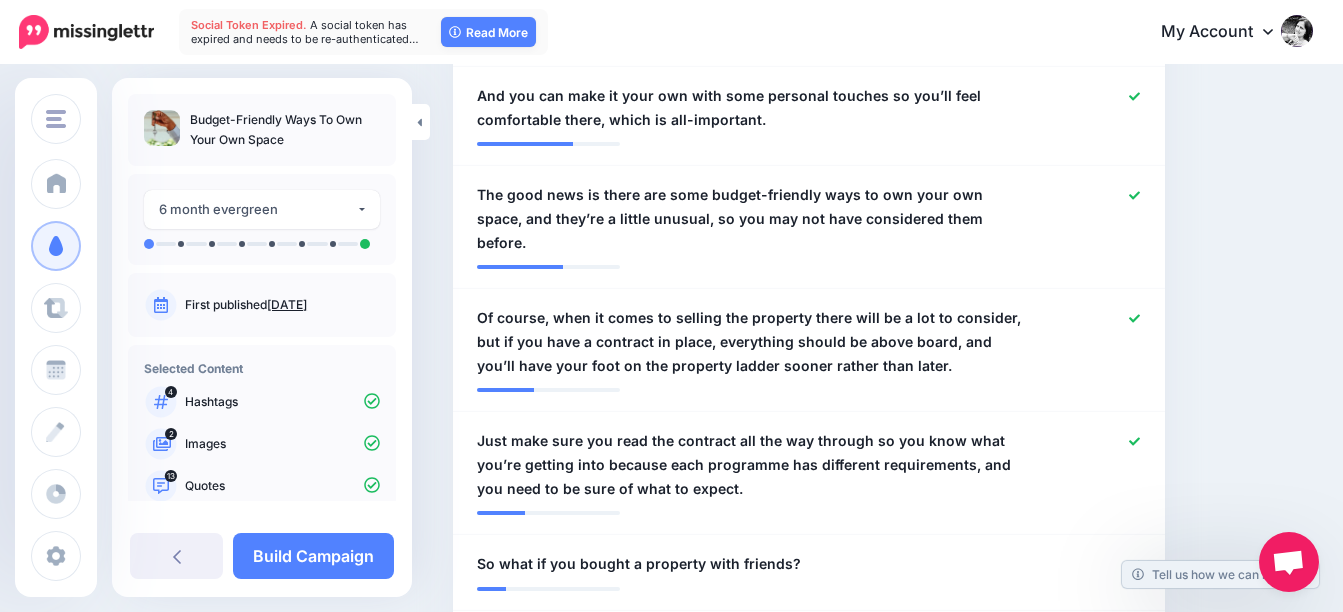 scroll, scrollTop: 1500, scrollLeft: 0, axis: vertical 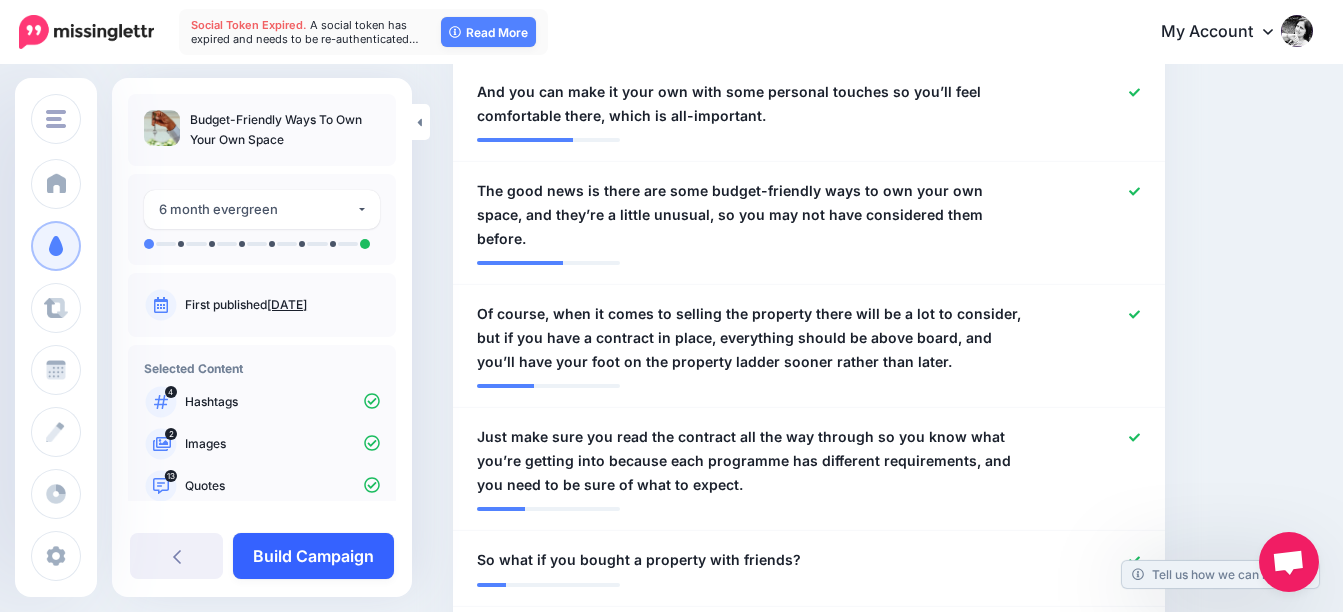 click on "Build Campaign" at bounding box center (313, 556) 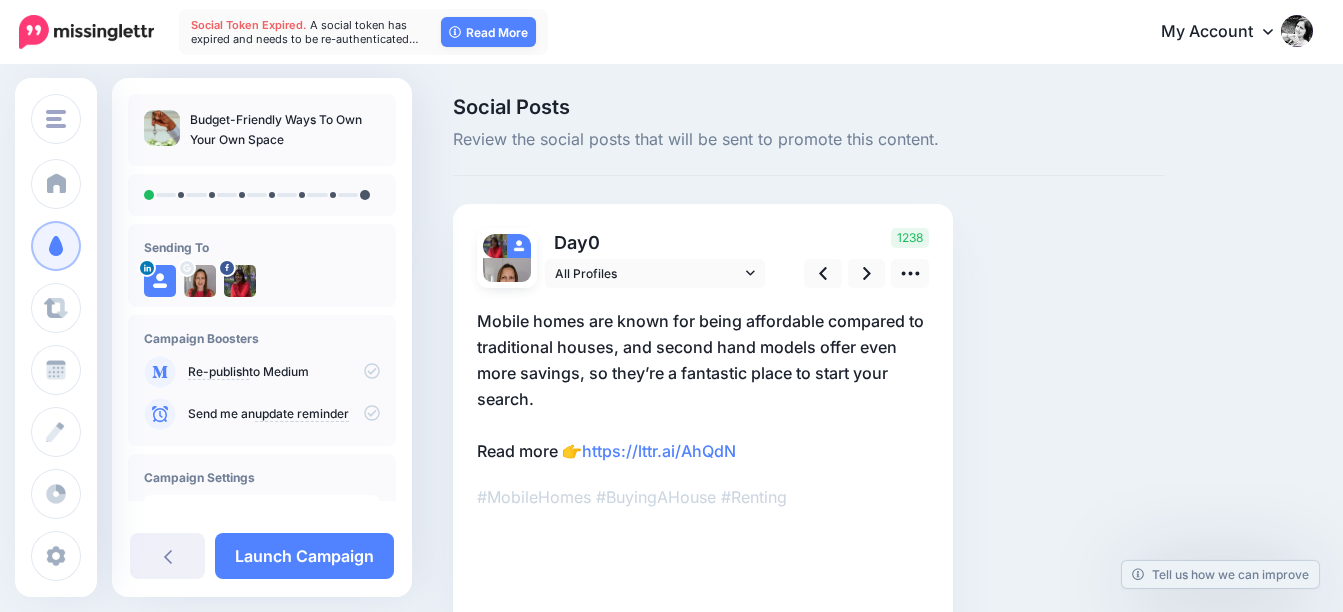 scroll, scrollTop: 0, scrollLeft: 0, axis: both 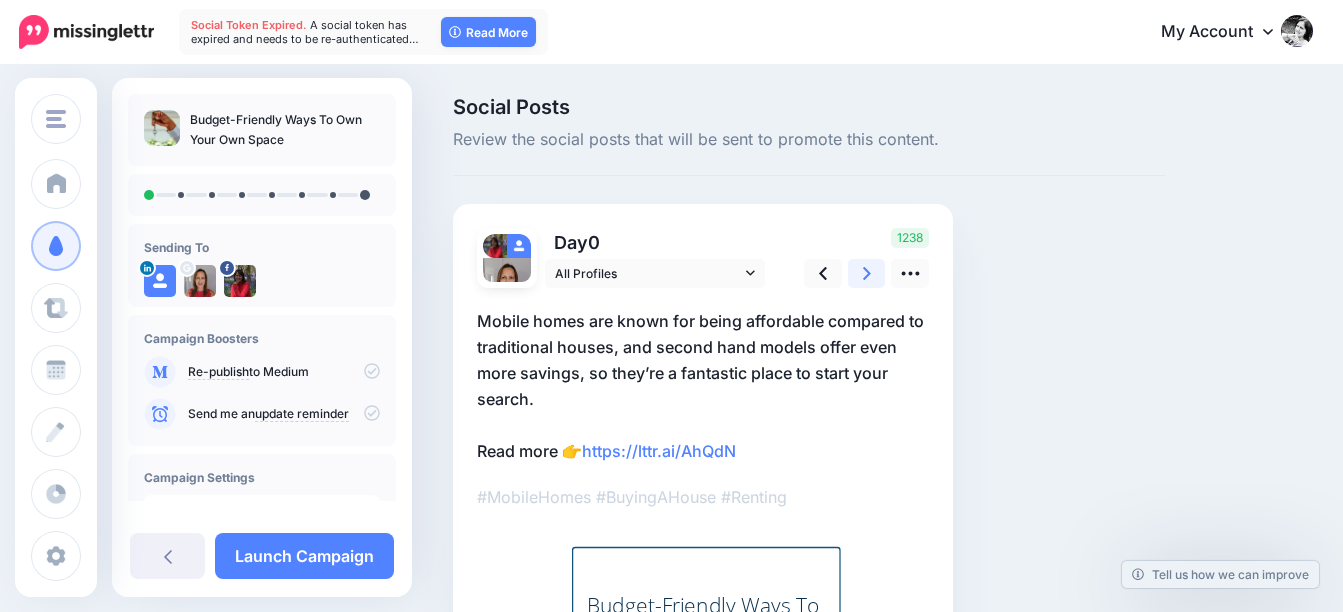 click at bounding box center (867, 273) 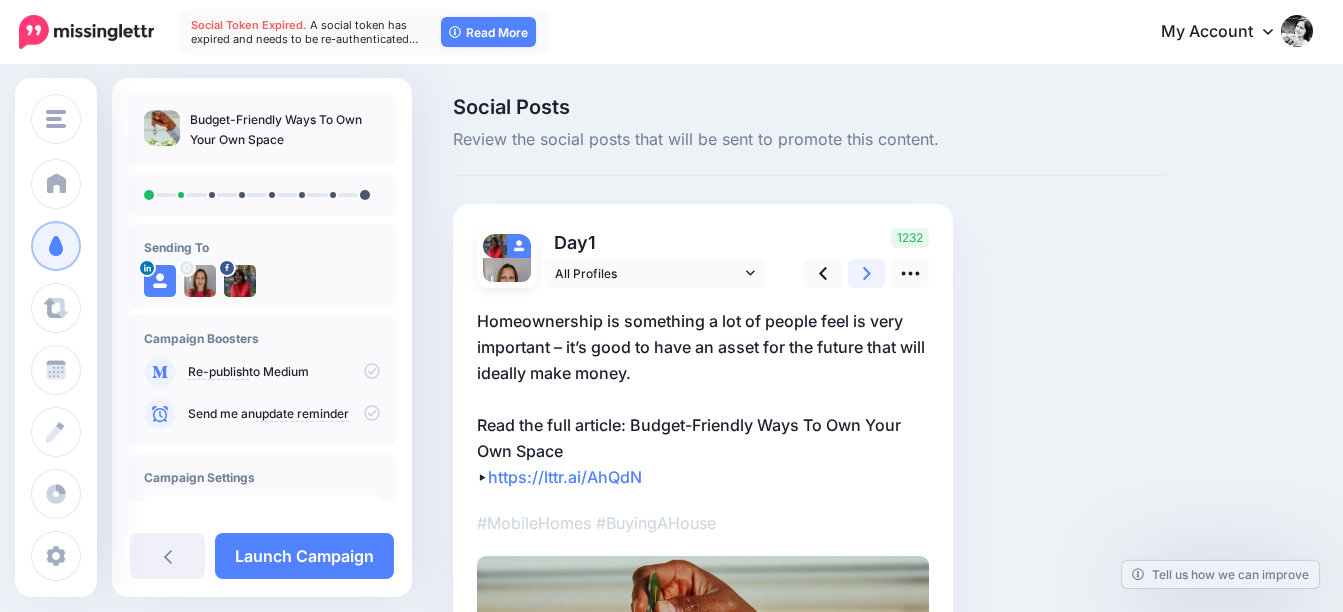 click at bounding box center [867, 273] 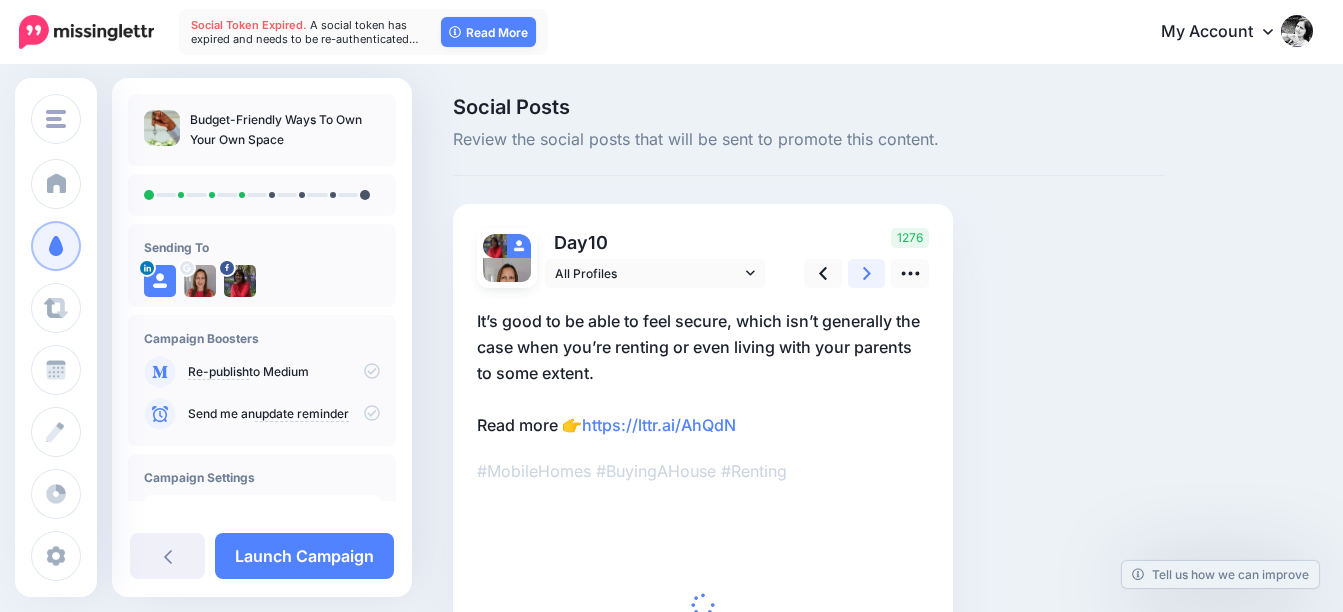 click at bounding box center [867, 273] 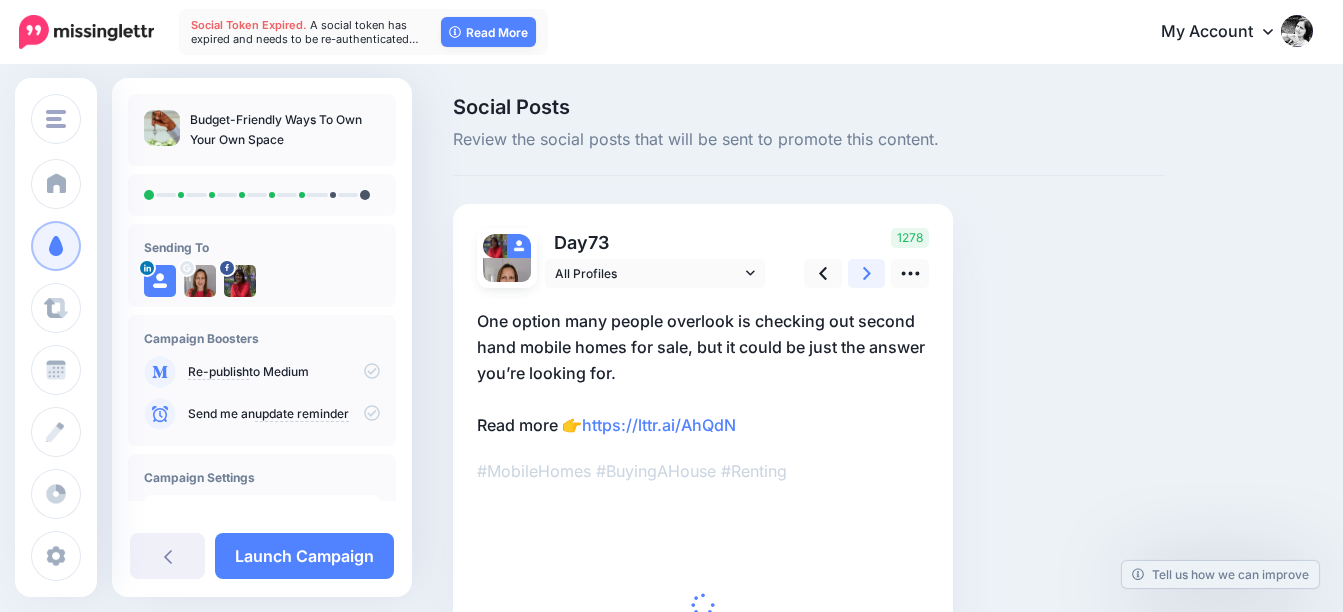 click at bounding box center (867, 273) 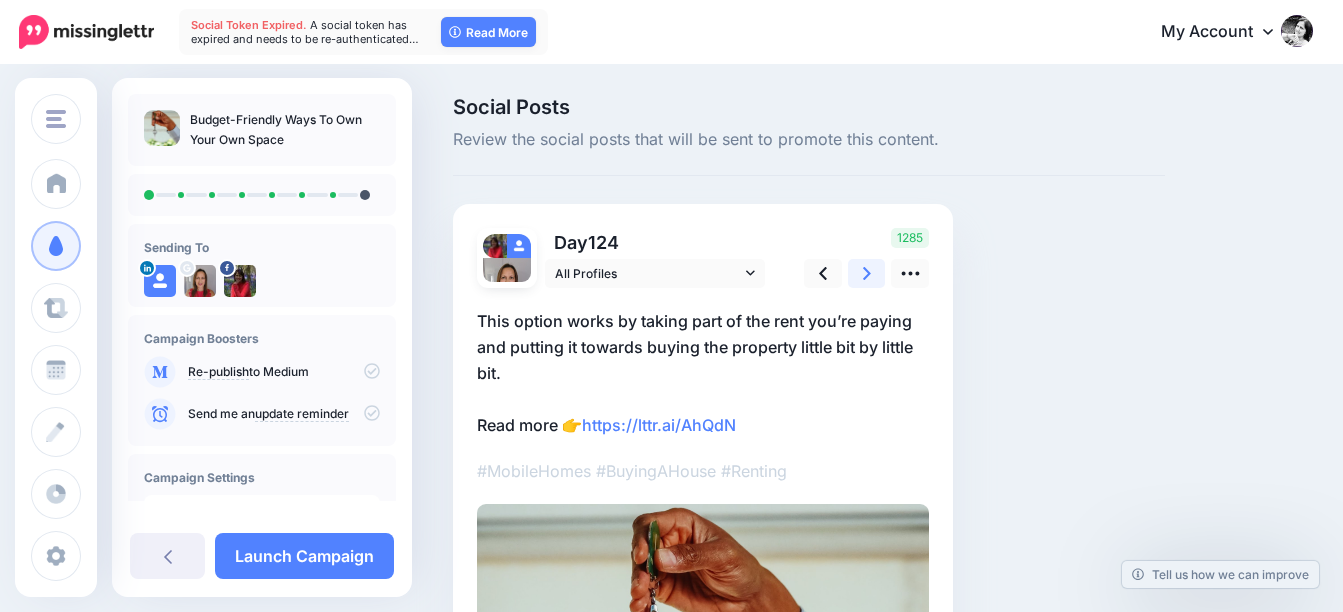 click at bounding box center [867, 273] 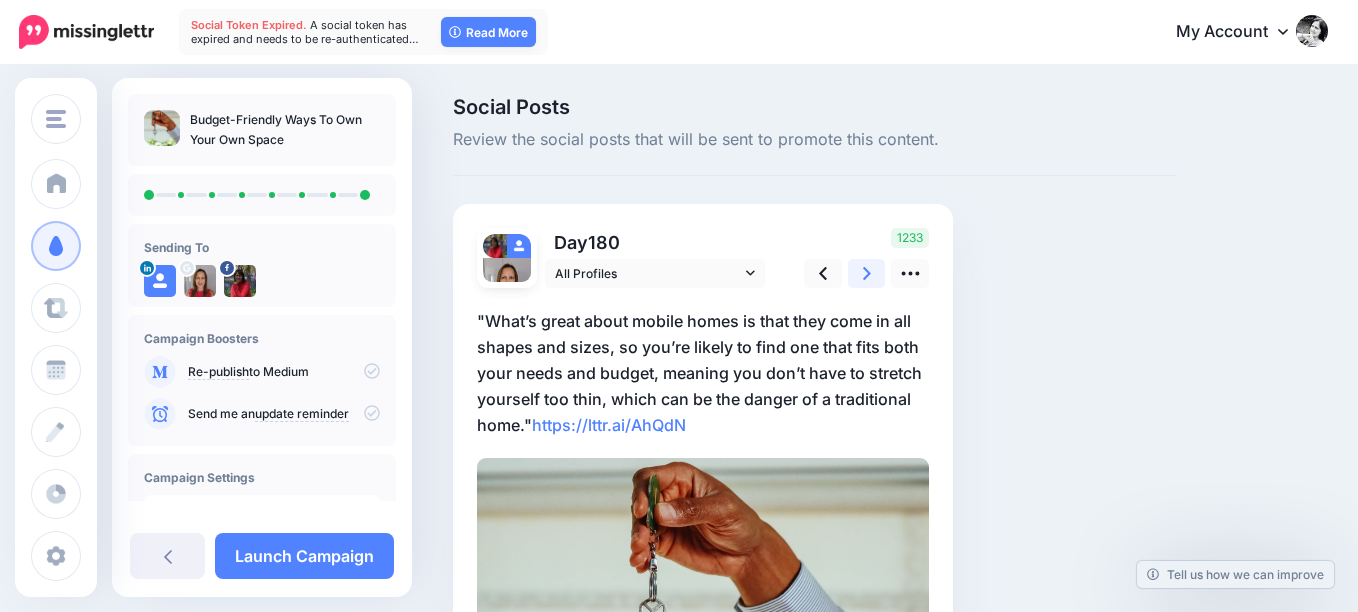click at bounding box center [867, 273] 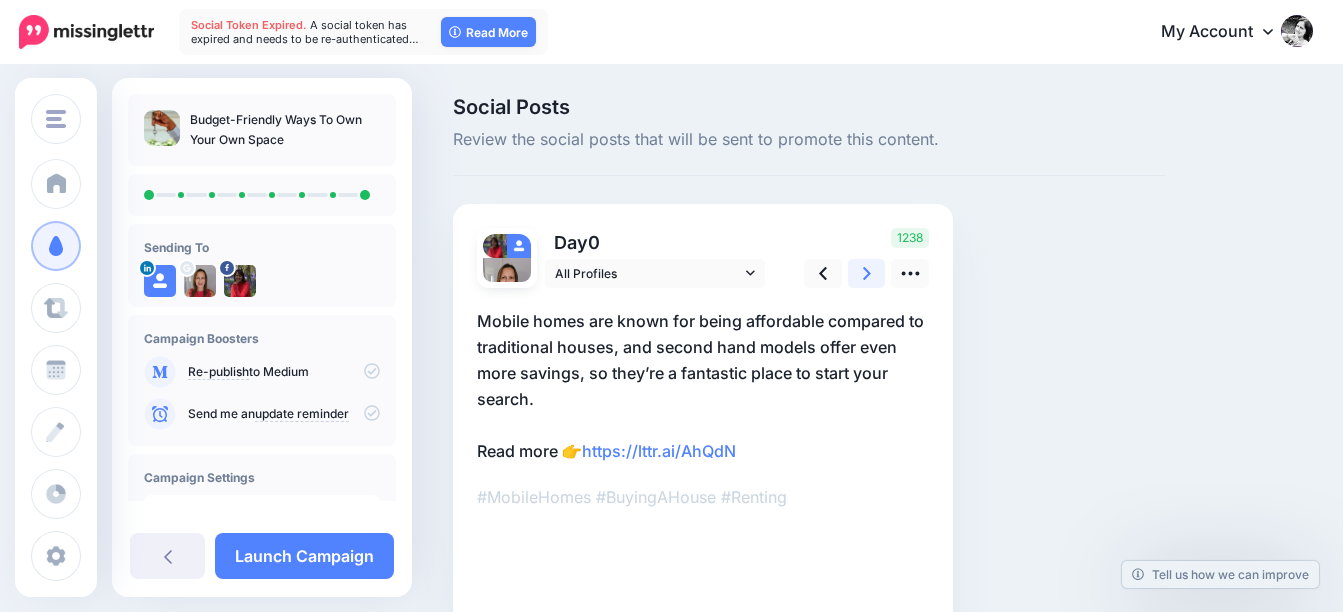 click at bounding box center [867, 273] 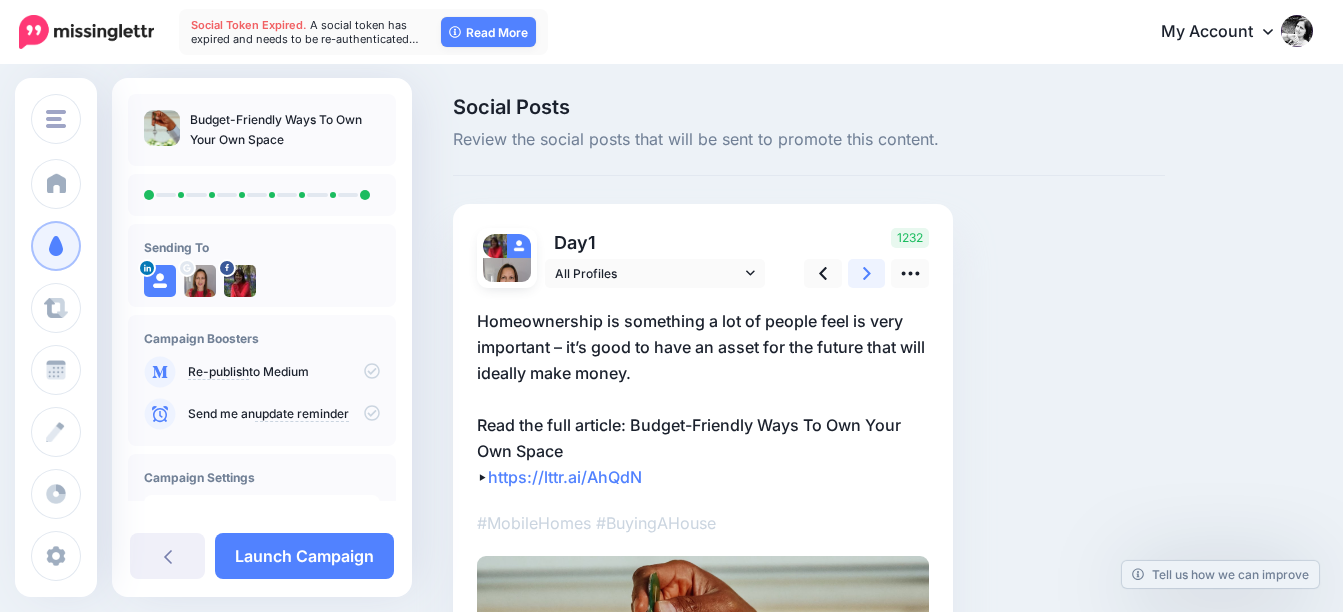 drag, startPoint x: 875, startPoint y: 272, endPoint x: 879, endPoint y: 212, distance: 60.133186 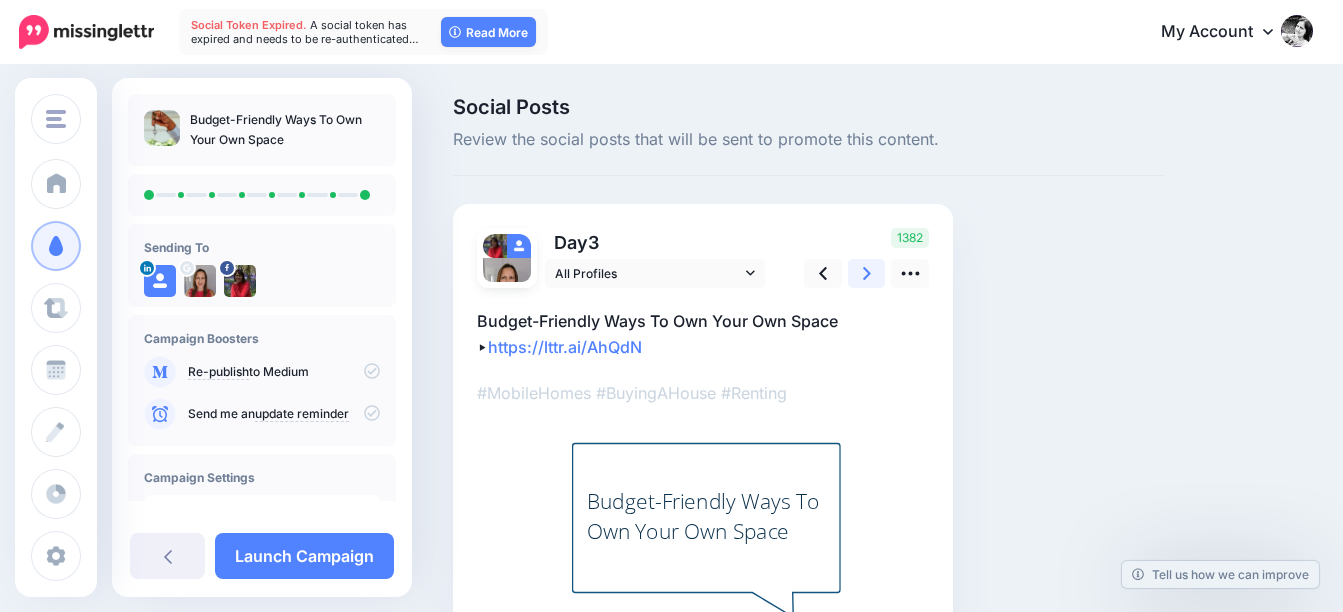 scroll, scrollTop: 243, scrollLeft: 0, axis: vertical 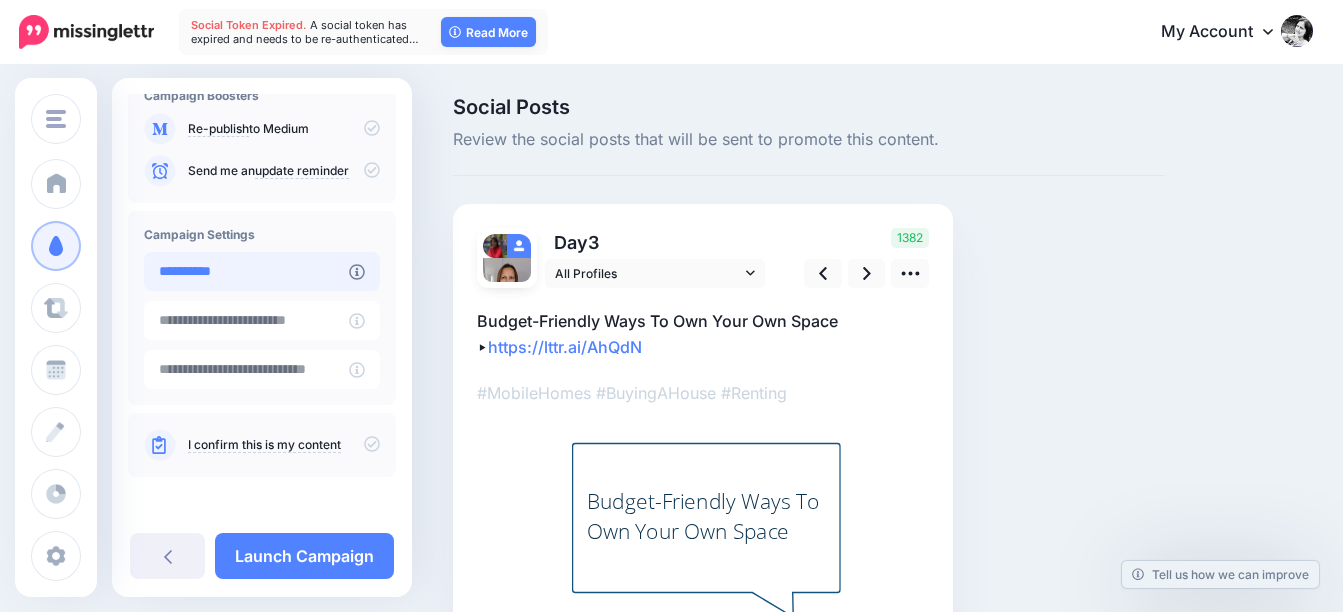 click on "**********" at bounding box center (246, 271) 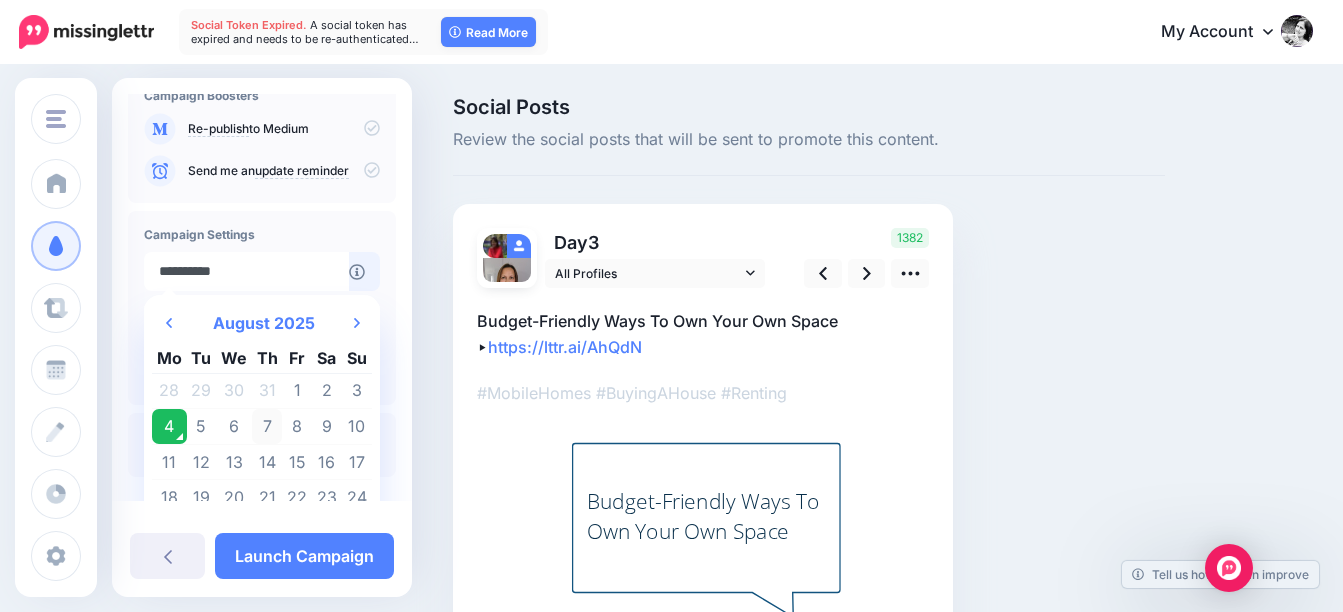 click on "7" at bounding box center [267, 427] 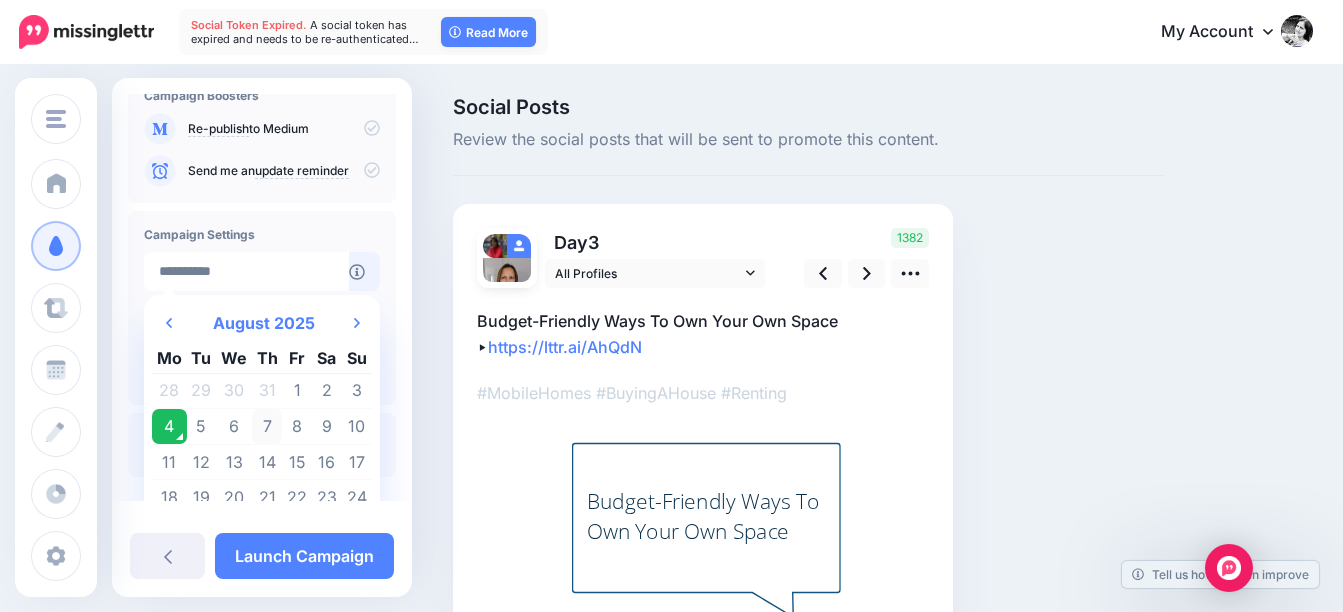 type on "**********" 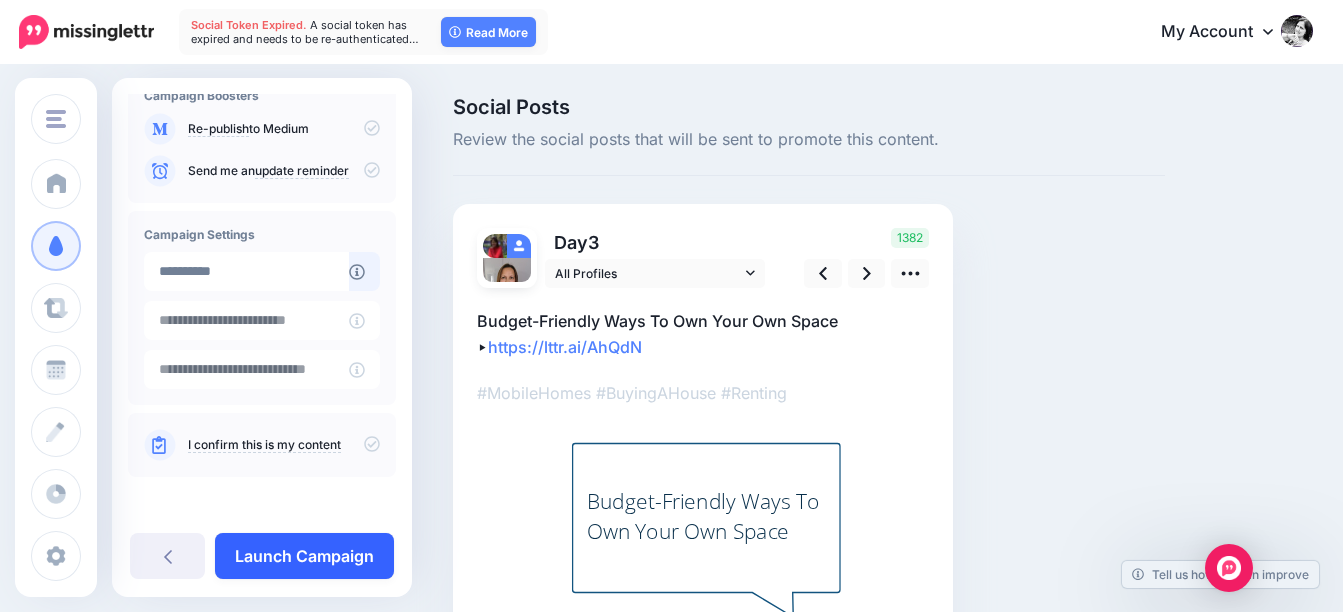 click on "Launch Campaign" at bounding box center (304, 556) 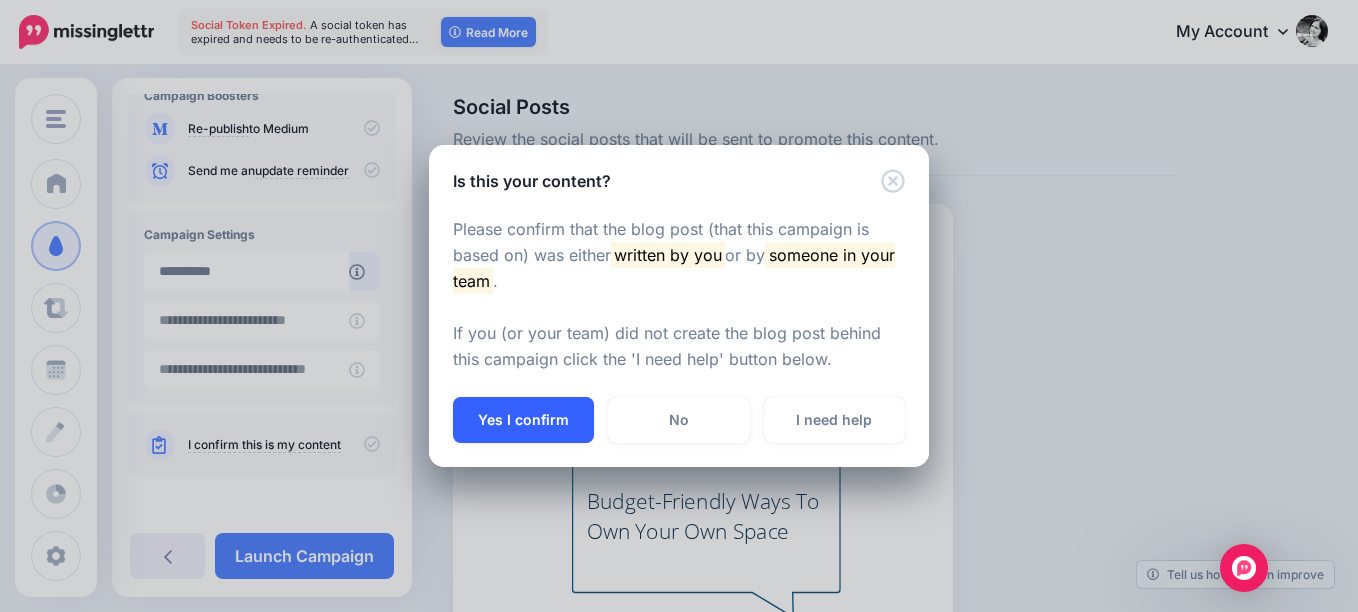 click on "Yes I confirm" at bounding box center (523, 420) 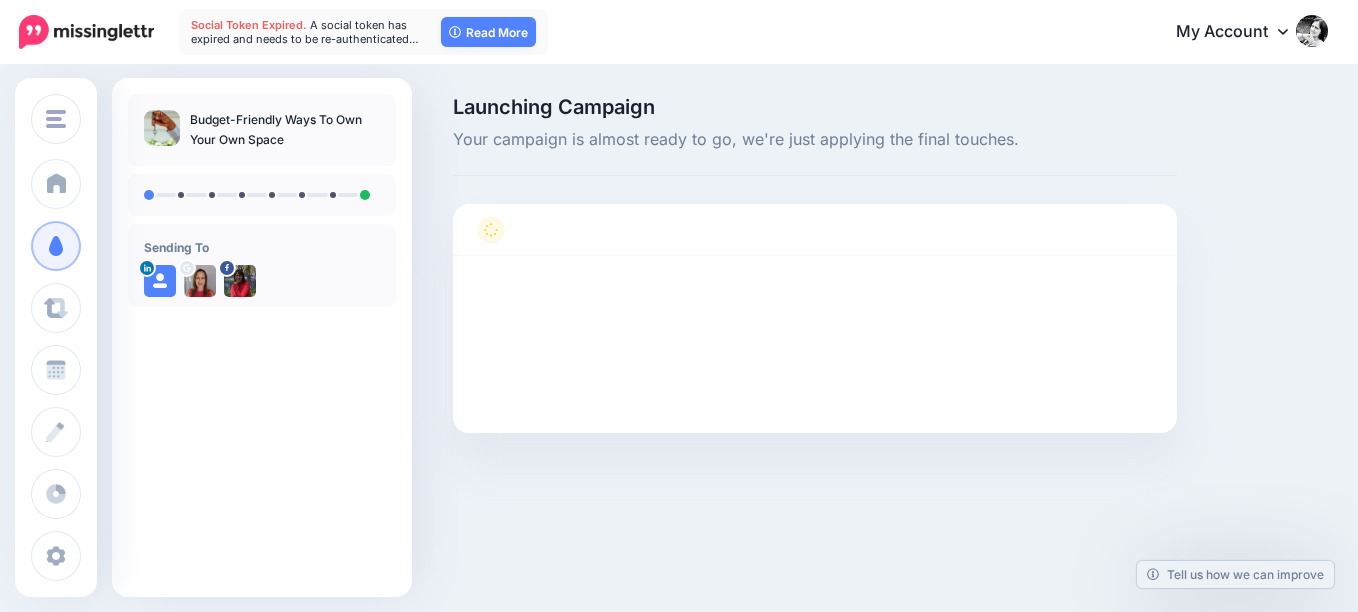 scroll, scrollTop: 0, scrollLeft: 0, axis: both 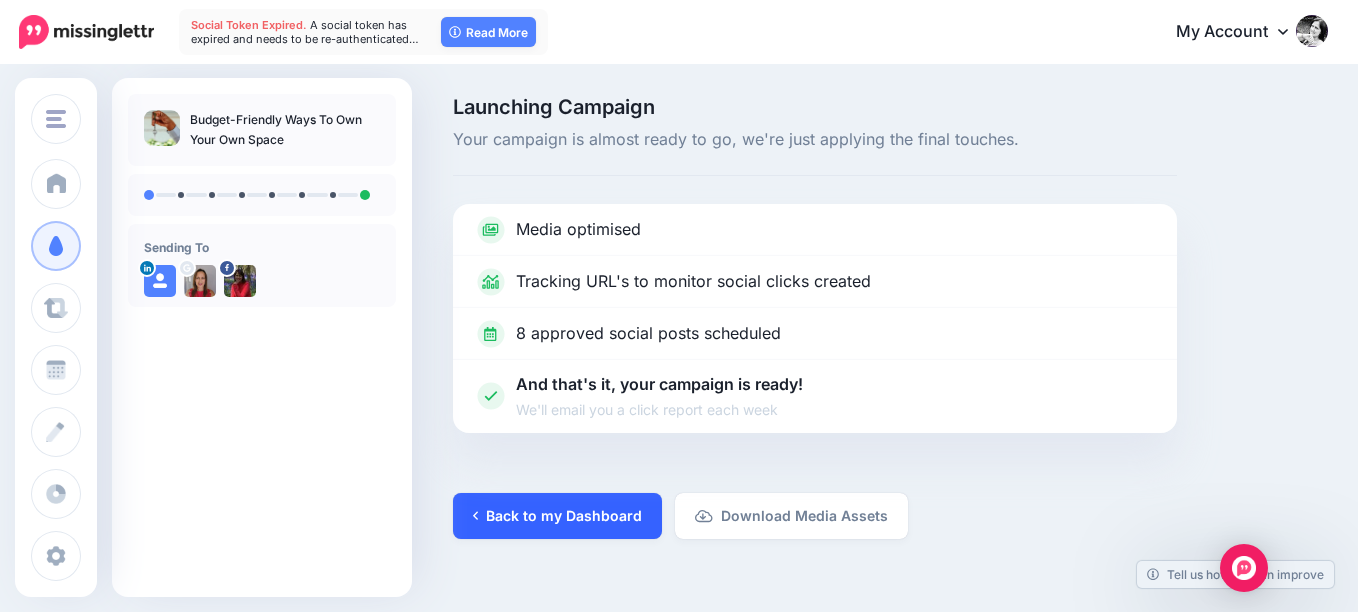 click on "Back to my Dashboard" at bounding box center (557, 516) 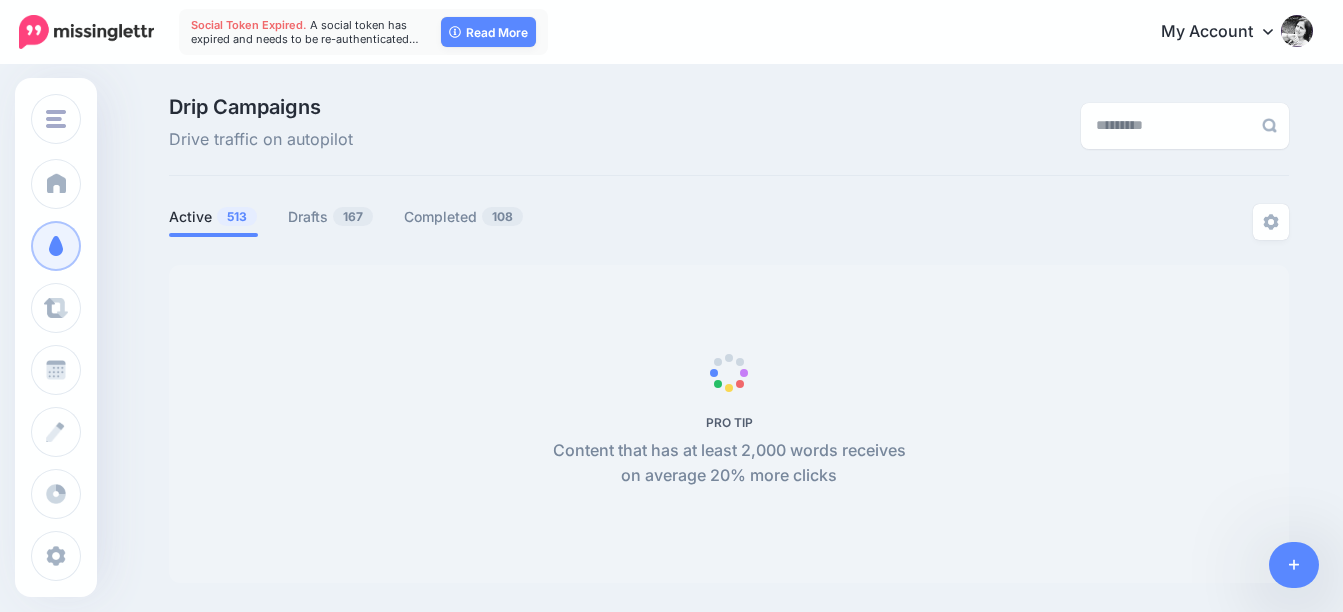 scroll, scrollTop: 0, scrollLeft: 0, axis: both 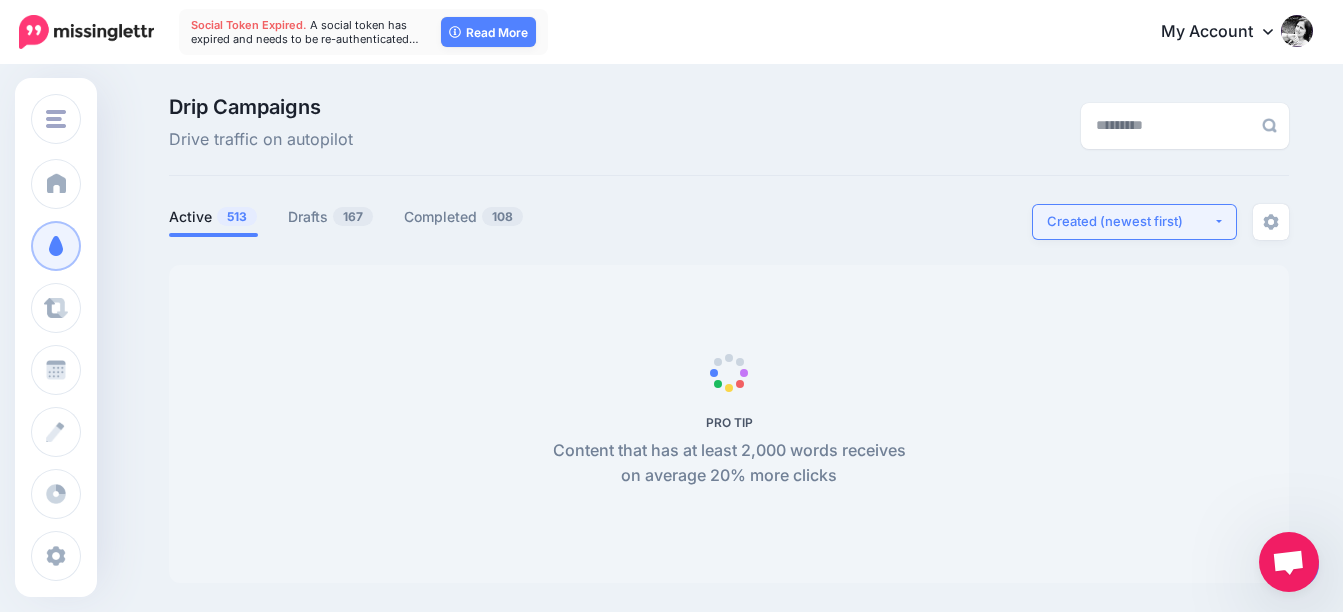click on "Created (newest first)" at bounding box center (1130, 221) 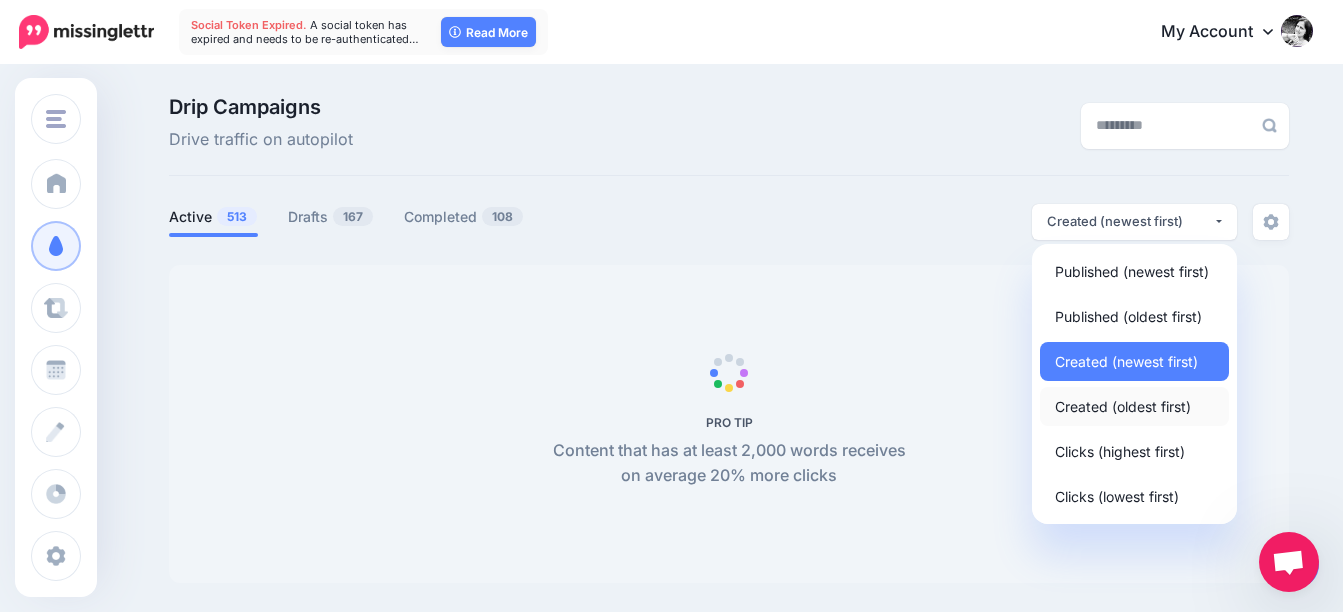 click on "Created (oldest first)" at bounding box center [1123, 406] 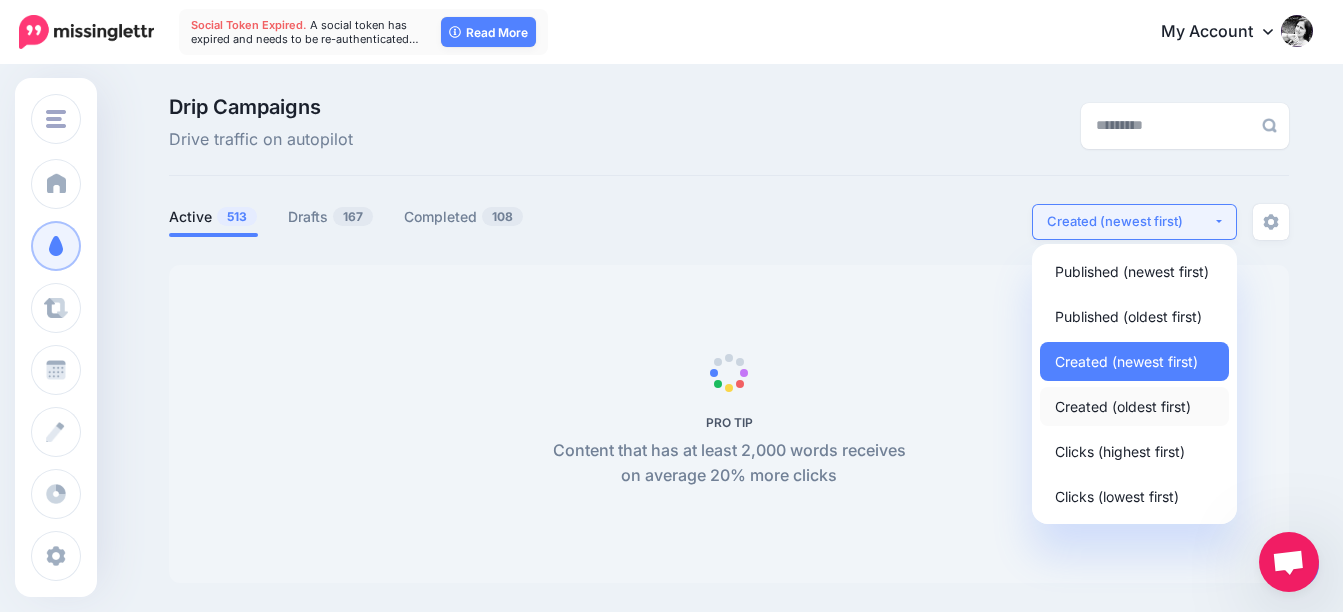 select on "**********" 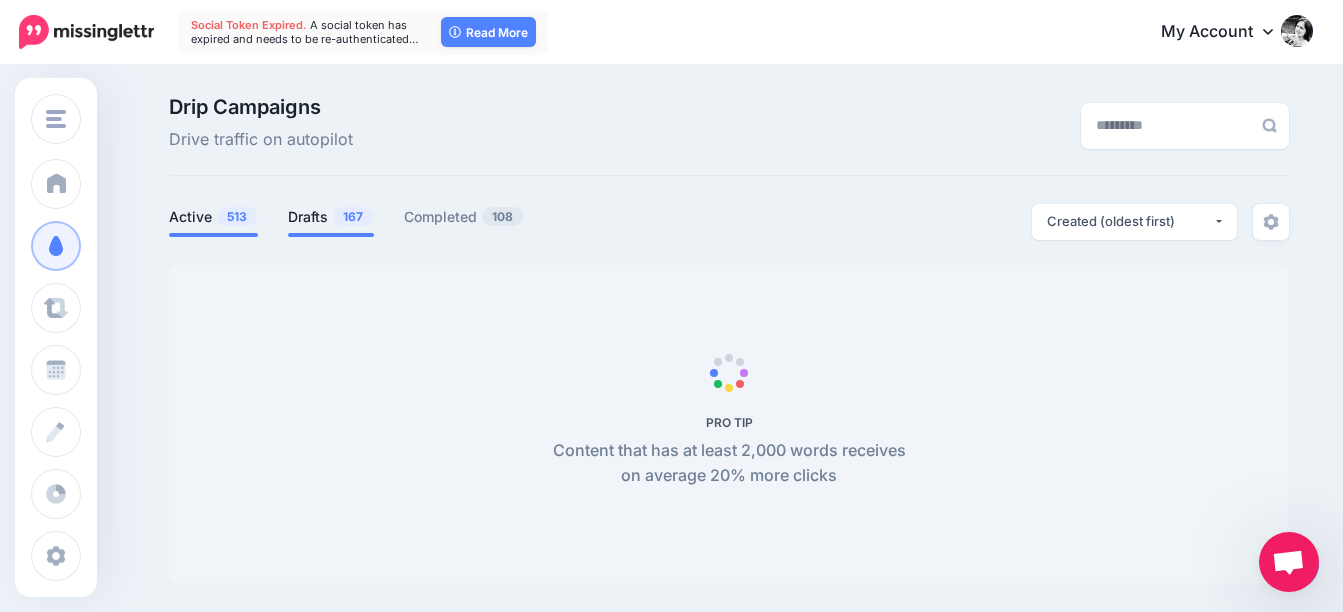 click on "Drafts  167" at bounding box center [331, 217] 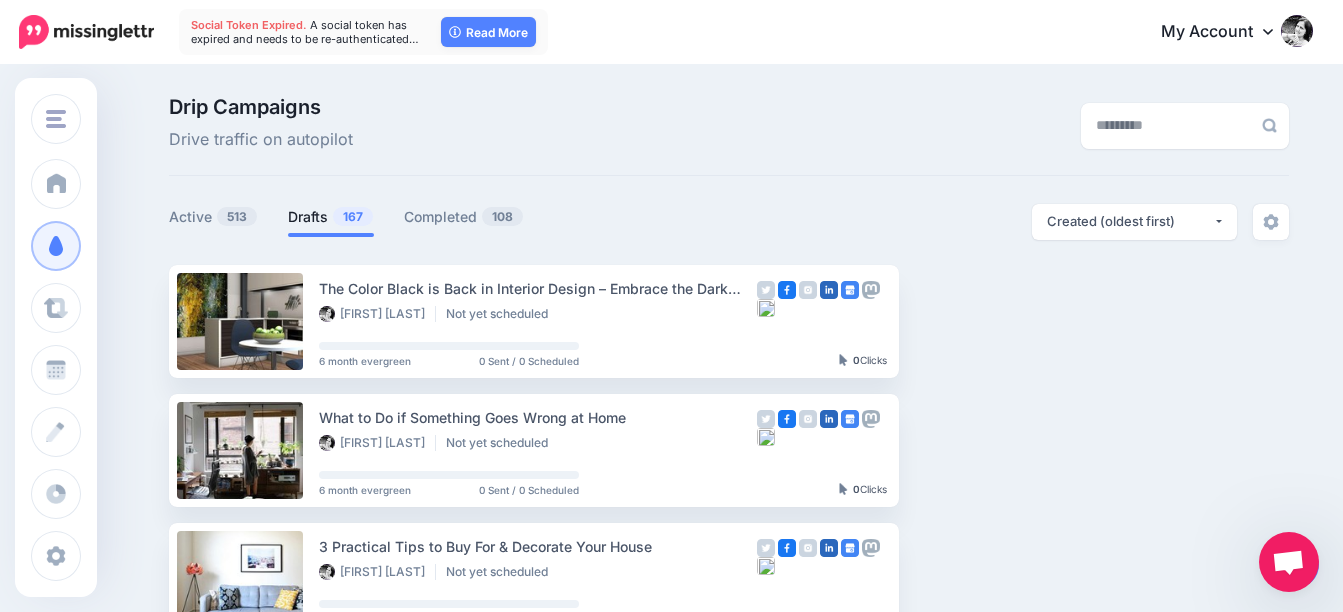 click on "Drafts  167" at bounding box center [331, 217] 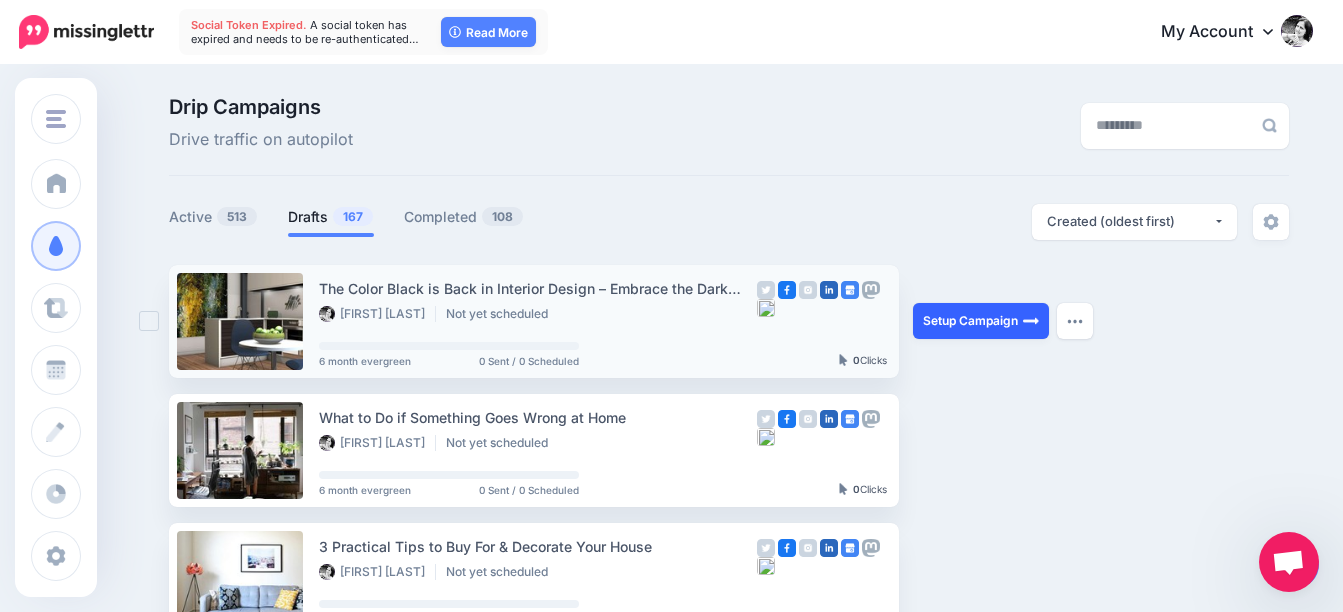 click on "Setup Campaign" at bounding box center (981, 321) 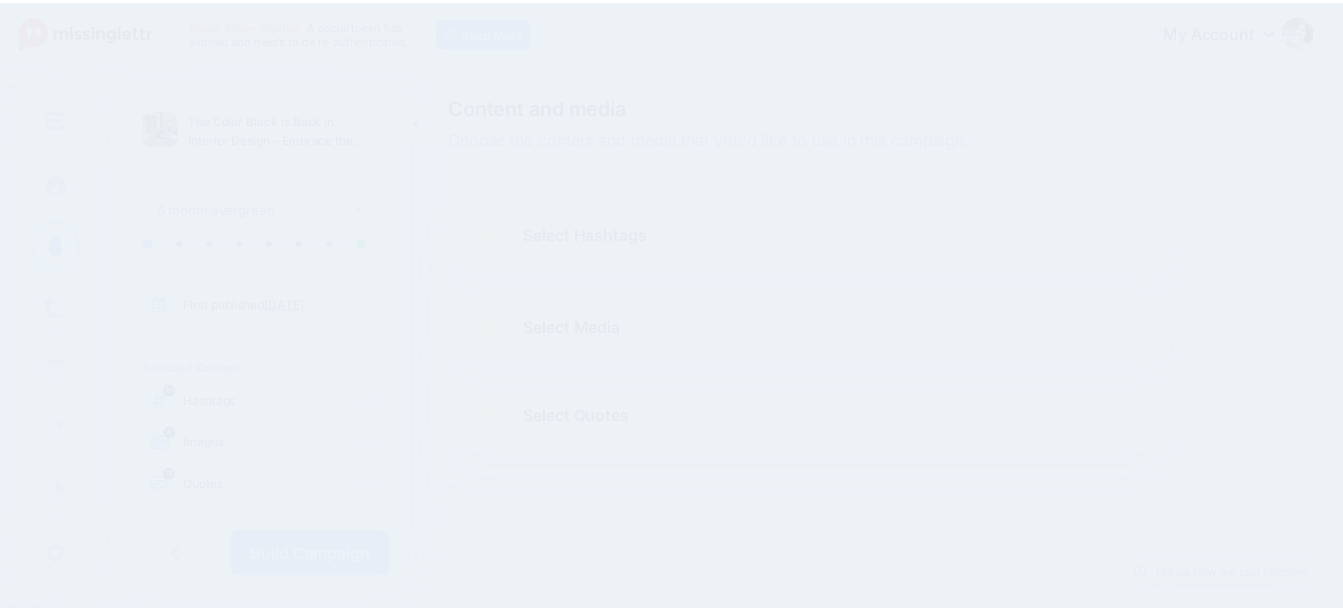 scroll, scrollTop: 0, scrollLeft: 0, axis: both 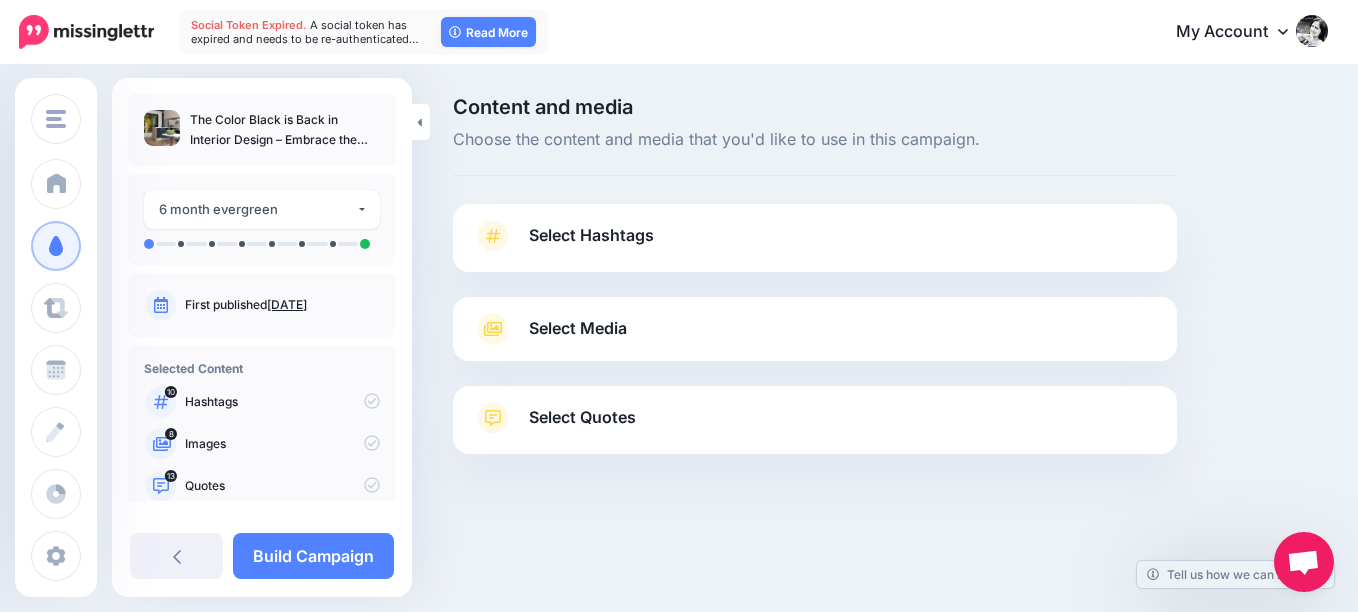 click on "Select Hashtags
First let's make sure we're happy with the hashtags. Add, delete and reorder as needed. If unsure we recommend 1-3 hashtags.  Note:  If you have hashtags turned off for any of your social profiles, they will not be included.
Add Hashtag
10  hashtags
Delete All" at bounding box center (815, 238) 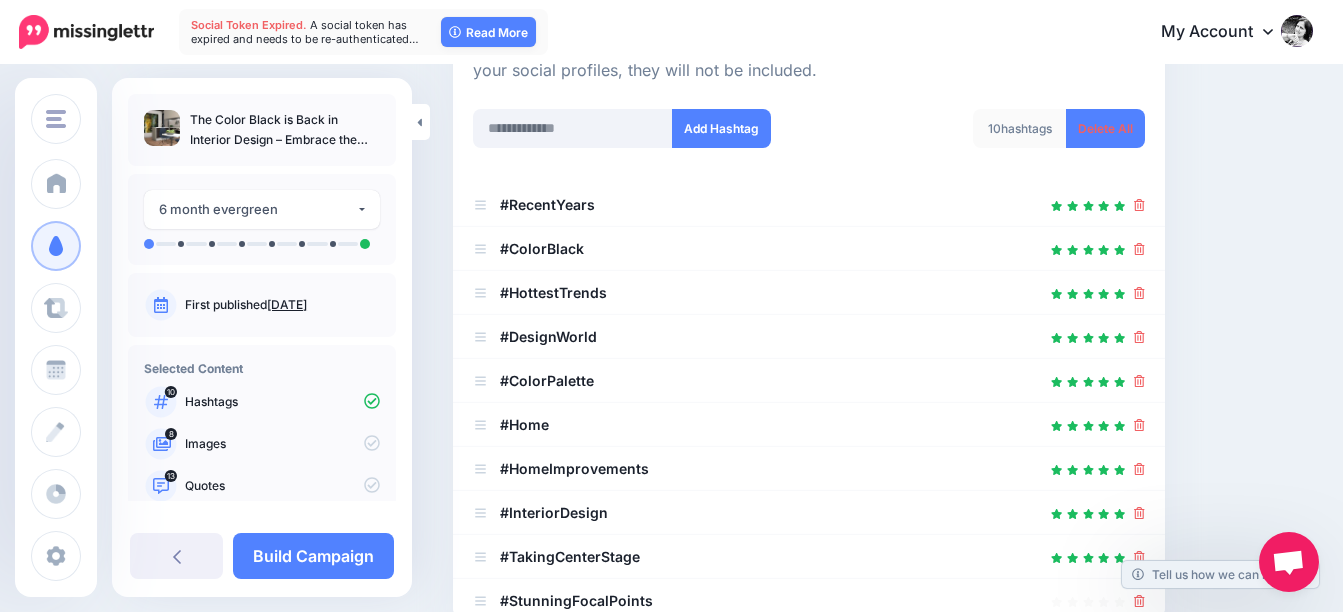 scroll, scrollTop: 300, scrollLeft: 0, axis: vertical 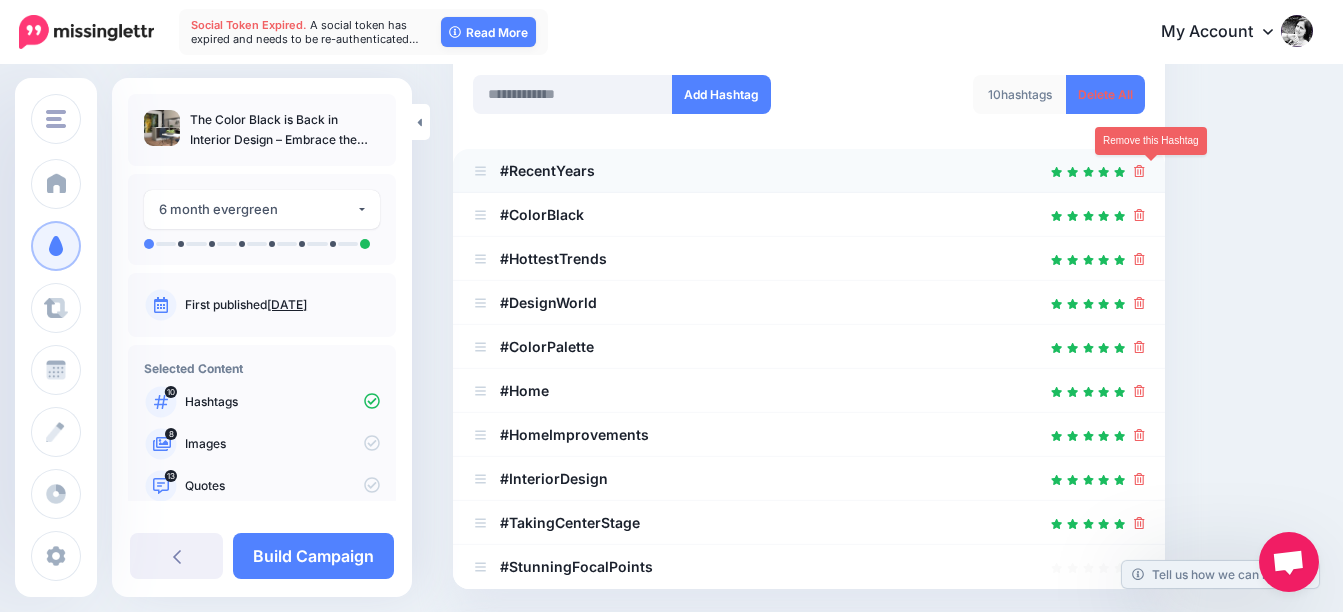 click 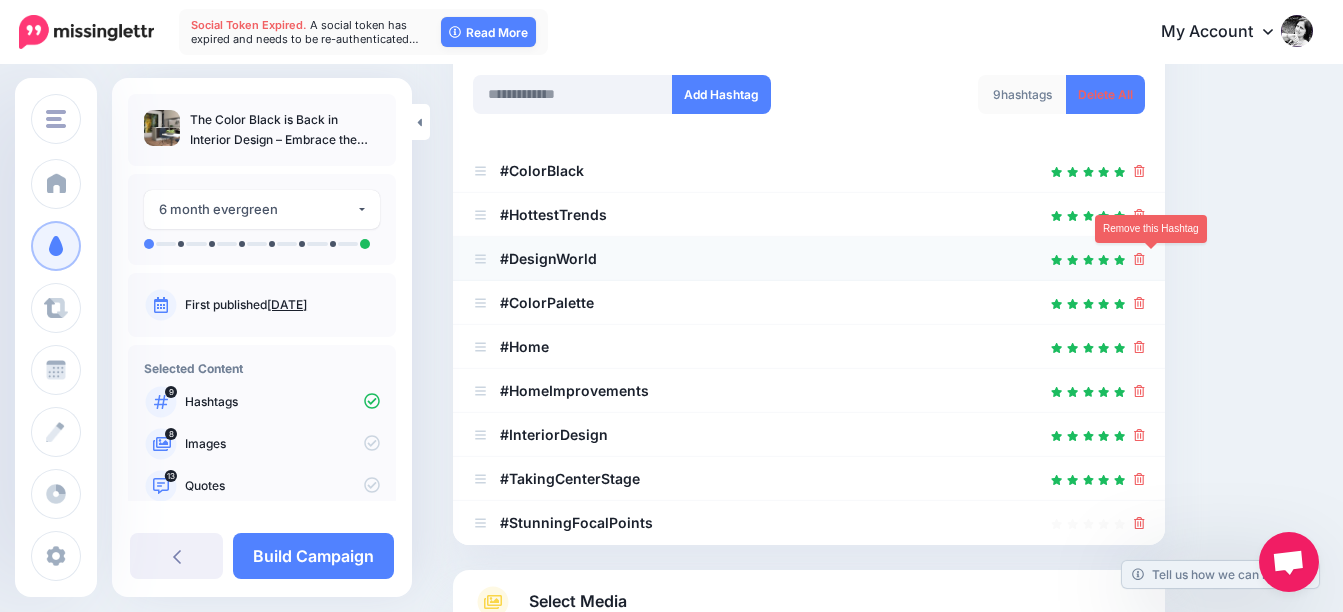 click 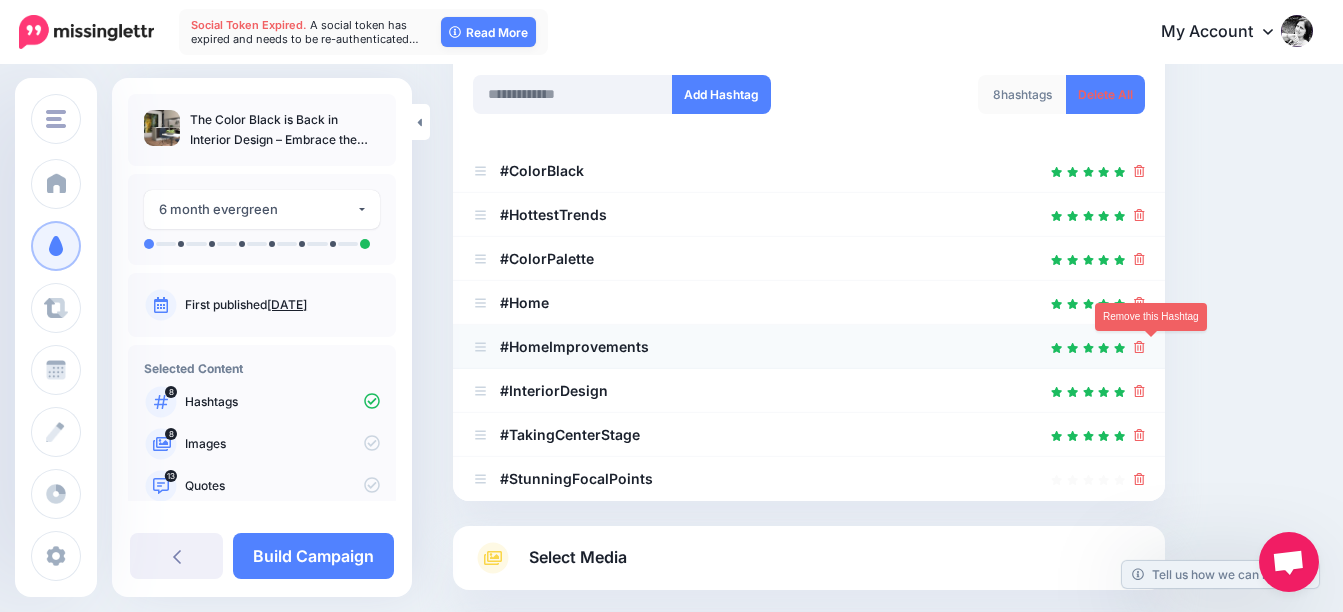 click 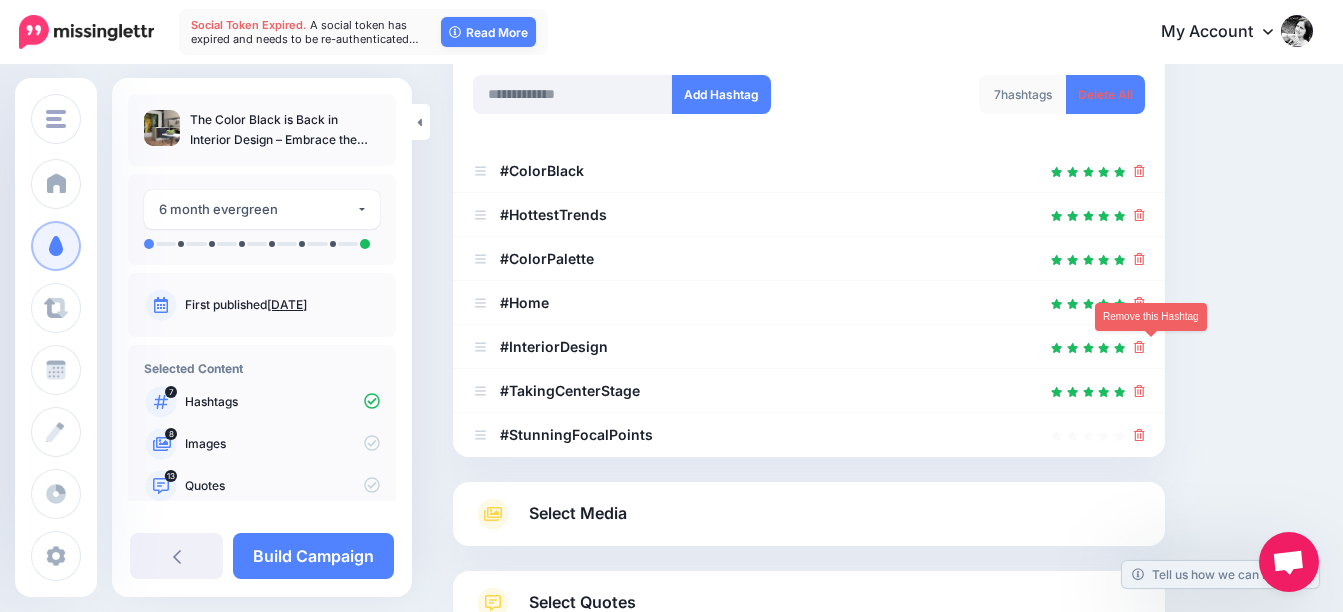 click 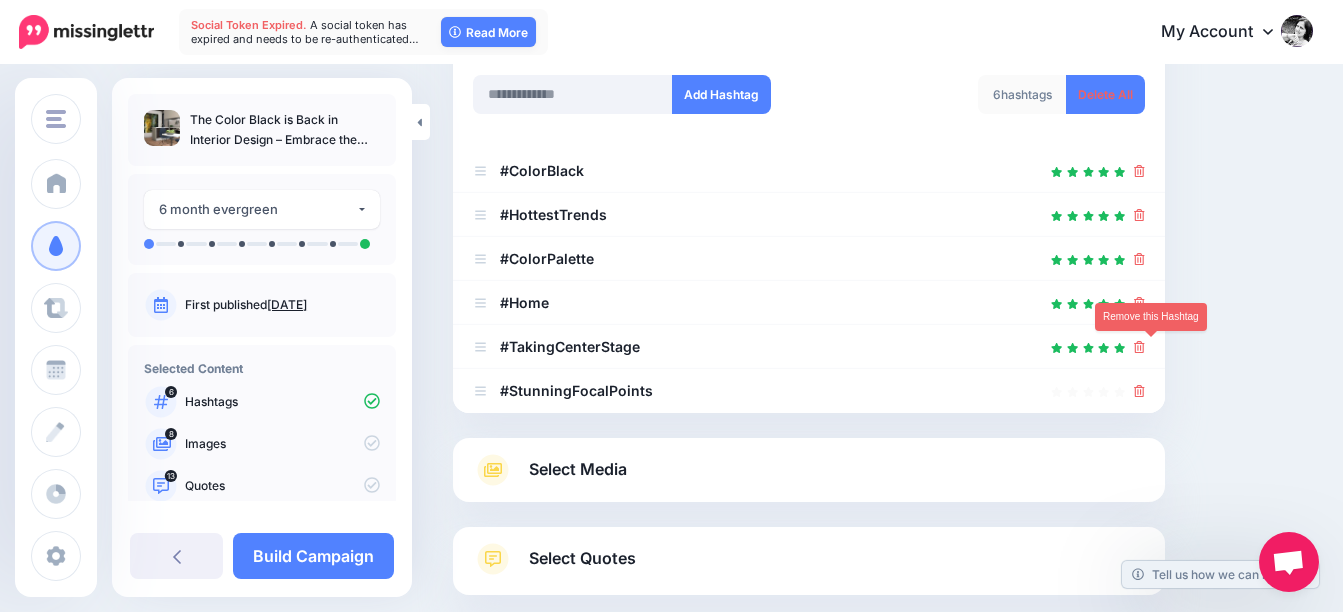 click 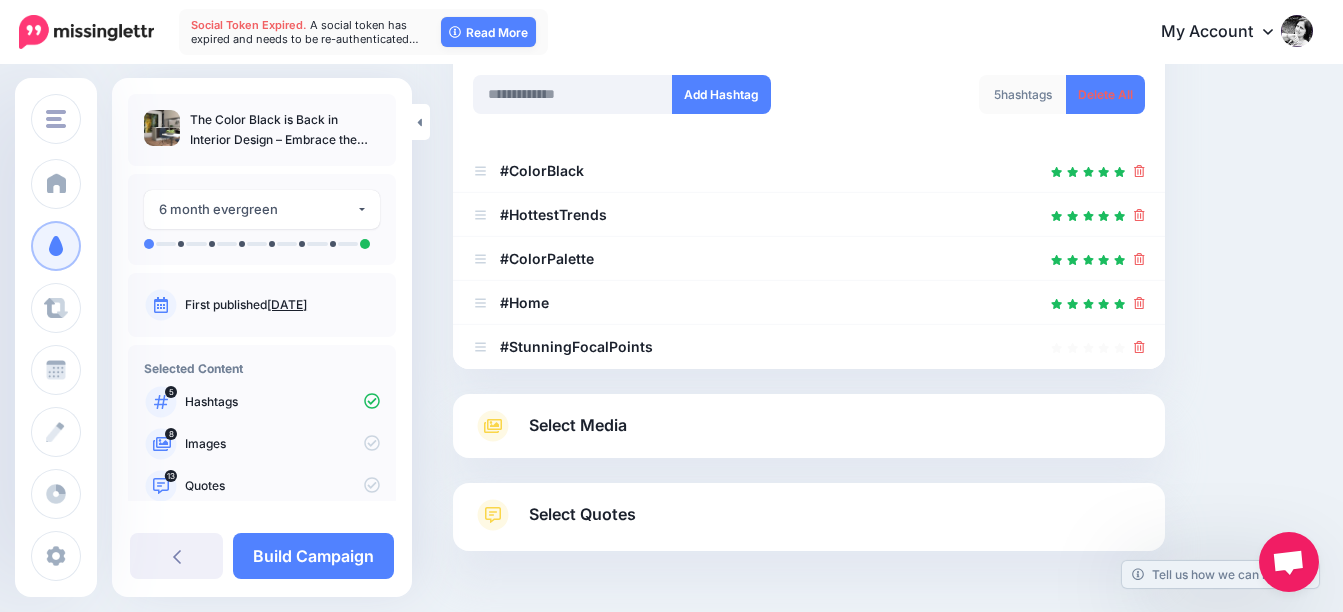 click on "Select Media" at bounding box center [578, 425] 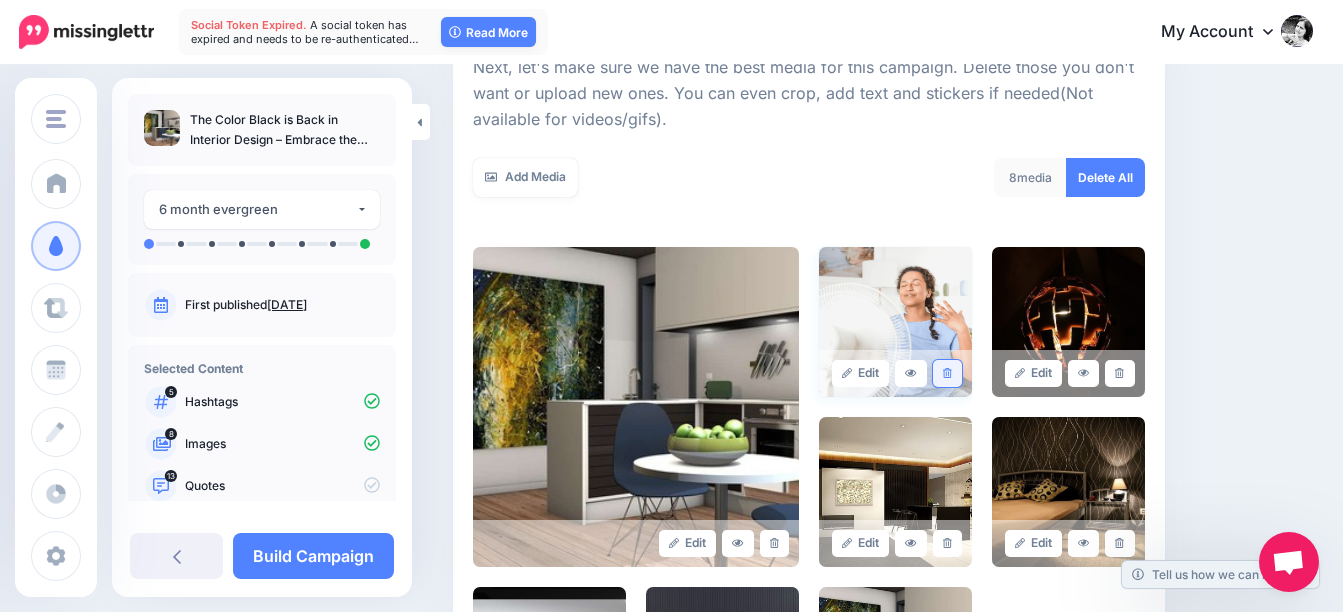click 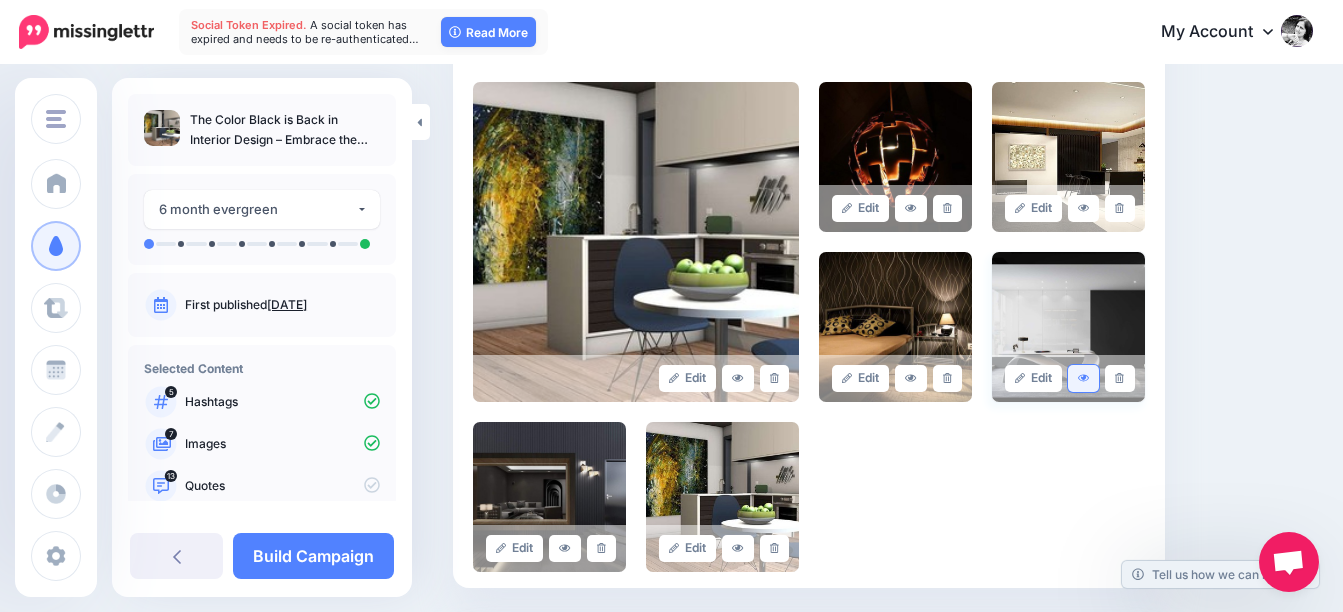 scroll, scrollTop: 500, scrollLeft: 0, axis: vertical 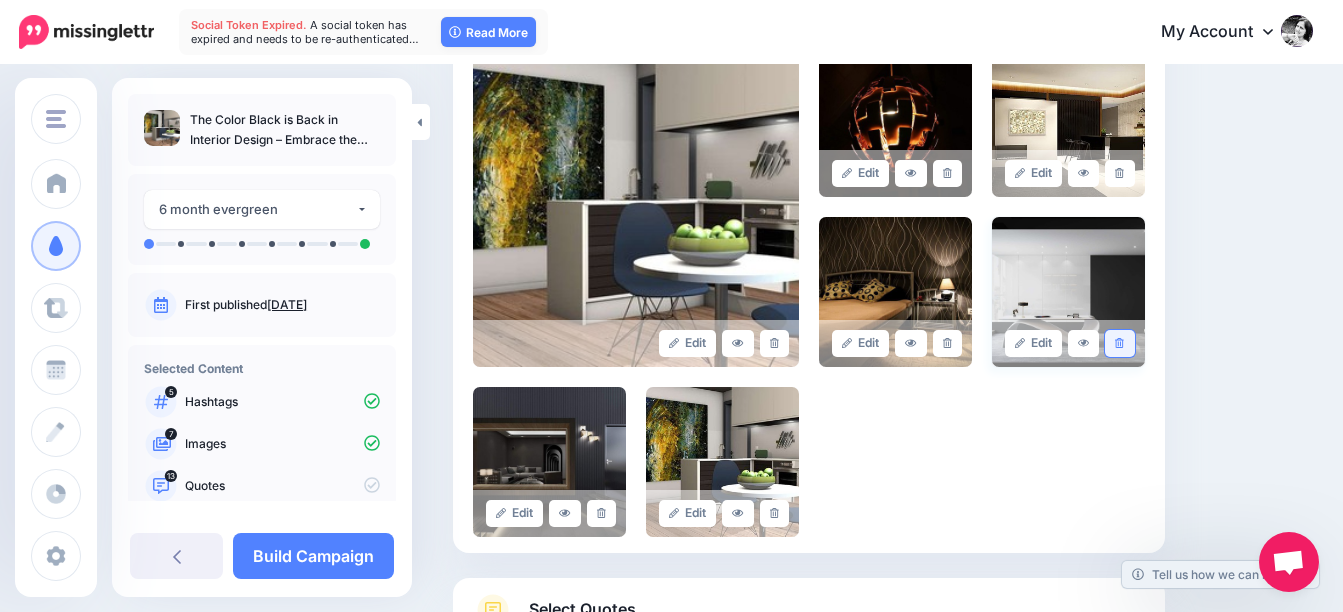 click 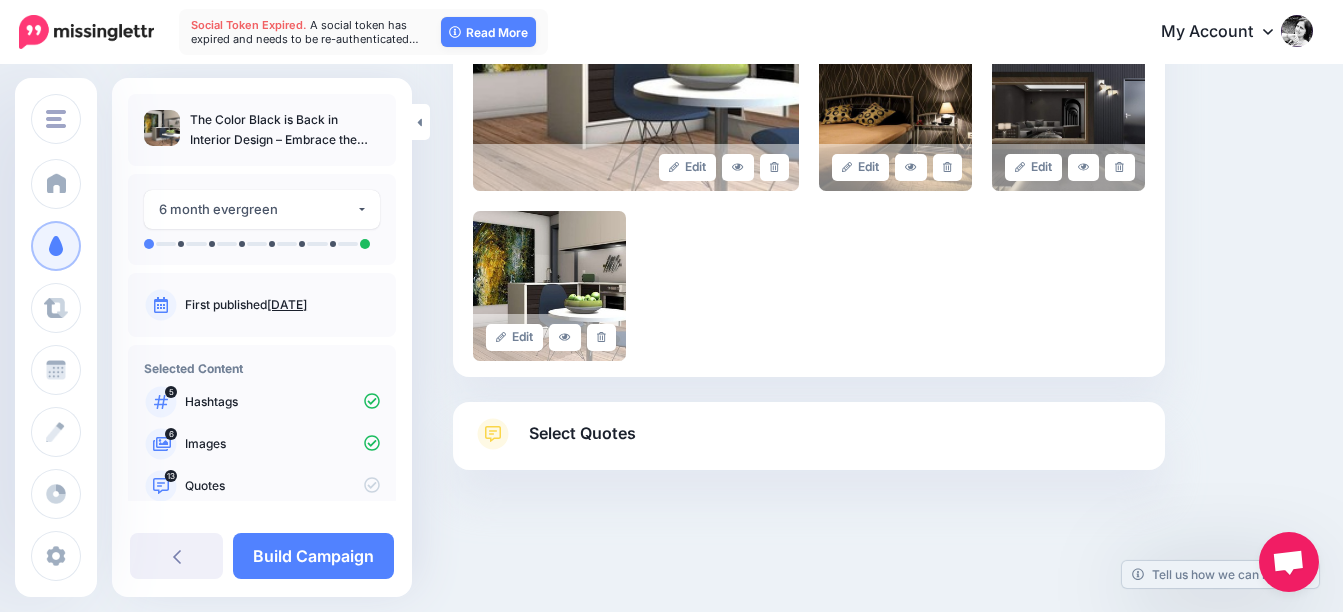 scroll, scrollTop: 692, scrollLeft: 0, axis: vertical 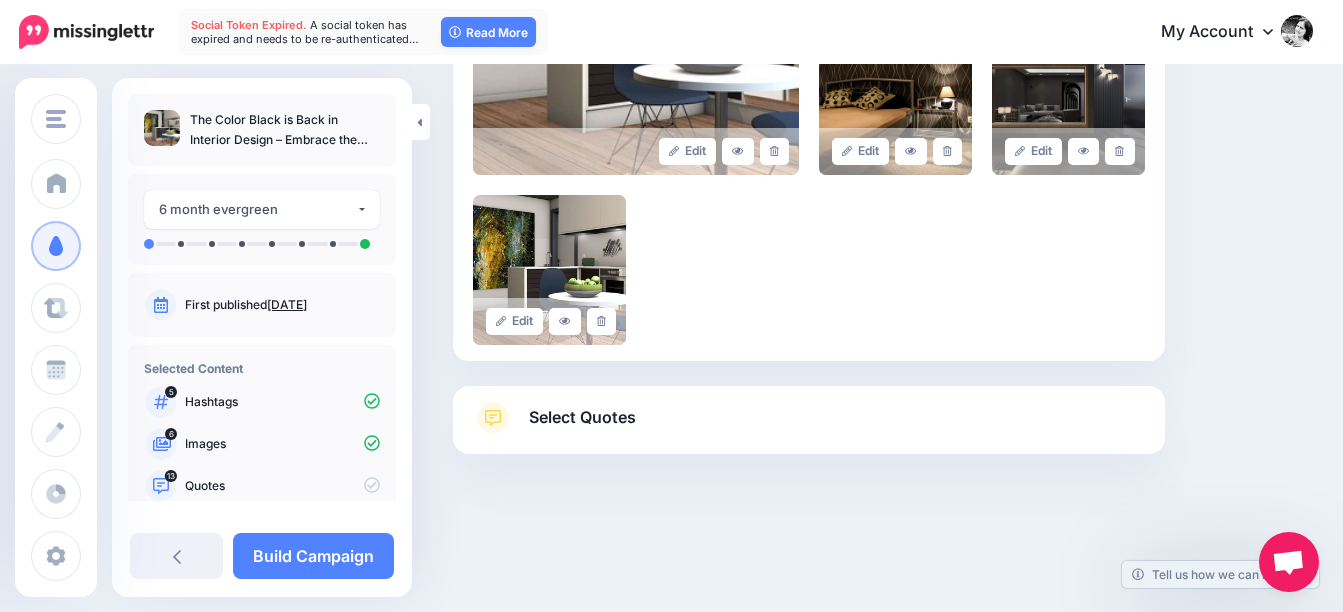 click on "Select Quotes" at bounding box center (582, 417) 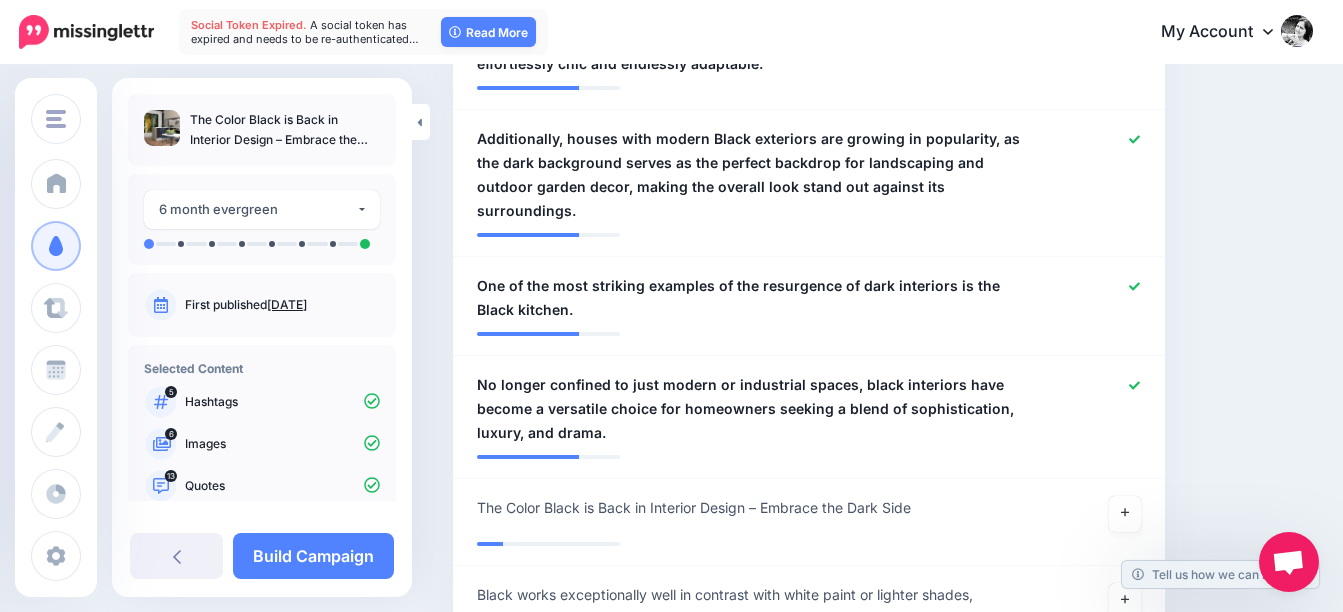 scroll, scrollTop: 1692, scrollLeft: 0, axis: vertical 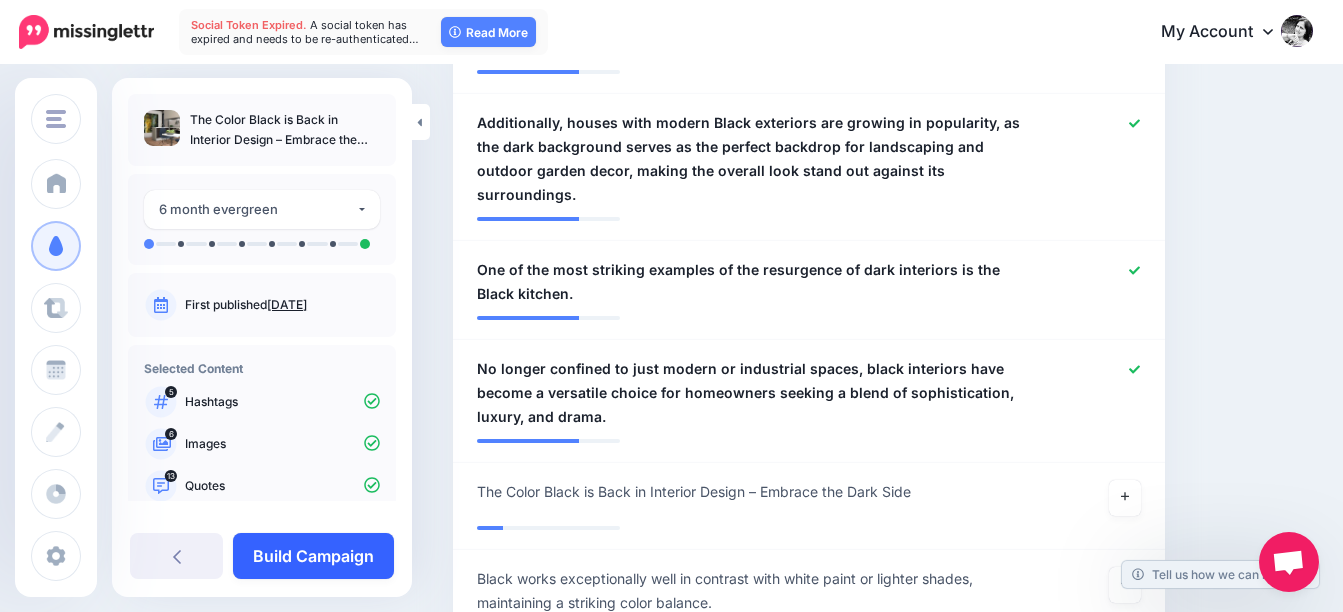 click on "Build Campaign" at bounding box center (313, 556) 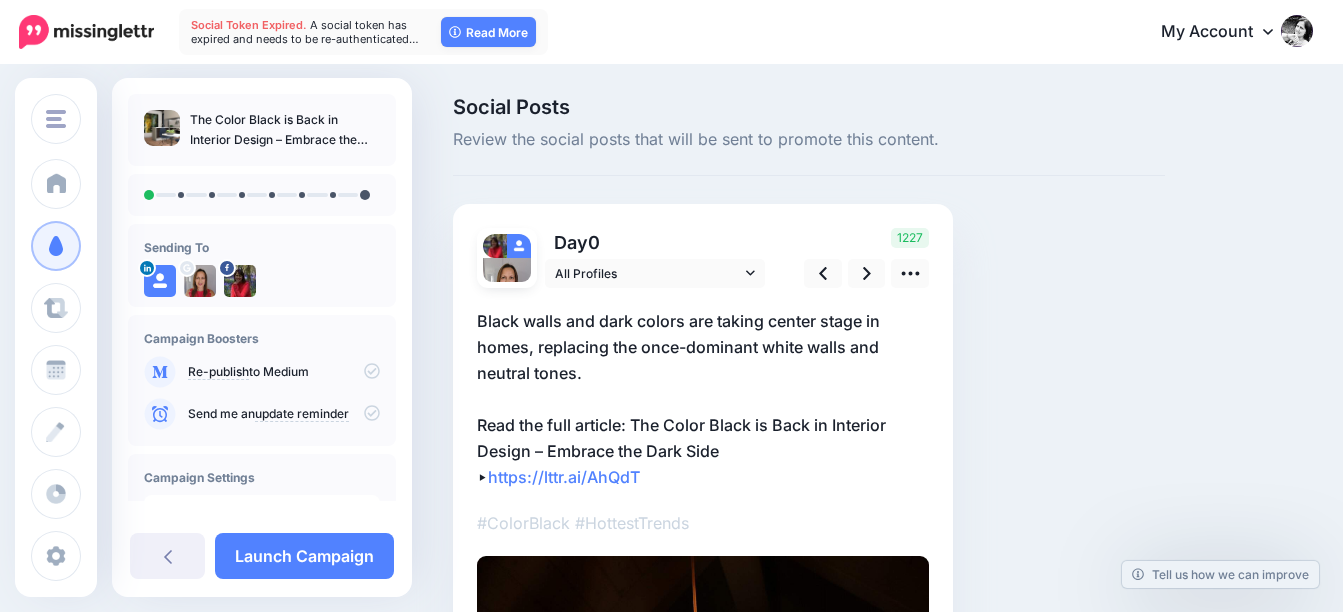scroll, scrollTop: 0, scrollLeft: 0, axis: both 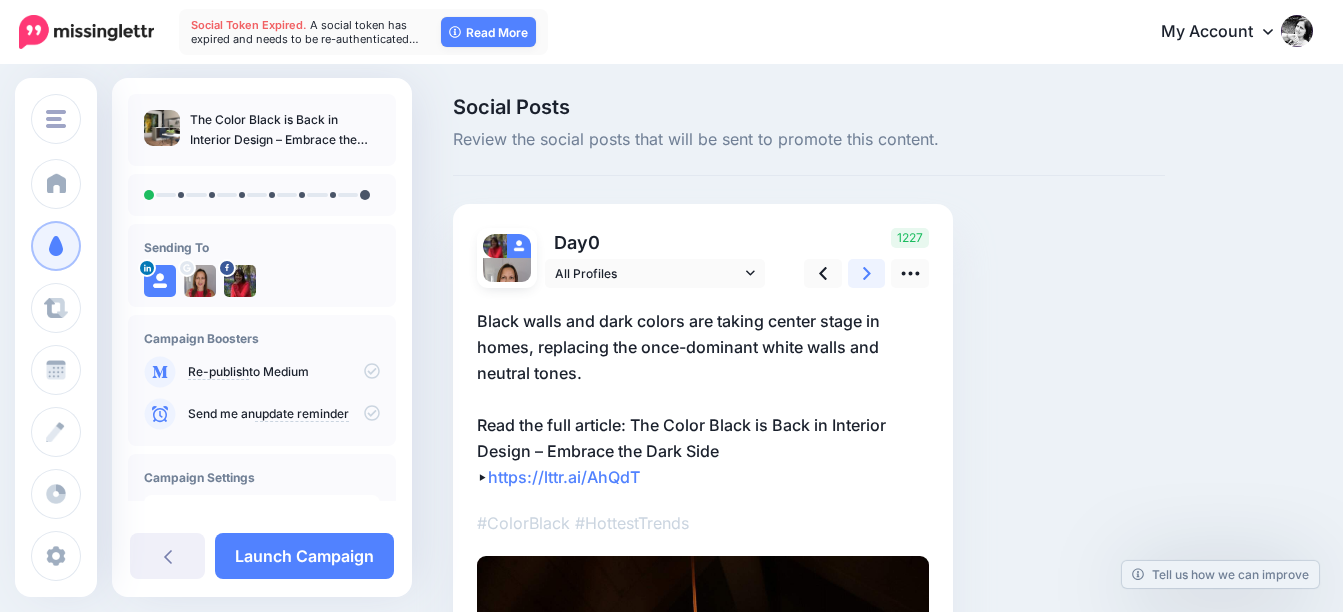 click at bounding box center (867, 273) 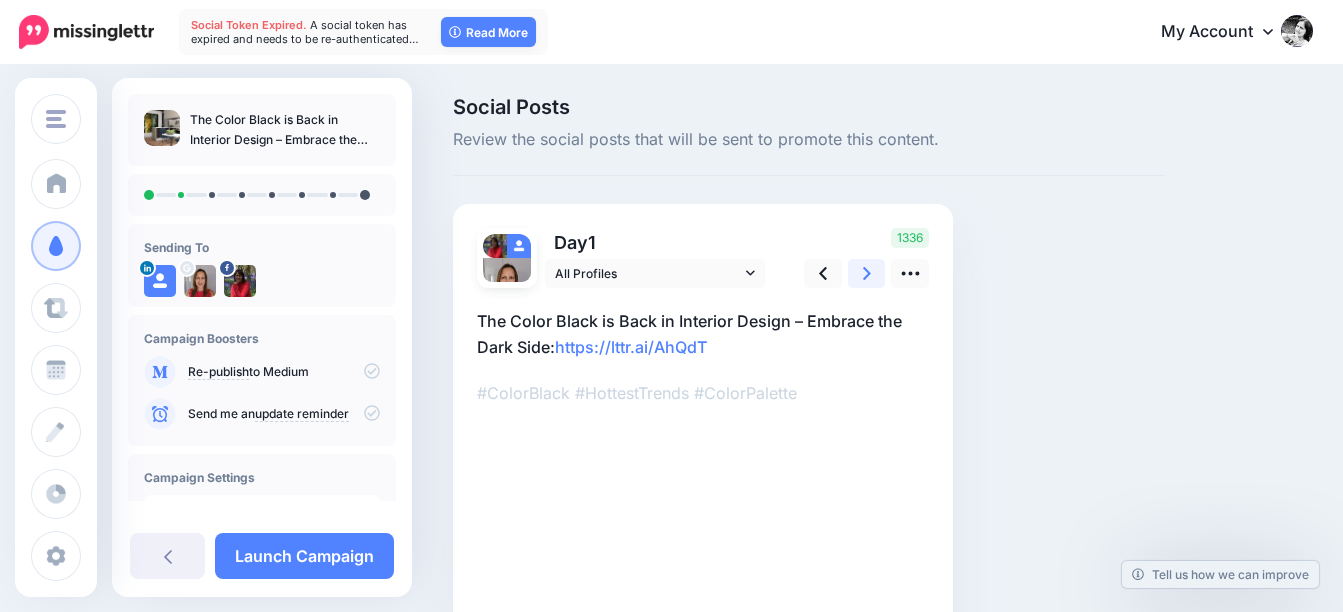click 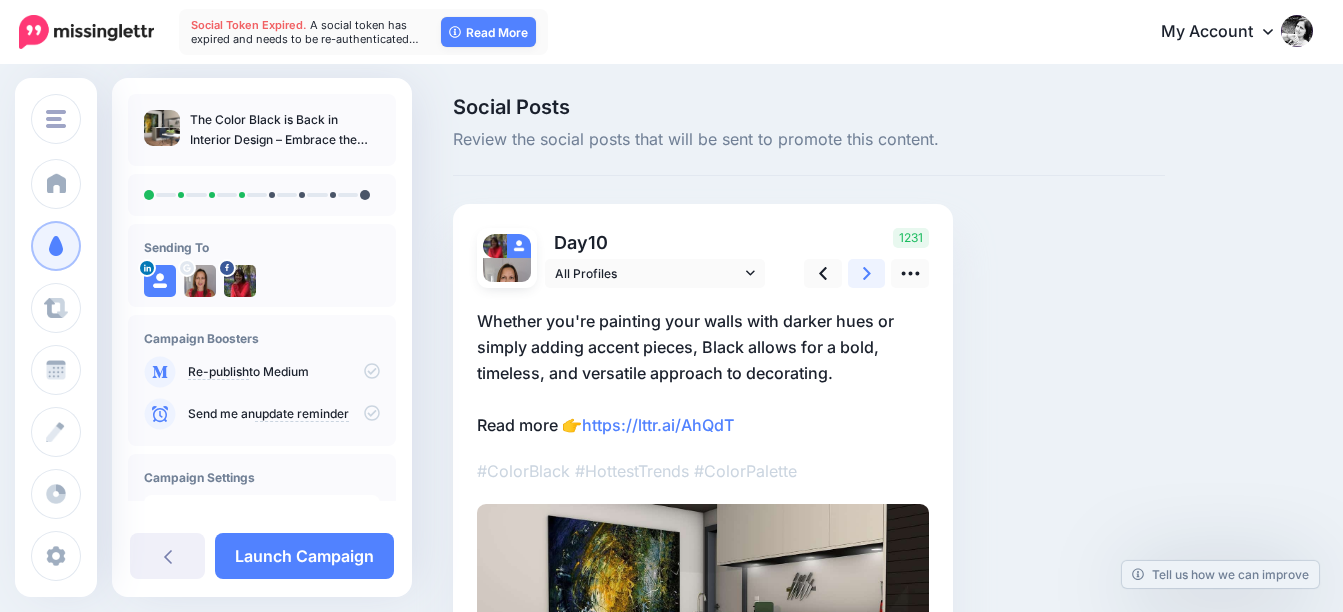 click 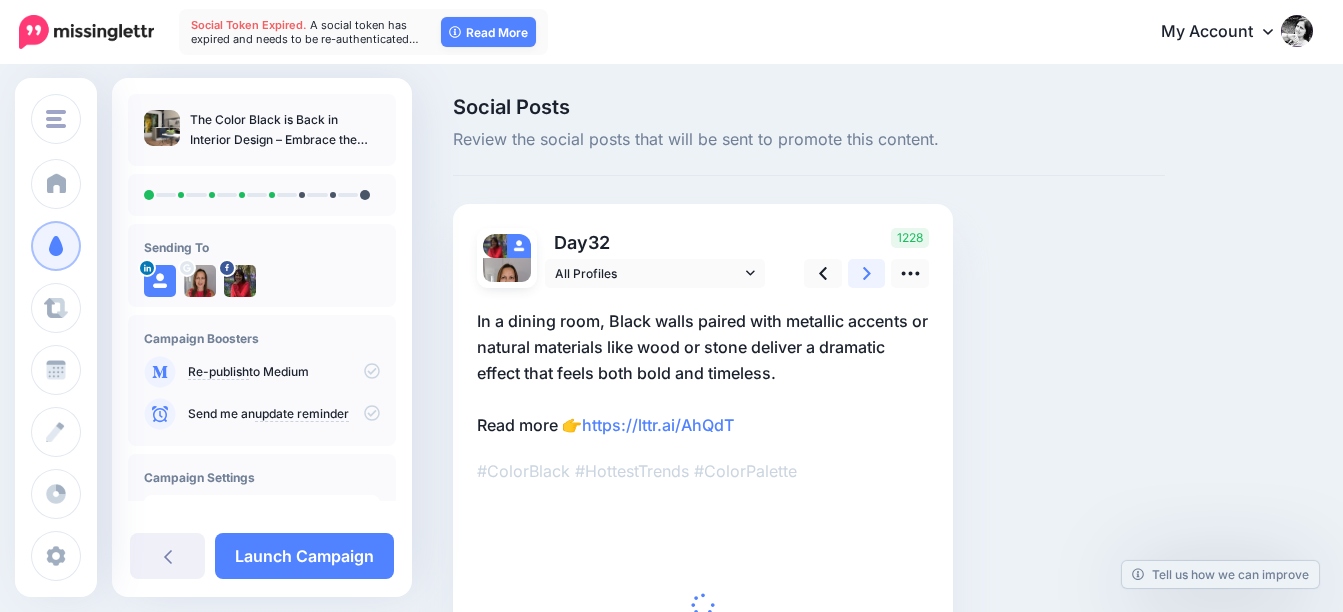 click 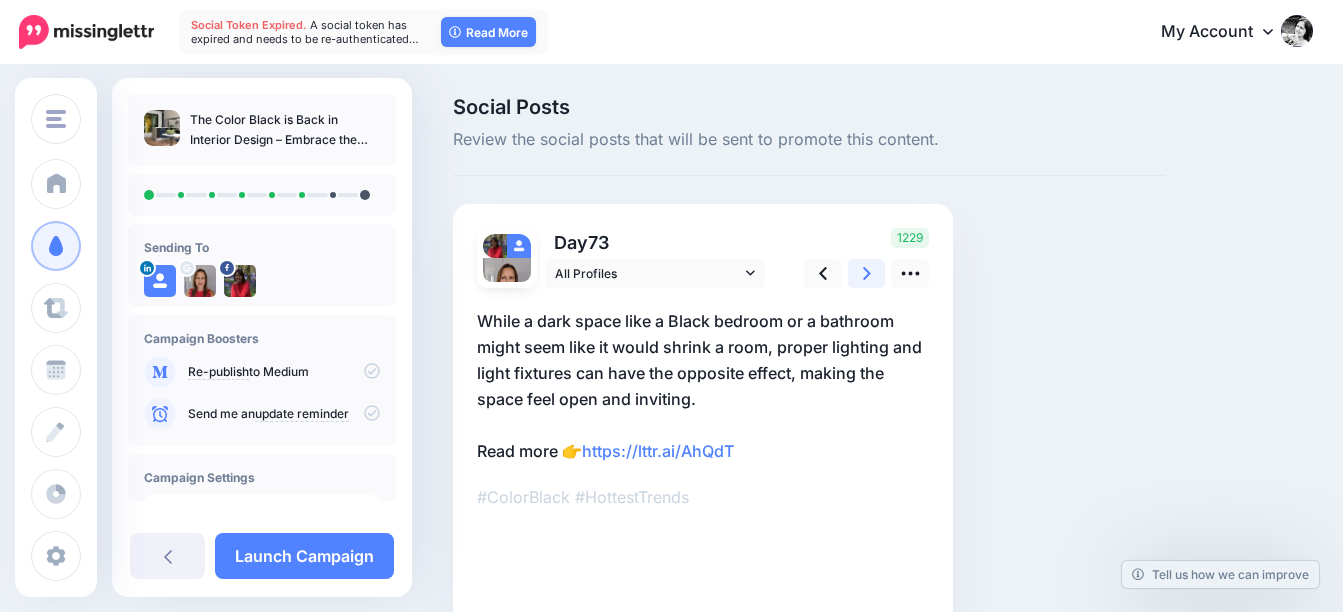 click 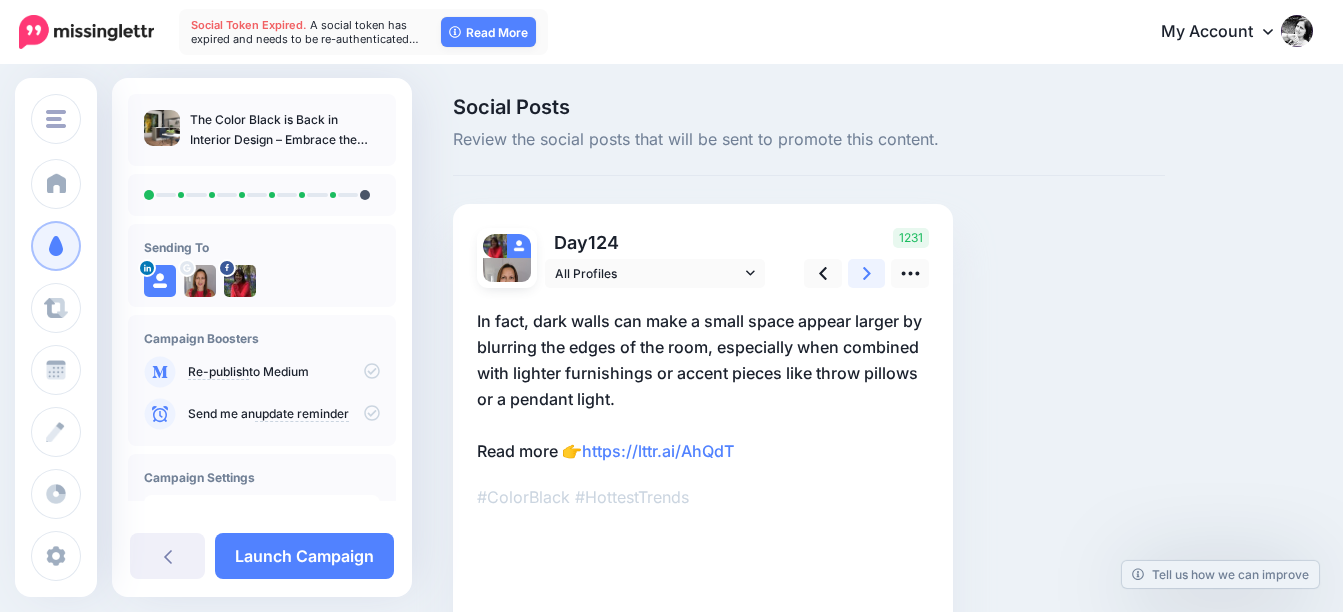click 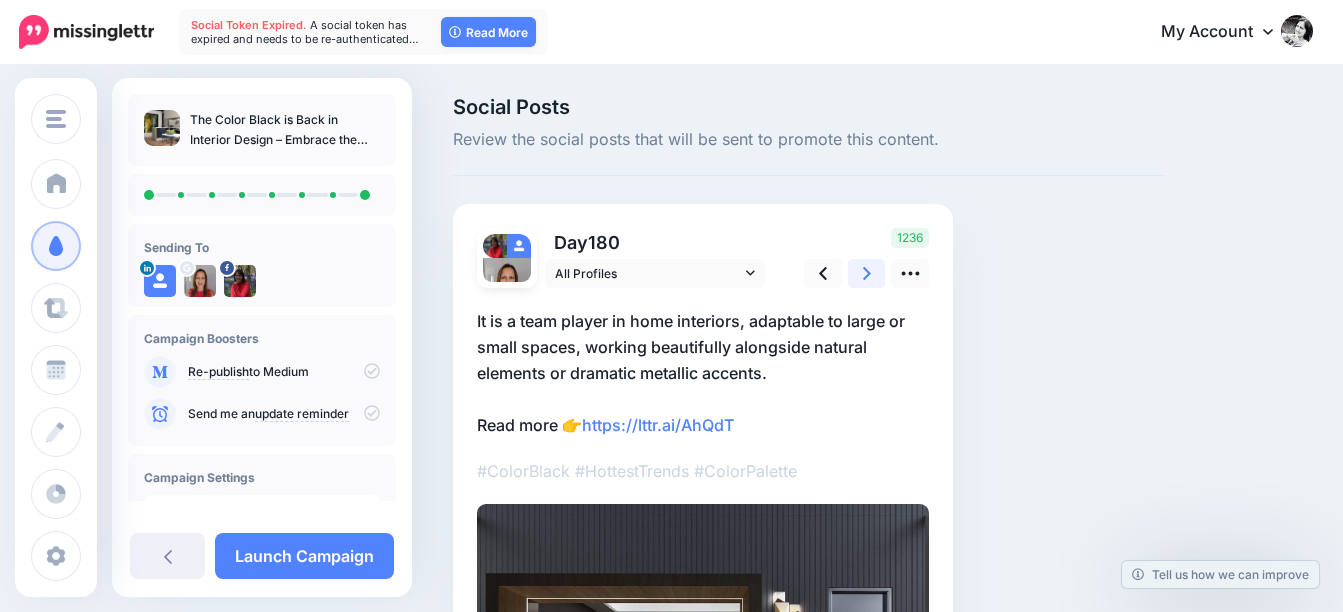 click 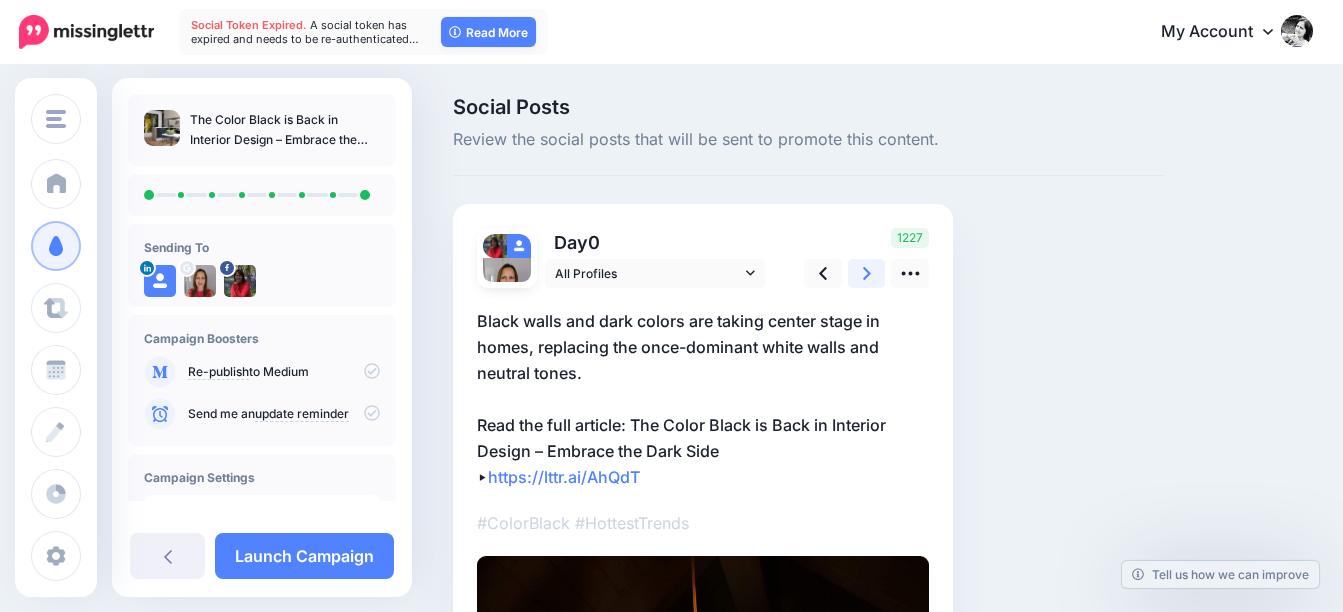 scroll, scrollTop: 243, scrollLeft: 0, axis: vertical 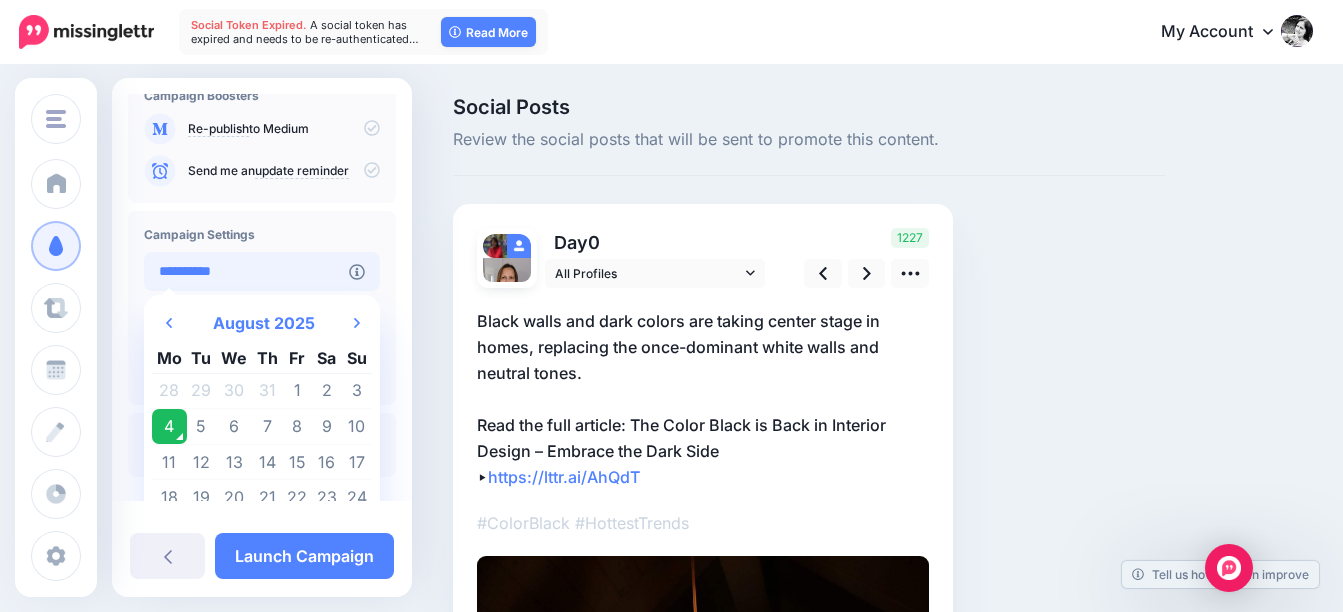 click on "**********" at bounding box center (246, 271) 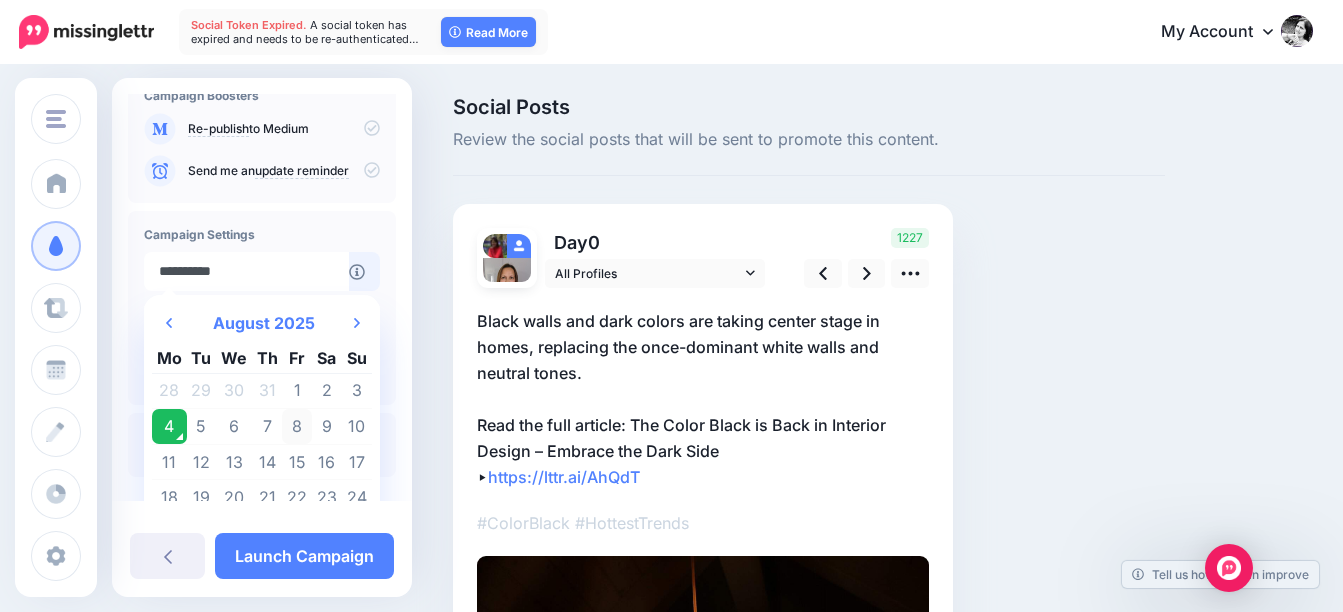 click on "8" at bounding box center [297, 427] 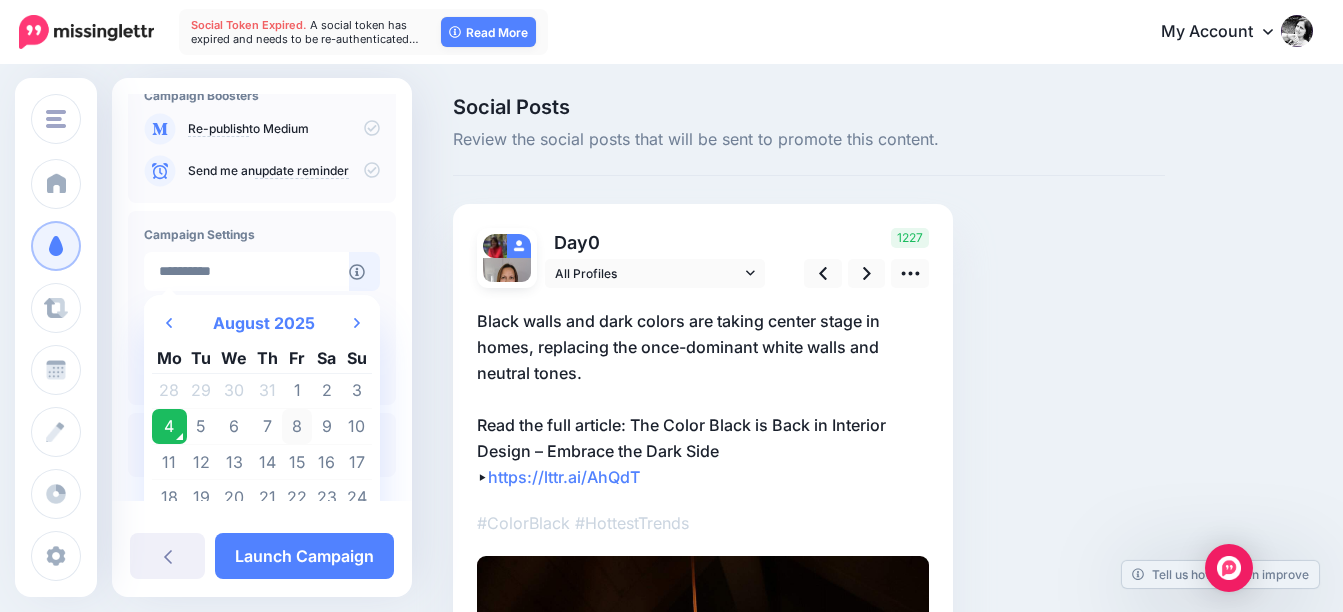 type on "**********" 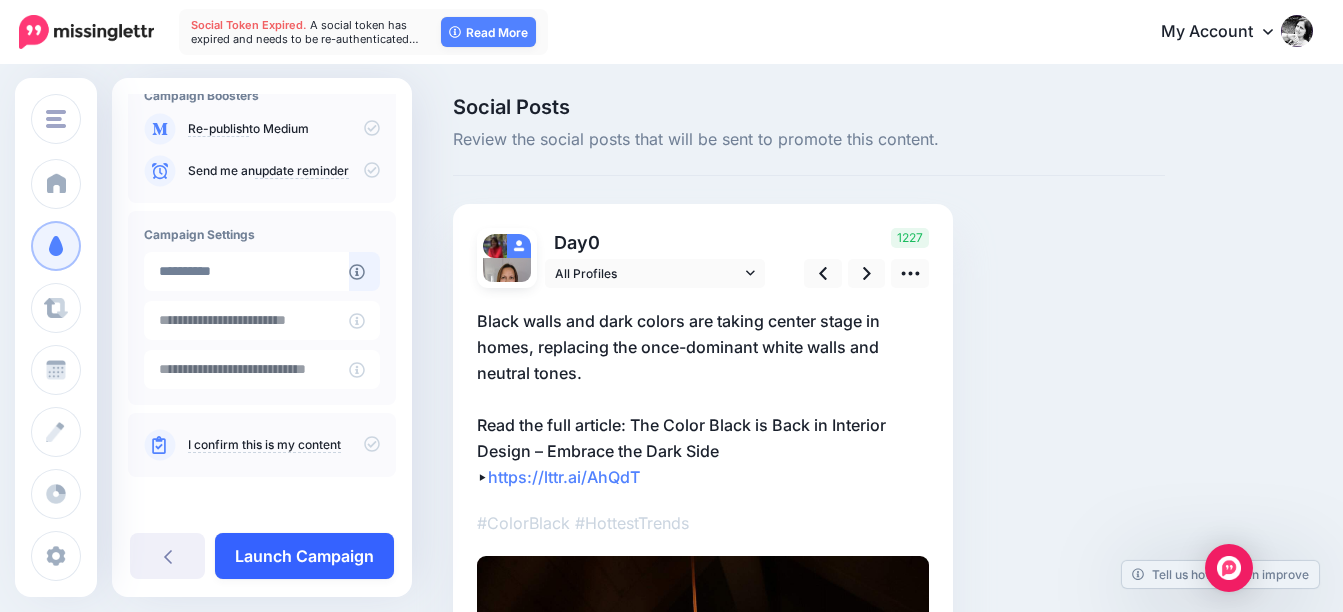 click on "Launch Campaign" at bounding box center [304, 556] 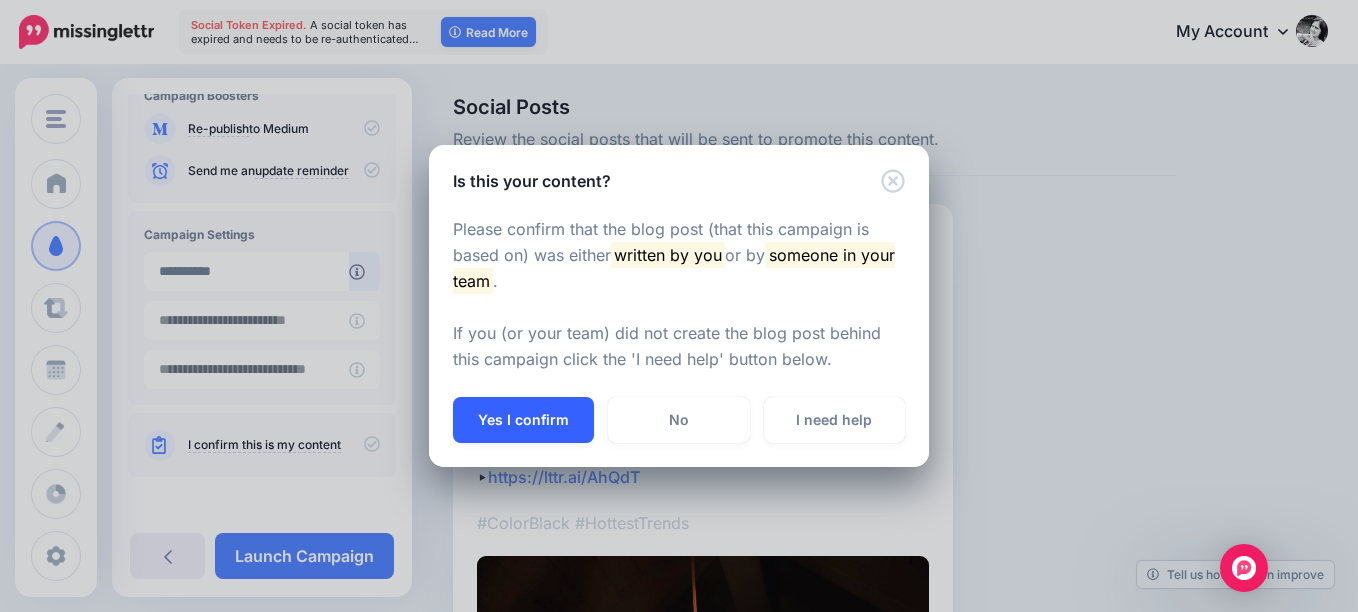 click on "Yes I confirm" at bounding box center [523, 420] 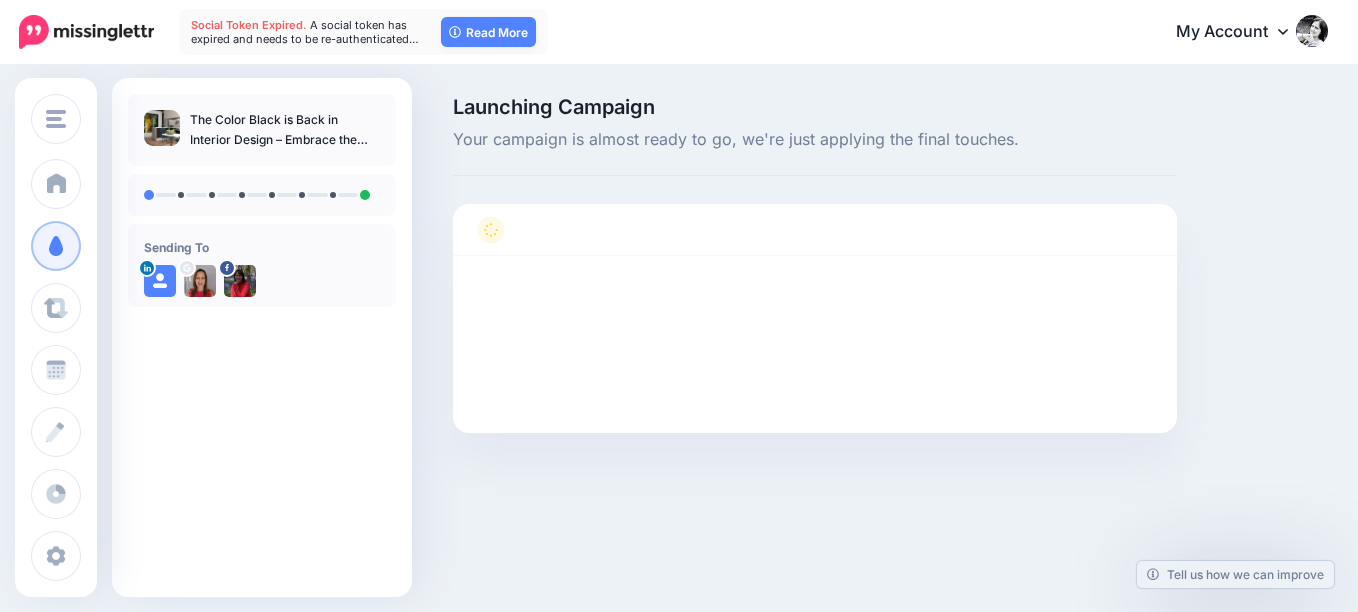 scroll, scrollTop: 0, scrollLeft: 0, axis: both 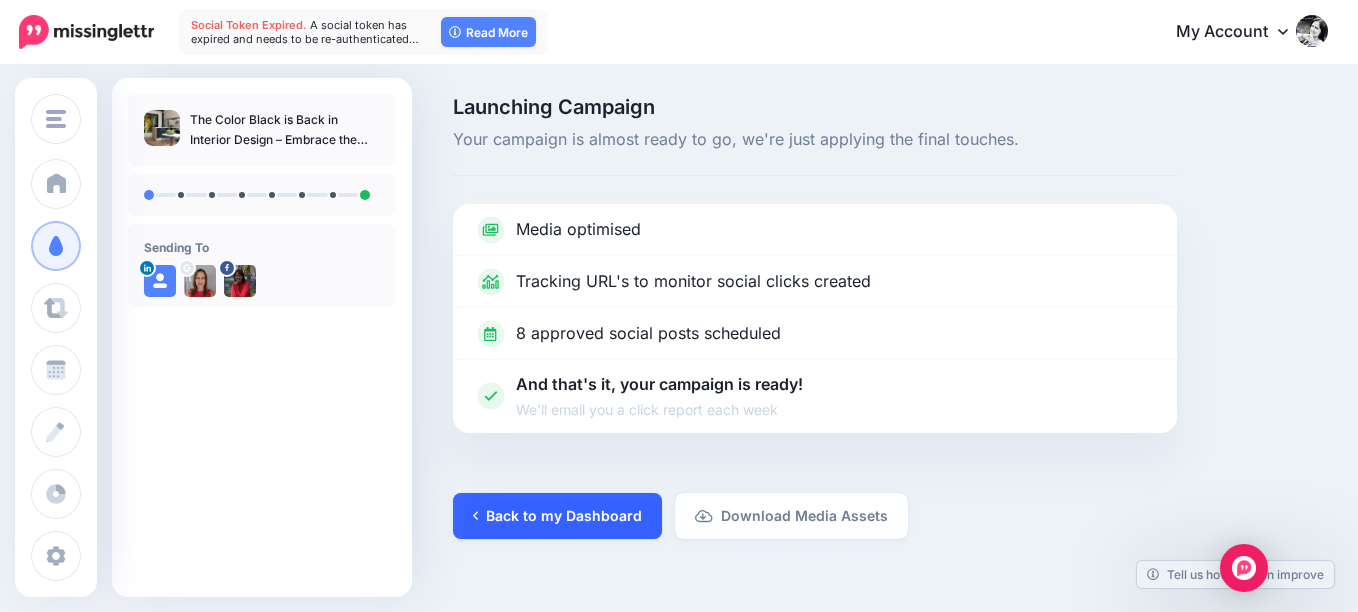 click on "Back to my Dashboard" at bounding box center (557, 516) 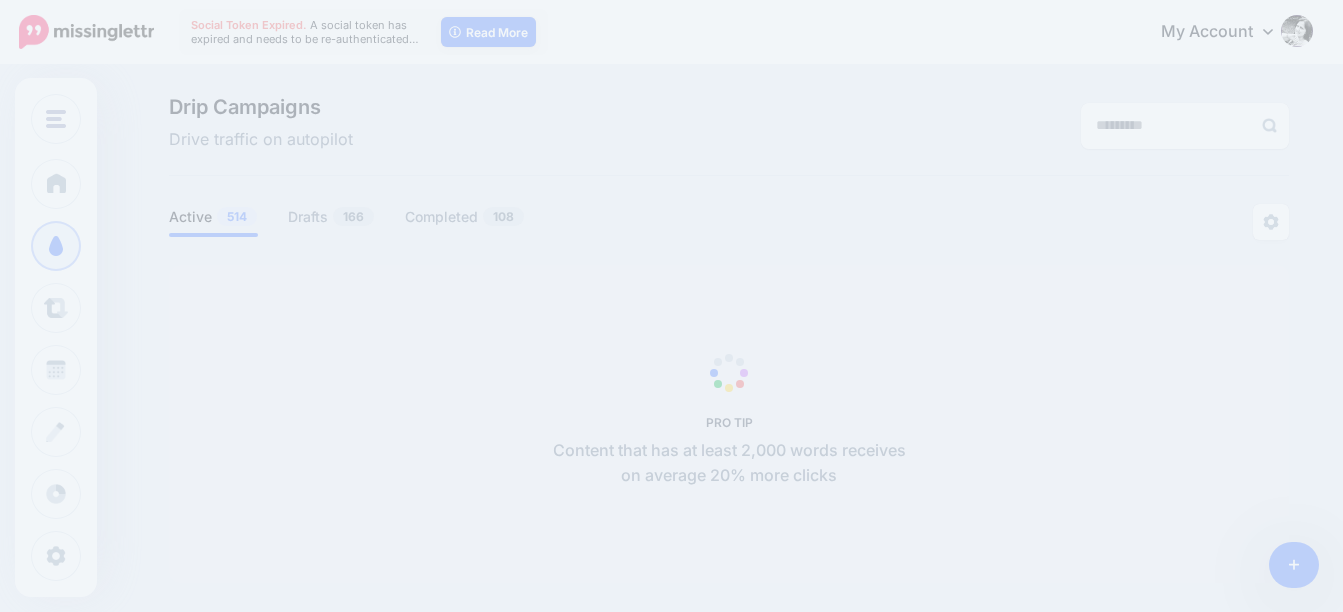 scroll, scrollTop: 0, scrollLeft: 0, axis: both 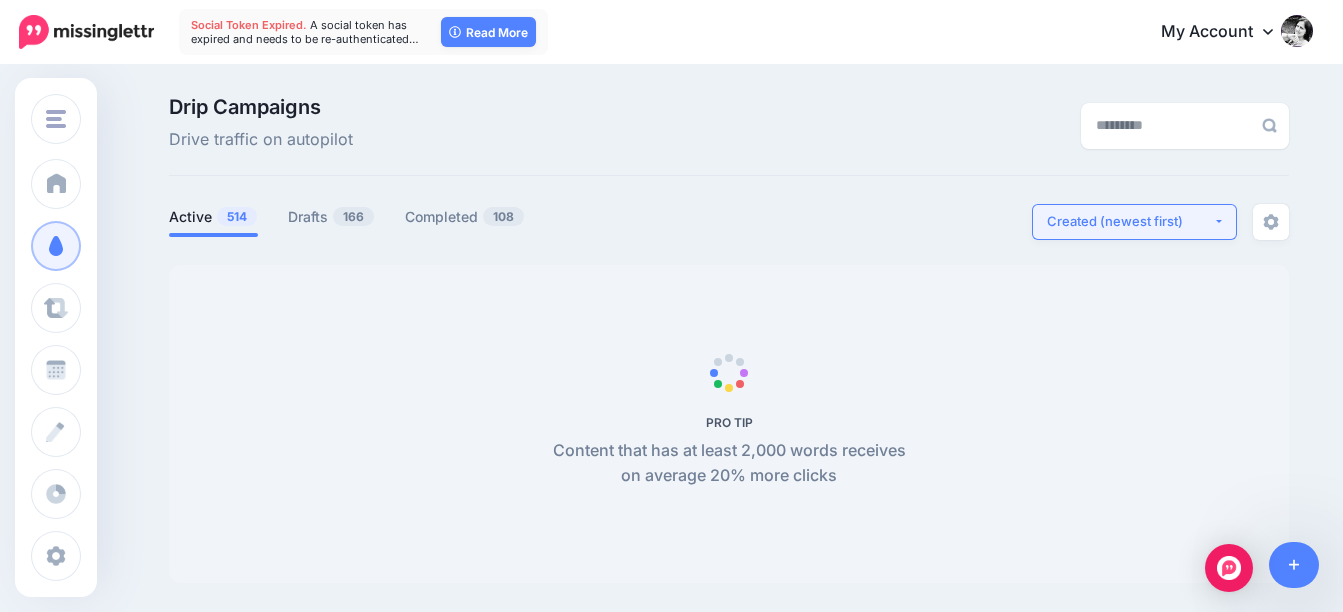 click on "Created (newest first)" at bounding box center [1130, 221] 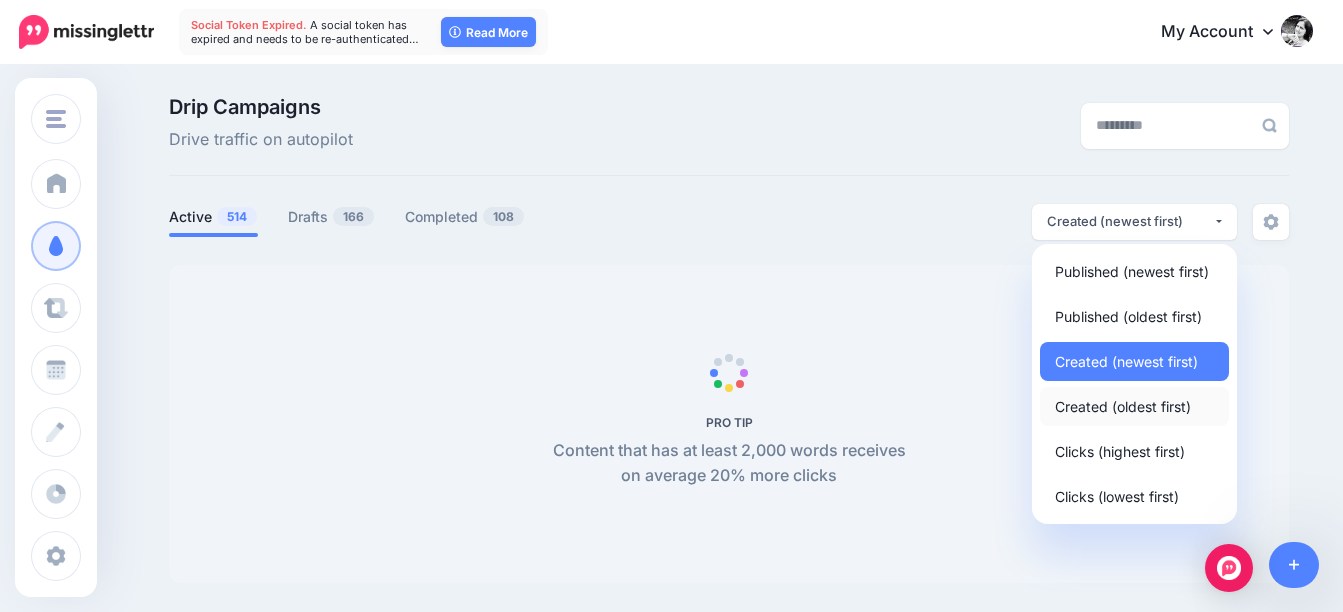 click on "Created (oldest first)" at bounding box center [1123, 406] 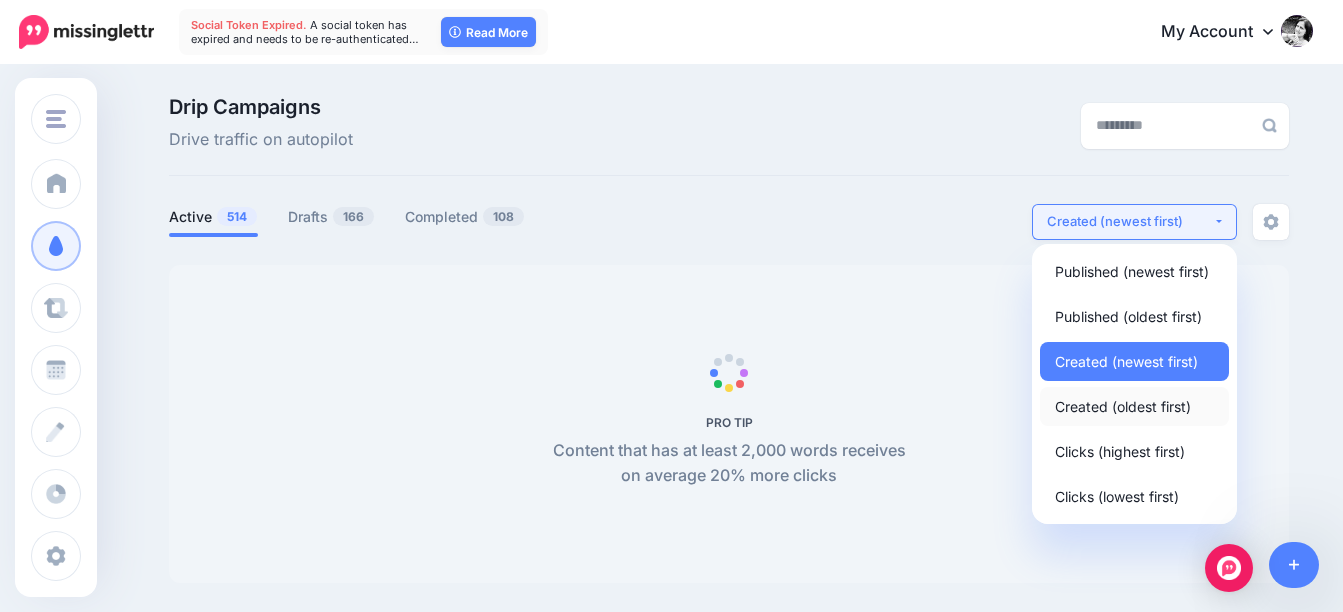 select on "**********" 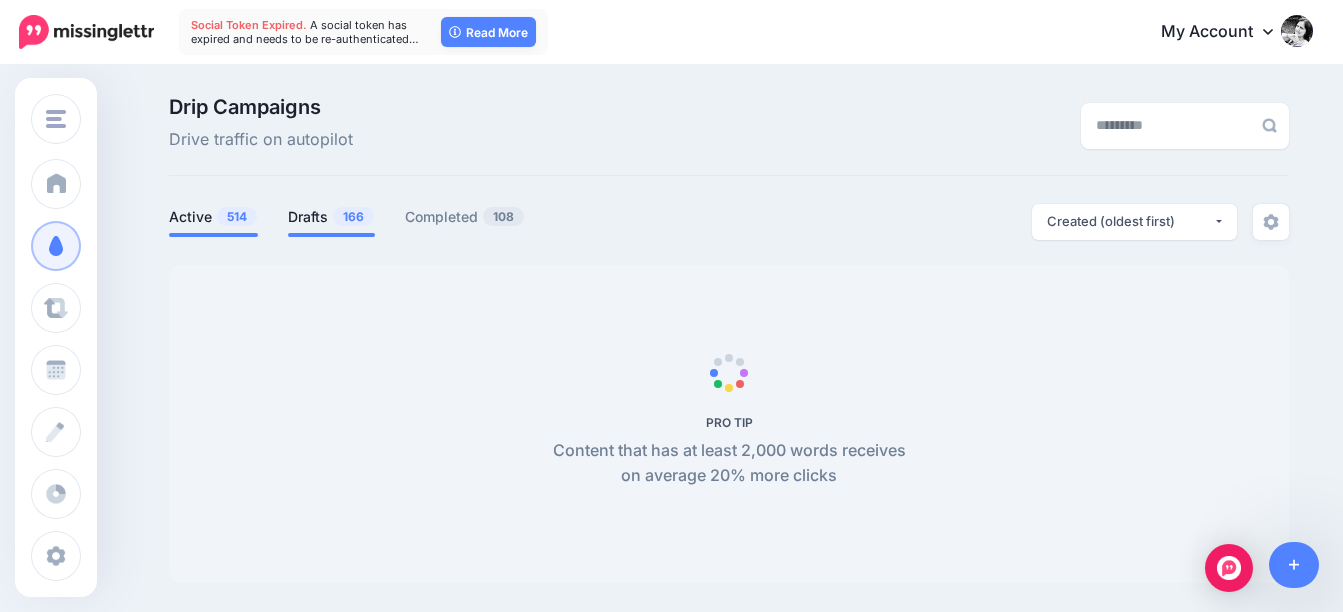 click on "Drafts  166" at bounding box center (331, 217) 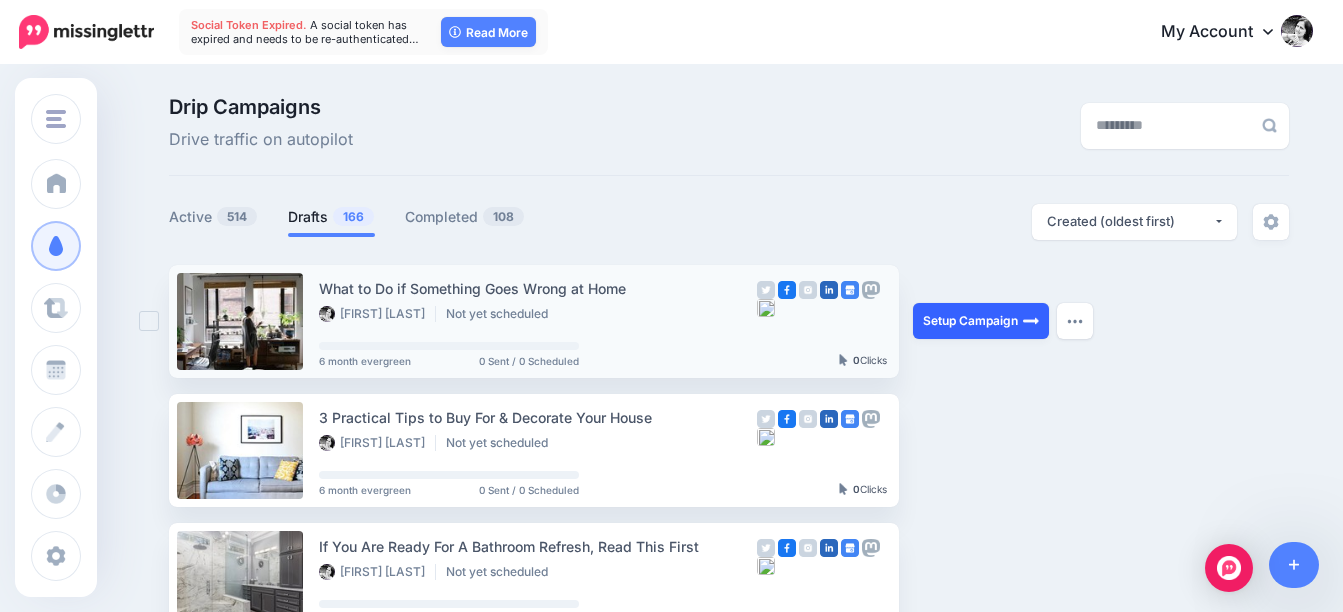 click on "Setup Campaign" at bounding box center (981, 321) 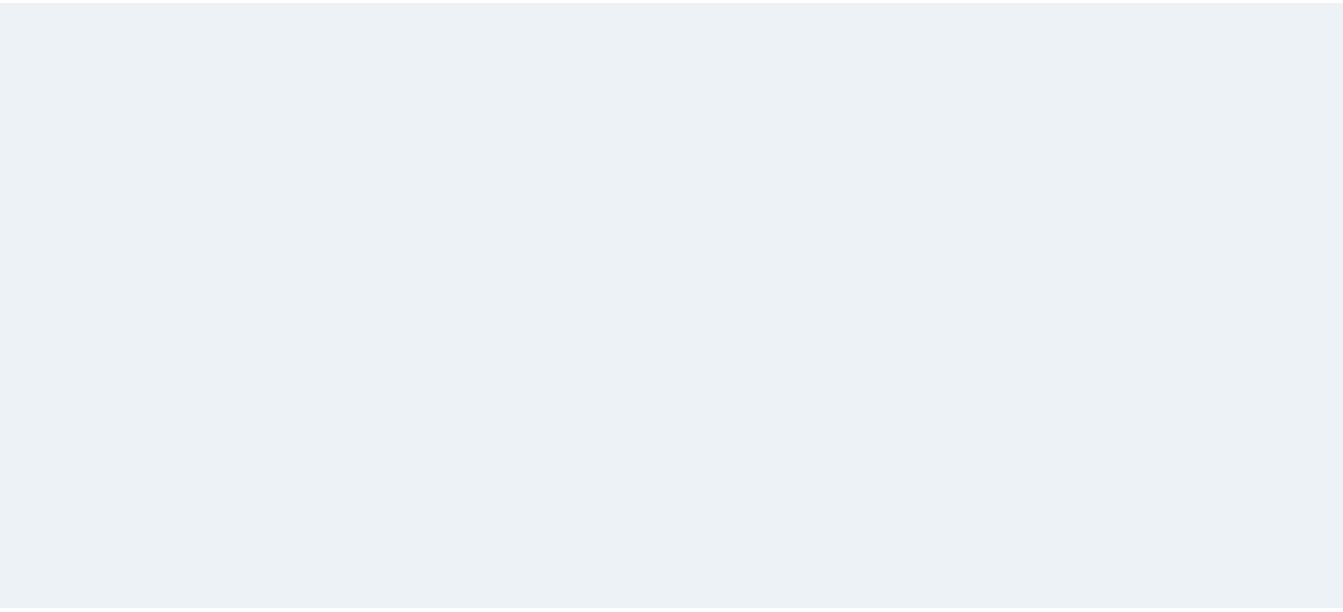 scroll, scrollTop: 0, scrollLeft: 0, axis: both 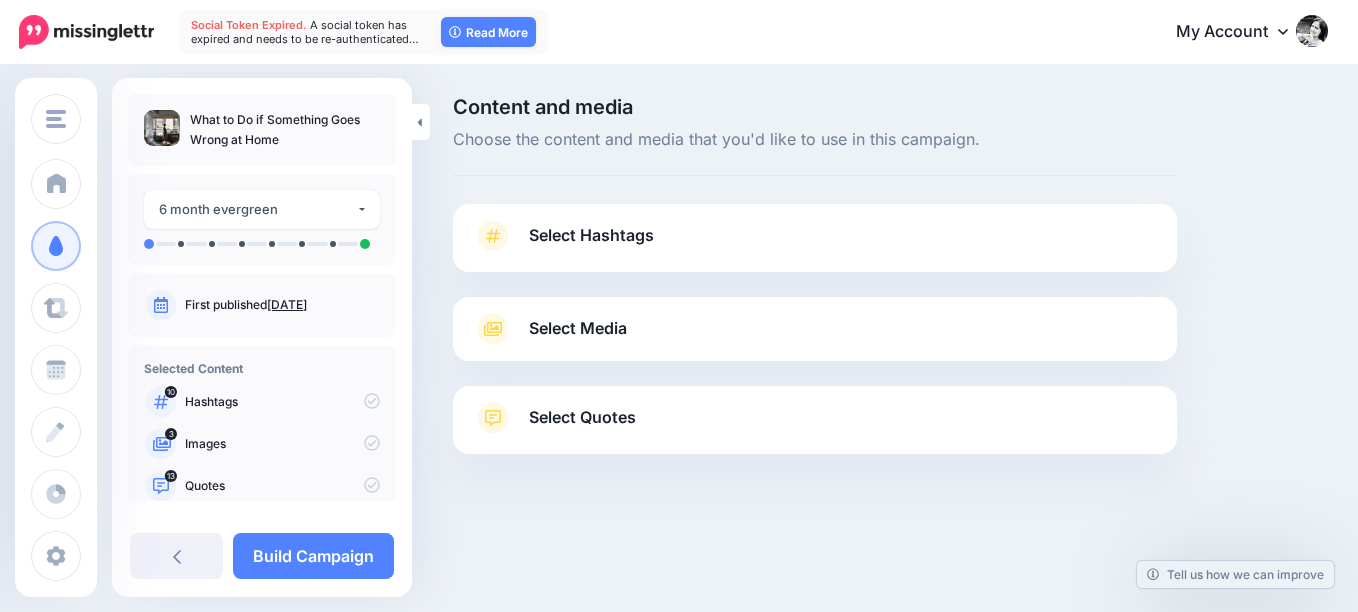 click on "Select Hashtags" at bounding box center [815, 246] 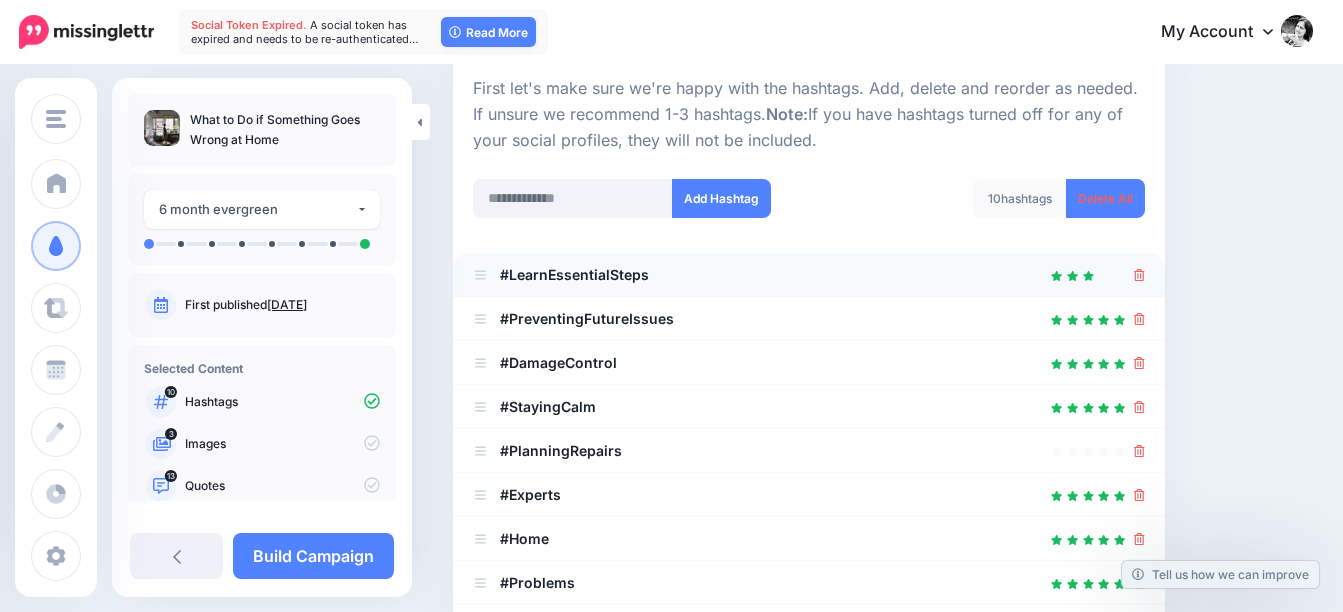 scroll, scrollTop: 200, scrollLeft: 0, axis: vertical 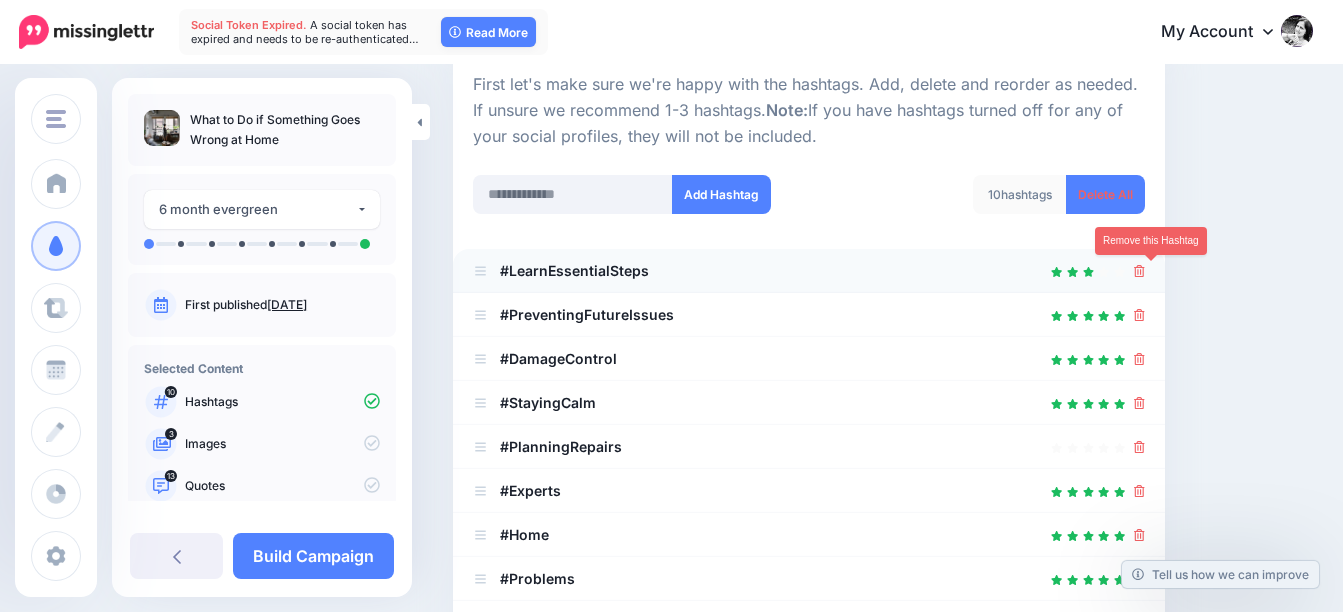 click 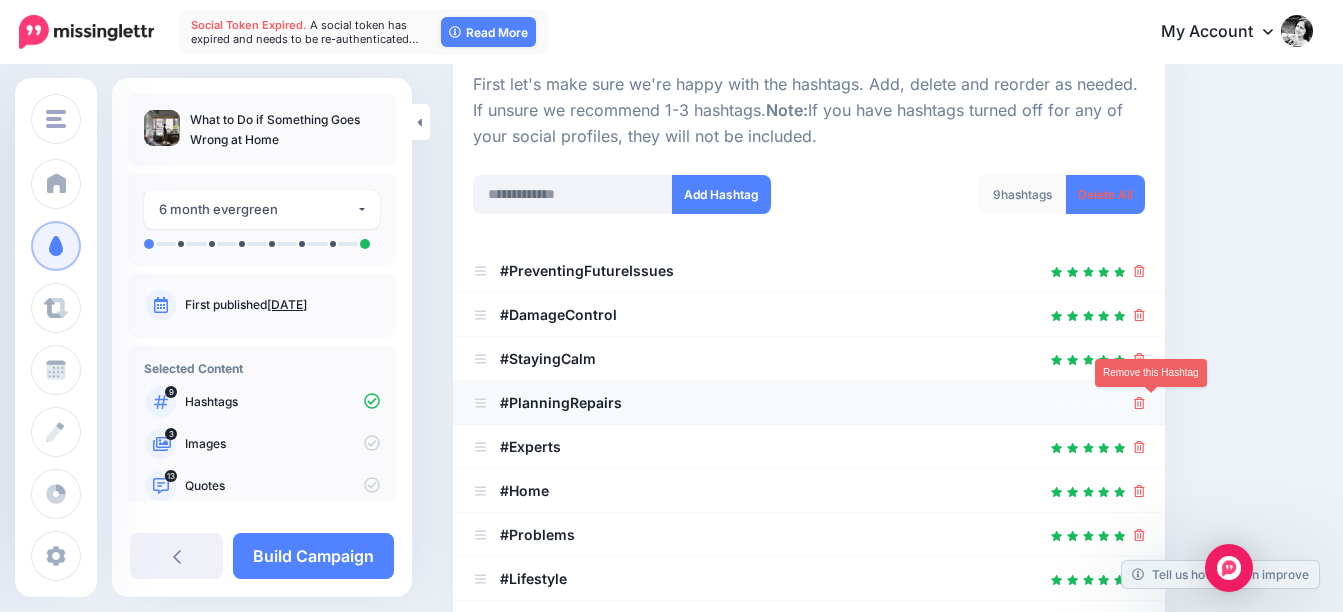 click 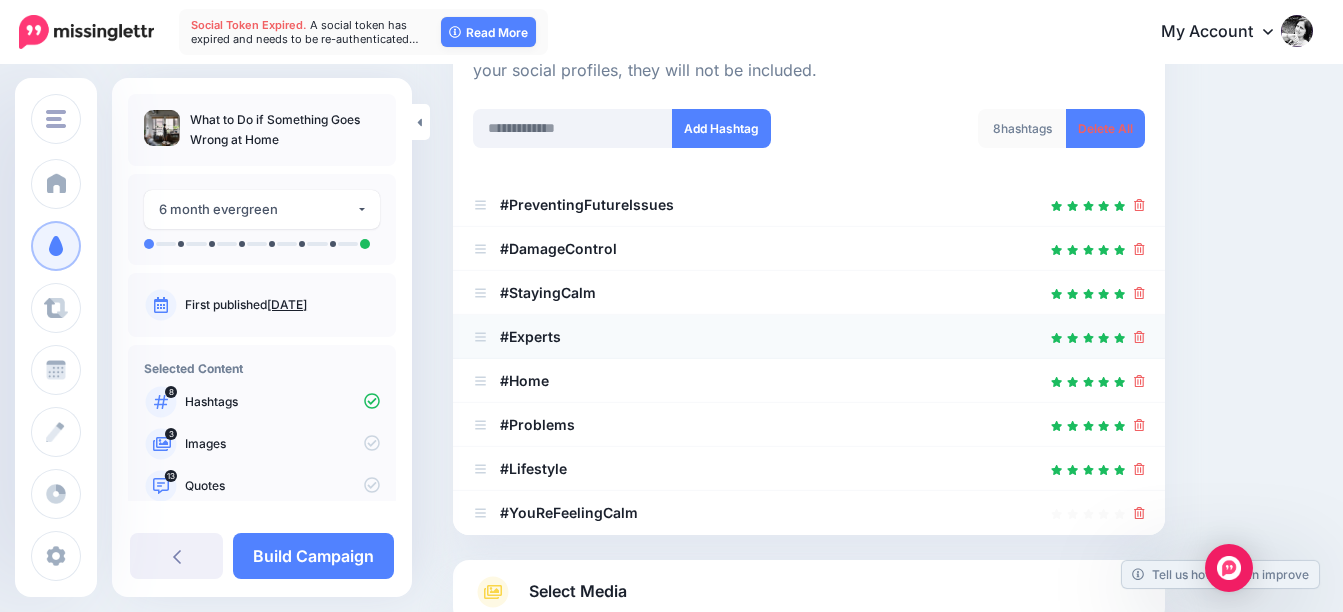 scroll, scrollTop: 300, scrollLeft: 0, axis: vertical 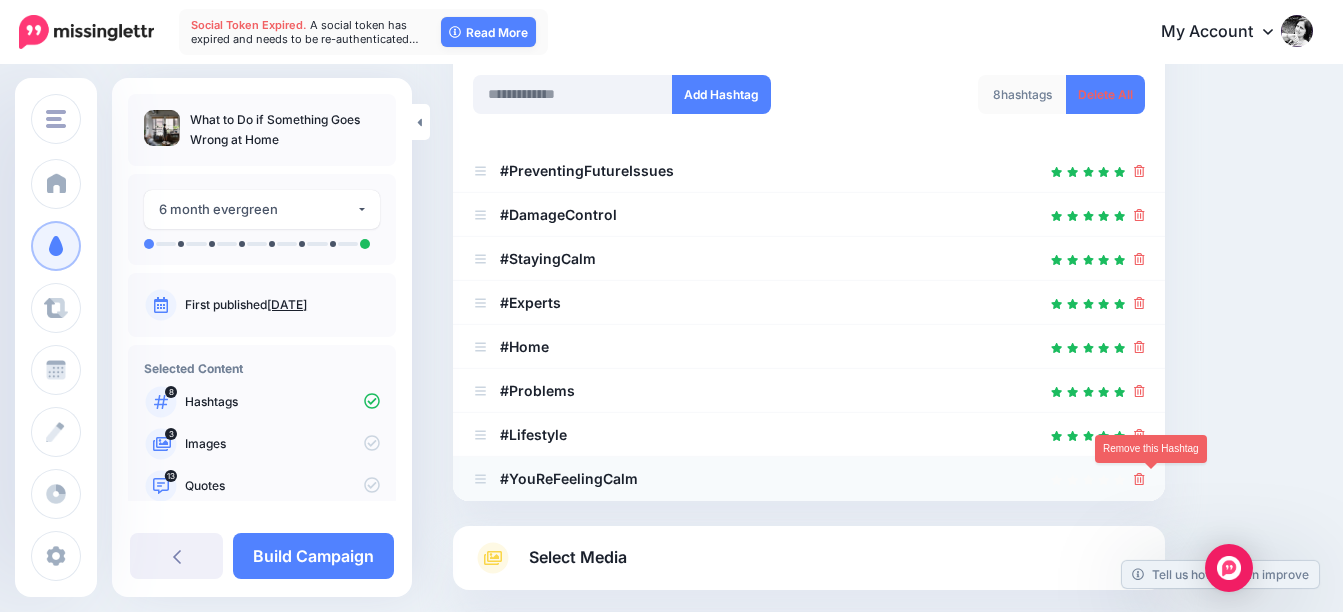 click 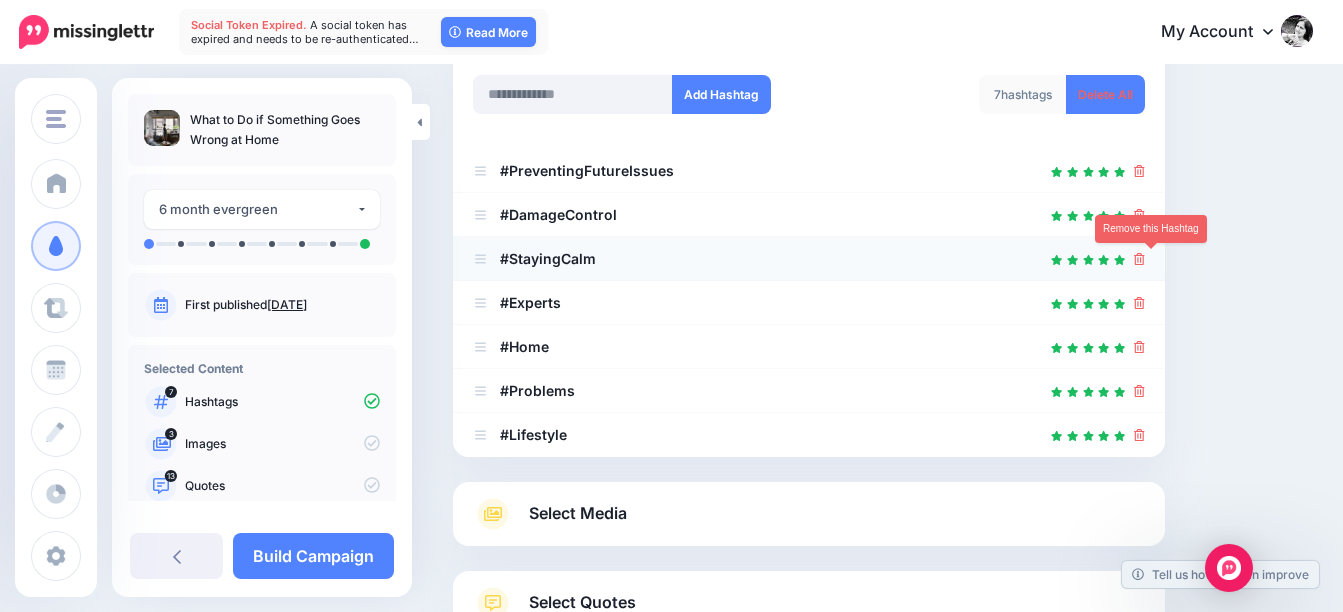 click 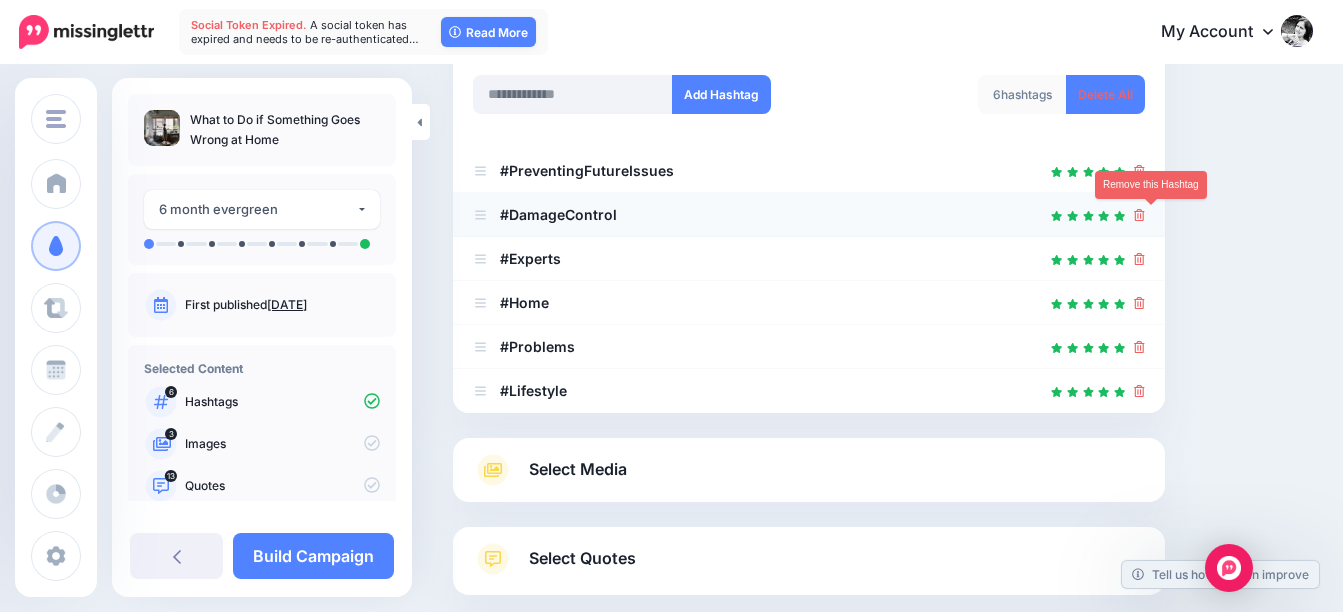 click 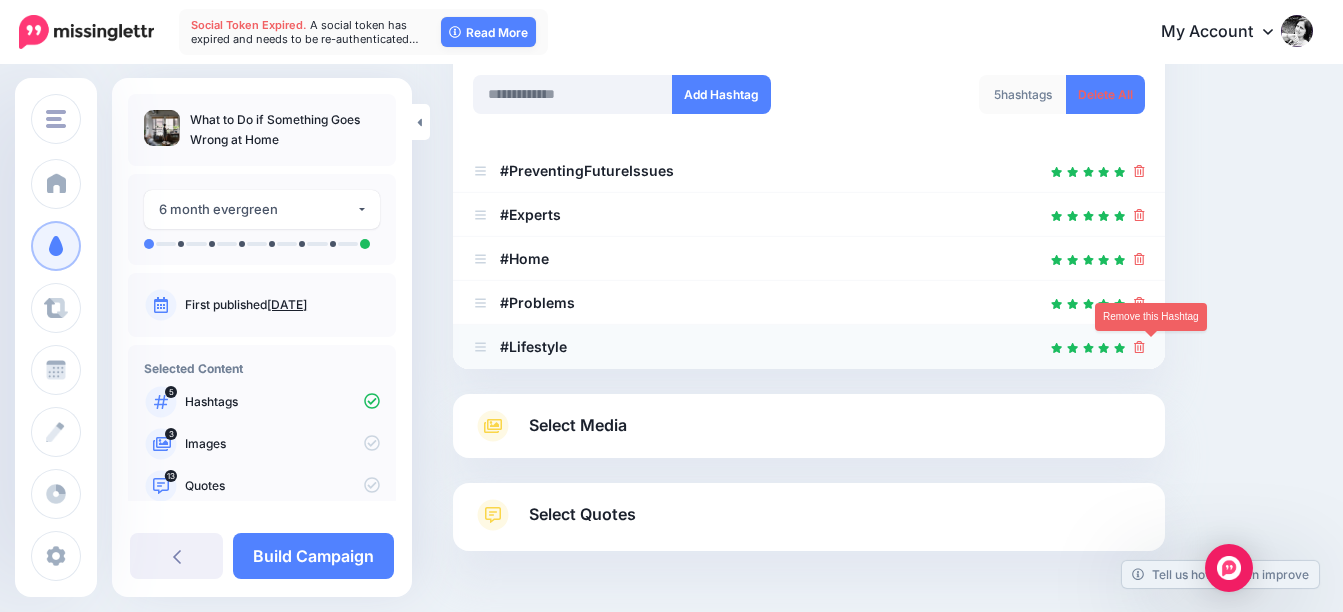 click 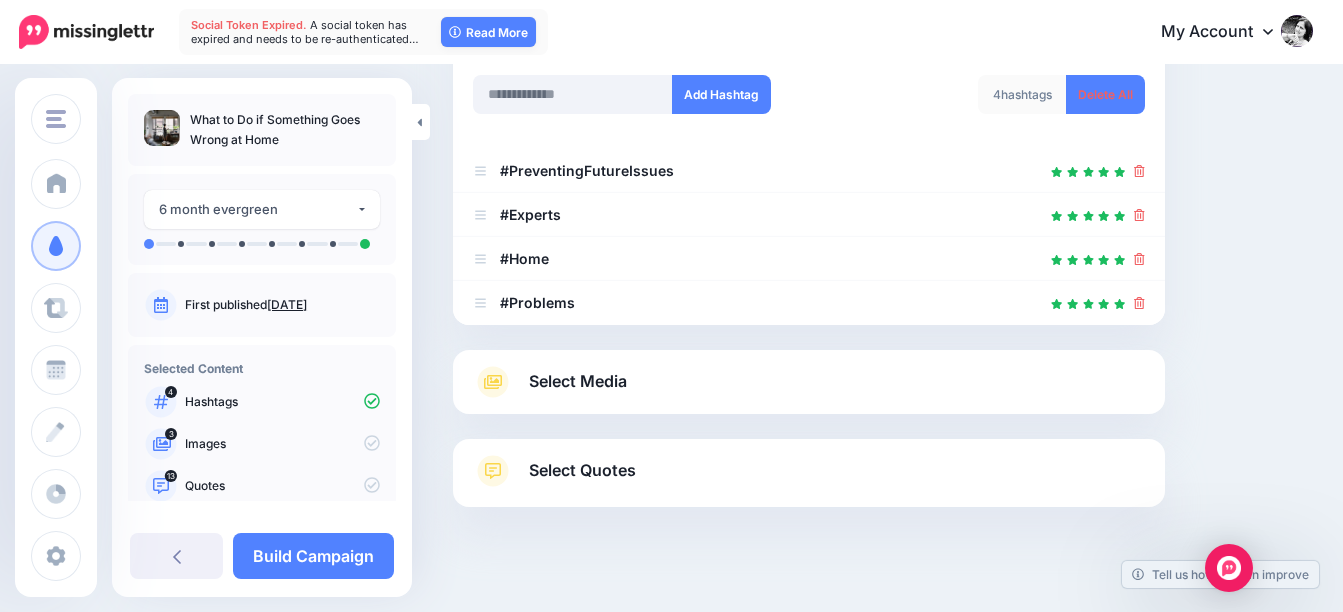 click on "Select Media" at bounding box center [578, 381] 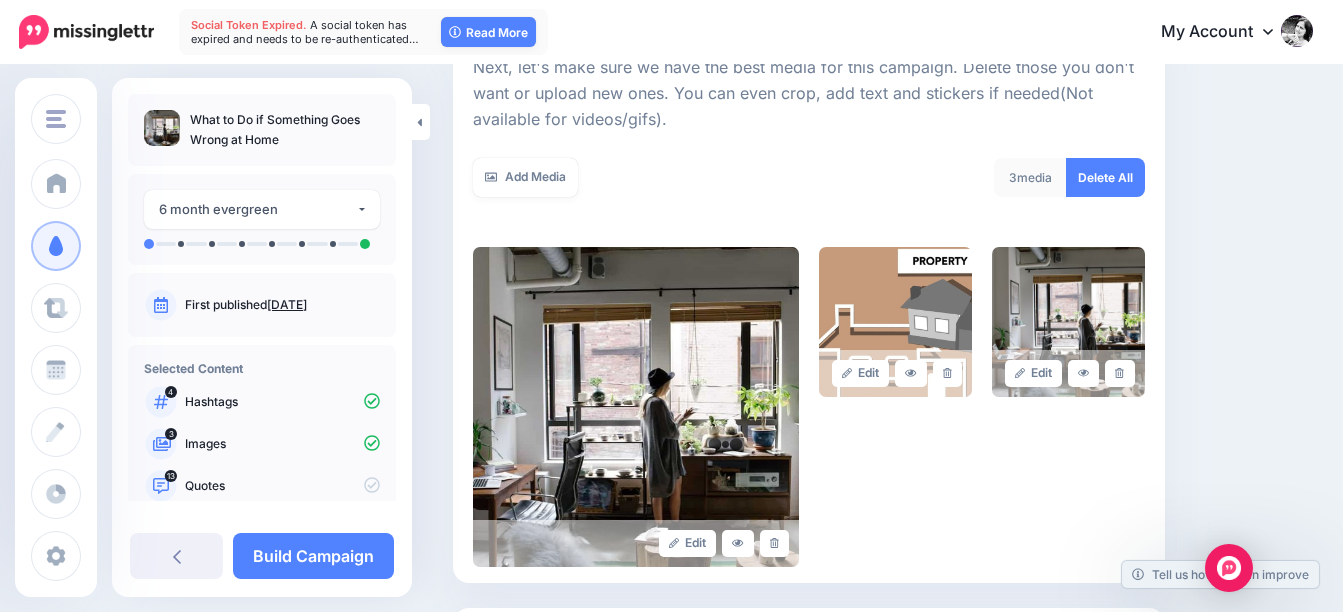 scroll, scrollTop: 400, scrollLeft: 0, axis: vertical 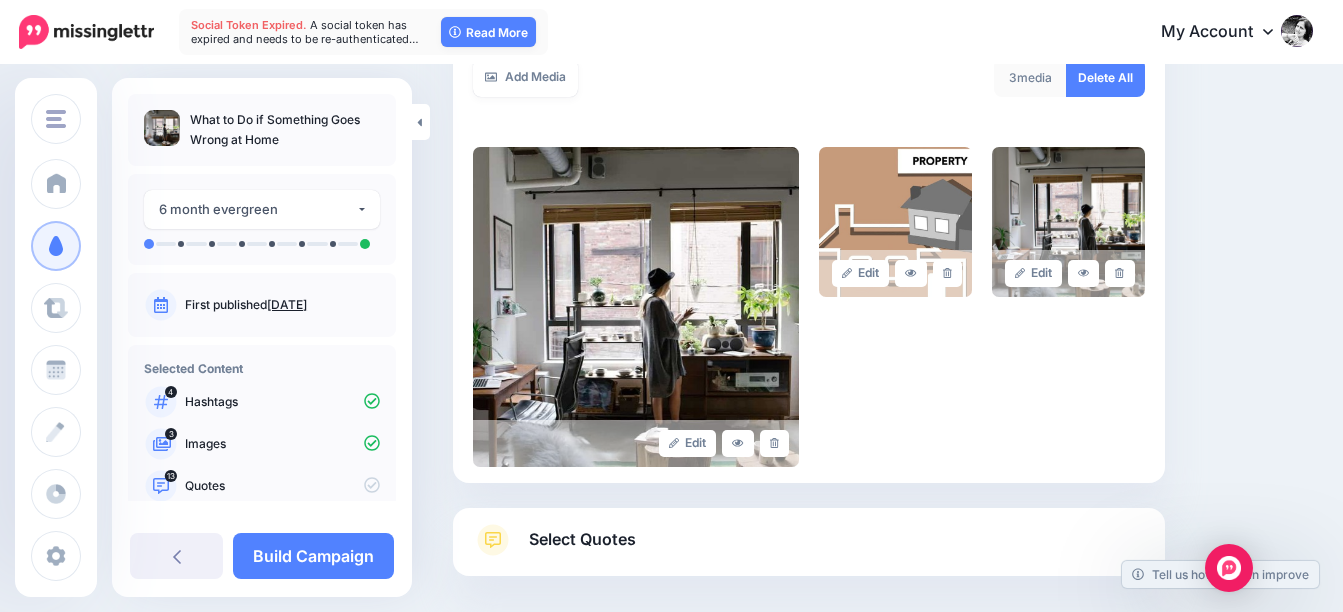 click on "Select Quotes" at bounding box center (582, 539) 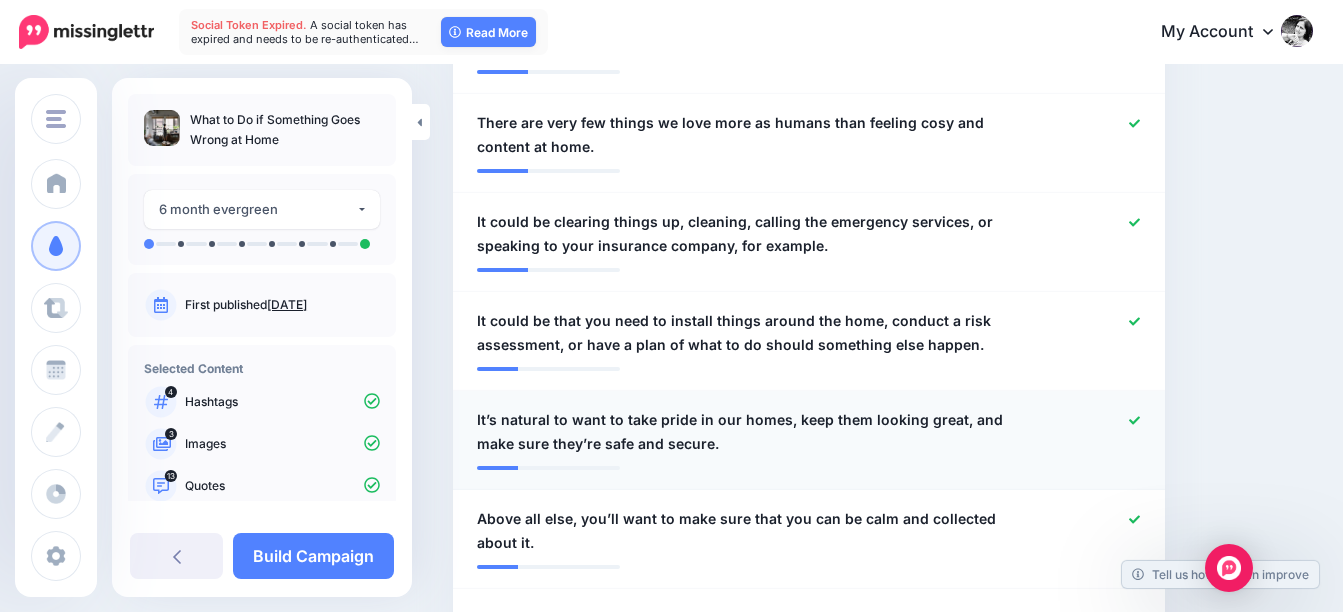 scroll, scrollTop: 1399, scrollLeft: 0, axis: vertical 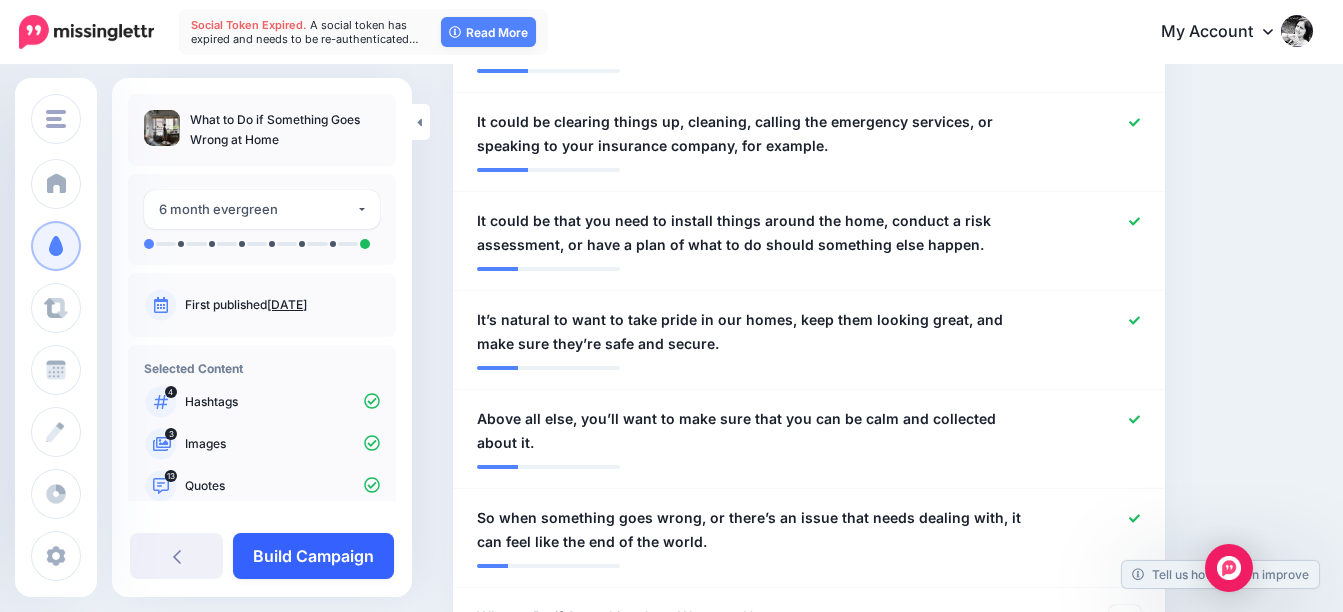 click on "Build Campaign" at bounding box center [313, 556] 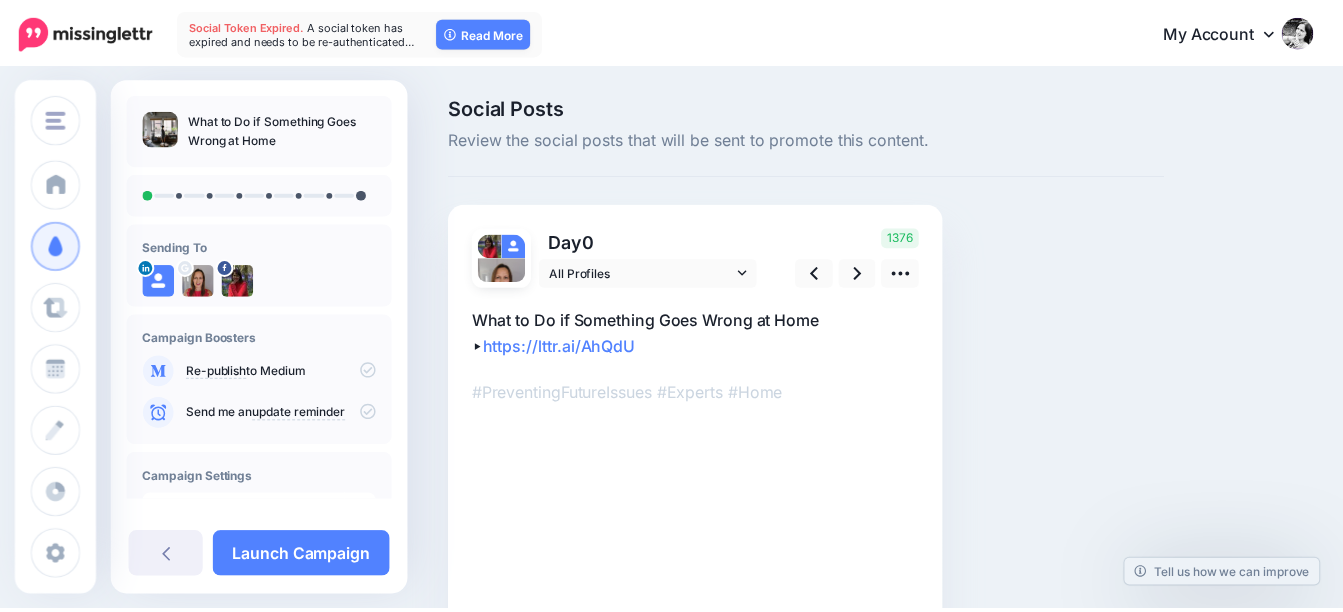 scroll, scrollTop: 0, scrollLeft: 0, axis: both 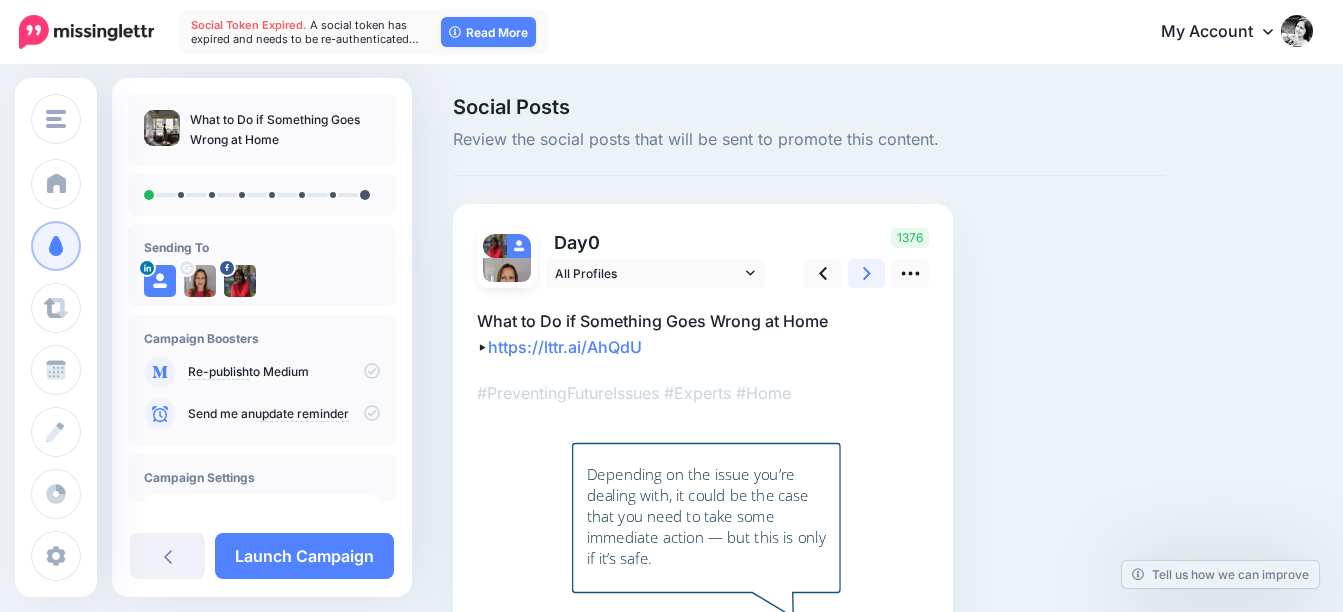 click 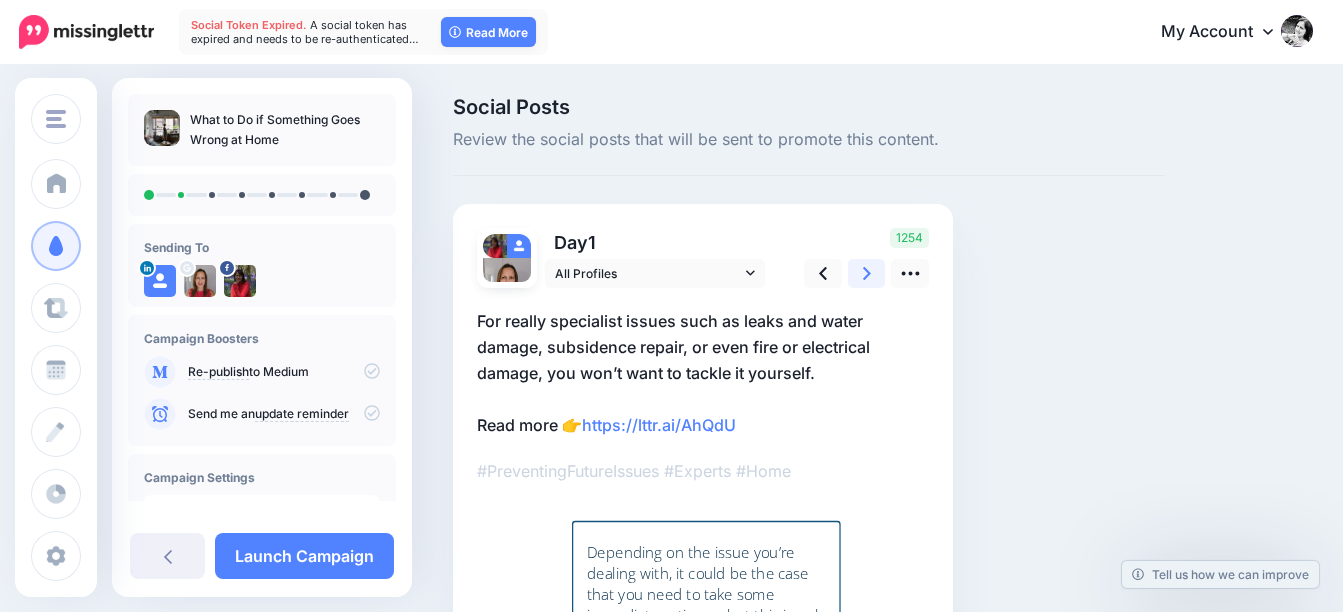 click 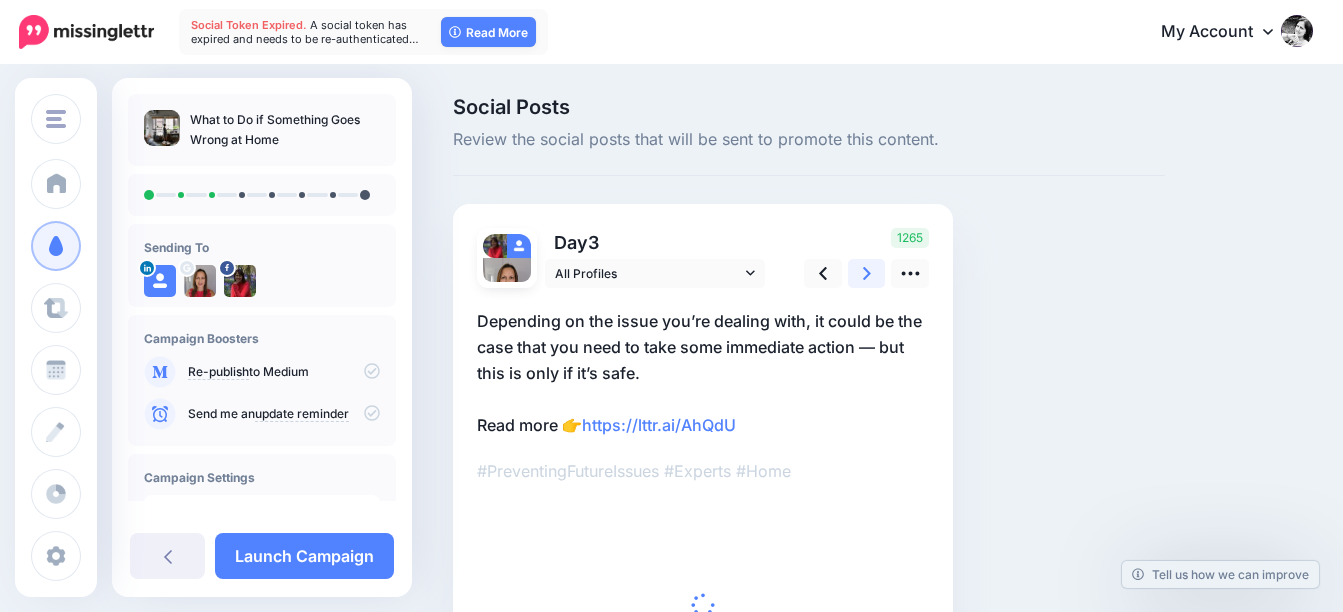 click 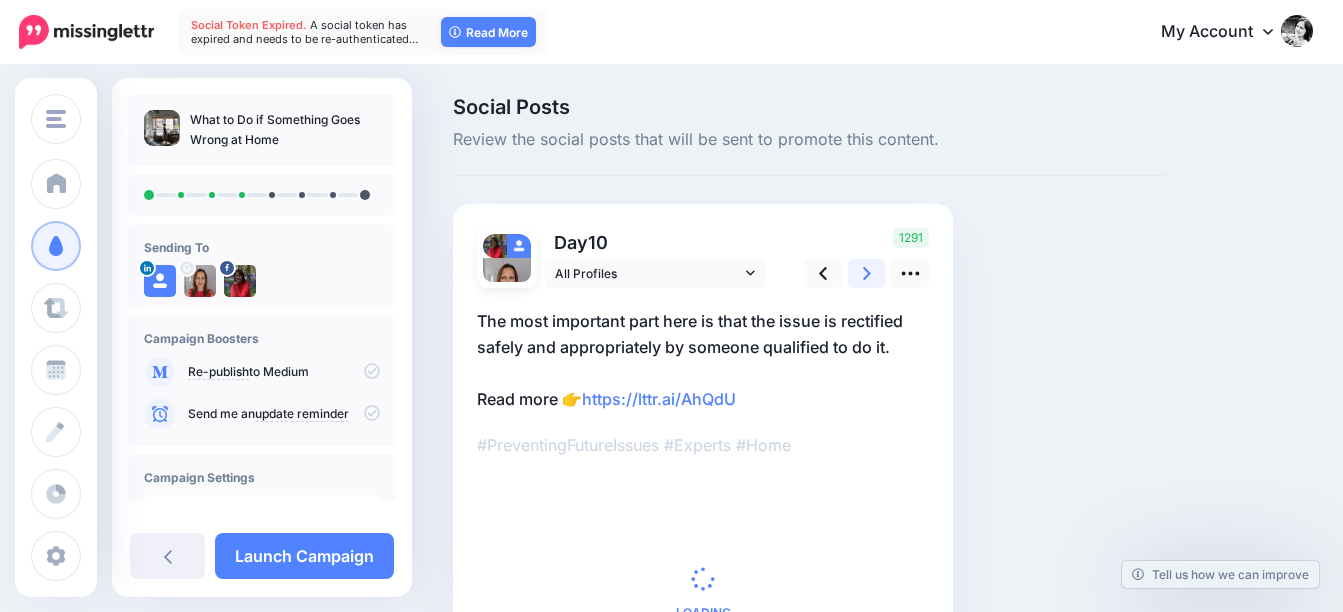 click 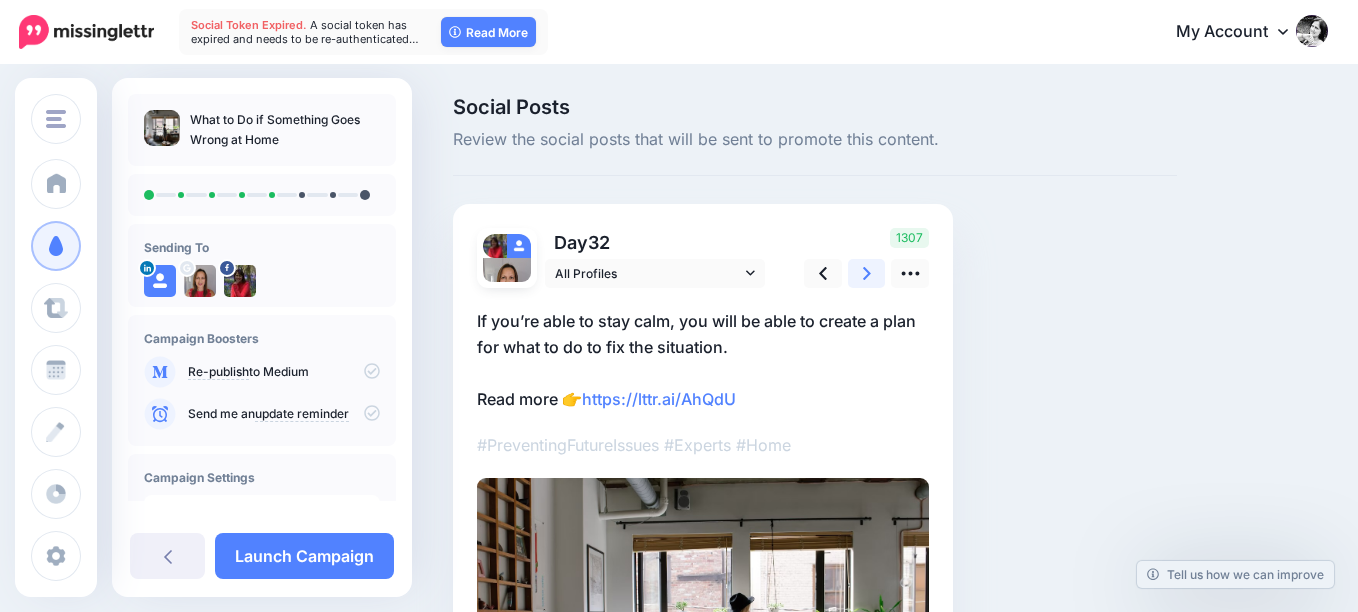 click 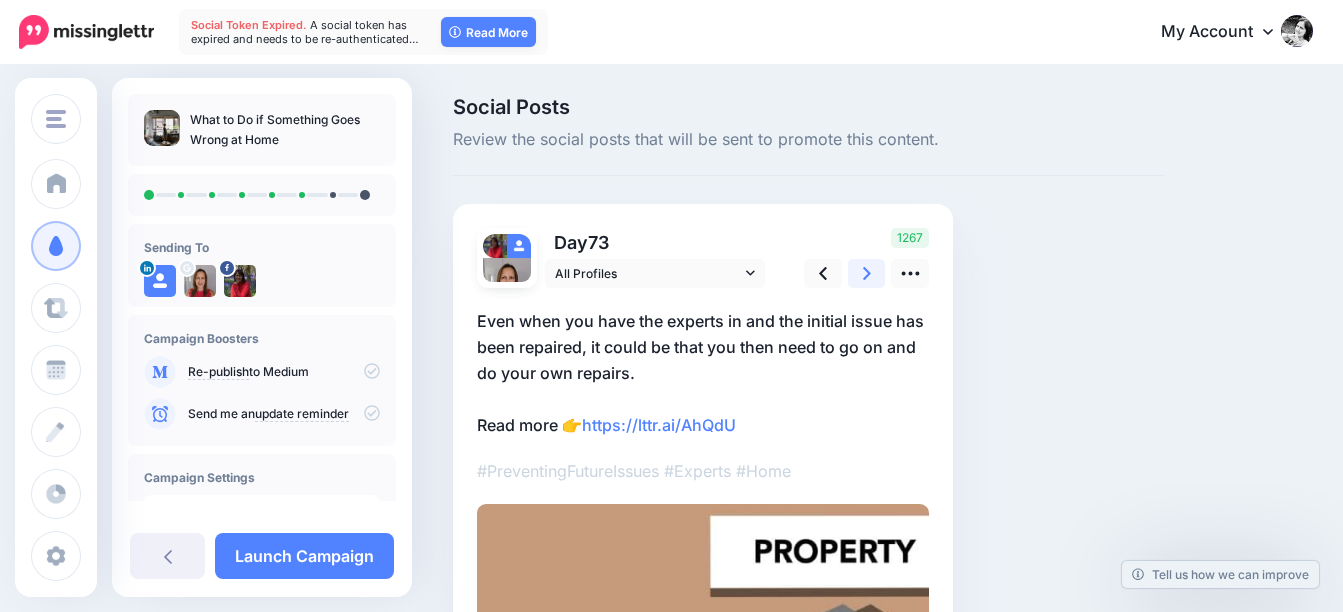 click 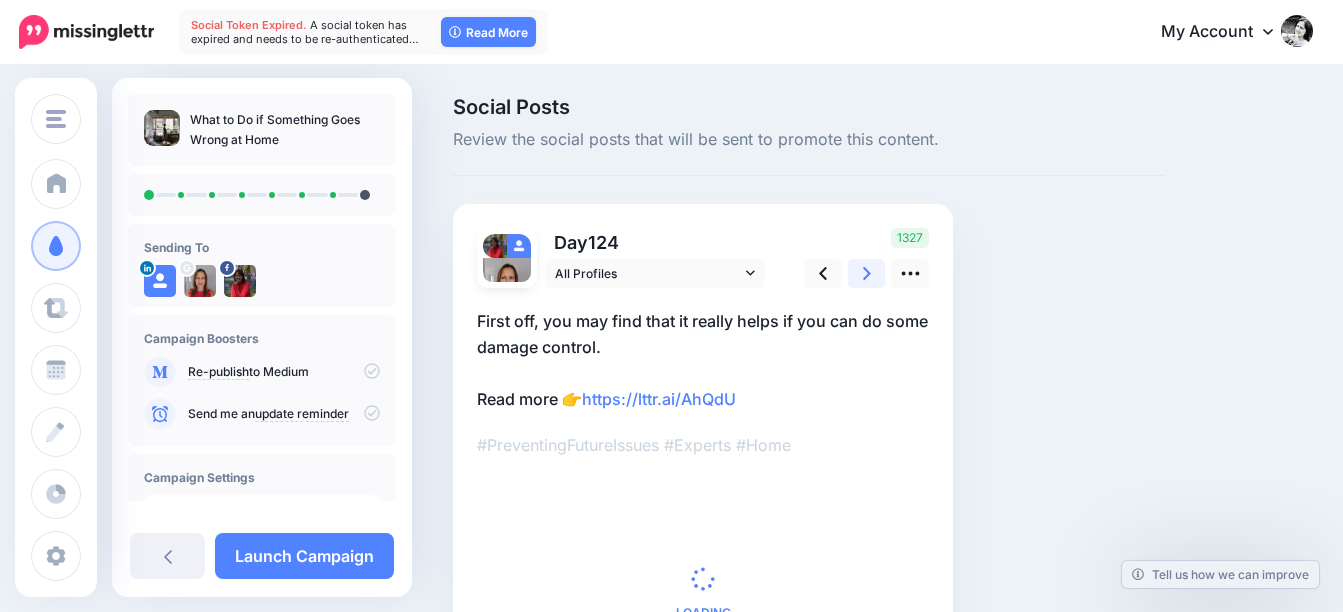 click 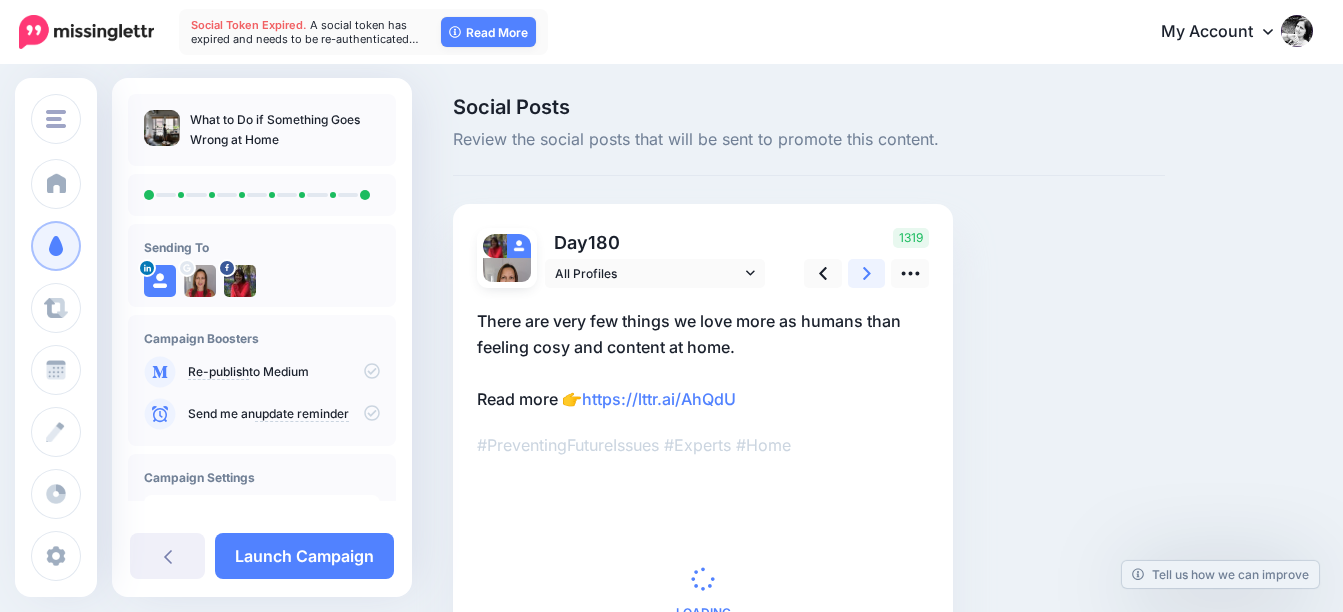 click 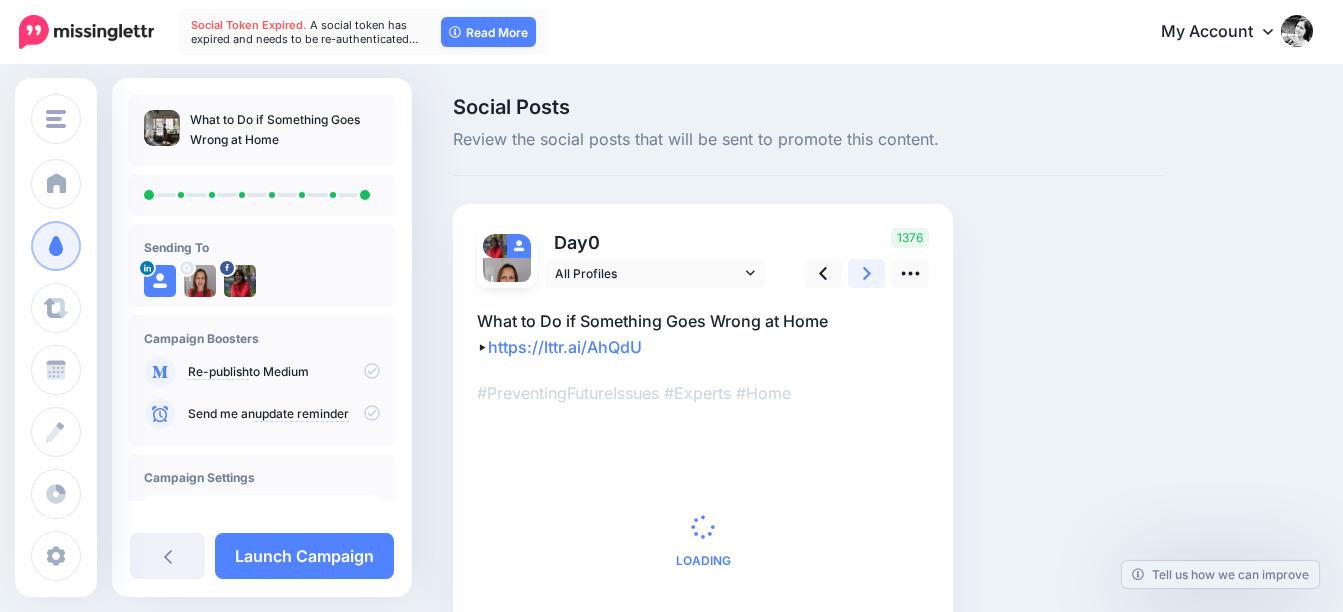 click 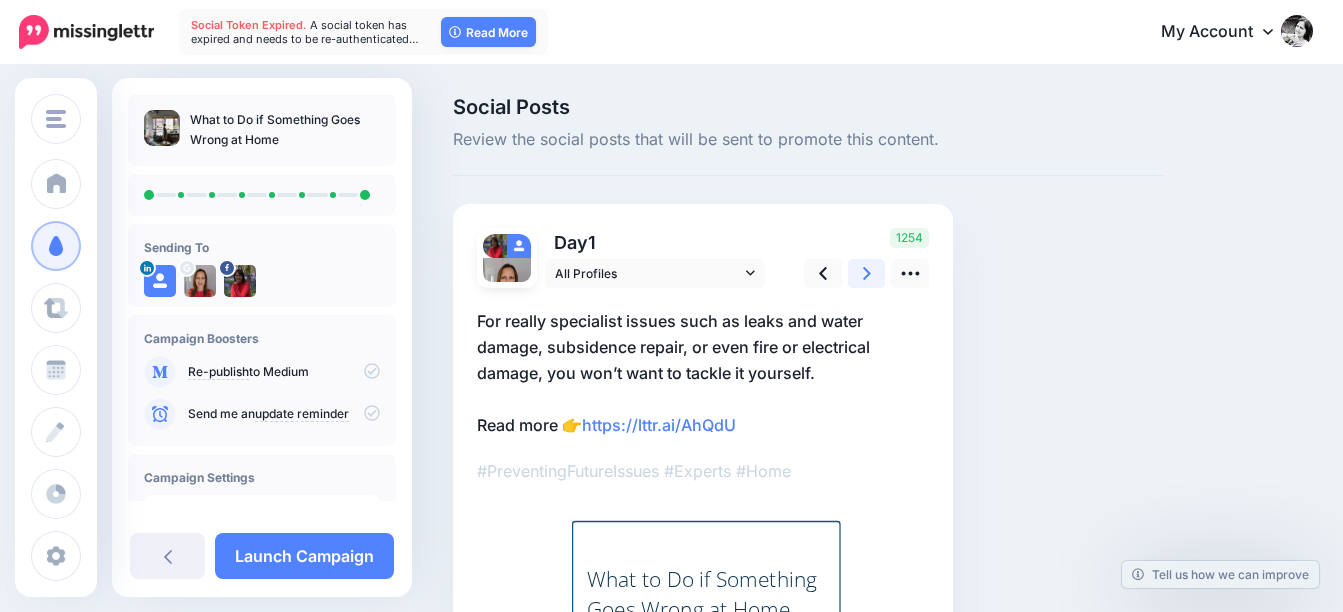 scroll, scrollTop: 243, scrollLeft: 0, axis: vertical 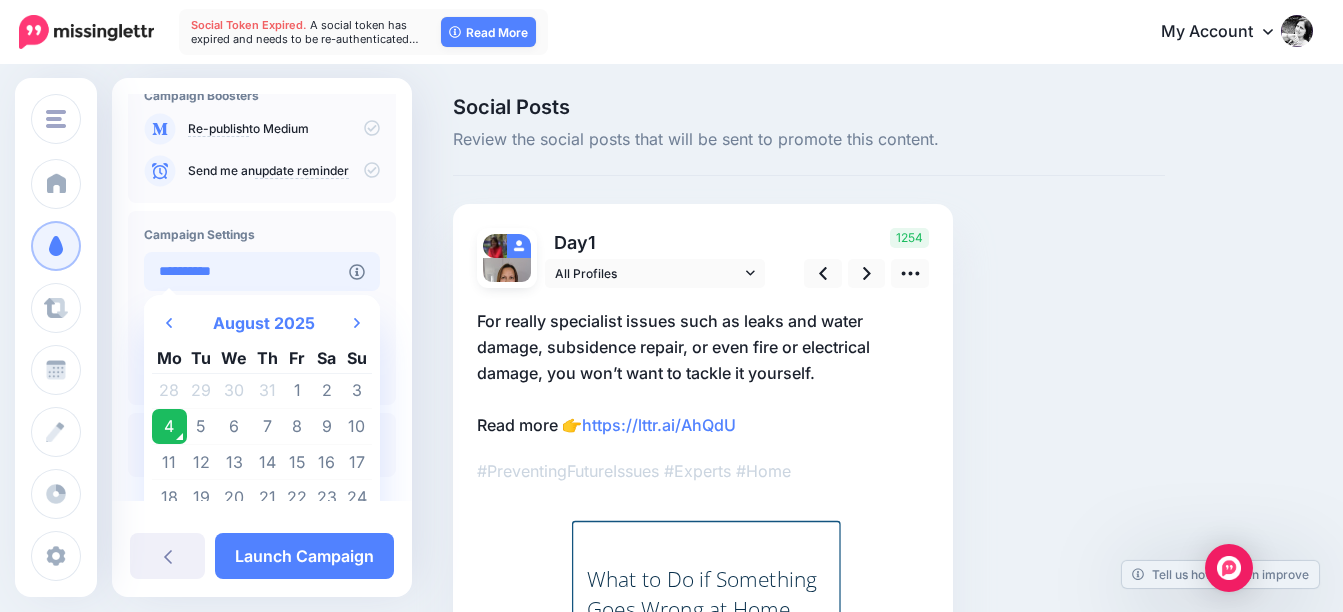 click on "**********" at bounding box center (246, 271) 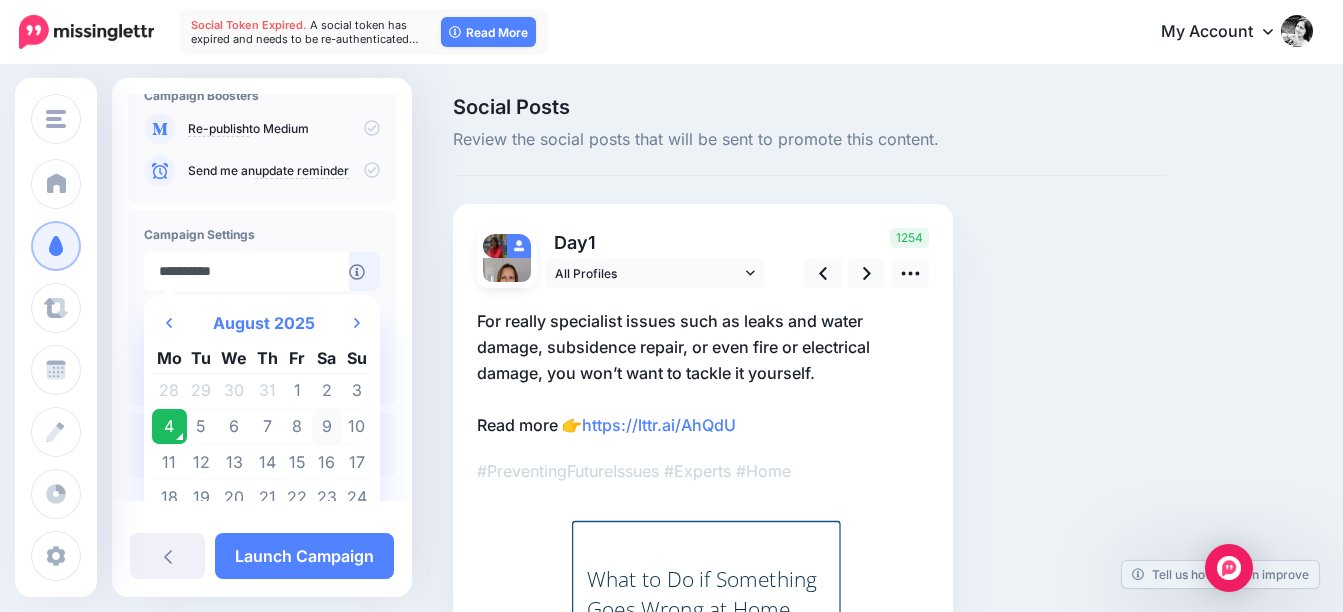 click on "9" at bounding box center [327, 427] 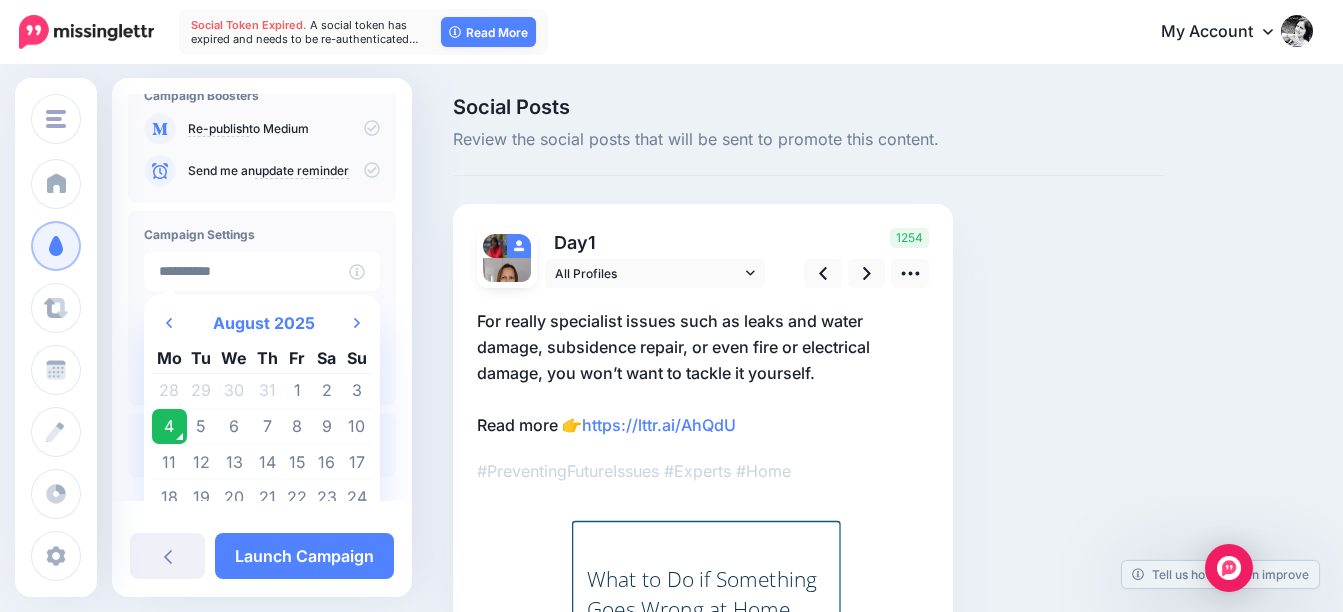 type on "**********" 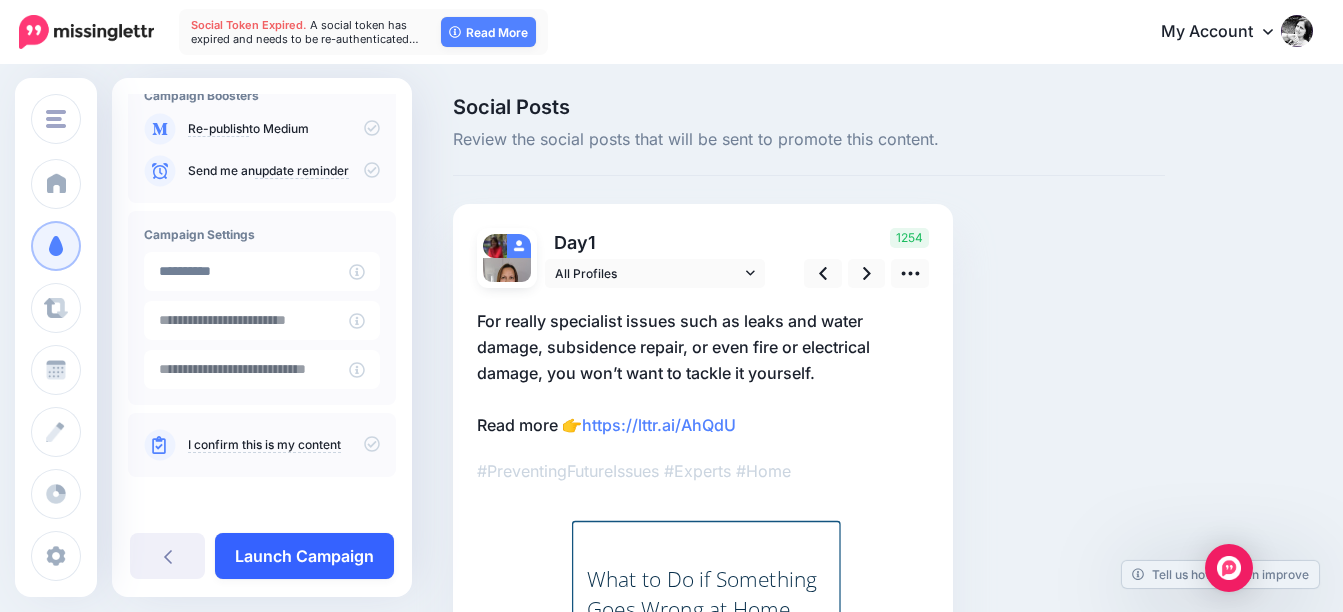click on "Launch Campaign" at bounding box center [304, 556] 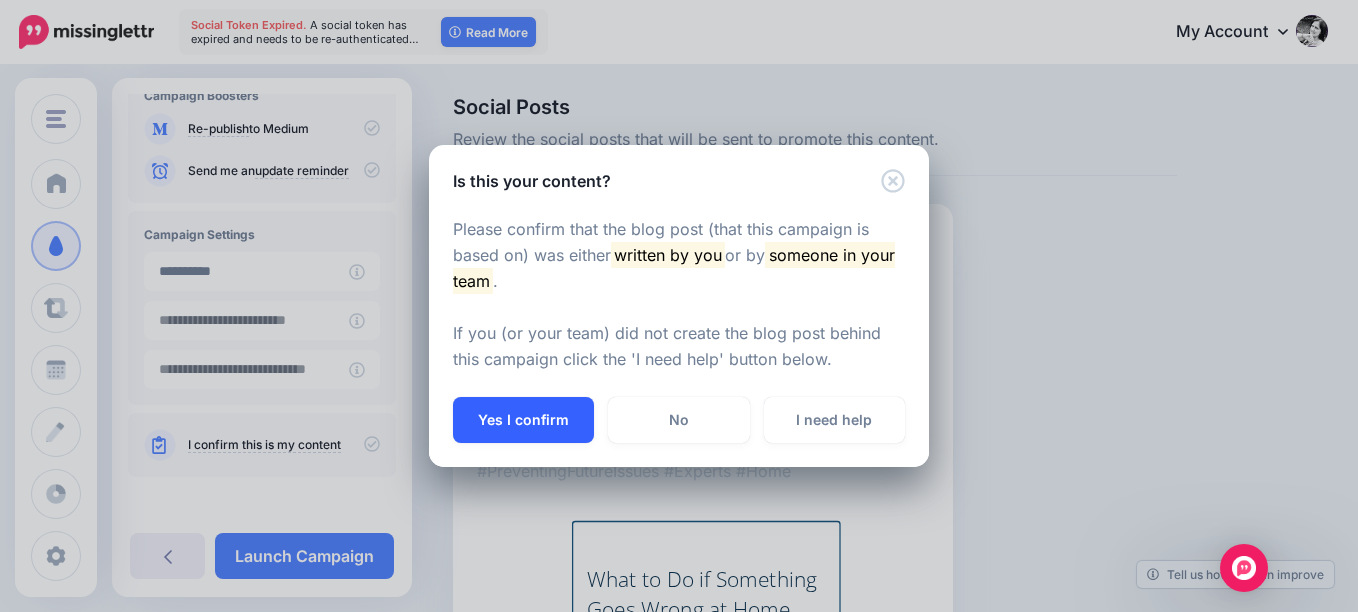 click on "Yes I confirm" at bounding box center (523, 420) 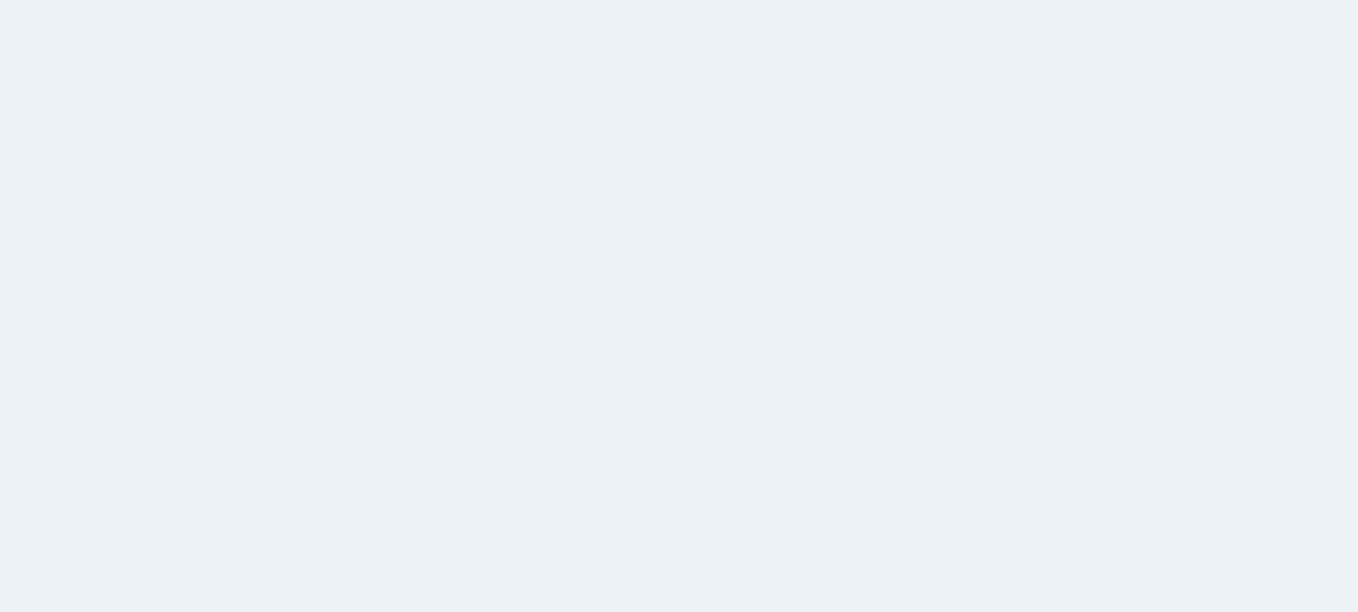 scroll, scrollTop: 0, scrollLeft: 0, axis: both 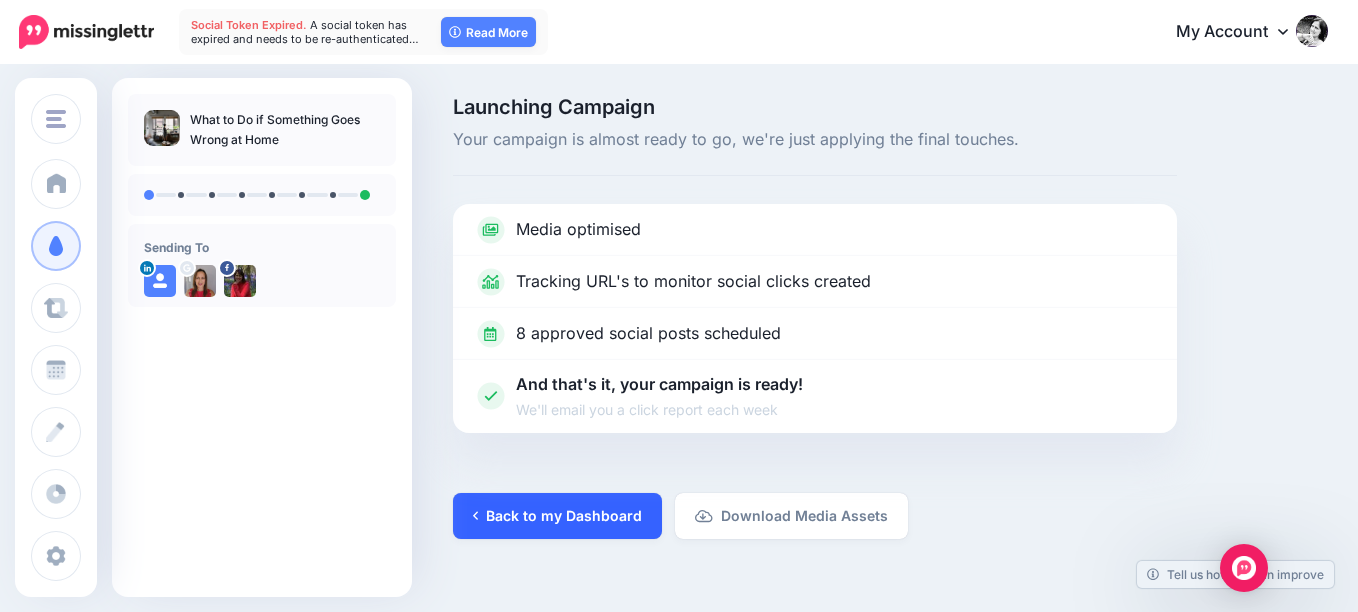 click on "Back to my Dashboard" at bounding box center [557, 516] 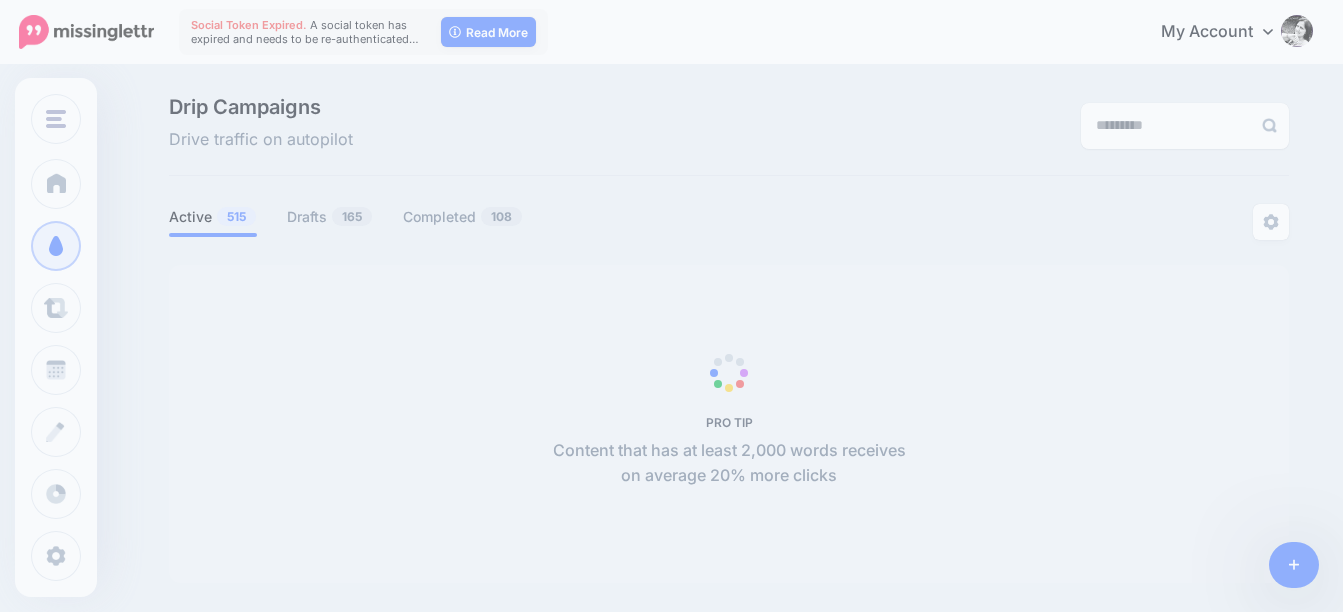 scroll, scrollTop: 0, scrollLeft: 0, axis: both 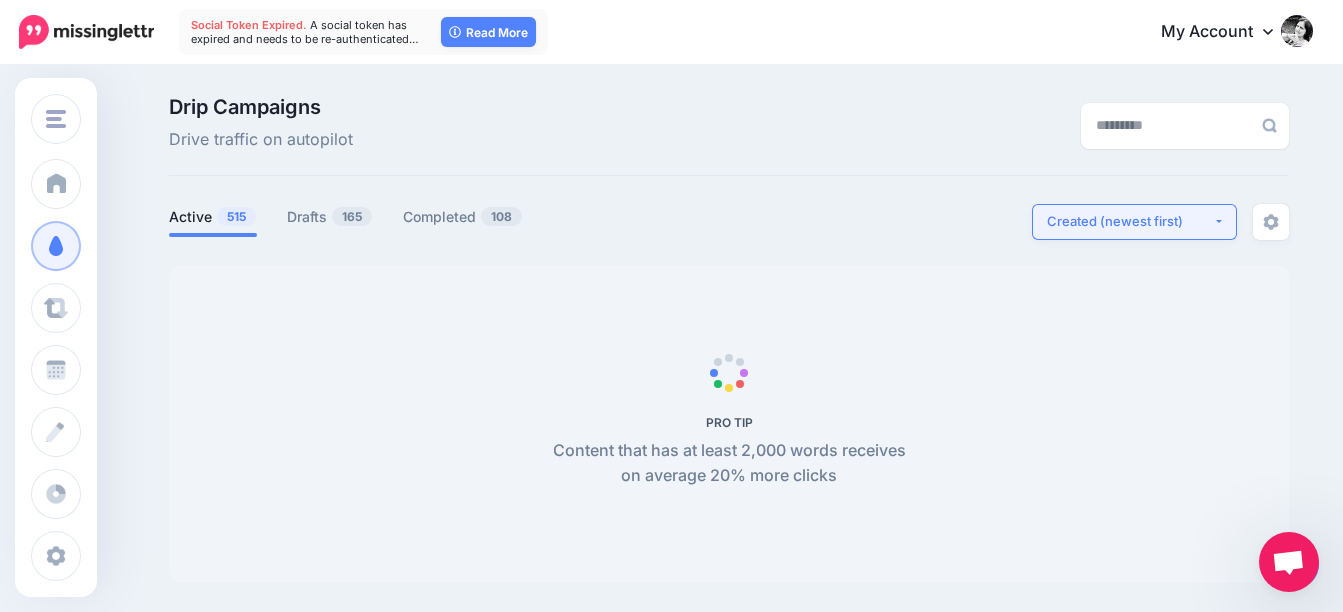 click on "Created (newest first)" at bounding box center [1130, 221] 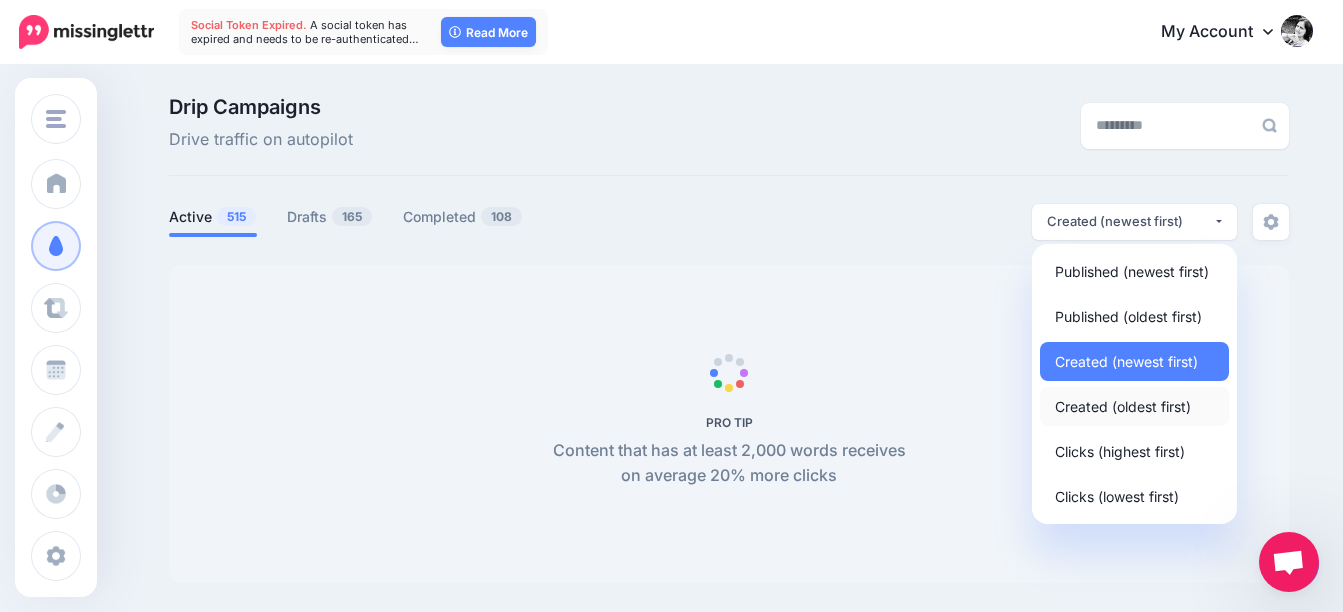 click on "Created (oldest first)" at bounding box center (1123, 406) 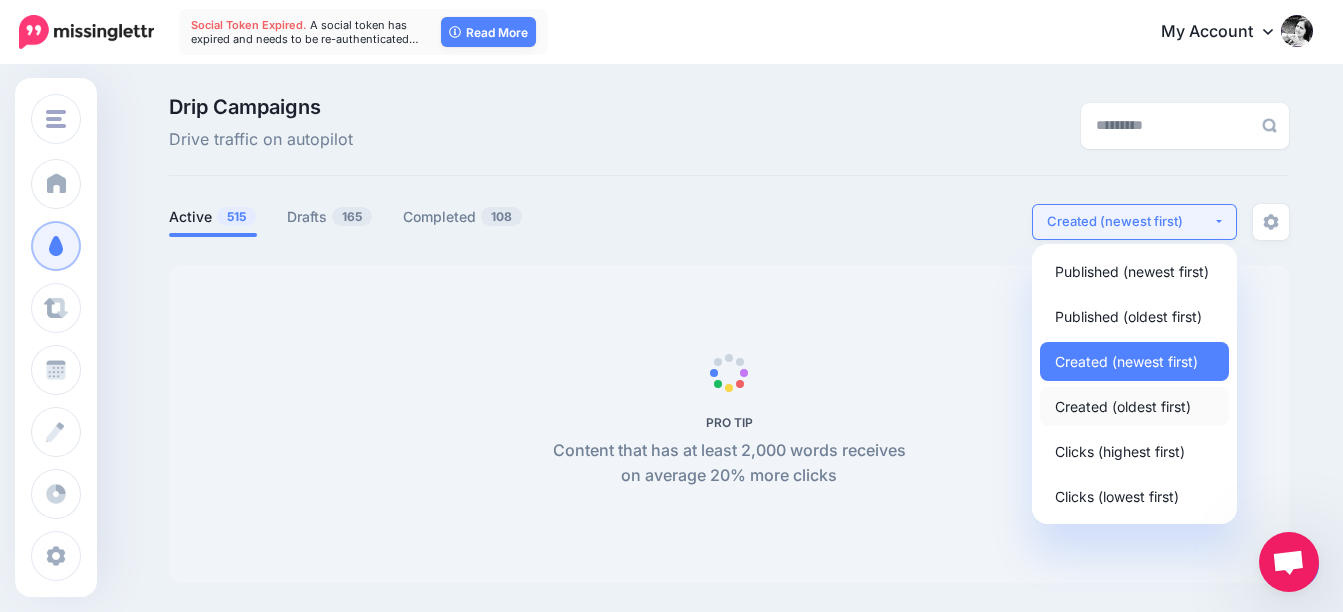 select on "**********" 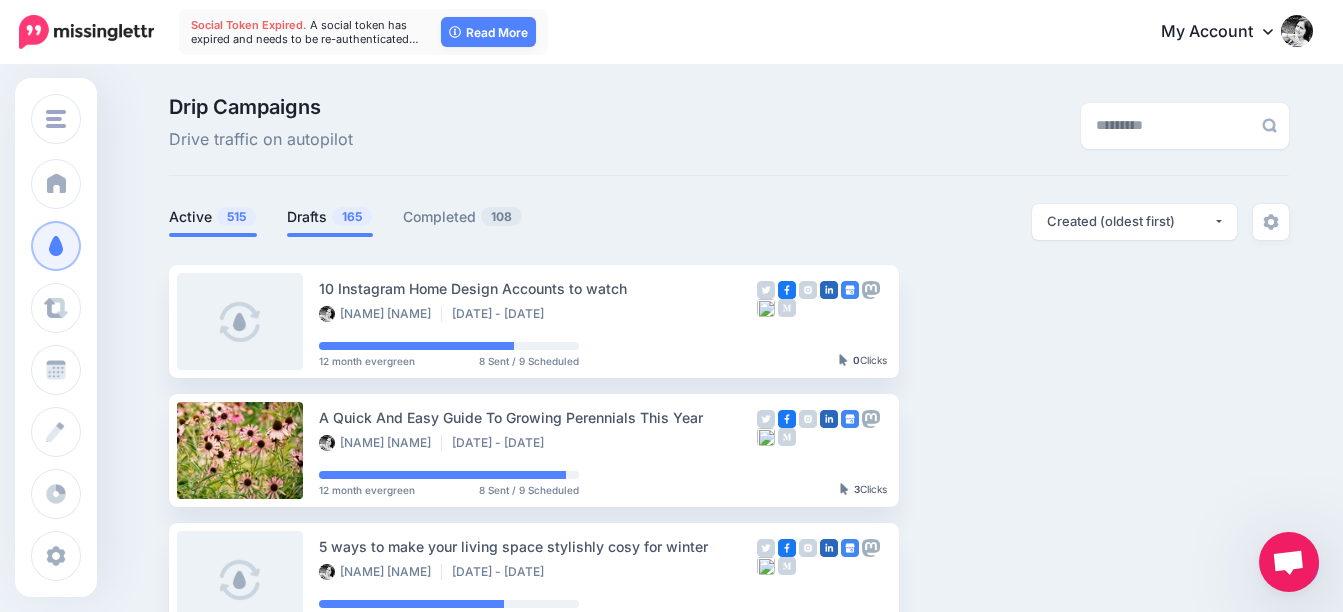 click on "Drafts  165" at bounding box center (330, 217) 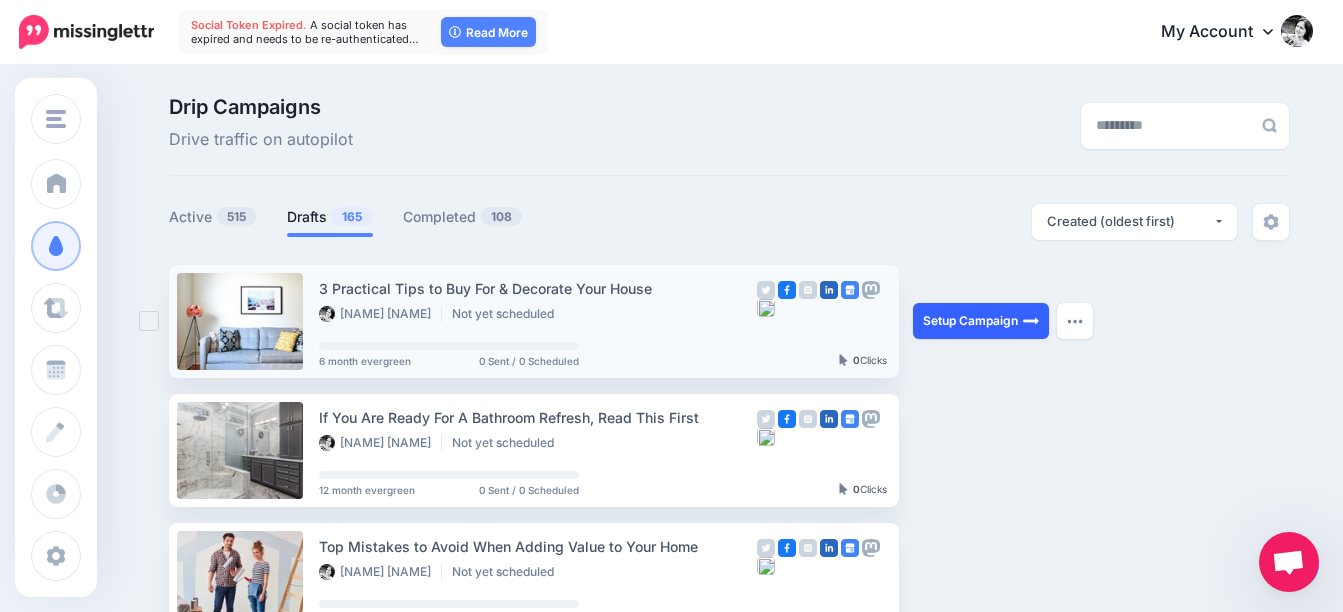 click on "Setup Campaign" at bounding box center [981, 321] 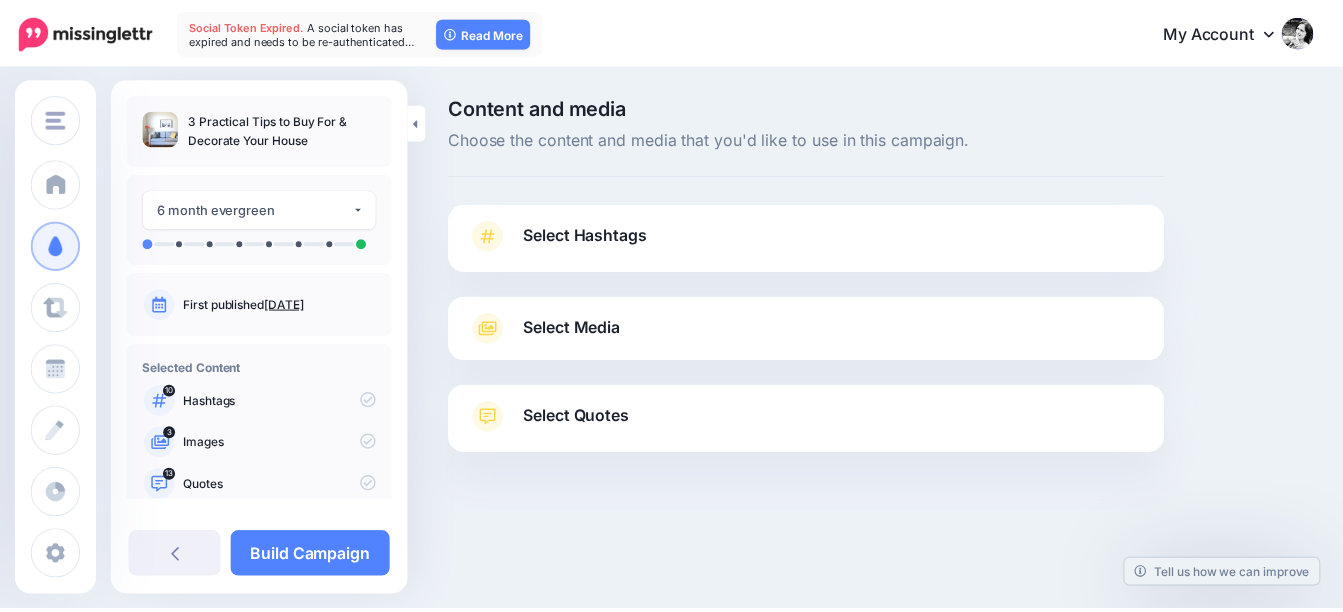 scroll, scrollTop: 0, scrollLeft: 0, axis: both 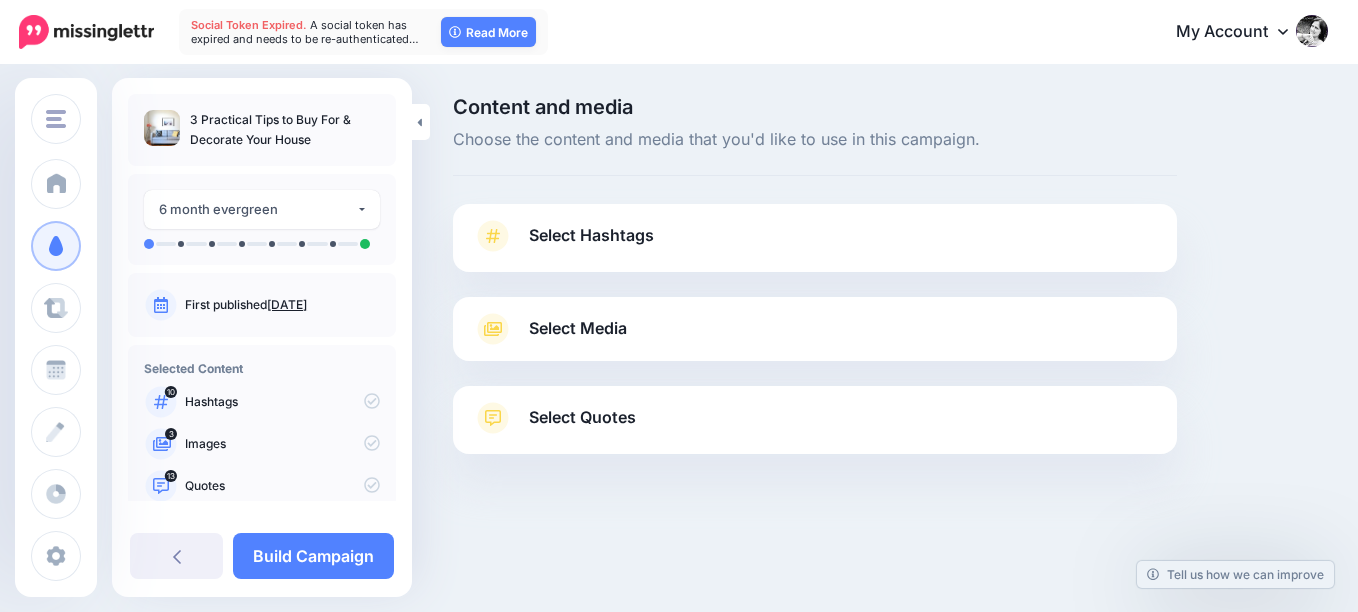 click on "Select Hashtags" at bounding box center (591, 235) 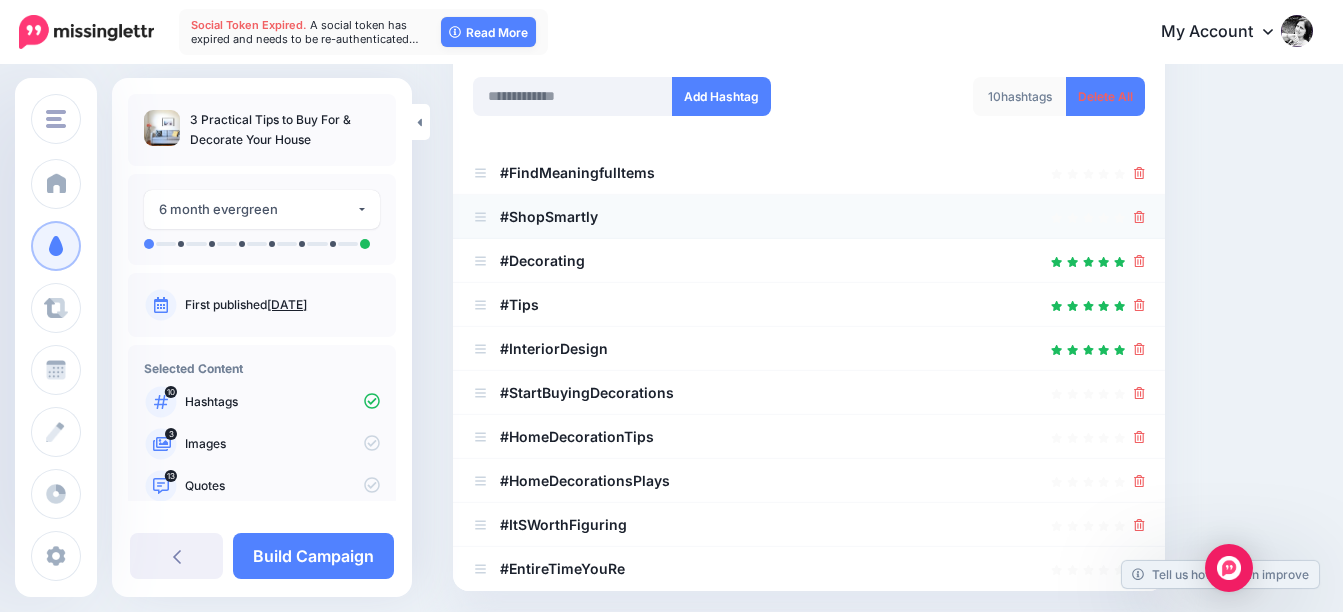 scroll, scrollTop: 300, scrollLeft: 0, axis: vertical 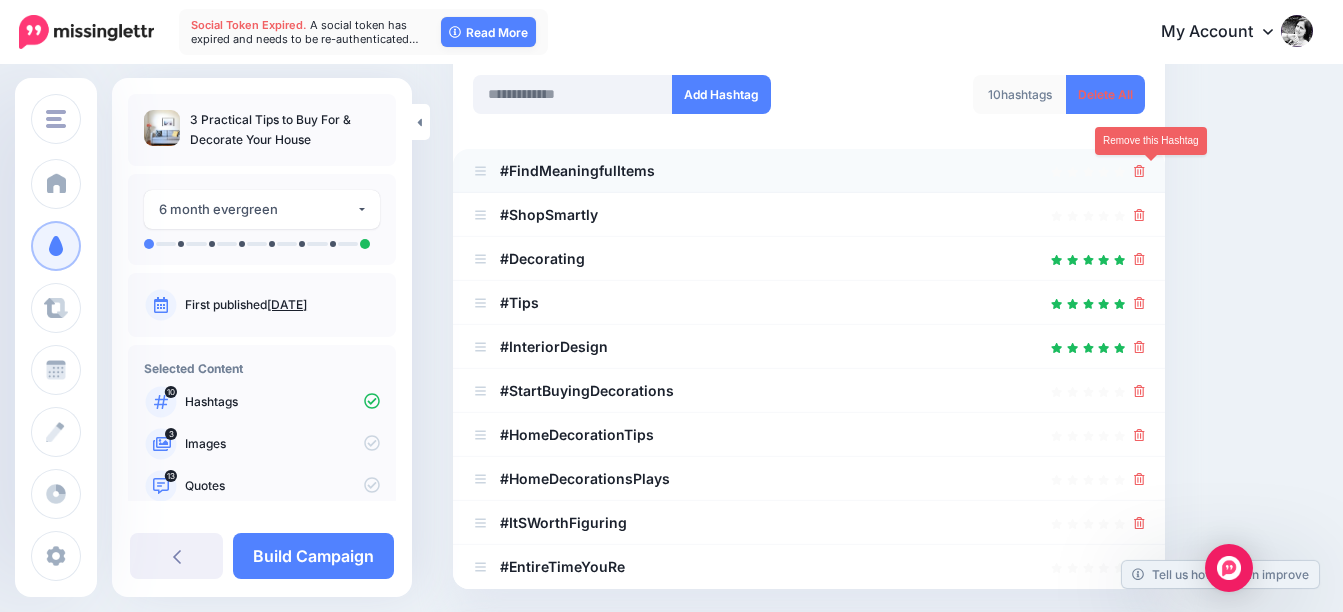 click 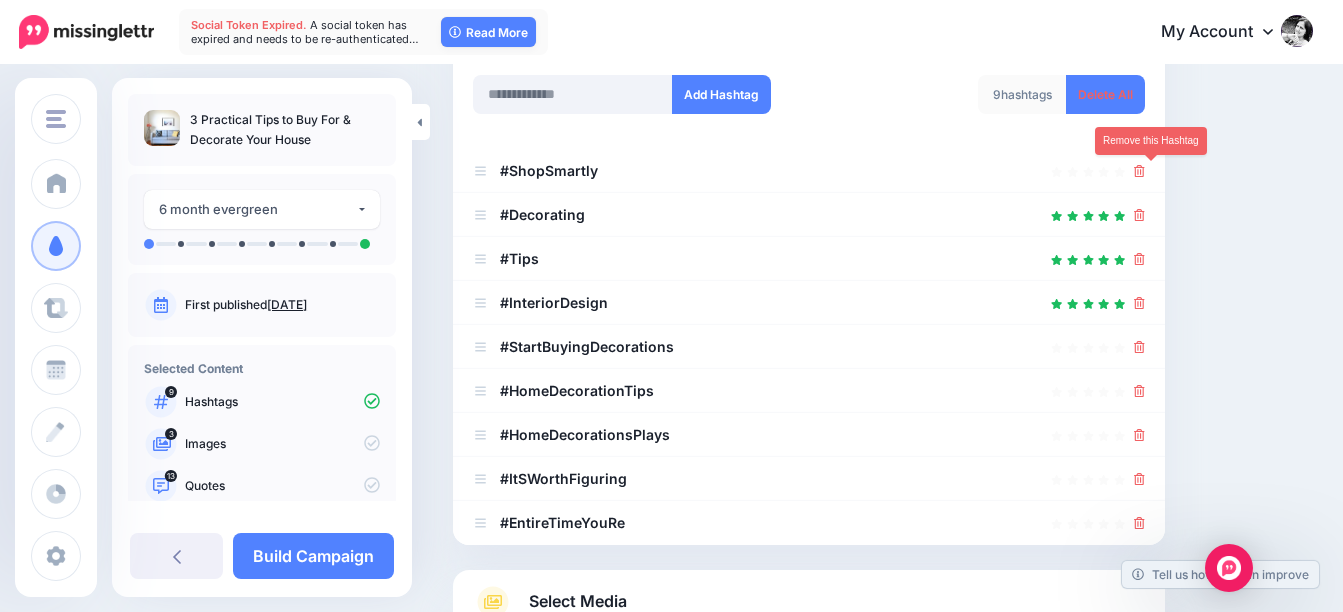 click 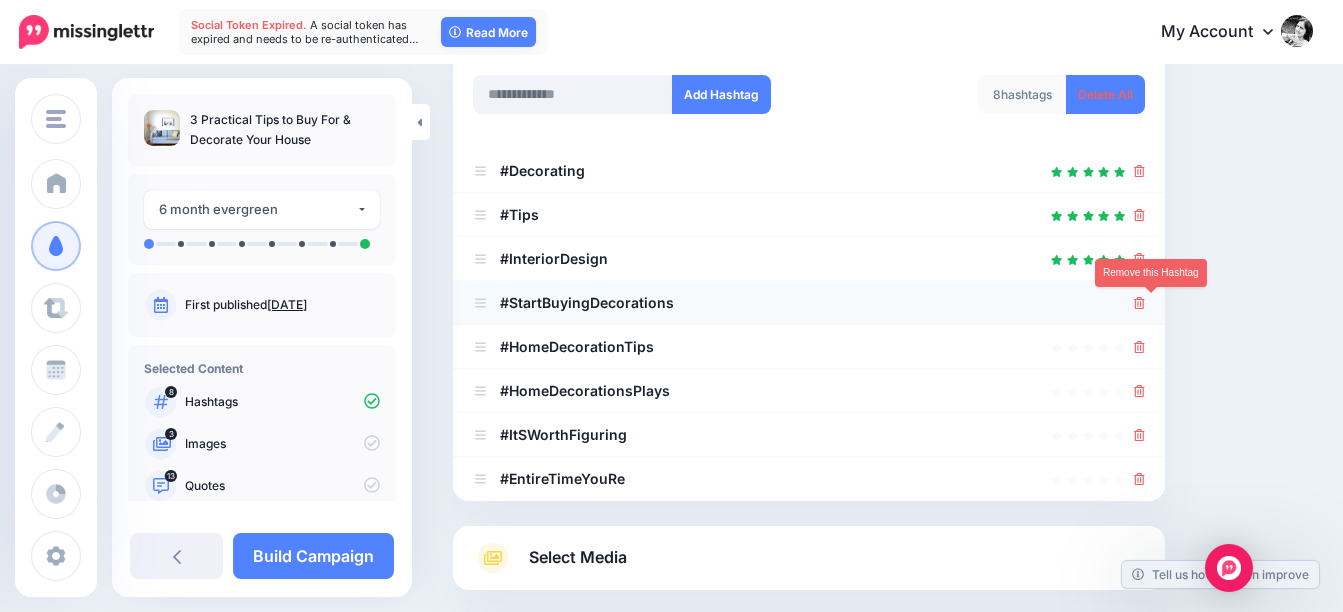 click 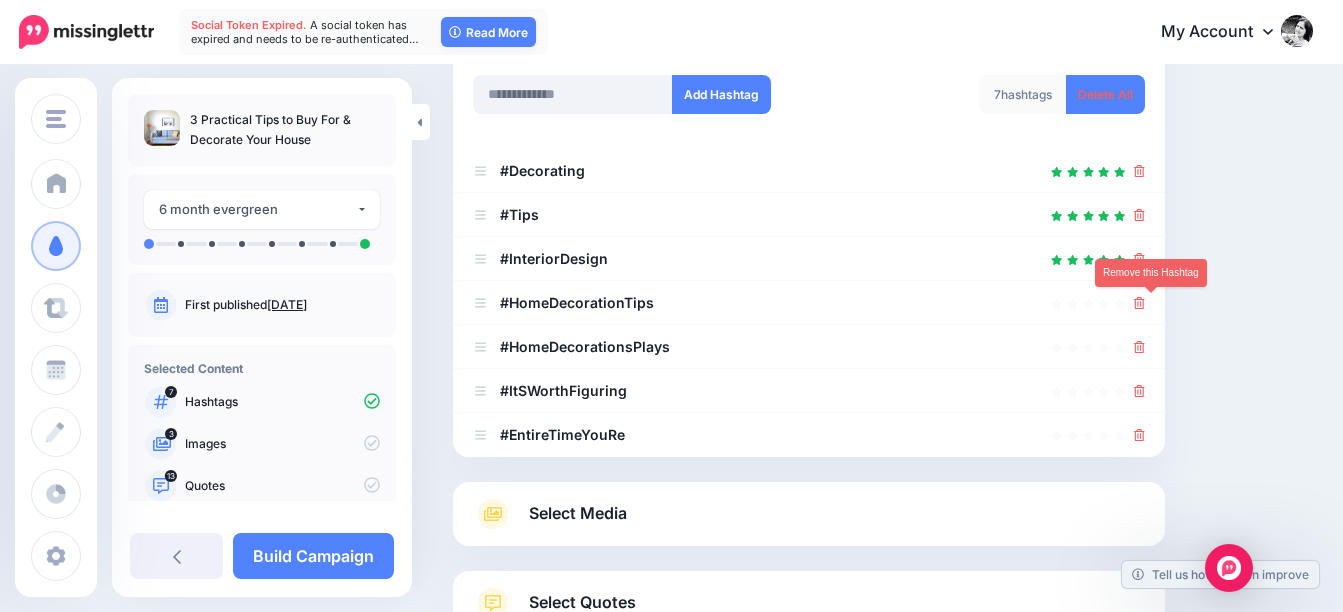 click 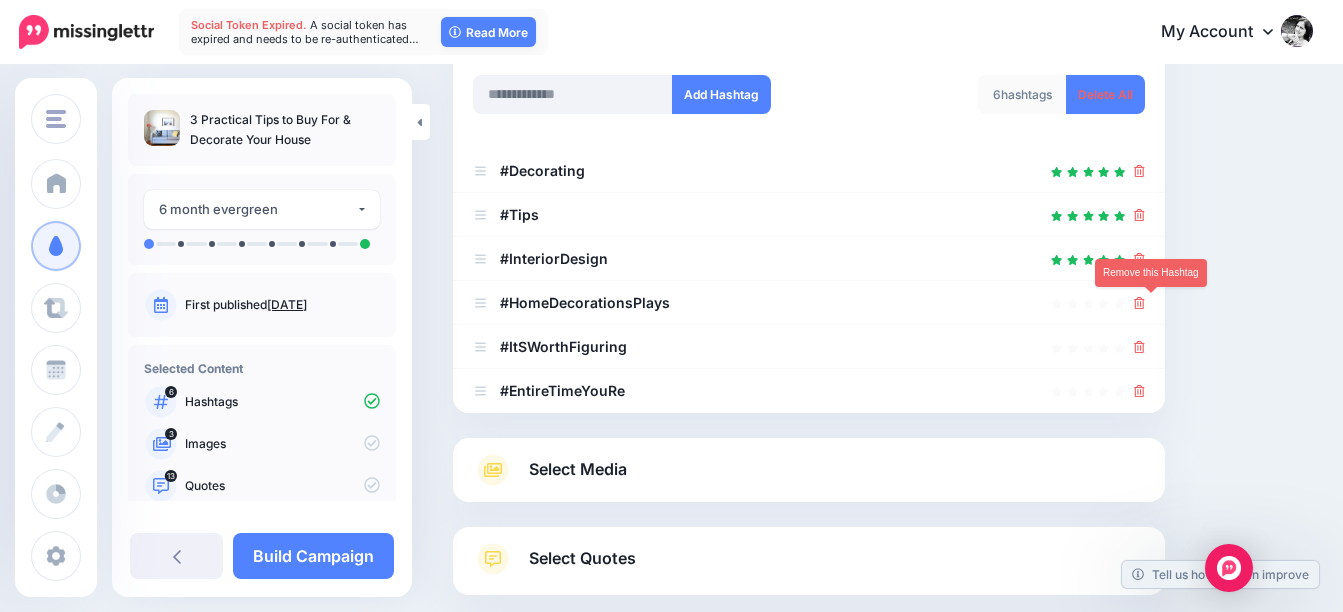 click 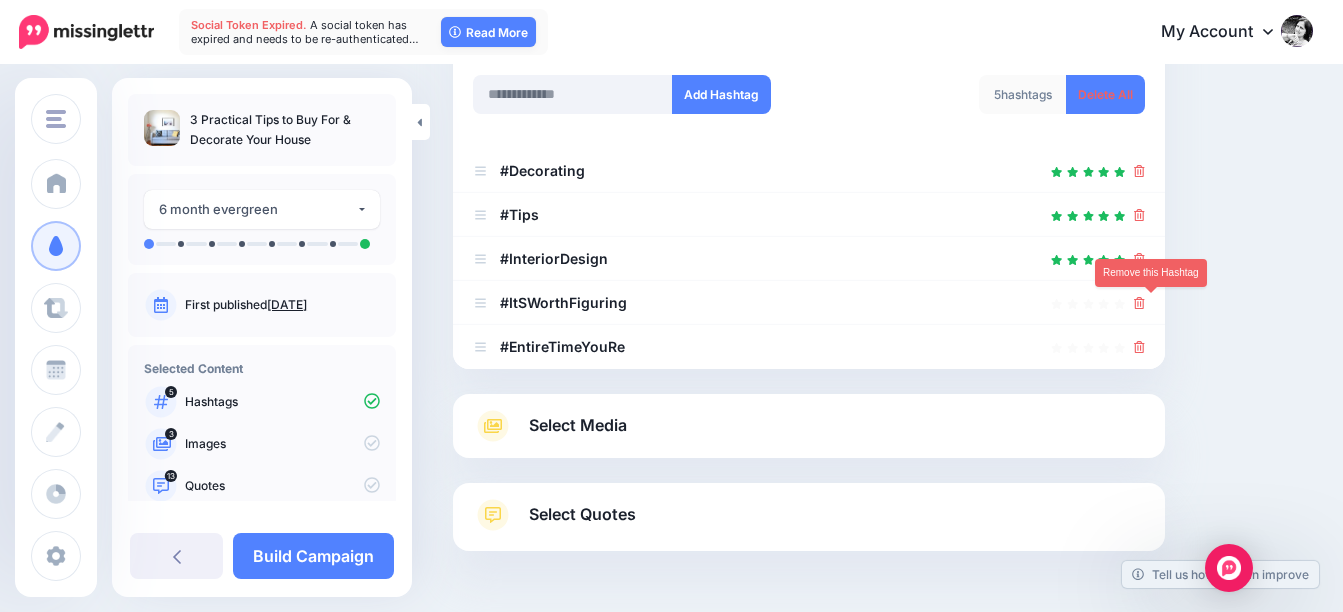 click 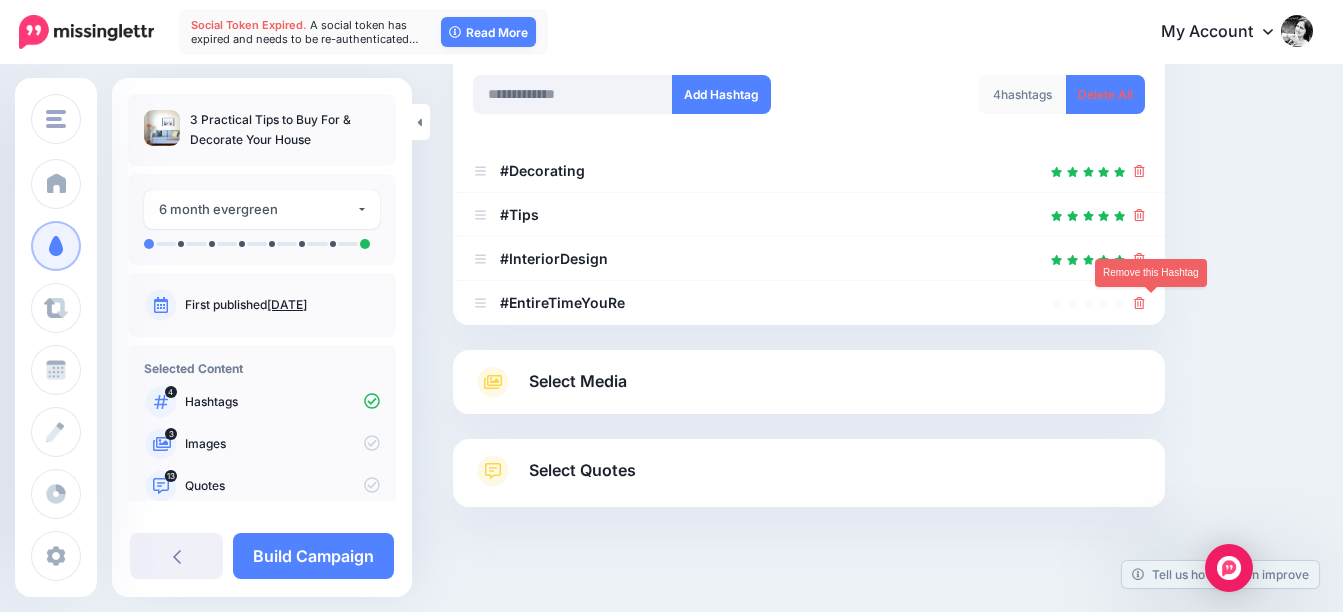 click 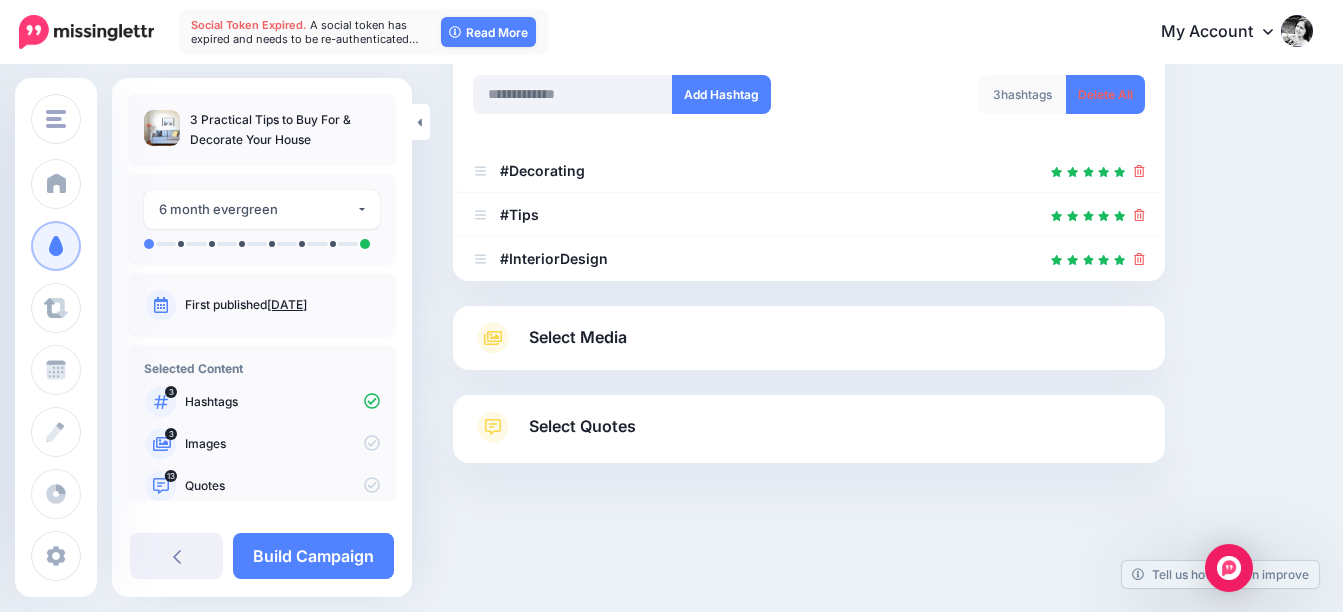 click on "Select Media" at bounding box center (809, 338) 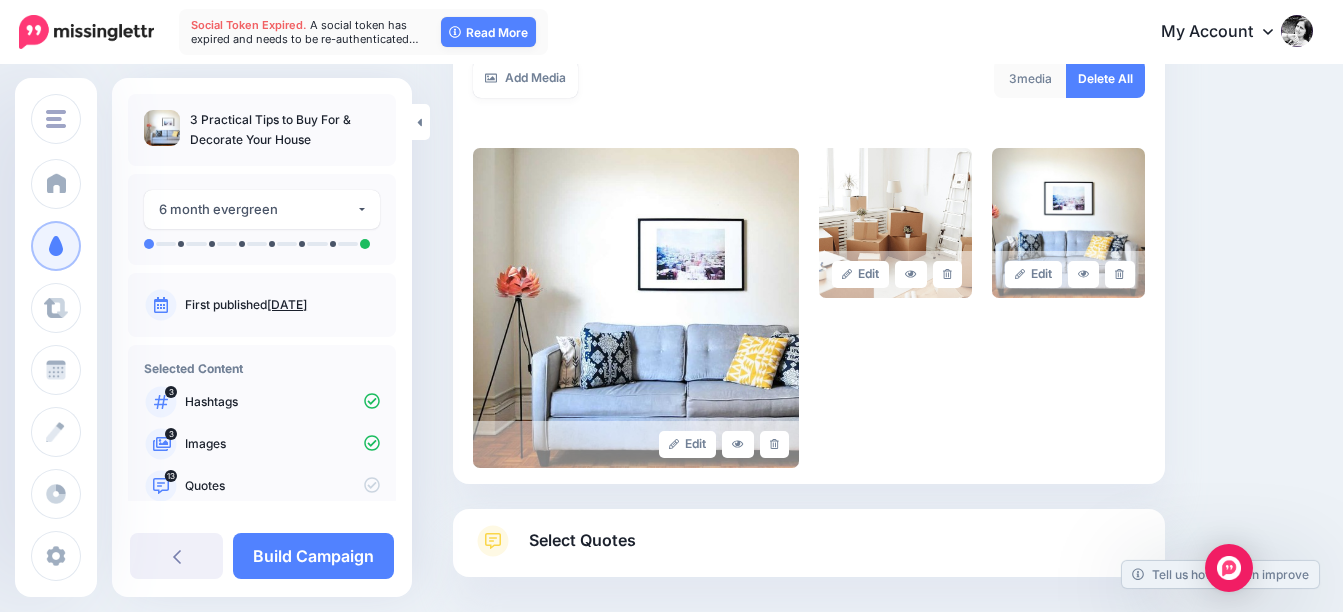 scroll, scrollTop: 400, scrollLeft: 0, axis: vertical 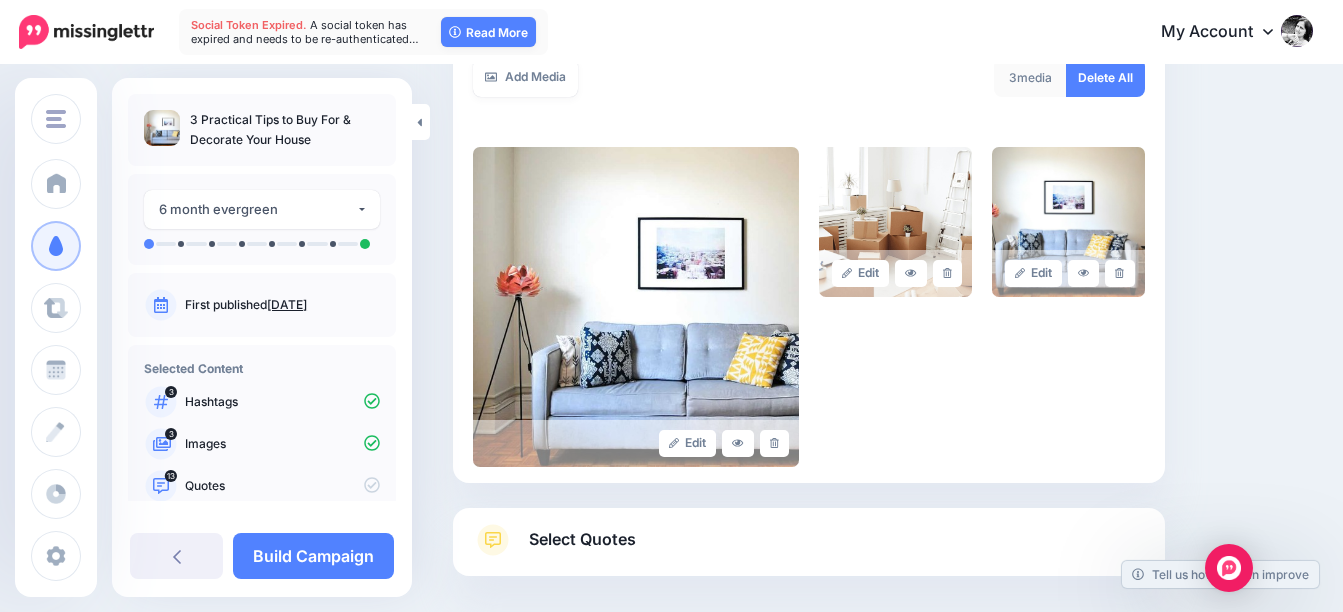 click on "Select Quotes" at bounding box center [582, 539] 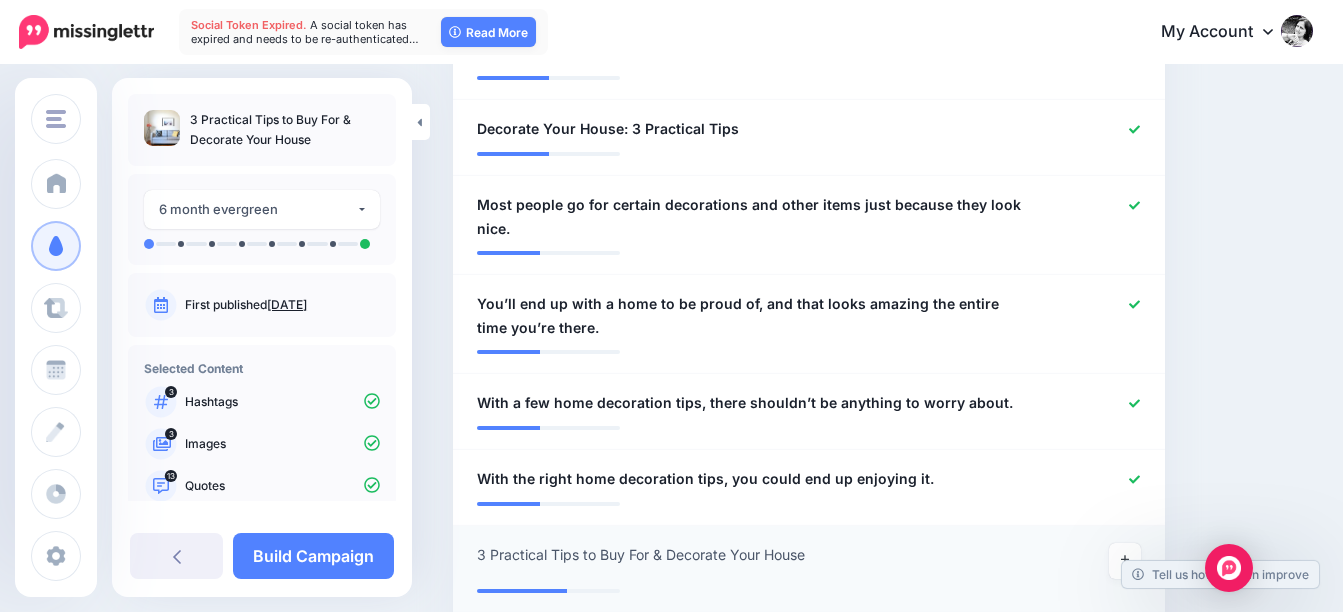 scroll, scrollTop: 1199, scrollLeft: 0, axis: vertical 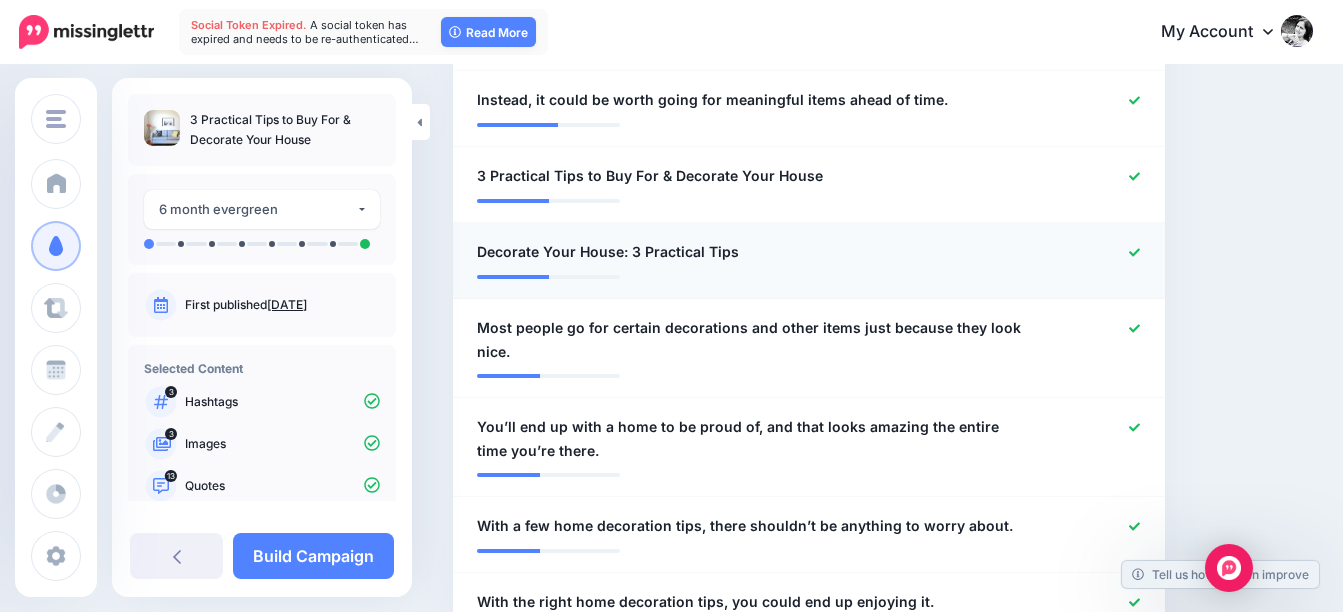 click 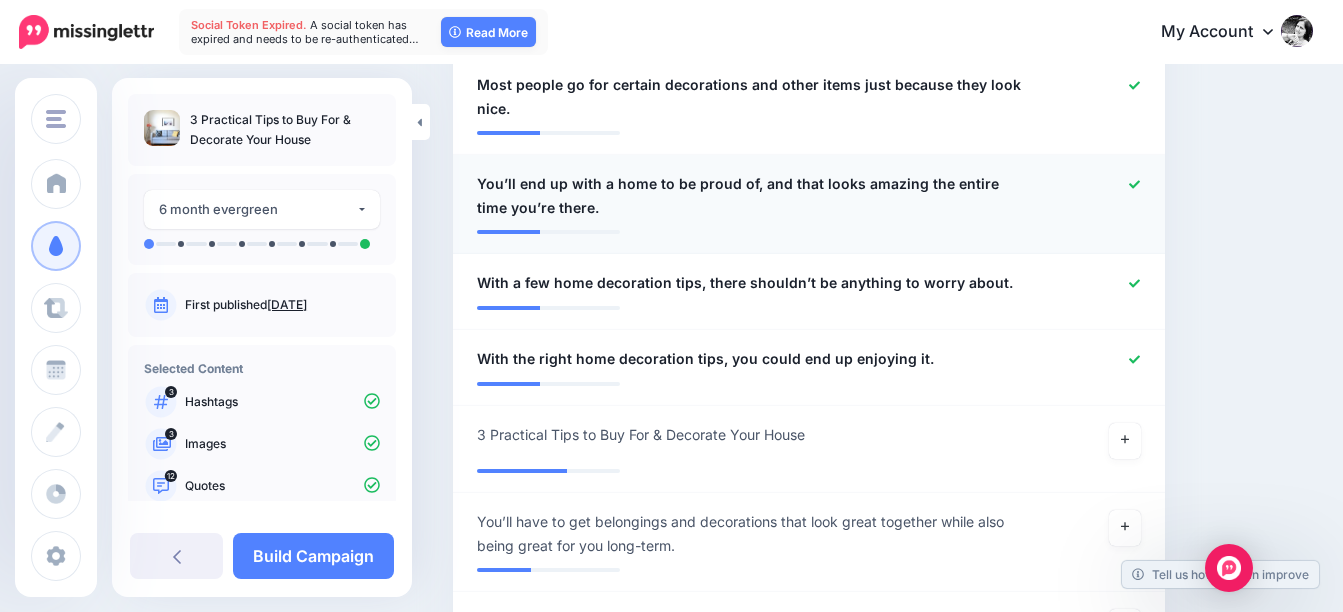scroll, scrollTop: 1499, scrollLeft: 0, axis: vertical 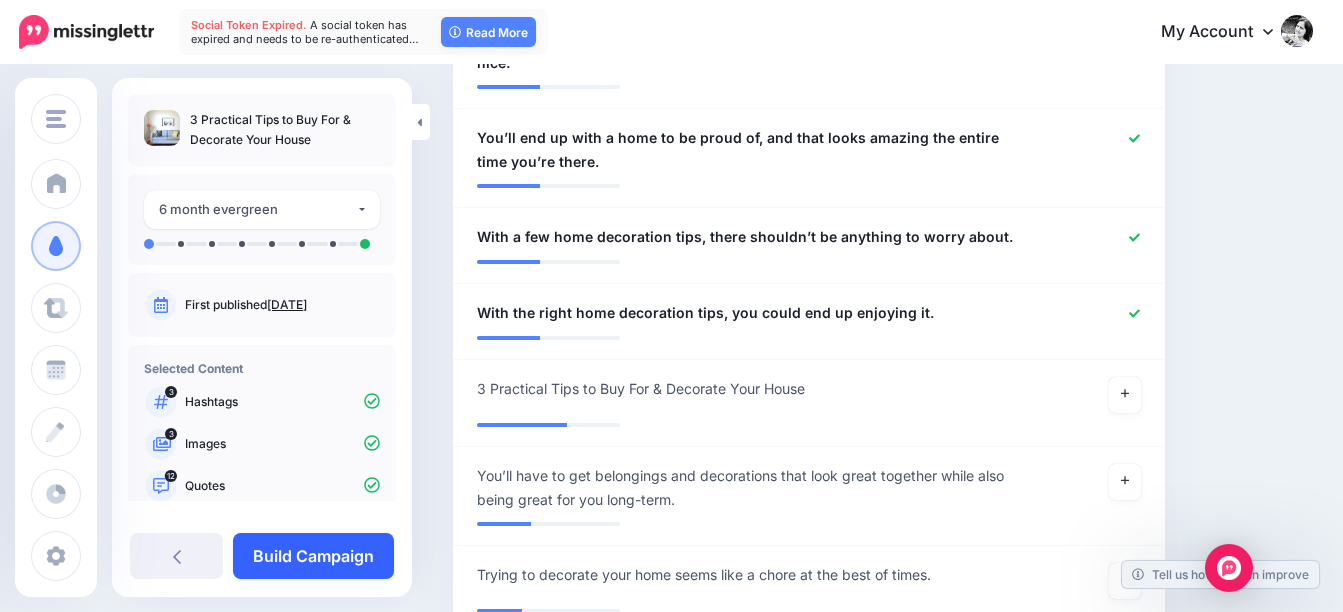 click on "Build Campaign" at bounding box center [313, 556] 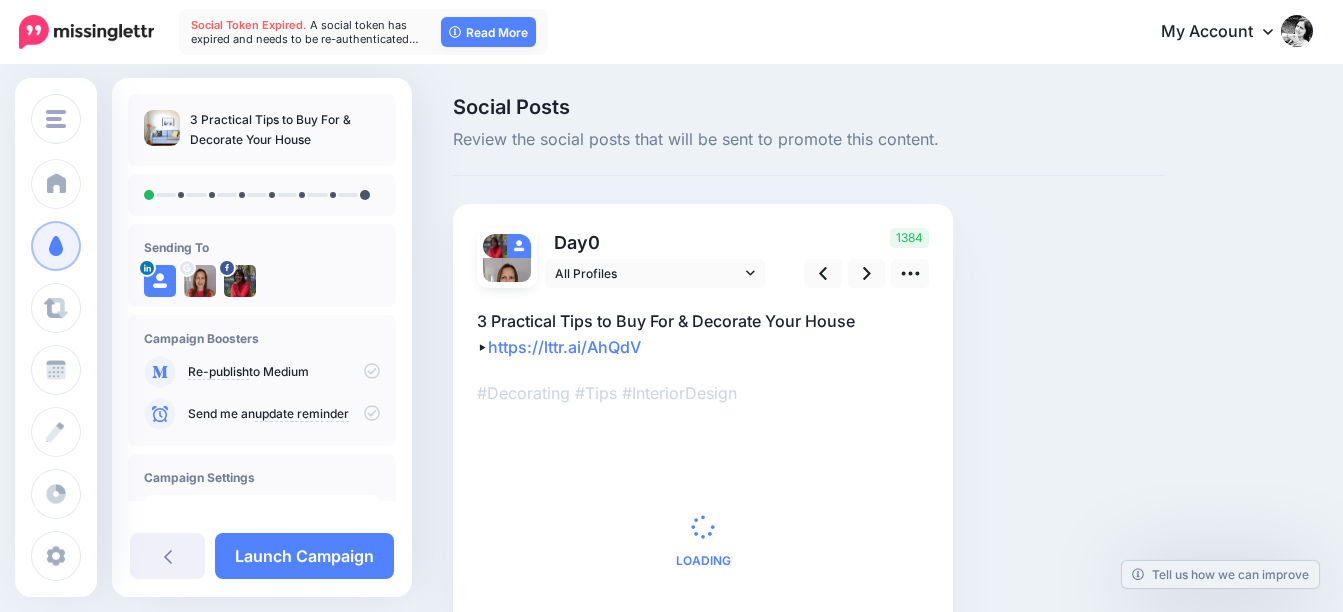 scroll, scrollTop: 0, scrollLeft: 0, axis: both 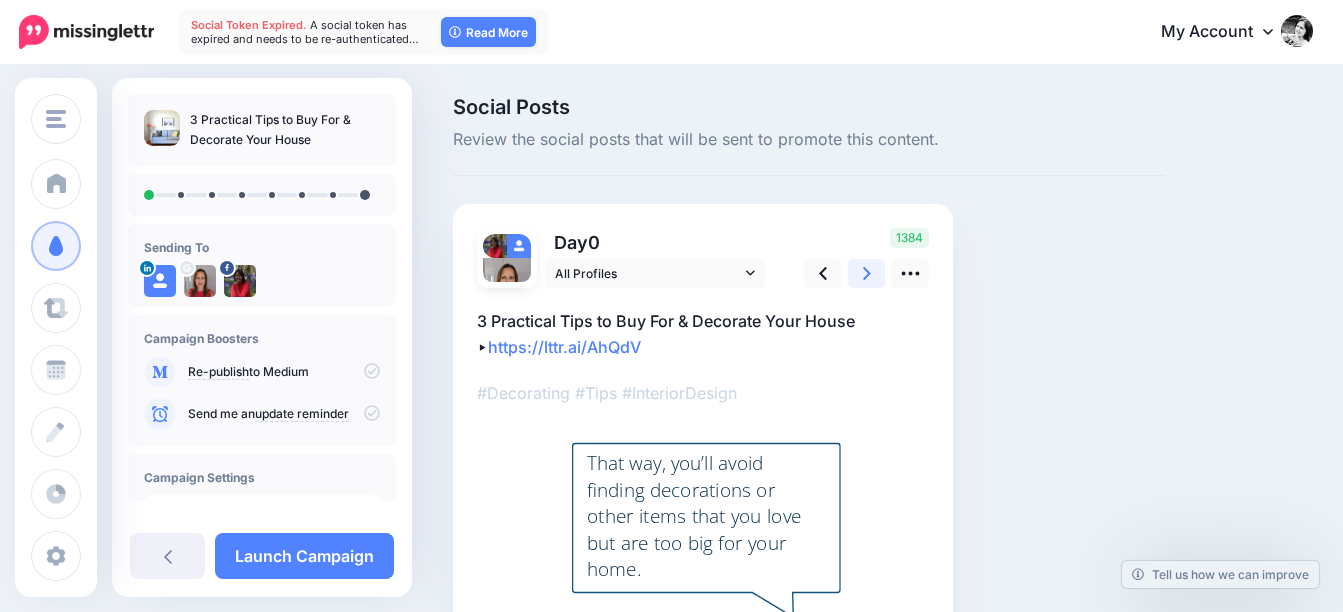 click 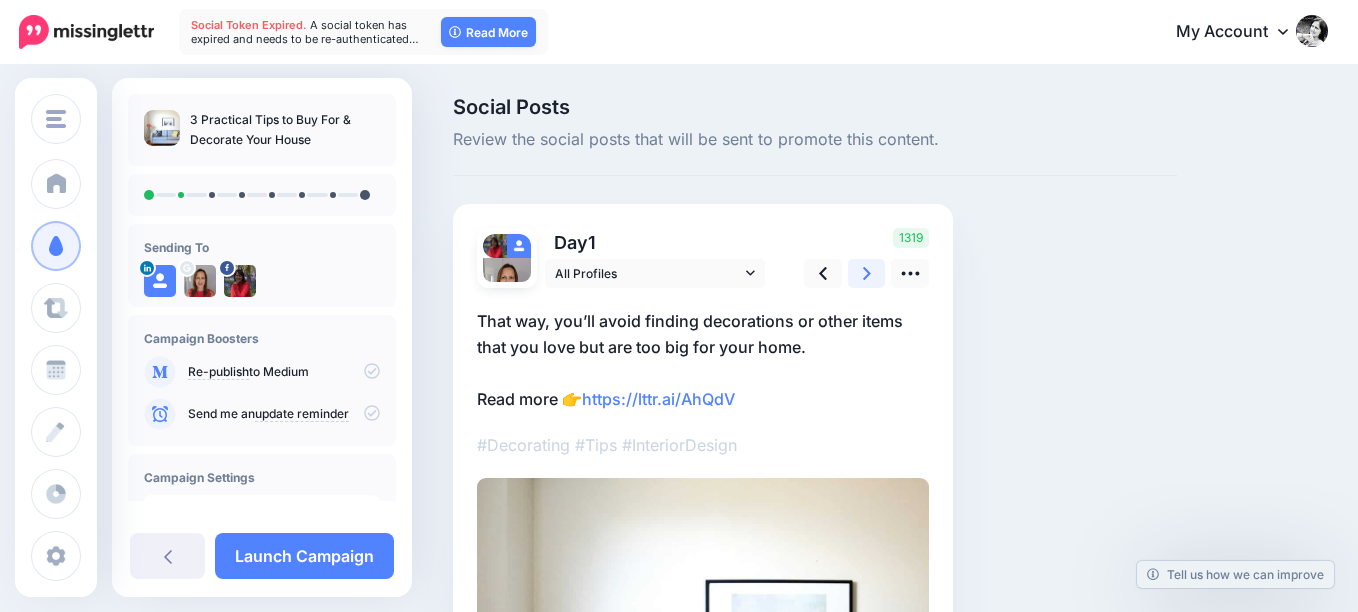click 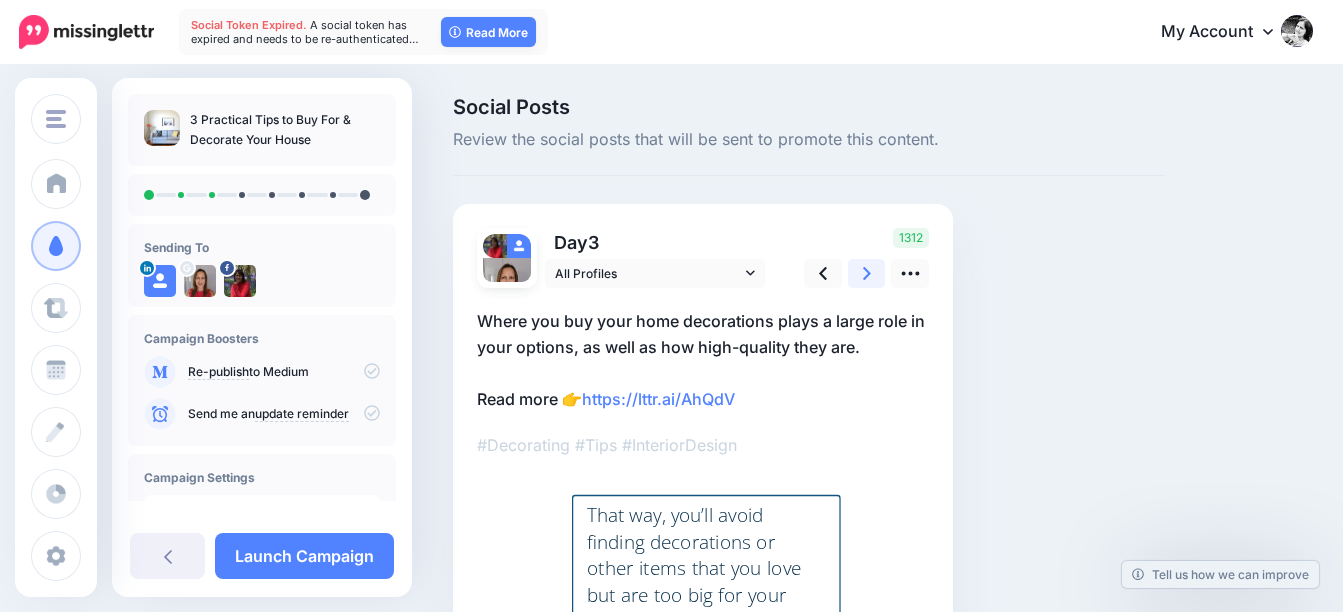 click 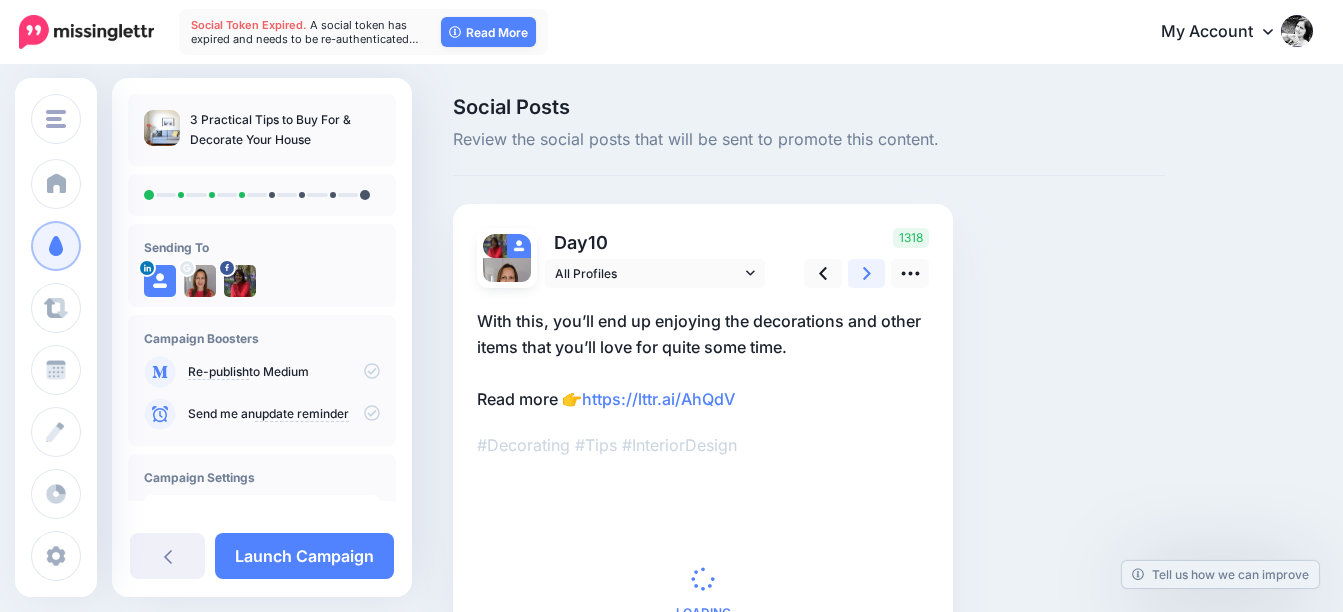 click 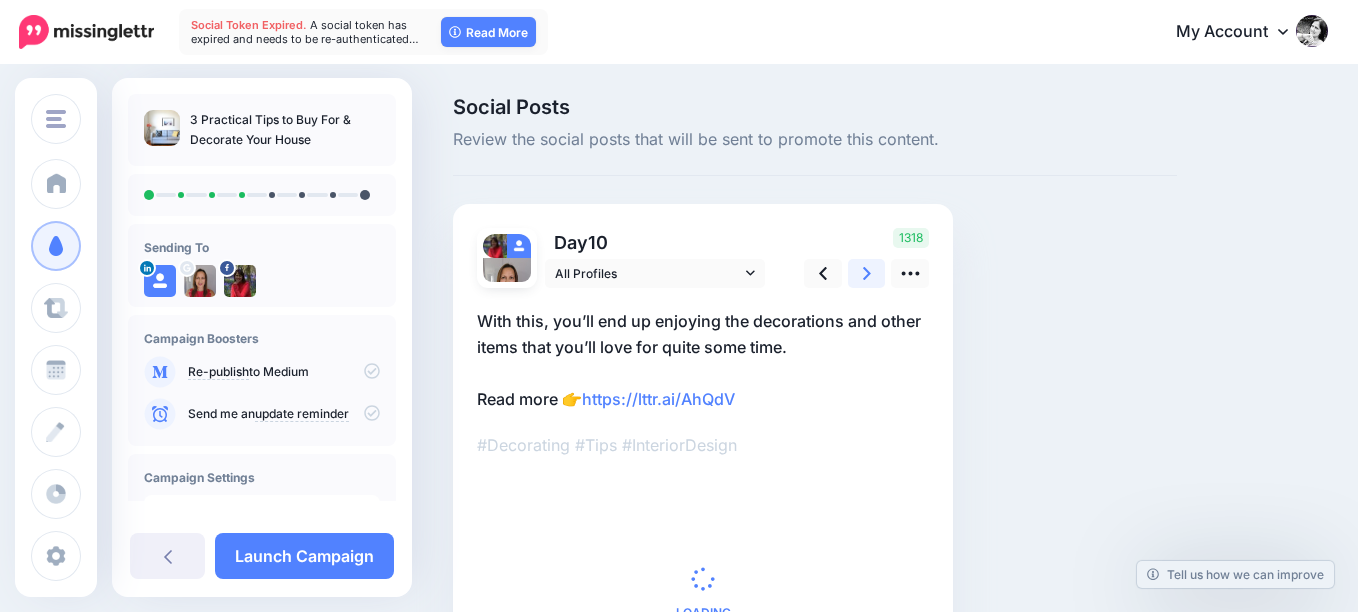 click 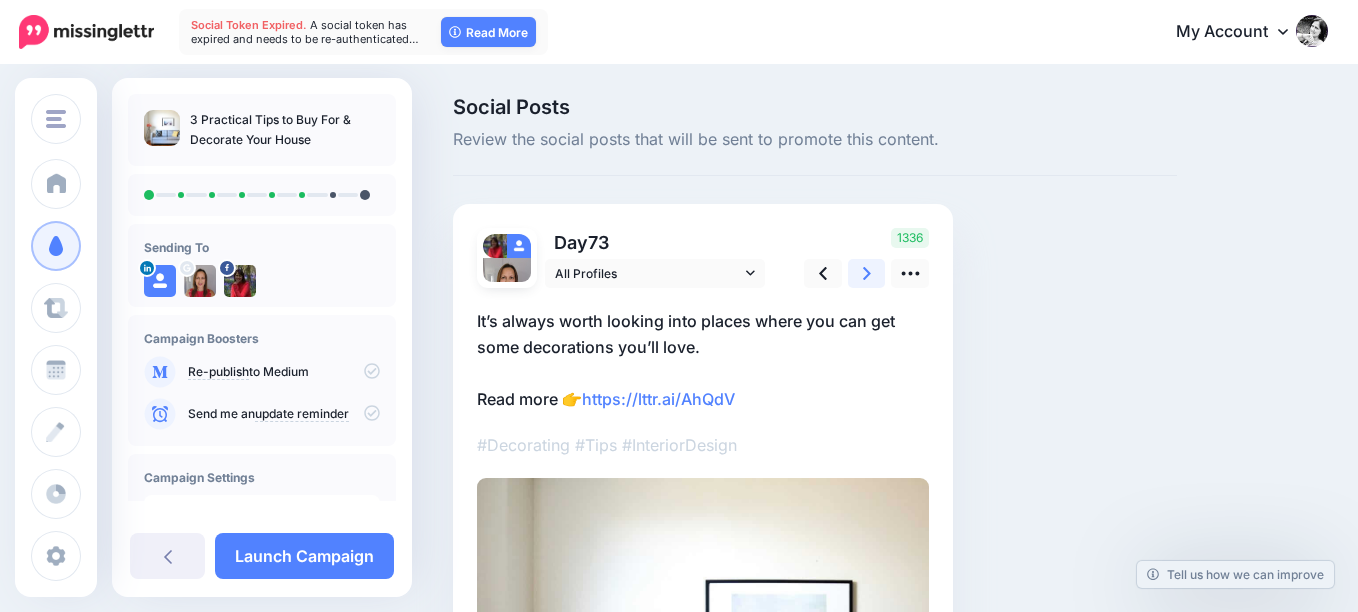 click 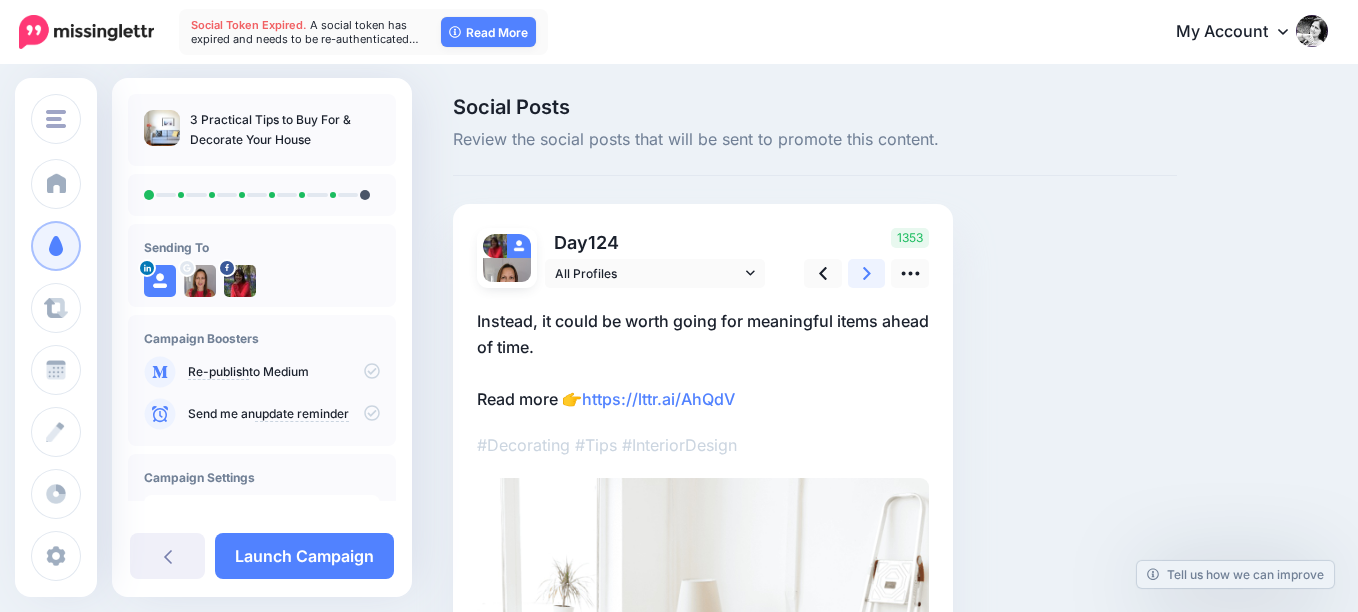 click 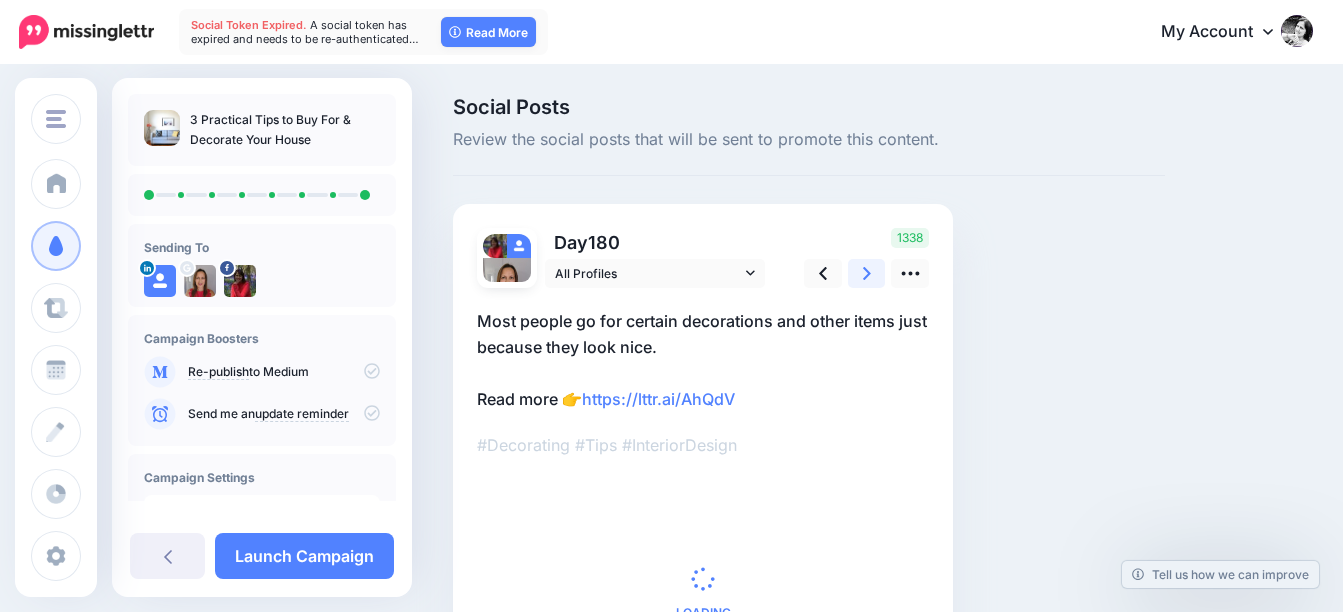 click 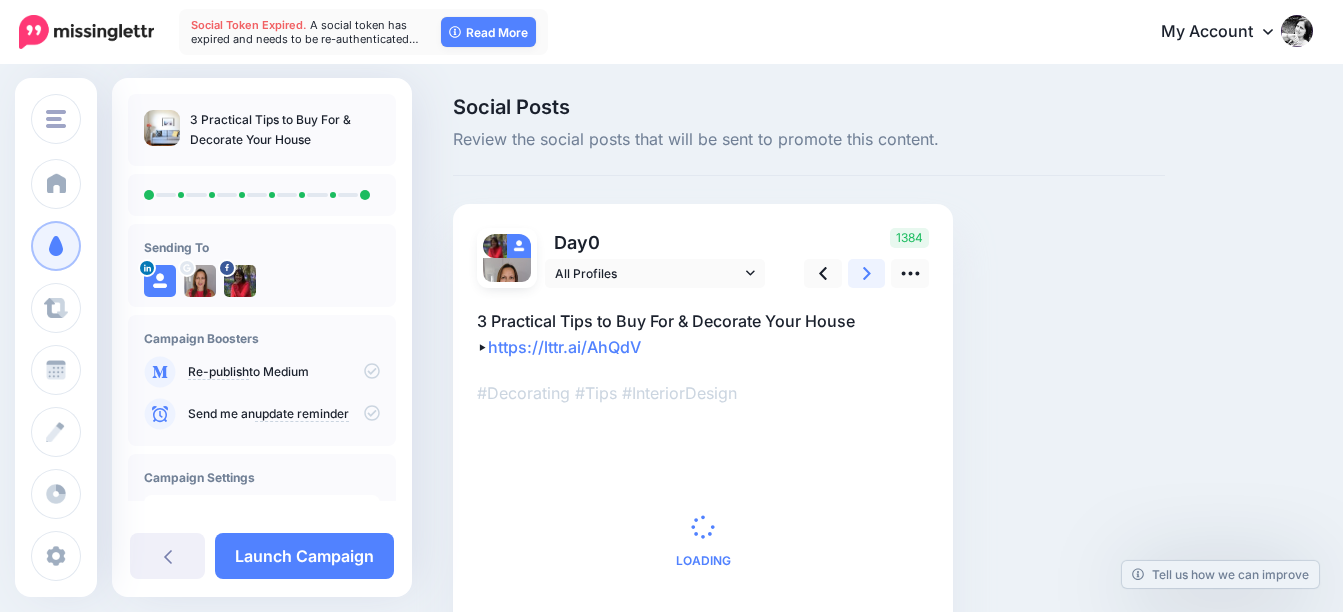 click 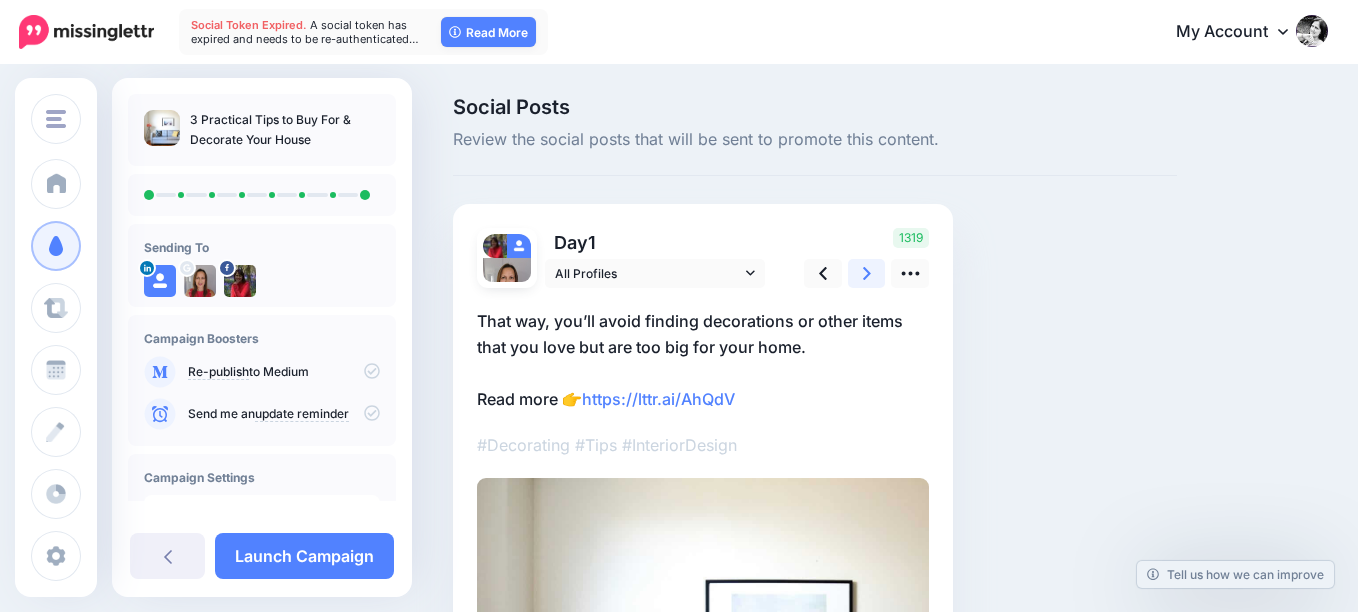 click 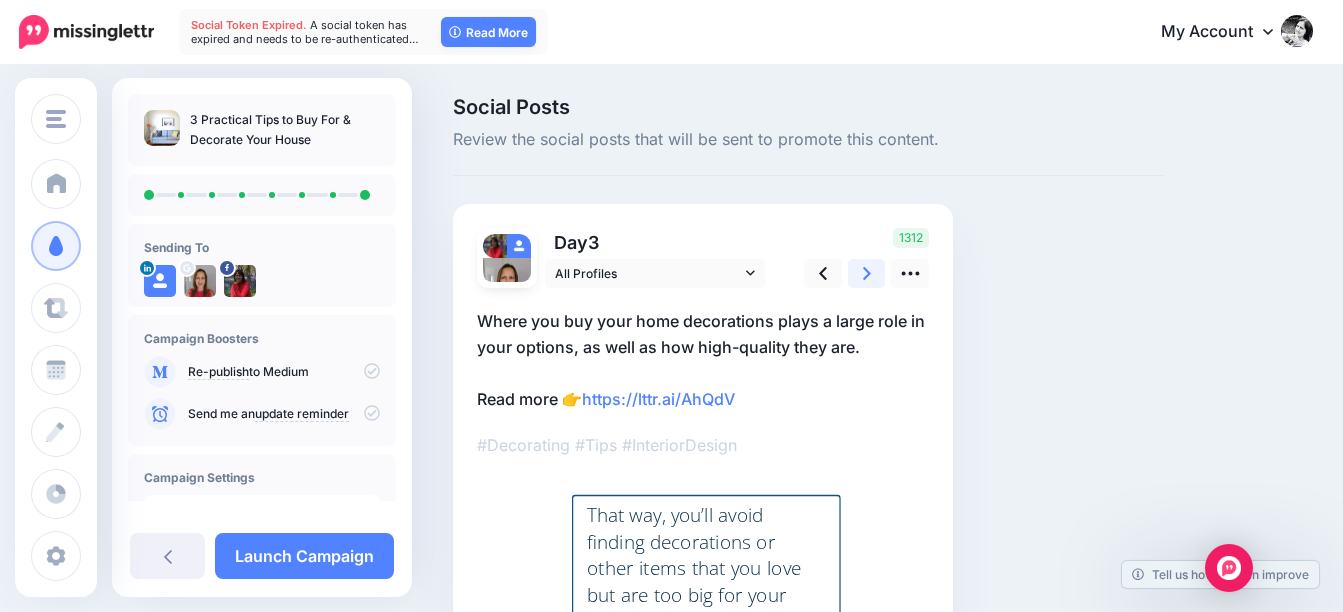 scroll, scrollTop: 243, scrollLeft: 0, axis: vertical 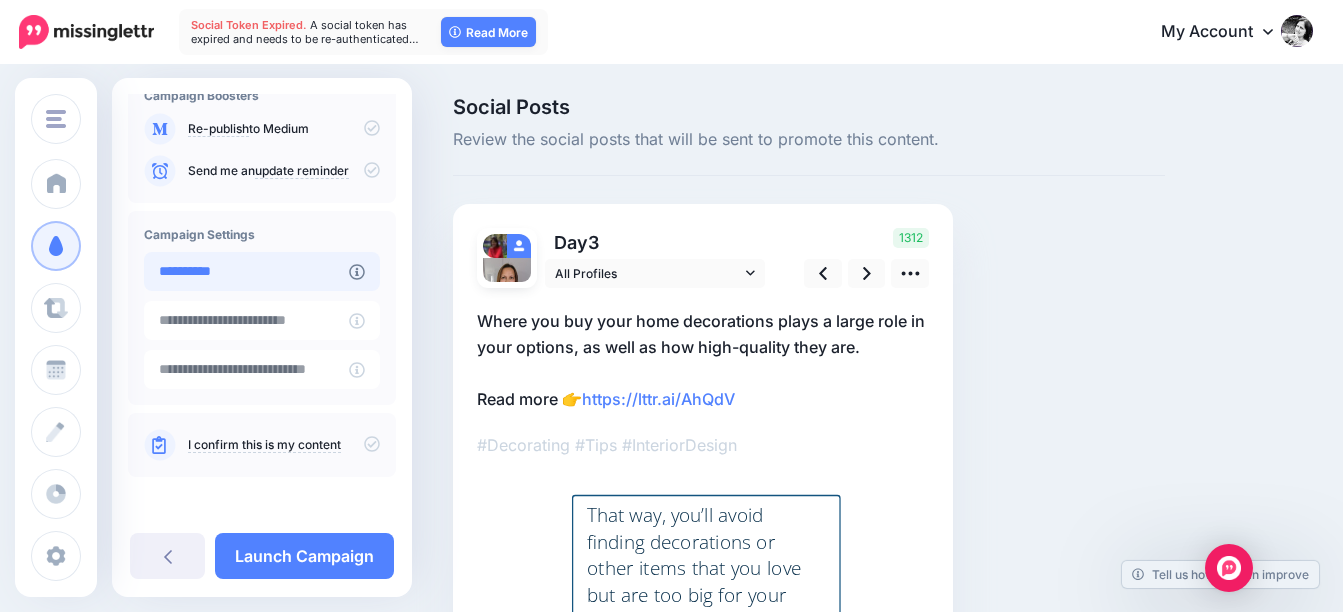 click on "**********" at bounding box center (246, 271) 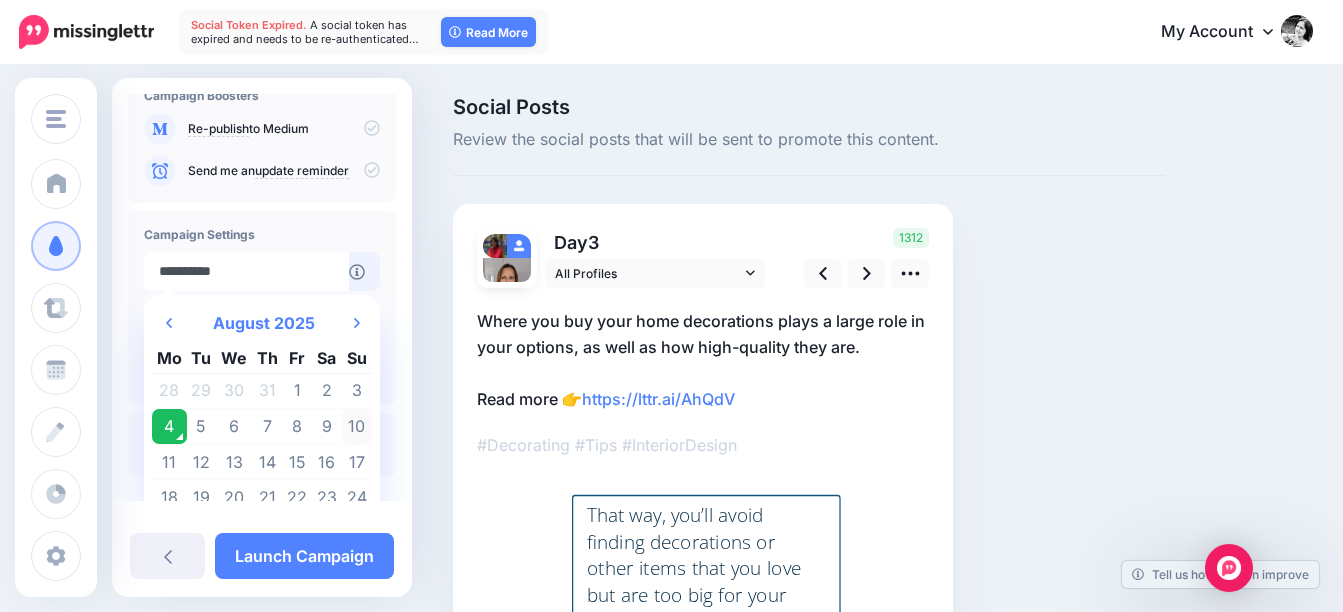 click on "10" at bounding box center [357, 427] 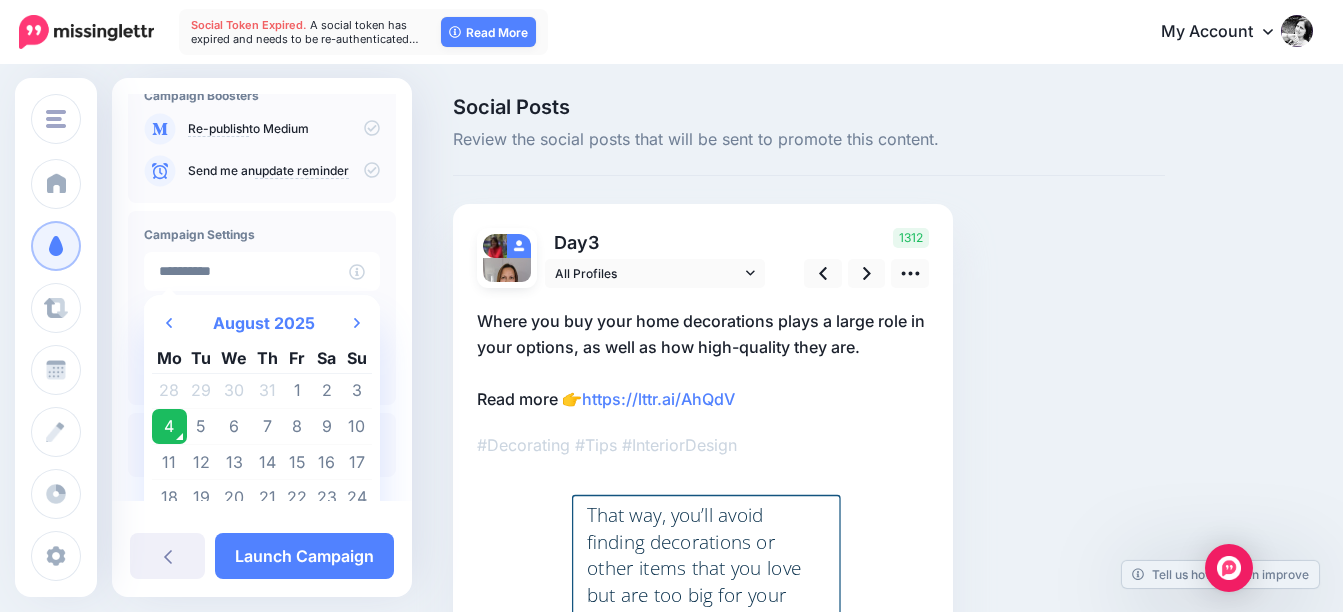 type on "**********" 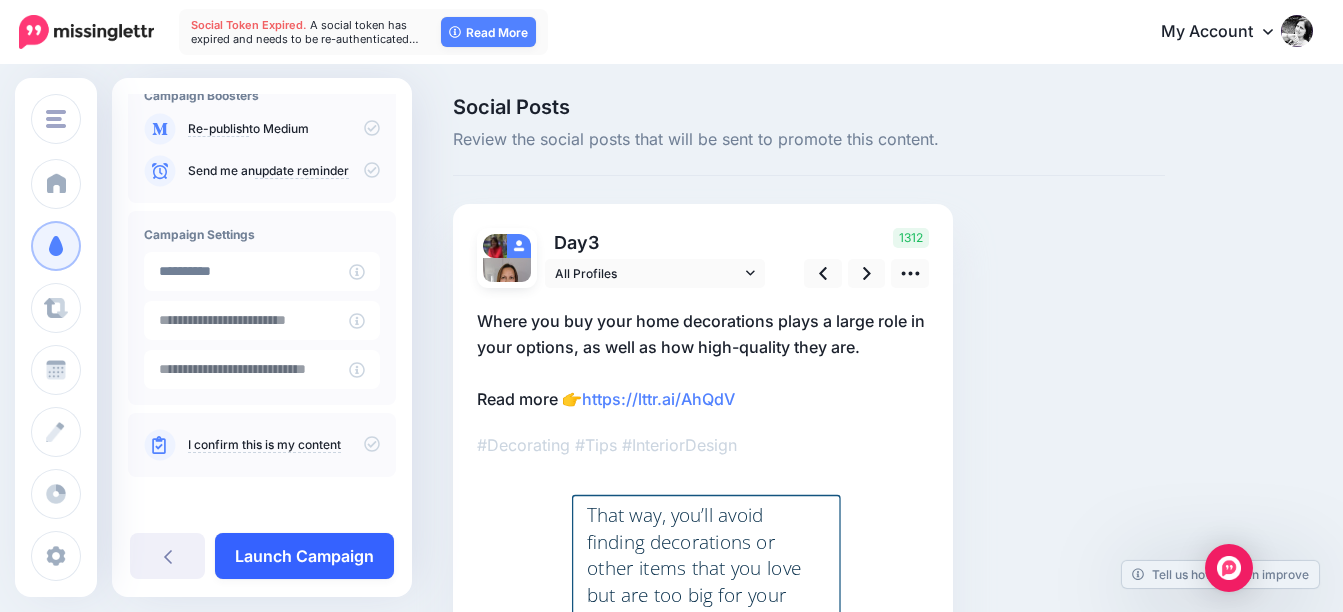 click on "Launch Campaign" at bounding box center (304, 556) 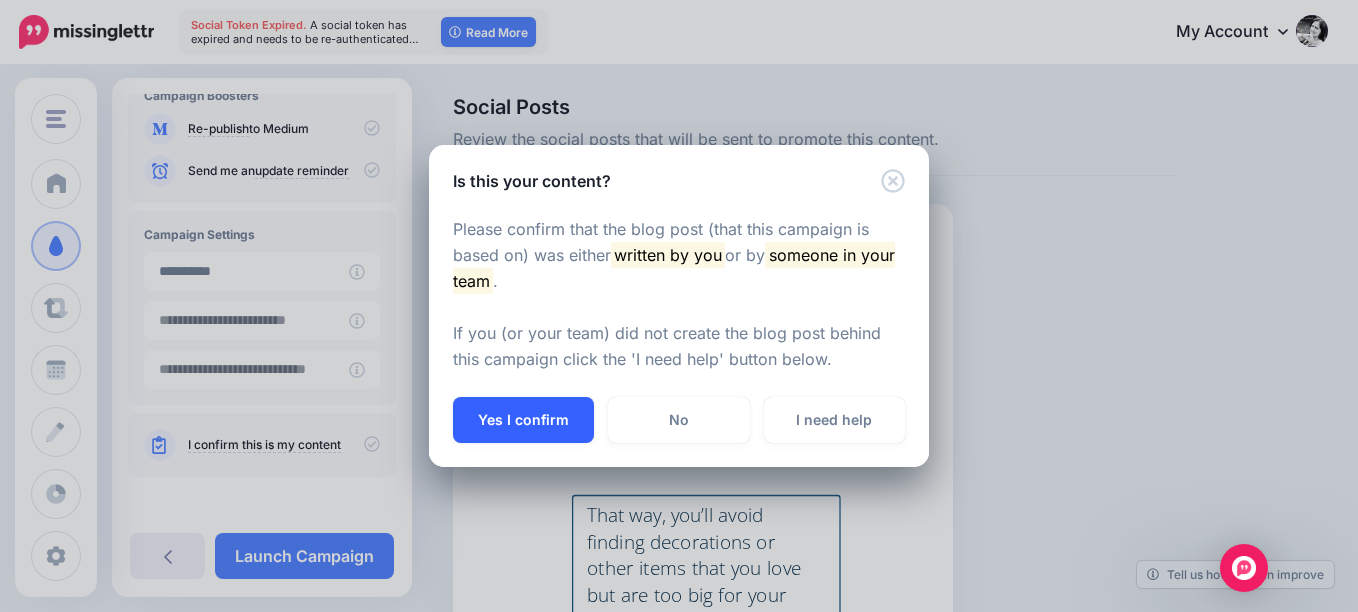 click on "Yes I confirm" at bounding box center (523, 420) 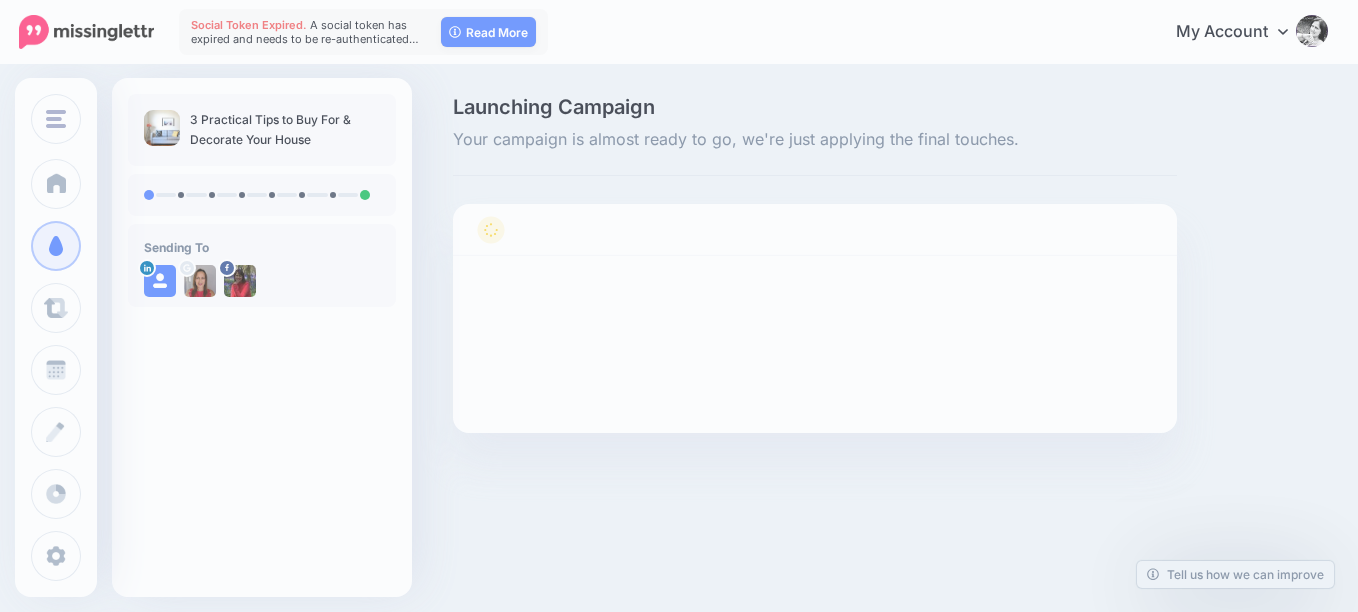 scroll, scrollTop: 0, scrollLeft: 0, axis: both 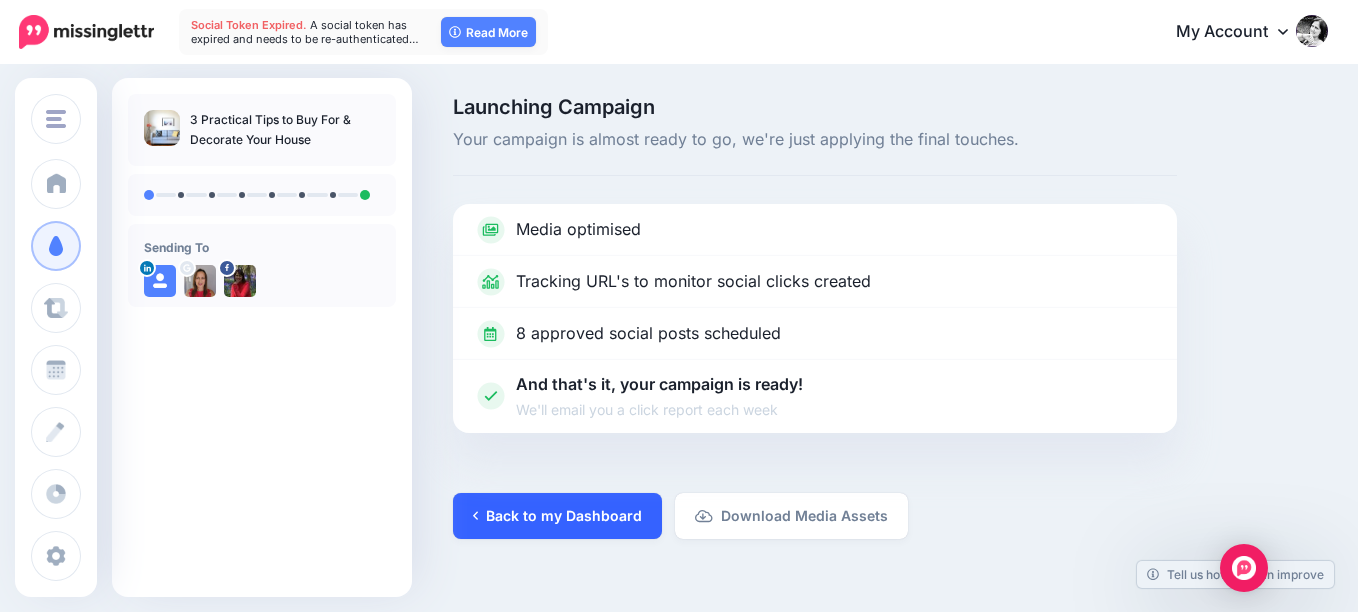click on "Back to my Dashboard" at bounding box center [557, 516] 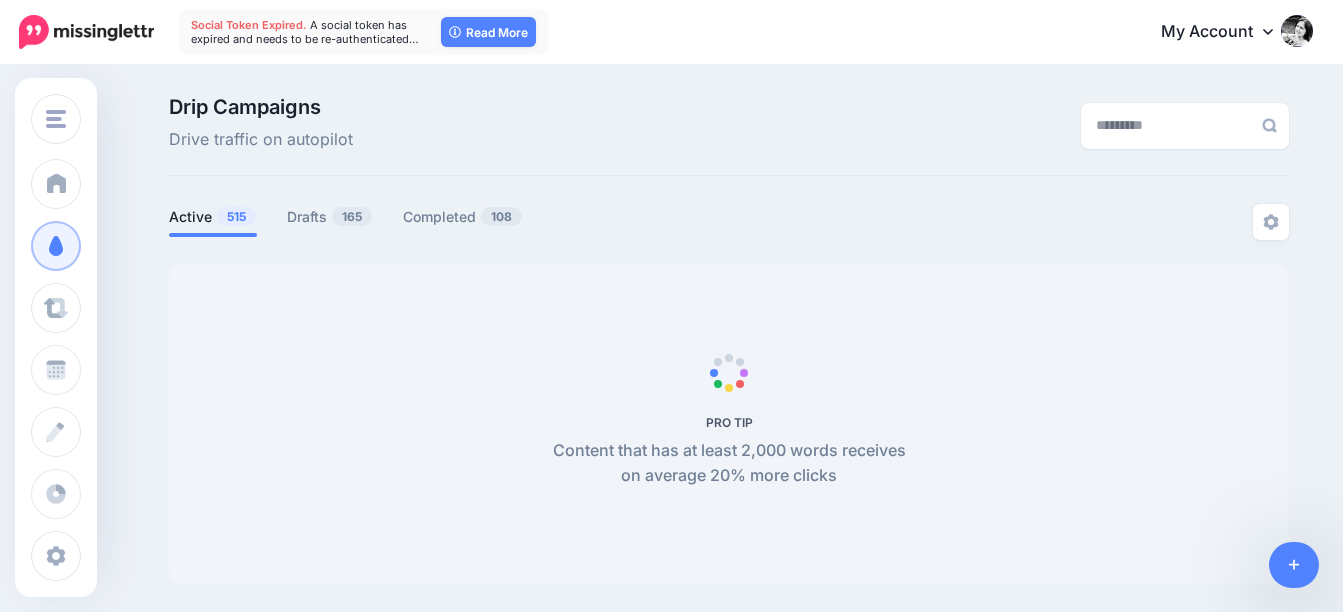 scroll, scrollTop: 0, scrollLeft: 0, axis: both 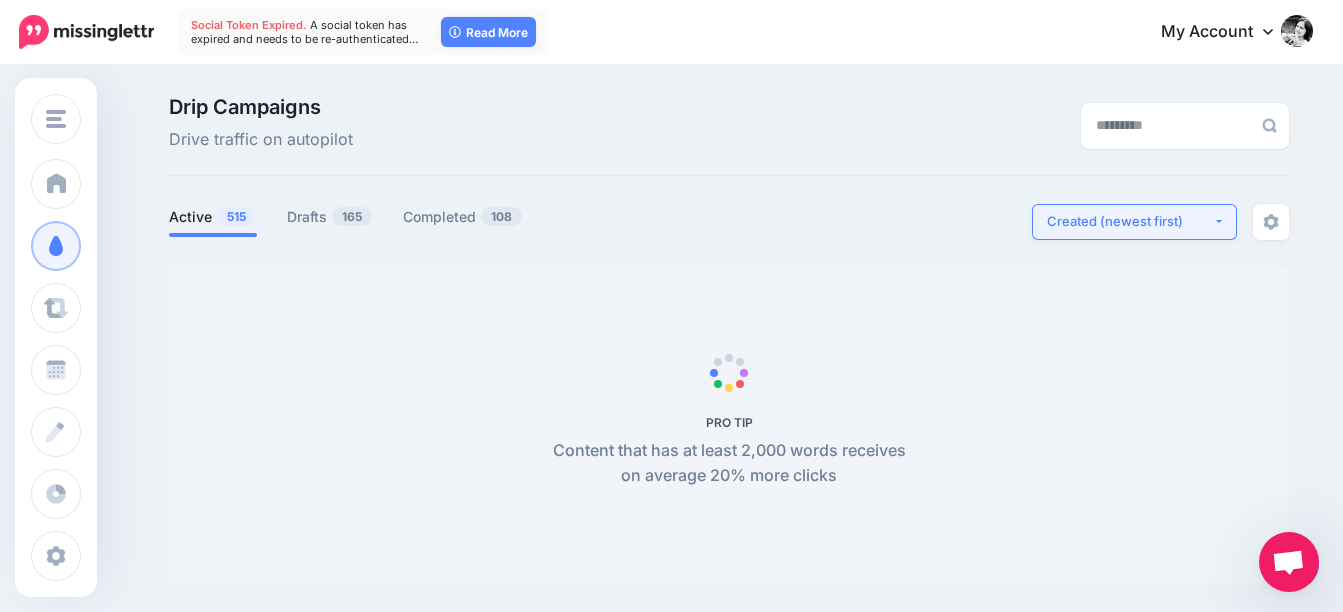 click on "Created (newest first)" at bounding box center [1130, 221] 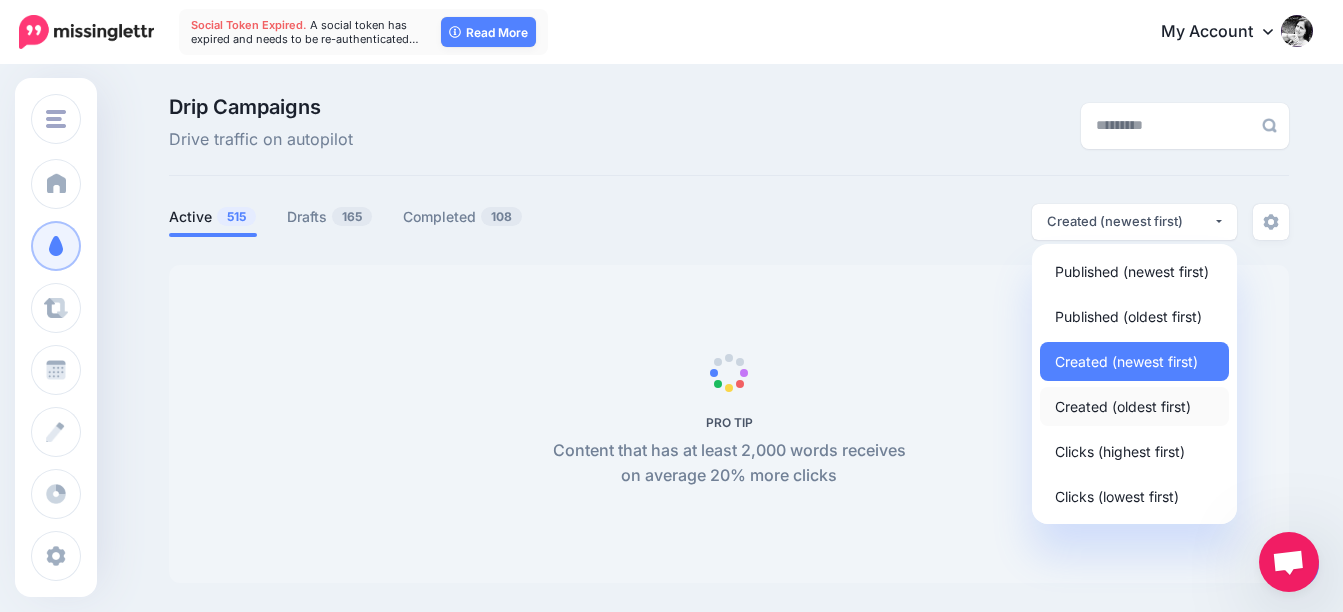 click on "Created (oldest first)" at bounding box center [1123, 406] 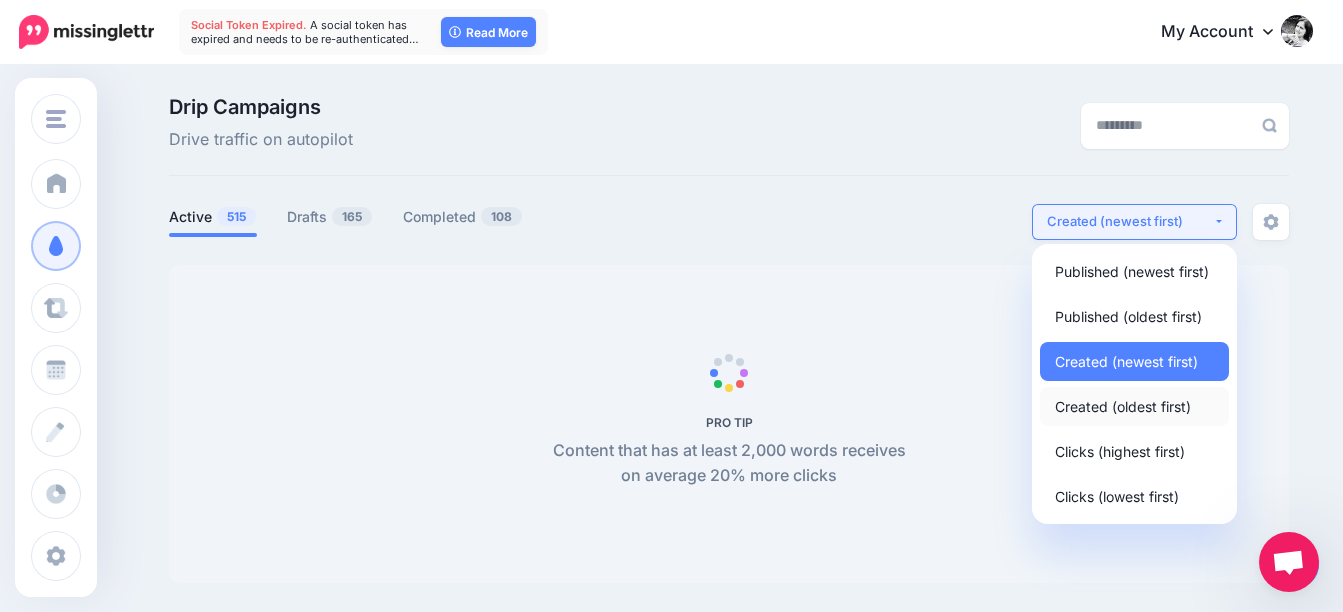 select on "**********" 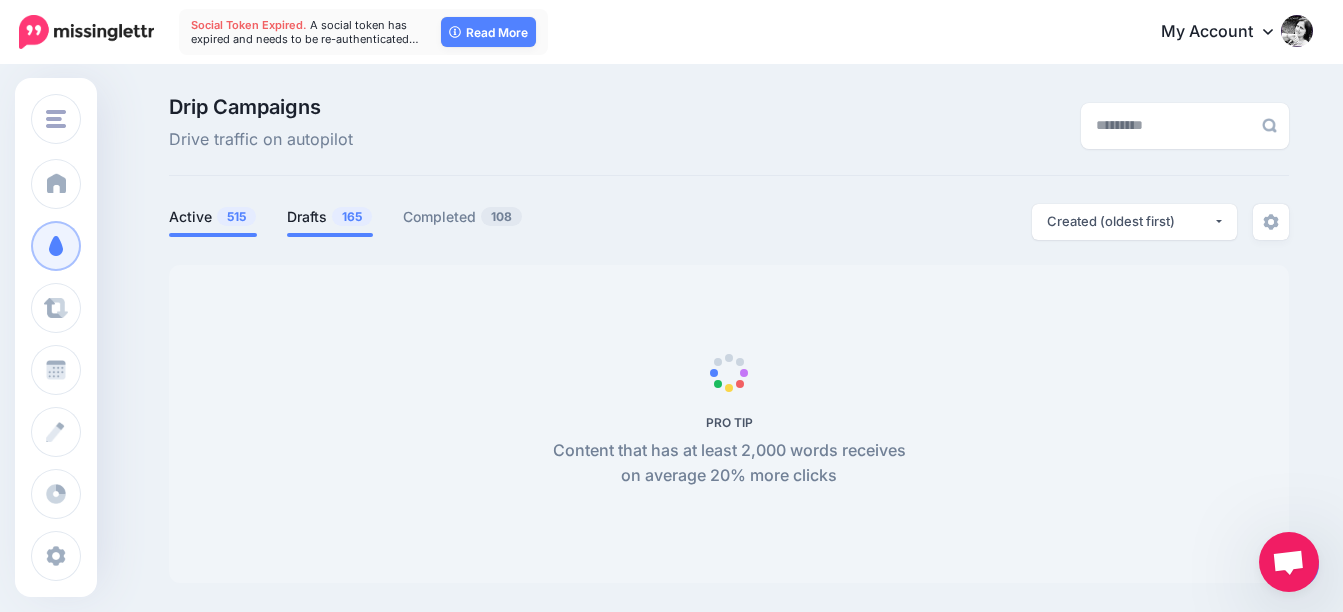 click on "165" at bounding box center (352, 216) 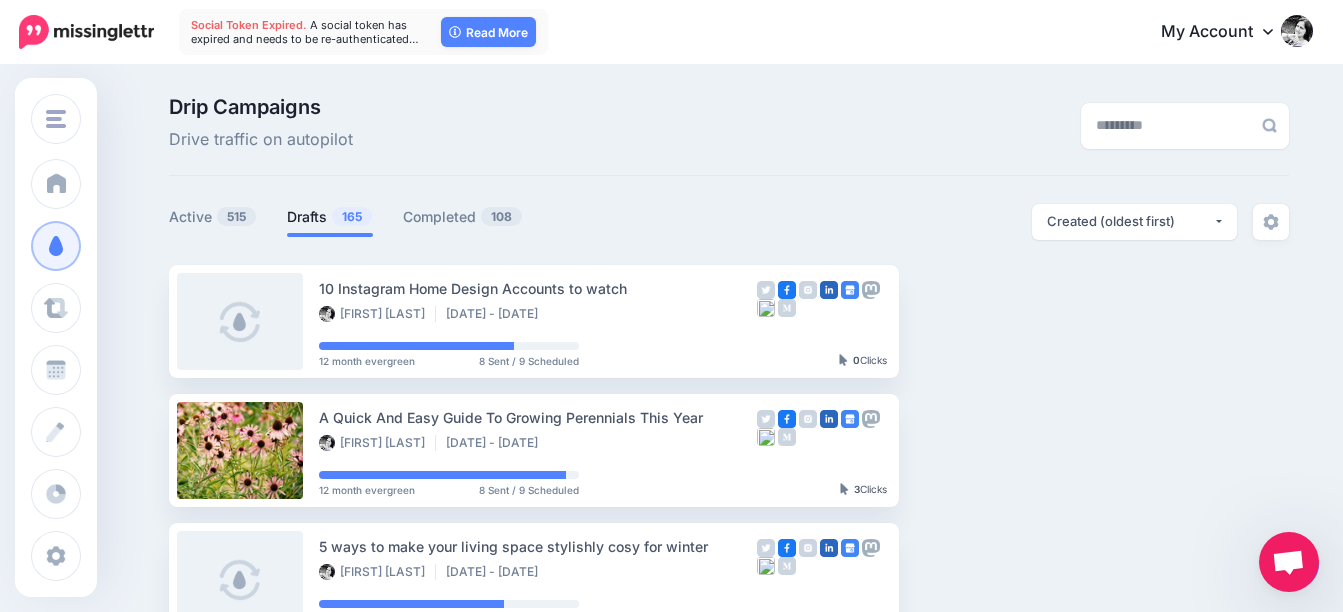 click on "165" at bounding box center (352, 216) 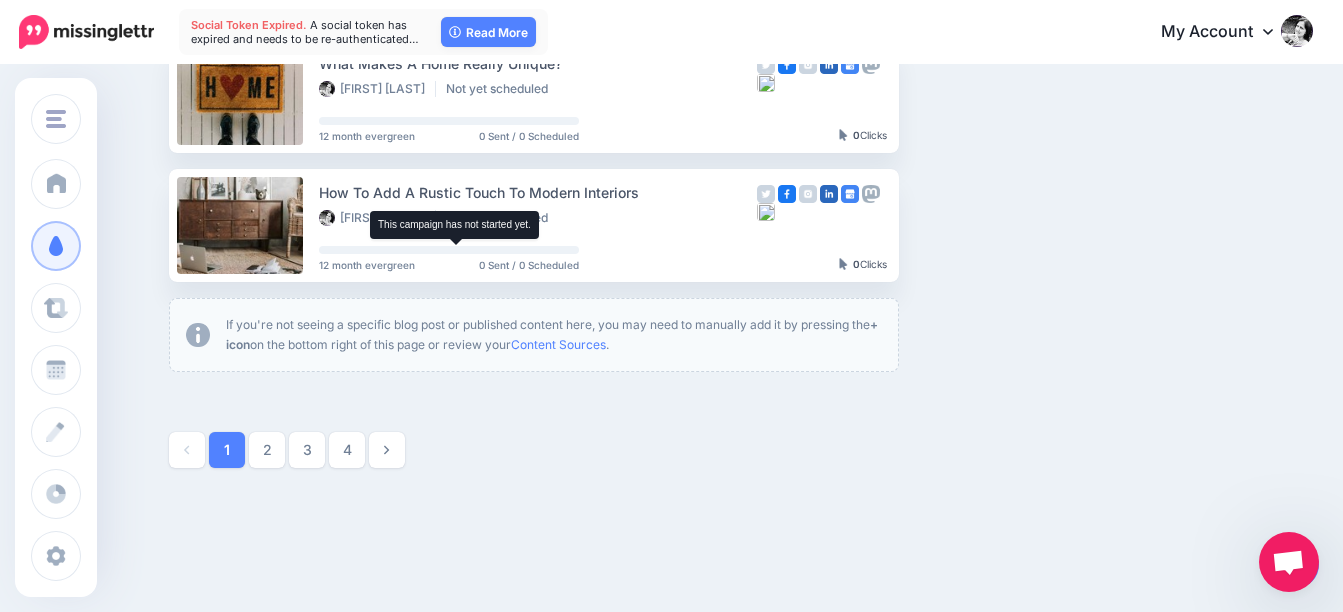 scroll, scrollTop: 1314, scrollLeft: 0, axis: vertical 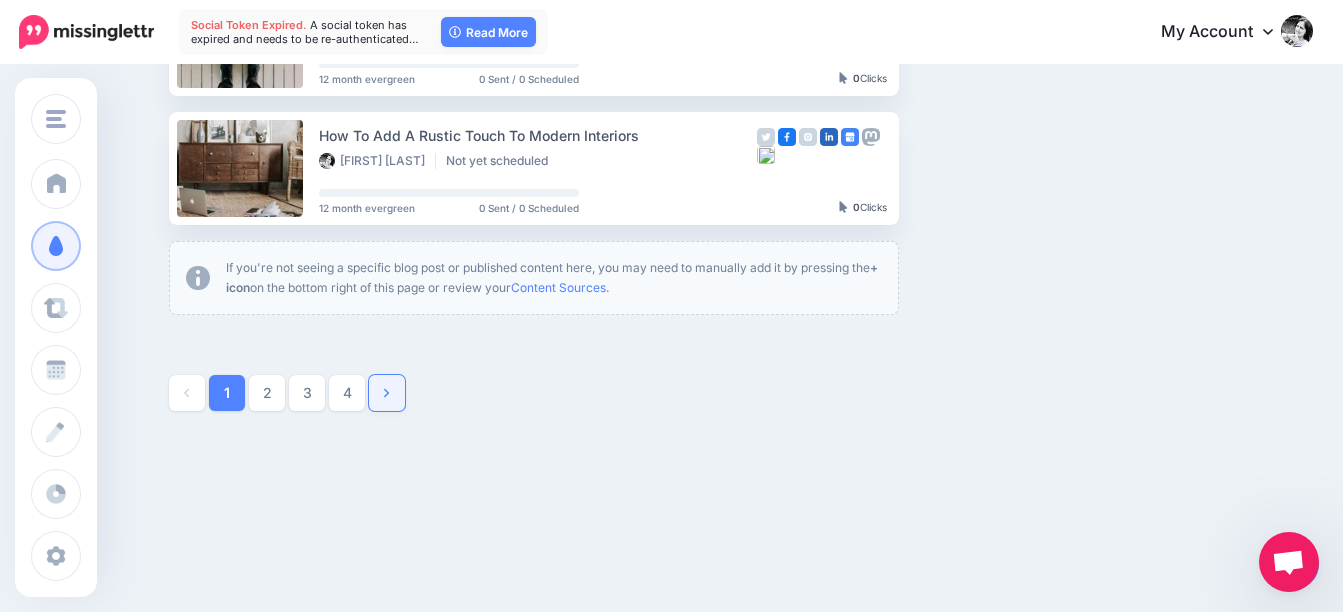 click 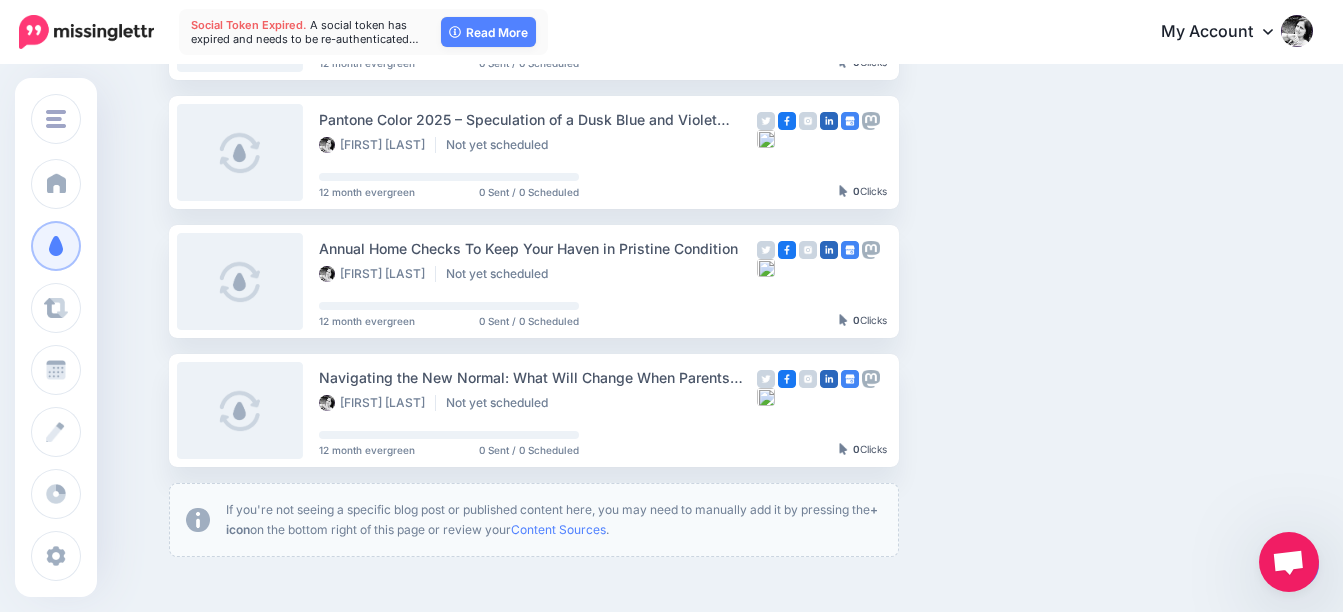 scroll, scrollTop: 1314, scrollLeft: 0, axis: vertical 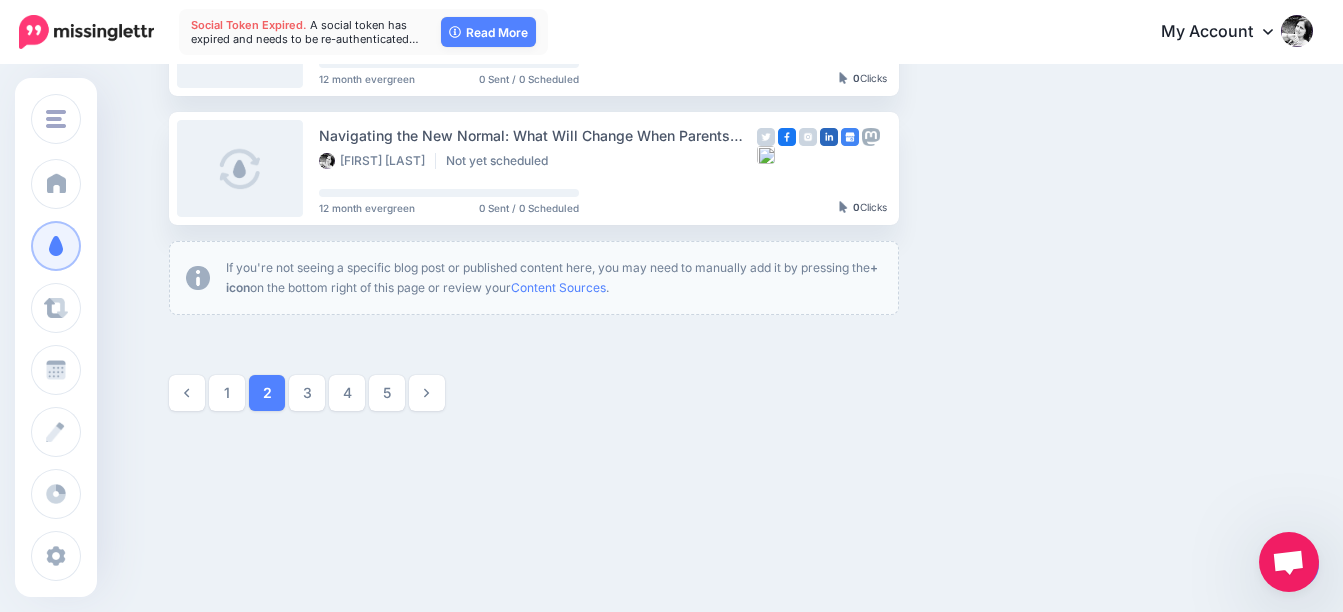 click on "5" at bounding box center [387, 393] 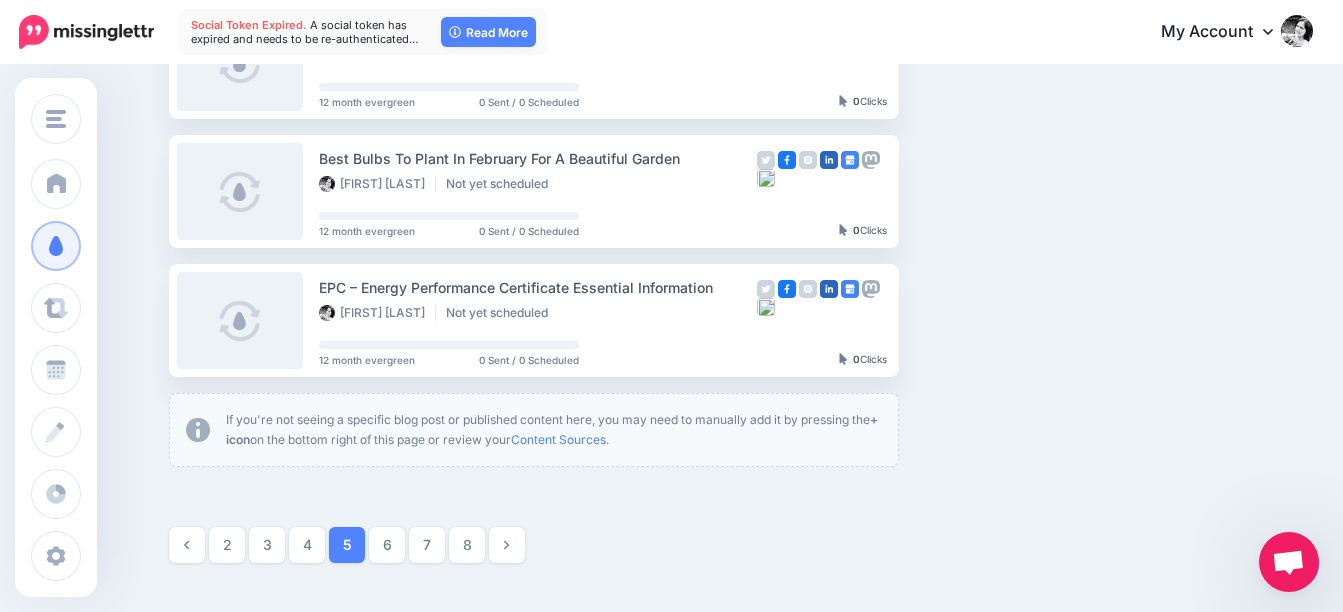 scroll, scrollTop: 1272, scrollLeft: 0, axis: vertical 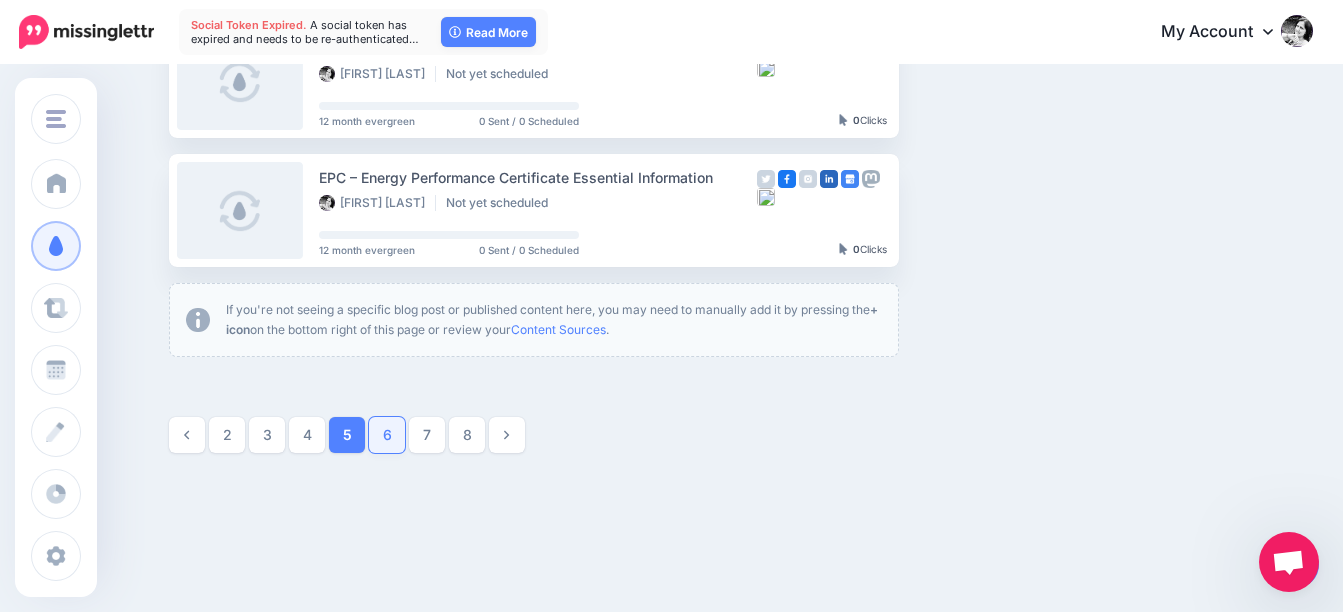 click on "6" at bounding box center [387, 435] 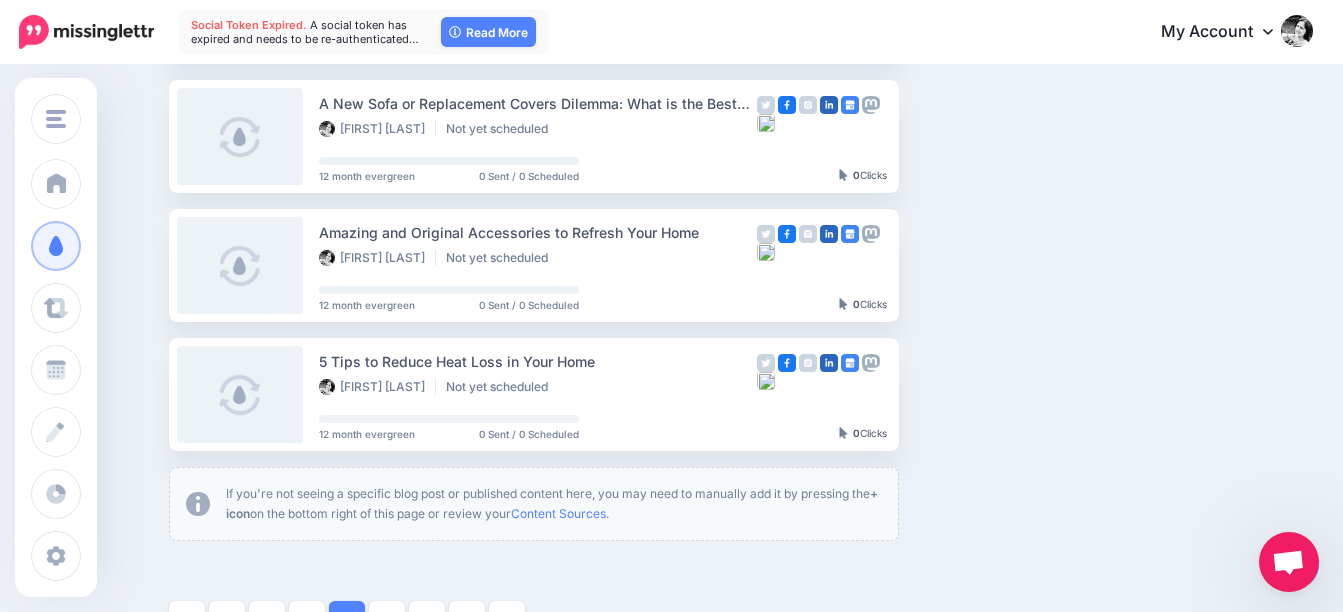 scroll, scrollTop: 1100, scrollLeft: 0, axis: vertical 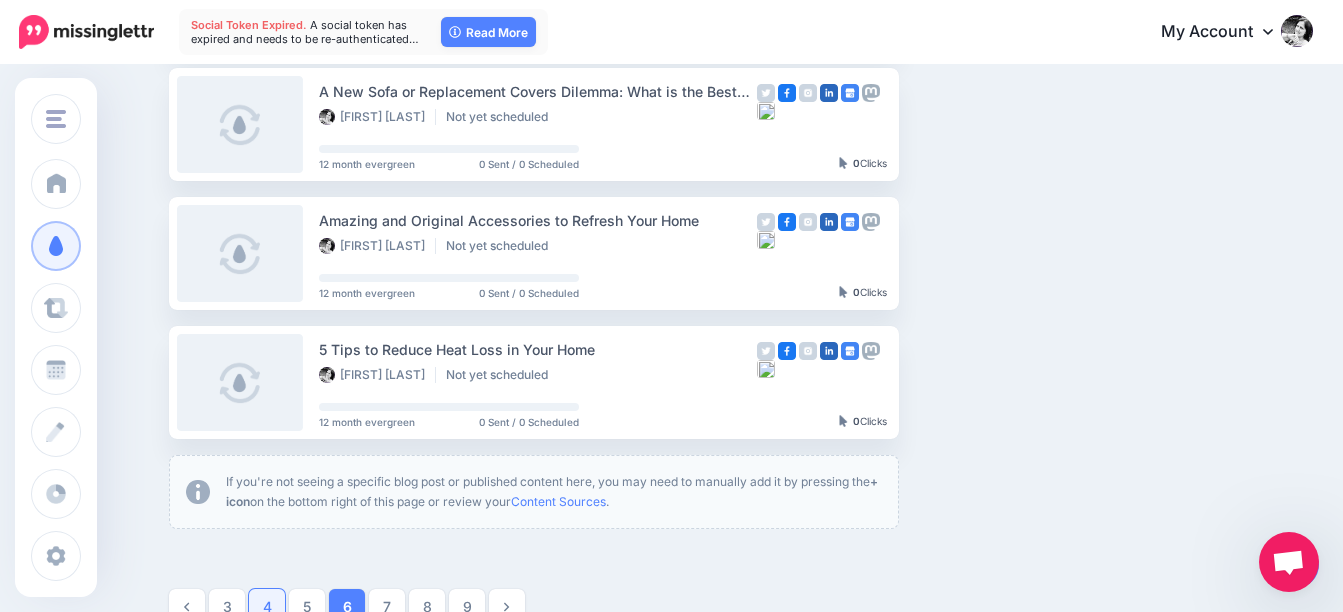 click on "4" at bounding box center [267, 607] 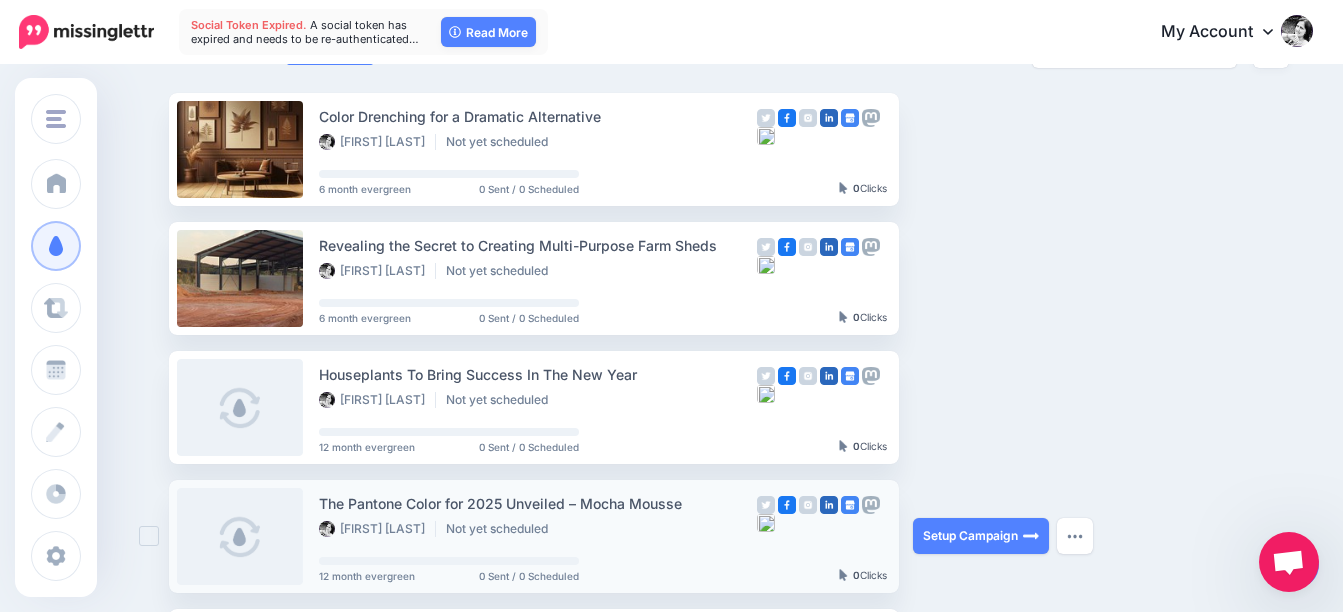 scroll, scrollTop: 72, scrollLeft: 0, axis: vertical 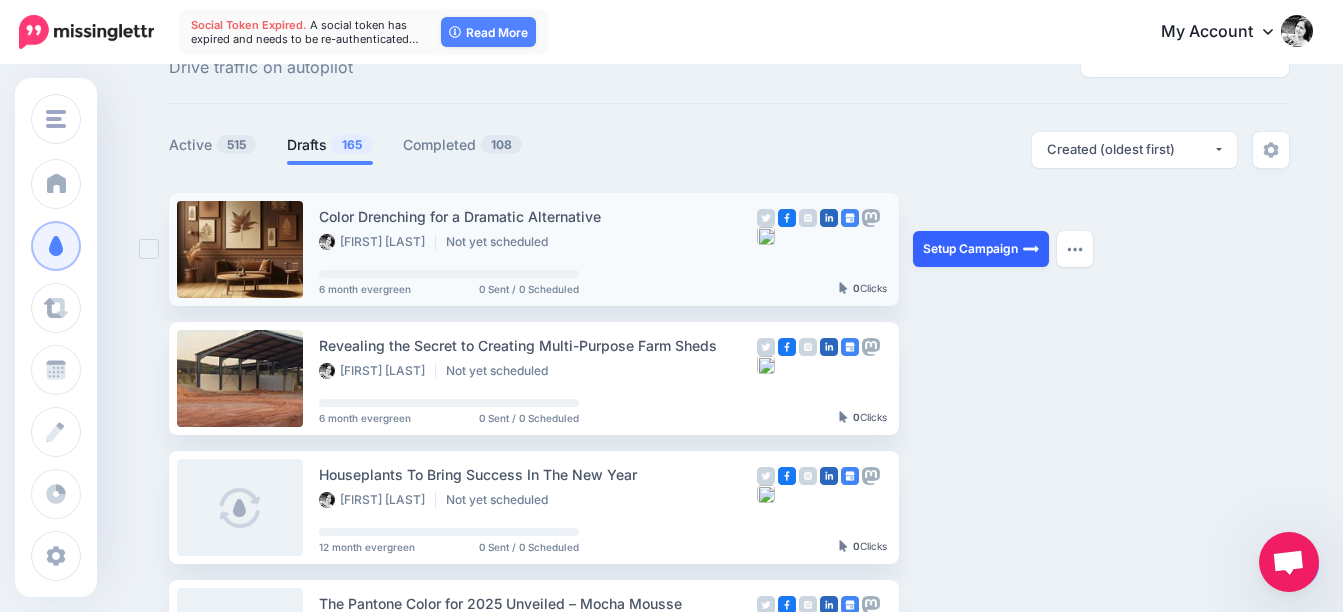 click on "Setup Campaign" at bounding box center (981, 249) 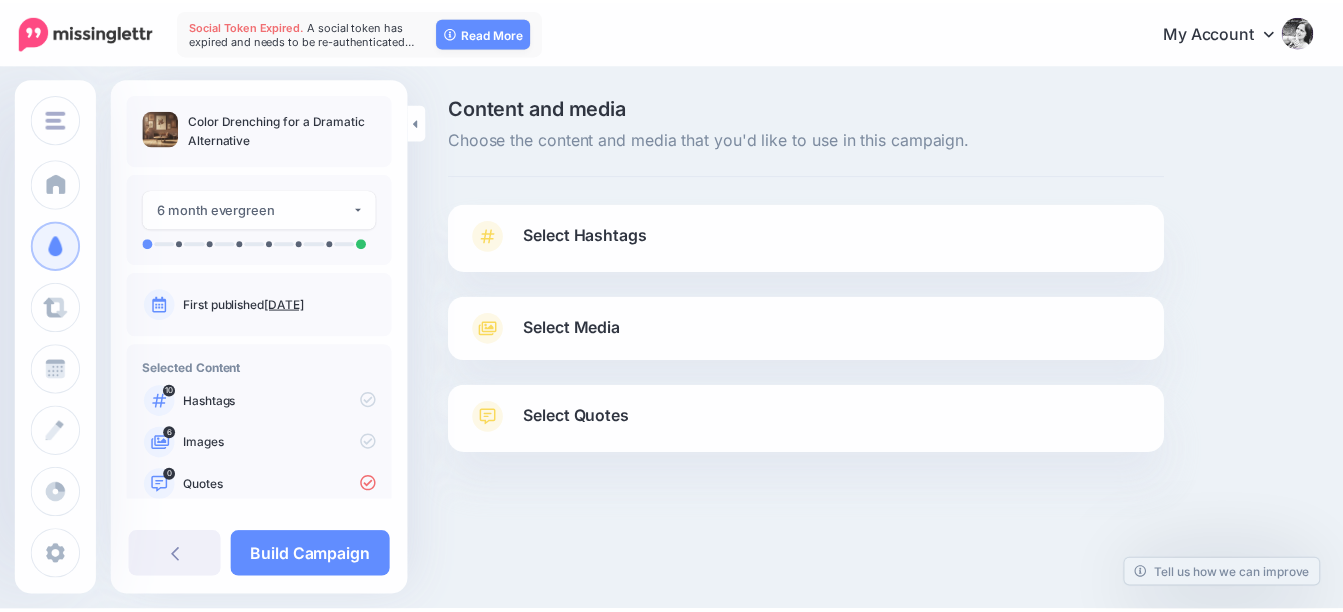 scroll, scrollTop: 0, scrollLeft: 0, axis: both 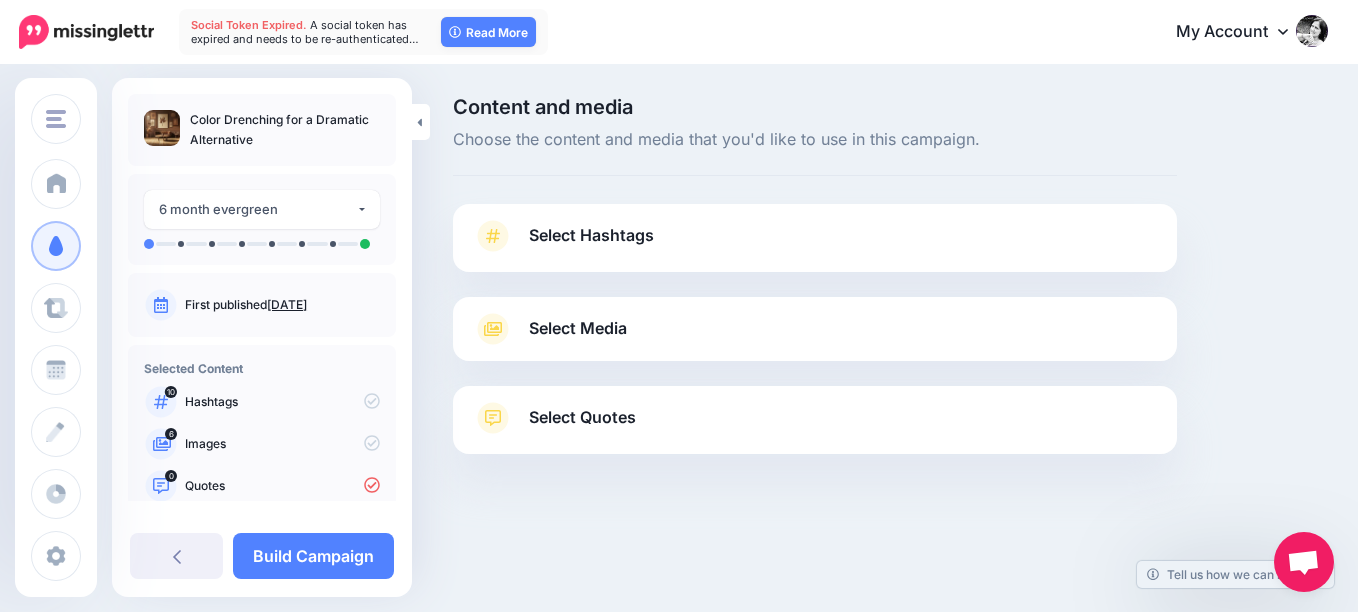 click on "Select Hashtags" at bounding box center [591, 235] 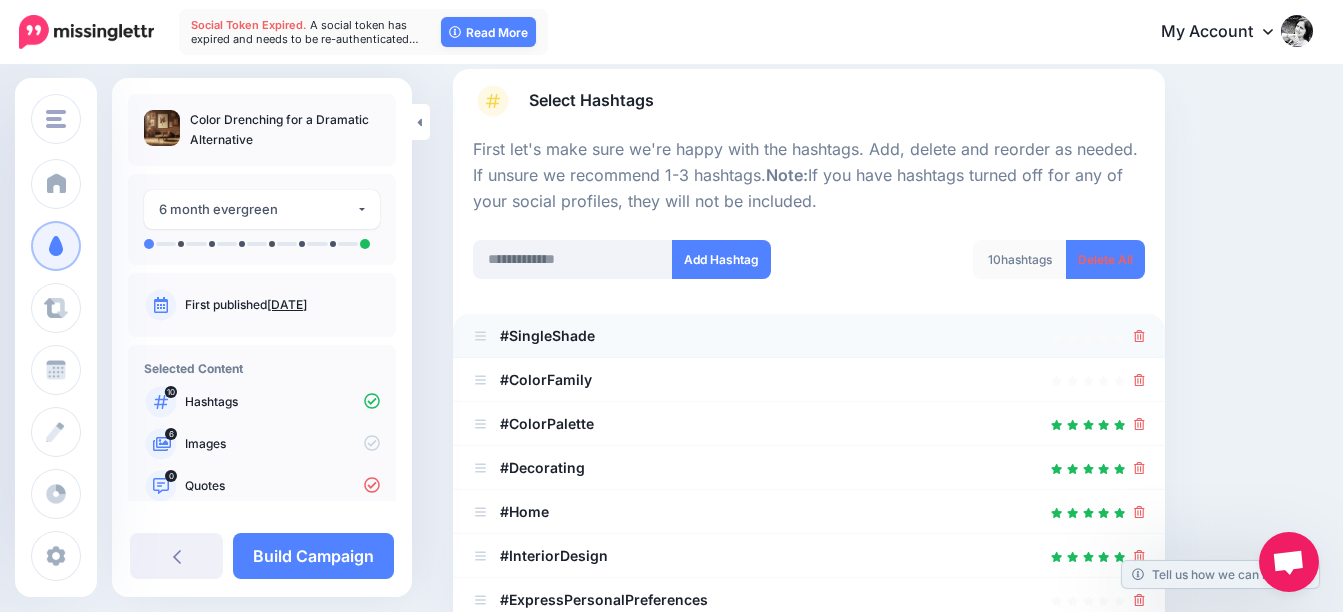scroll, scrollTop: 300, scrollLeft: 0, axis: vertical 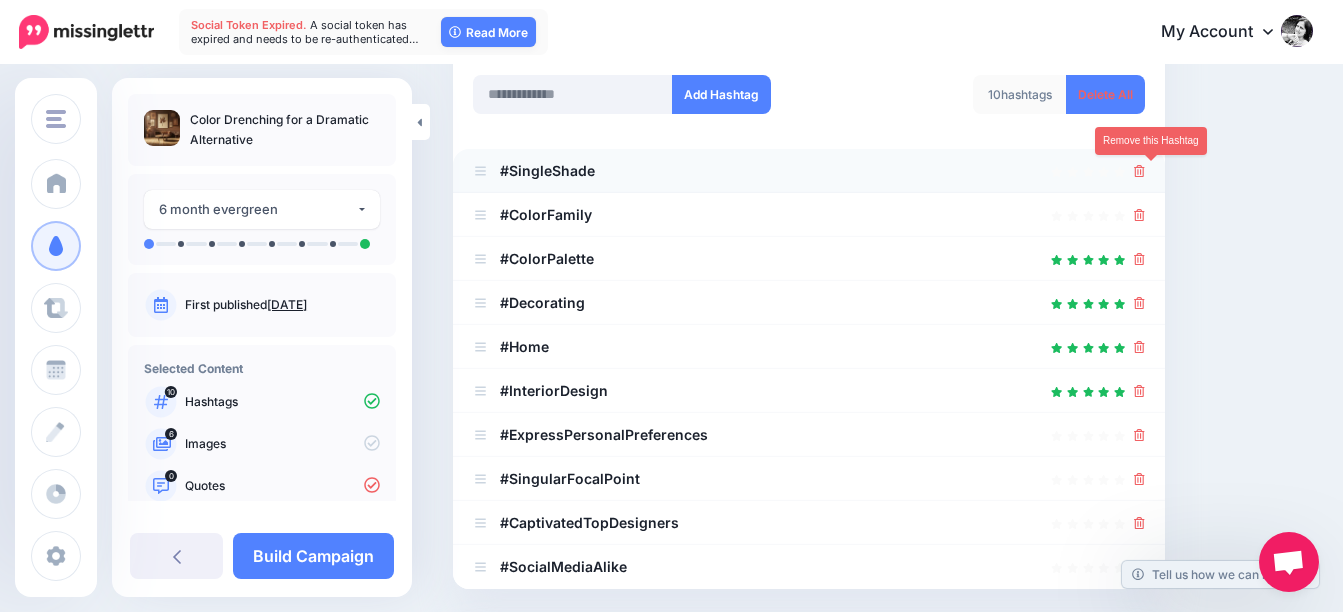 click 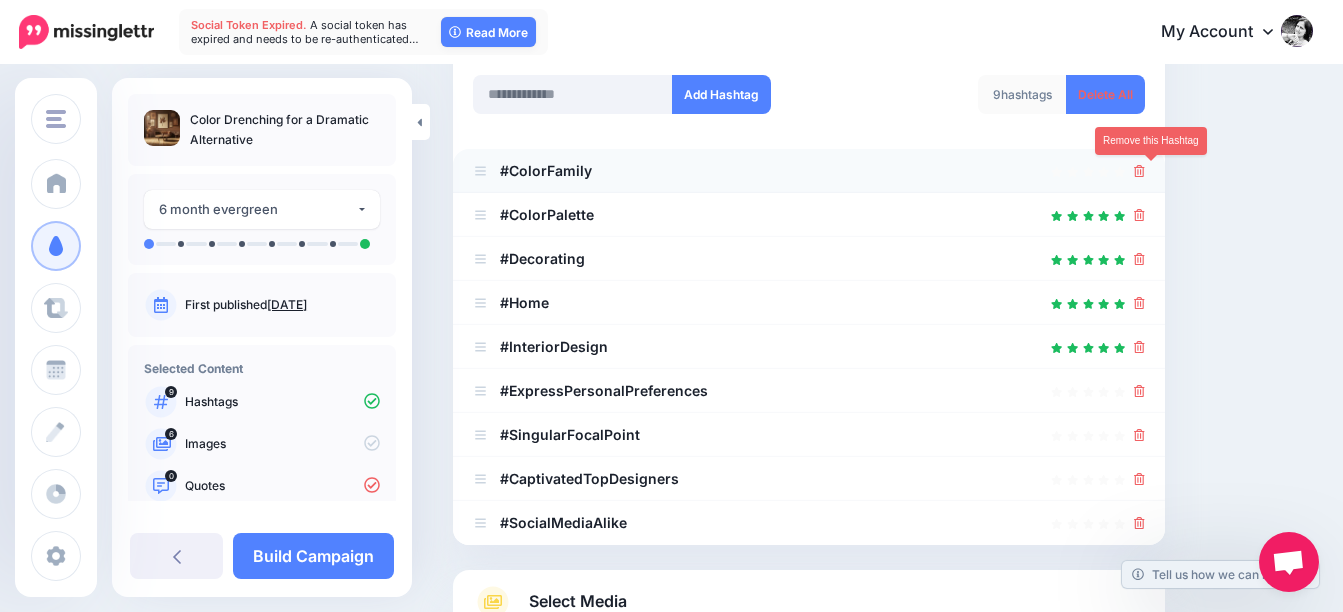 click 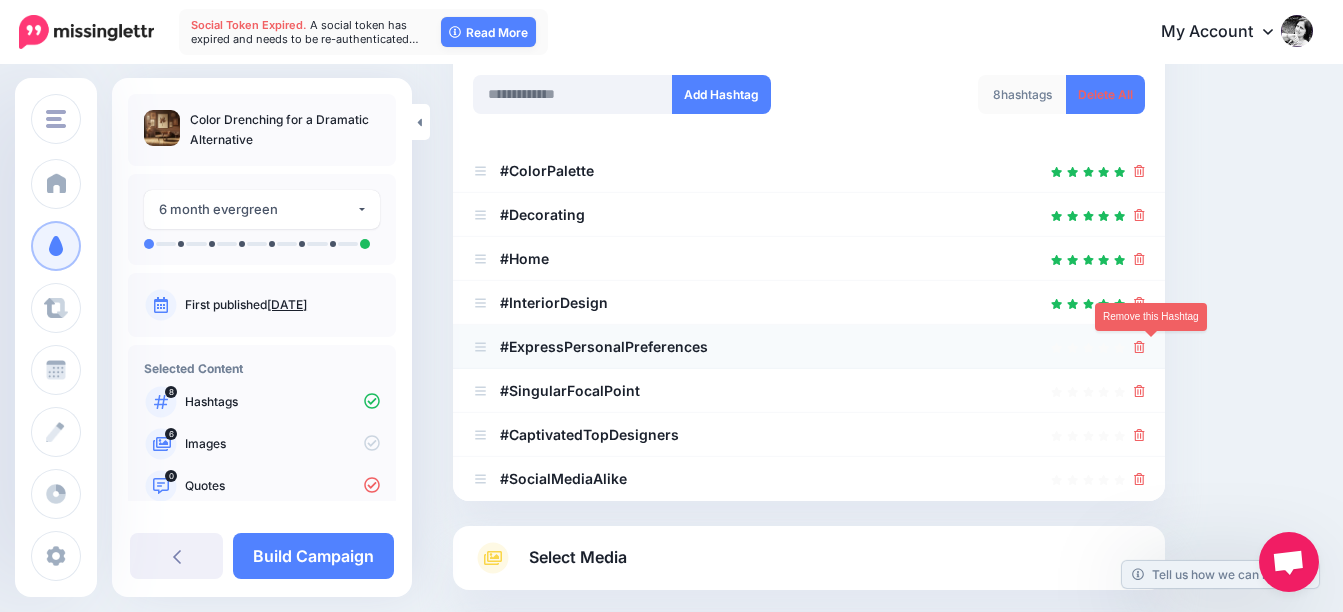 click 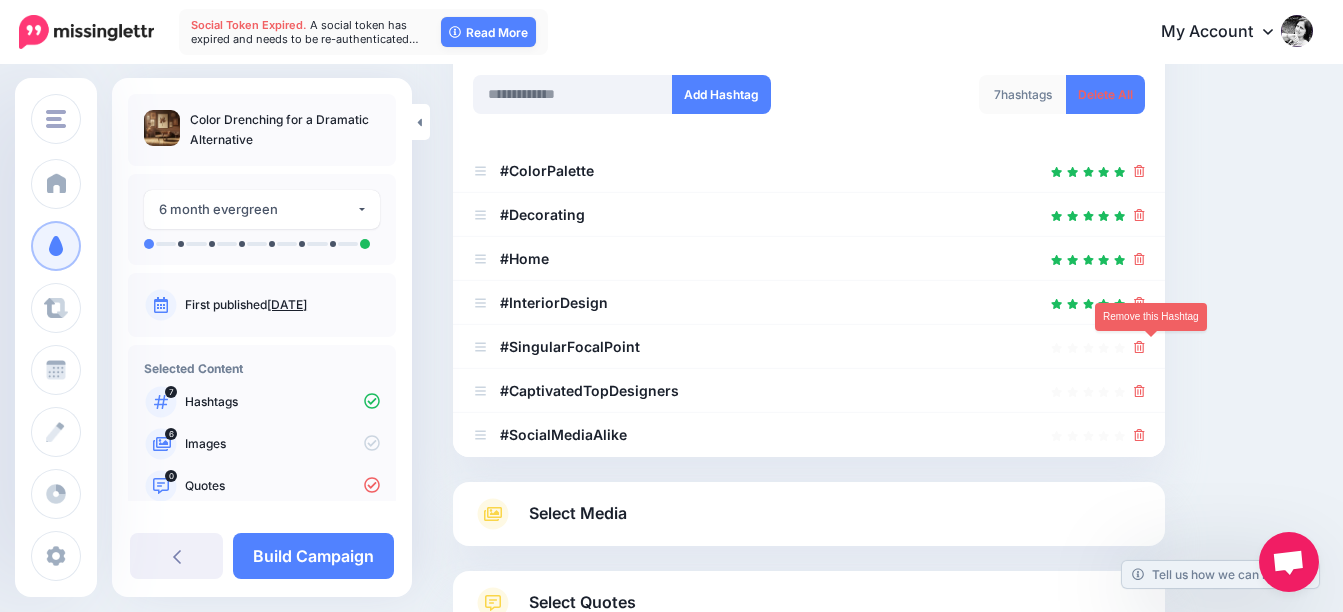 click 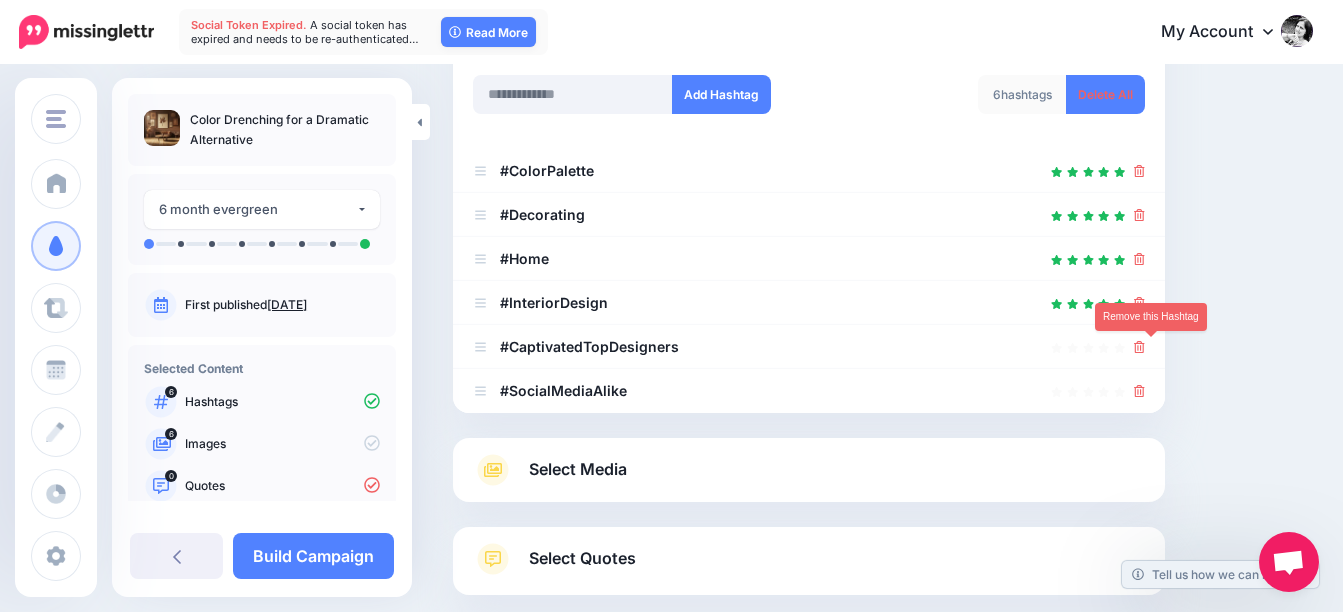 click 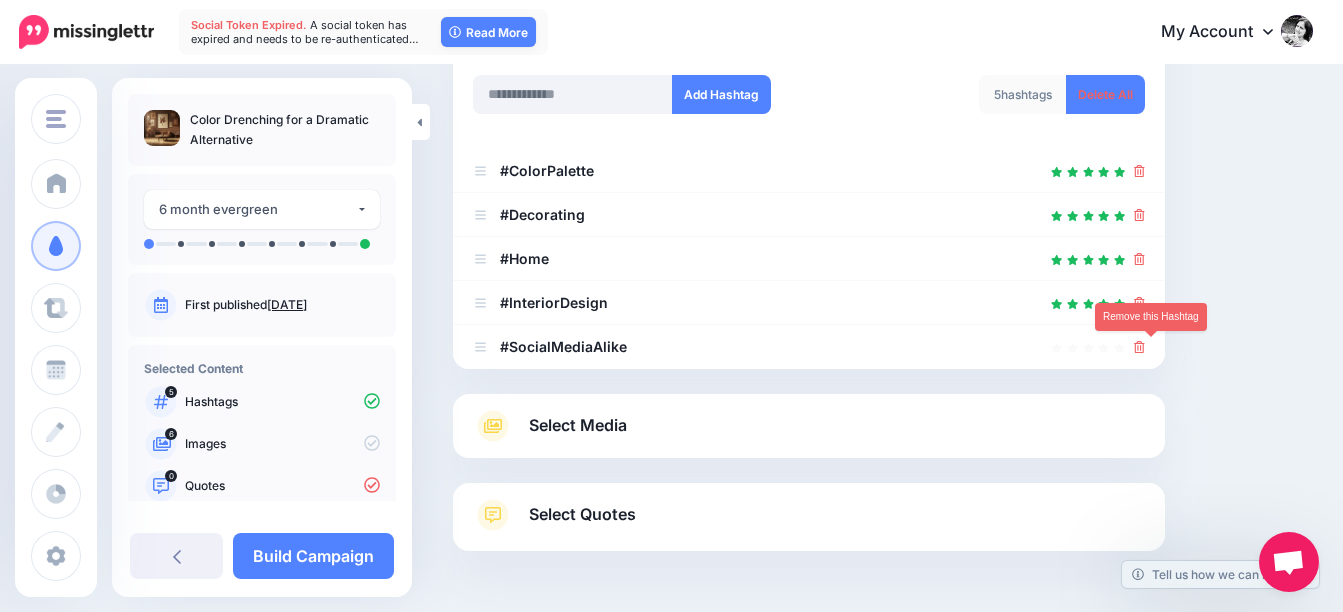 click 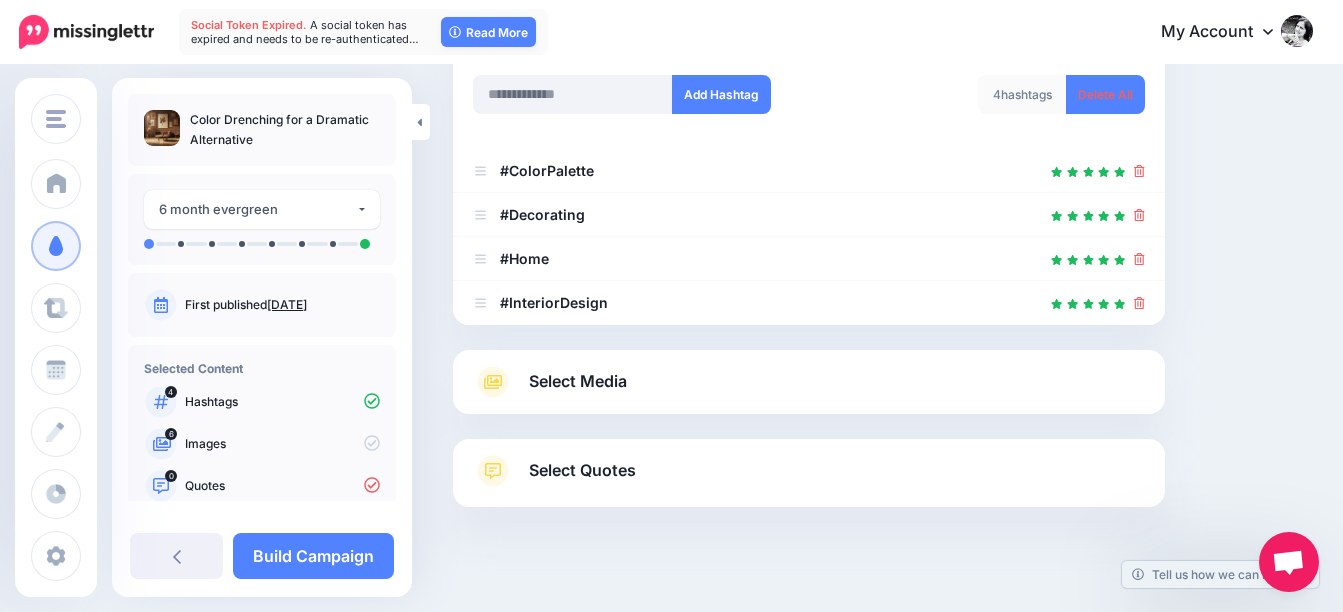 click on "Select Media" at bounding box center (578, 381) 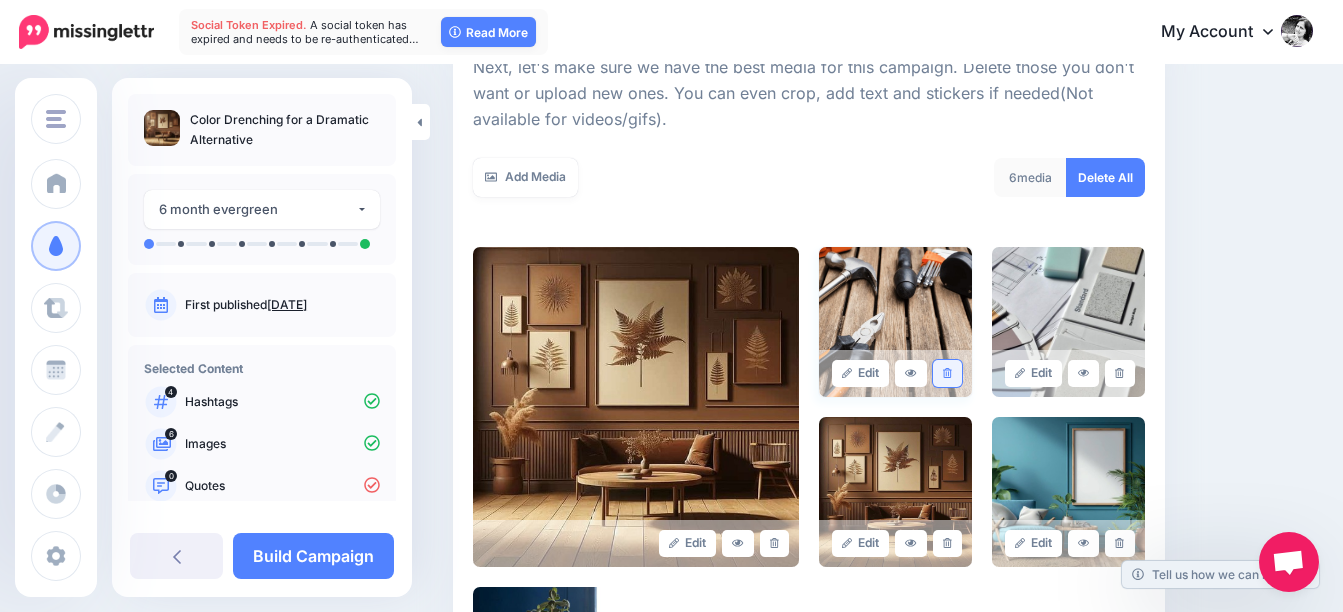 click 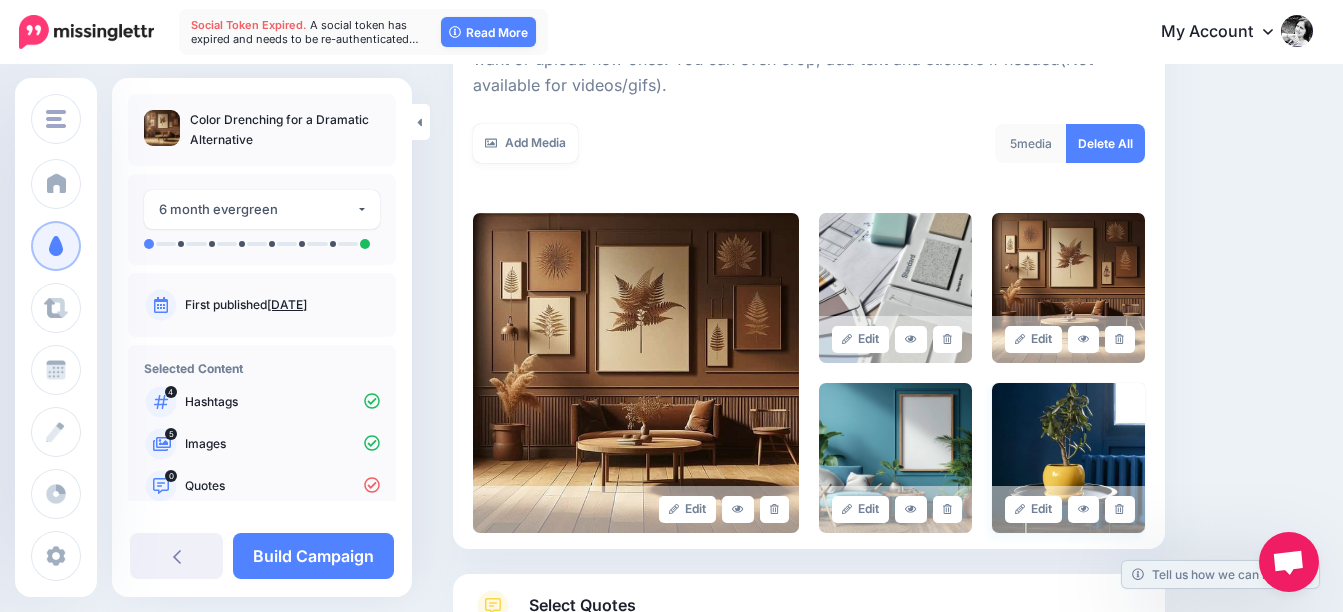 scroll, scrollTop: 300, scrollLeft: 0, axis: vertical 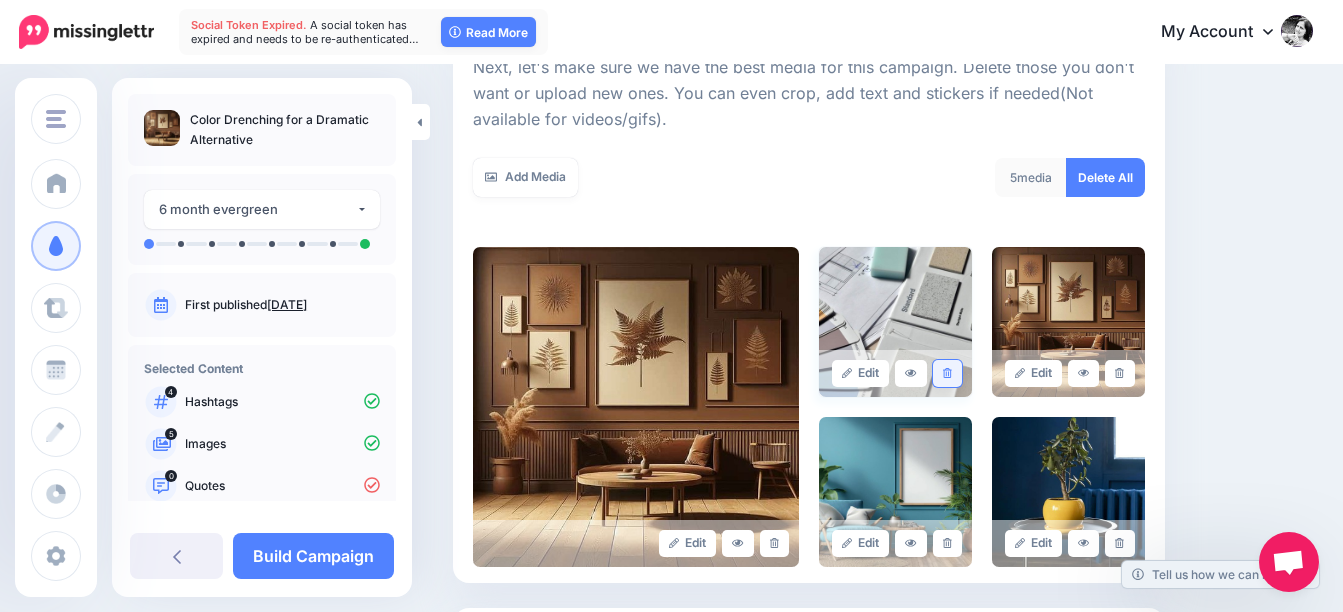 click 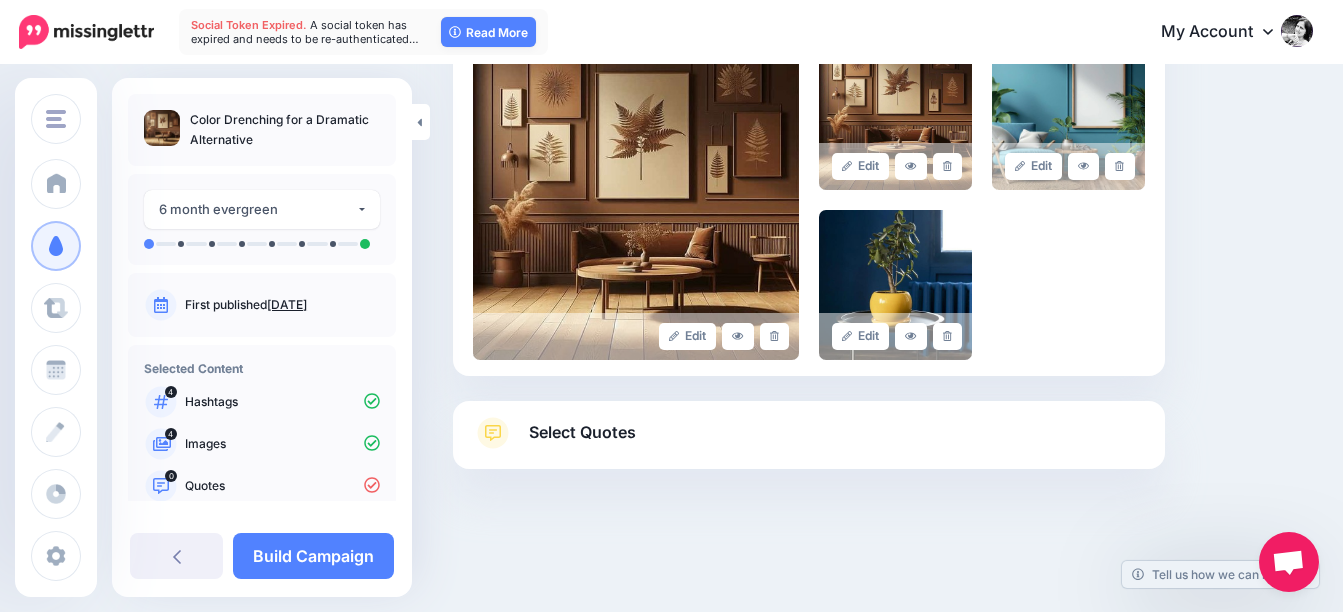 scroll, scrollTop: 522, scrollLeft: 0, axis: vertical 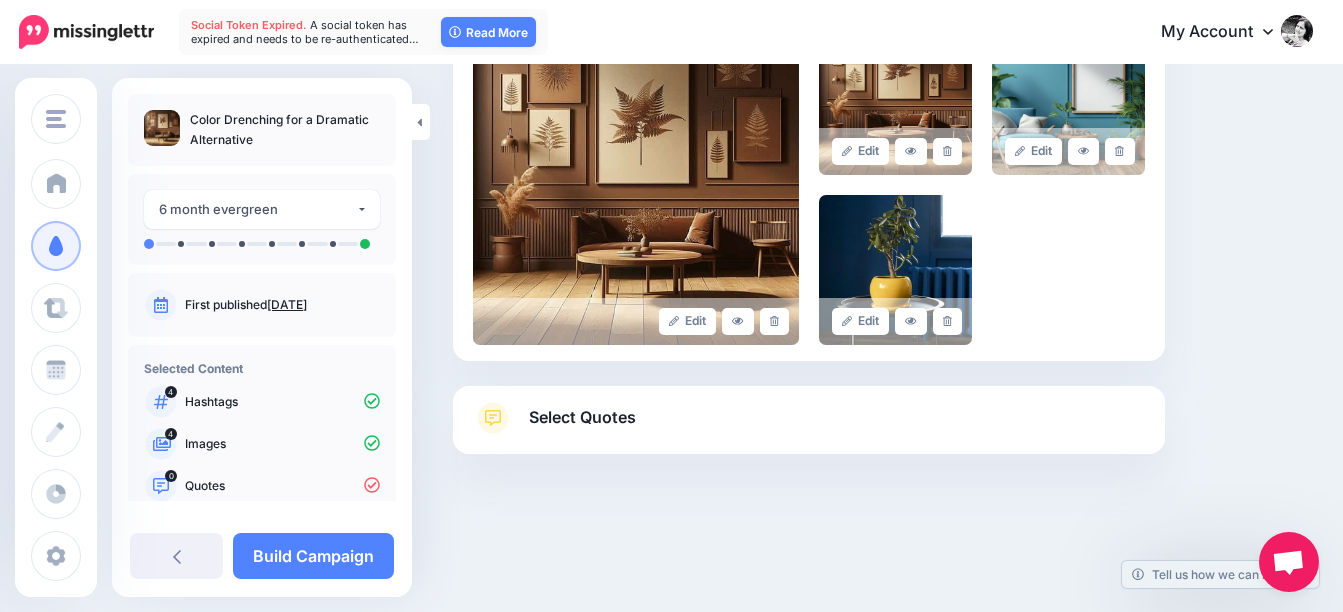 click on "Select Quotes" at bounding box center (582, 417) 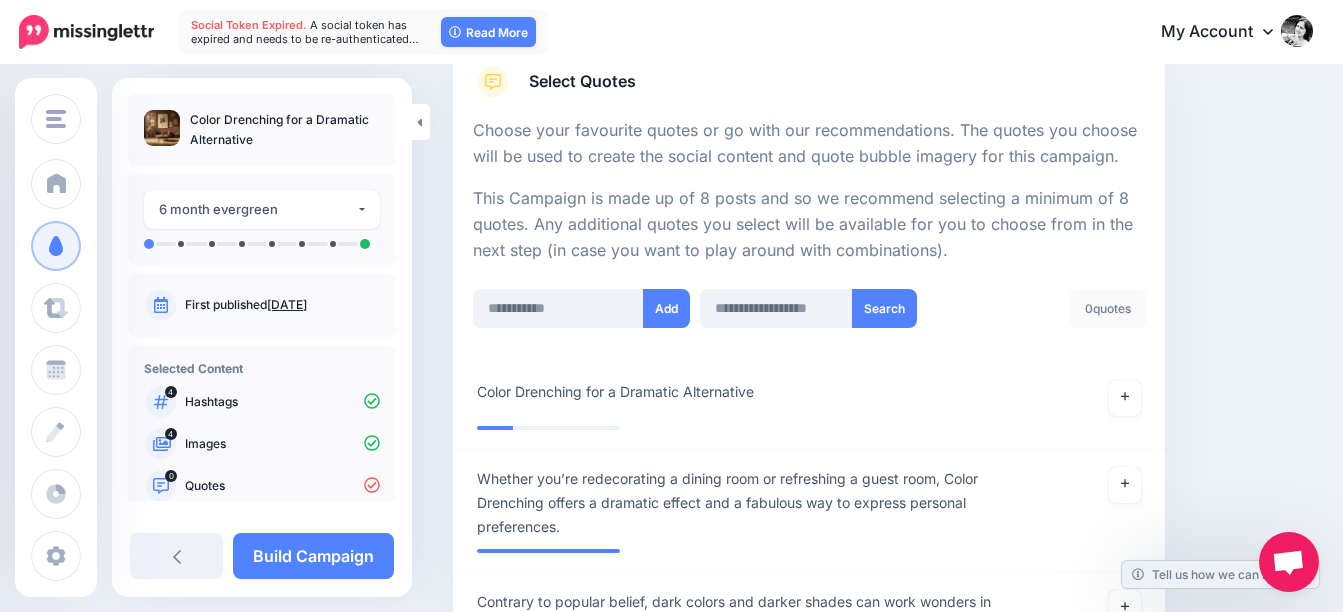 scroll, scrollTop: 322, scrollLeft: 0, axis: vertical 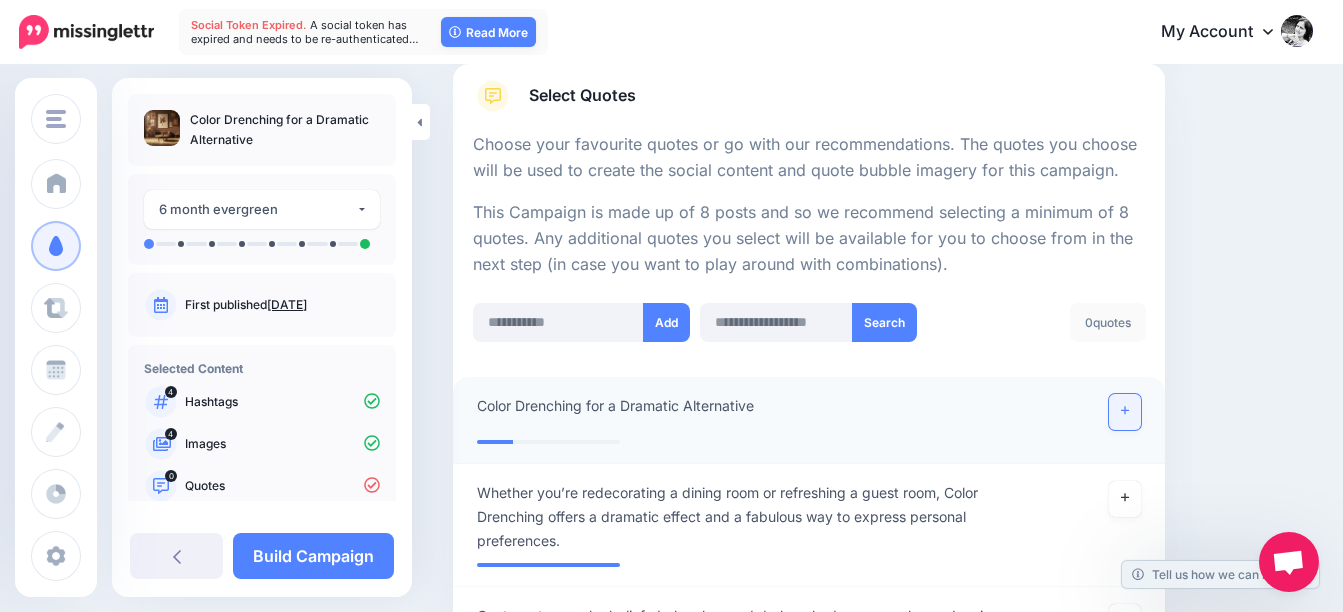 click 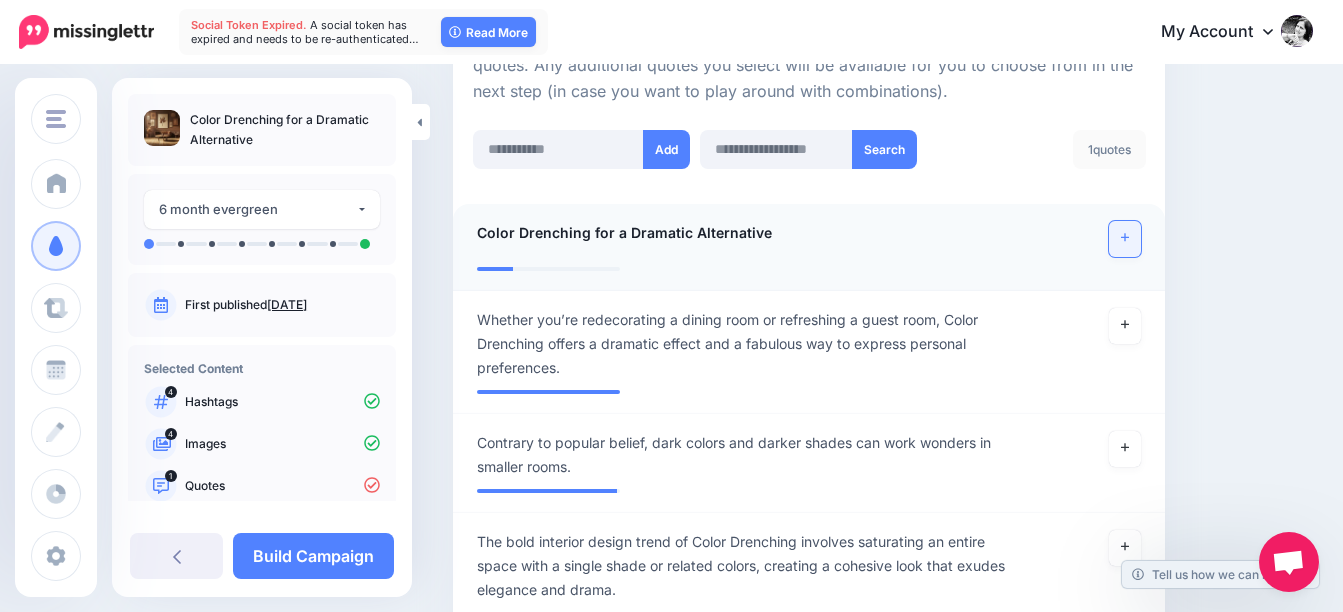 scroll, scrollTop: 522, scrollLeft: 0, axis: vertical 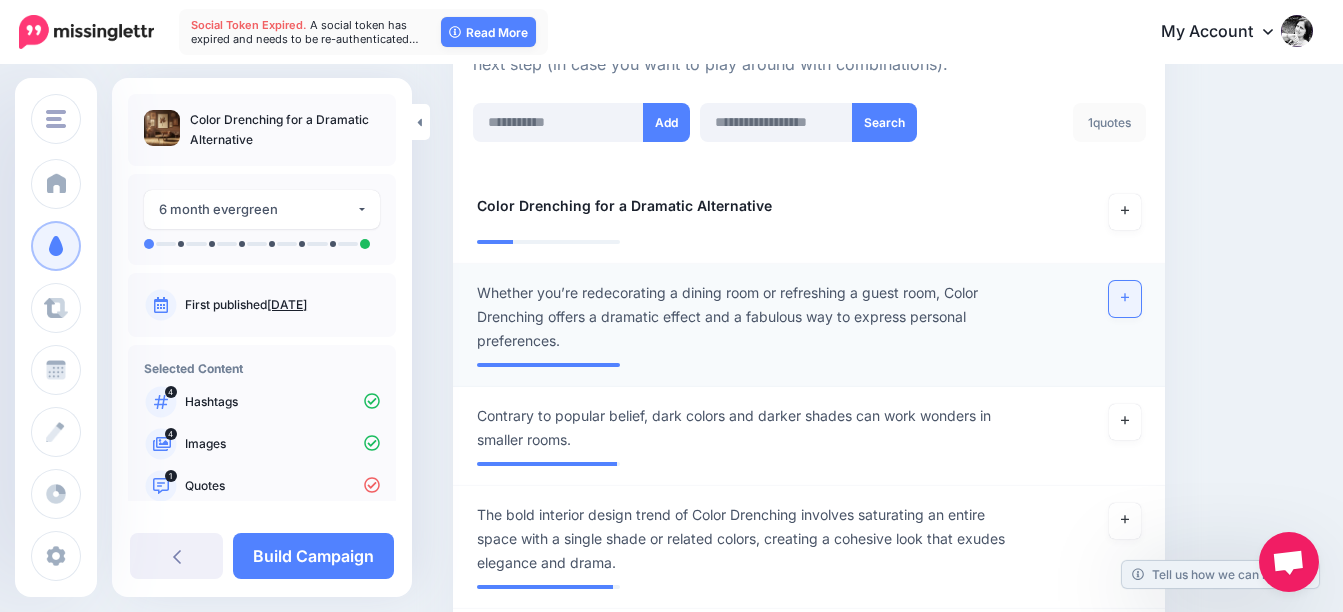 click 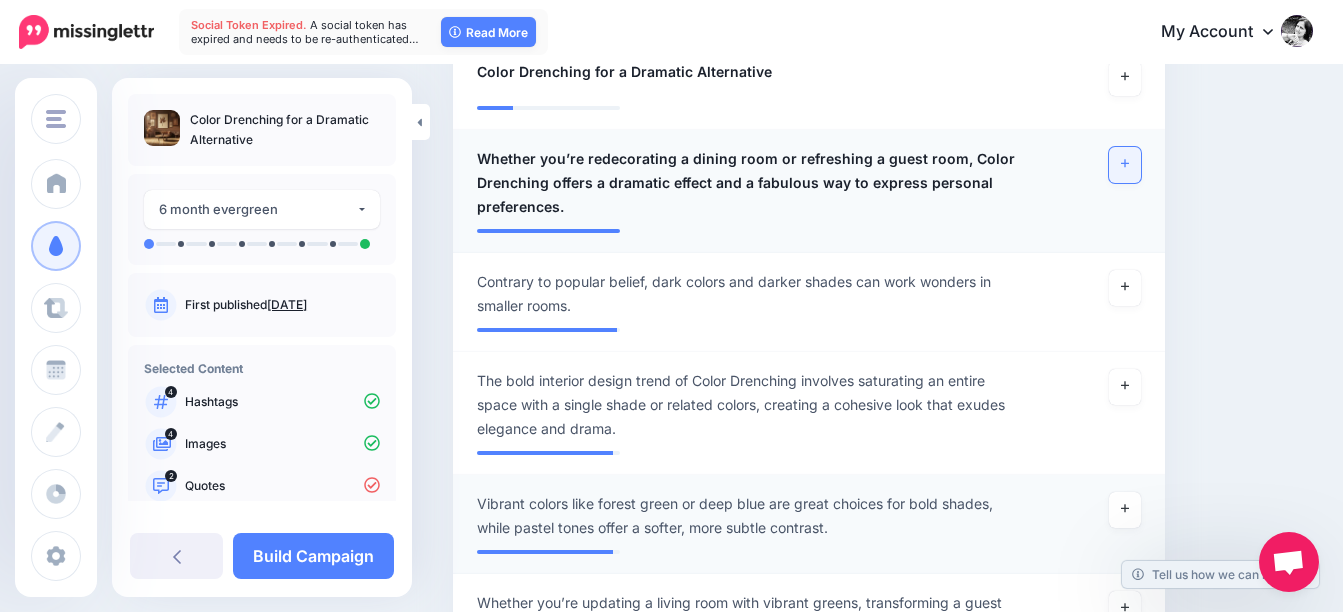 scroll, scrollTop: 722, scrollLeft: 0, axis: vertical 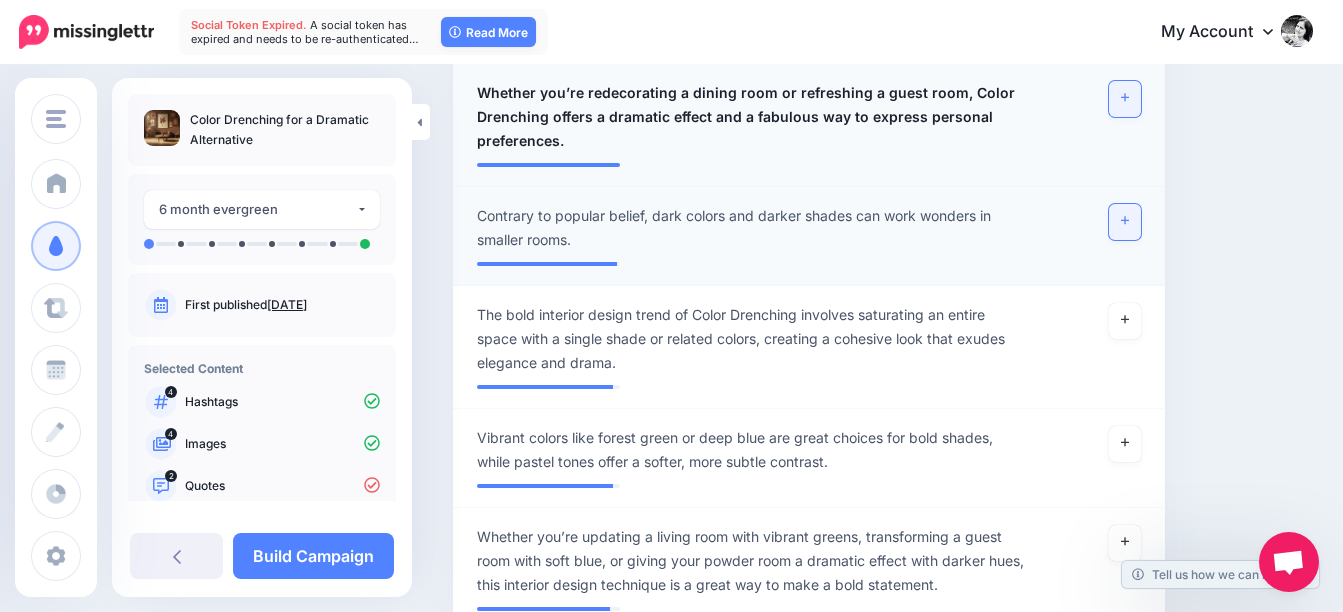click 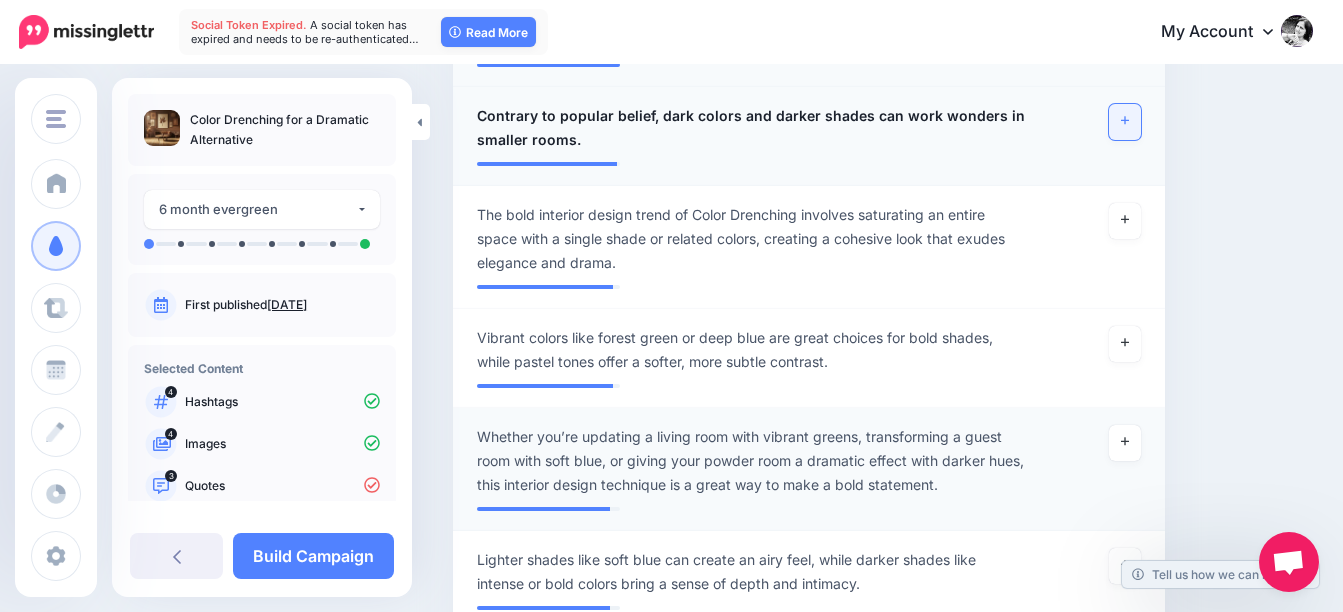 scroll, scrollTop: 922, scrollLeft: 0, axis: vertical 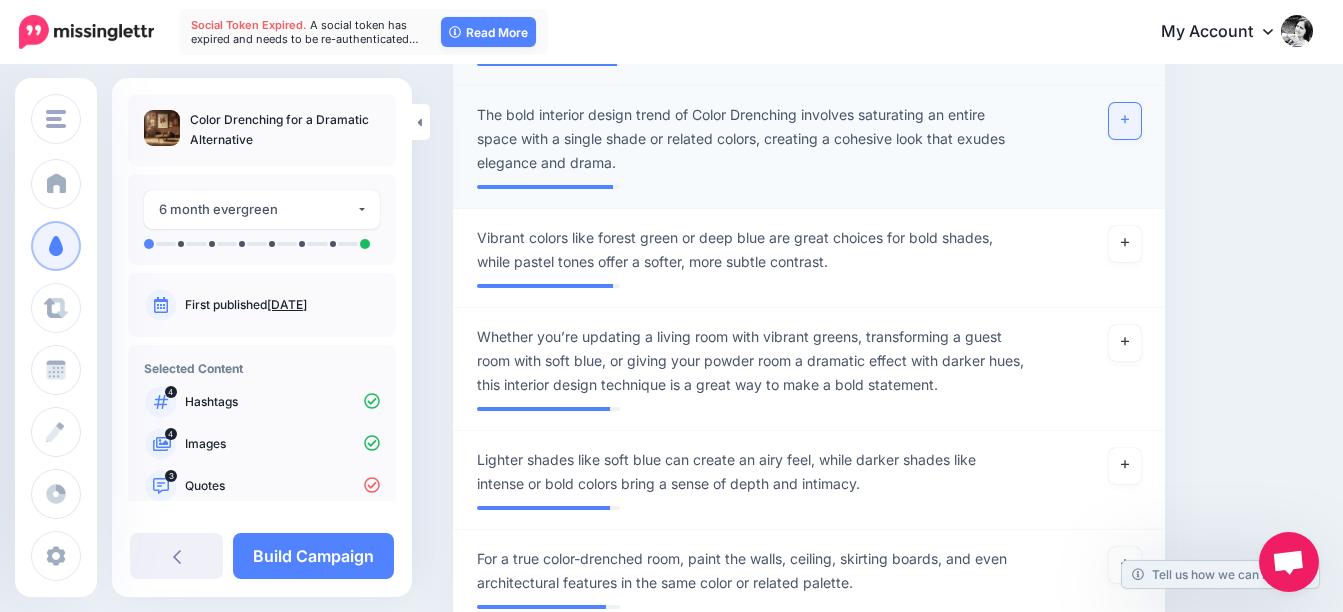 click 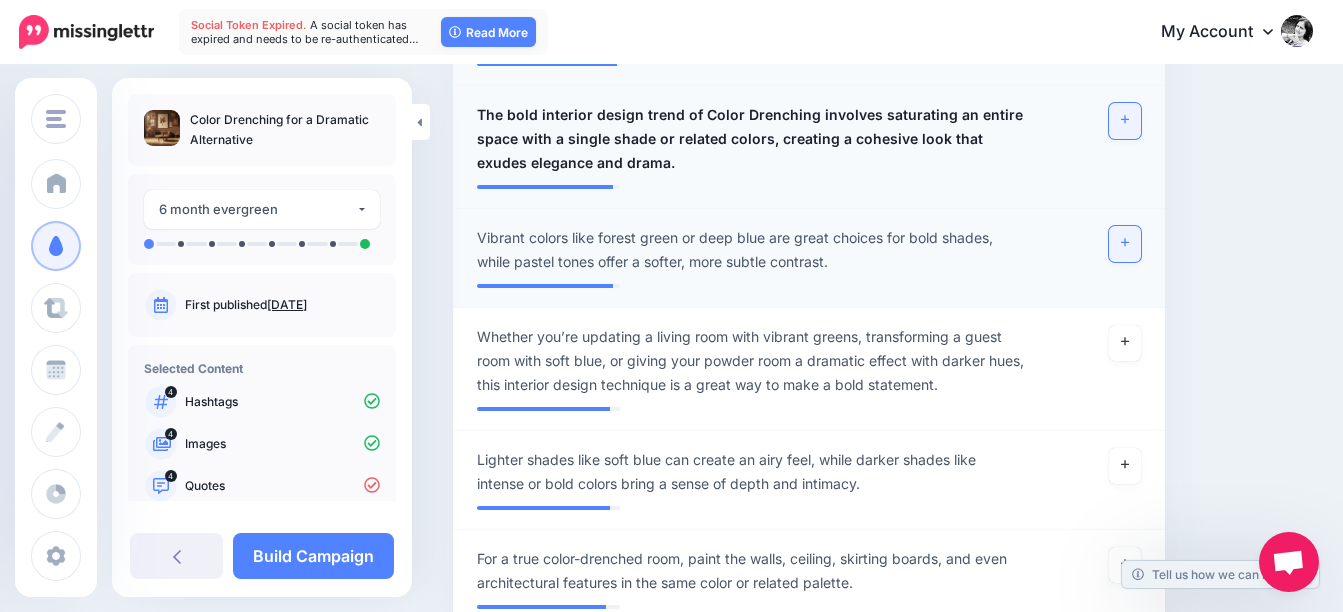 click 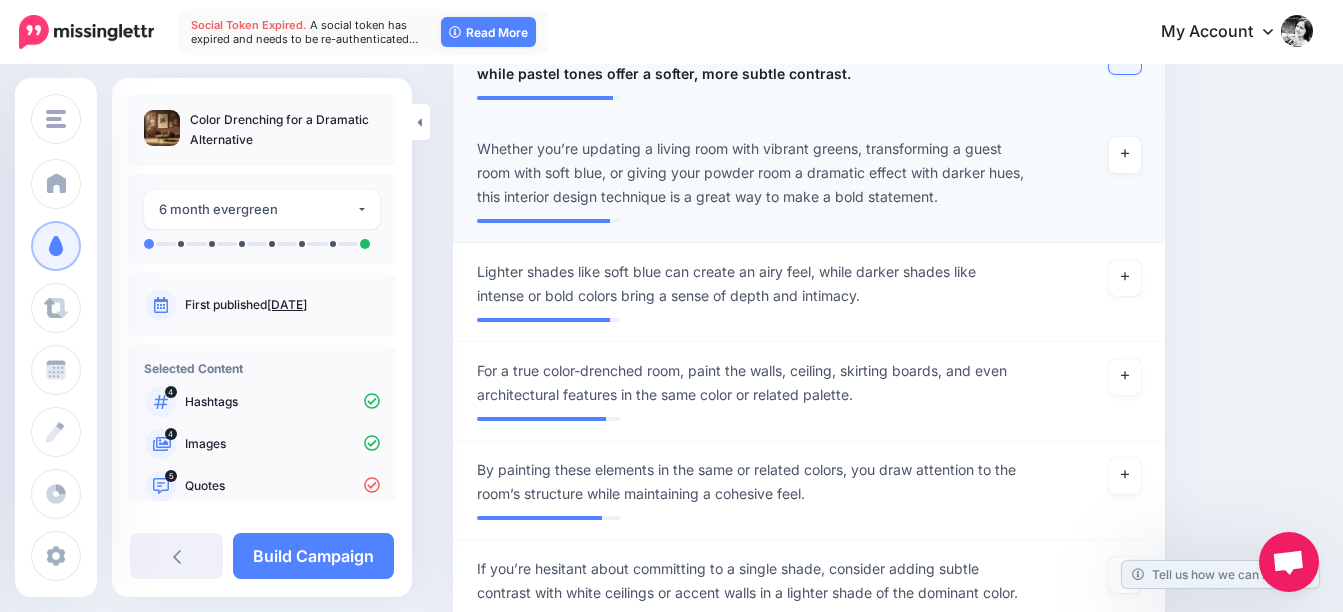 scroll, scrollTop: 1122, scrollLeft: 0, axis: vertical 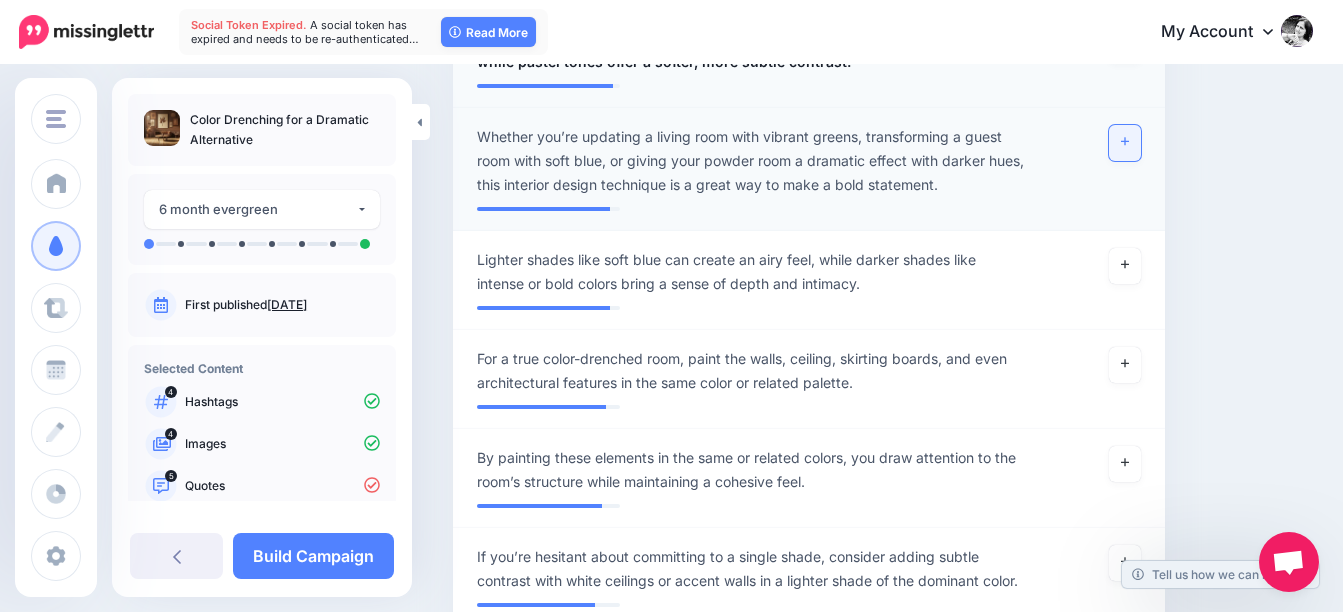 click 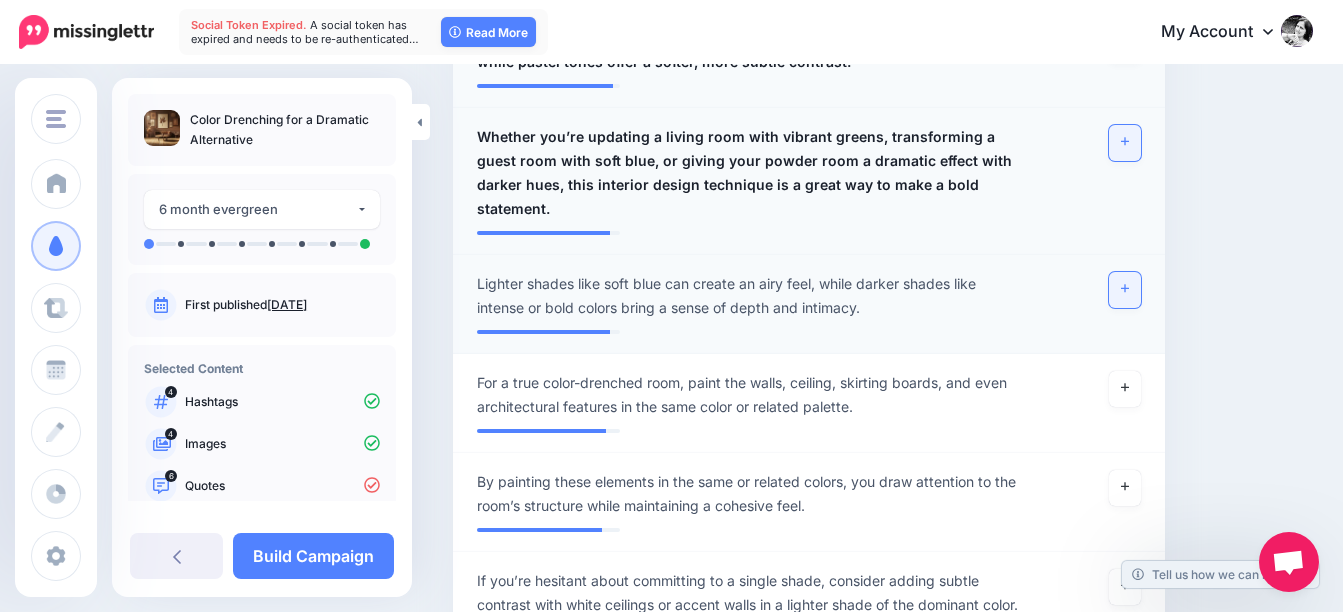 click at bounding box center (1125, 290) 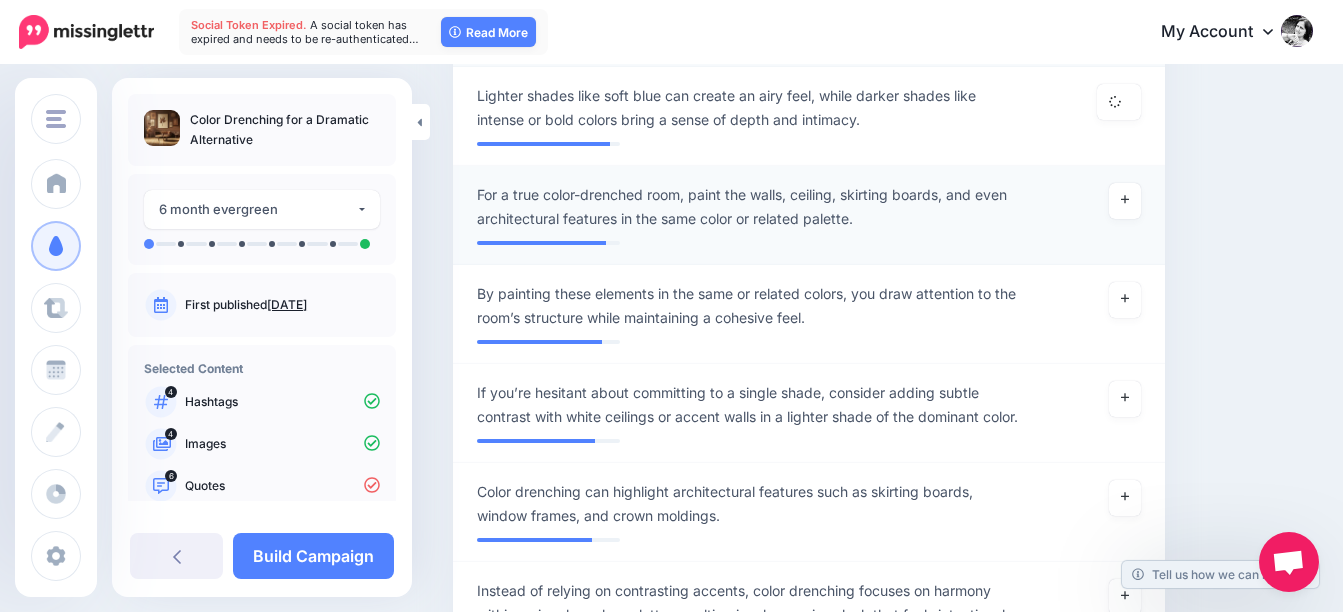 scroll, scrollTop: 1322, scrollLeft: 0, axis: vertical 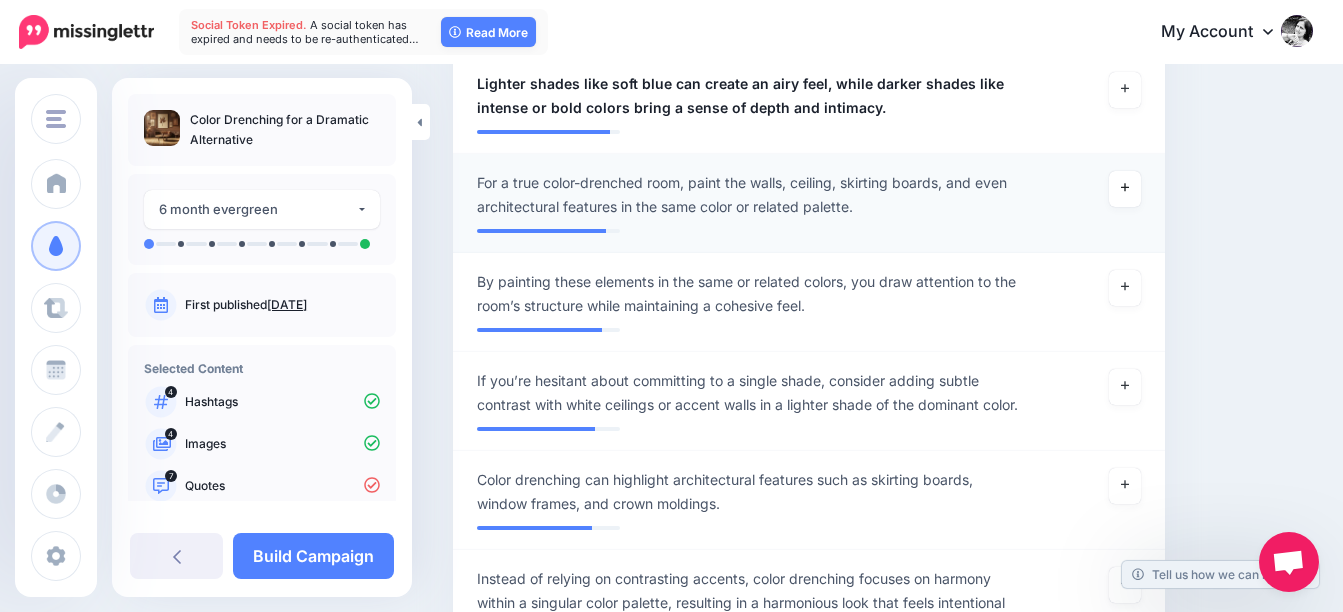 click 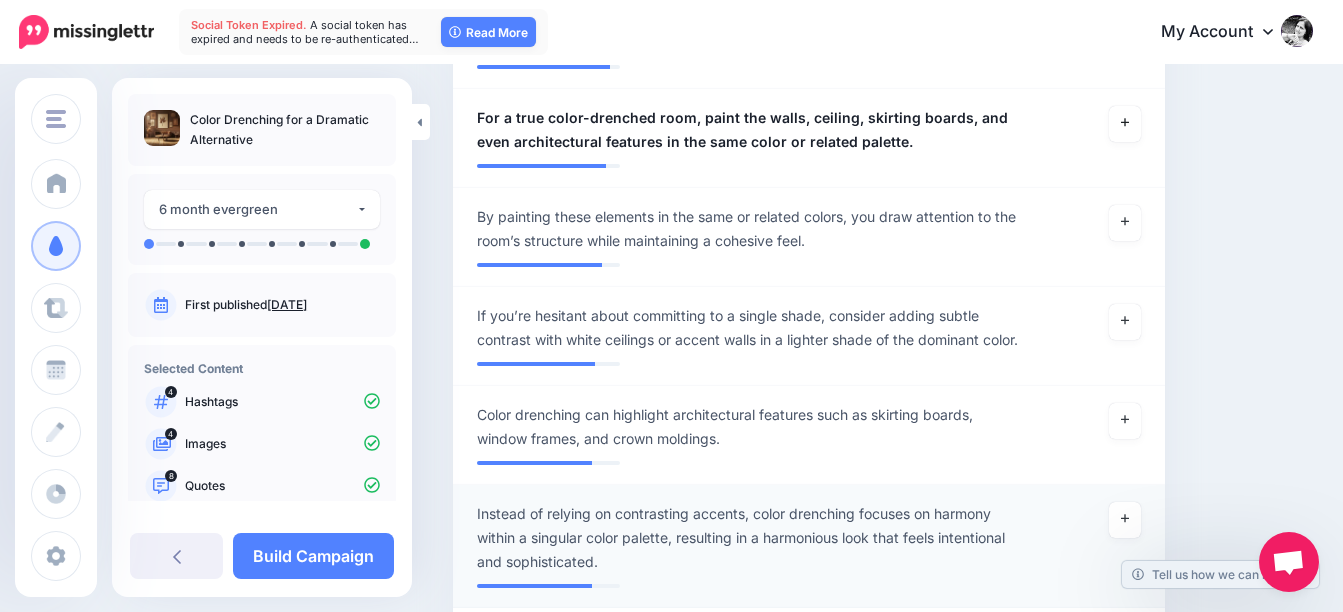 scroll, scrollTop: 1422, scrollLeft: 0, axis: vertical 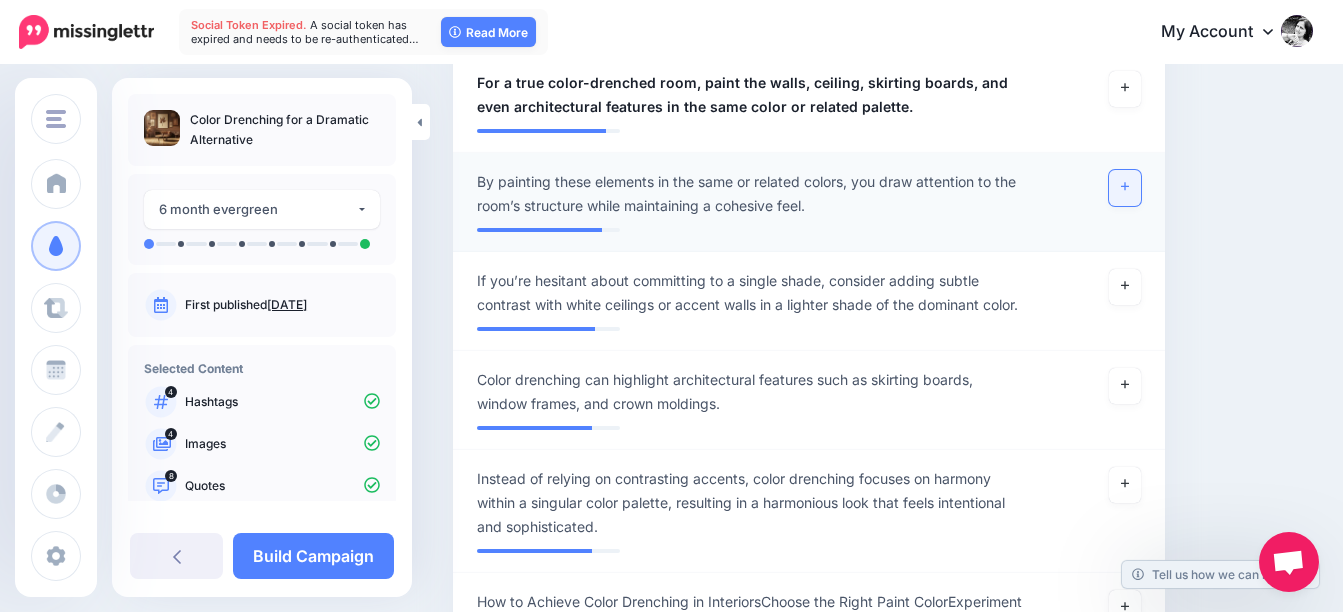 click 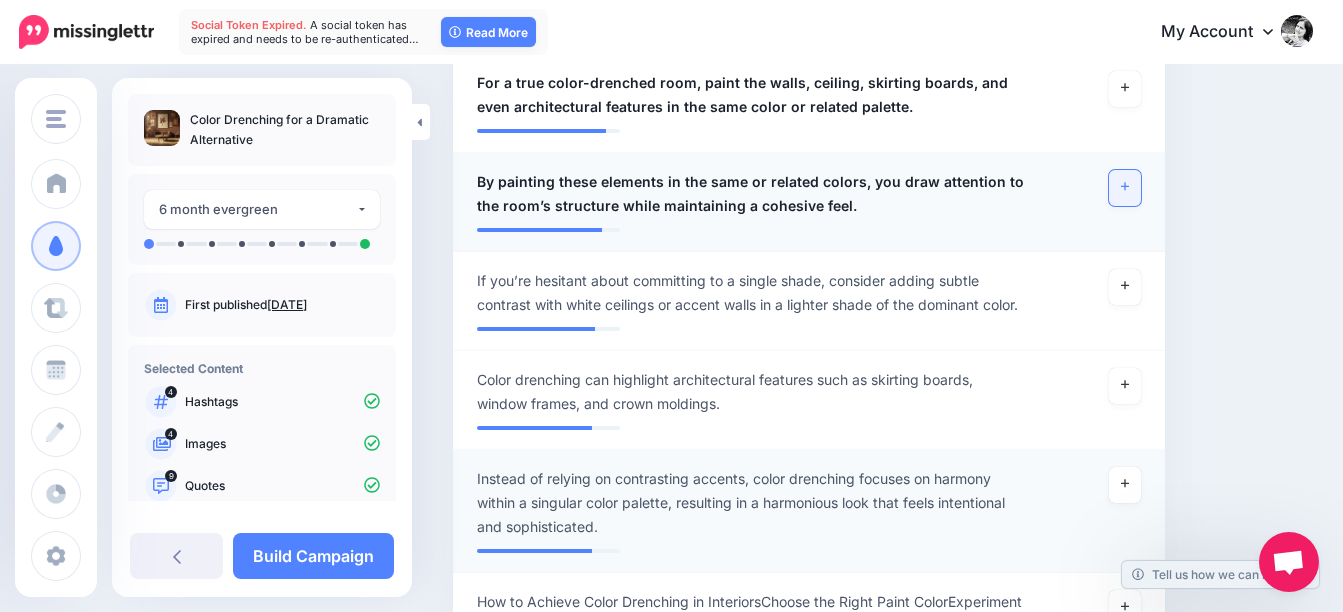 scroll, scrollTop: 1522, scrollLeft: 0, axis: vertical 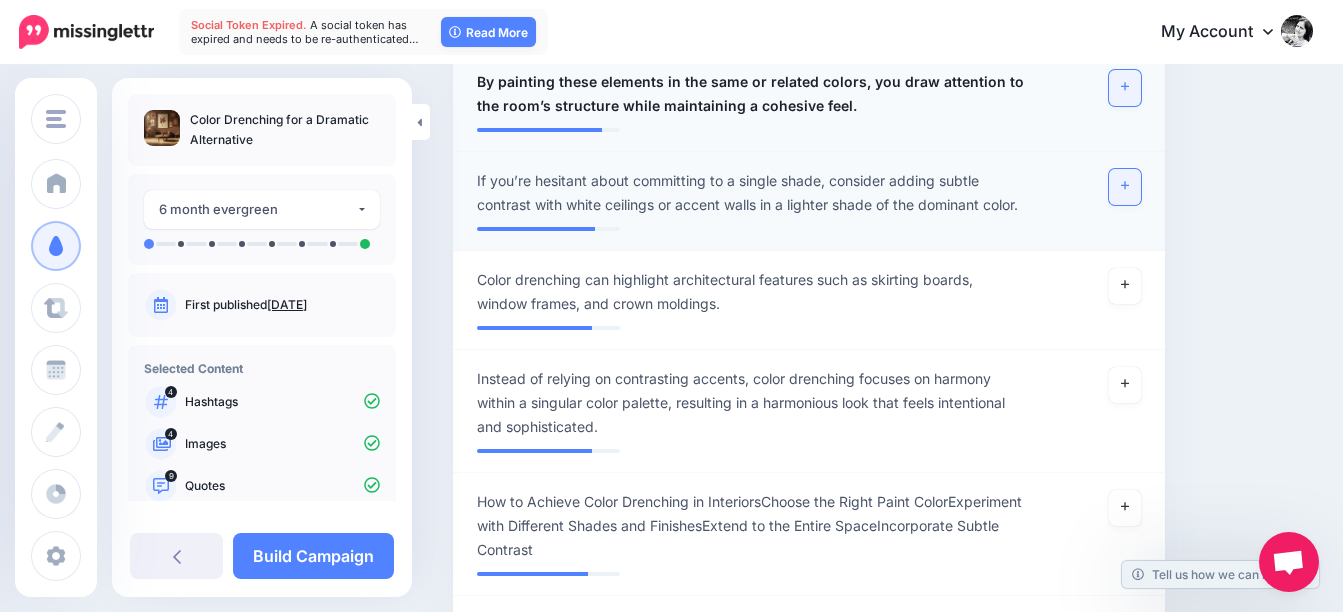 click at bounding box center (1125, 187) 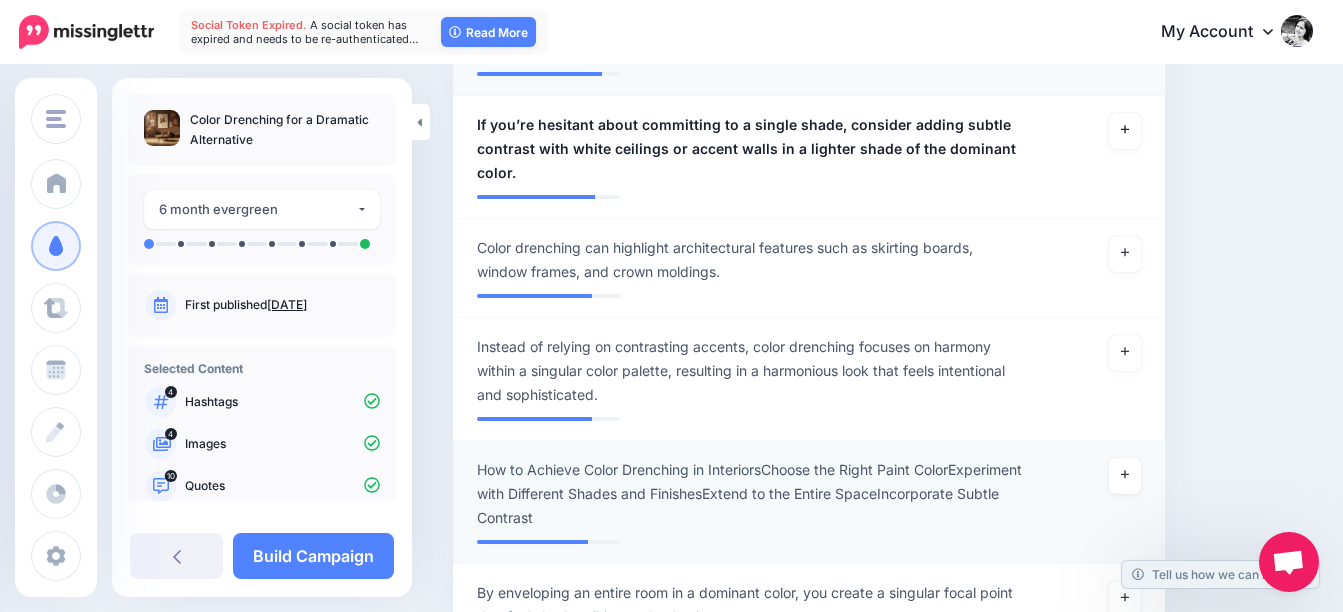 scroll, scrollTop: 1622, scrollLeft: 0, axis: vertical 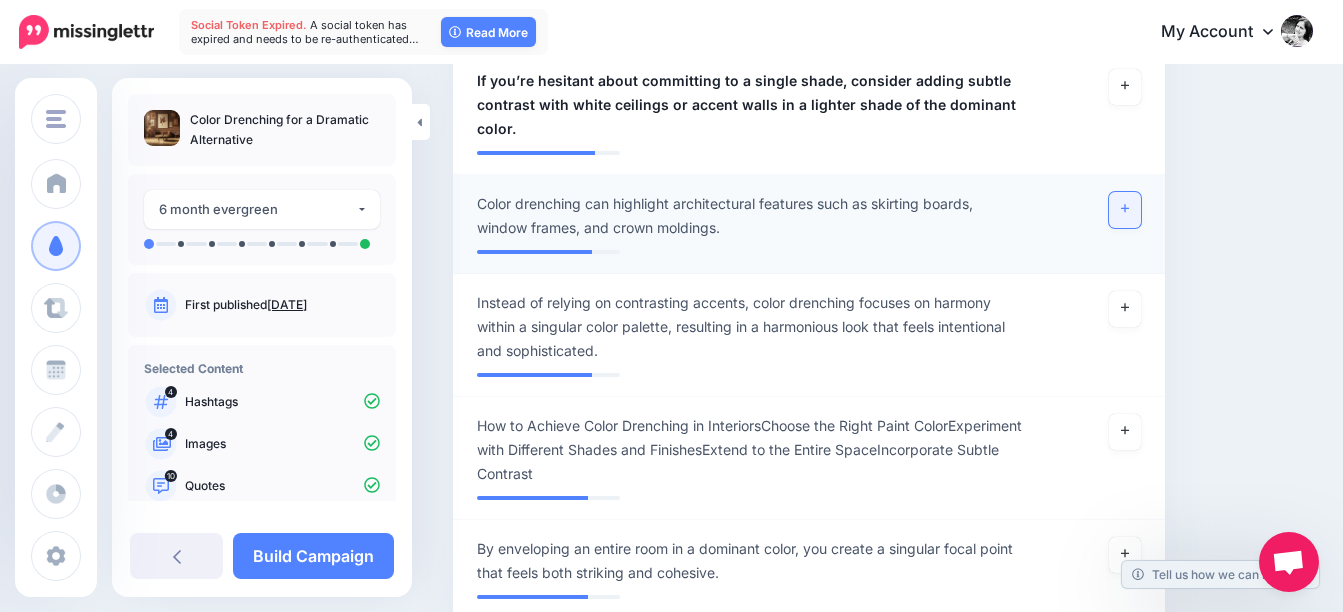 click at bounding box center [1125, 210] 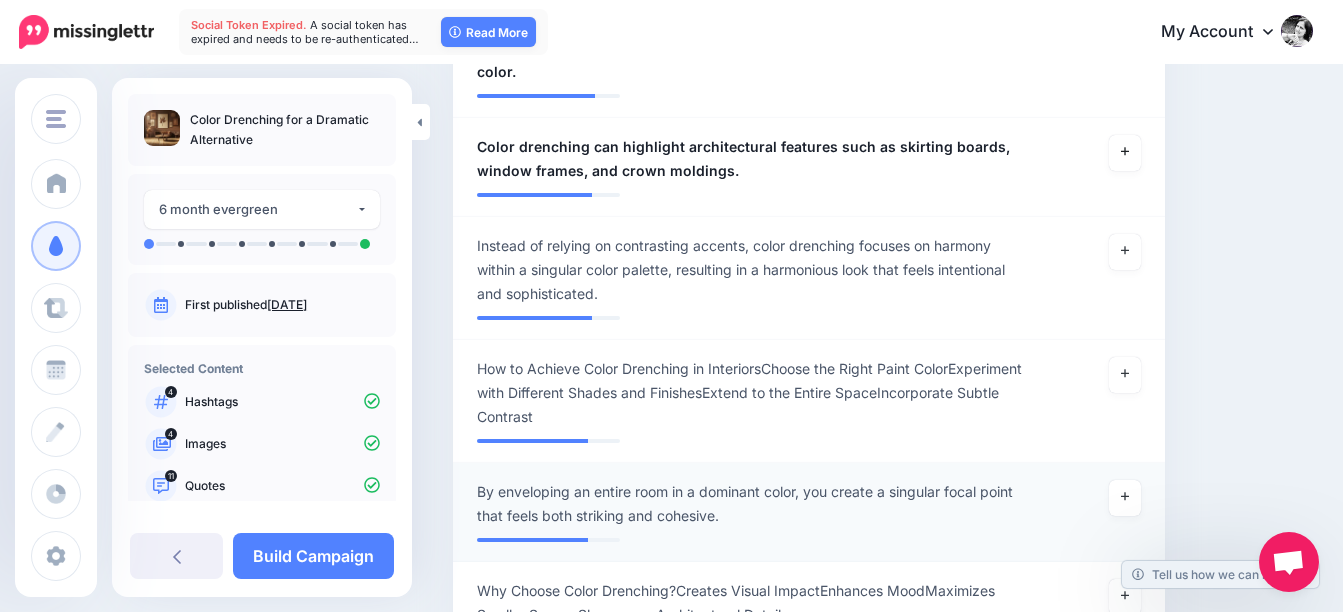 scroll, scrollTop: 1722, scrollLeft: 0, axis: vertical 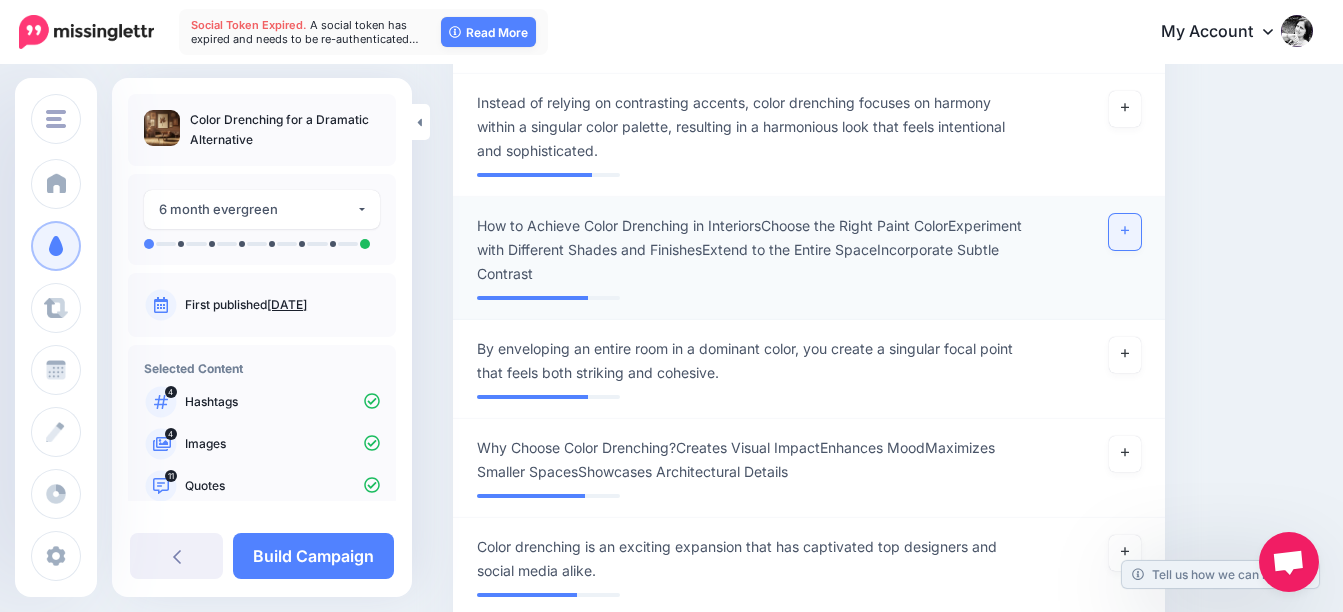 click 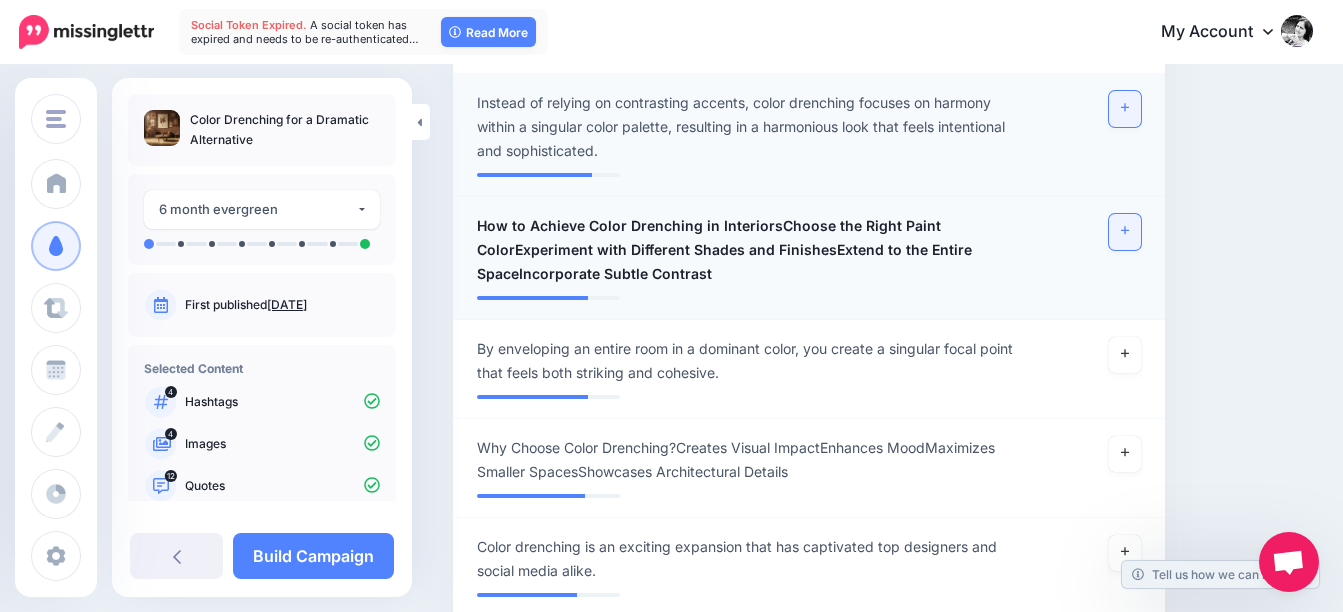click at bounding box center [1125, 109] 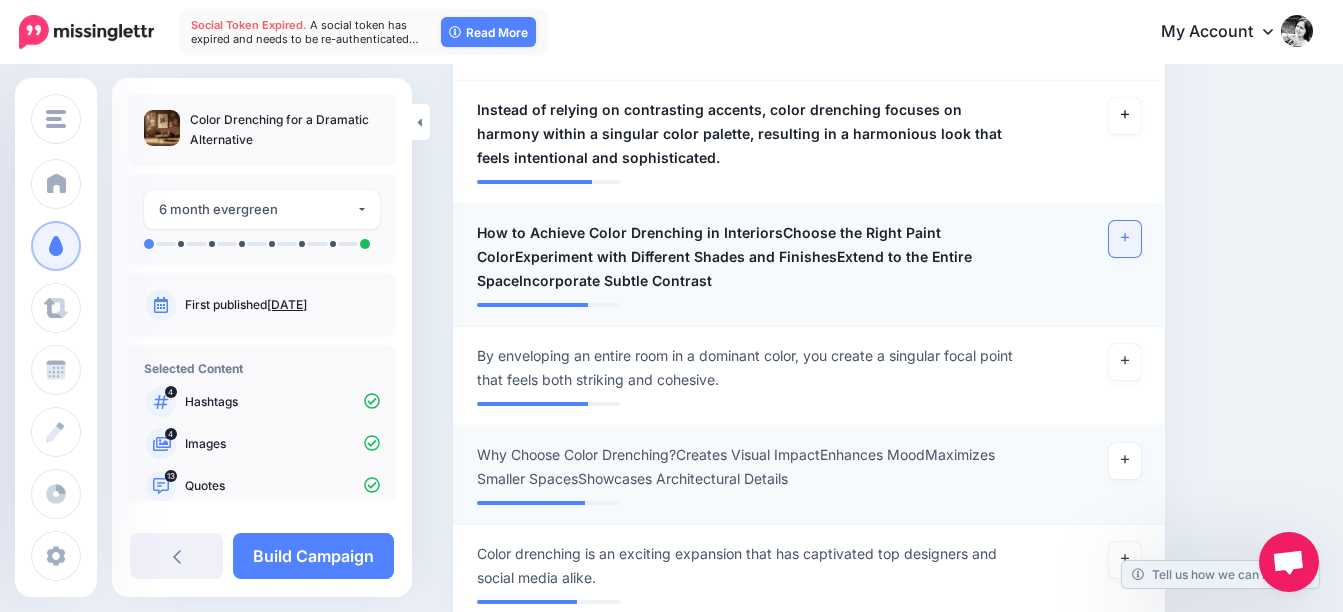 scroll, scrollTop: 1922, scrollLeft: 0, axis: vertical 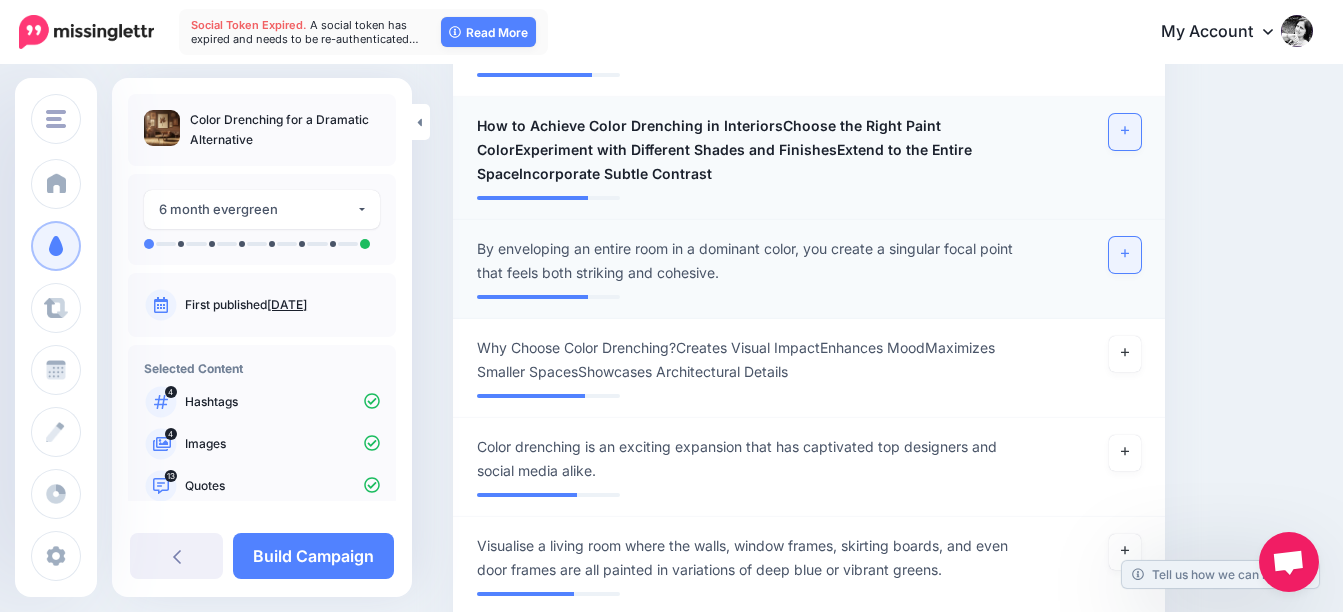 click 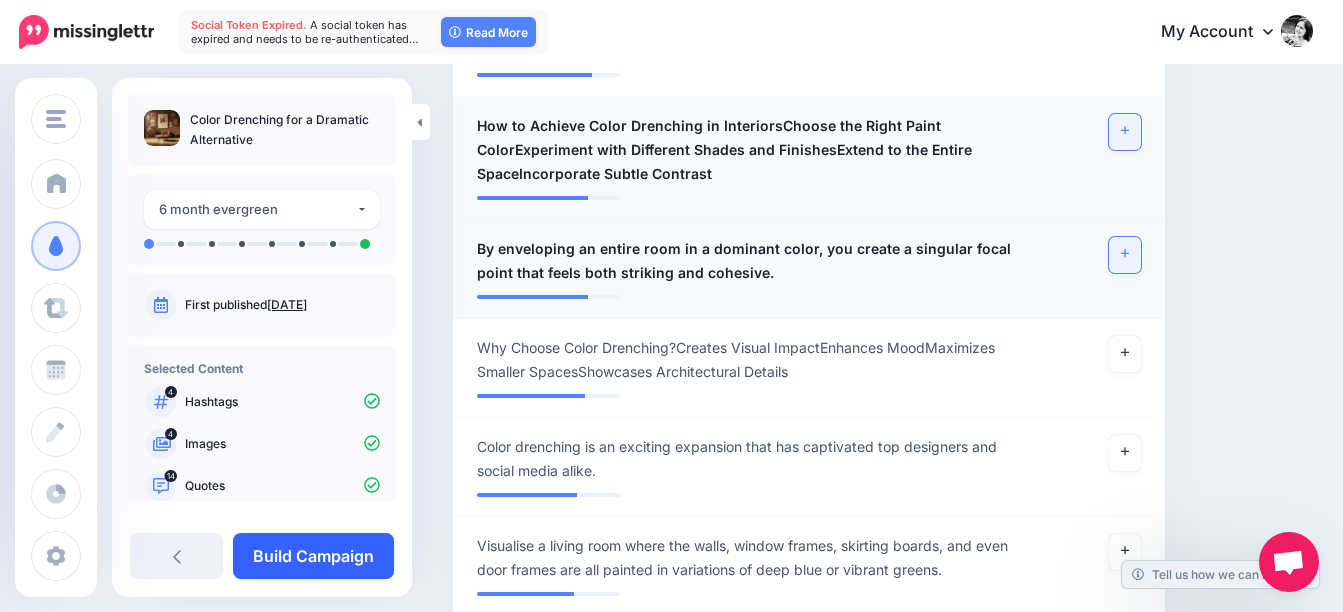 click on "Build Campaign" at bounding box center (313, 556) 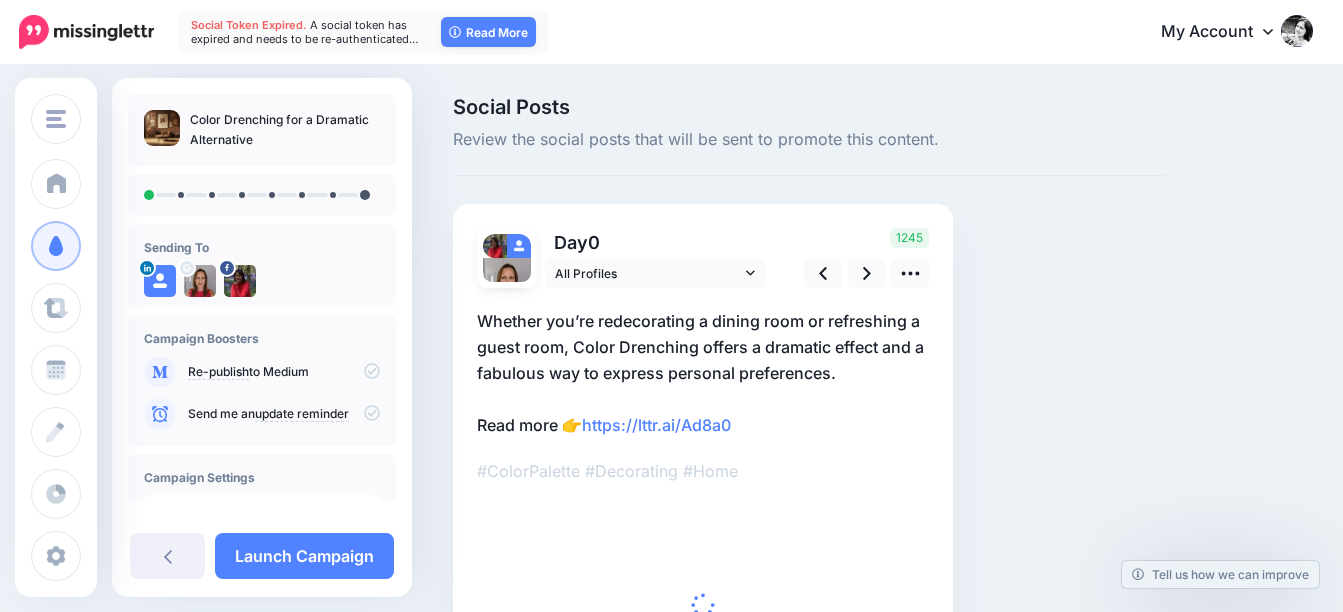 scroll, scrollTop: 0, scrollLeft: 0, axis: both 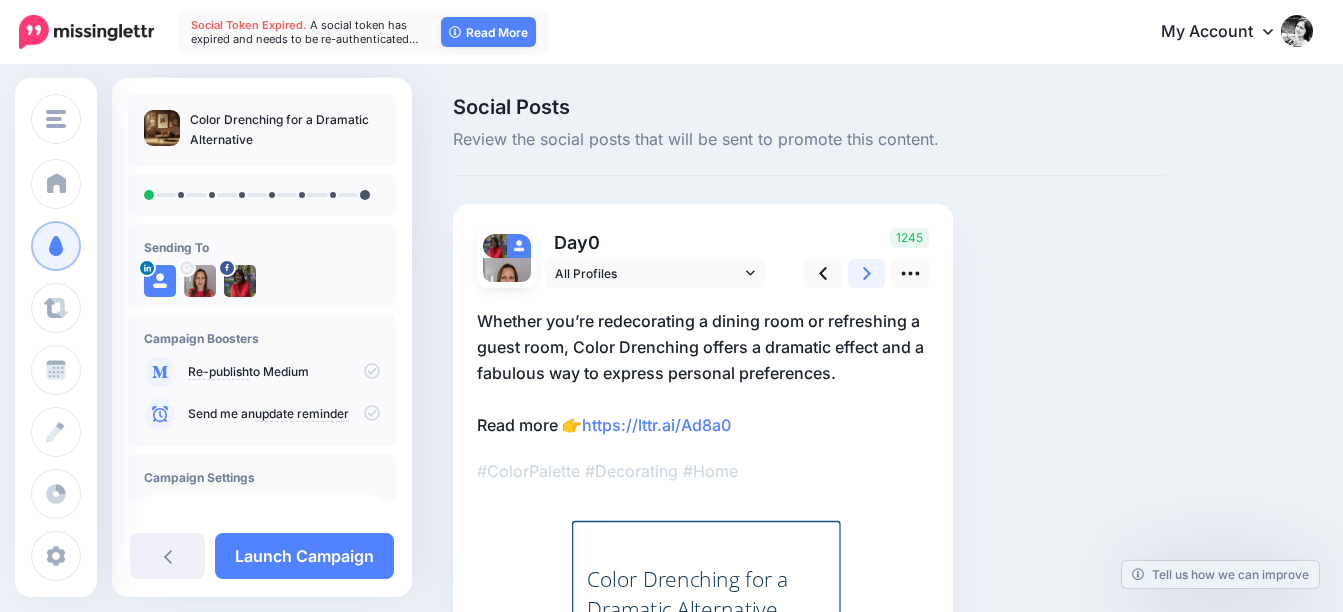 click 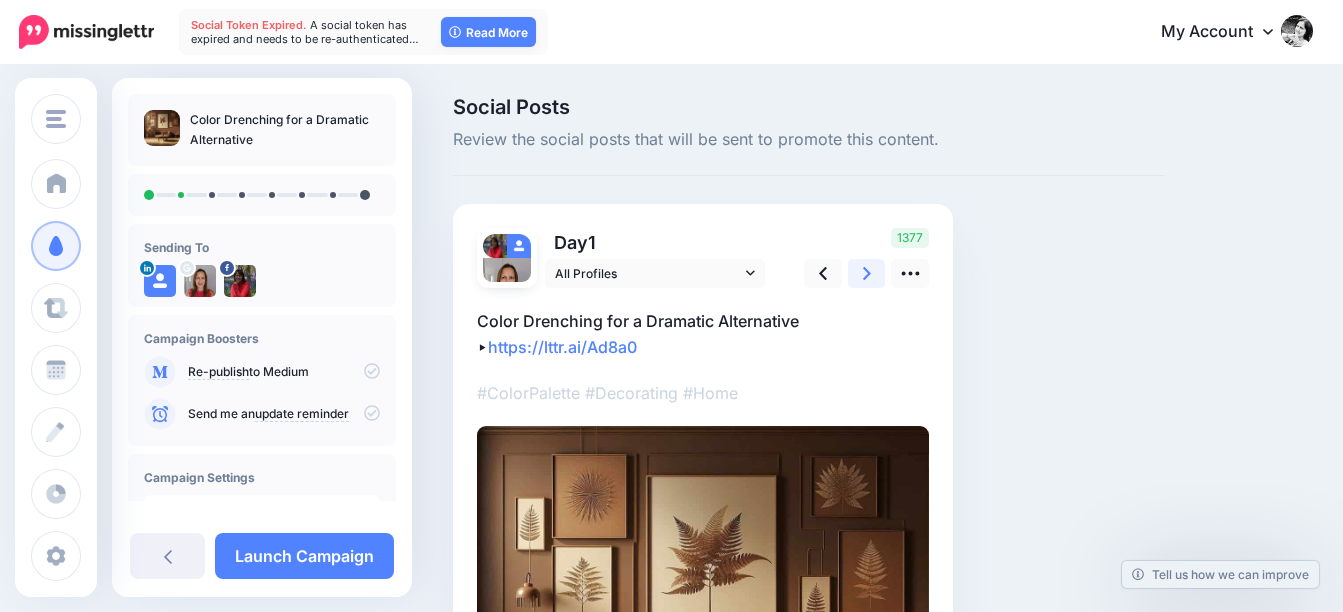 click 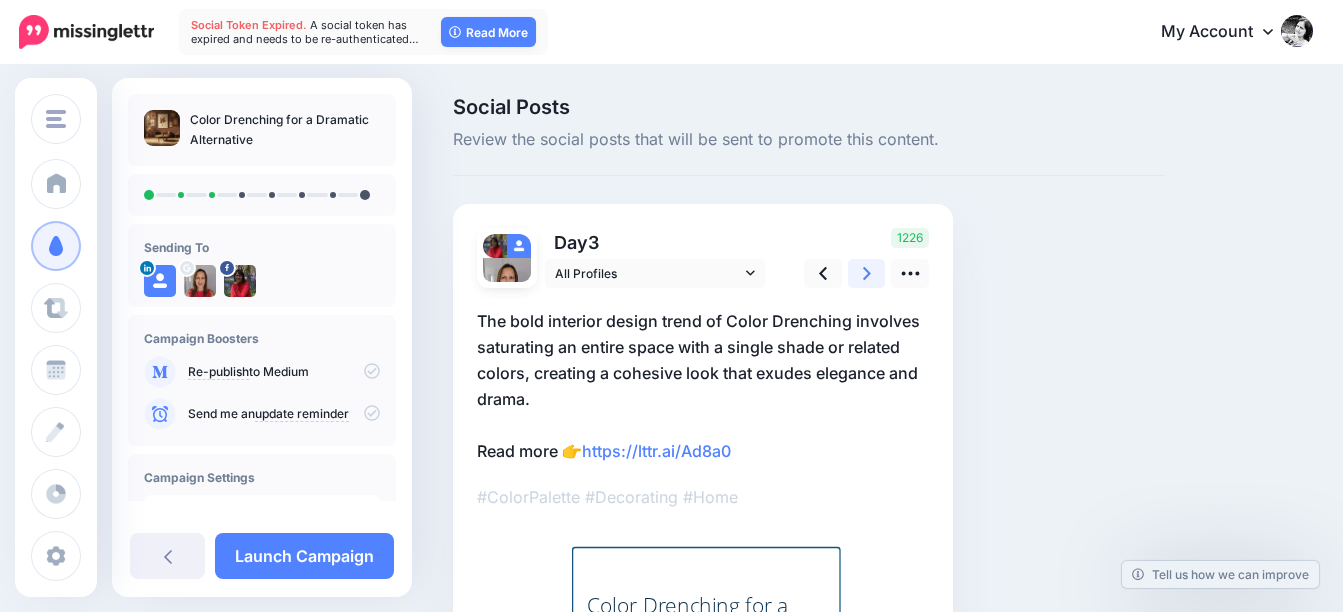 click 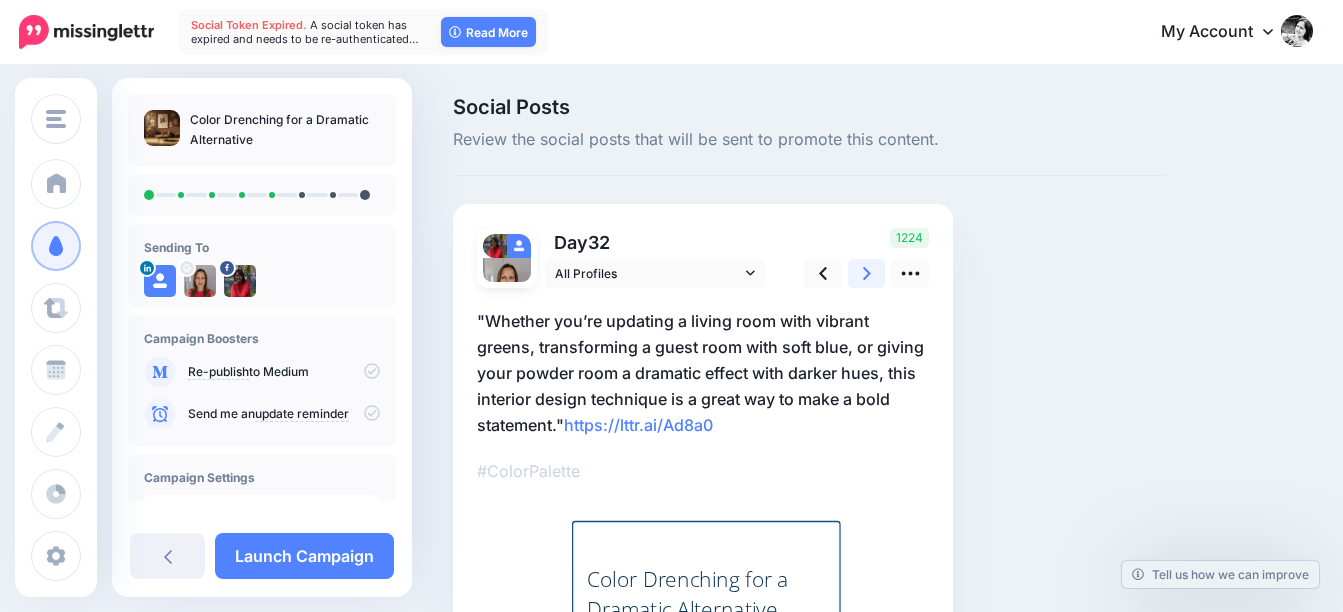 click 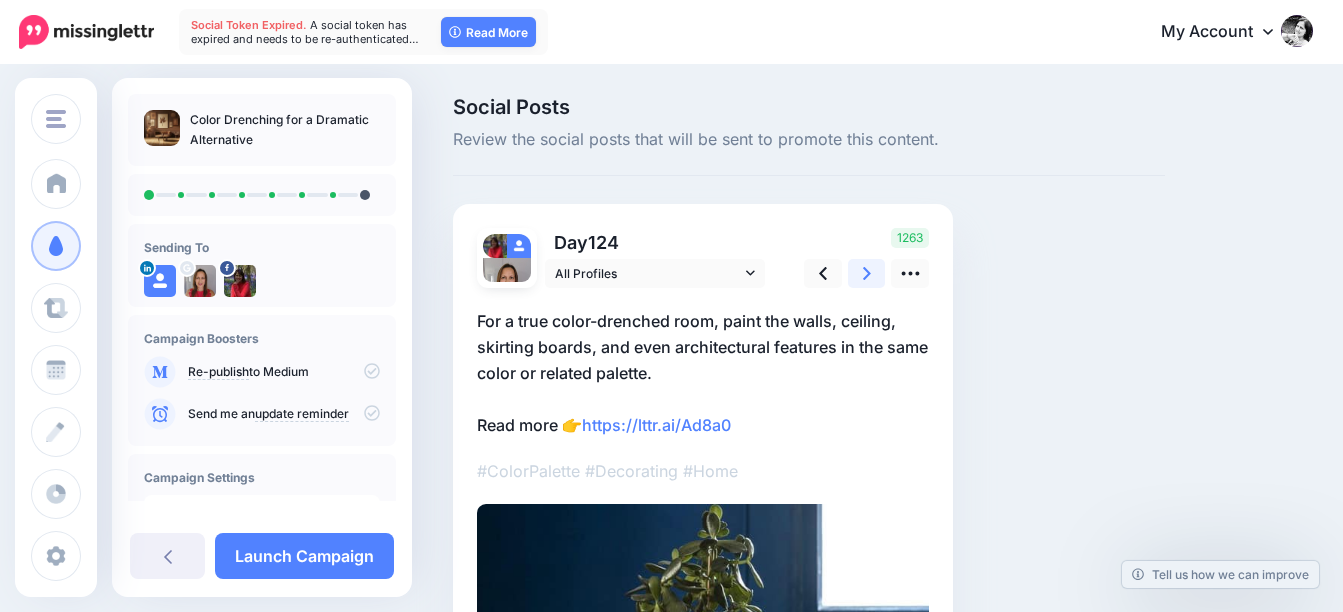 click 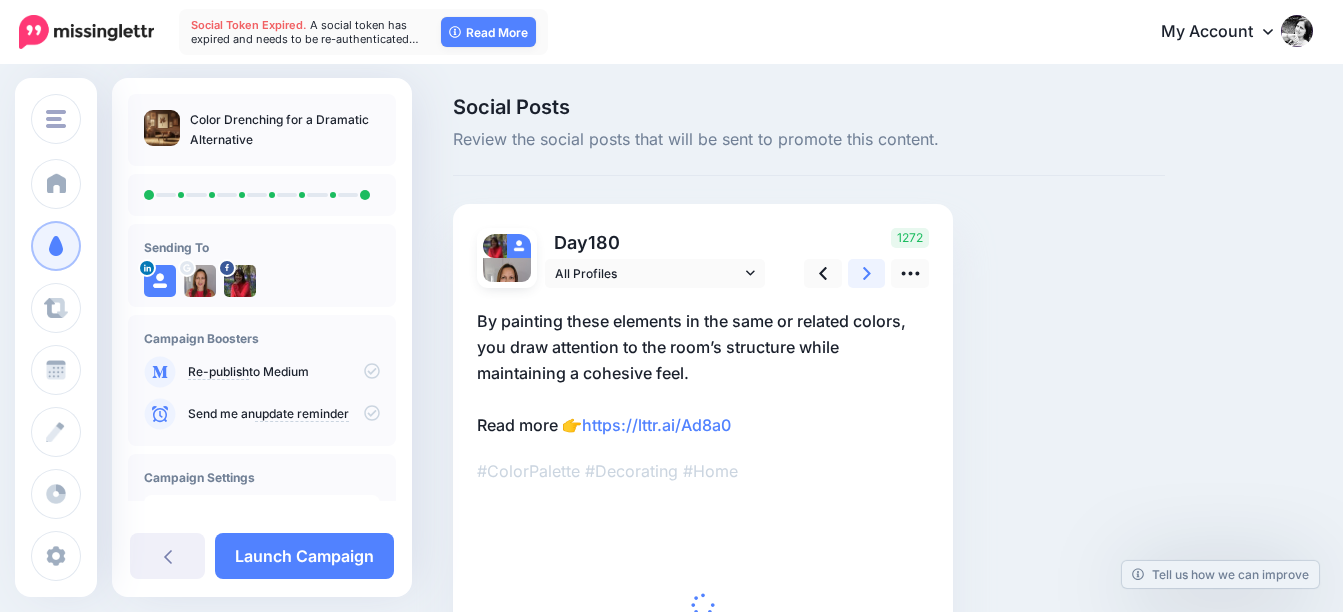 click 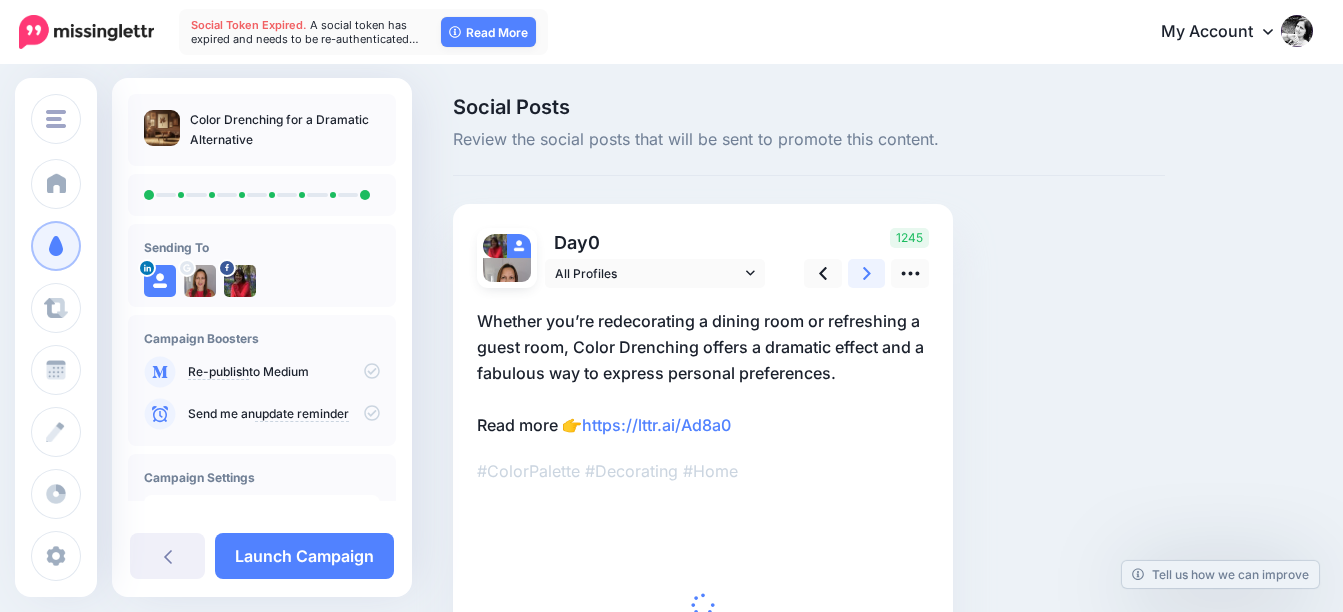 click 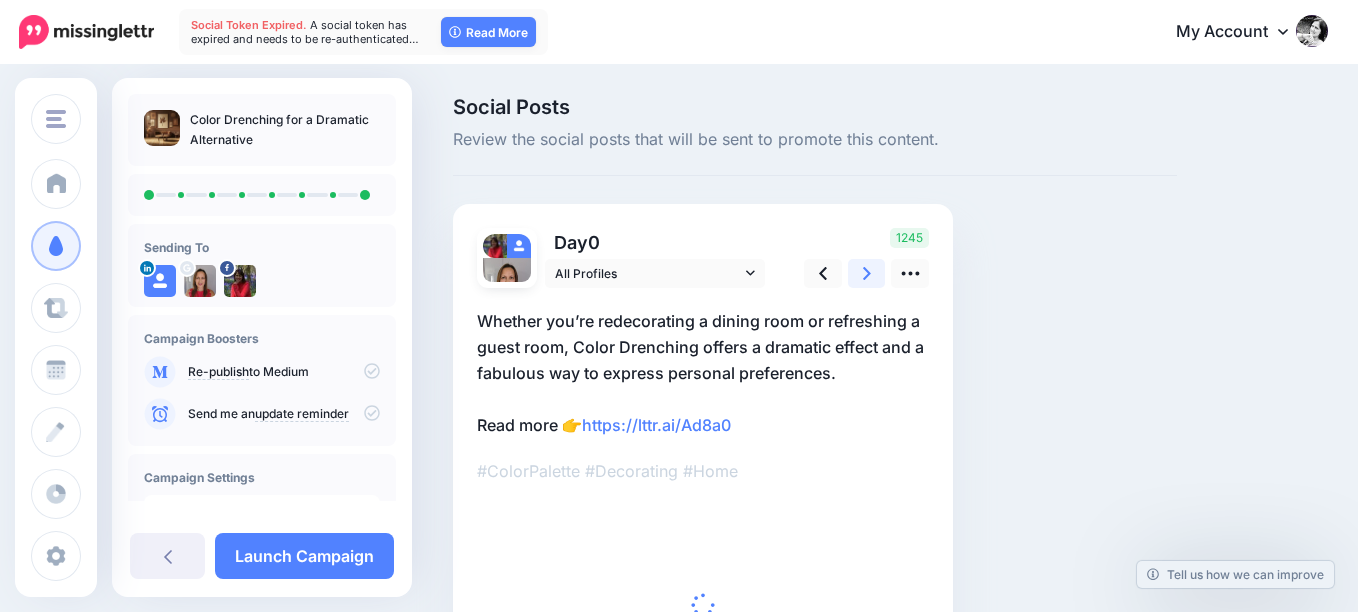 click 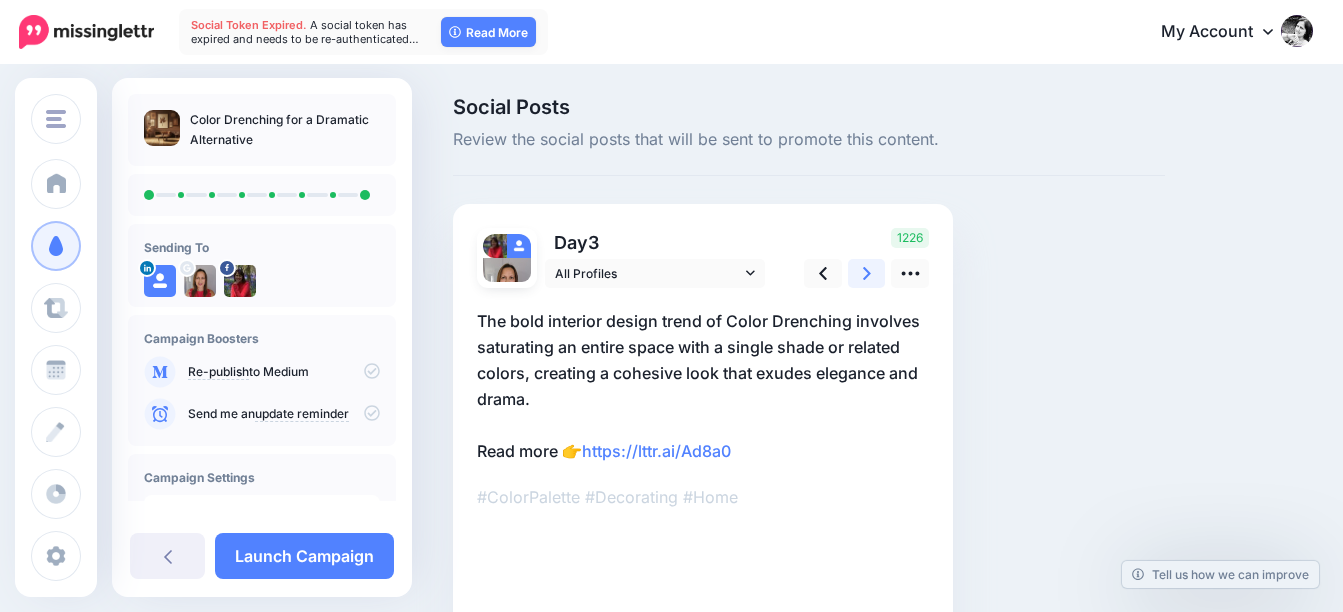 click 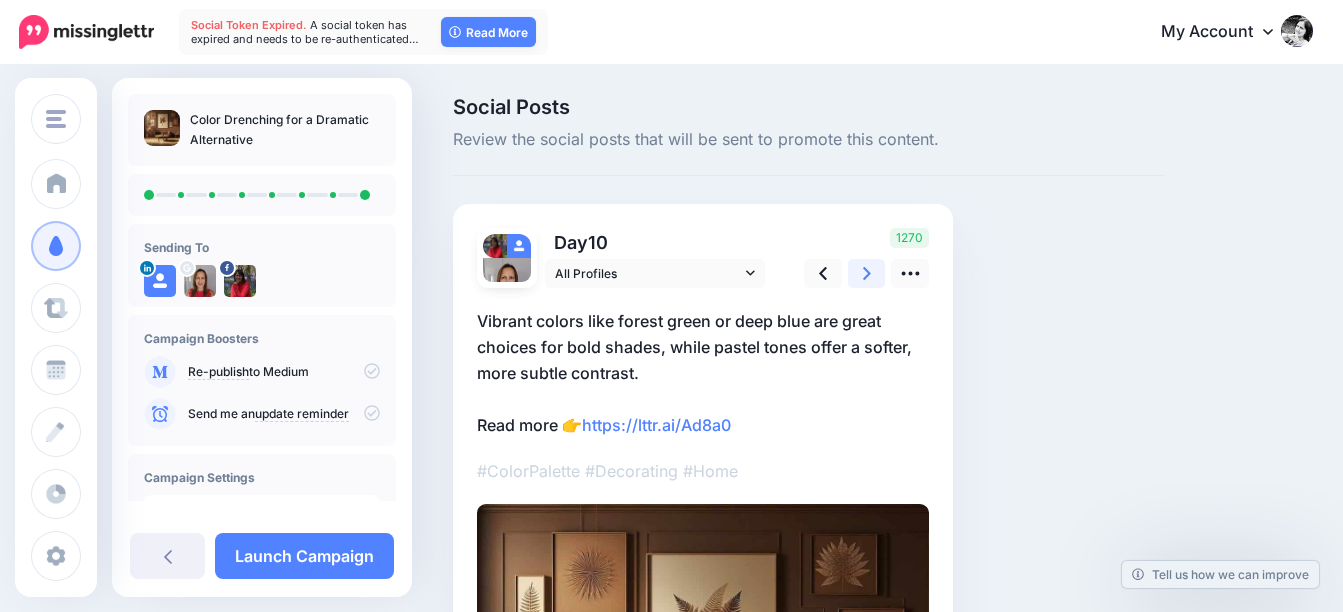 scroll, scrollTop: 243, scrollLeft: 0, axis: vertical 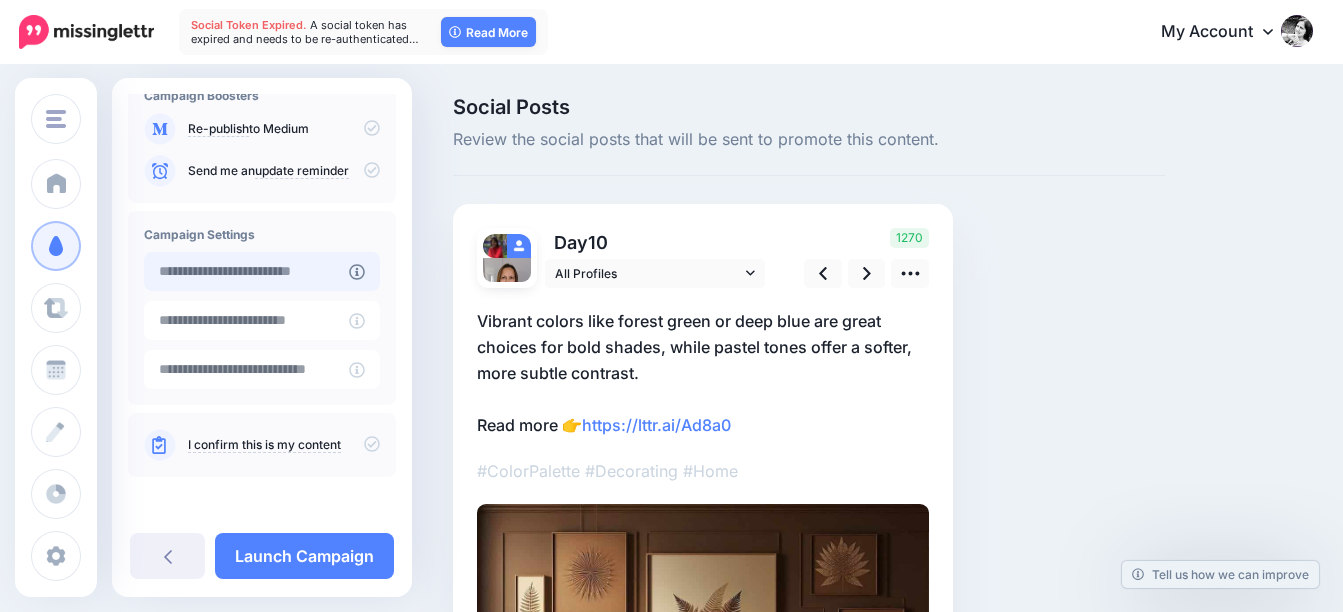 click at bounding box center [246, 271] 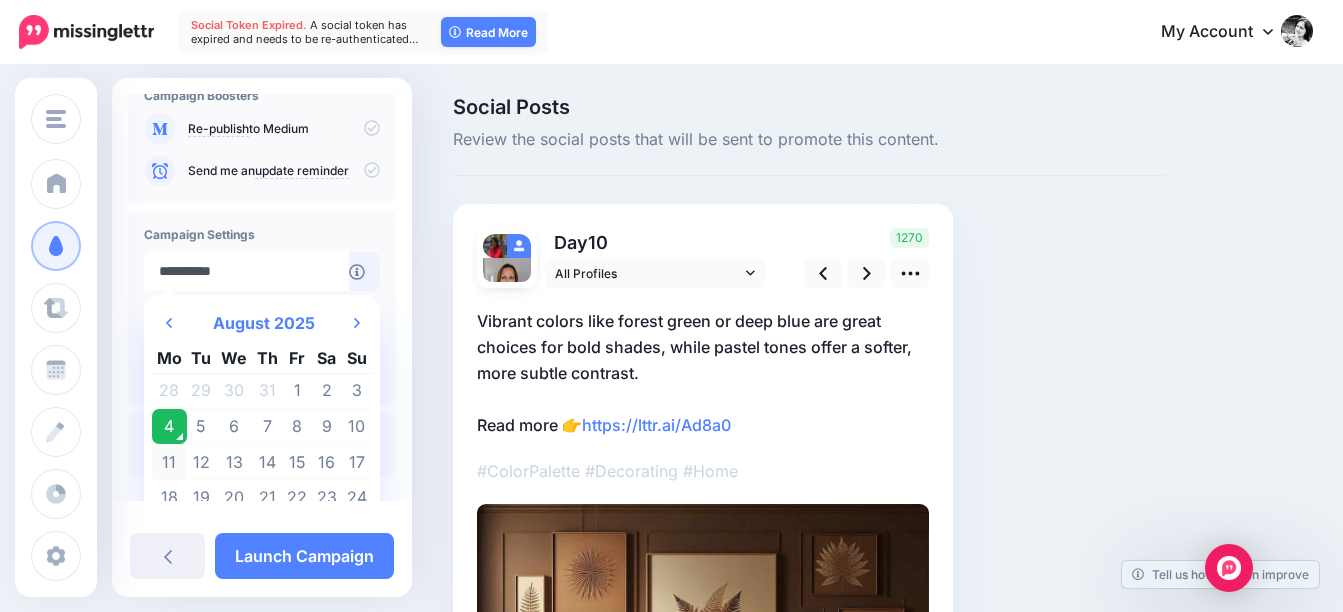 click on "11" at bounding box center [169, 462] 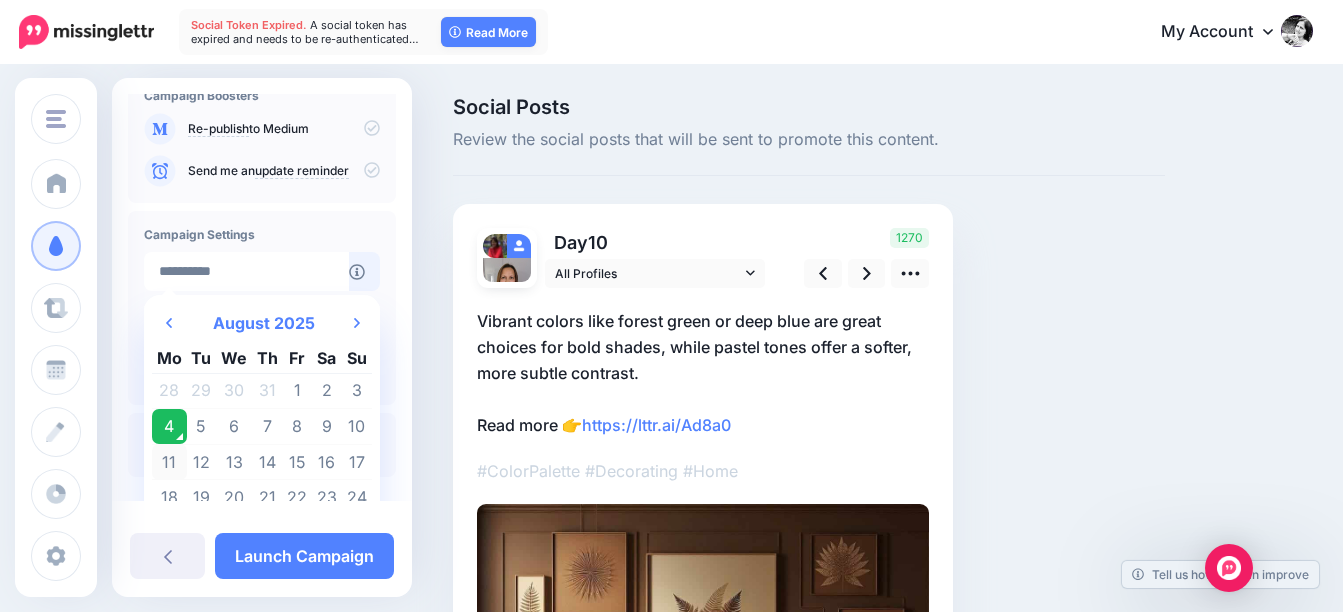 type on "**********" 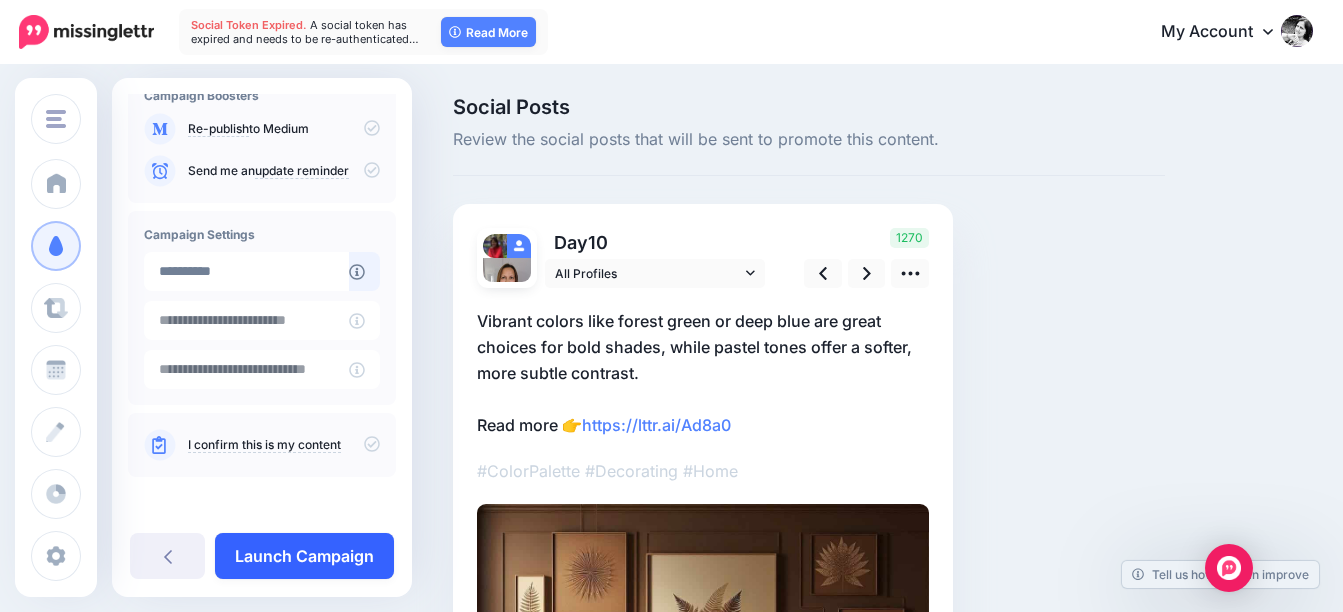 click on "Launch Campaign" at bounding box center (304, 556) 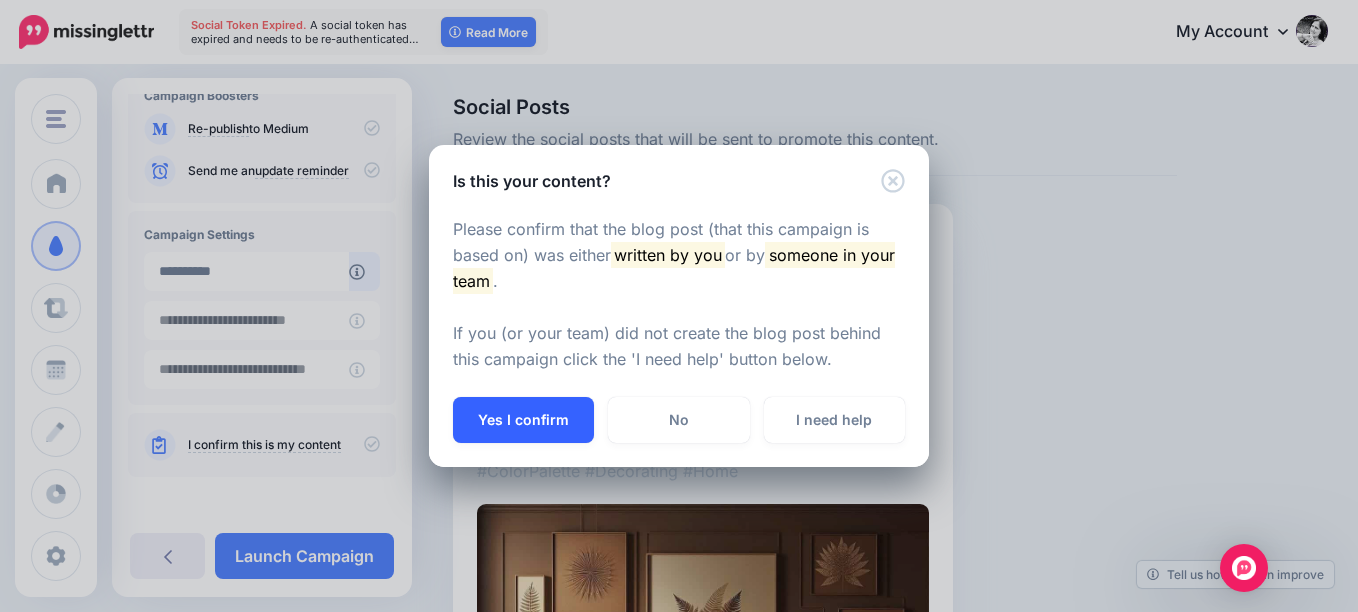 click on "Yes I confirm" at bounding box center (523, 420) 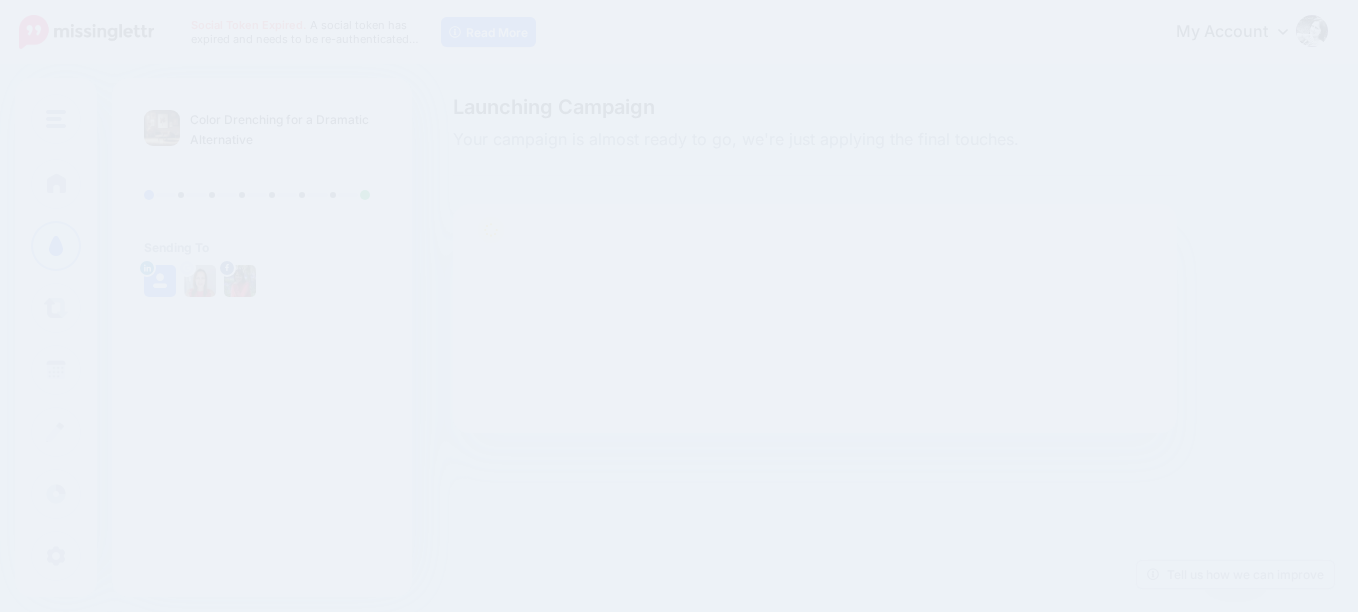 scroll, scrollTop: 0, scrollLeft: 0, axis: both 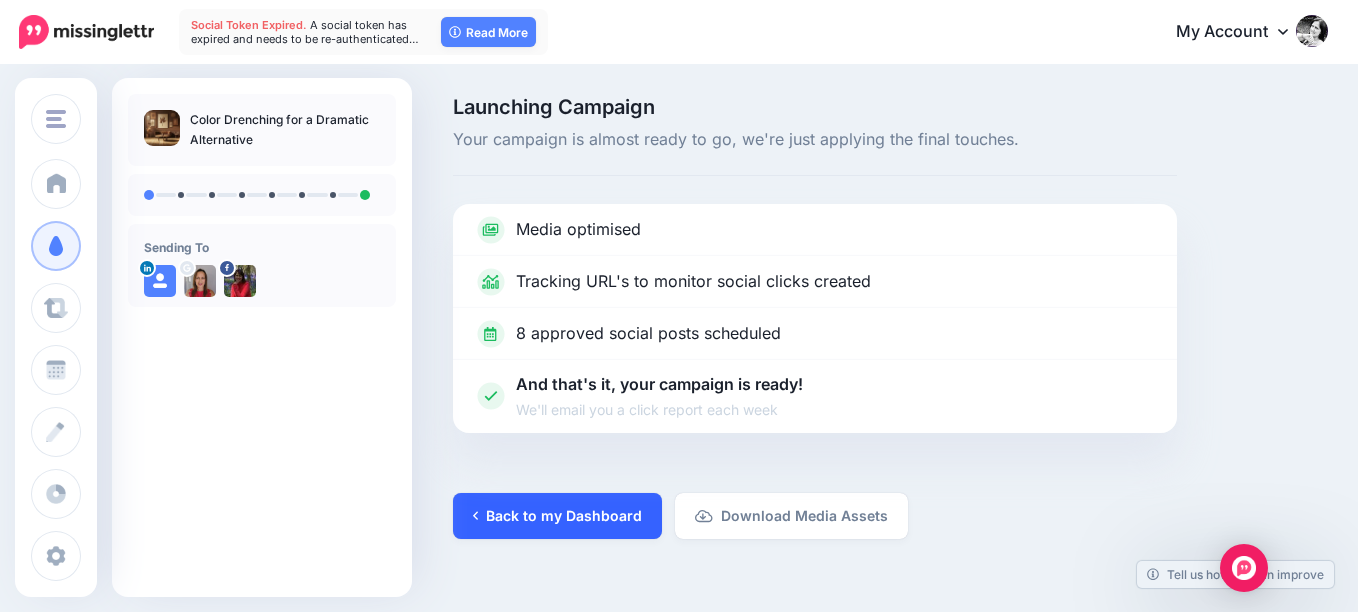 click on "Back to my Dashboard" at bounding box center [557, 516] 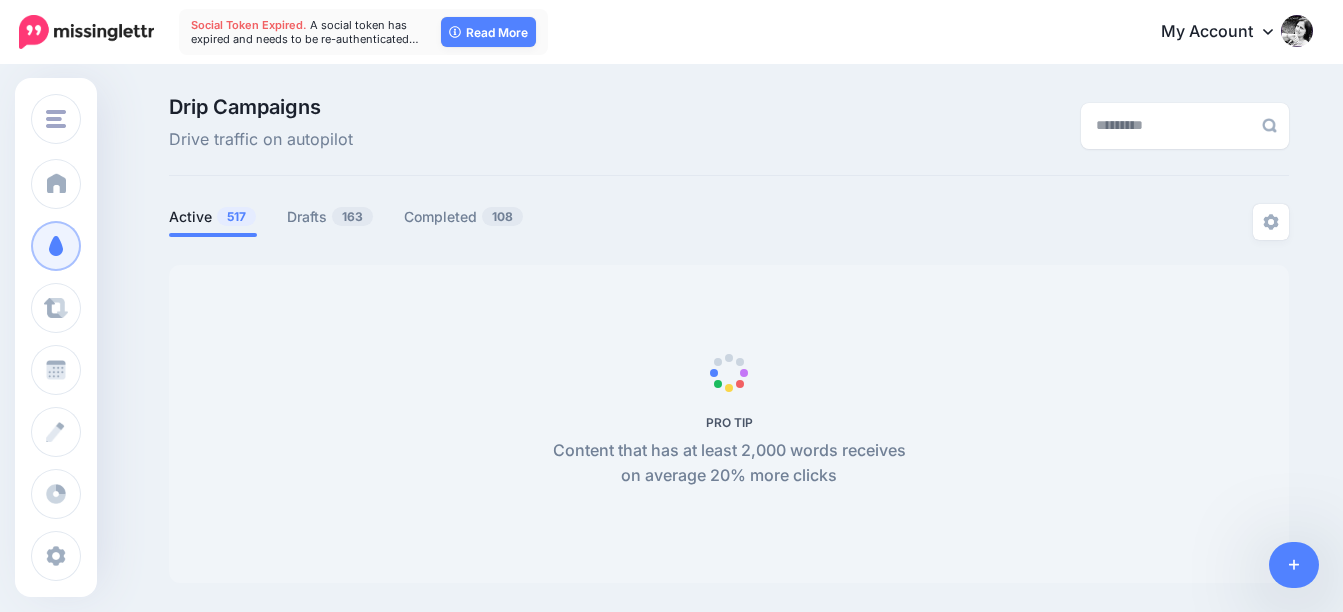 scroll, scrollTop: 0, scrollLeft: 0, axis: both 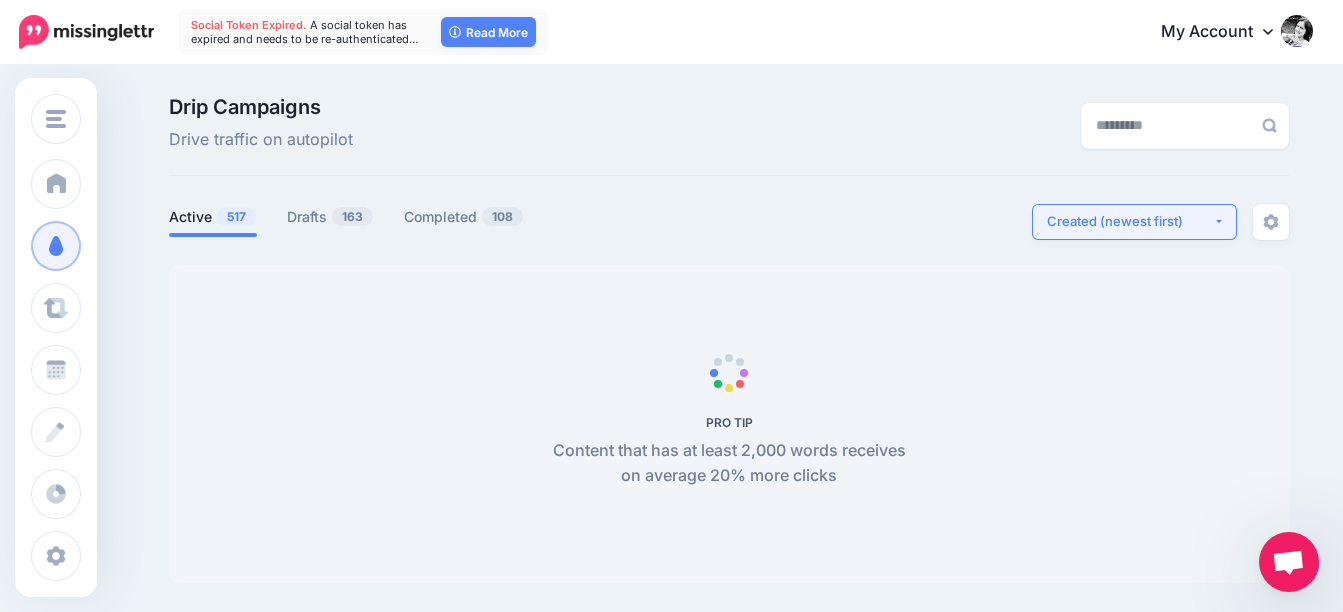 click on "Created (newest first)" at bounding box center [1130, 221] 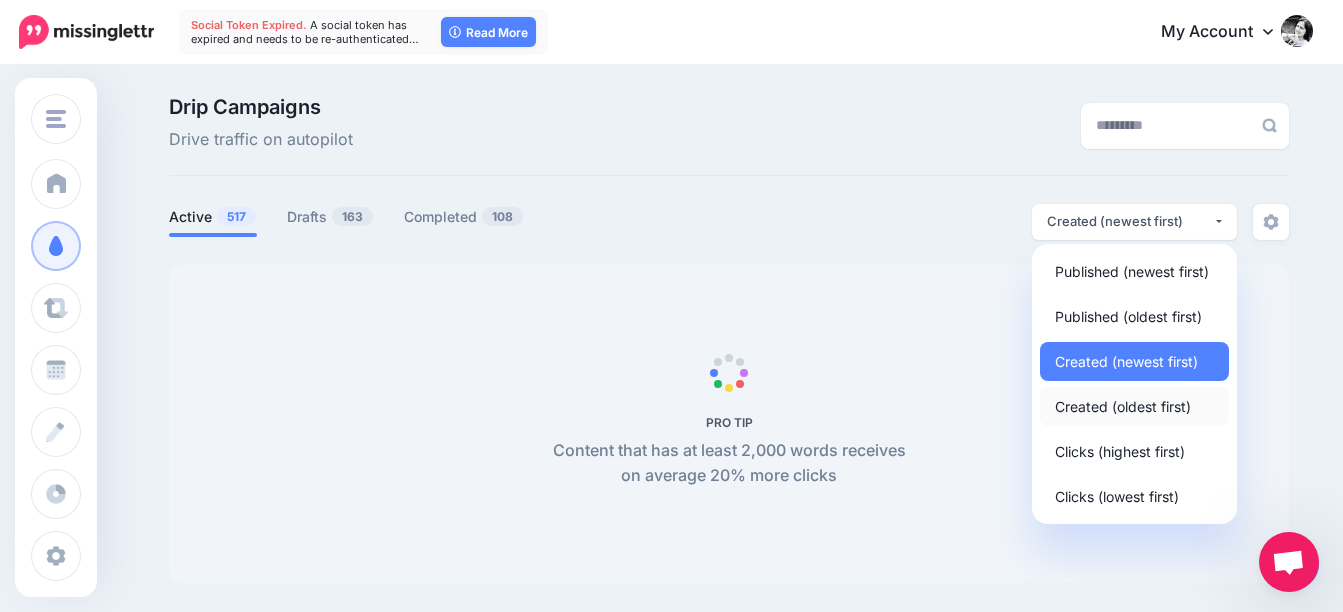 click on "Created (oldest first)" at bounding box center (1123, 406) 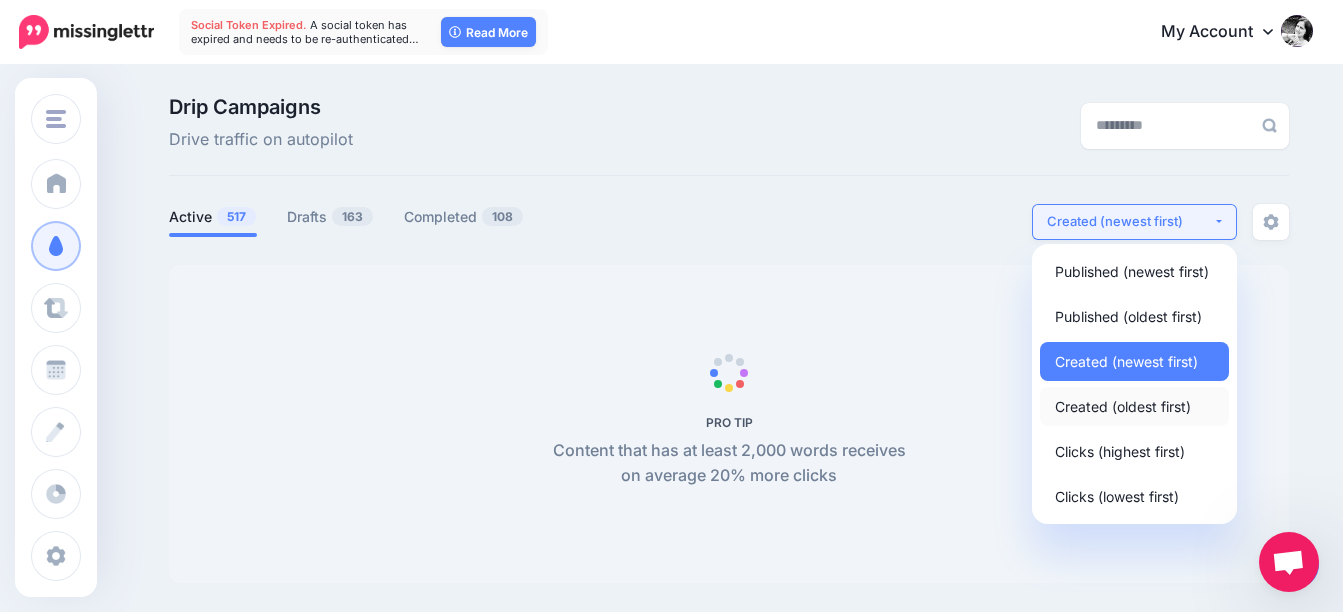 select on "**********" 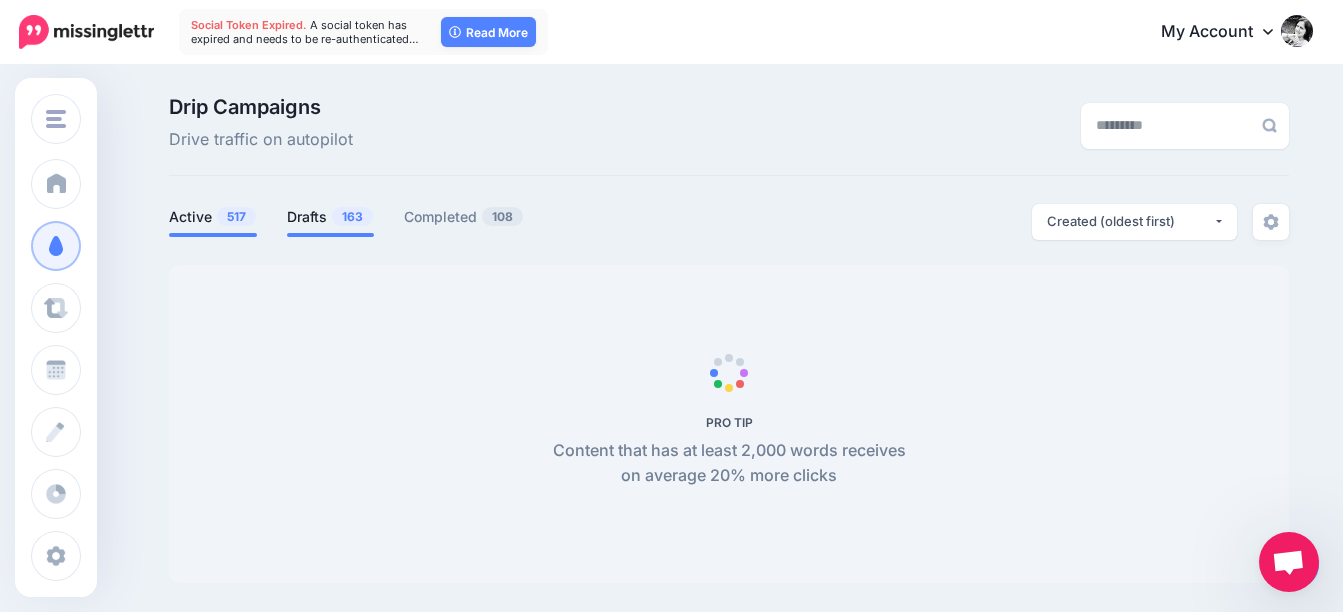 click on "163" at bounding box center (352, 216) 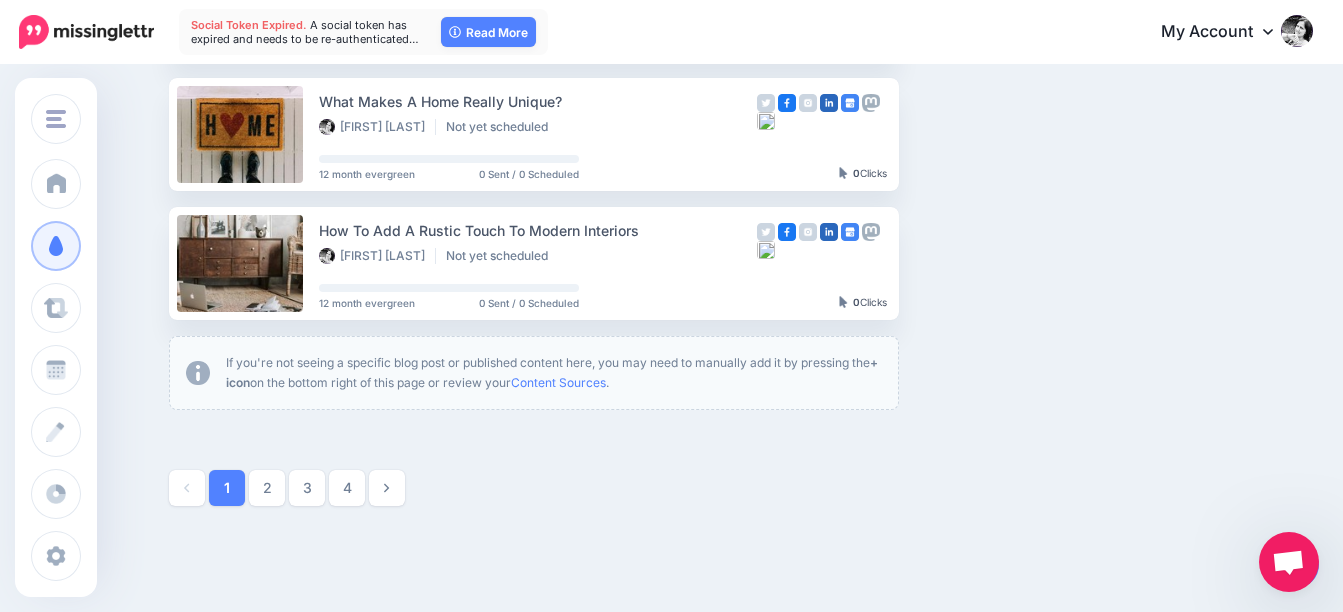 scroll, scrollTop: 1300, scrollLeft: 0, axis: vertical 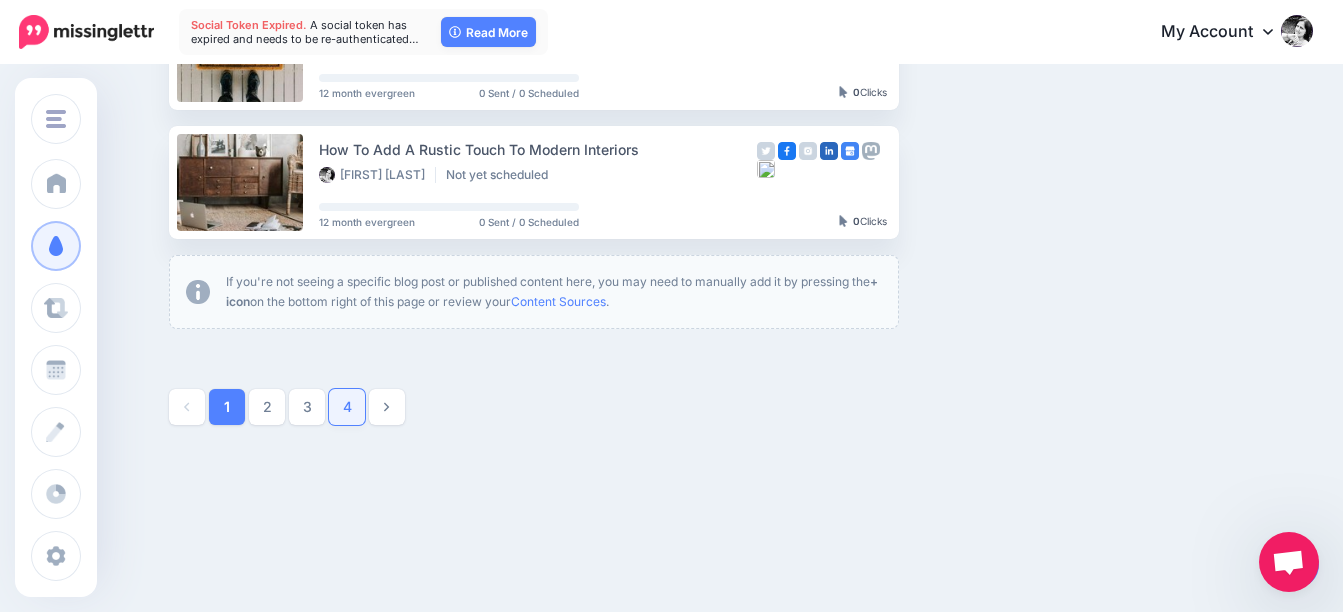 click on "4" at bounding box center [347, 407] 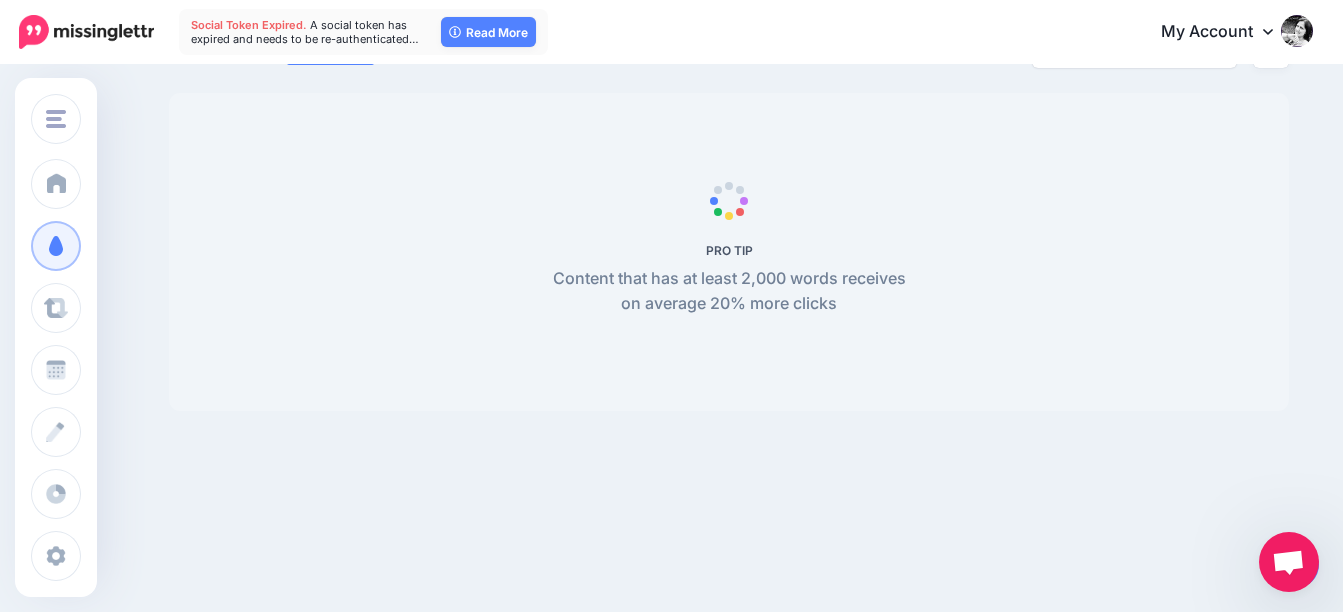 scroll, scrollTop: 172, scrollLeft: 0, axis: vertical 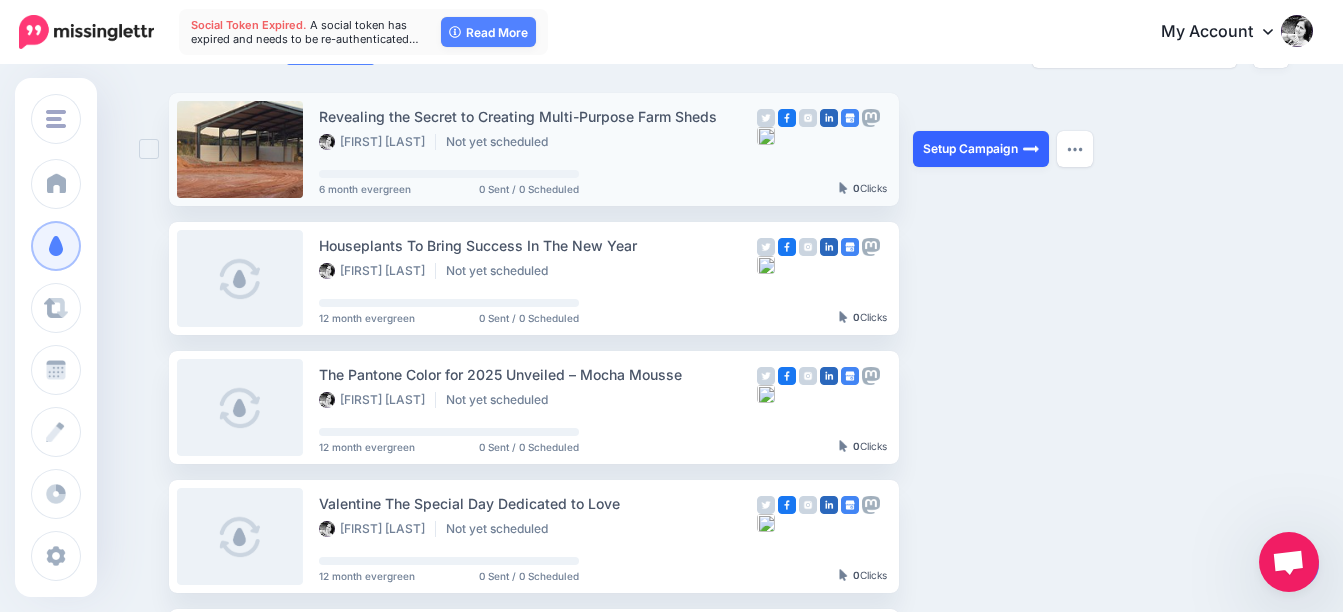 click on "Setup Campaign" at bounding box center [981, 149] 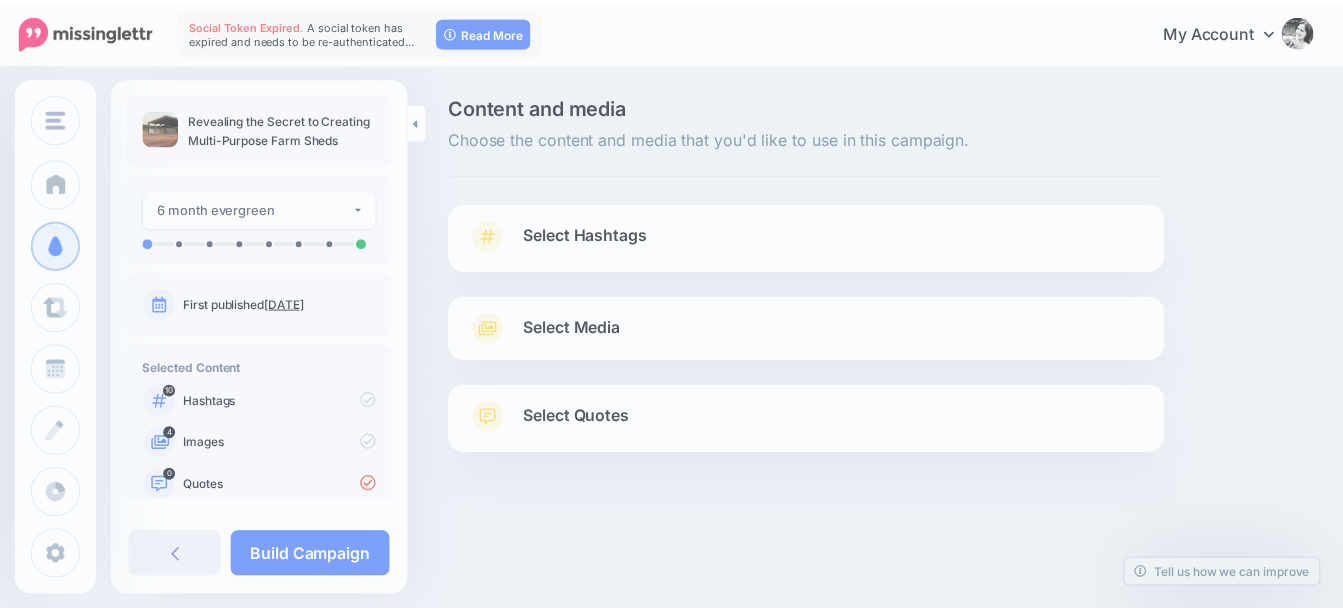 scroll, scrollTop: 0, scrollLeft: 0, axis: both 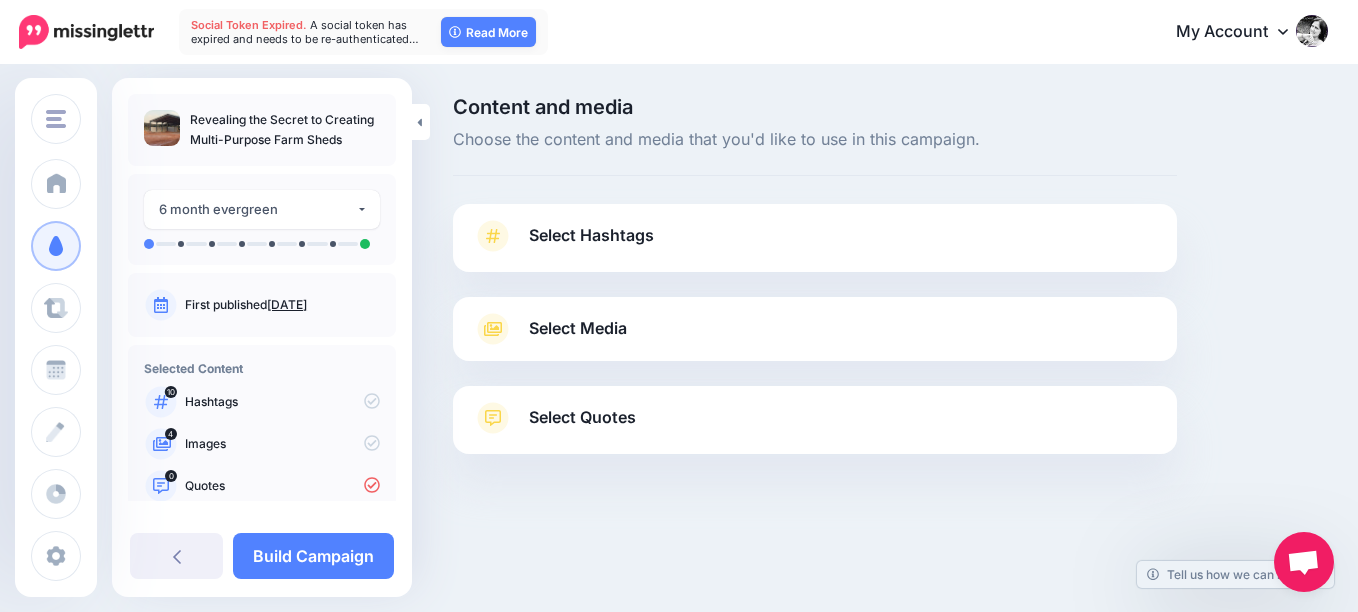 click on "Select Hashtags" at bounding box center (591, 235) 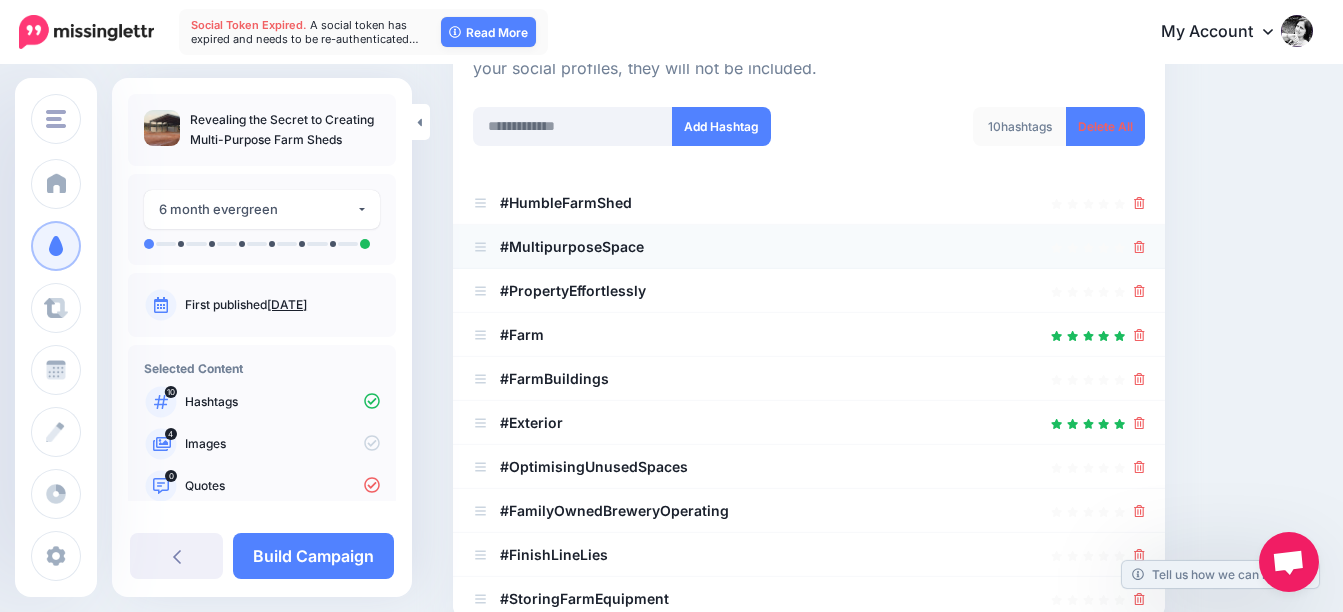 scroll, scrollTop: 300, scrollLeft: 0, axis: vertical 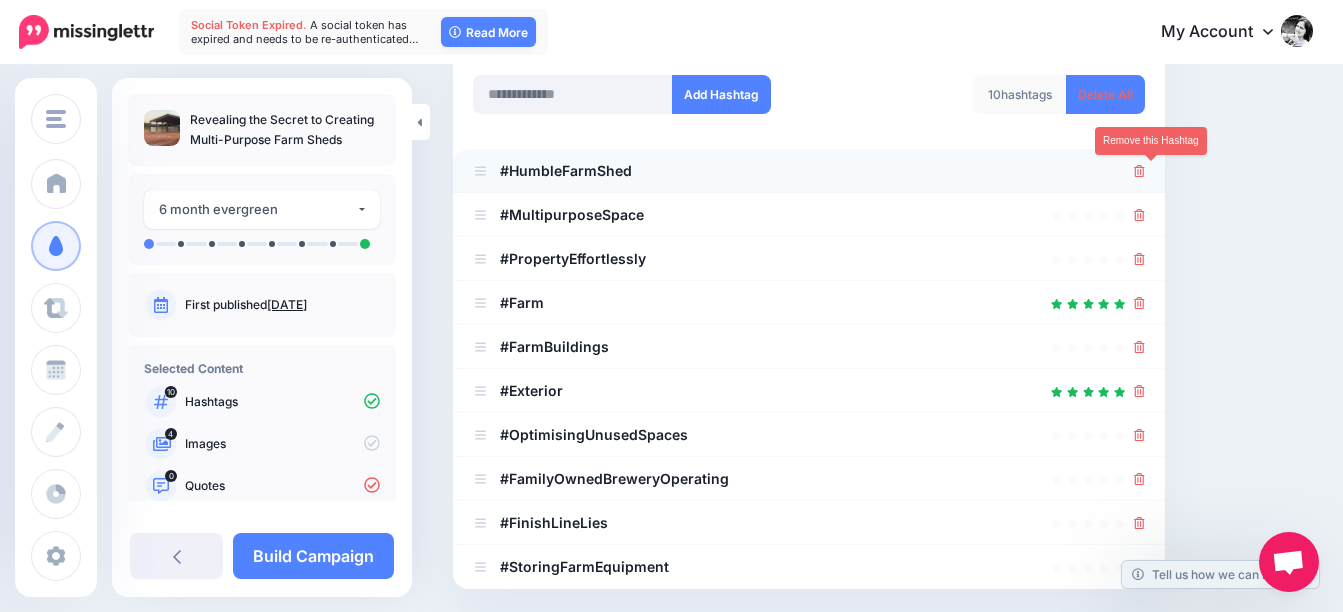 click 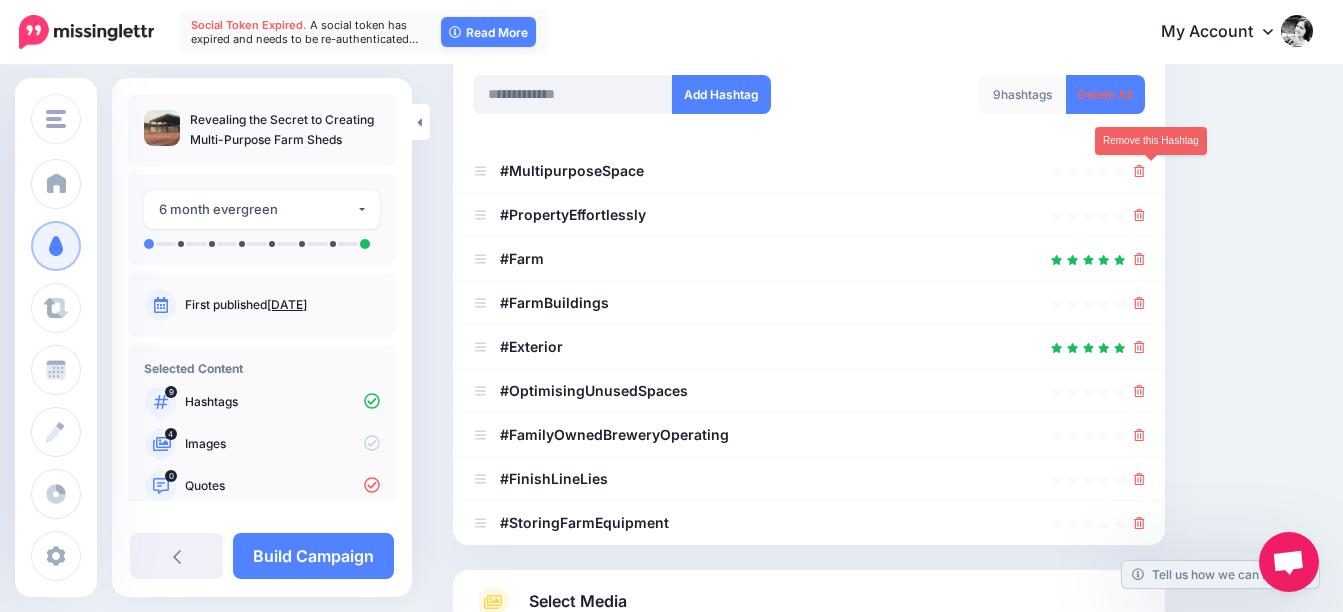 click 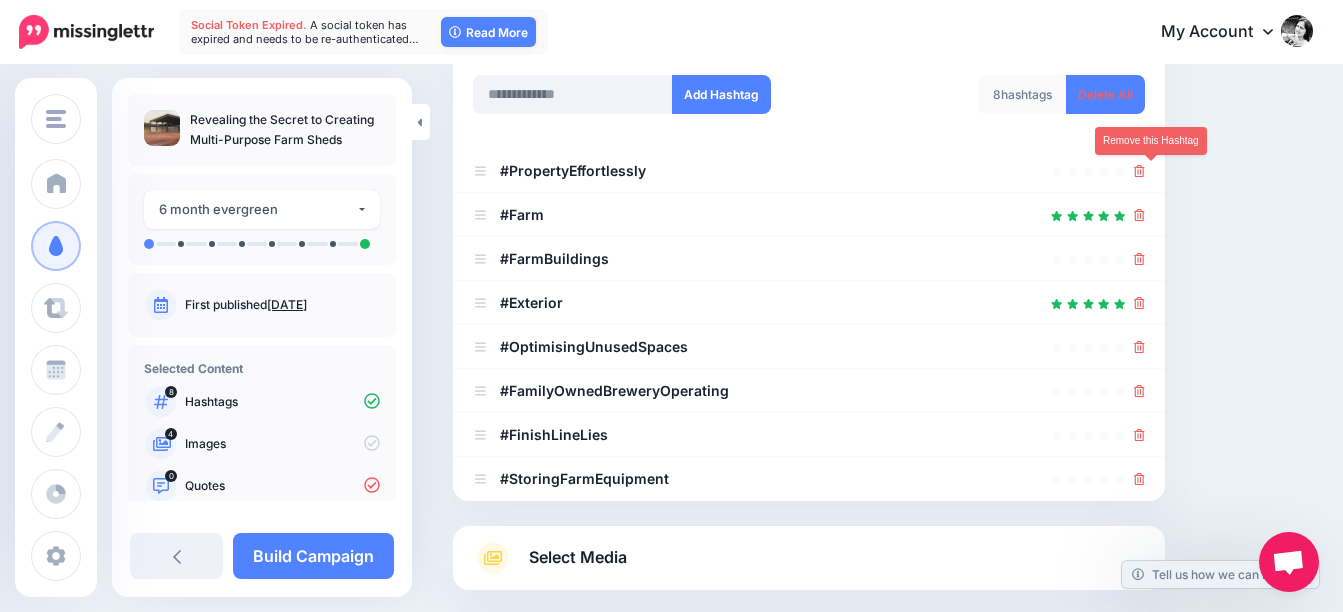 click 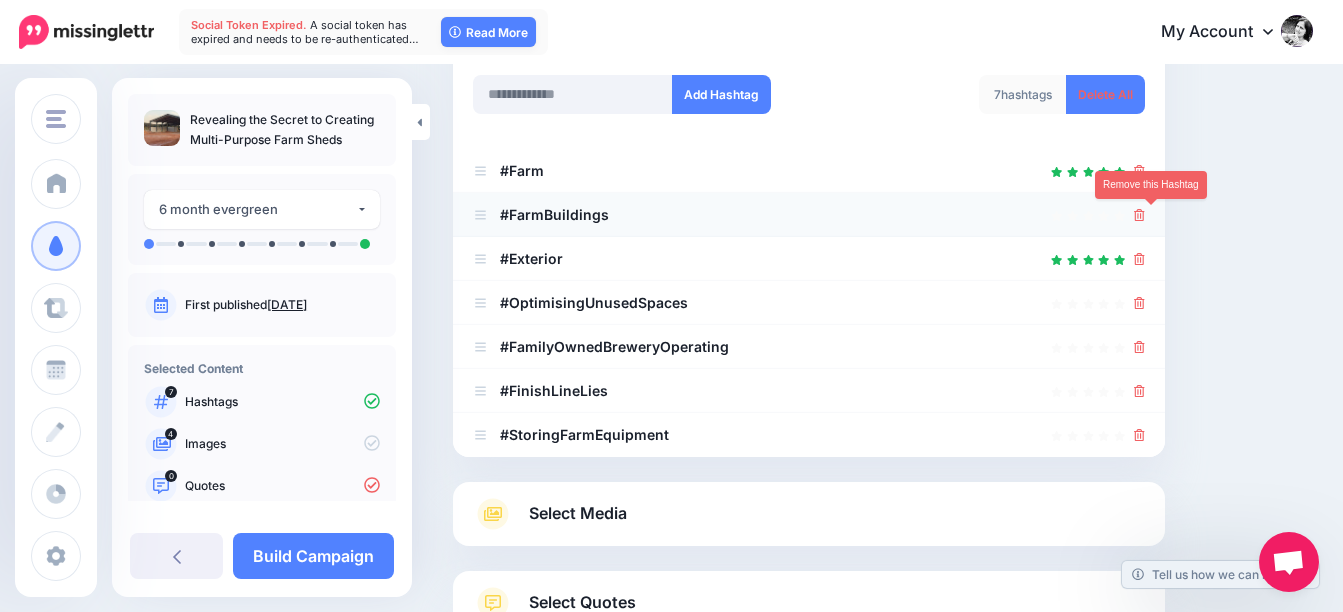 click 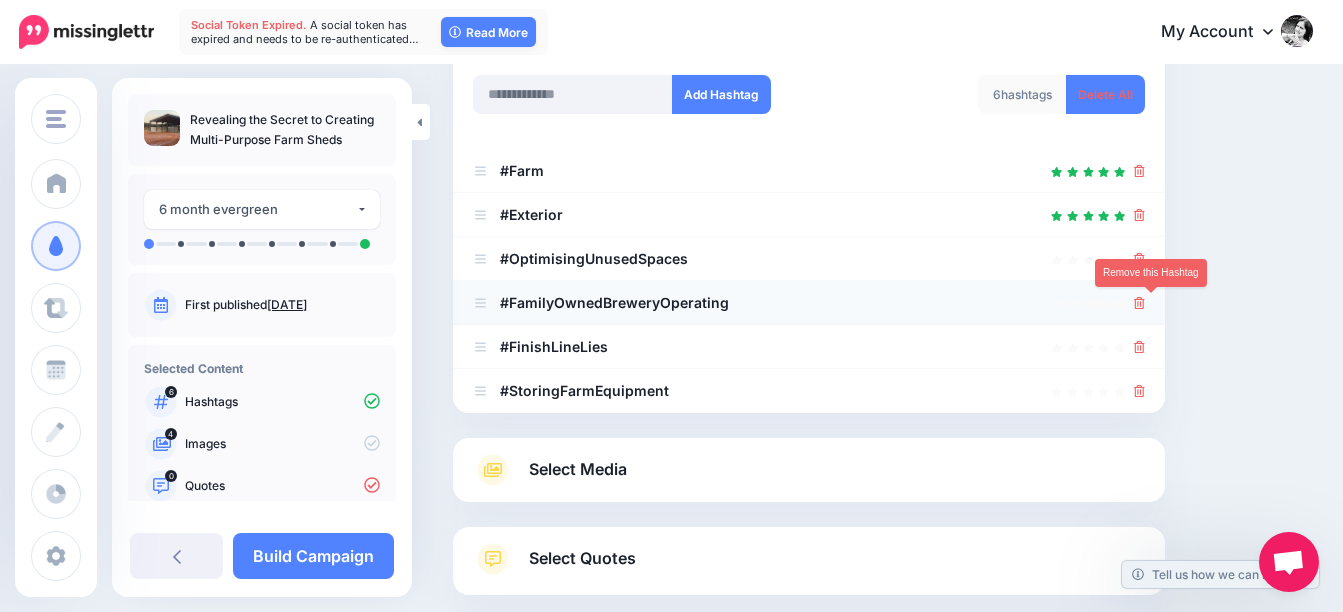 click 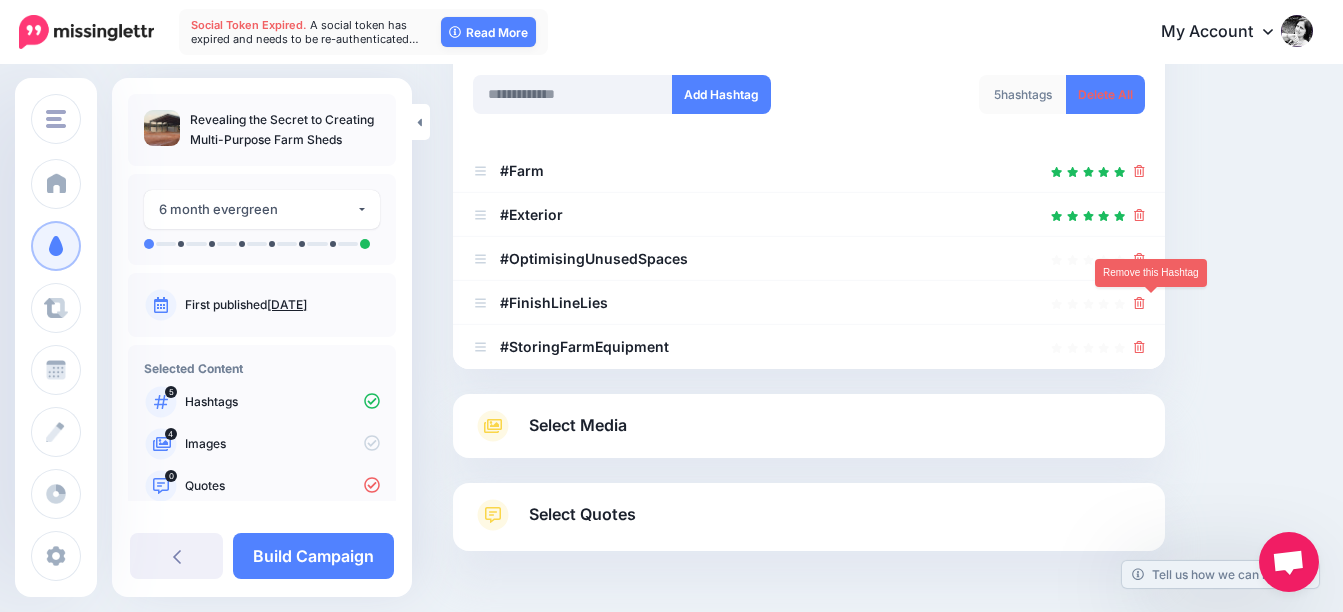 click 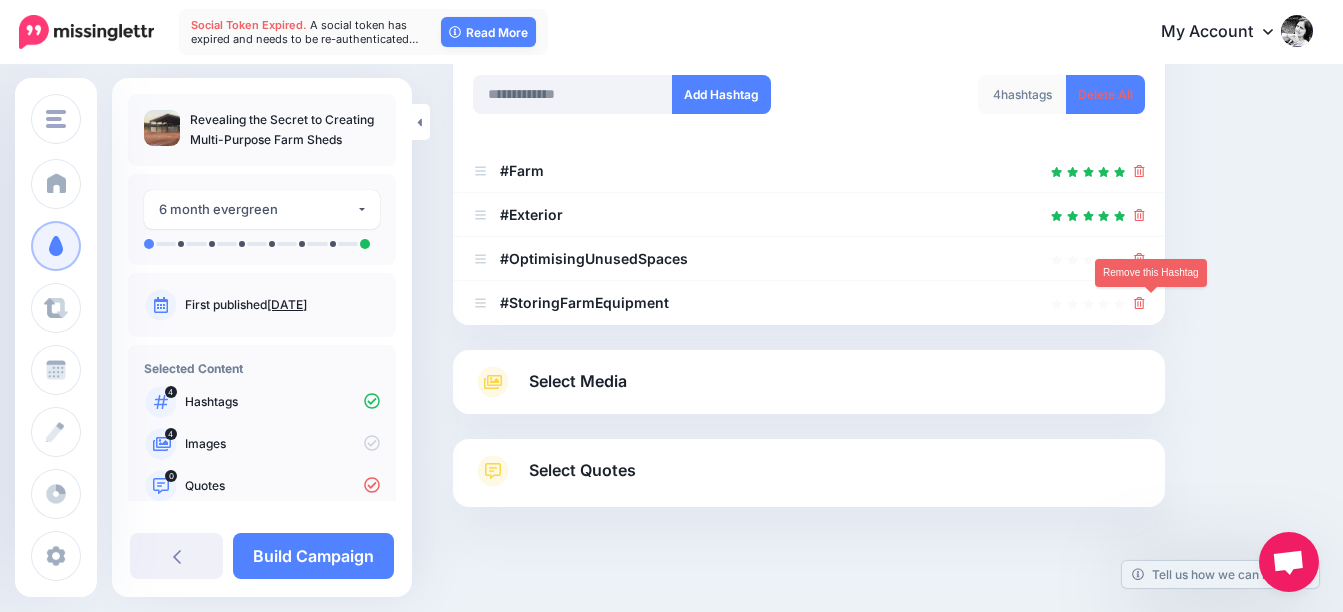 click 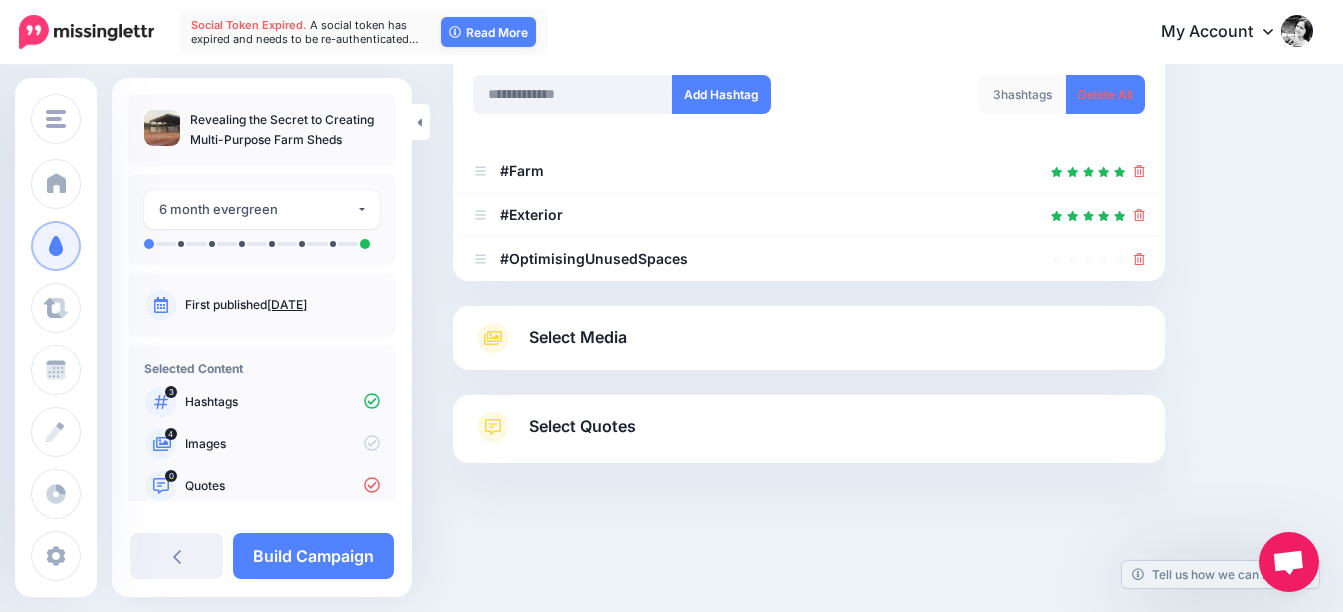 click on "Select Media" at bounding box center (578, 337) 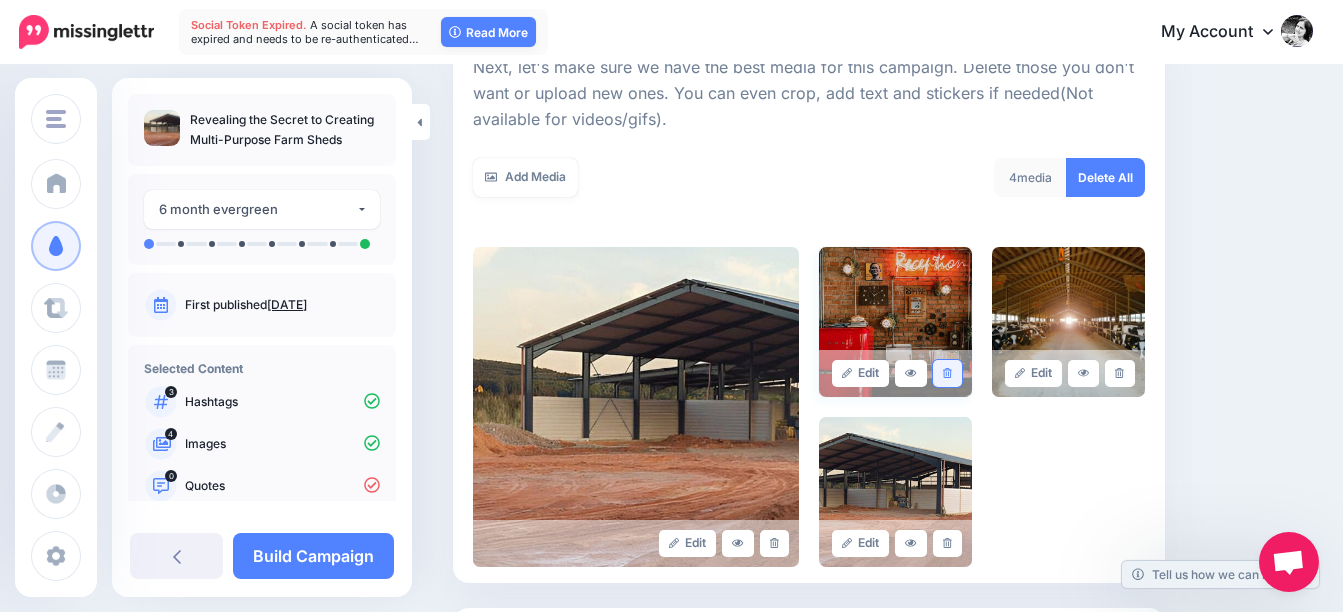click 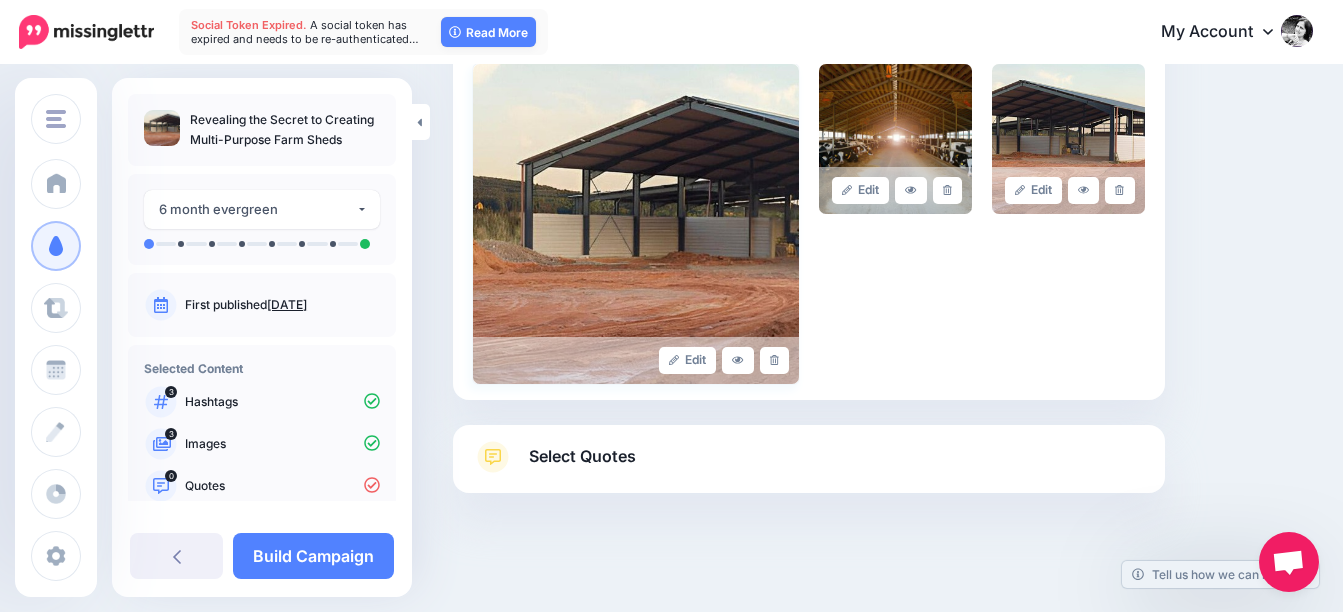 scroll, scrollTop: 500, scrollLeft: 0, axis: vertical 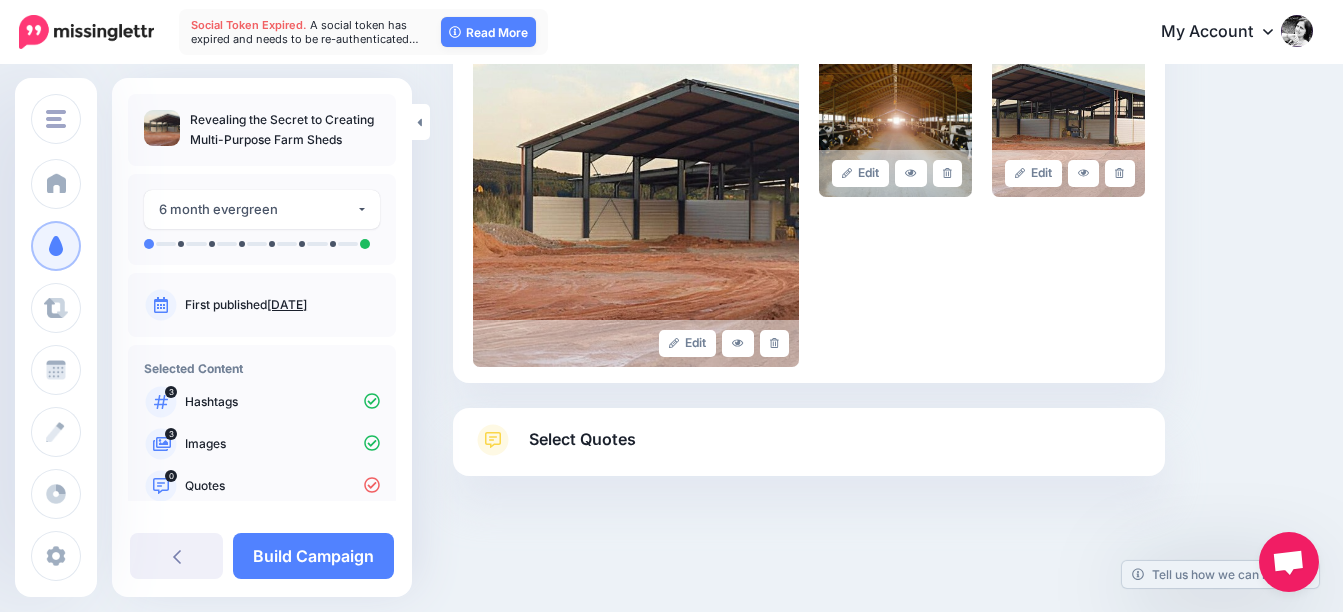 click on "Select Quotes" at bounding box center [582, 439] 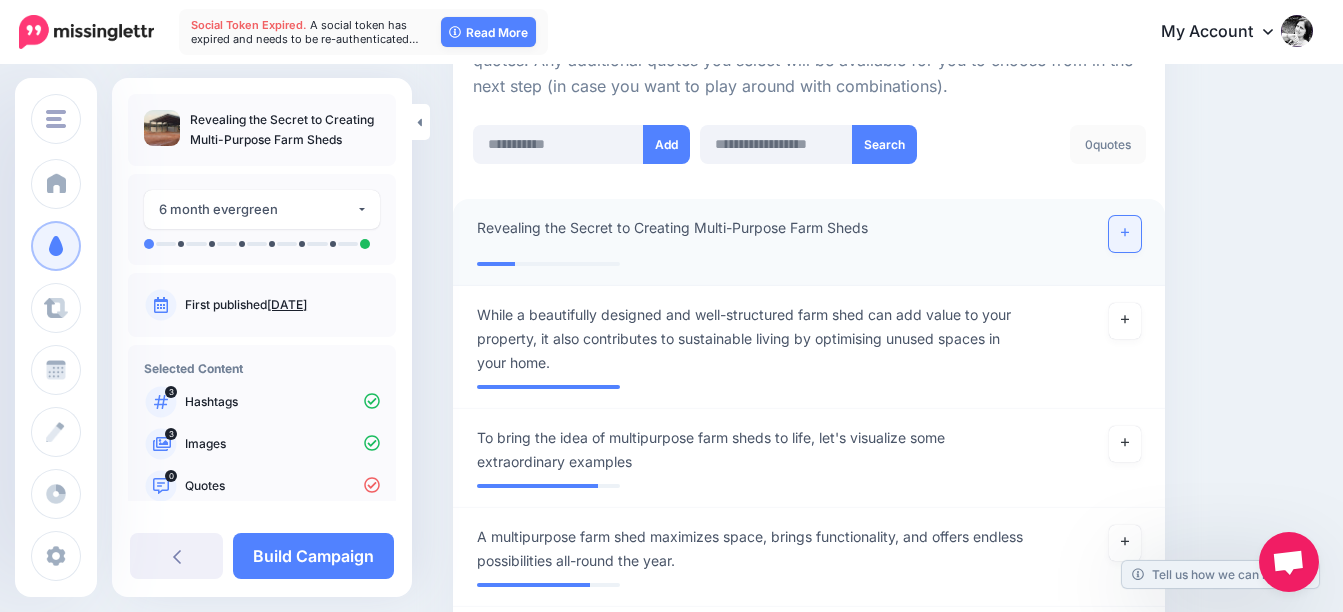 click 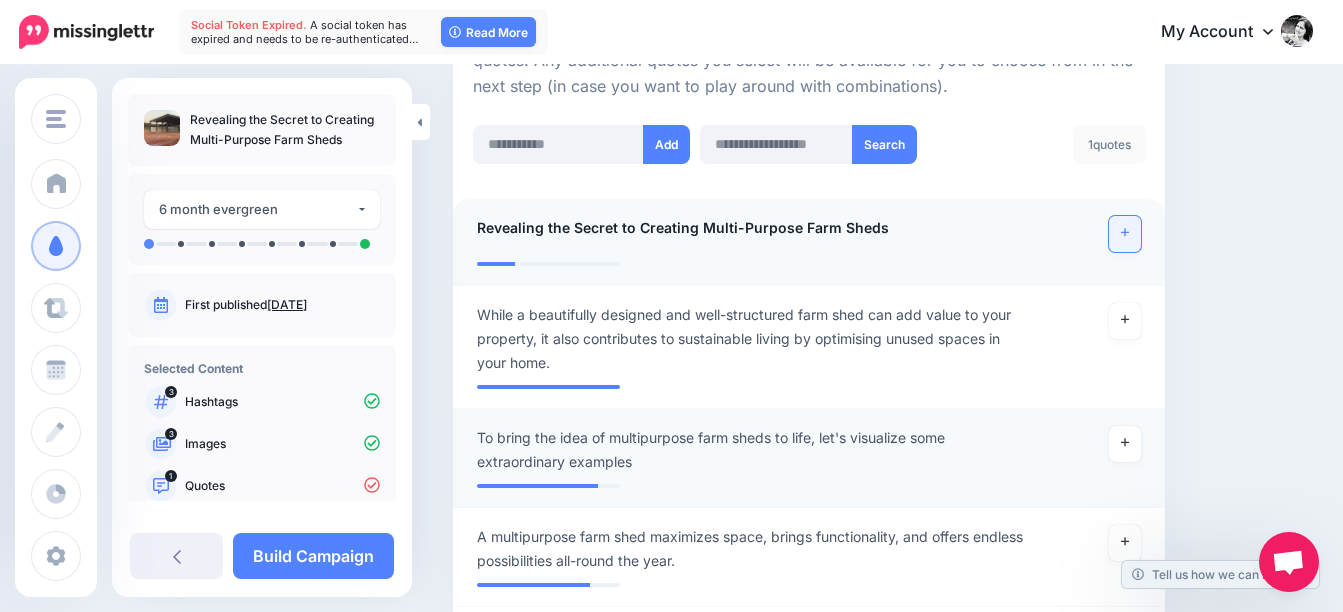 scroll, scrollTop: 600, scrollLeft: 0, axis: vertical 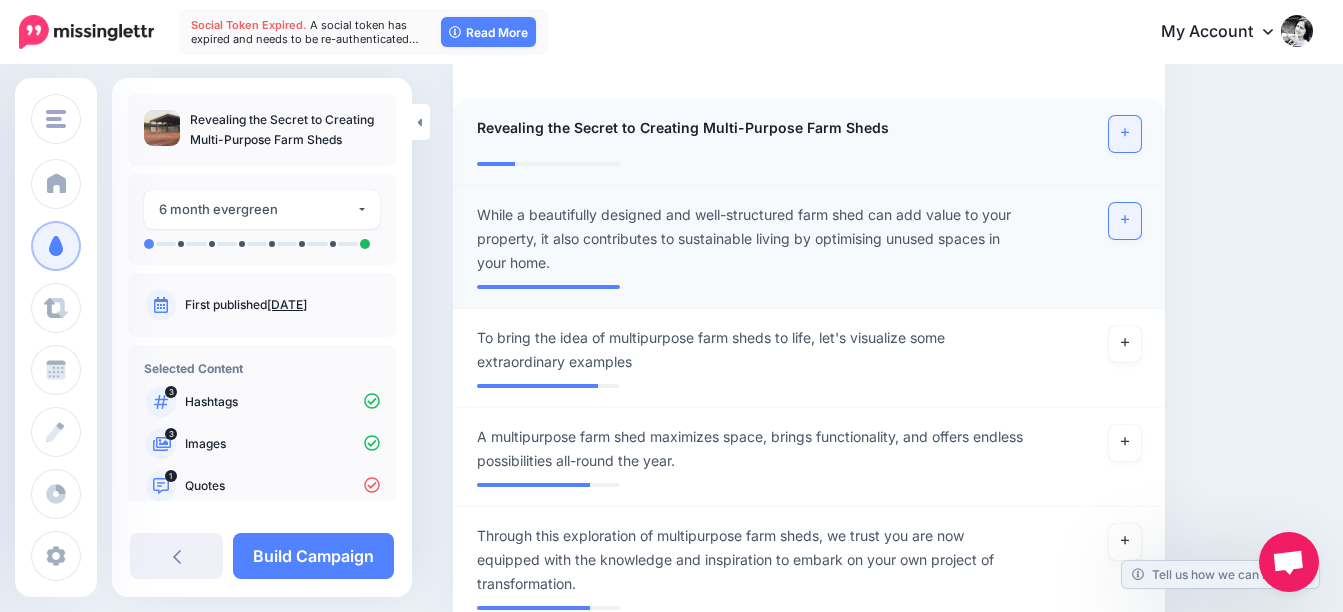 click at bounding box center [1125, 221] 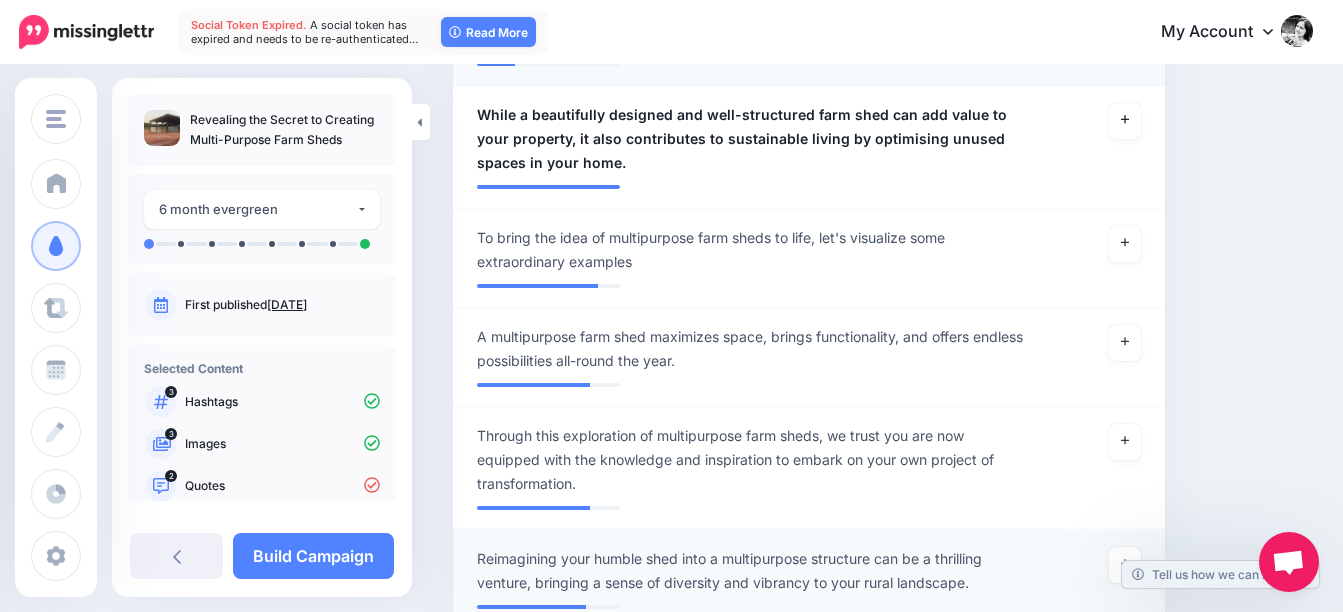 scroll, scrollTop: 800, scrollLeft: 0, axis: vertical 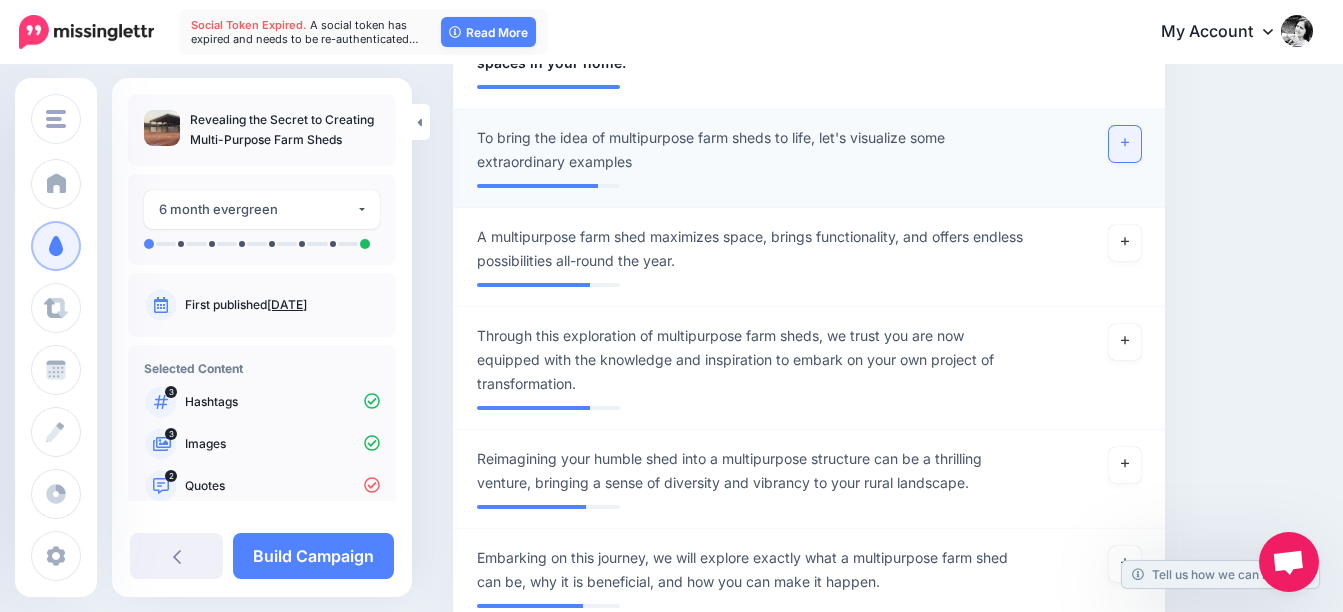 click 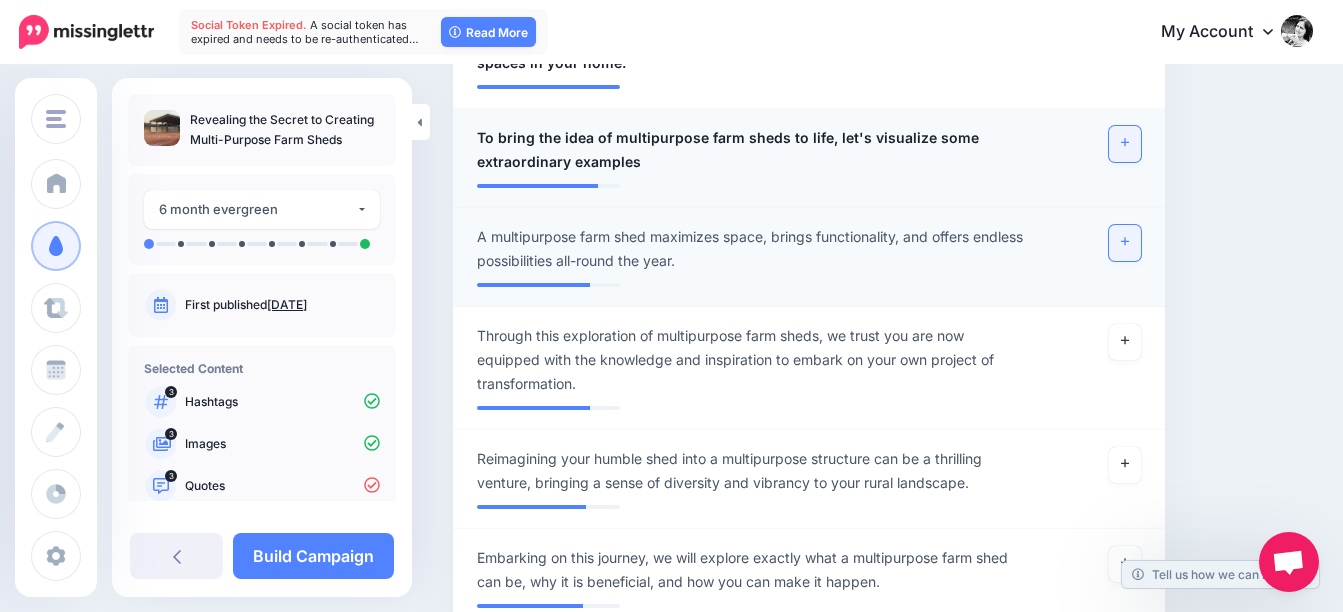 click 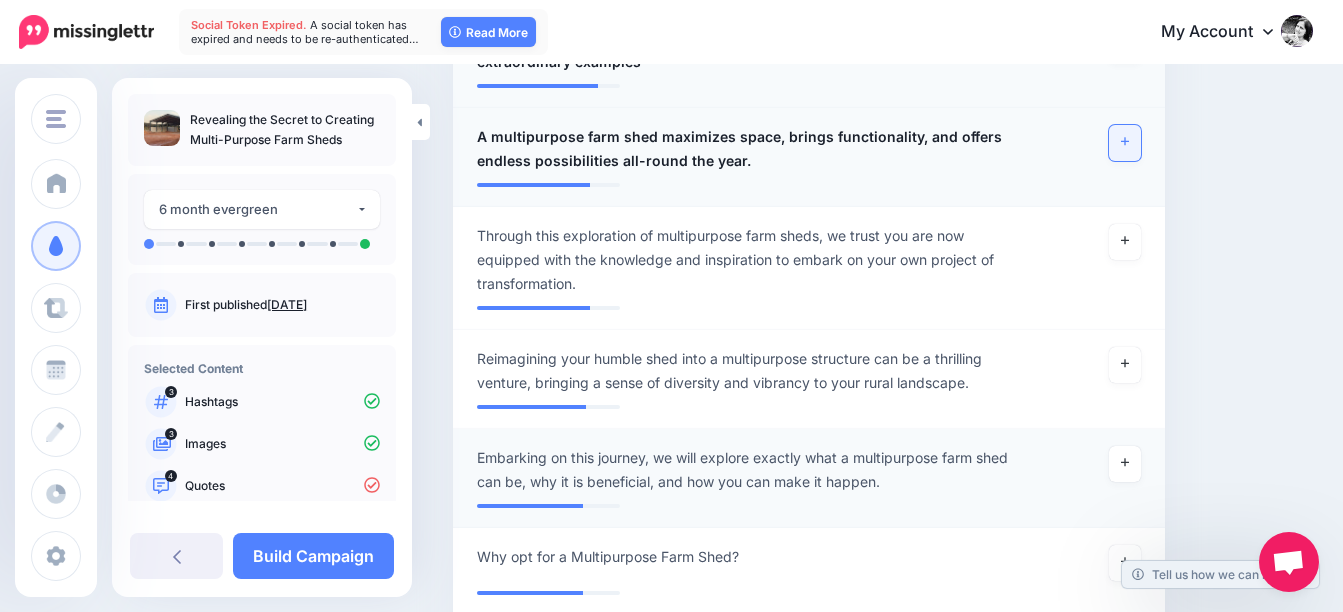 scroll, scrollTop: 1000, scrollLeft: 0, axis: vertical 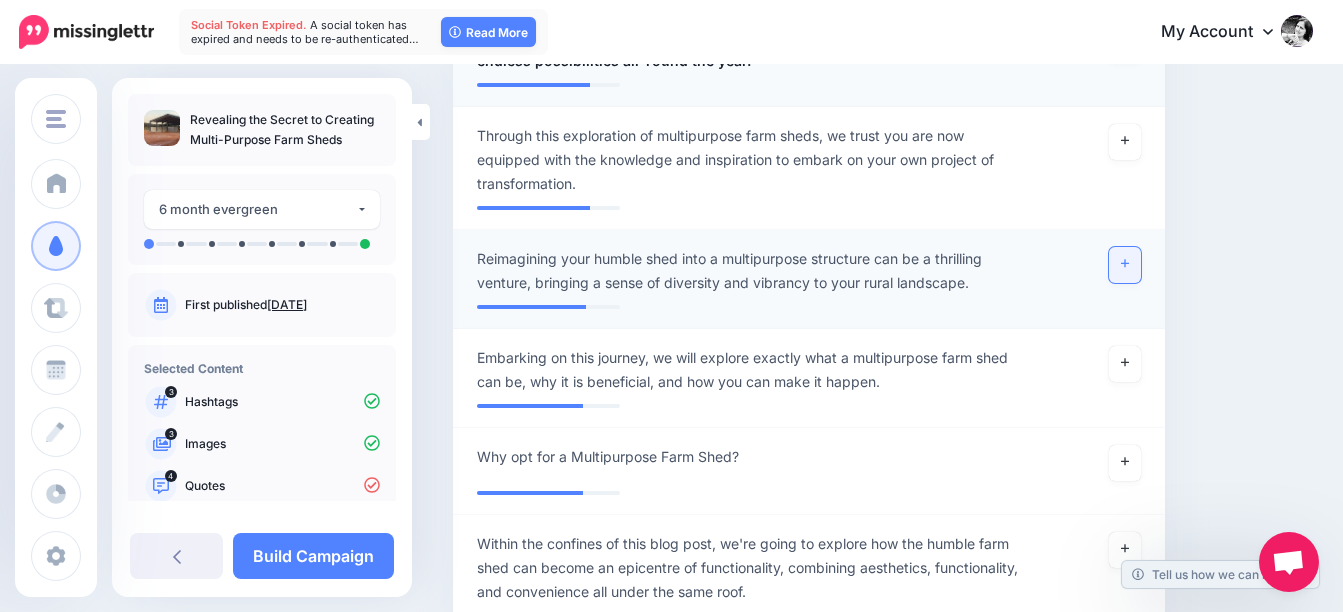 click at bounding box center [1125, 265] 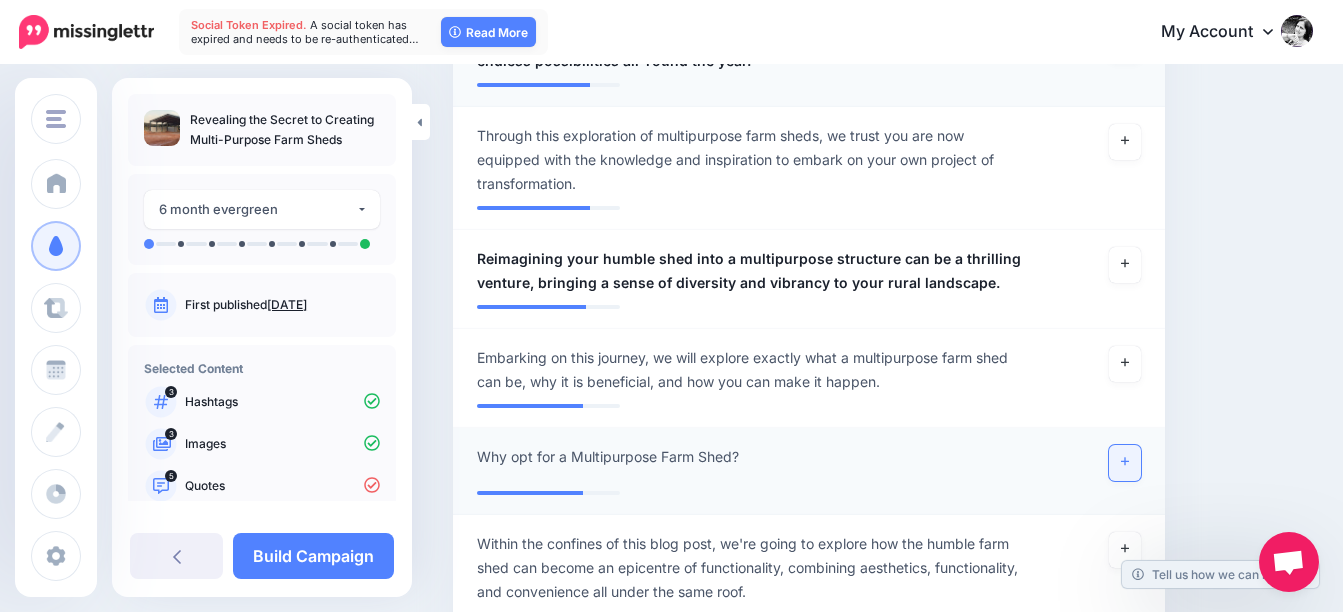 click 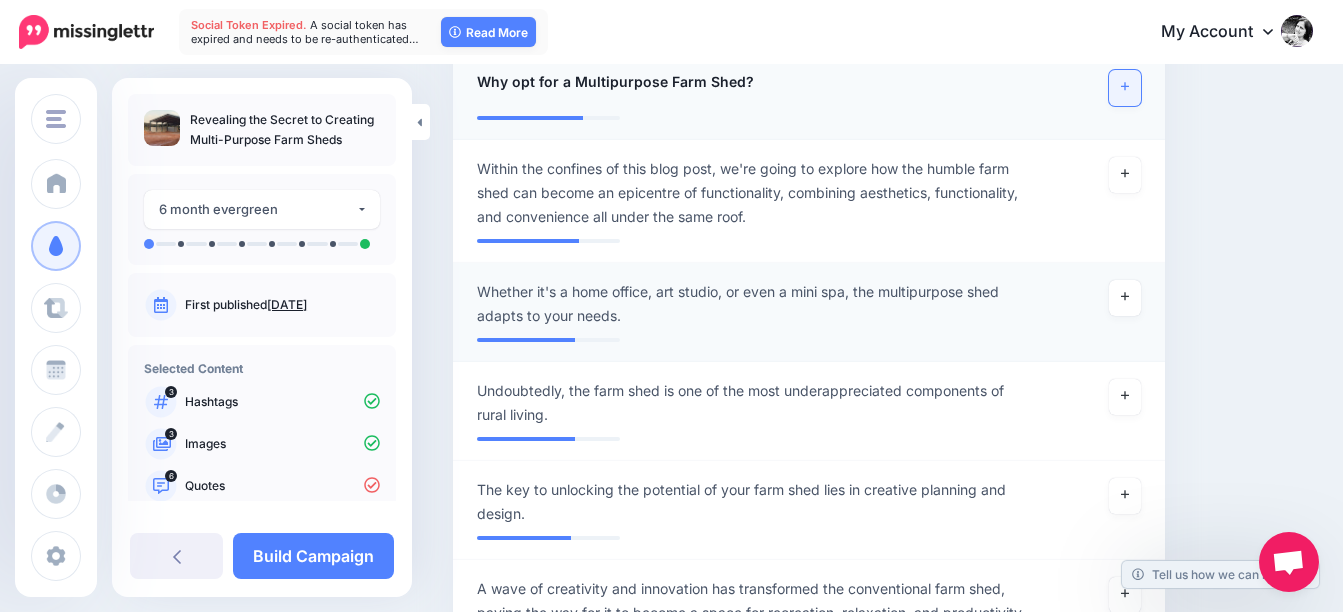 scroll, scrollTop: 1400, scrollLeft: 0, axis: vertical 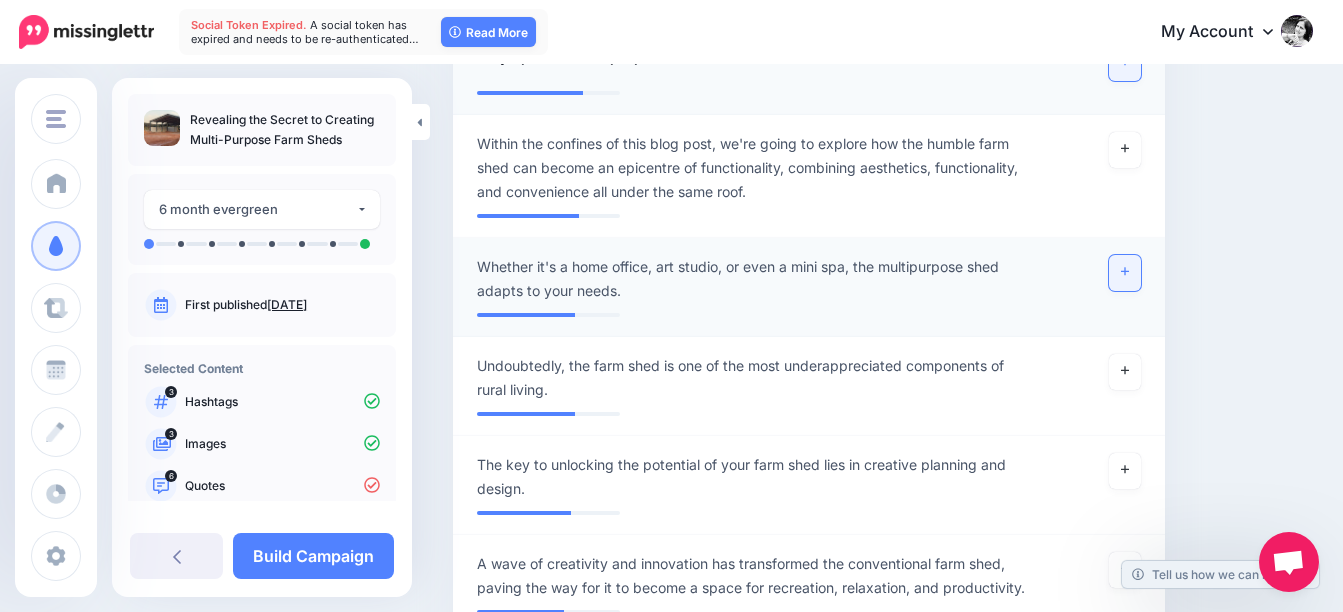 click 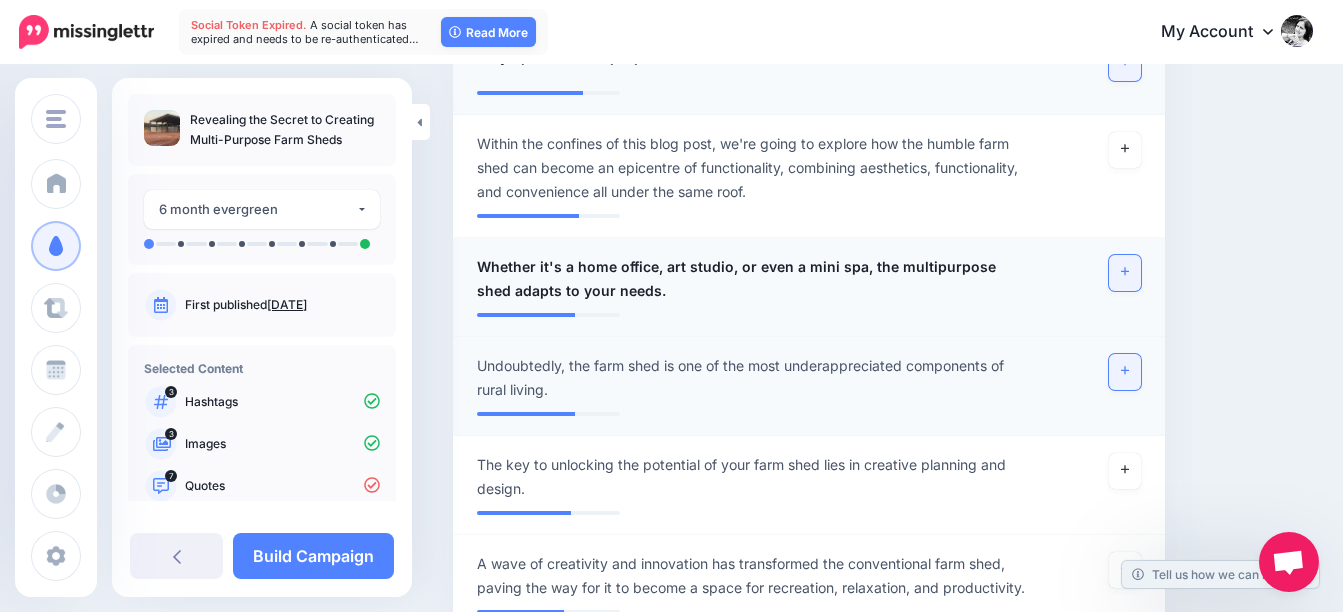 click at bounding box center (1125, 372) 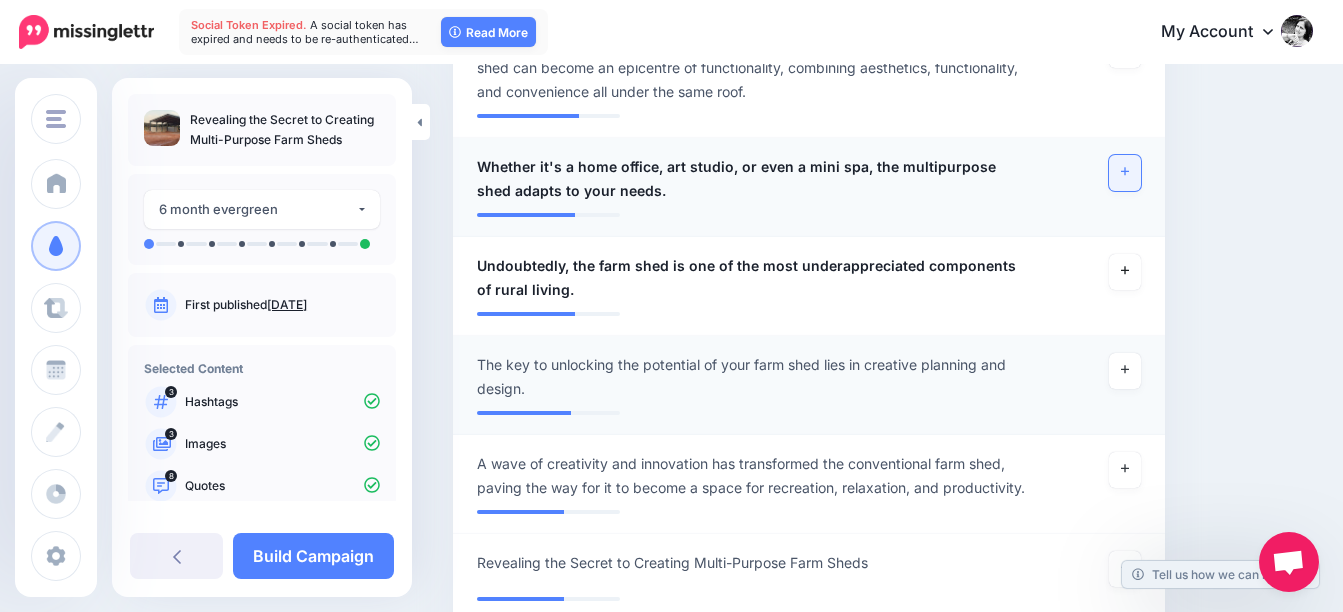 scroll, scrollTop: 1600, scrollLeft: 0, axis: vertical 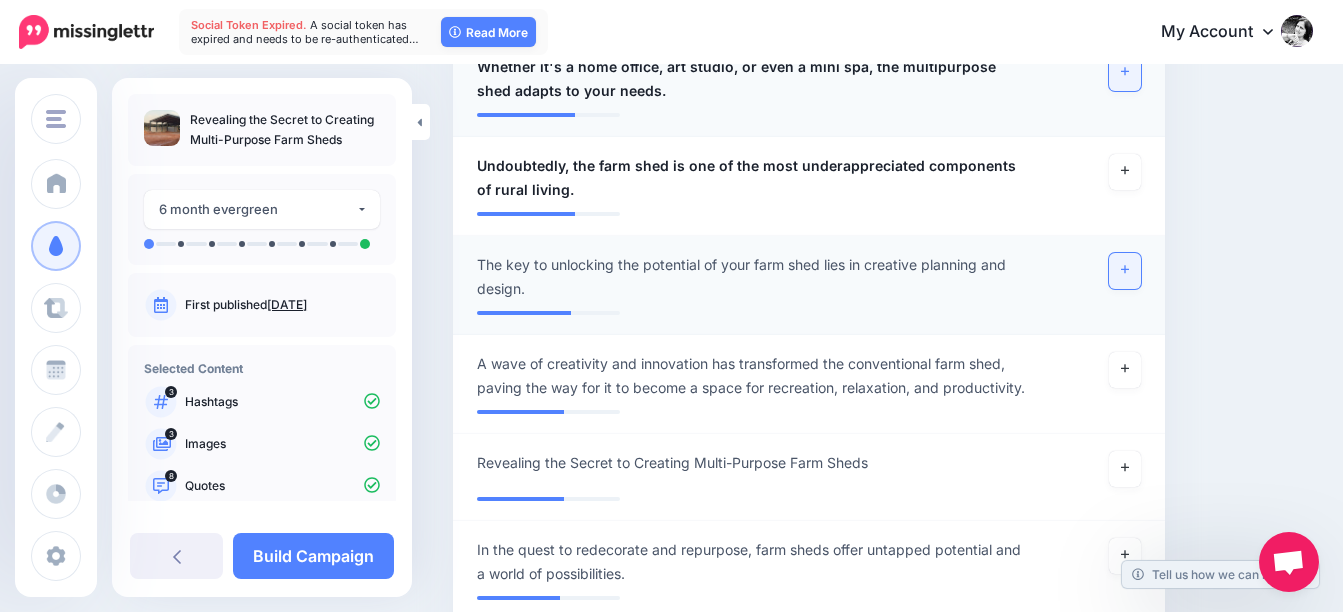 click 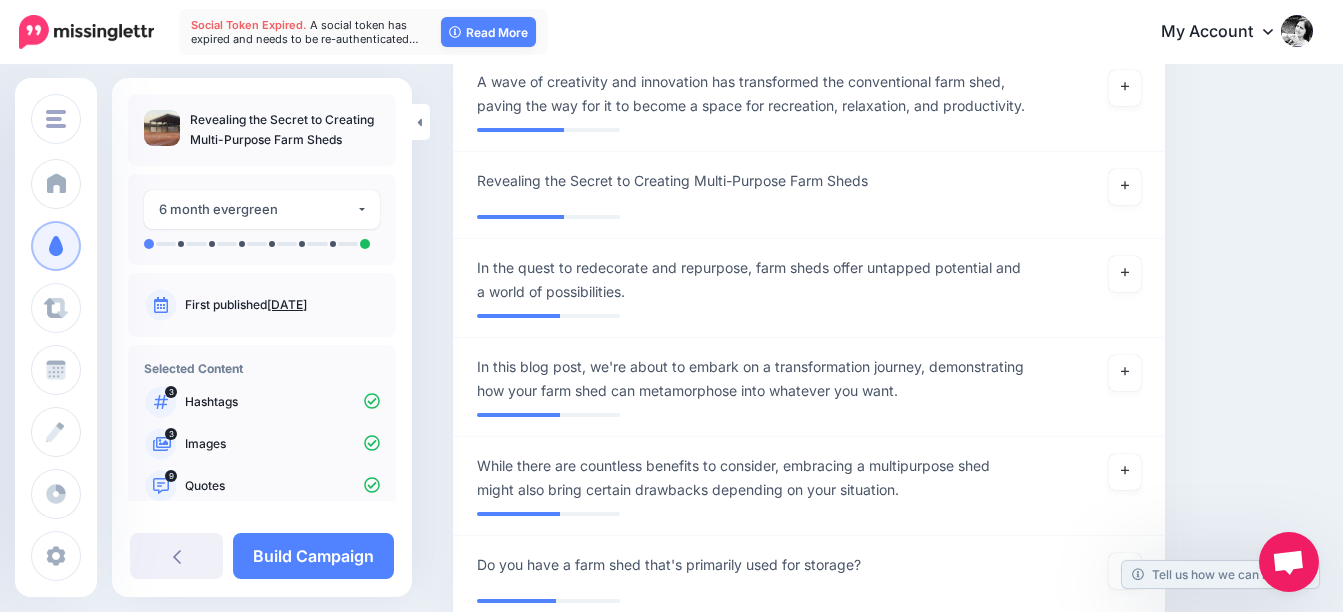 scroll, scrollTop: 2000, scrollLeft: 0, axis: vertical 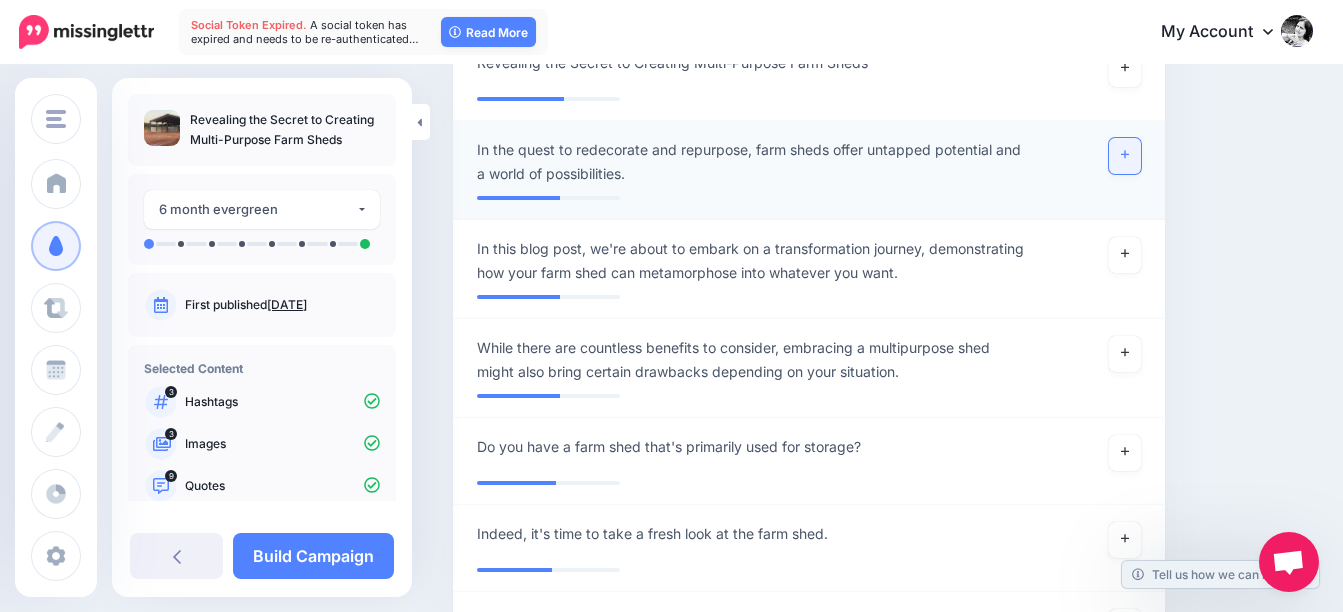 click 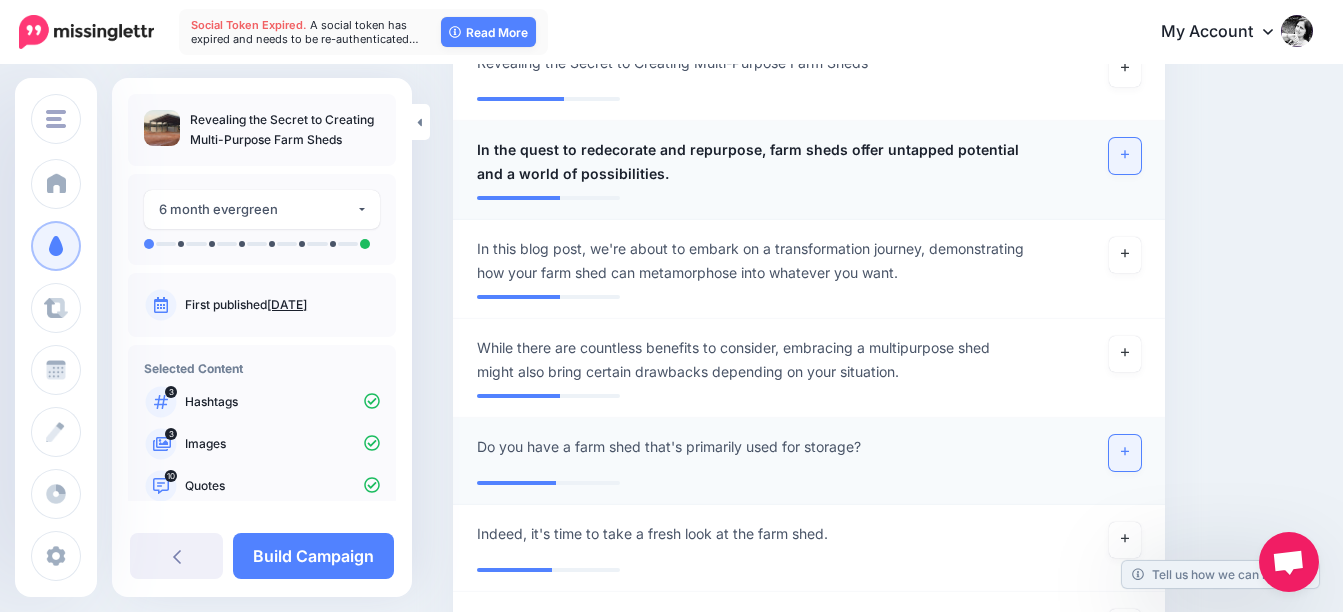 click 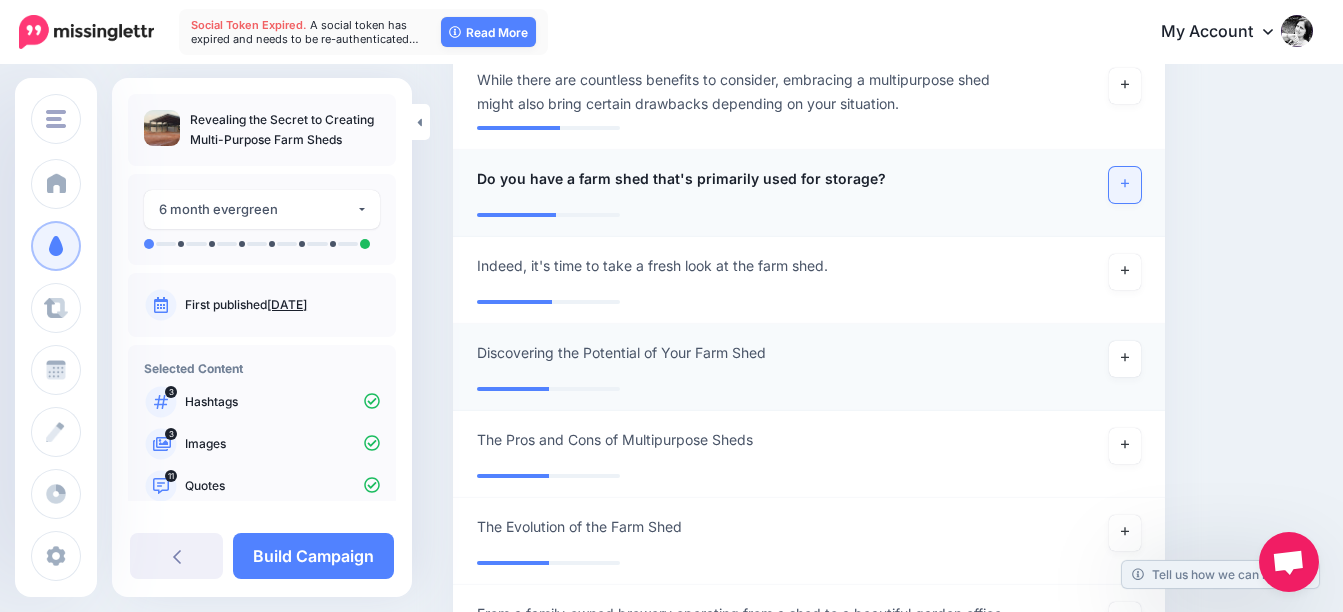 scroll, scrollTop: 2300, scrollLeft: 0, axis: vertical 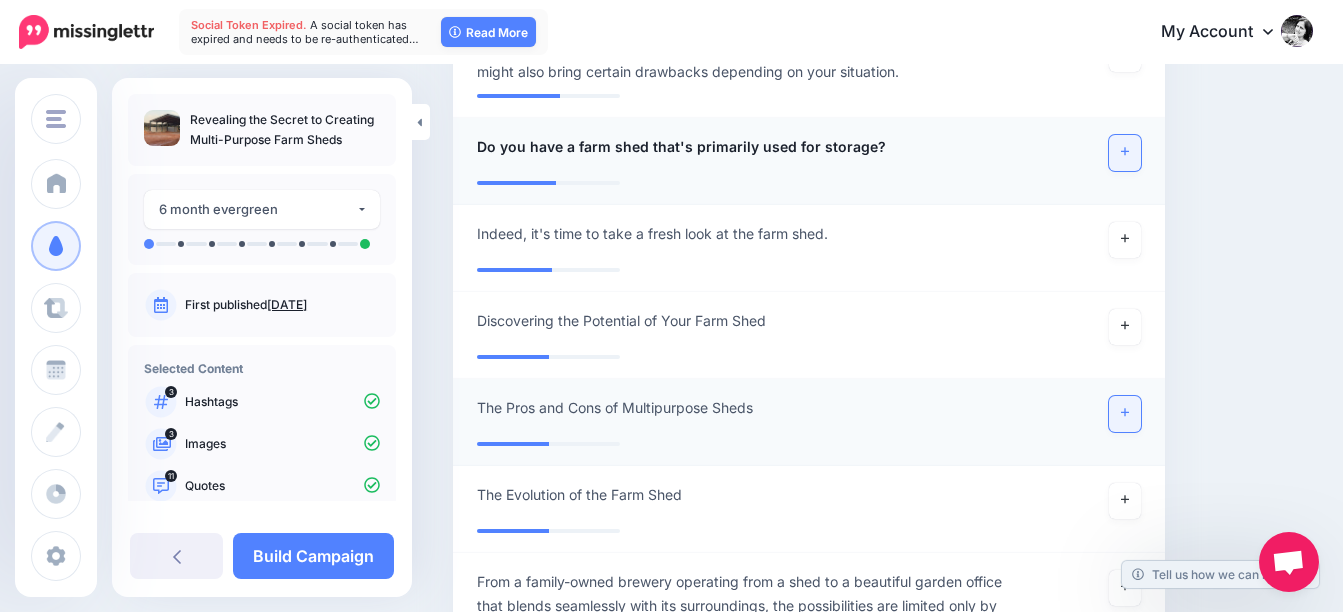click 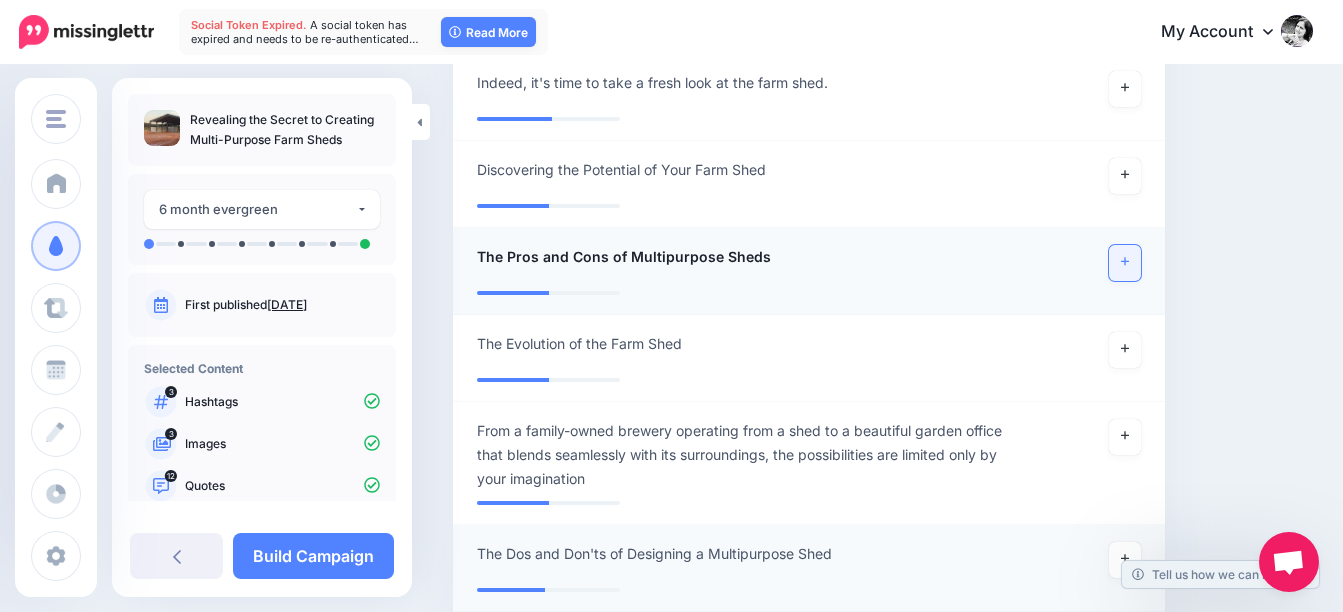 scroll, scrollTop: 2500, scrollLeft: 0, axis: vertical 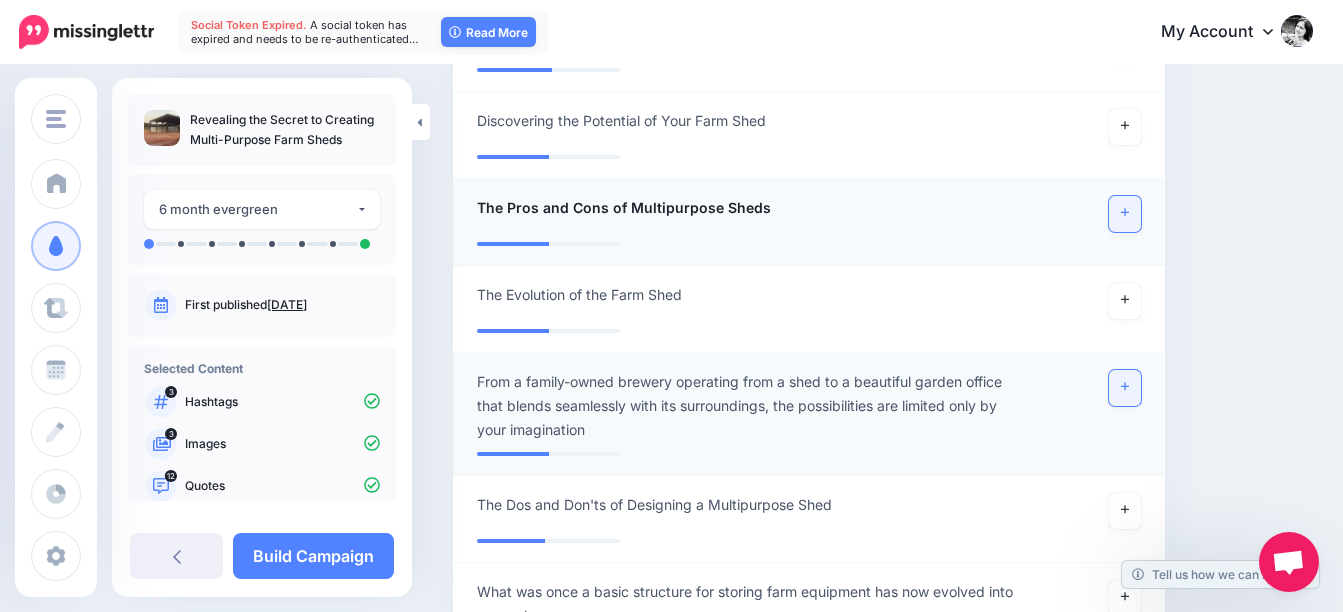 click 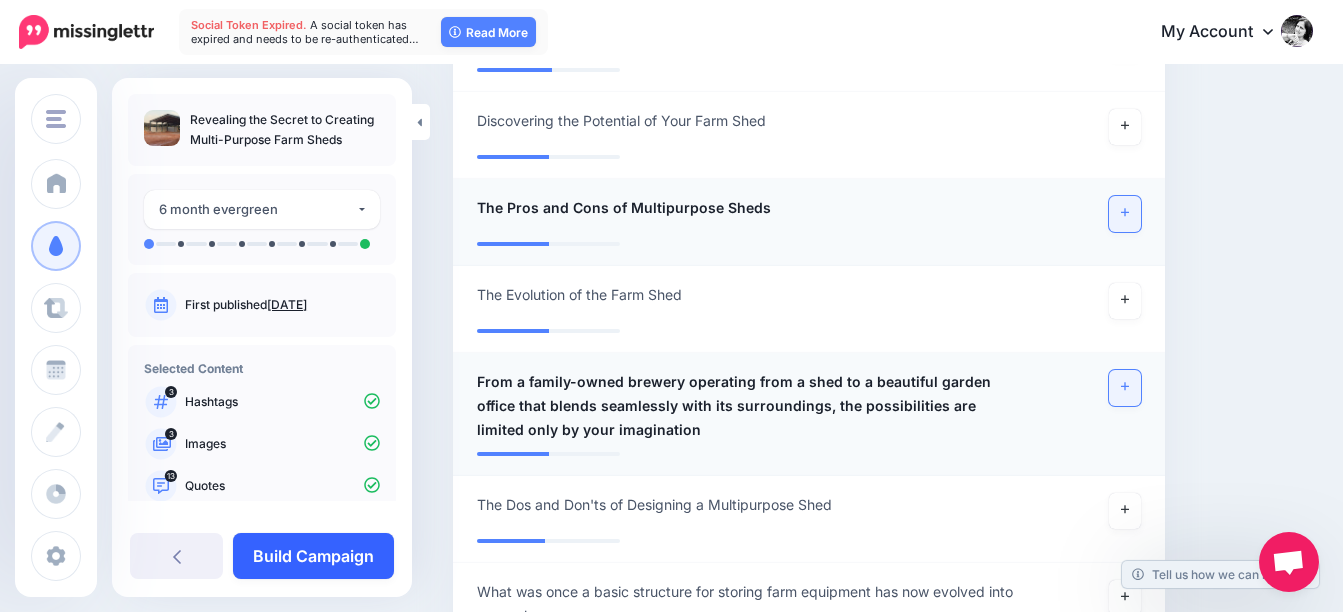 click on "Build Campaign" at bounding box center (313, 556) 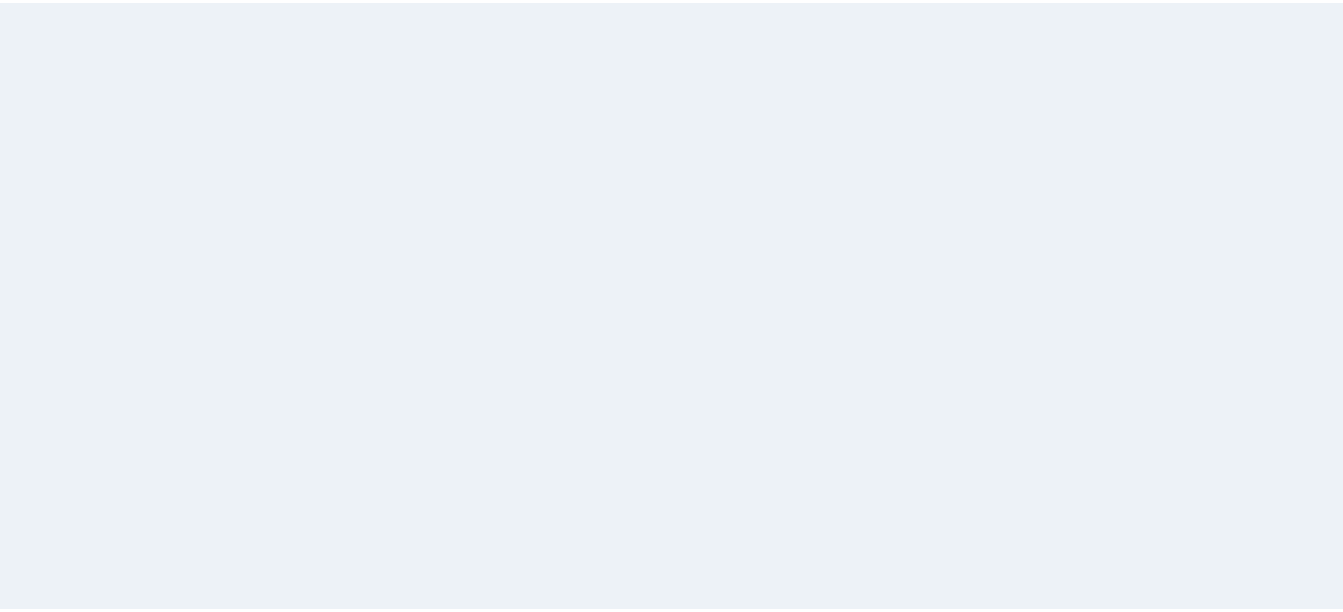 scroll, scrollTop: 0, scrollLeft: 0, axis: both 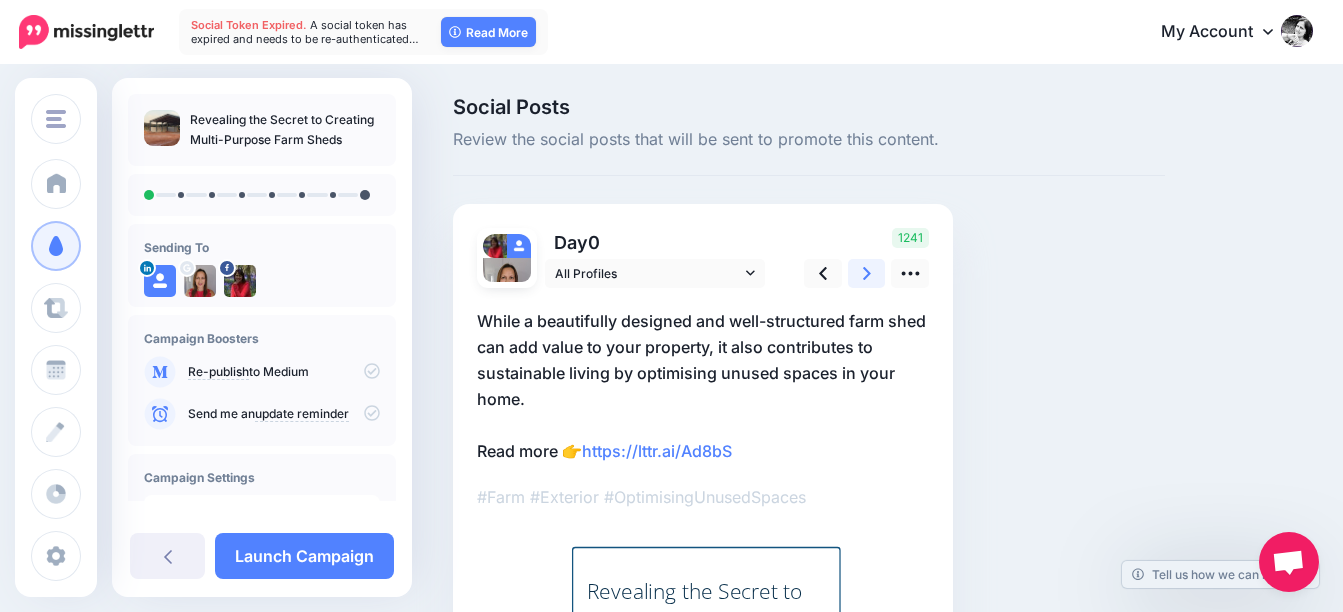 click at bounding box center (867, 273) 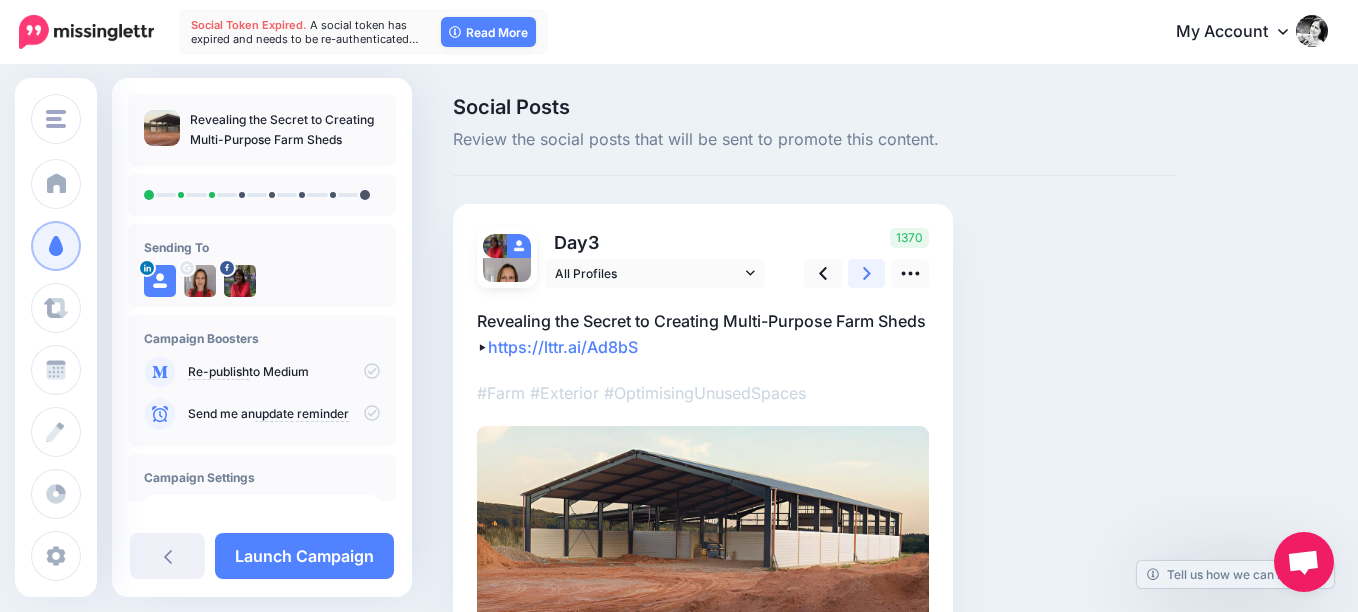 click at bounding box center [867, 273] 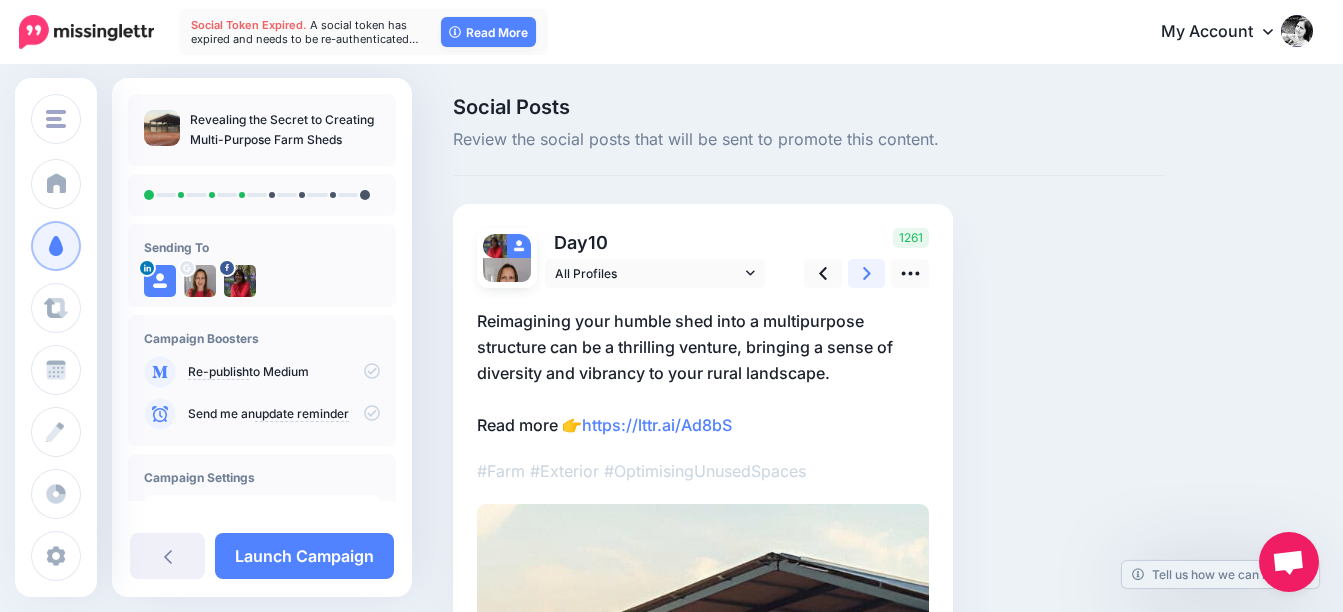 click at bounding box center [867, 273] 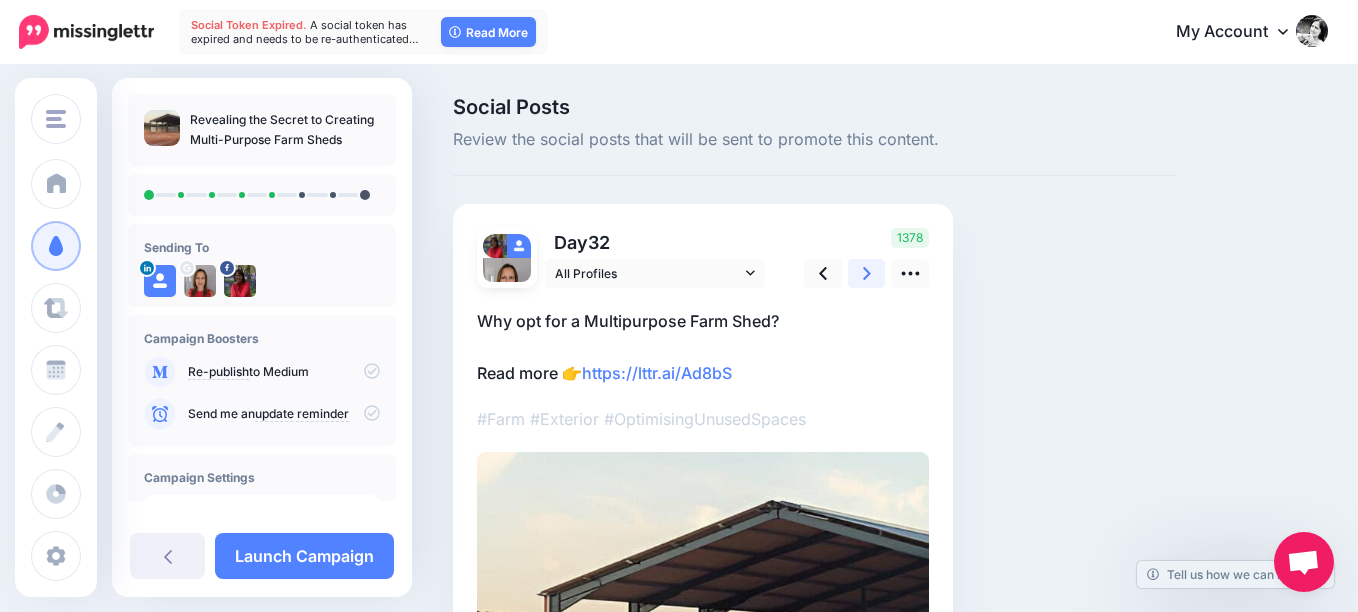 click at bounding box center [867, 273] 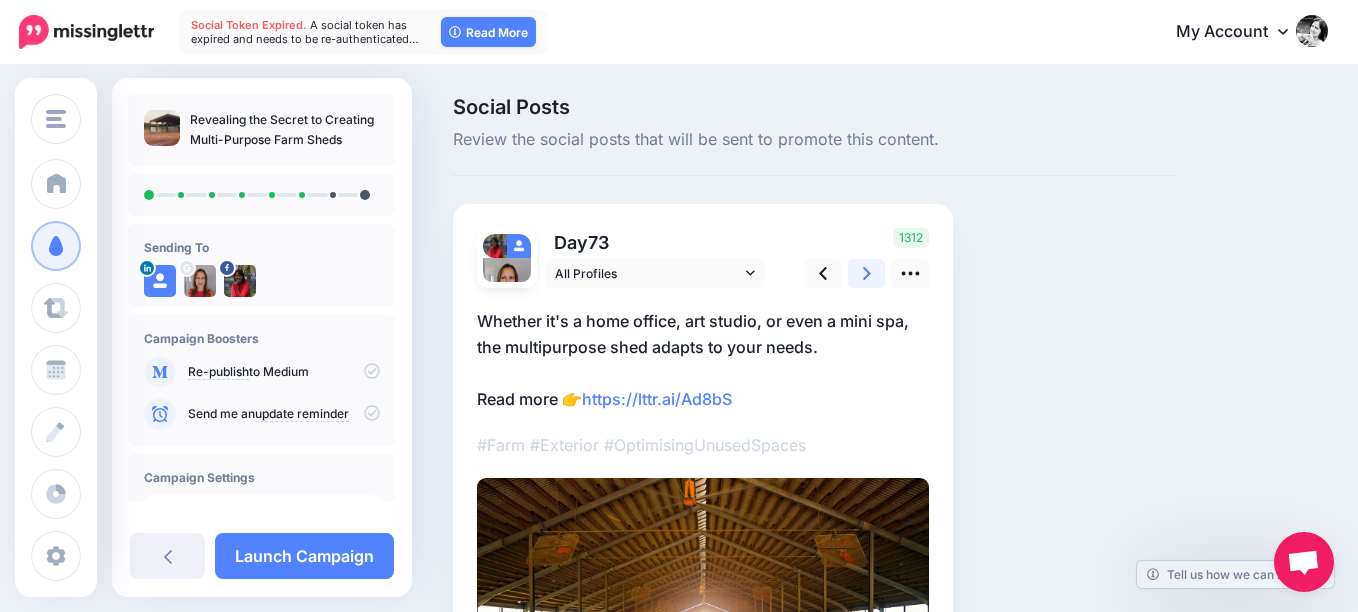 click at bounding box center [867, 273] 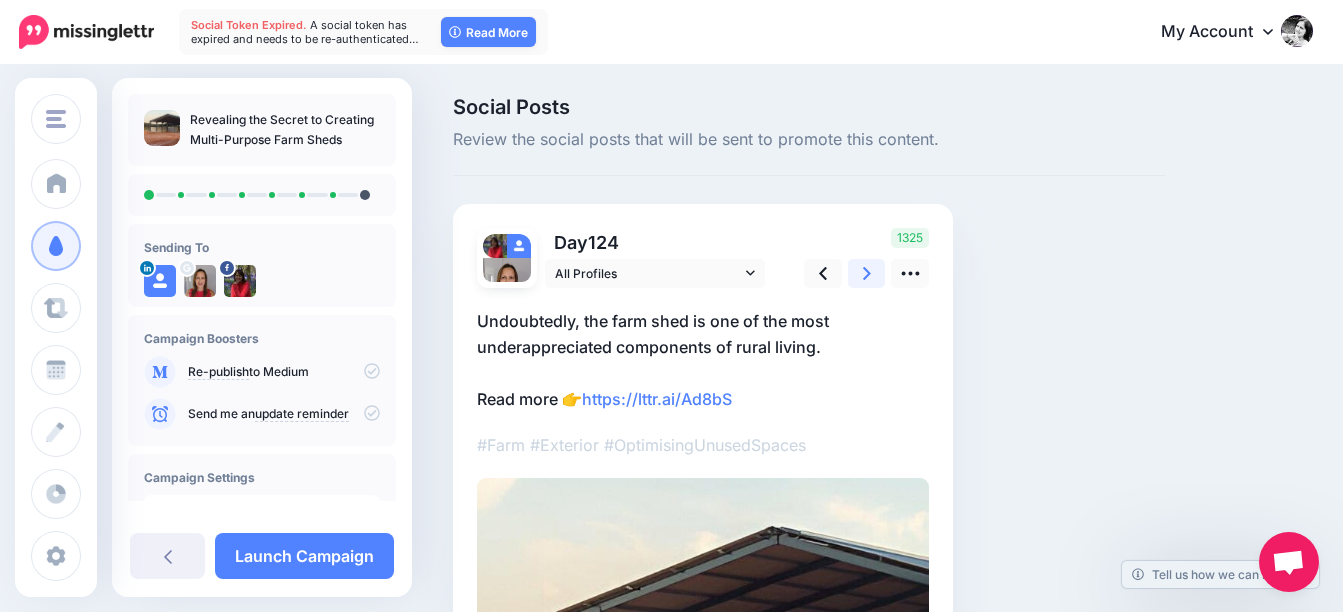 click at bounding box center (867, 273) 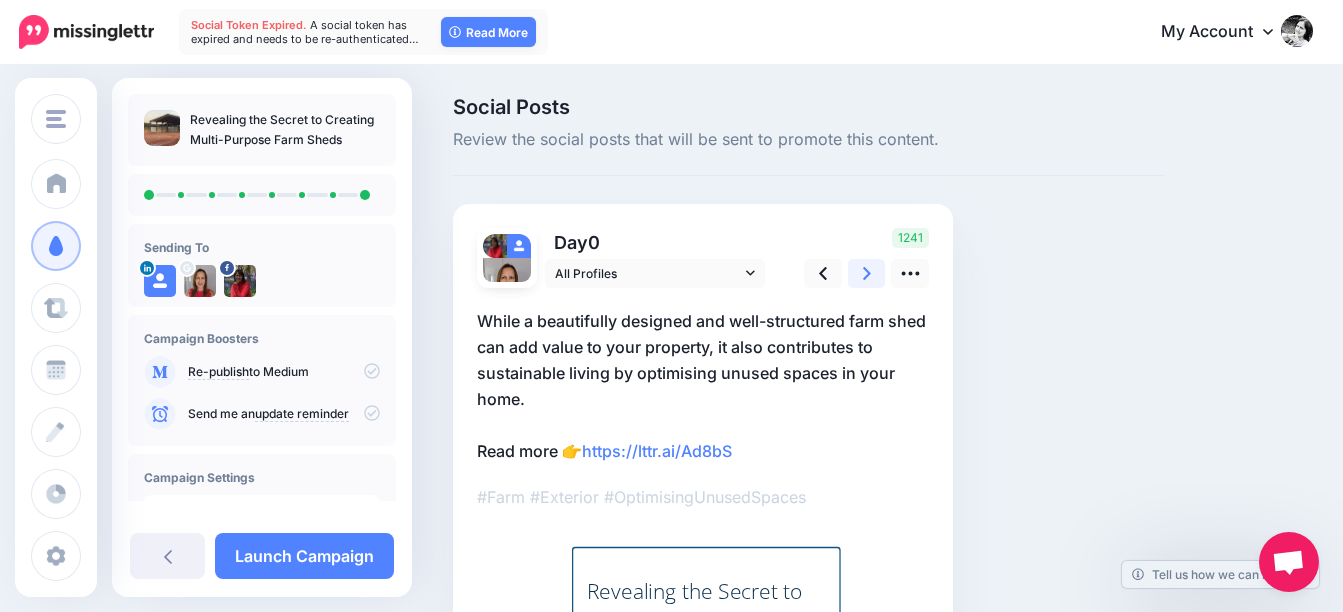click at bounding box center [867, 273] 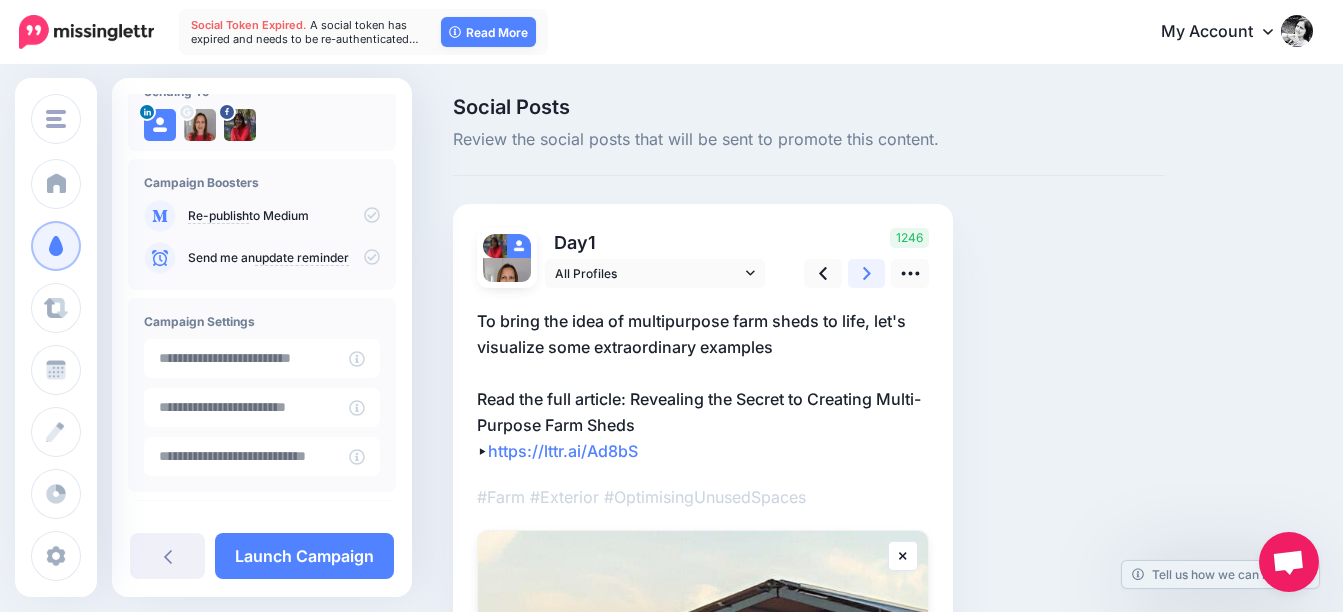 scroll, scrollTop: 243, scrollLeft: 0, axis: vertical 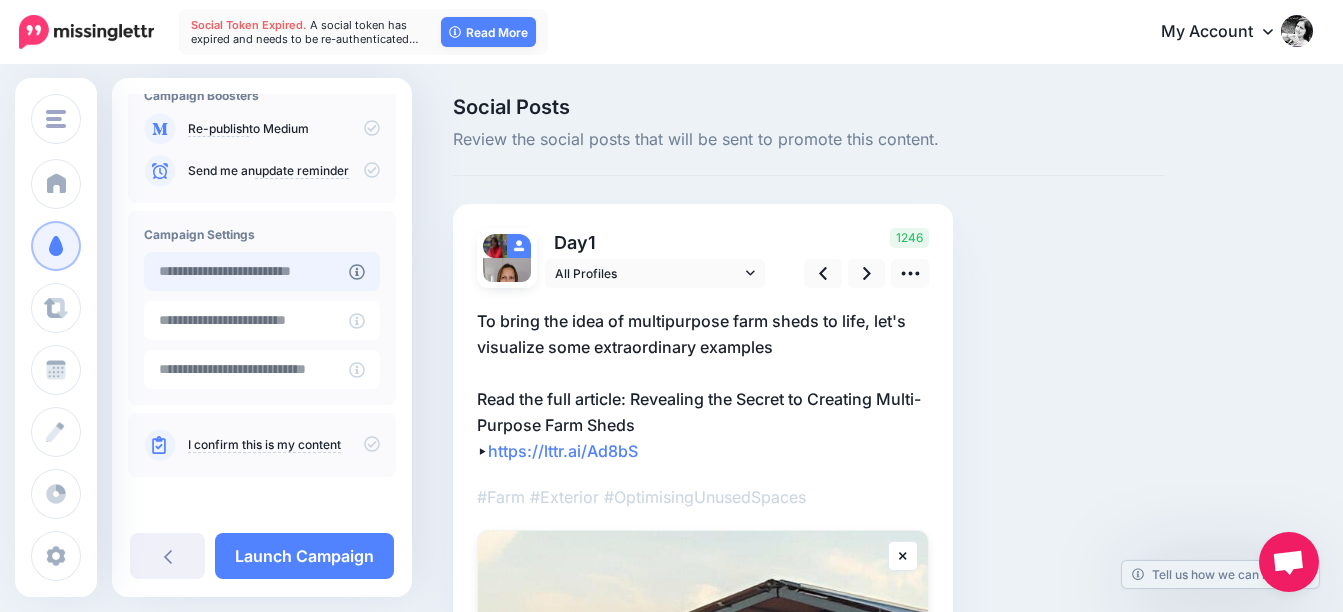 click at bounding box center [246, 271] 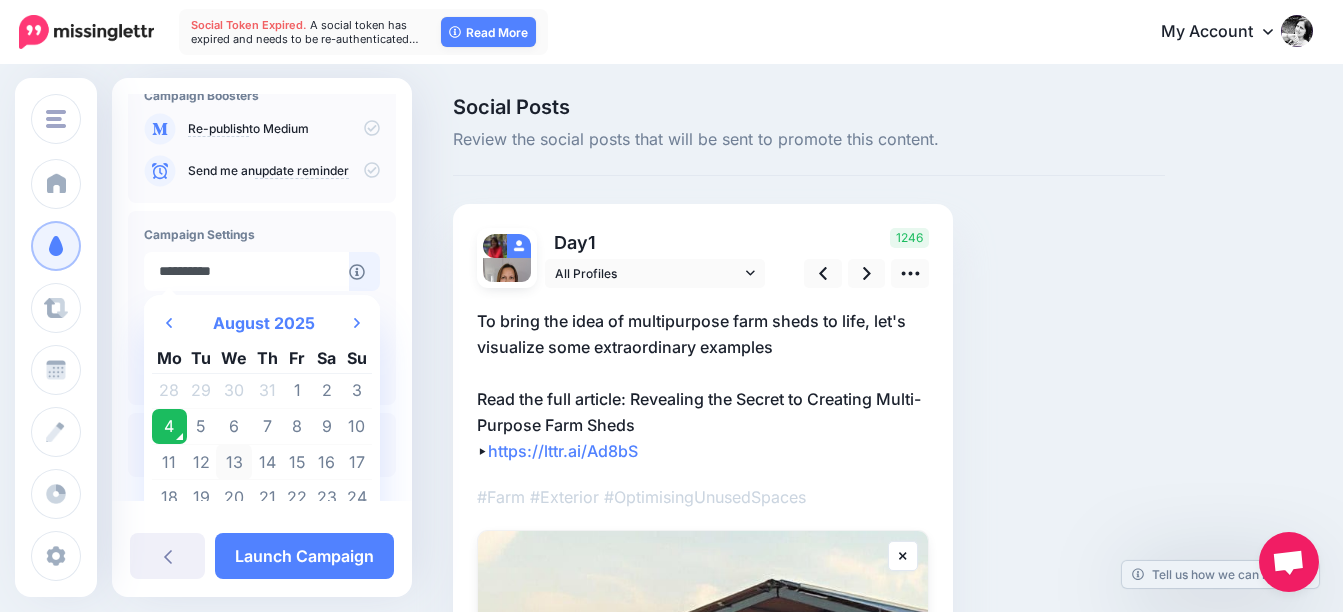 click on "13" at bounding box center [234, 462] 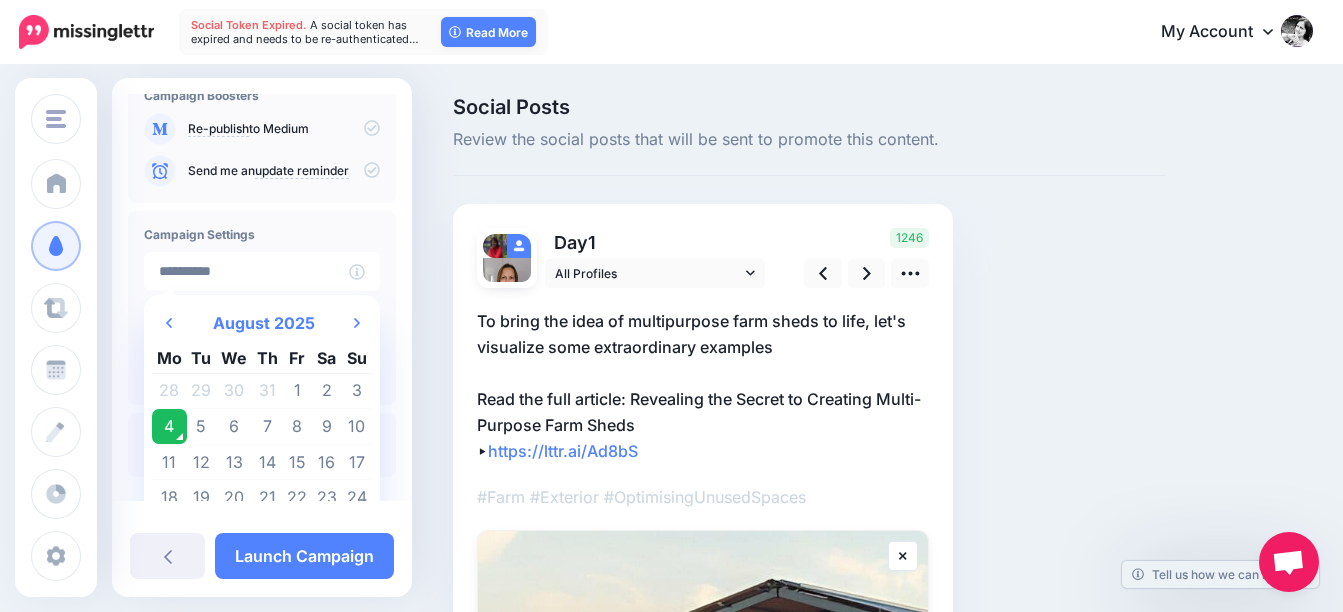 type on "**********" 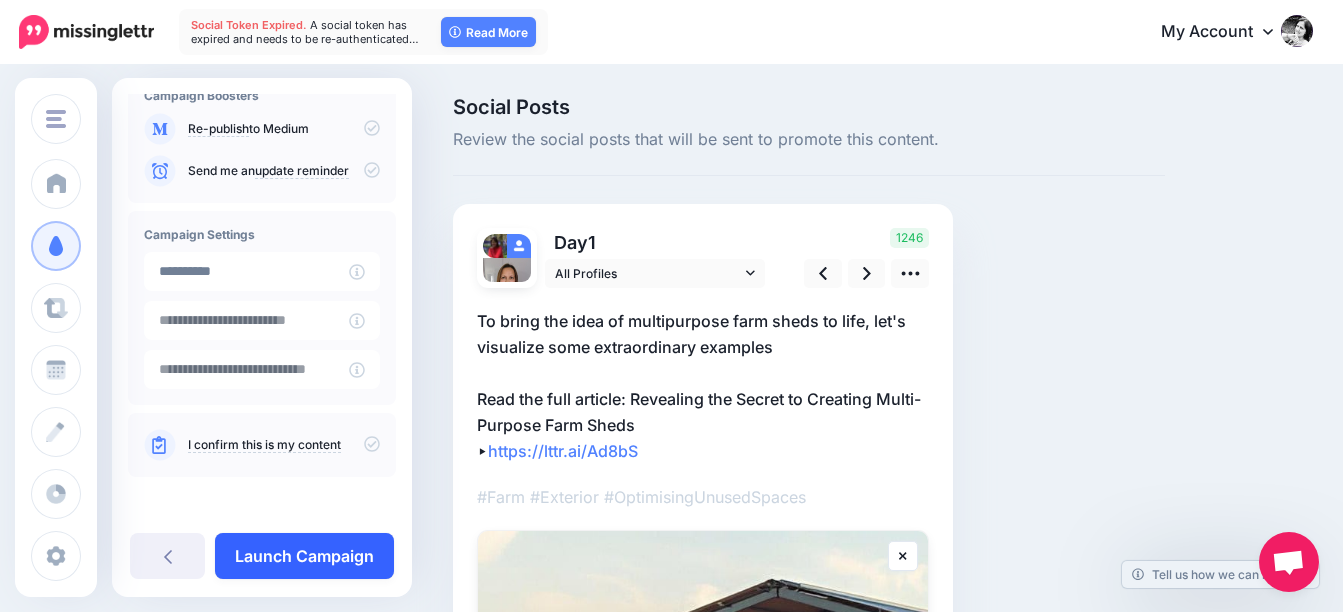 click on "Launch Campaign" at bounding box center [304, 556] 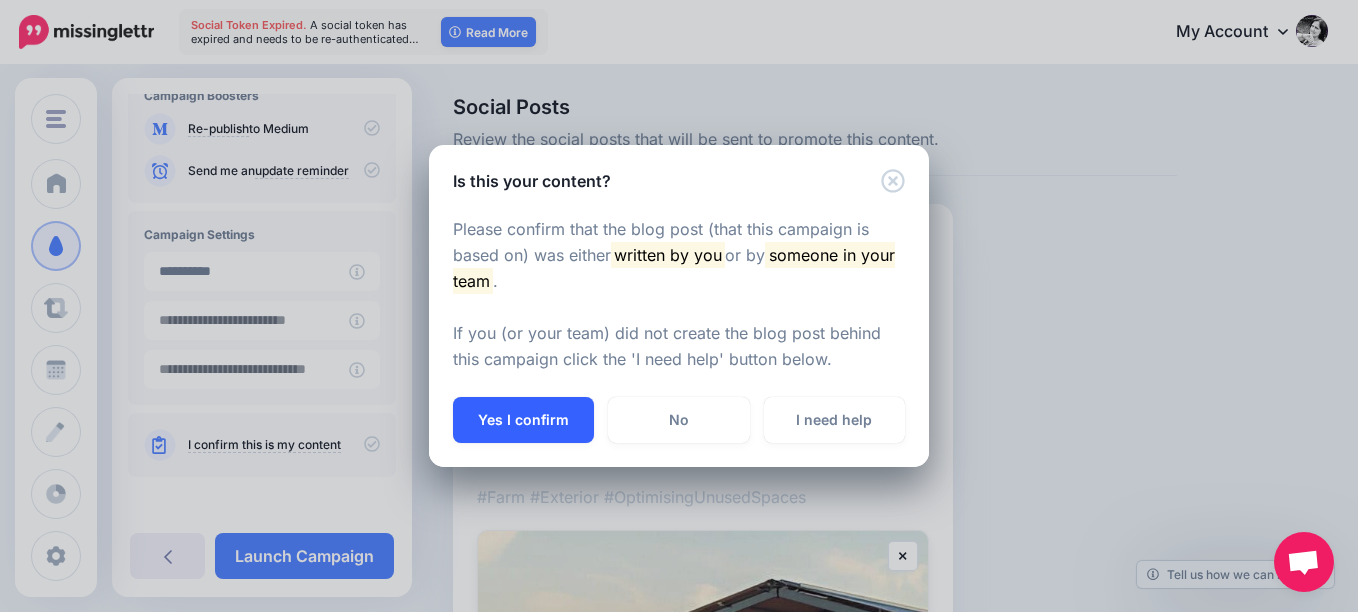 click on "Yes I confirm" at bounding box center (523, 420) 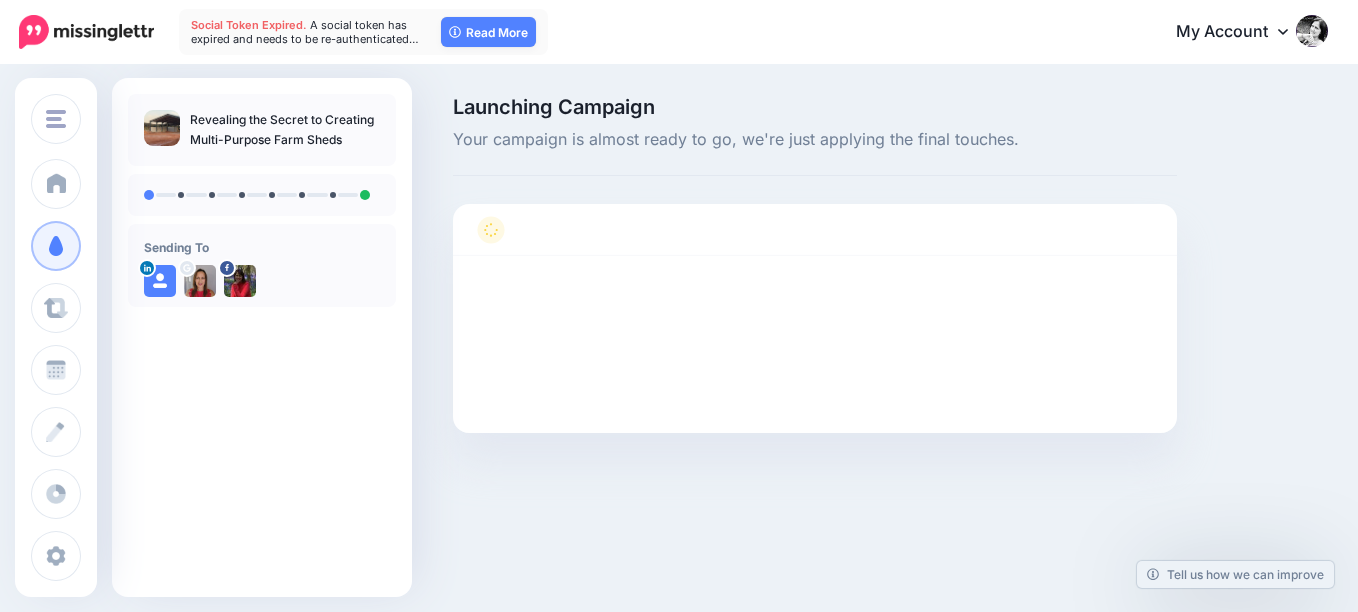 scroll, scrollTop: 0, scrollLeft: 0, axis: both 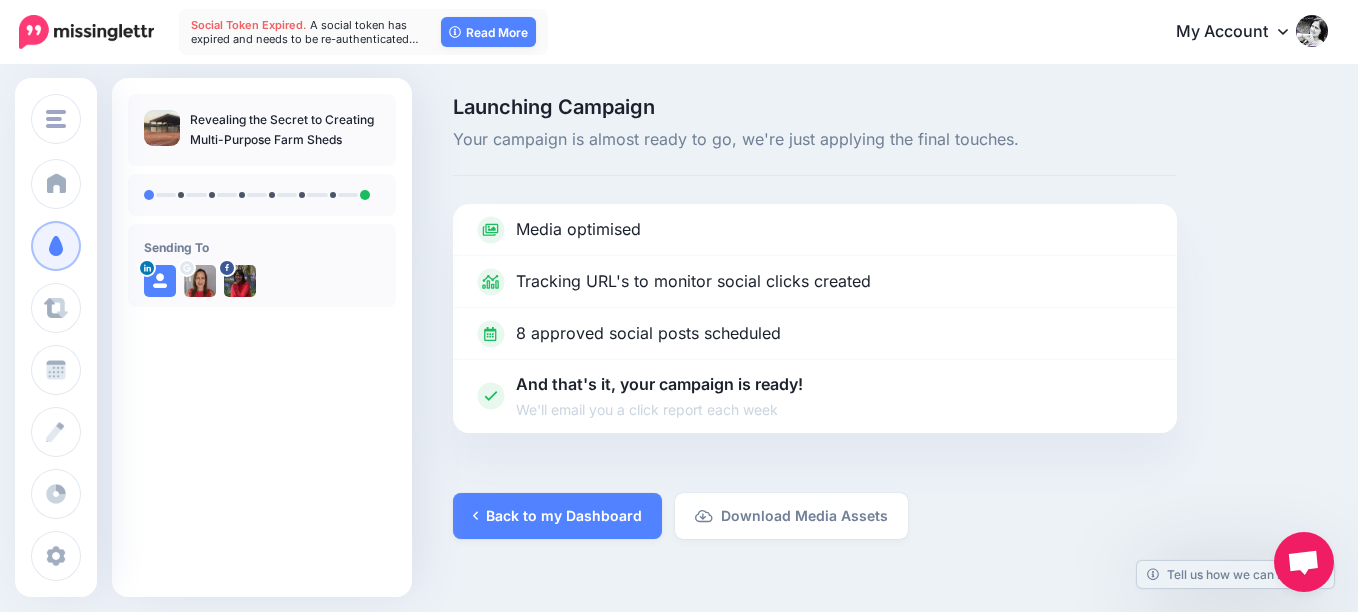 click on "My Account" at bounding box center [1242, 32] 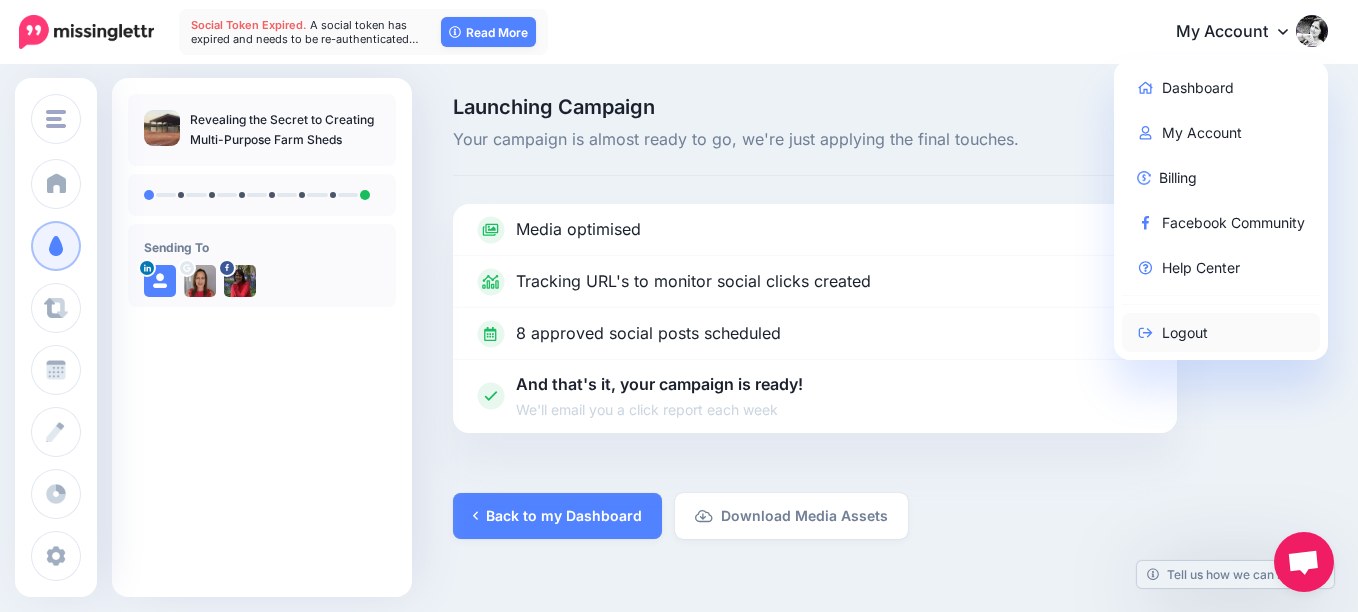 click on "Logout" at bounding box center (1221, 332) 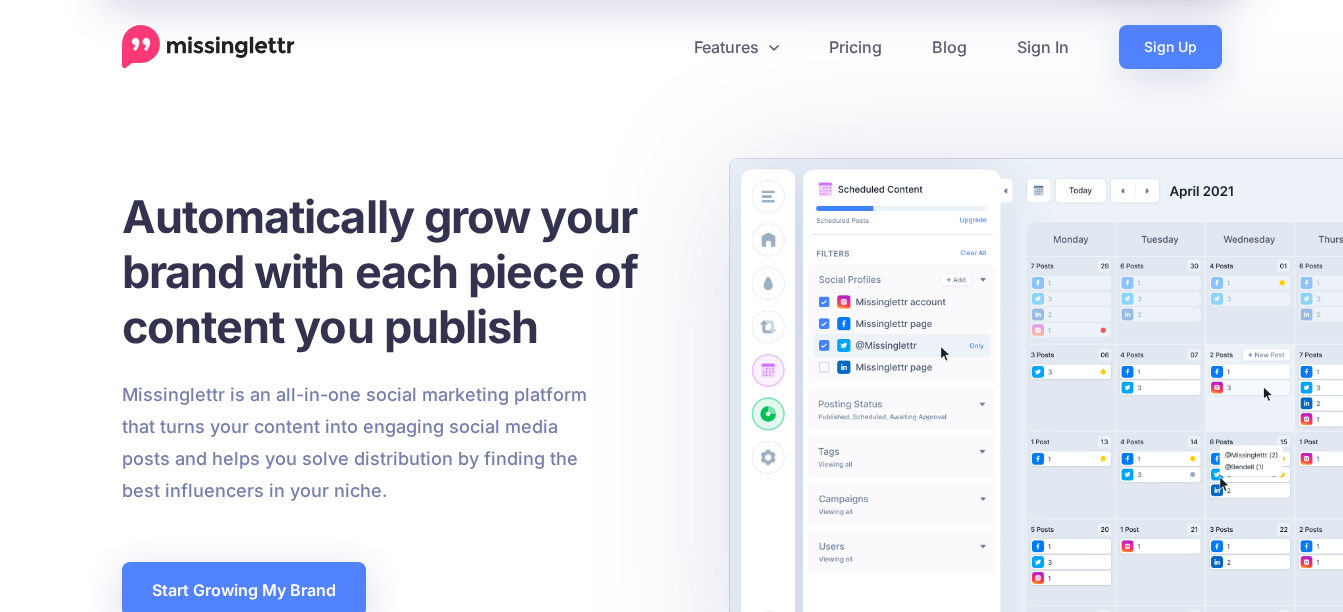 scroll, scrollTop: 0, scrollLeft: 0, axis: both 